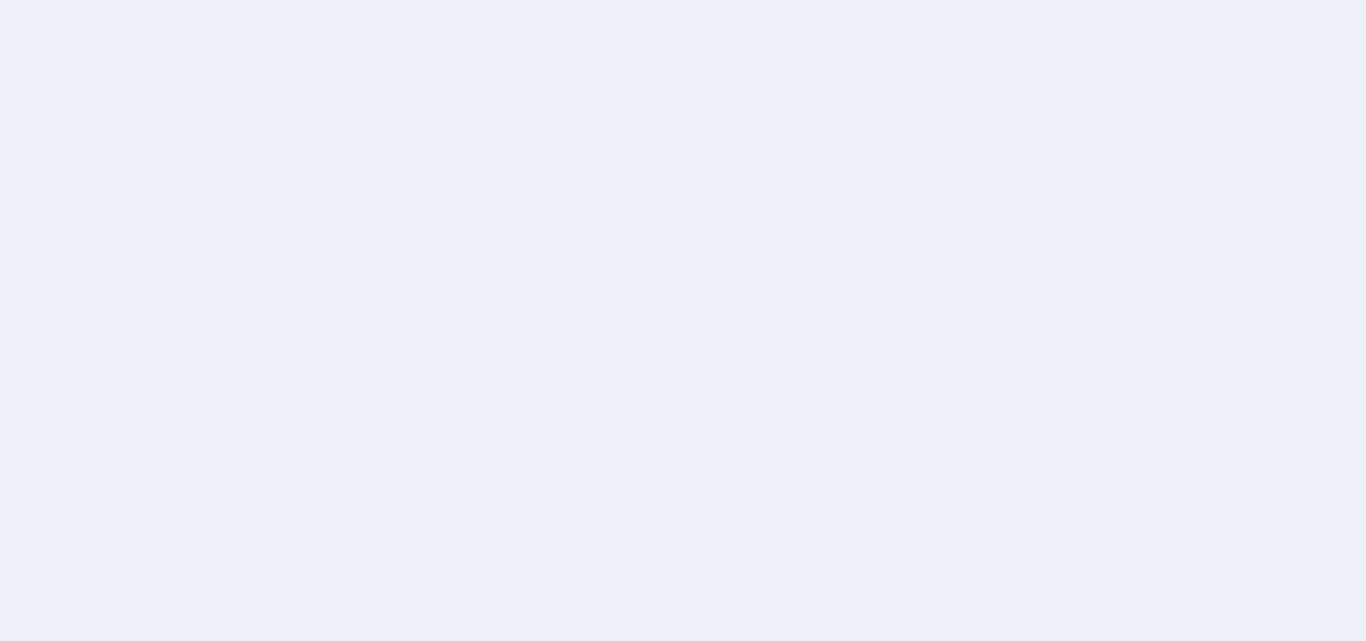 scroll, scrollTop: 0, scrollLeft: 0, axis: both 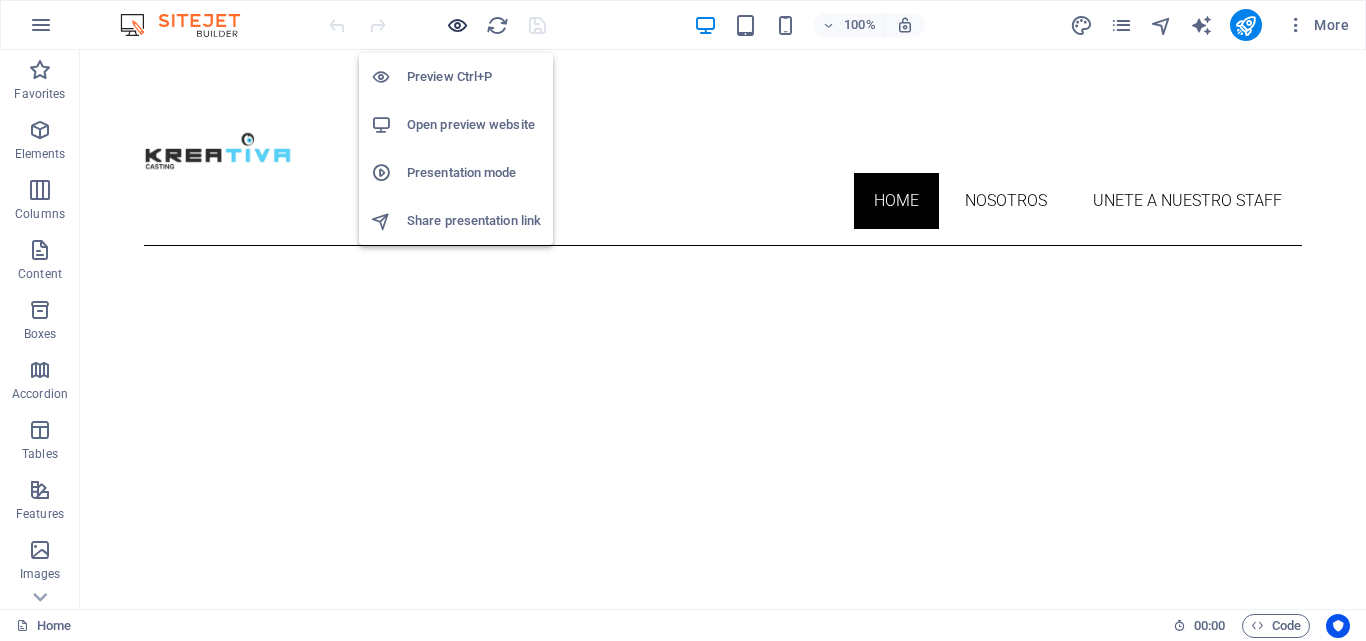 click at bounding box center (457, 25) 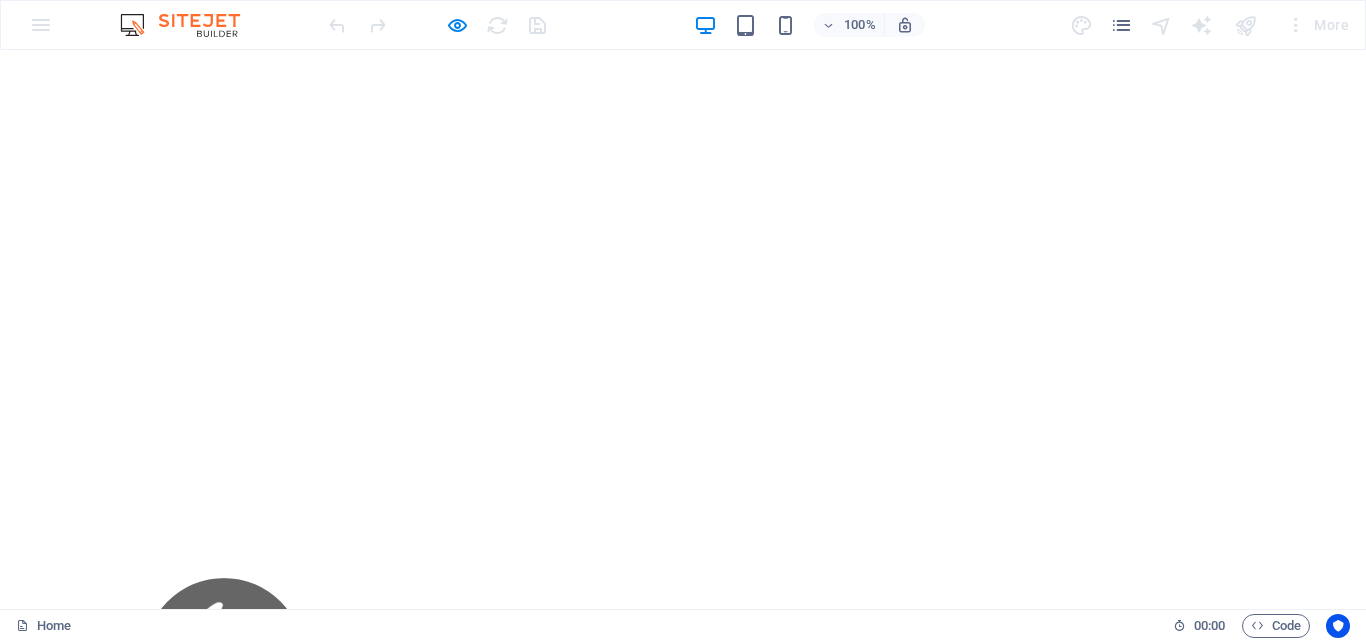 scroll, scrollTop: 0, scrollLeft: 0, axis: both 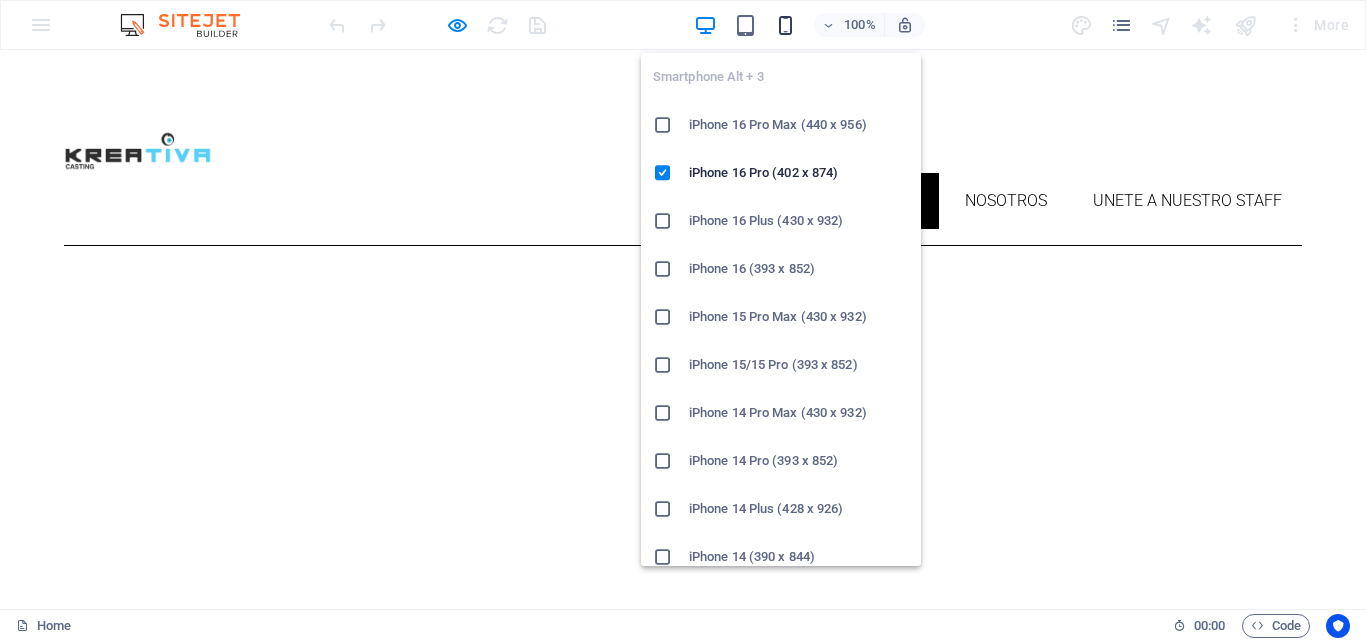 click at bounding box center (785, 25) 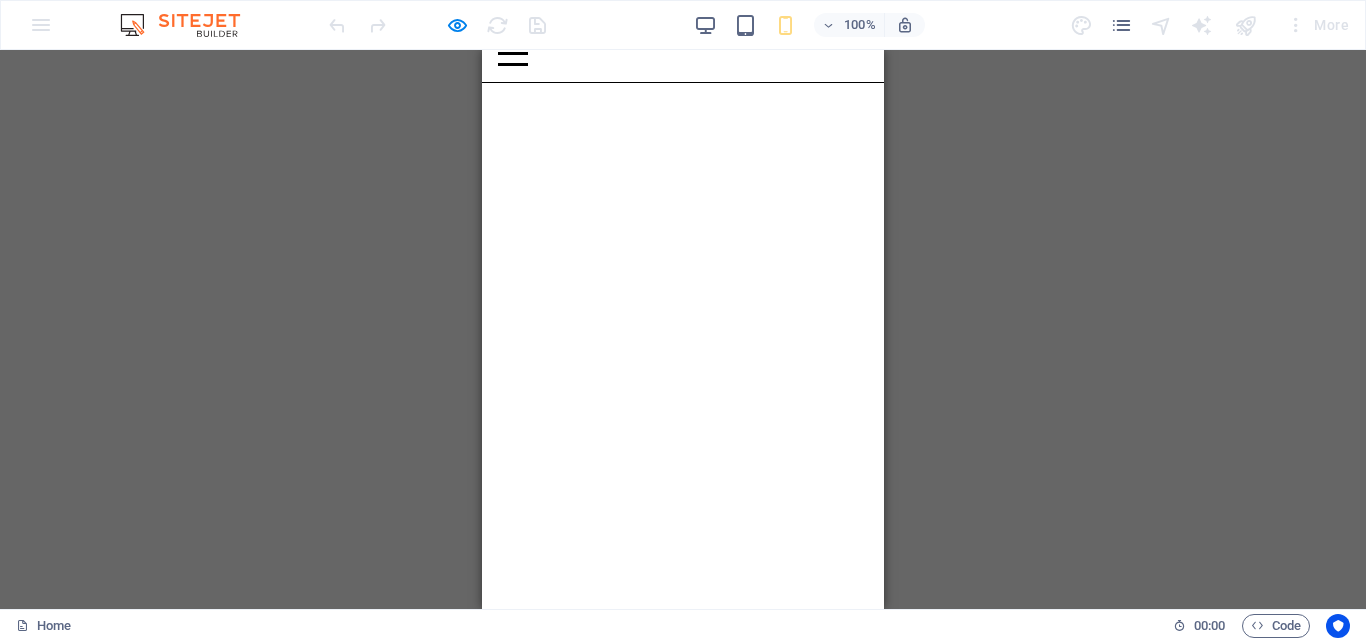 scroll, scrollTop: 0, scrollLeft: 0, axis: both 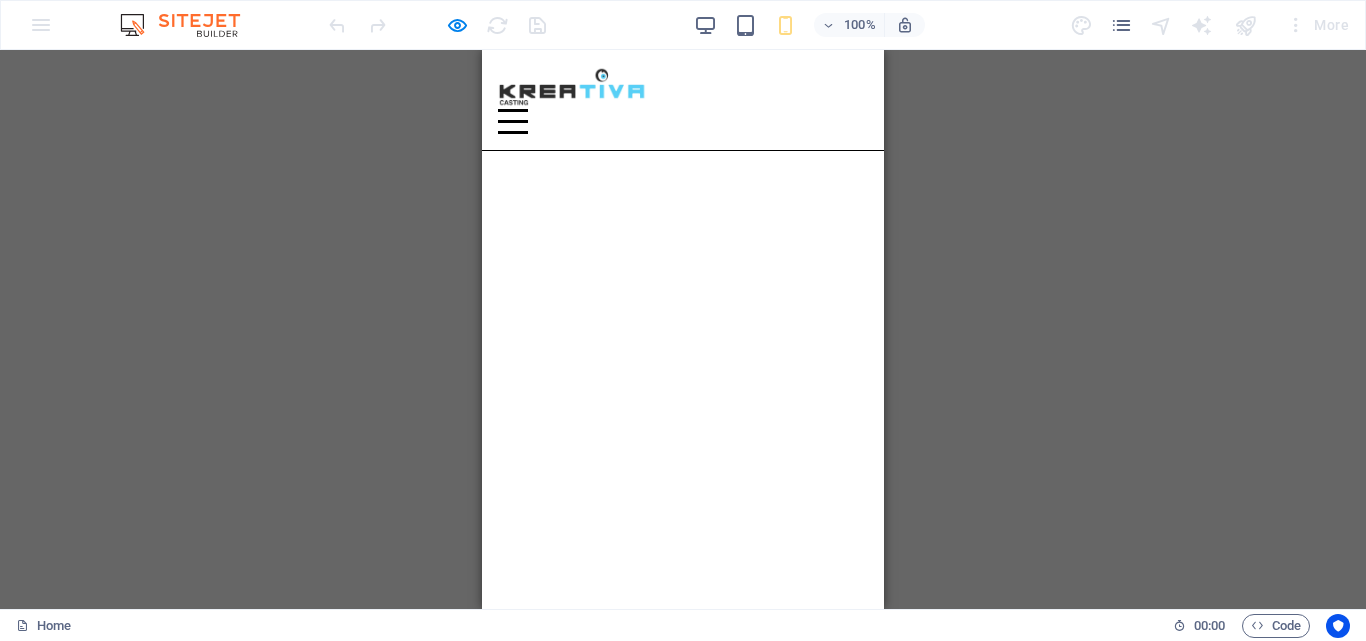 drag, startPoint x: 877, startPoint y: 127, endPoint x: 1442, endPoint y: 110, distance: 565.2557 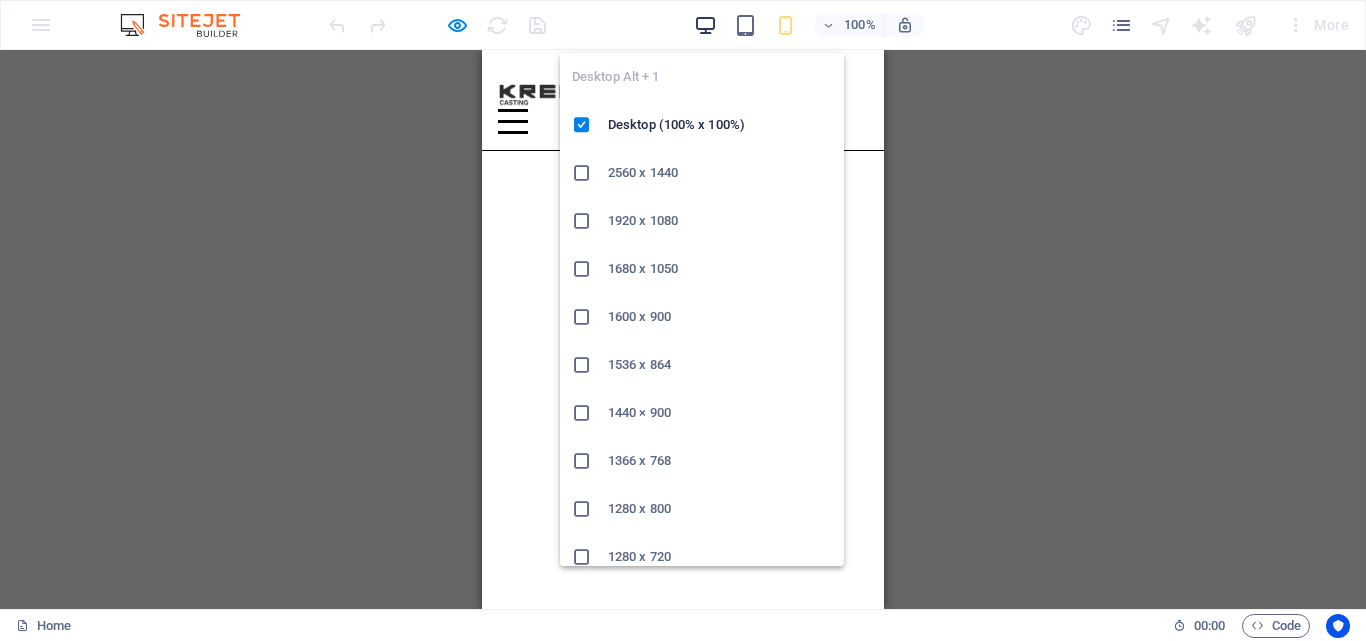 click at bounding box center [705, 25] 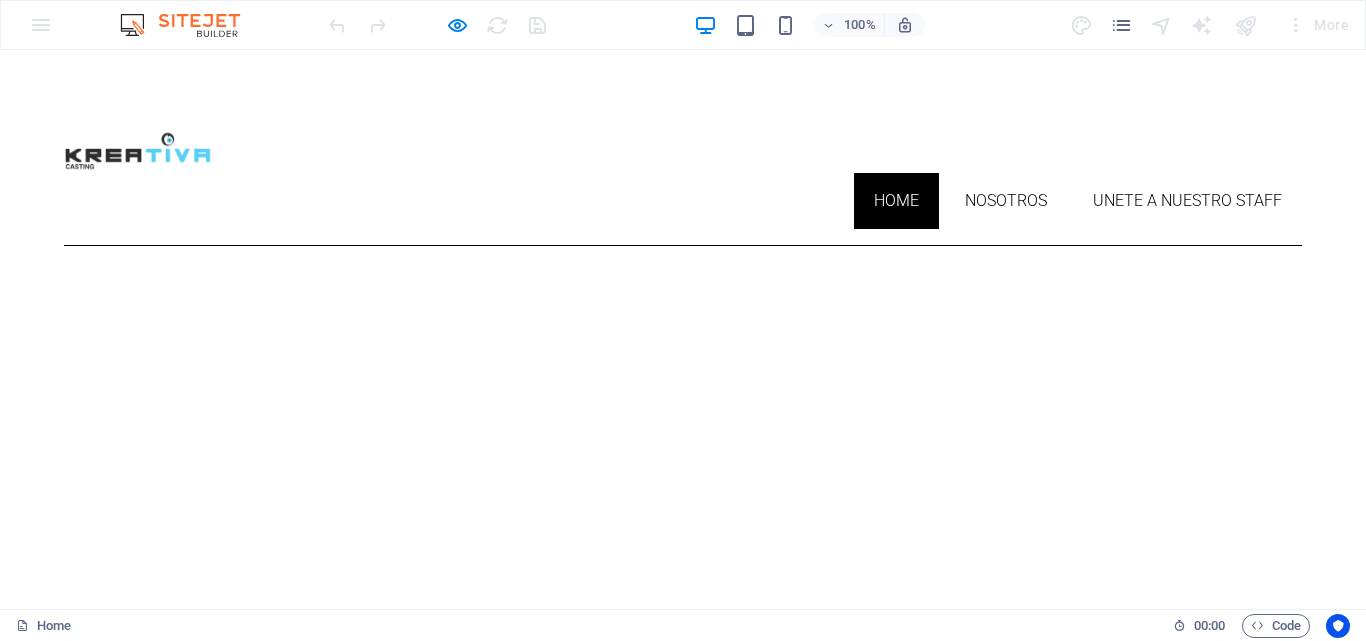 click on "100% More" at bounding box center [841, 25] 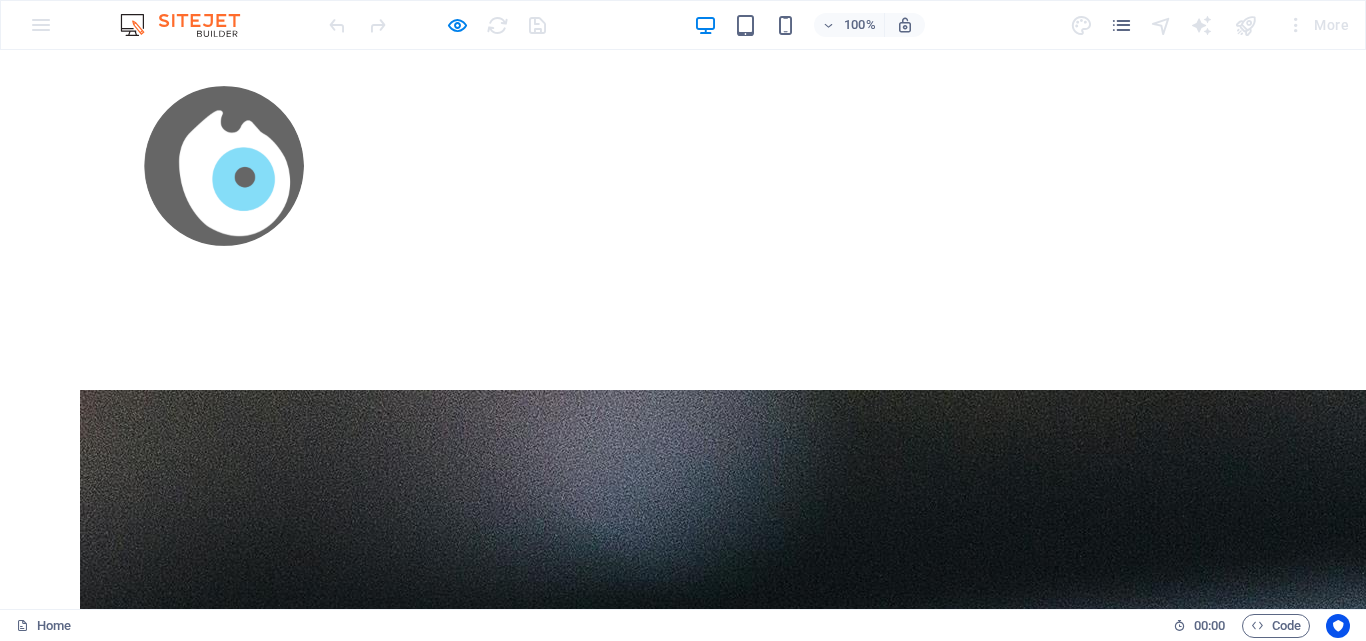 scroll, scrollTop: 800, scrollLeft: 0, axis: vertical 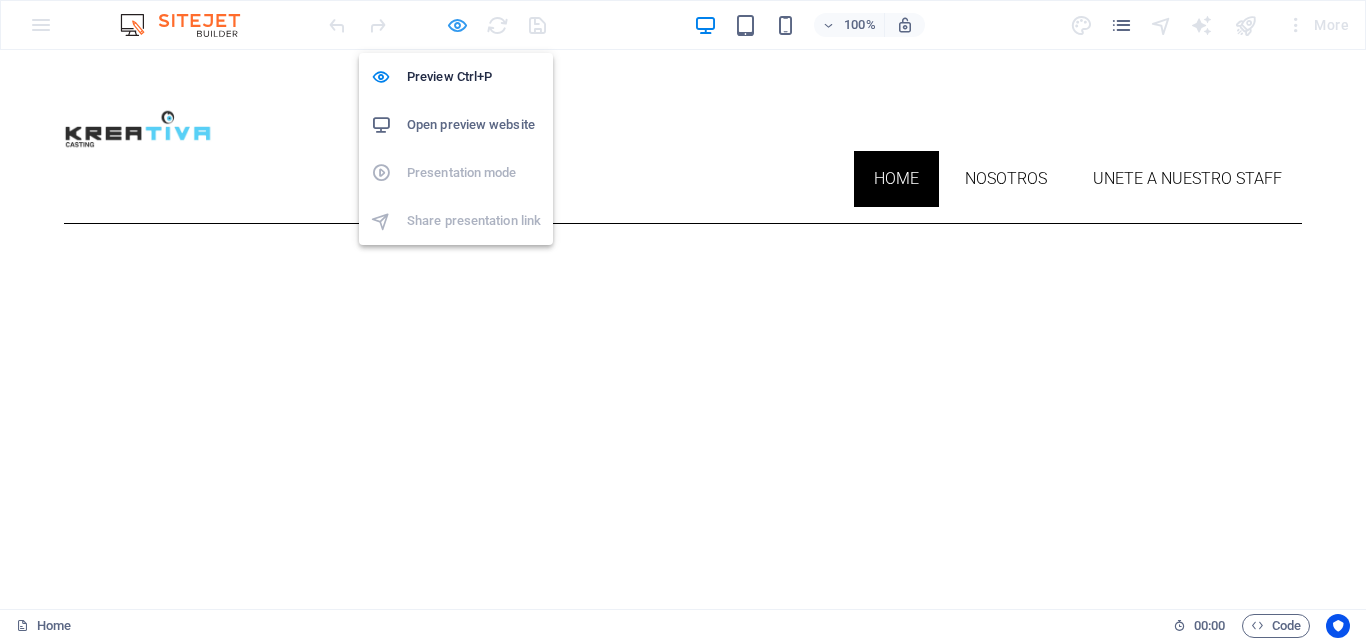 click at bounding box center [457, 25] 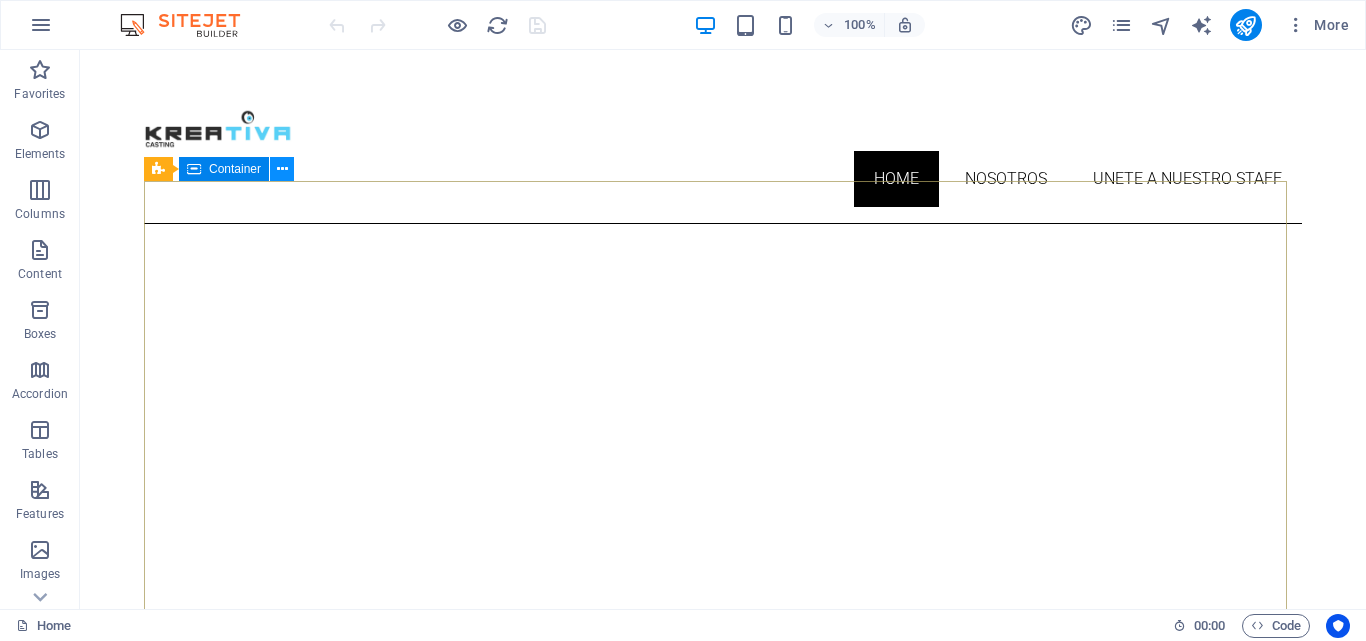 click at bounding box center (282, 169) 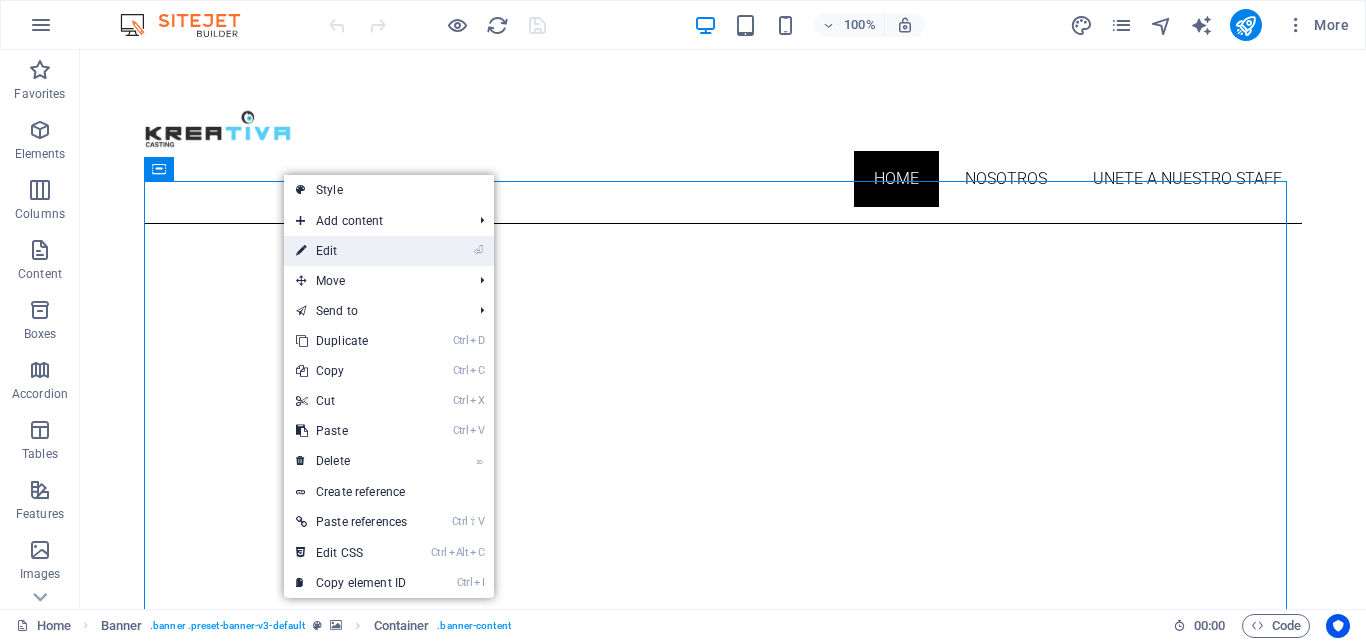 click on "⏎  Edit" at bounding box center [351, 251] 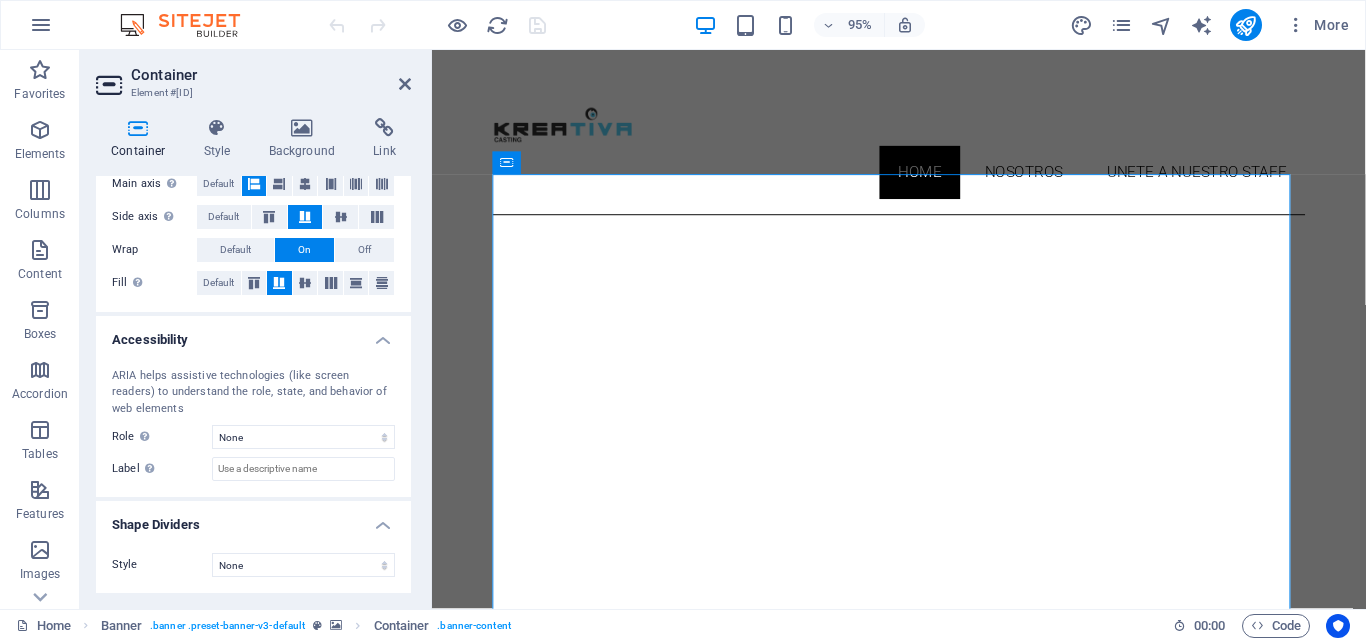scroll, scrollTop: 45, scrollLeft: 0, axis: vertical 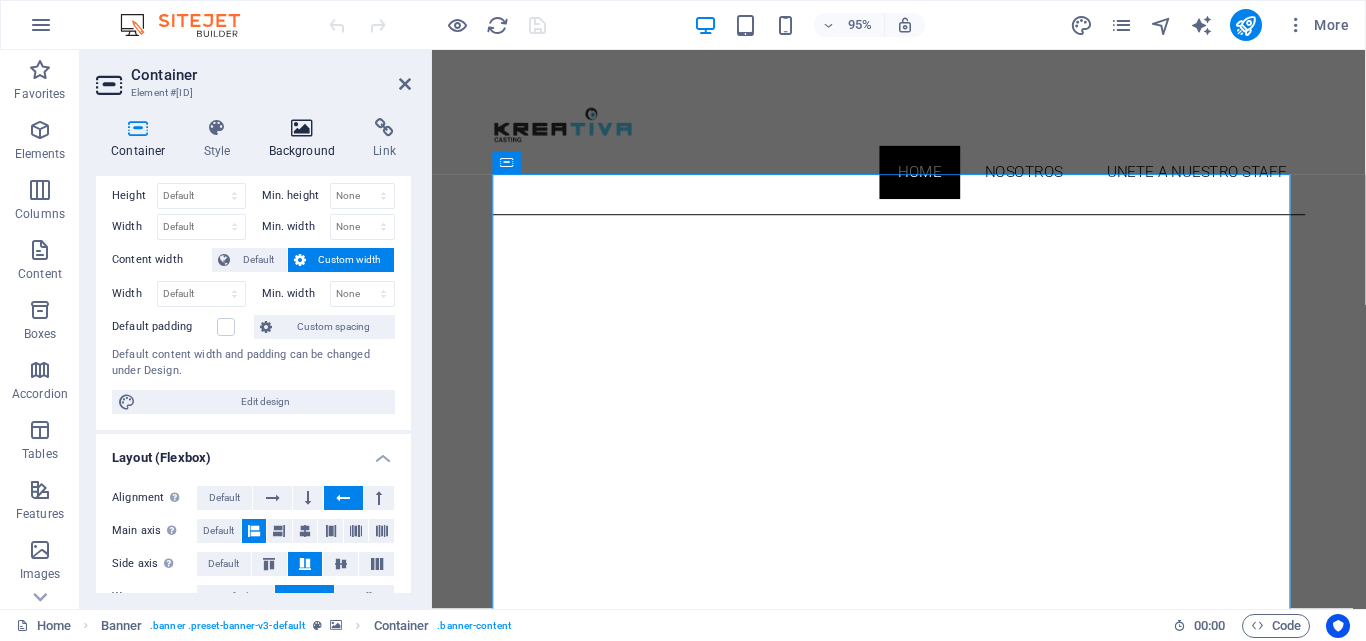 click at bounding box center [302, 128] 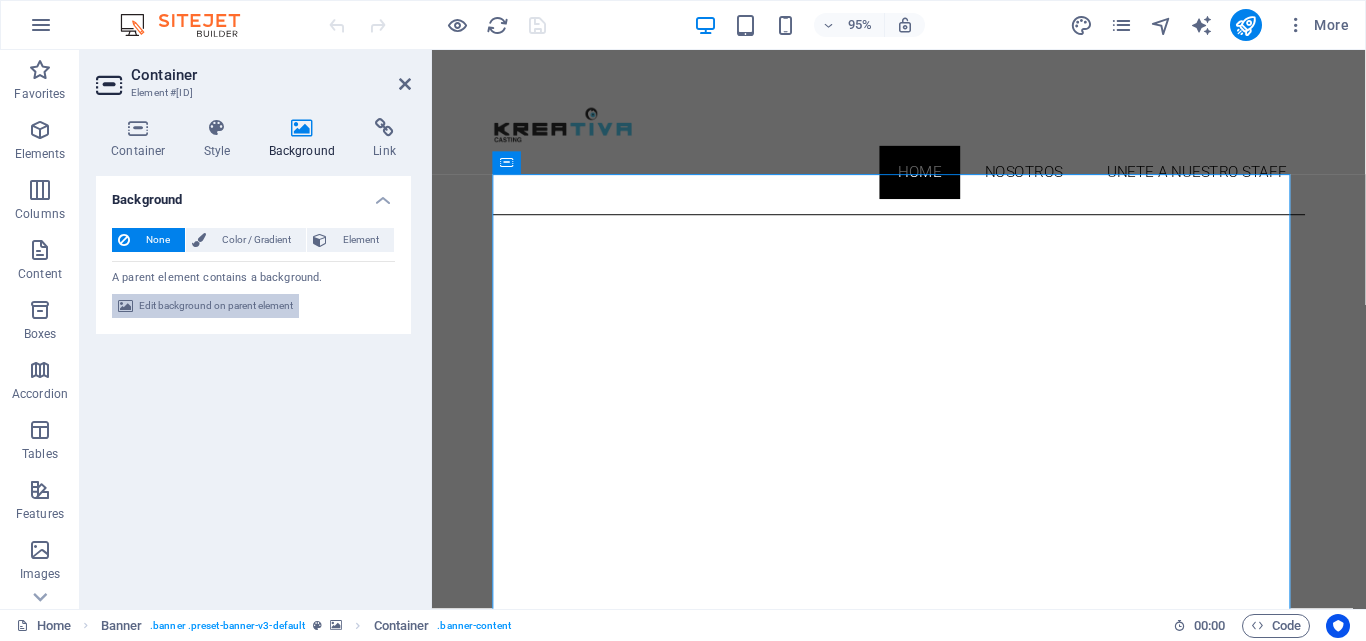click on "Edit background on parent element" at bounding box center (216, 306) 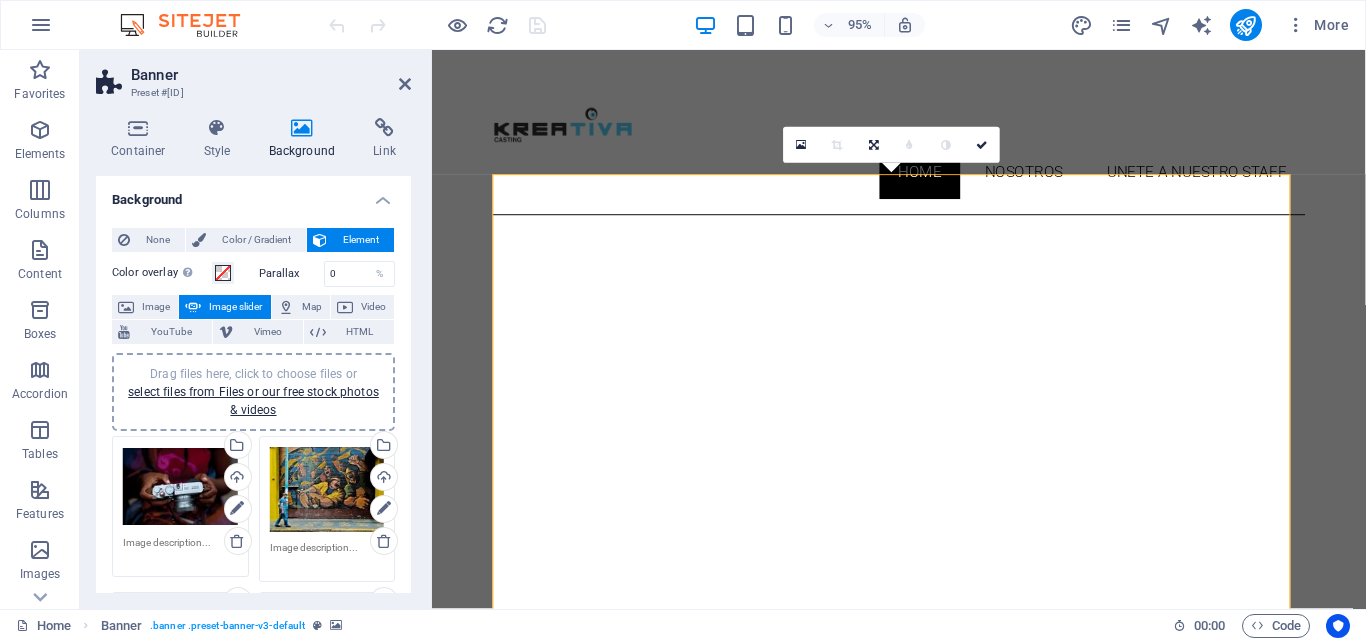 drag, startPoint x: 406, startPoint y: 308, endPoint x: 408, endPoint y: 343, distance: 35.057095 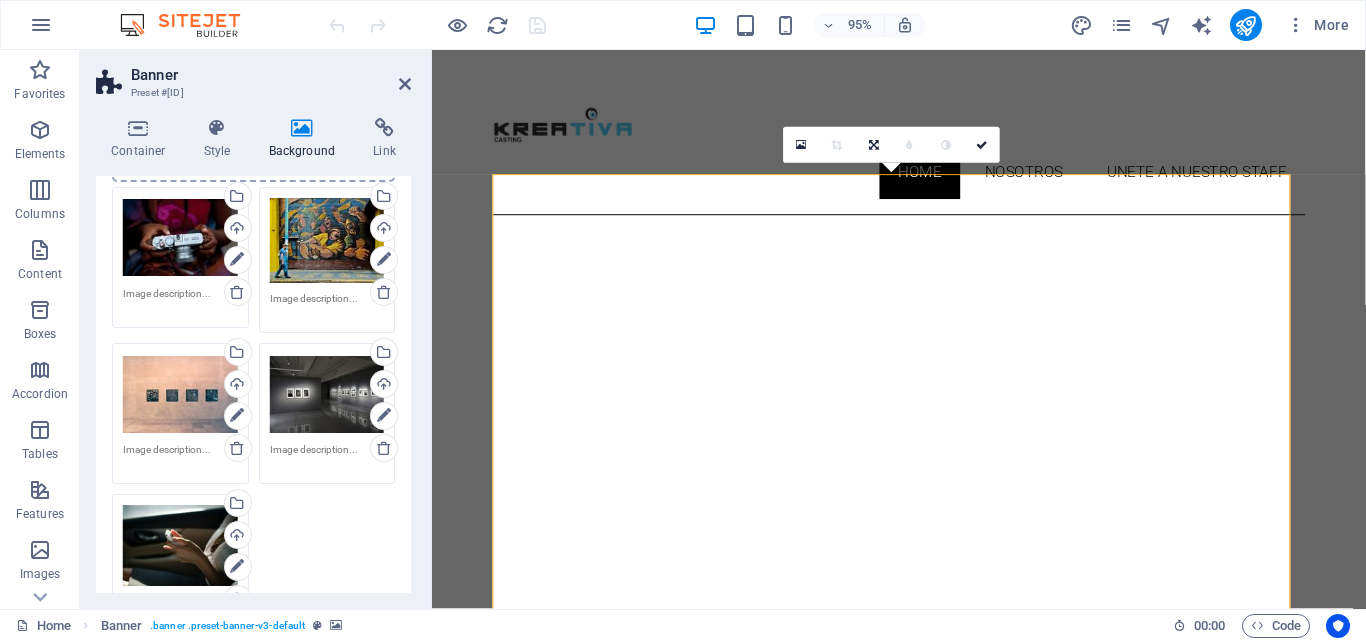 scroll, scrollTop: 240, scrollLeft: 0, axis: vertical 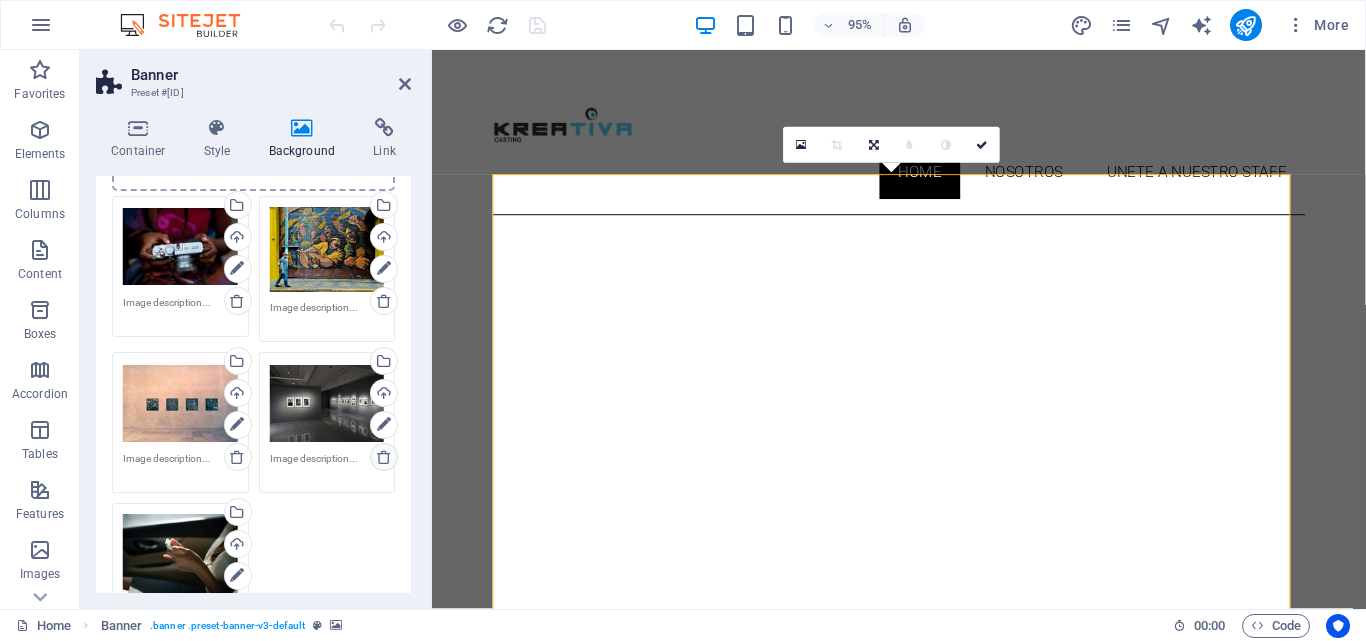 click at bounding box center (384, 457) 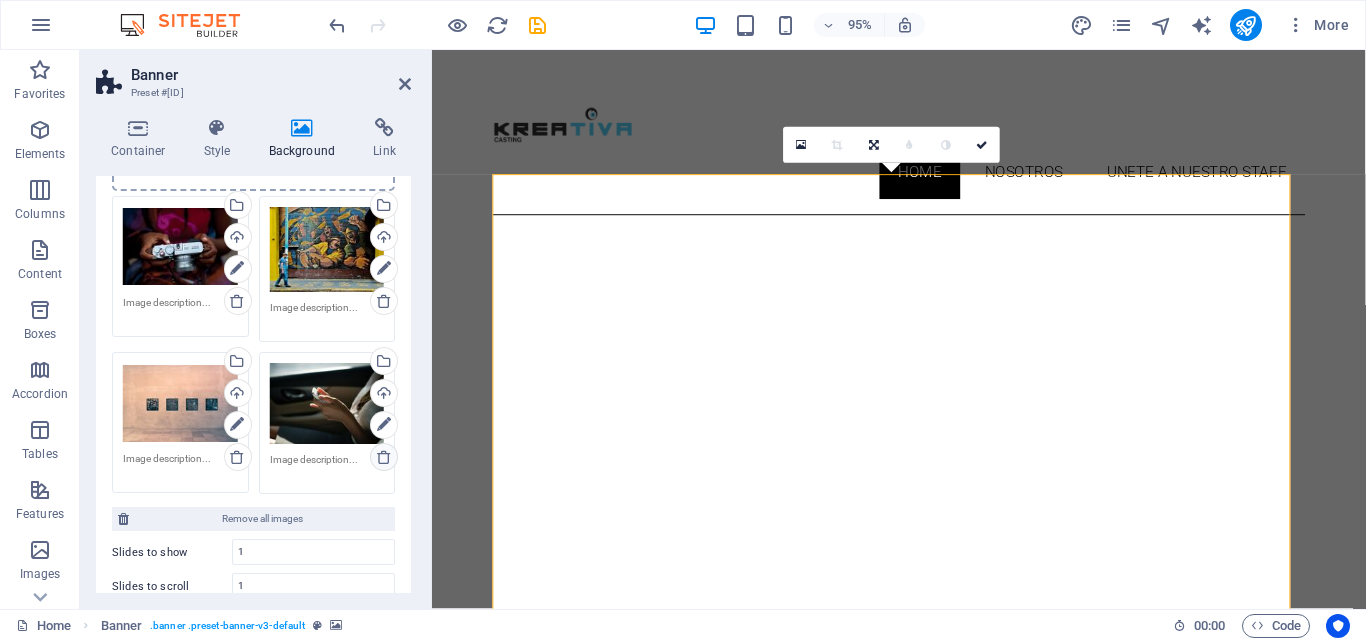 click at bounding box center [384, 457] 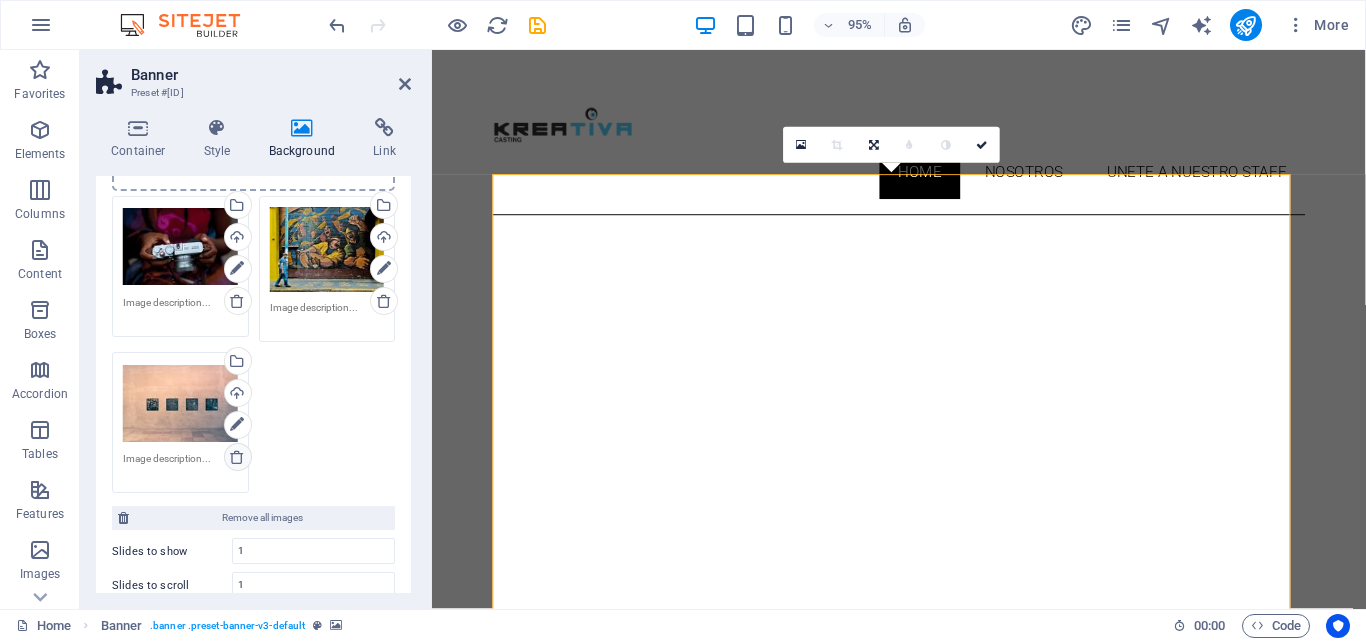 click at bounding box center [237, 457] 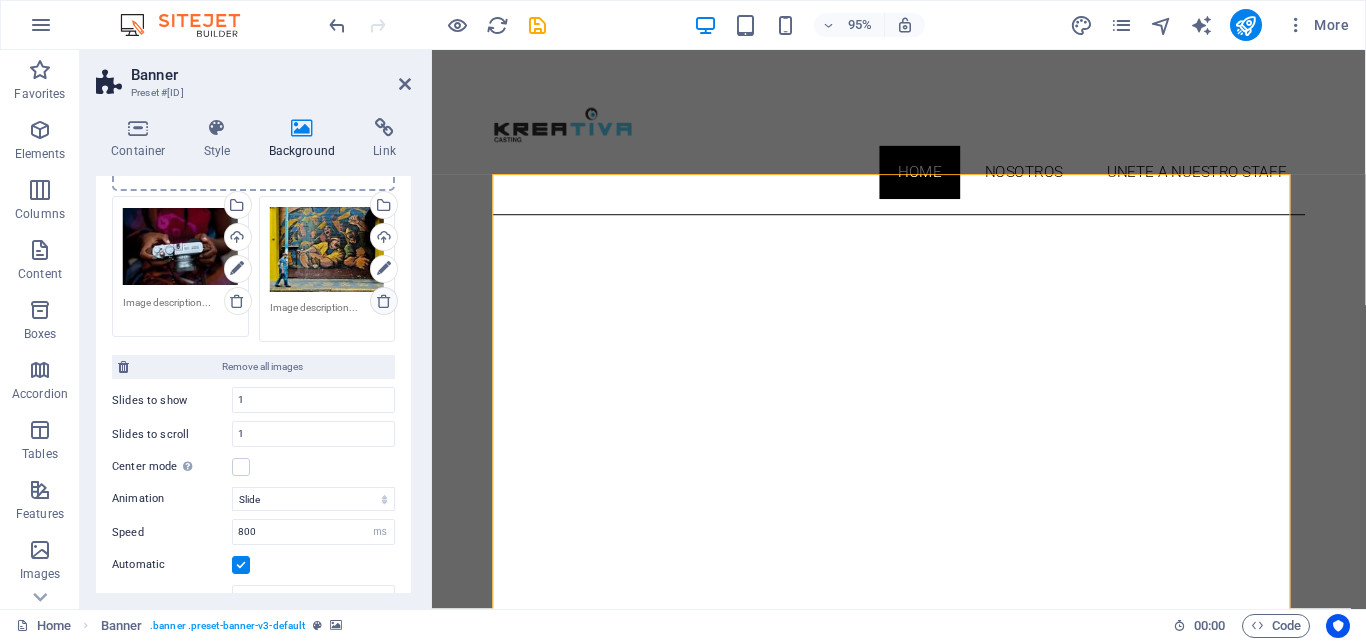 click at bounding box center [384, 301] 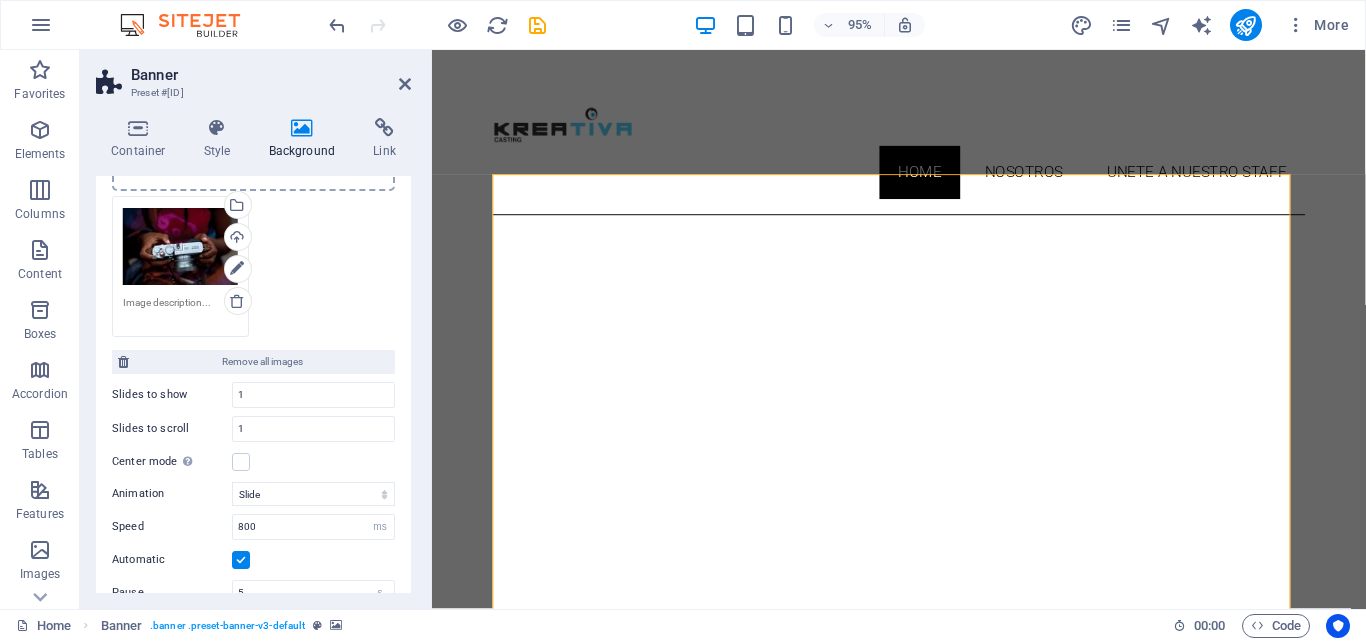 drag, startPoint x: 406, startPoint y: 350, endPoint x: 411, endPoint y: 325, distance: 25.495098 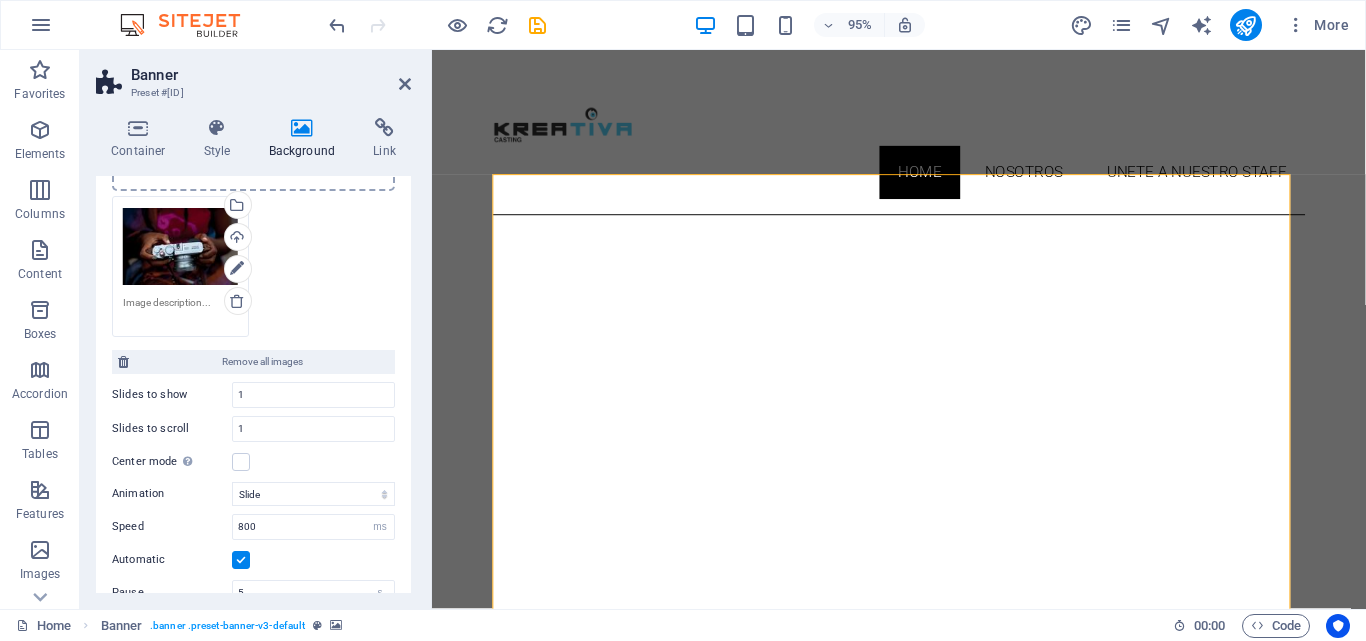 click on "Container Style Background Link Size Height Default px rem % vh vw Min. height 90 None px rem % vh vw Width Default px rem % em vh vw Min. width None px rem % vh vw Content width Default Custom width Width Default px rem % em vh vw Min. width None px rem % vh vw Default padding Custom spacing Default content width and padding can be changed under Design. Edit design Layout (Flexbox) Alignment Determines the flex direction. Default Main axis Determine how elements should behave along the main axis inside this container (justify content). Default Side axis Control the vertical direction of the element inside of the container (align items). Default Wrap Default On Off Fill Controls the distances and direction of elements on the y-axis across several lines (align content). Default Accessibility ARIA helps assistive technologies (like screen readers) to understand the role, state, and behavior of web elements Role The ARIA role defines the purpose of an element.  None Alert Article Banner Comment" at bounding box center [253, 355] 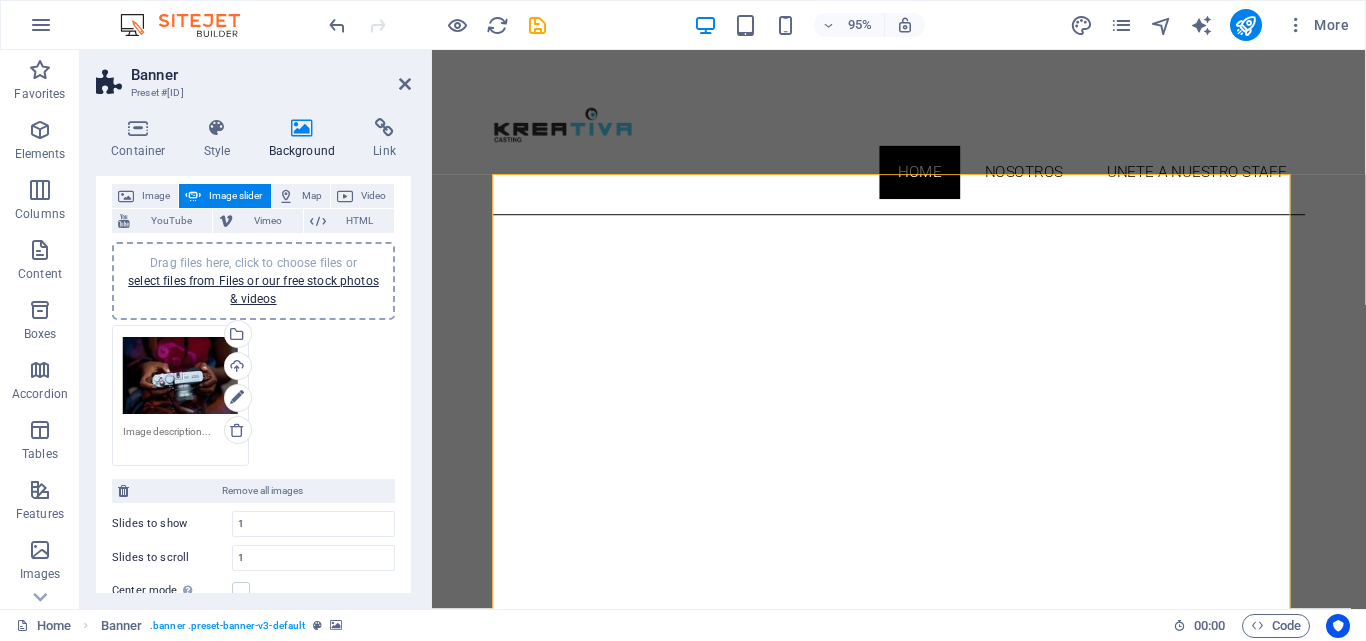 scroll, scrollTop: 106, scrollLeft: 0, axis: vertical 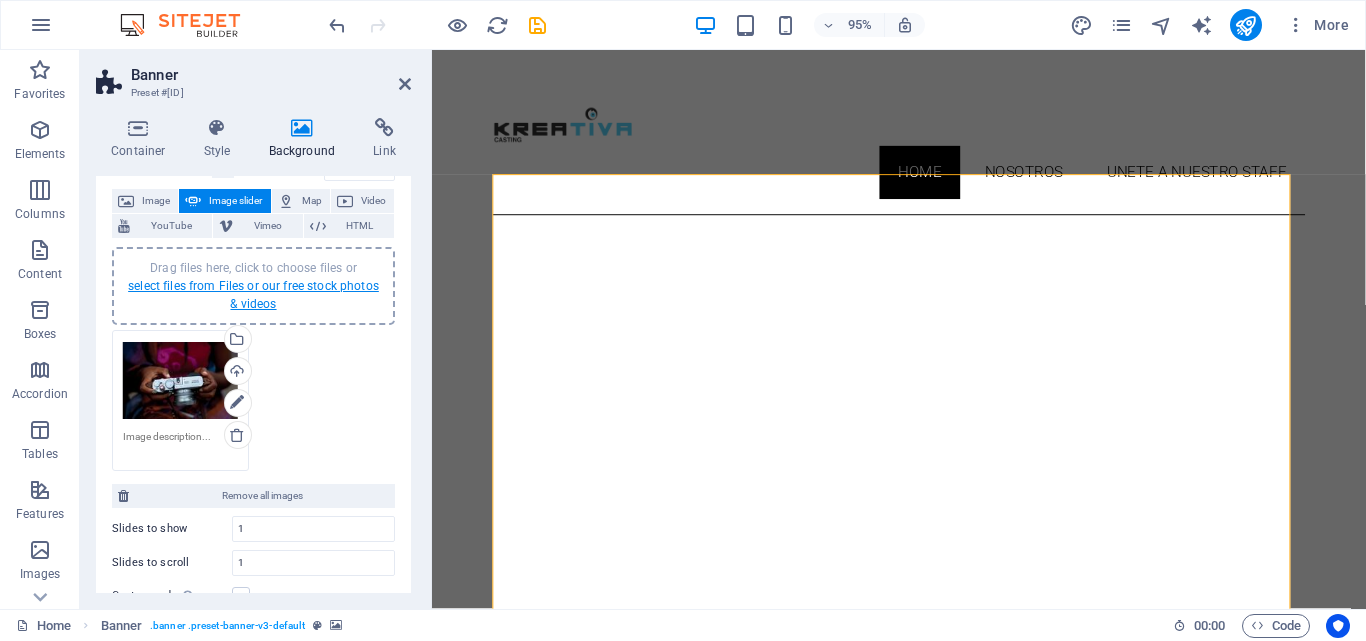 click on "select files from Files or our free stock photos & videos" at bounding box center (253, 295) 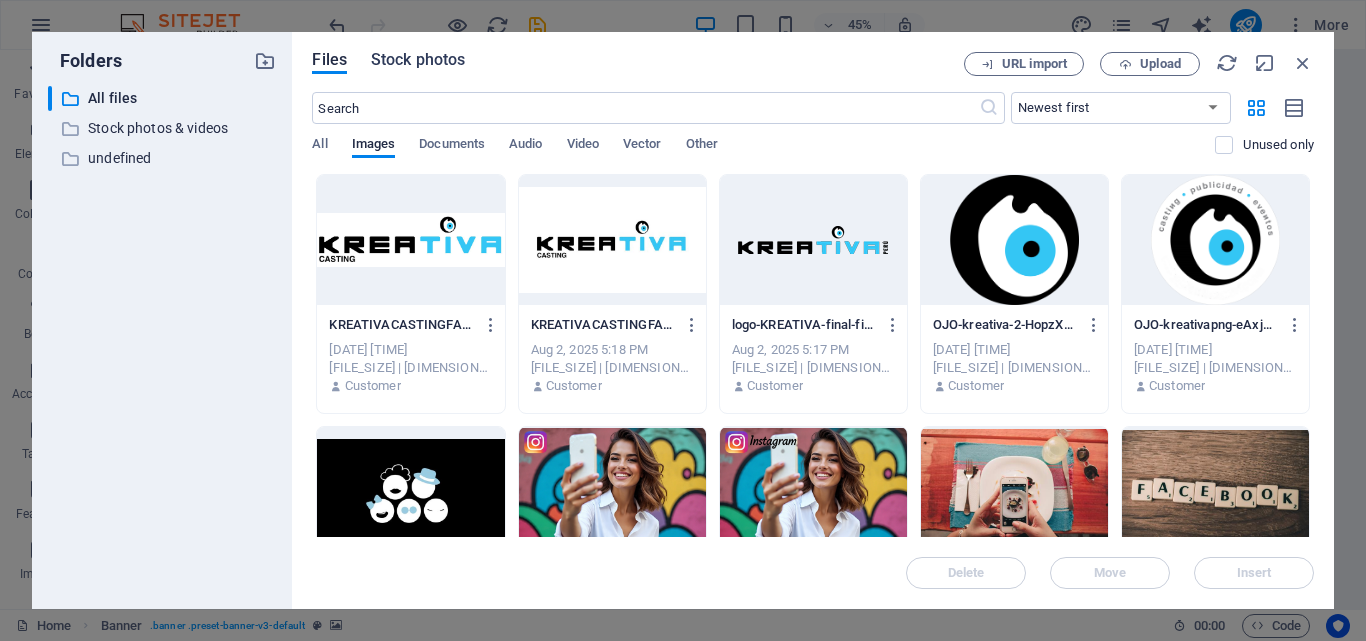 click on "Stock photos" at bounding box center (418, 60) 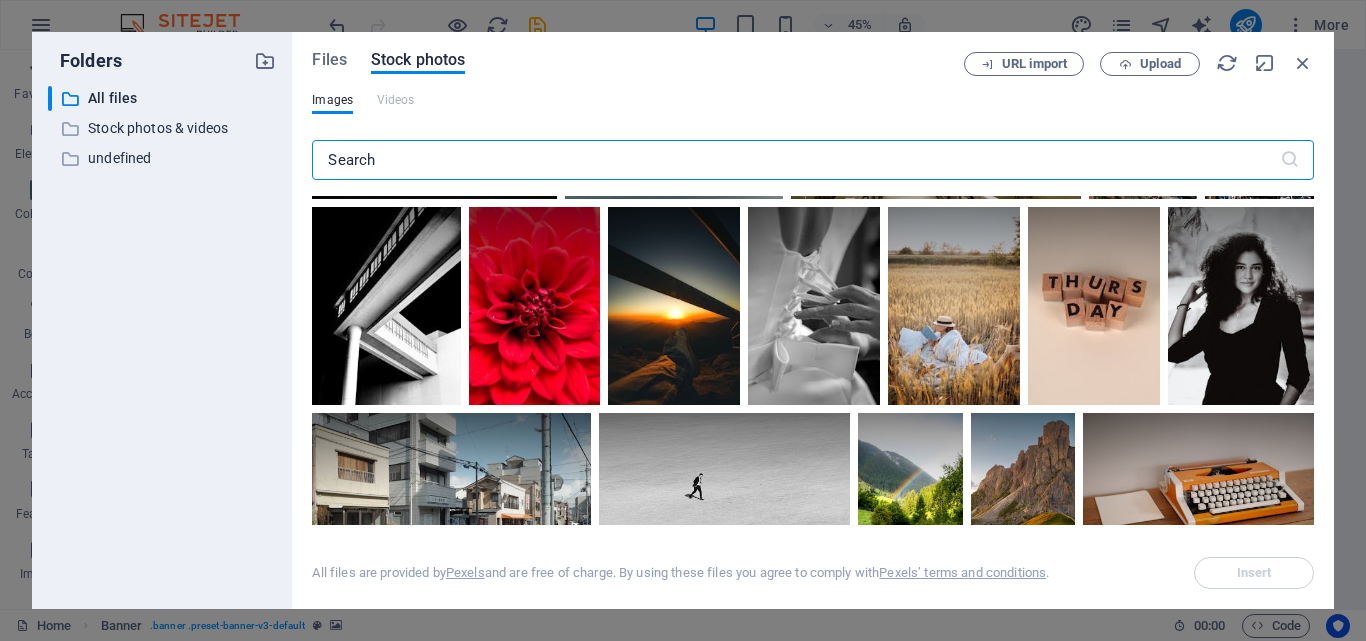 scroll, scrollTop: 1287, scrollLeft: 0, axis: vertical 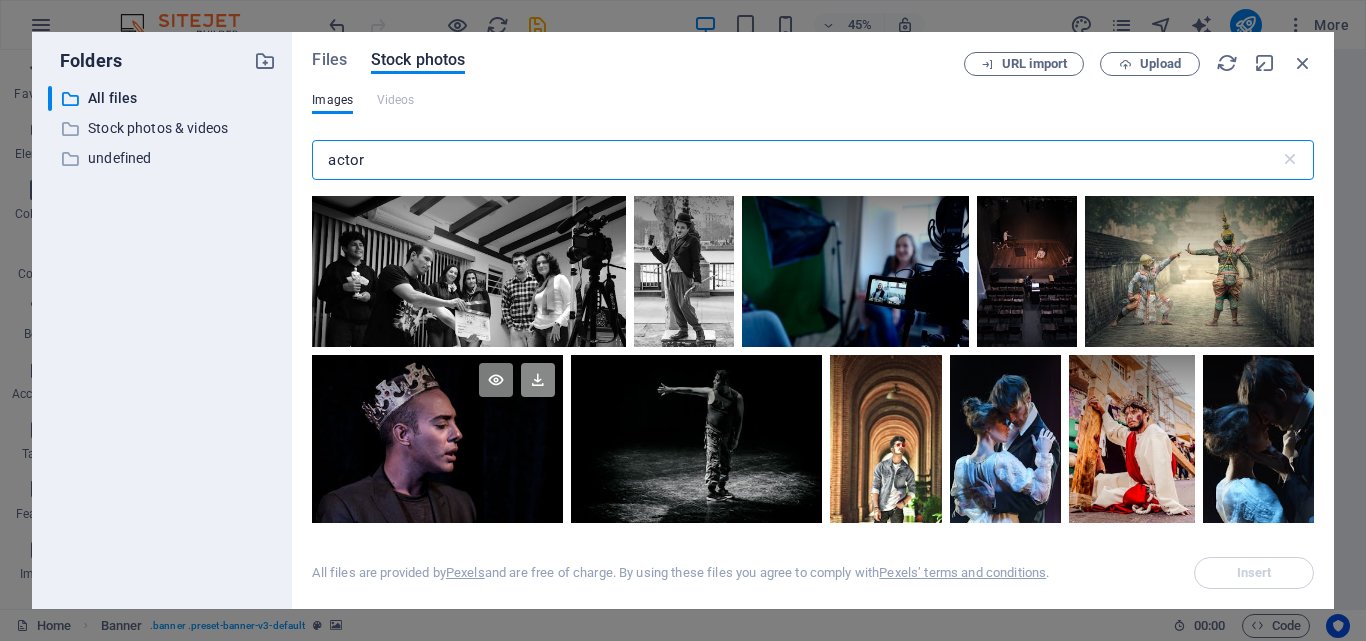 type on "actor" 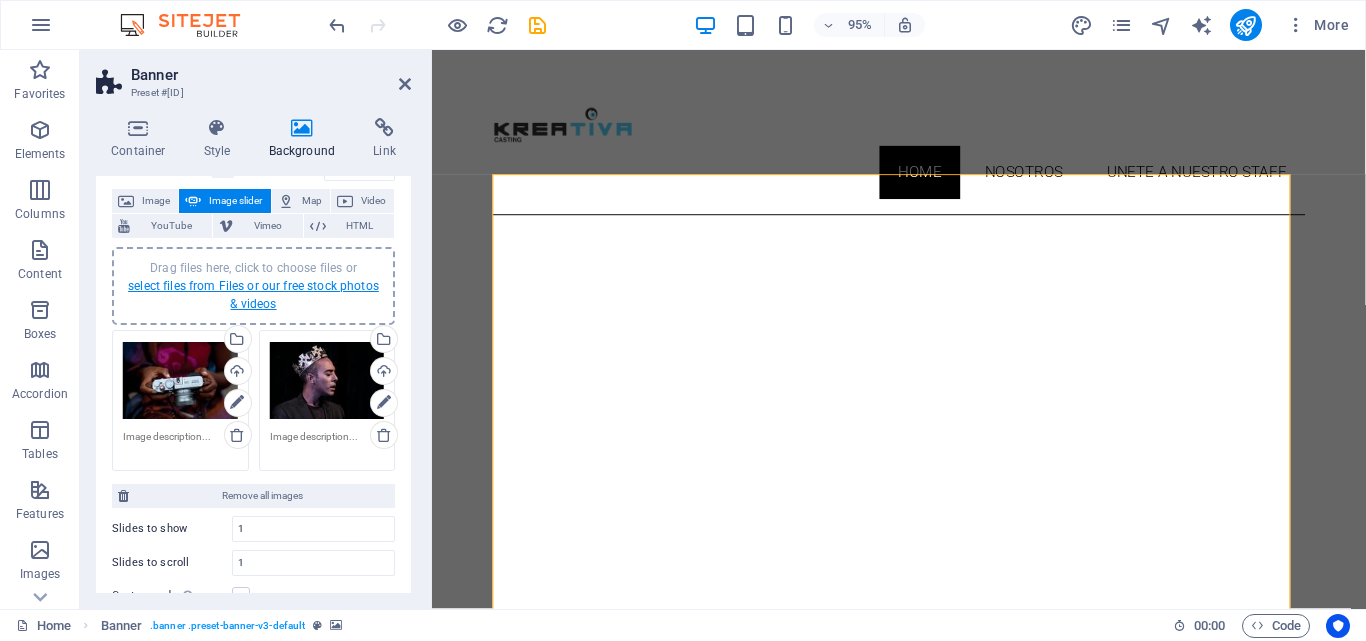 click on "select files from Files or our free stock photos & videos" at bounding box center (253, 295) 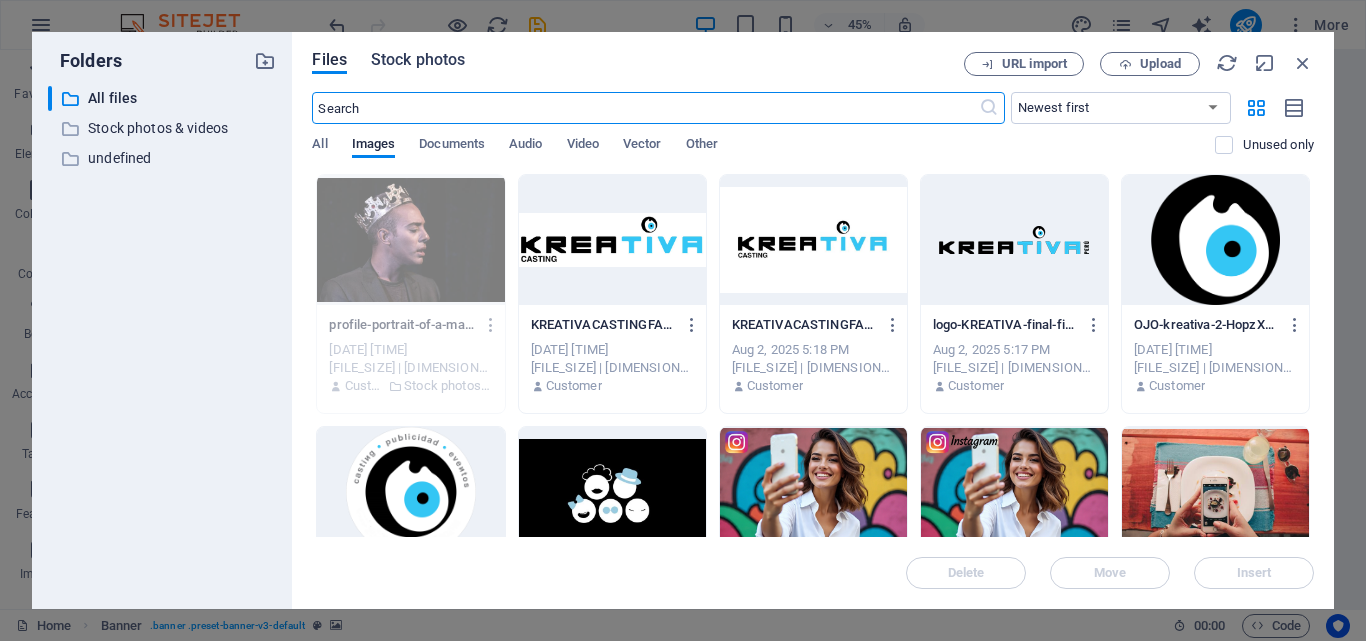 click on "Stock photos" at bounding box center (418, 60) 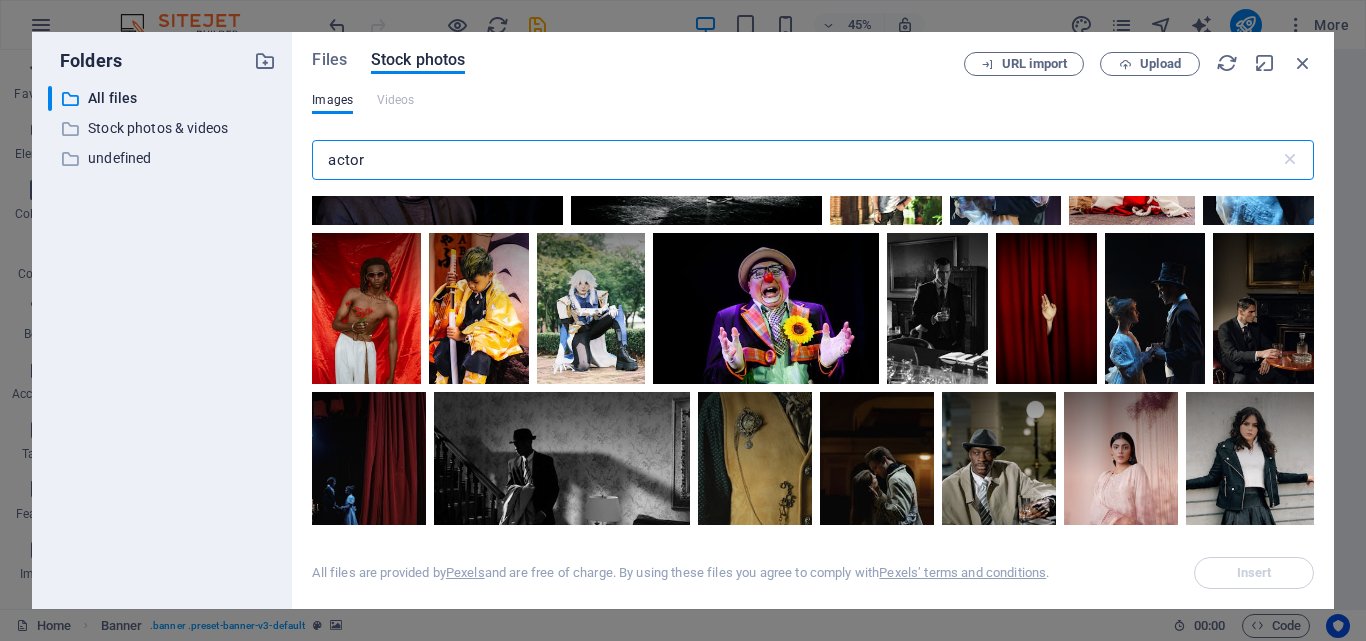 scroll, scrollTop: 275, scrollLeft: 0, axis: vertical 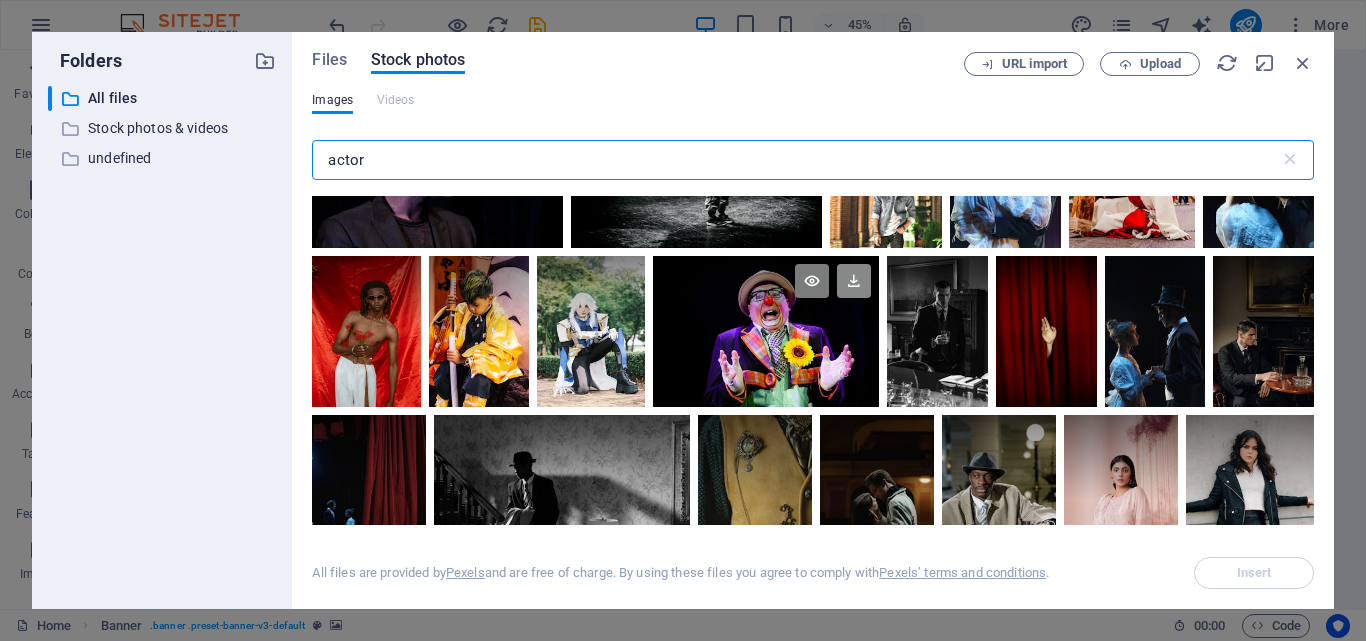 click at bounding box center [854, 281] 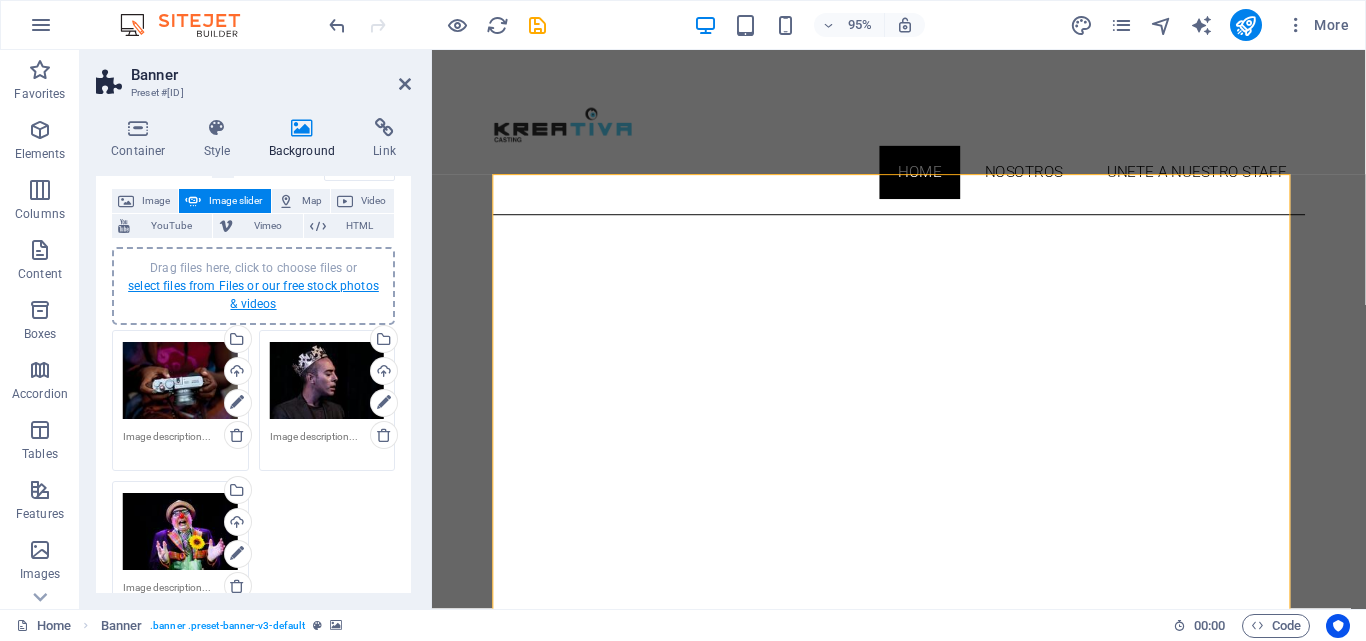 click on "select files from Files or our free stock photos & videos" at bounding box center [253, 295] 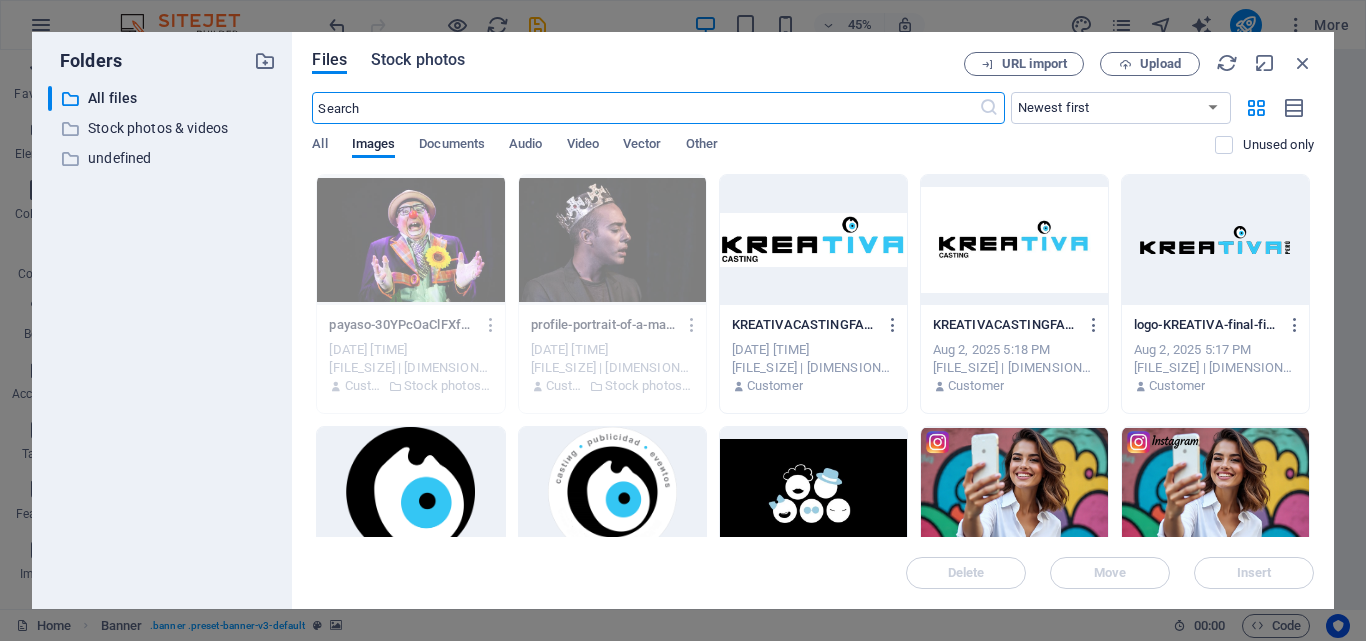 click on "Stock photos" at bounding box center [418, 60] 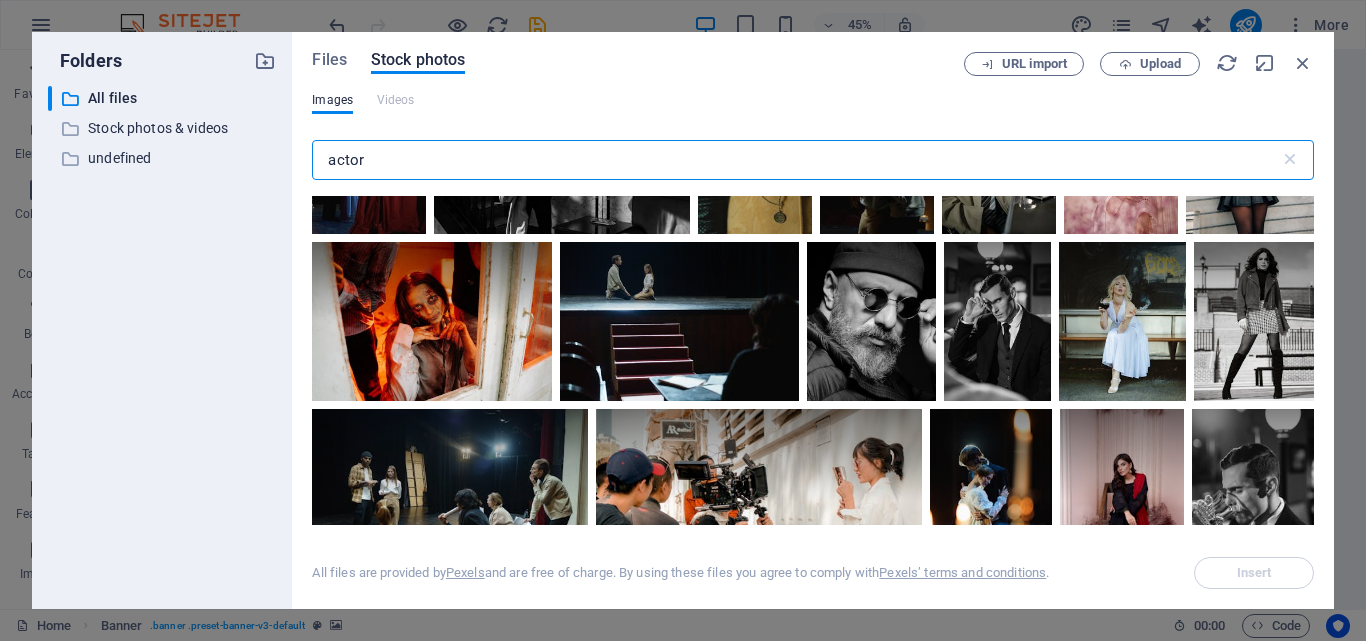 scroll, scrollTop: 612, scrollLeft: 0, axis: vertical 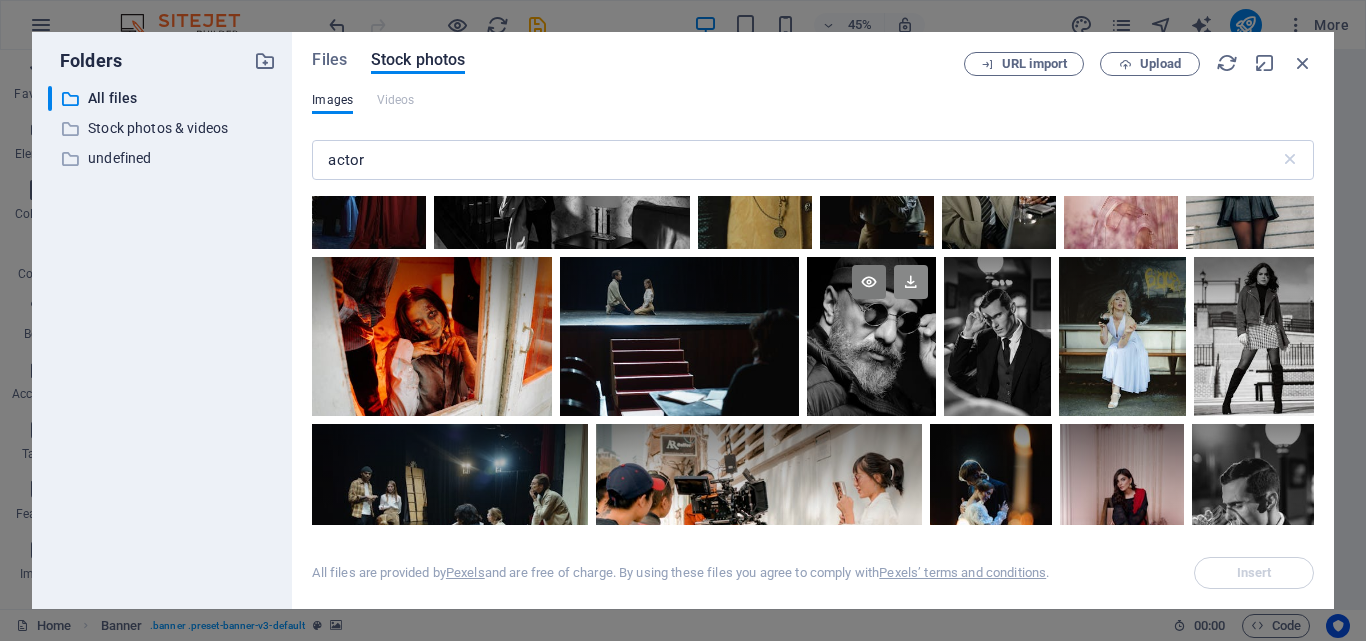 click at bounding box center (911, 282) 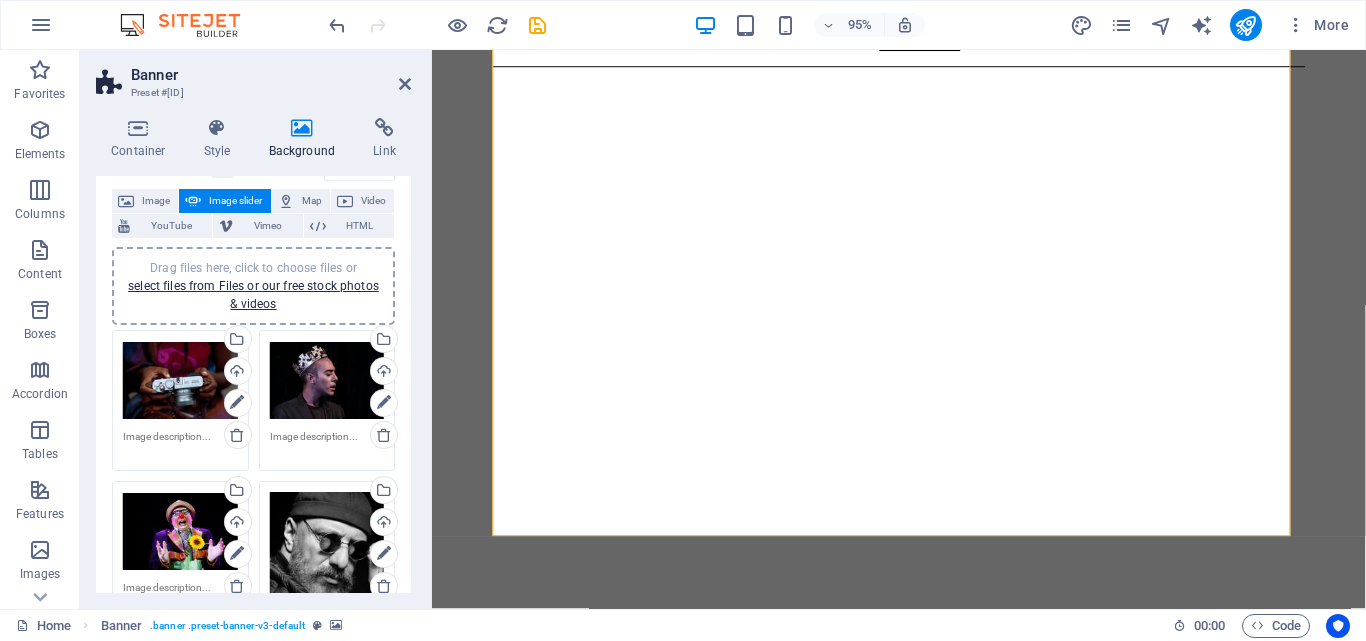 scroll, scrollTop: 186, scrollLeft: 0, axis: vertical 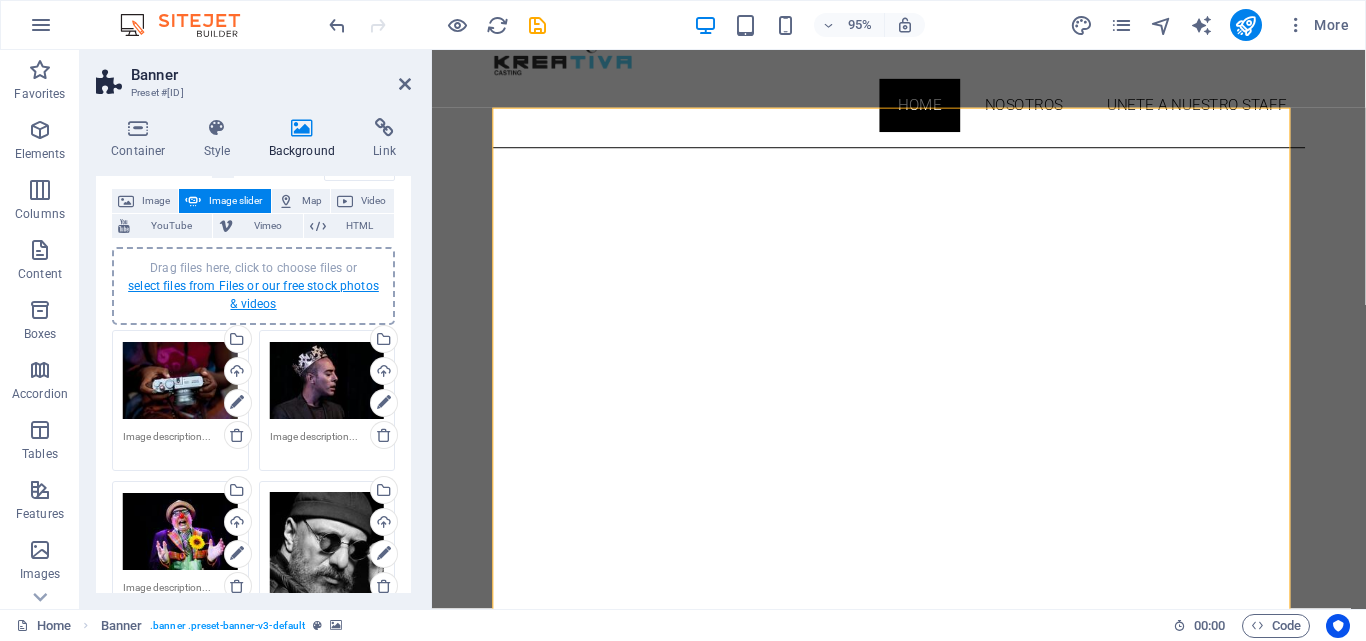 click on "select files from Files or our free stock photos & videos" at bounding box center [253, 295] 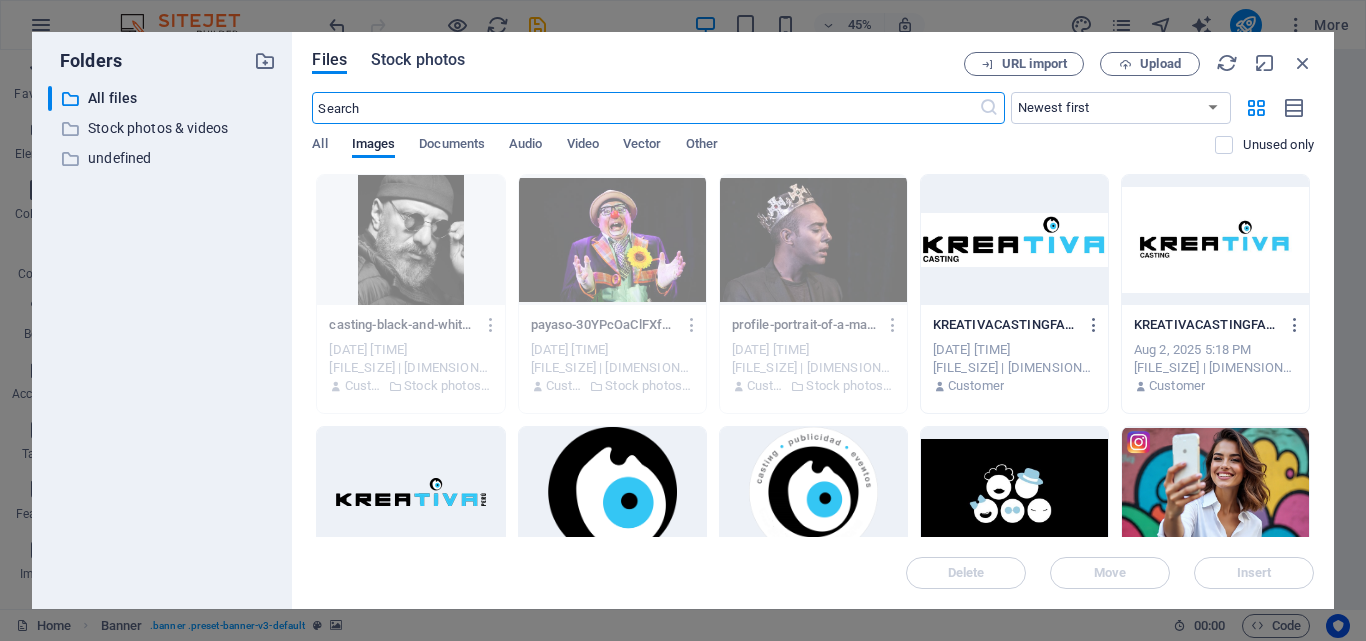 click on "Stock photos" at bounding box center [418, 60] 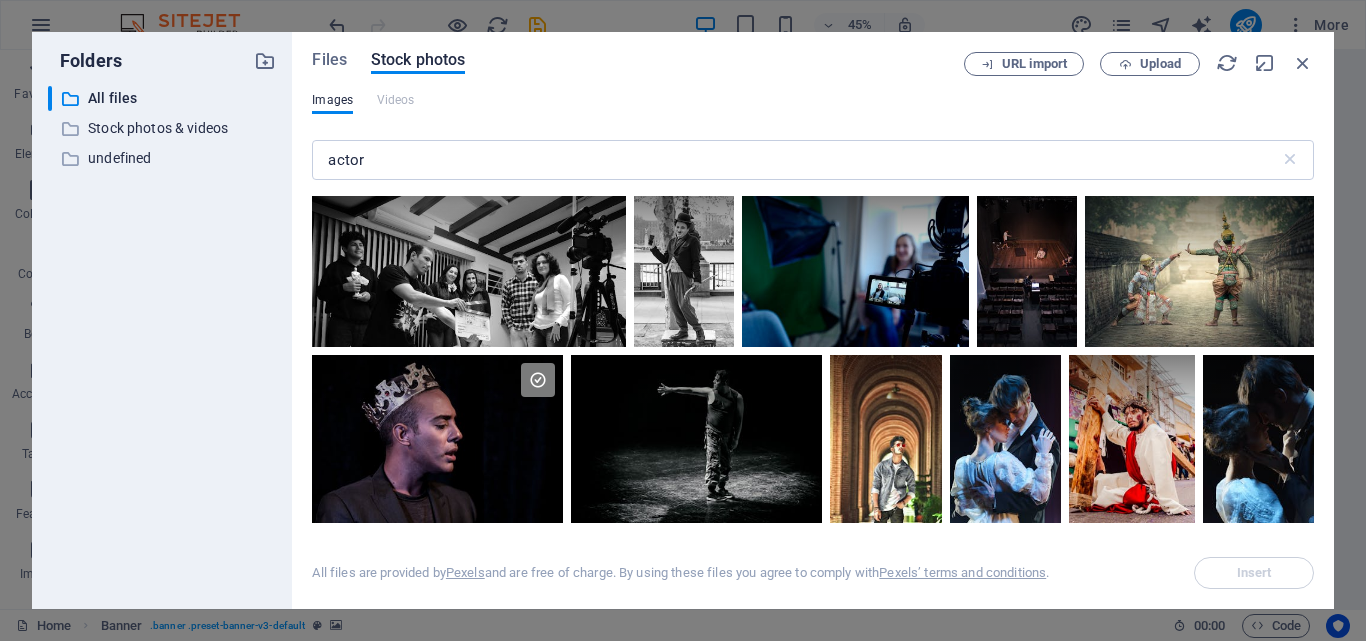 drag, startPoint x: 1319, startPoint y: 253, endPoint x: 1327, endPoint y: 292, distance: 39.812057 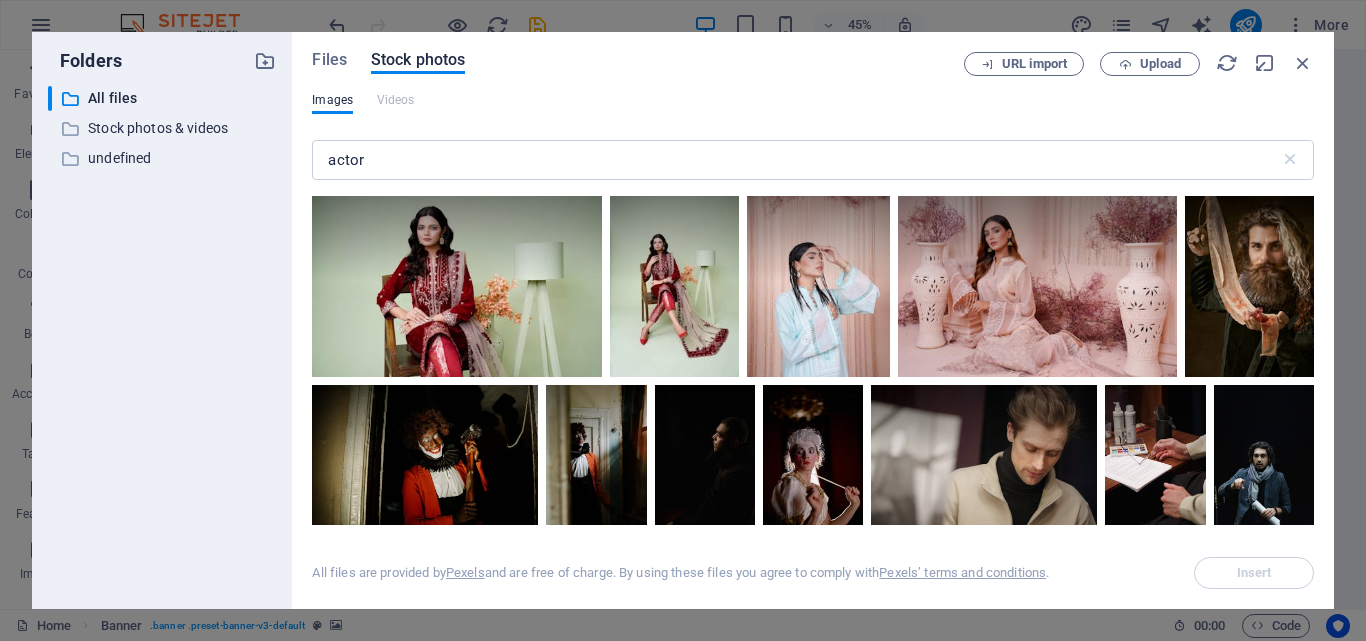 scroll, scrollTop: 5204, scrollLeft: 0, axis: vertical 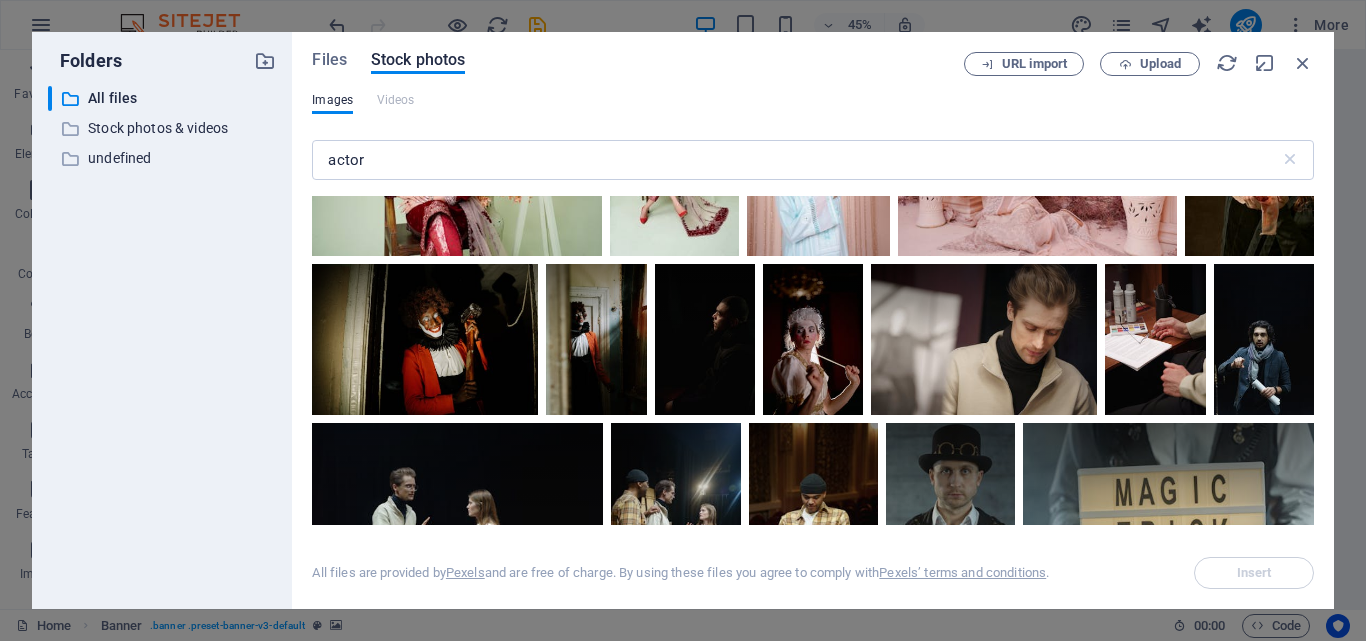 click at bounding box center [1093, -20] 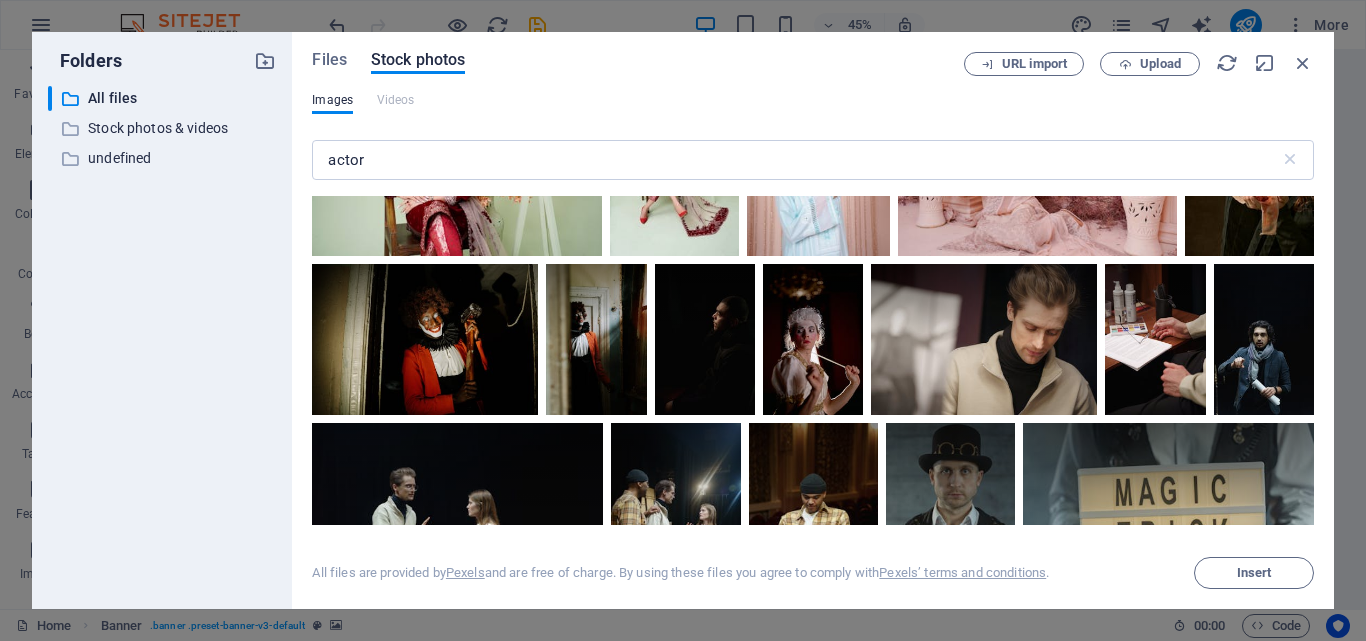 click at bounding box center [1180, -70] 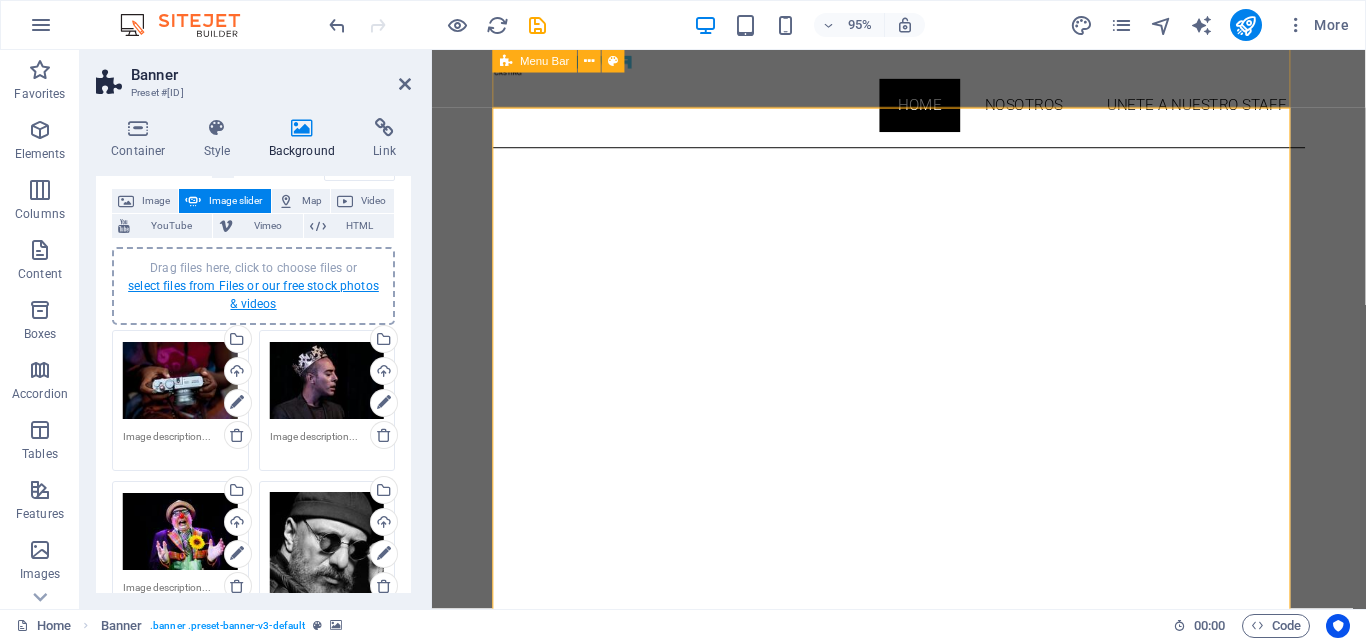 click on "select files from Files or our free stock photos & videos" at bounding box center [253, 295] 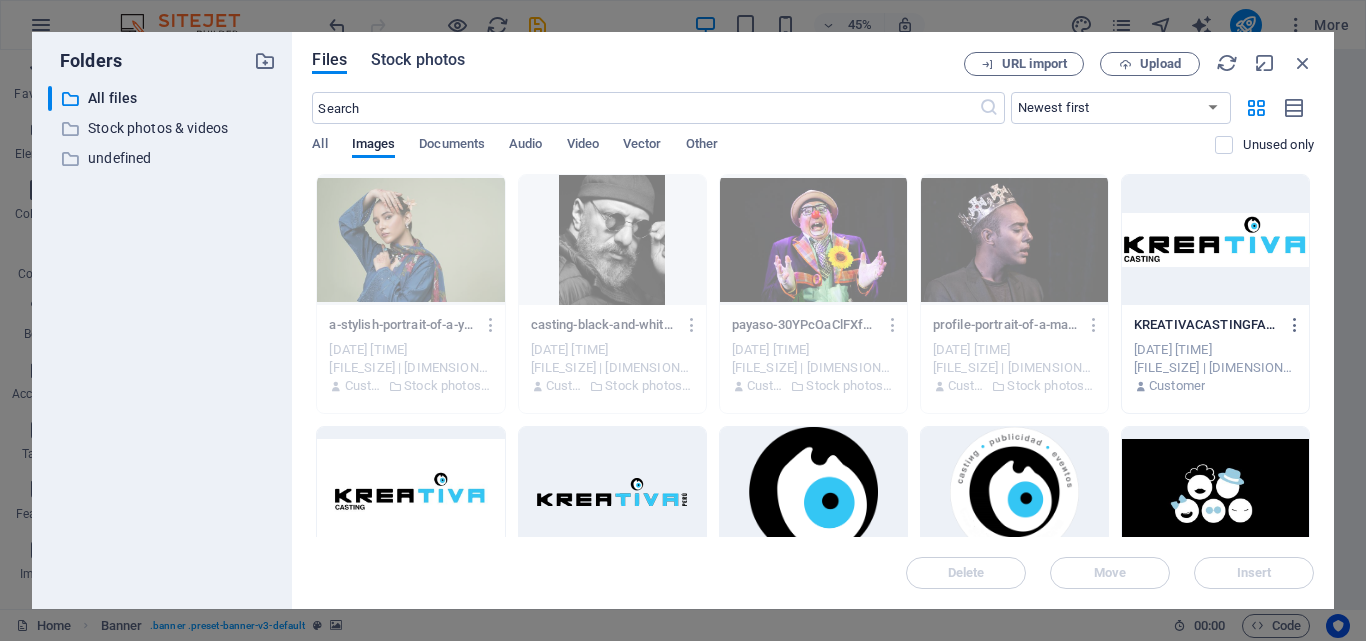 click on "Stock photos" at bounding box center (418, 60) 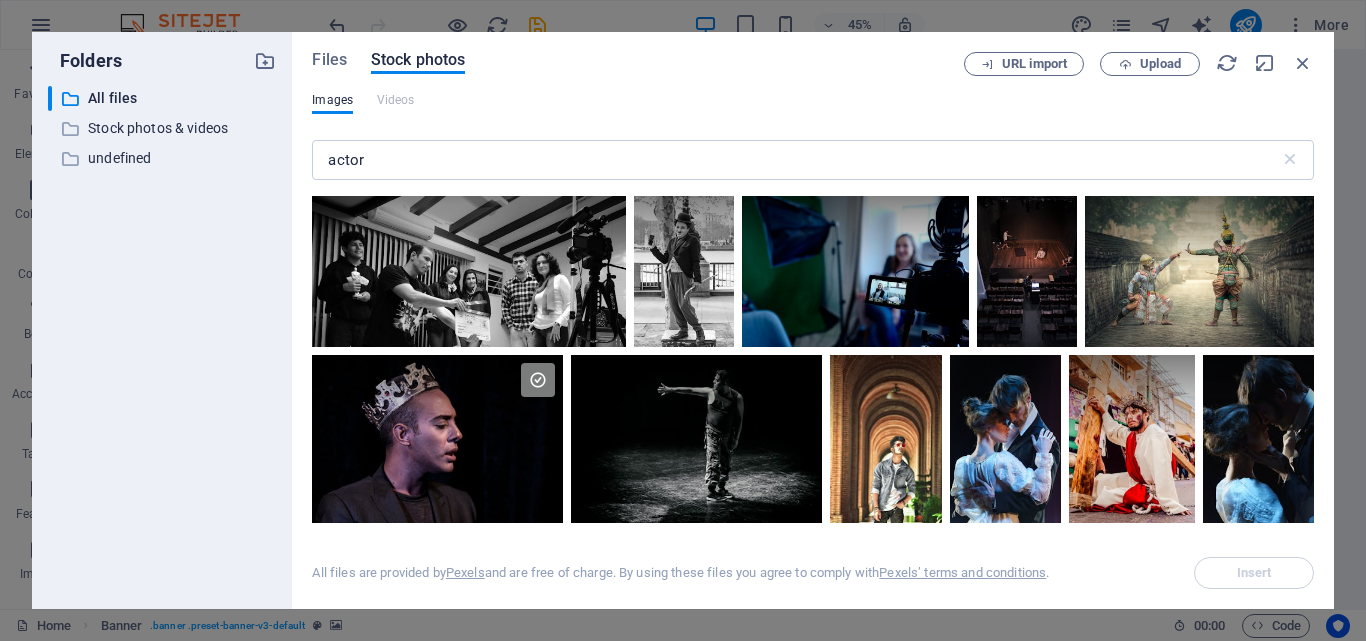 drag, startPoint x: 1315, startPoint y: 208, endPoint x: 1310, endPoint y: 225, distance: 17.720045 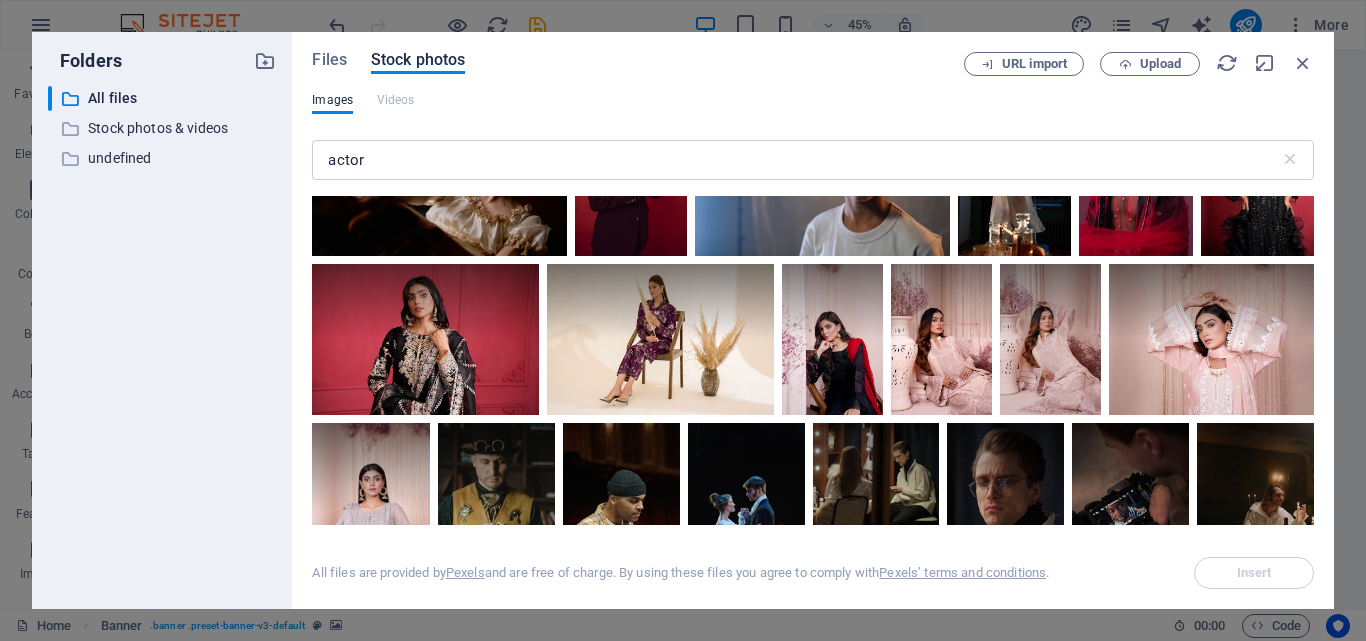 scroll, scrollTop: 6268, scrollLeft: 0, axis: vertical 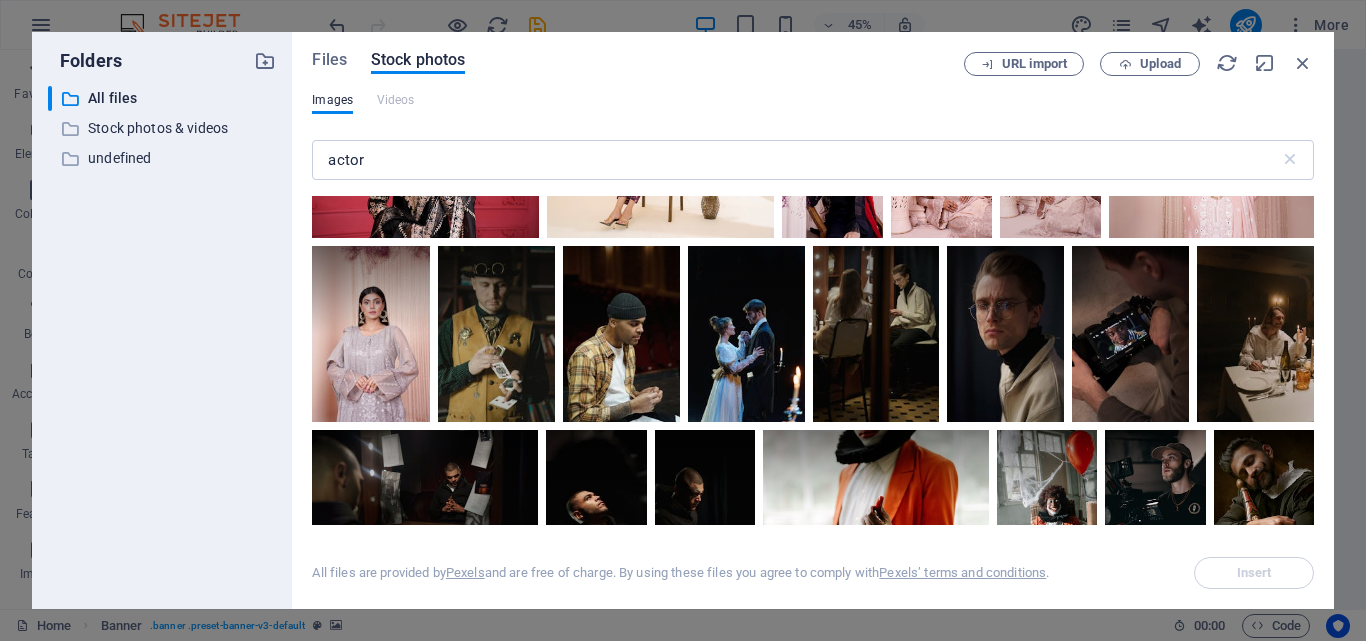 click at bounding box center [924, -66] 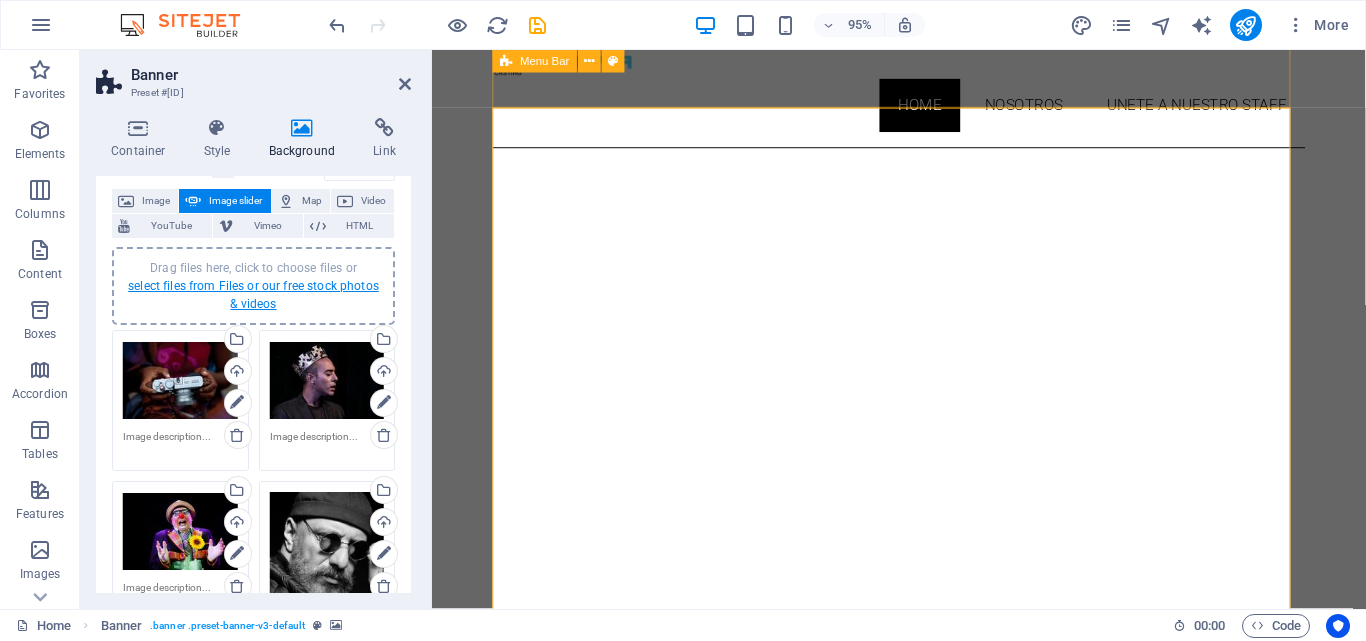 click on "select files from Files or our free stock photos & videos" at bounding box center (253, 295) 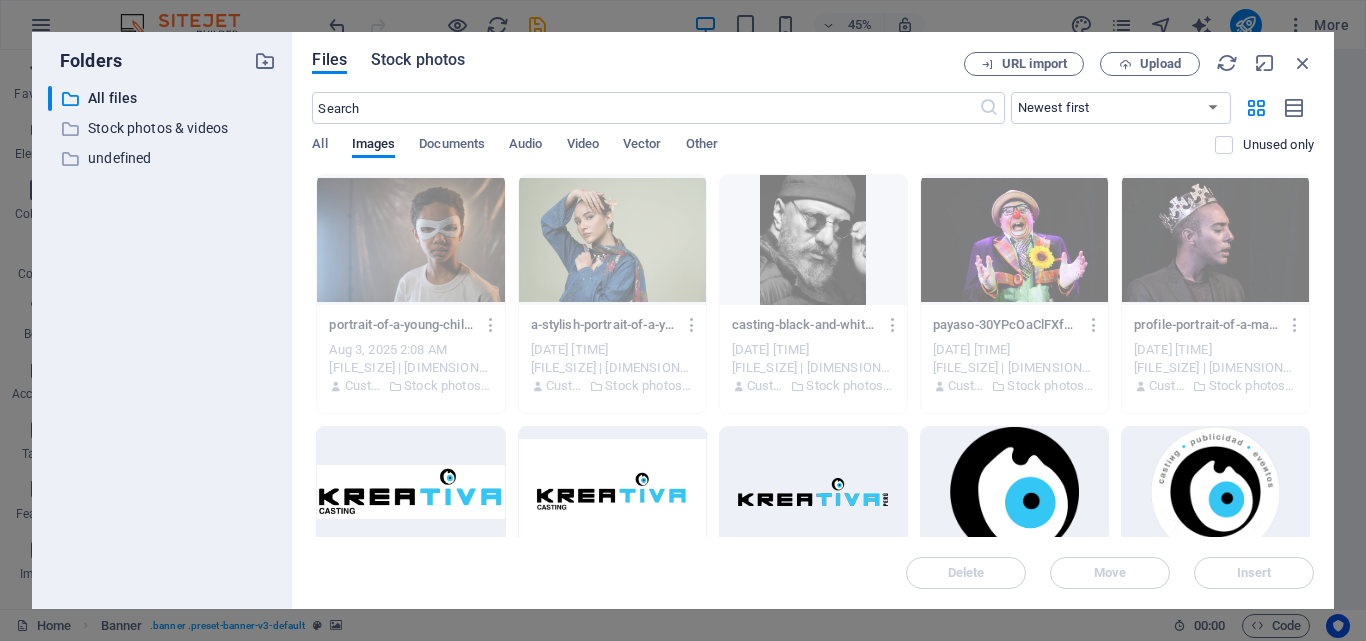 click on "Stock photos" at bounding box center [418, 60] 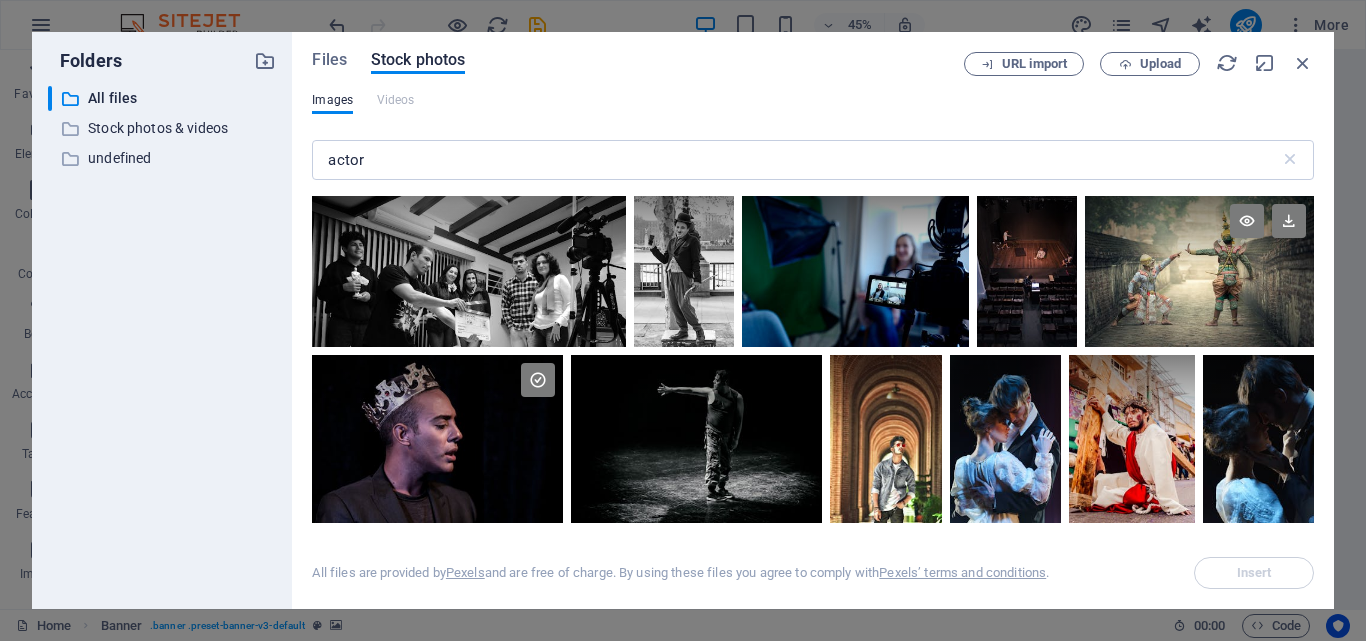 drag, startPoint x: 1309, startPoint y: 207, endPoint x: 1308, endPoint y: 273, distance: 66.007576 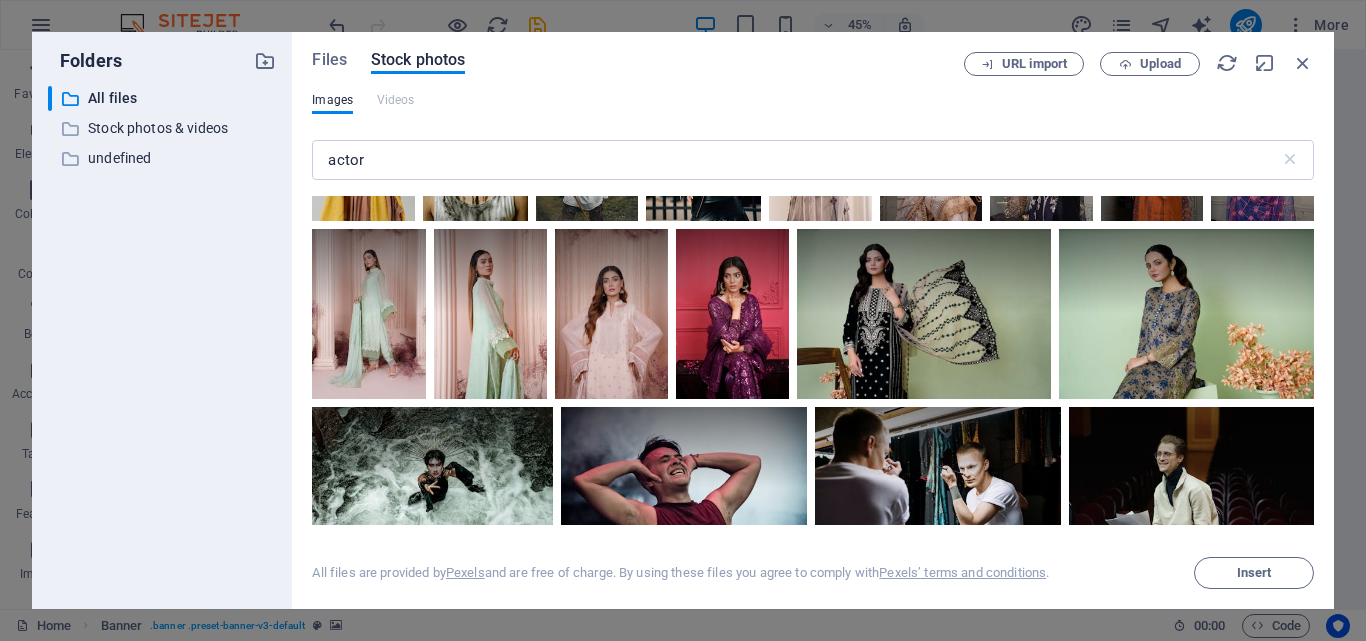 scroll, scrollTop: 8244, scrollLeft: 0, axis: vertical 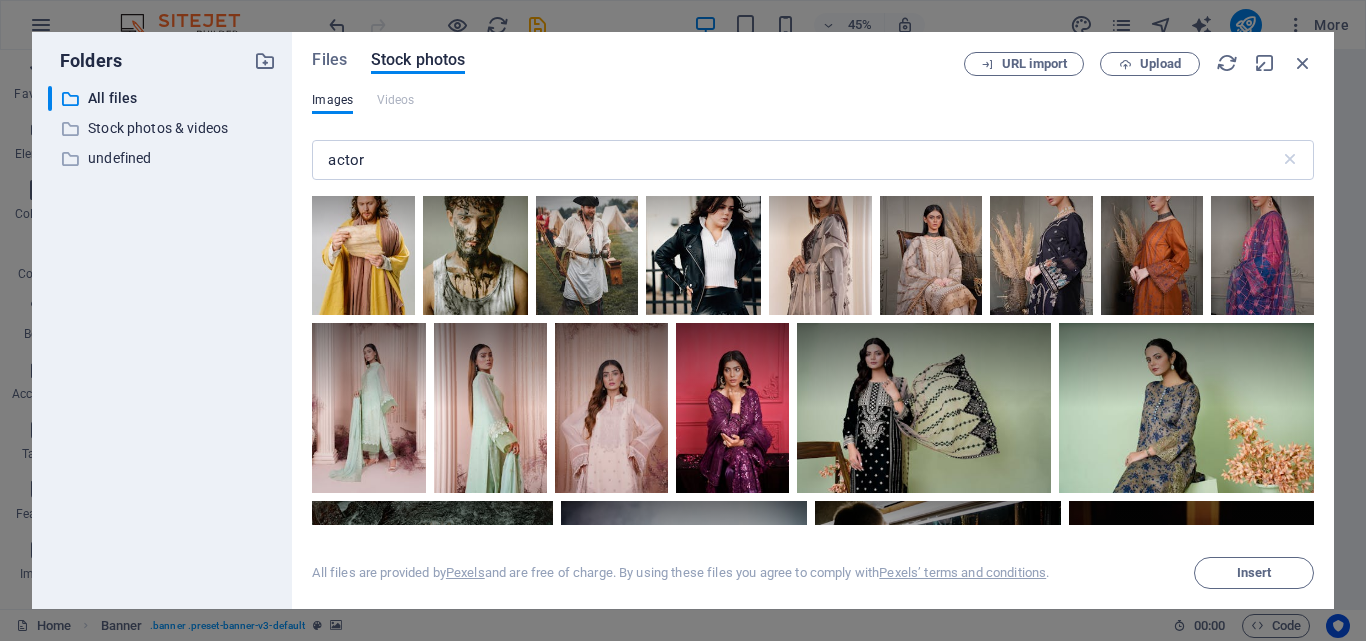 click at bounding box center [1032, -360] 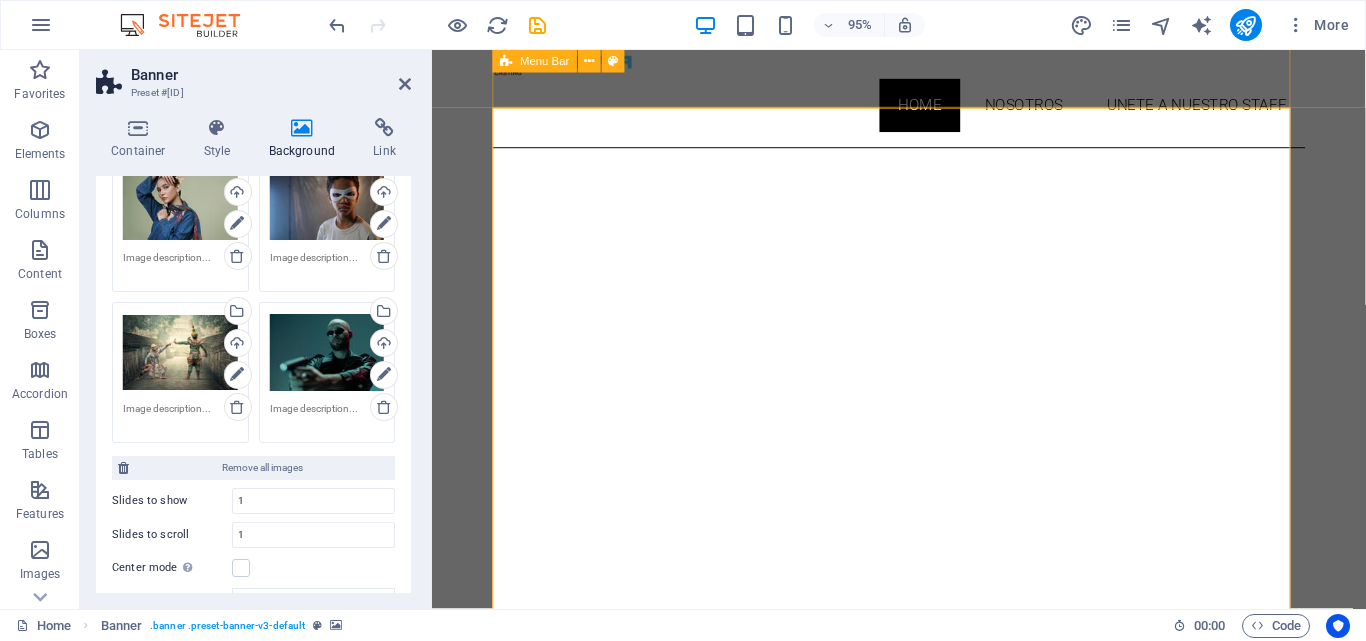 scroll, scrollTop: 652, scrollLeft: 0, axis: vertical 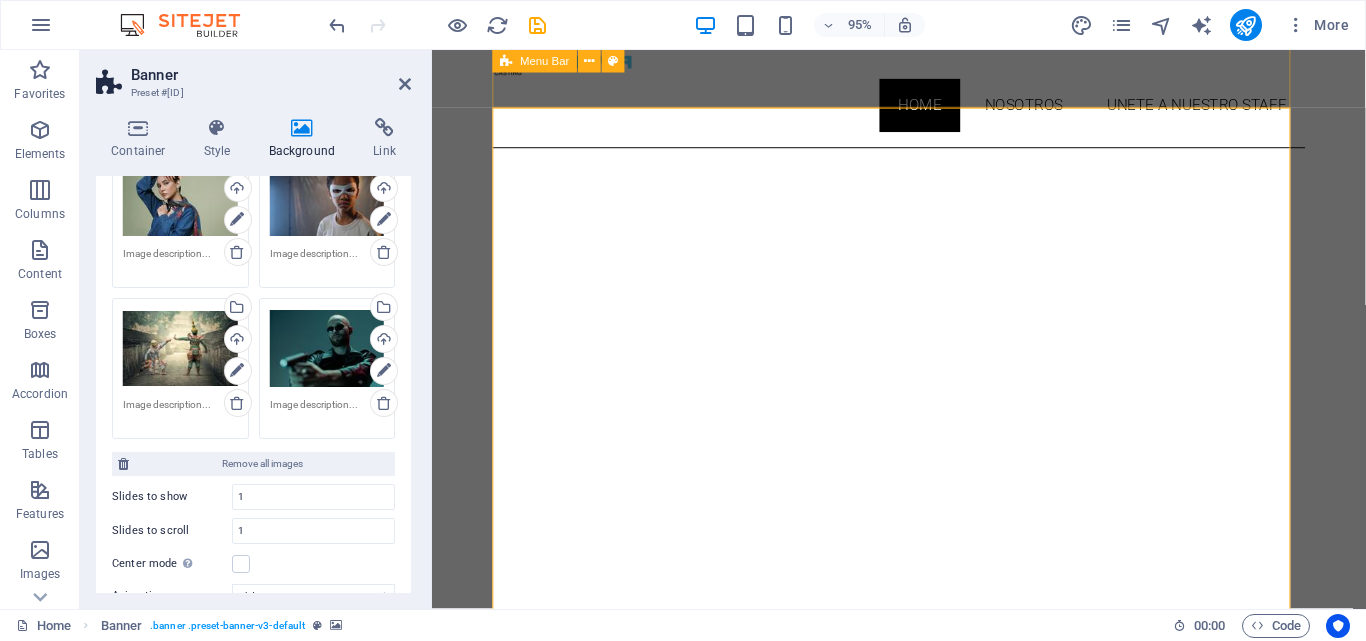 click on "Drag files here, click to choose files or select files from Files or our free stock photos & videos" at bounding box center (180, 349) 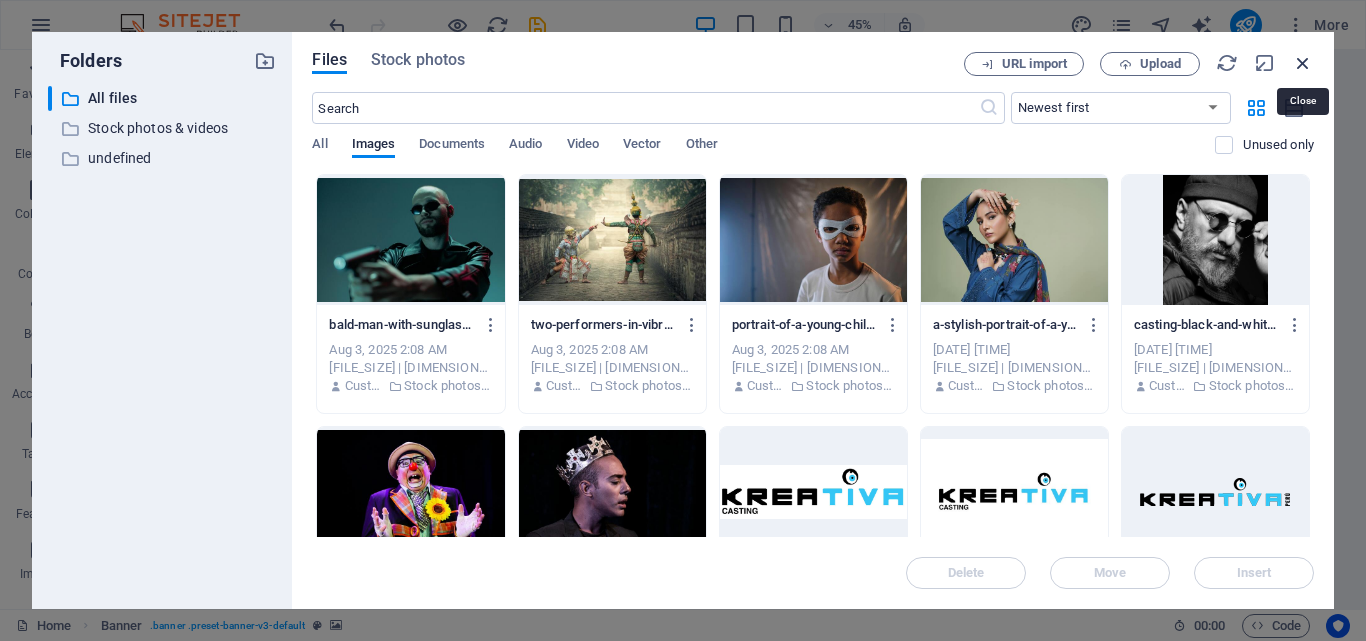 click at bounding box center [1303, 63] 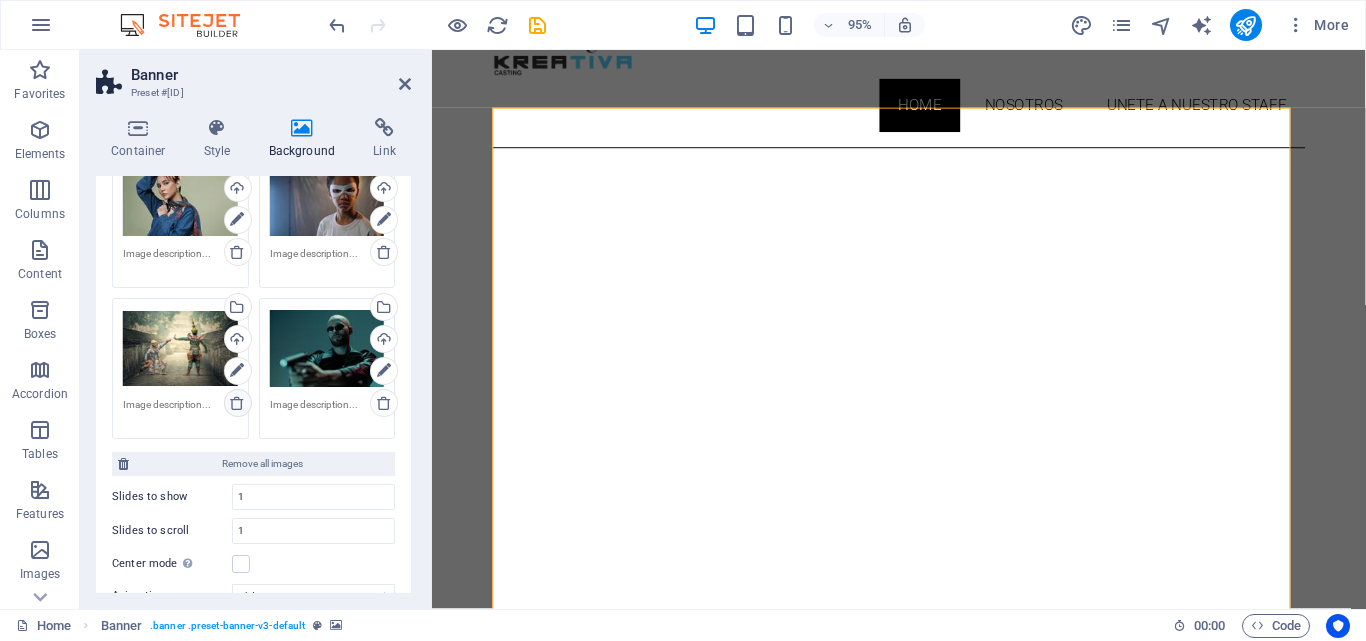 click at bounding box center (237, 403) 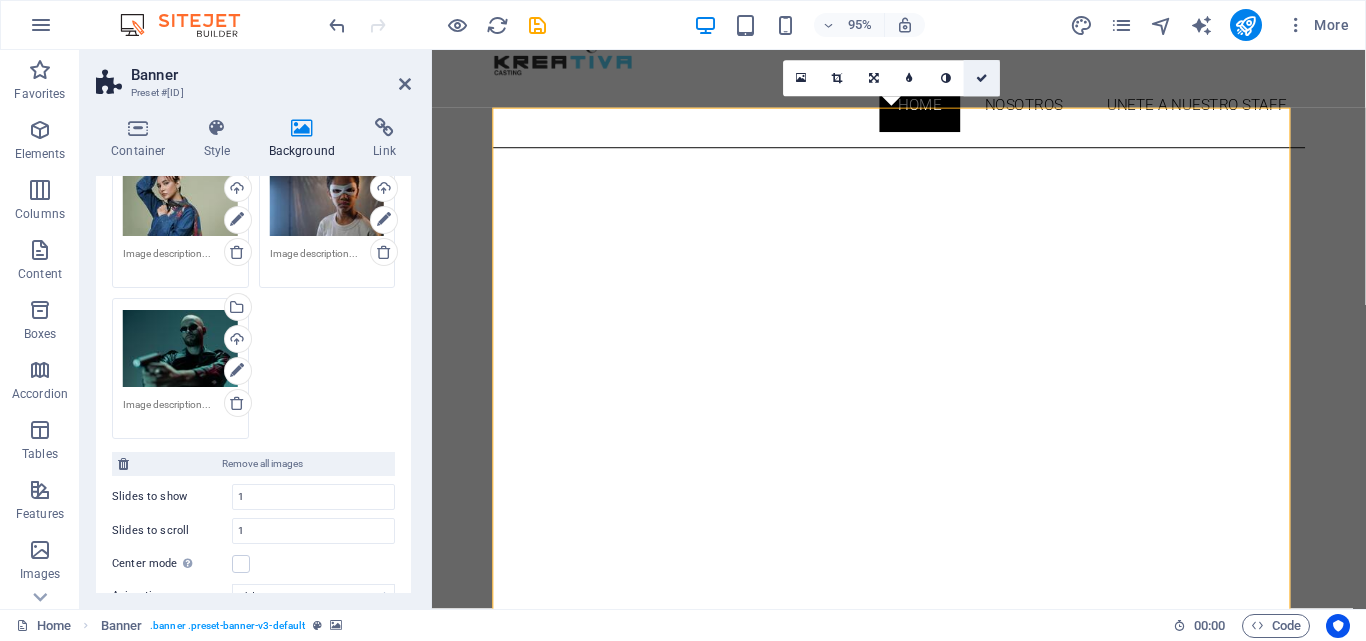 click at bounding box center (982, 78) 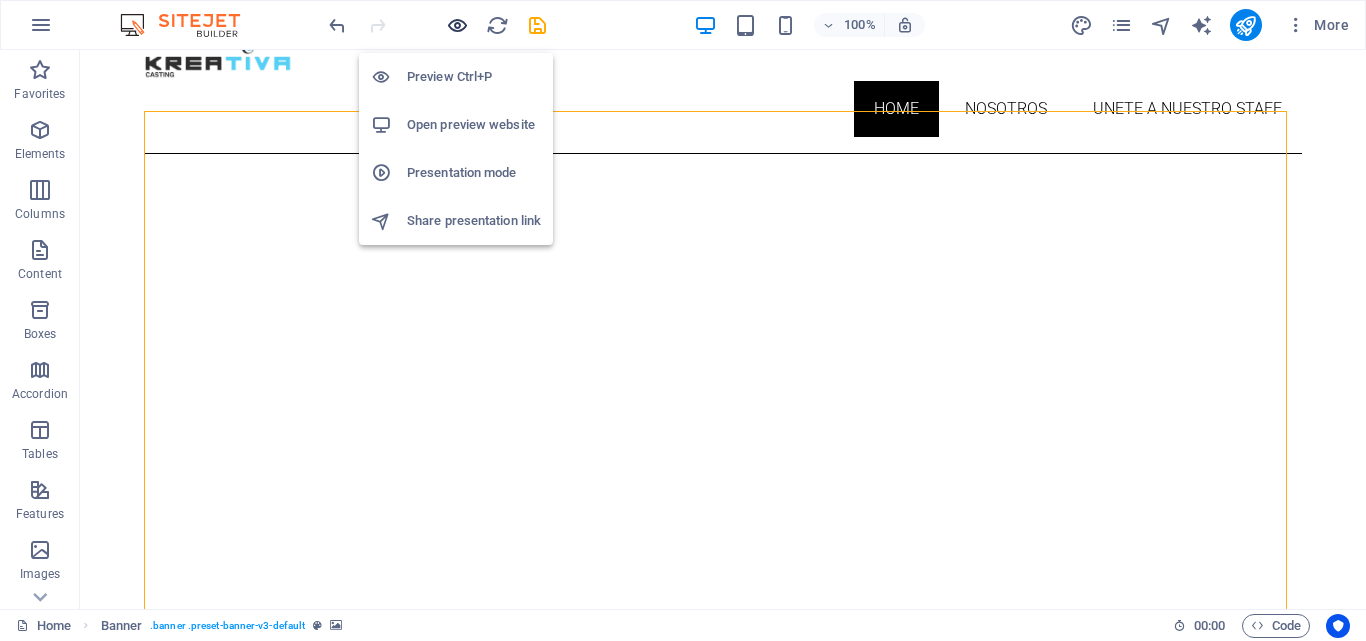 click at bounding box center (457, 25) 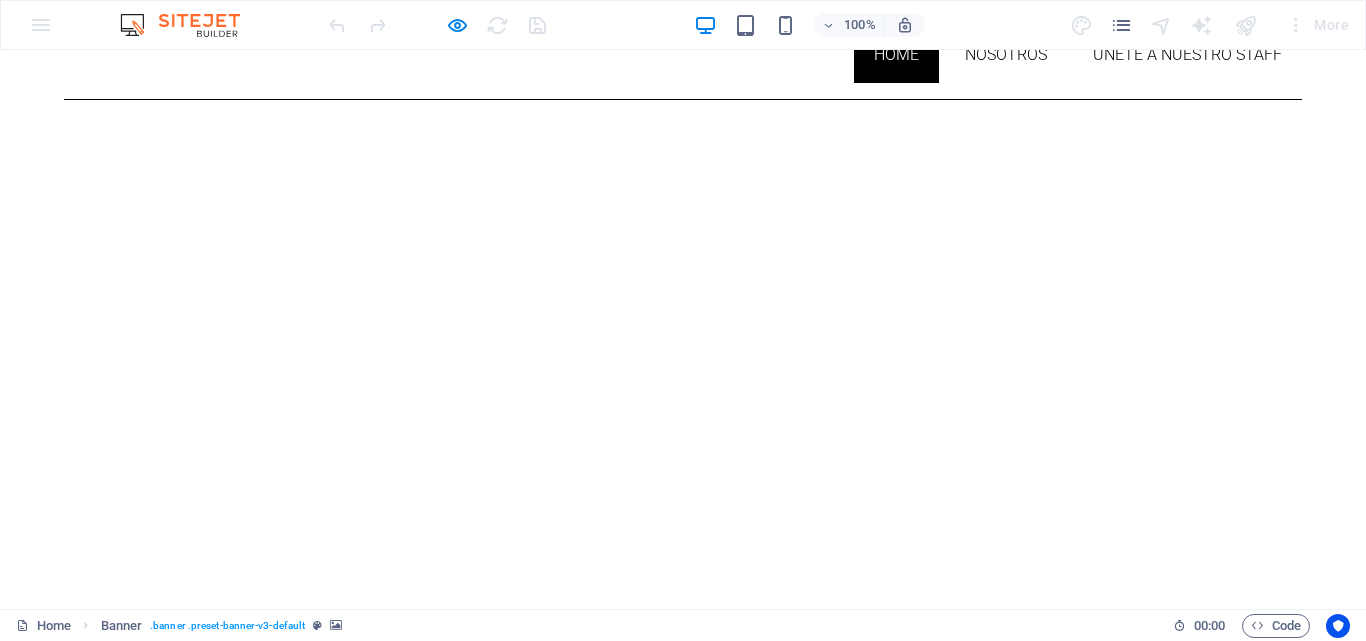 scroll, scrollTop: 148, scrollLeft: 0, axis: vertical 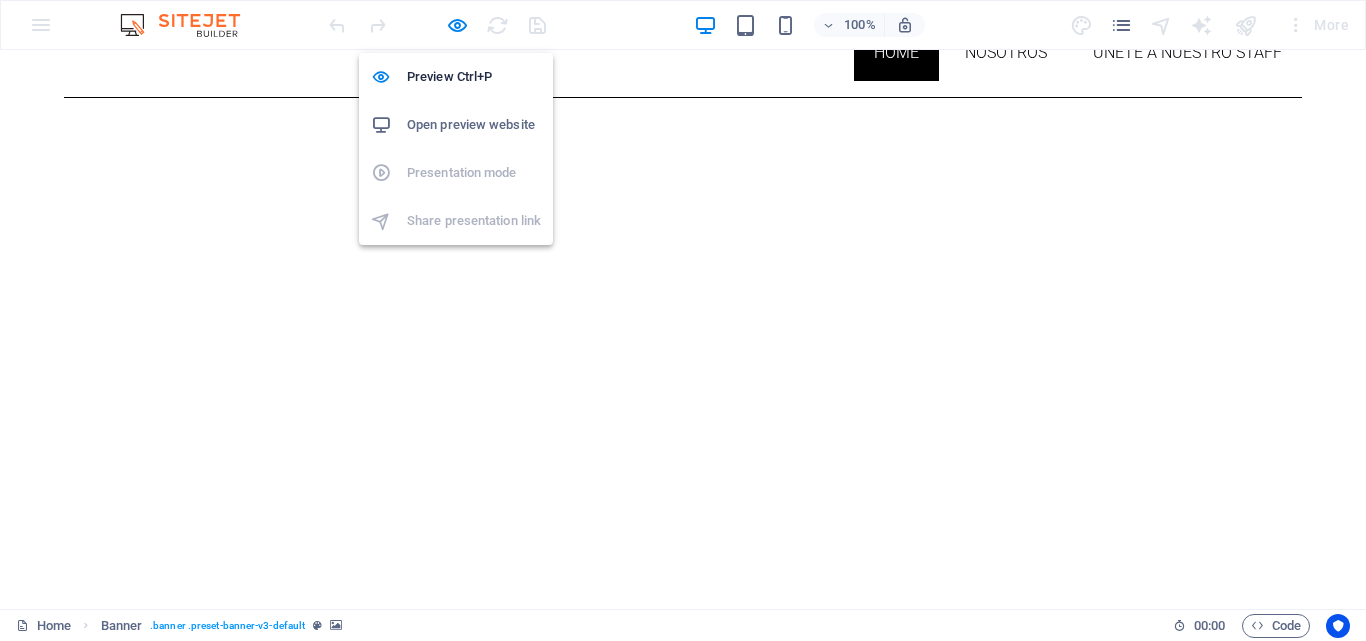 click on "Open preview website" at bounding box center (474, 125) 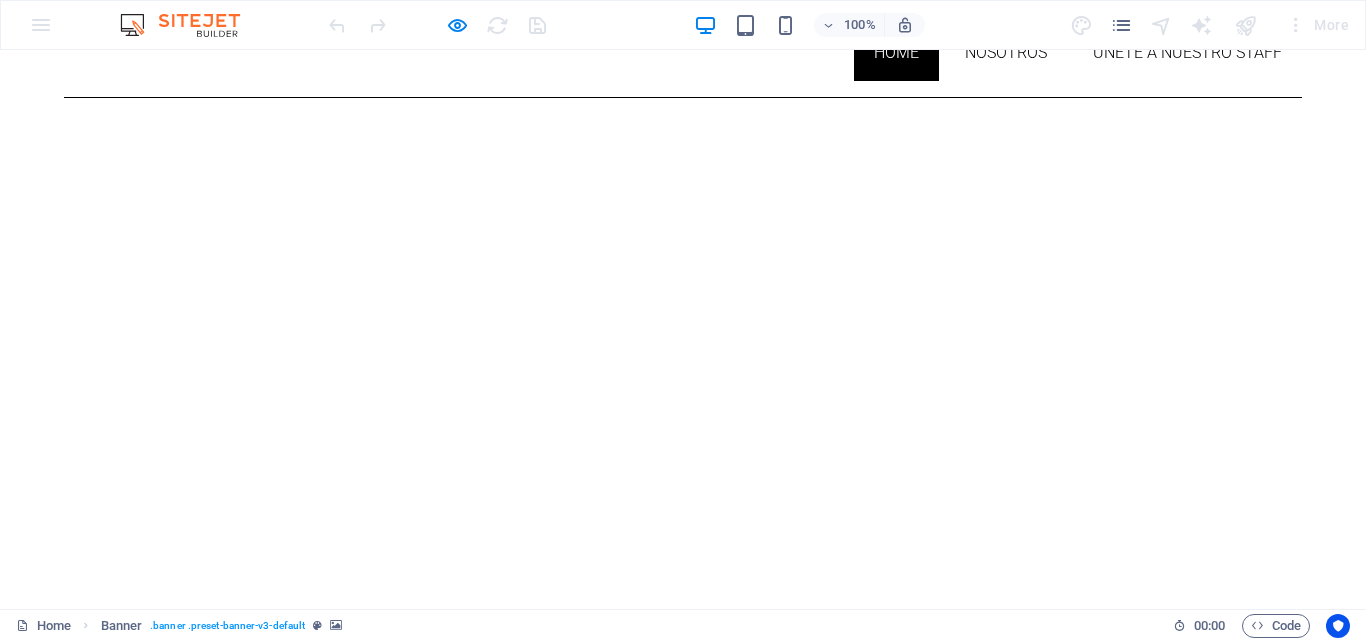 click at bounding box center (437, 25) 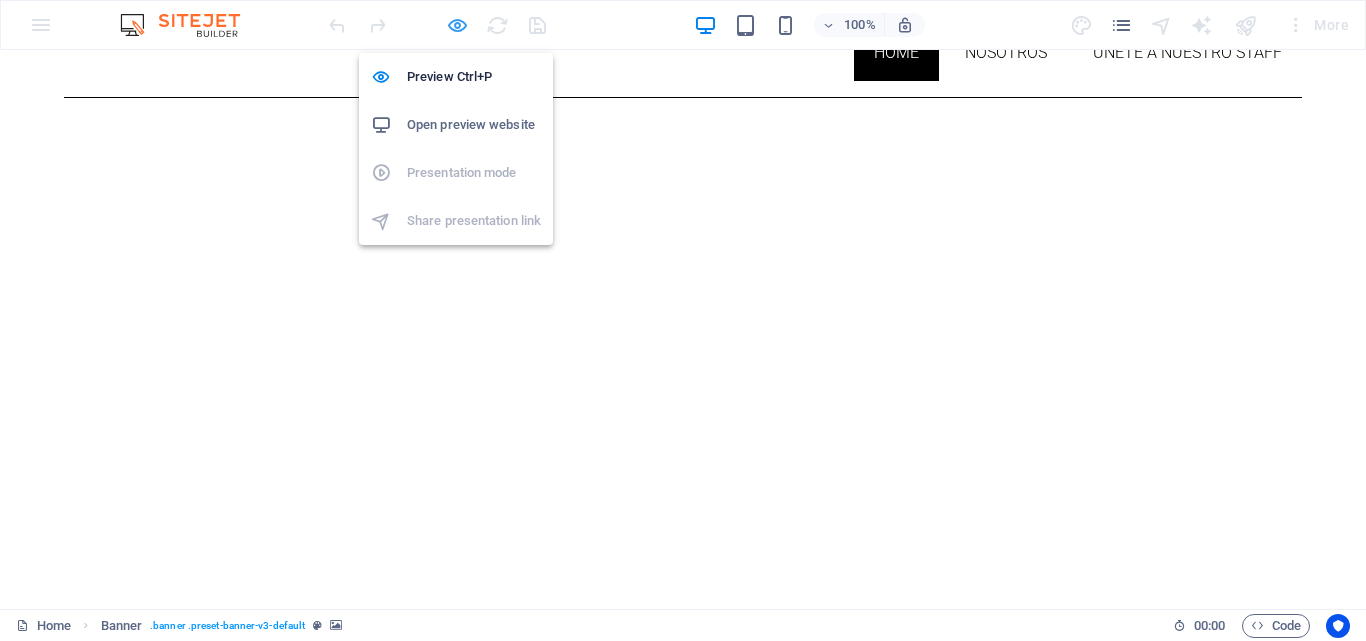 click at bounding box center [457, 25] 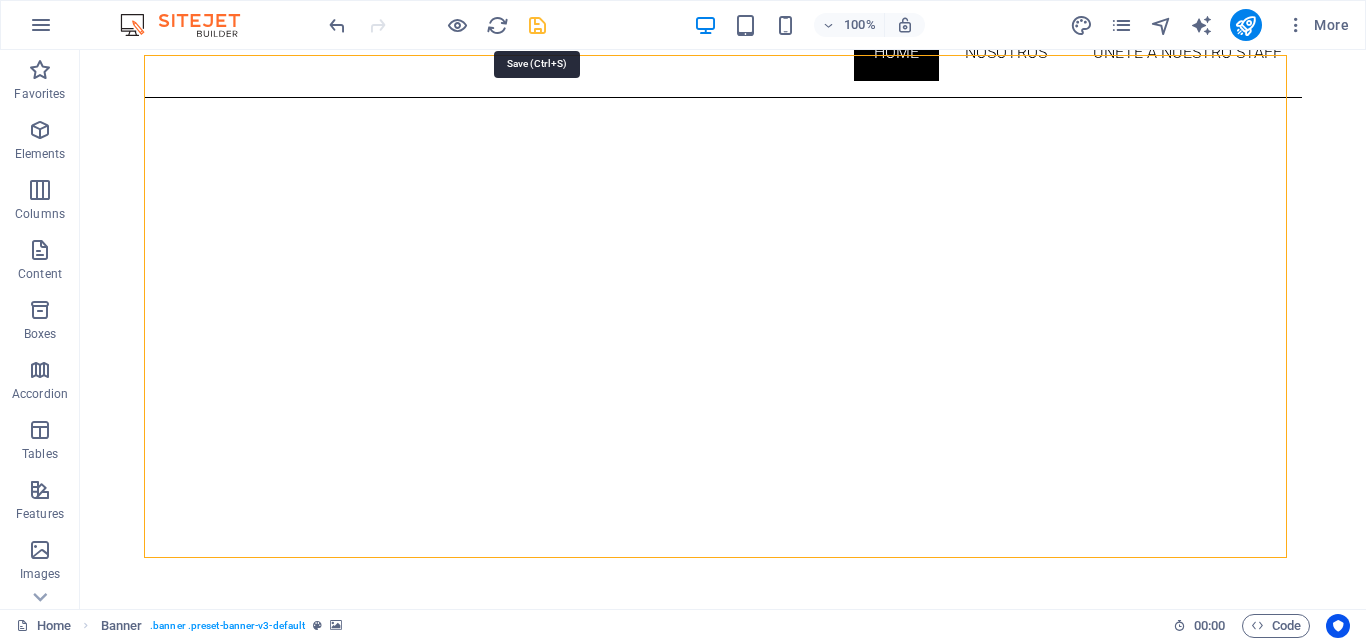click at bounding box center [537, 25] 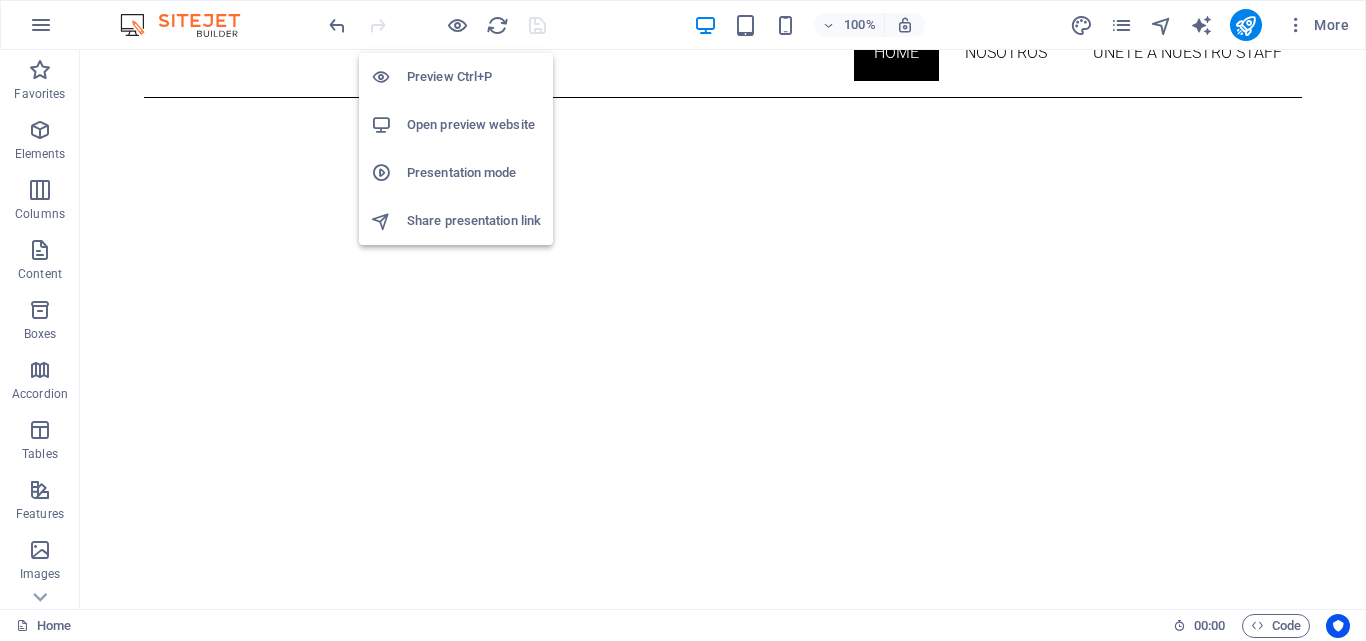 click on "Open preview website" at bounding box center (474, 125) 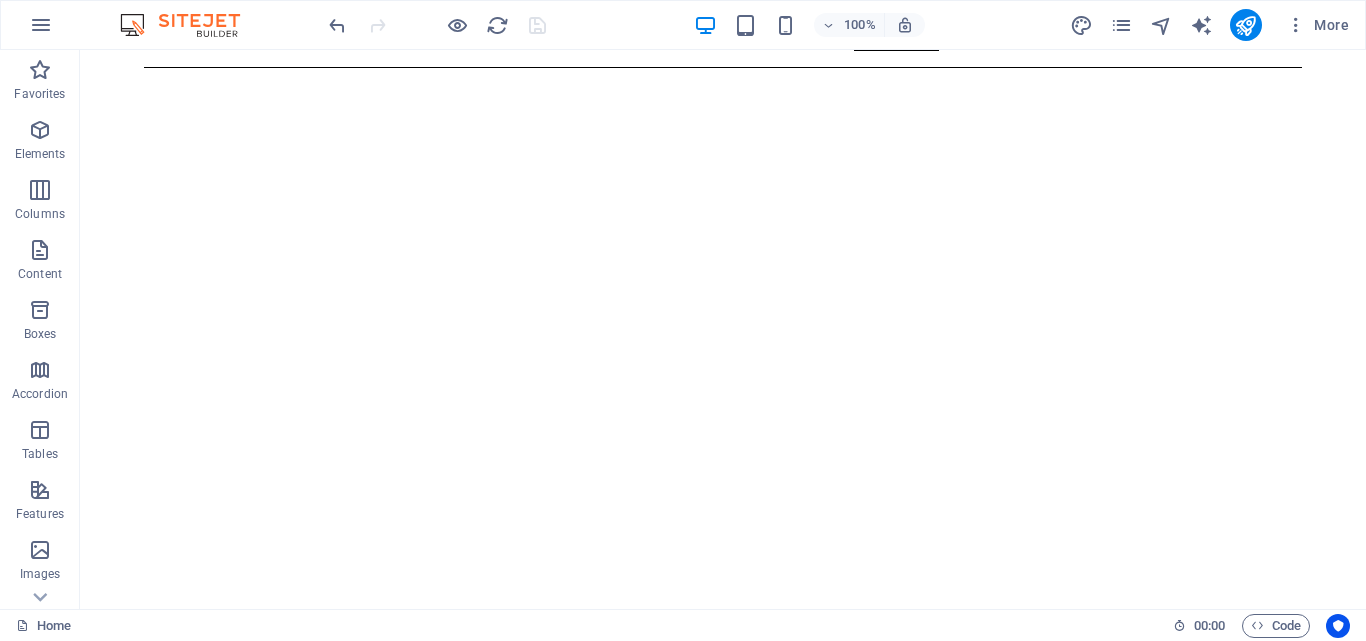 scroll, scrollTop: 48, scrollLeft: 0, axis: vertical 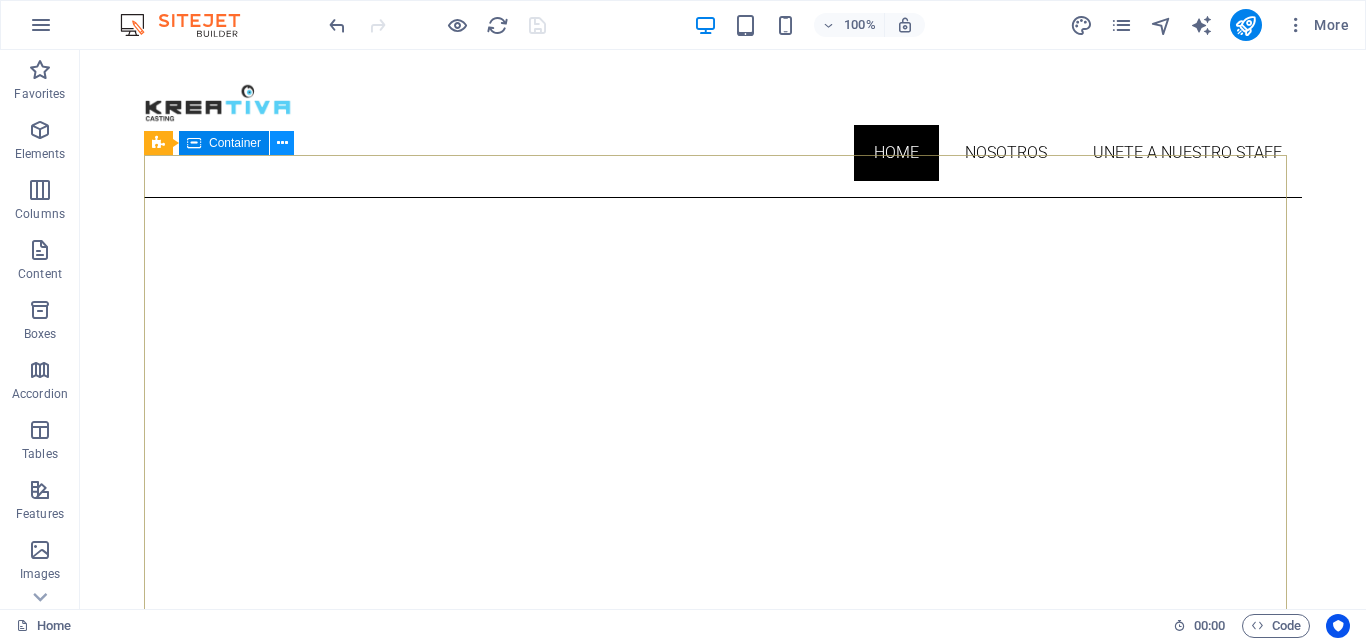 click at bounding box center (282, 143) 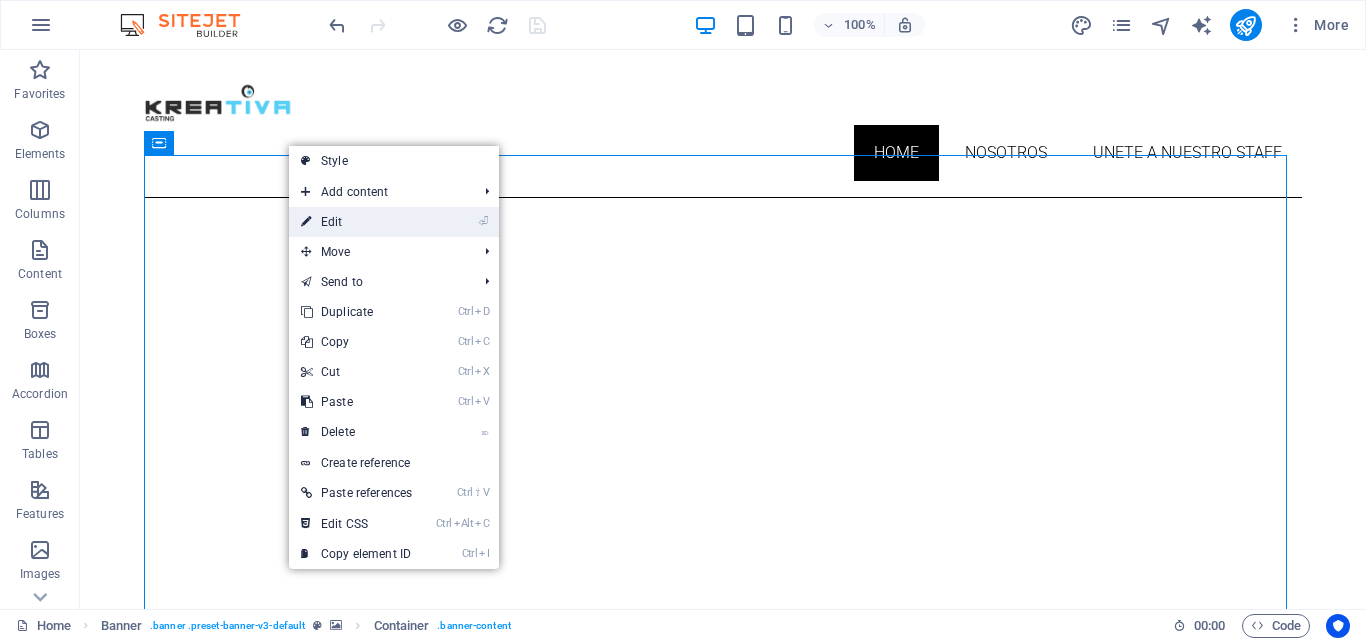 click on "⏎  Edit" at bounding box center (356, 222) 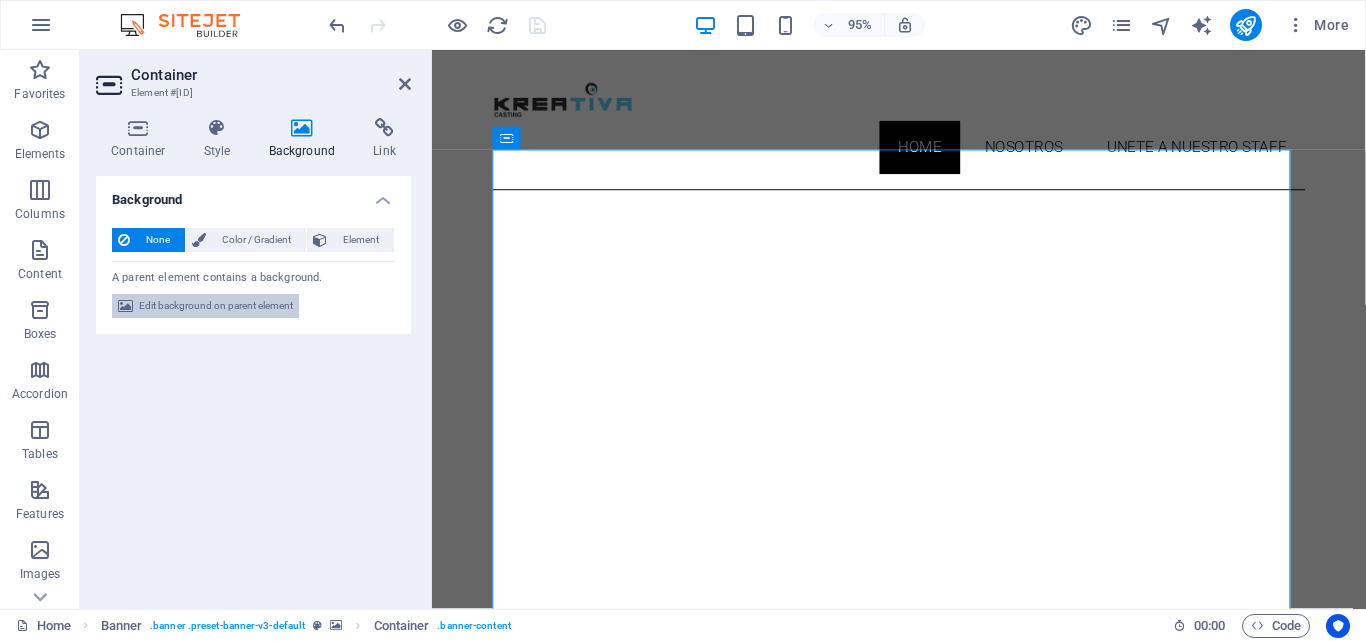 click on "Edit background on parent element" at bounding box center (216, 306) 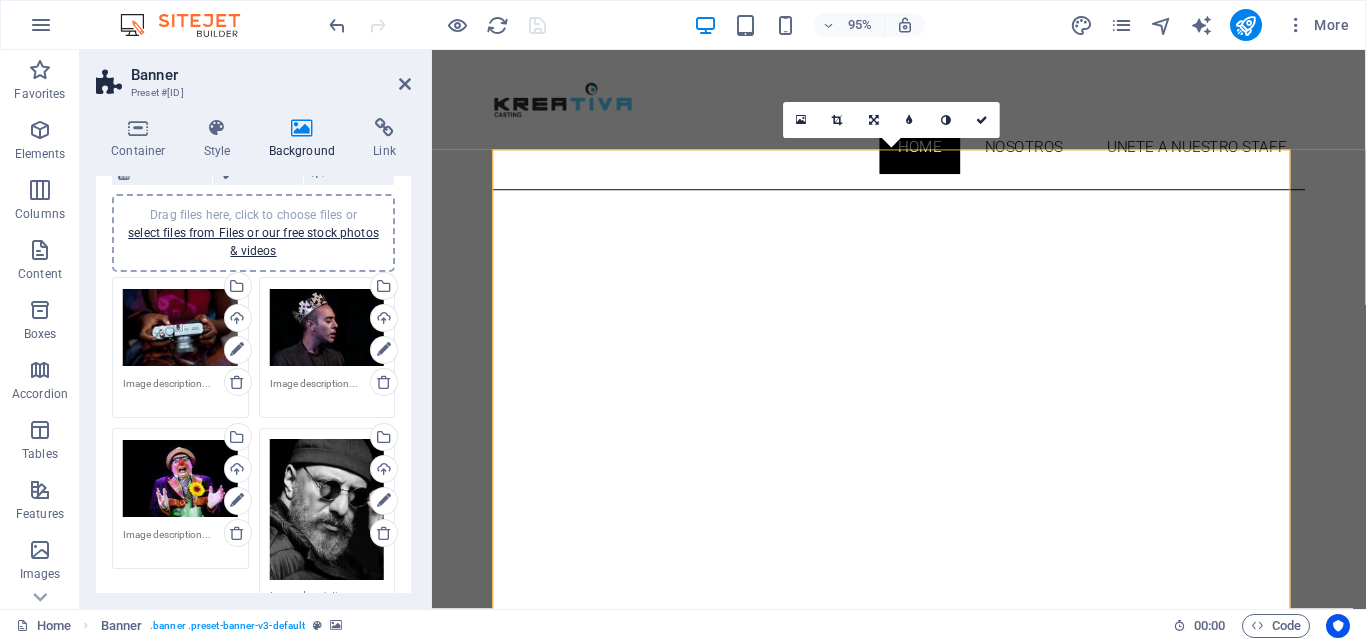 scroll, scrollTop: 166, scrollLeft: 0, axis: vertical 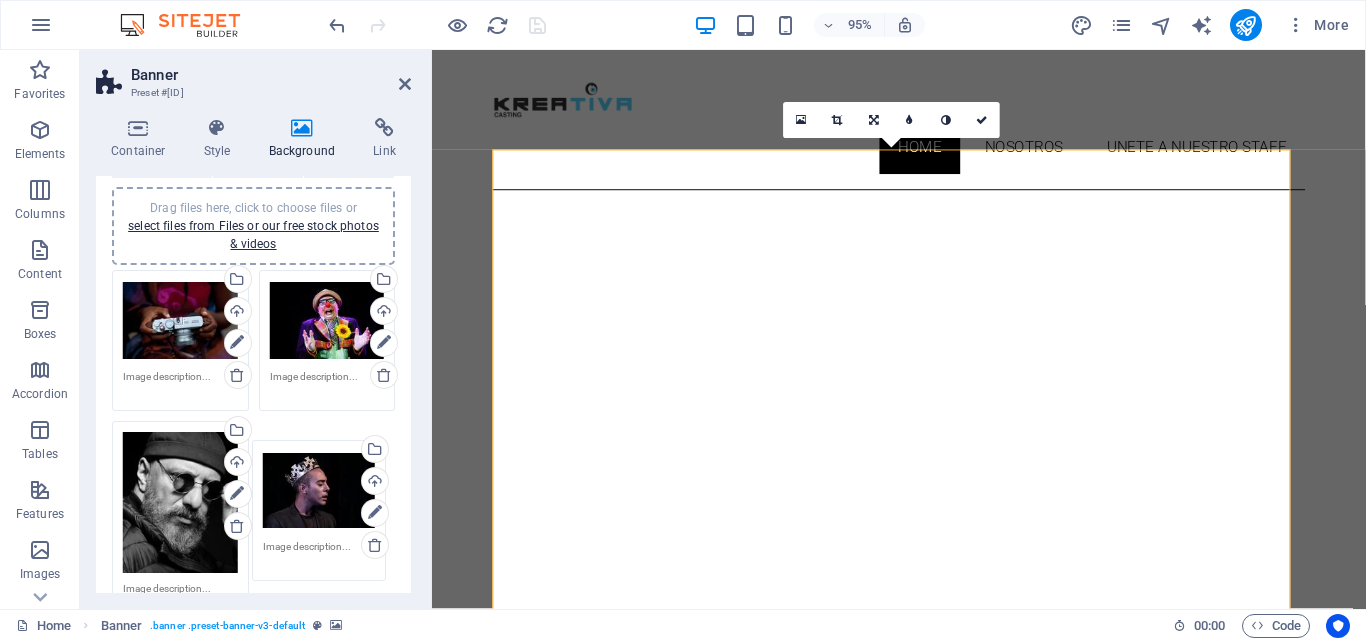 drag, startPoint x: 317, startPoint y: 324, endPoint x: 312, endPoint y: 494, distance: 170.07352 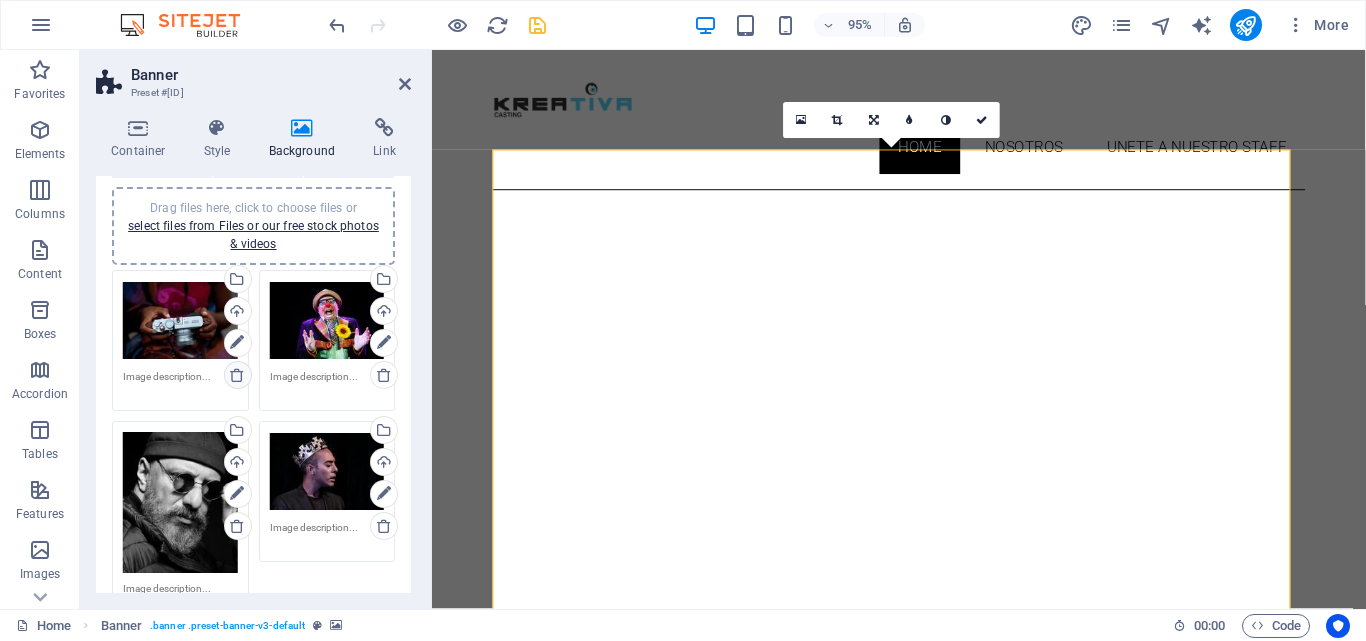 click at bounding box center [237, 375] 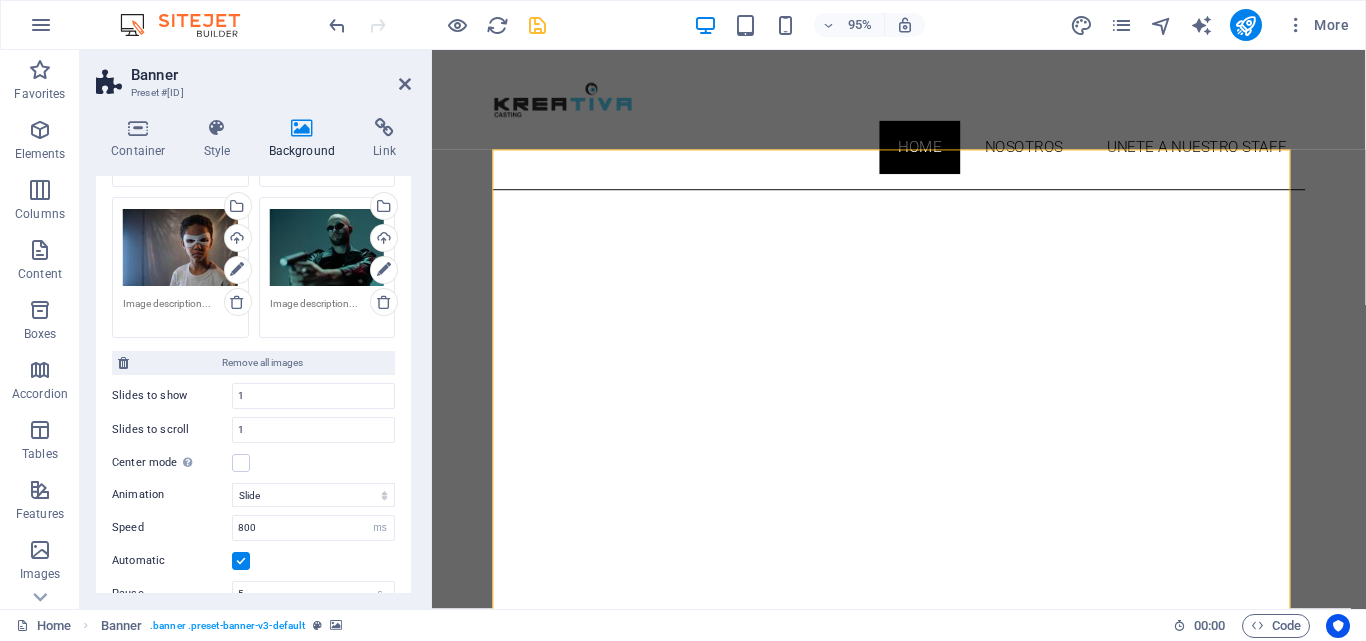 scroll, scrollTop: 622, scrollLeft: 0, axis: vertical 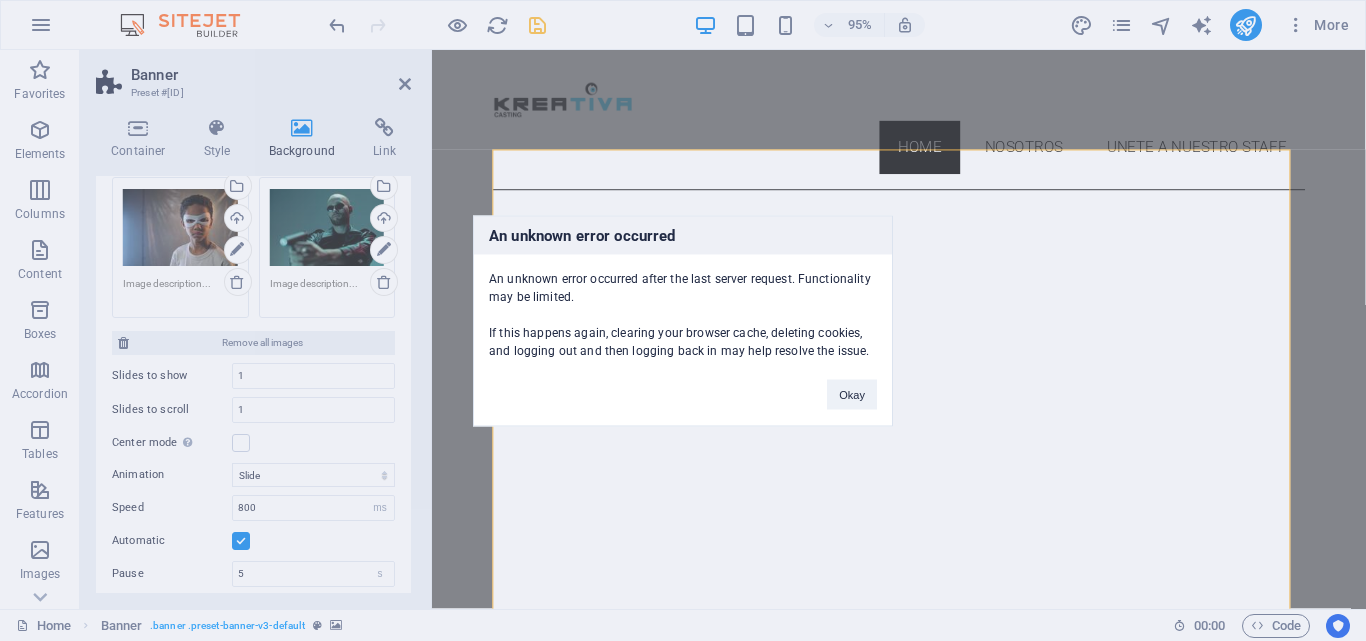 click on "An unknown error occurred An unknown error occurred after the last server request. Functionality may be limited.  If this happens again, clearing your browser cache, deleting cookies, and logging out and then logging back in may help resolve the issue. Okay" at bounding box center [683, 320] 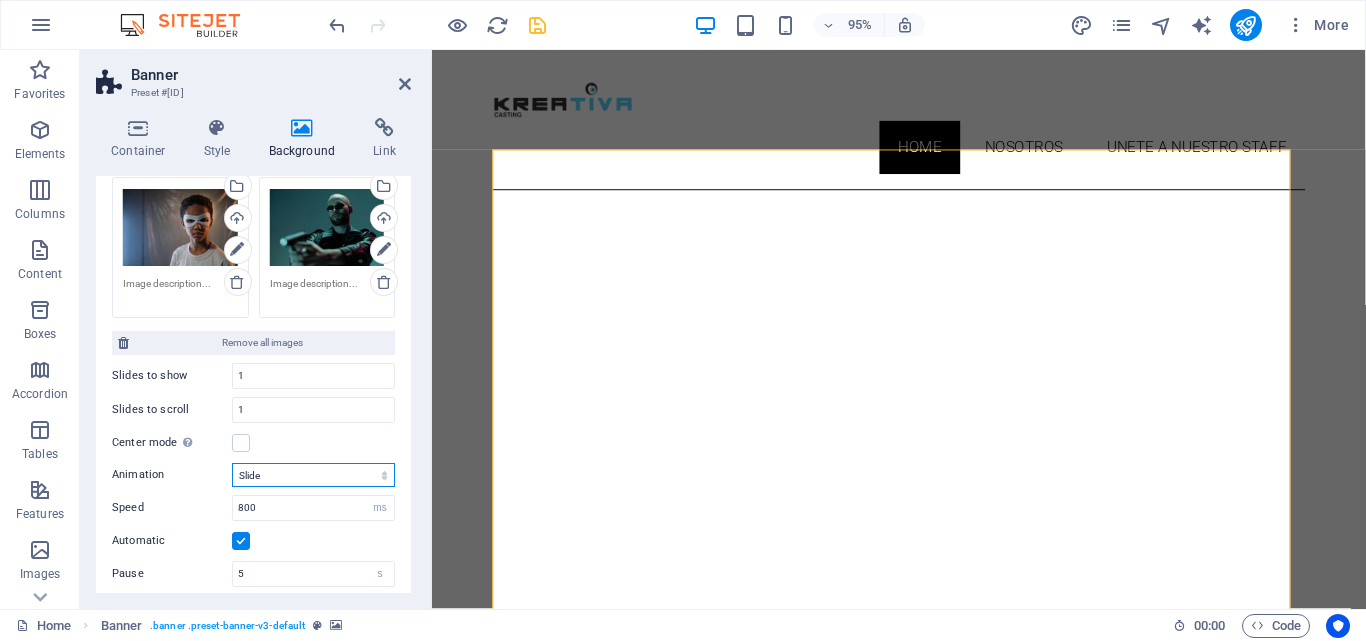 click on "Slide Fade" at bounding box center [313, 475] 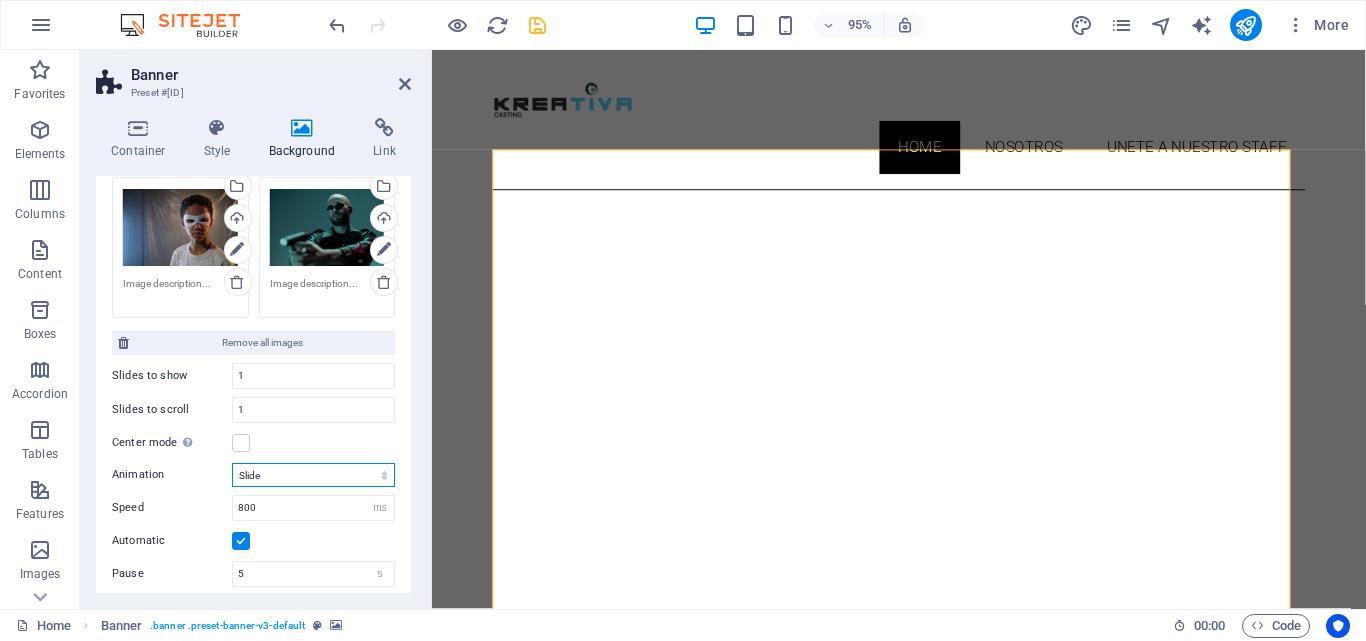 click on "Slide Fade" at bounding box center [313, 475] 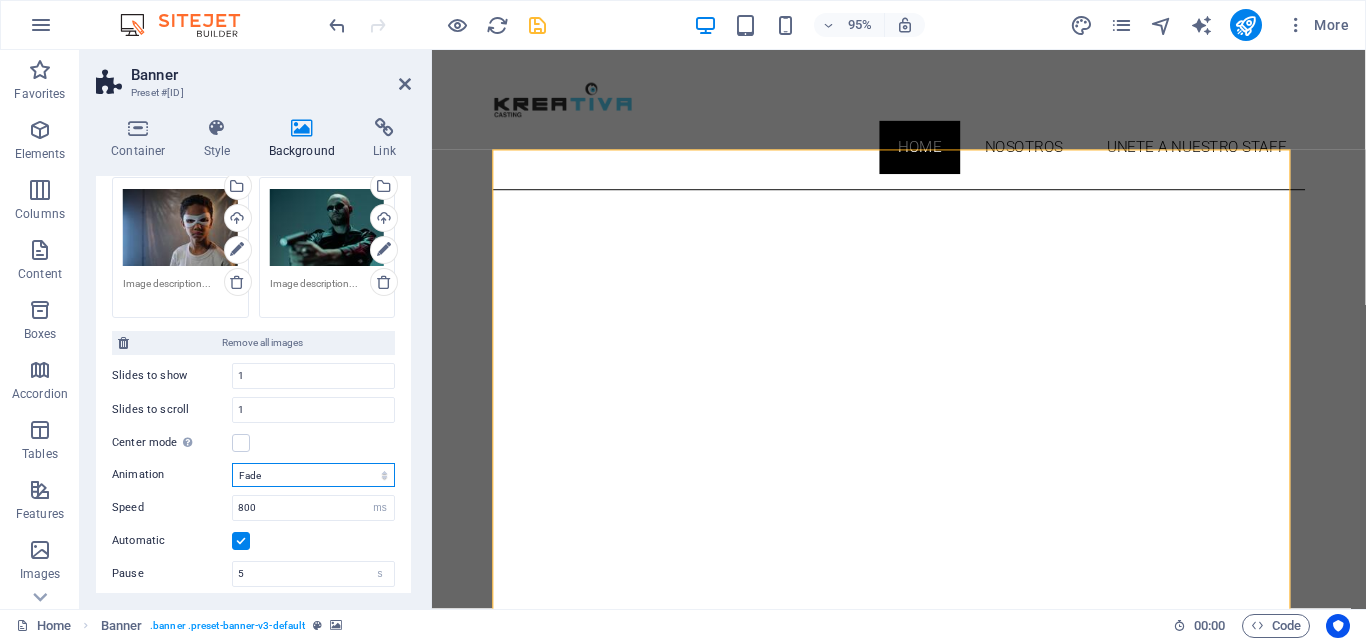 click on "Slide Fade" at bounding box center [313, 475] 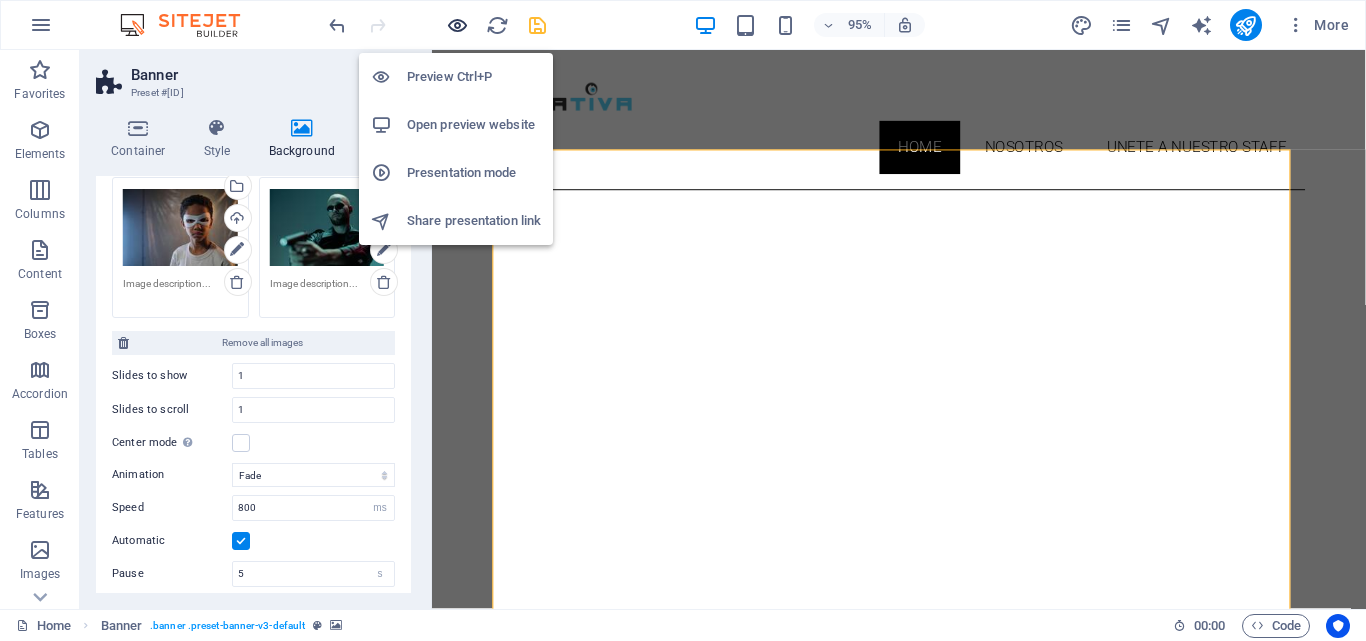 click at bounding box center [457, 25] 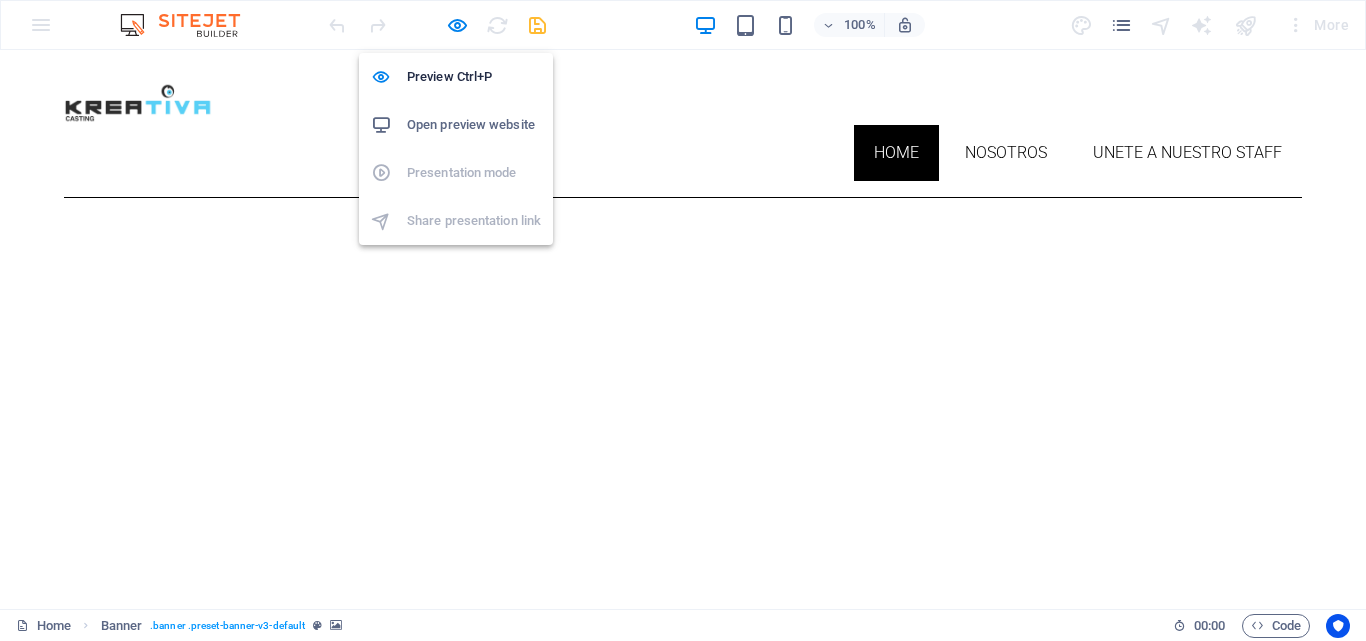 click on "Open preview website" at bounding box center (474, 125) 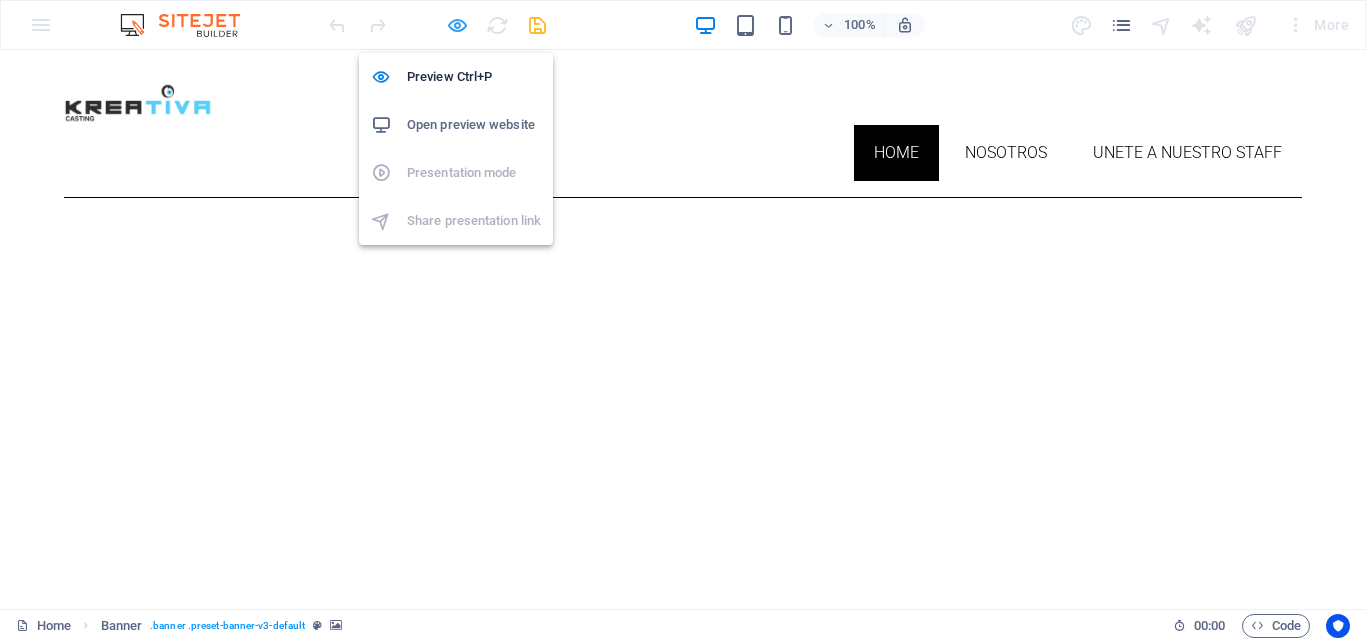 click at bounding box center (457, 25) 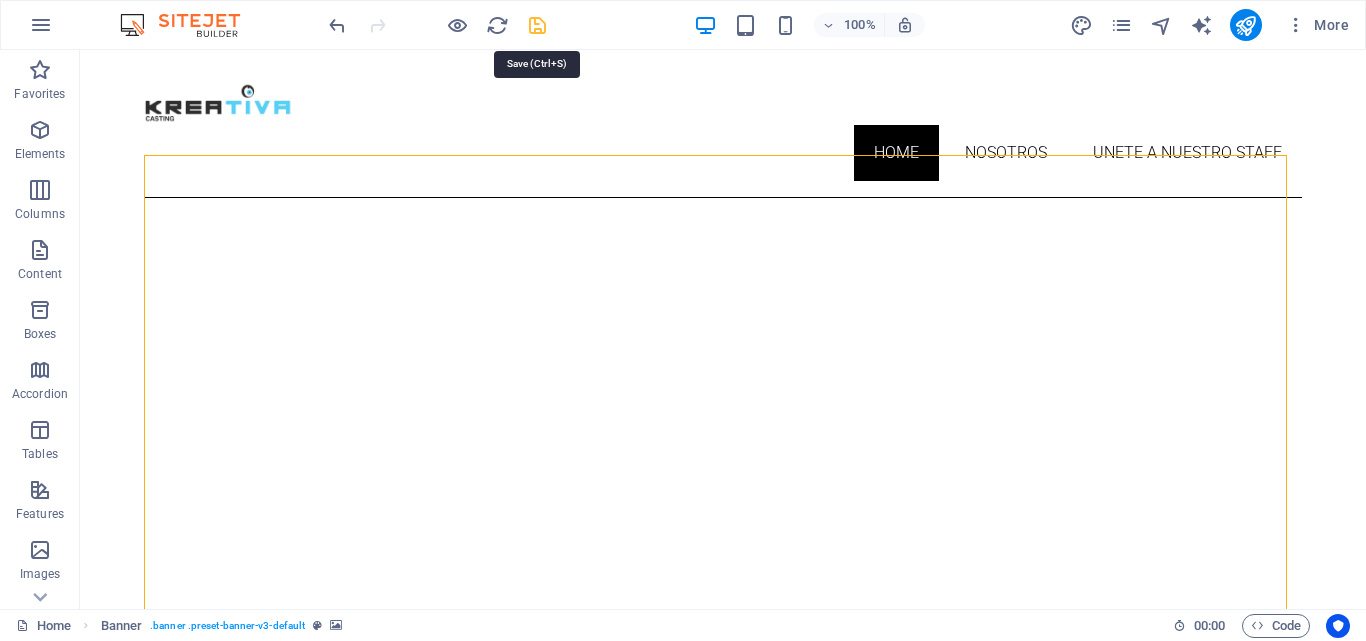 click at bounding box center (537, 25) 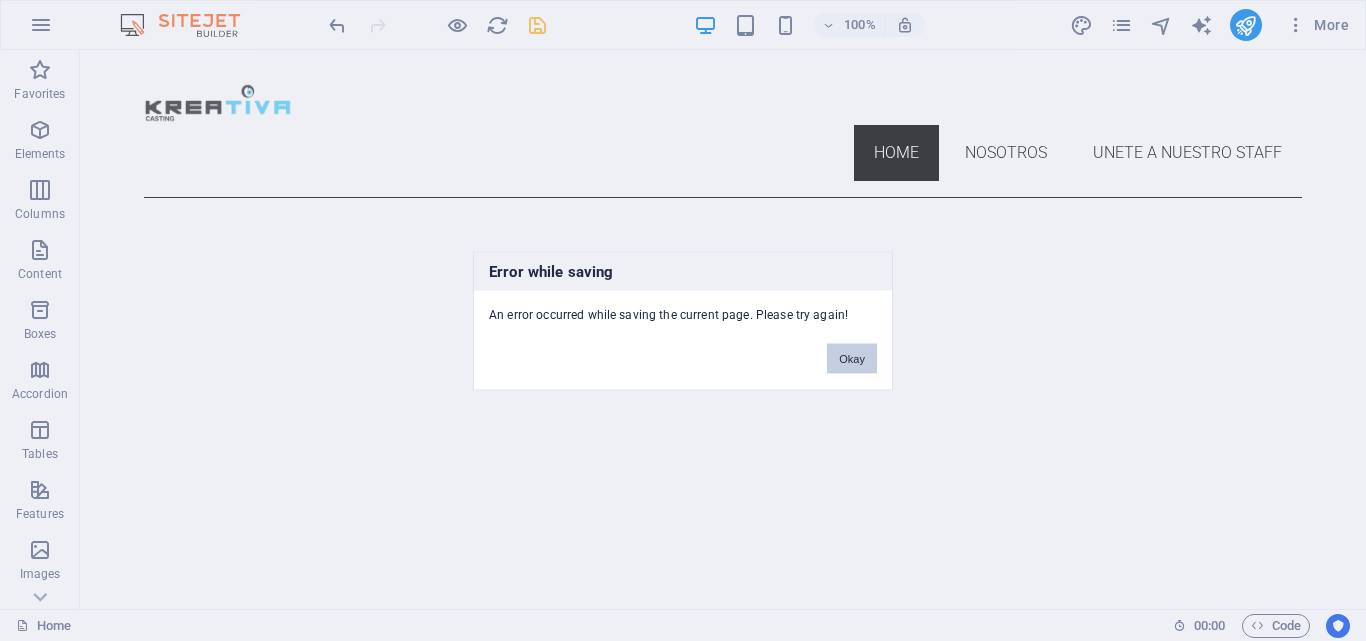 click on "Okay" at bounding box center (852, 358) 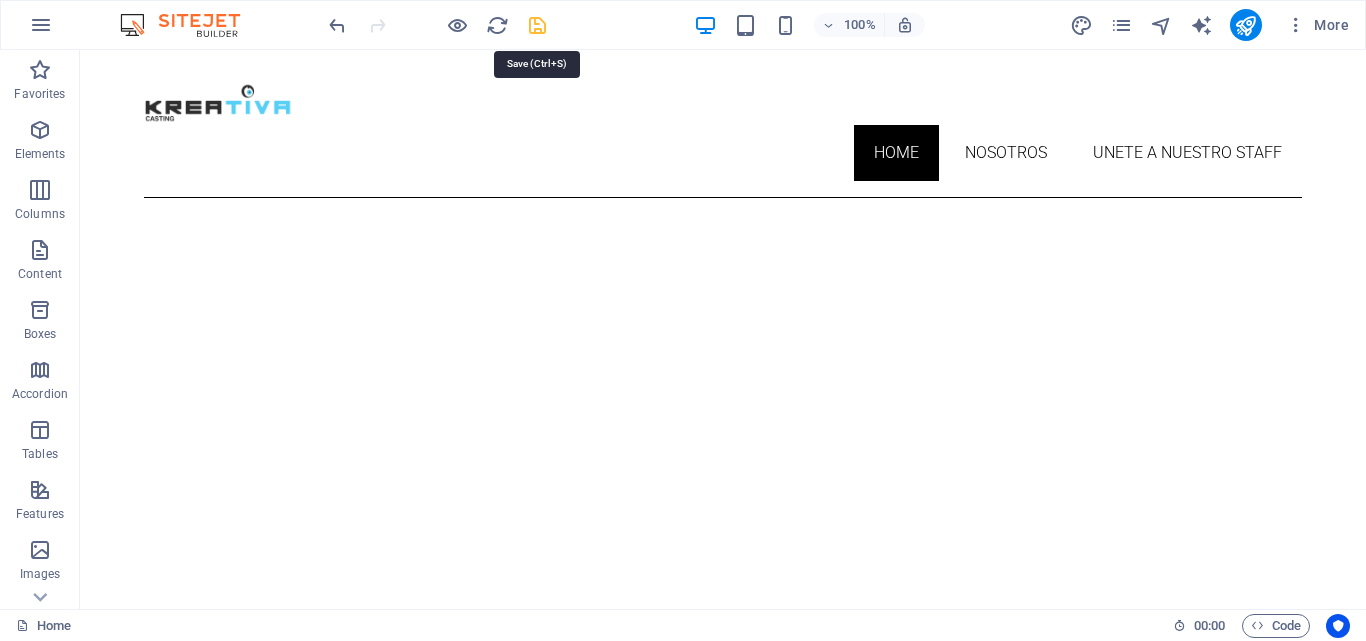click at bounding box center (537, 25) 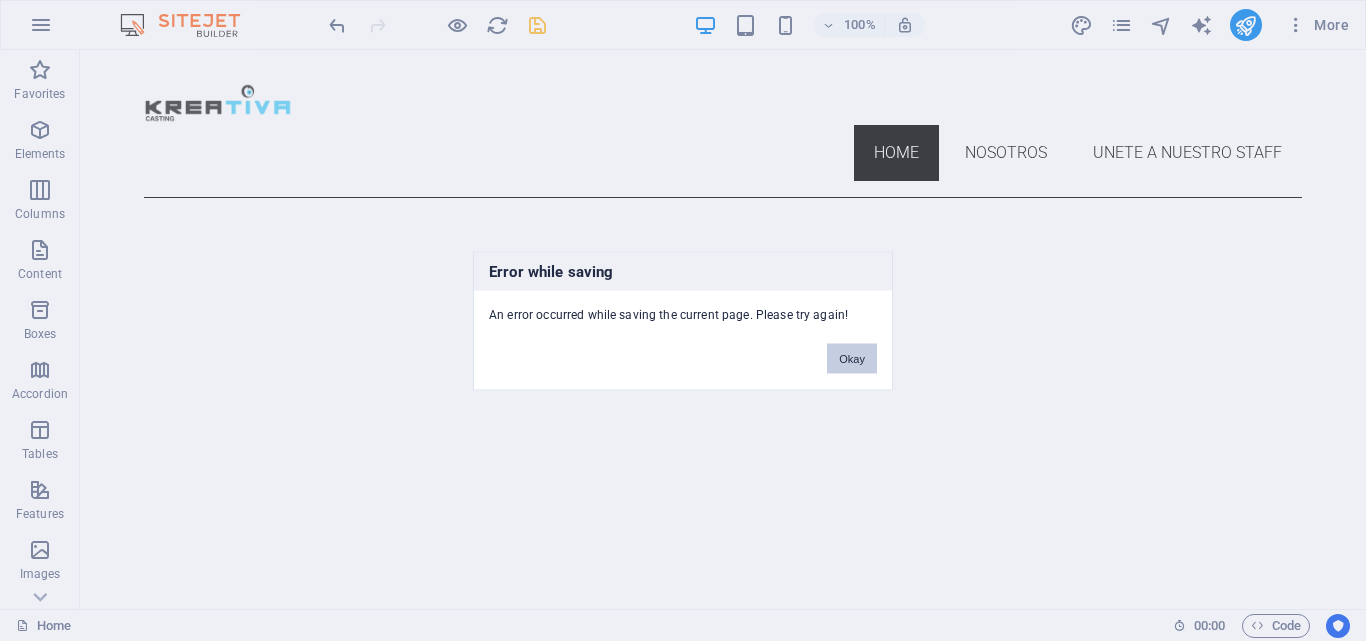click on "Okay" at bounding box center (852, 358) 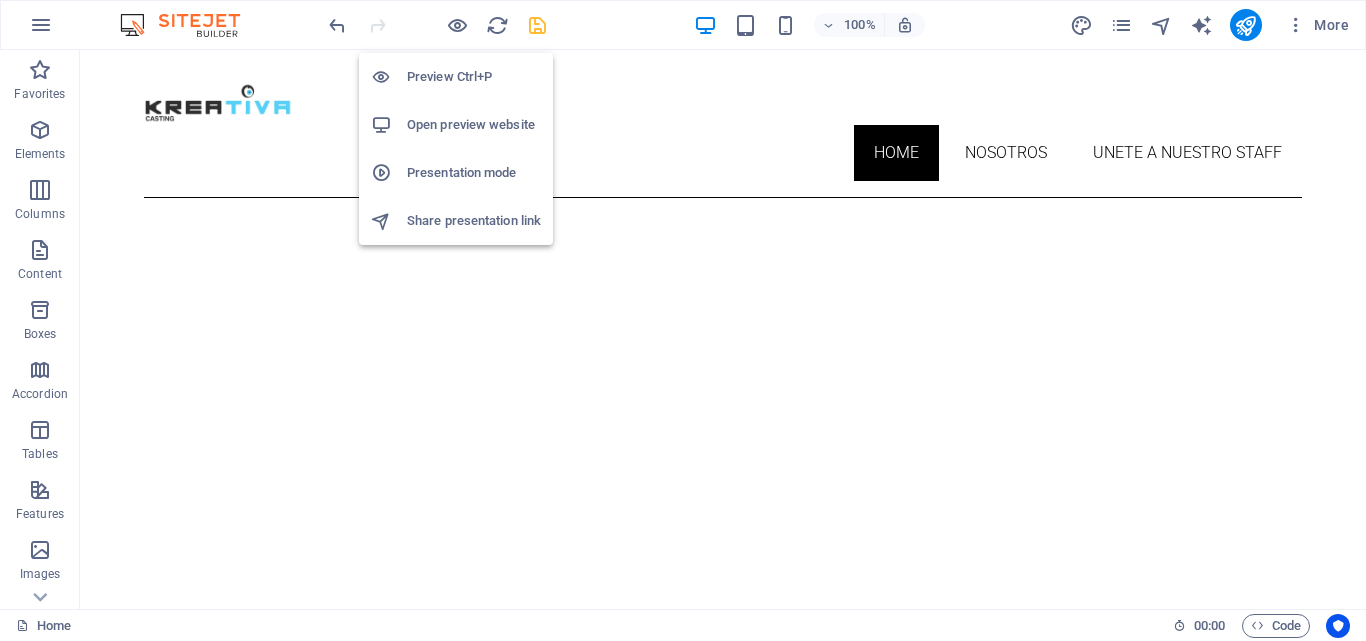 click on "Open preview website" at bounding box center [474, 125] 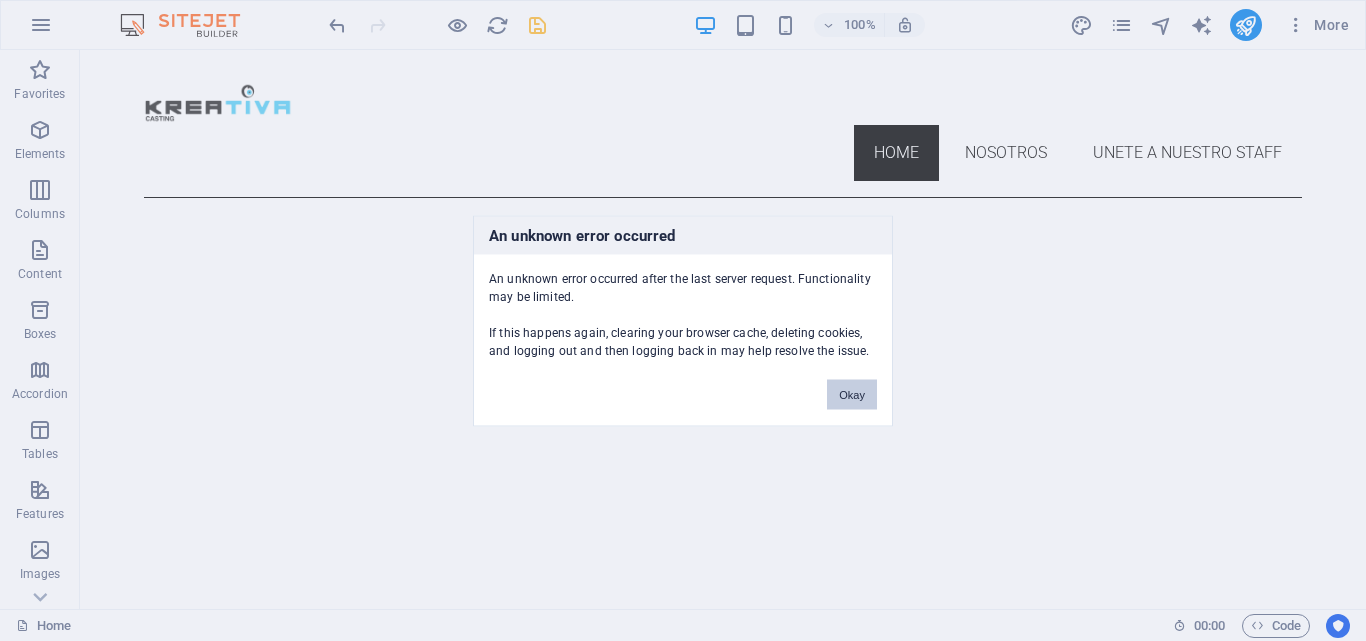 click on "Okay" at bounding box center [852, 394] 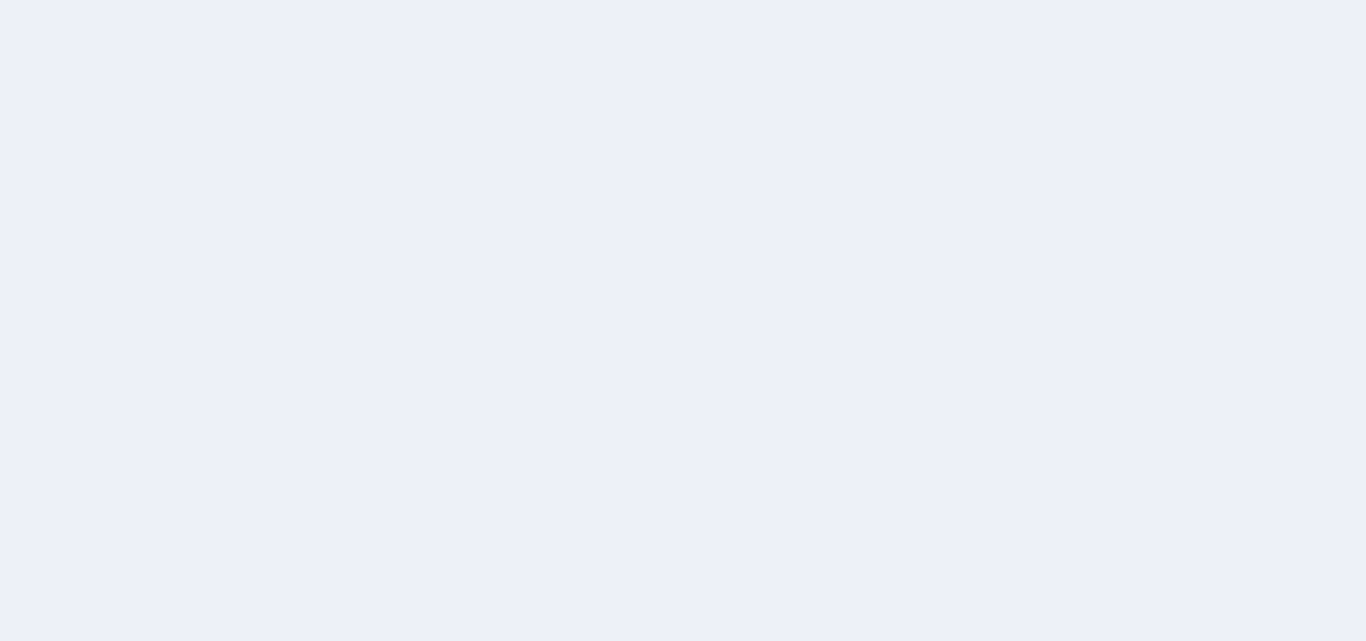 scroll, scrollTop: 0, scrollLeft: 0, axis: both 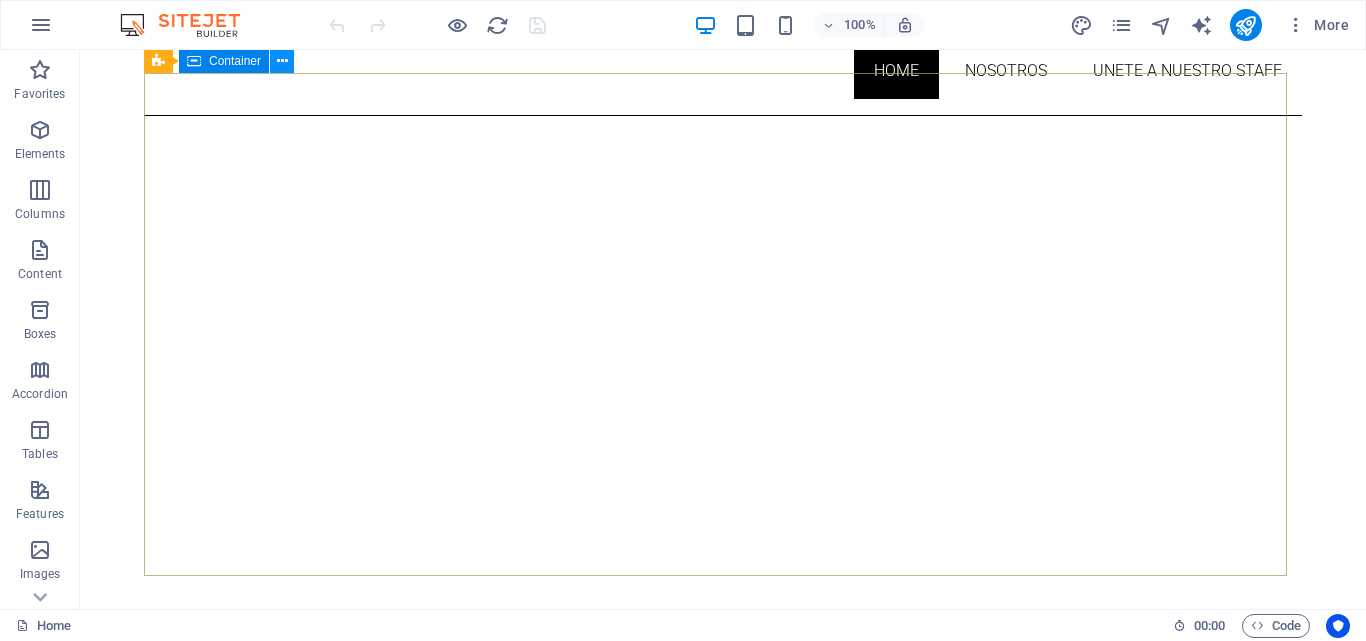 click at bounding box center [282, 61] 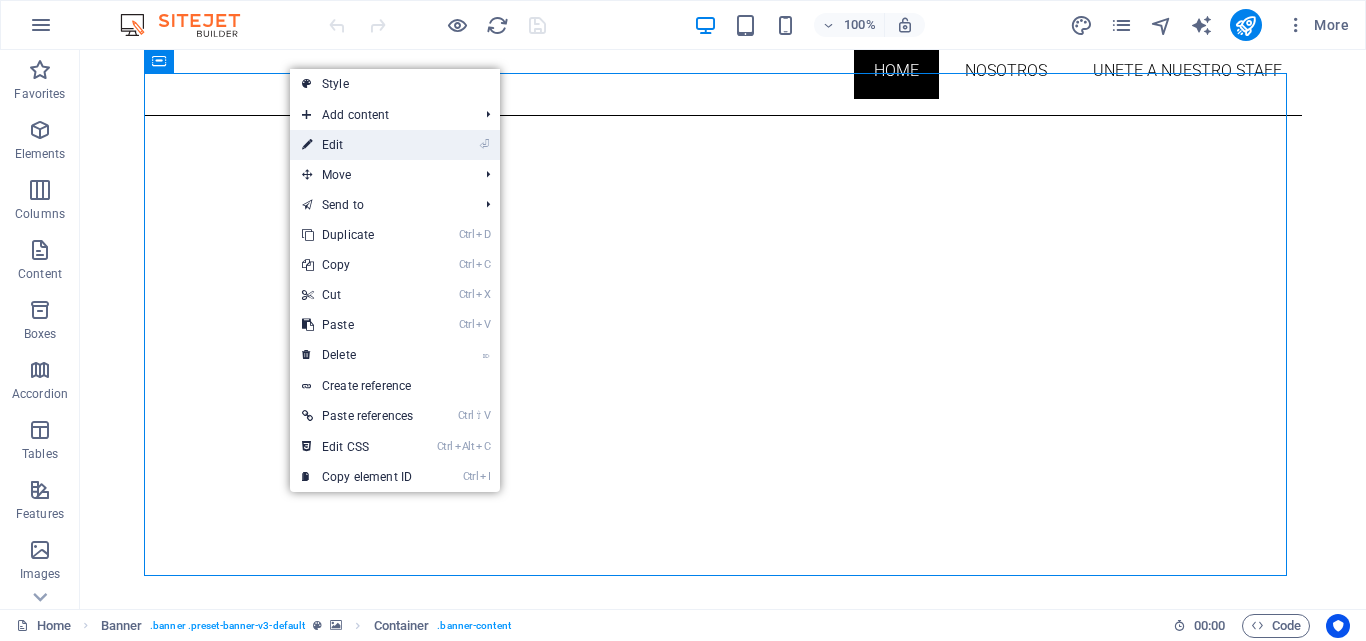 click on "⏎  Edit" at bounding box center (357, 145) 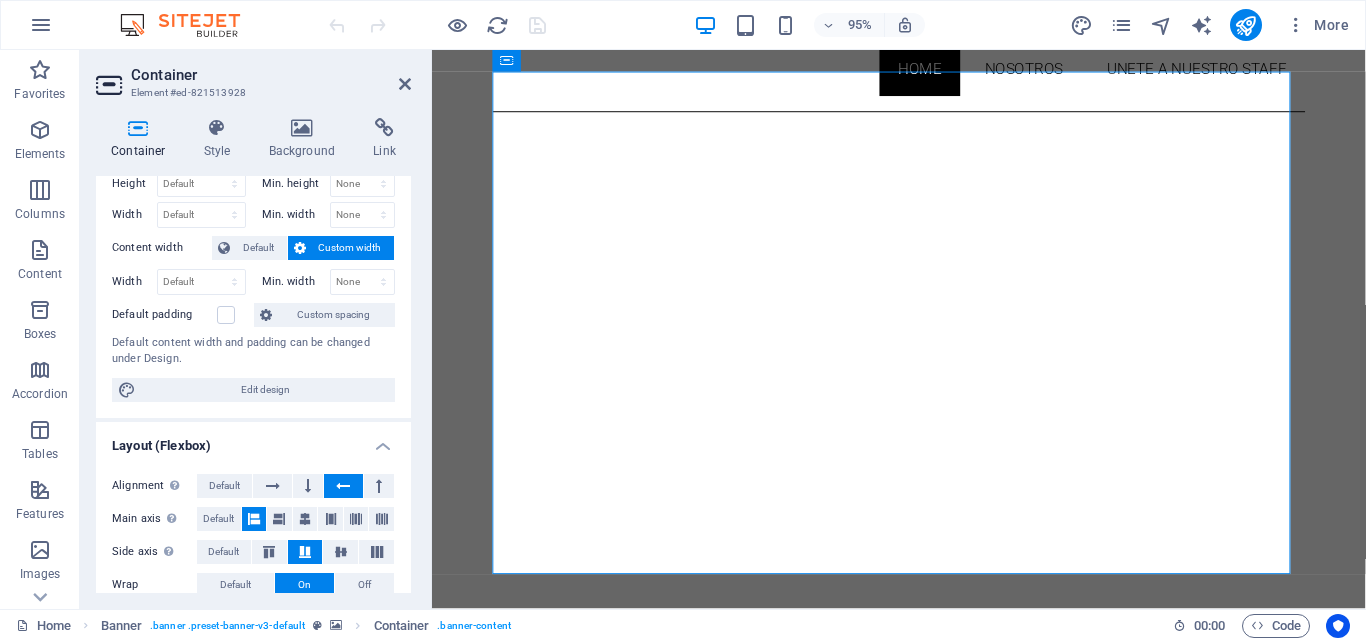 scroll, scrollTop: 33, scrollLeft: 0, axis: vertical 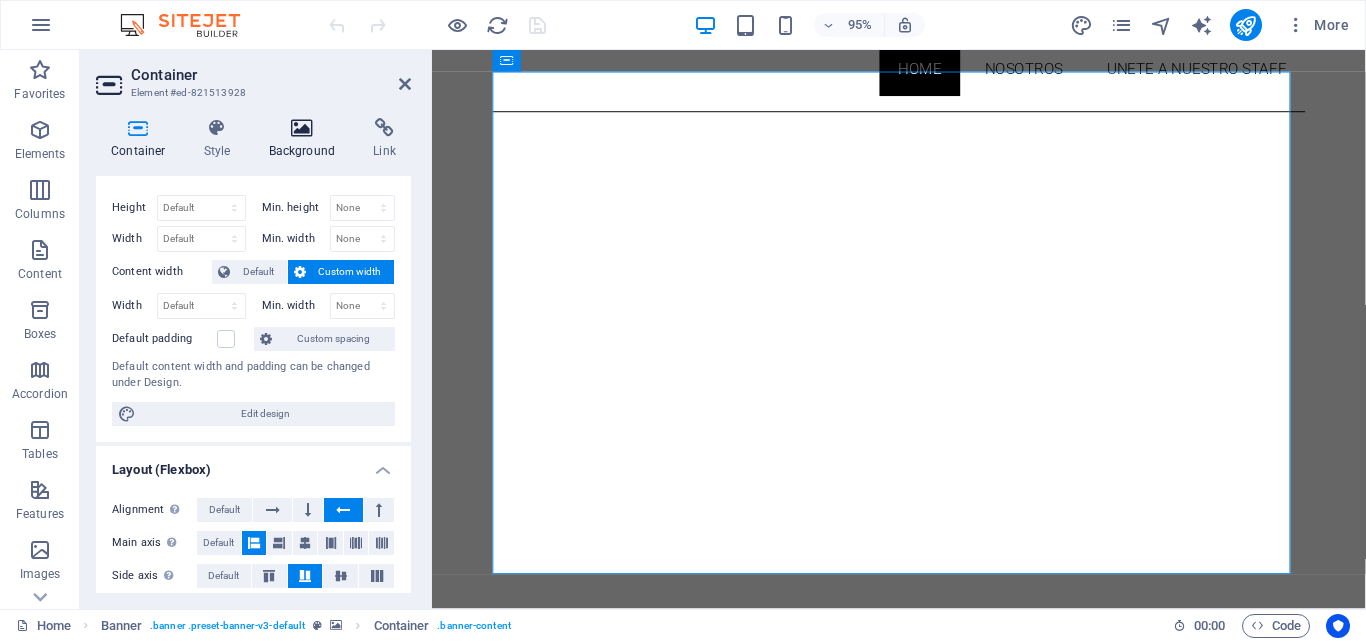 click at bounding box center [302, 128] 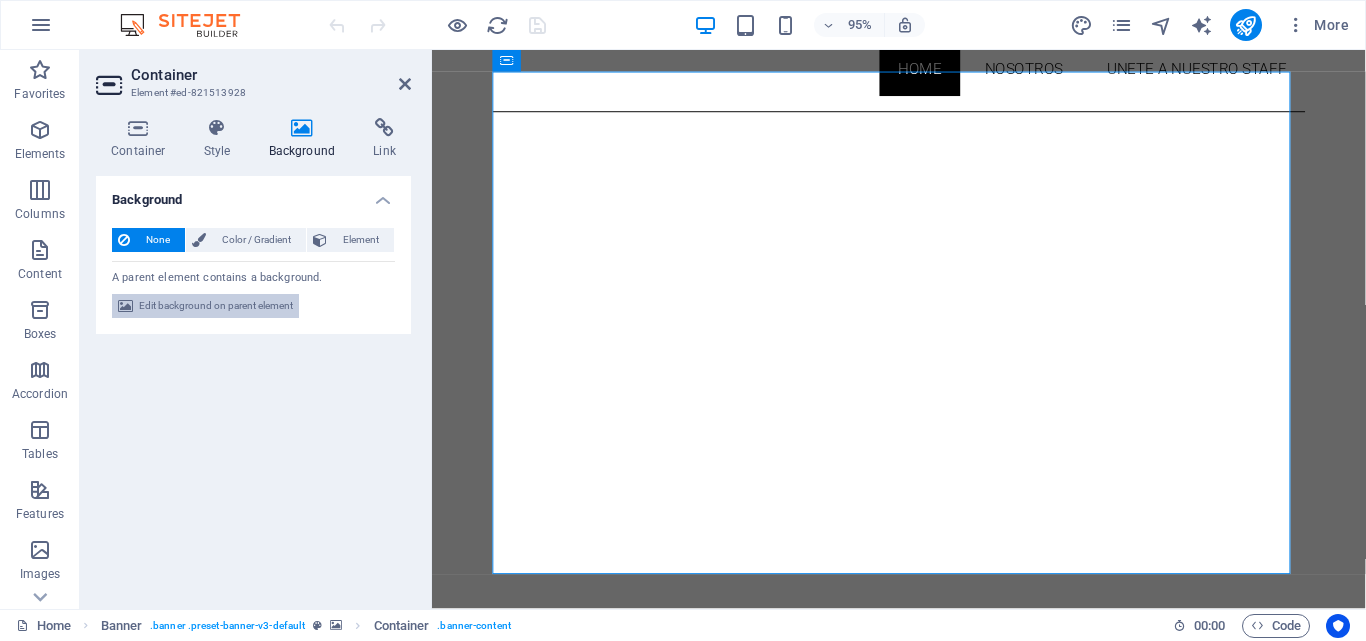click on "Edit background on parent element" at bounding box center [216, 306] 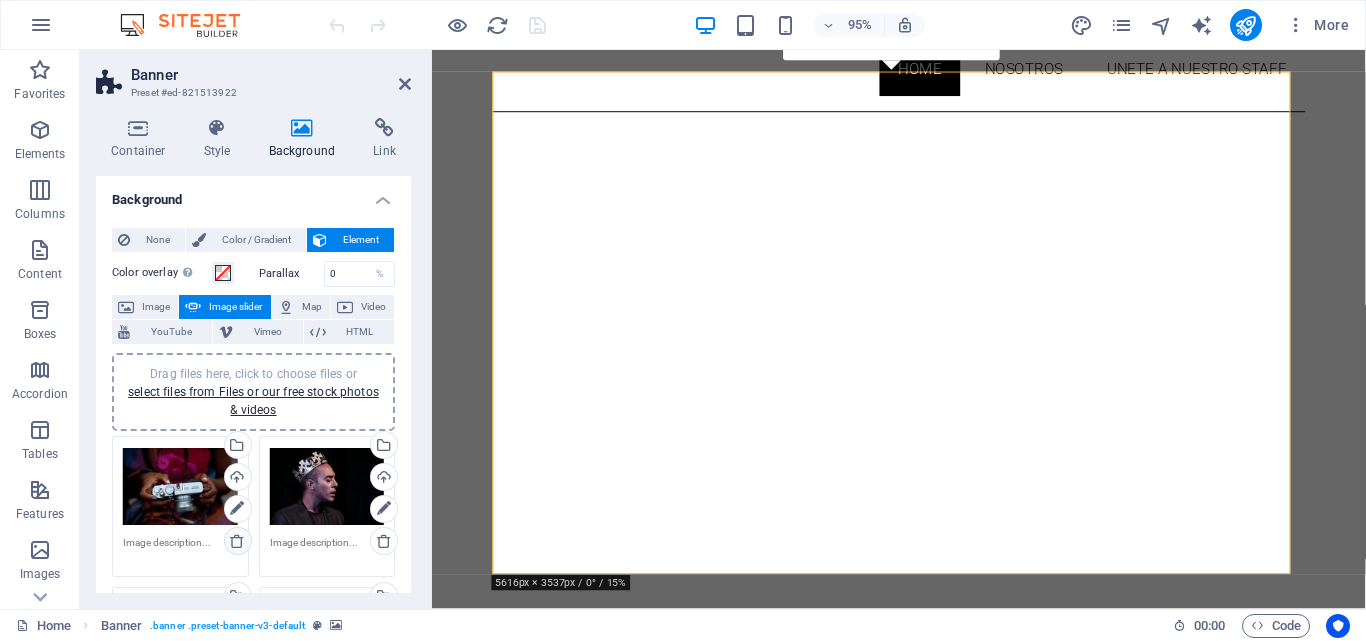 click at bounding box center (237, 541) 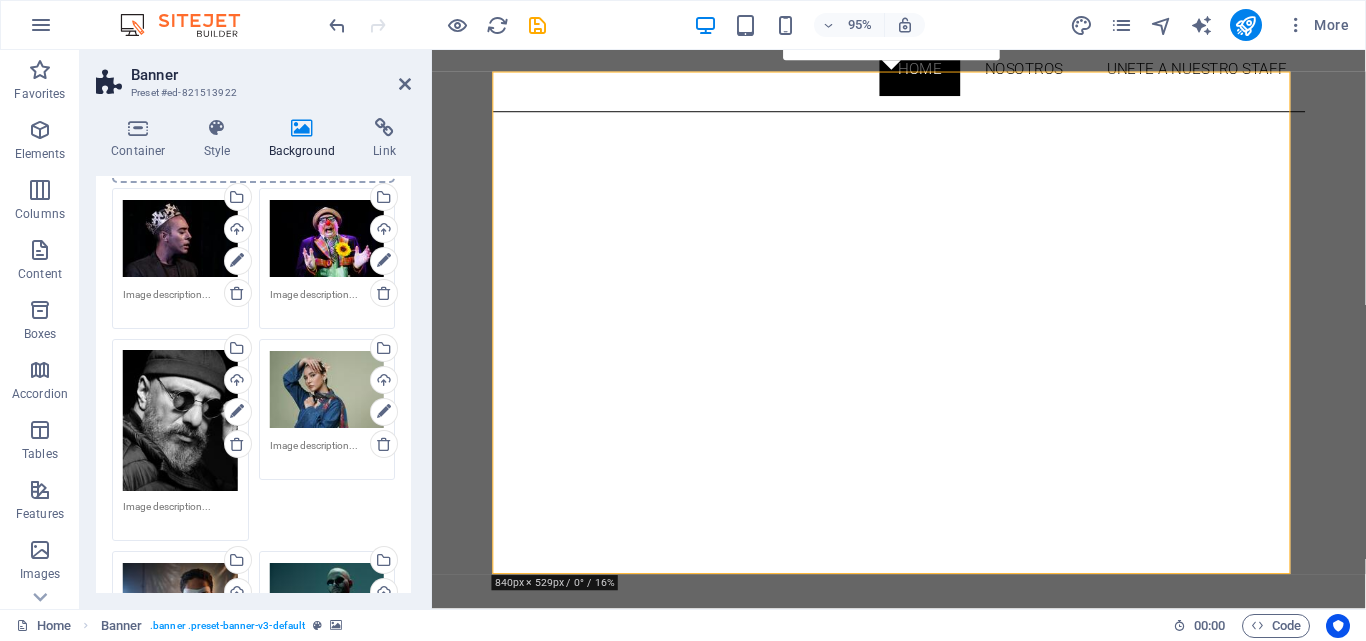 scroll, scrollTop: 255, scrollLeft: 0, axis: vertical 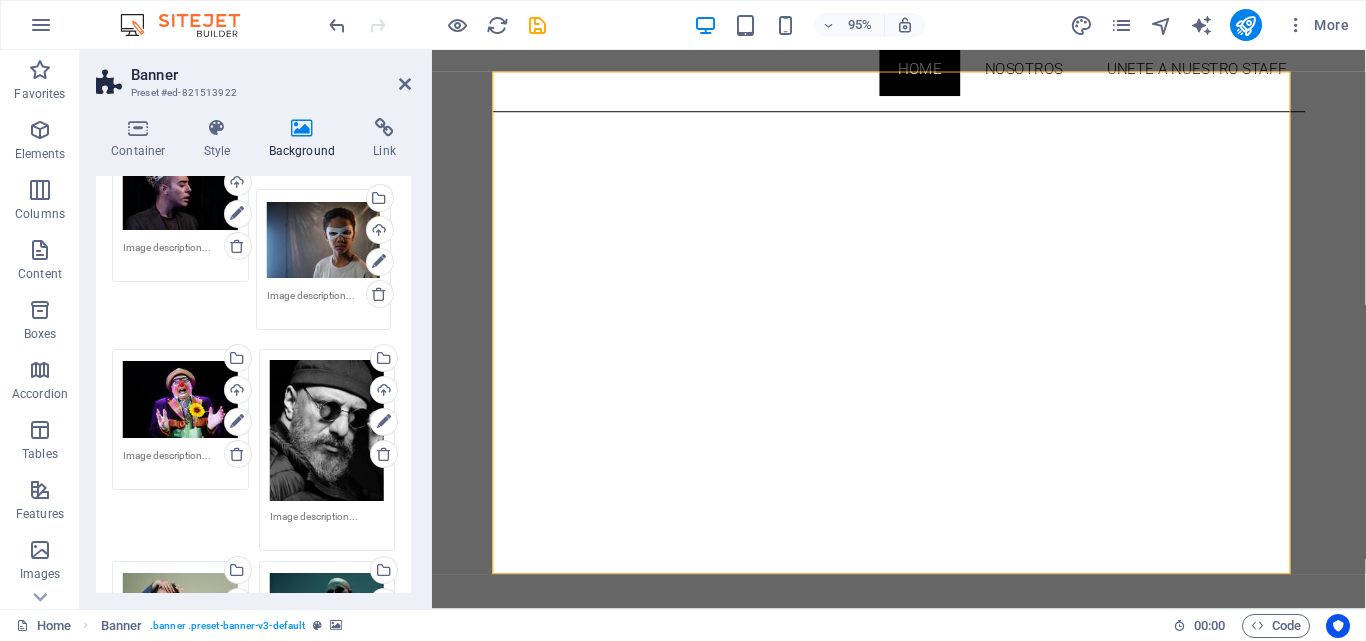 drag, startPoint x: 192, startPoint y: 576, endPoint x: 336, endPoint y: 224, distance: 380.31564 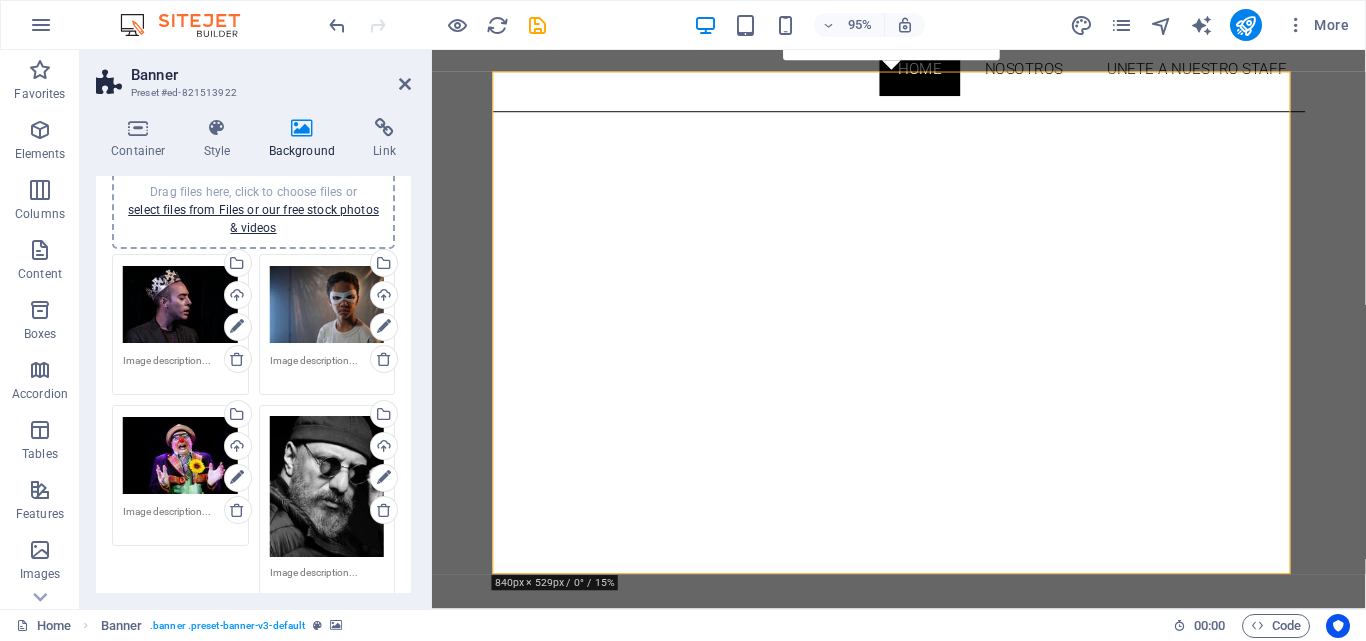 scroll, scrollTop: 171, scrollLeft: 0, axis: vertical 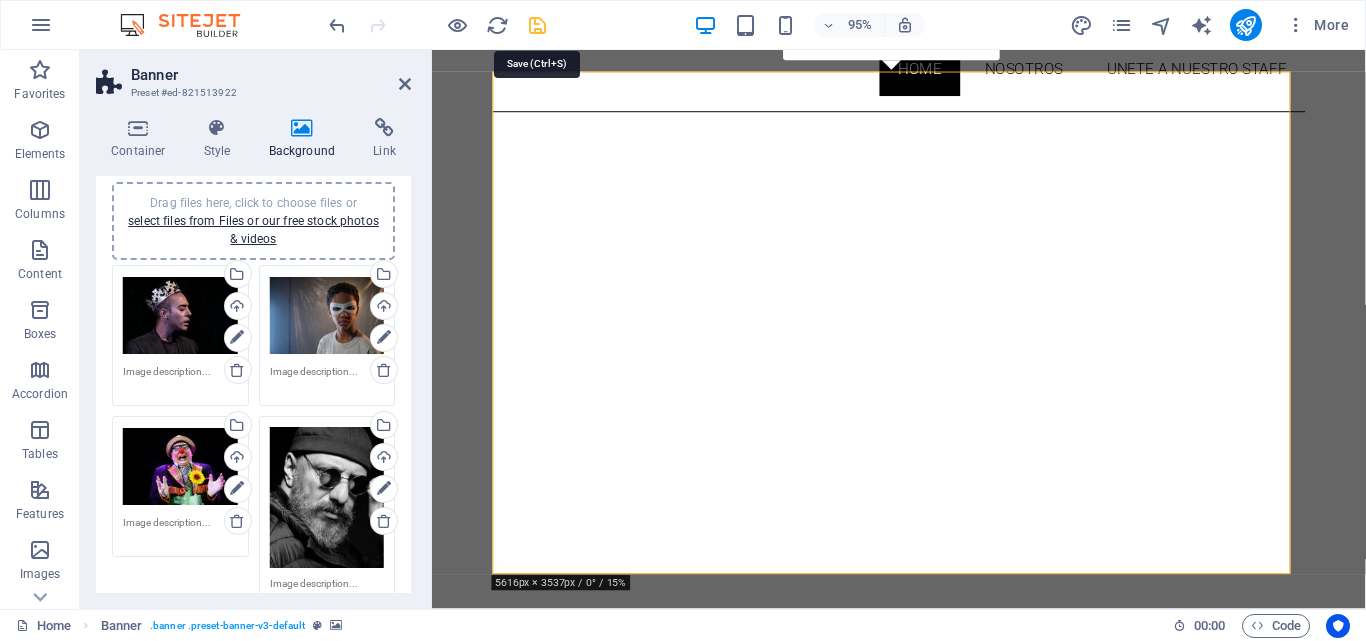 click at bounding box center [537, 25] 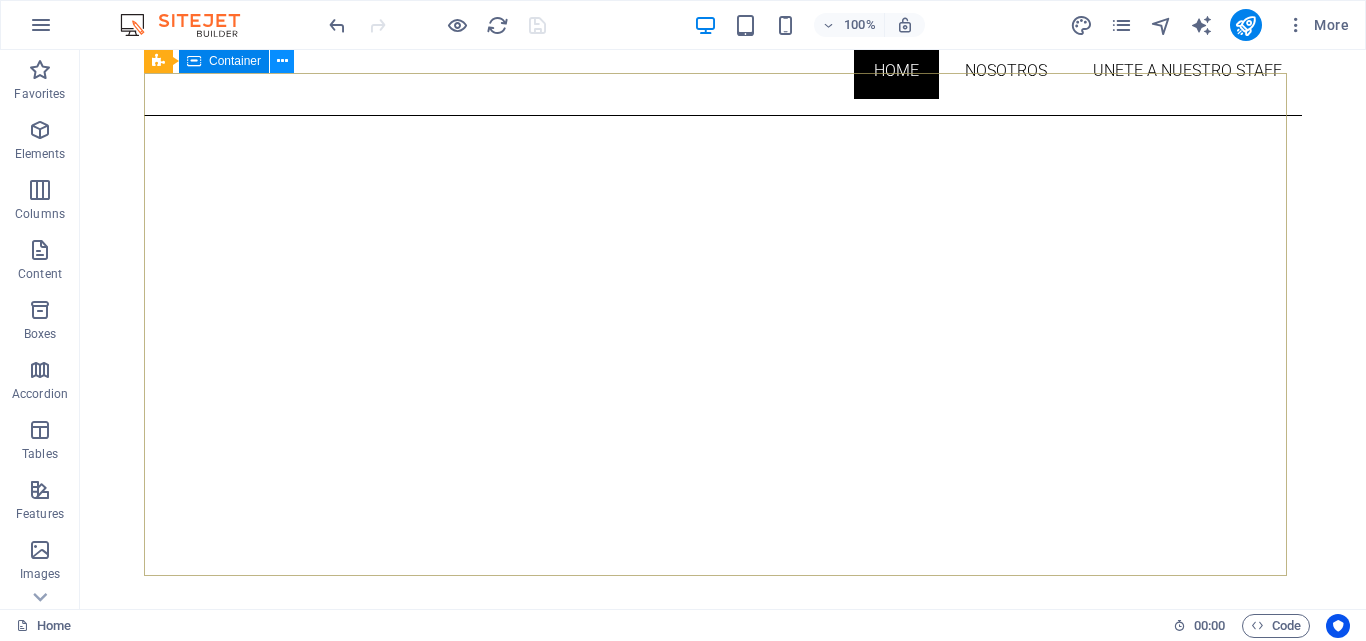 click at bounding box center [282, 61] 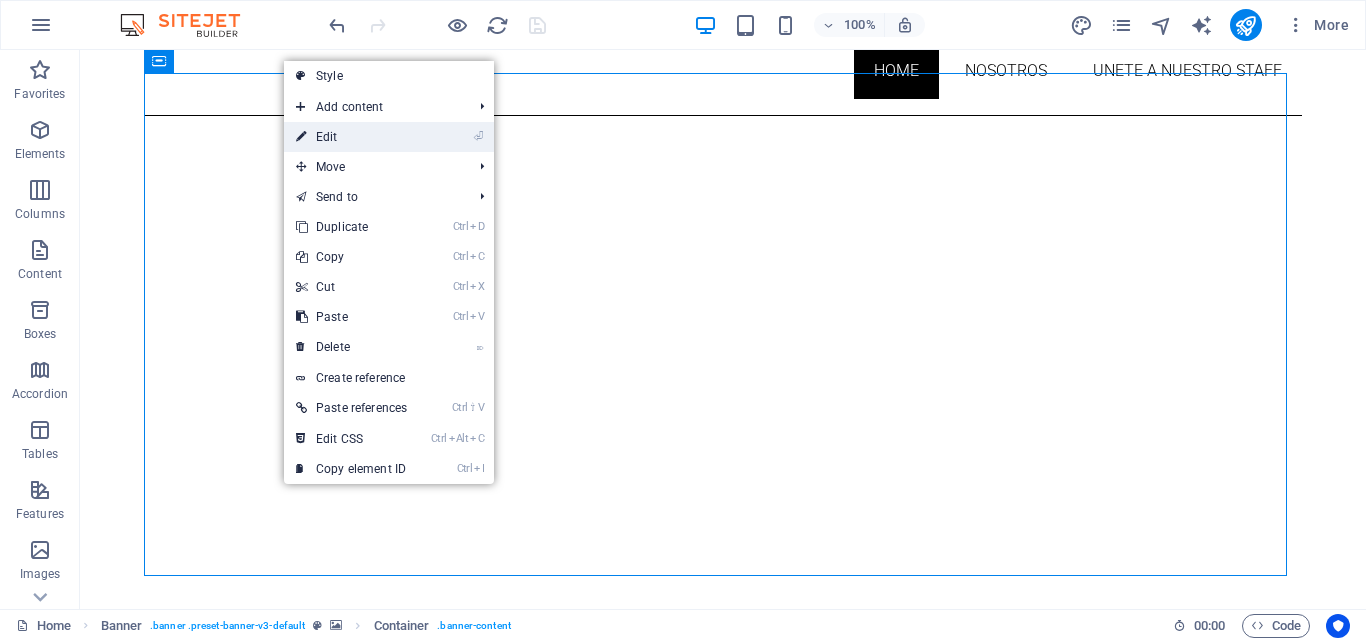 click on "⏎  Edit" at bounding box center [351, 137] 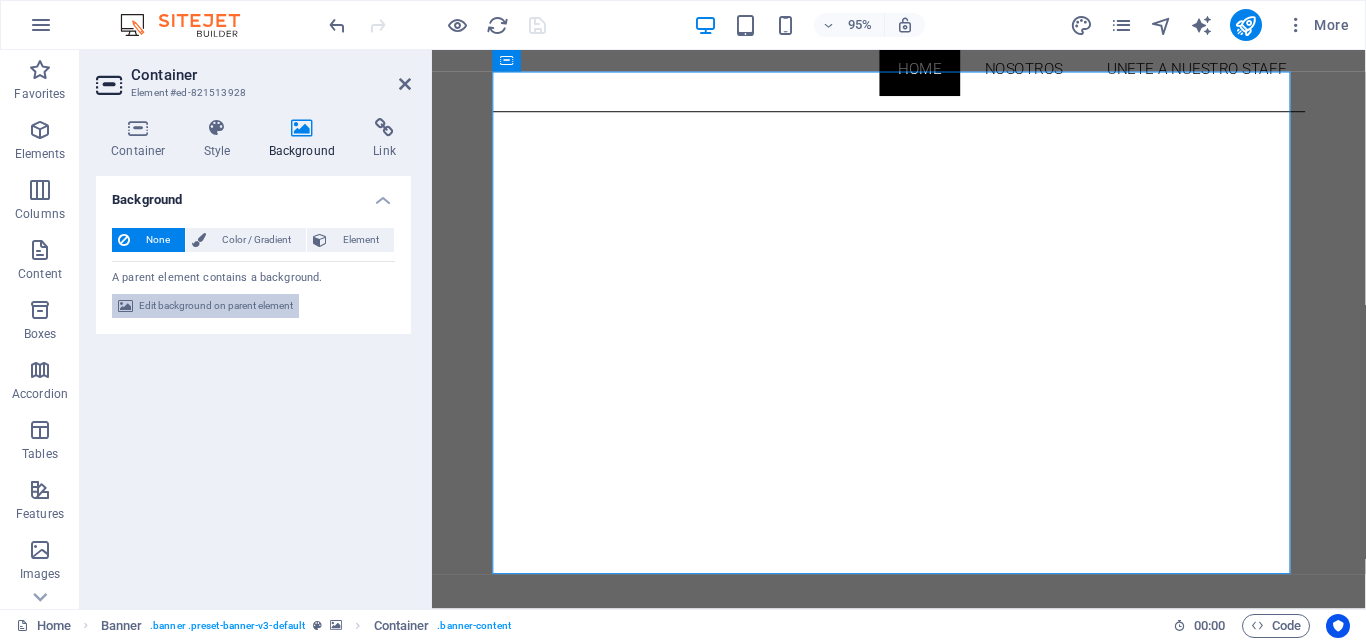 click on "Edit background on parent element" at bounding box center [216, 306] 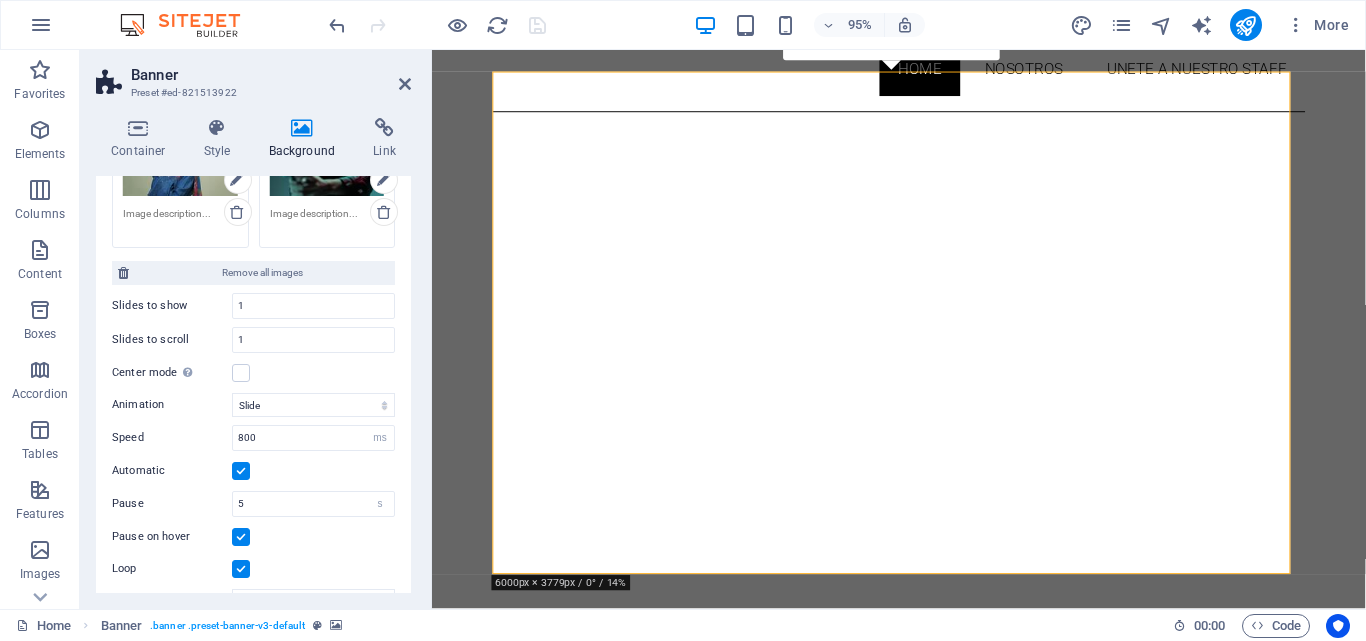 scroll, scrollTop: 694, scrollLeft: 0, axis: vertical 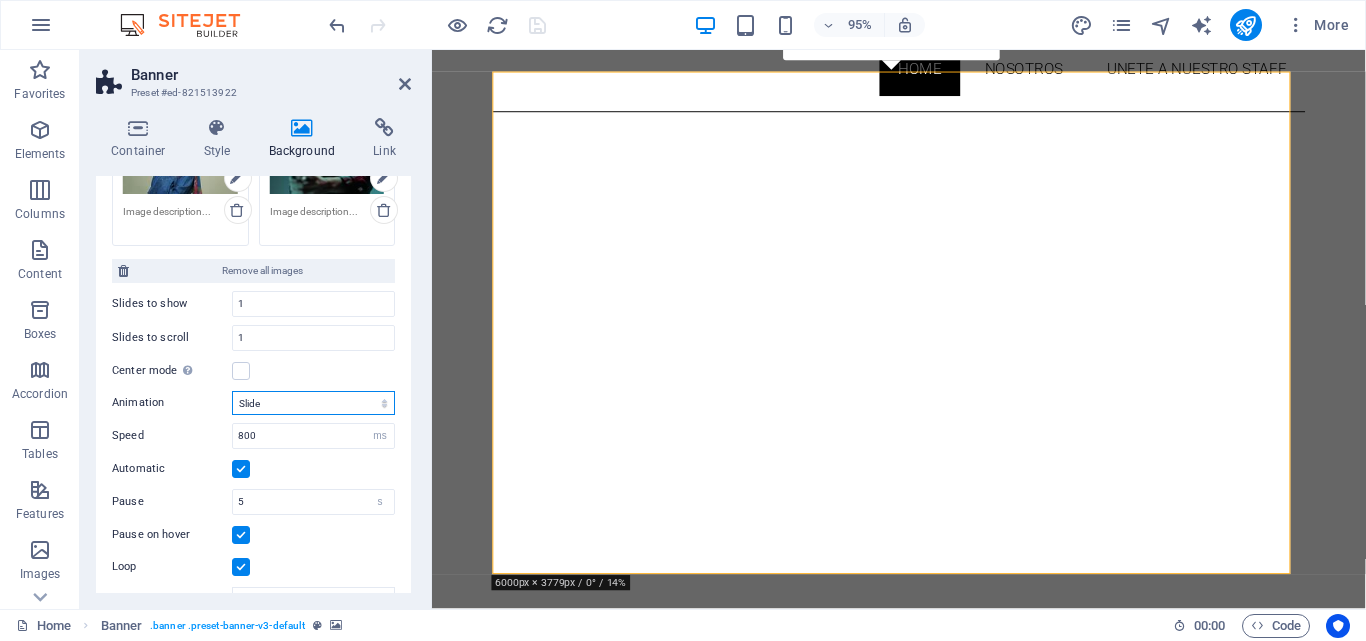 click on "Slide Fade" at bounding box center [313, 403] 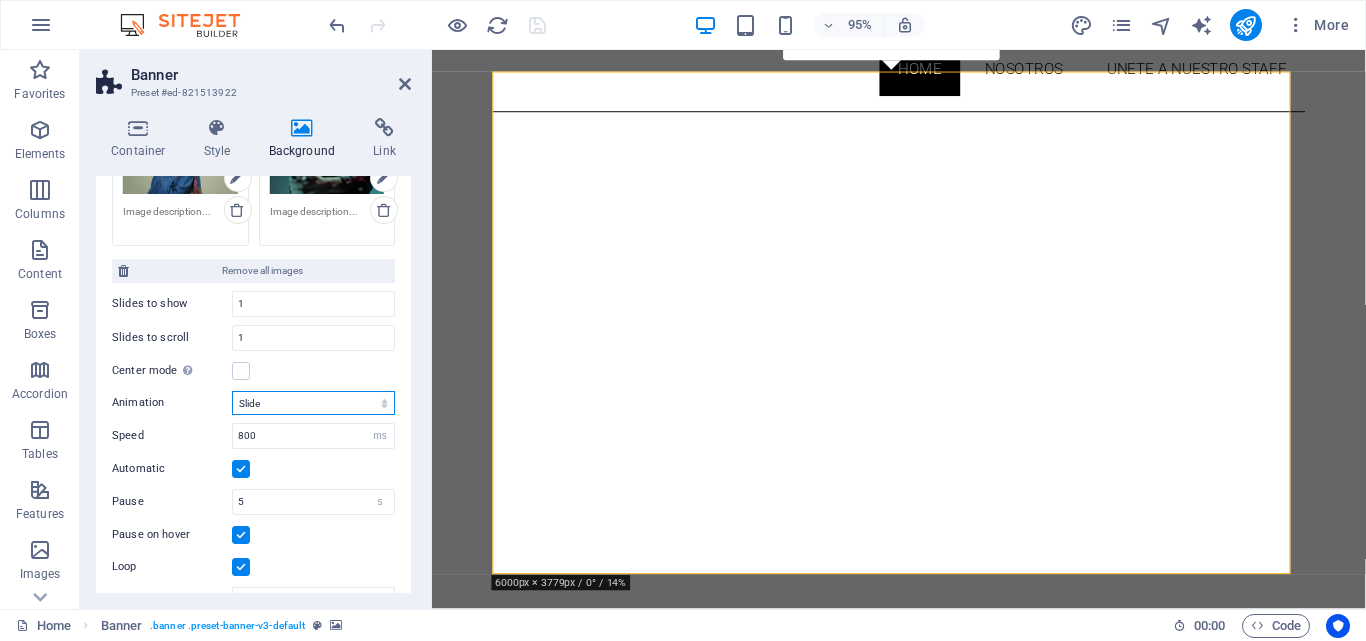 select on "fade" 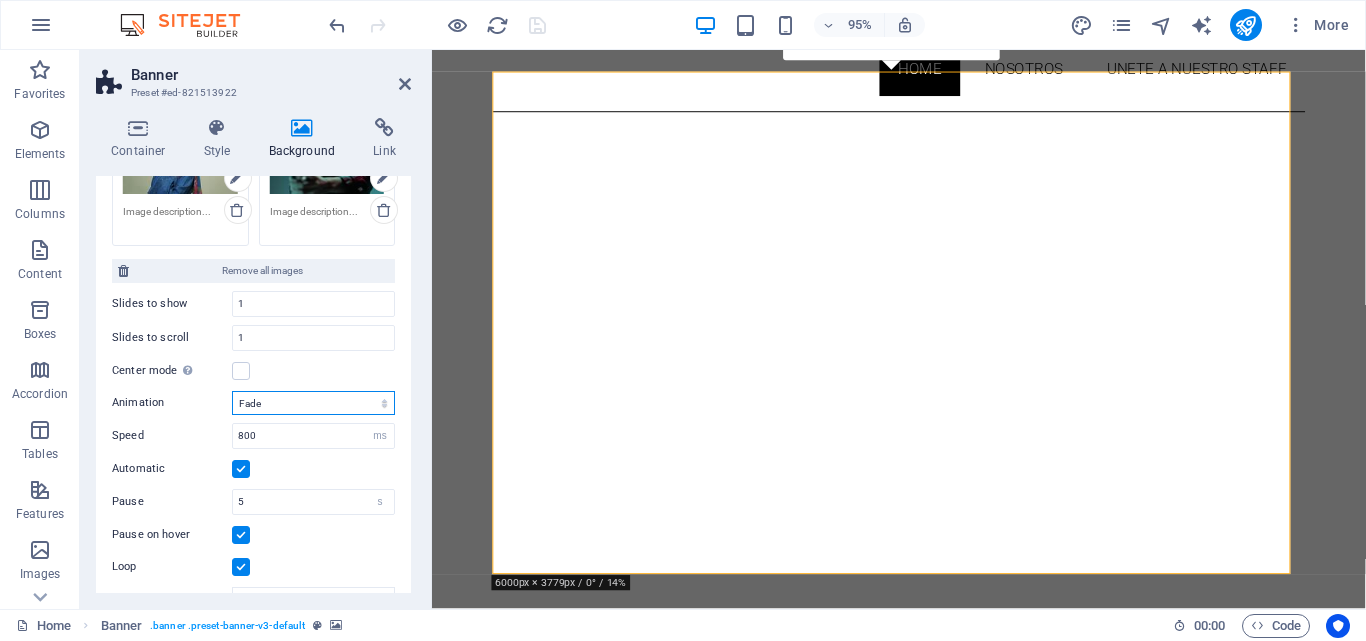 click on "Slide Fade" at bounding box center [313, 403] 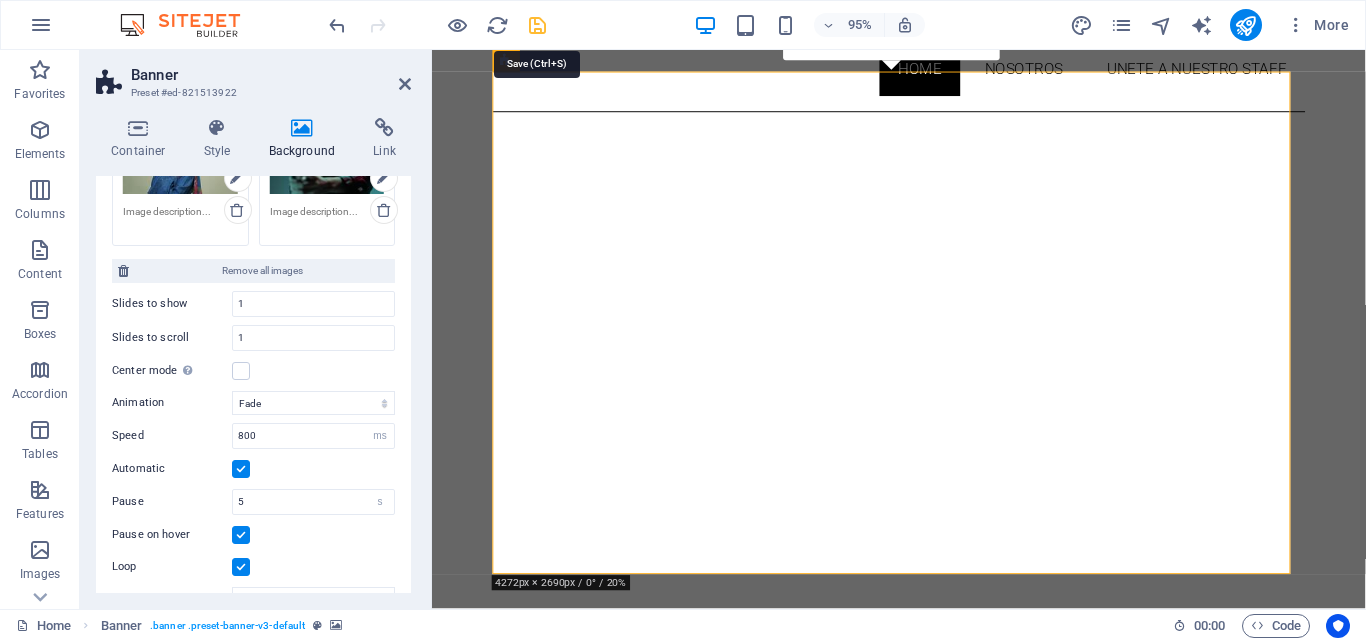 click at bounding box center (537, 25) 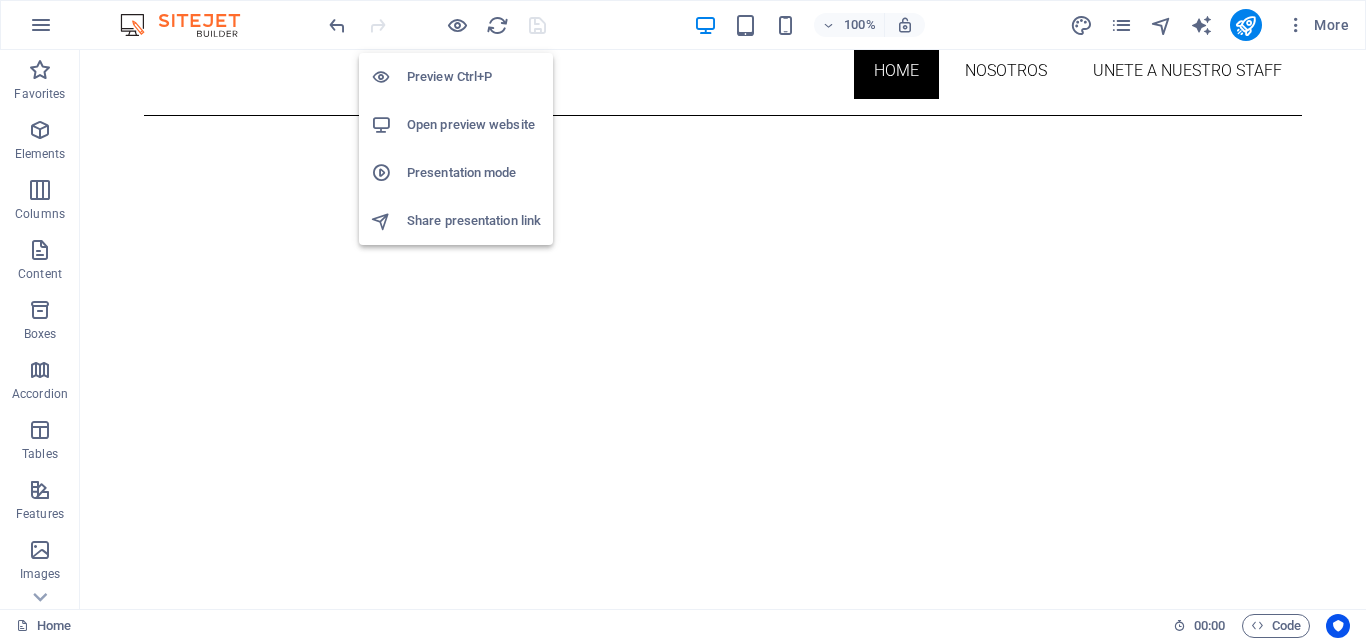click on "Open preview website" at bounding box center (474, 125) 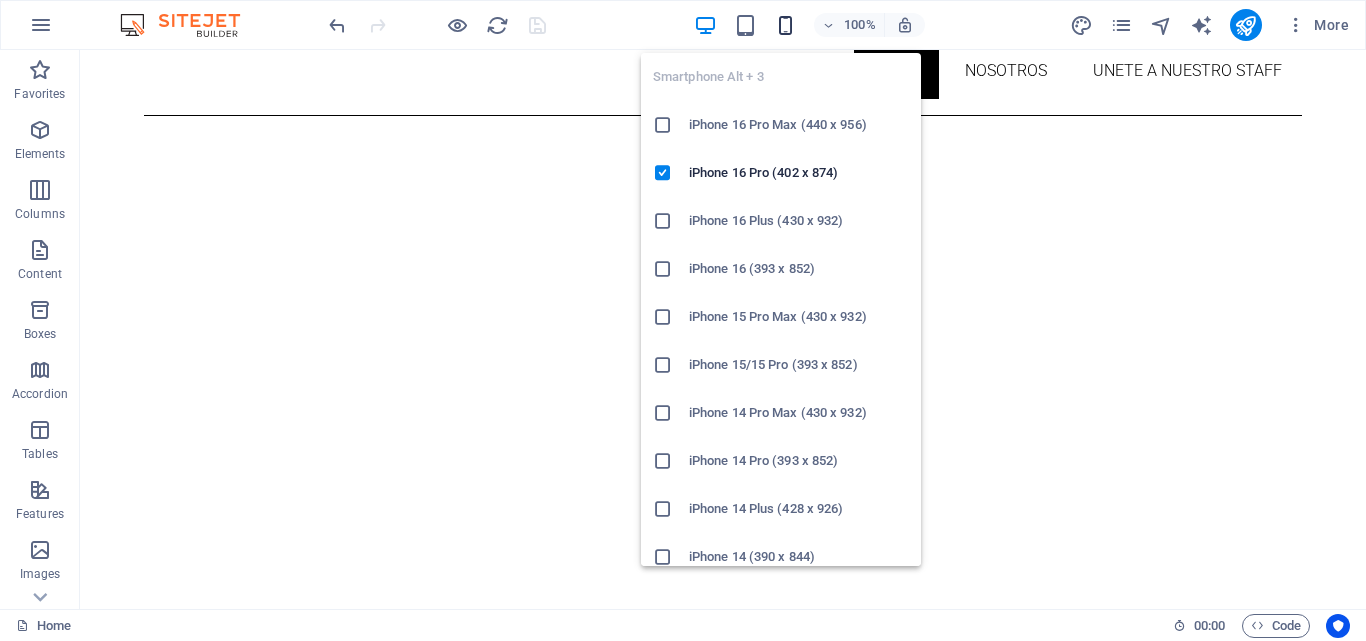 click at bounding box center [785, 25] 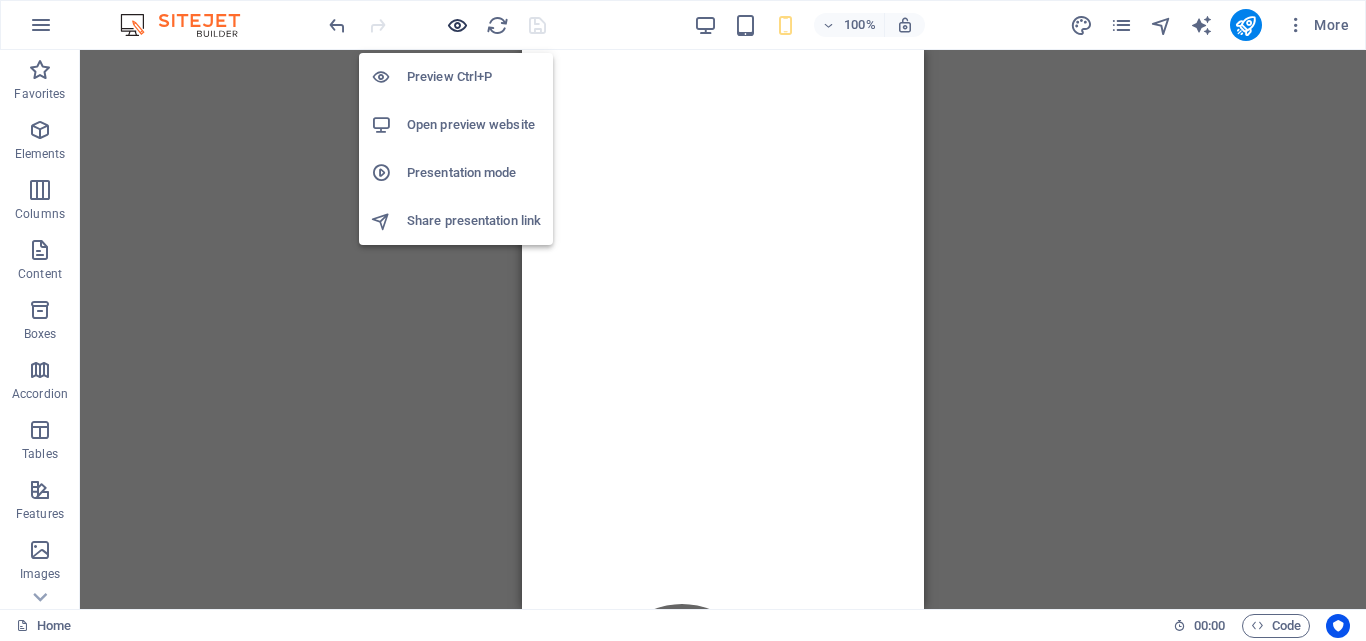 click at bounding box center [457, 25] 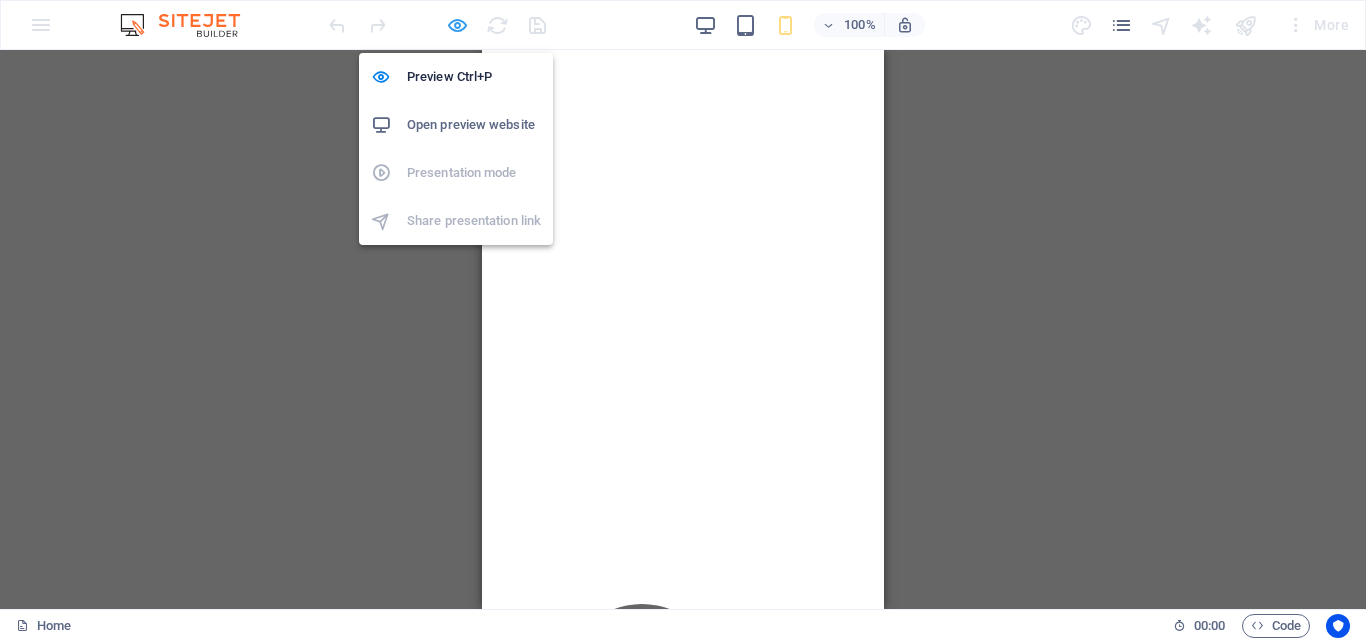 click at bounding box center (457, 25) 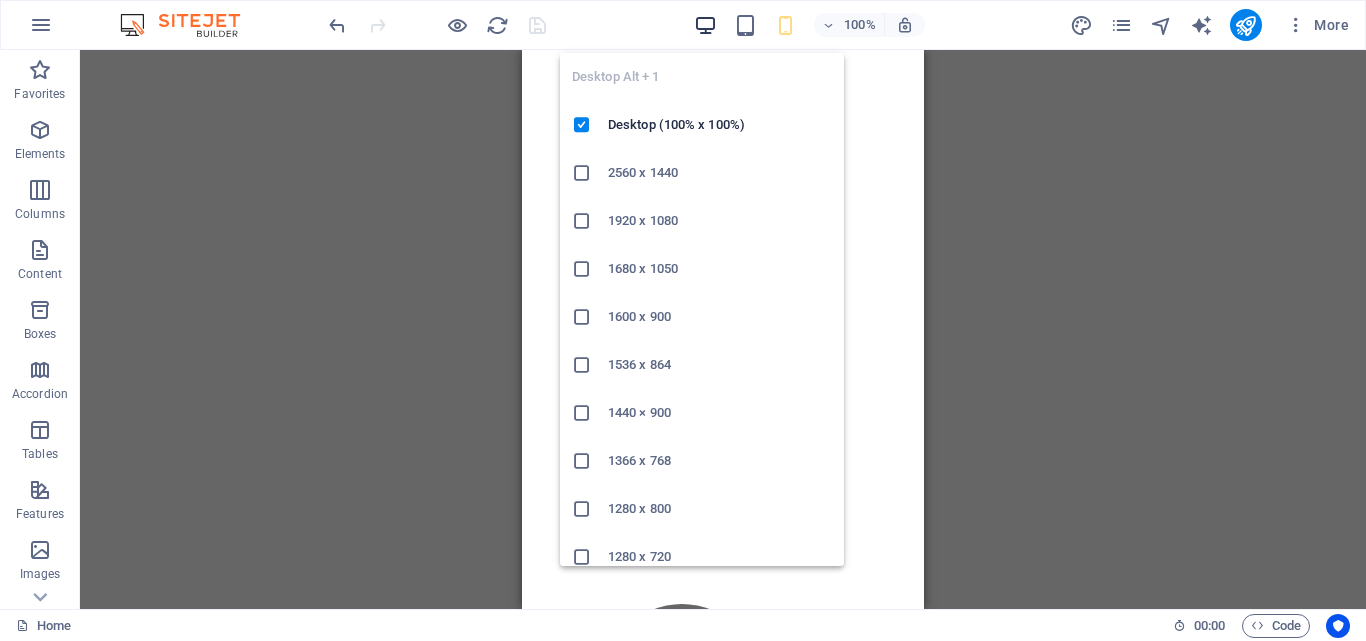 click at bounding box center [705, 25] 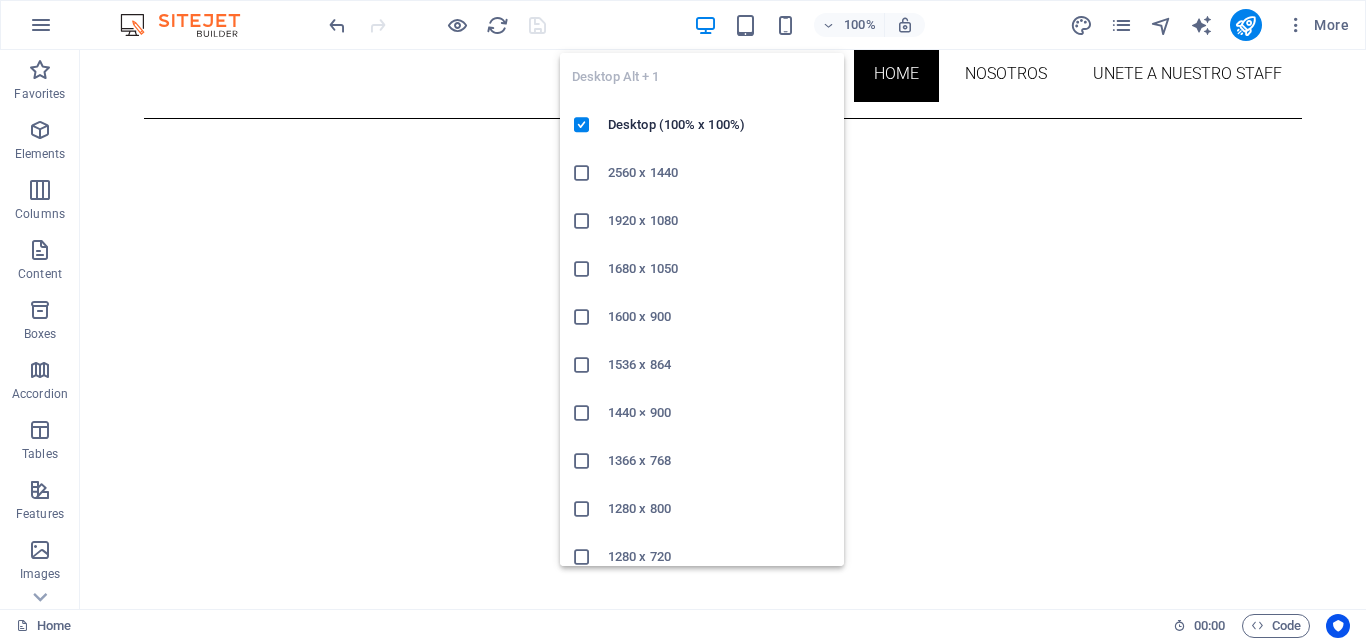 scroll, scrollTop: 125, scrollLeft: 0, axis: vertical 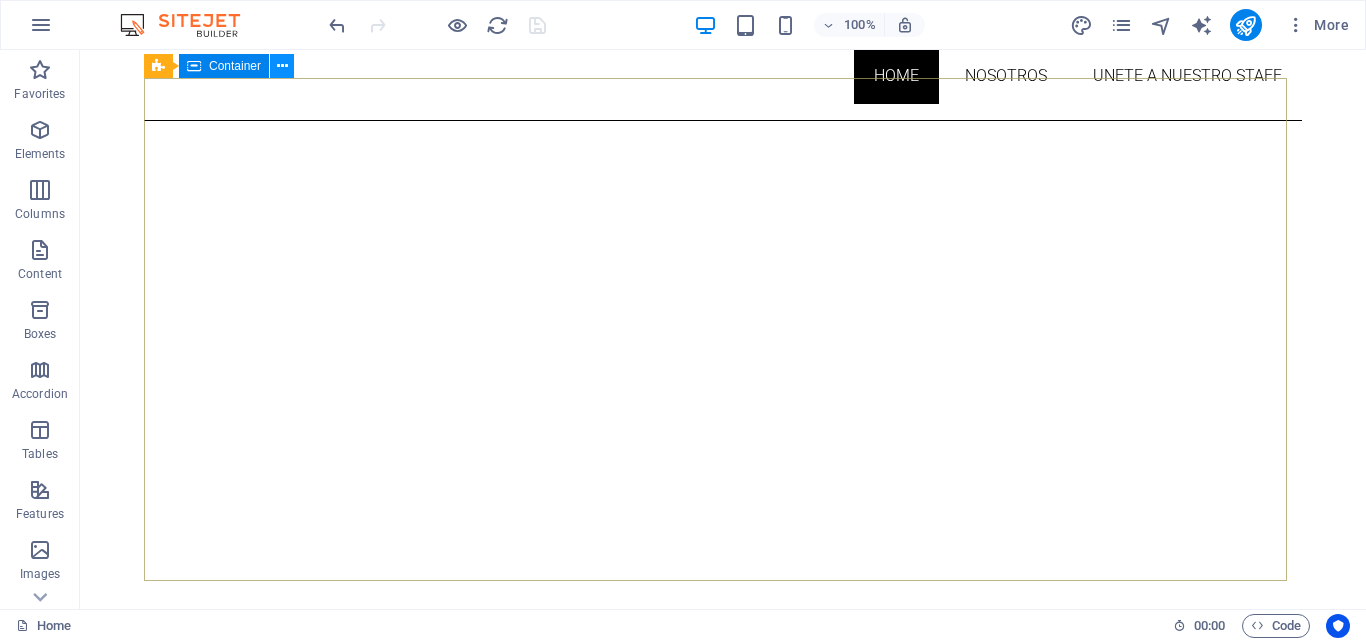 click at bounding box center [282, 66] 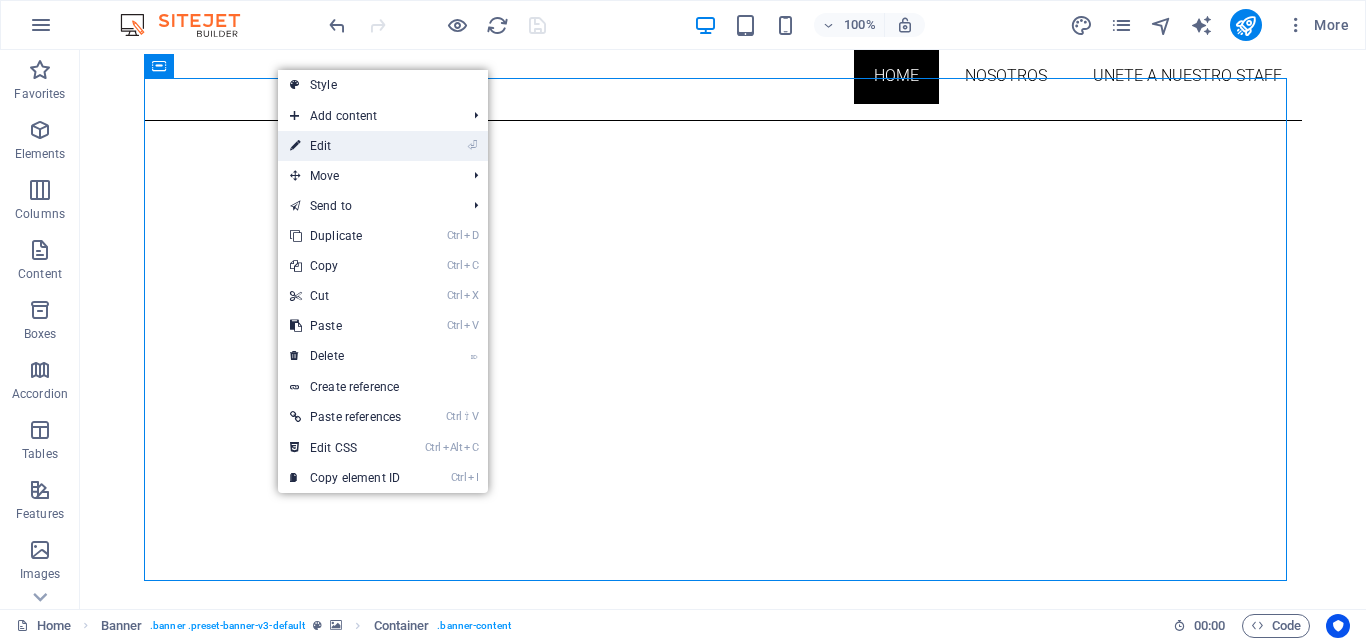 click on "⏎  Edit" at bounding box center (345, 146) 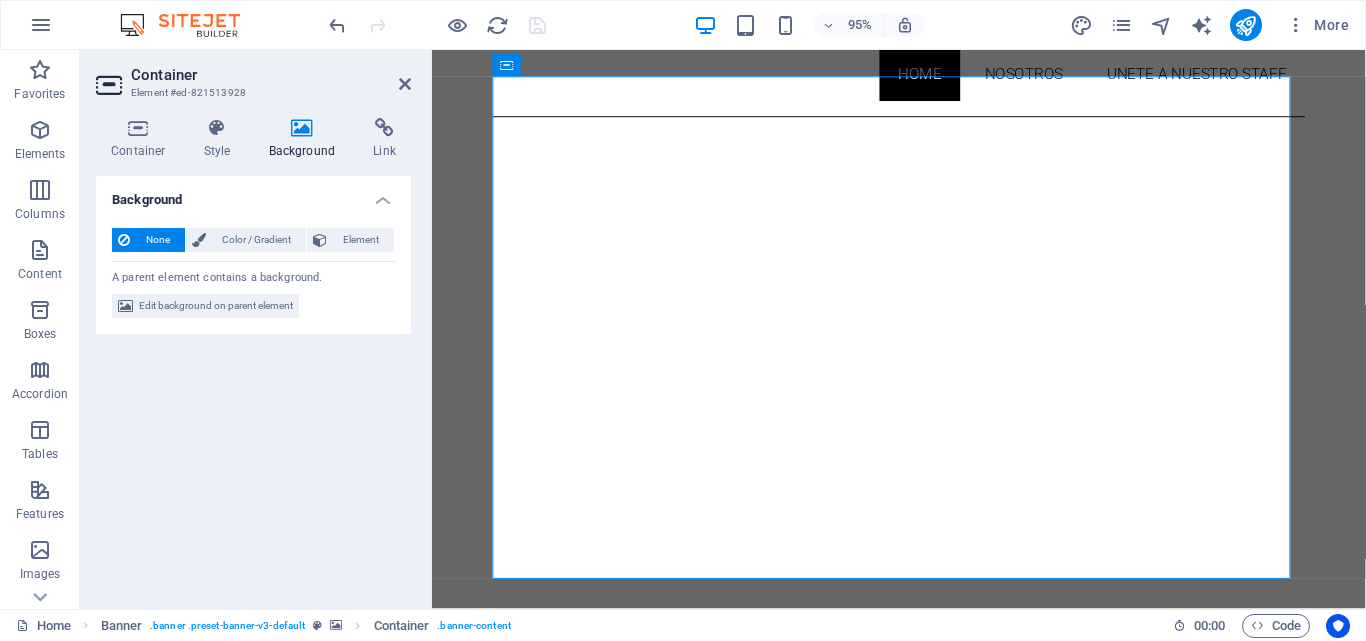 click at bounding box center [302, 128] 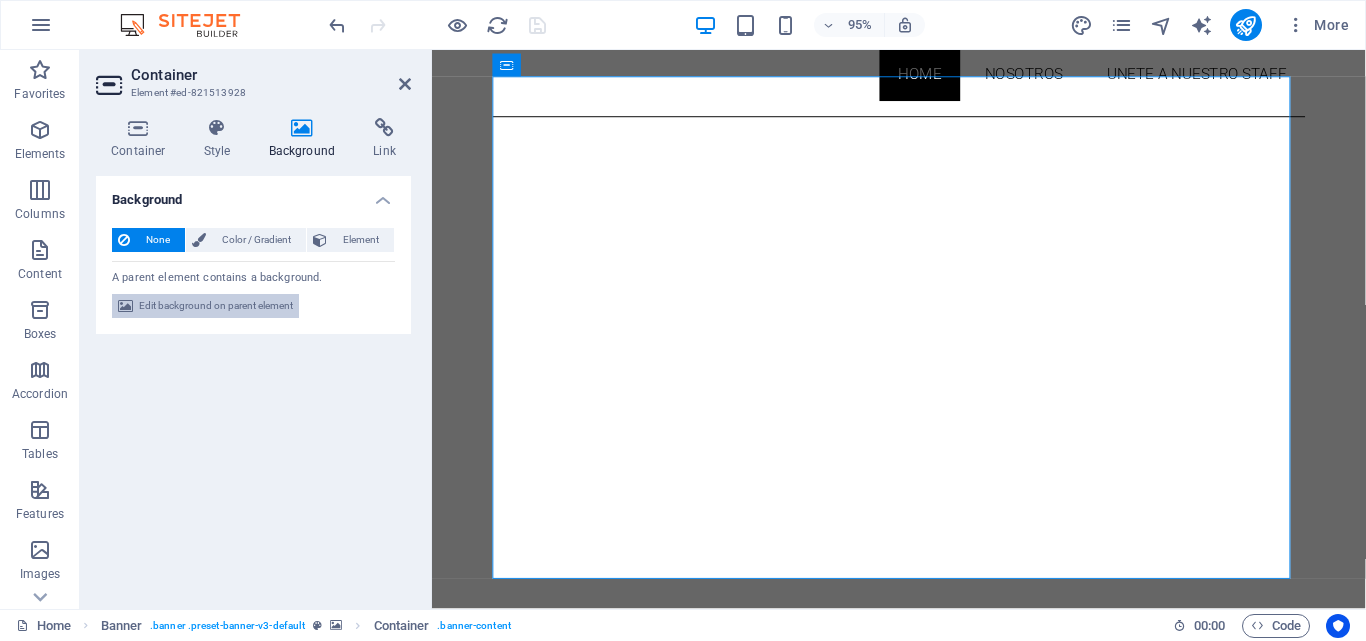 click on "Edit background on parent element" at bounding box center (216, 306) 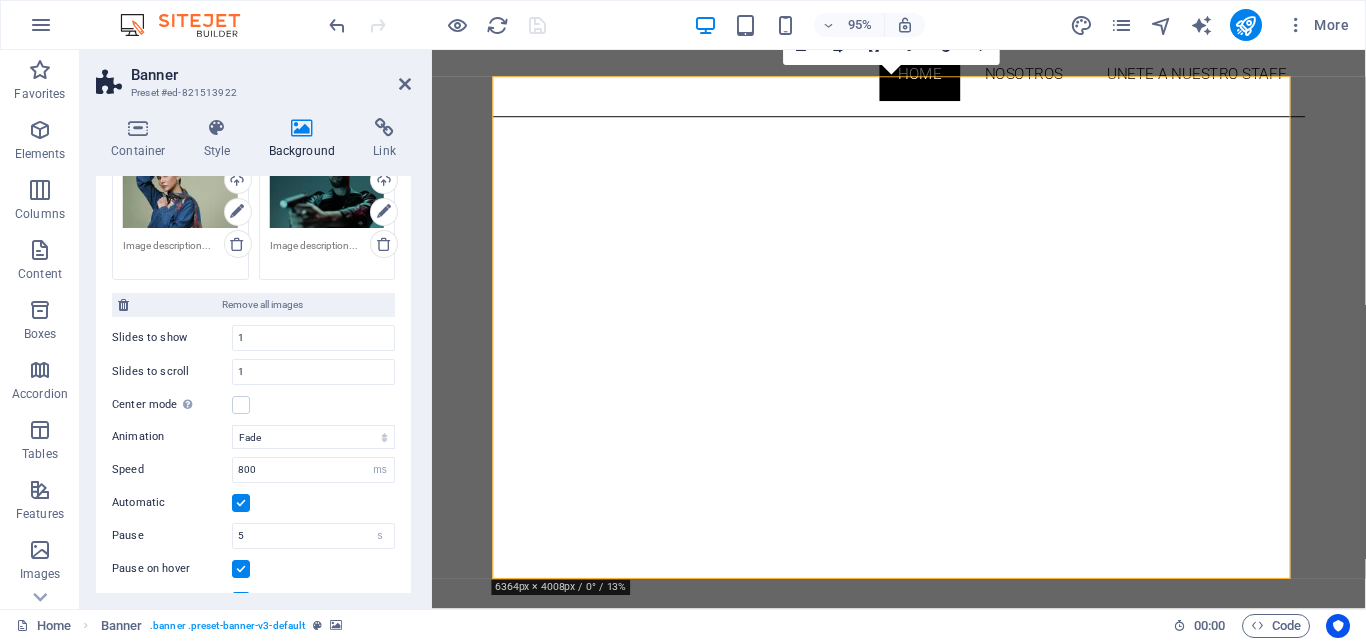 scroll, scrollTop: 674, scrollLeft: 0, axis: vertical 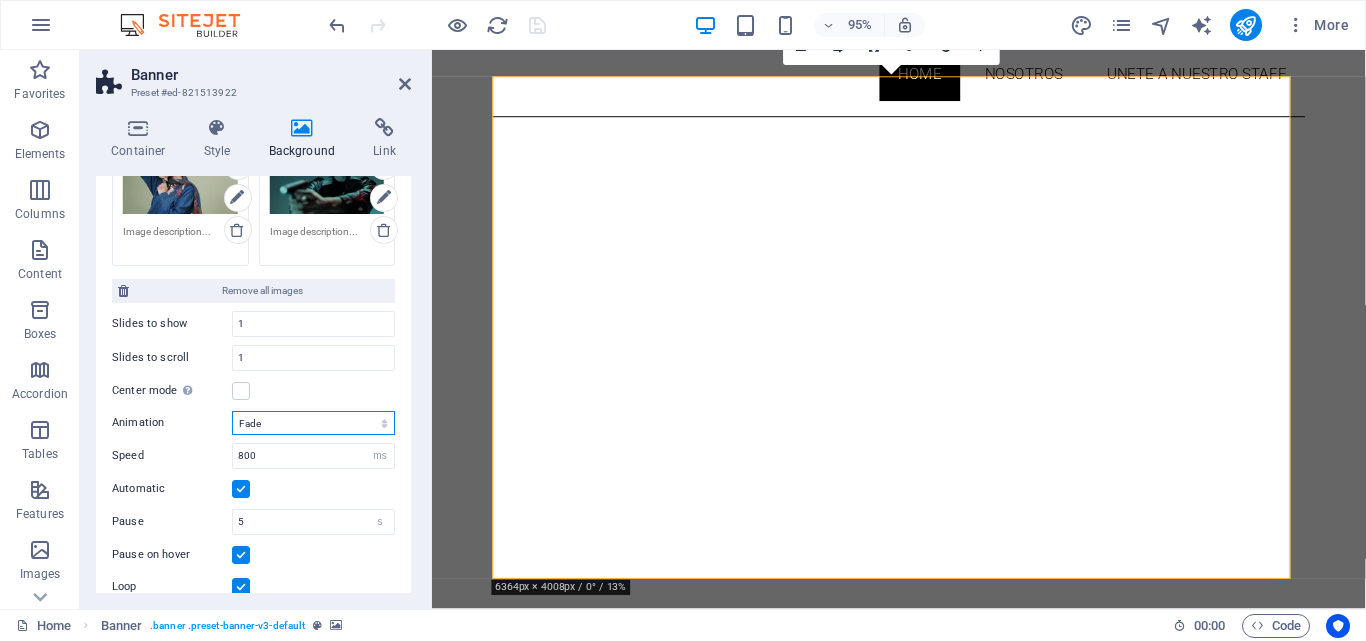 click on "Slide Fade" at bounding box center [313, 423] 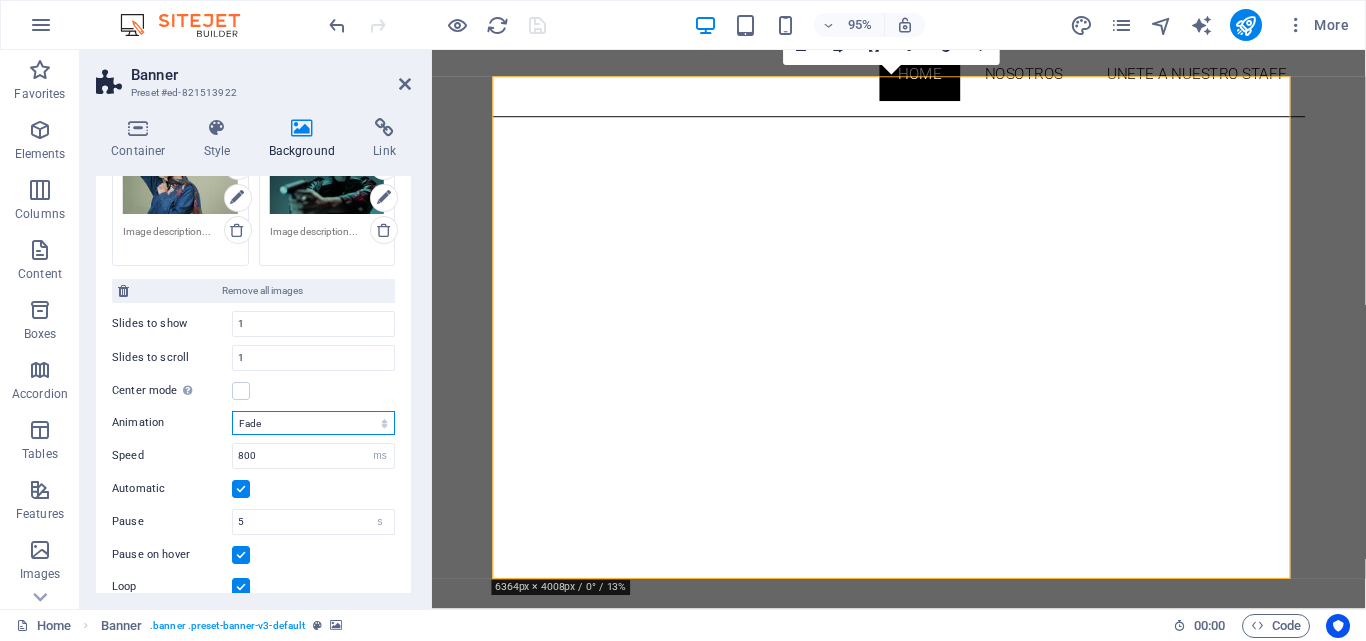 select on "slide" 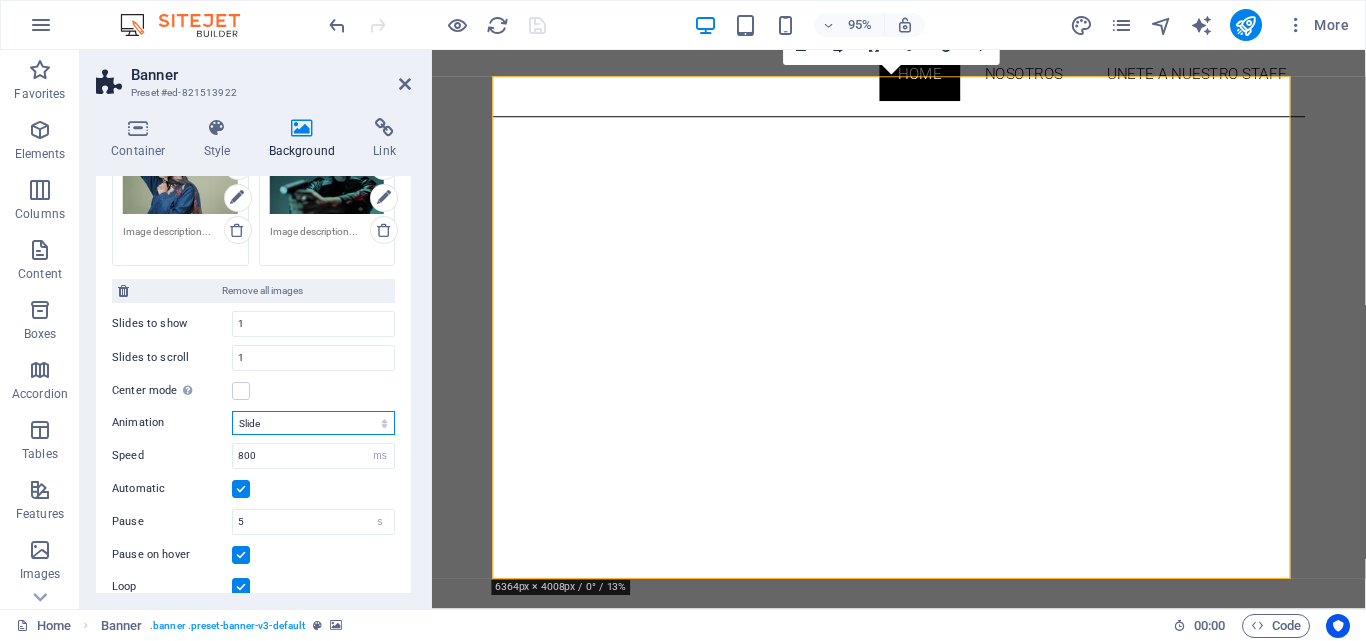 click on "Slide Fade" at bounding box center (313, 423) 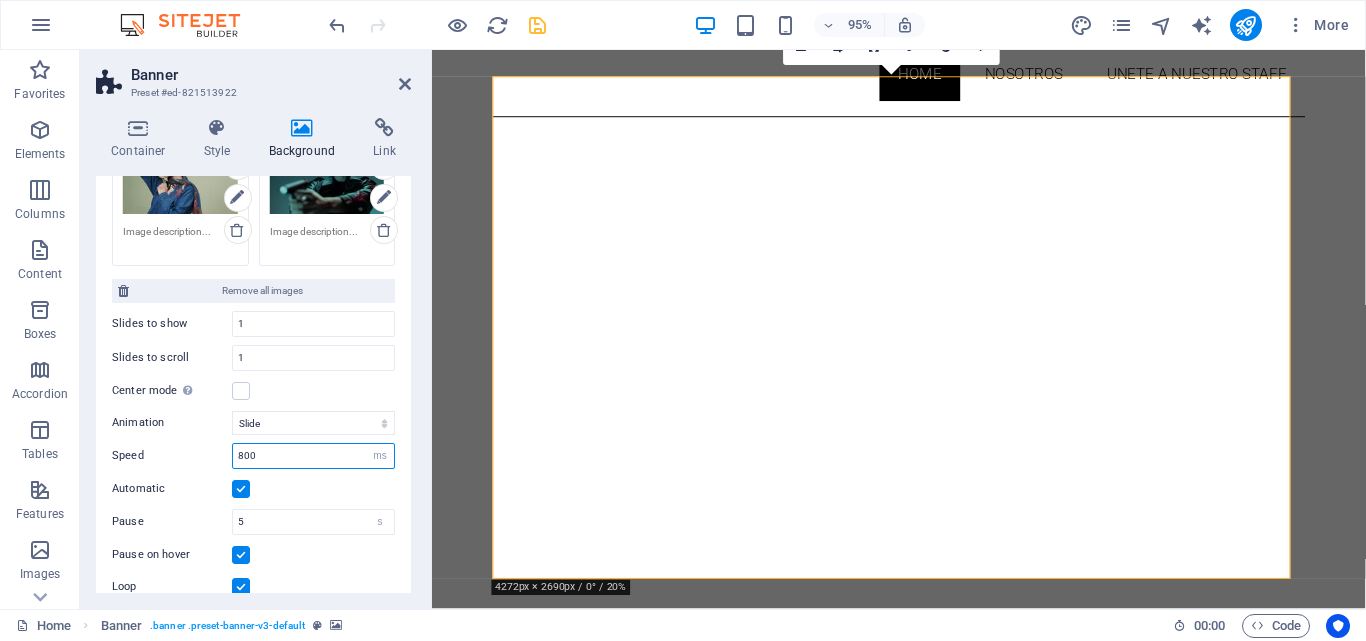 drag, startPoint x: 301, startPoint y: 451, endPoint x: 196, endPoint y: 446, distance: 105.11898 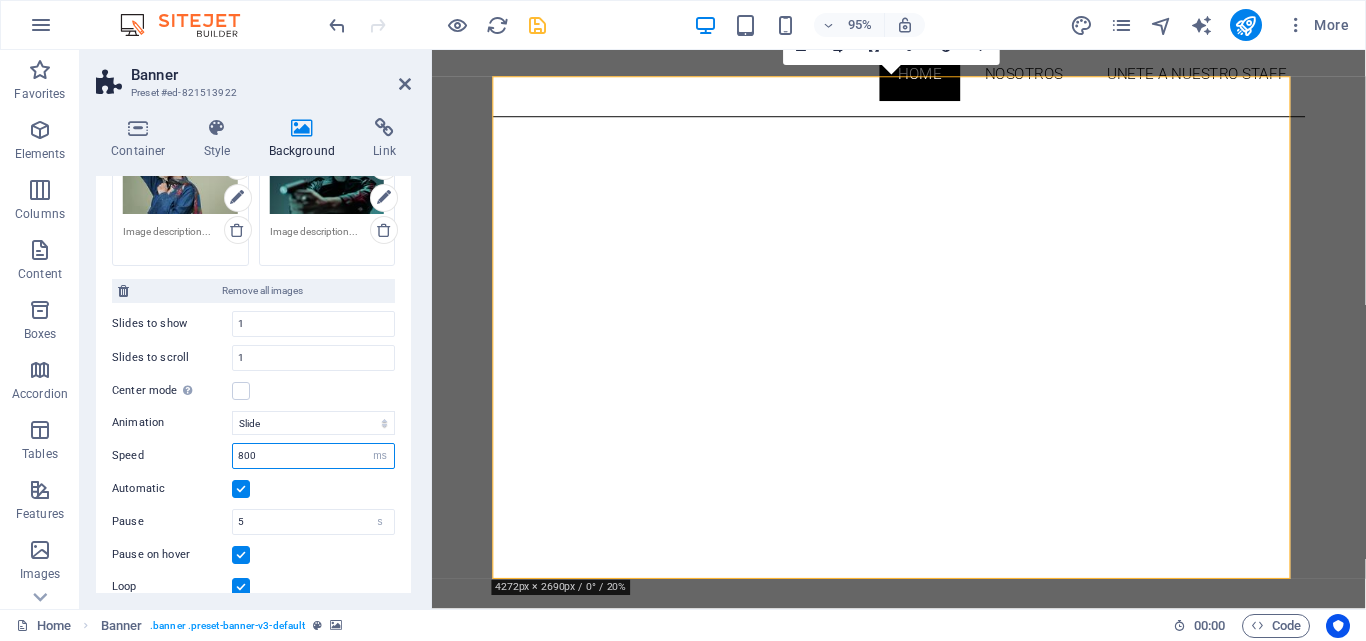 click on "Speed 800 s ms" at bounding box center (253, 456) 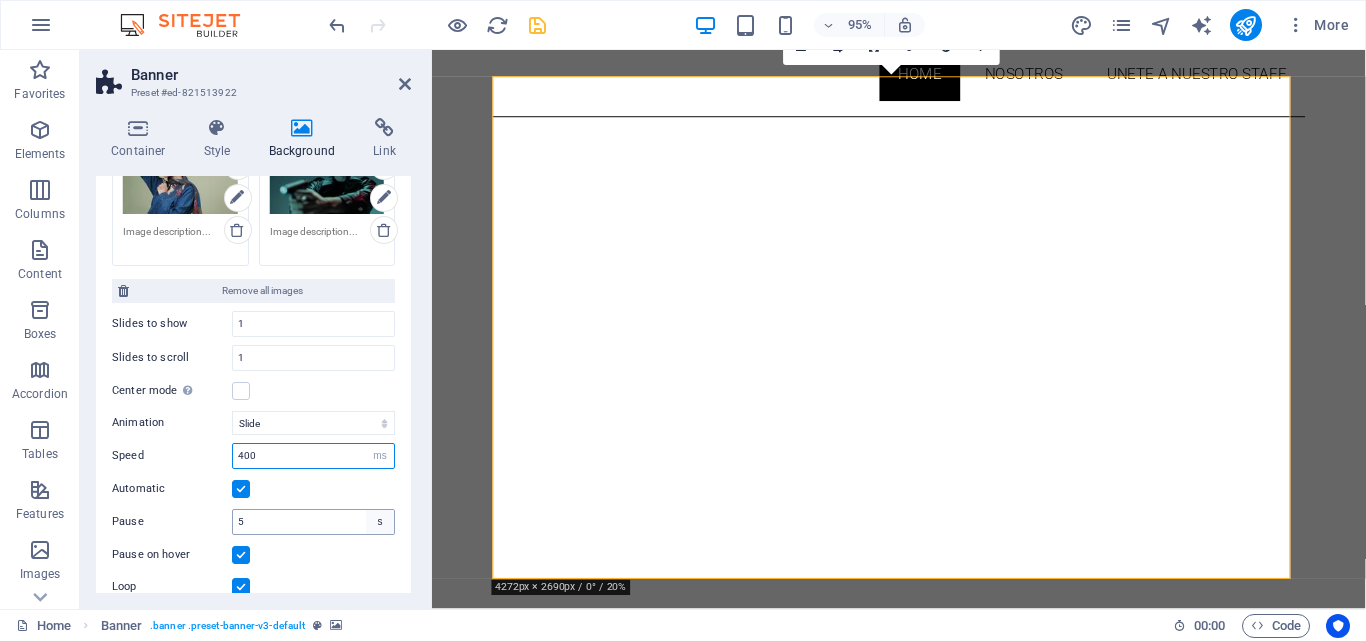 type on "400" 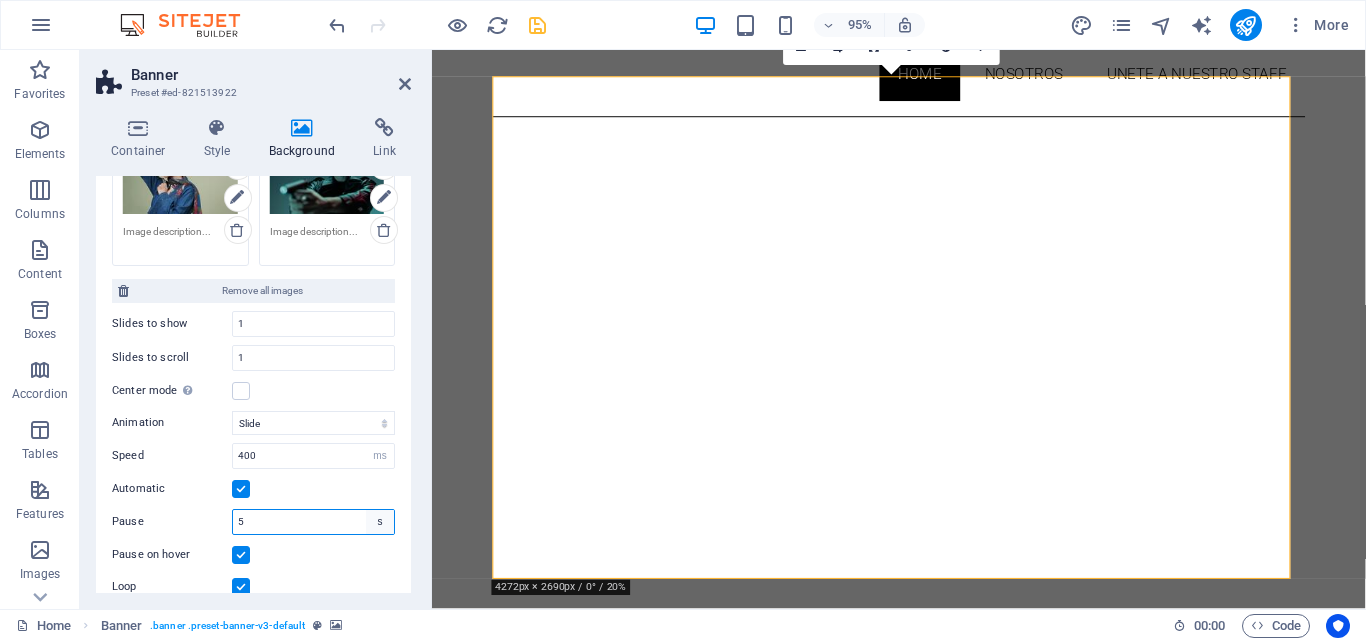 click on "s ms" at bounding box center [380, 522] 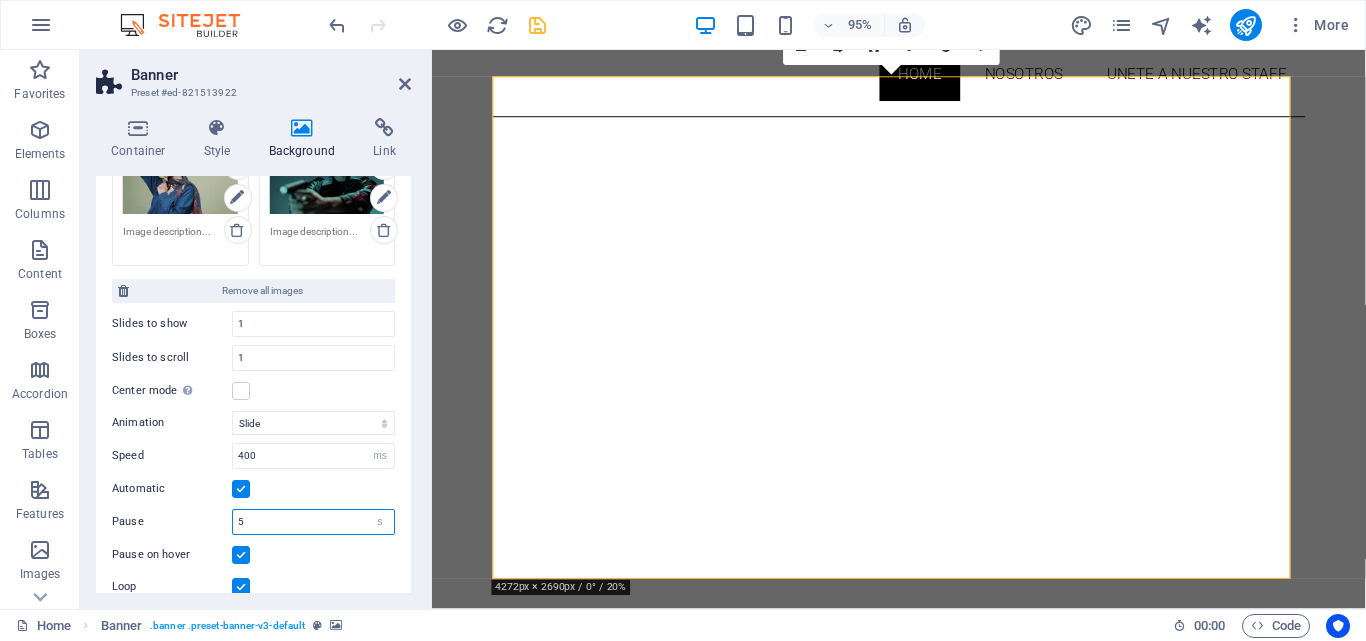click on "5" at bounding box center (313, 522) 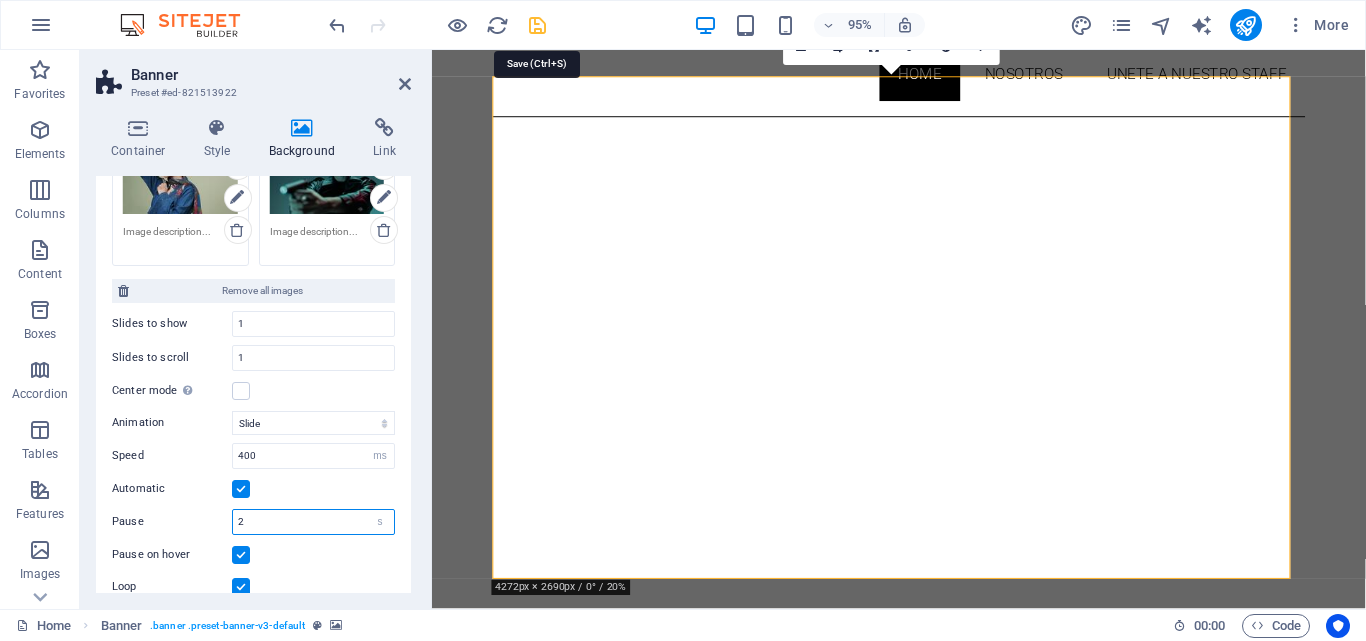 type on "2" 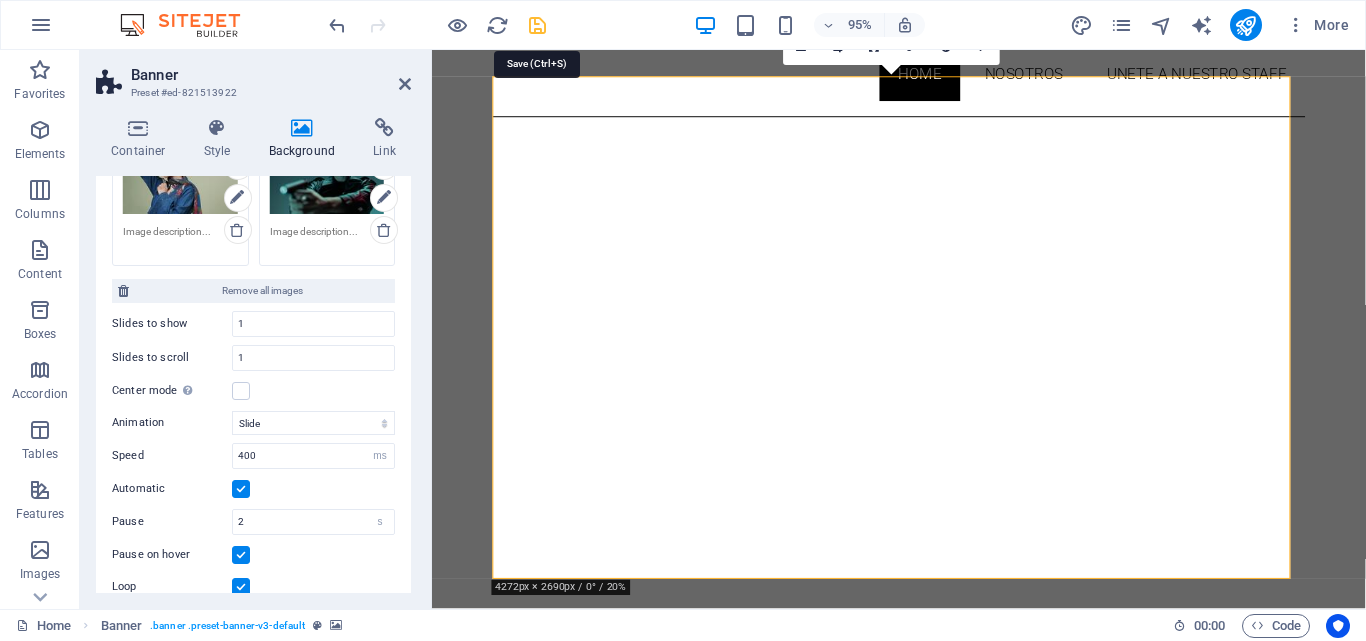 click at bounding box center (537, 25) 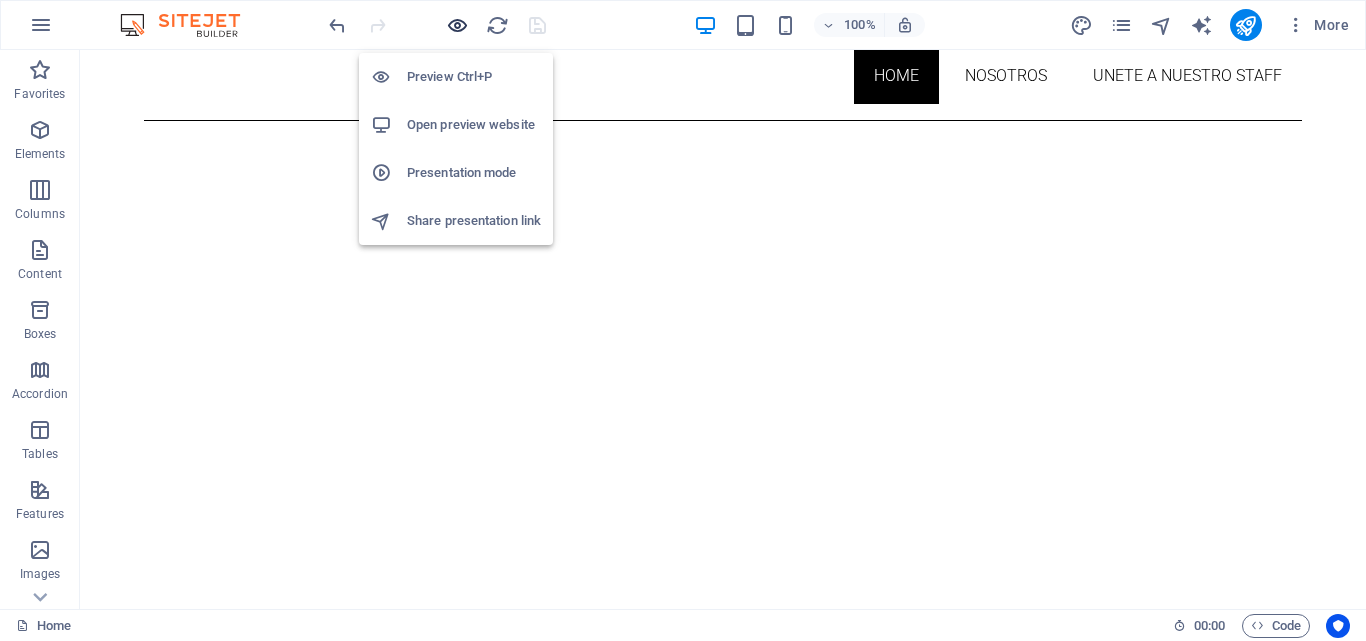 click at bounding box center (457, 25) 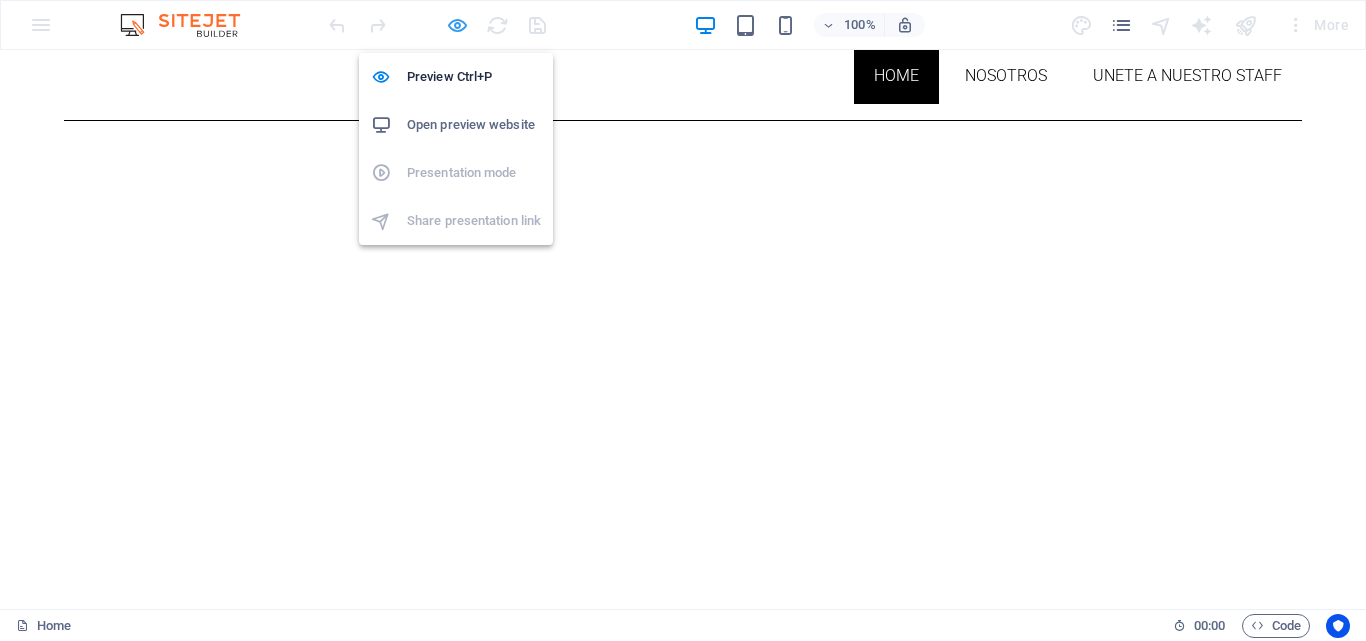 click at bounding box center (457, 25) 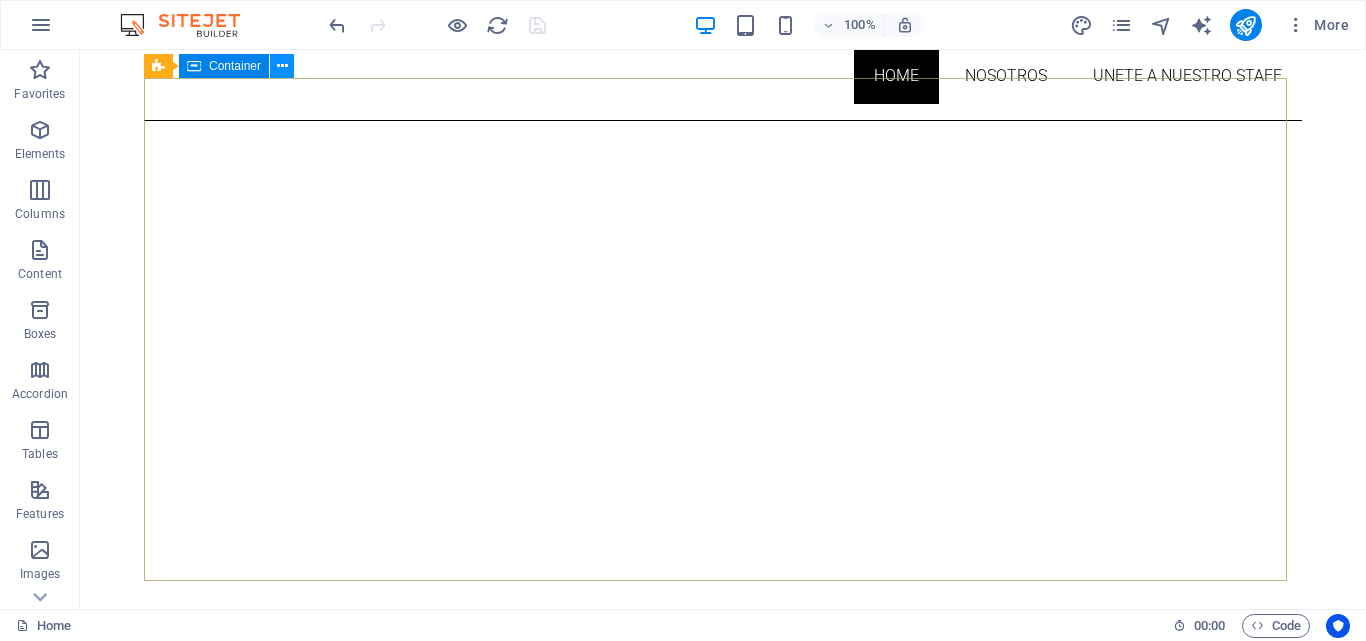 click at bounding box center [282, 66] 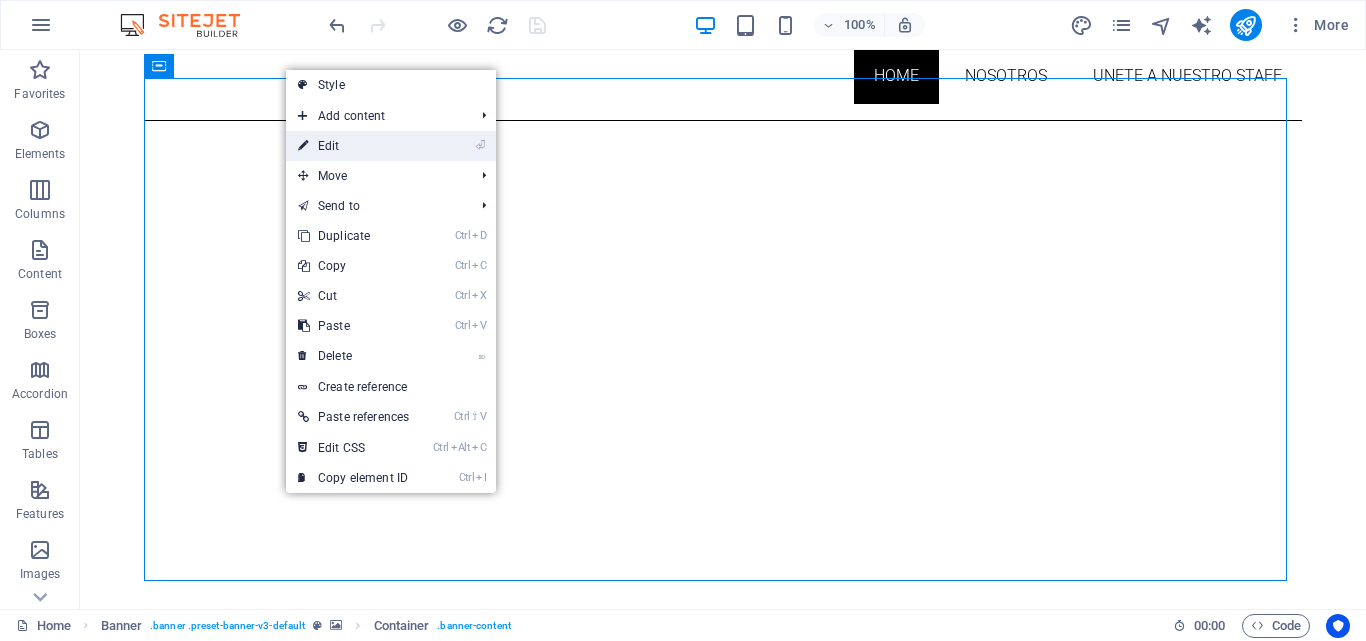 click on "⏎  Edit" at bounding box center (353, 146) 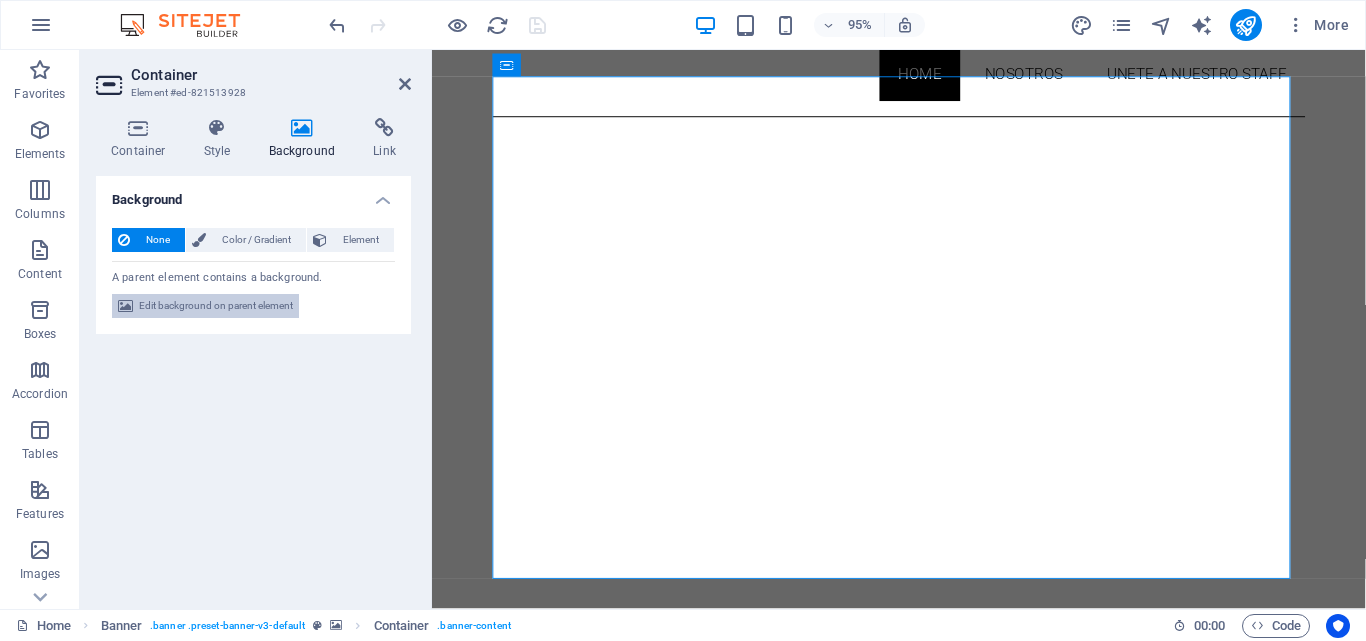 click on "Edit background on parent element" at bounding box center [216, 306] 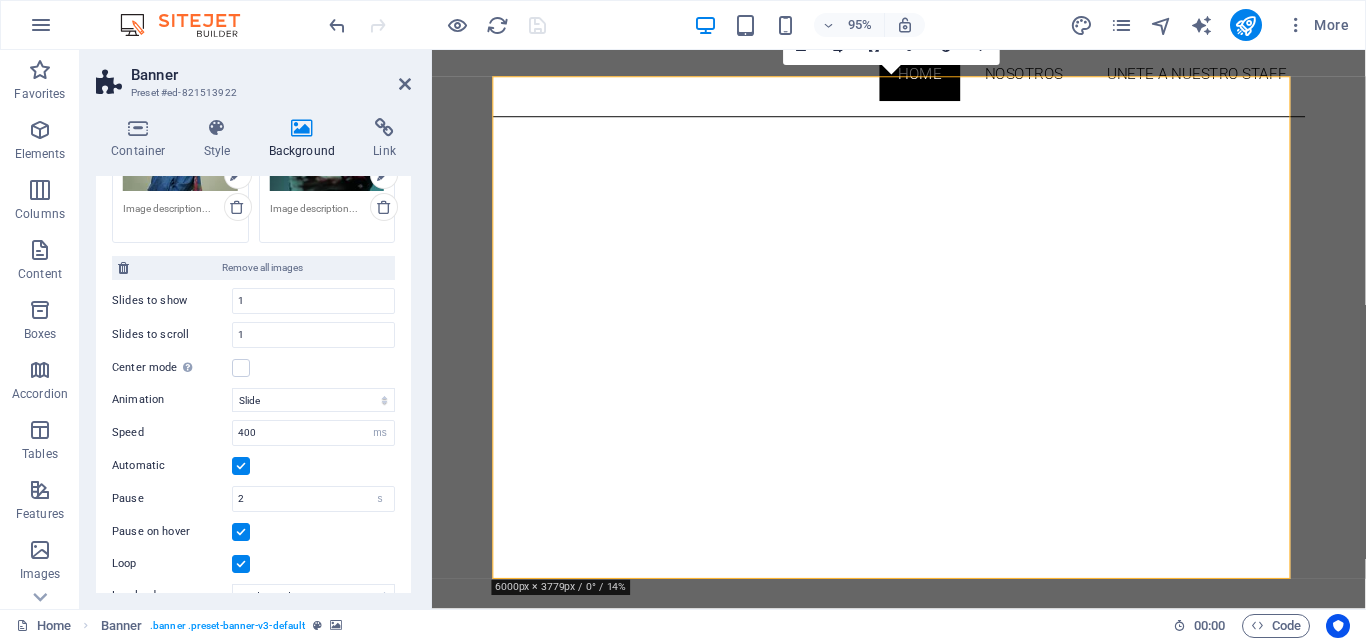 scroll, scrollTop: 706, scrollLeft: 0, axis: vertical 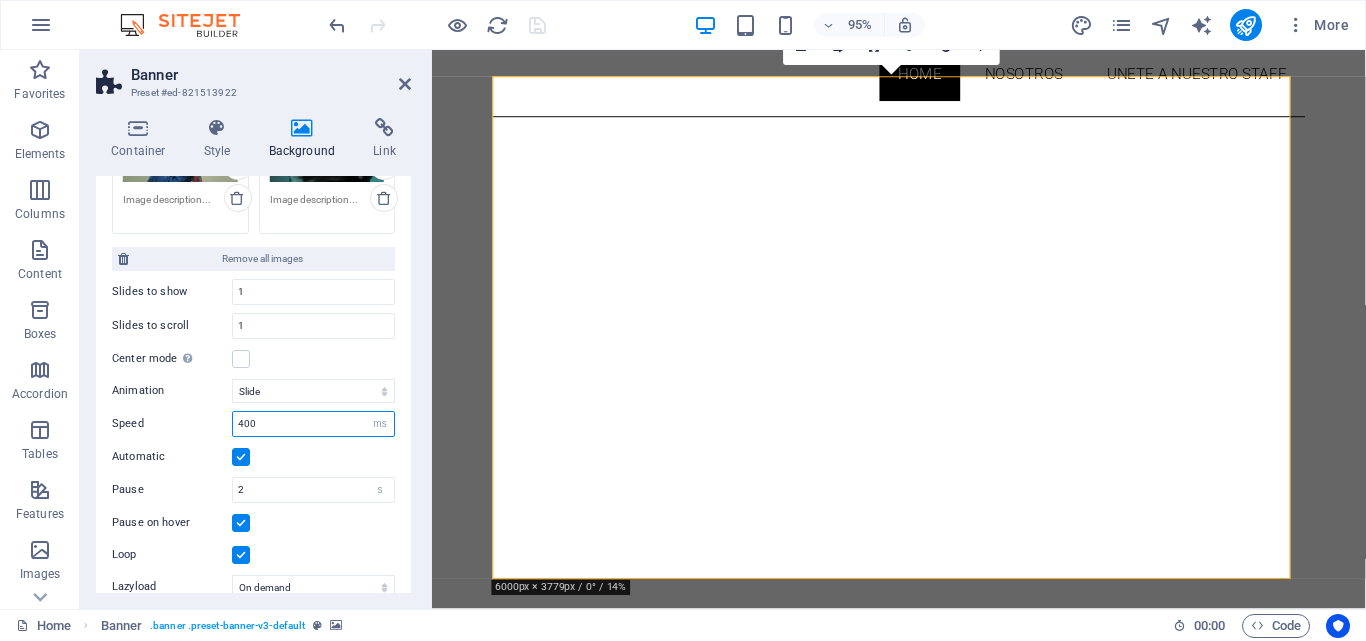 drag, startPoint x: 282, startPoint y: 413, endPoint x: 194, endPoint y: 413, distance: 88 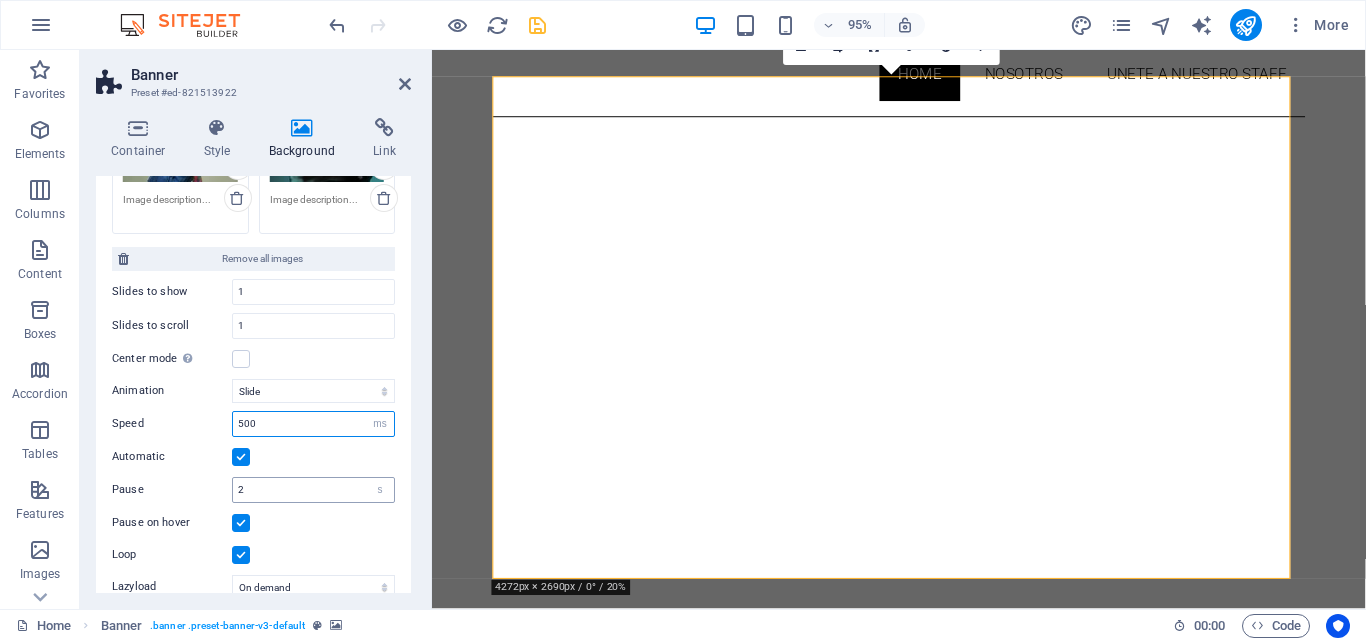 type on "500" 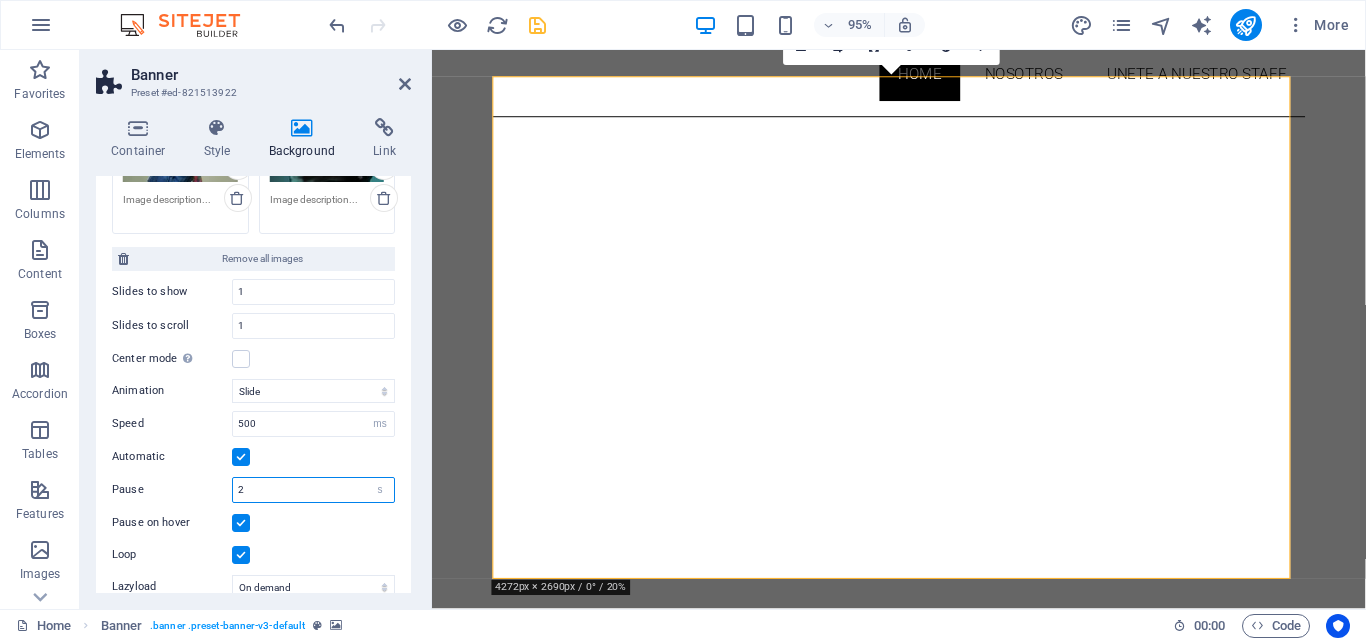 drag, startPoint x: 281, startPoint y: 484, endPoint x: 234, endPoint y: 485, distance: 47.010635 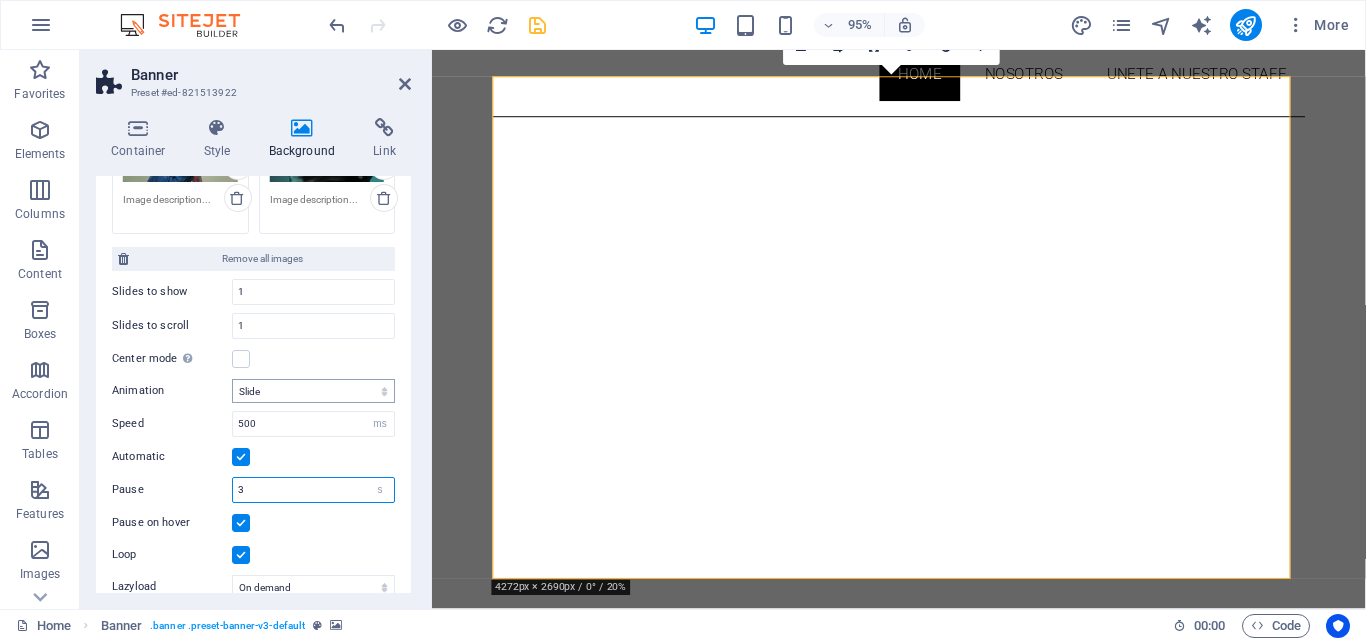 type on "3" 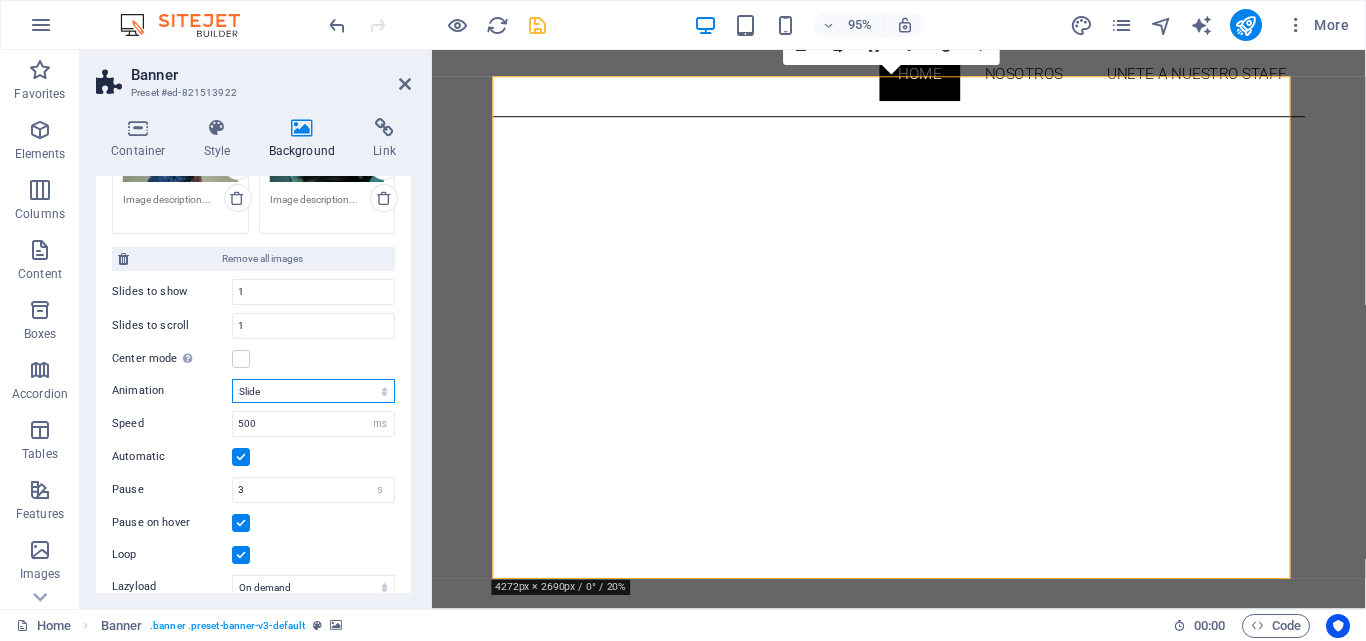 click on "Slide Fade" at bounding box center [313, 391] 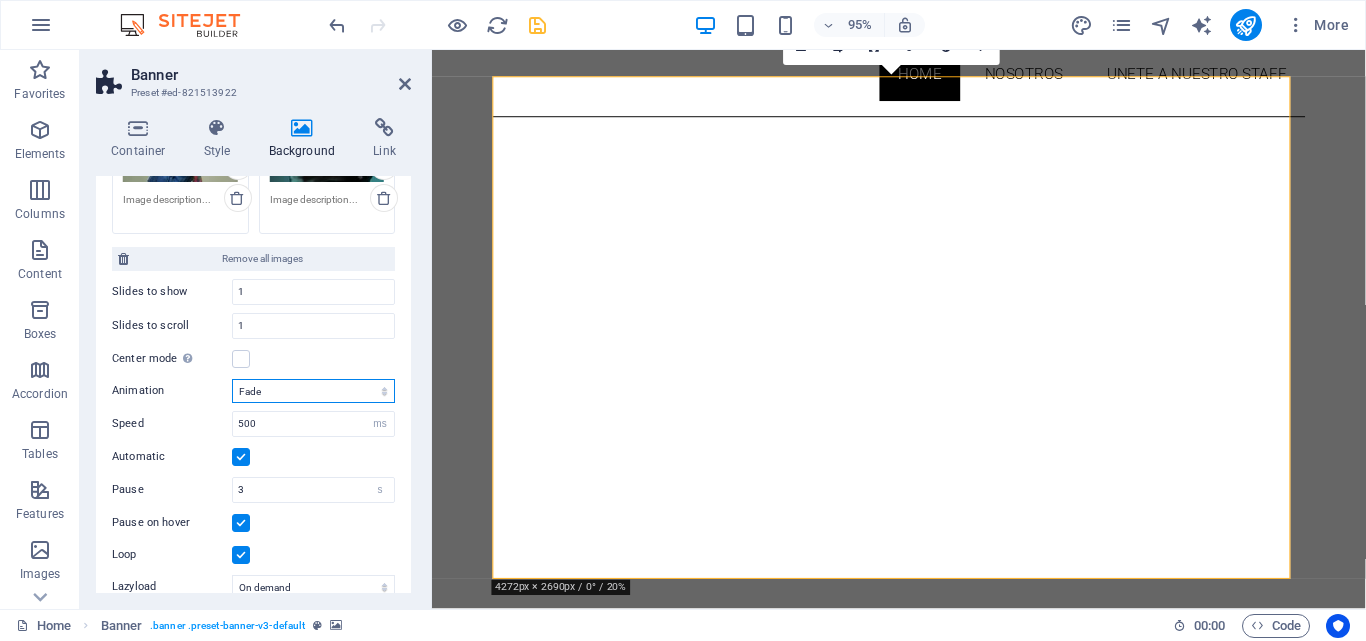 click on "Slide Fade" at bounding box center (313, 391) 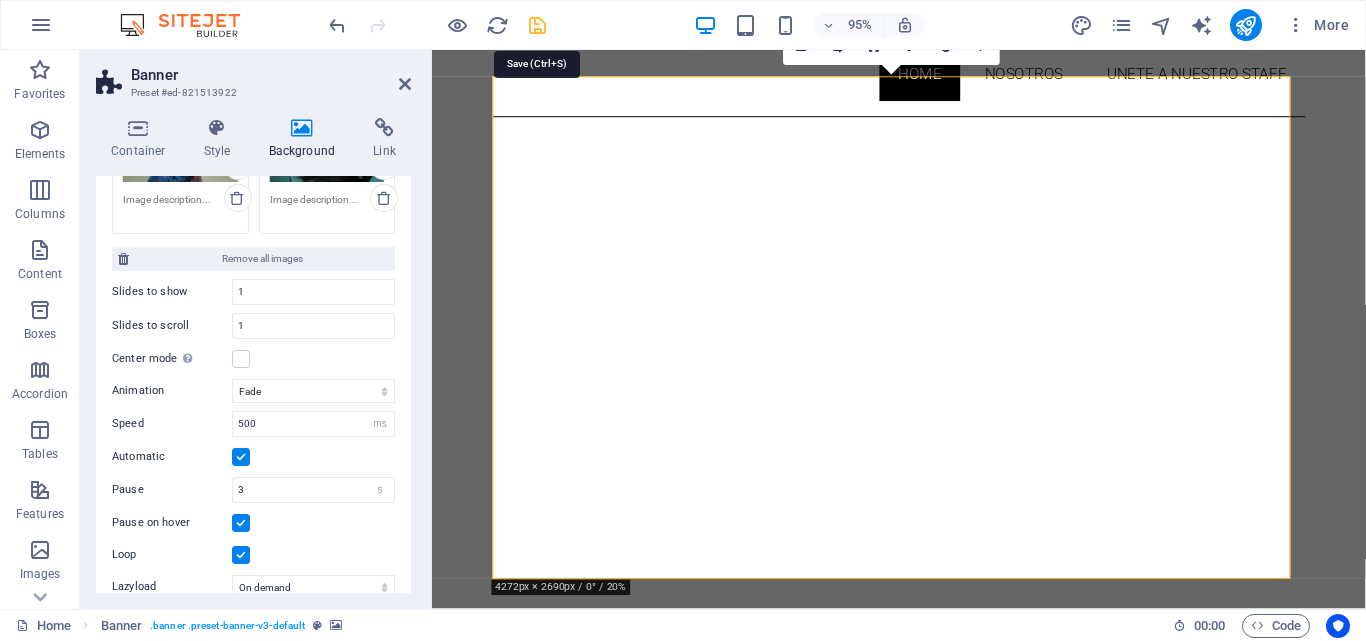 click at bounding box center (537, 25) 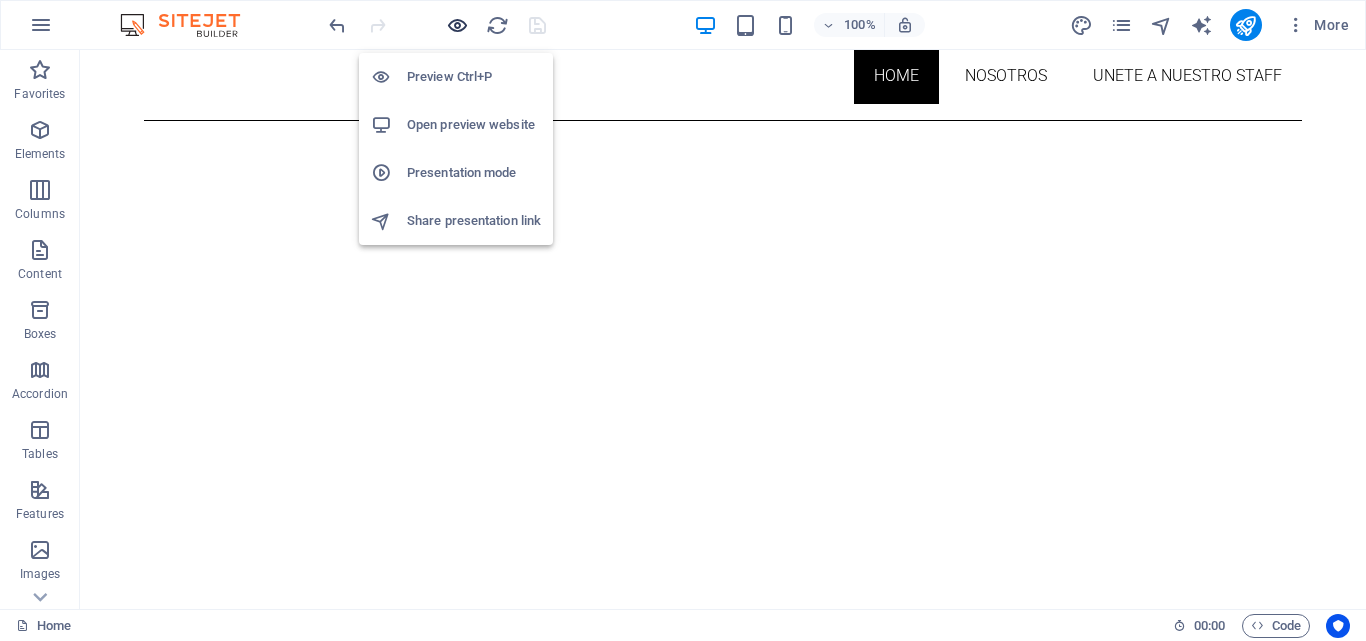 click at bounding box center [457, 25] 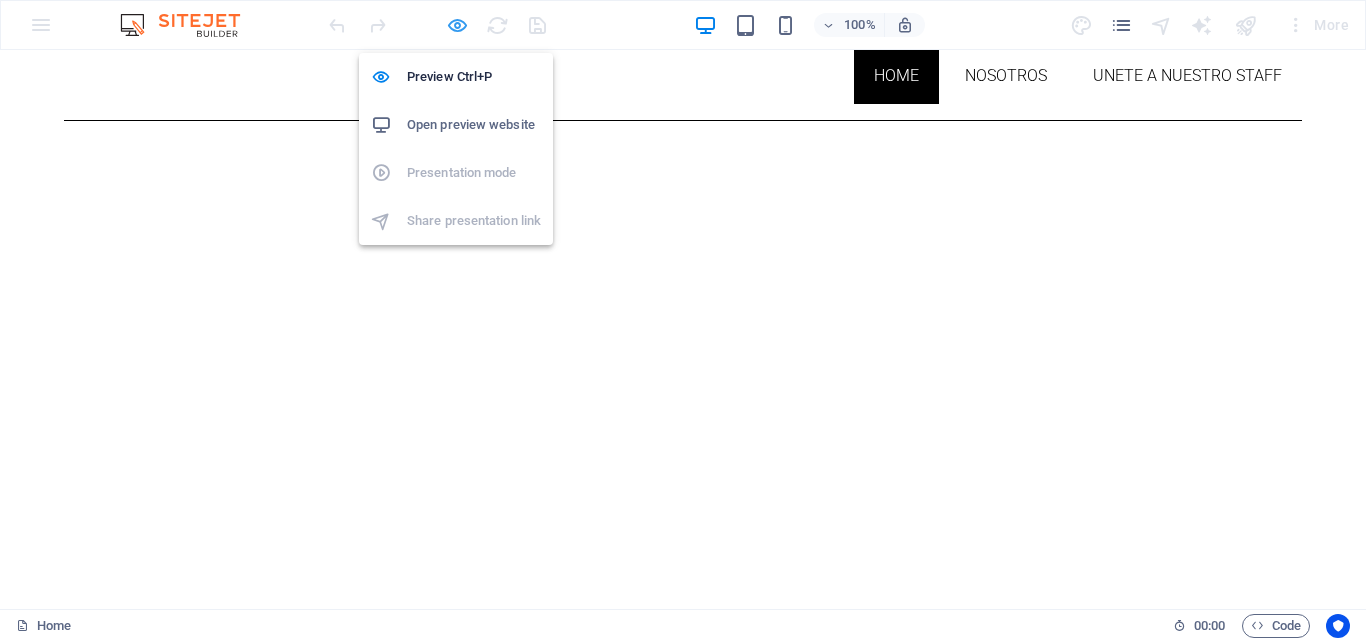 click at bounding box center (457, 25) 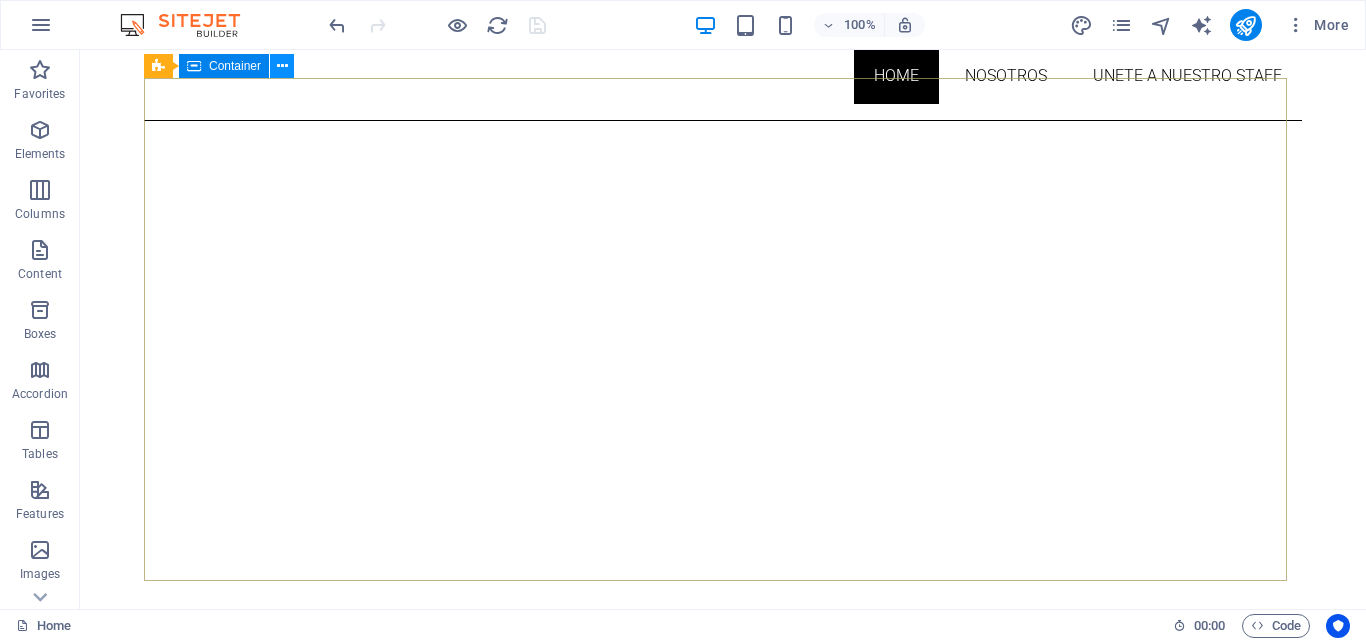 click at bounding box center [282, 66] 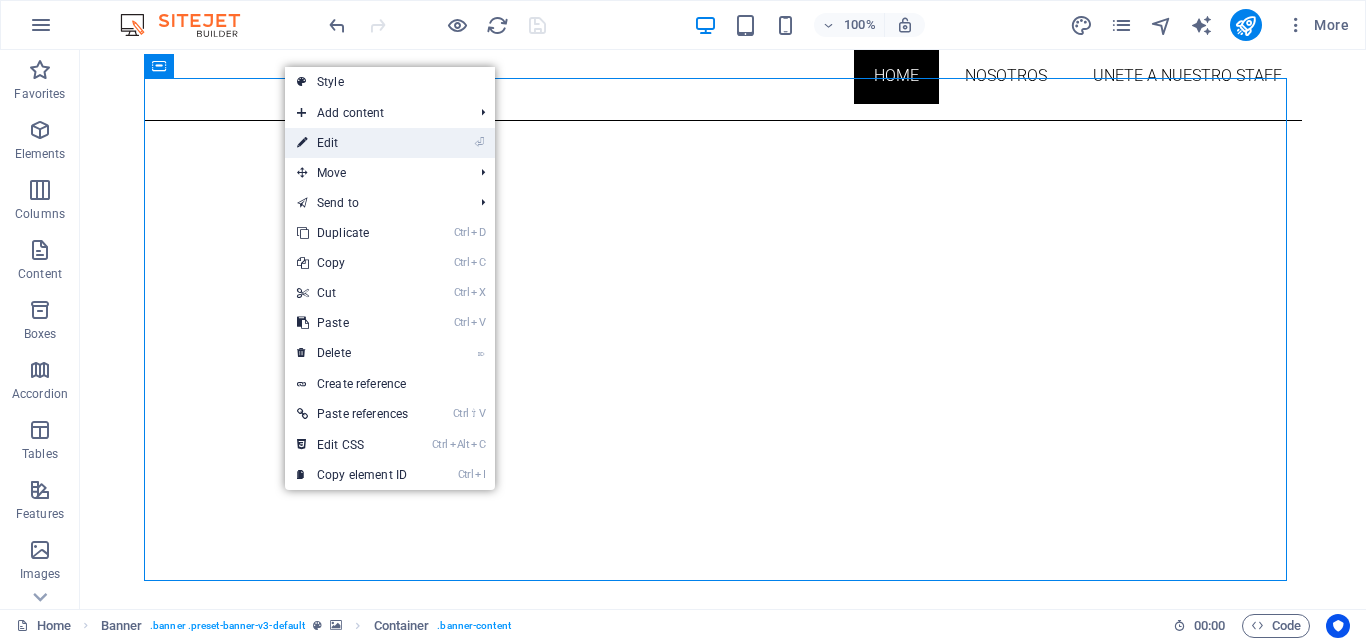 click on "⏎  Edit" at bounding box center (352, 143) 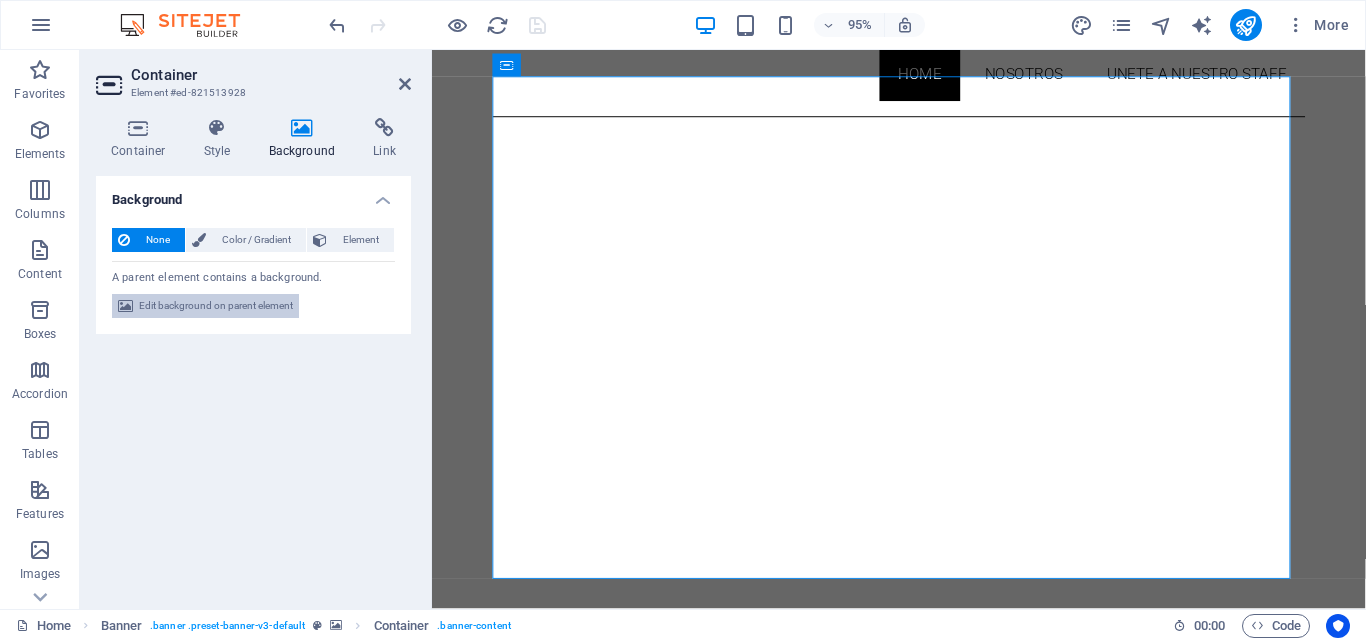 click on "Edit background on parent element" at bounding box center [216, 306] 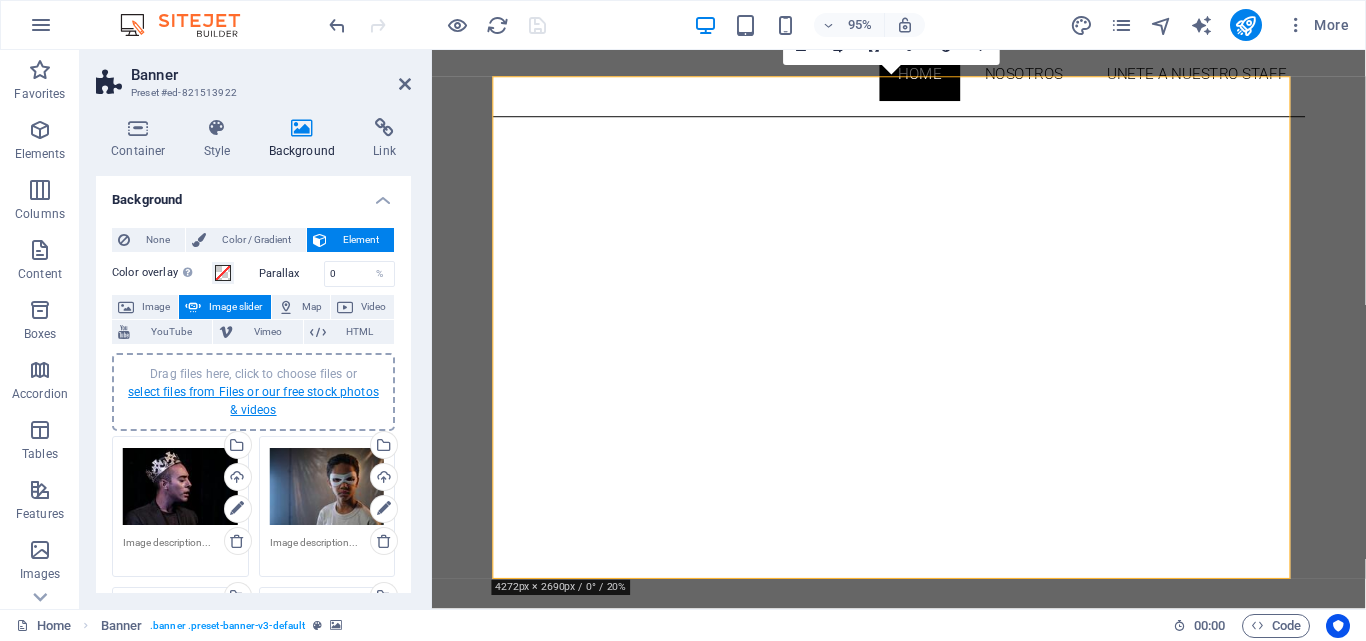 click on "select files from Files or our free stock photos & videos" at bounding box center [253, 401] 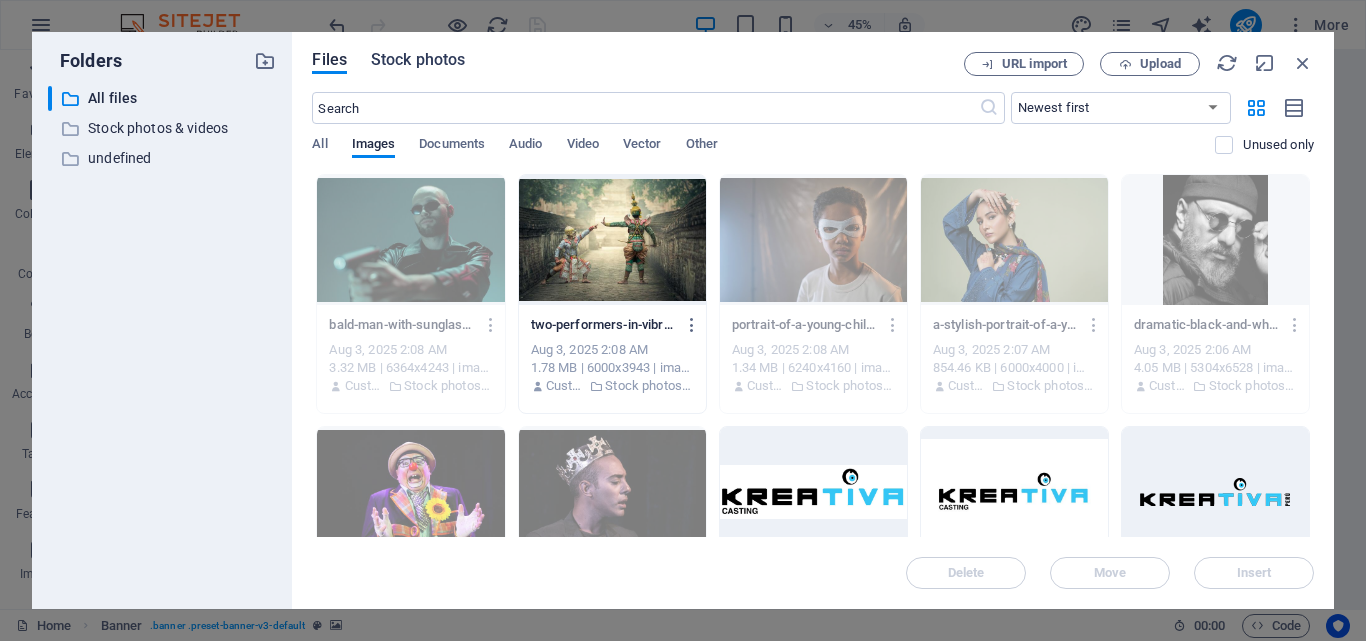 click on "Stock photos" at bounding box center [418, 60] 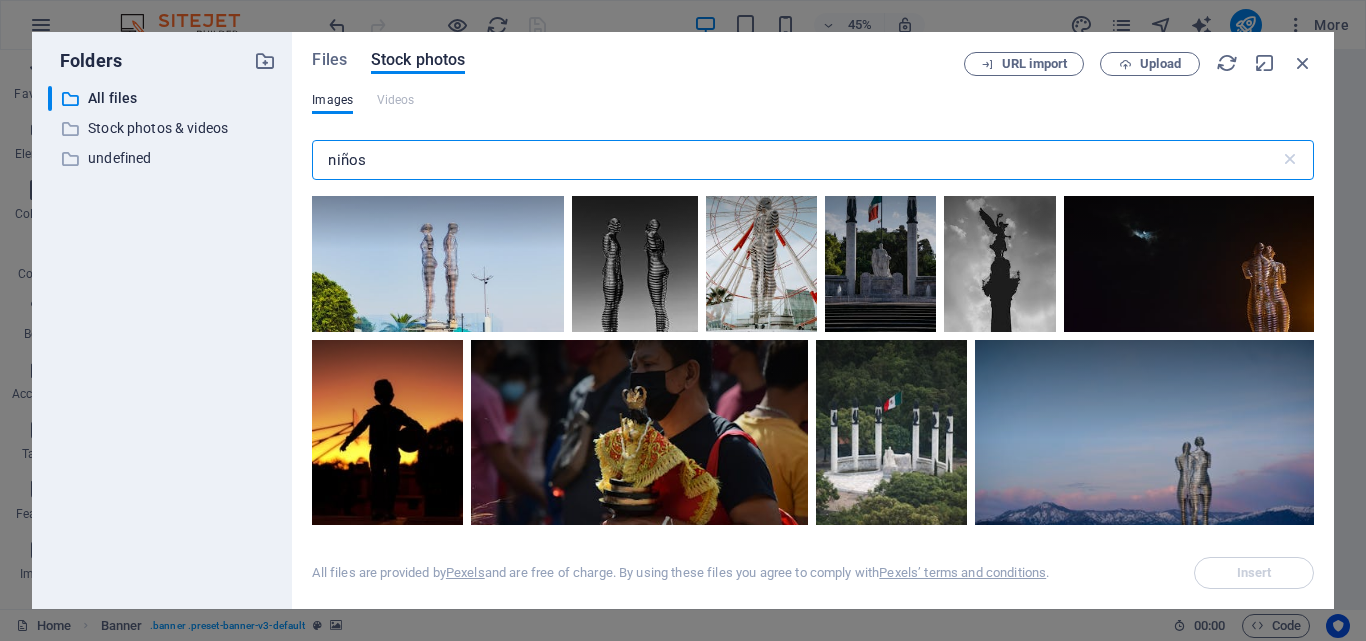 scroll, scrollTop: 1838, scrollLeft: 0, axis: vertical 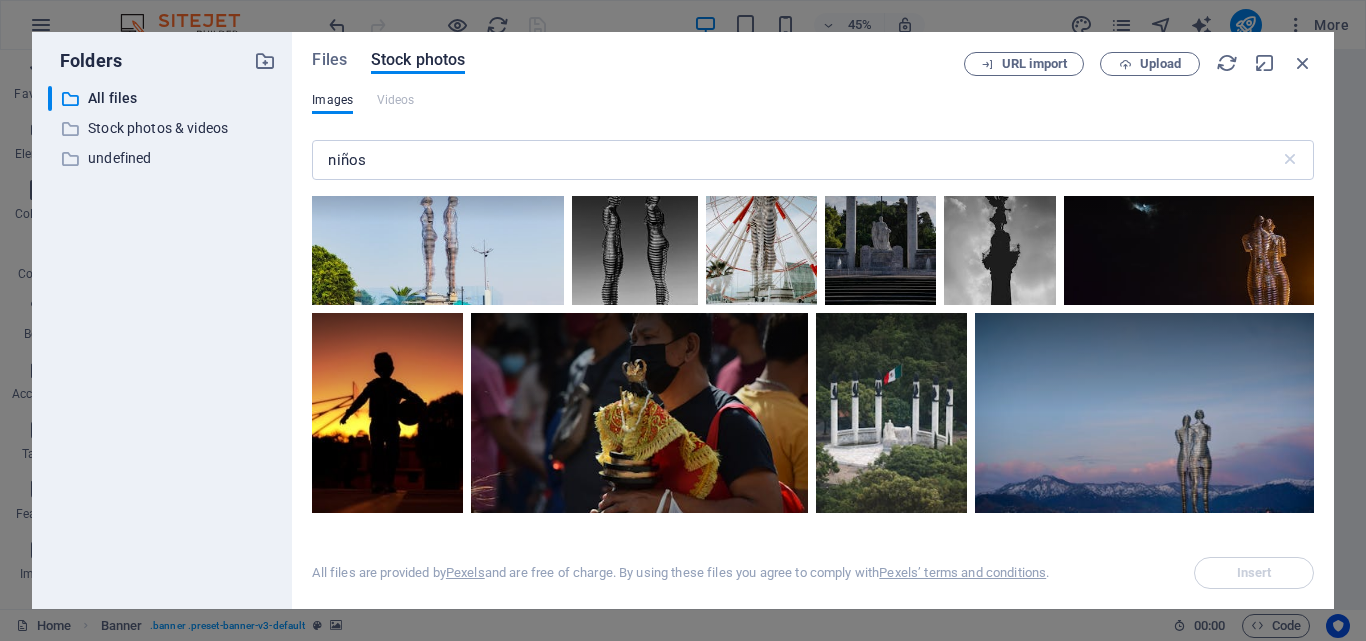 drag, startPoint x: 1314, startPoint y: 261, endPoint x: 1318, endPoint y: 294, distance: 33.24154 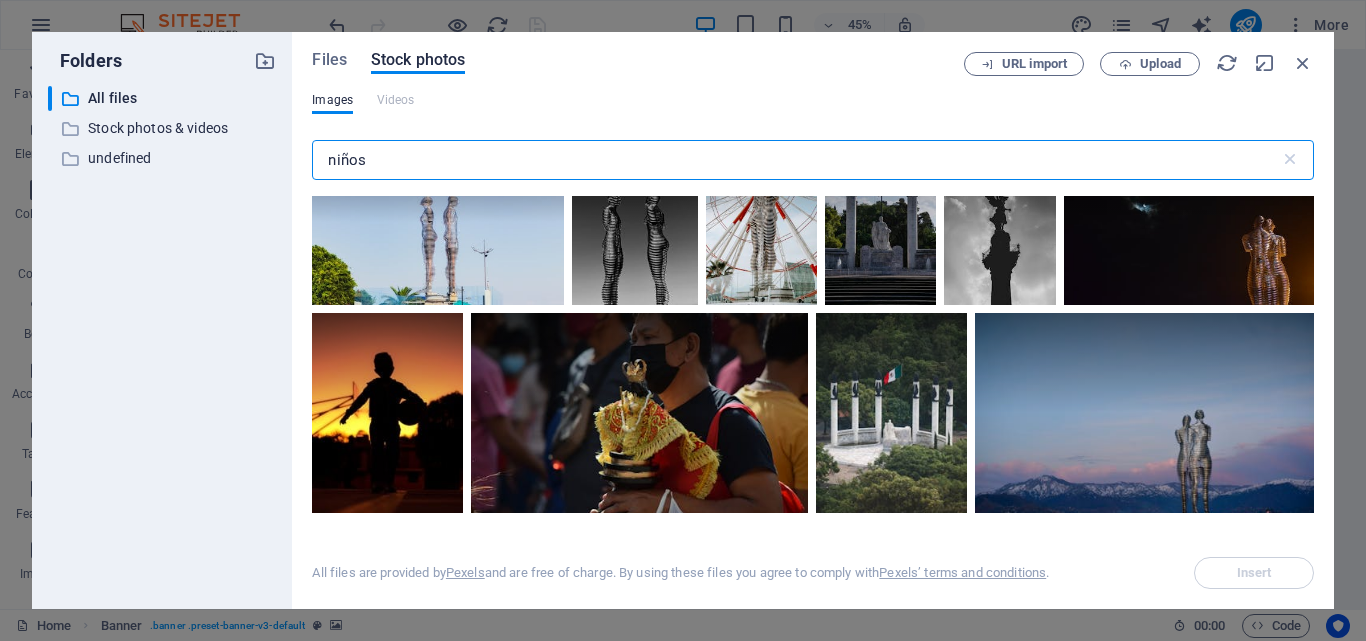 click on "niños" at bounding box center (795, 160) 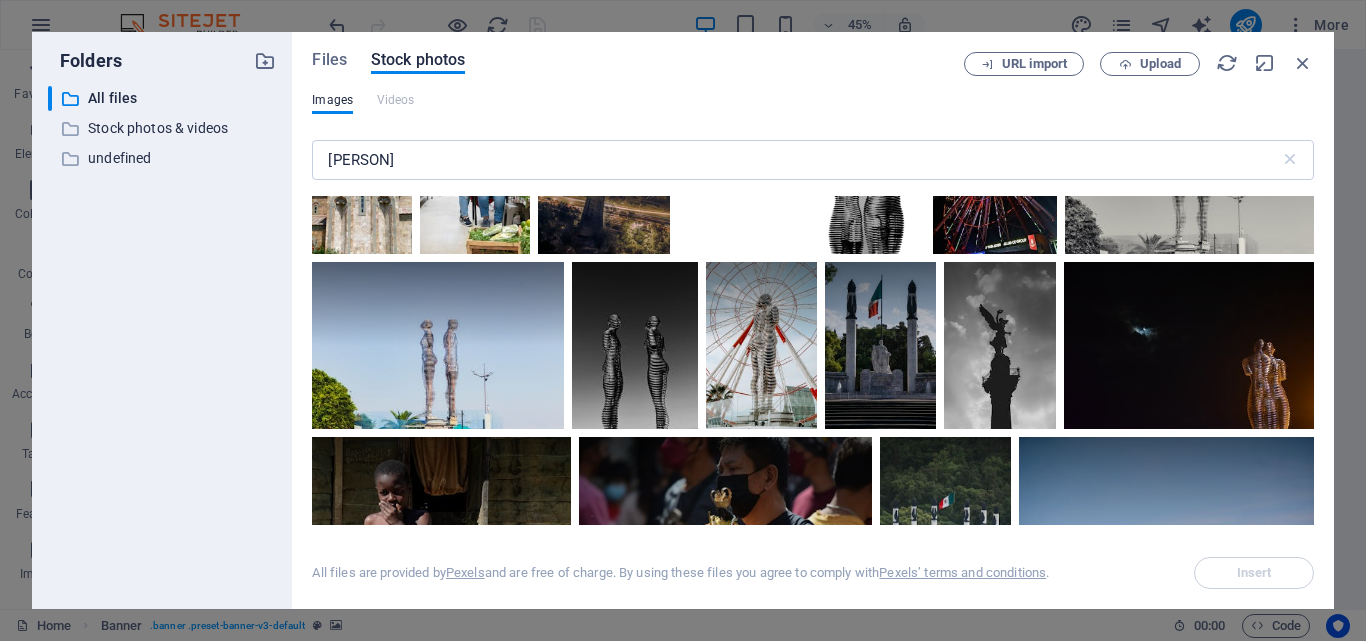 scroll, scrollTop: 1854, scrollLeft: 0, axis: vertical 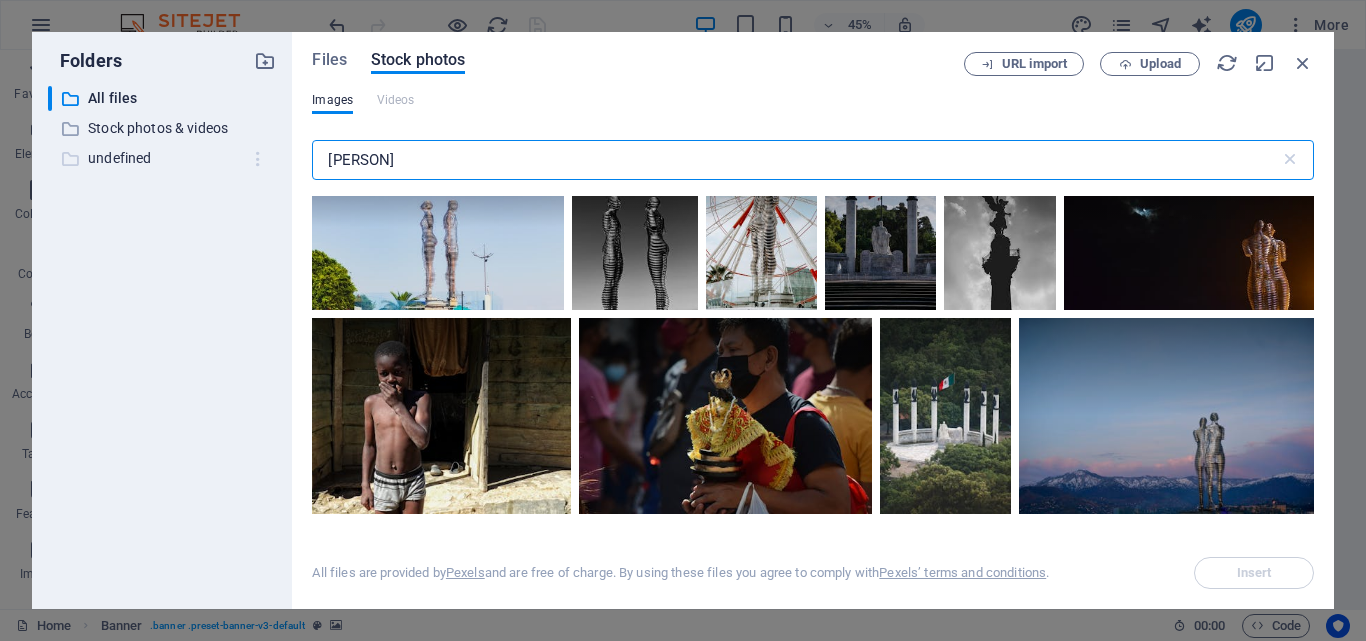 drag, startPoint x: 397, startPoint y: 159, endPoint x: 244, endPoint y: 155, distance: 153.05228 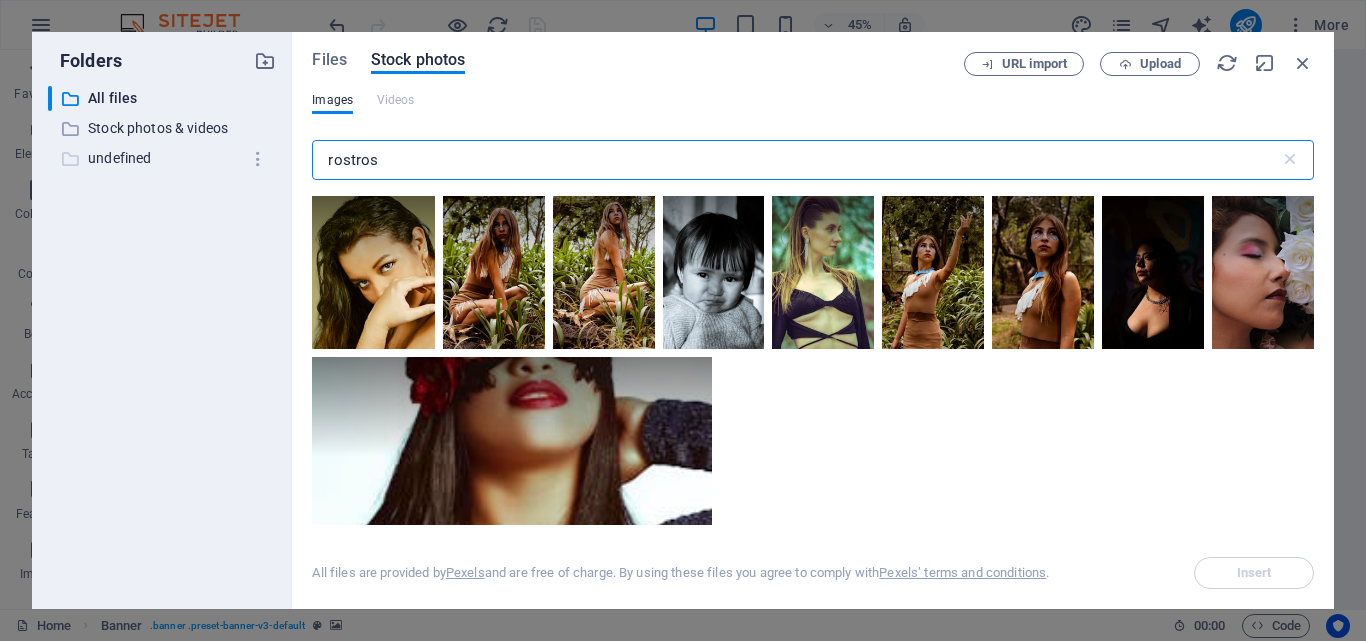 drag, startPoint x: 430, startPoint y: 163, endPoint x: 171, endPoint y: 159, distance: 259.03088 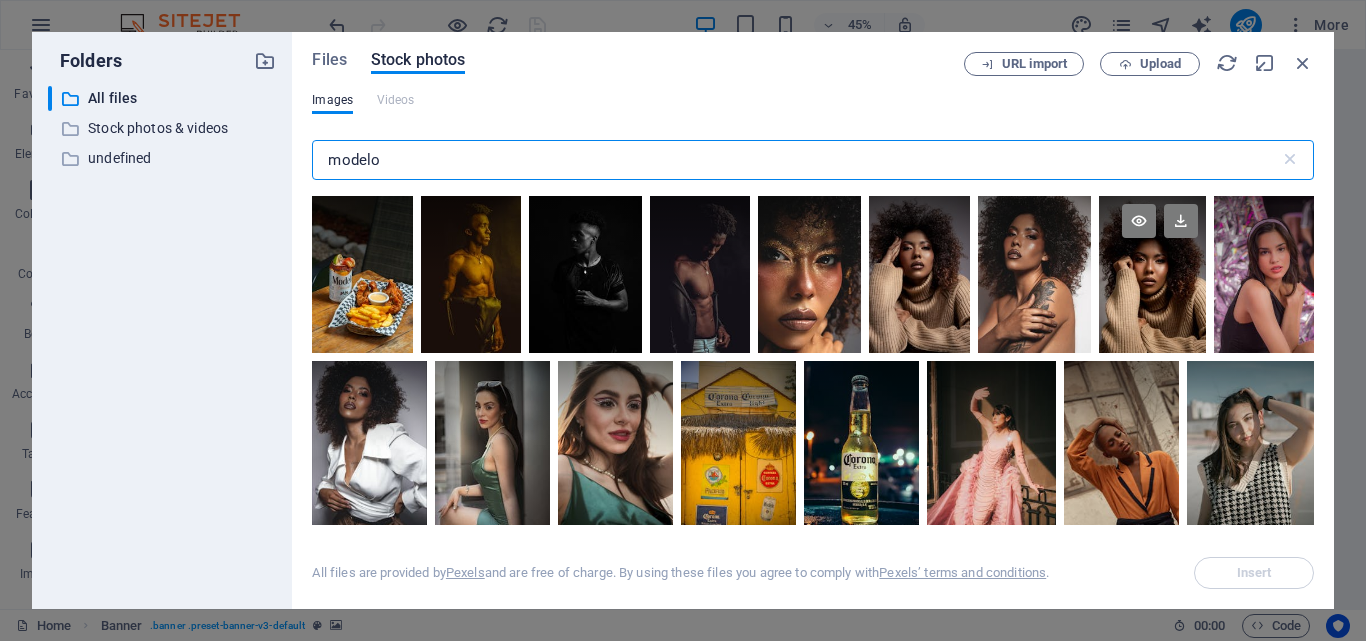 type on "modelo" 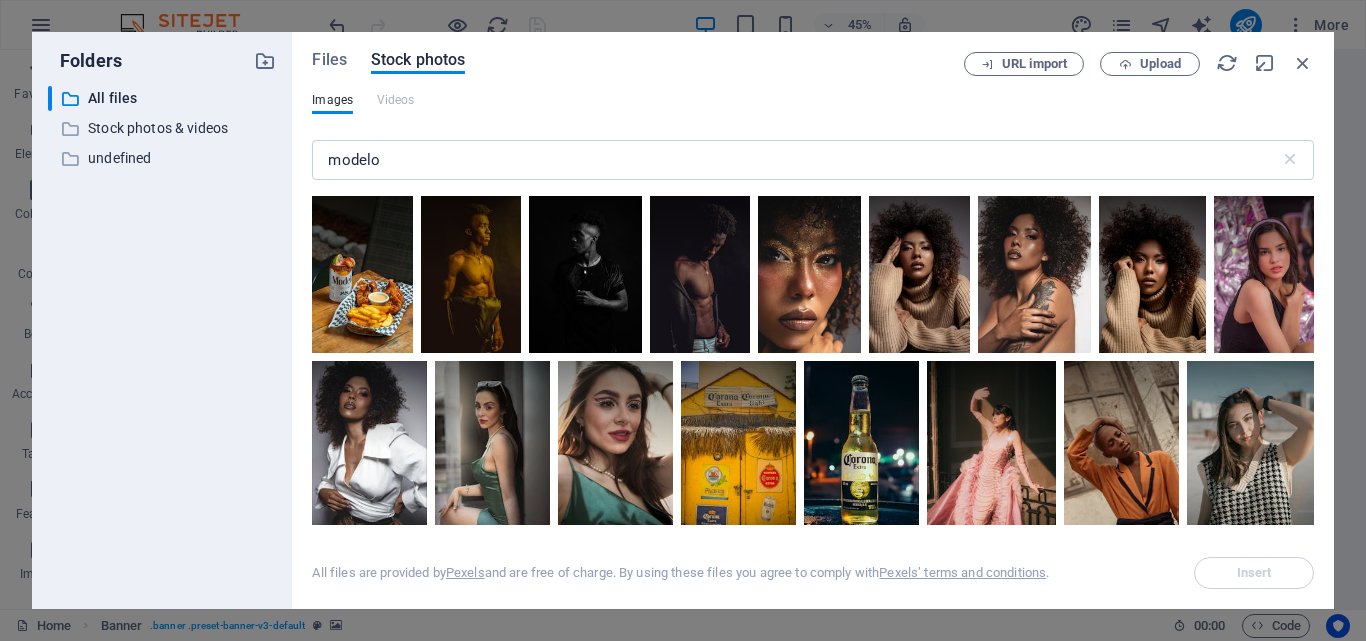 drag, startPoint x: 1309, startPoint y: 231, endPoint x: 1320, endPoint y: 265, distance: 35.735138 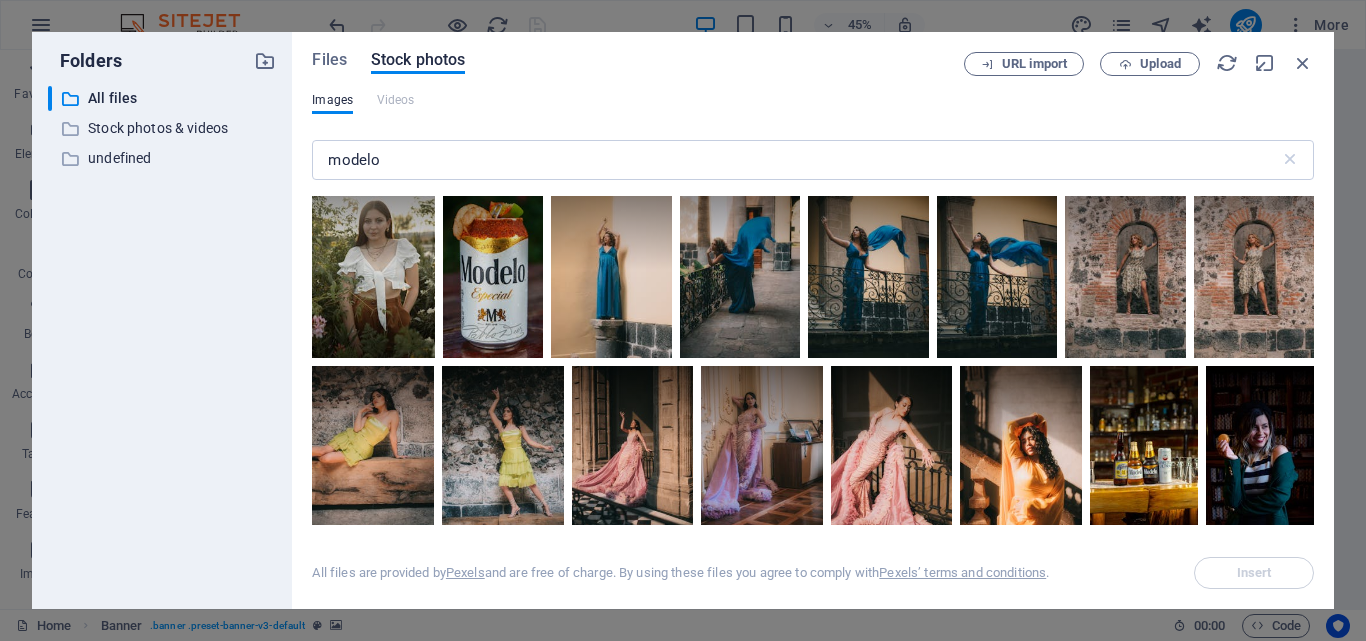 scroll, scrollTop: 3353, scrollLeft: 0, axis: vertical 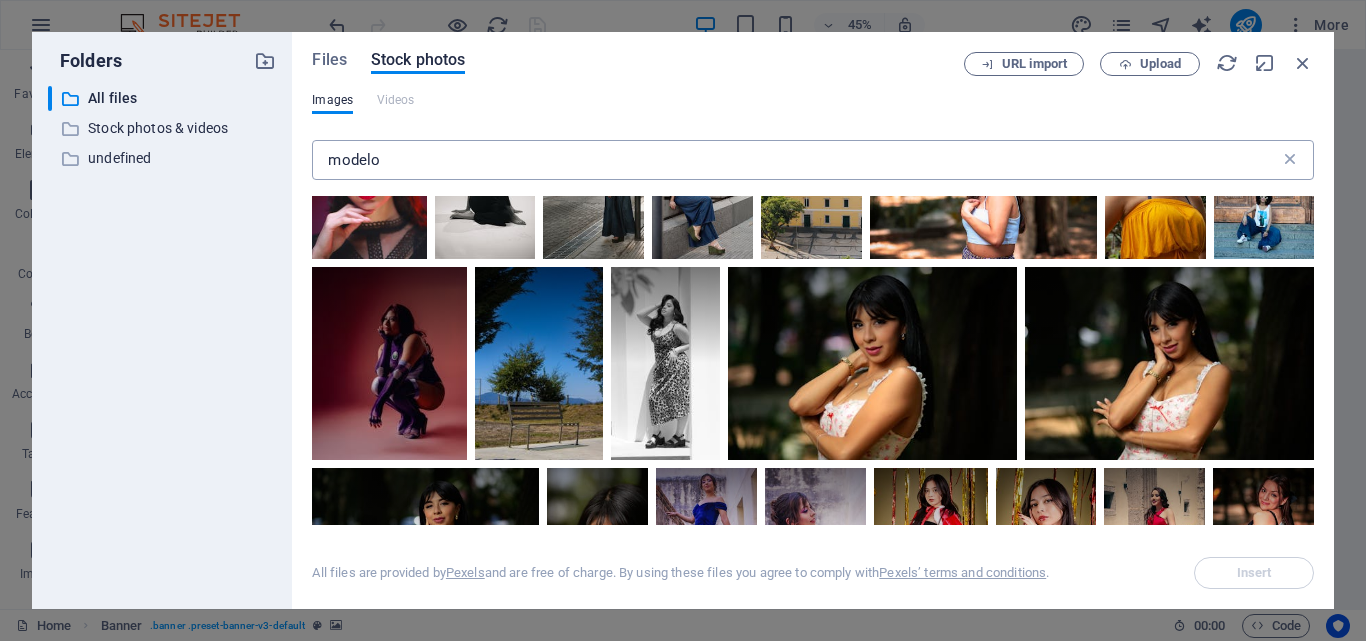 click at bounding box center [1290, 160] 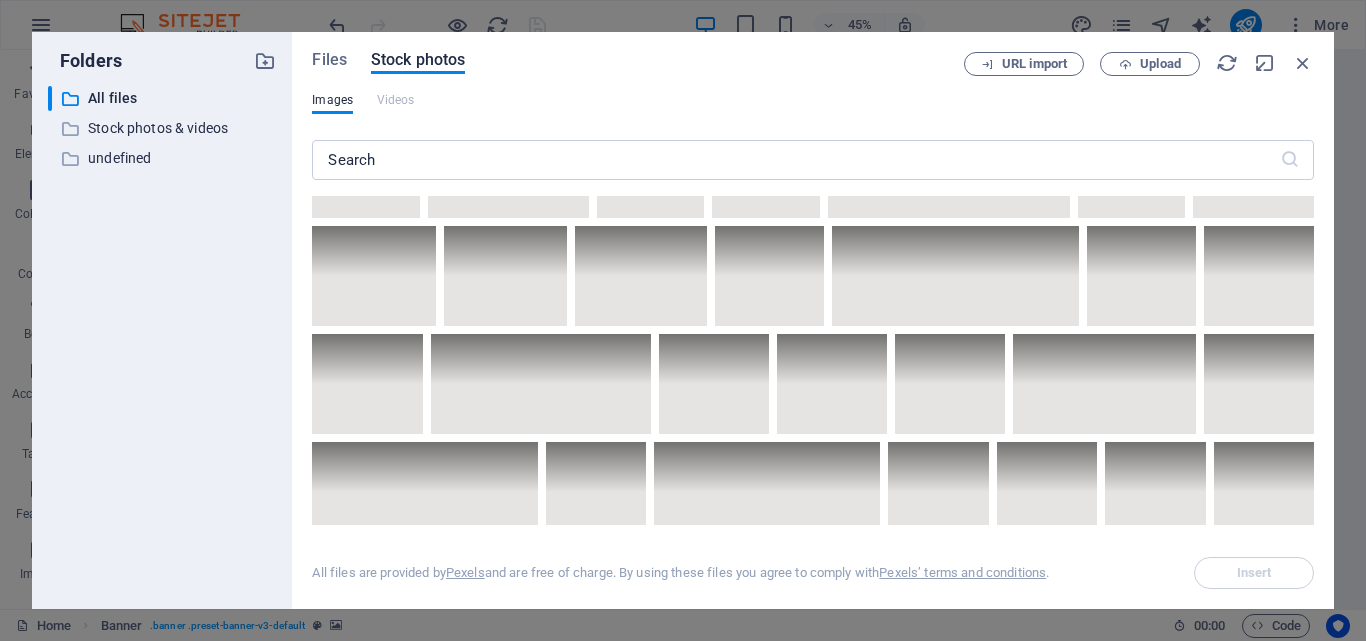 scroll, scrollTop: 5384, scrollLeft: 0, axis: vertical 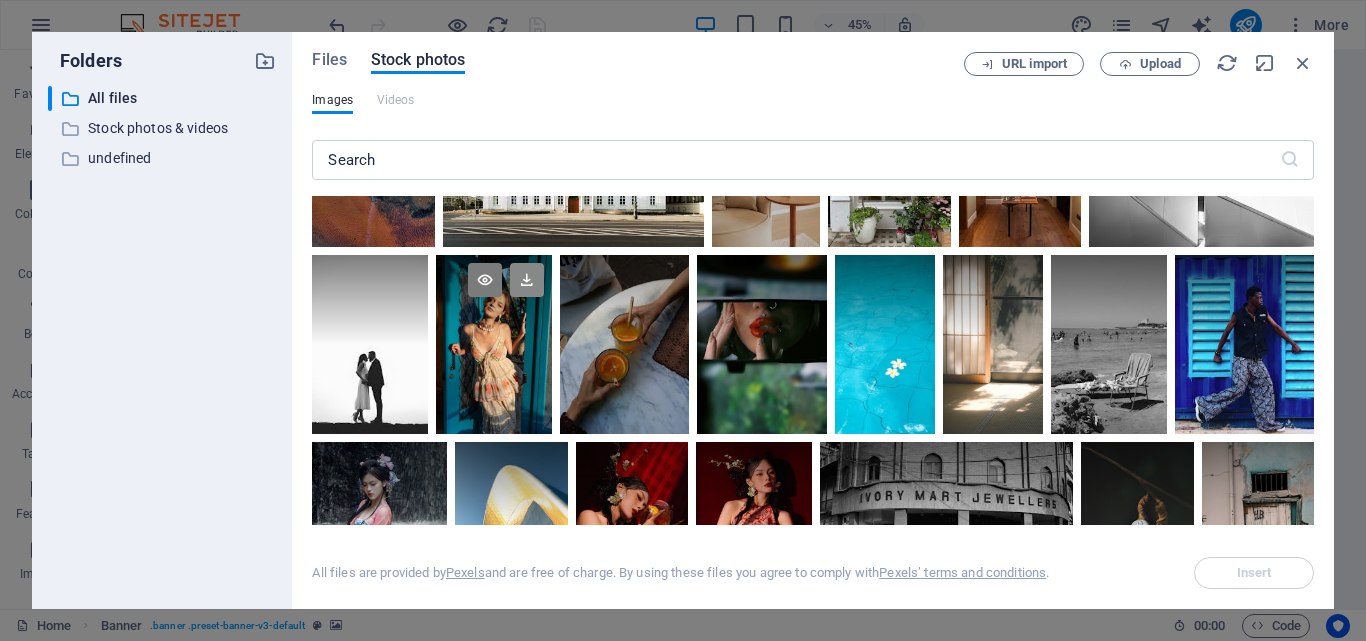 click at bounding box center (527, 280) 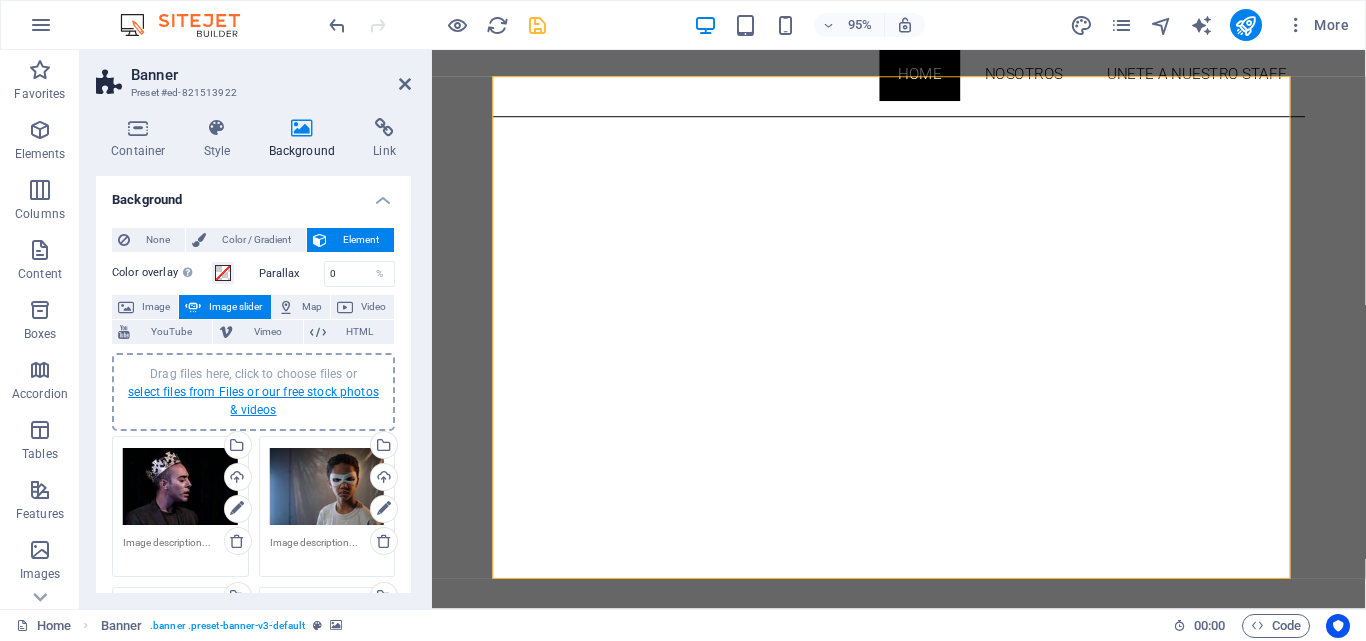click on "select files from Files or our free stock photos & videos" at bounding box center (253, 401) 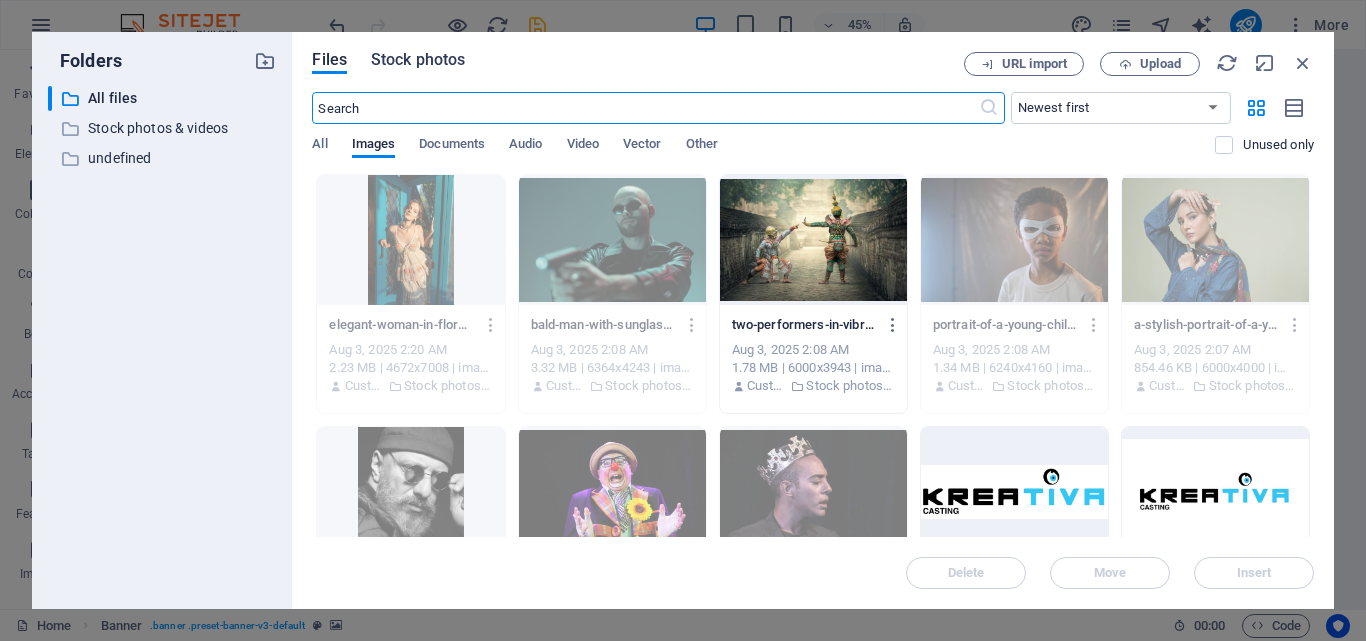 click on "Stock photos" at bounding box center (418, 60) 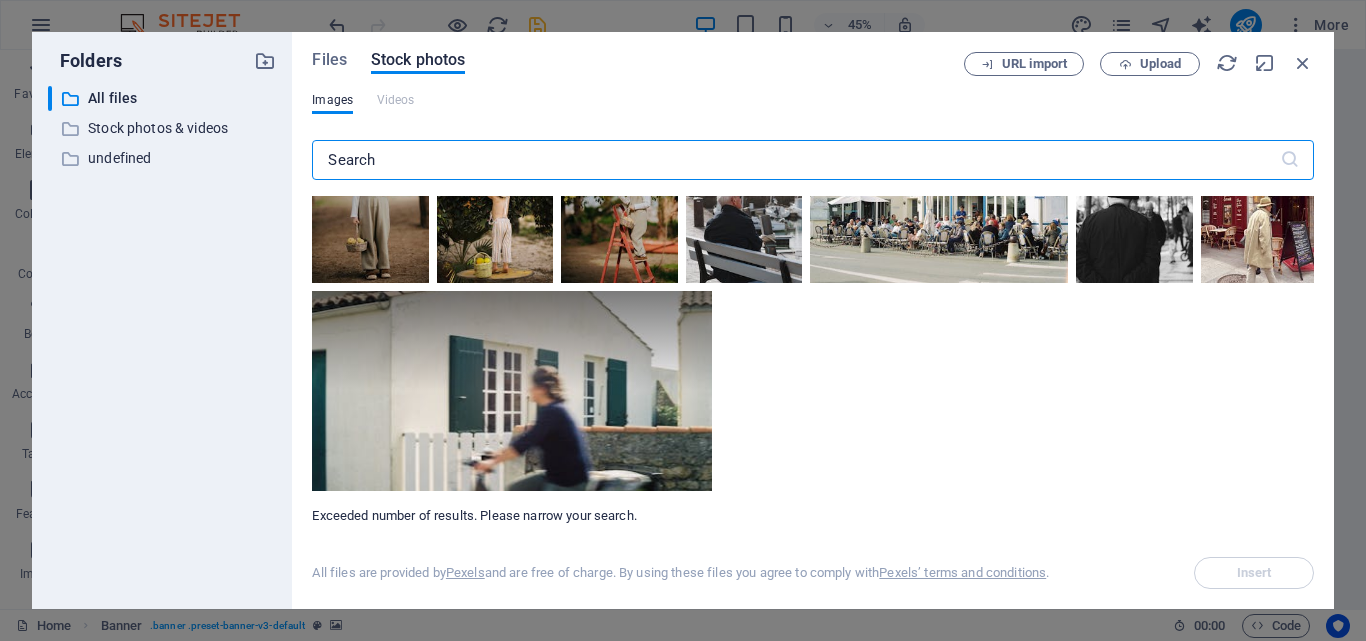 scroll, scrollTop: 12448, scrollLeft: 0, axis: vertical 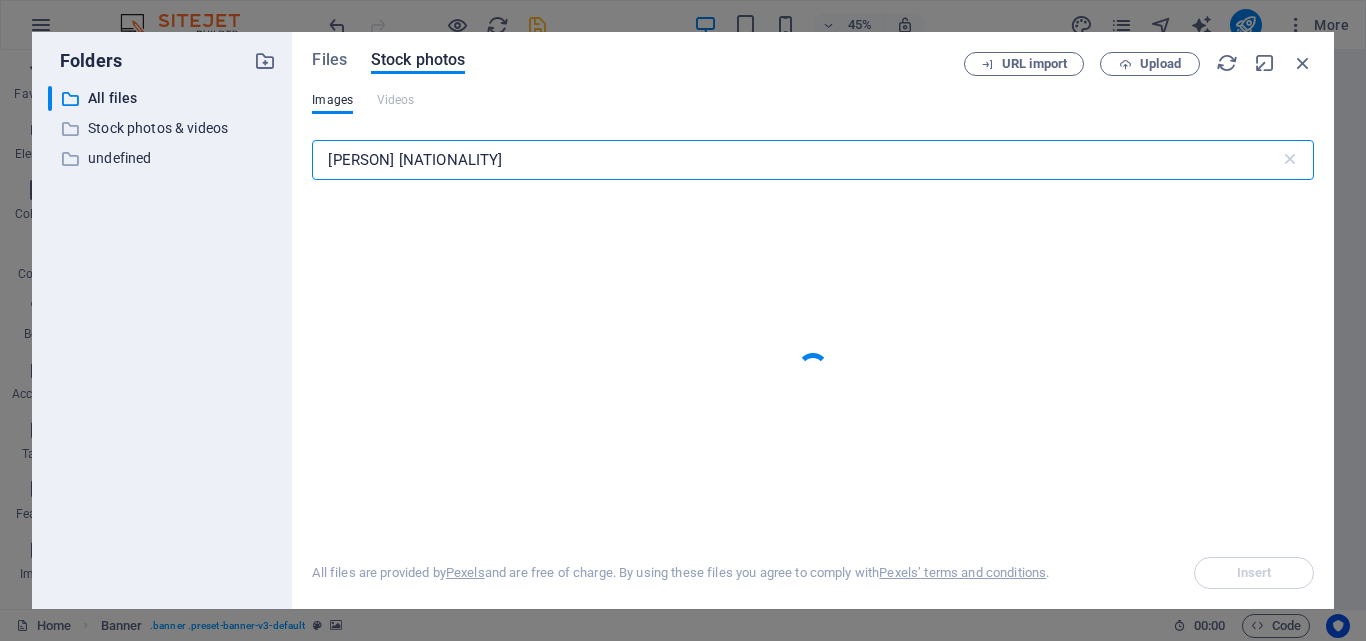 type on "mujer china" 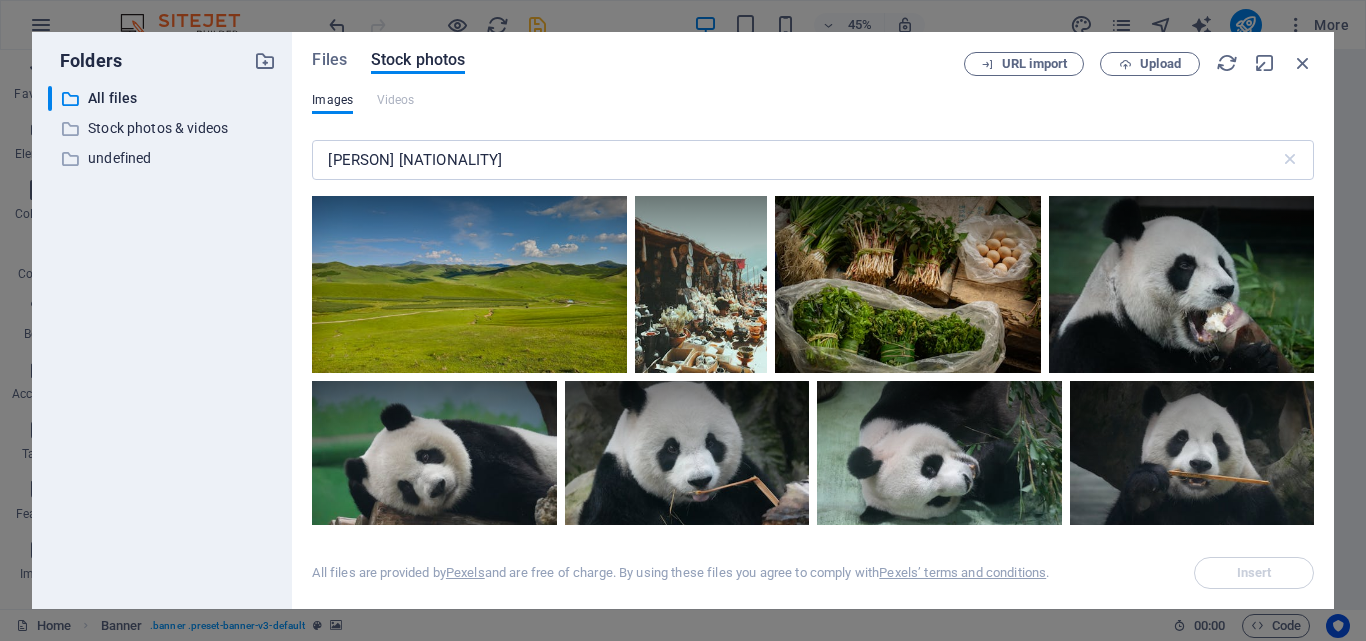 drag, startPoint x: 1314, startPoint y: 225, endPoint x: 1317, endPoint y: 259, distance: 34.132095 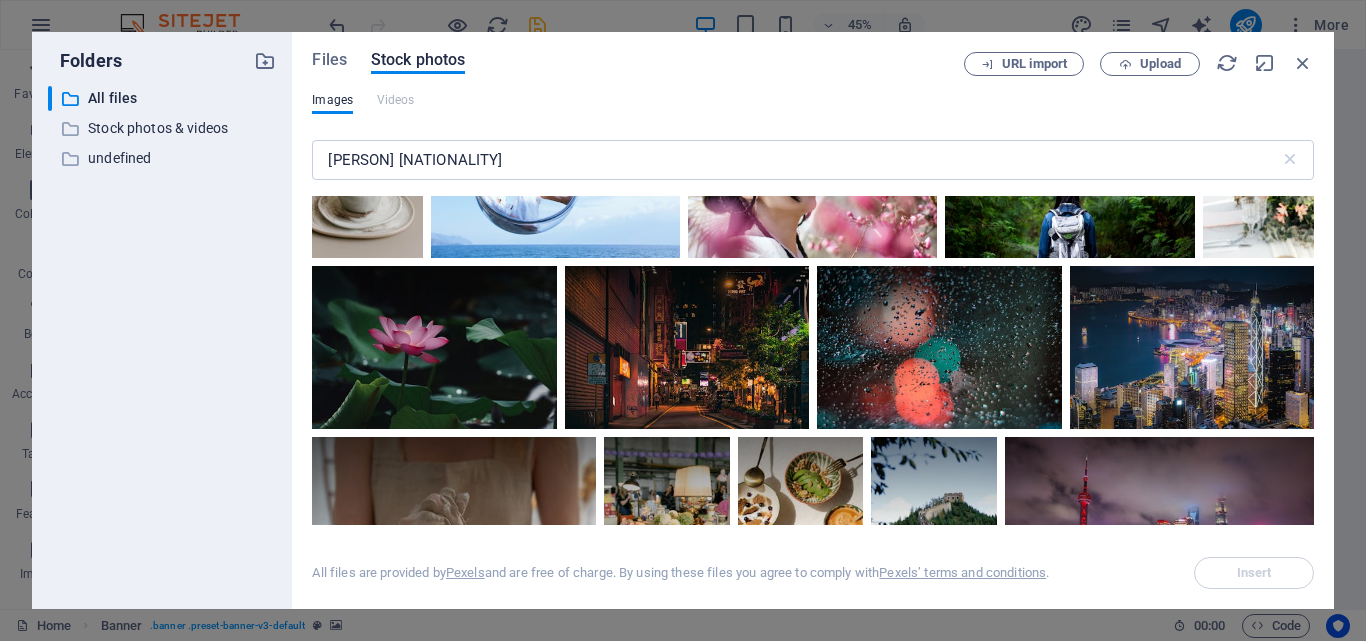 scroll, scrollTop: 6363, scrollLeft: 0, axis: vertical 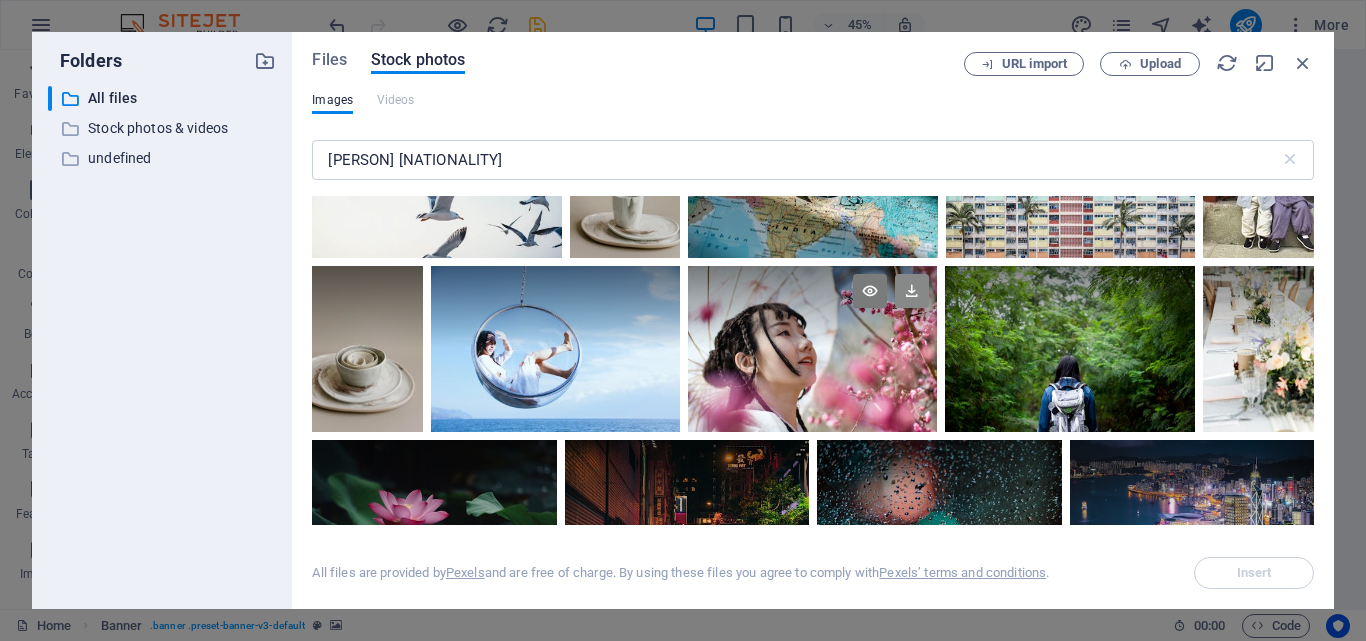 click at bounding box center [912, 291] 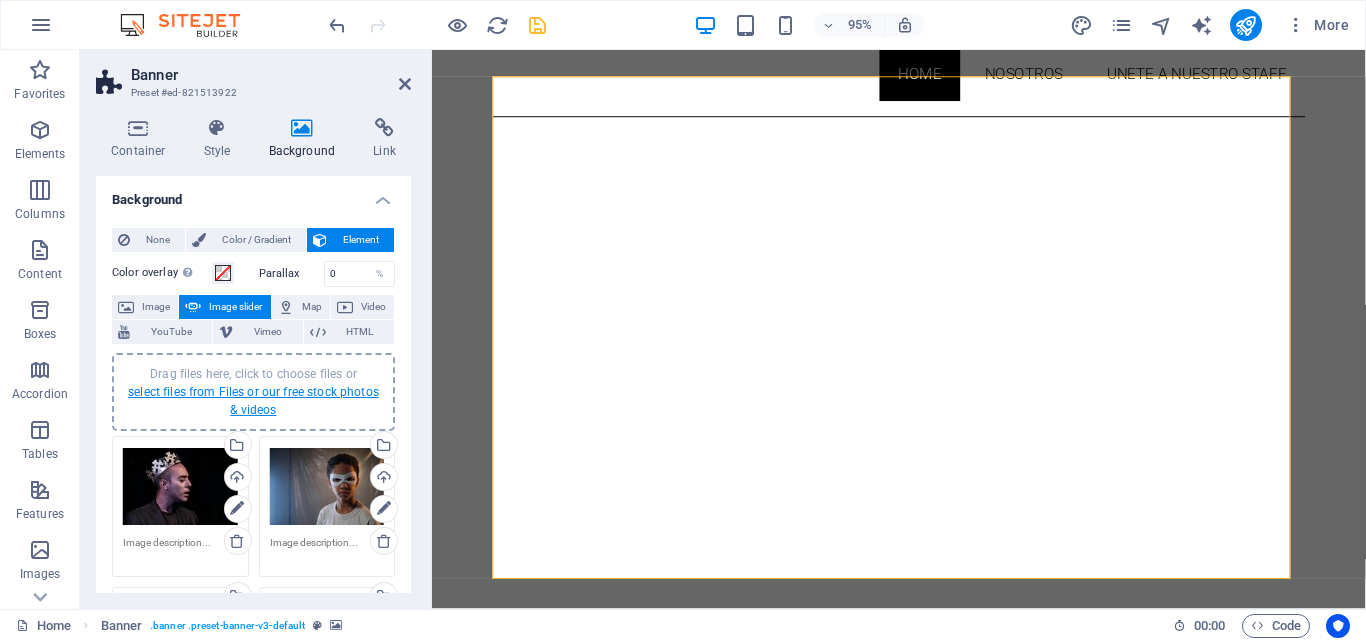 click on "select files from Files or our free stock photos & videos" at bounding box center [253, 401] 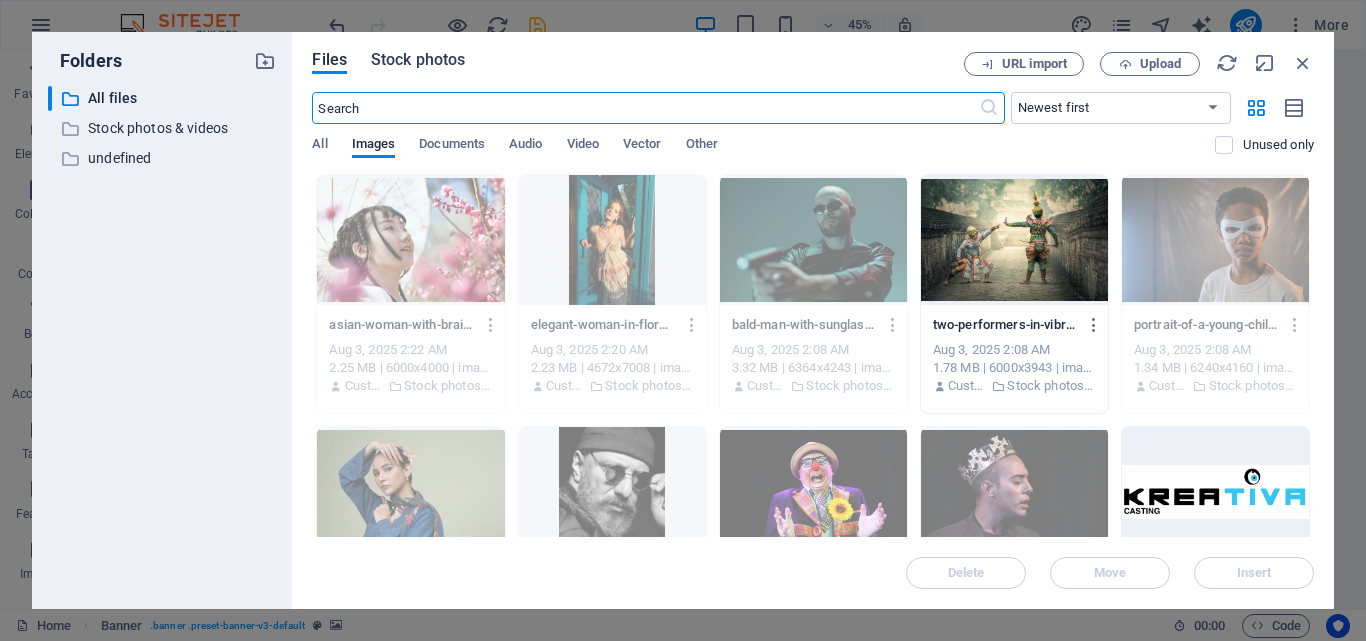 click on "Stock photos" at bounding box center (418, 60) 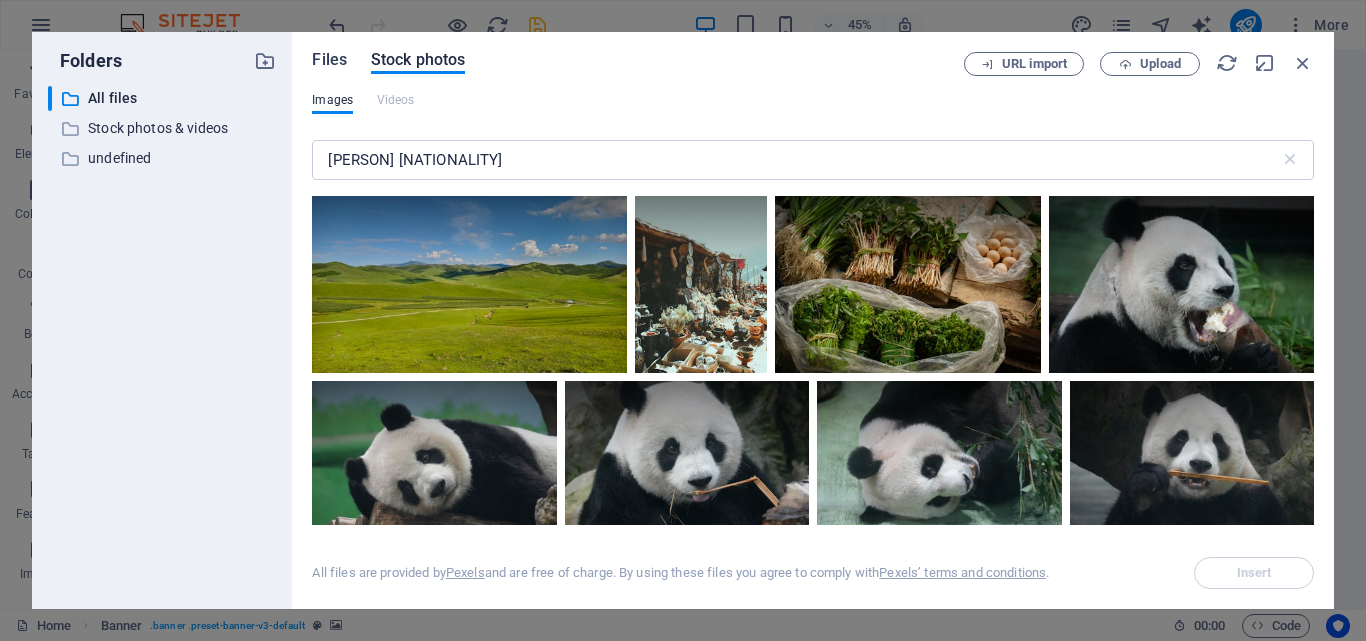click on "Files" at bounding box center [329, 60] 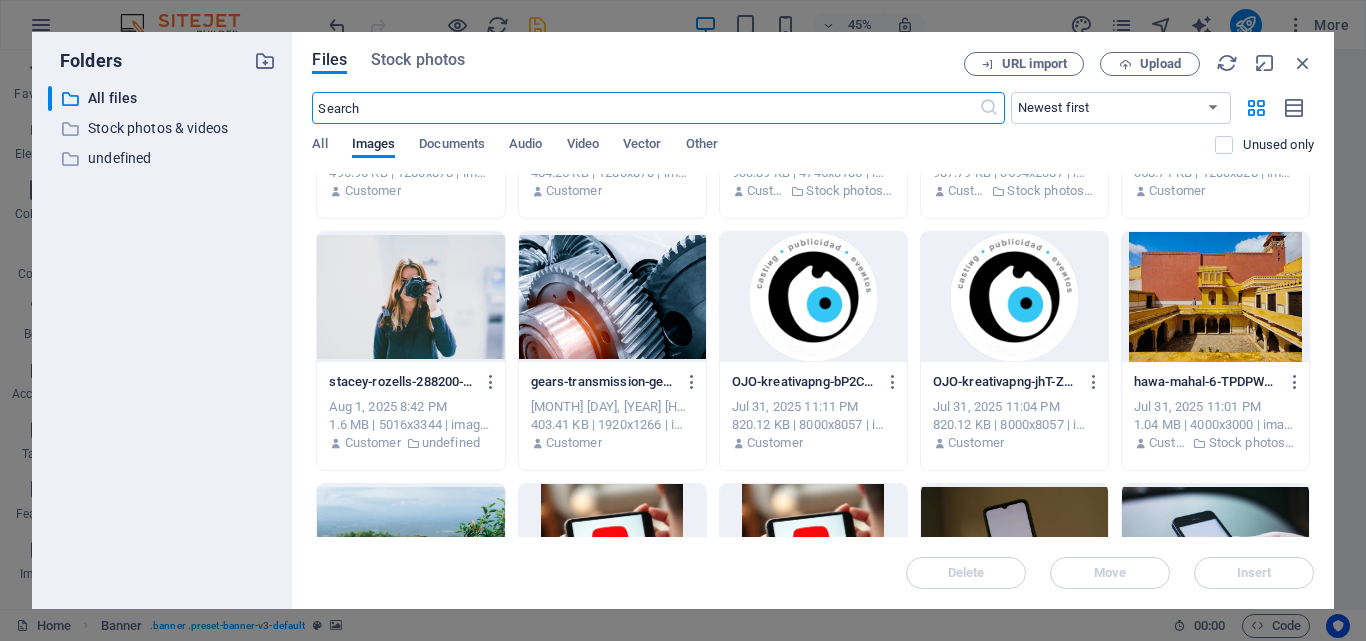 scroll, scrollTop: 947, scrollLeft: 0, axis: vertical 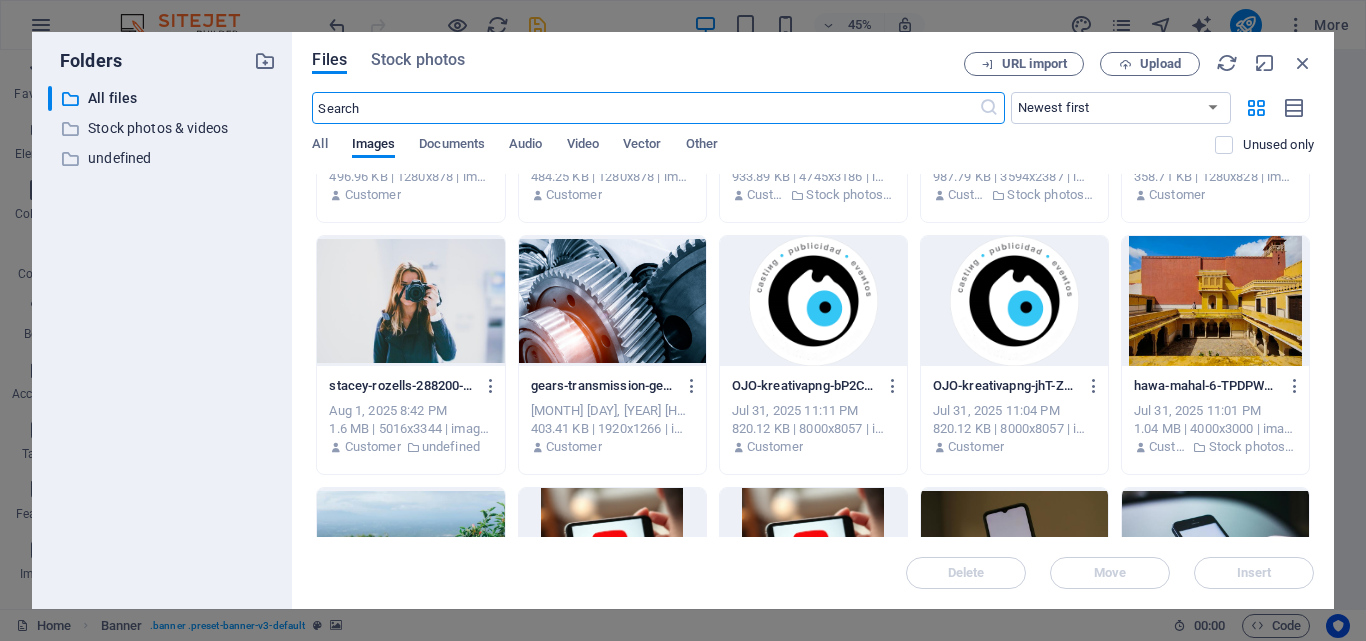 click at bounding box center [410, 301] 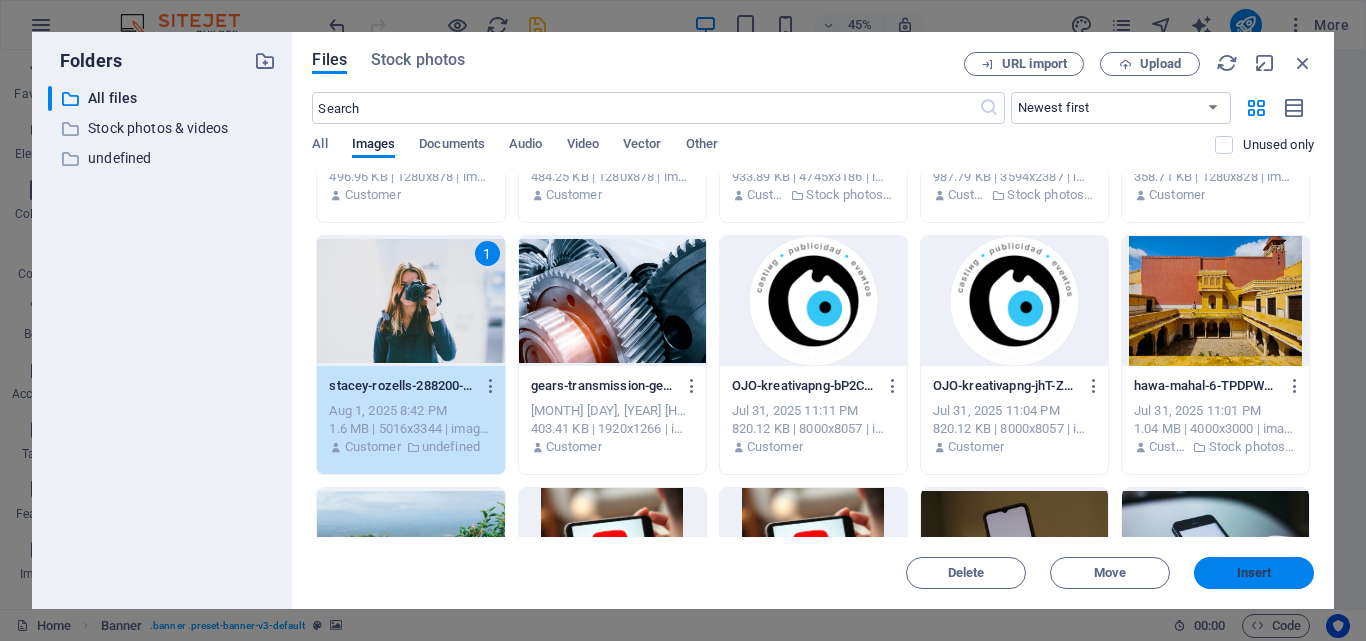 click on "Insert" at bounding box center [1254, 573] 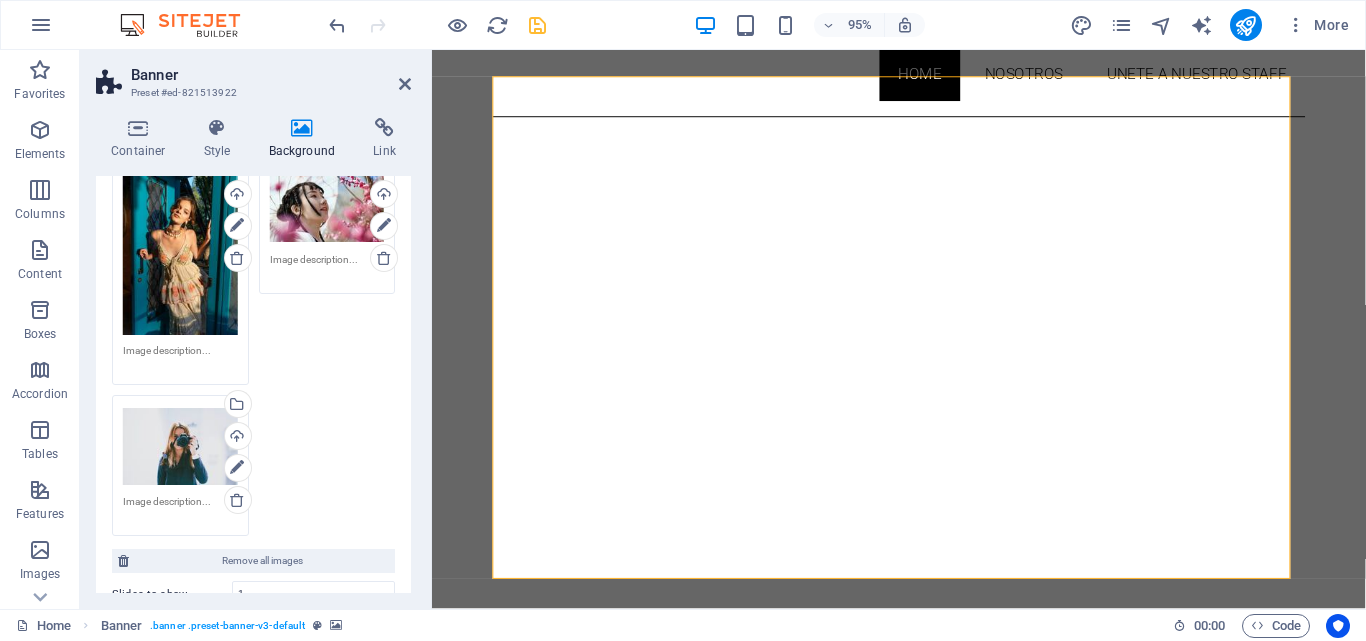 scroll, scrollTop: 820, scrollLeft: 0, axis: vertical 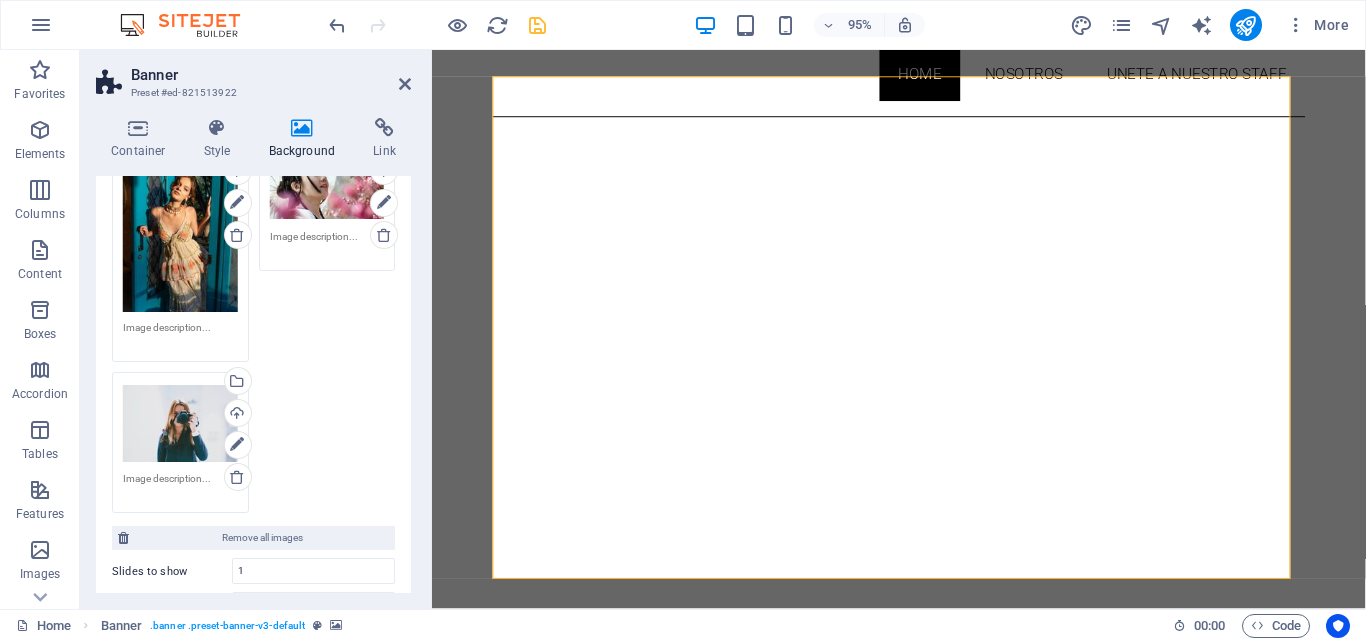 click on "Drag files here, click to choose files or select files from Files or our free stock photos & videos" at bounding box center (180, 423) 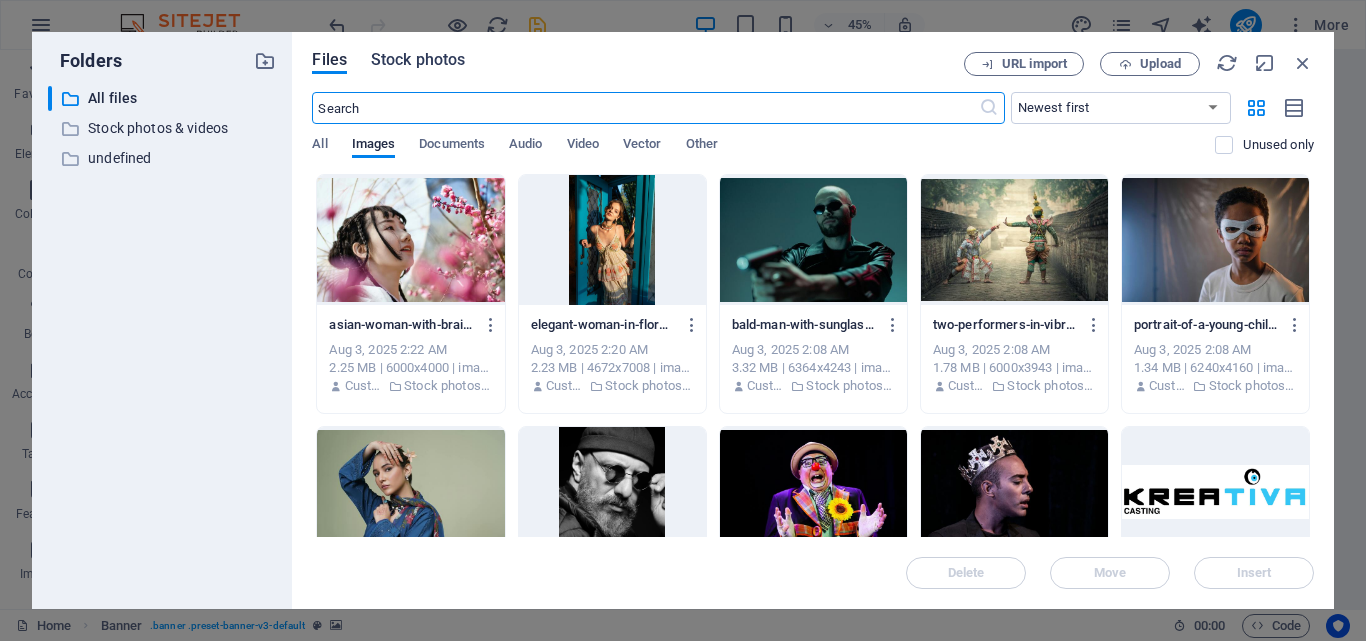 click on "Stock photos" at bounding box center (418, 60) 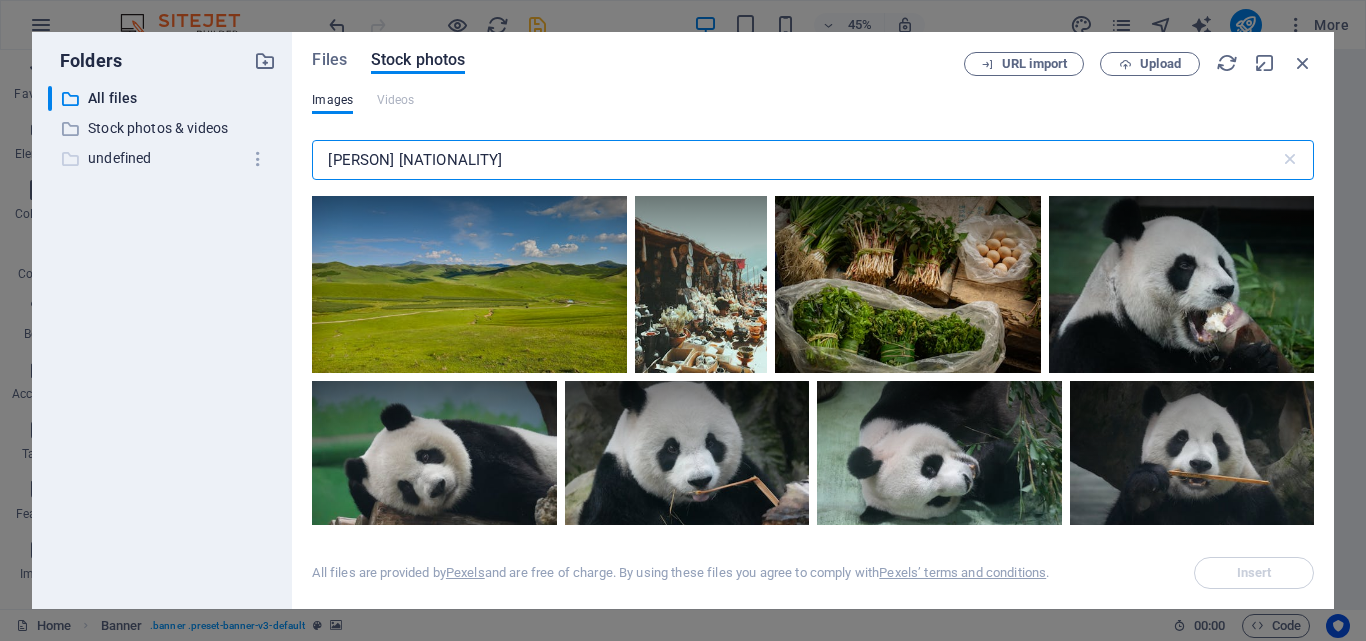 drag, startPoint x: 435, startPoint y: 163, endPoint x: 216, endPoint y: 155, distance: 219.14607 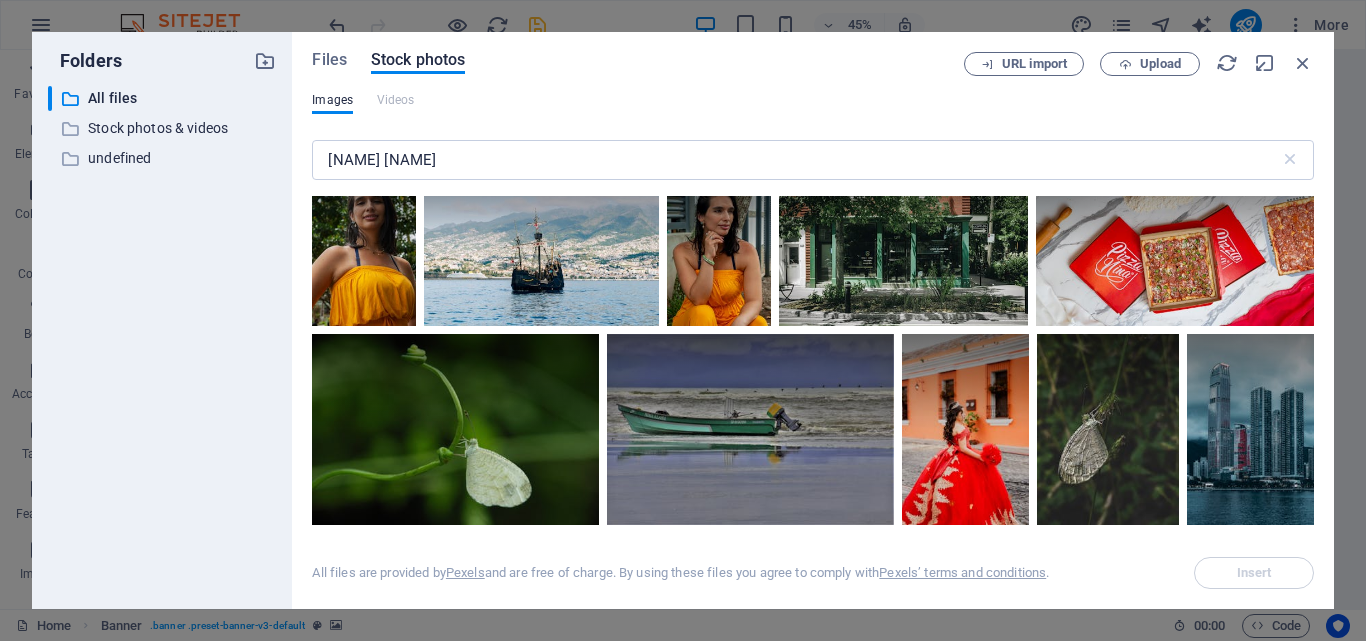 scroll, scrollTop: 0, scrollLeft: 0, axis: both 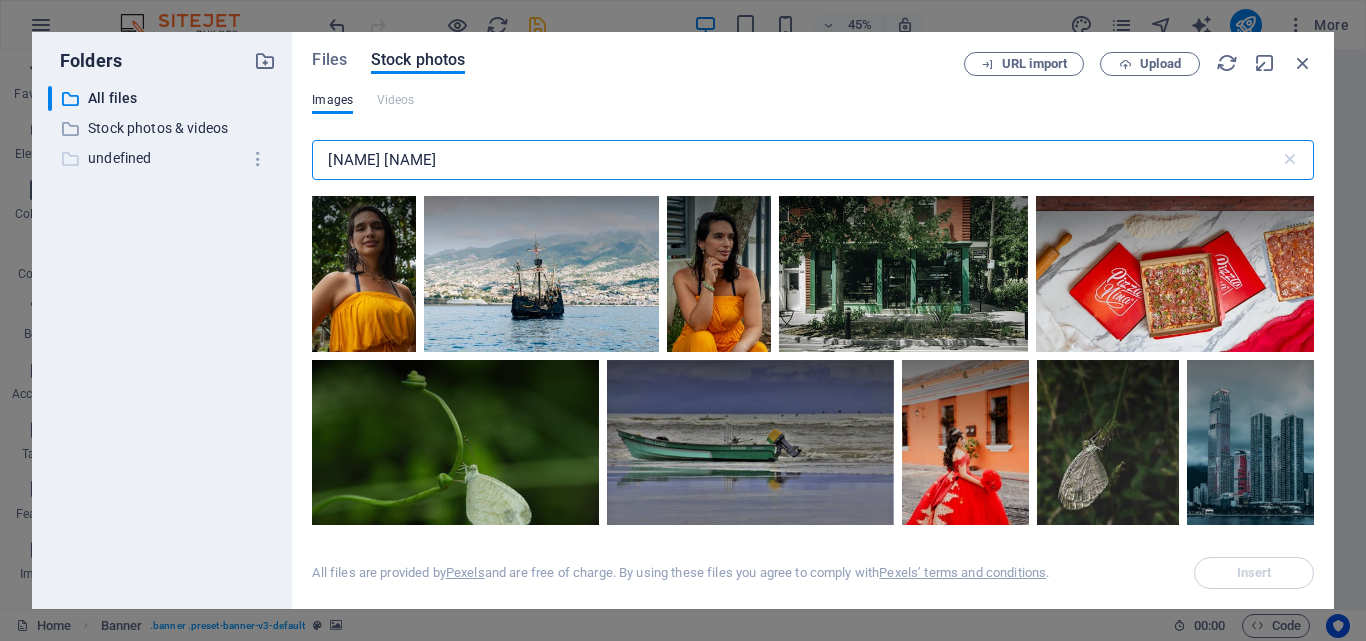 drag, startPoint x: 480, startPoint y: 158, endPoint x: 210, endPoint y: 151, distance: 270.09073 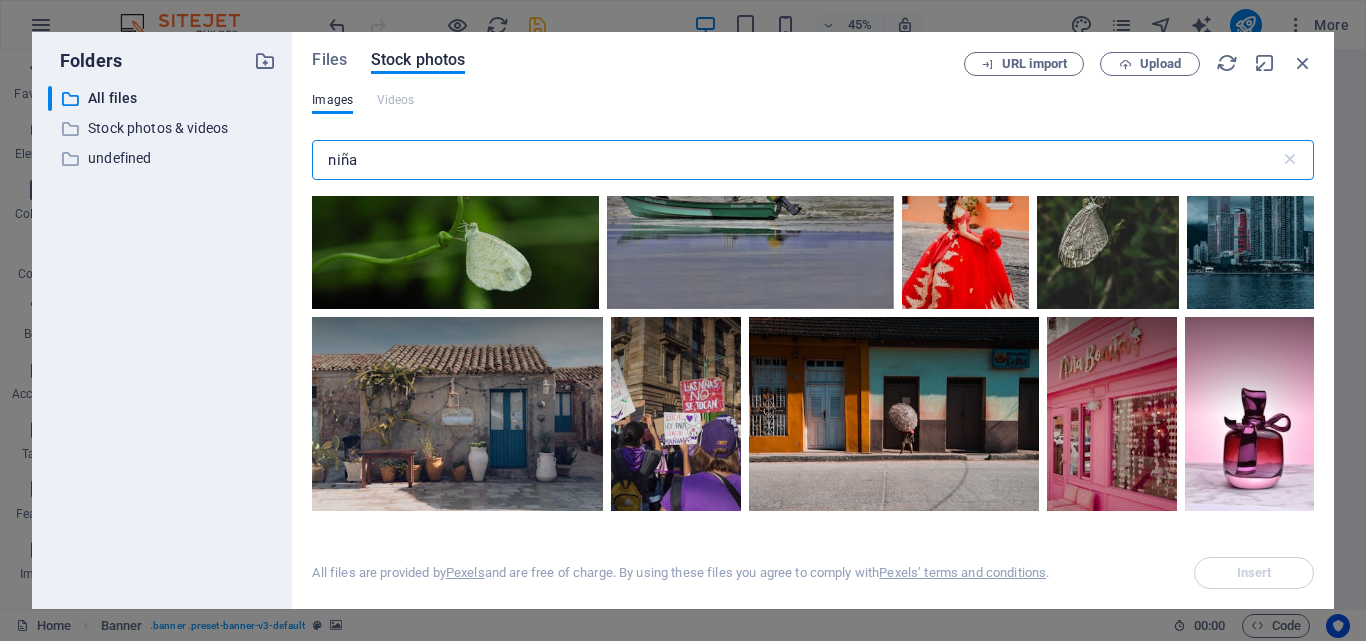 scroll, scrollTop: 0, scrollLeft: 0, axis: both 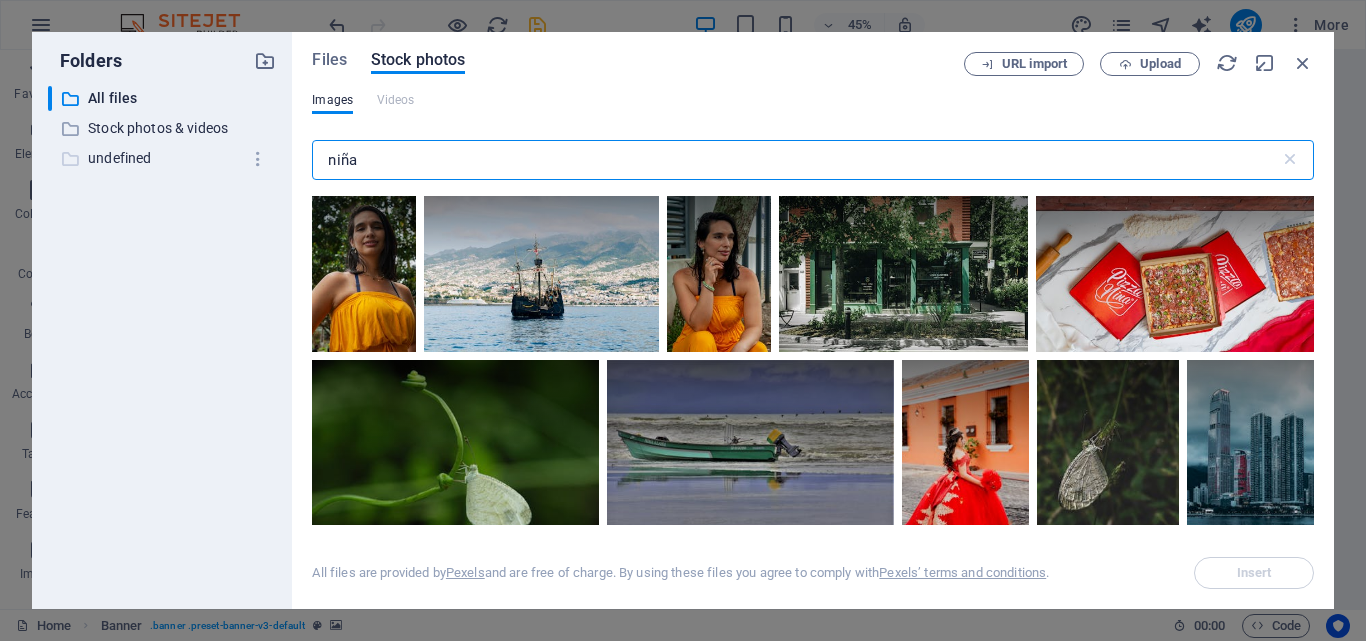 drag, startPoint x: 356, startPoint y: 160, endPoint x: 276, endPoint y: 170, distance: 80.622574 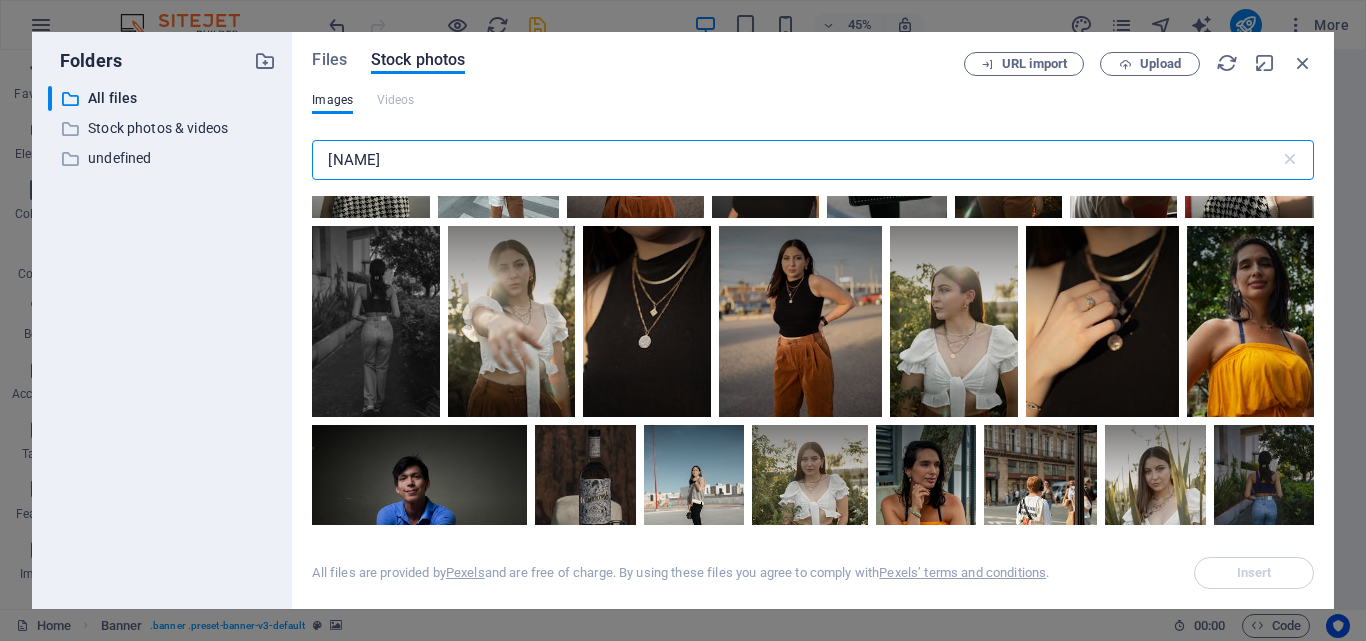 scroll, scrollTop: 0, scrollLeft: 0, axis: both 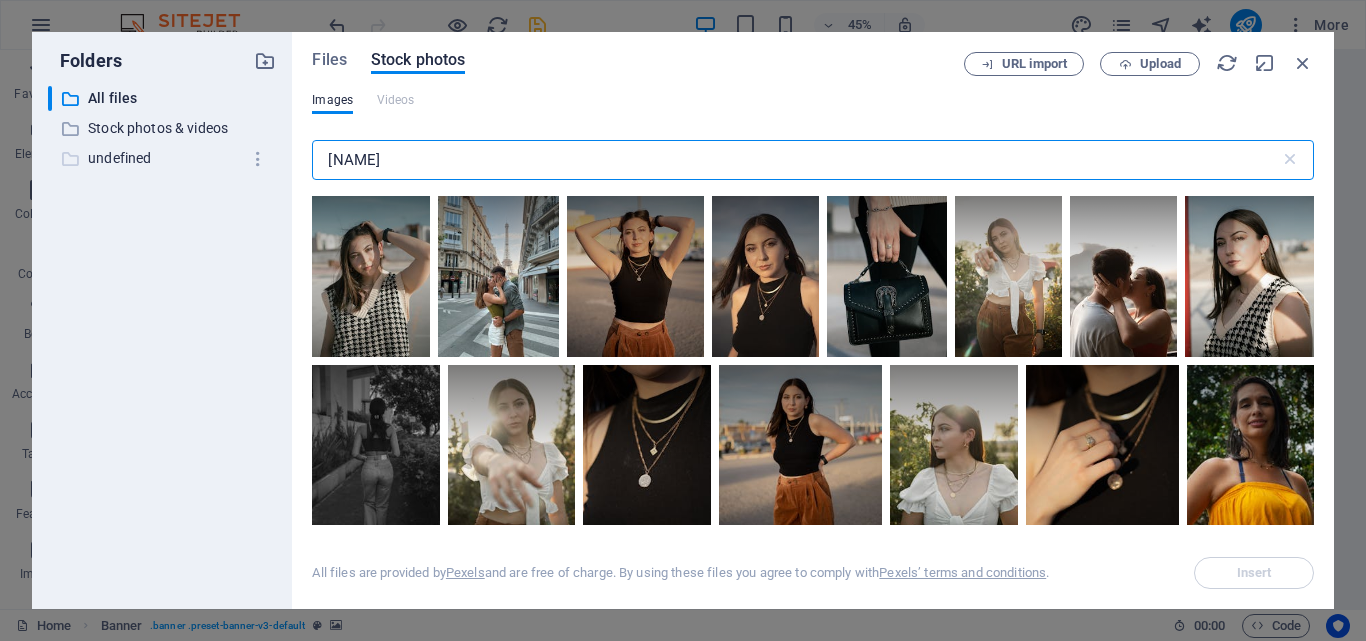 drag, startPoint x: 455, startPoint y: 157, endPoint x: 196, endPoint y: 167, distance: 259.193 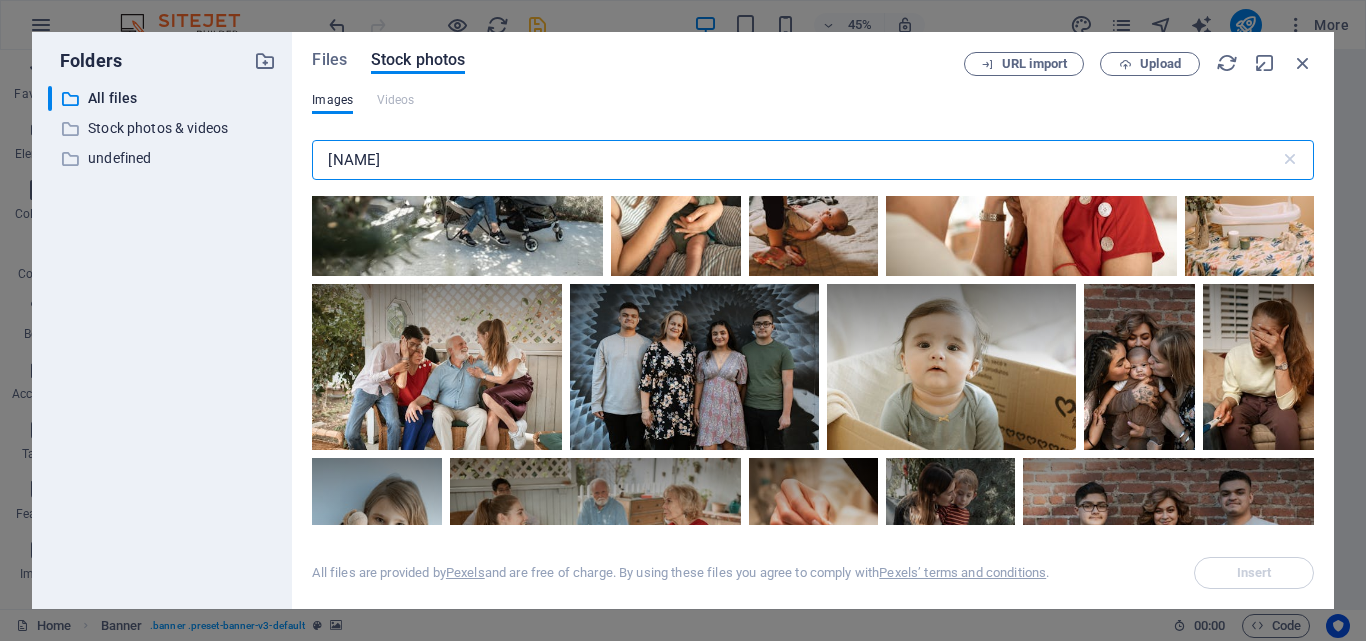 scroll, scrollTop: 289, scrollLeft: 0, axis: vertical 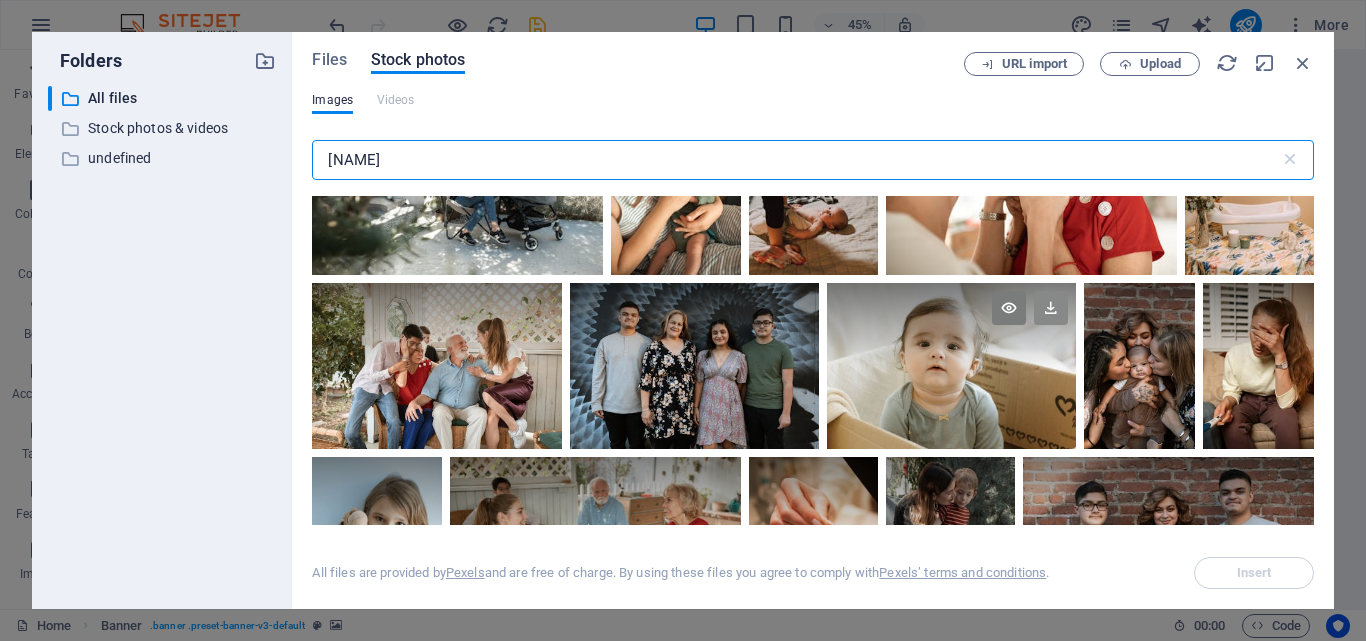 type on "bebe" 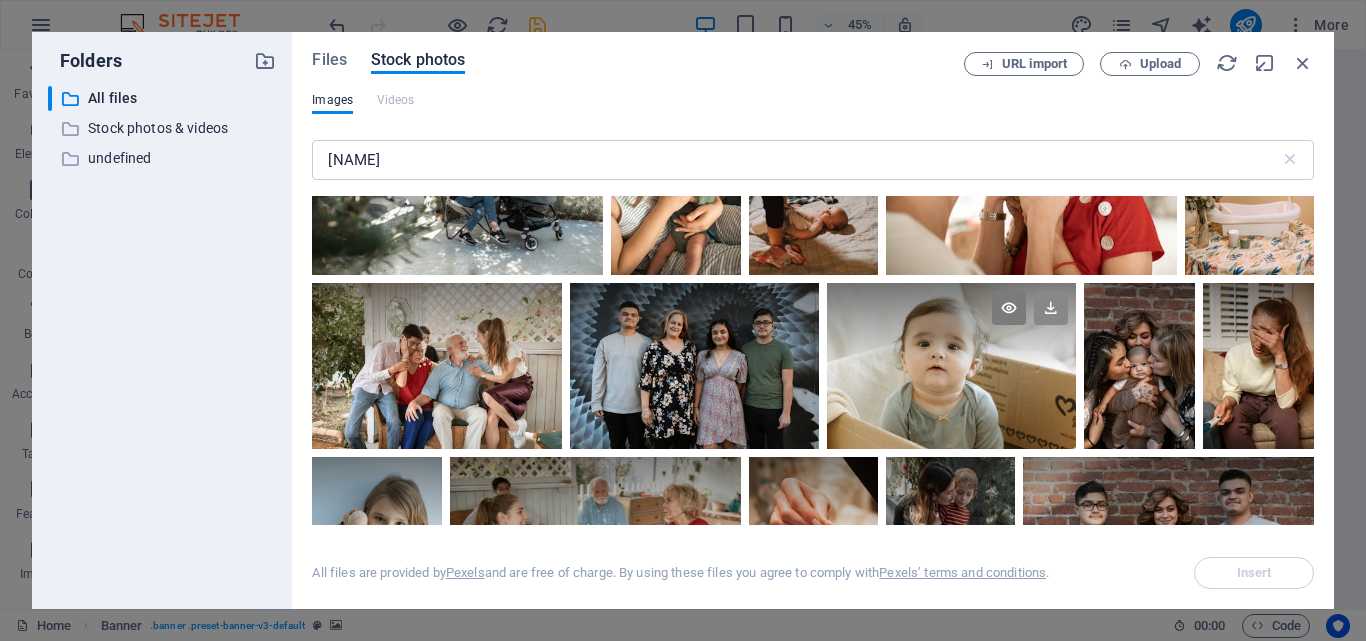 click at bounding box center [1051, 308] 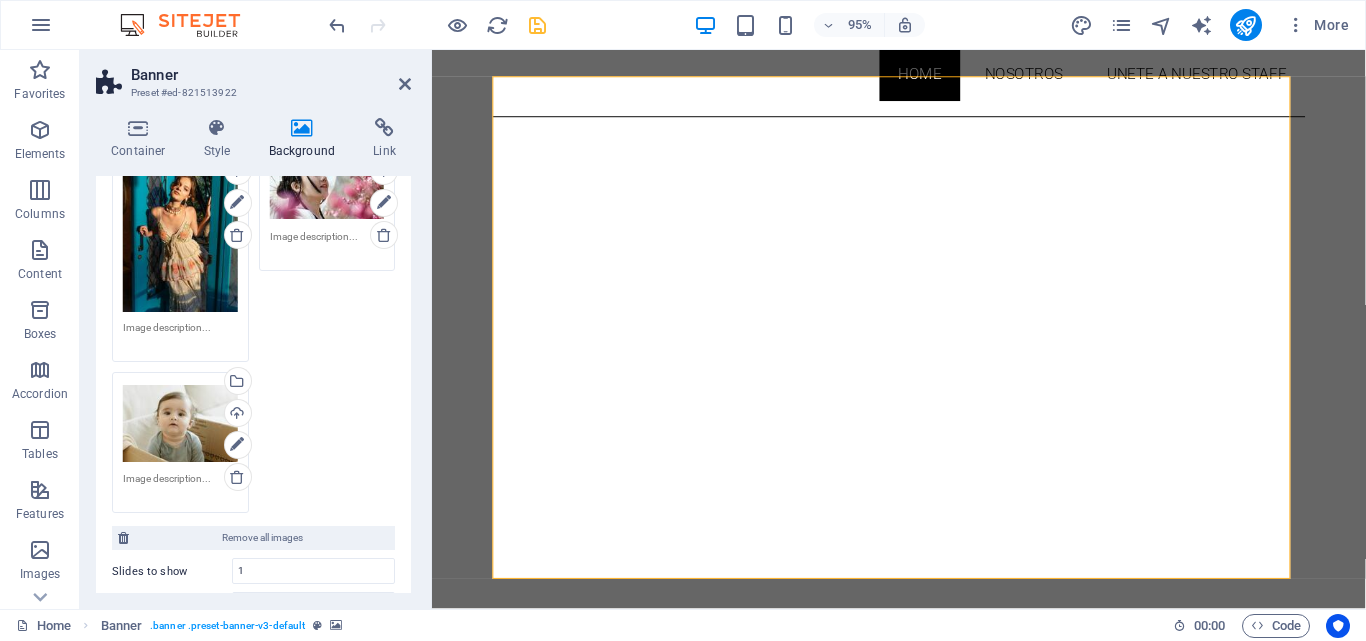 drag, startPoint x: 406, startPoint y: 438, endPoint x: 409, endPoint y: 401, distance: 37.12142 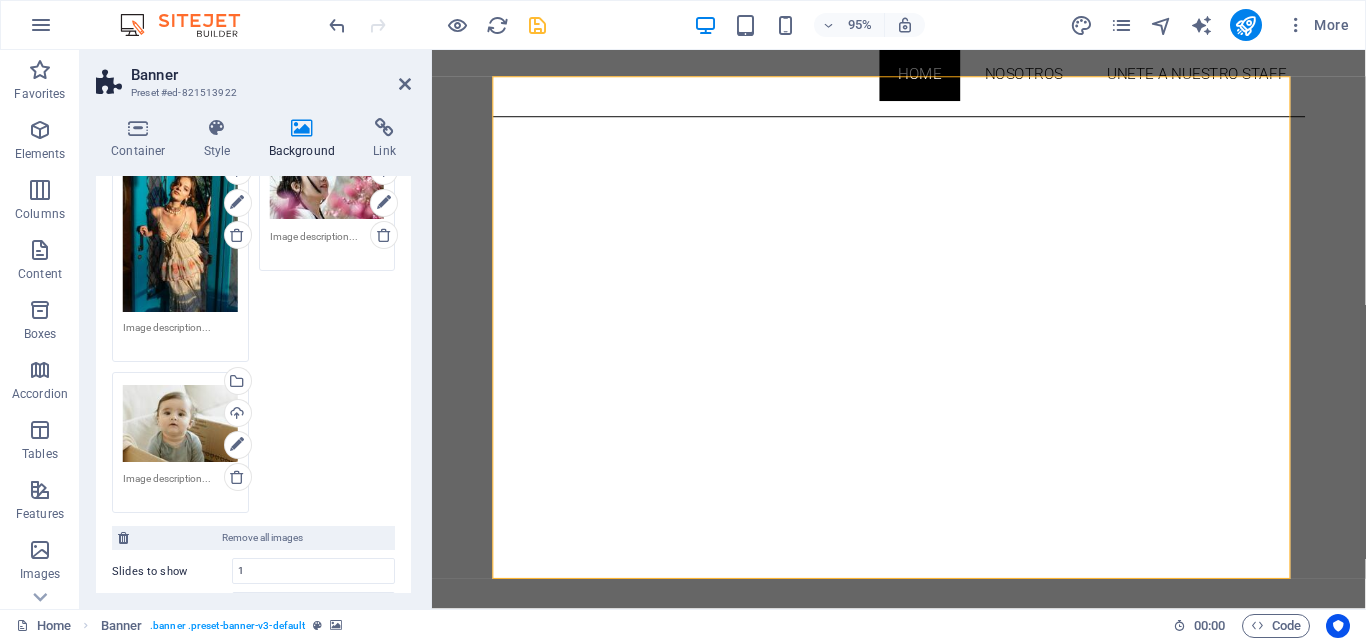 click on "Background None Color / Gradient Element Stretch background to full-width Color overlay Places an overlay over the background to colorize it Parallax 0 % Image Image slider Map Video YouTube Vimeo HTML Drag files here, click to choose files or select files from Files or our free stock photos & videos Drag files here, click to choose files or select files from Files or our free stock photos & videos Select files from the file manager, stock photos, or upload file(s) Upload Drag files here, click to choose files or select files from Files or our free stock photos & videos Select files from the file manager, stock photos, or upload file(s) Upload Drag files here, click to choose files or select files from Files or our free stock photos & videos Select files from the file manager, stock photos, or upload file(s) Upload Drag files here, click to choose files or select files from Files or our free stock photos & videos Select files from the file manager, stock photos, or upload file(s) Upload Upload Upload Upload 1" at bounding box center [253, 384] 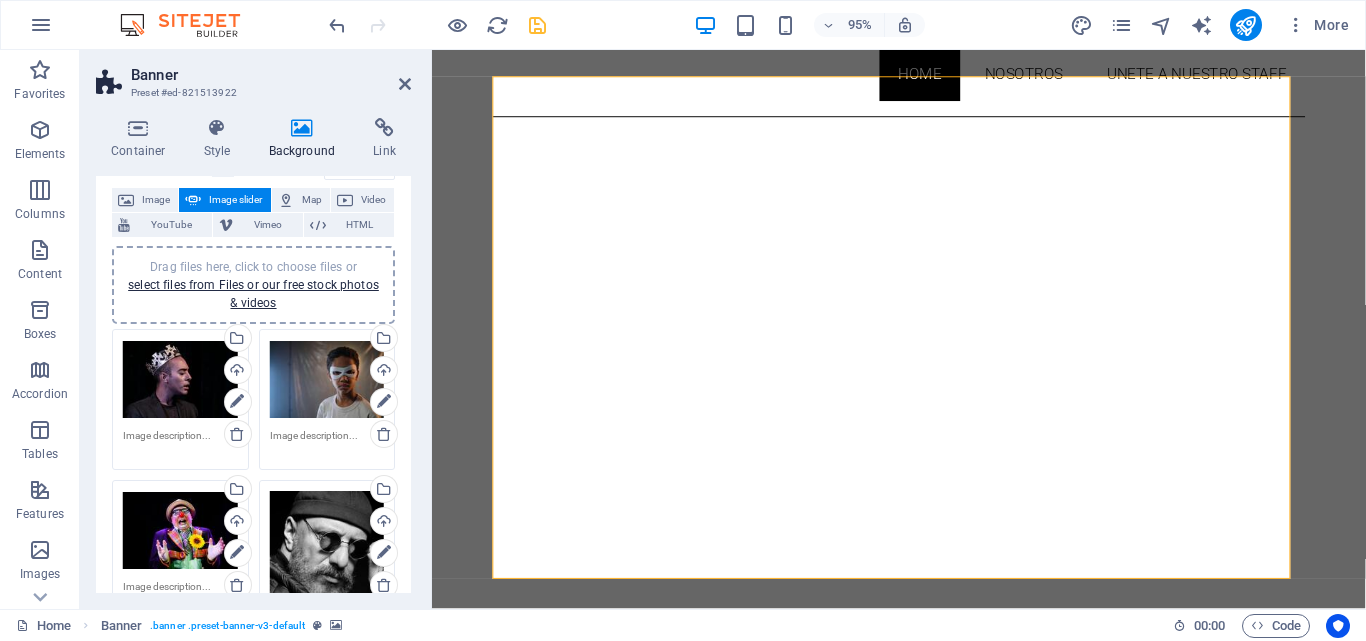 scroll, scrollTop: 77, scrollLeft: 0, axis: vertical 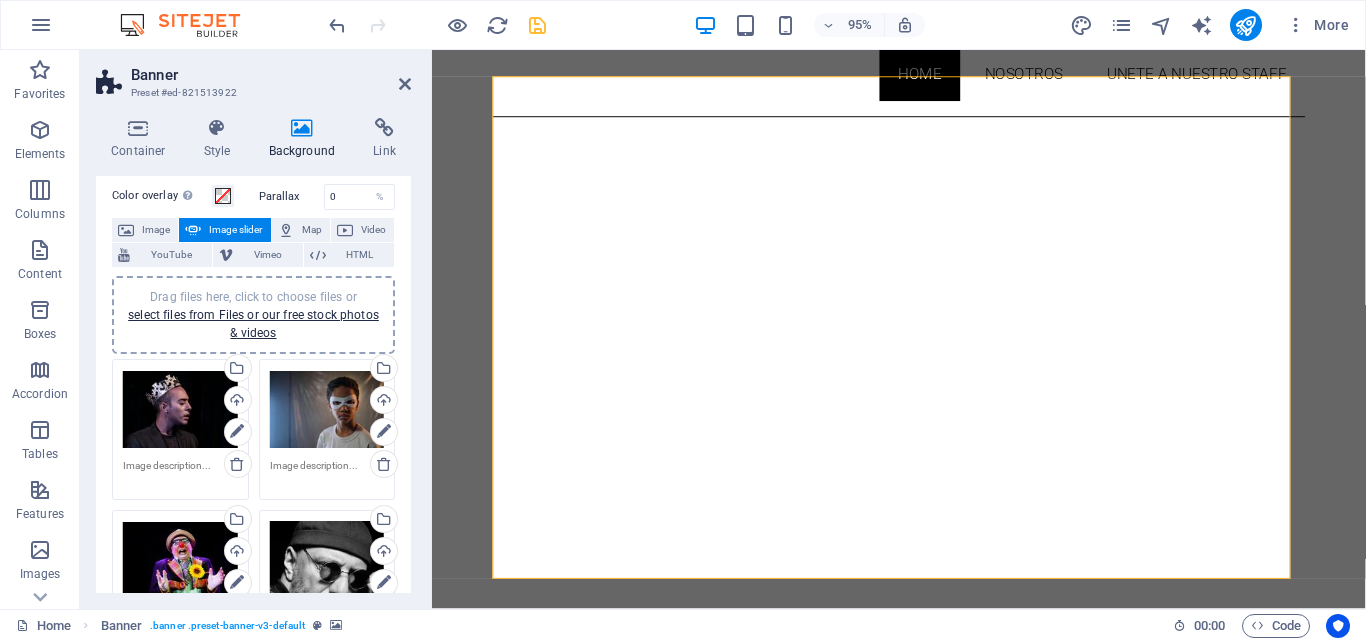 drag, startPoint x: 407, startPoint y: 447, endPoint x: 10, endPoint y: 215, distance: 459.81845 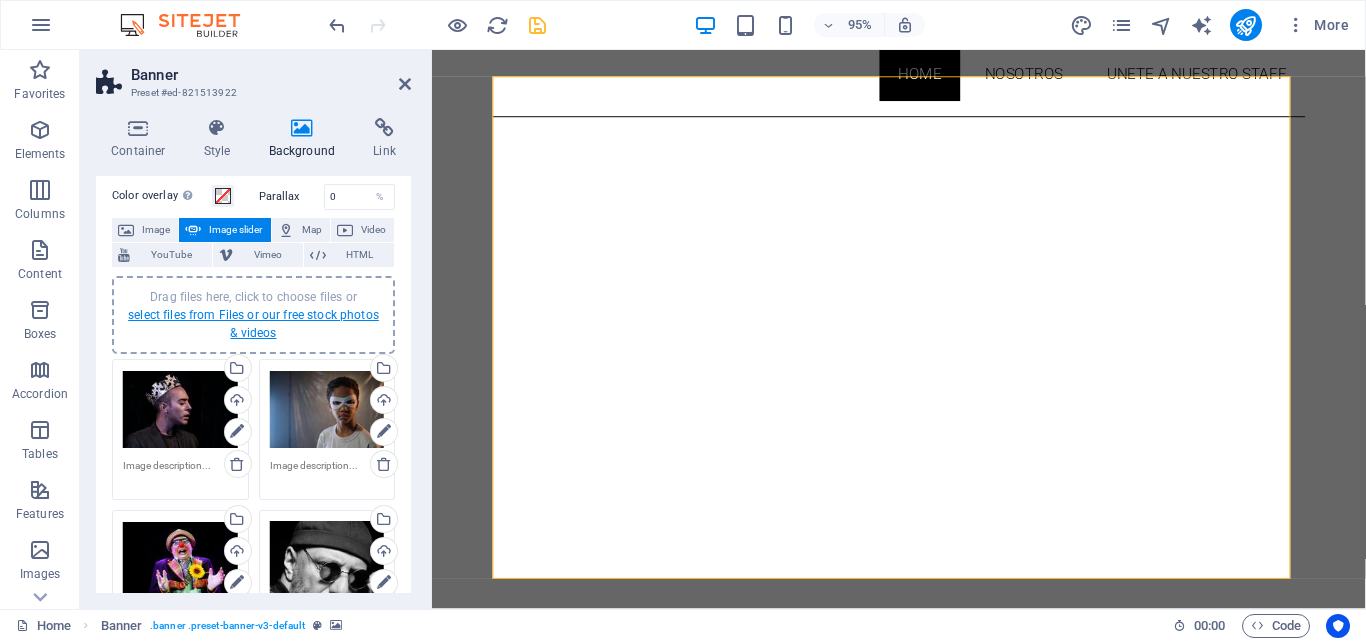 click on "select files from Files or our free stock photos & videos" at bounding box center (253, 324) 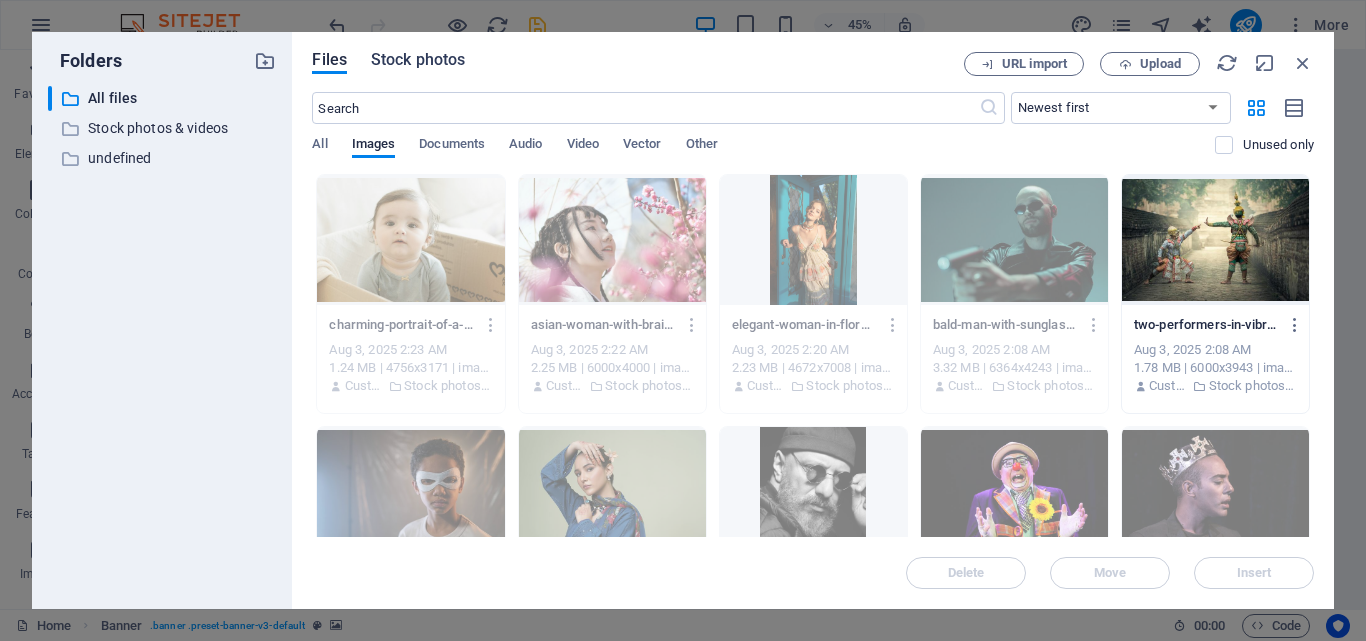 click on "Stock photos" at bounding box center (418, 60) 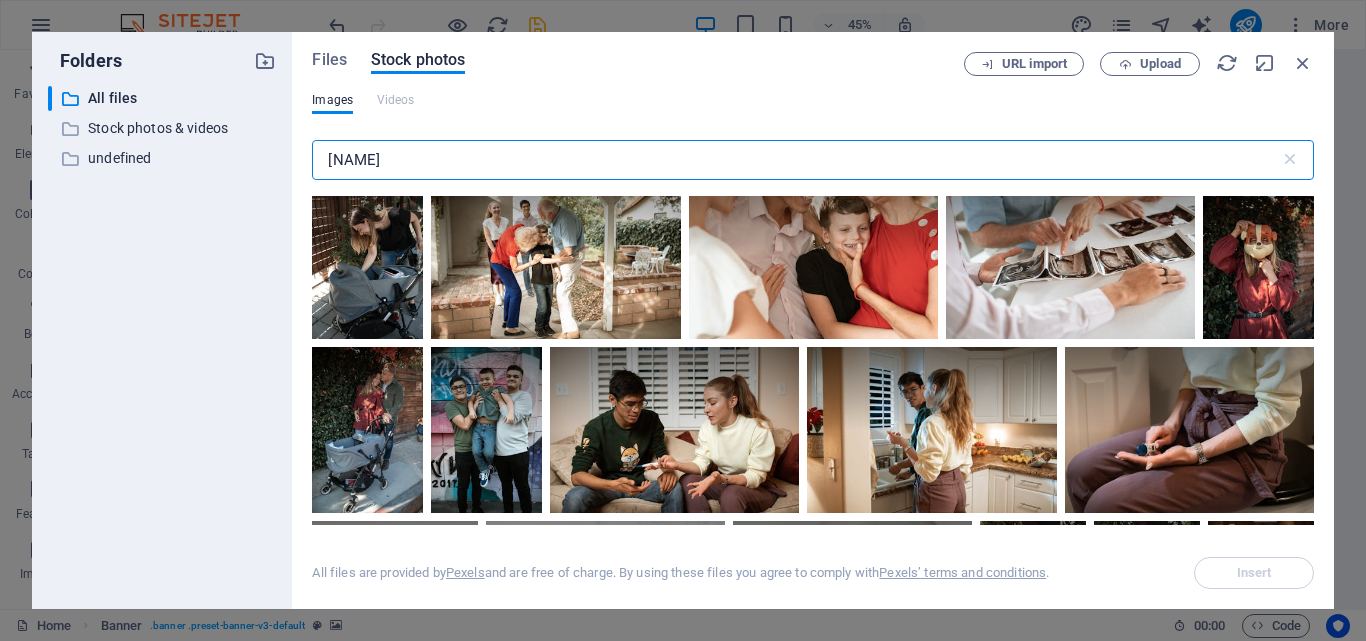 scroll, scrollTop: 4537, scrollLeft: 0, axis: vertical 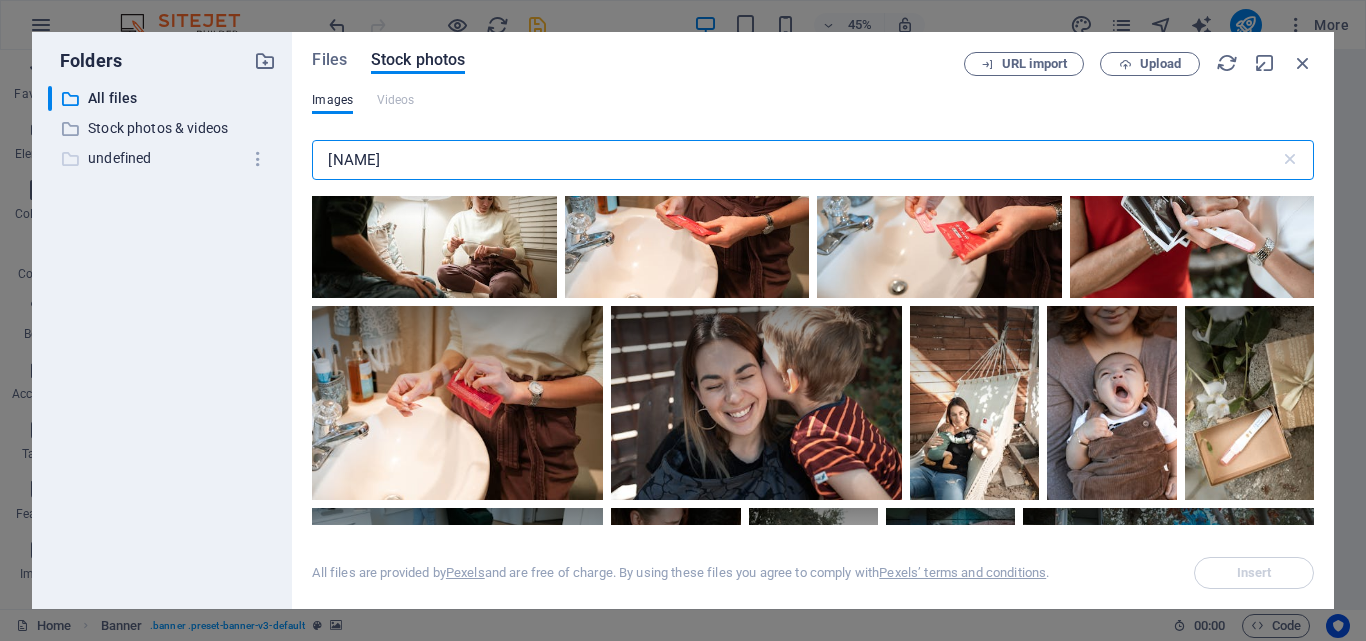 drag, startPoint x: 390, startPoint y: 158, endPoint x: 233, endPoint y: 157, distance: 157.00319 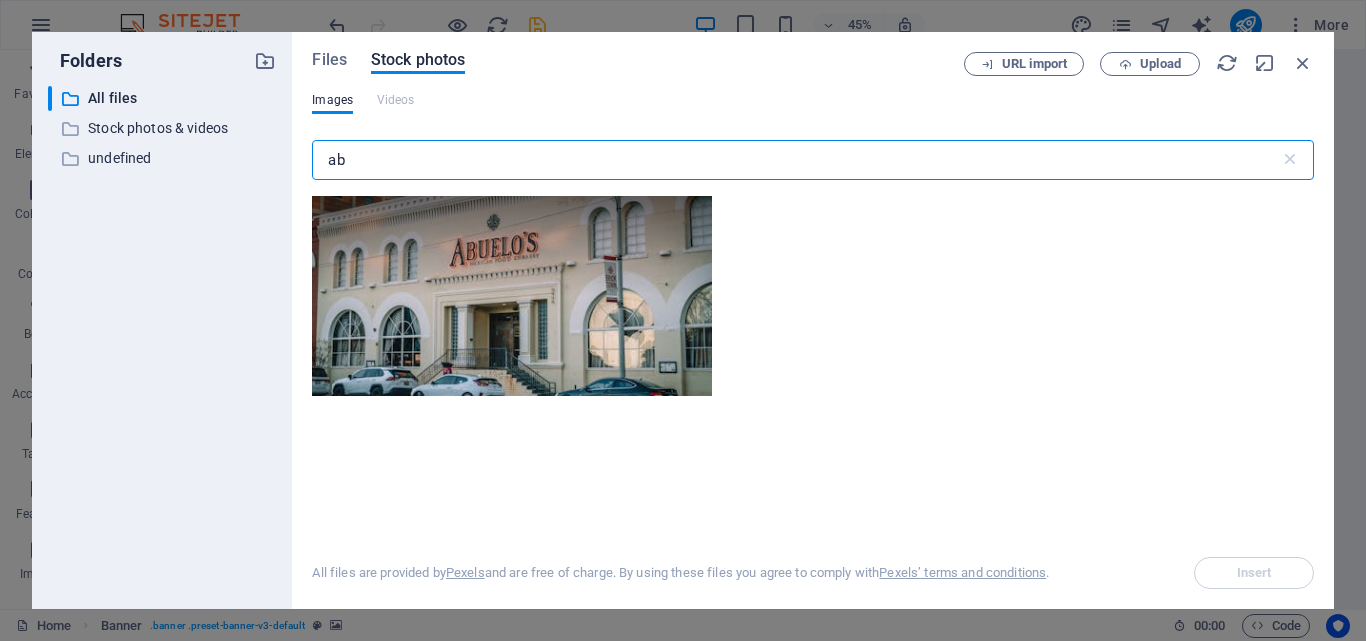 type on "a" 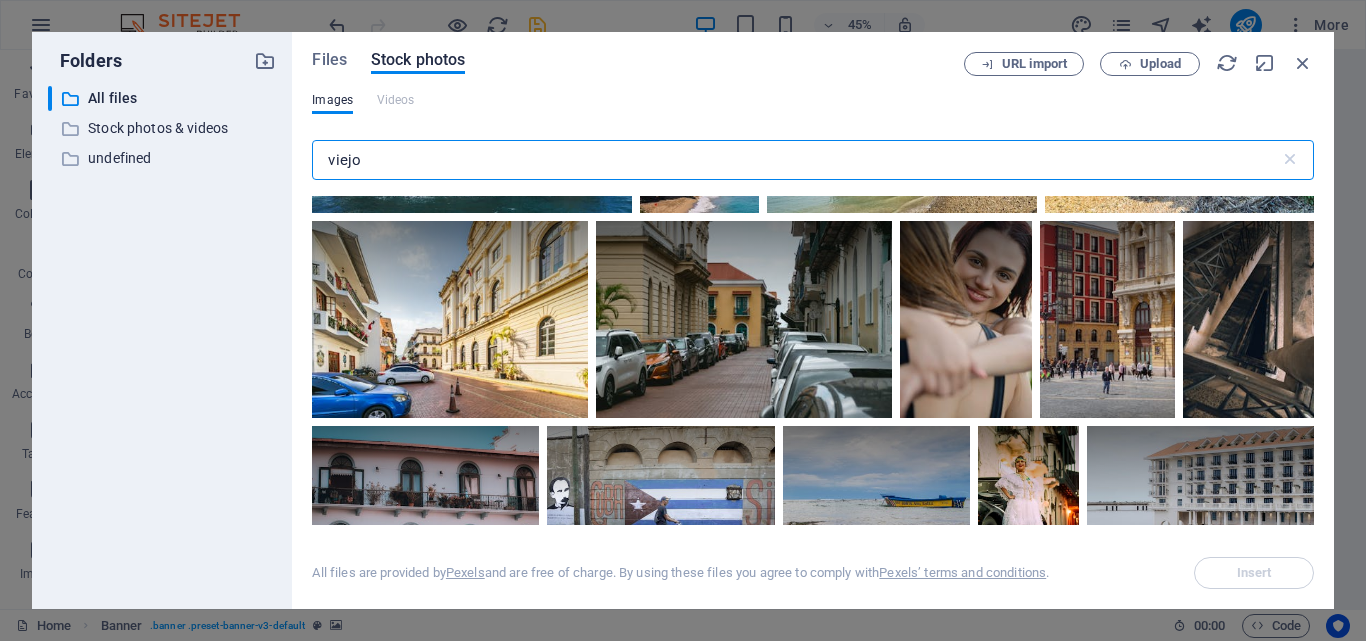 scroll, scrollTop: 2837, scrollLeft: 0, axis: vertical 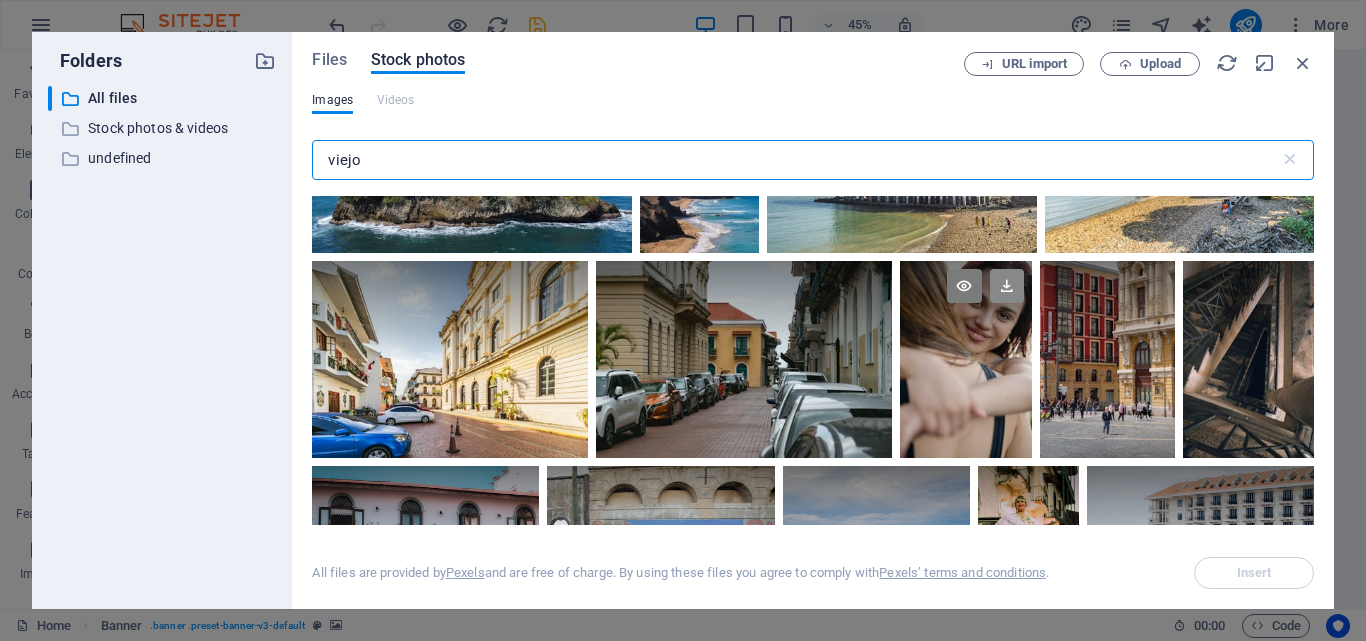 type on "viejo" 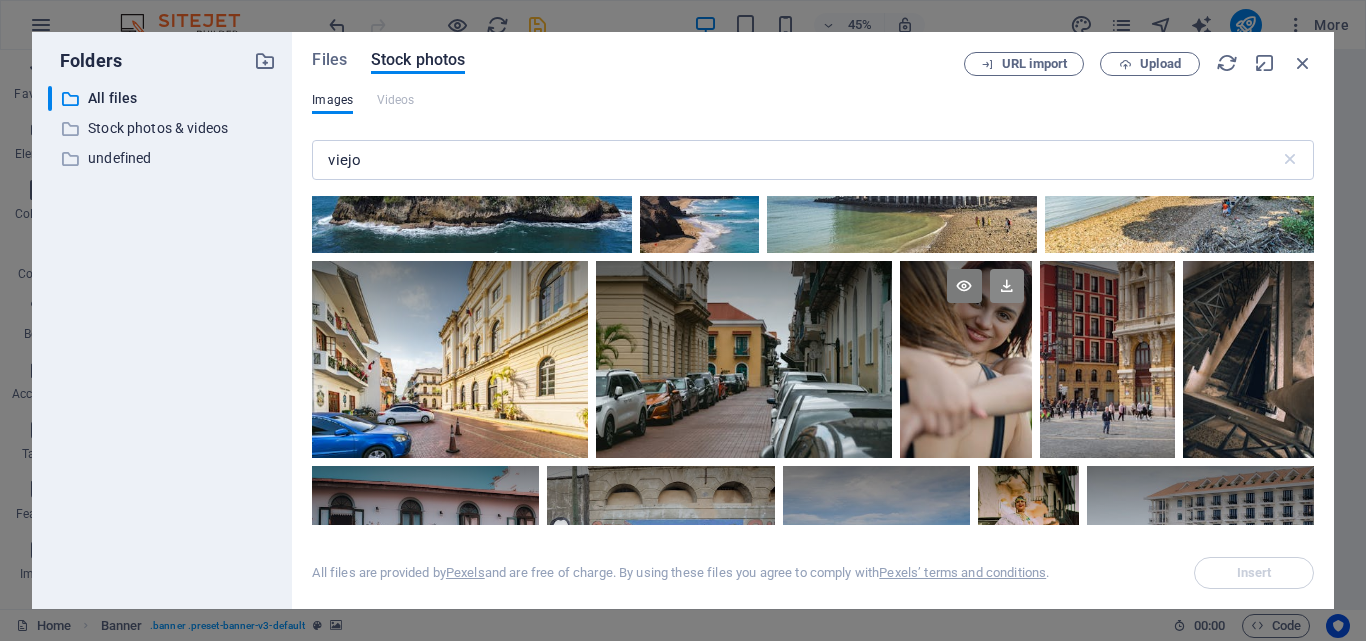 click at bounding box center (1007, 286) 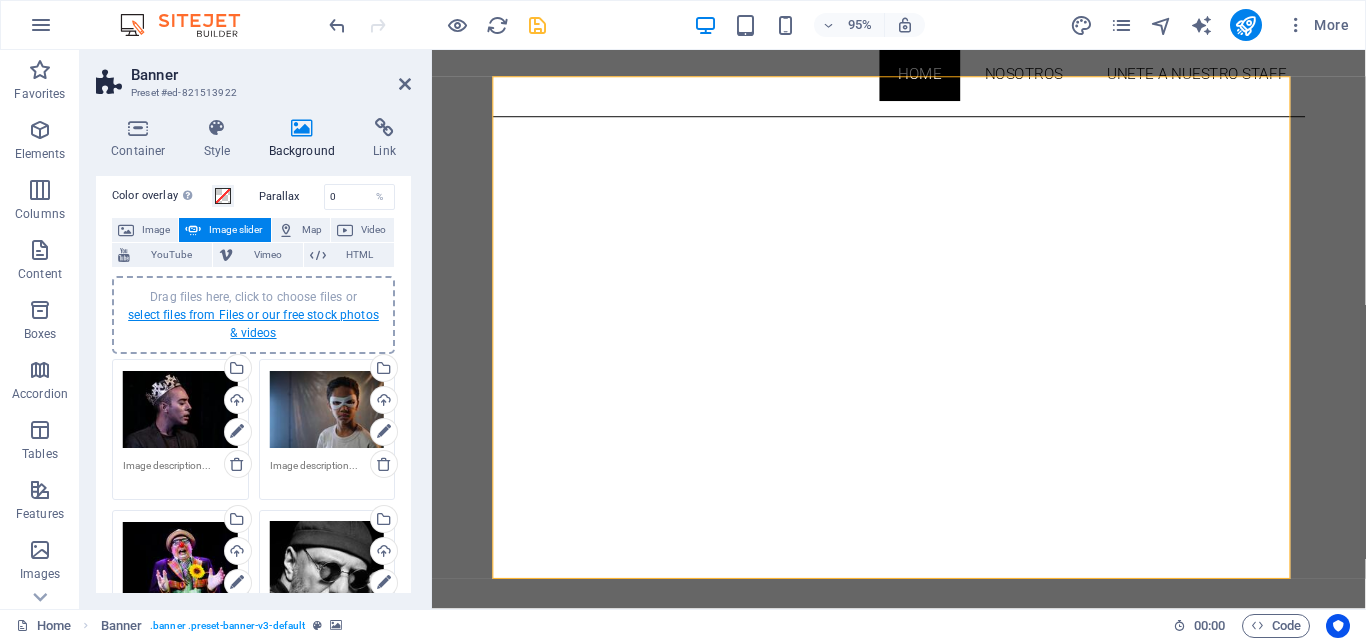 click on "select files from Files or our free stock photos & videos" at bounding box center (253, 324) 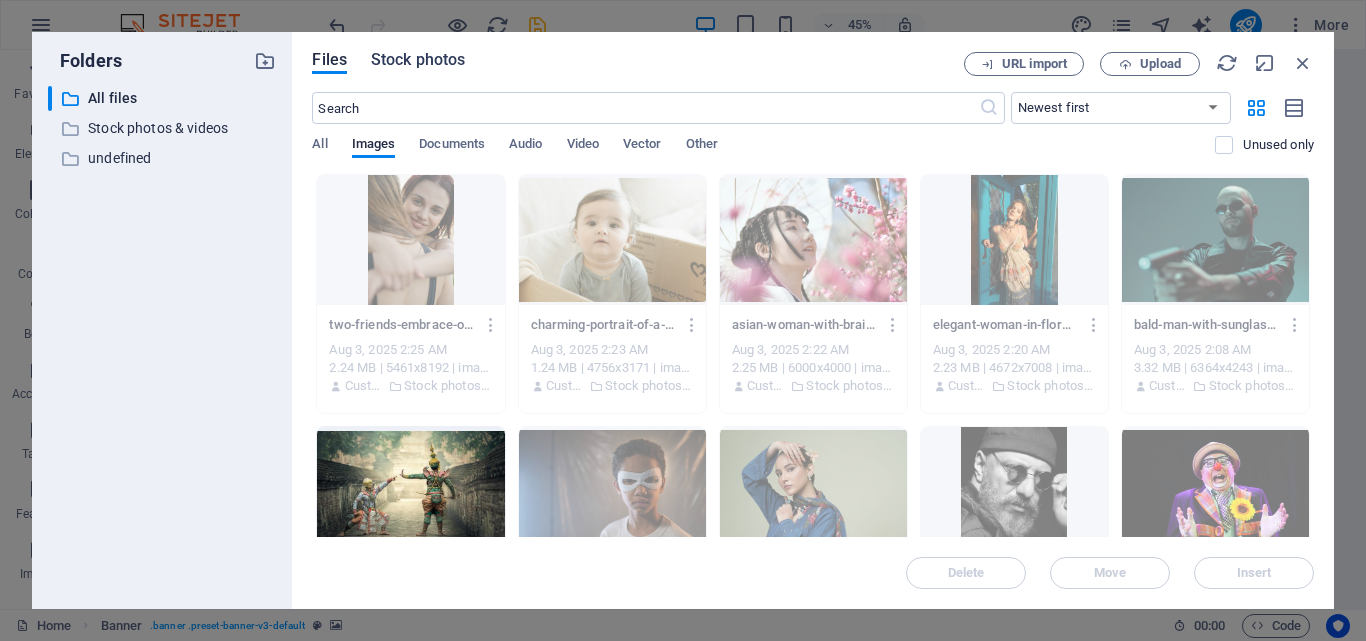 click on "Stock photos" at bounding box center (418, 60) 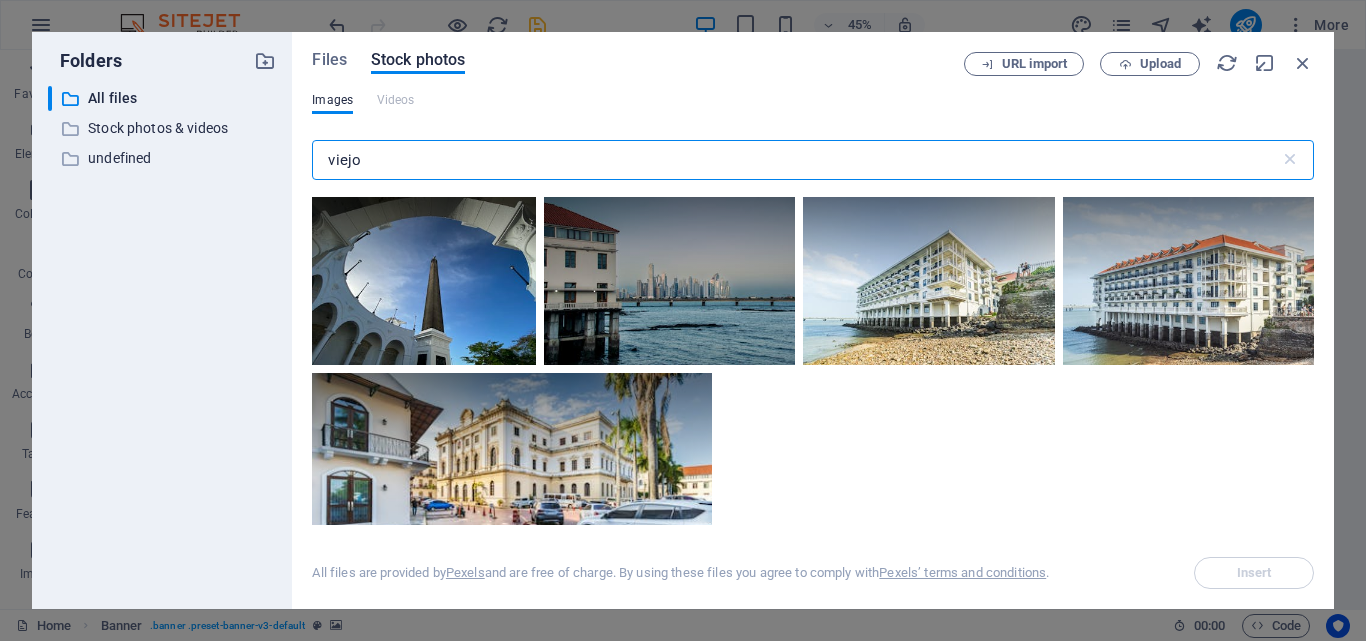 scroll, scrollTop: 3693, scrollLeft: 0, axis: vertical 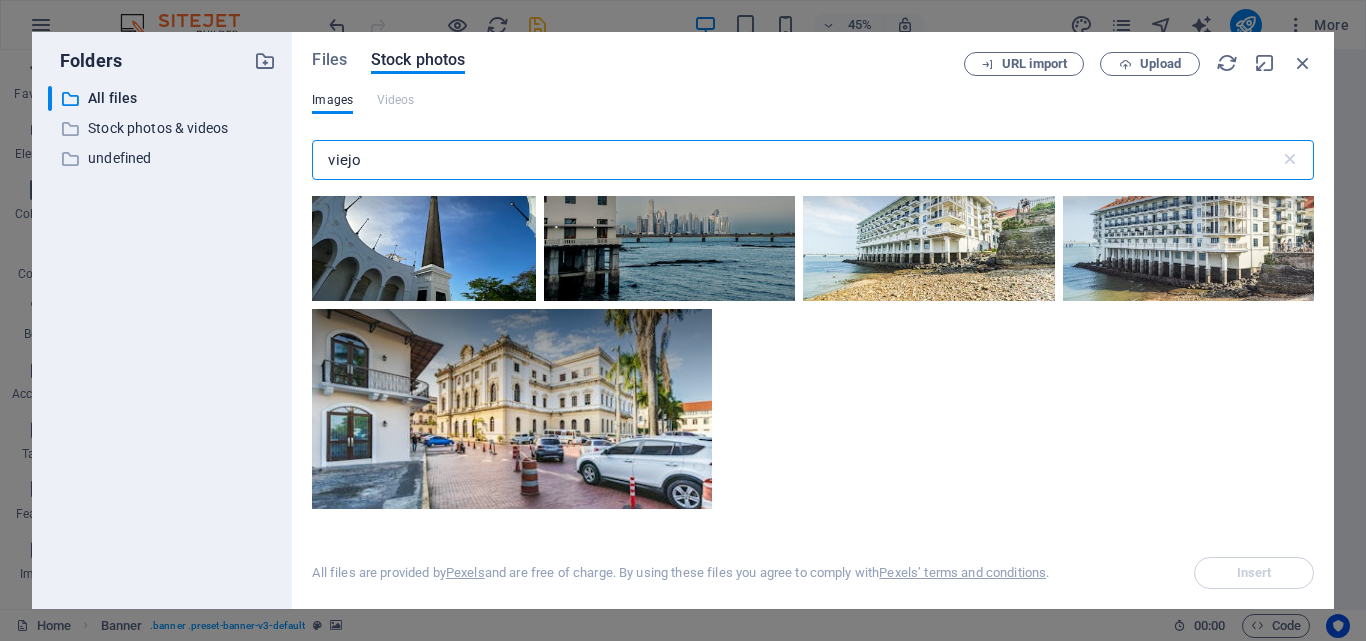 drag, startPoint x: 389, startPoint y: 170, endPoint x: 292, endPoint y: 156, distance: 98.005104 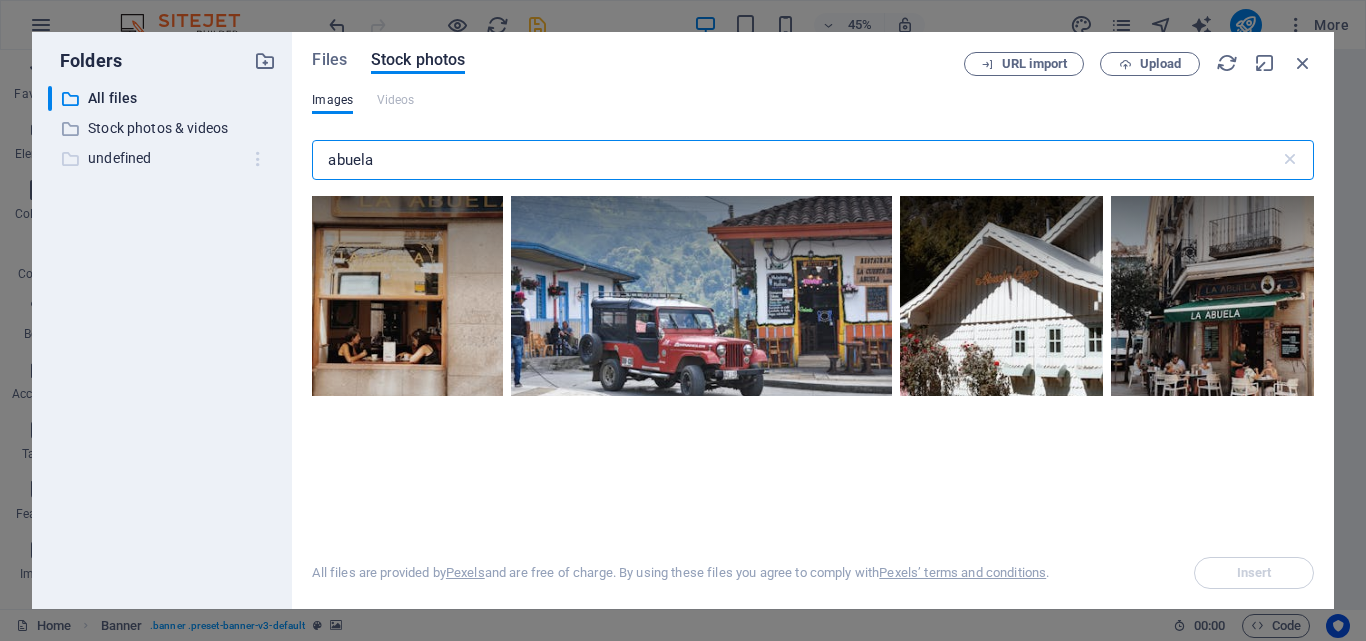 drag, startPoint x: 406, startPoint y: 158, endPoint x: 255, endPoint y: 150, distance: 151.21178 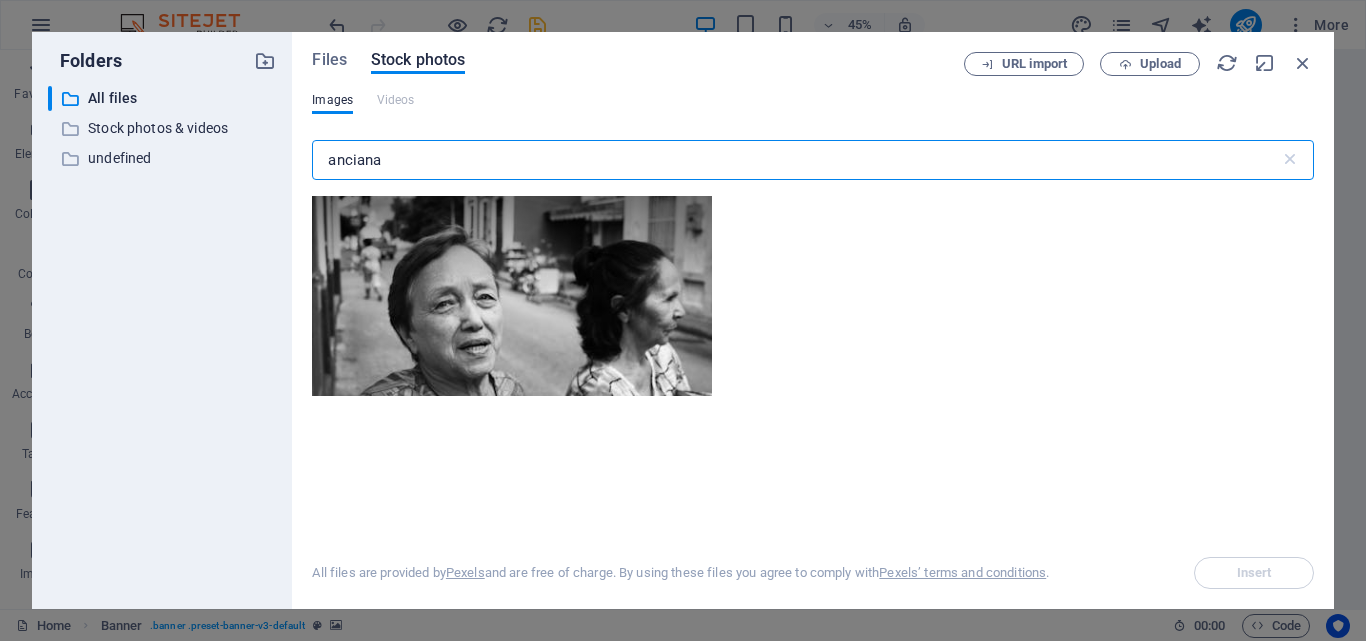 drag, startPoint x: 495, startPoint y: 160, endPoint x: 291, endPoint y: 147, distance: 204.4138 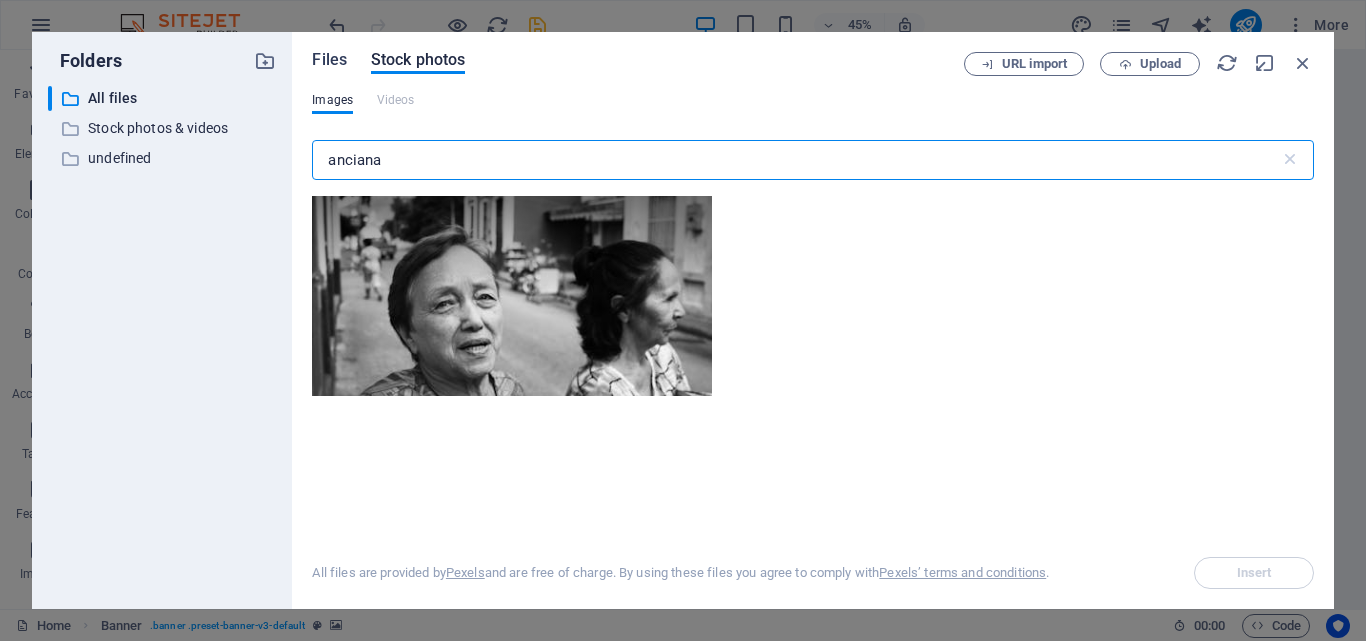 type on "anciana" 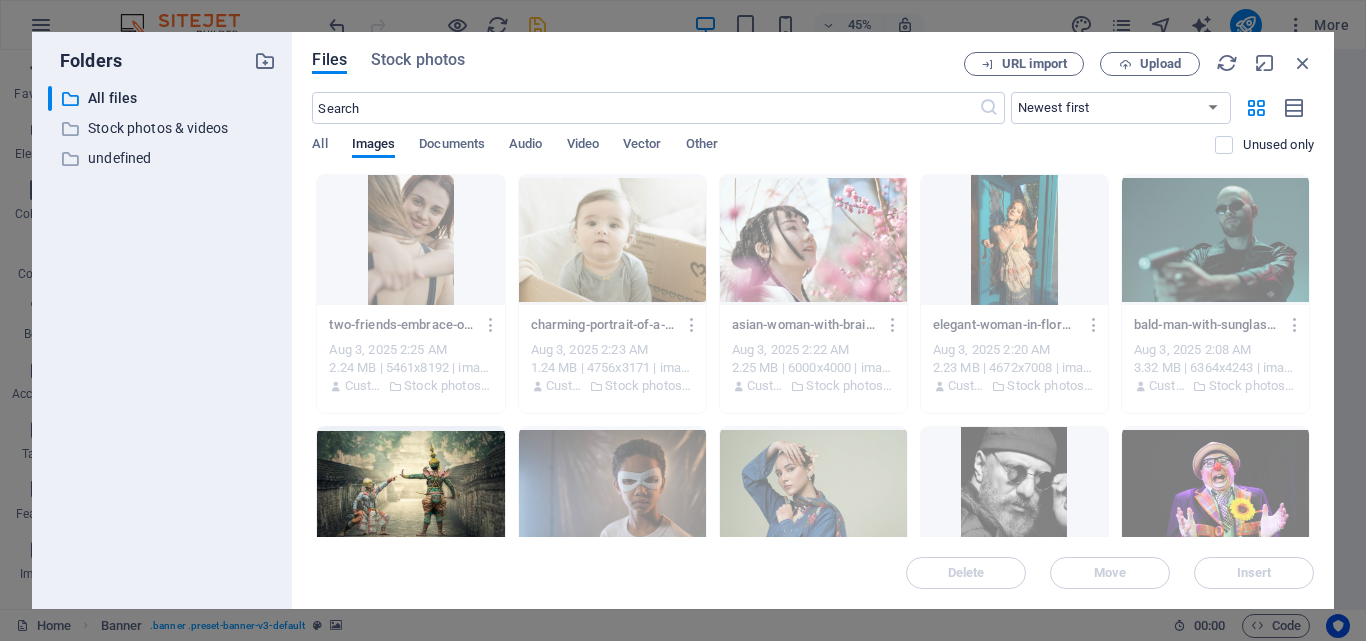 drag, startPoint x: 1314, startPoint y: 210, endPoint x: 1323, endPoint y: 265, distance: 55.7315 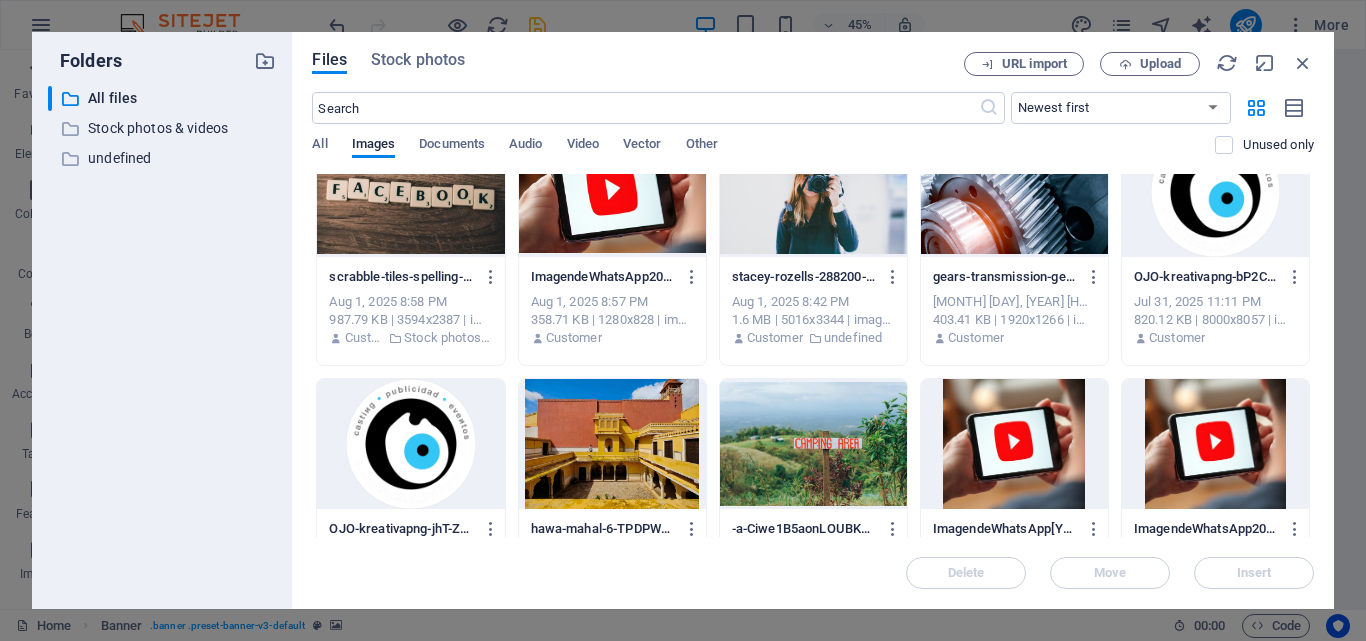 scroll, scrollTop: 1017, scrollLeft: 0, axis: vertical 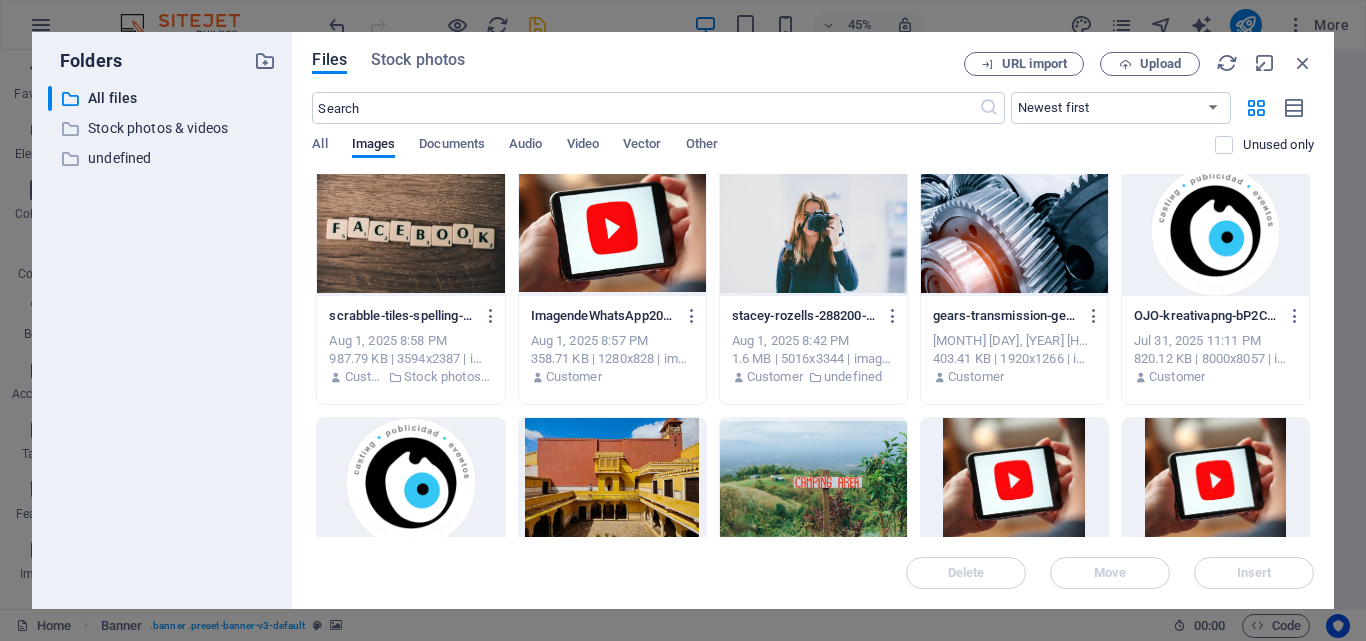 click at bounding box center (813, 231) 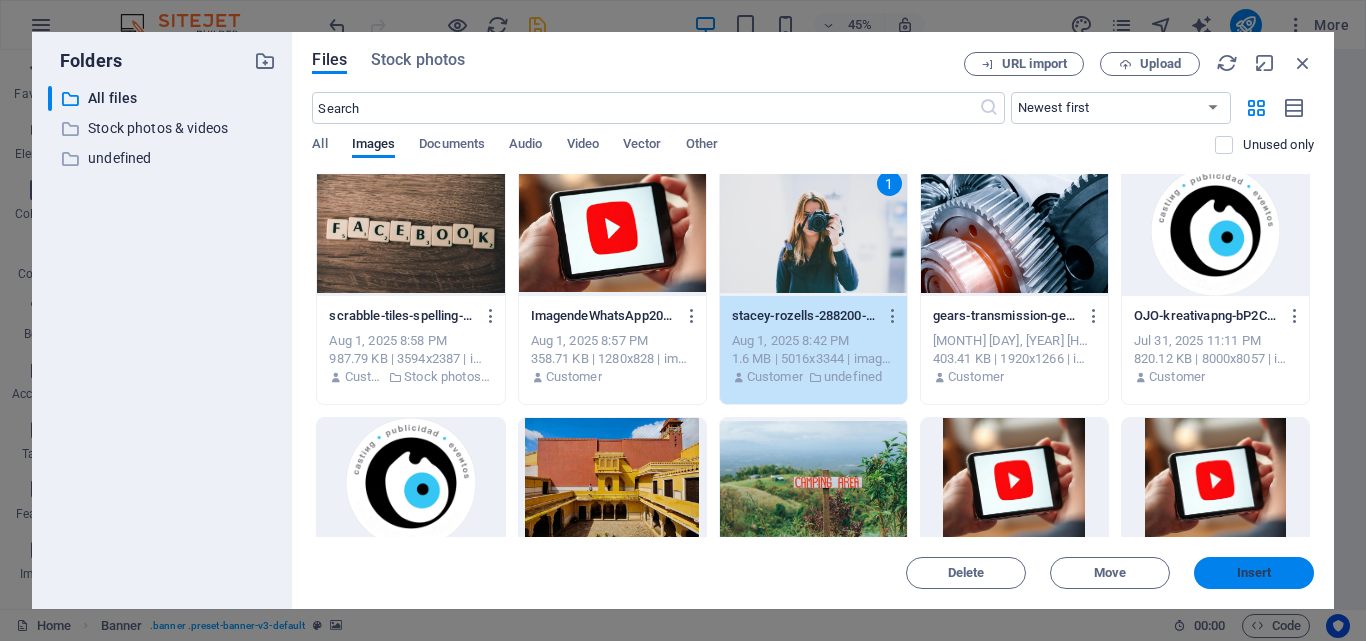 click on "Insert" at bounding box center [1254, 573] 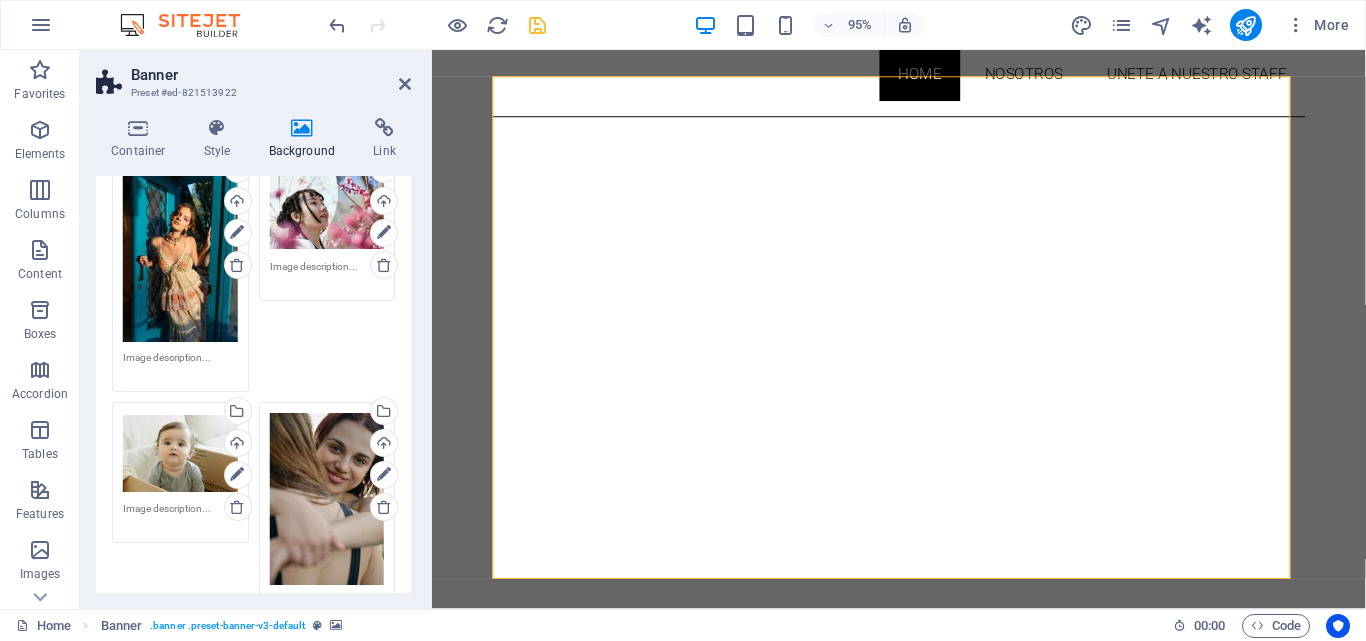 scroll, scrollTop: 776, scrollLeft: 0, axis: vertical 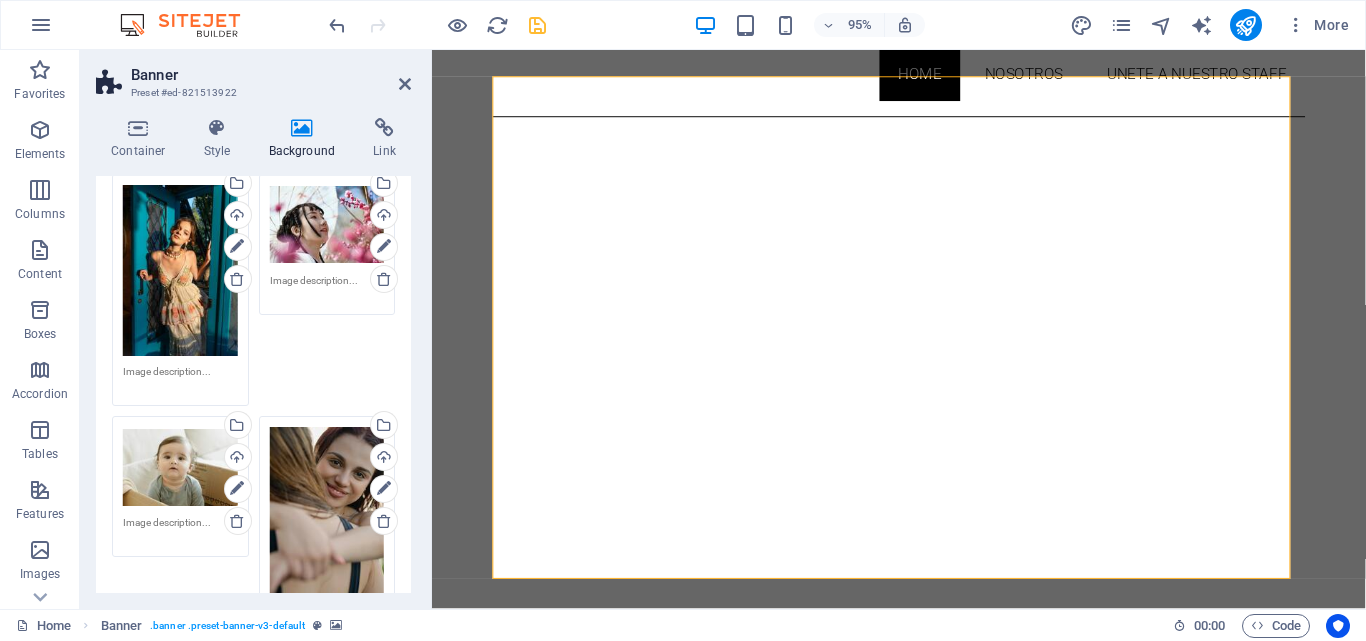 click on "Drag files here, click to choose files or select files from Files or our free stock photos & videos" at bounding box center [327, 513] 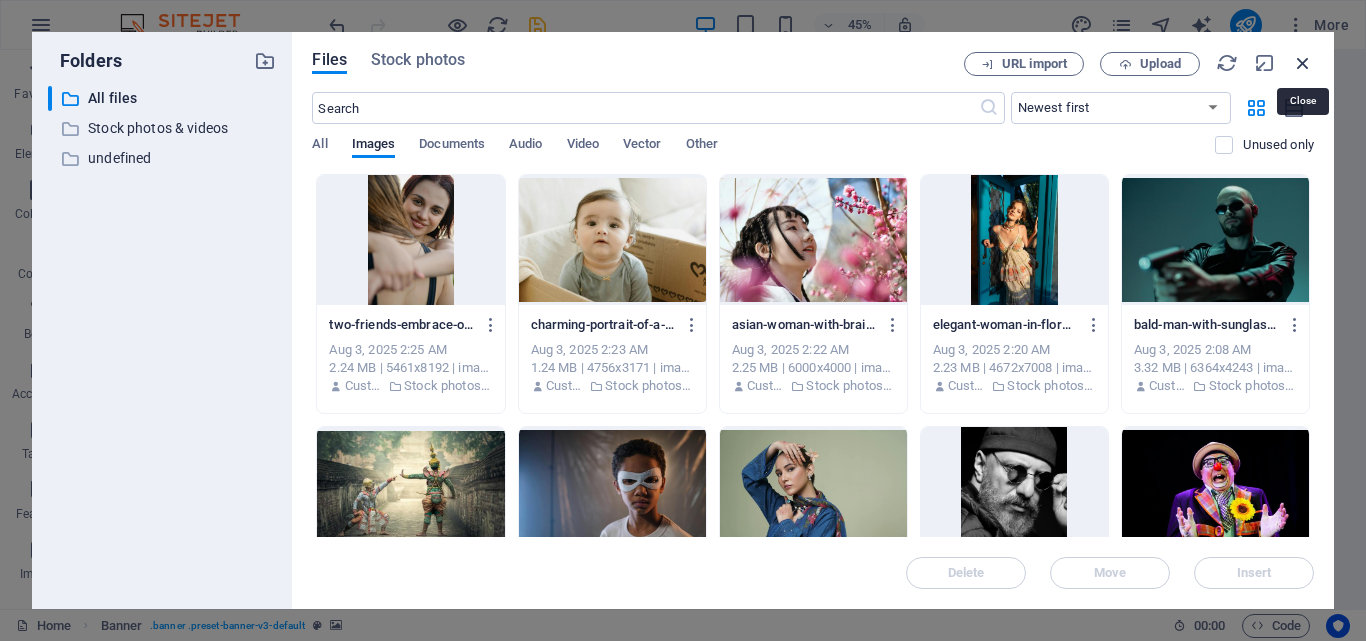 click at bounding box center (1303, 63) 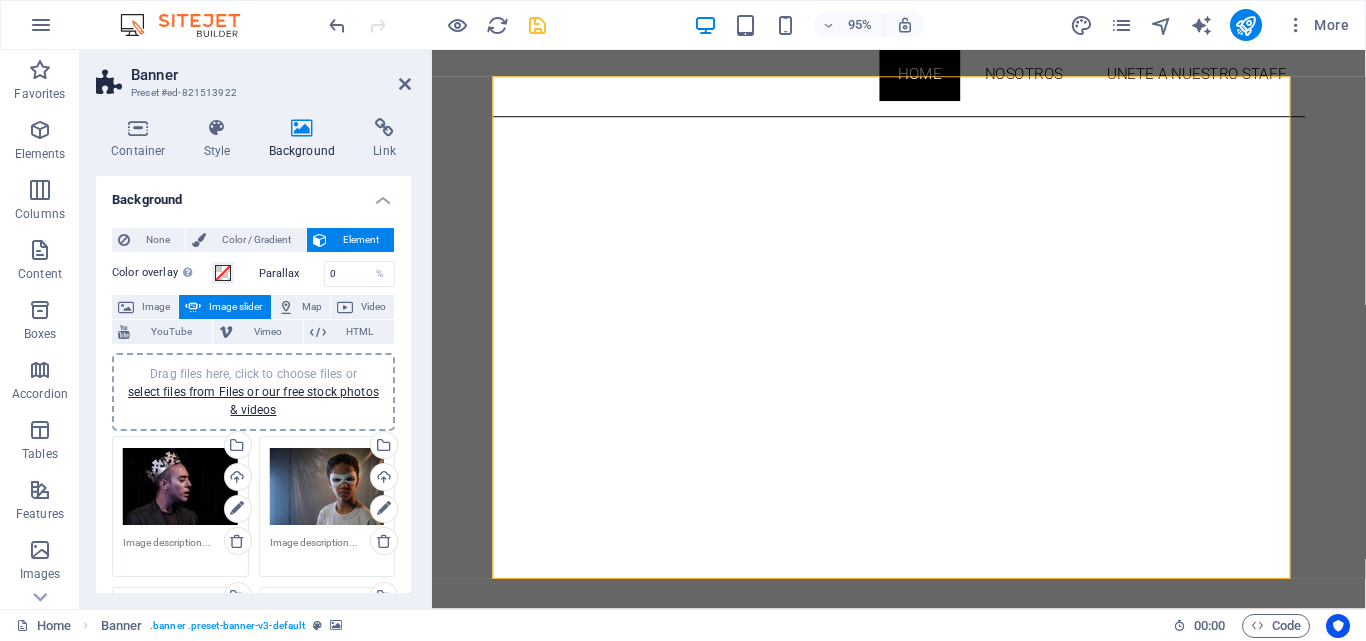 scroll, scrollTop: 776, scrollLeft: 0, axis: vertical 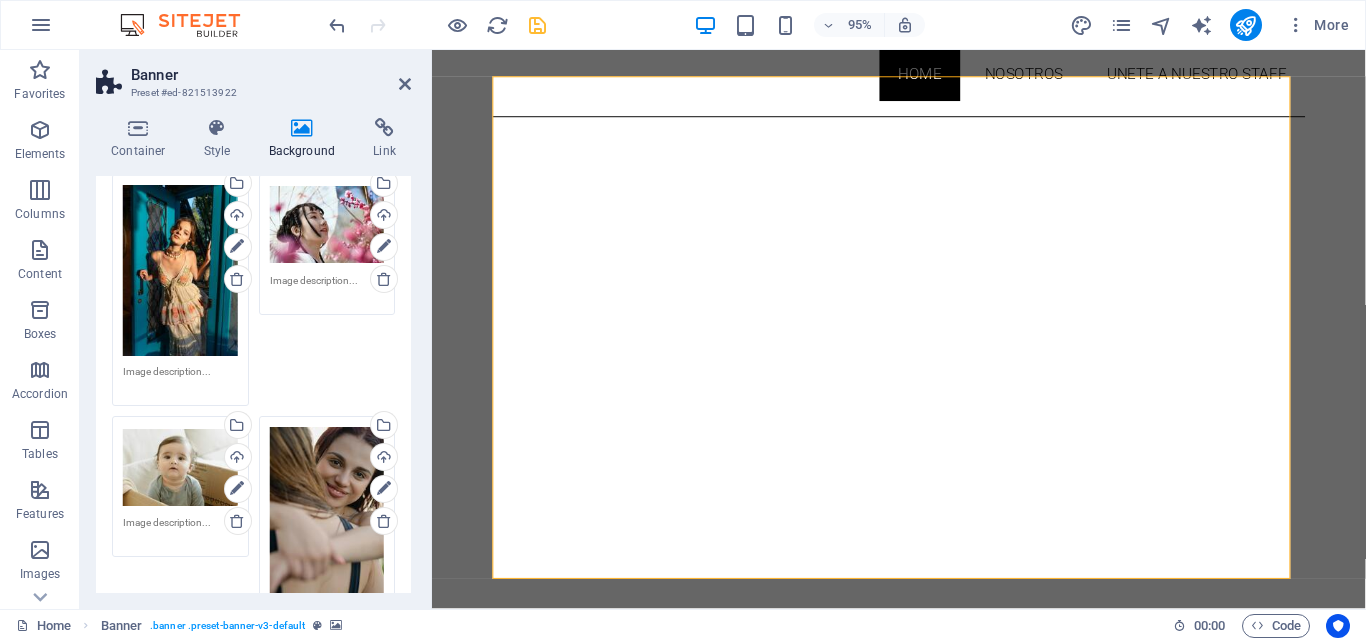 drag, startPoint x: 408, startPoint y: 394, endPoint x: 138, endPoint y: 154, distance: 361.24783 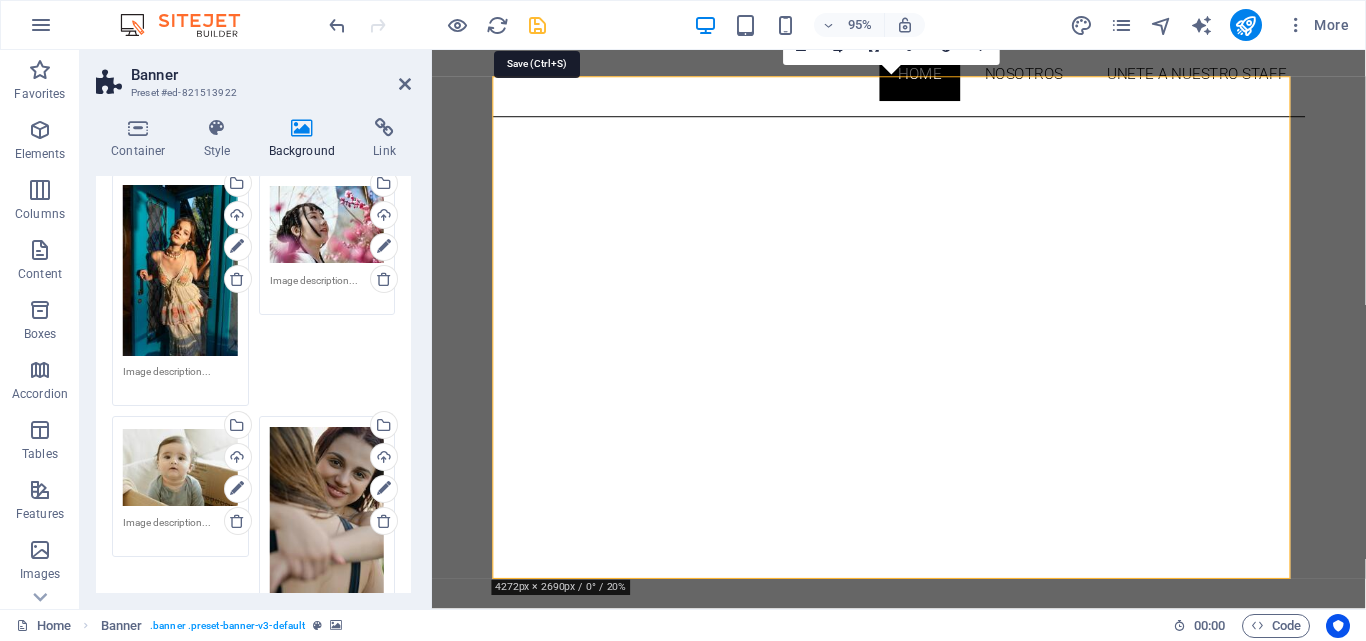 click at bounding box center [537, 25] 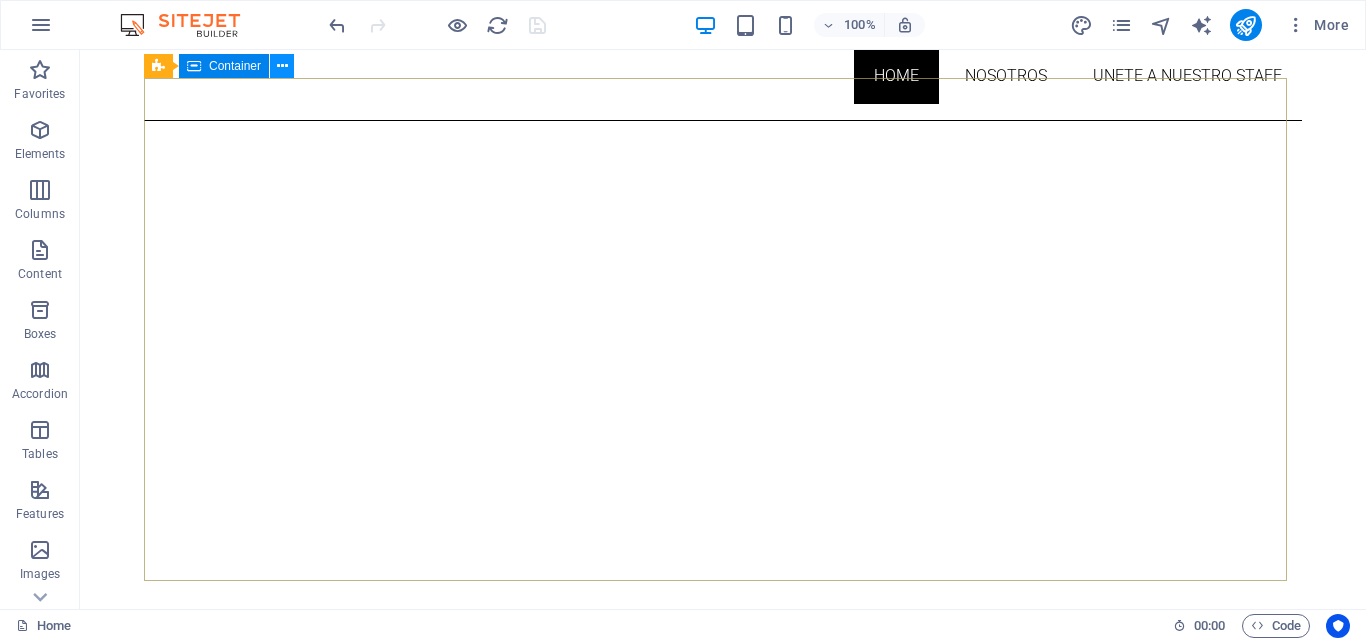 click at bounding box center (282, 66) 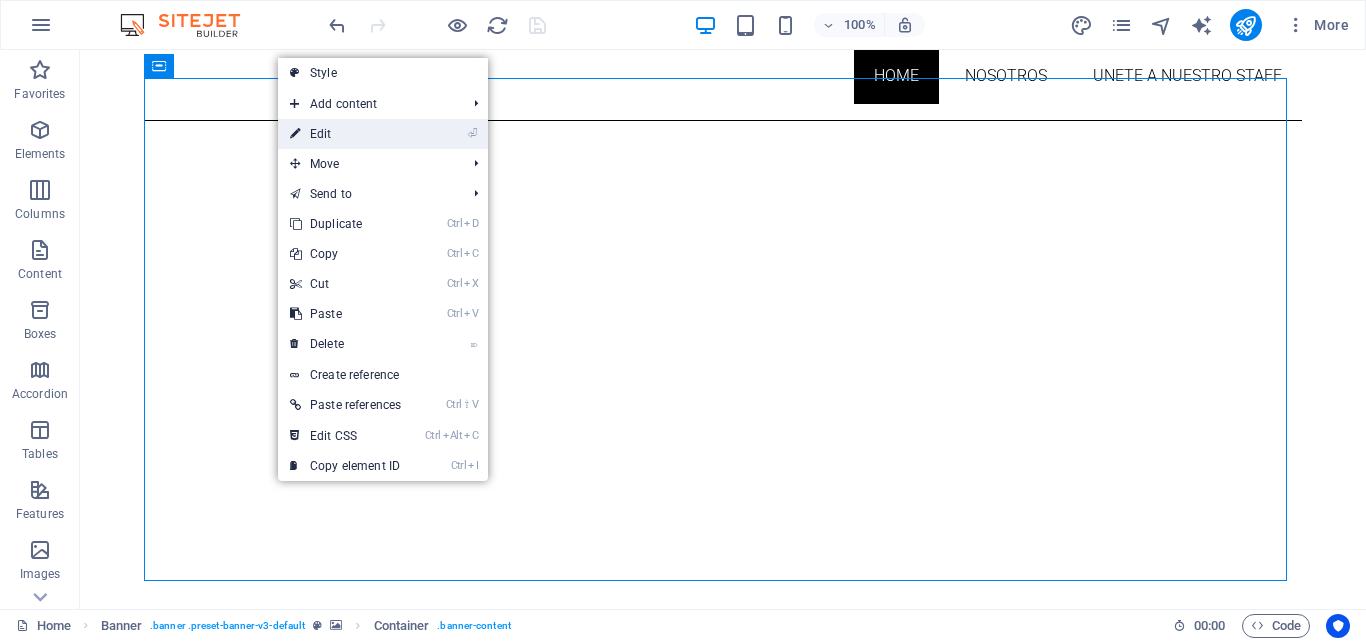 click on "⏎  Edit" at bounding box center [345, 134] 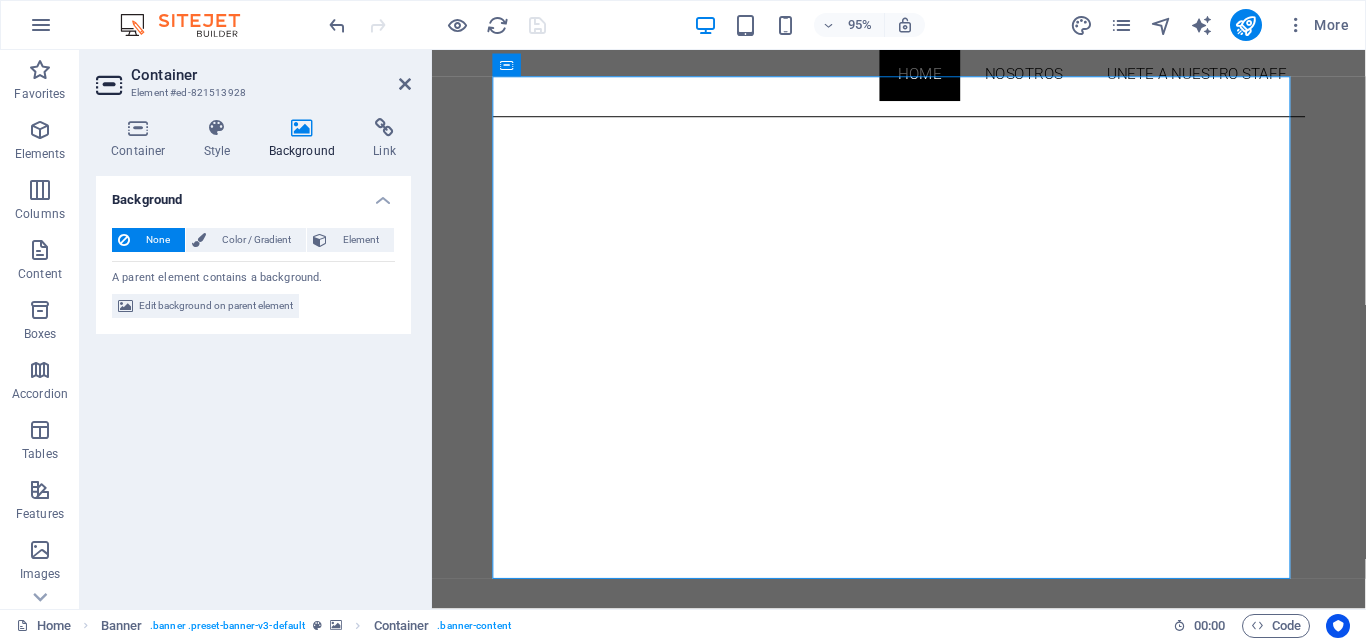 click at bounding box center [302, 128] 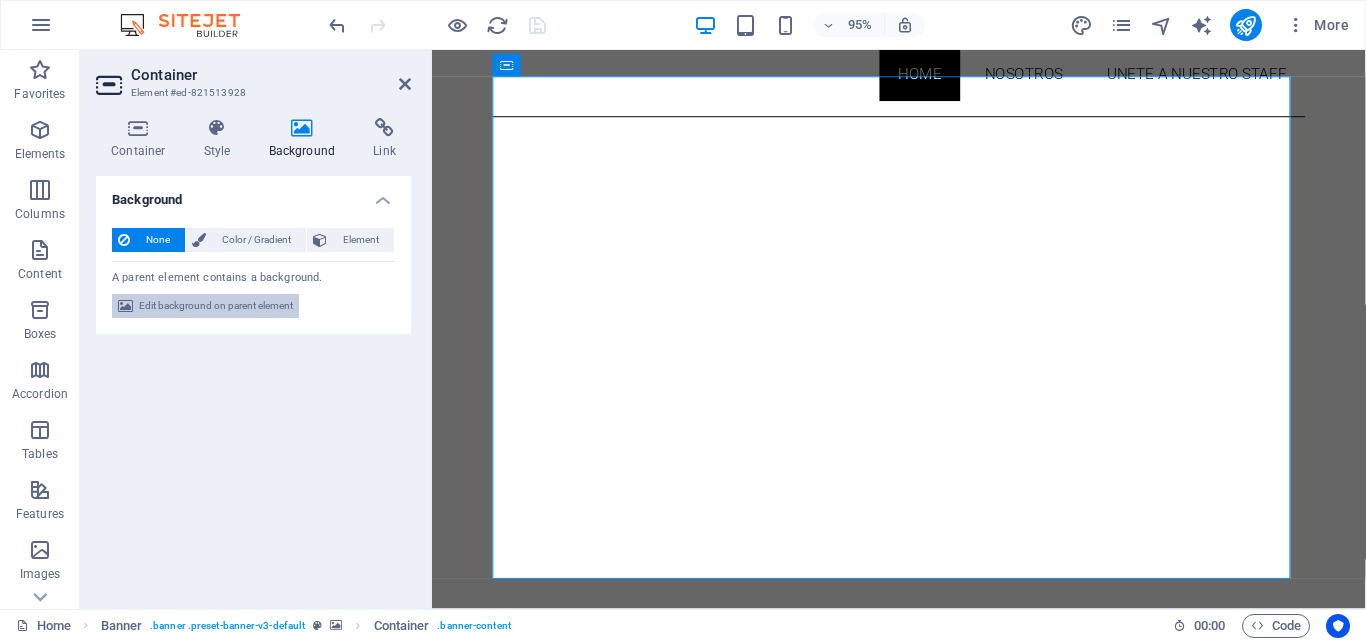 click on "Edit background on parent element" at bounding box center (216, 306) 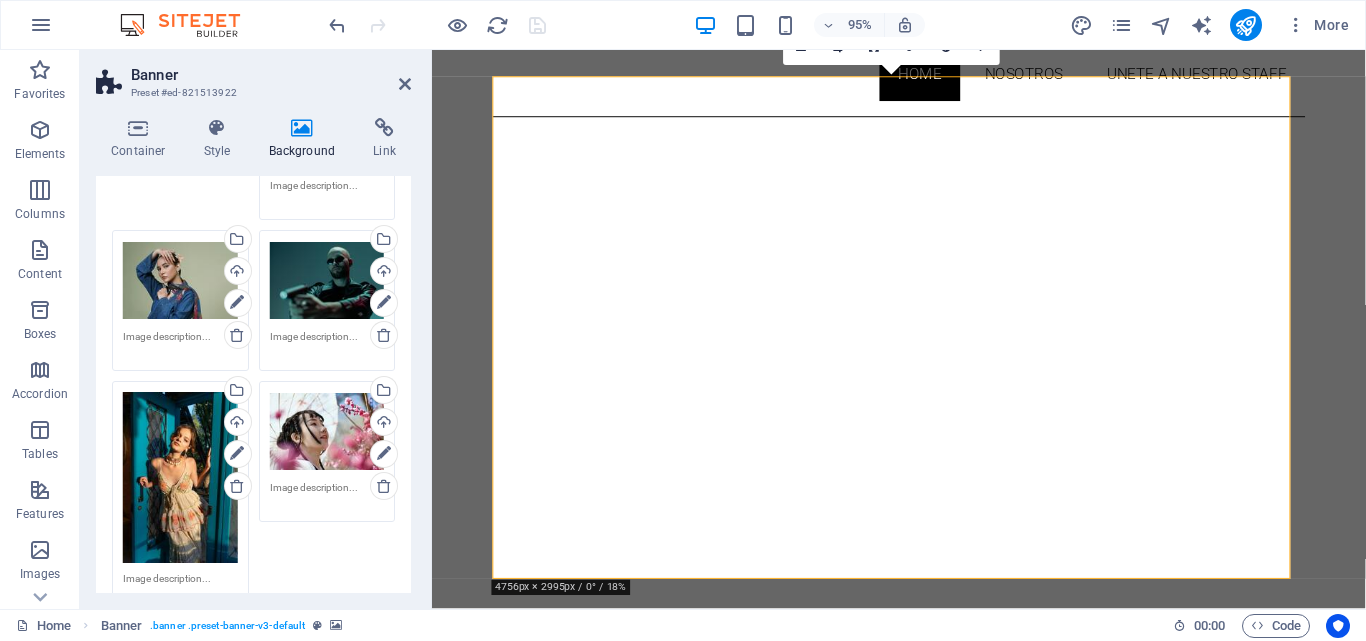 scroll, scrollTop: 543, scrollLeft: 0, axis: vertical 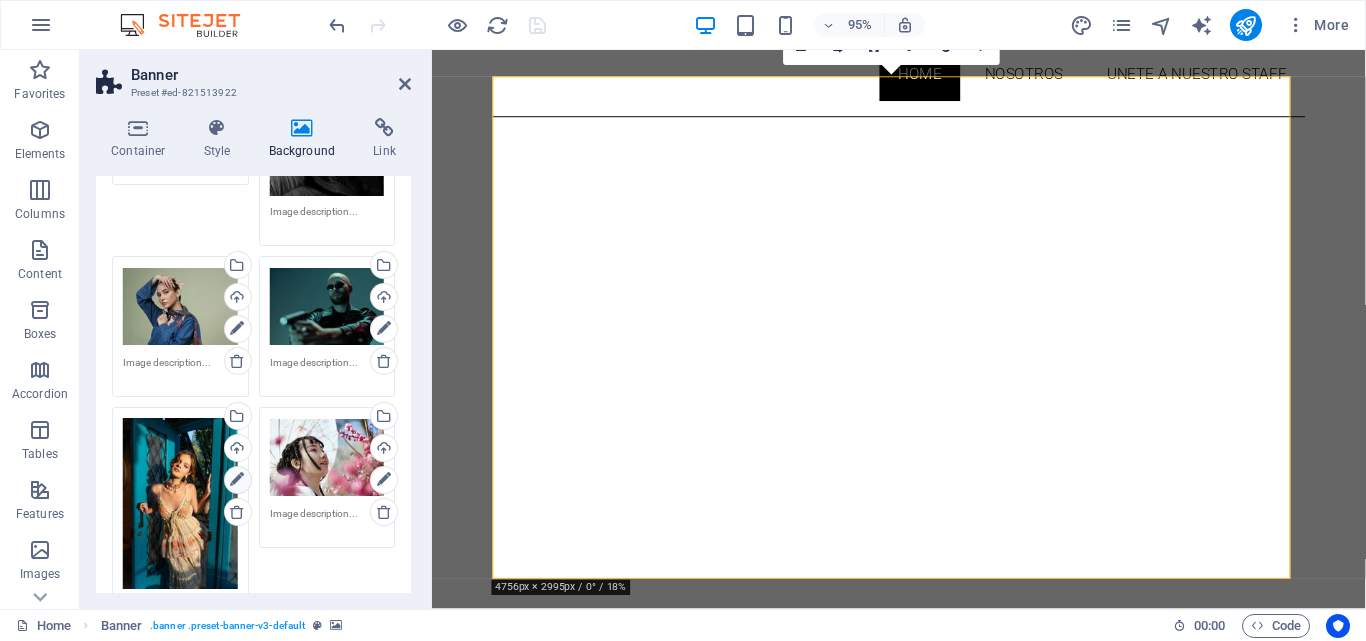 click at bounding box center [237, 480] 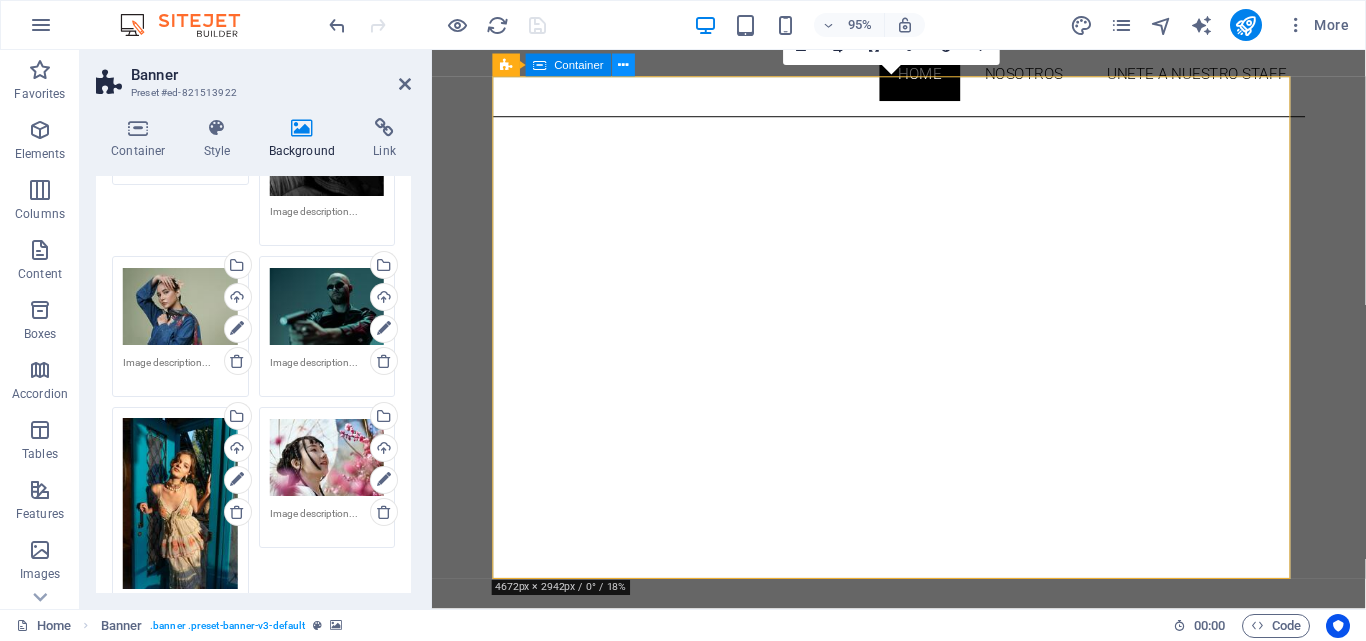 click at bounding box center [624, 65] 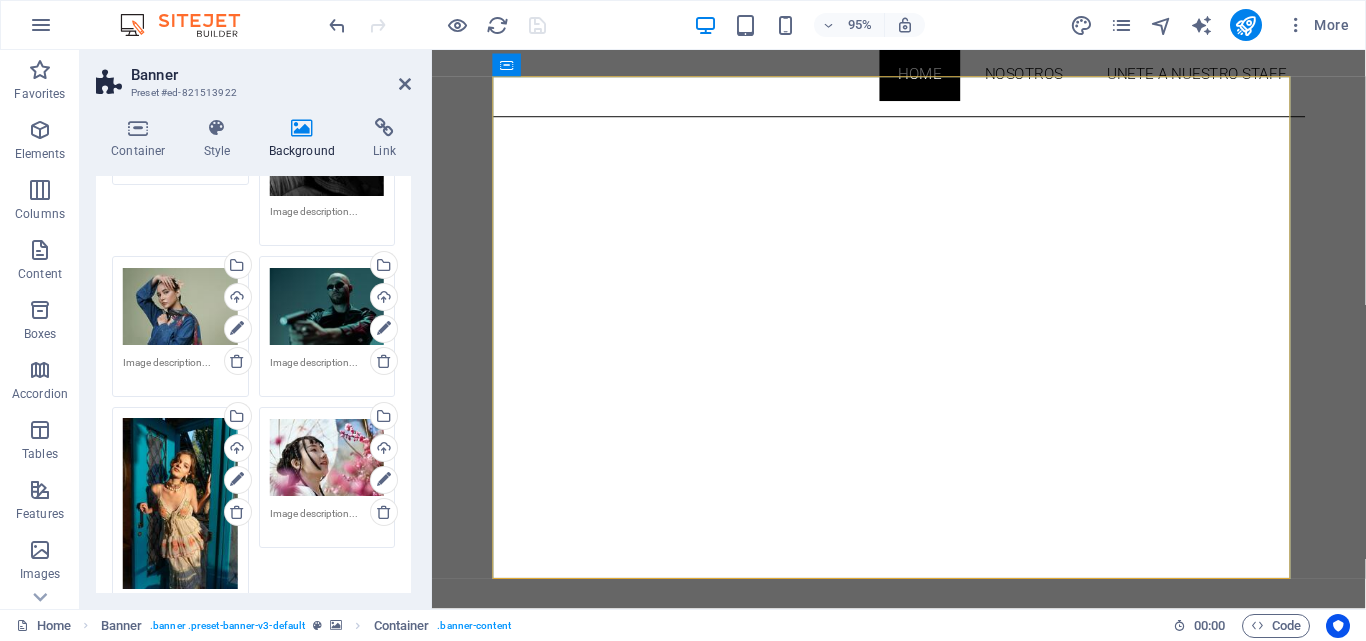 scroll, scrollTop: 0, scrollLeft: 0, axis: both 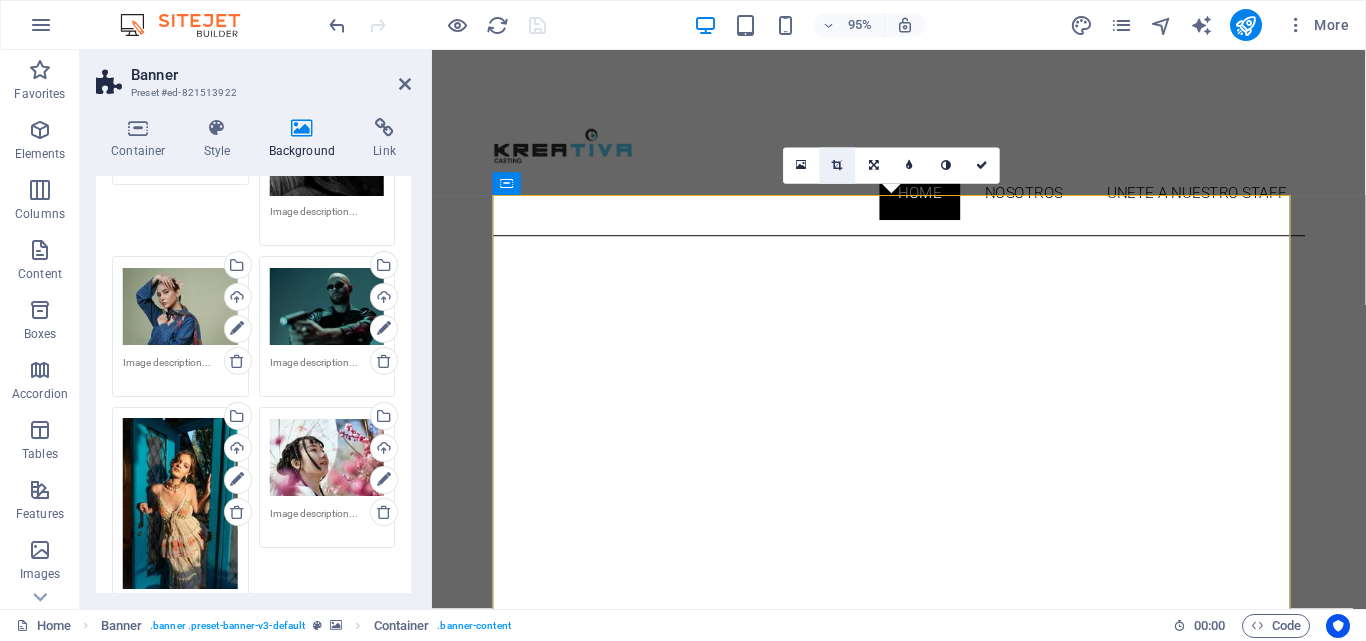 click at bounding box center [837, 165] 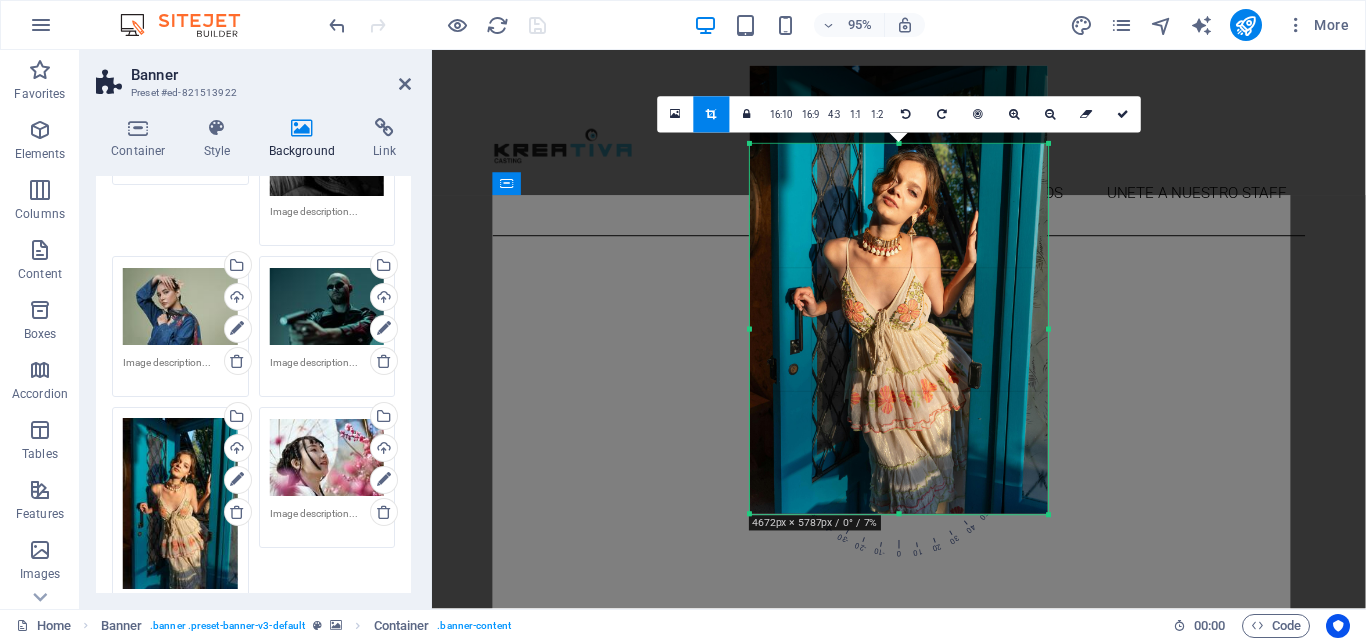 drag, startPoint x: 897, startPoint y: 108, endPoint x: 904, endPoint y: 190, distance: 82.29824 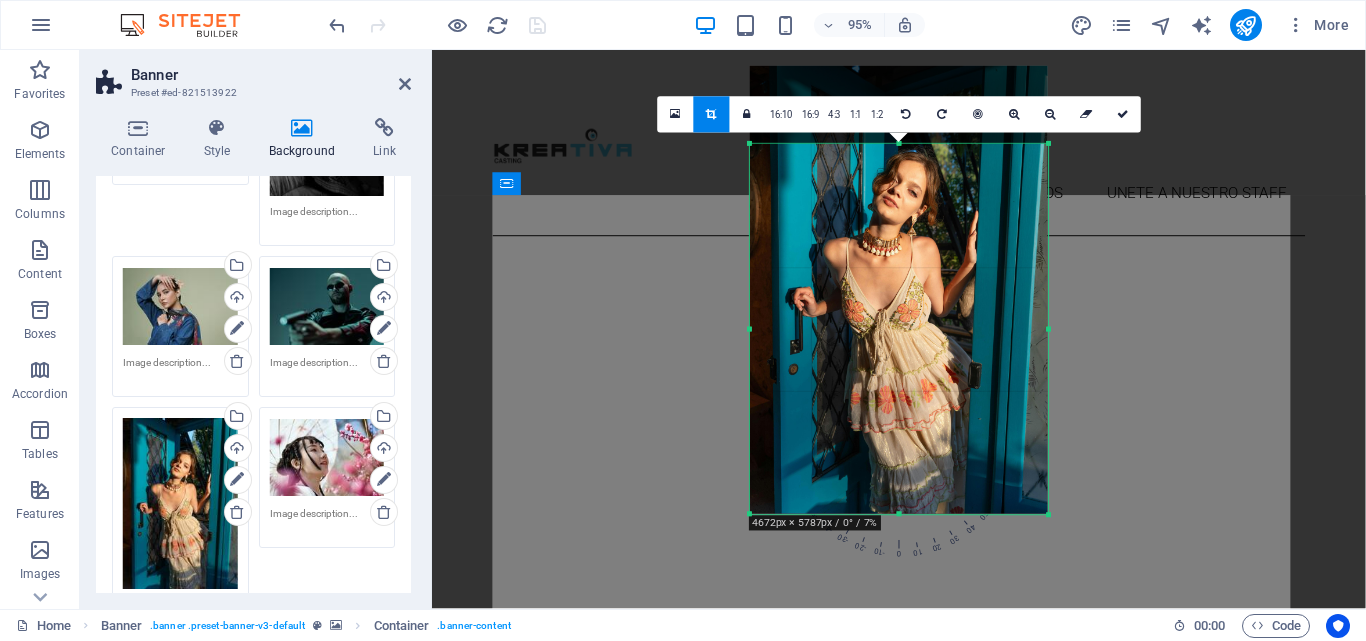 click on "180 170 160 150 140 130 120 110 100 90 80 70 60 50 40 30 20 10 0 -10 -20 -30 -40 -50 -60 -70 -80 -90 -100 -110 -120 -130 -140 -150 -160 -170 4672px × 5787px / 0° / 7% 16:10 16:9 4:3 1:1 1:2 0" at bounding box center (899, 329) 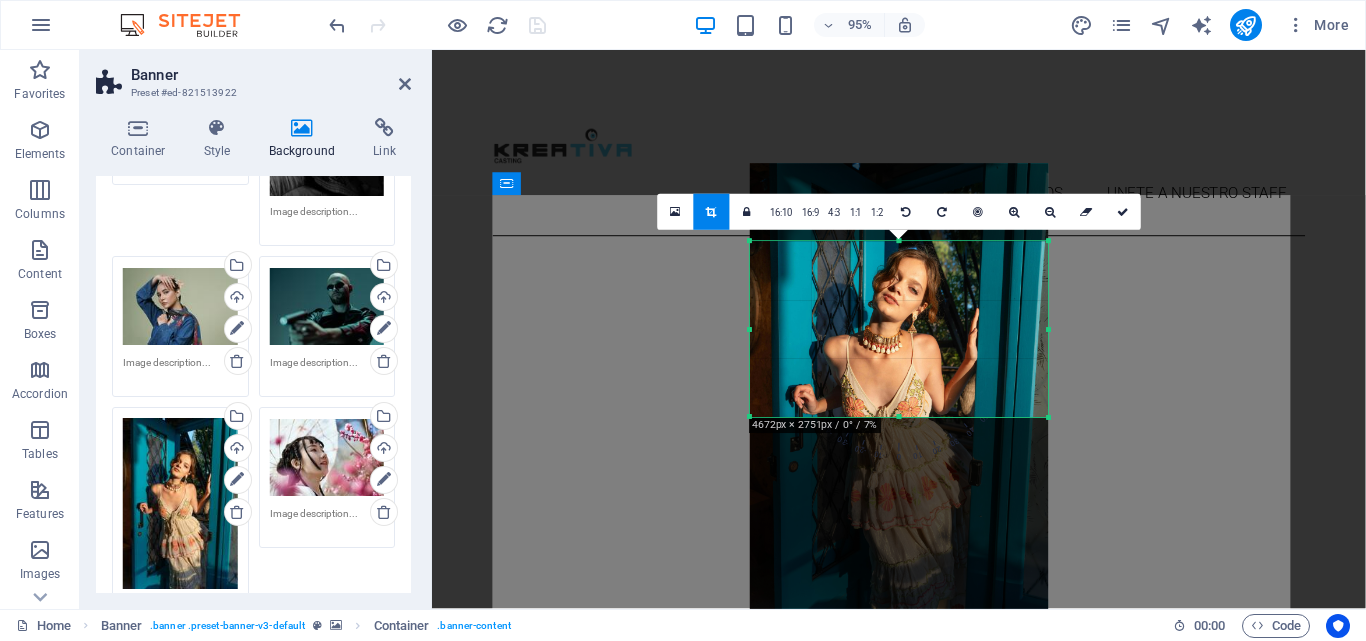 drag, startPoint x: 899, startPoint y: 513, endPoint x: 931, endPoint y: 309, distance: 206.49455 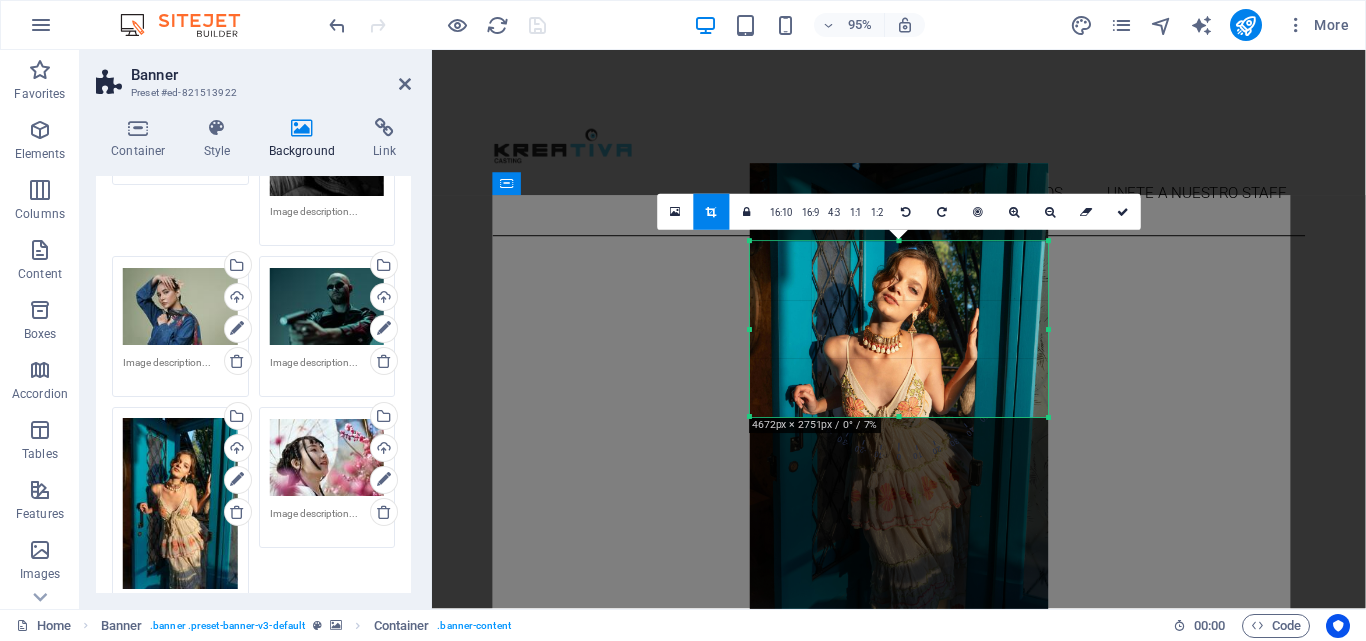 click on "180 170 160 150 140 130 120 110 100 90 80 70 60 50 40 30 20 10 0 -10 -20 -30 -40 -50 -60 -70 -80 -90 -100 -110 -120 -130 -140 -150 -160 -170 4672px × 2751px / 0° / 7% 16:10 16:9 4:3 1:1 1:2 0" at bounding box center (899, 330) 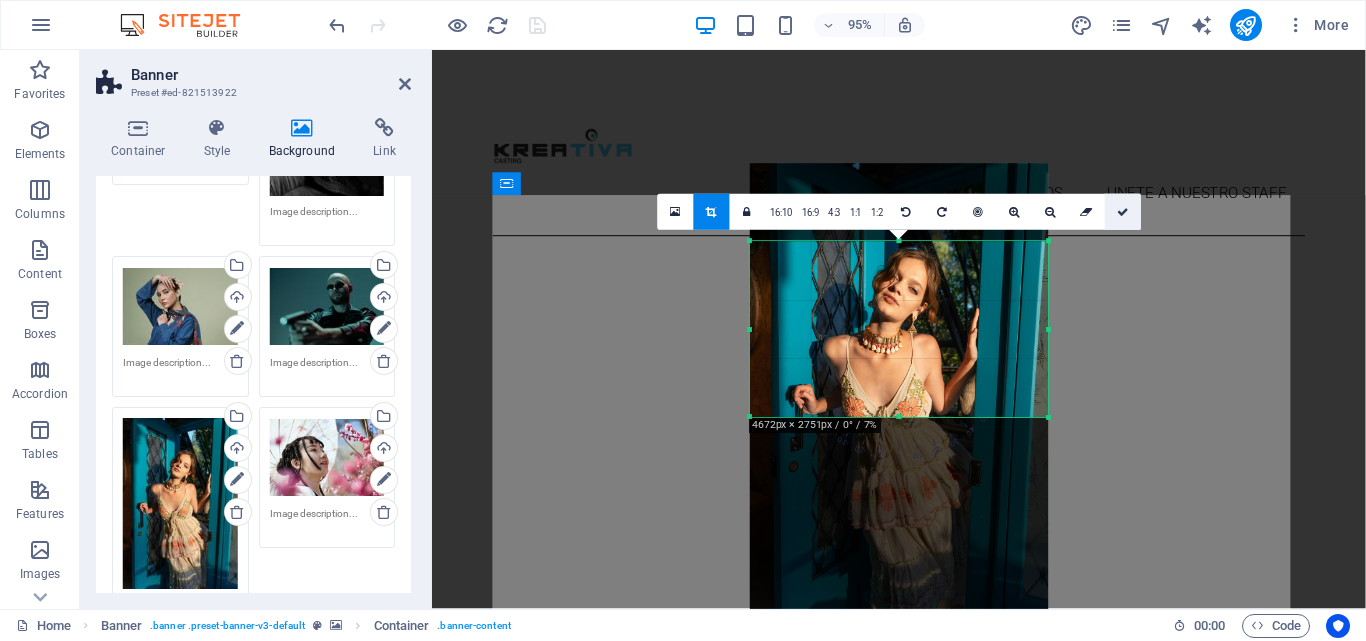 click at bounding box center [1123, 212] 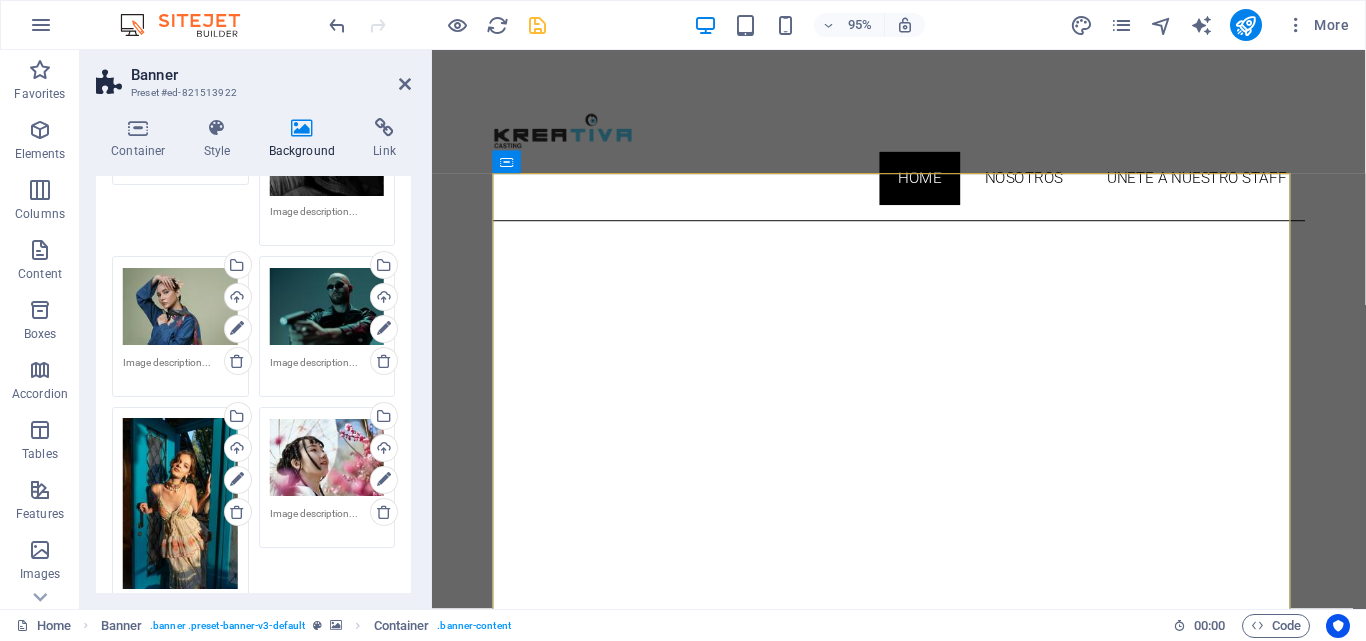scroll, scrollTop: 0, scrollLeft: 0, axis: both 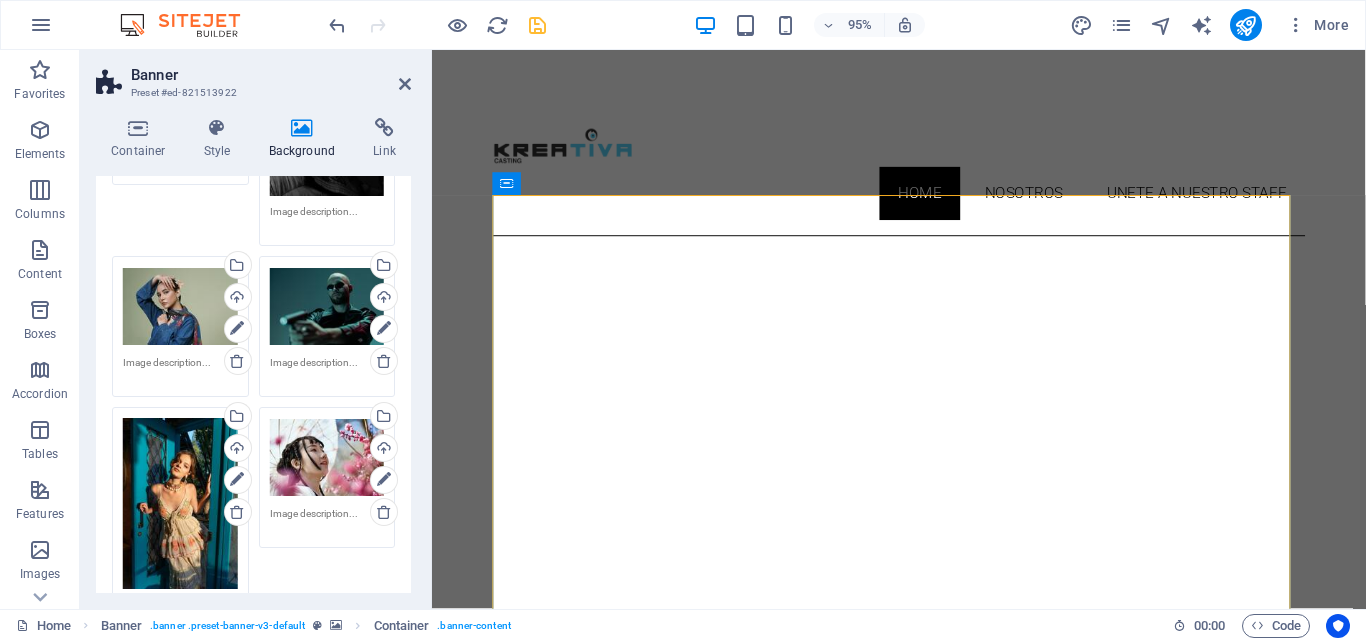 drag, startPoint x: 405, startPoint y: 369, endPoint x: 410, endPoint y: 332, distance: 37.336308 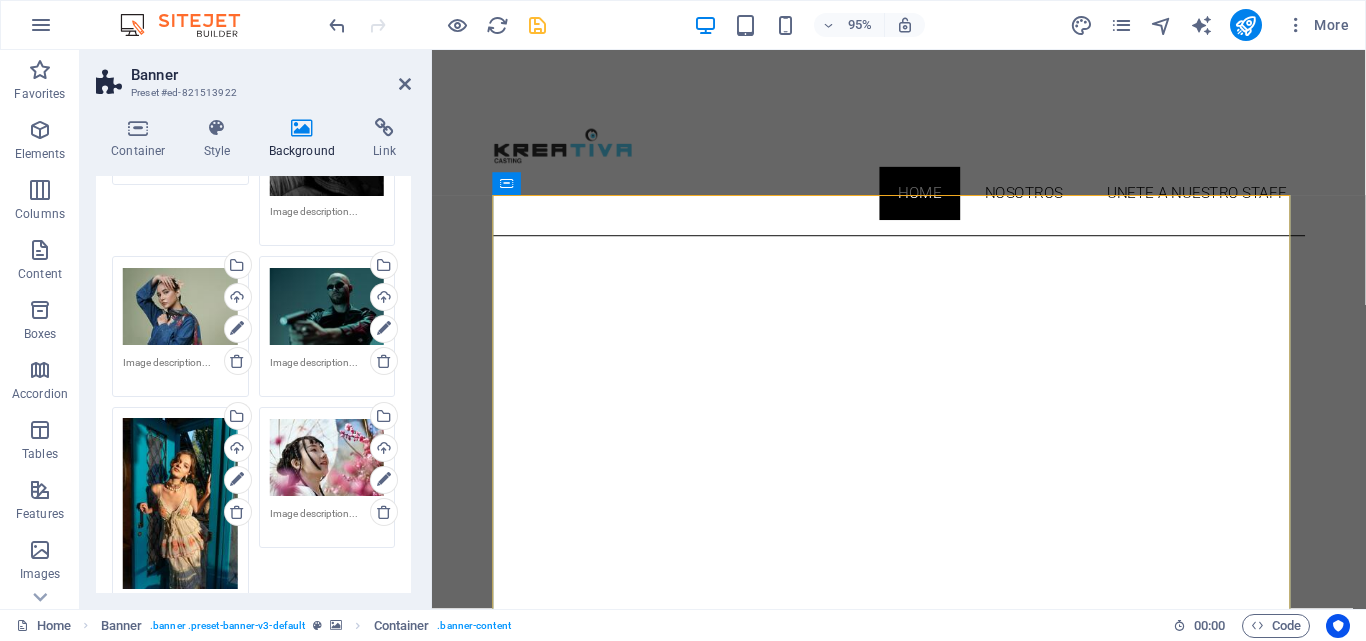 drag, startPoint x: 406, startPoint y: 342, endPoint x: 411, endPoint y: 302, distance: 40.311287 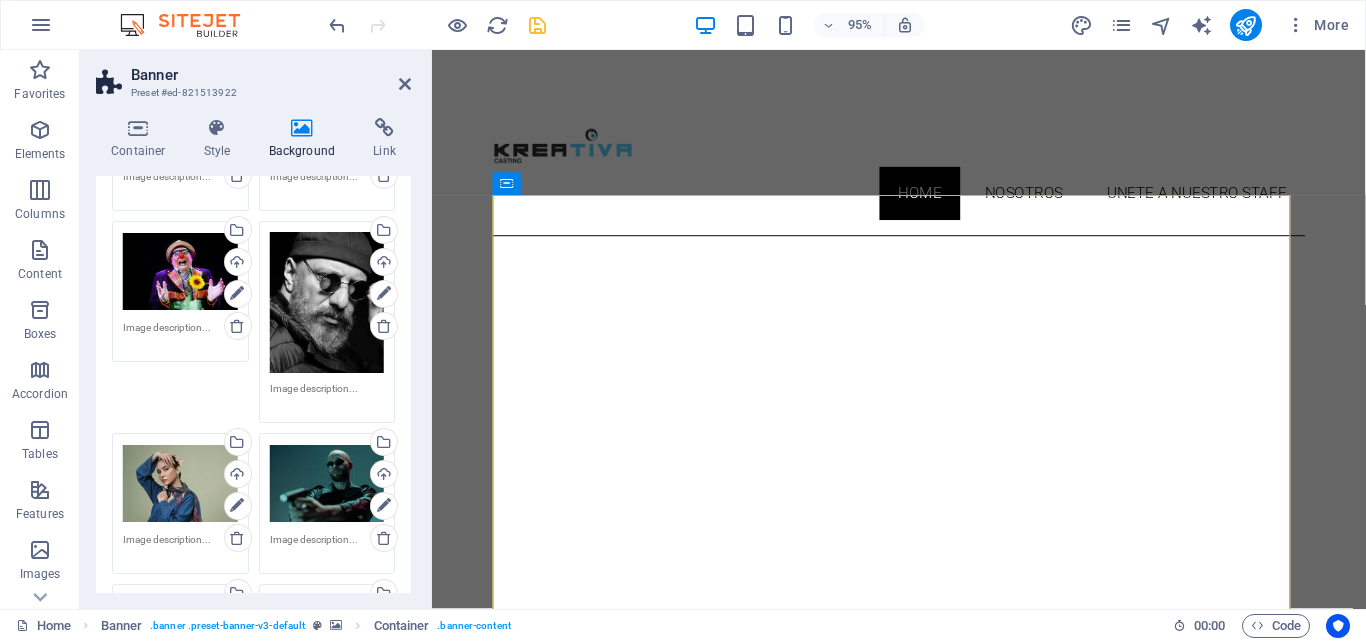 scroll, scrollTop: 370, scrollLeft: 0, axis: vertical 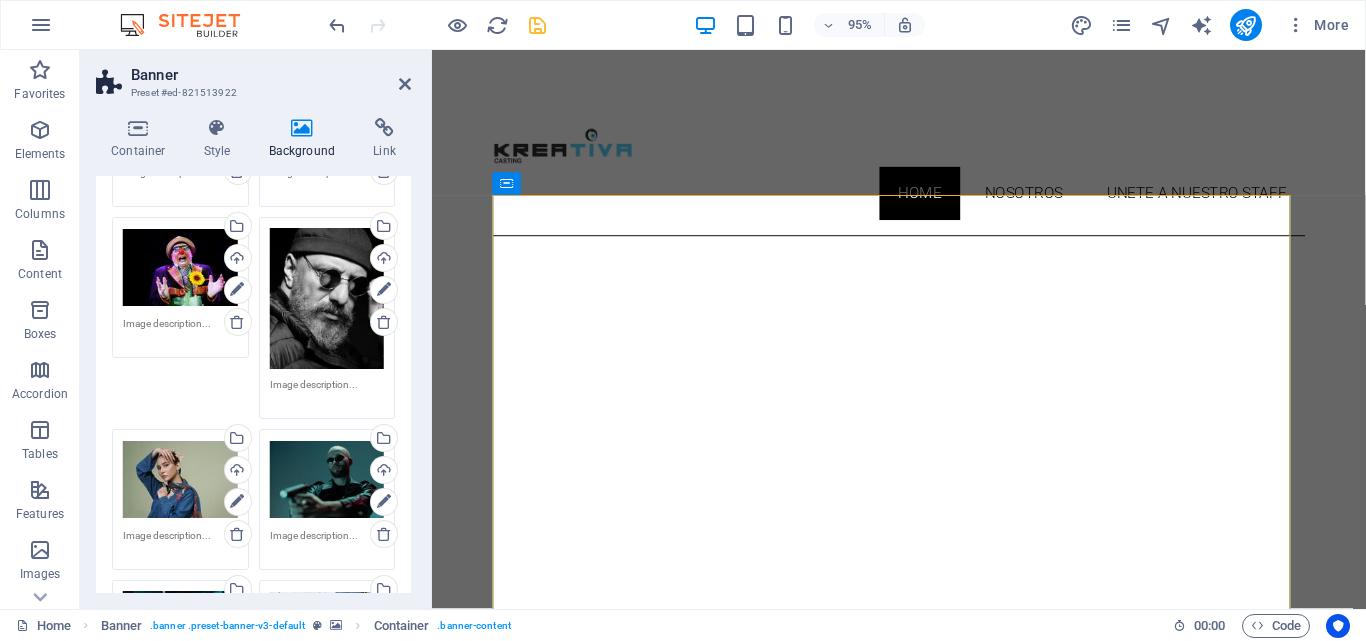 drag, startPoint x: 405, startPoint y: 302, endPoint x: 412, endPoint y: 268, distance: 34.713108 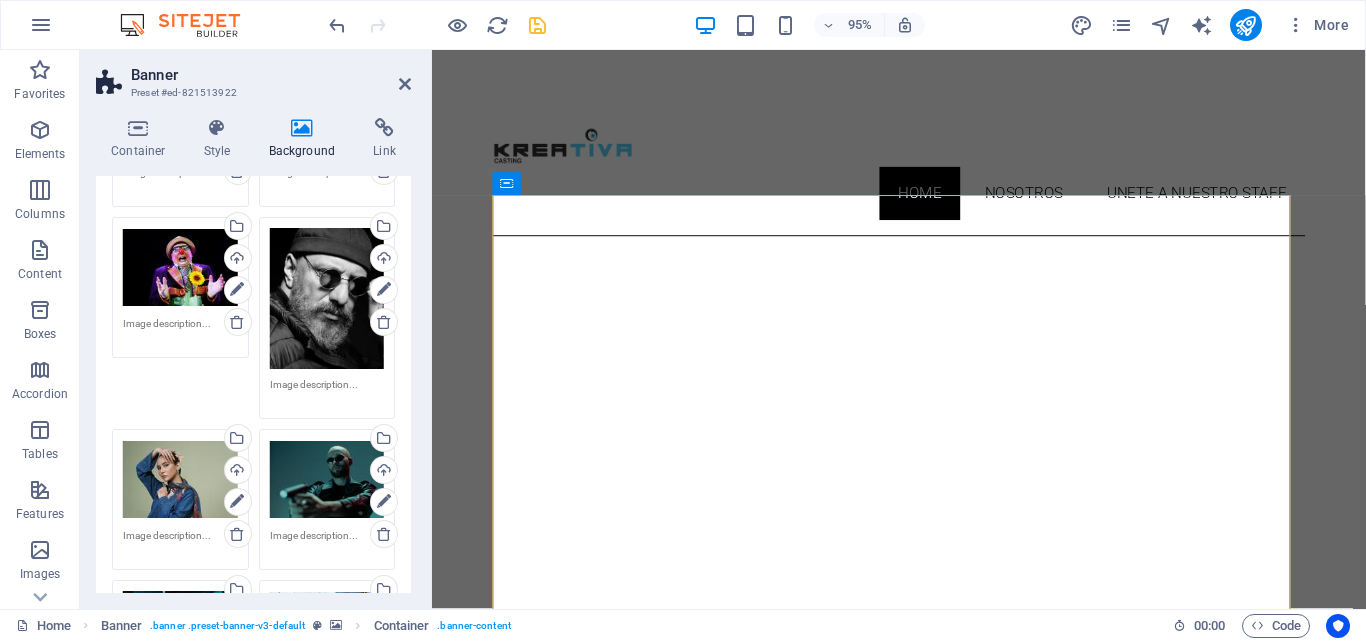 click on "Container Style Background Link Size Height Default px rem % vh vw Min. height 90 None px rem % vh vw Width Default px rem % em vh vw Min. width None px rem % vh vw Content width Default Custom width Width Default px rem % em vh vw Min. width None px rem % vh vw Default padding Custom spacing Default content width and padding can be changed under Design. Edit design Layout (Flexbox) Alignment Determines the flex direction. Default Main axis Determine how elements should behave along the main axis inside this container (justify content). Default Side axis Control the vertical direction of the element inside of the container (align items). Default Wrap Default On Off Fill Controls the distances and direction of elements on the y-axis across several lines (align content). Default Accessibility ARIA helps assistive technologies (like screen readers) to understand the role, state, and behavior of web elements Role The ARIA role defines the purpose of an element.  None Alert Article Banner Comment" at bounding box center [253, 355] 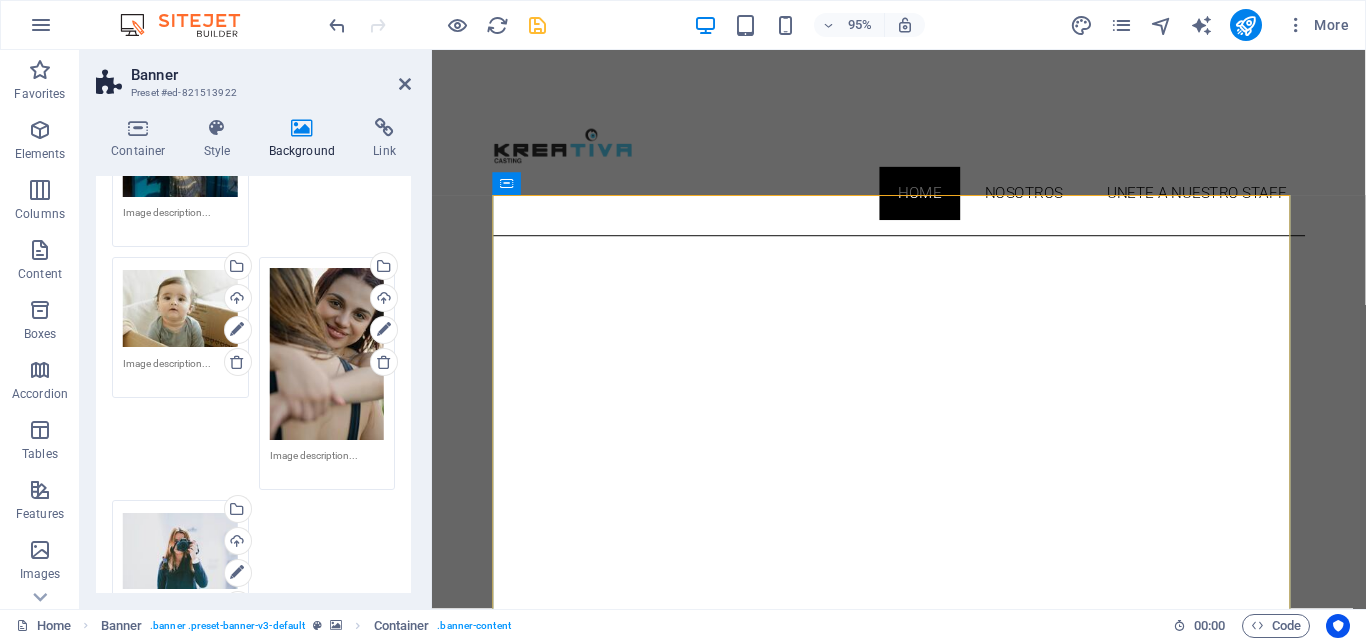scroll, scrollTop: 949, scrollLeft: 0, axis: vertical 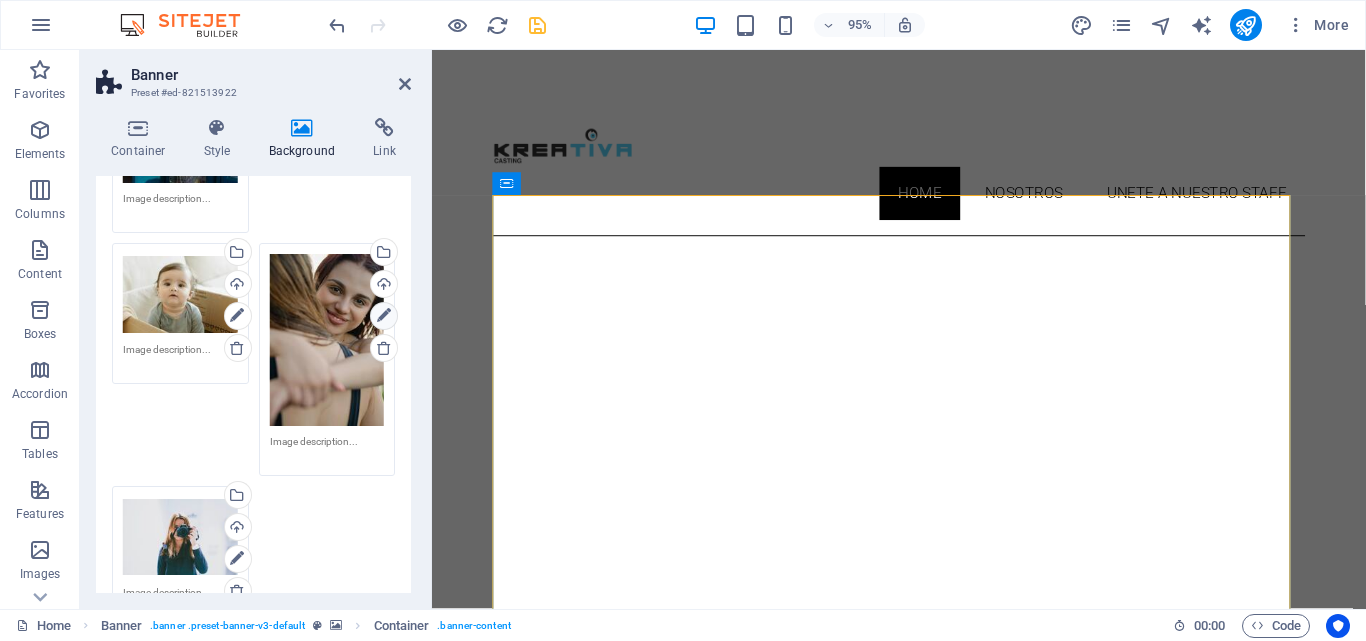 click at bounding box center (384, 316) 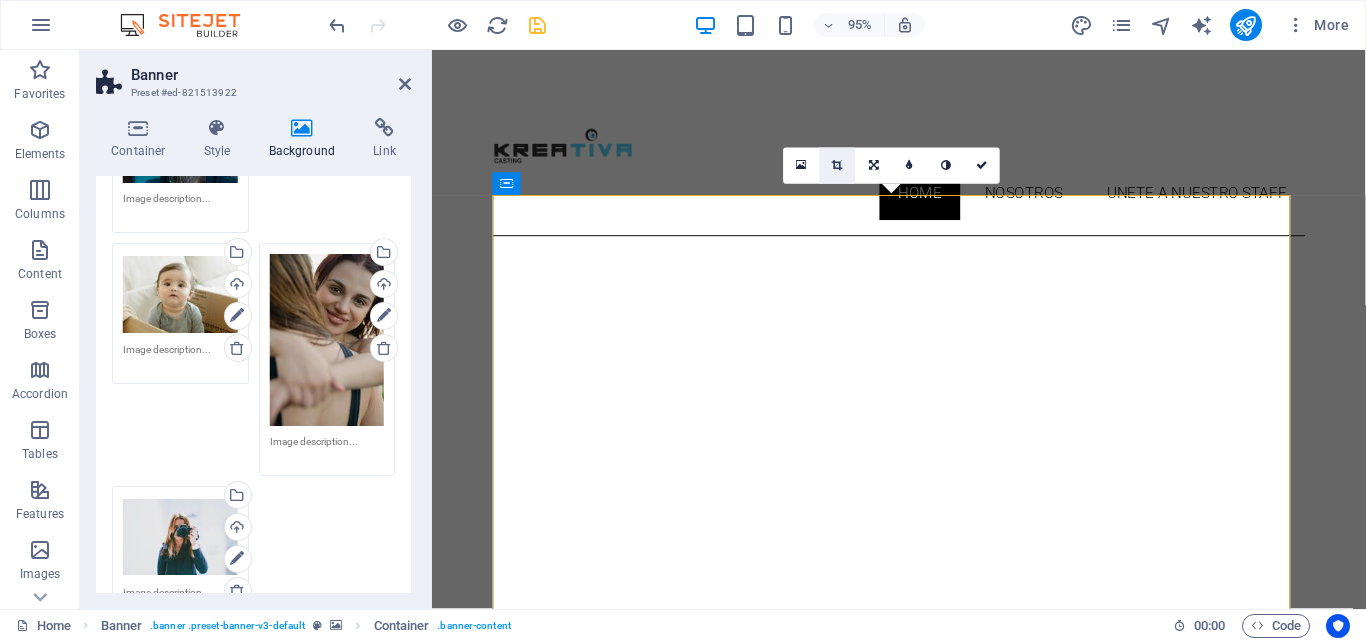 click at bounding box center [837, 165] 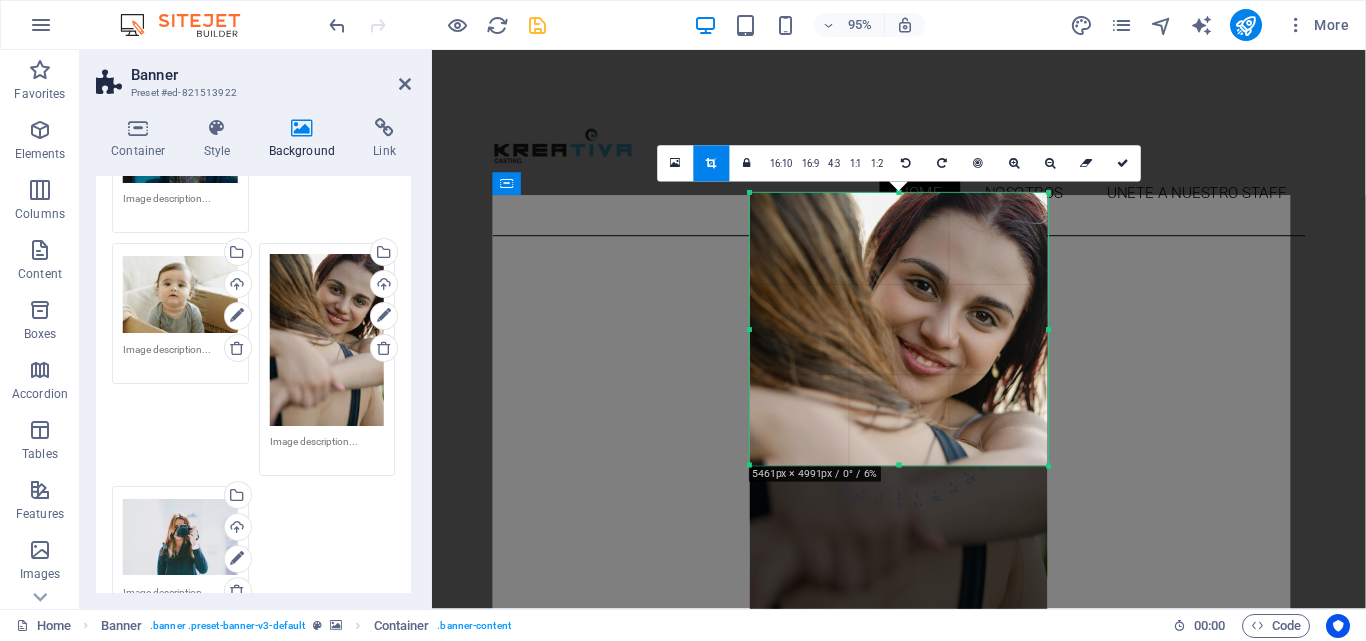 drag, startPoint x: 899, startPoint y: 550, endPoint x: 953, endPoint y: 366, distance: 191.76027 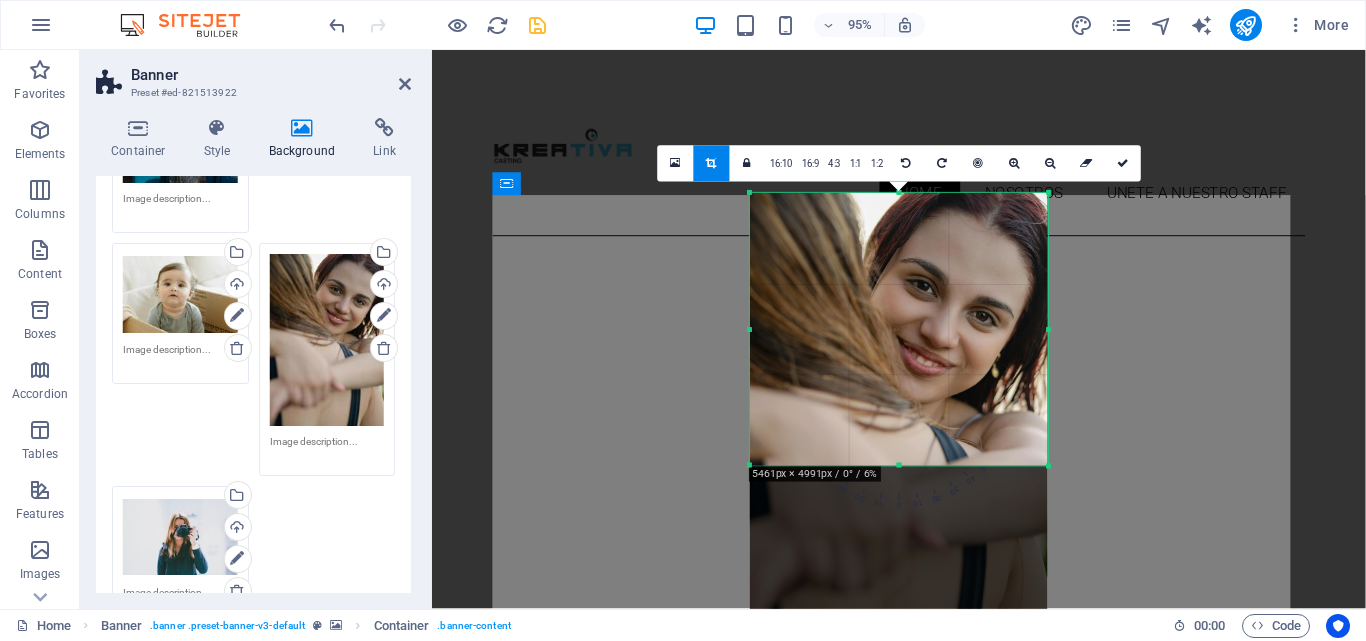 click on "180 170 160 150 140 130 120 110 100 90 80 70 60 50 40 30 20 10 0 -10 -20 -30 -40 -50 -60 -70 -80 -90 -100 -110 -120 -130 -140 -150 -160 -170 5461px × 4991px / 0° / 6% 16:10 16:9 4:3 1:1 1:2 0" at bounding box center [899, 329] 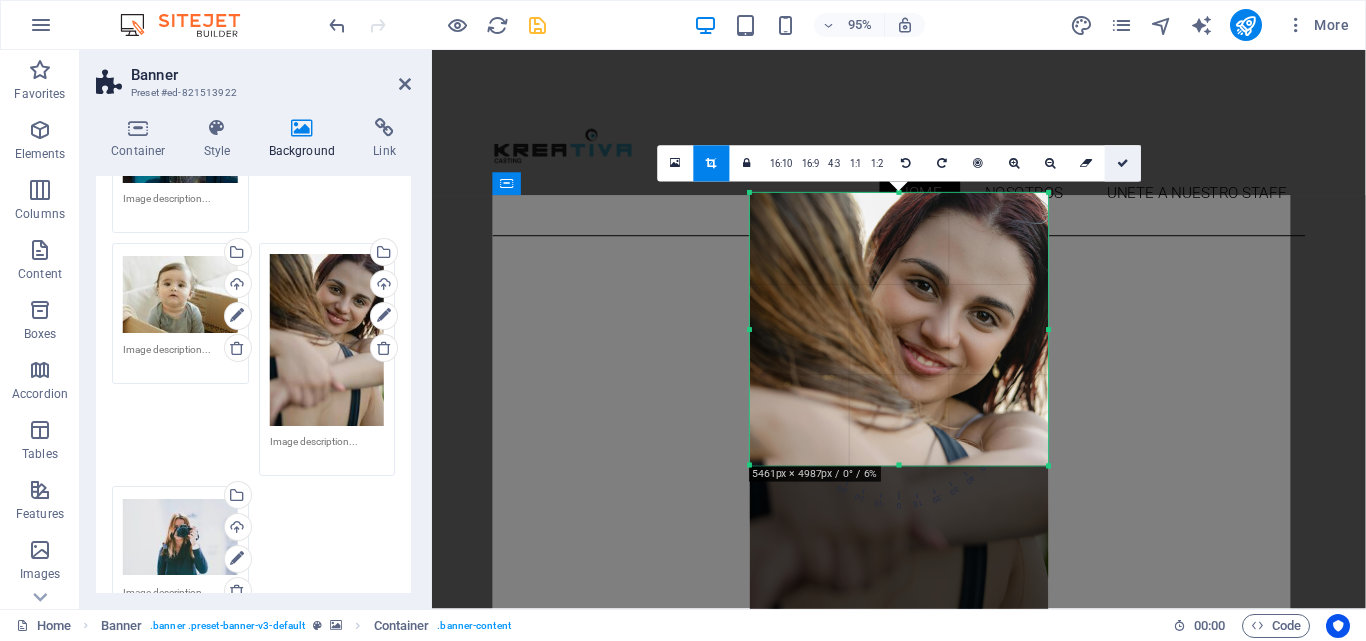 click at bounding box center (1123, 163) 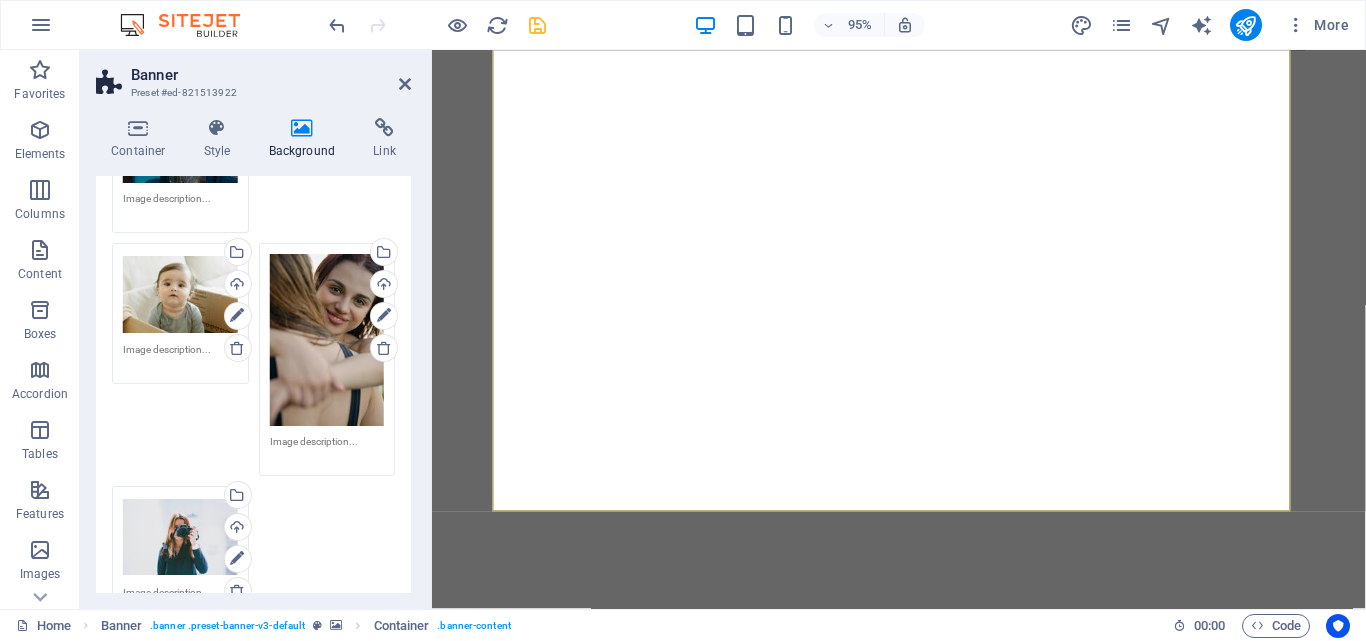 scroll, scrollTop: 0, scrollLeft: 0, axis: both 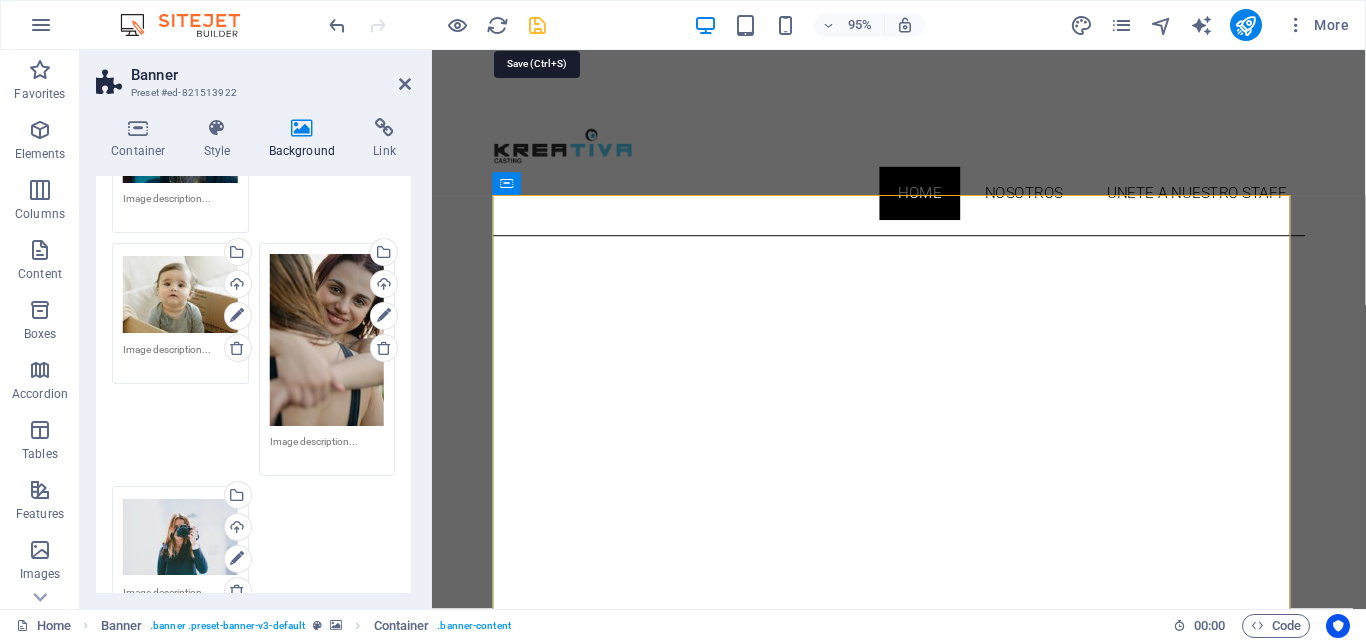 click at bounding box center [537, 25] 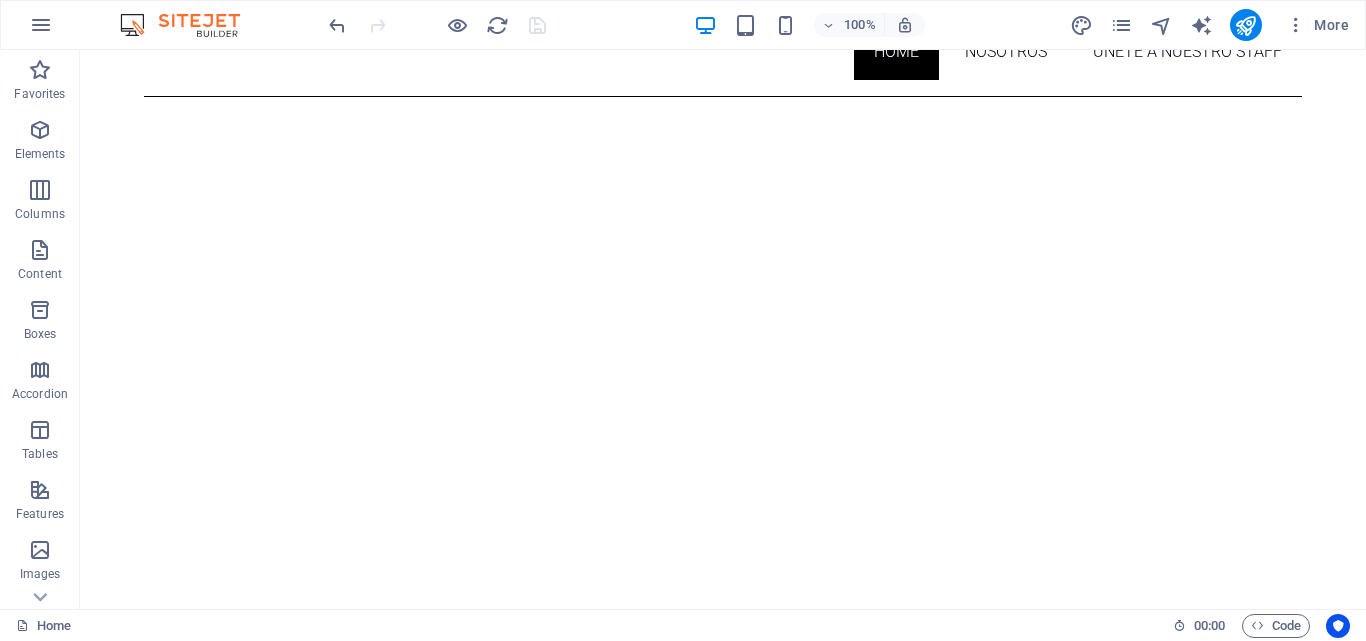 scroll, scrollTop: 127, scrollLeft: 0, axis: vertical 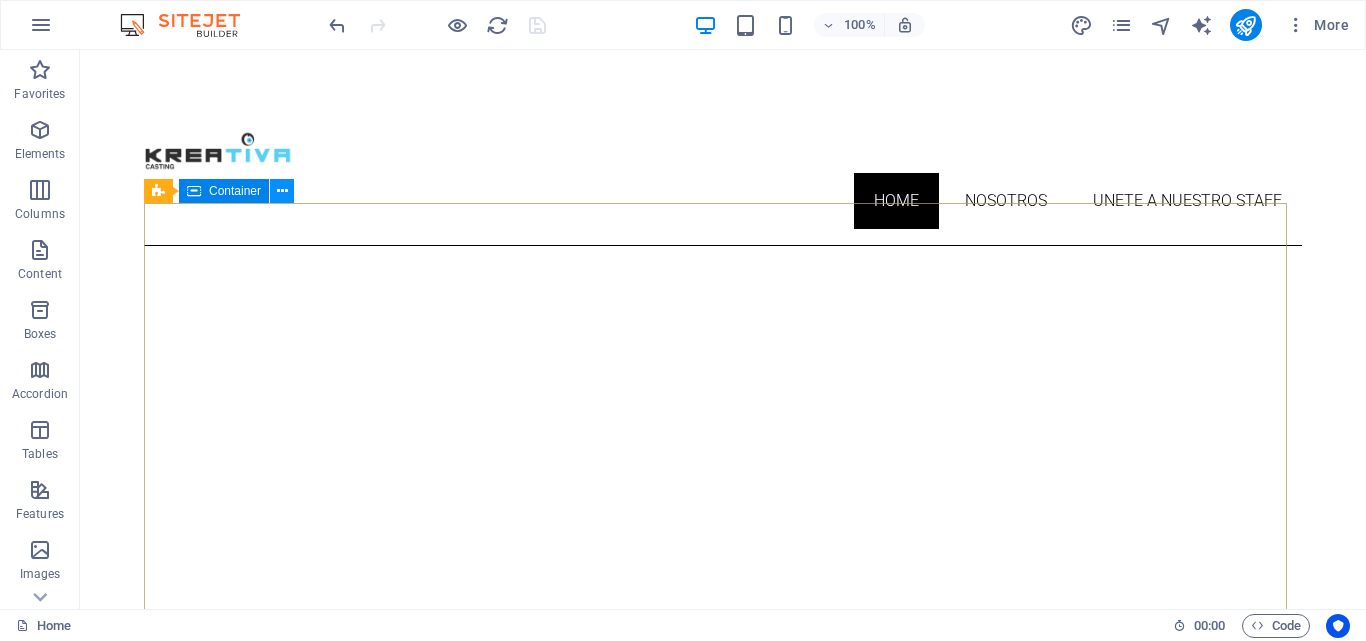 click at bounding box center (282, 191) 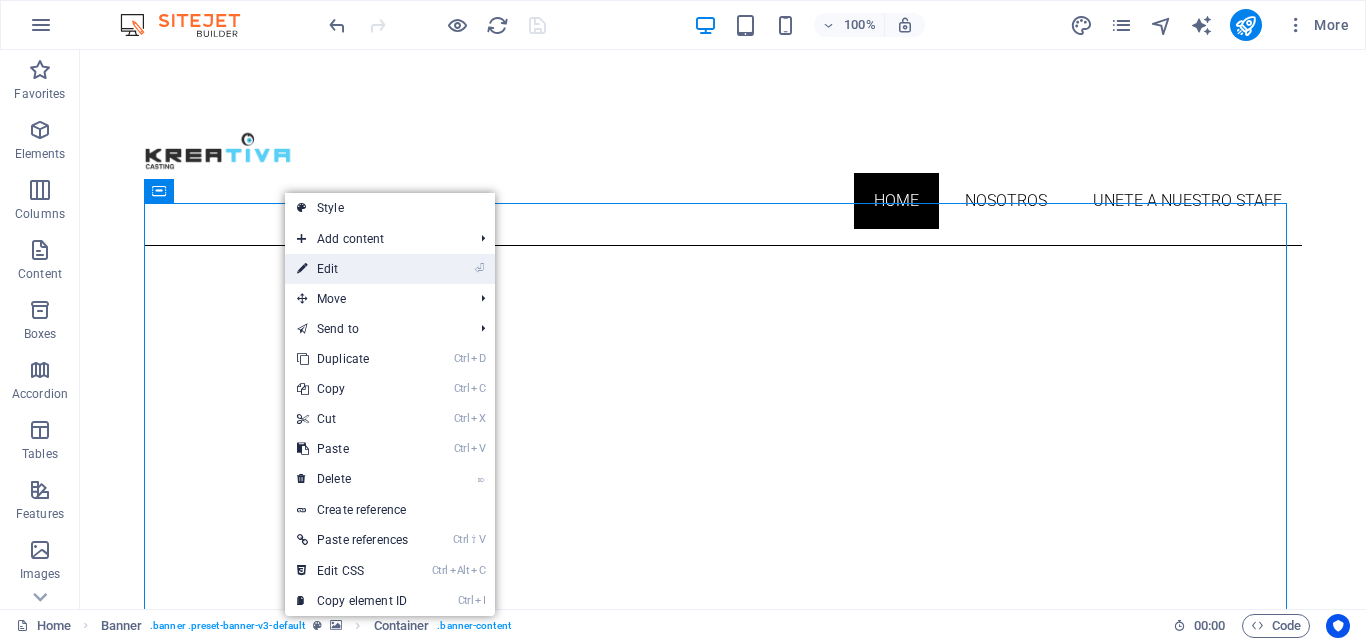 click on "⏎  Edit" at bounding box center (352, 269) 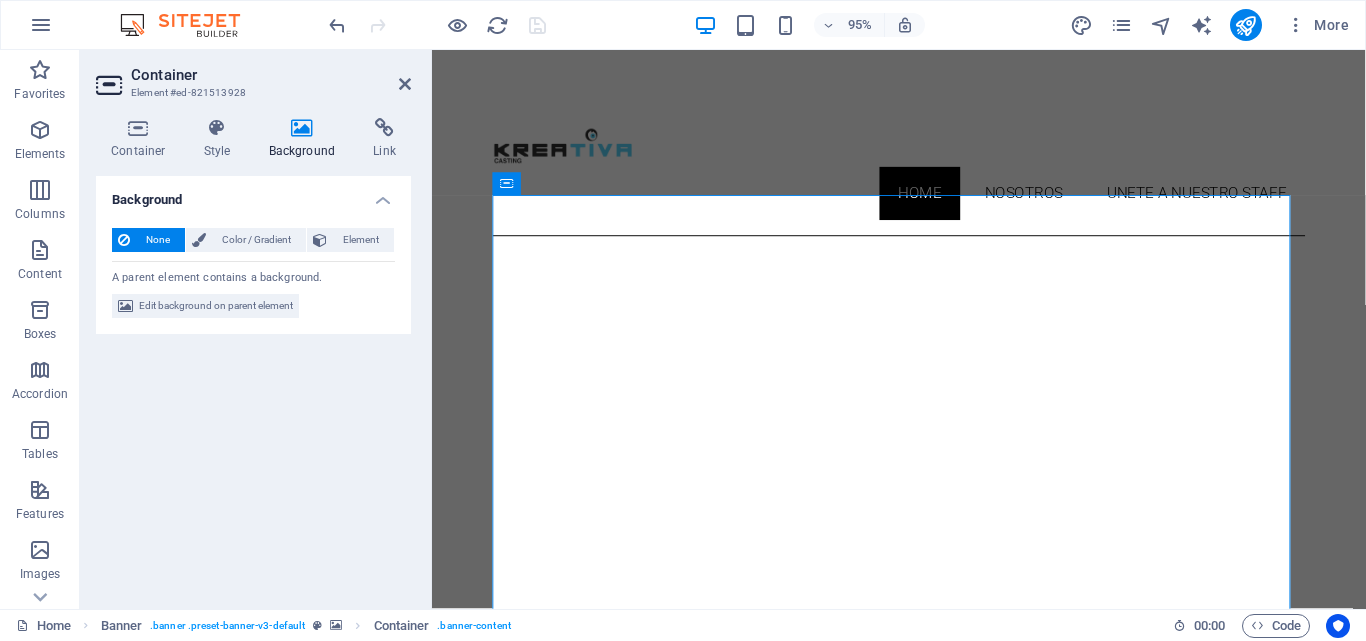 click on "Background" at bounding box center [306, 139] 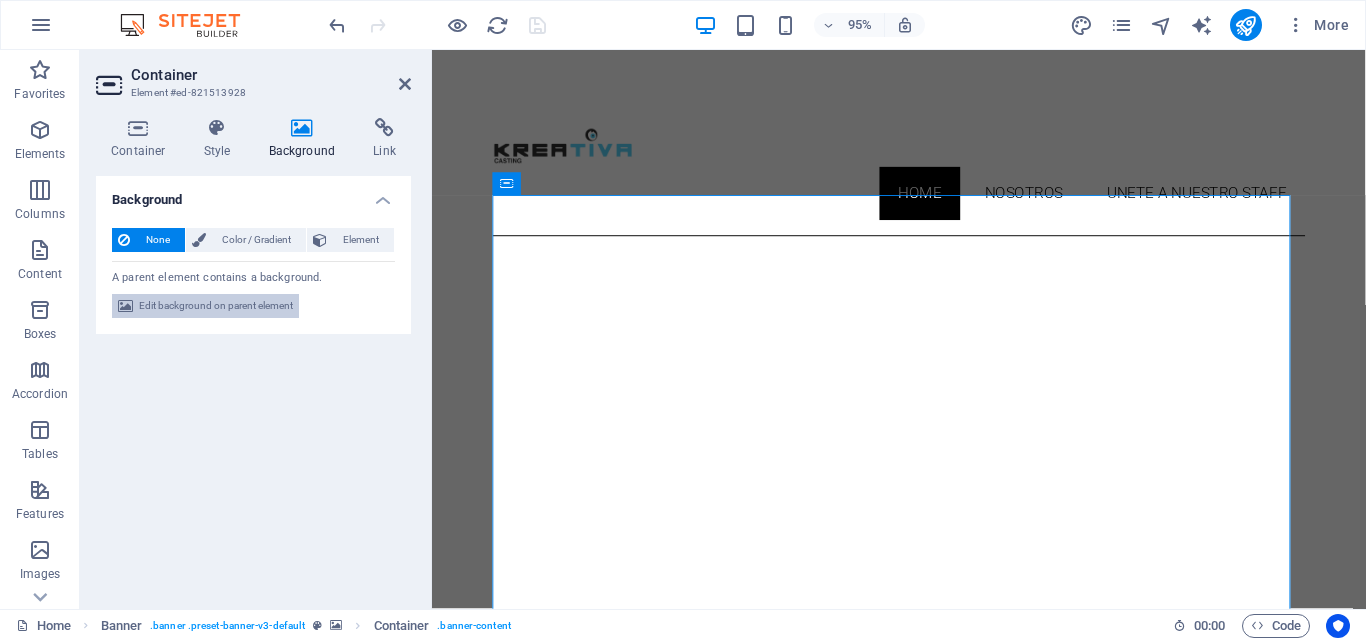 click on "Edit background on parent element" at bounding box center [216, 306] 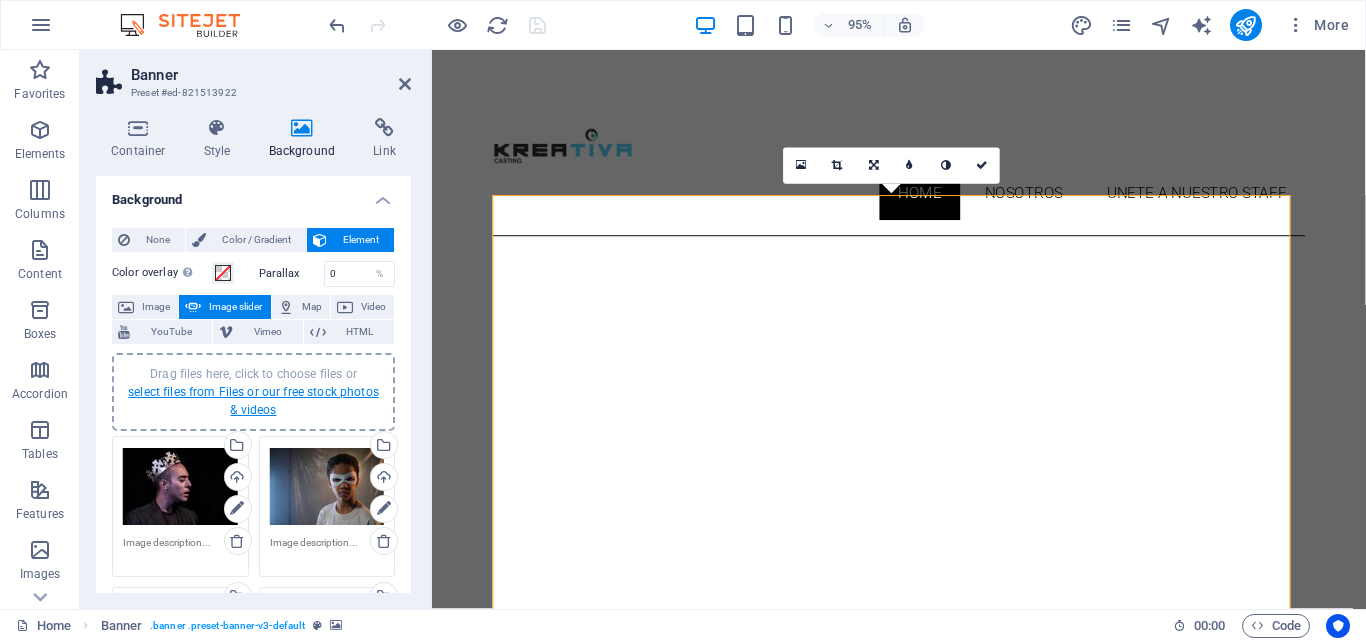 click on "select files from Files or our free stock photos & videos" at bounding box center [253, 401] 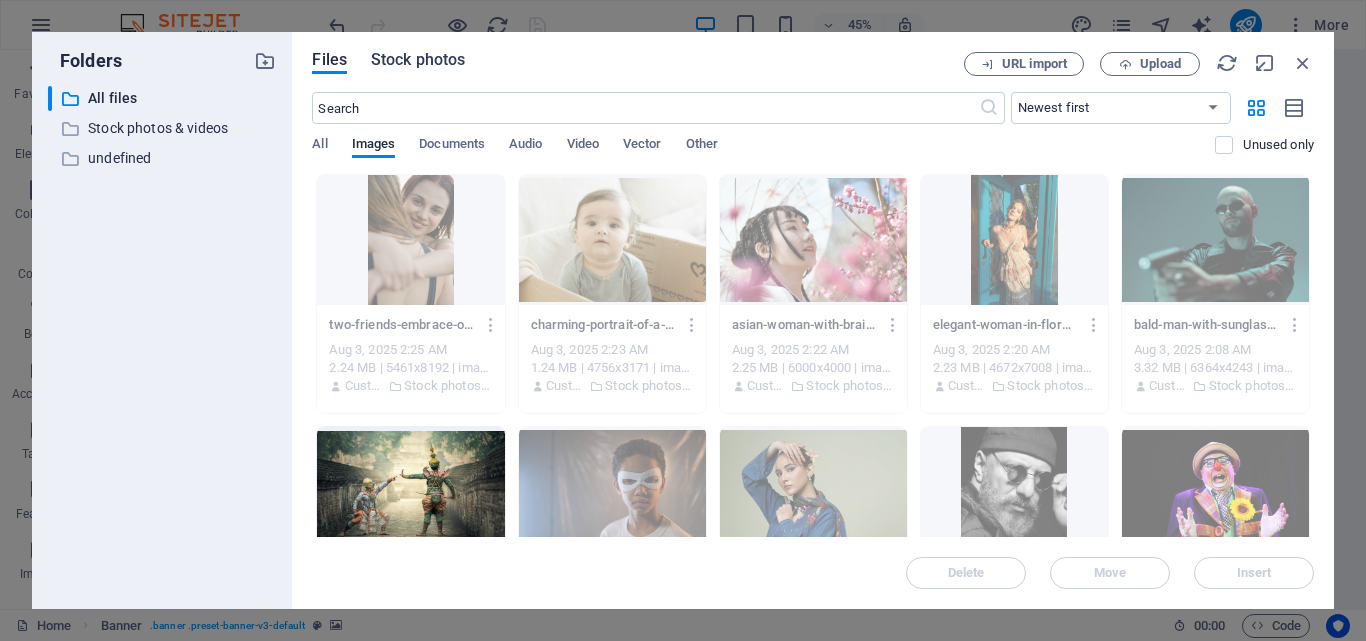 click on "Stock photos" at bounding box center [418, 60] 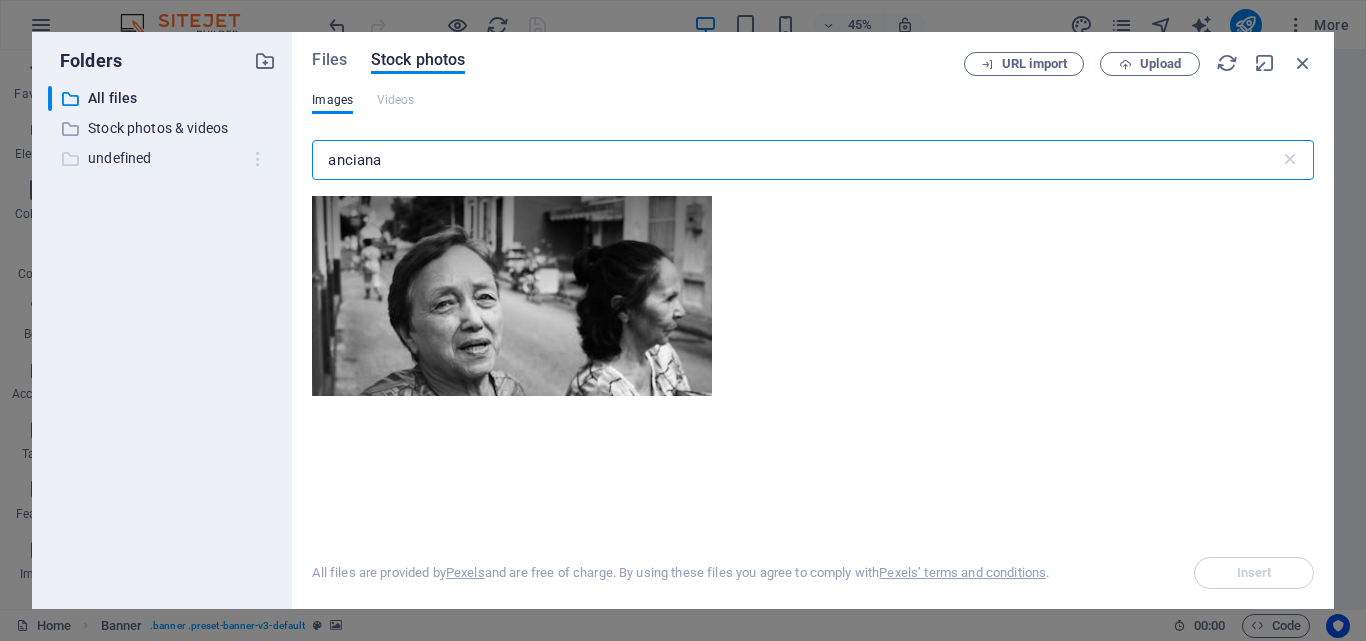 drag, startPoint x: 394, startPoint y: 156, endPoint x: 264, endPoint y: 160, distance: 130.06152 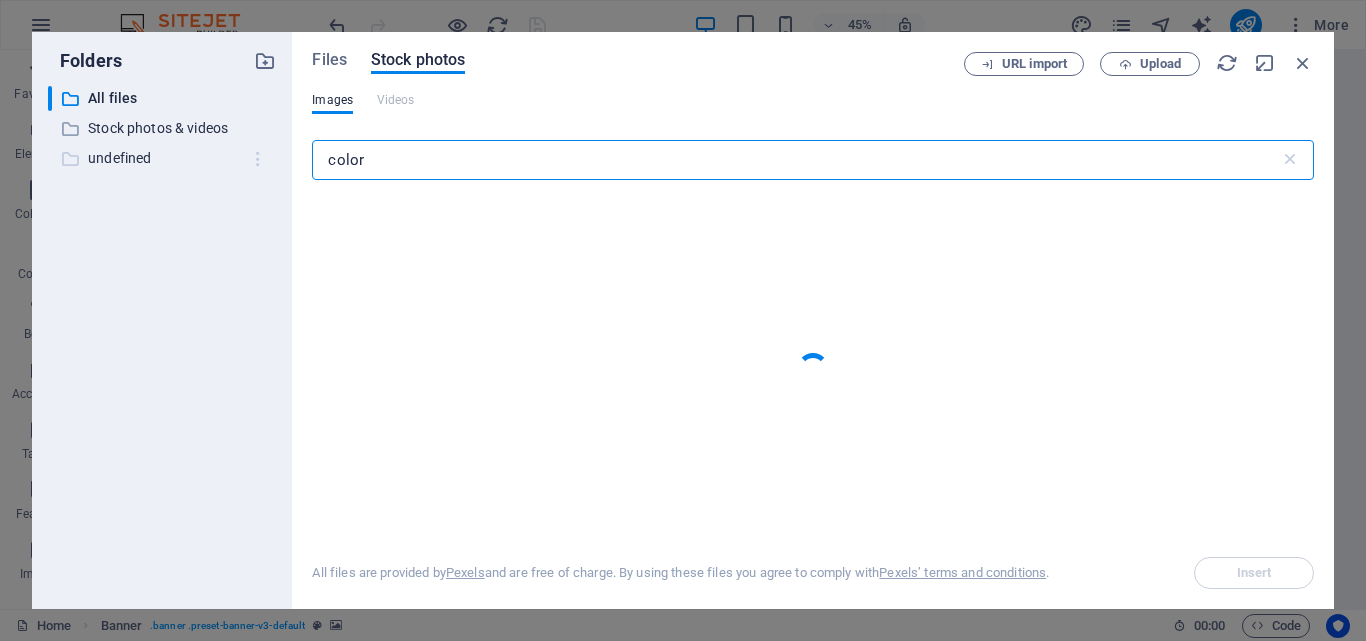 type on "color" 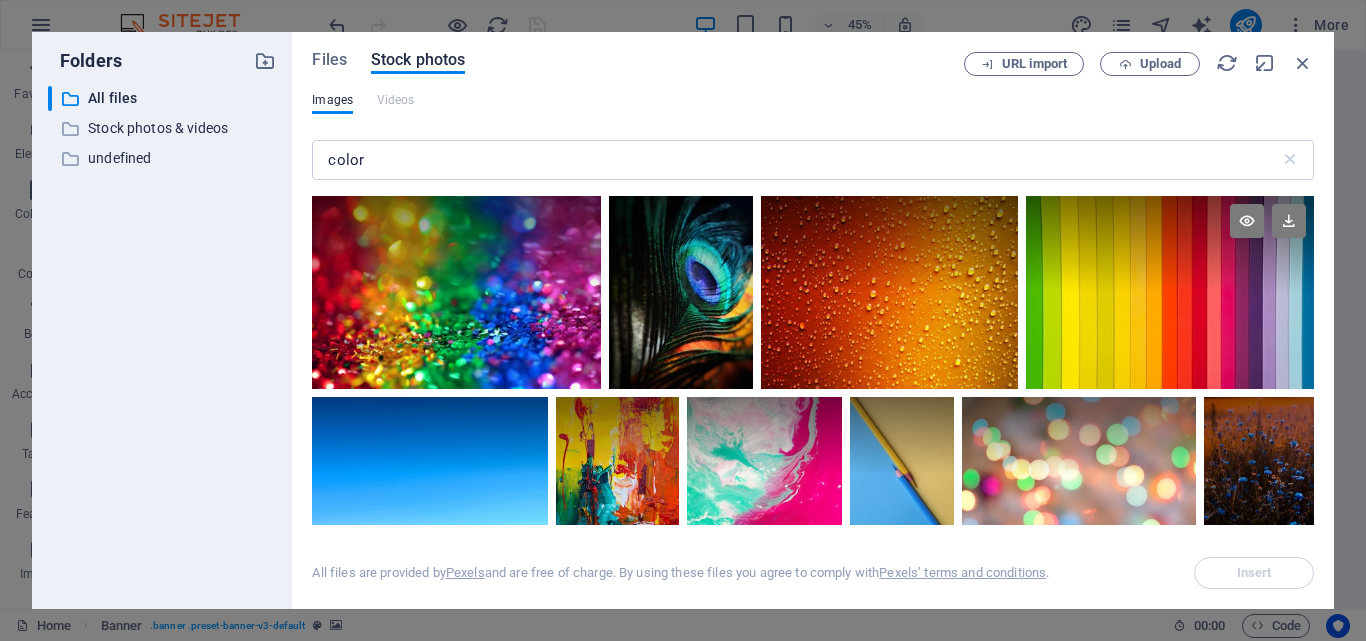 drag, startPoint x: 1309, startPoint y: 211, endPoint x: 1306, endPoint y: 245, distance: 34.132095 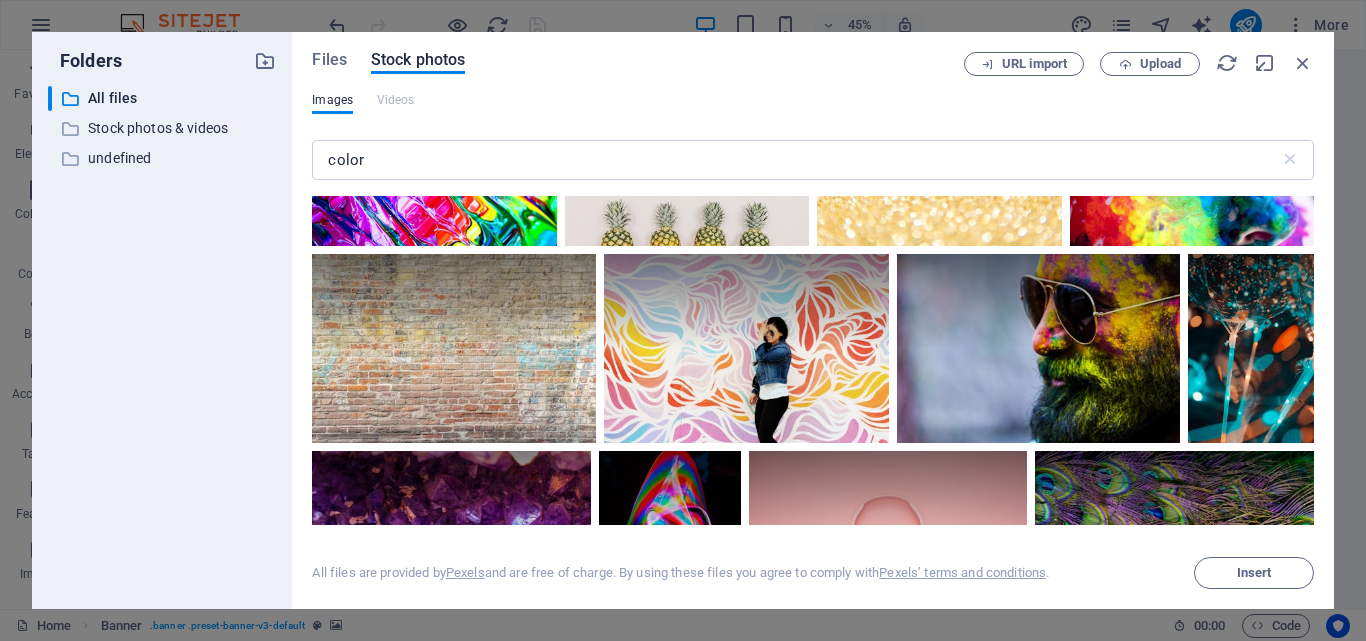 scroll, scrollTop: 3560, scrollLeft: 0, axis: vertical 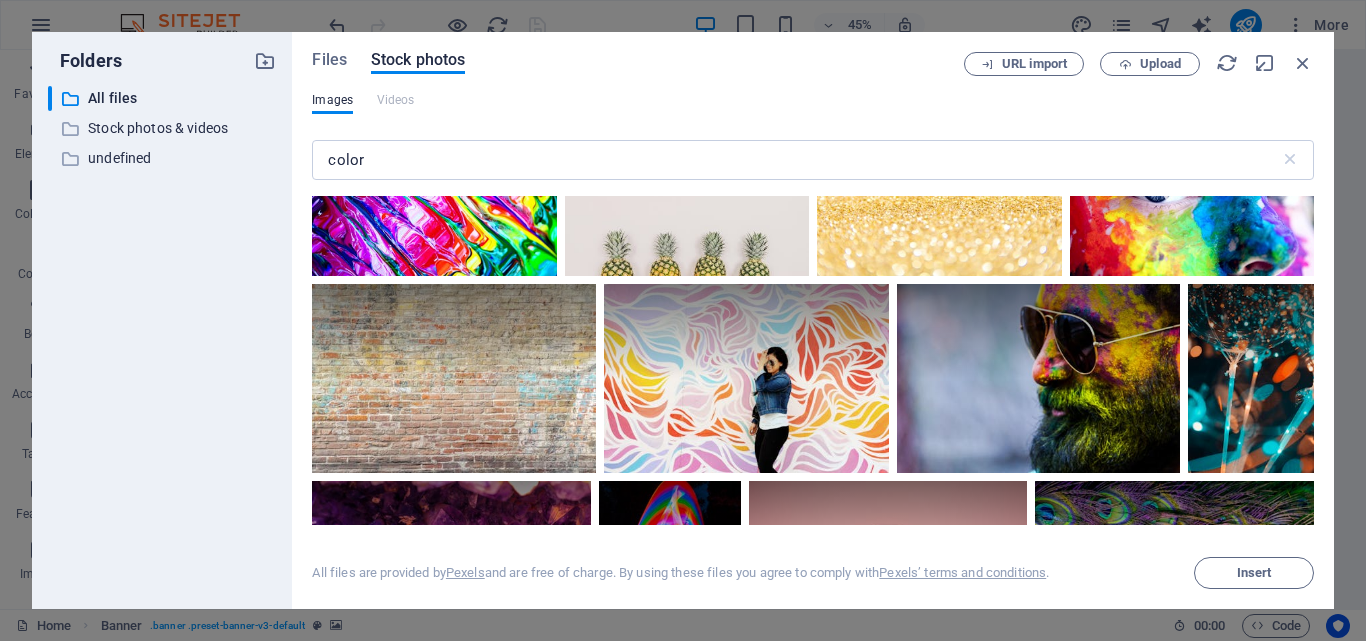 drag, startPoint x: 1321, startPoint y: 409, endPoint x: 1316, endPoint y: 444, distance: 35.35534 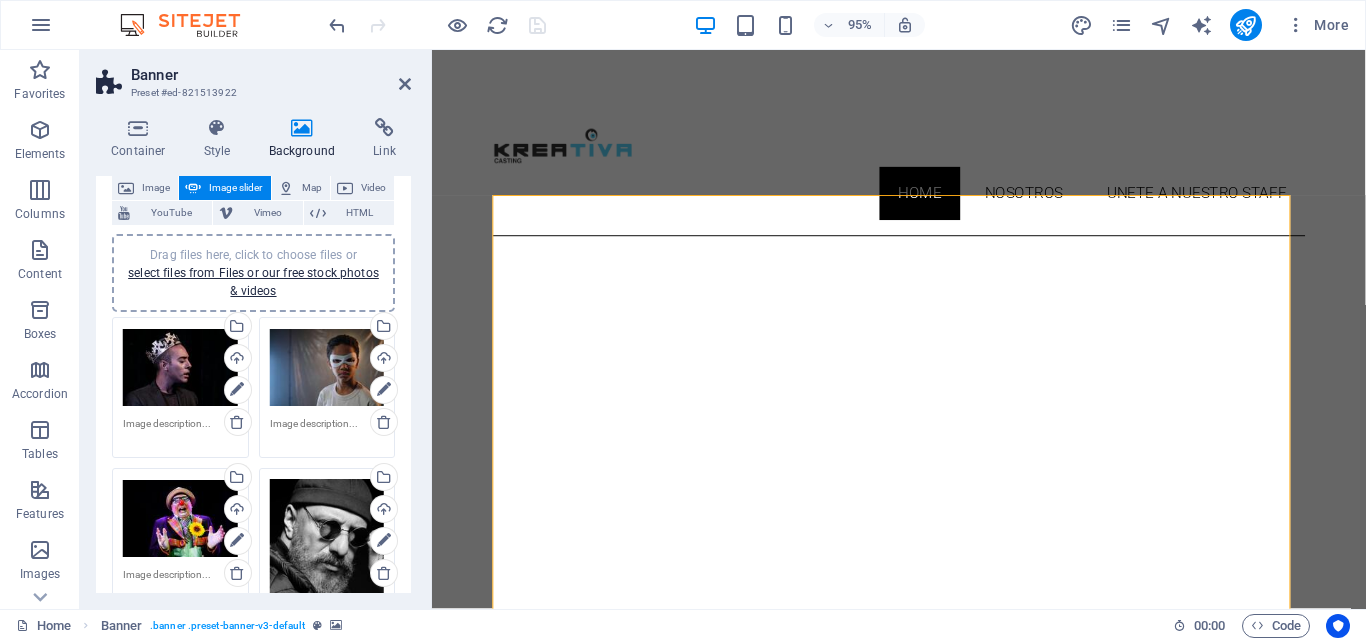 scroll, scrollTop: 79, scrollLeft: 0, axis: vertical 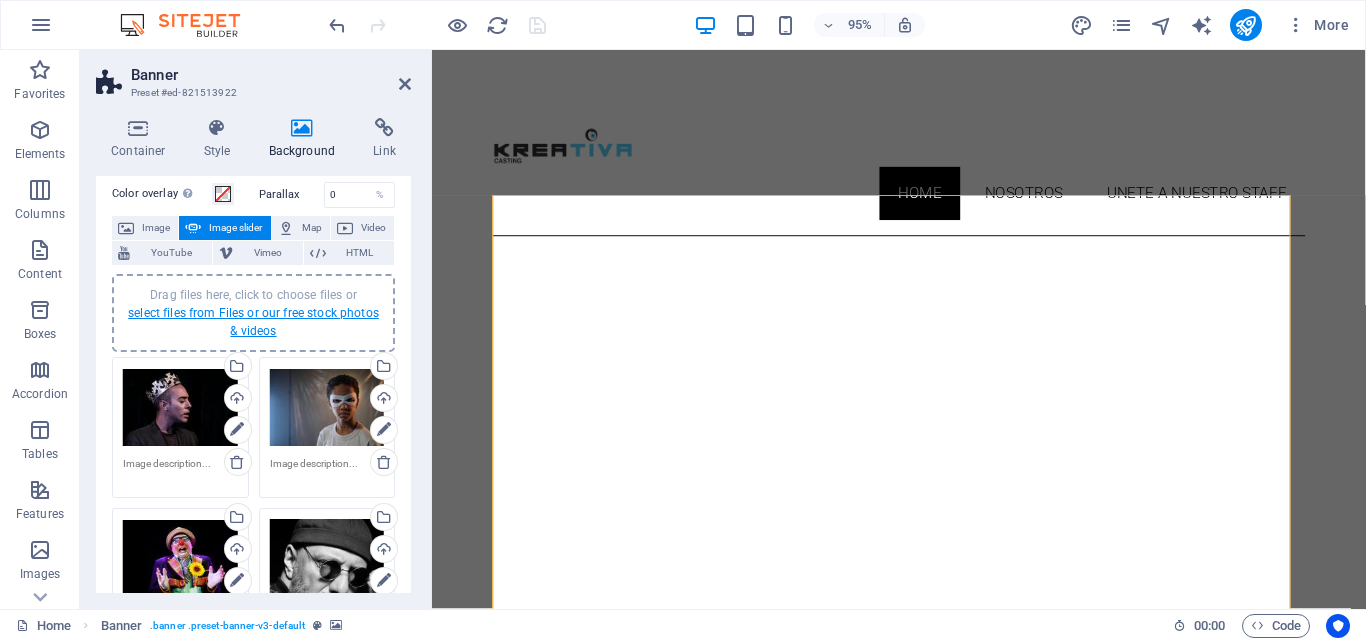 click on "select files from Files or our free stock photos & videos" at bounding box center [253, 322] 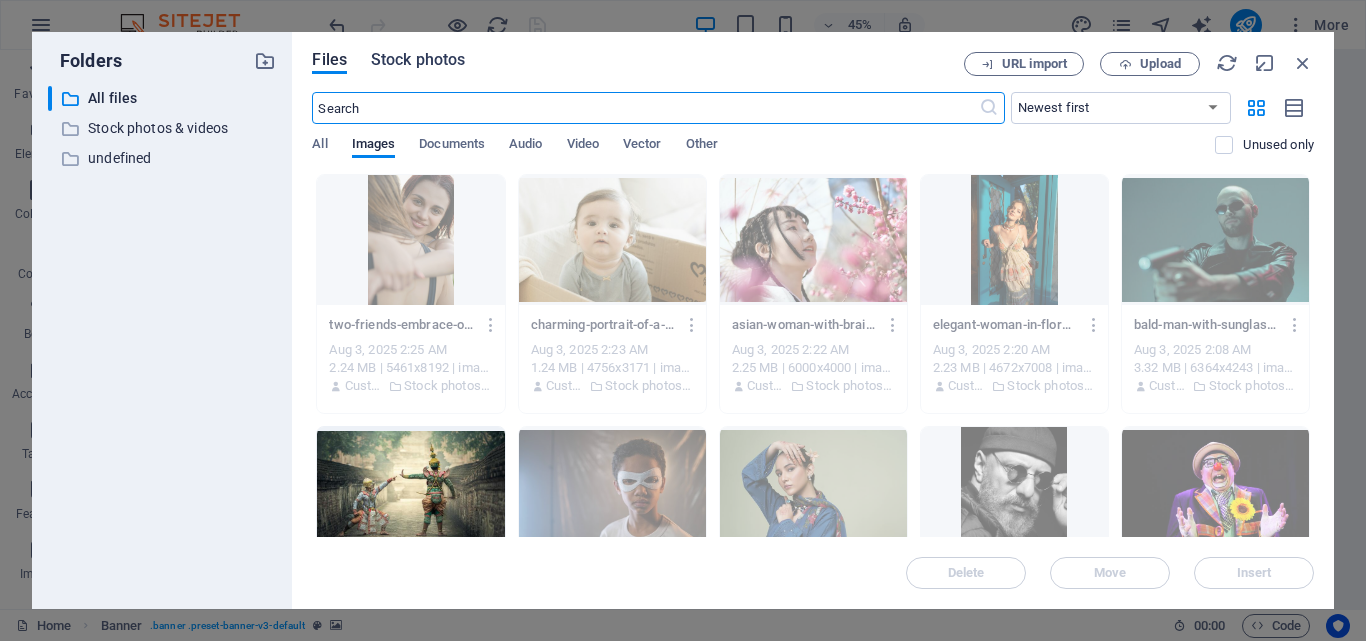 click on "Stock photos" at bounding box center [418, 60] 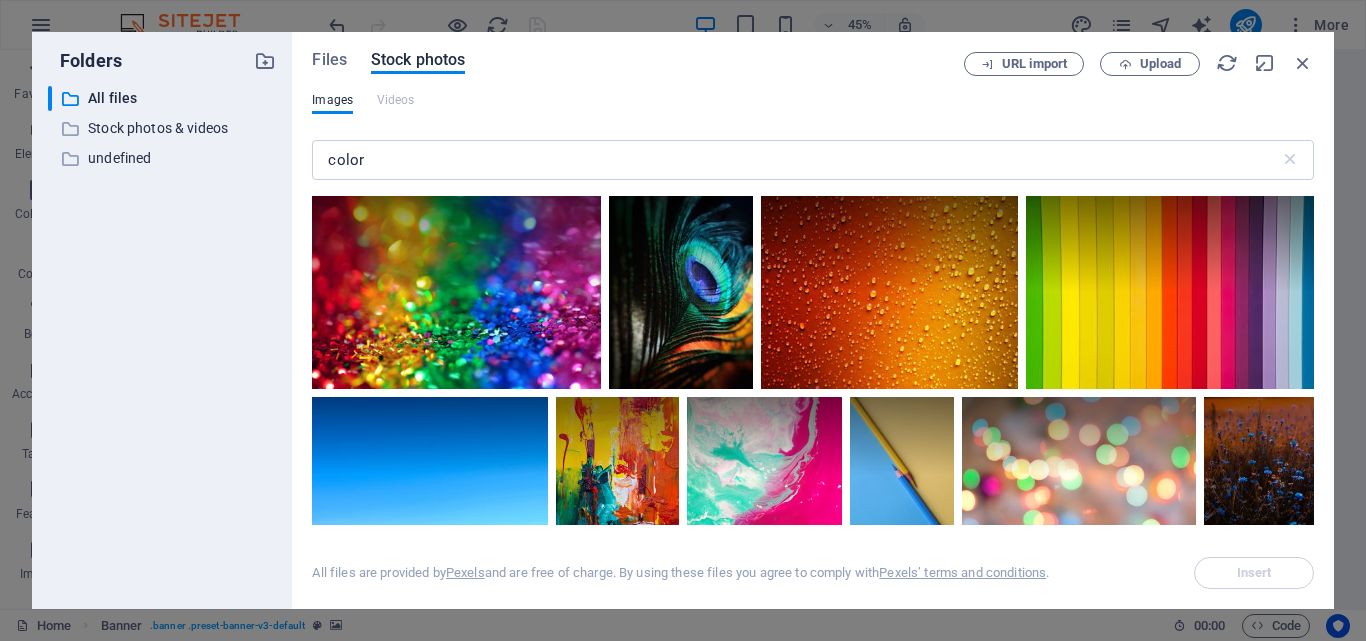 drag, startPoint x: 1310, startPoint y: 222, endPoint x: 1315, endPoint y: 236, distance: 14.866069 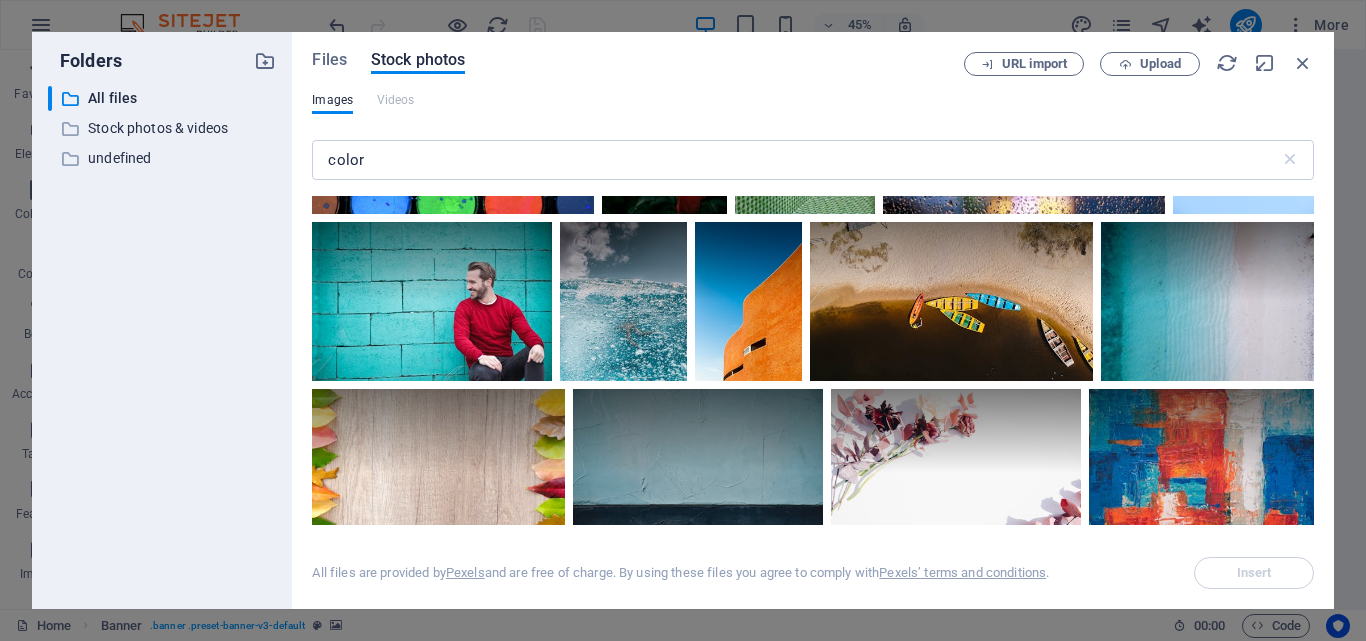 scroll, scrollTop: 5883, scrollLeft: 0, axis: vertical 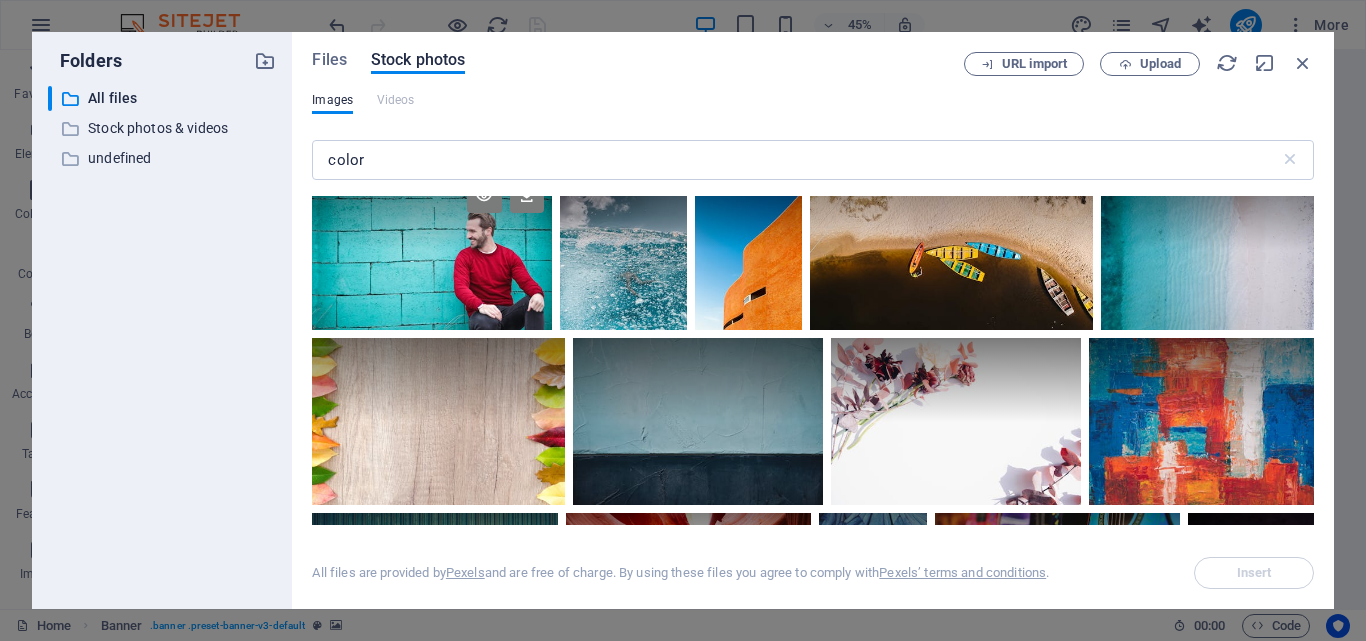 click at bounding box center (431, 251) 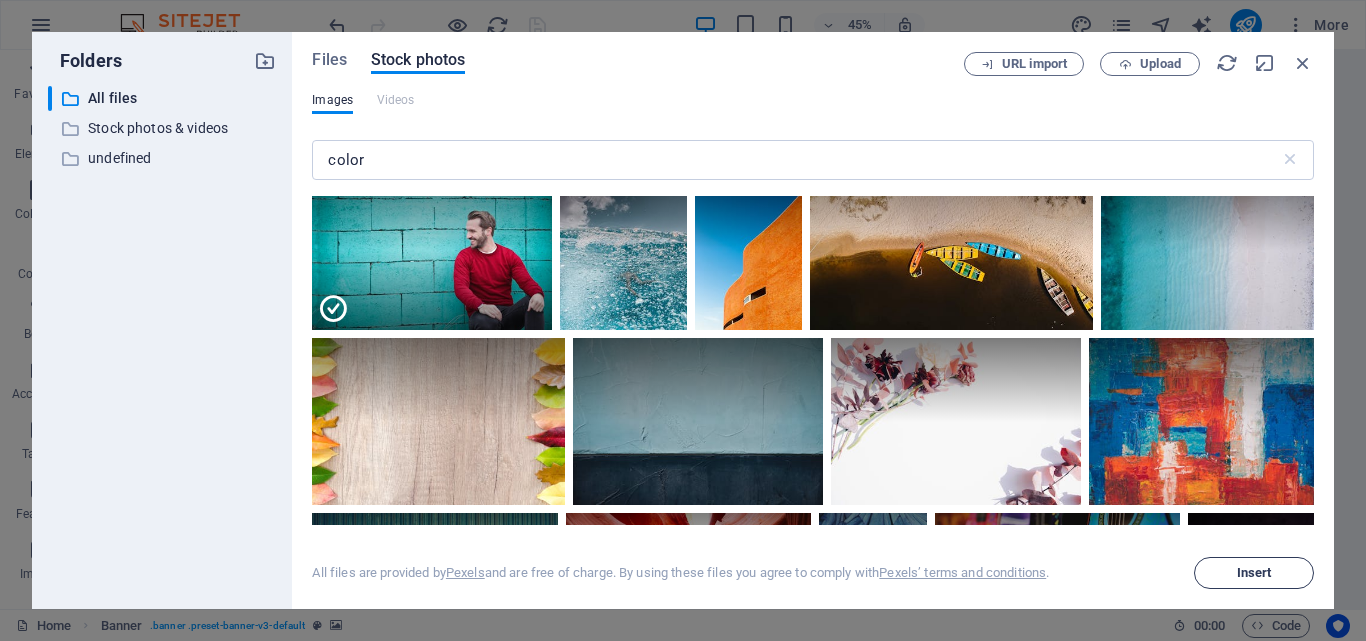 click on "Insert" at bounding box center (1254, 573) 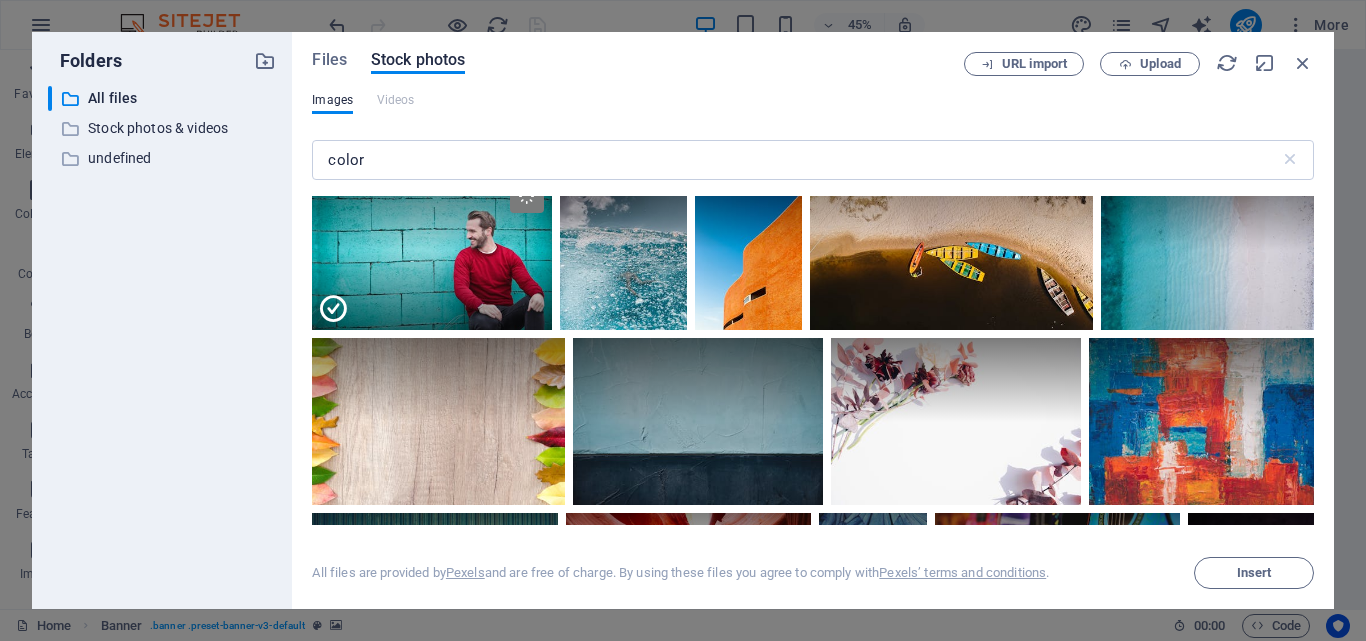 click on "Files Stock photos URL import Upload Images Videos color ​ All files are provided by  Pexels  and are free of charge. By using these files you agree to comply with  Pexels’ terms and conditions . Insert" at bounding box center (813, 320) 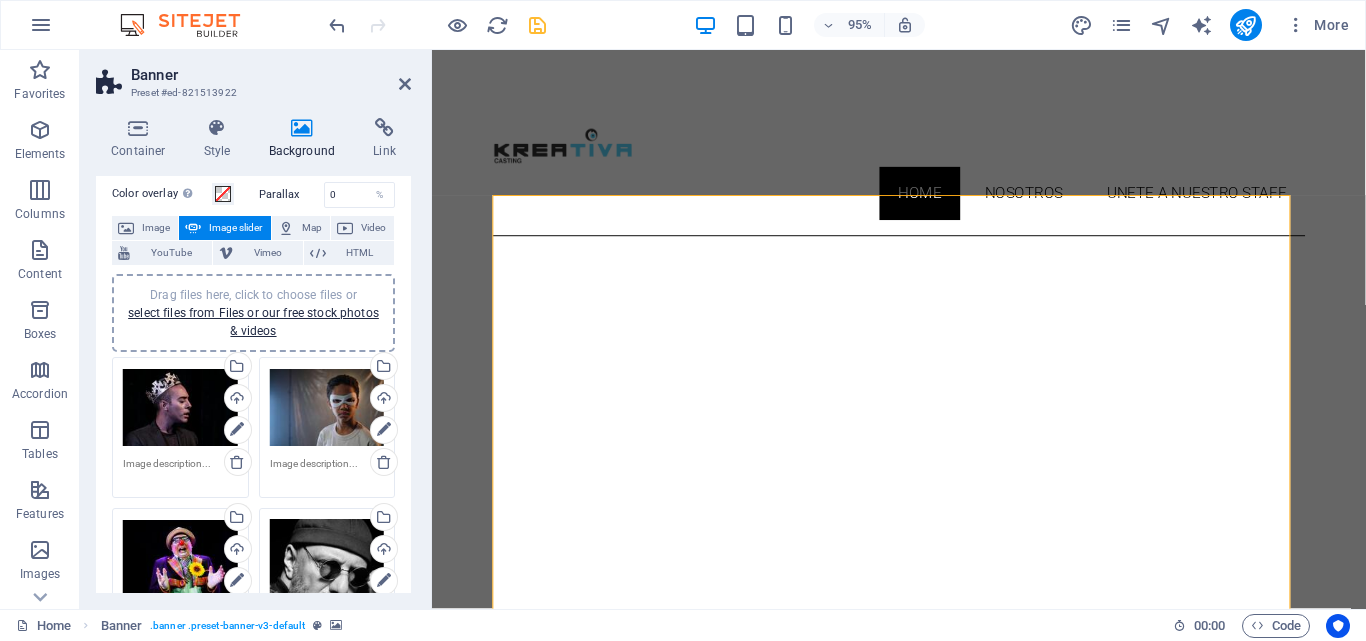 click on "Skip to main content
Home NOSOTROS unete a nuestro staff Drop content here or  Add elements  Paste clipboard youtube Click aquí instagram click aquí facebook click aquí Social Youtube Instagram Facebook Contrata nuestros servicios   castingkreativa@gmail.com Legal Notice Privacy" at bounding box center (923, 3462) 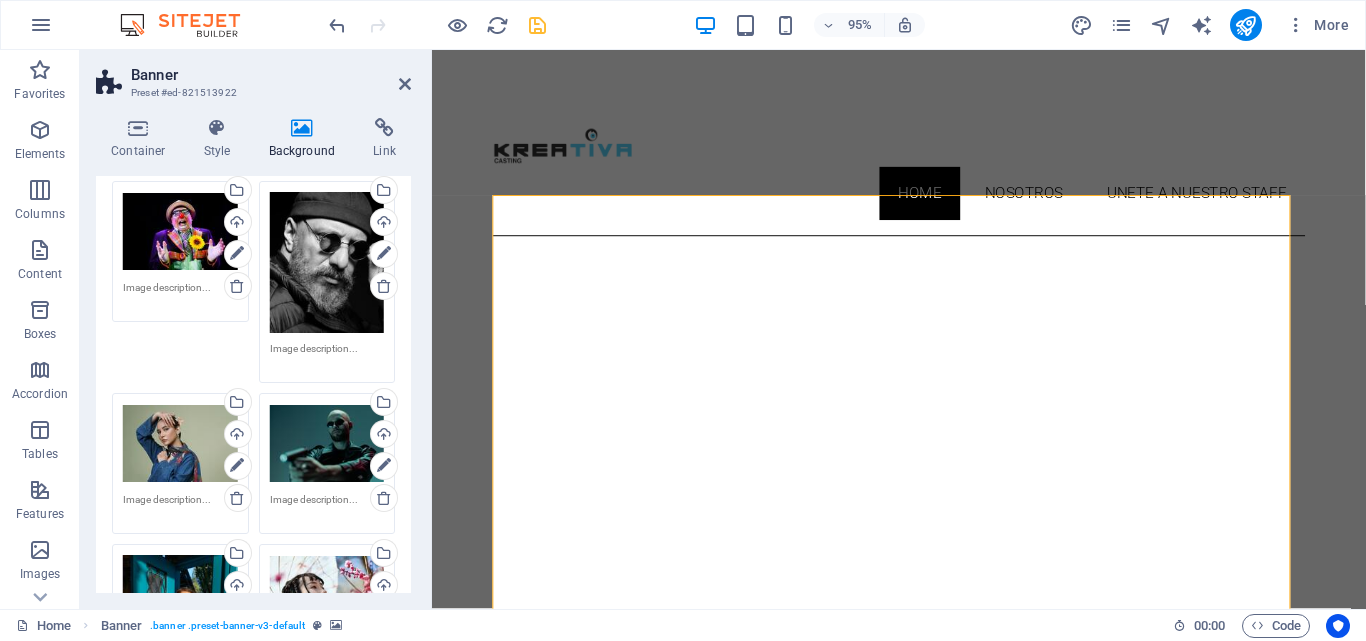 scroll, scrollTop: 1217, scrollLeft: 0, axis: vertical 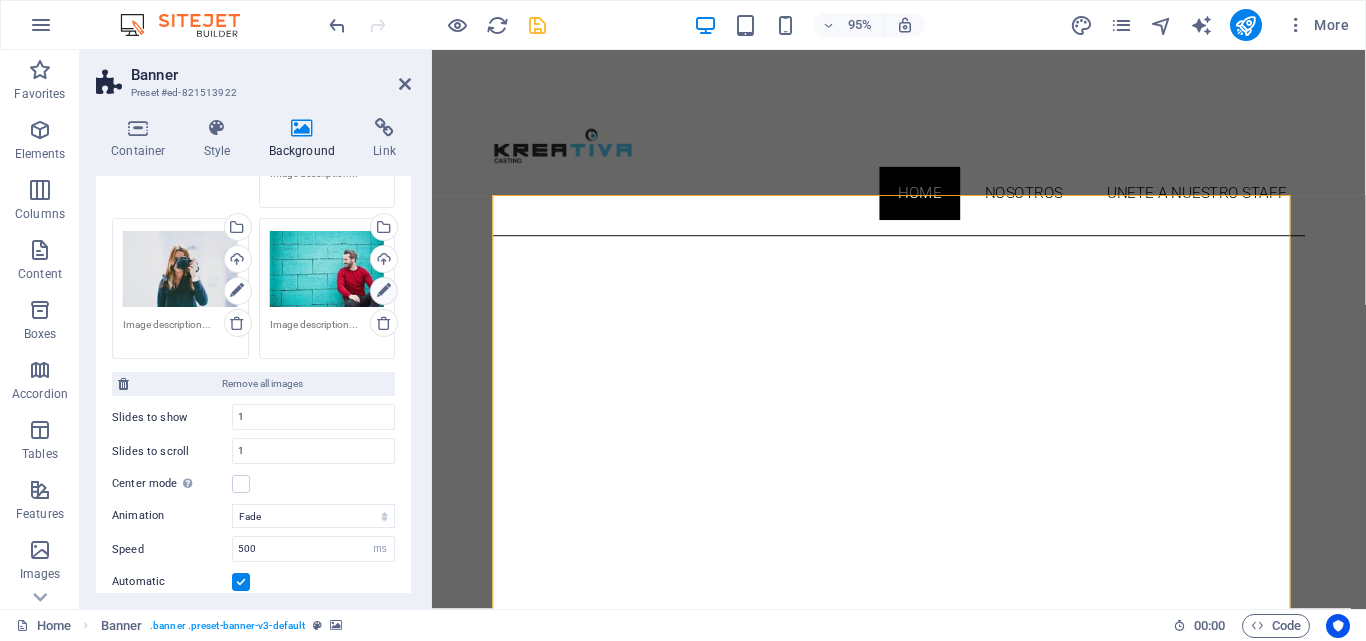 click at bounding box center (384, 291) 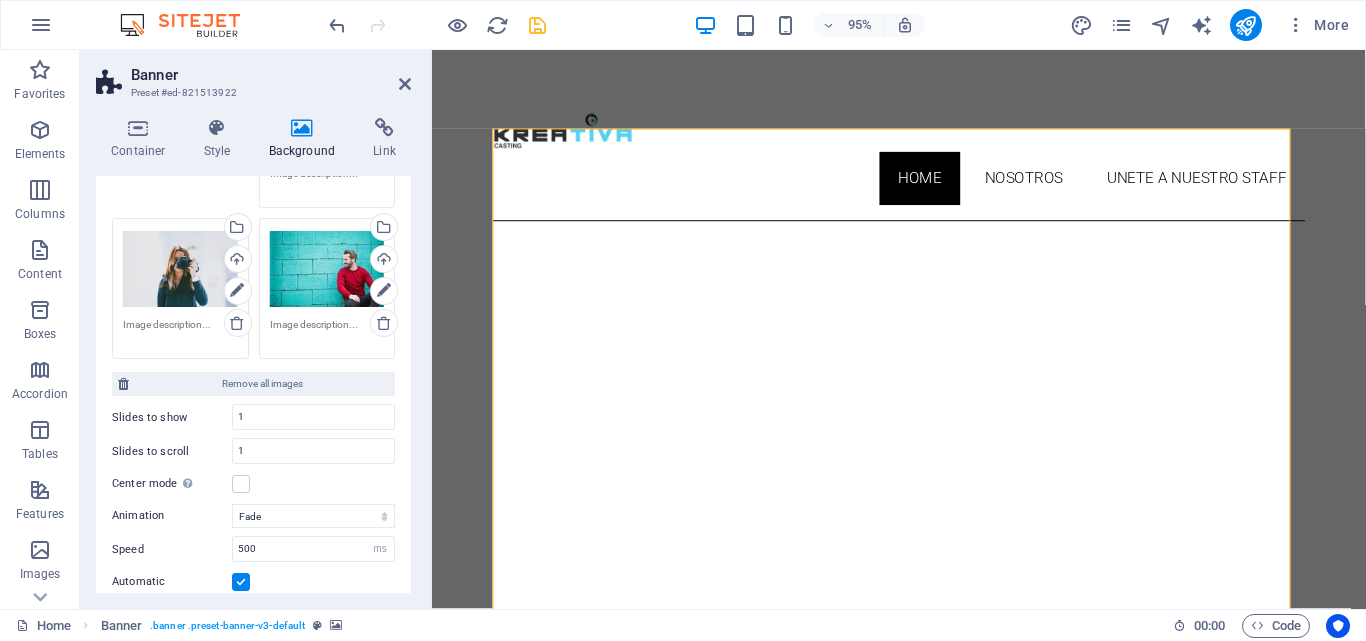 scroll, scrollTop: 0, scrollLeft: 0, axis: both 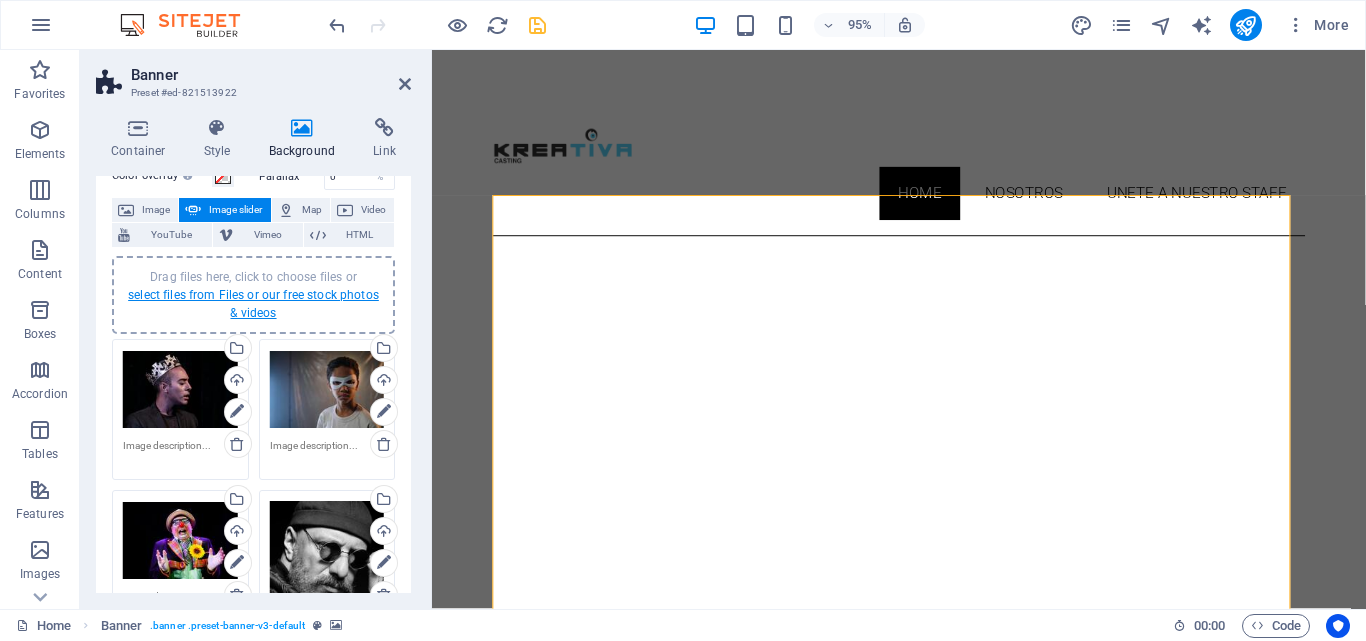 click on "select files from Files or our free stock photos & videos" at bounding box center [253, 304] 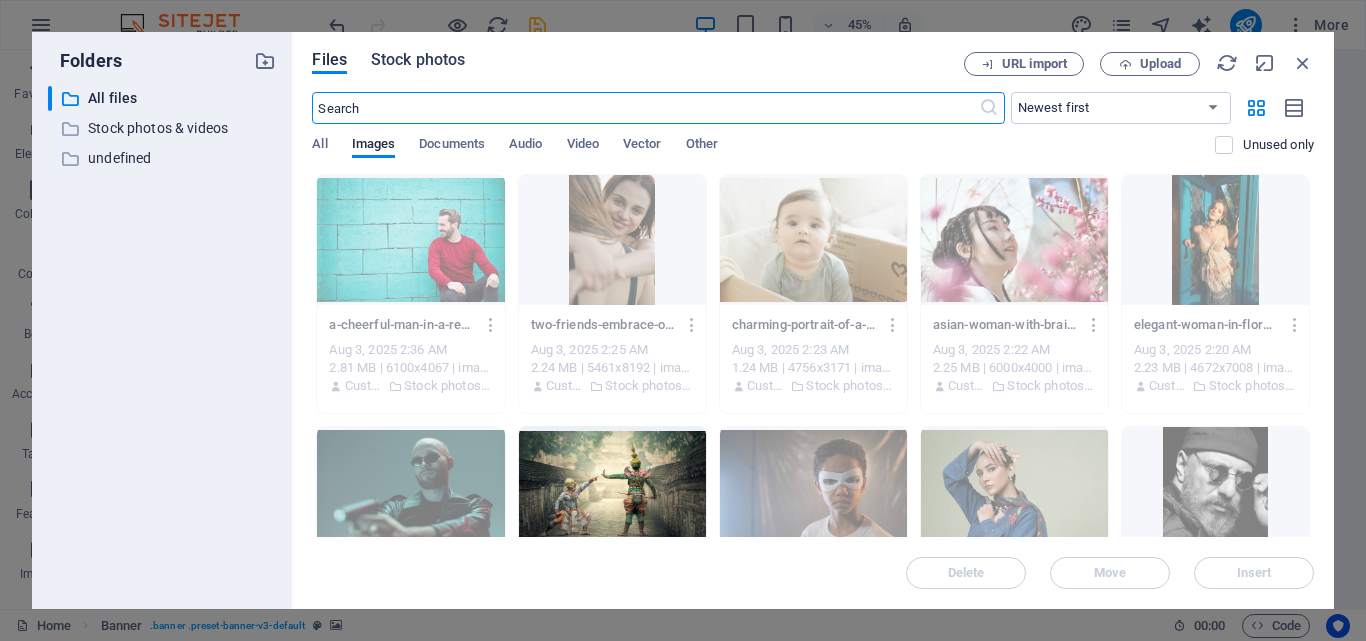 click on "Stock photos" at bounding box center [418, 60] 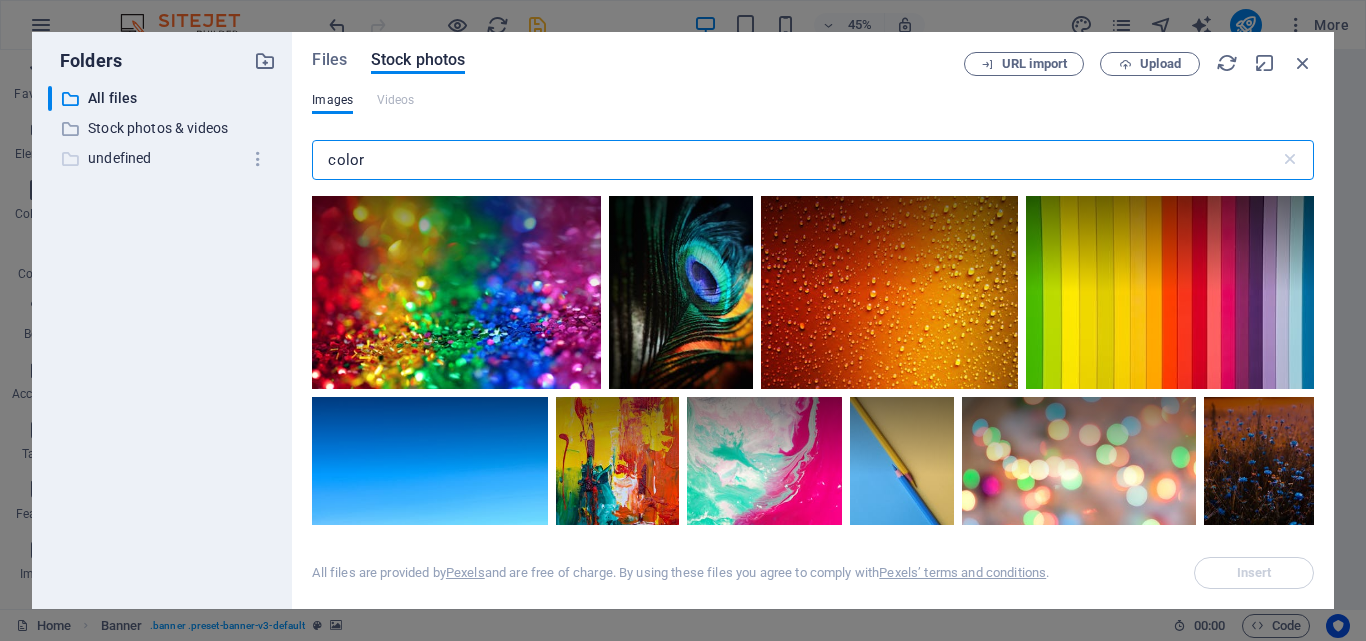 drag, startPoint x: 429, startPoint y: 157, endPoint x: 238, endPoint y: 161, distance: 191.04189 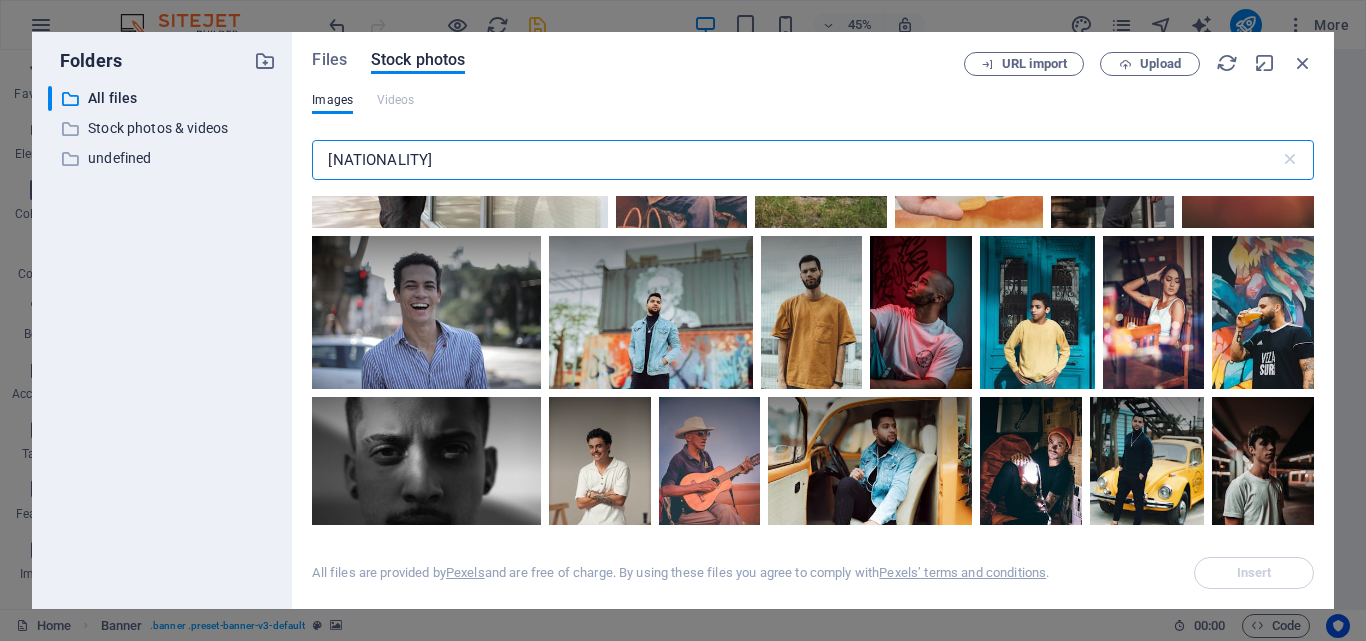scroll, scrollTop: 356, scrollLeft: 0, axis: vertical 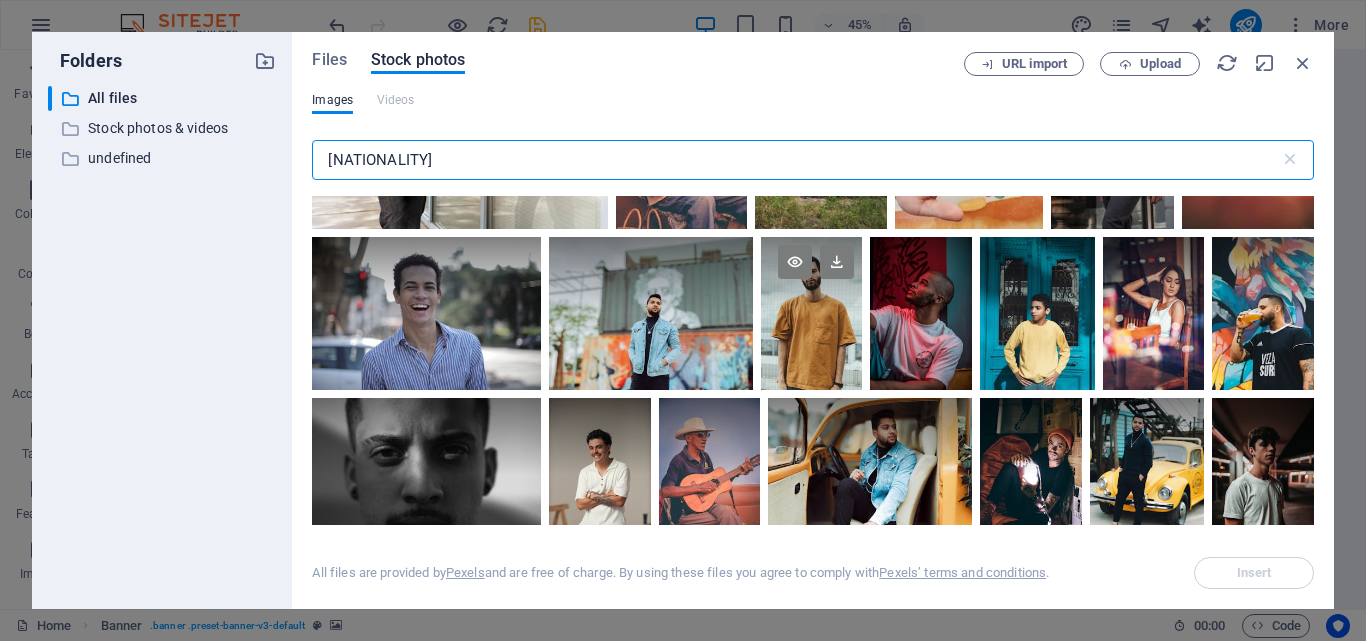 type on "latino" 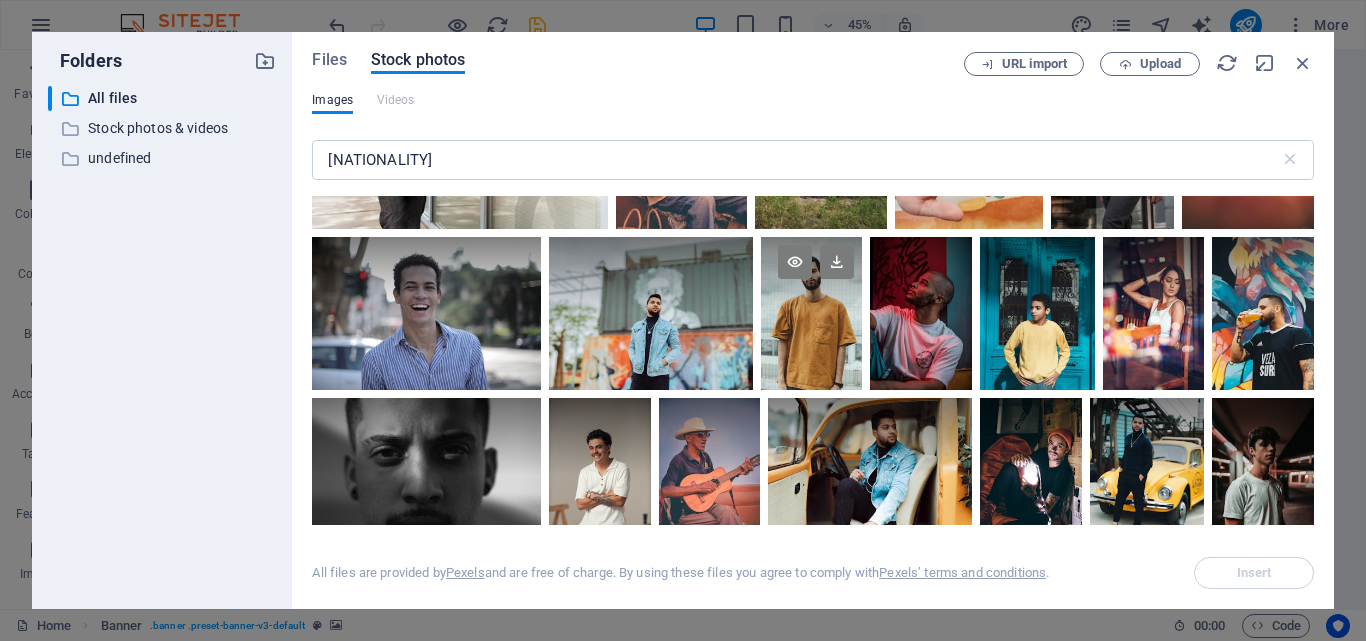 click at bounding box center [812, 275] 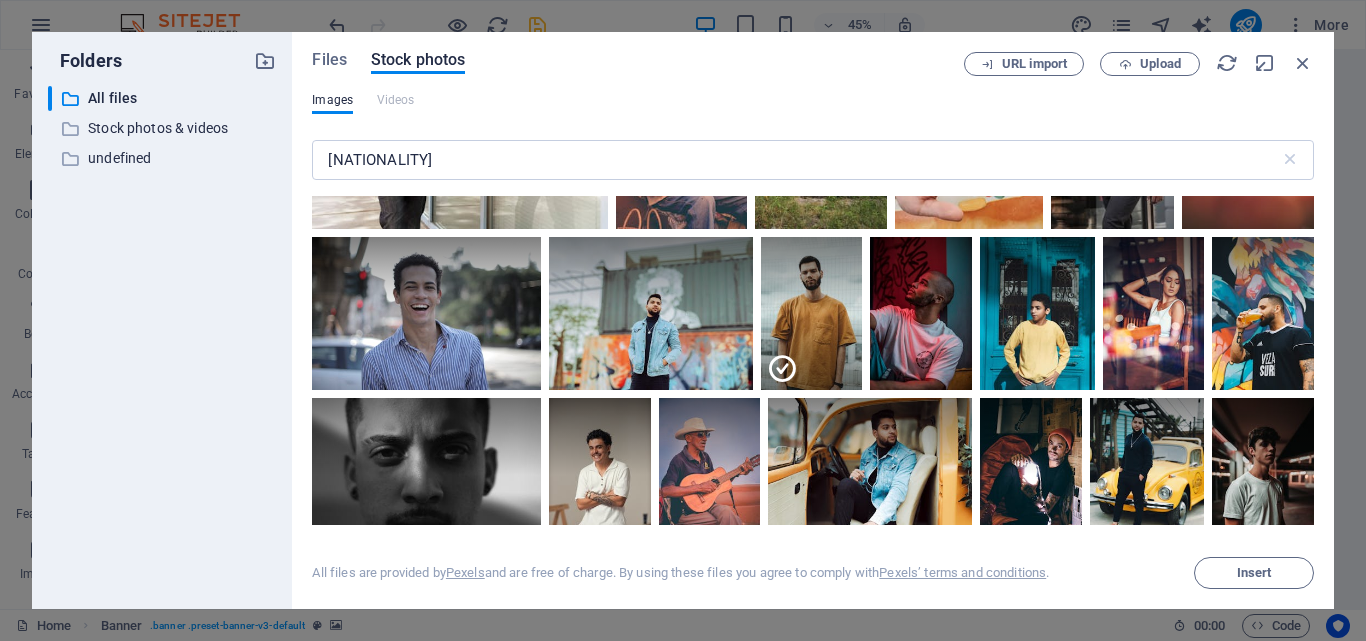 drag, startPoint x: 1314, startPoint y: 229, endPoint x: 1314, endPoint y: 243, distance: 14 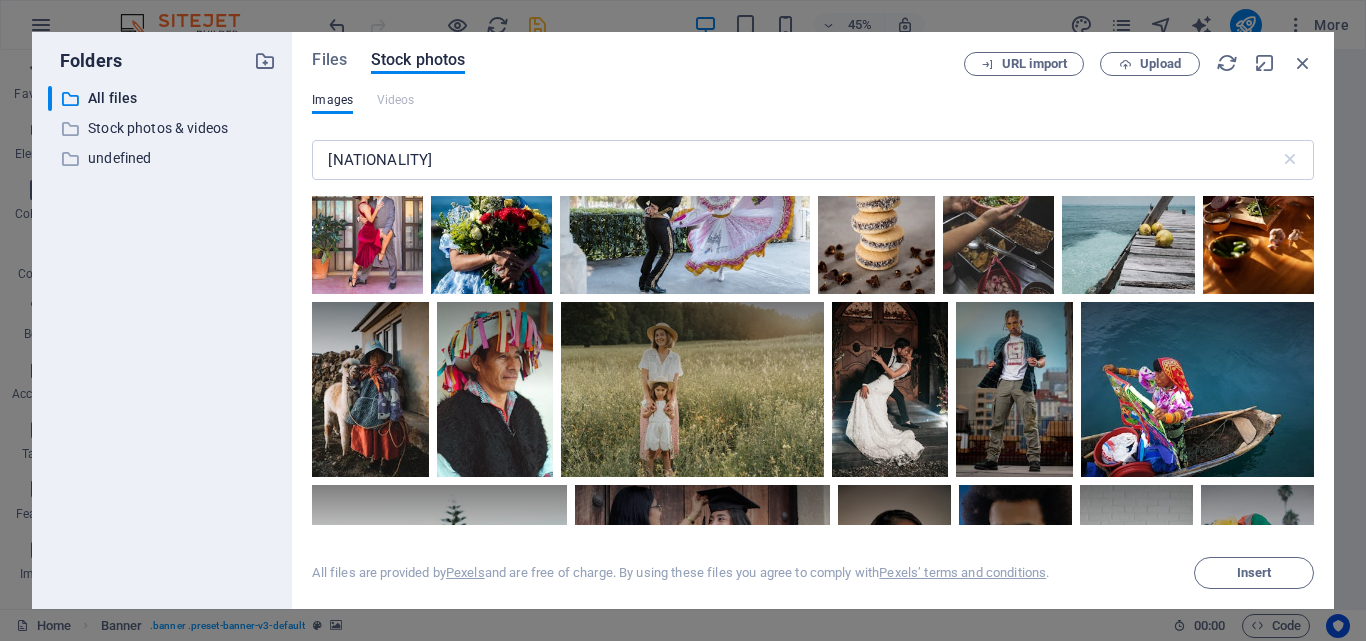 scroll, scrollTop: 1710, scrollLeft: 0, axis: vertical 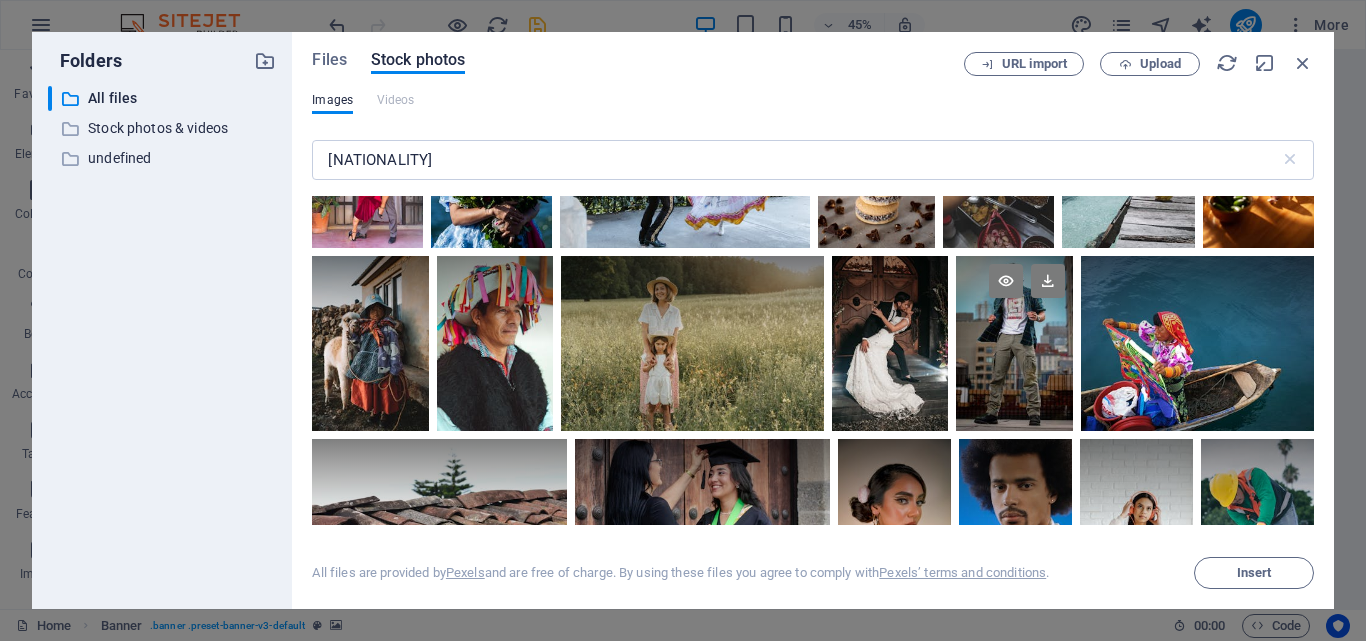 click at bounding box center (1014, 299) 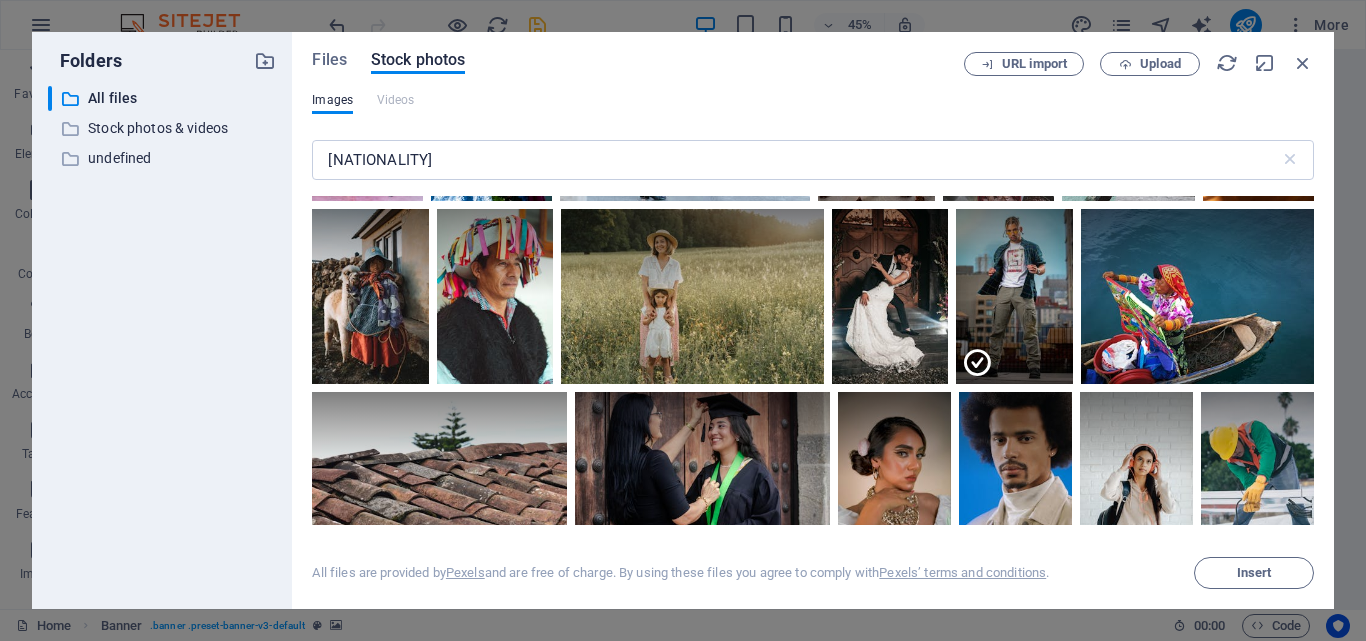 scroll, scrollTop: 1756, scrollLeft: 0, axis: vertical 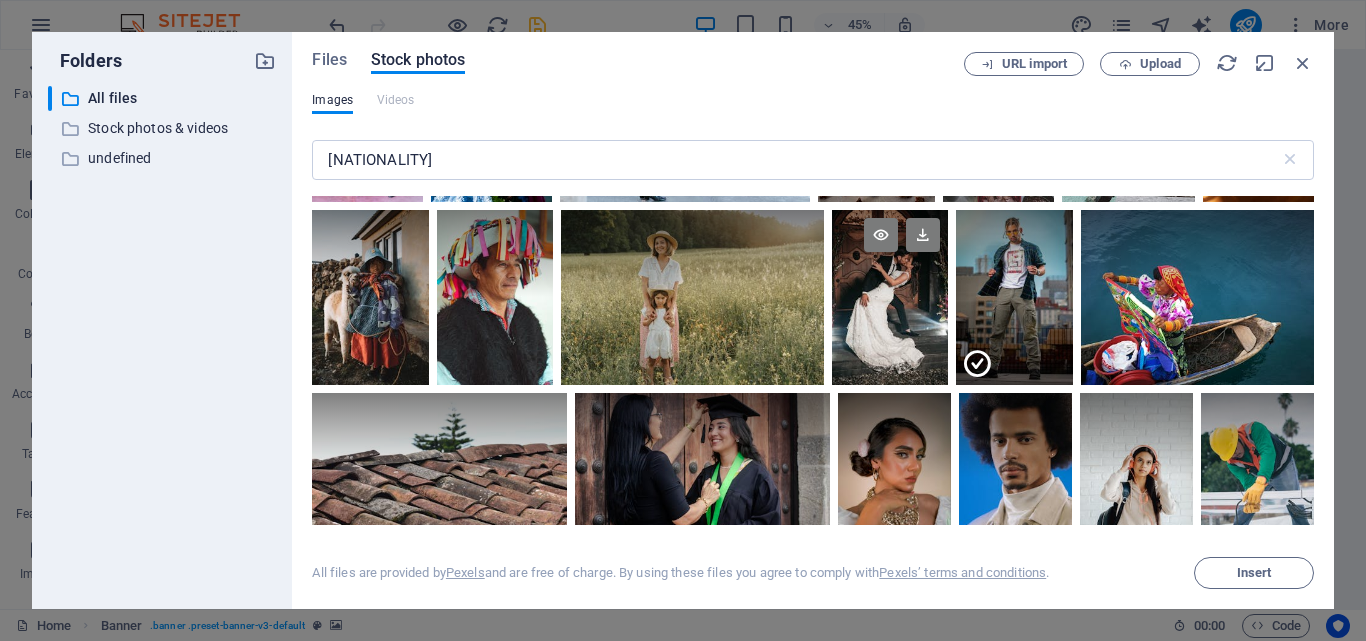 click at bounding box center (890, 297) 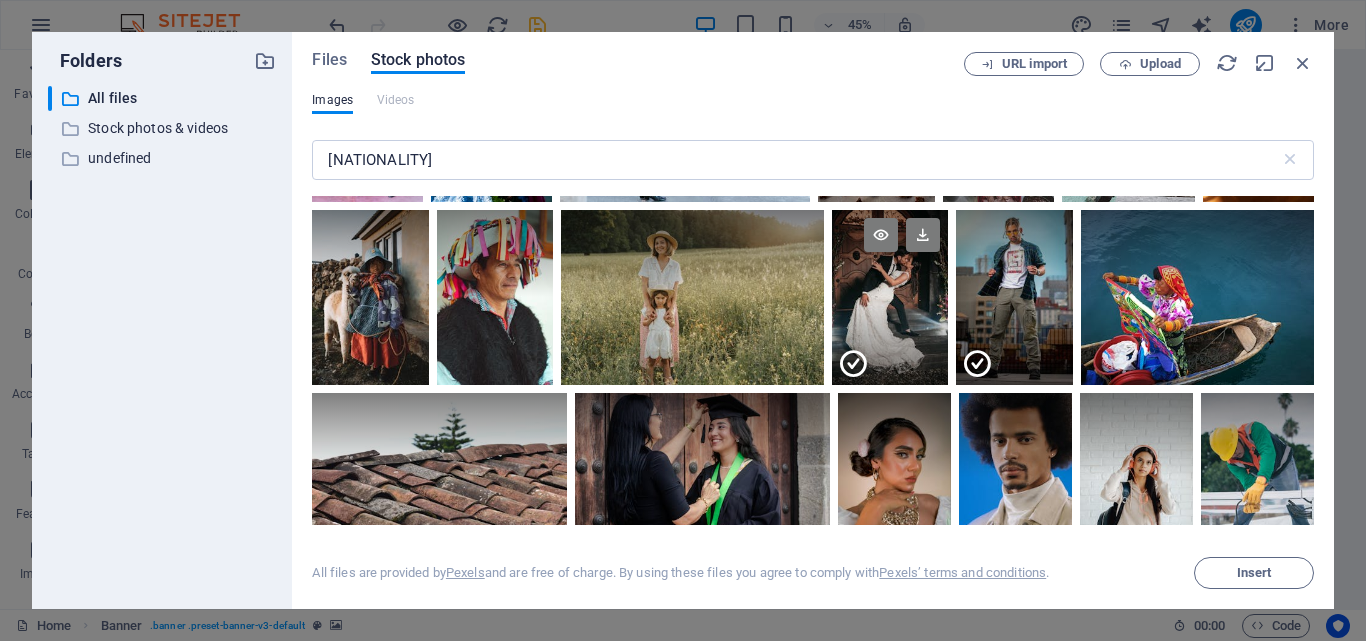 click at bounding box center (890, 340) 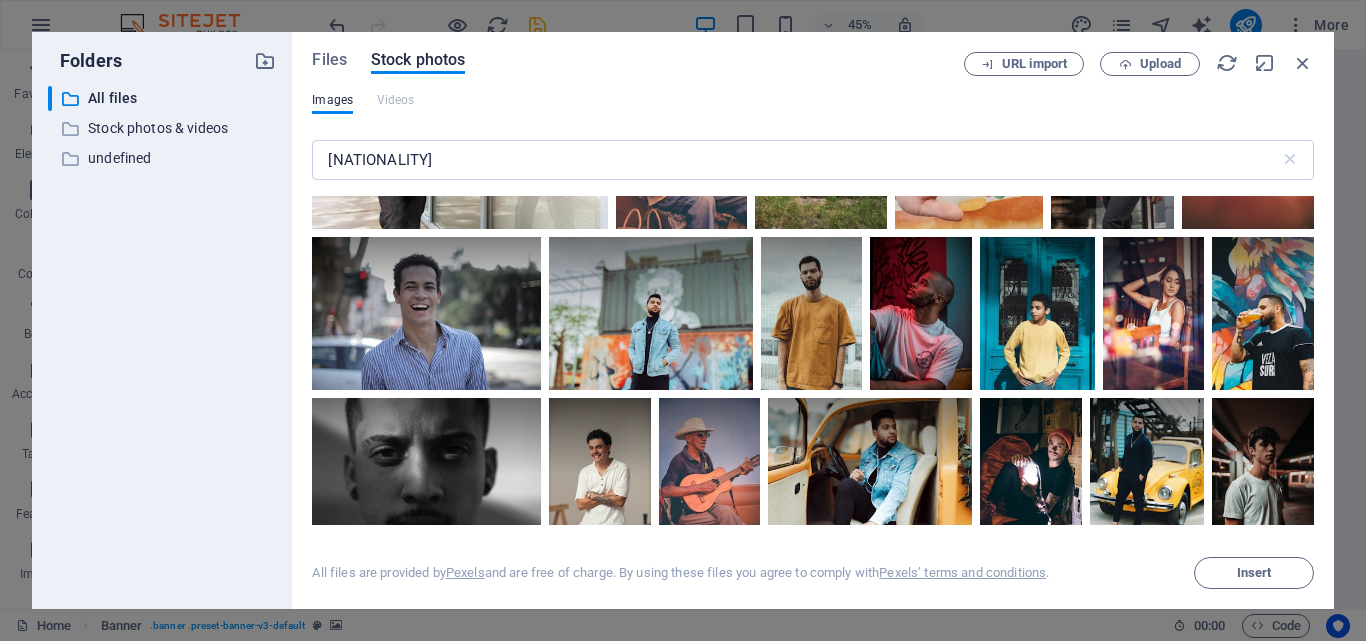 scroll, scrollTop: 339, scrollLeft: 0, axis: vertical 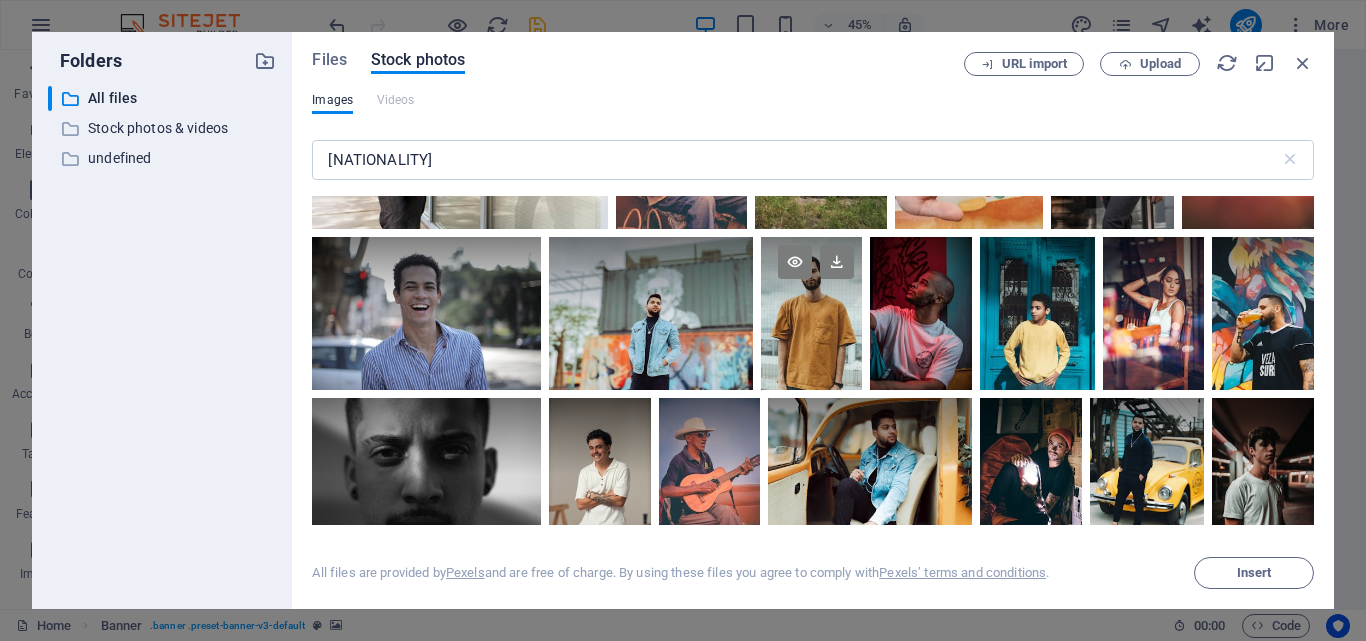 click at bounding box center (812, 275) 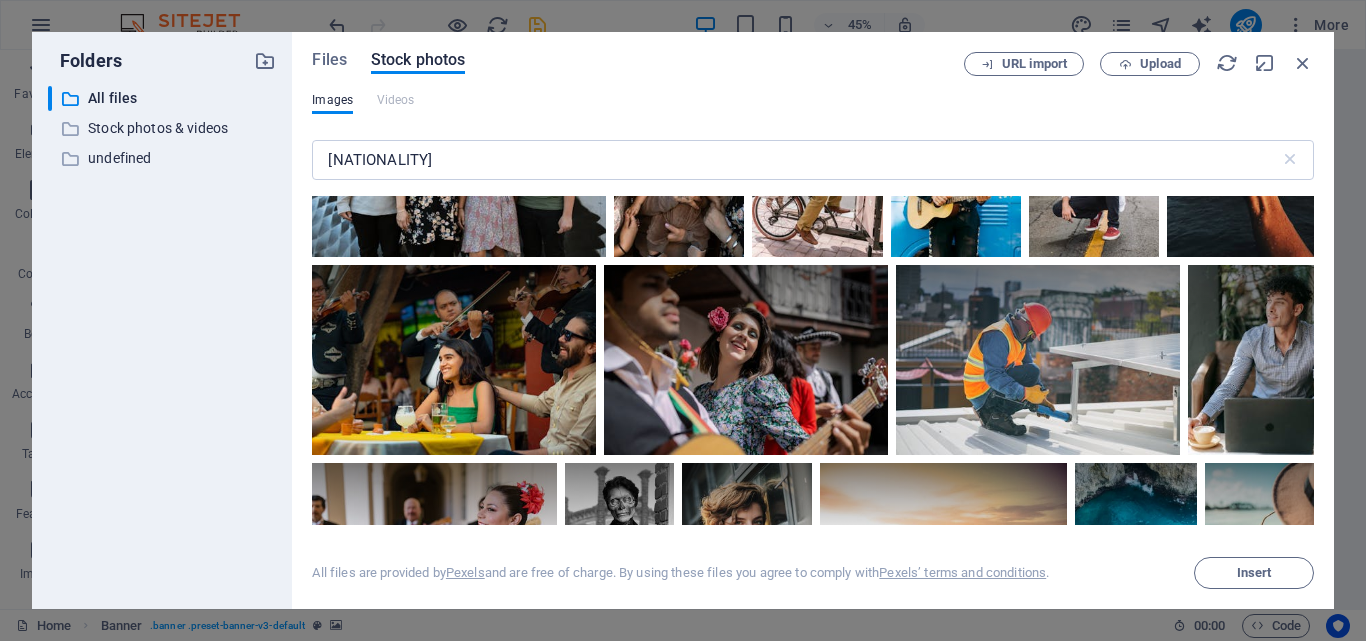 scroll, scrollTop: 2281, scrollLeft: 0, axis: vertical 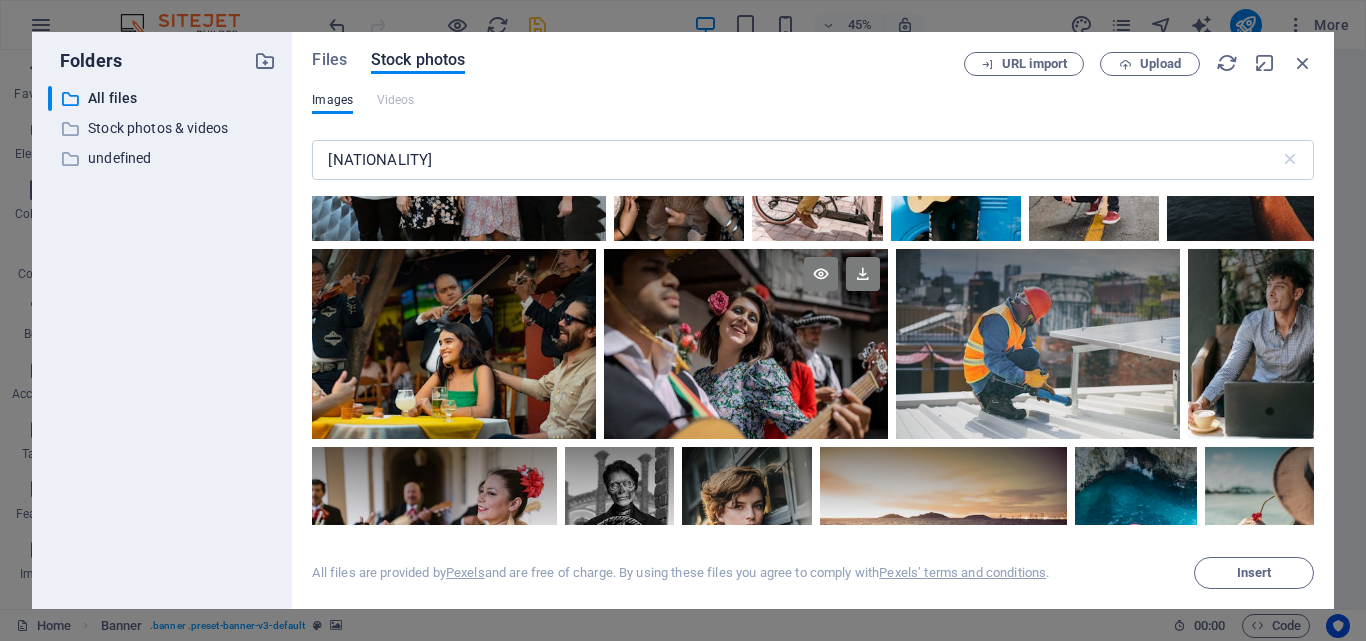 click at bounding box center [746, 343] 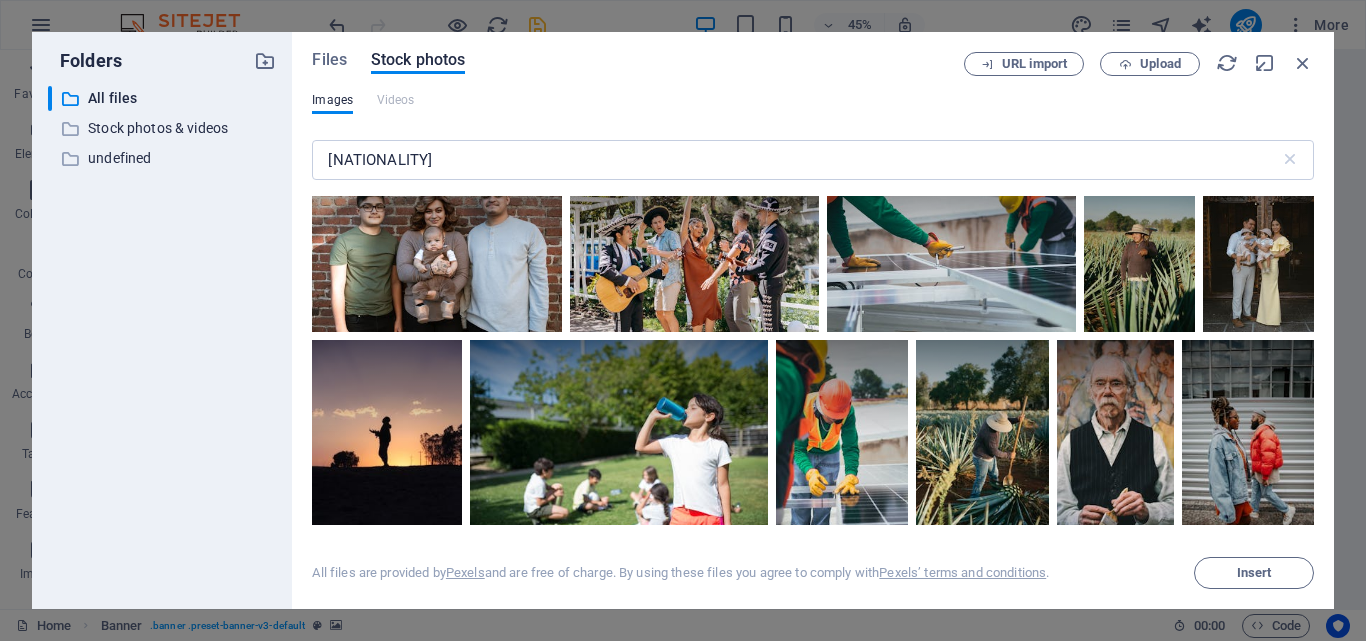 scroll, scrollTop: 3307, scrollLeft: 0, axis: vertical 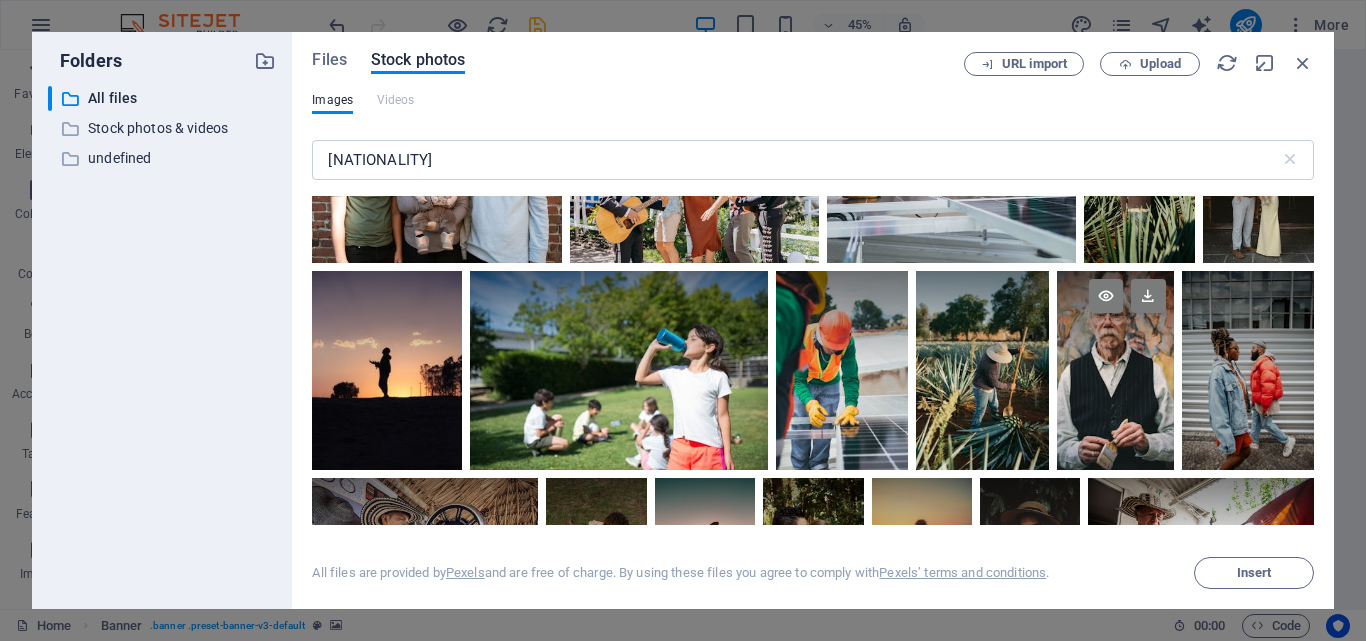click at bounding box center (1115, 370) 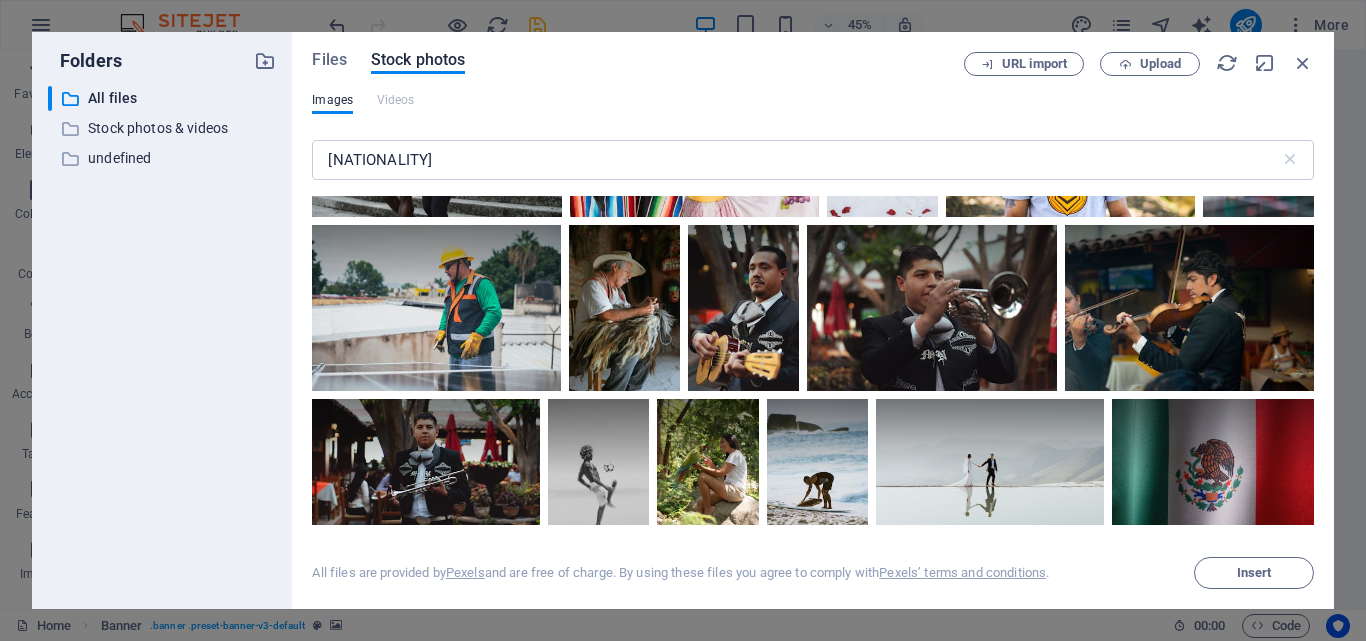 scroll, scrollTop: 4822, scrollLeft: 0, axis: vertical 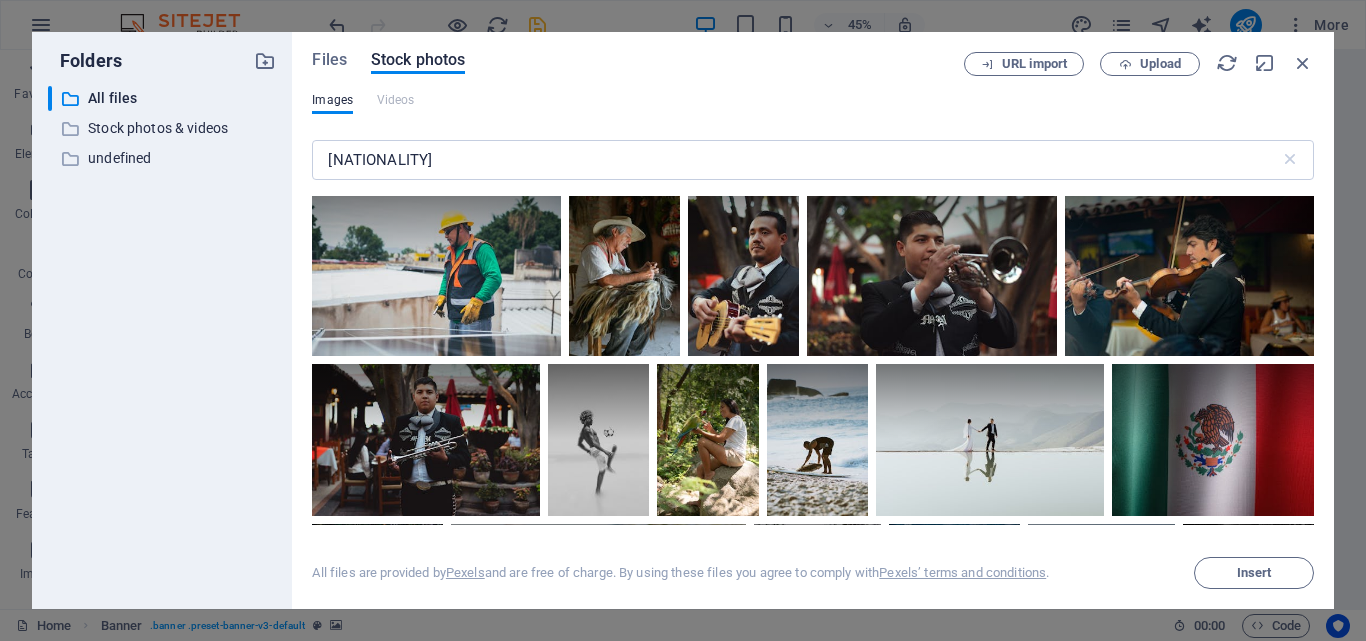 click at bounding box center [1070, 57] 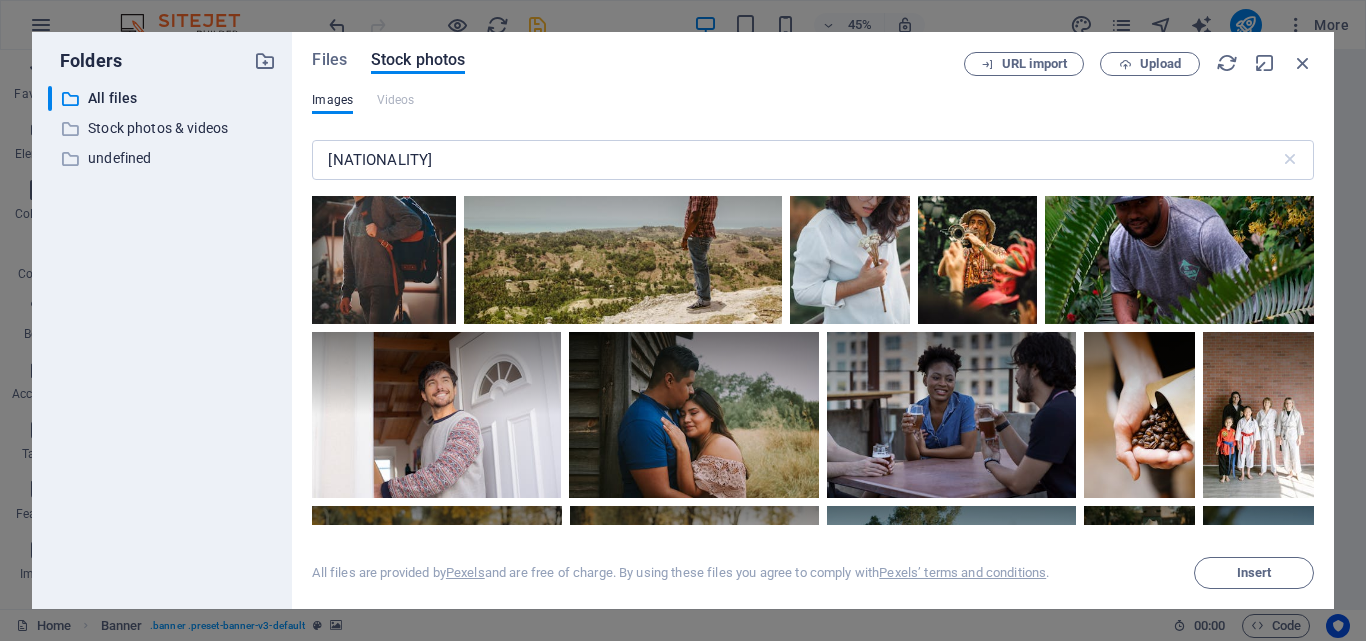 scroll, scrollTop: 8965, scrollLeft: 0, axis: vertical 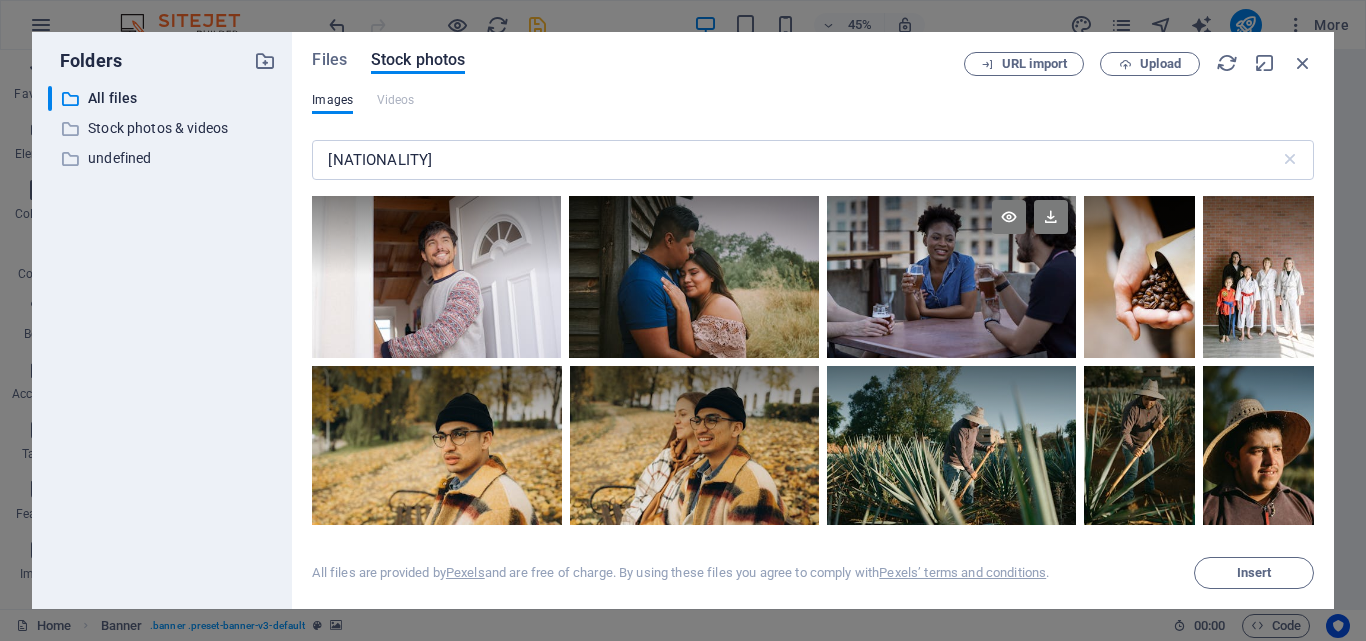 click at bounding box center (951, 275) 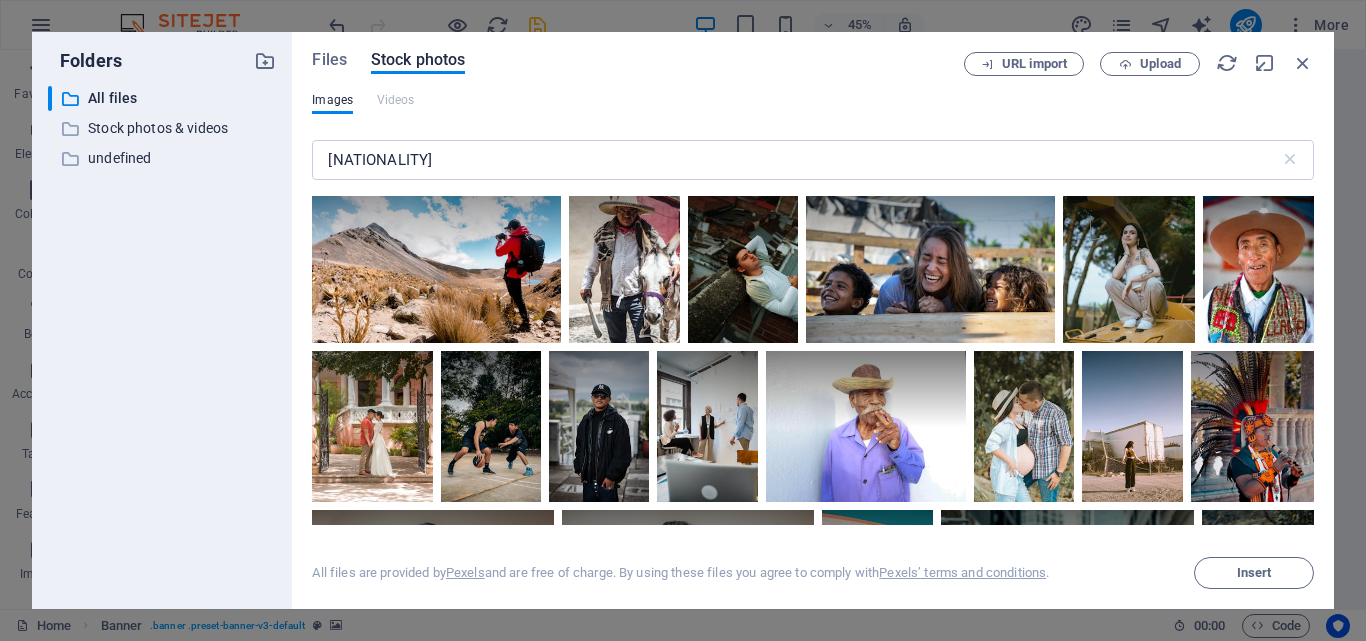 scroll, scrollTop: 10225, scrollLeft: 0, axis: vertical 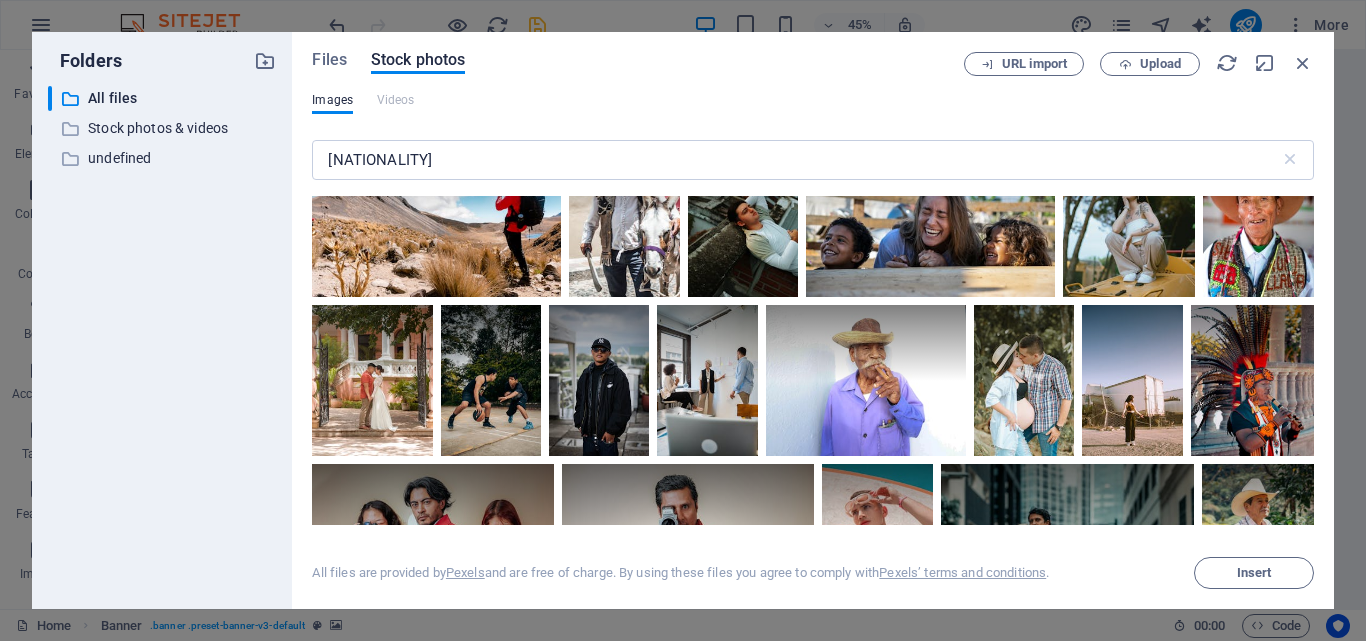 click at bounding box center [1258, 215] 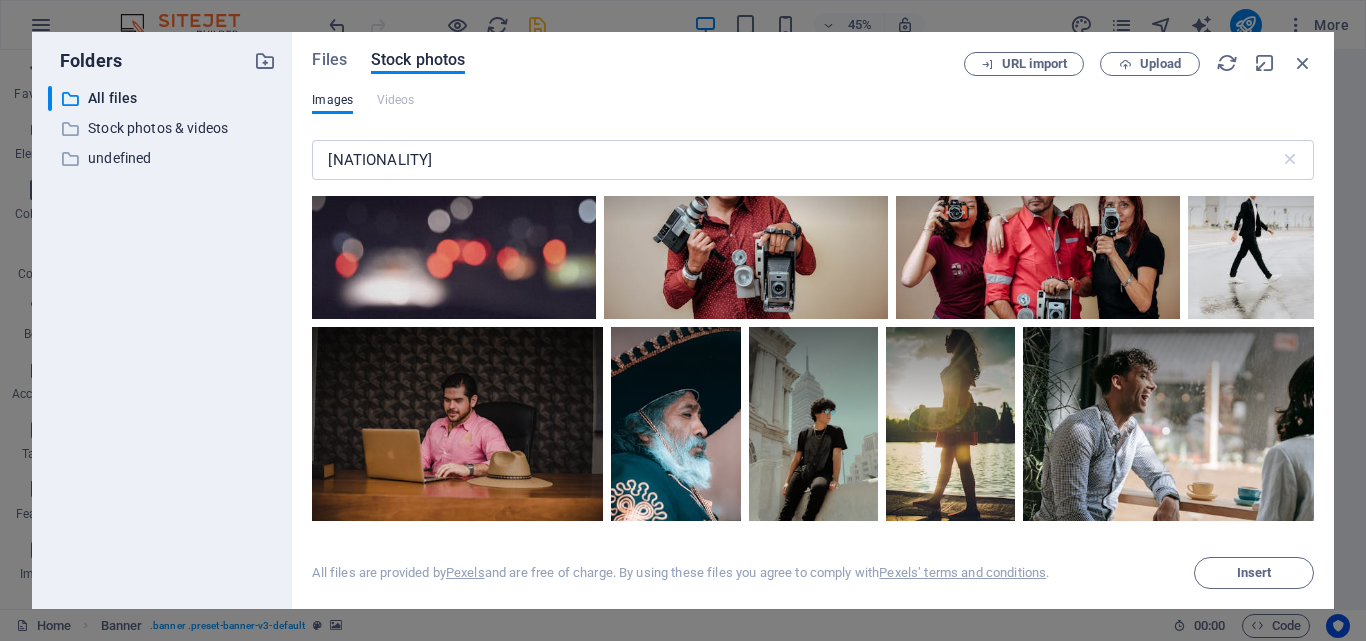 scroll, scrollTop: 12700, scrollLeft: 0, axis: vertical 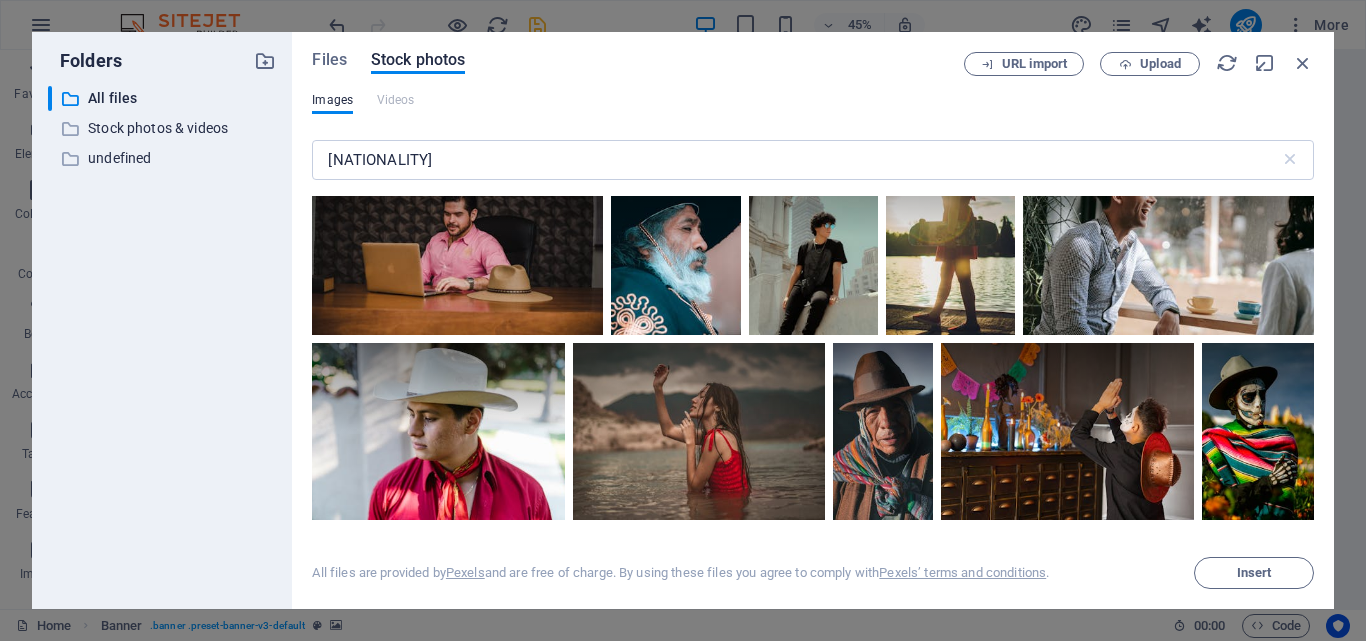 click at bounding box center [746, 38] 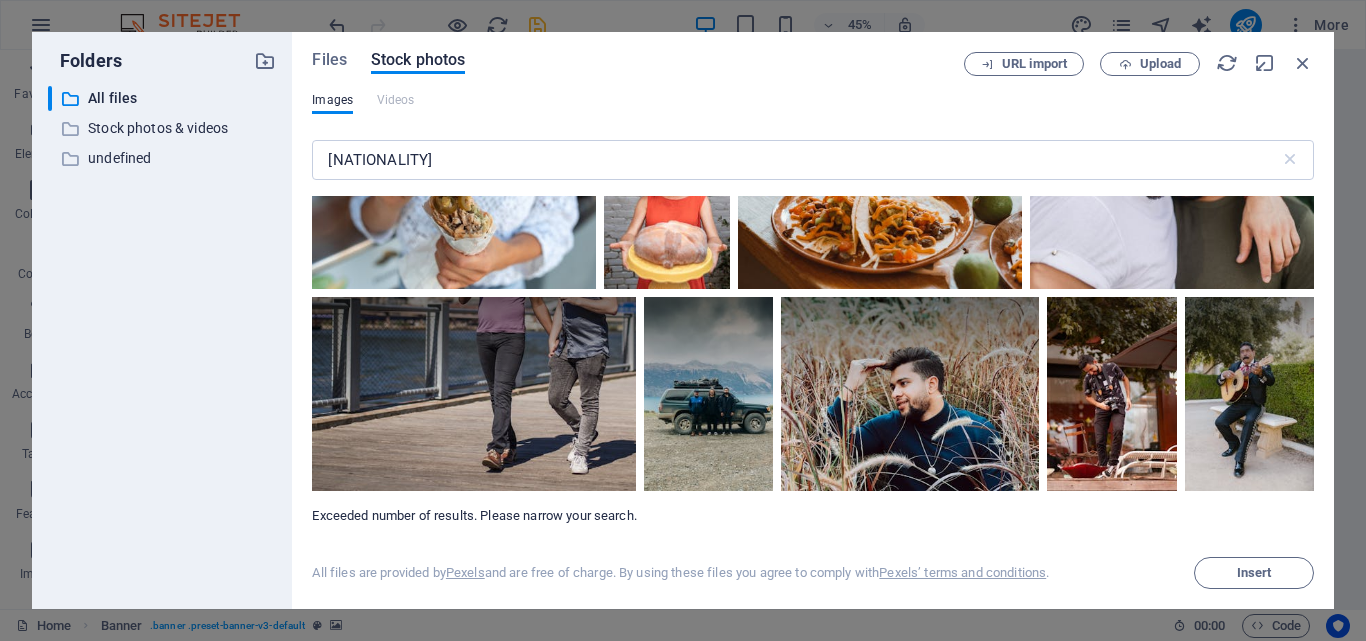 scroll, scrollTop: 14661, scrollLeft: 0, axis: vertical 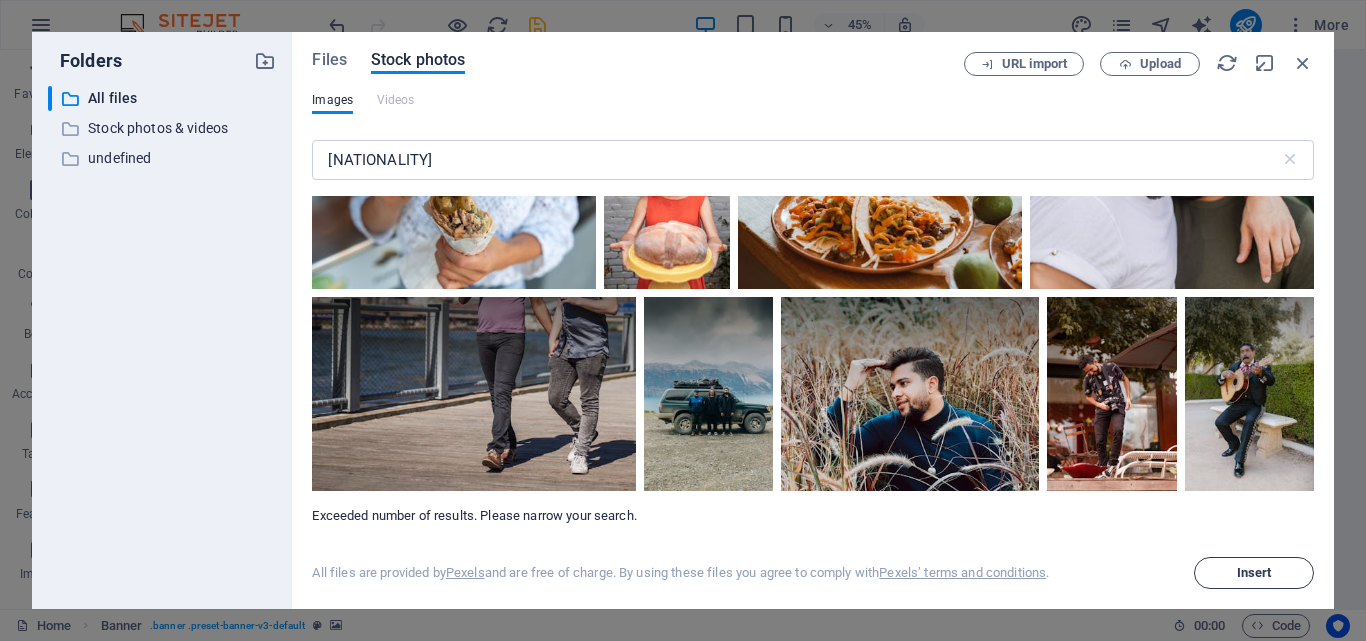 click on "Insert" at bounding box center (1254, 573) 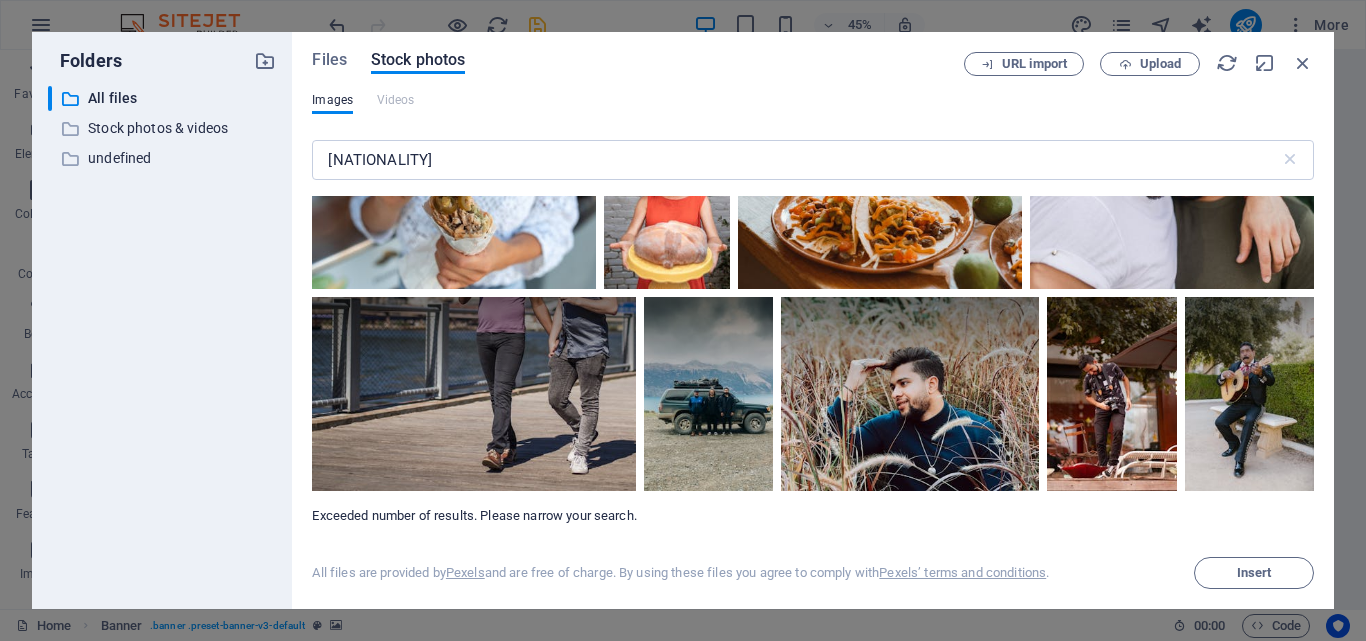 drag, startPoint x: 1314, startPoint y: 513, endPoint x: 1315, endPoint y: 477, distance: 36.013885 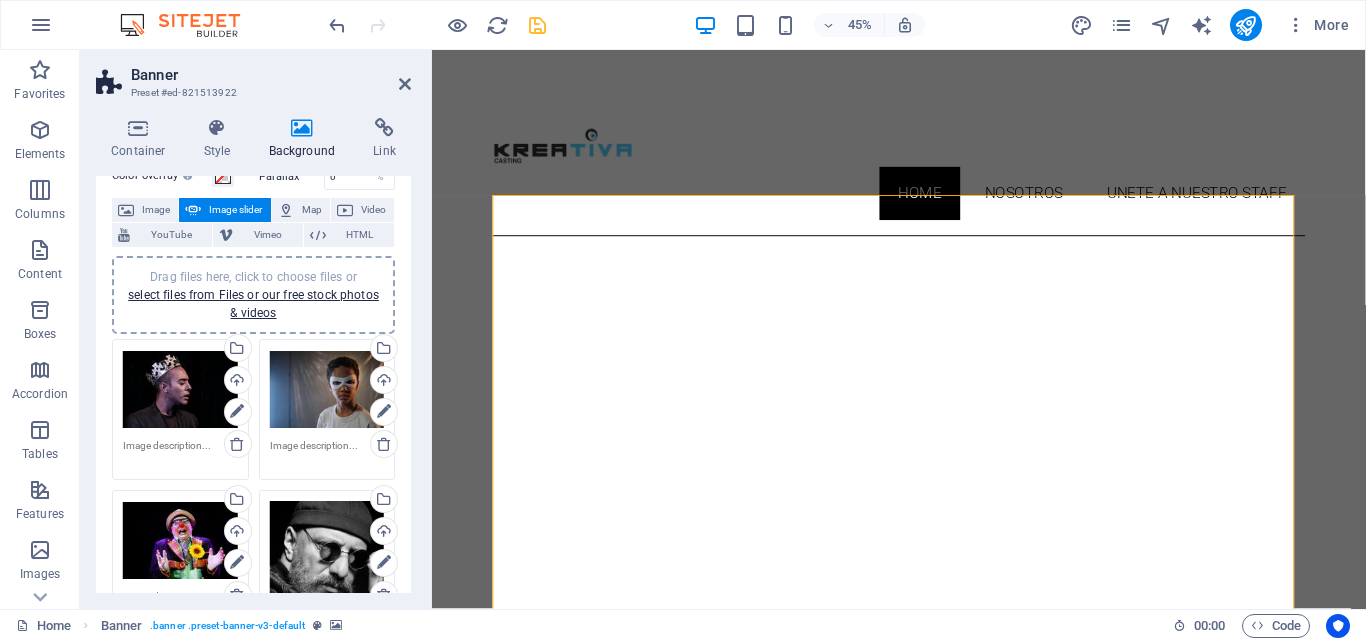 drag, startPoint x: 1358, startPoint y: 534, endPoint x: 1359, endPoint y: 524, distance: 10.049875 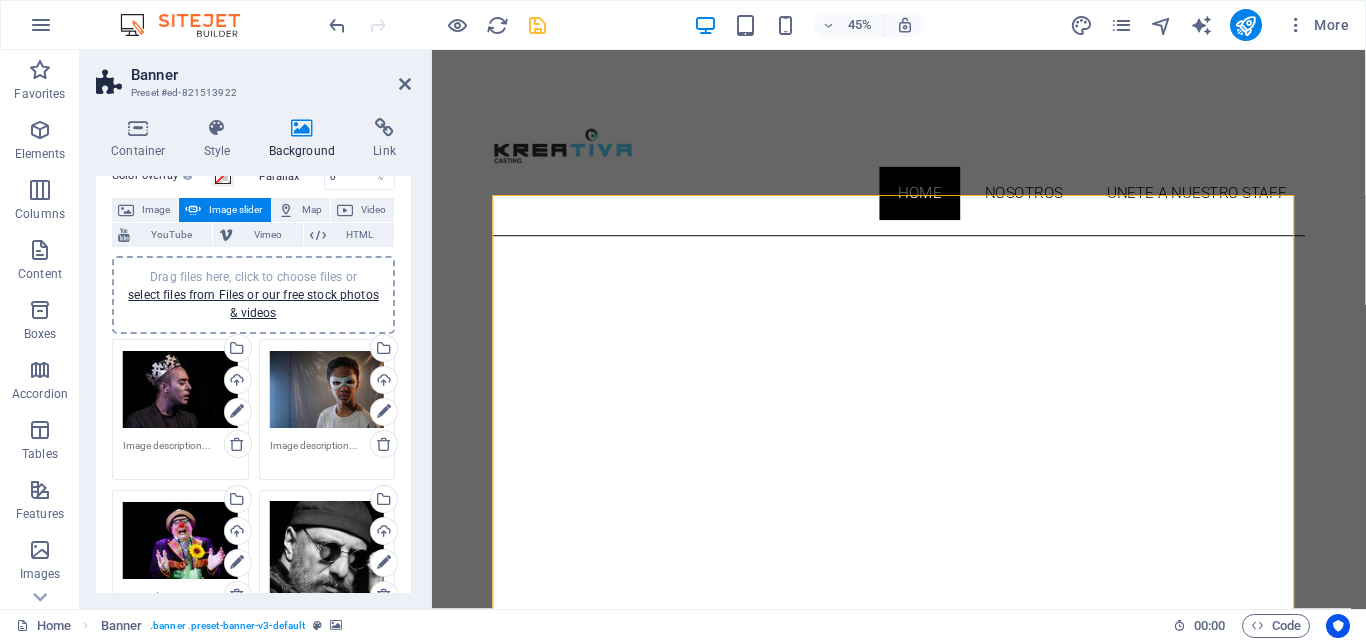 click on "Skip to main content
Home NOSOTROS unete a nuestro staff Drop content here or  Add elements  Paste clipboard youtube Click aquí instagram click aquí facebook click aquí Social Youtube Instagram Facebook Contrata nuestros servicios   castingkreativa@gmail.com Legal Notice Privacy" at bounding box center [923, 3462] 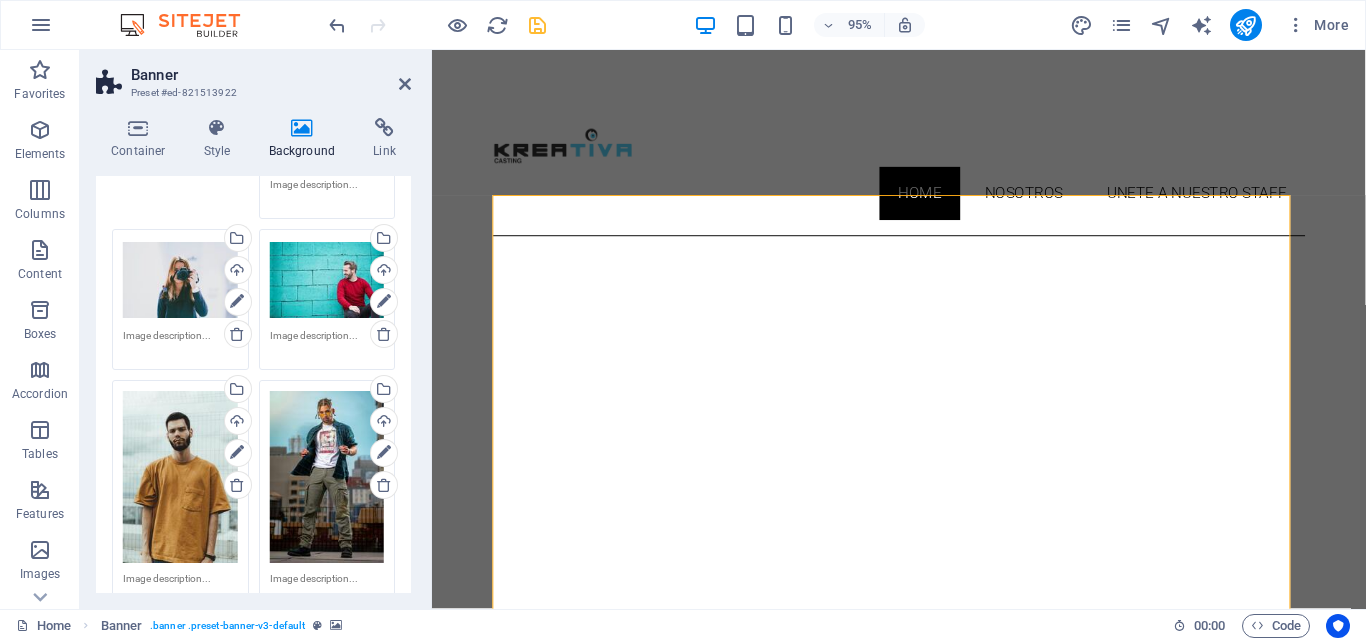 scroll, scrollTop: 1212, scrollLeft: 0, axis: vertical 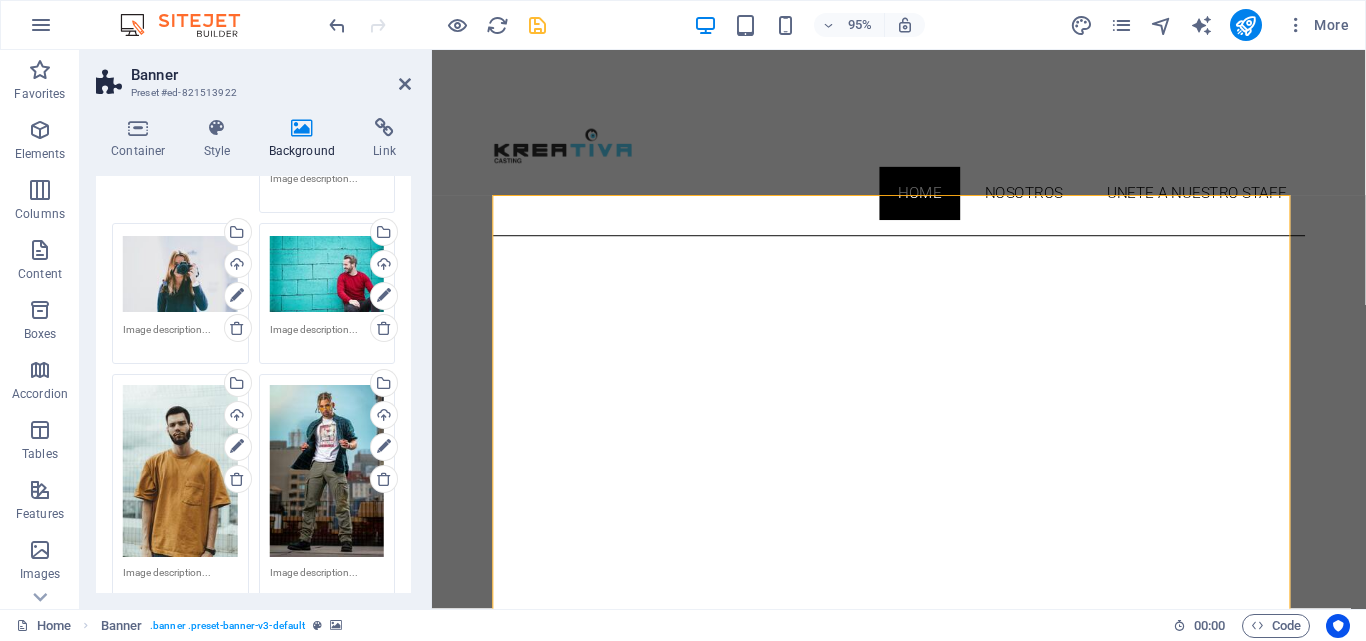 drag, startPoint x: 407, startPoint y: 230, endPoint x: 24, endPoint y: 396, distance: 417.42664 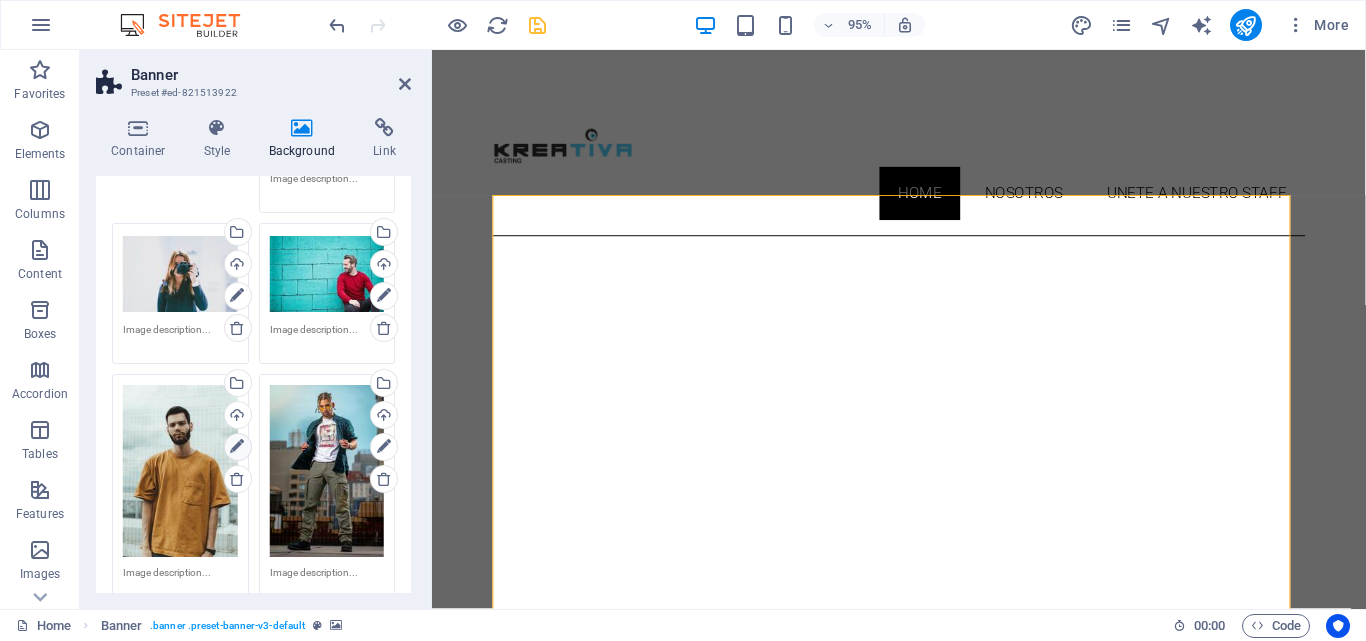click at bounding box center (237, 447) 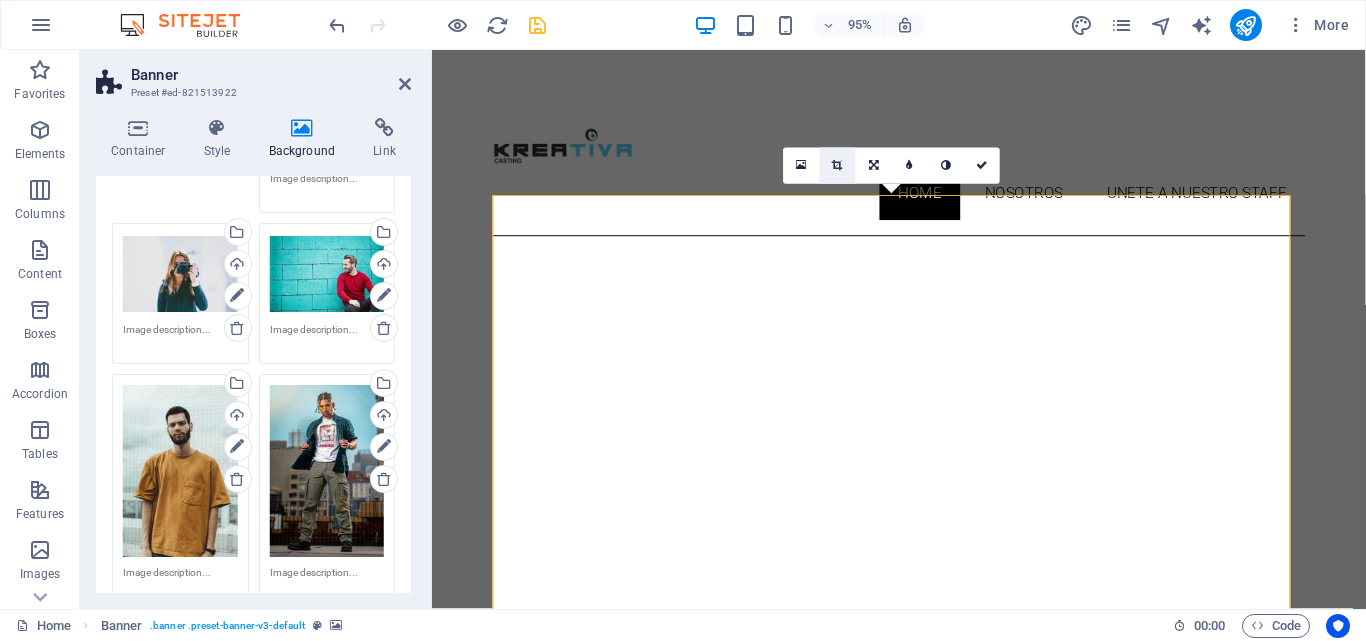 click at bounding box center [837, 165] 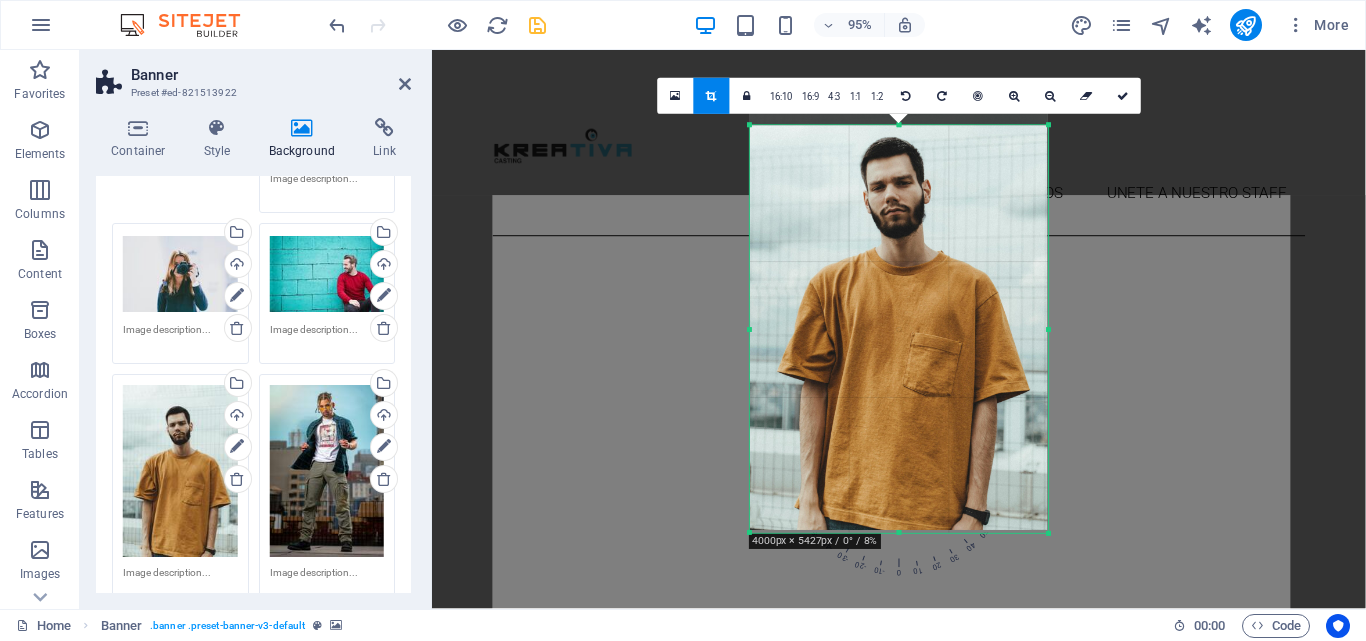 drag, startPoint x: 897, startPoint y: 134, endPoint x: 899, endPoint y: 153, distance: 19.104973 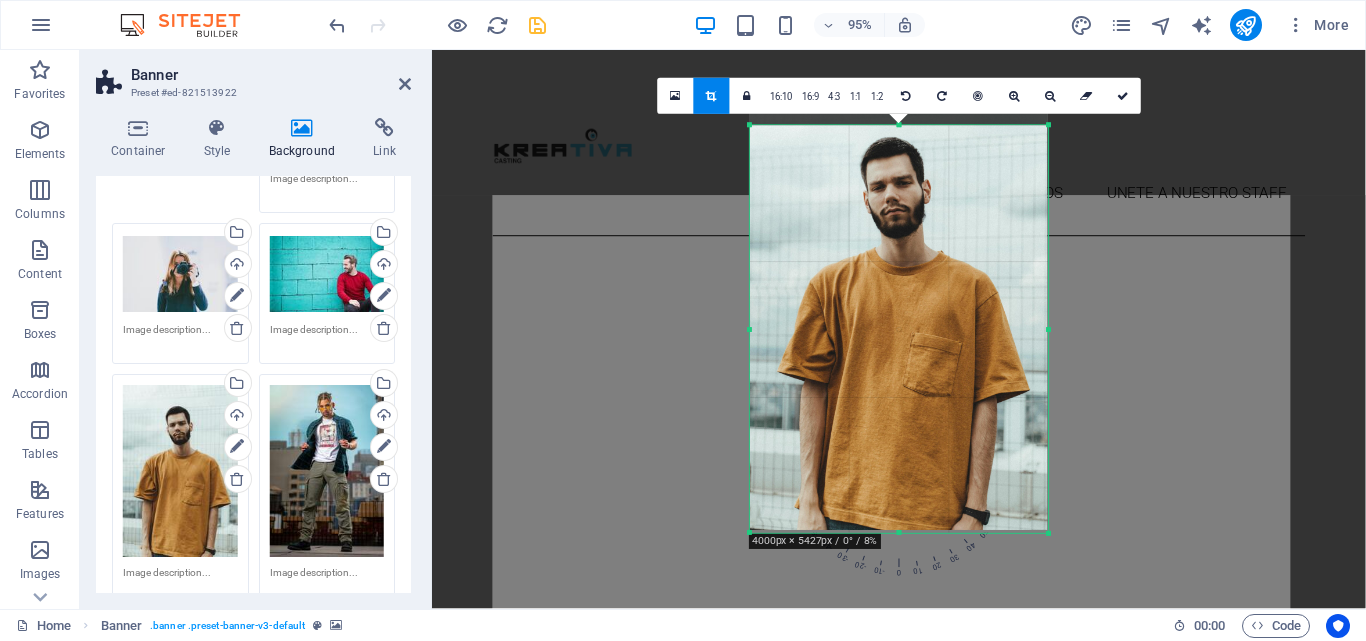click on "180 170 160 150 140 130 120 110 100 90 80 70 60 50 40 30 20 10 0 -10 -20 -30 -40 -50 -60 -70 -80 -90 -100 -110 -120 -130 -140 -150 -160 -170 4000px × 5427px / 0° / 8% 16:10 16:9 4:3 1:1 1:2 0" at bounding box center [899, 329] 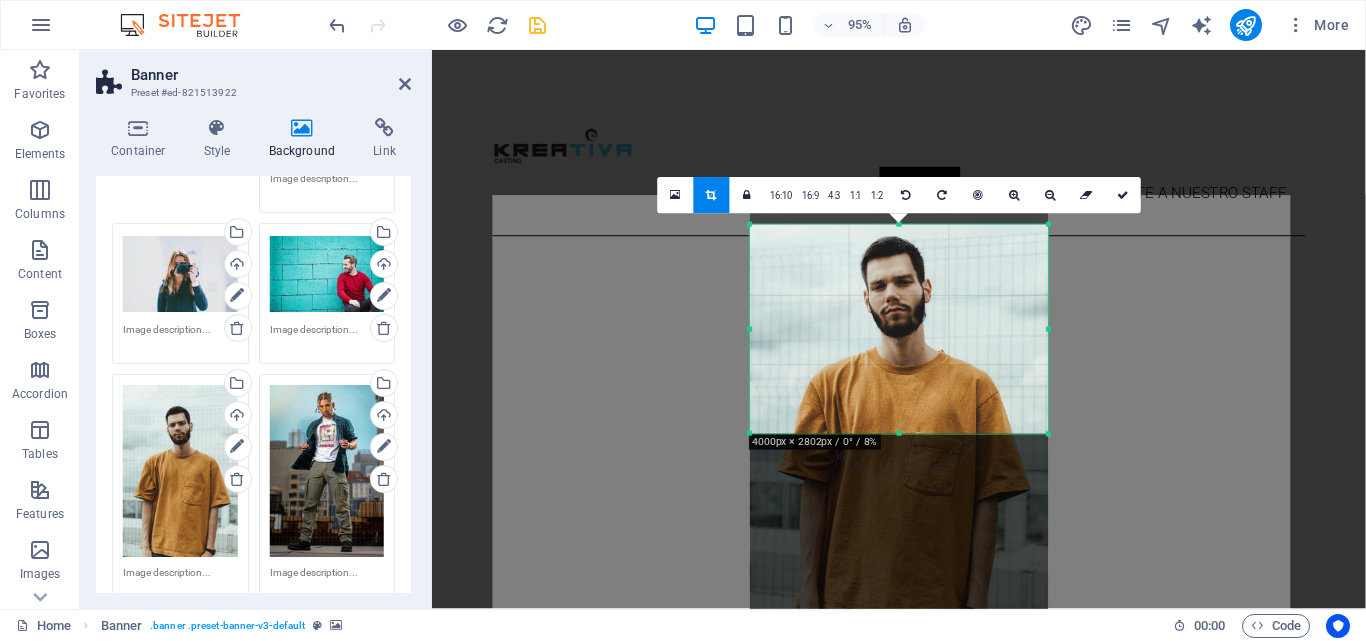 drag, startPoint x: 902, startPoint y: 442, endPoint x: 916, endPoint y: 324, distance: 118.82761 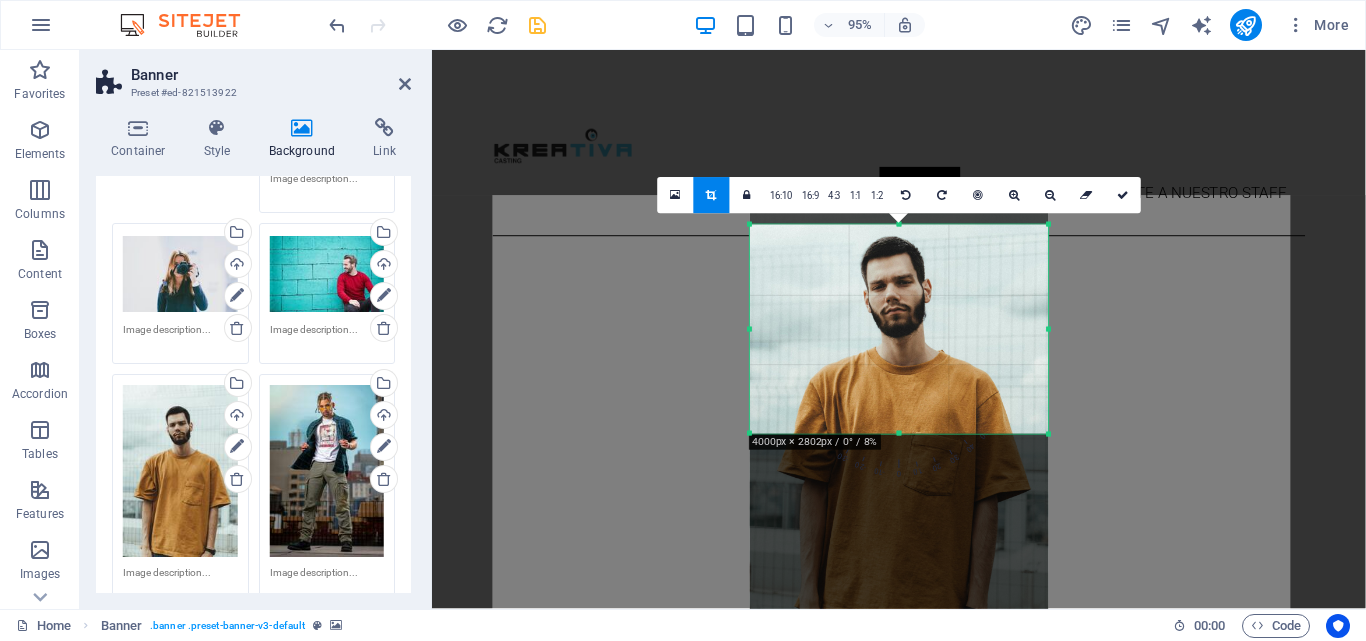 click on "180 170 160 150 140 130 120 110 100 90 80 70 60 50 40 30 20 10 0 -10 -20 -30 -40 -50 -60 -70 -80 -90 -100 -110 -120 -130 -140 -150 -160 -170 4000px × 2802px / 0° / 8% 16:10 16:9 4:3 1:1 1:2 0" at bounding box center [899, 329] 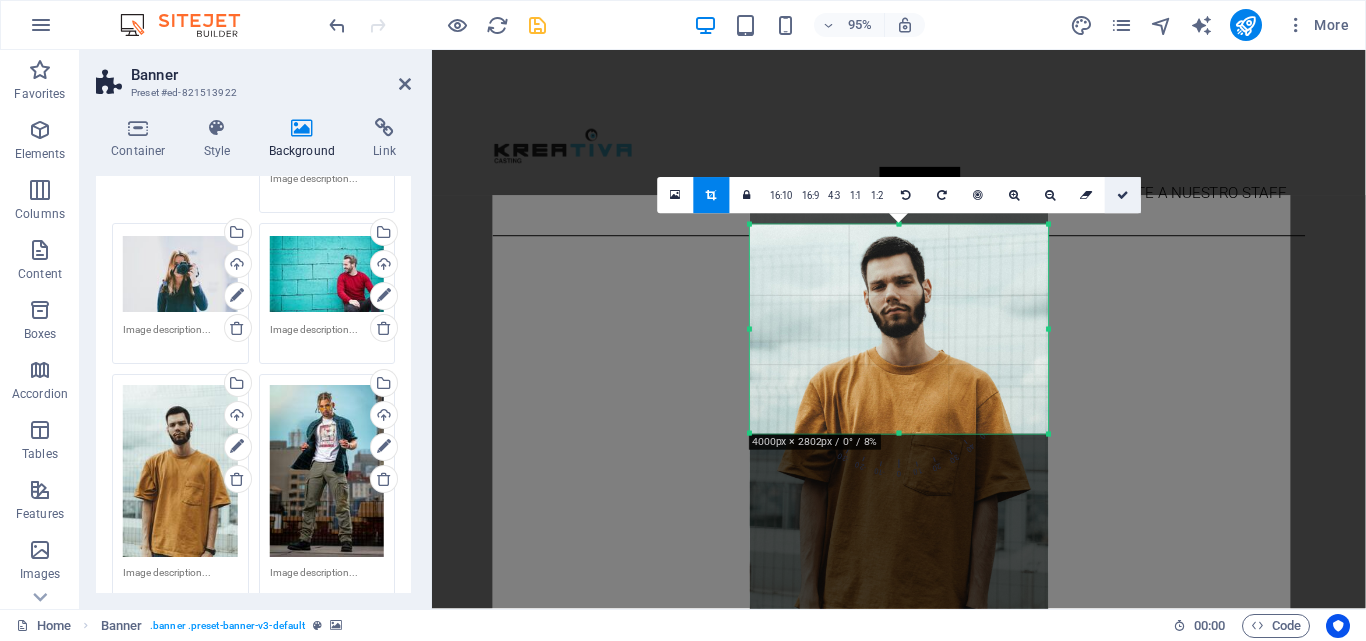 click at bounding box center (1123, 195) 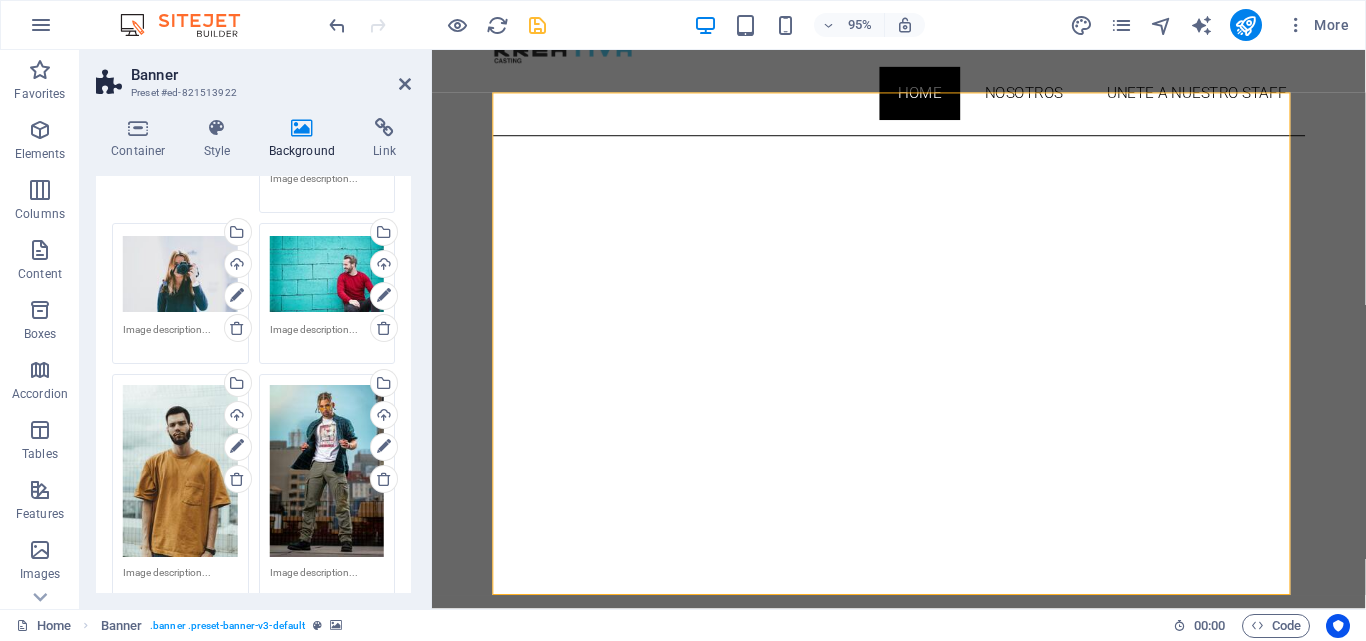 scroll, scrollTop: 110, scrollLeft: 0, axis: vertical 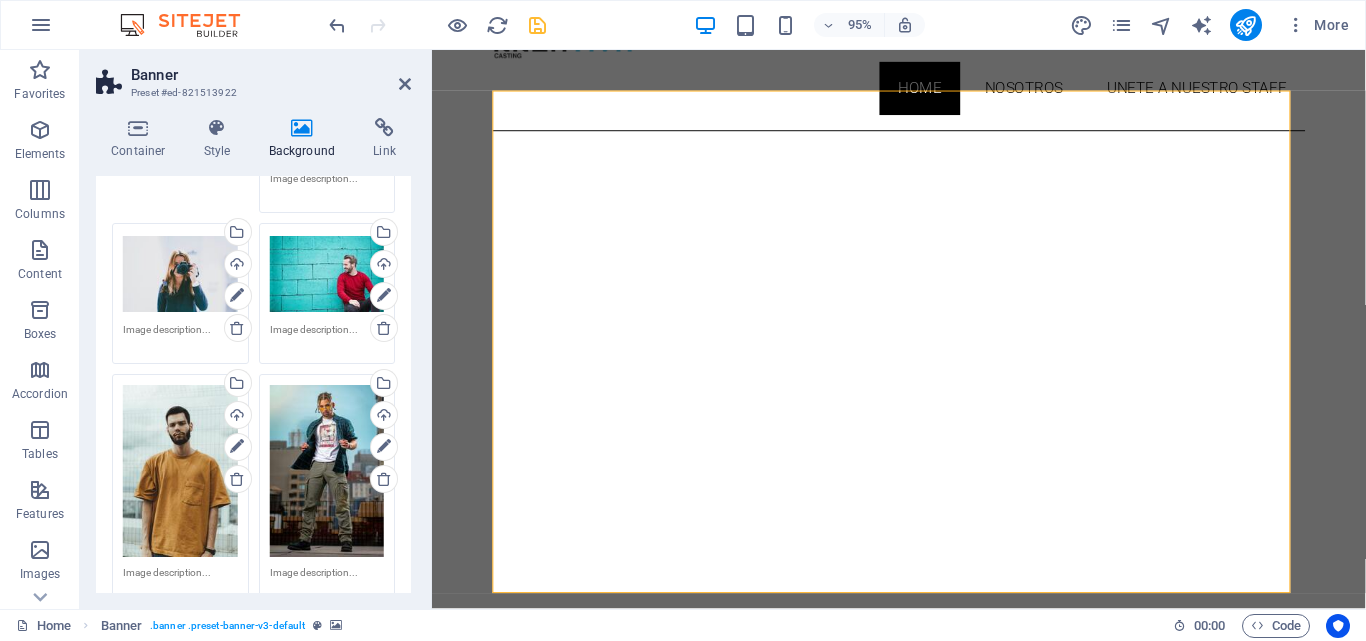 click on "Drag files here, click to choose files or select files from Files or our free stock photos & videos" at bounding box center [327, 471] 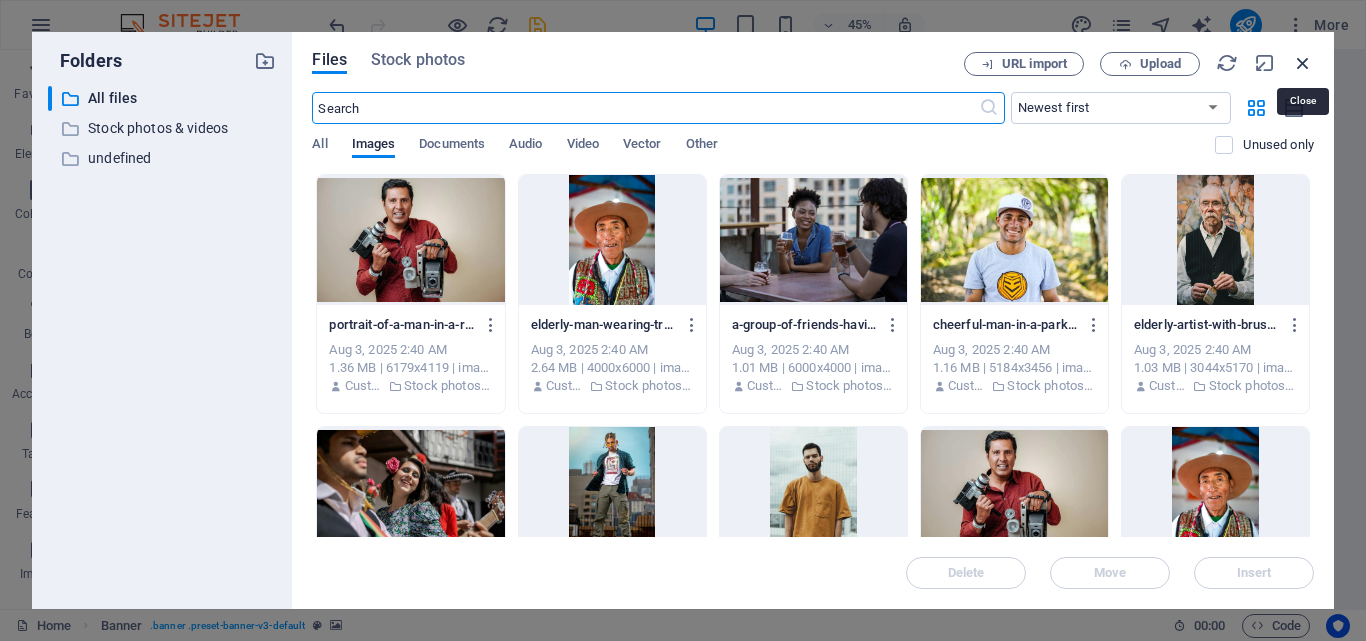 click at bounding box center [1303, 63] 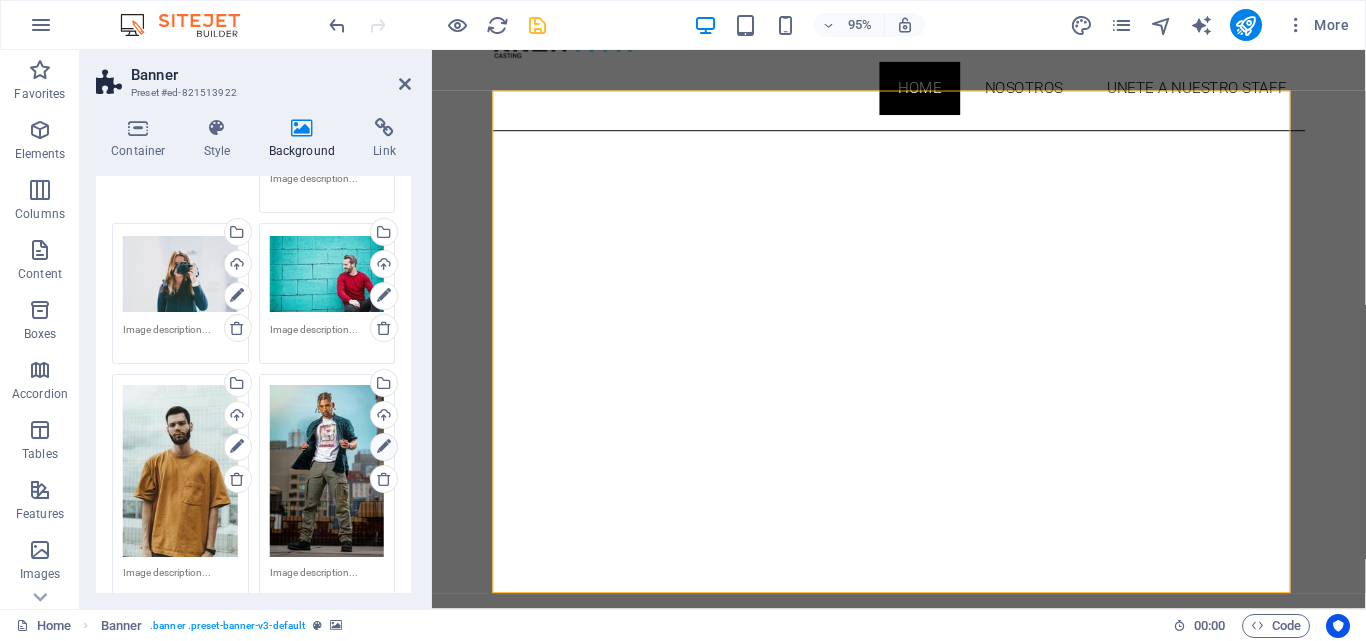 click at bounding box center (384, 447) 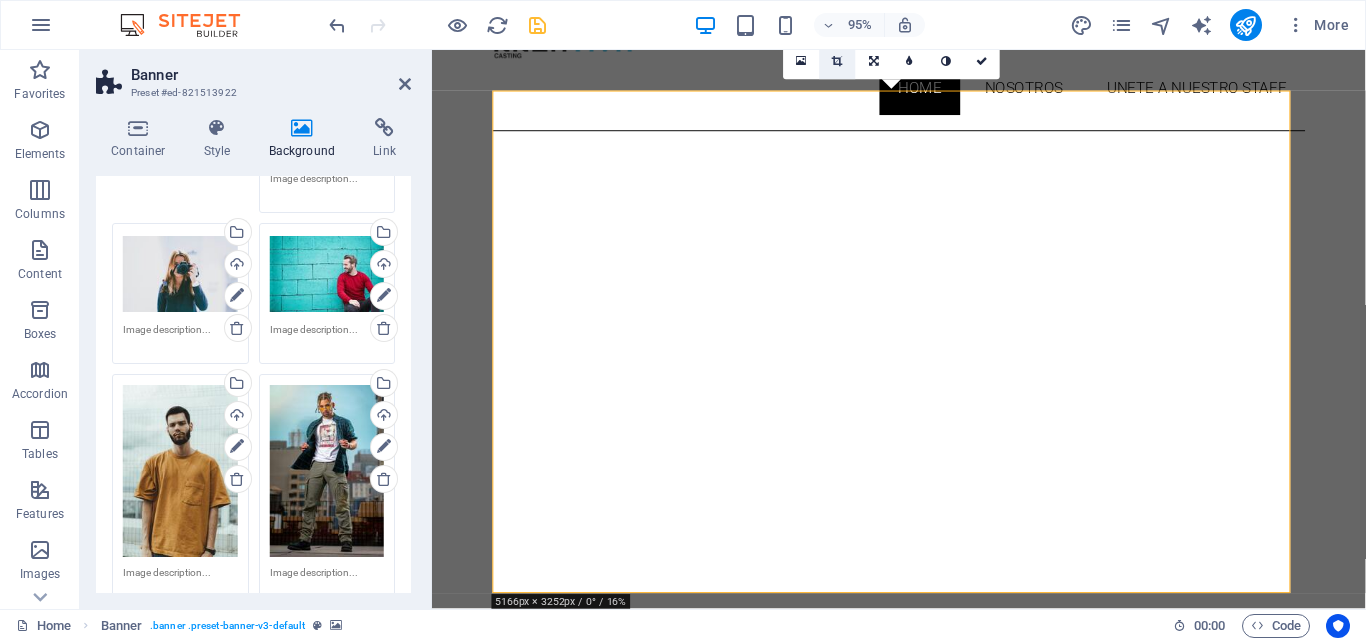 click at bounding box center (837, 61) 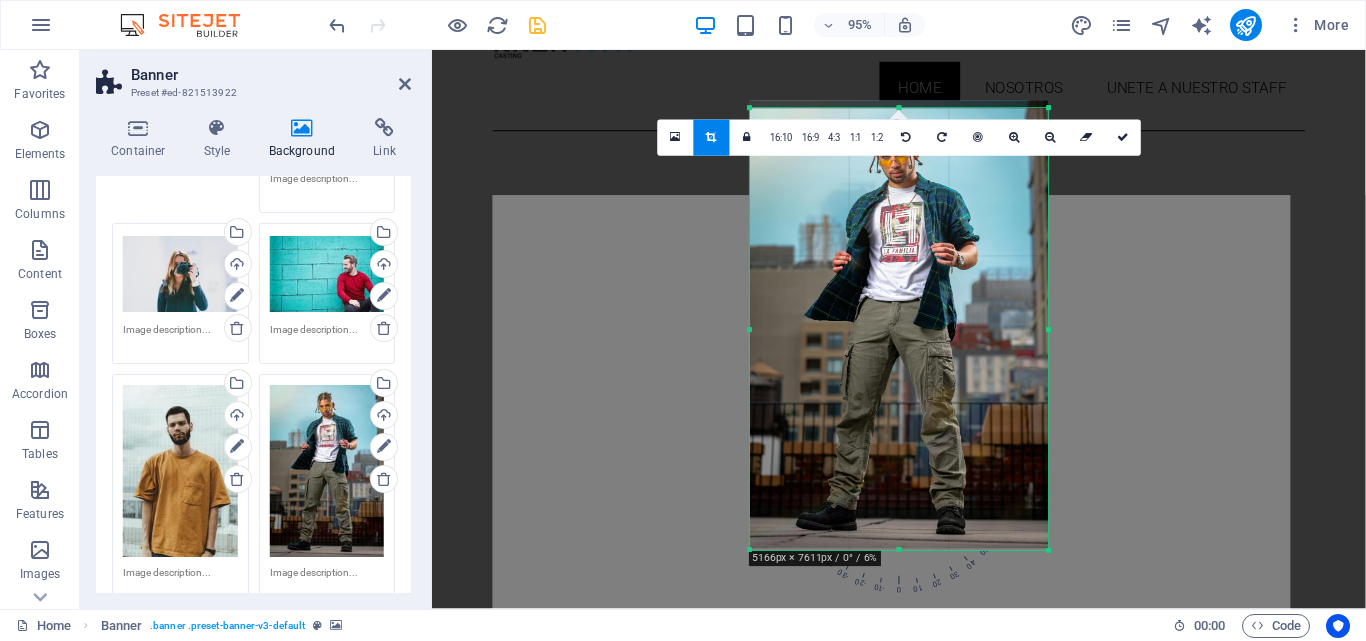 click at bounding box center (899, 108) 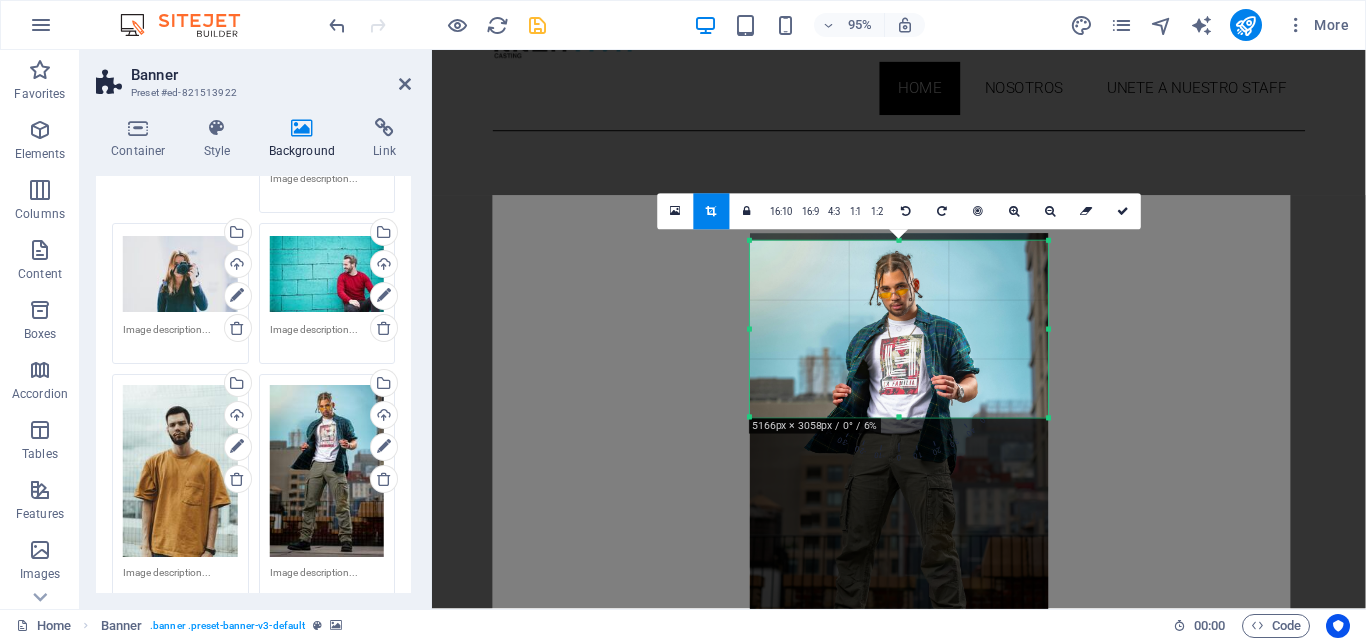 drag, startPoint x: 898, startPoint y: 548, endPoint x: 952, endPoint y: 271, distance: 282.21445 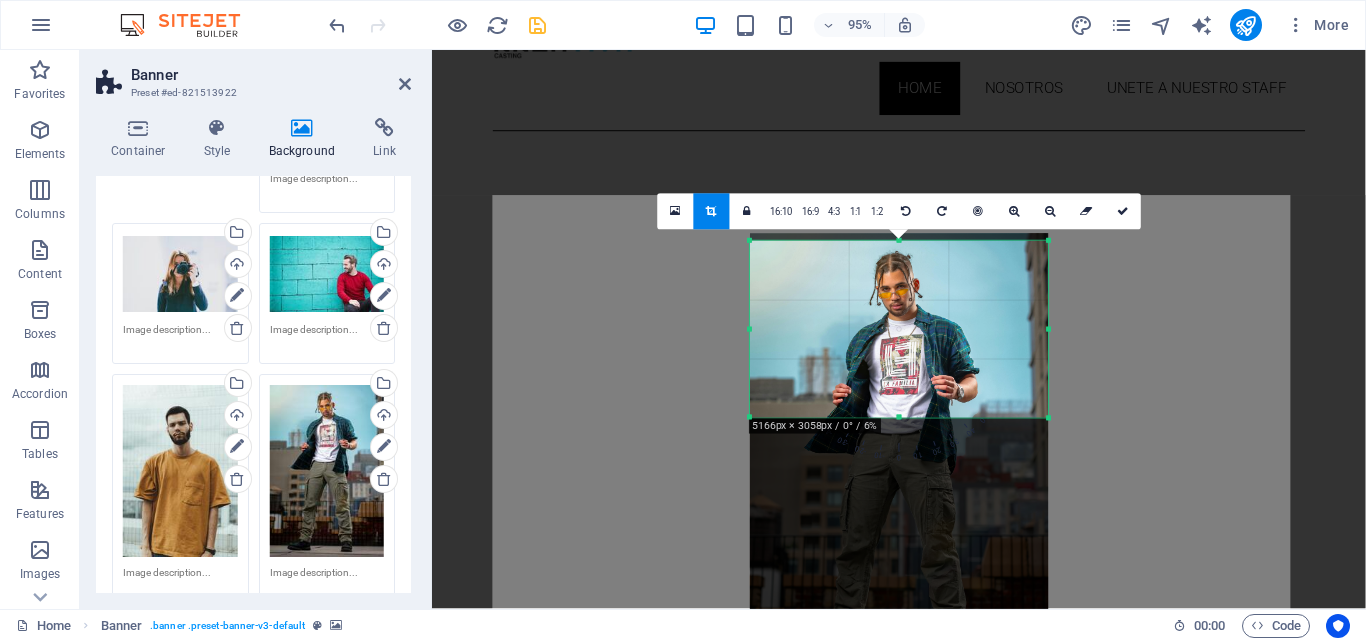 click on "180 170 160 150 140 130 120 110 100 90 80 70 60 50 40 30 20 10 0 -10 -20 -30 -40 -50 -60 -70 -80 -90 -100 -110 -120 -130 -140 -150 -160 -170 5166px × 3058px / 0° / 6% 16:10 16:9 4:3 1:1 1:2 0" at bounding box center (899, 329) 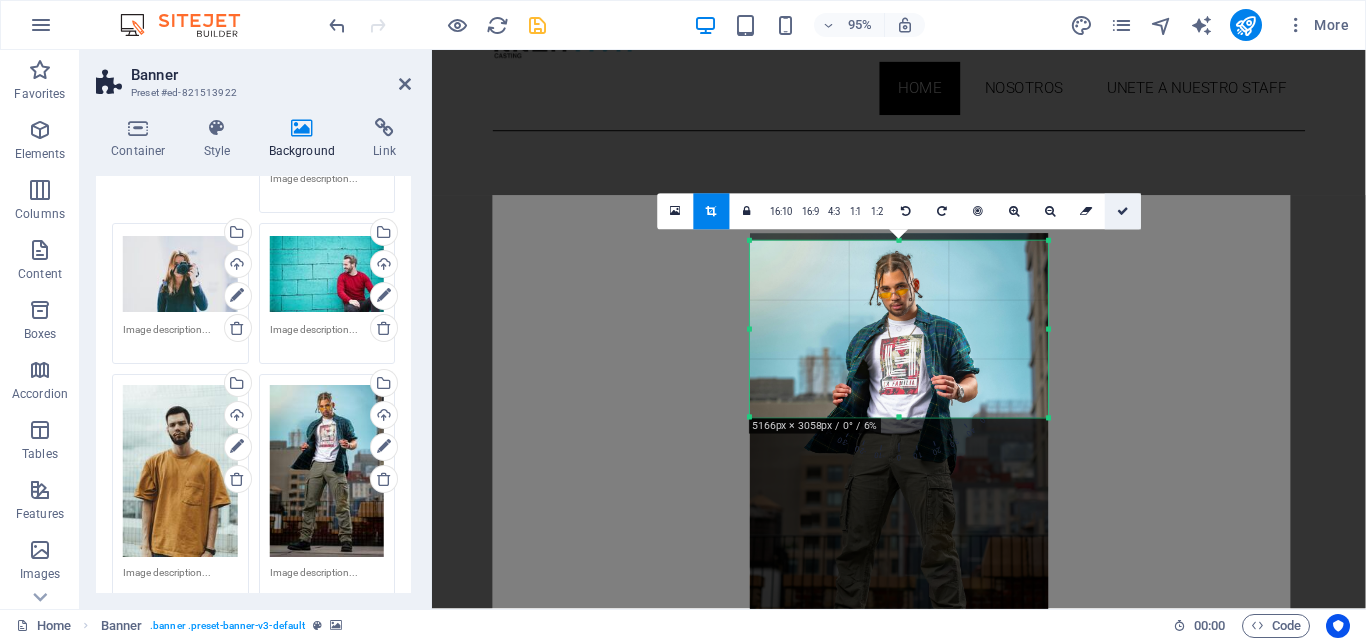 click at bounding box center [1123, 211] 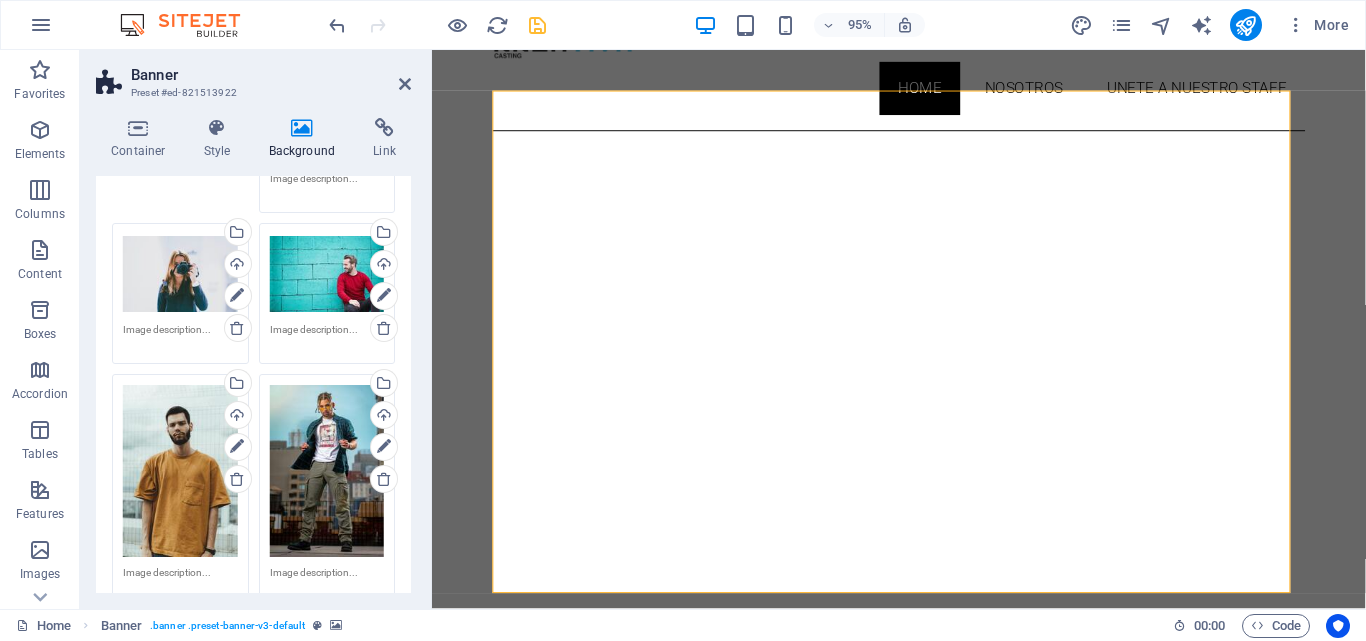 drag, startPoint x: 406, startPoint y: 376, endPoint x: 410, endPoint y: 407, distance: 31.257 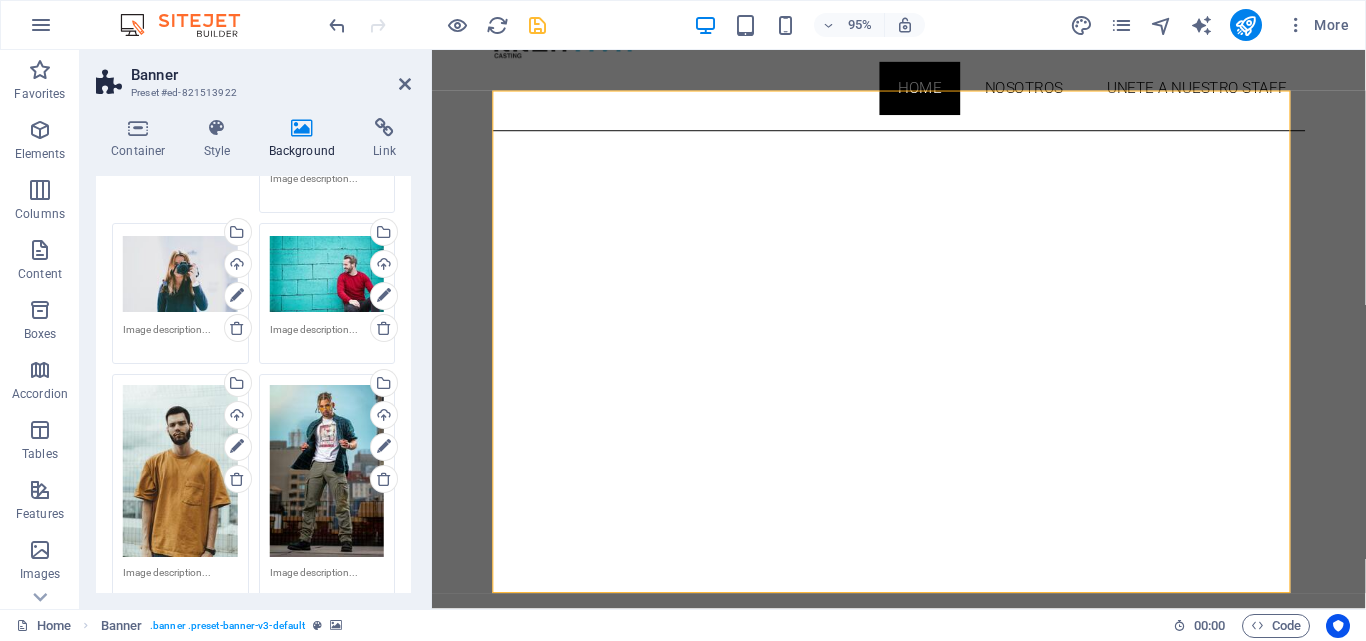 click on "Background None Color / Gradient Element Stretch background to full-width Color overlay Places an overlay over the background to colorize it Parallax 0 % Image Image slider Map Video YouTube Vimeo HTML Drag files here, click to choose files or select files from Files or our free stock photos & videos Drag files here, click to choose files or select files from Files or our free stock photos & videos Select files from the file manager, stock photos, or upload file(s) Upload Drag files here, click to choose files or select files from Files or our free stock photos & videos Select files from the file manager, stock photos, or upload file(s) Upload Drag files here, click to choose files or select files from Files or our free stock photos & videos Select files from the file manager, stock photos, or upload file(s) Upload Drag files here, click to choose files or select files from Files or our free stock photos & videos Select files from the file manager, stock photos, or upload file(s) Upload Upload Upload Upload 1" at bounding box center [253, 384] 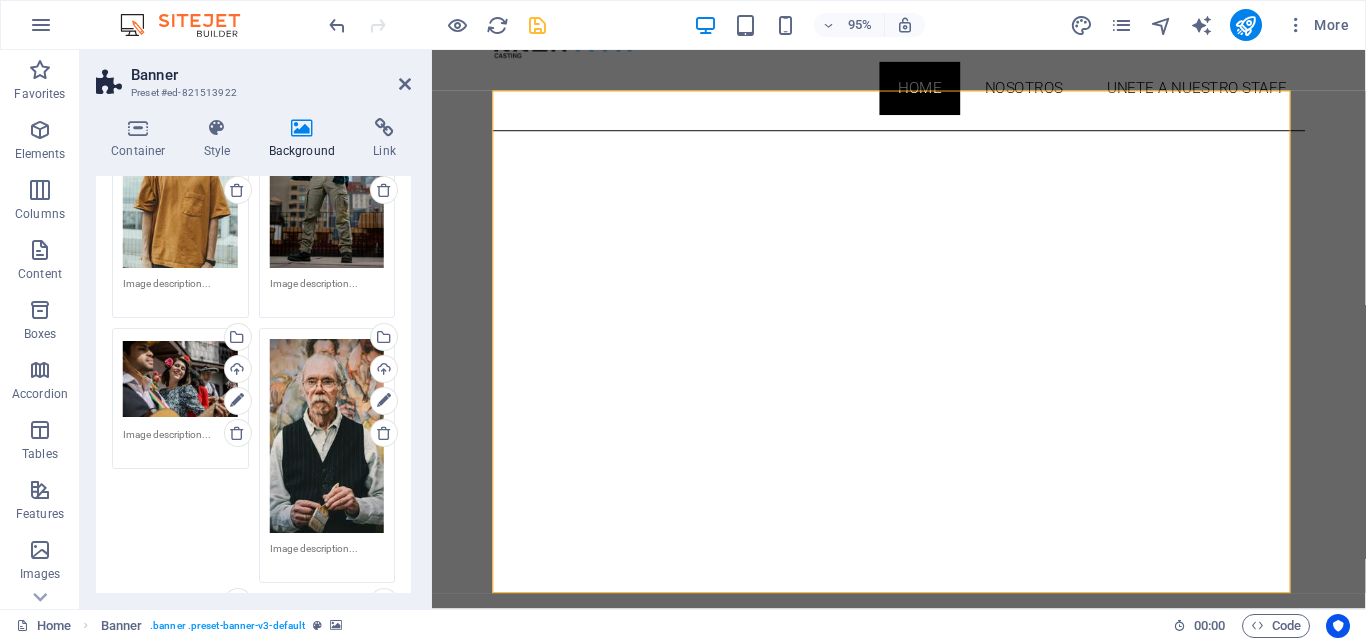 scroll, scrollTop: 1520, scrollLeft: 0, axis: vertical 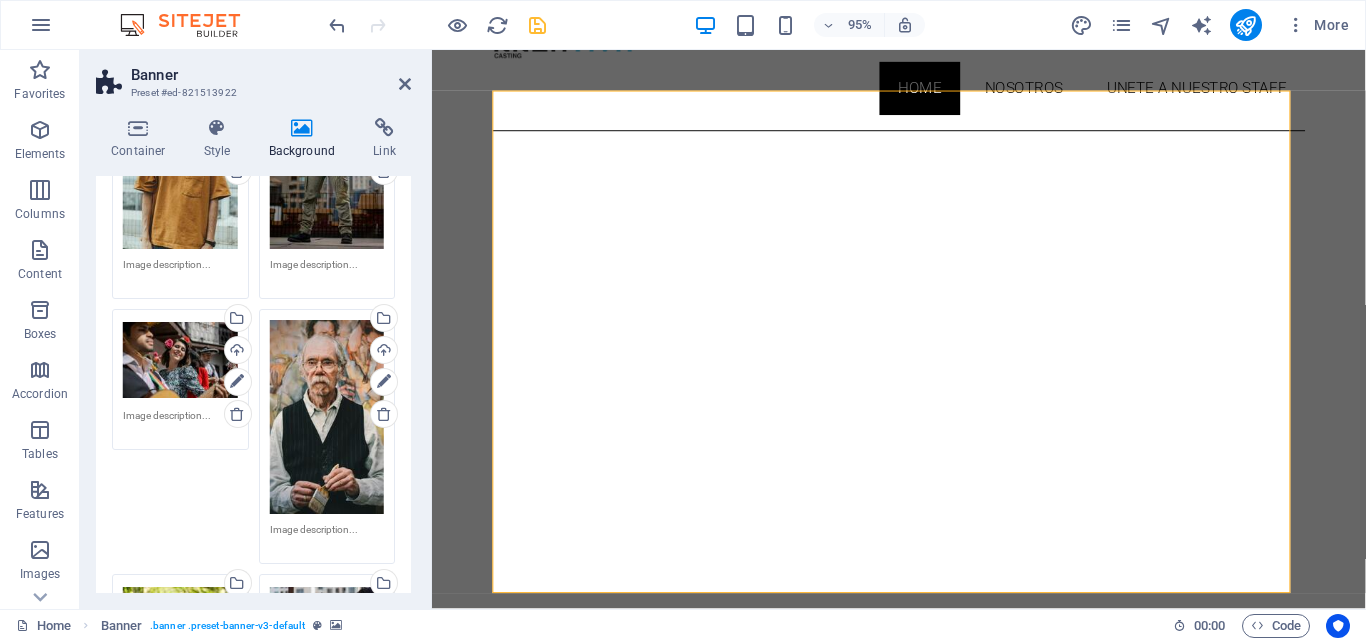 click on "Drag files here, click to choose files or select files from Files or our free stock photos & videos" at bounding box center [180, 360] 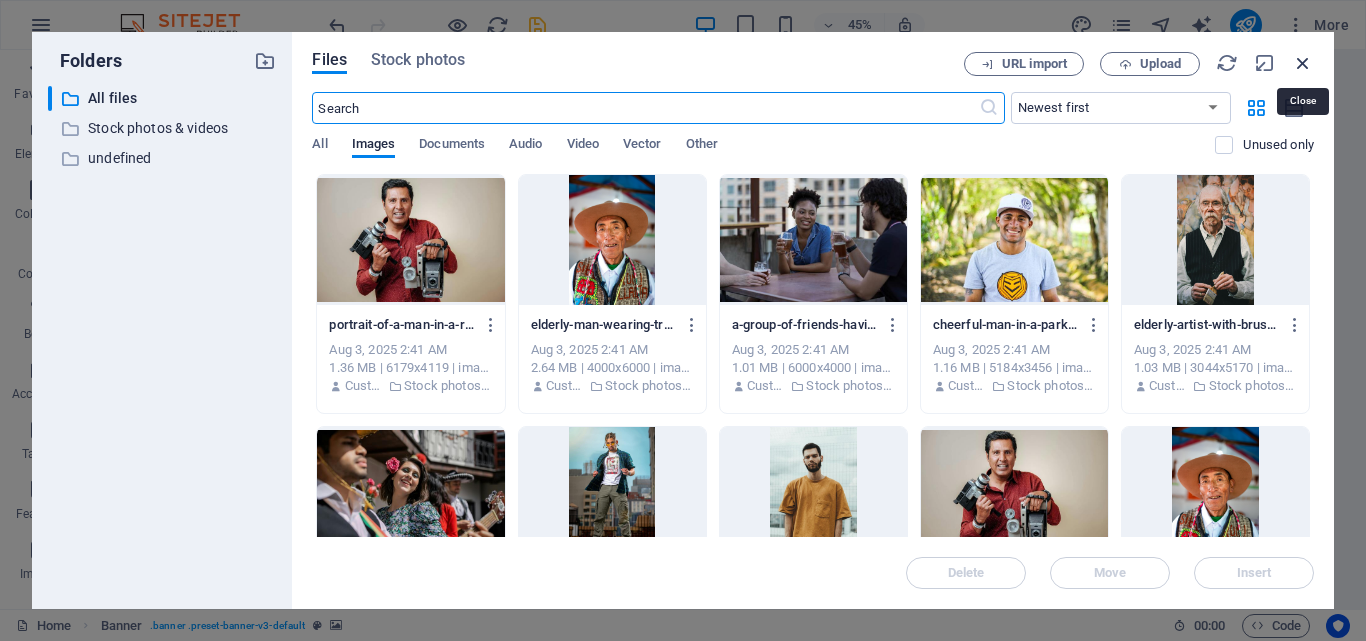 click at bounding box center (1303, 63) 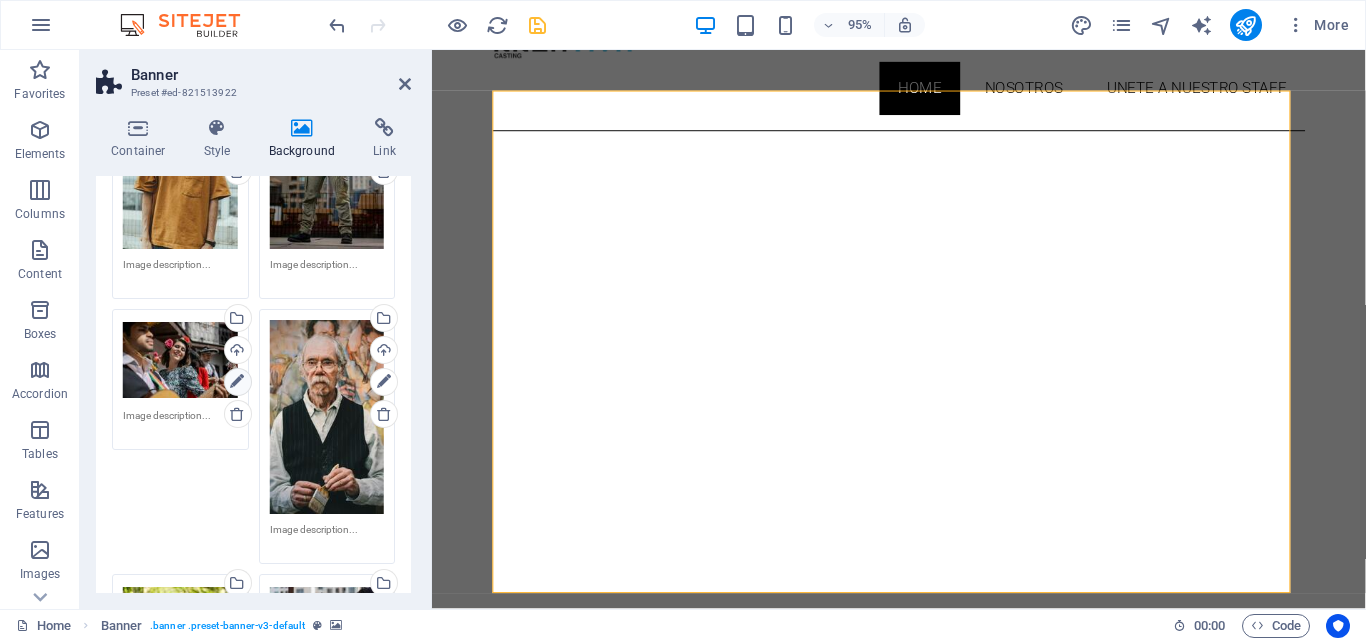 click at bounding box center [237, 382] 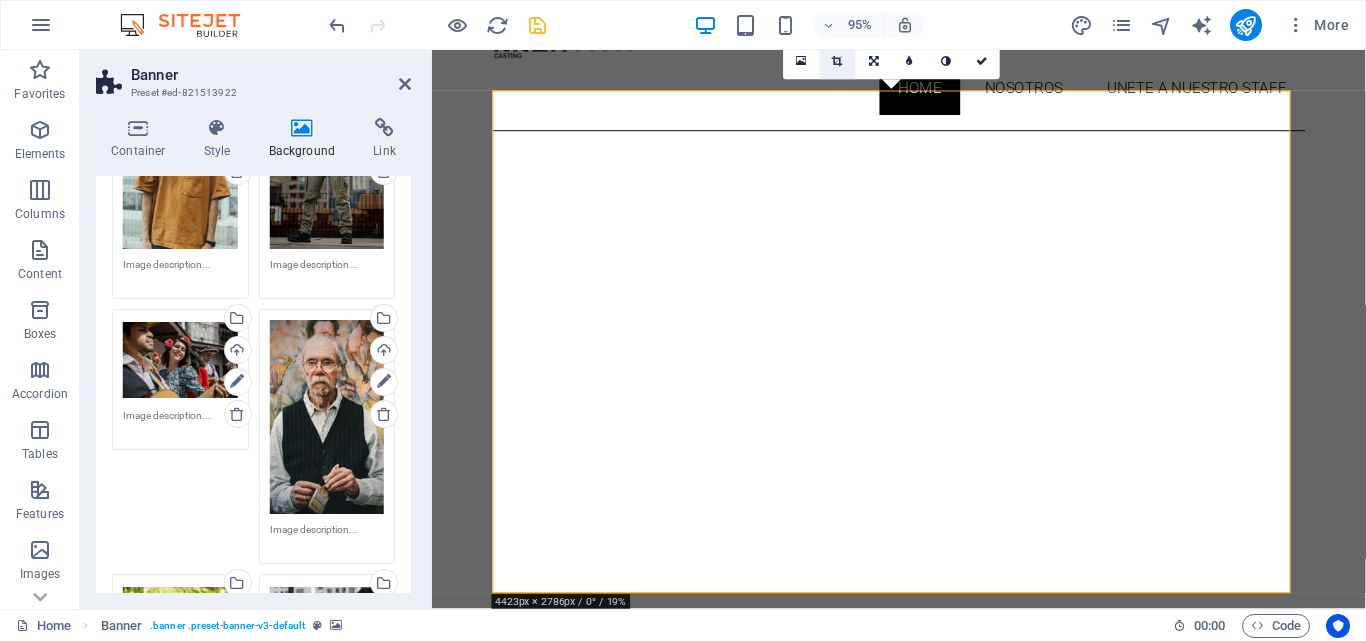 click at bounding box center (837, 61) 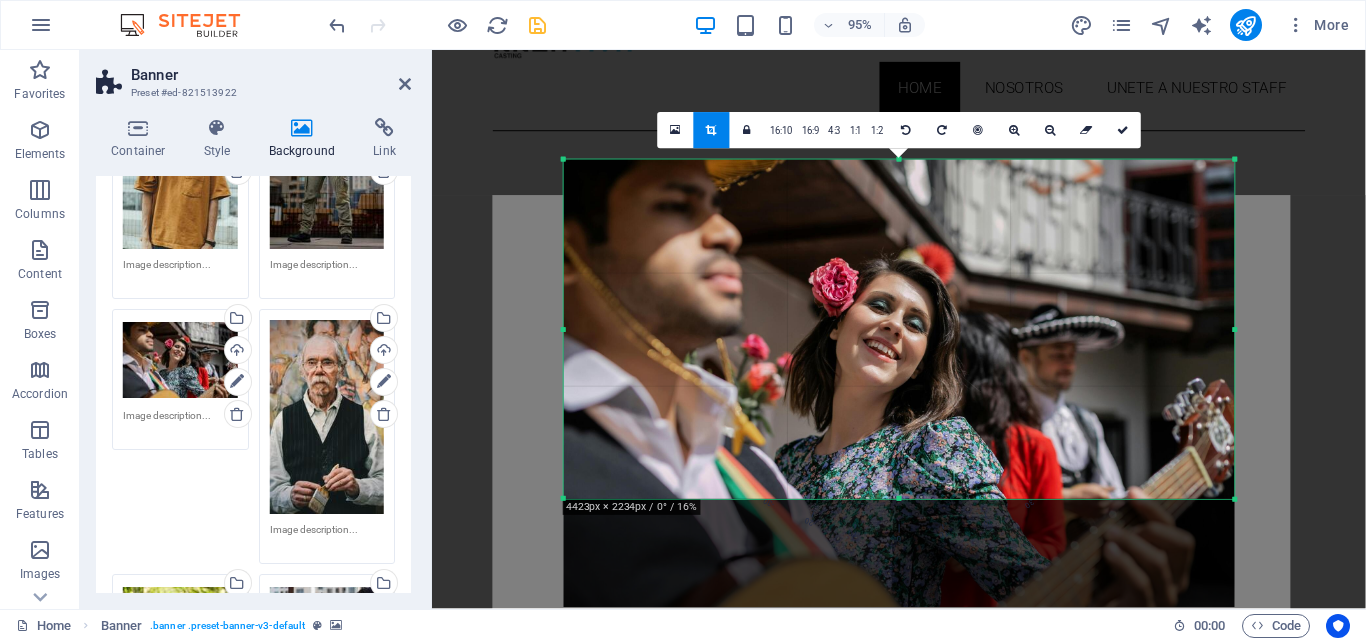 drag, startPoint x: 901, startPoint y: 553, endPoint x: 940, endPoint y: 438, distance: 121.433105 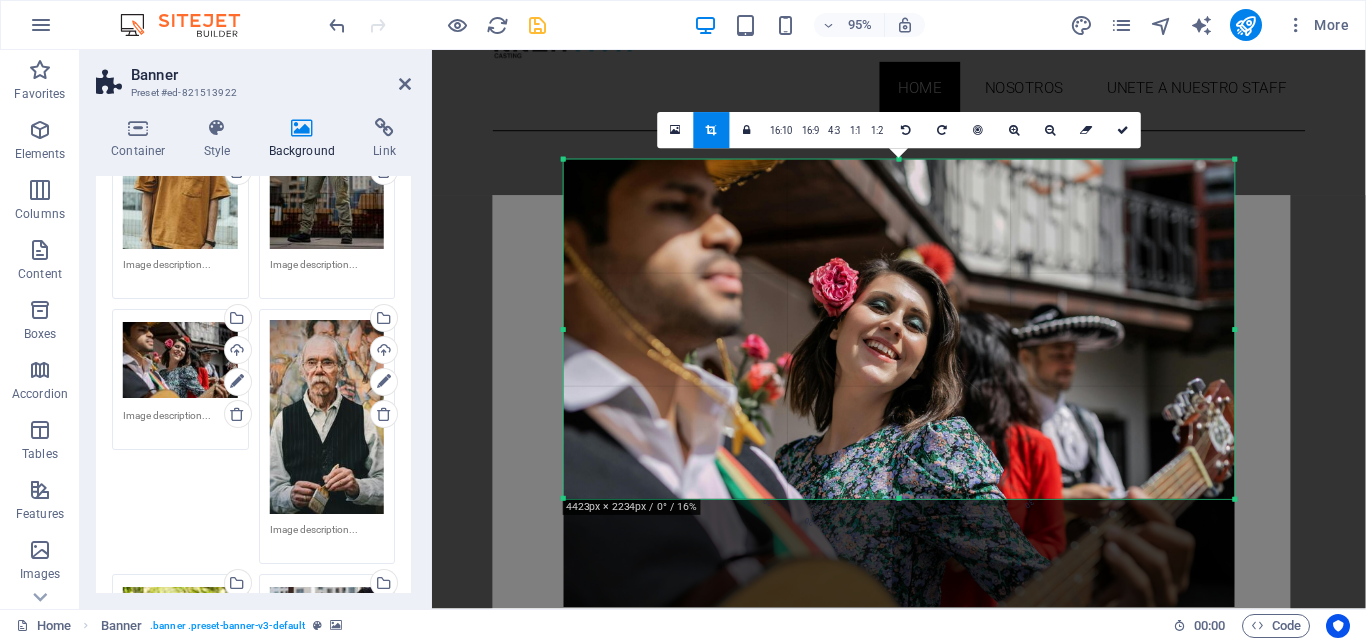 click on "180 170 160 150 140 130 120 110 100 90 80 70 60 50 40 30 20 10 0 -10 -20 -30 -40 -50 -60 -70 -80 -90 -100 -110 -120 -130 -140 -150 -160 -170 4423px × 2234px / 0° / 16% 16:10 16:9 4:3 1:1 1:2 0" at bounding box center [899, 329] 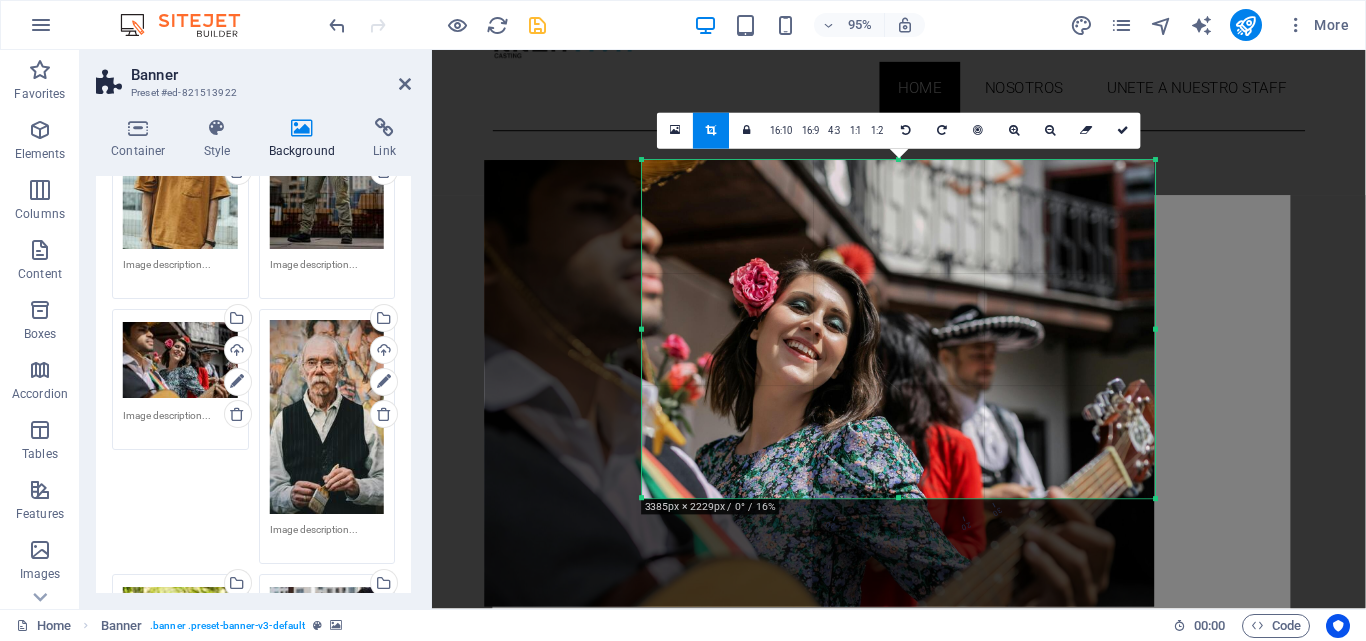 drag, startPoint x: 566, startPoint y: 331, endPoint x: 732, endPoint y: 350, distance: 167.08382 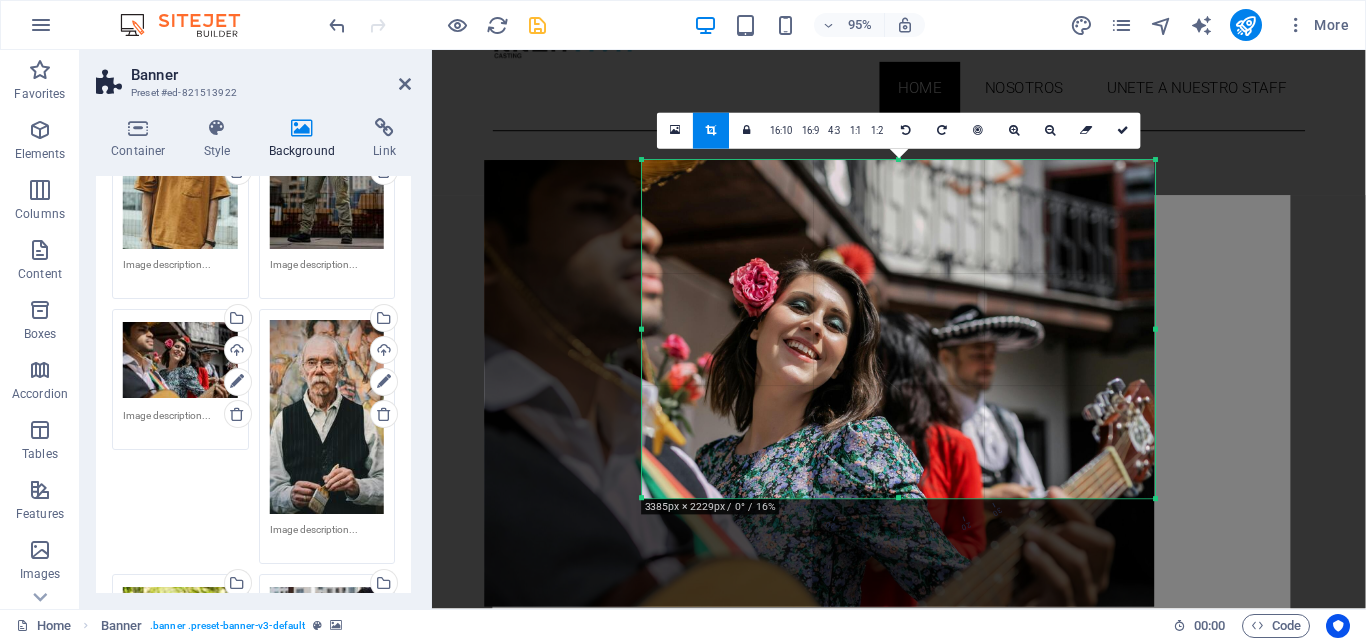 click on "180 170 160 150 140 130 120 110 100 90 80 70 60 50 40 30 20 10 0 -10 -20 -30 -40 -50 -60 -70 -80 -90 -100 -110 -120 -130 -140 -150 -160 -170 3385px × 2229px / 0° / 16% 16:10 16:9 4:3 1:1 1:2 0" at bounding box center [899, 330] 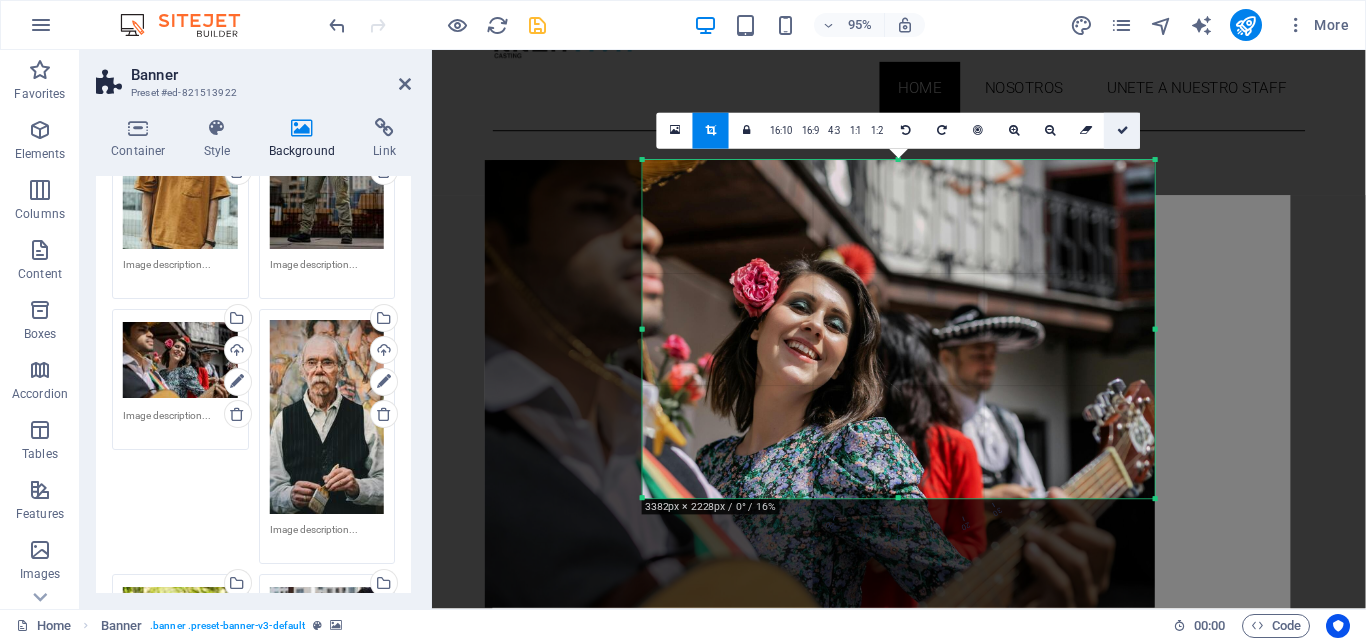 click at bounding box center [1123, 130] 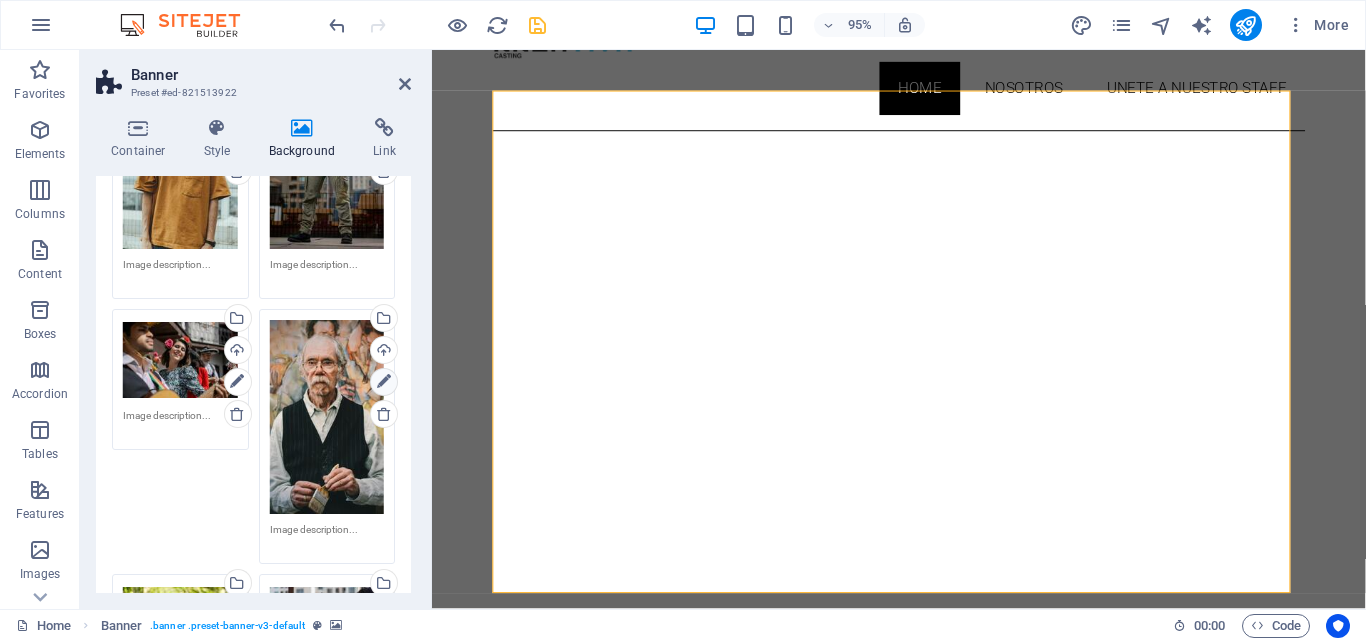 click at bounding box center (384, 382) 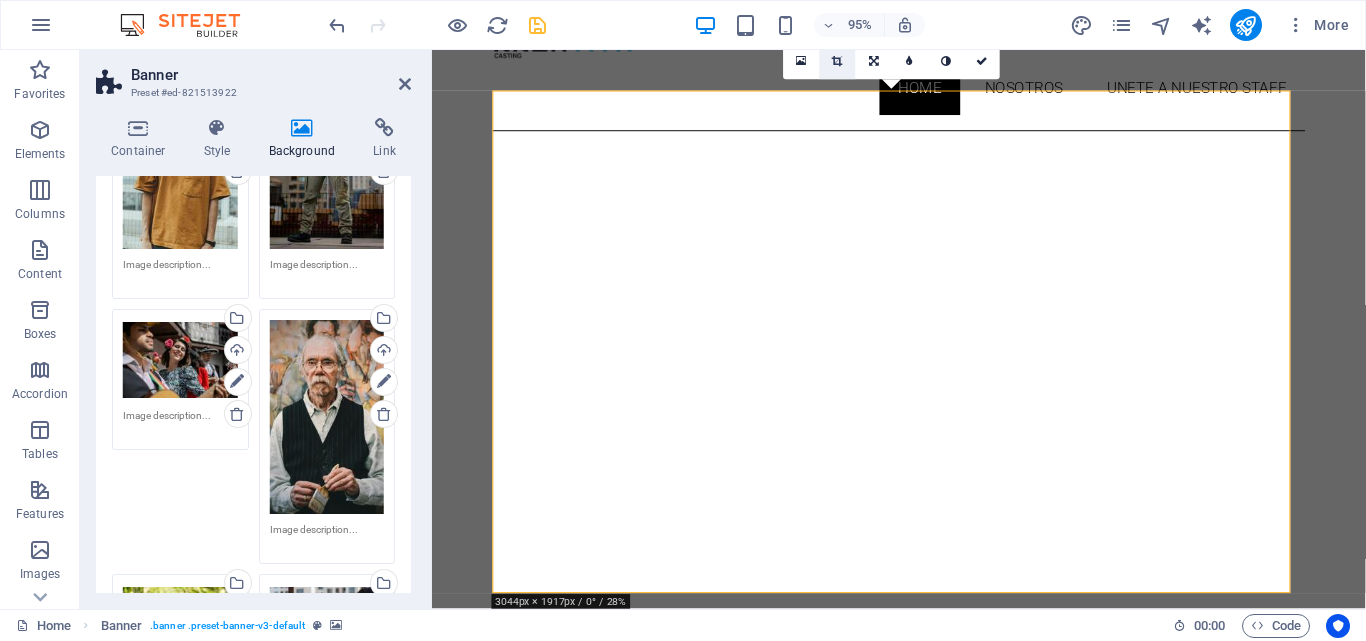 click at bounding box center [837, 61] 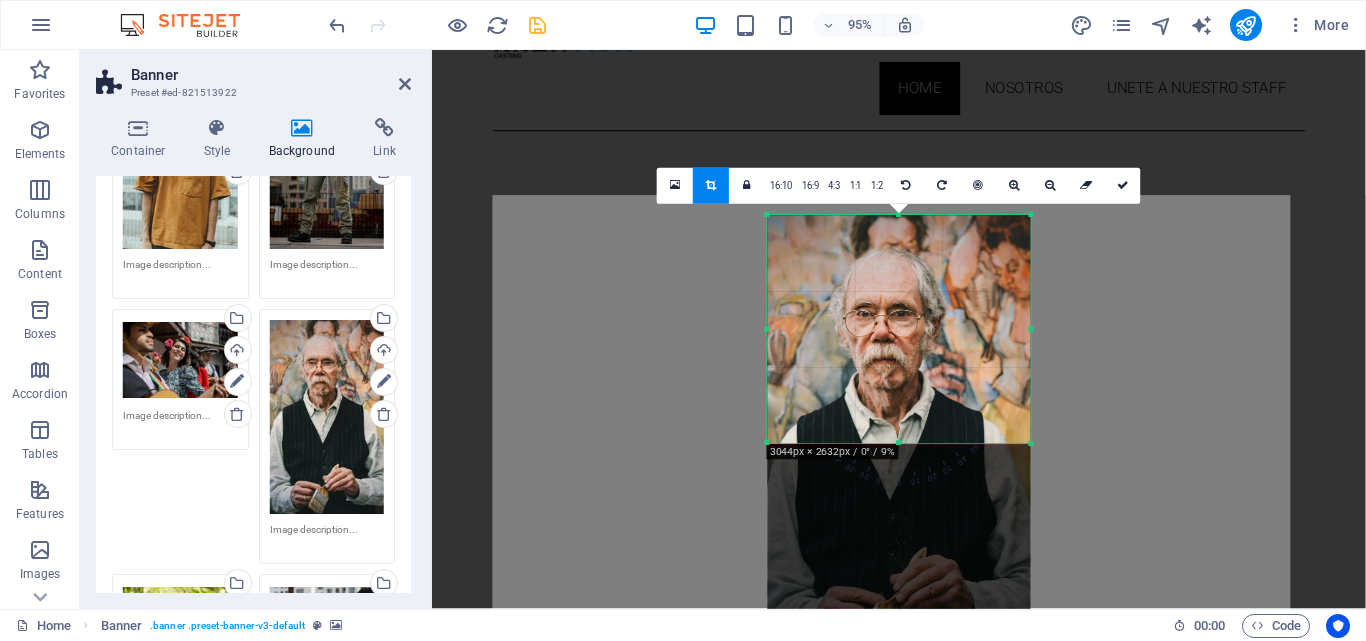 drag, startPoint x: 901, startPoint y: 553, endPoint x: 931, endPoint y: 322, distance: 232.93991 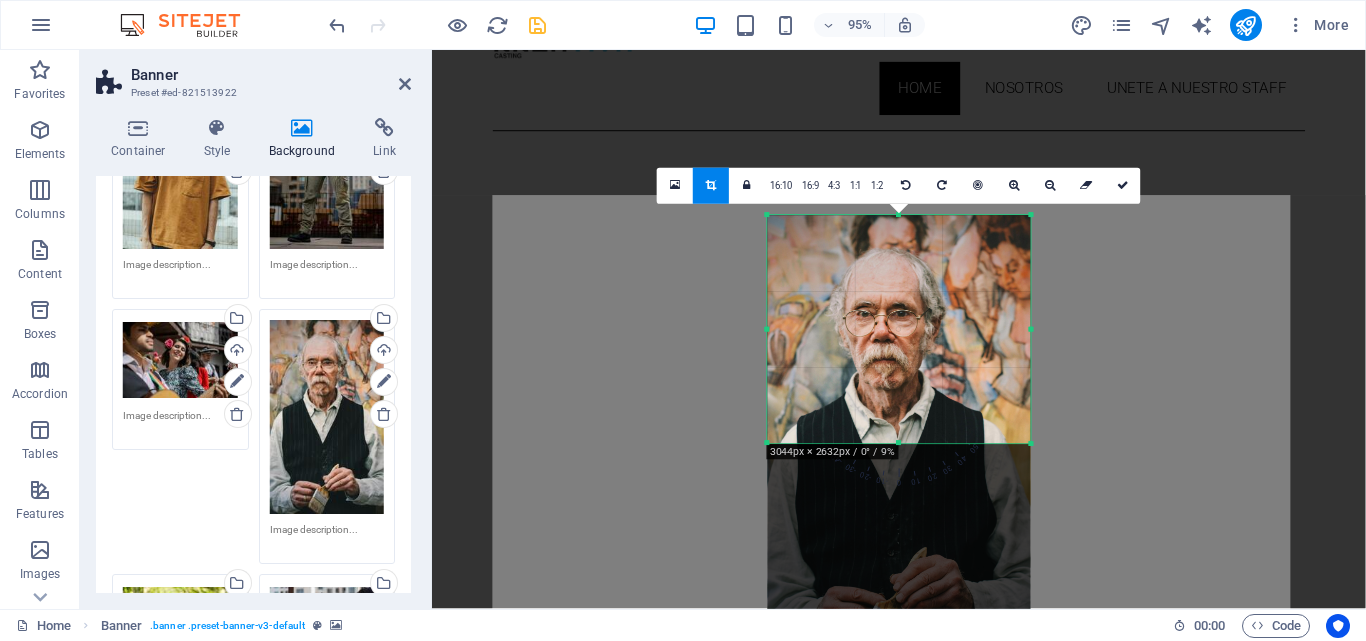 click on "180 170 160 150 140 130 120 110 100 90 80 70 60 50 40 30 20 10 0 -10 -20 -30 -40 -50 -60 -70 -80 -90 -100 -110 -120 -130 -140 -150 -160 -170 3044px × 2632px / 0° / 9% 16:10 16:9 4:3 1:1 1:2 0" at bounding box center (898, 330) 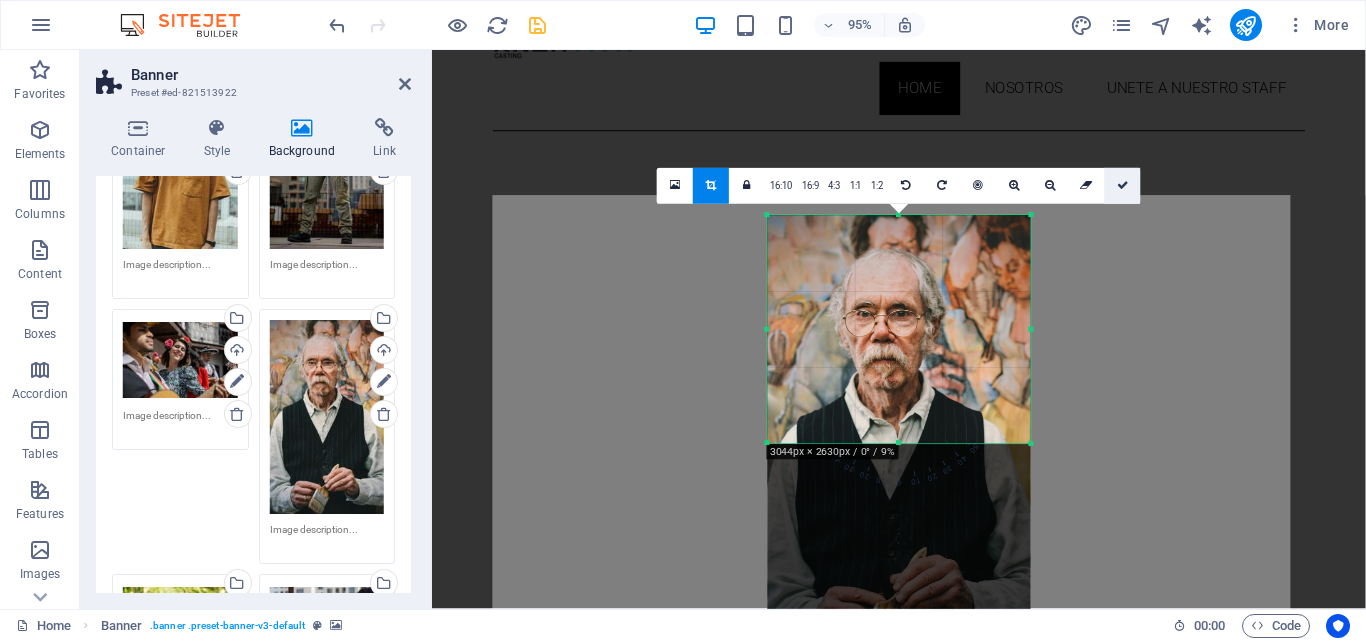click at bounding box center (1123, 185) 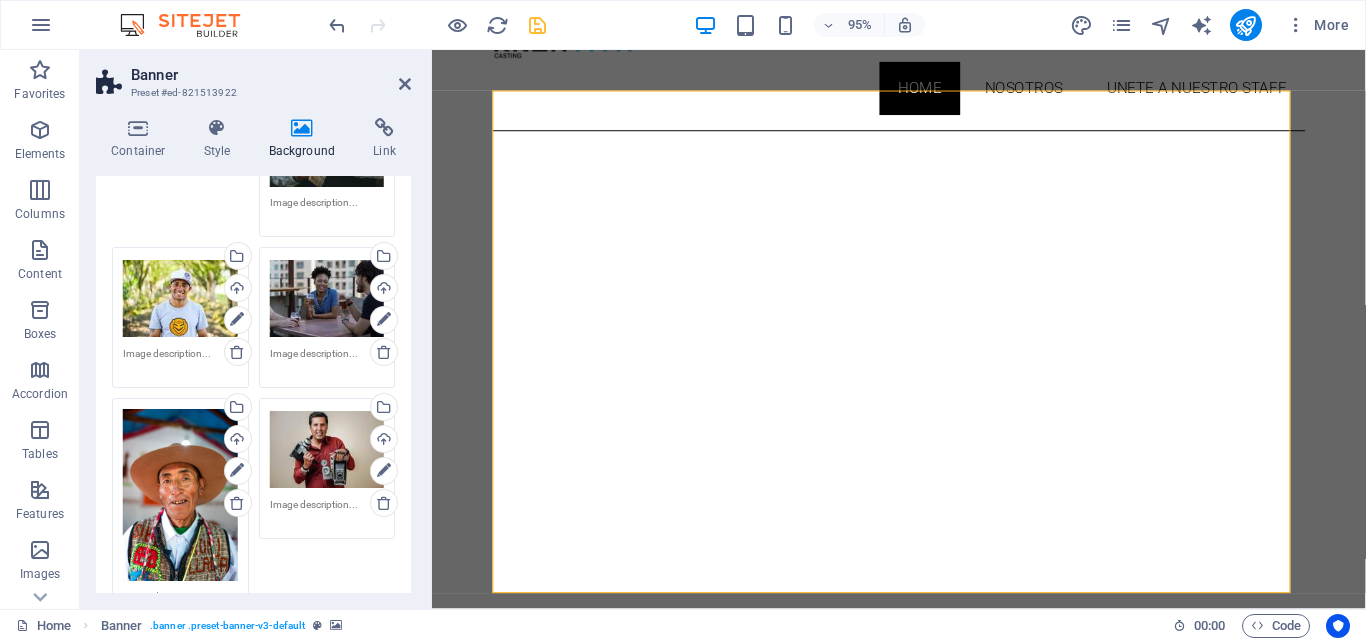 scroll, scrollTop: 1913, scrollLeft: 0, axis: vertical 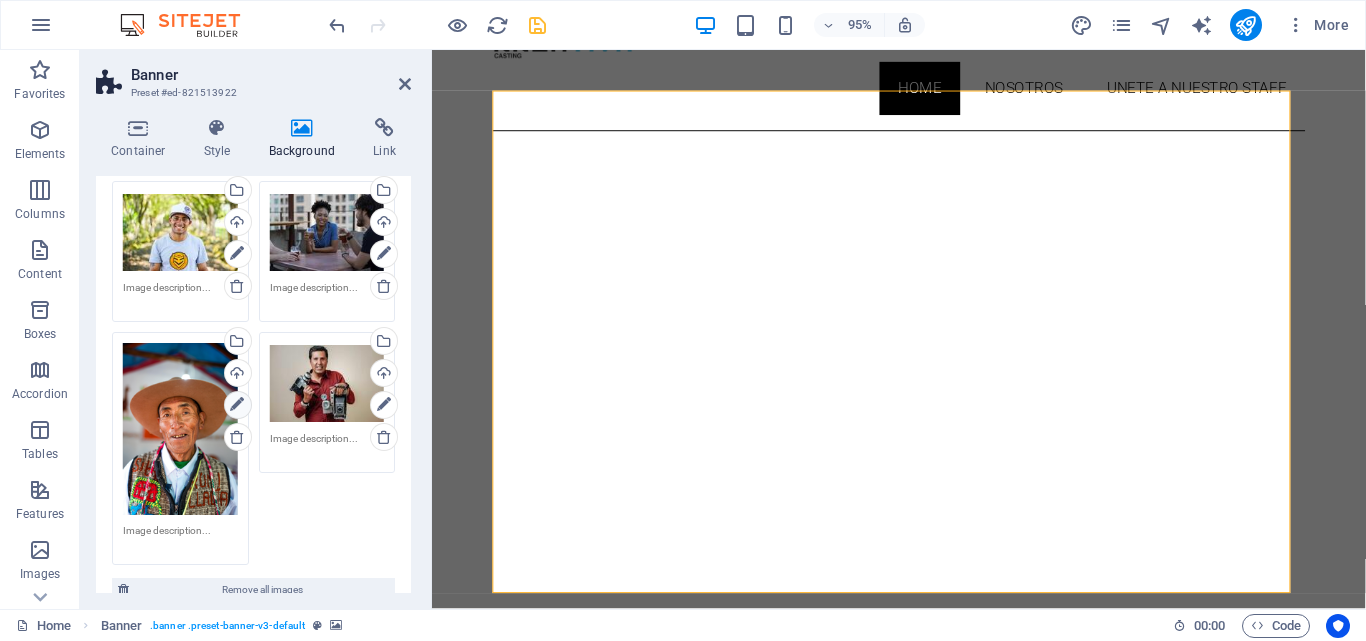 click at bounding box center (237, 405) 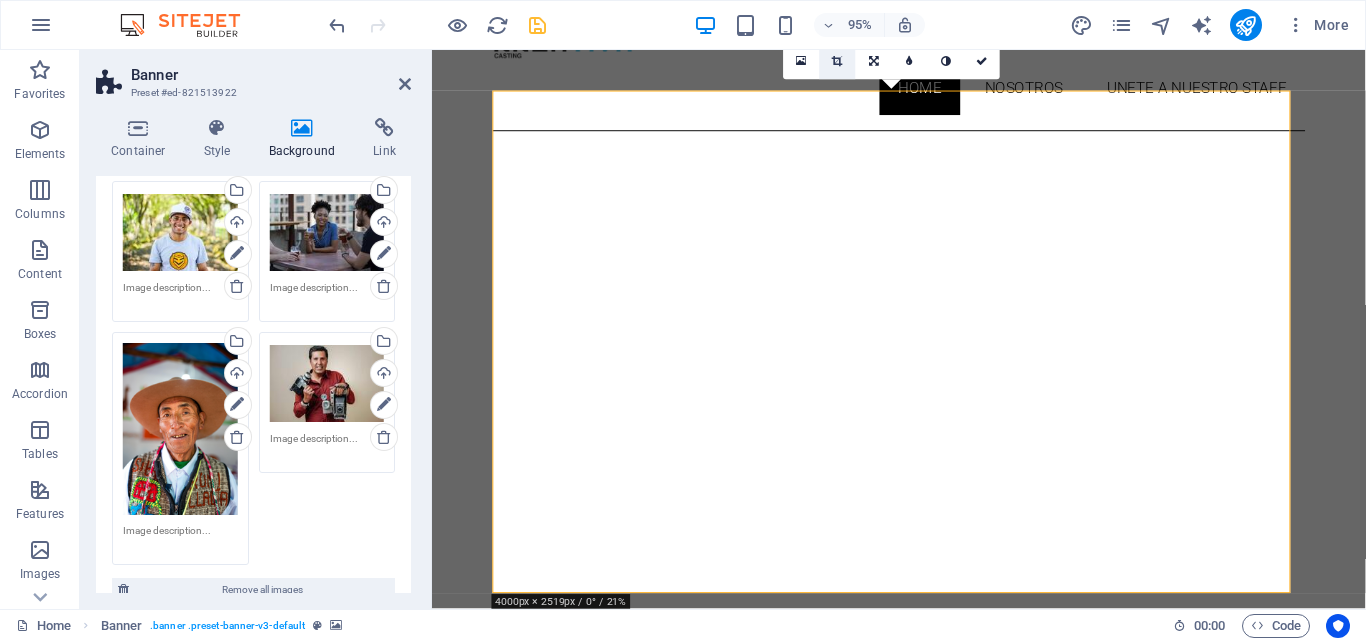 click at bounding box center (837, 61) 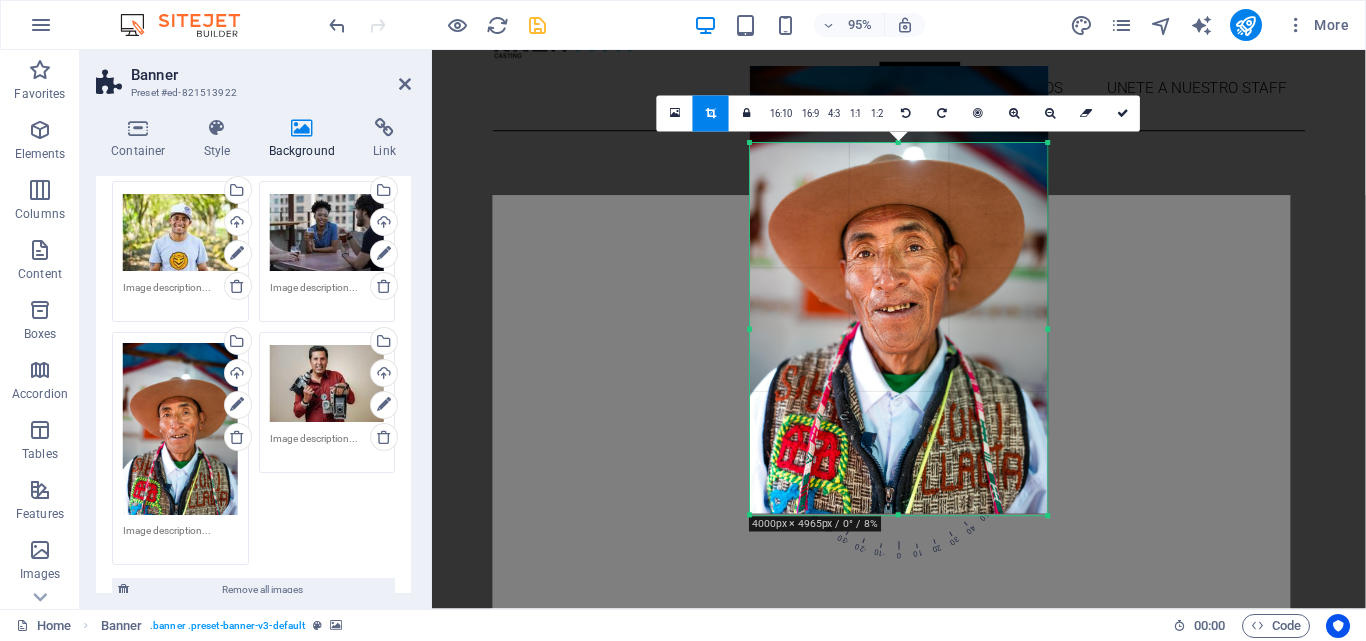 drag, startPoint x: 898, startPoint y: 102, endPoint x: 901, endPoint y: 183, distance: 81.055534 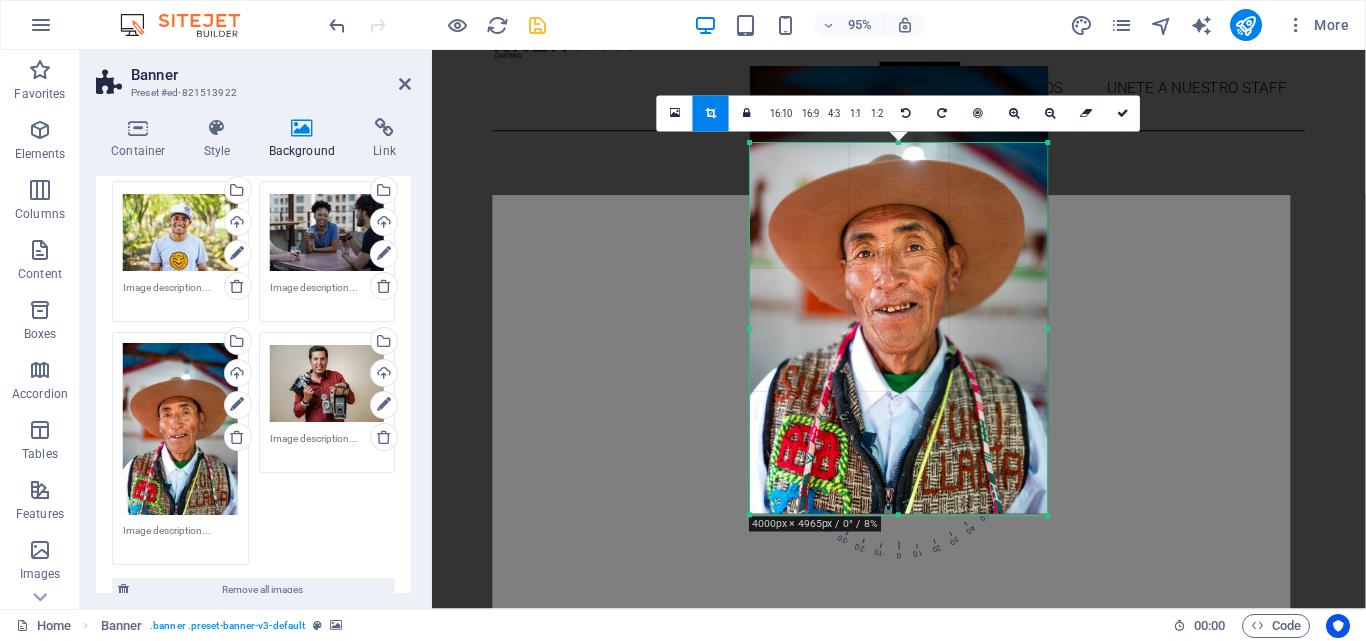 click on "180 170 160 150 140 130 120 110 100 90 80 70 60 50 40 30 20 10 0 -10 -20 -30 -40 -50 -60 -70 -80 -90 -100 -110 -120 -130 -140 -150 -160 -170 4000px × 4965px / 0° / 8% 16:10 16:9 4:3 1:1 1:2 0" at bounding box center [899, 329] 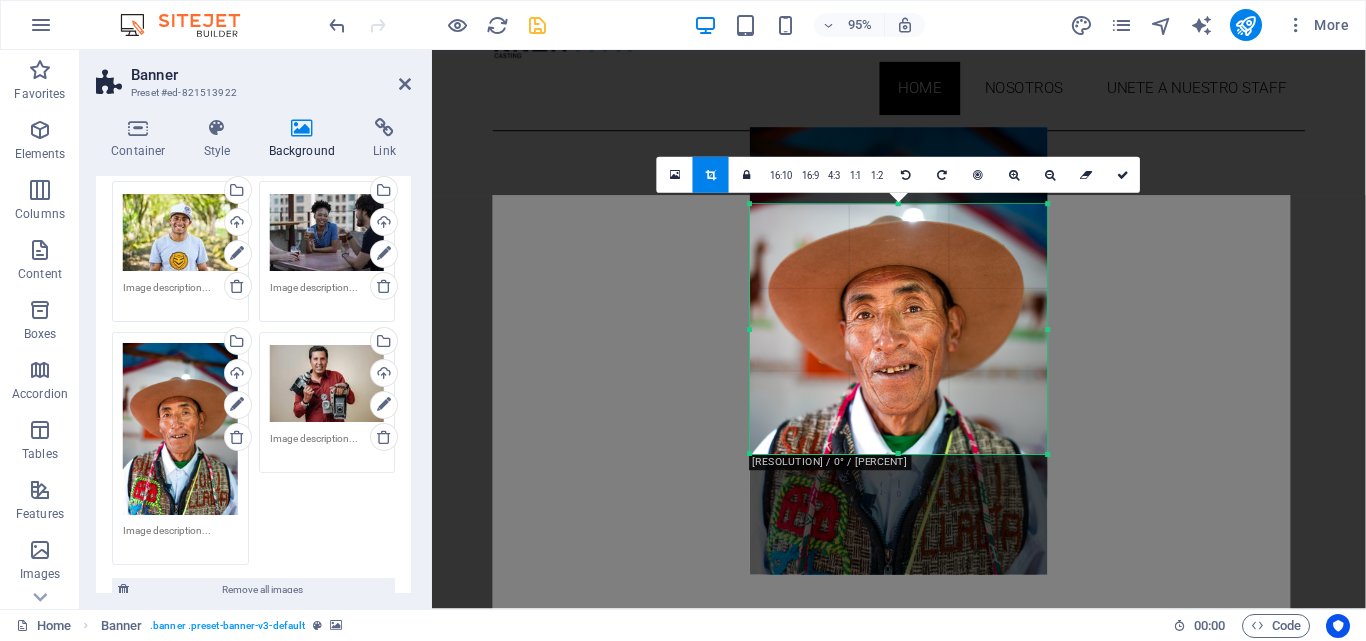 drag, startPoint x: 900, startPoint y: 512, endPoint x: 922, endPoint y: 388, distance: 125.93649 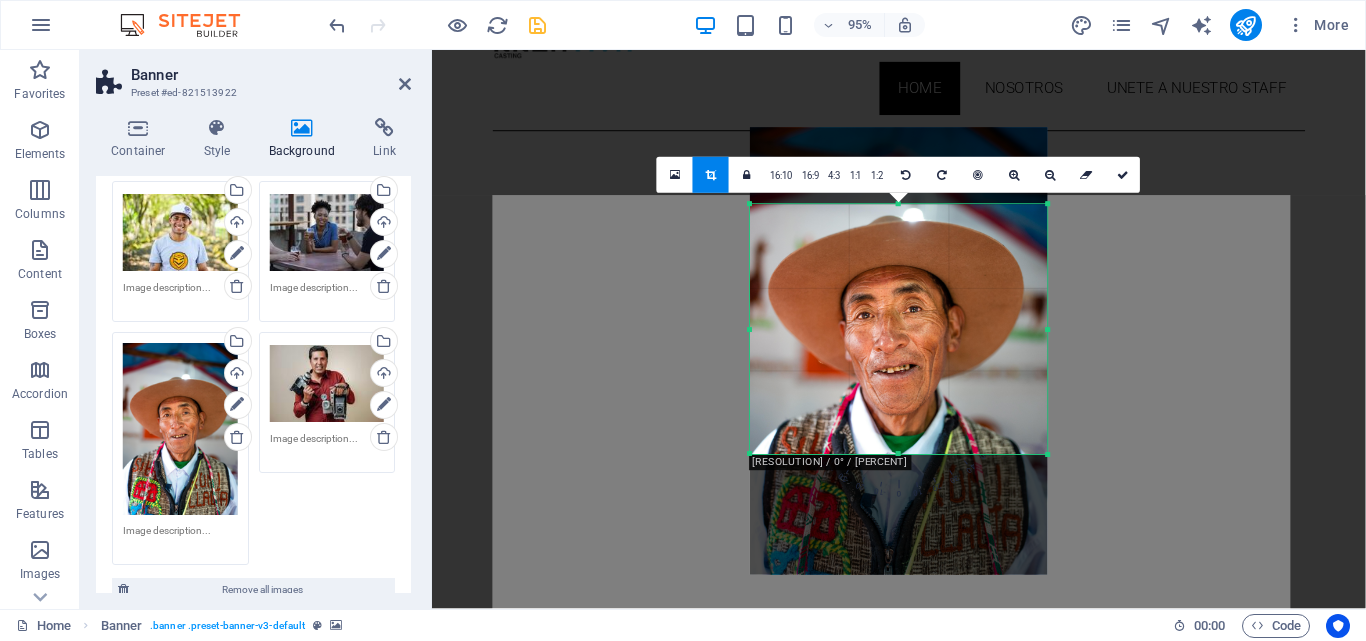 click on "180 170 160 150 140 130 120 110 100 90 80 70 60 50 40 30 20 10 0 -10 -20 -30 -40 -50 -60 -70 -80 -90 -100 -110 -120 -130 -140 -150 -160 -170 4000px × 3349px / 0° / 8% 16:10 16:9 4:3 1:1 1:2 0" at bounding box center [899, 330] 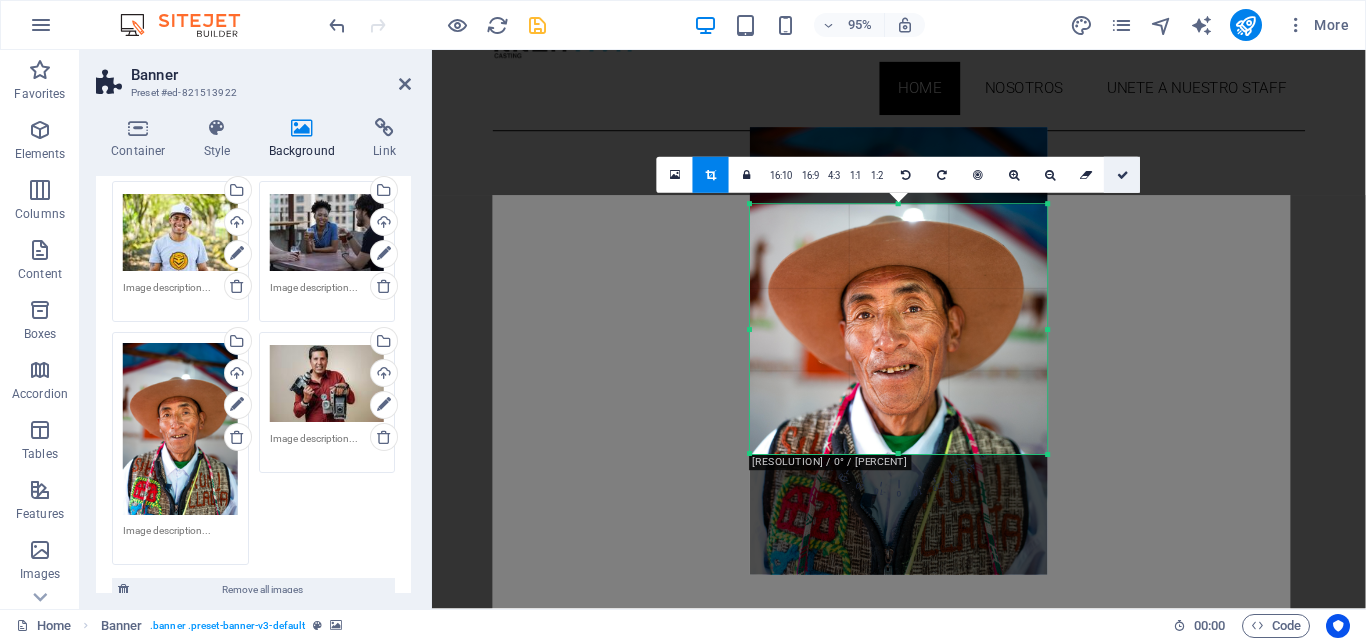drag, startPoint x: 1119, startPoint y: 166, endPoint x: 752, endPoint y: 144, distance: 367.6588 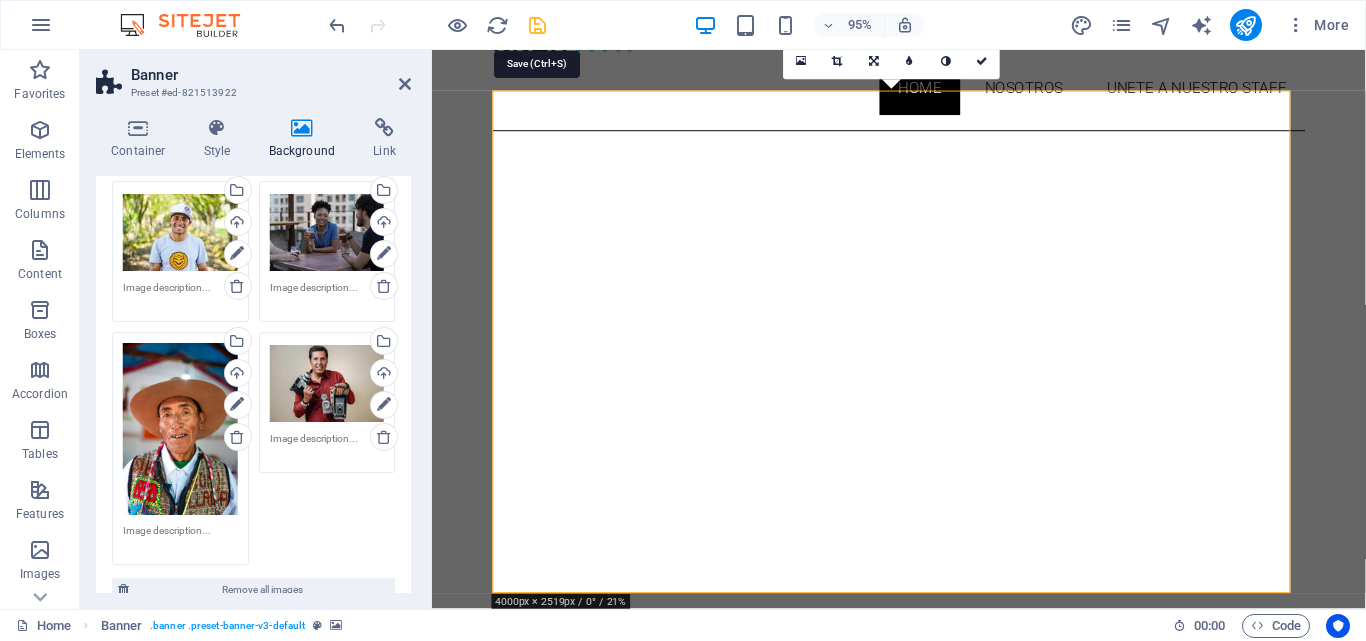 click at bounding box center (537, 25) 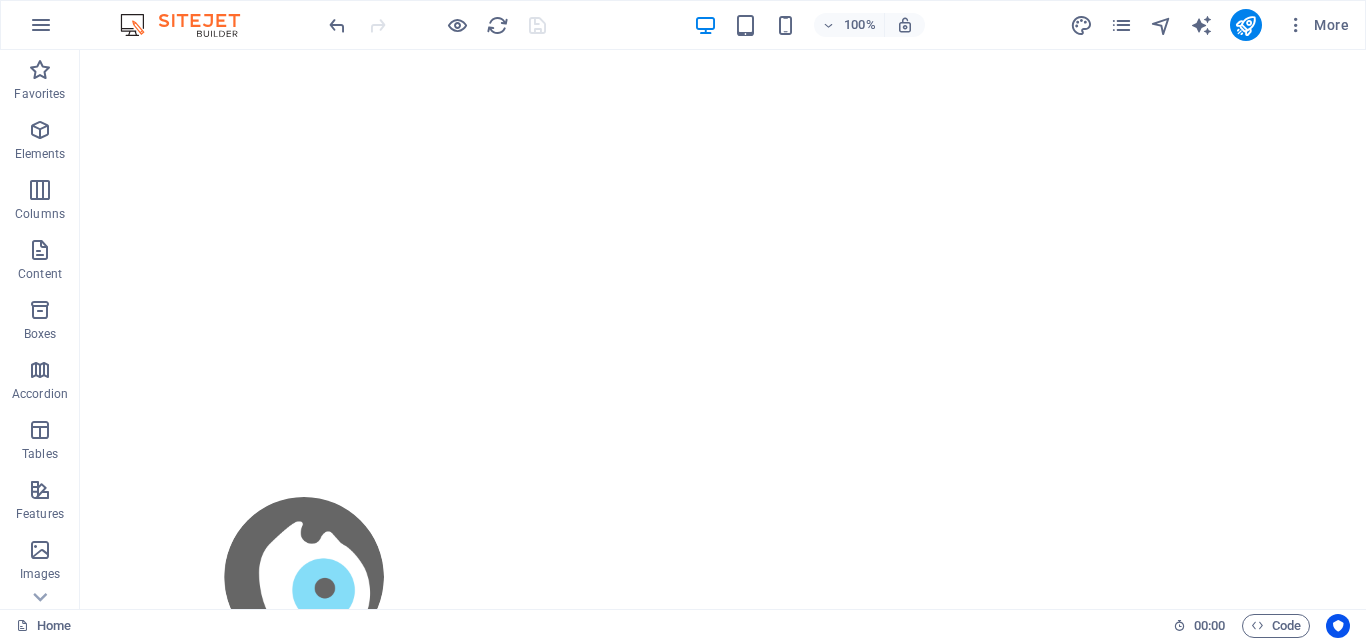 scroll, scrollTop: 91, scrollLeft: 0, axis: vertical 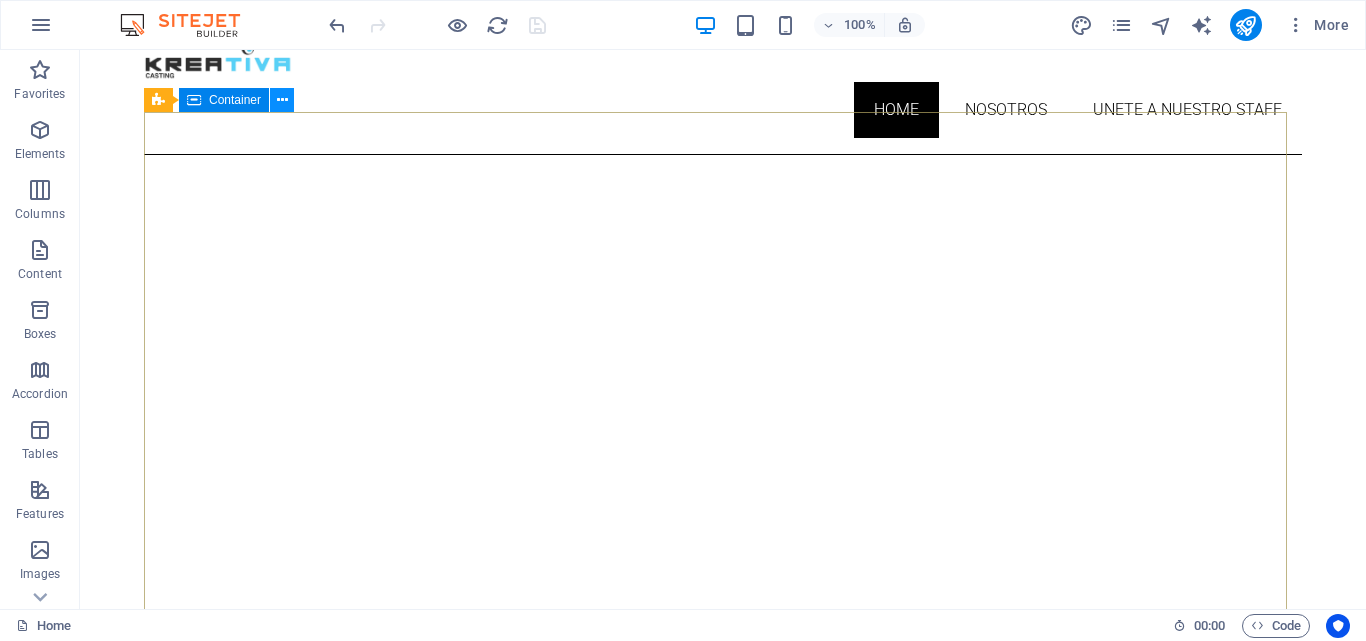click at bounding box center (282, 100) 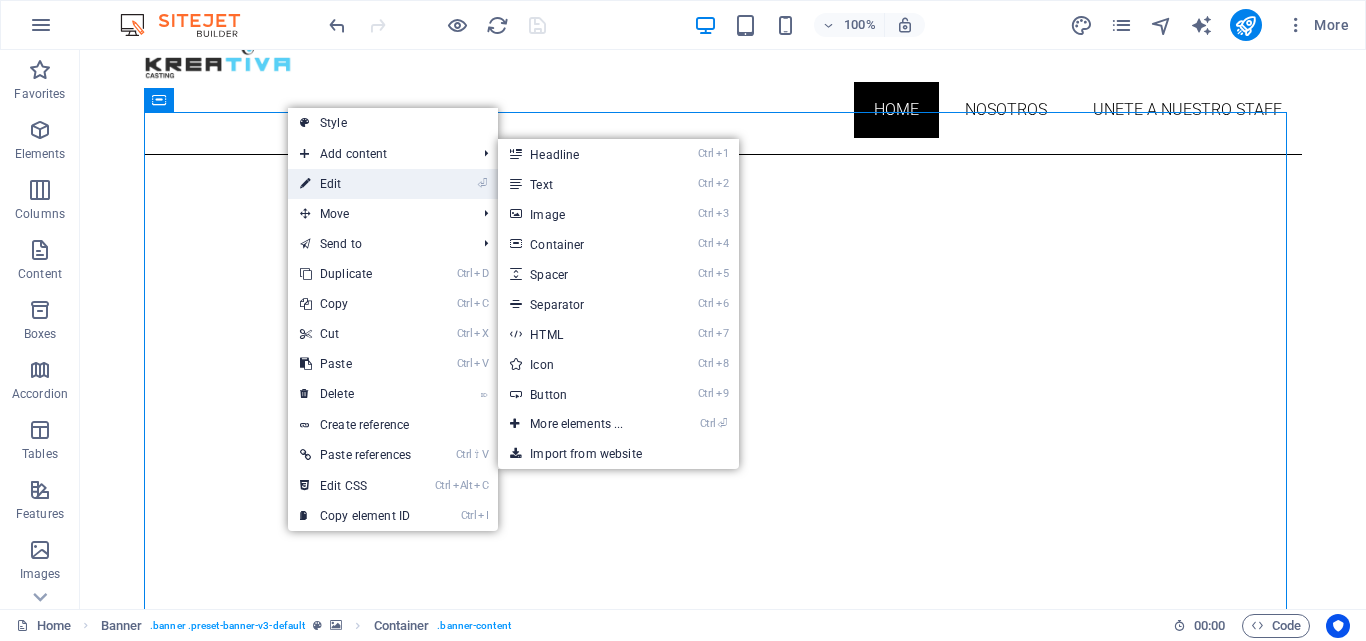 click on "⏎  Edit" at bounding box center (355, 184) 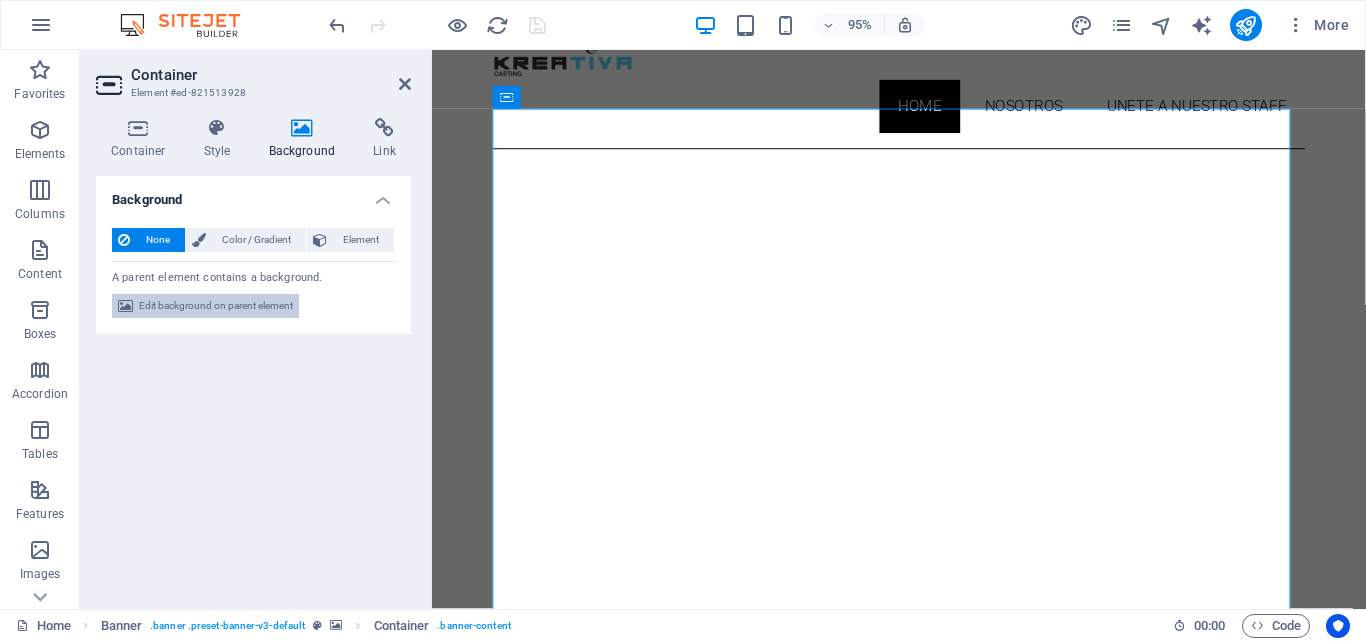 click on "Edit background on parent element" at bounding box center [216, 306] 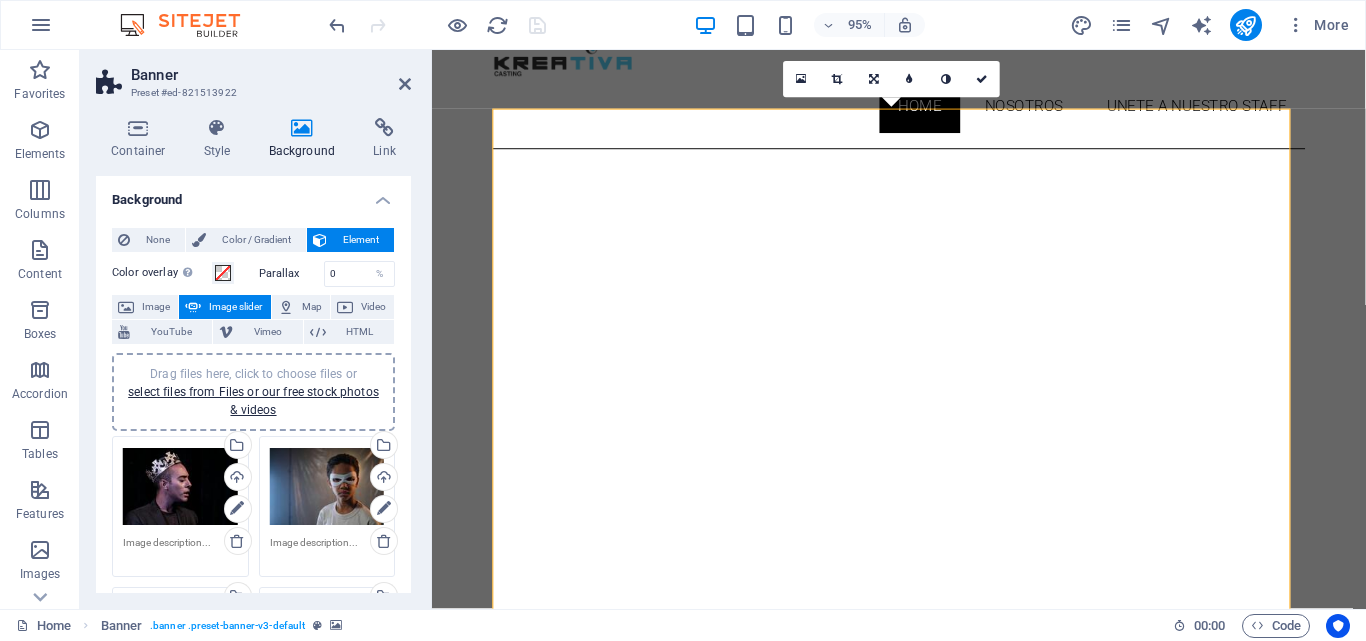 drag, startPoint x: 406, startPoint y: 225, endPoint x: 408, endPoint y: 269, distance: 44.04543 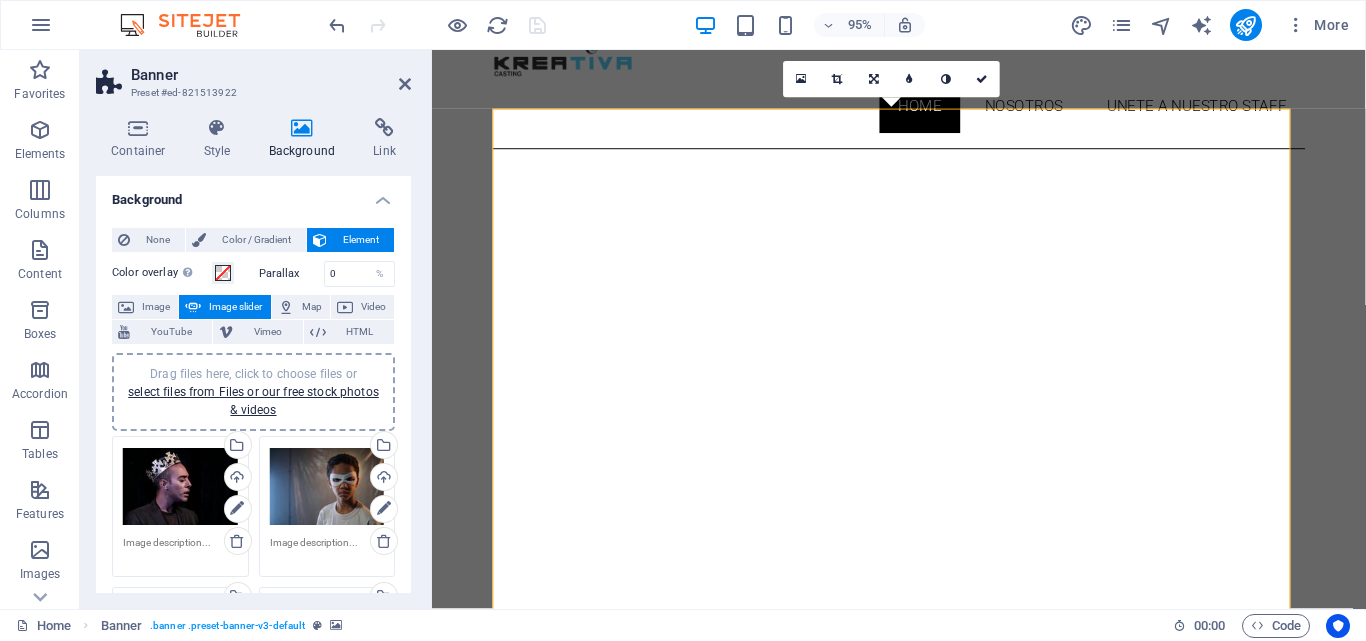 click on "Background None Color / Gradient Element Stretch background to full-width Color overlay Places an overlay over the background to colorize it Parallax 0 % Image Image slider Map Video YouTube Vimeo HTML Drag files here, click to choose files or select files from Files or our free stock photos & videos Drag files here, click to choose files or select files from Files or our free stock photos & videos Select files from the file manager, stock photos, or upload file(s) Upload Drag files here, click to choose files or select files from Files or our free stock photos & videos Select files from the file manager, stock photos, or upload file(s) Upload Drag files here, click to choose files or select files from Files or our free stock photos & videos Select files from the file manager, stock photos, or upload file(s) Upload Drag files here, click to choose files or select files from Files or our free stock photos & videos Select files from the file manager, stock photos, or upload file(s) Upload Upload Upload Upload 1" at bounding box center [253, 384] 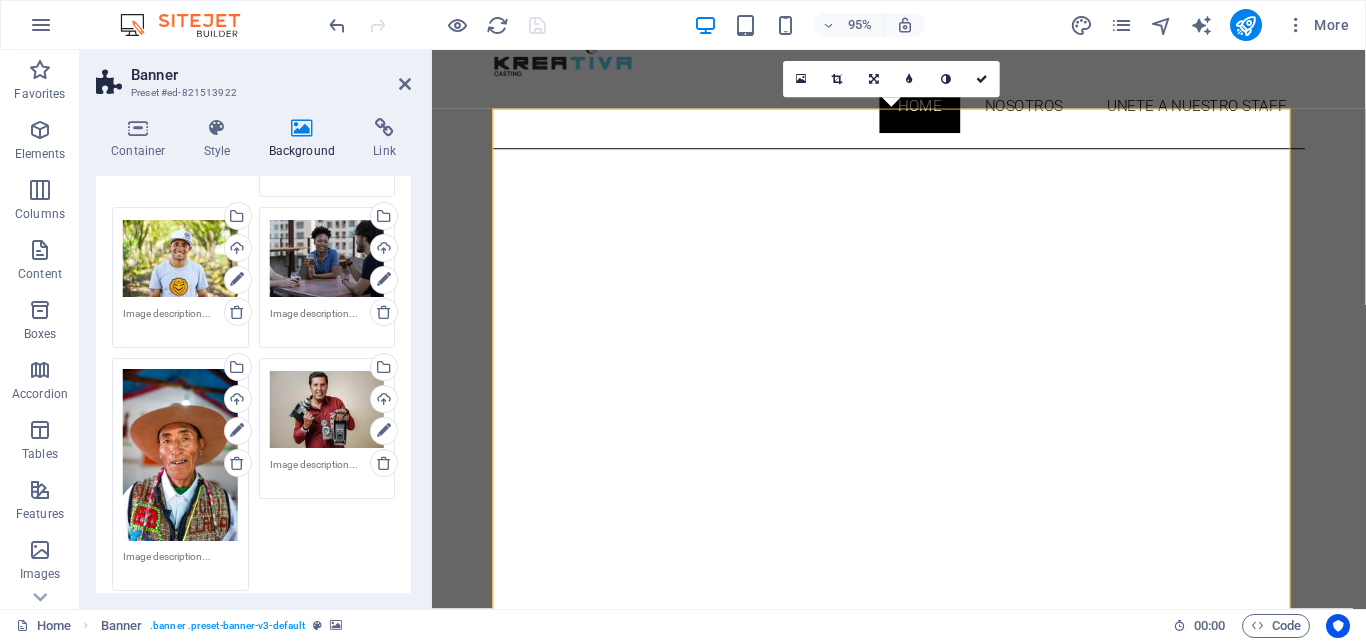 scroll, scrollTop: 1920, scrollLeft: 0, axis: vertical 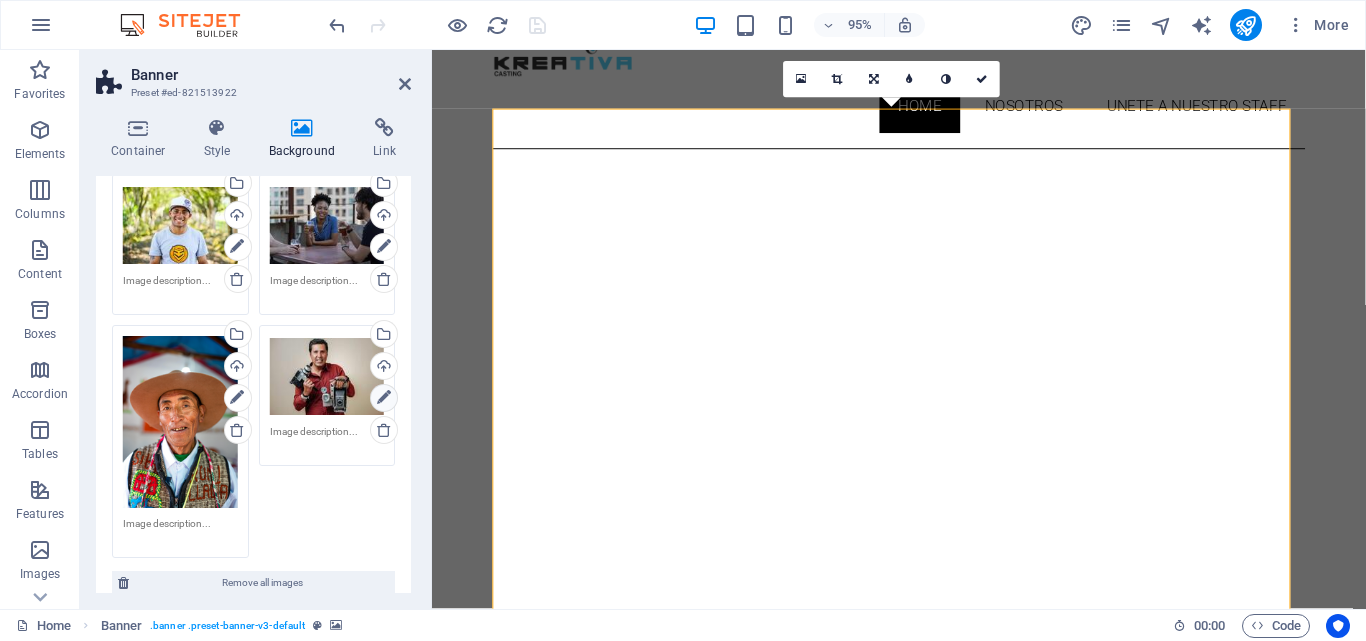 click at bounding box center (384, 398) 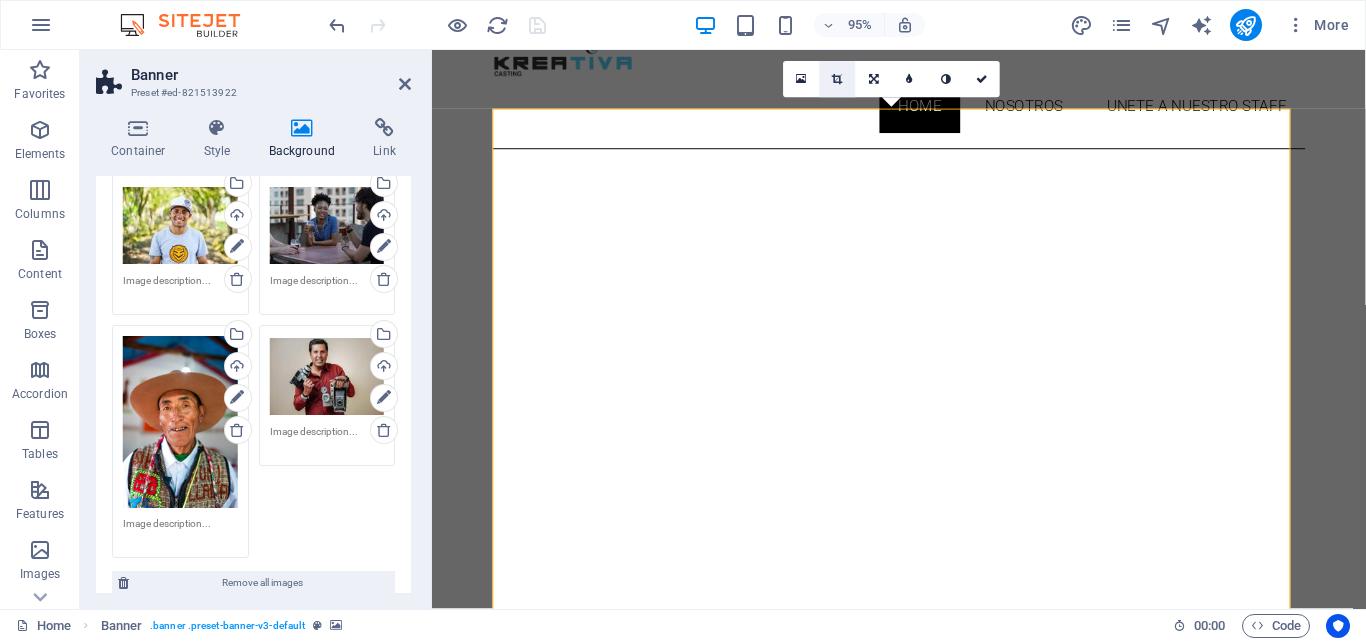 click at bounding box center [837, 79] 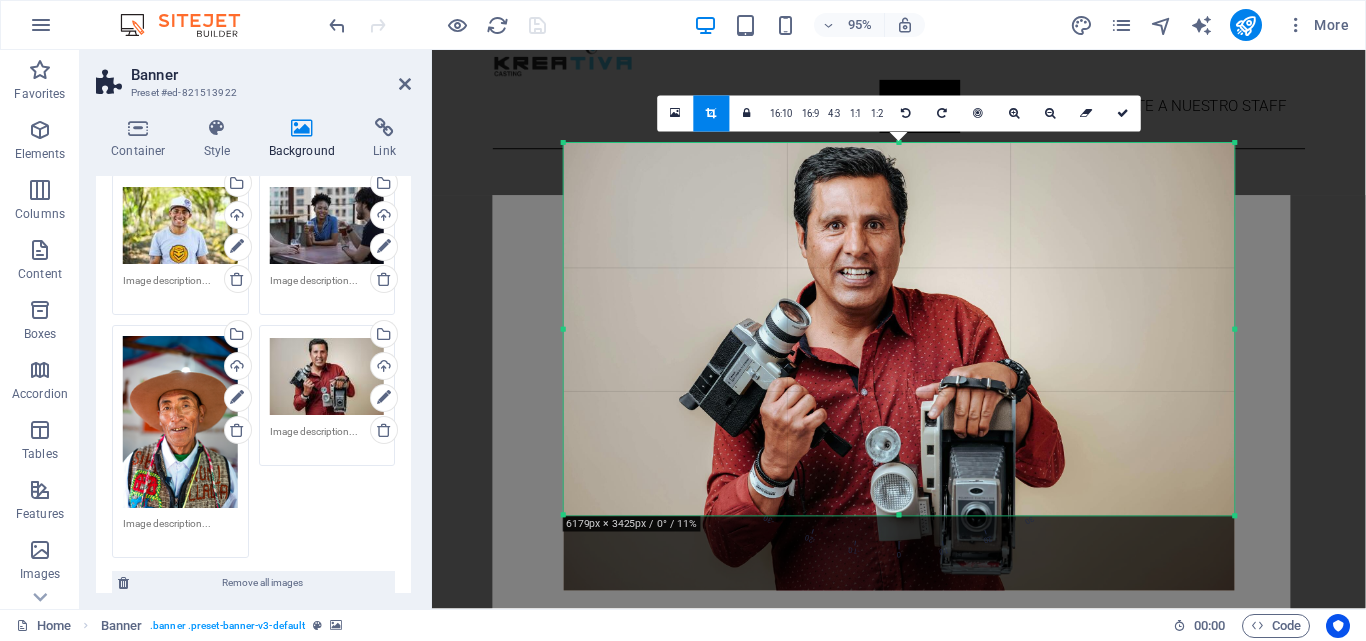 drag, startPoint x: 898, startPoint y: 553, endPoint x: 922, endPoint y: 474, distance: 82.565125 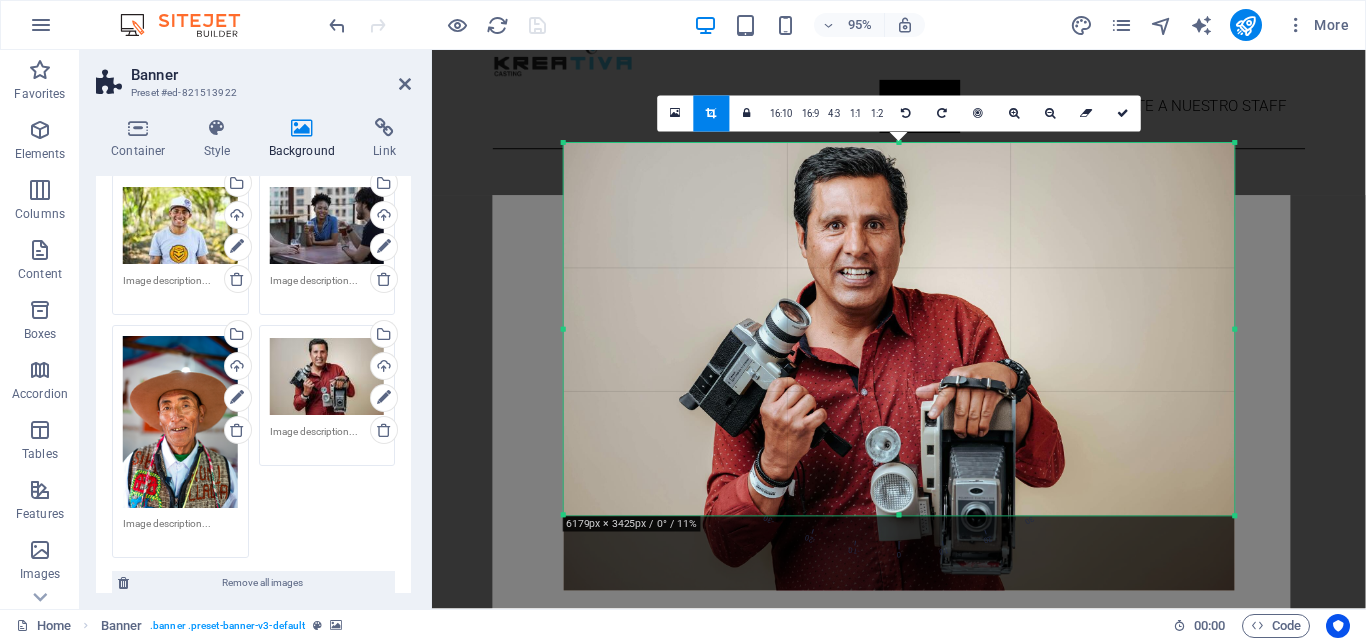 click on "180 170 160 150 140 130 120 110 100 90 80 70 60 50 40 30 20 10 0 -10 -20 -30 -40 -50 -60 -70 -80 -90 -100 -110 -120 -130 -140 -150 -160 -170 6179px × 3425px / 0° / 11% 16:10 16:9 4:3 1:1 1:2 0" at bounding box center (899, 329) 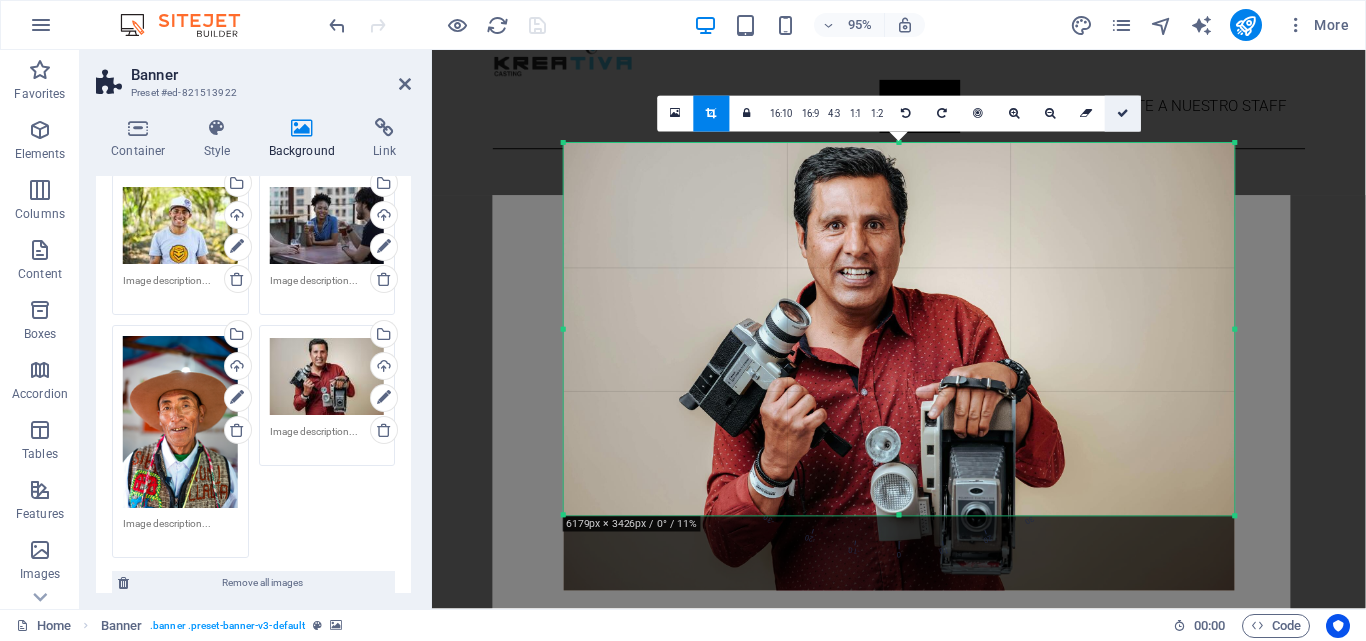 click at bounding box center (1123, 113) 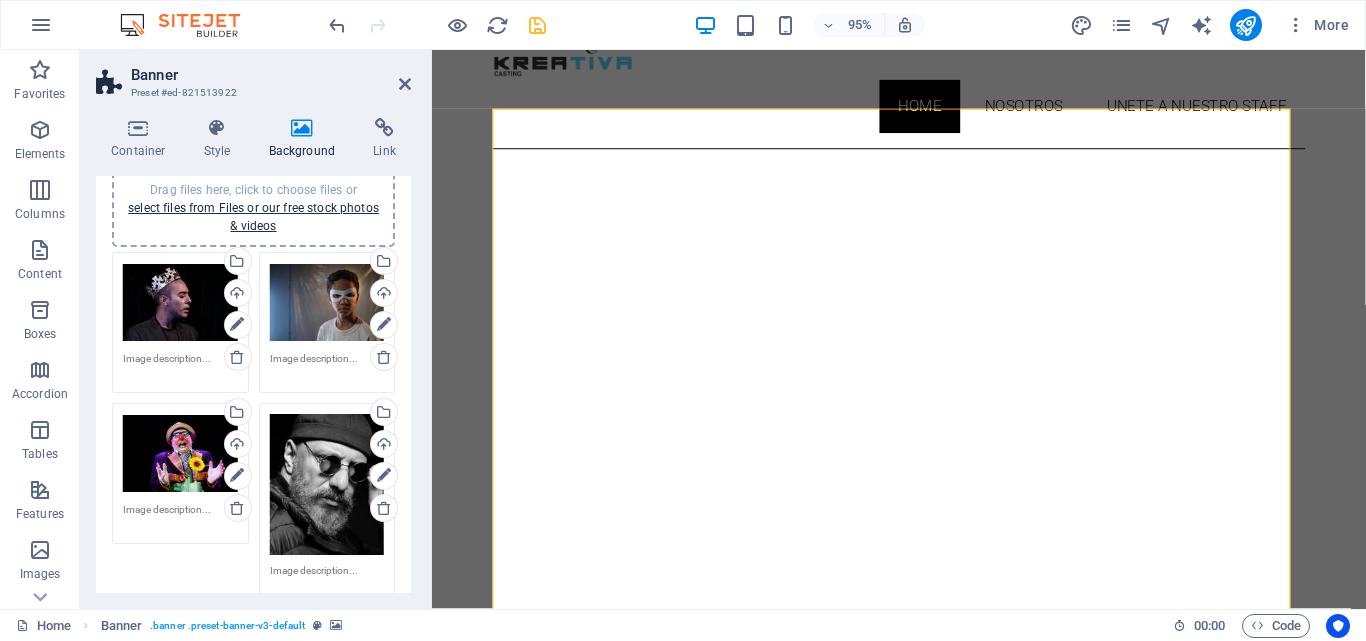 scroll, scrollTop: 104, scrollLeft: 0, axis: vertical 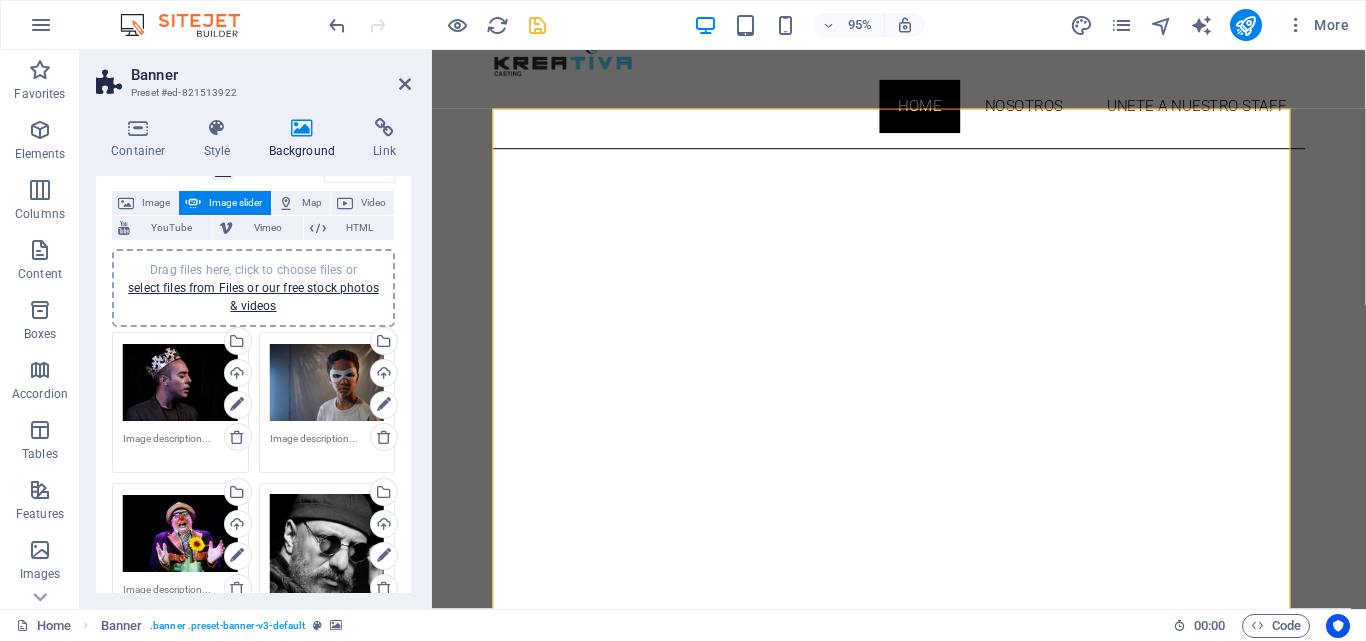 drag, startPoint x: 407, startPoint y: 511, endPoint x: 90, endPoint y: 193, distance: 449.01337 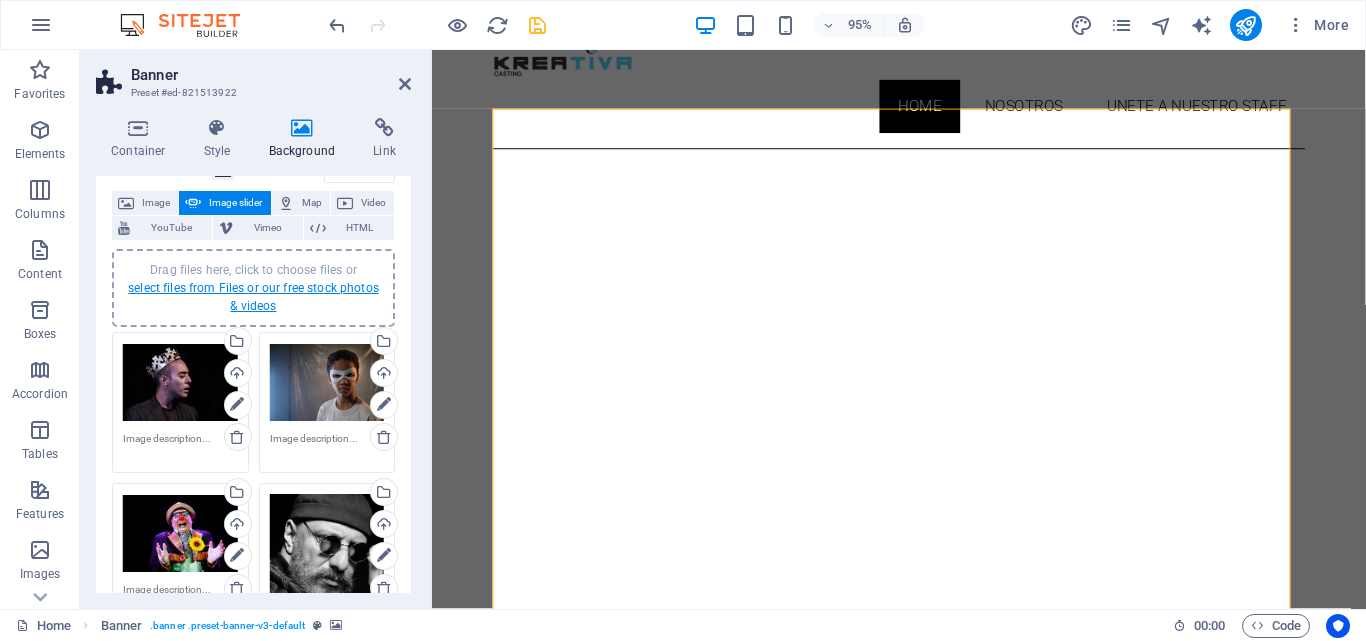 click on "select files from Files or our free stock photos & videos" at bounding box center (253, 297) 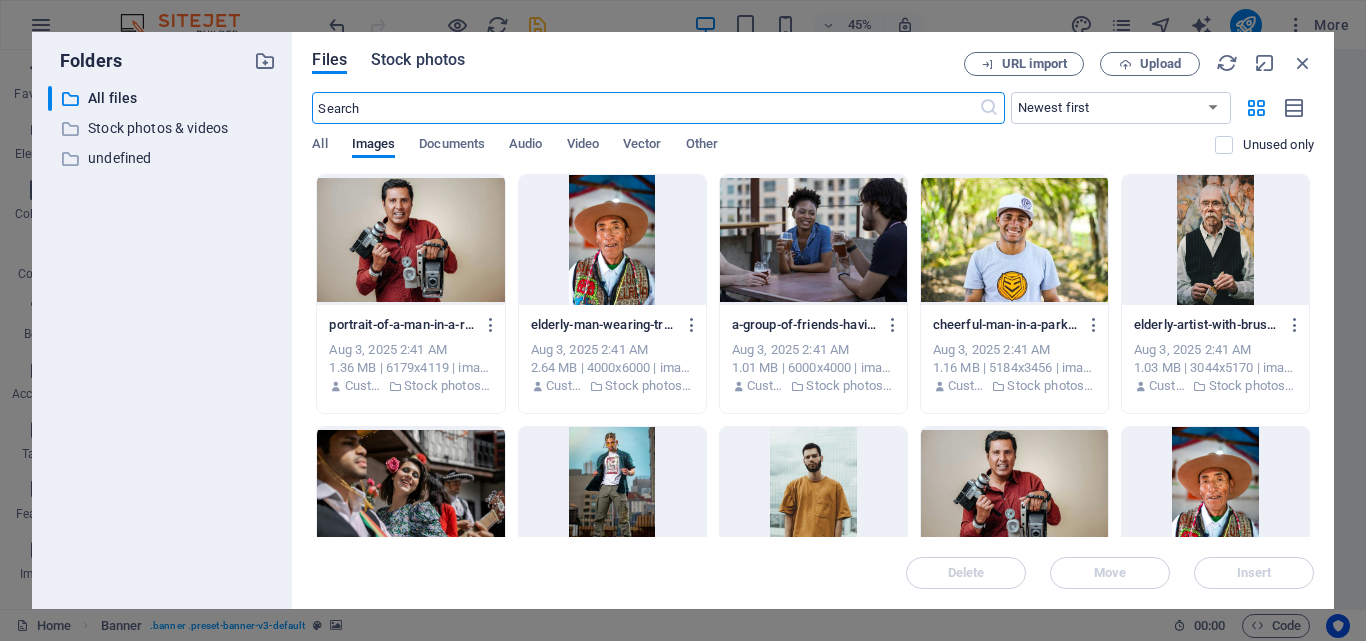 click on "Stock photos" at bounding box center (418, 60) 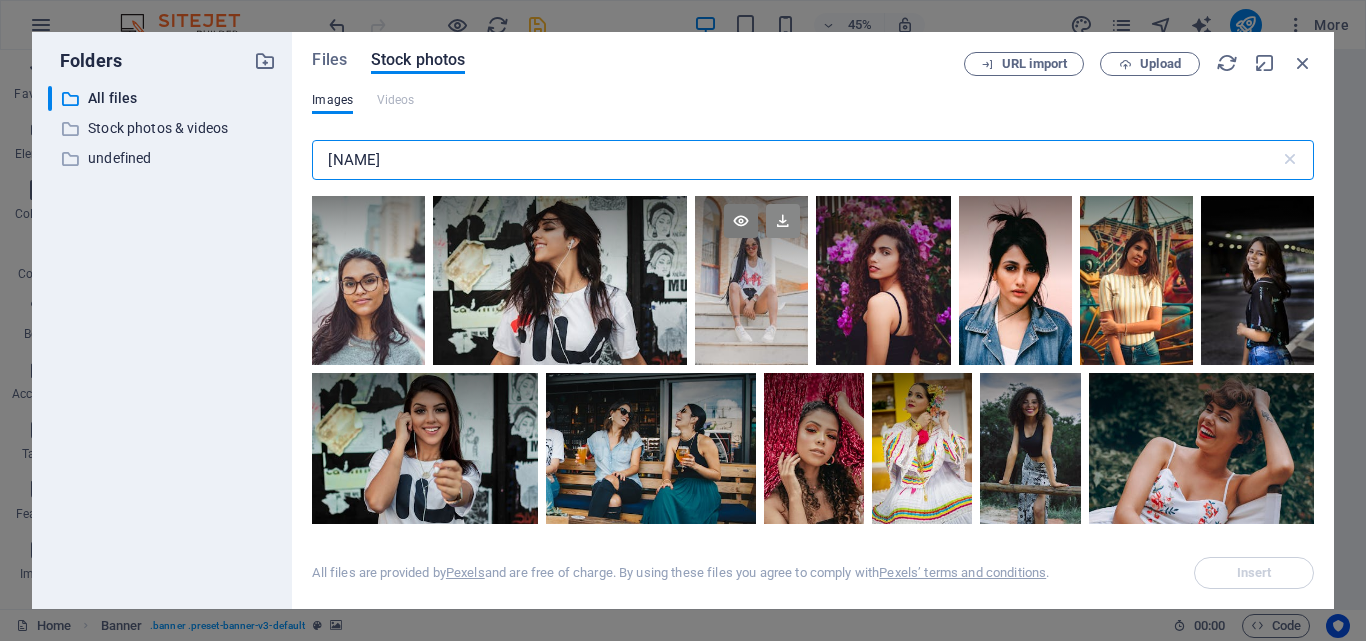 type on "latina" 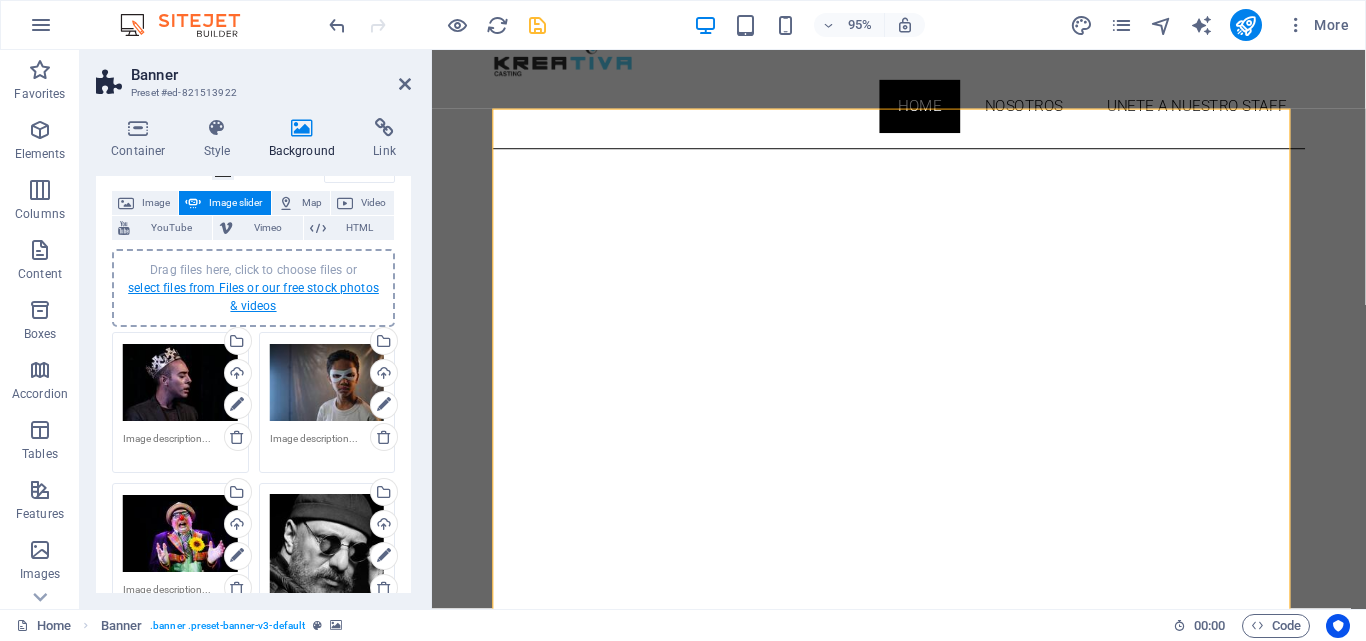 click on "select files from Files or our free stock photos & videos" at bounding box center (253, 297) 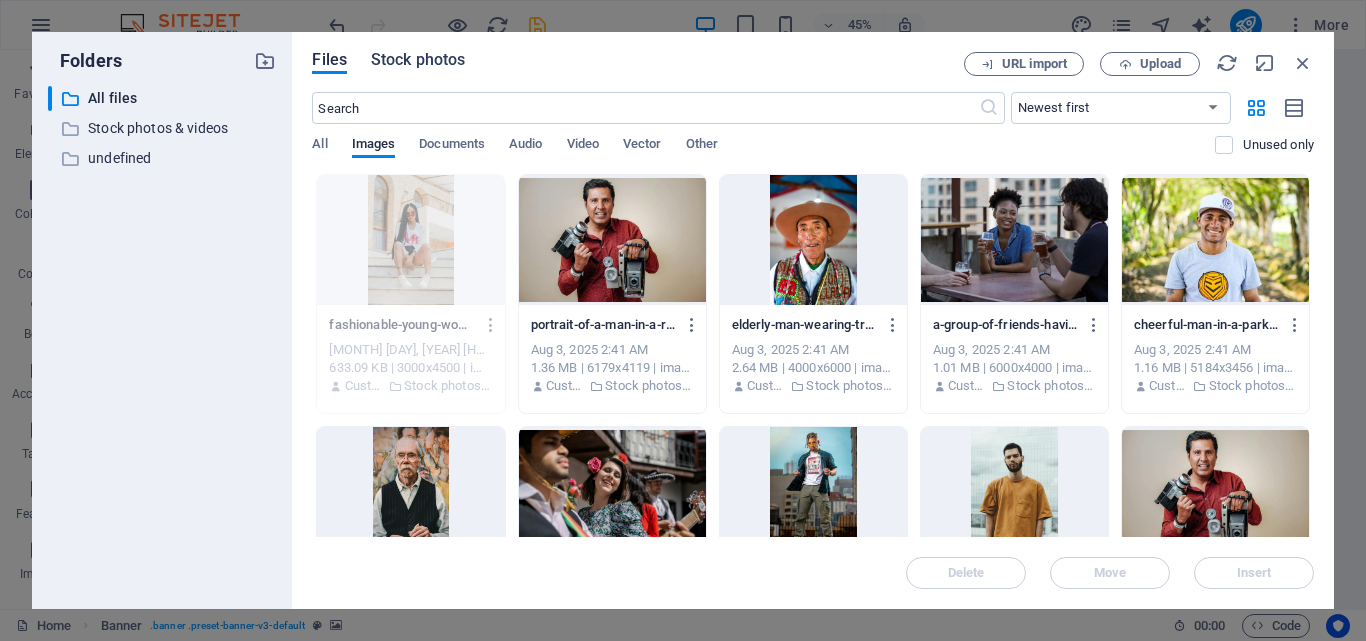 click on "Stock photos" at bounding box center (418, 60) 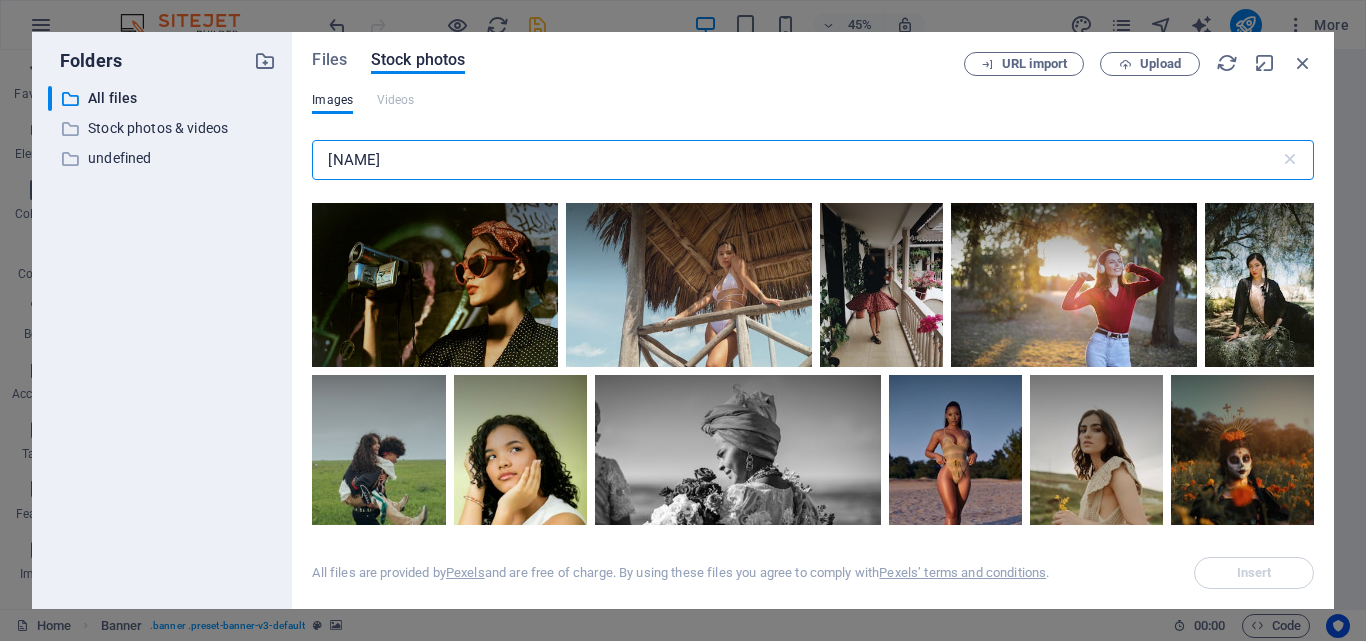 scroll, scrollTop: 2354, scrollLeft: 0, axis: vertical 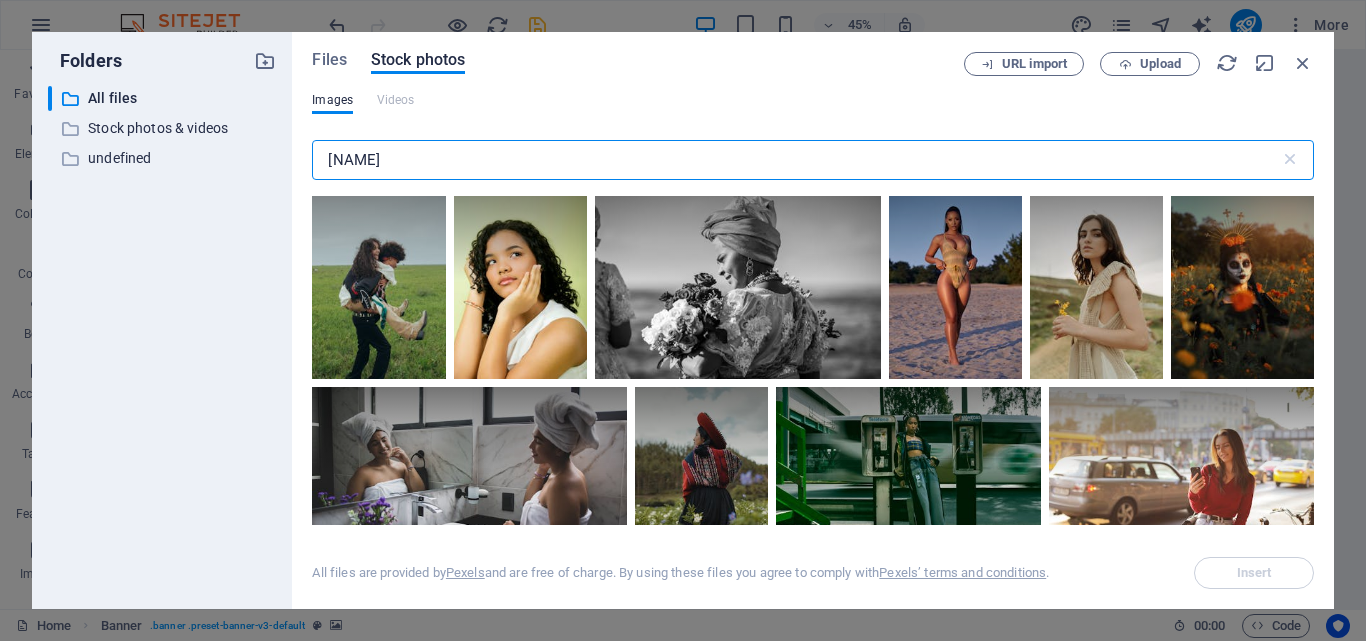 click at bounding box center (1001, -84) 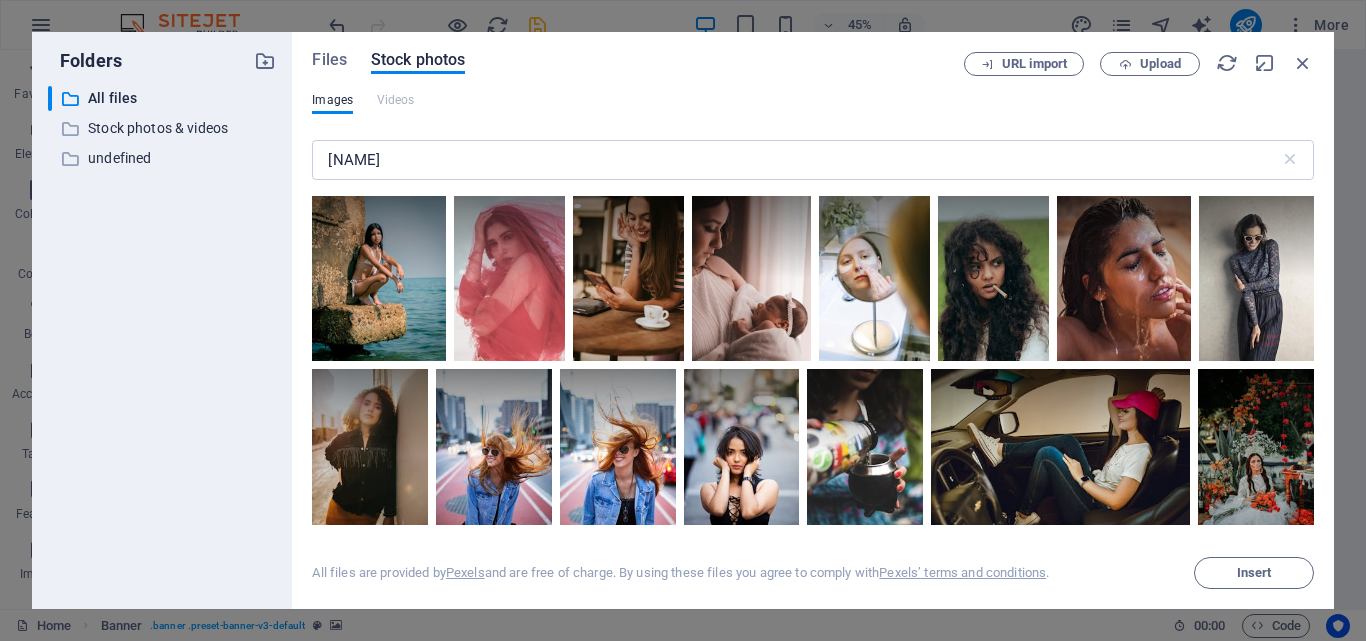 scroll, scrollTop: 3266, scrollLeft: 0, axis: vertical 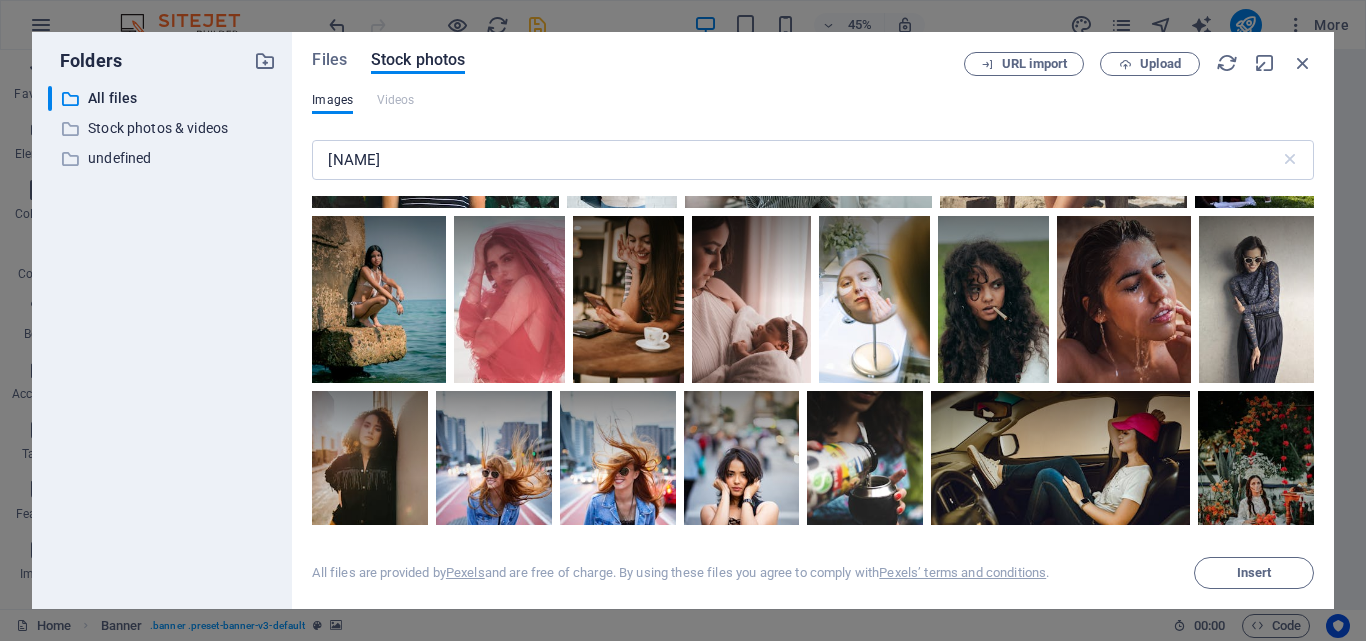 click at bounding box center [1031, -62] 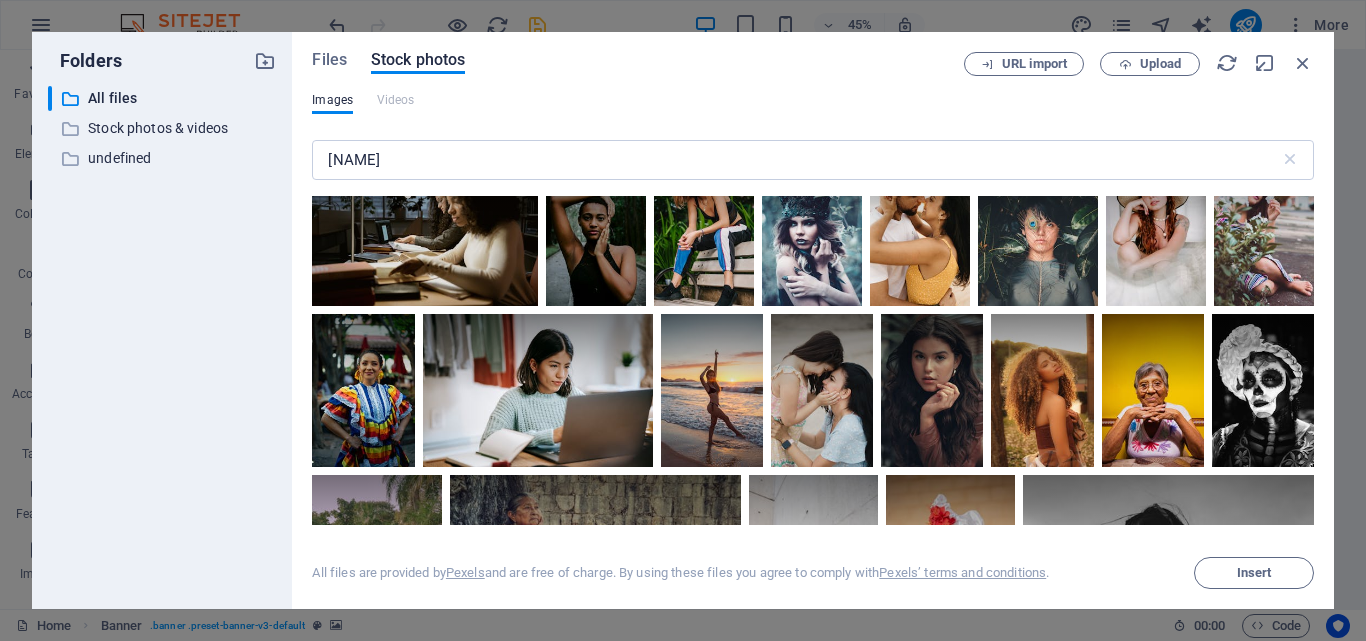scroll, scrollTop: 4310, scrollLeft: 0, axis: vertical 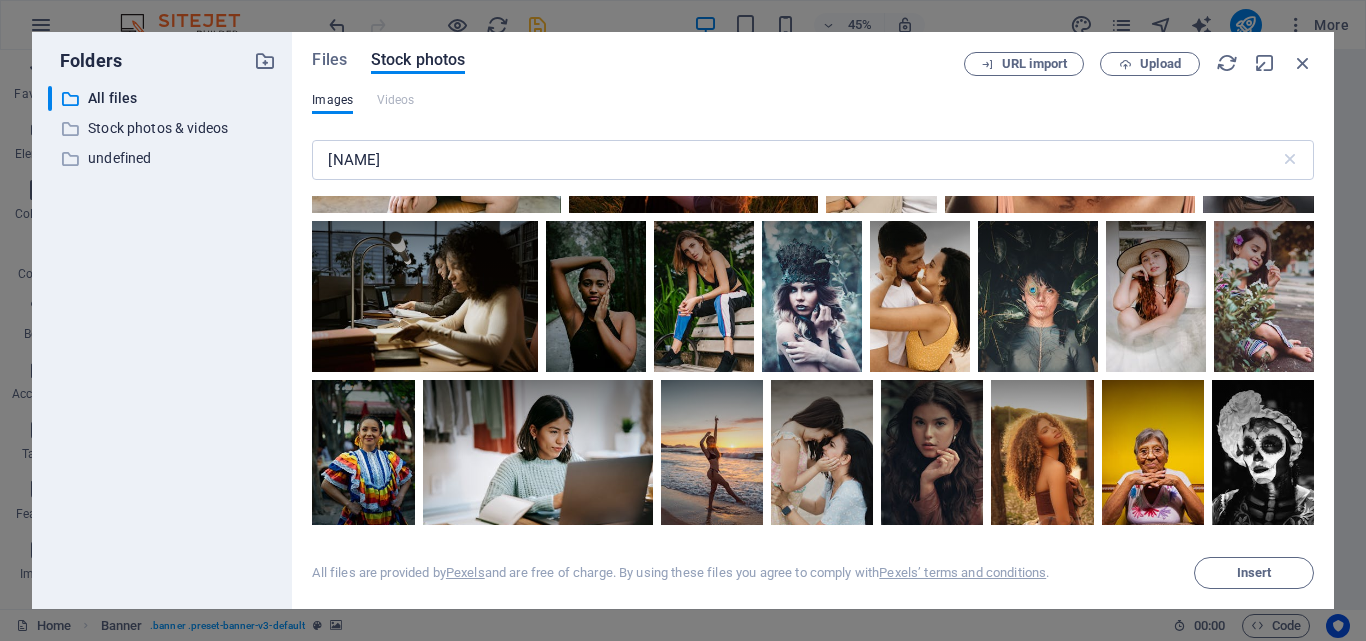 click at bounding box center [436, 130] 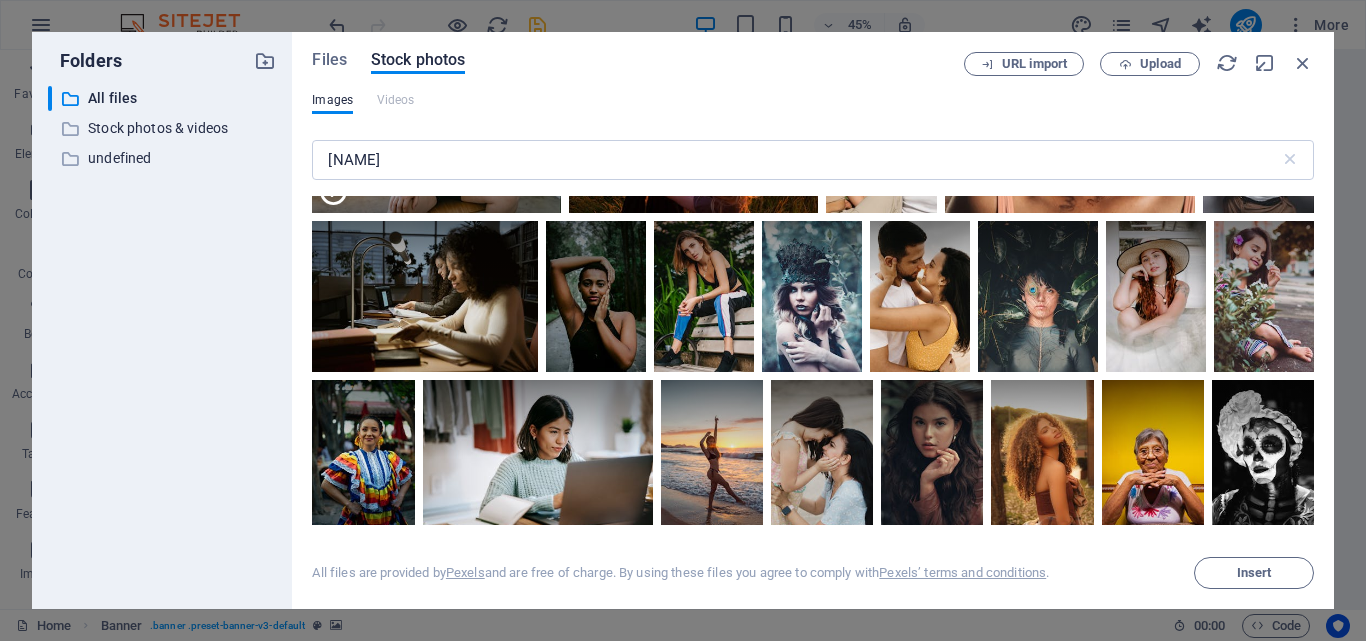 drag, startPoint x: 1315, startPoint y: 332, endPoint x: 1318, endPoint y: 350, distance: 18.248287 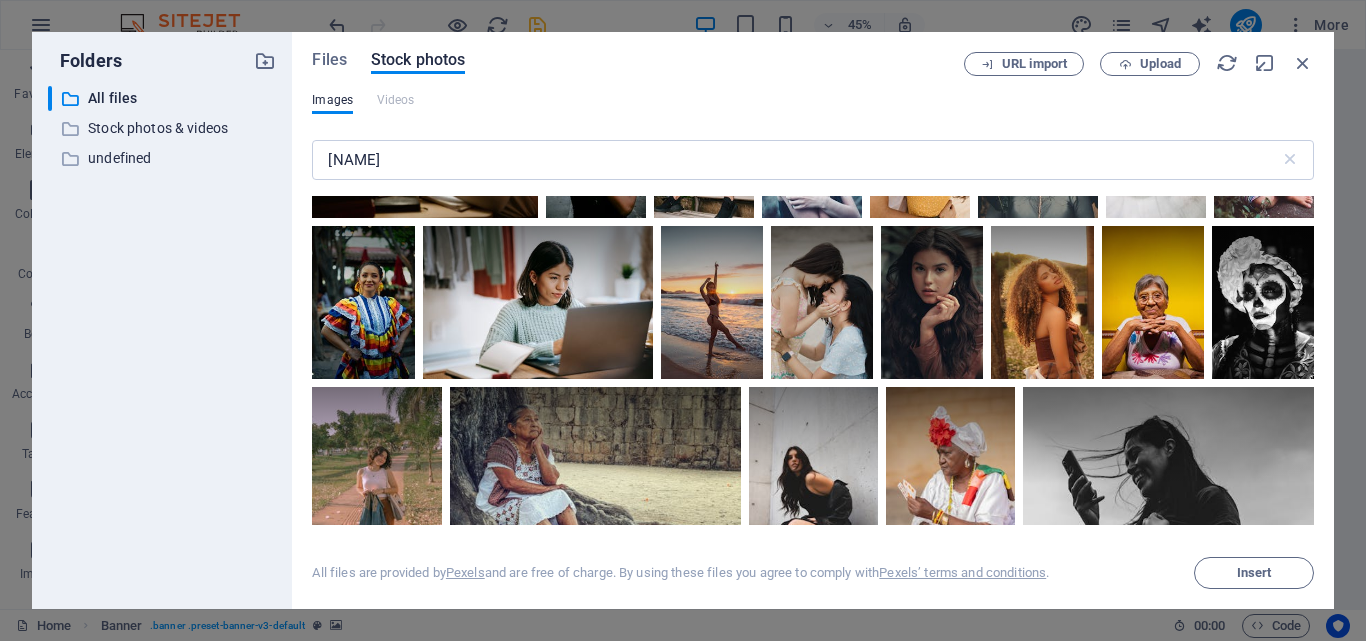 scroll, scrollTop: 4568, scrollLeft: 0, axis: vertical 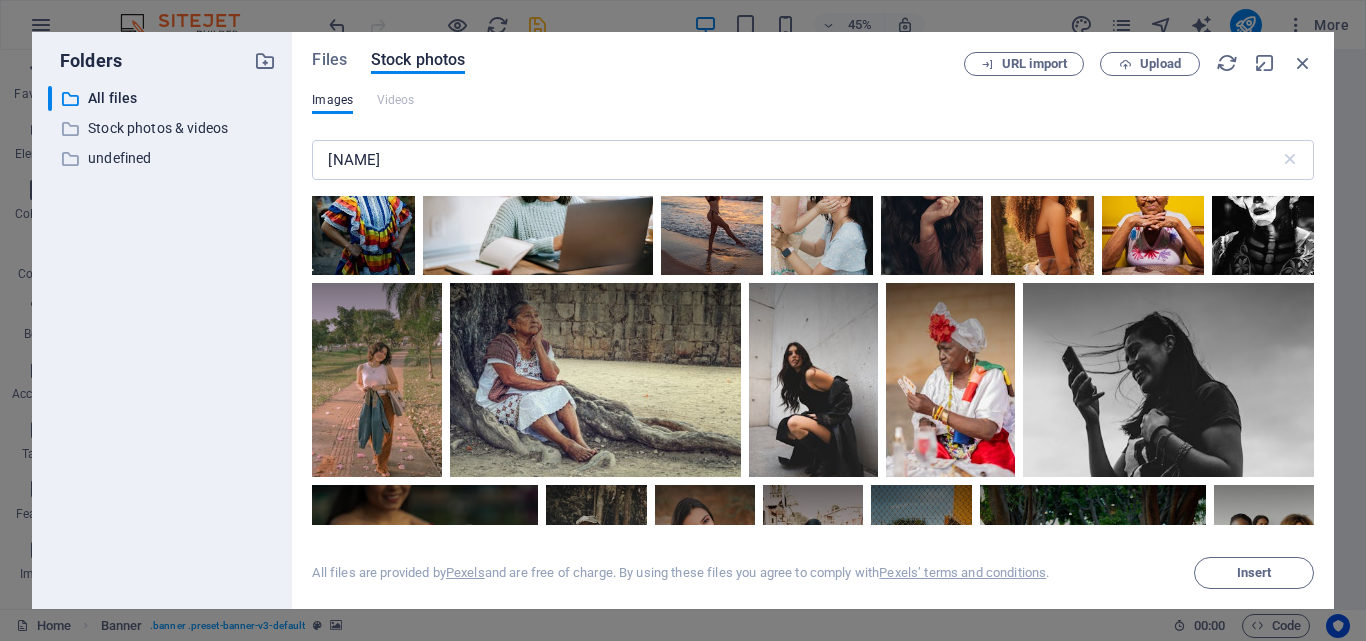 click at bounding box center (596, 38) 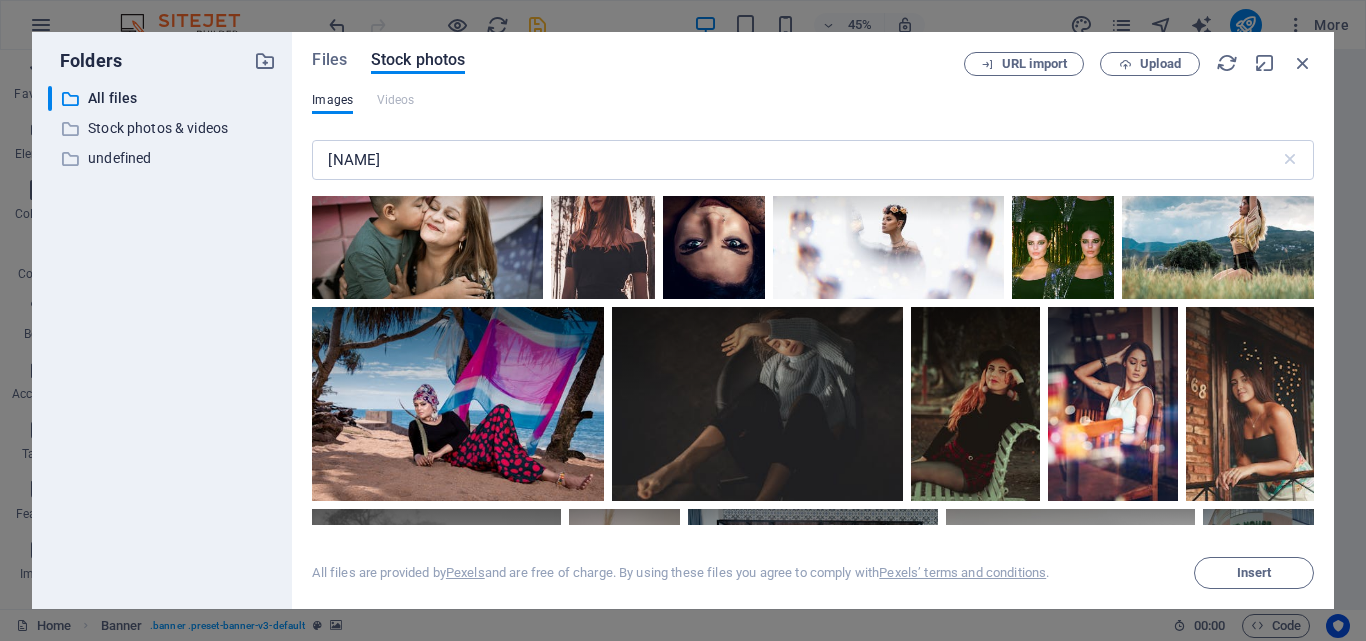 scroll, scrollTop: 5896, scrollLeft: 0, axis: vertical 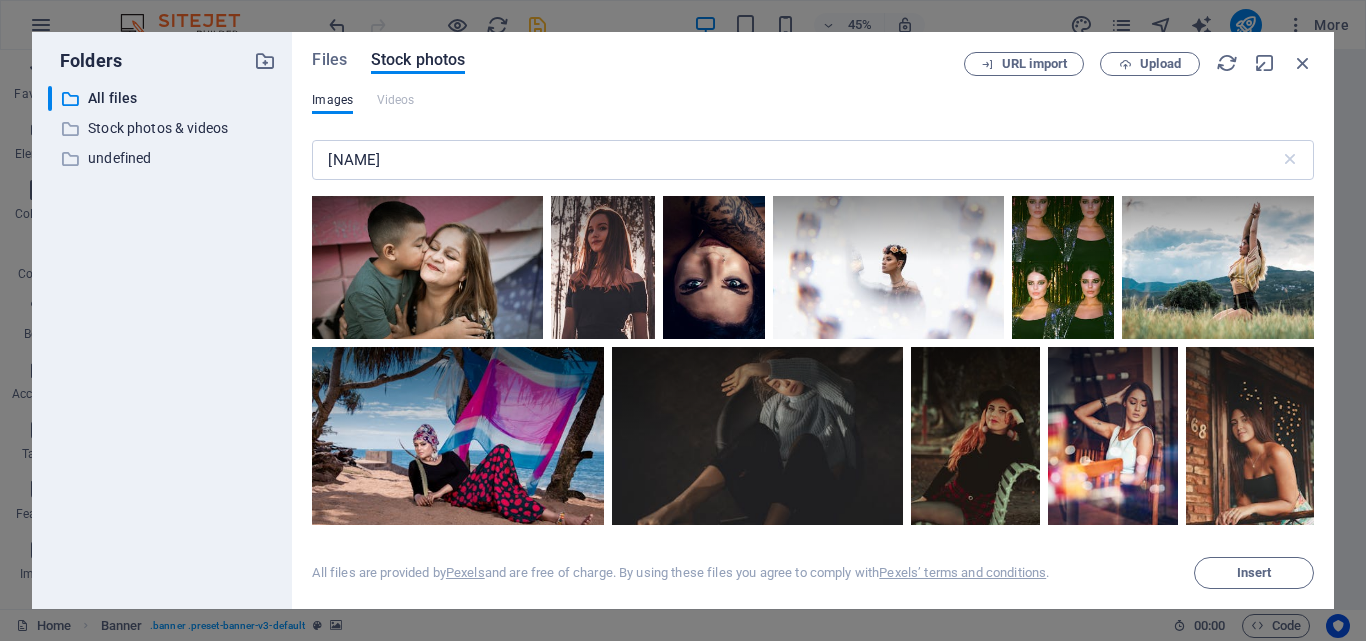 click at bounding box center [385, 30] 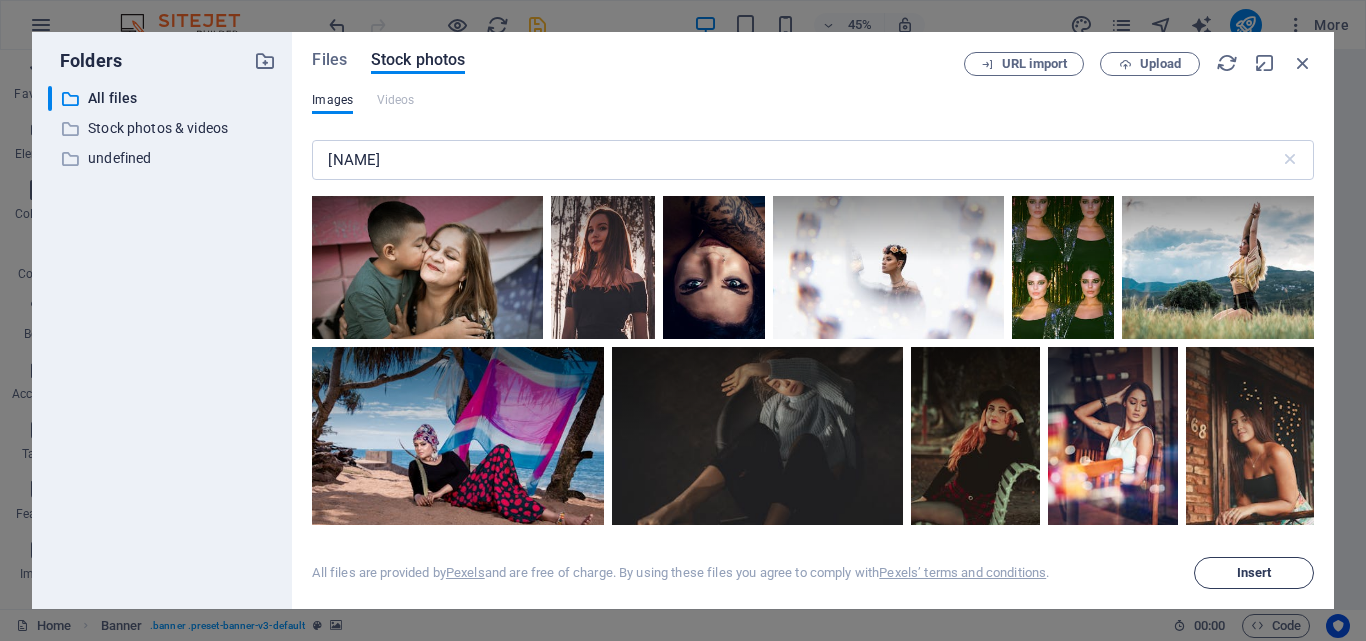 click on "Insert" at bounding box center (1254, 573) 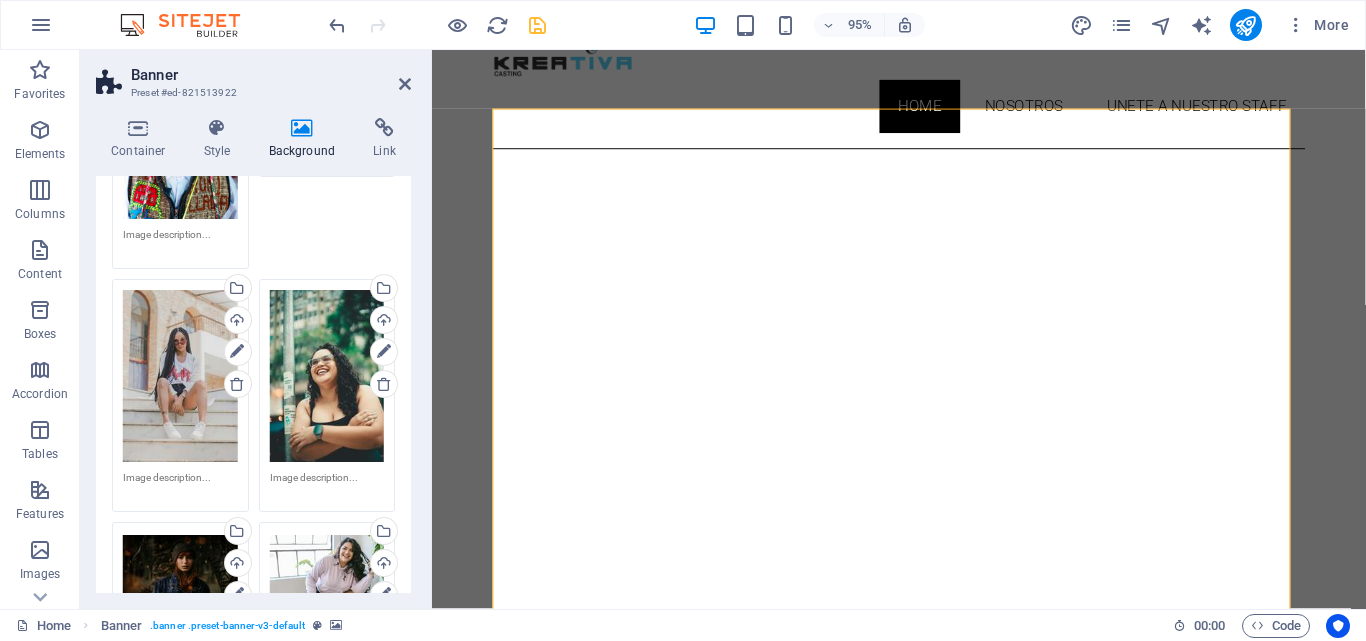 scroll, scrollTop: 2185, scrollLeft: 0, axis: vertical 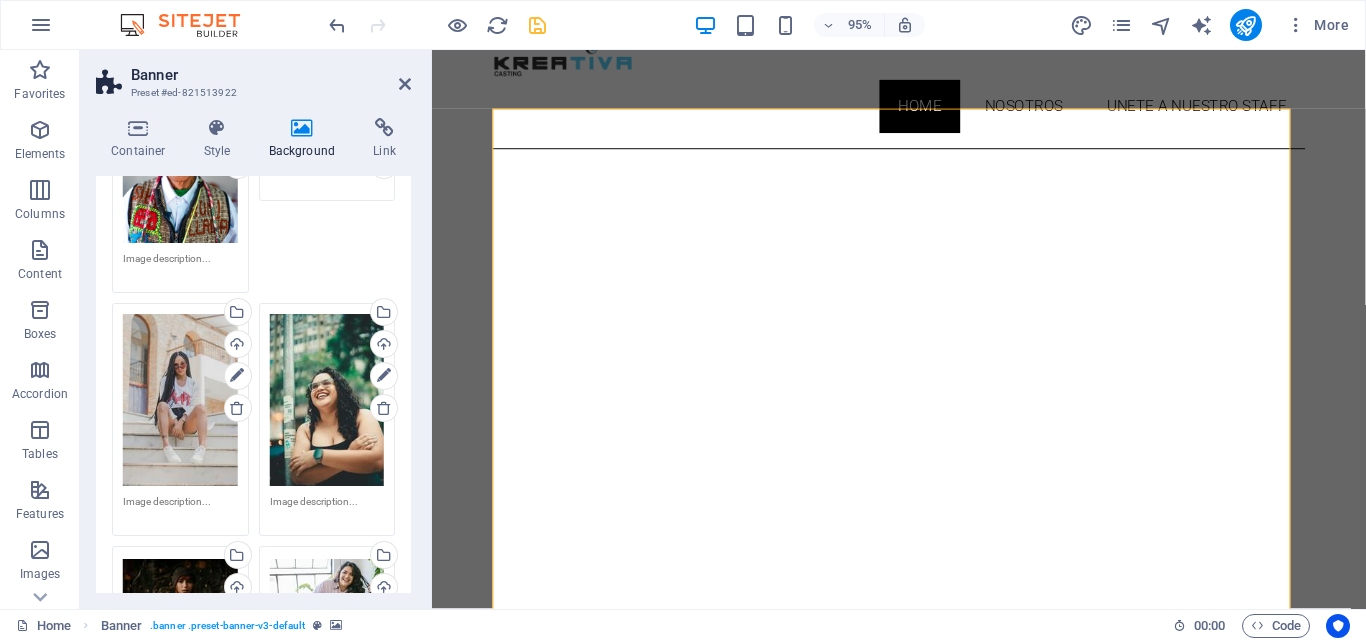 drag, startPoint x: 407, startPoint y: 241, endPoint x: -1, endPoint y: 481, distance: 473.354 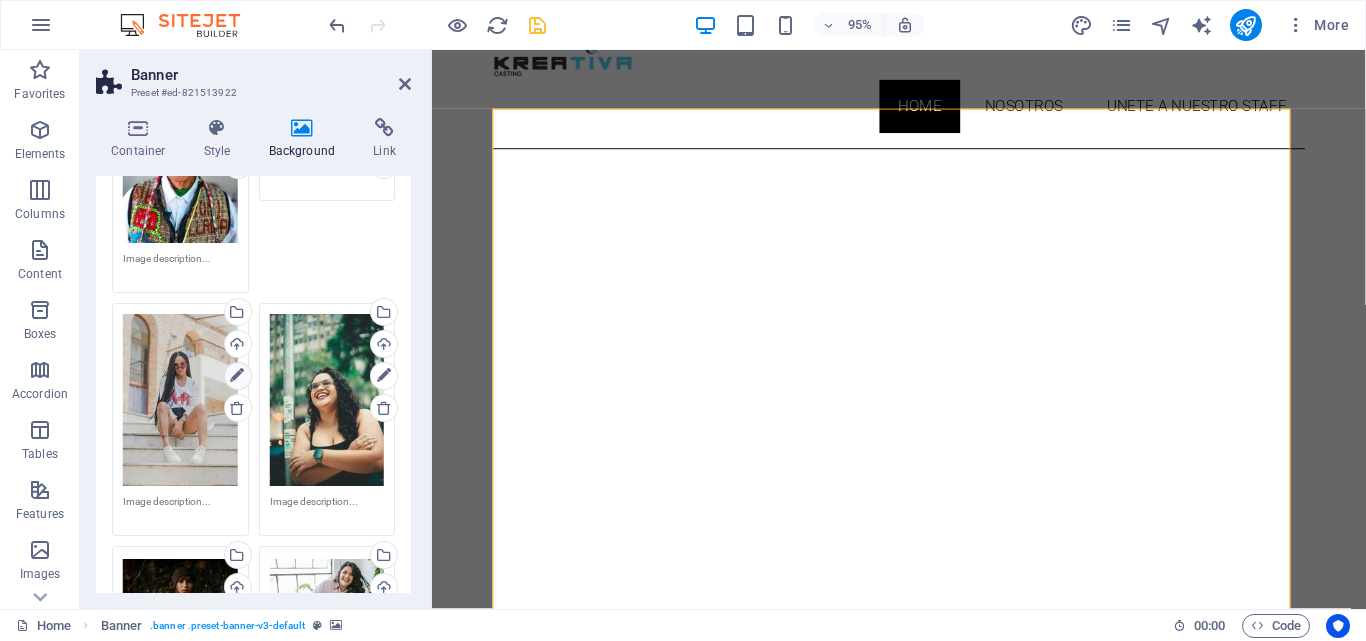 click at bounding box center [237, 376] 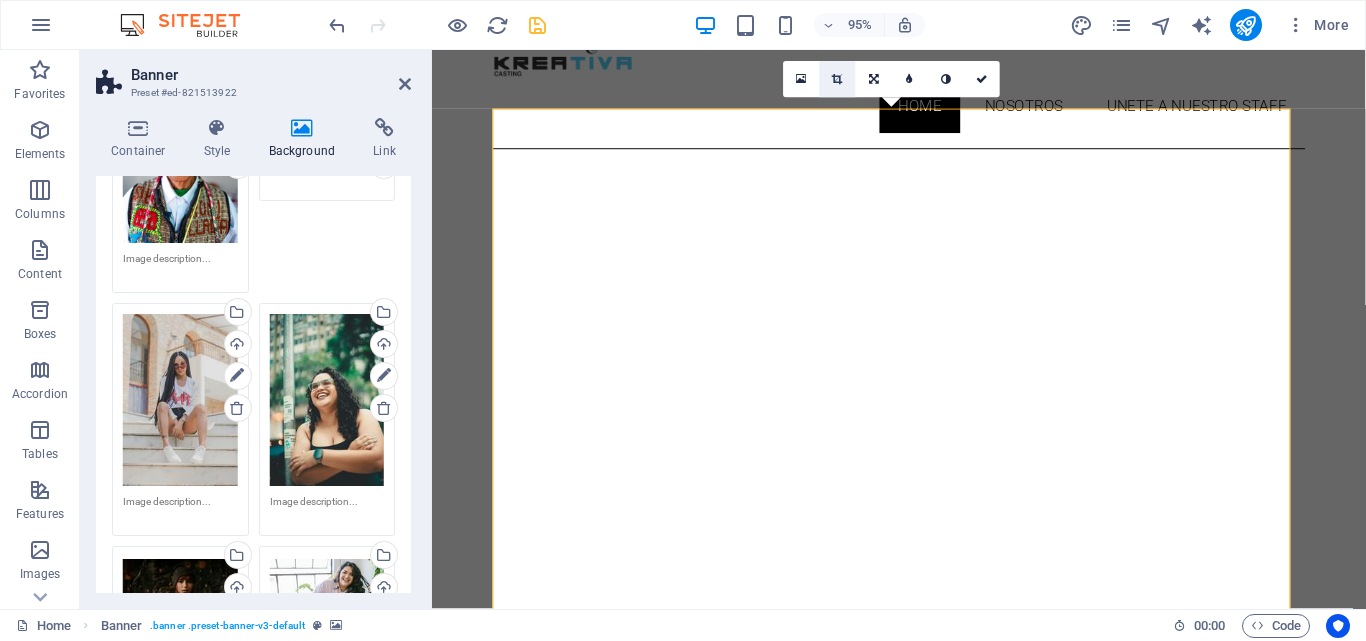 click at bounding box center (837, 79) 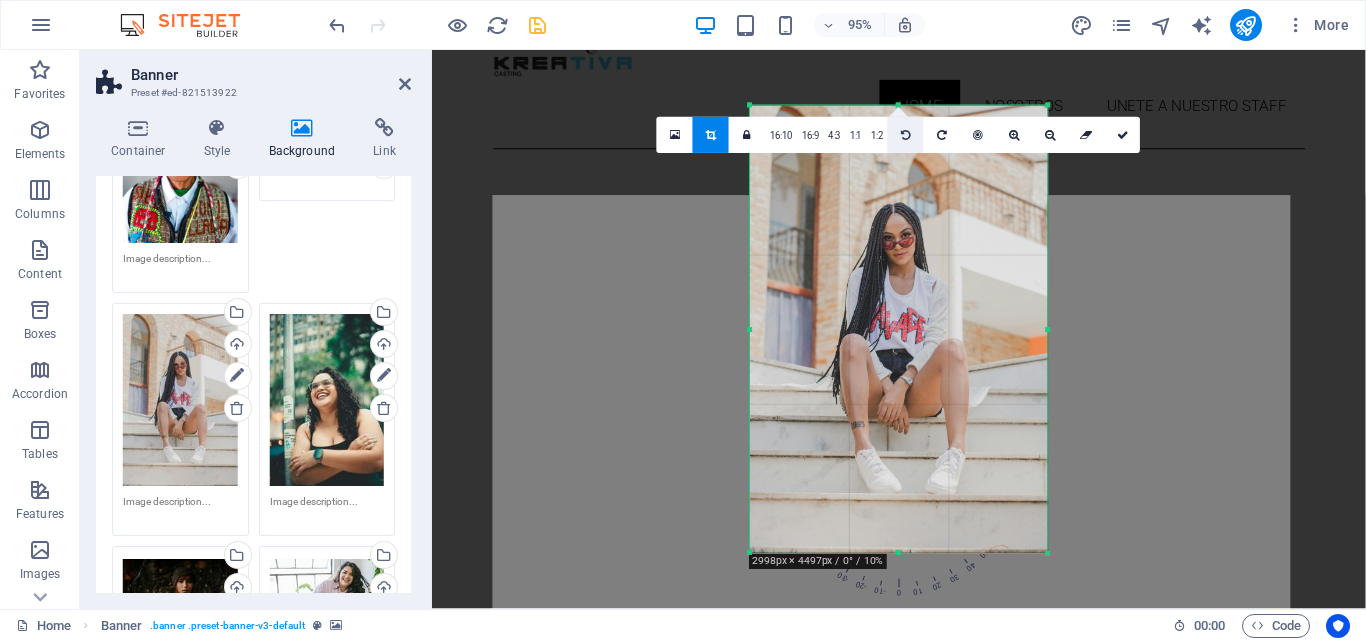 drag, startPoint x: 900, startPoint y: 99, endPoint x: 900, endPoint y: 127, distance: 28 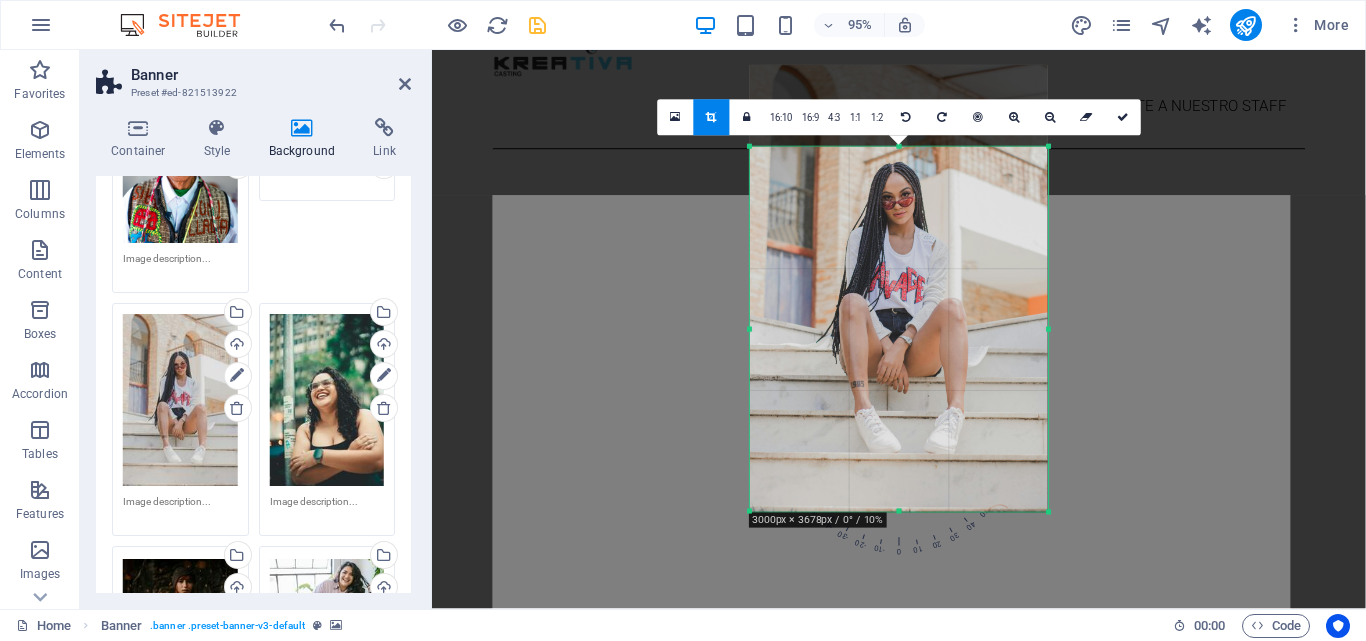 drag, startPoint x: 900, startPoint y: 106, endPoint x: 906, endPoint y: 192, distance: 86.209045 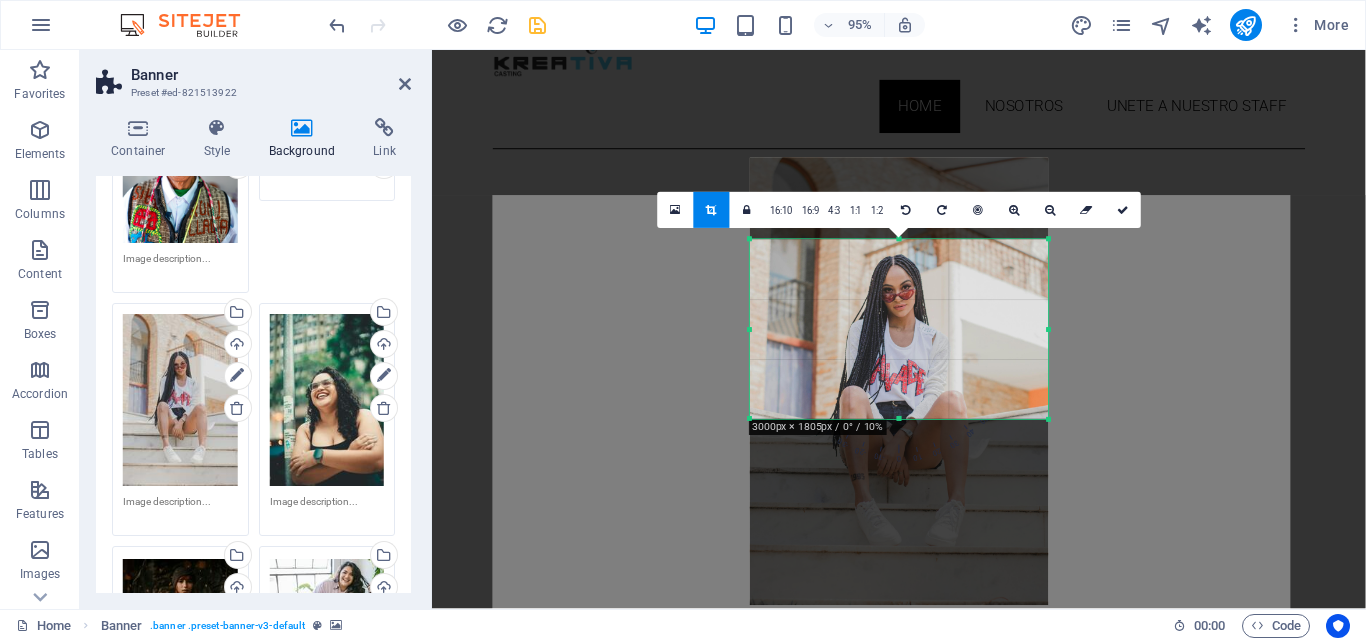 drag, startPoint x: 896, startPoint y: 510, endPoint x: 950, endPoint y: 315, distance: 202.33882 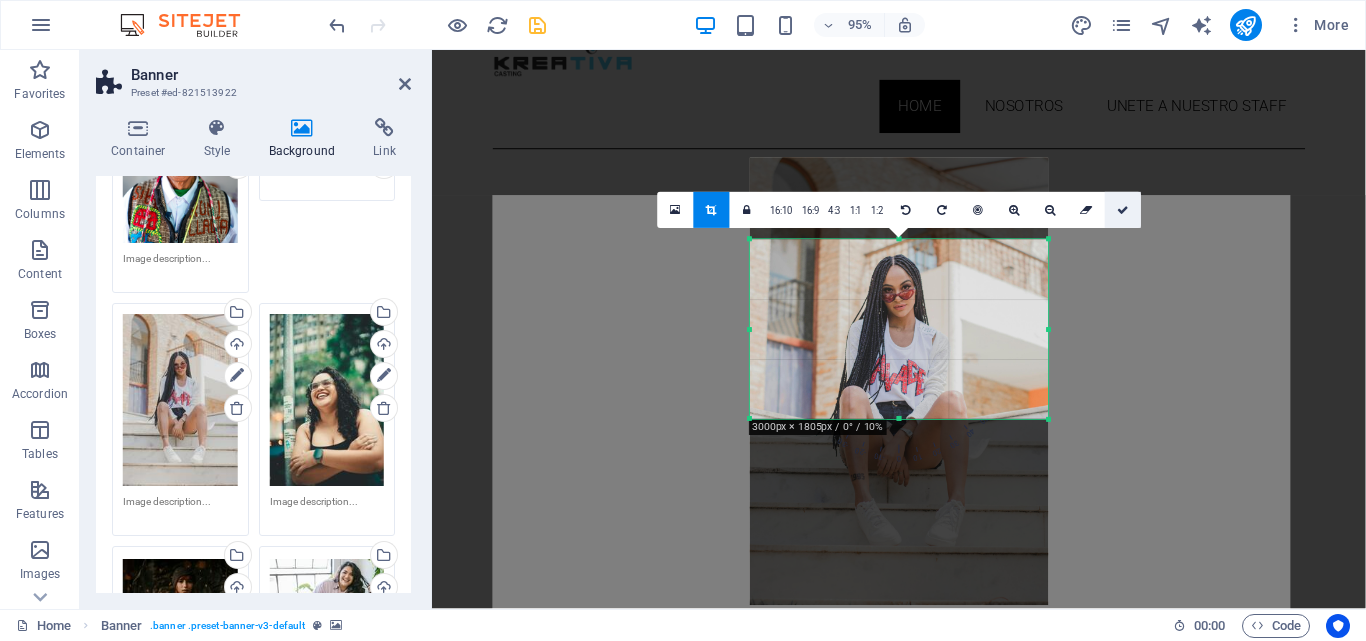 click at bounding box center [1123, 210] 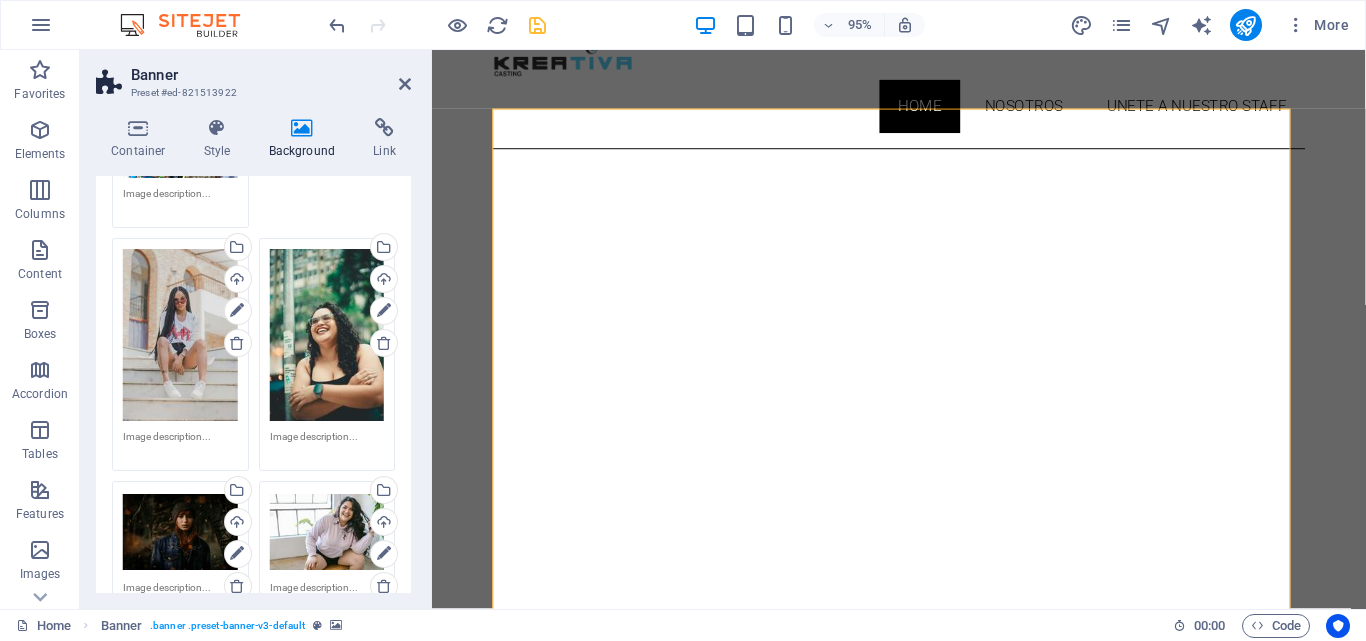scroll, scrollTop: 2241, scrollLeft: 0, axis: vertical 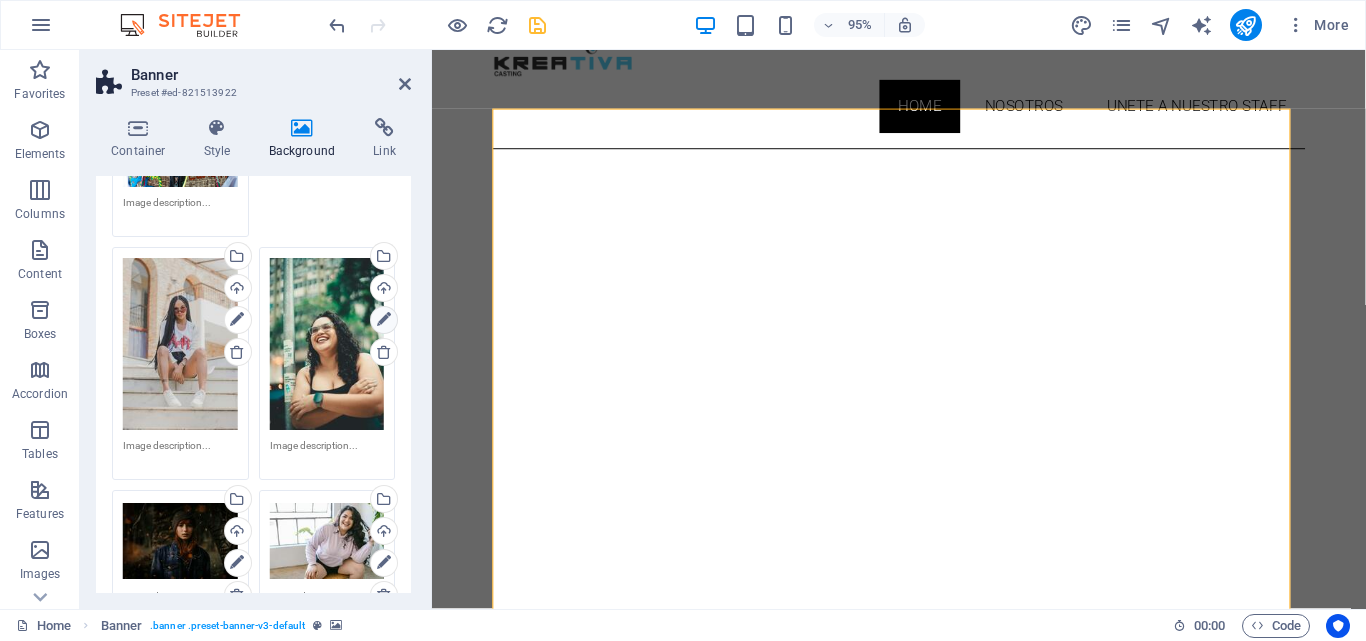click at bounding box center [384, 320] 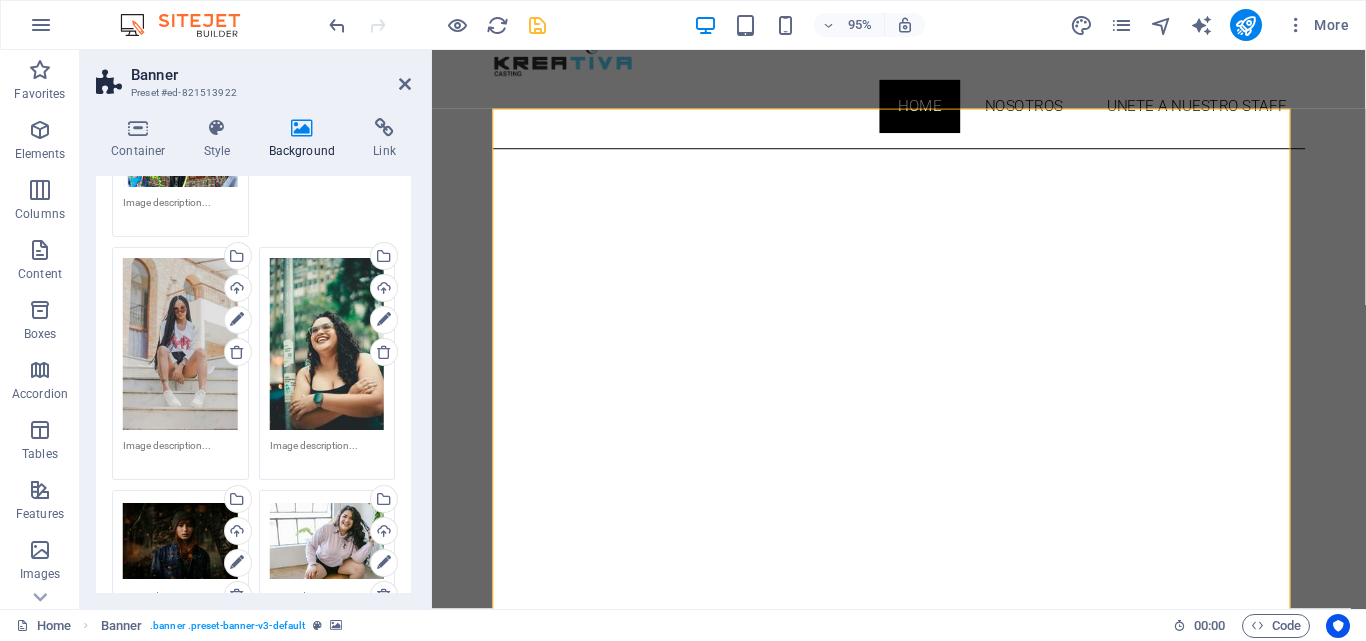 scroll, scrollTop: 202, scrollLeft: 0, axis: vertical 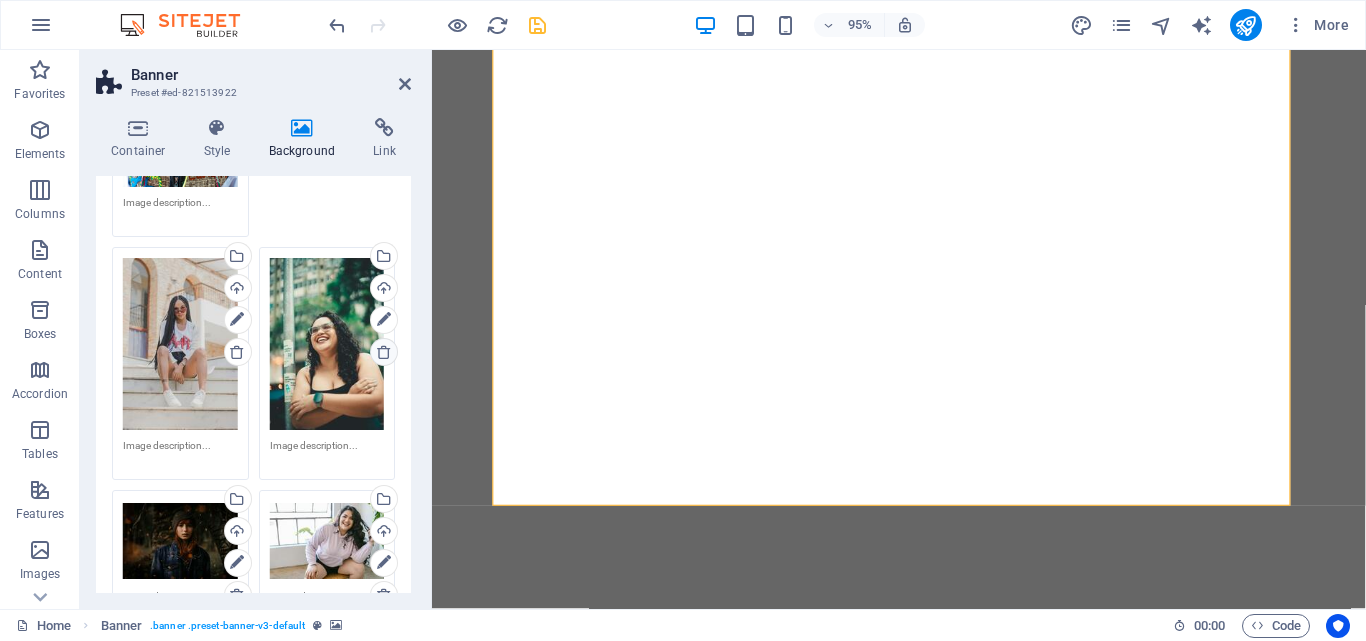 click at bounding box center (384, 352) 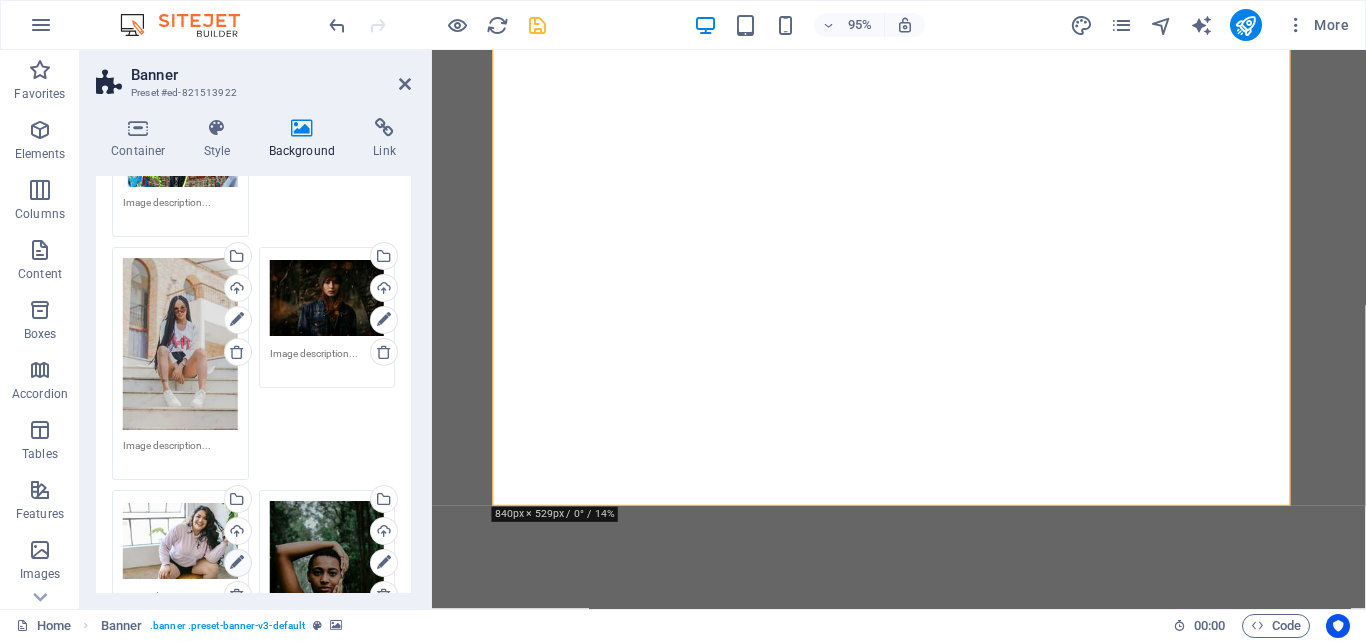 click at bounding box center [237, 563] 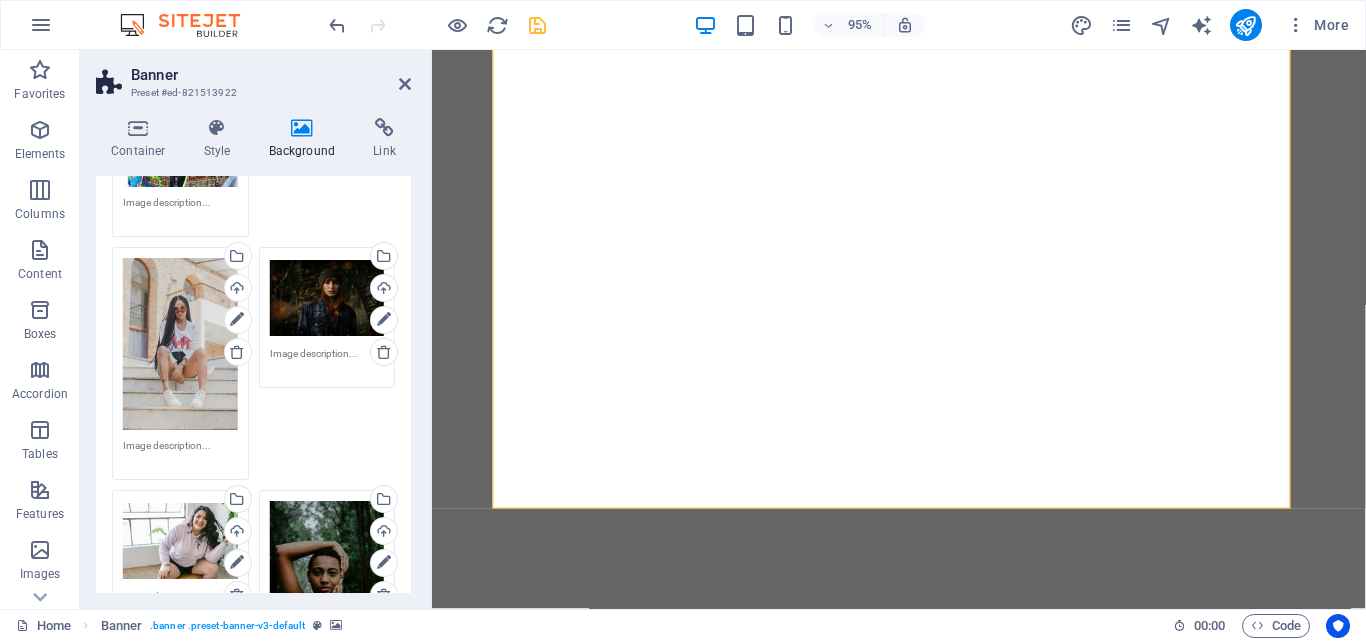 scroll, scrollTop: 215, scrollLeft: 0, axis: vertical 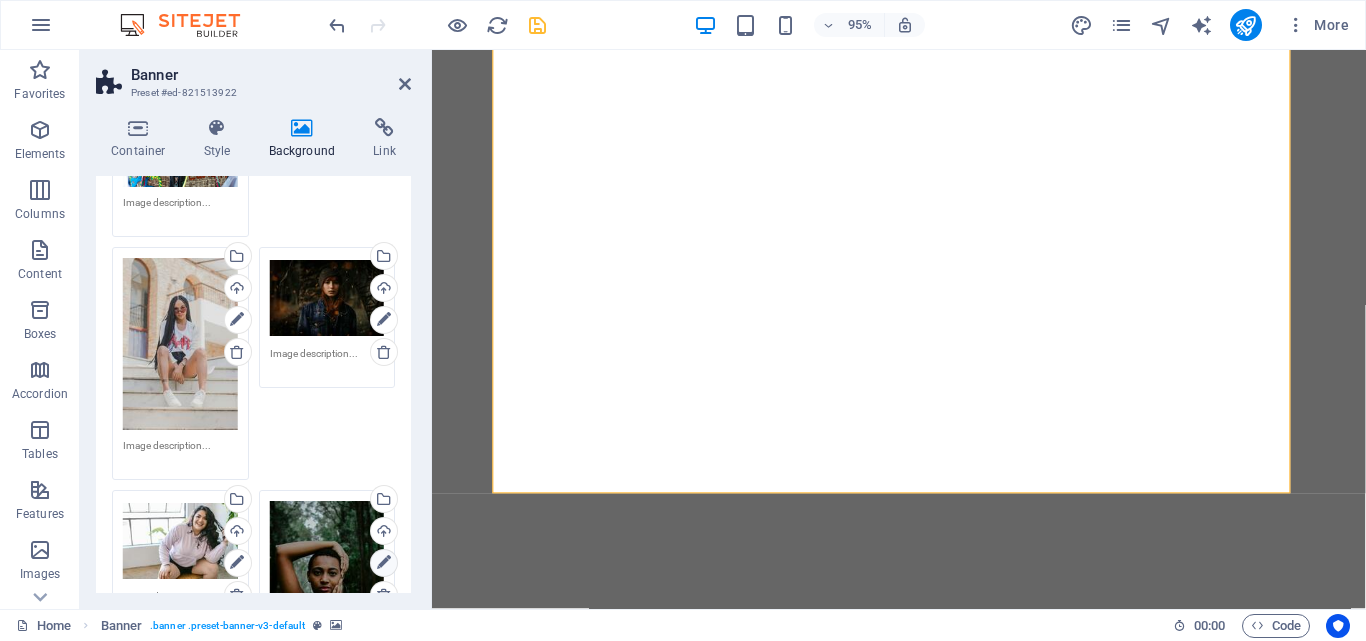click at bounding box center [384, 563] 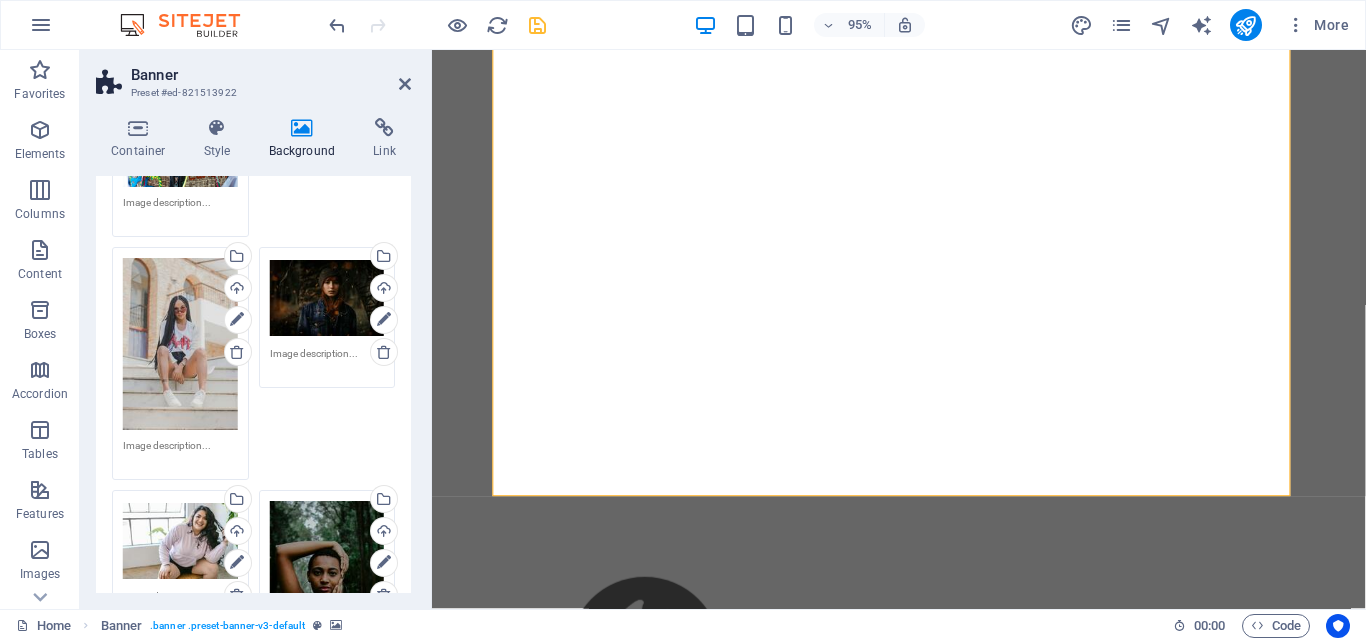 scroll, scrollTop: 261, scrollLeft: 0, axis: vertical 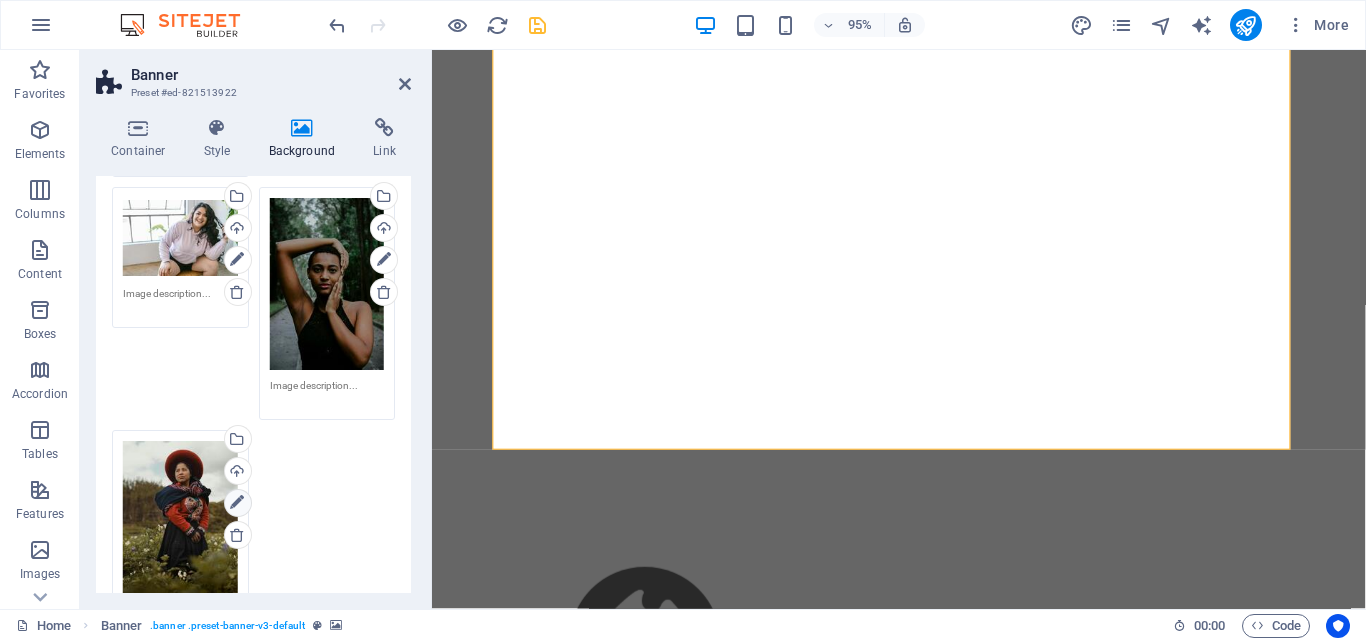 click at bounding box center (237, 503) 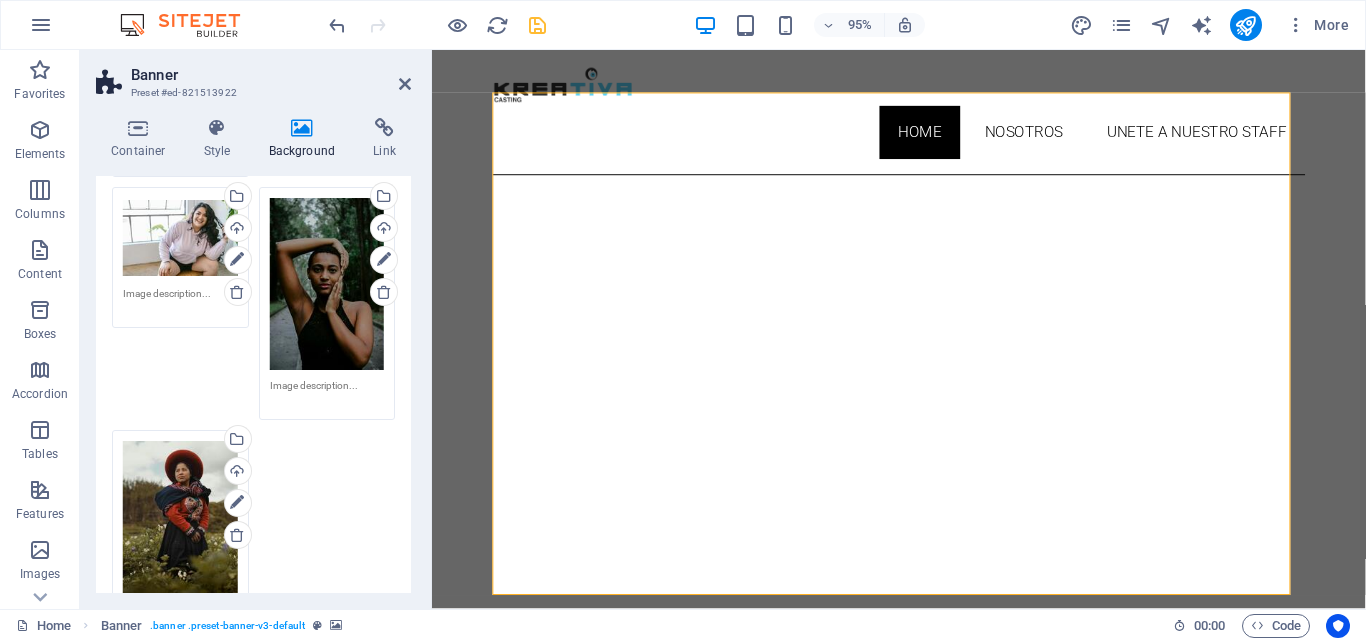 scroll, scrollTop: 32, scrollLeft: 0, axis: vertical 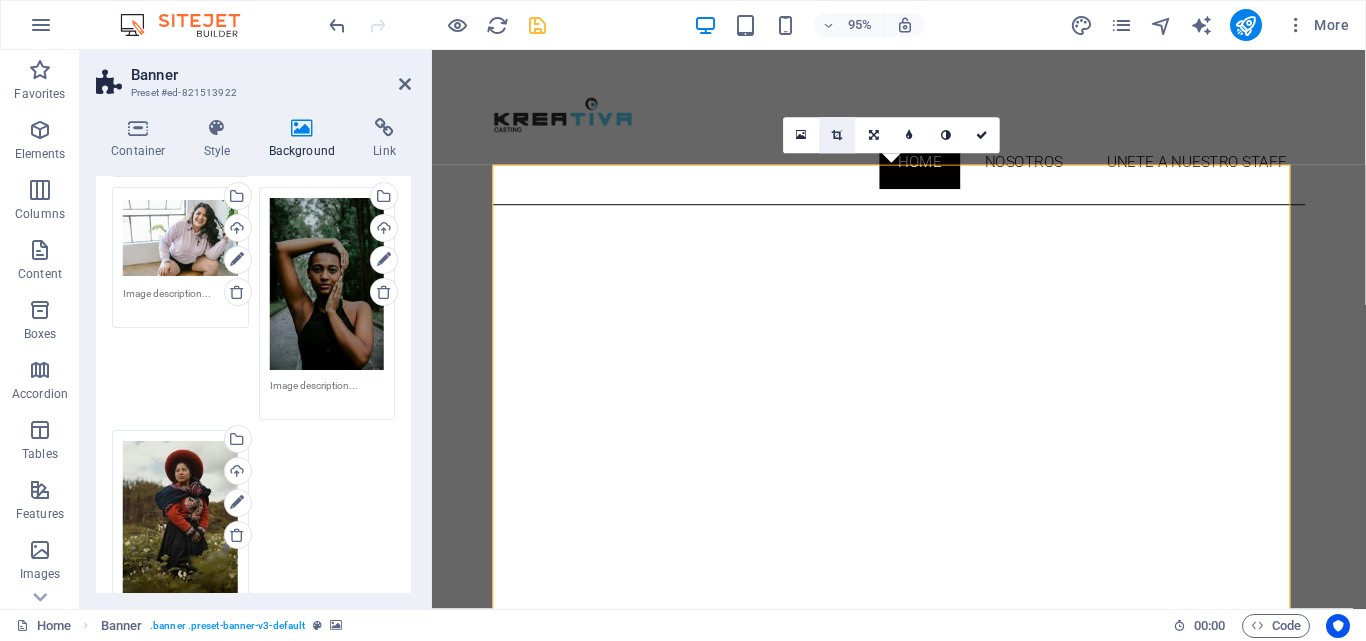 click at bounding box center (838, 135) 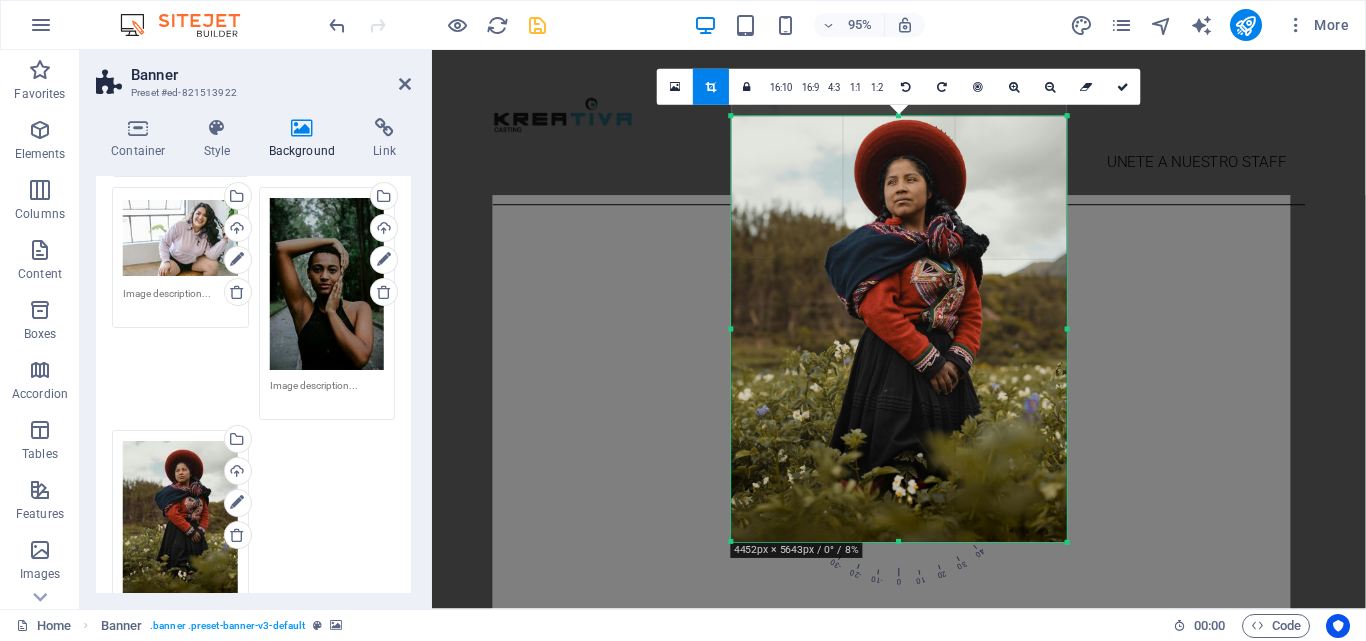 drag, startPoint x: 900, startPoint y: 105, endPoint x: 906, endPoint y: 128, distance: 23.769728 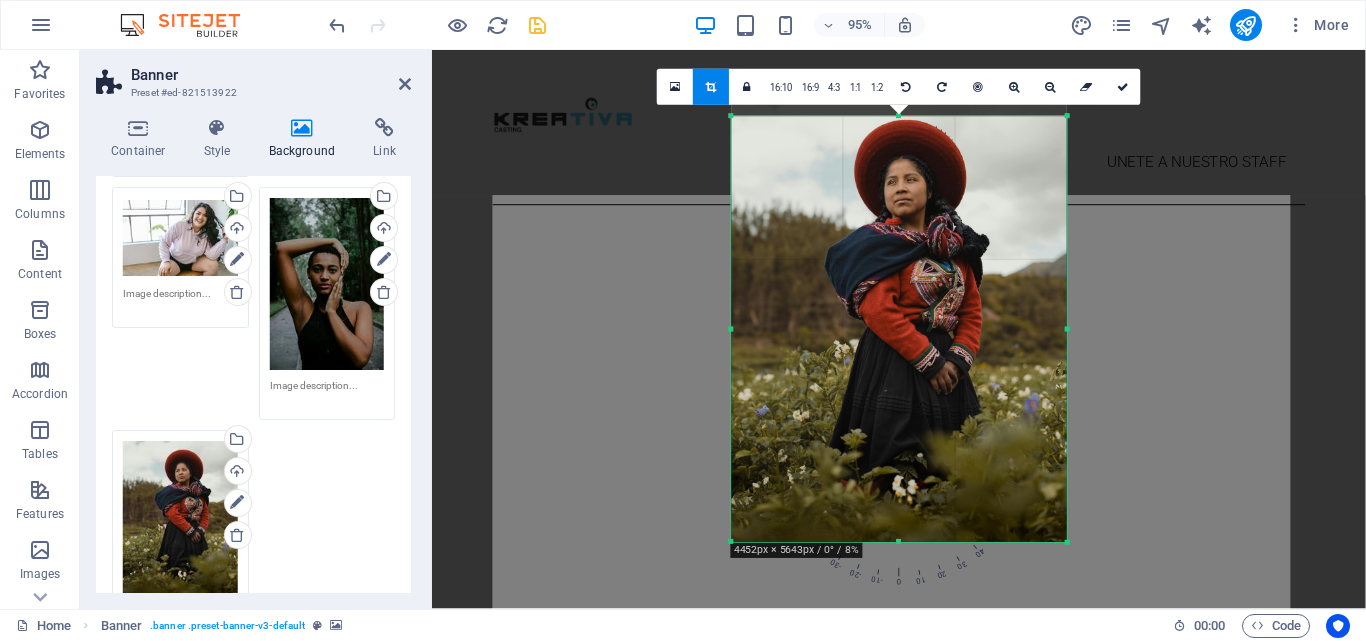 click on "180 170 160 150 140 130 120 110 100 90 80 70 60 50 40 30 20 10 0 -10 -20 -30 -40 -50 -60 -70 -80 -90 -100 -110 -120 -130 -140 -150 -160 -170 4452px × 5643px / 0° / 8% 16:10 16:9 4:3 1:1 1:2 0" at bounding box center [898, 330] 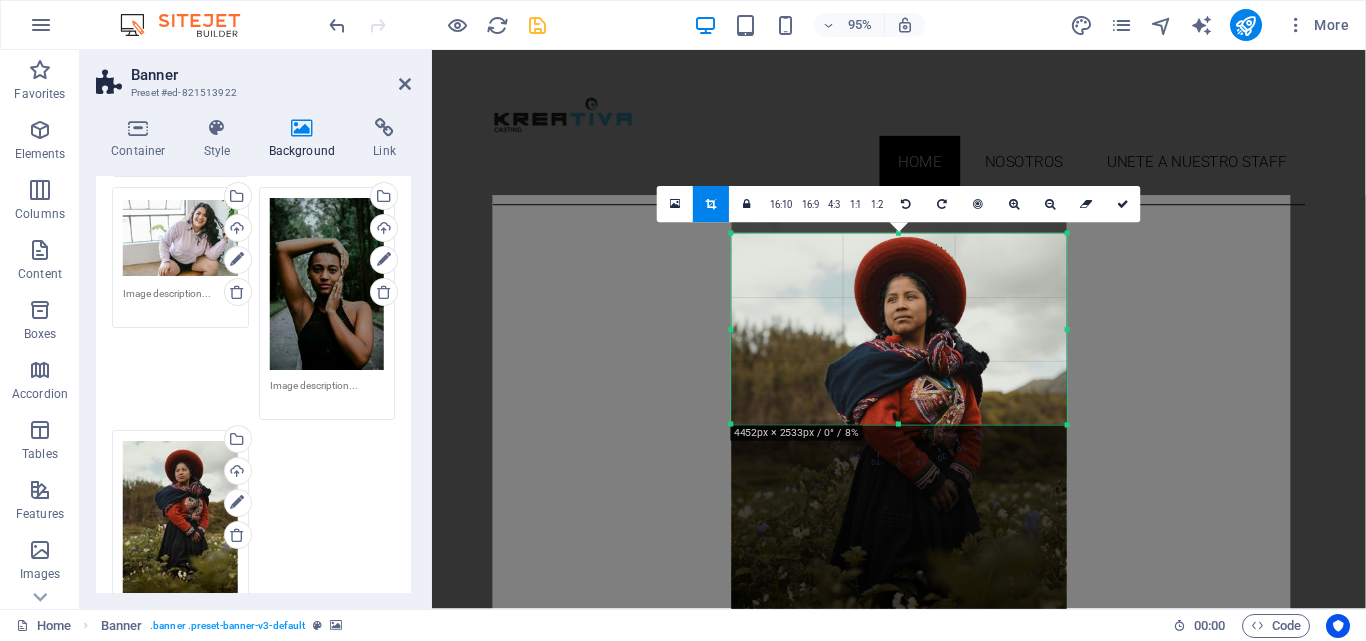 drag, startPoint x: 898, startPoint y: 543, endPoint x: 961, endPoint y: 296, distance: 254.90782 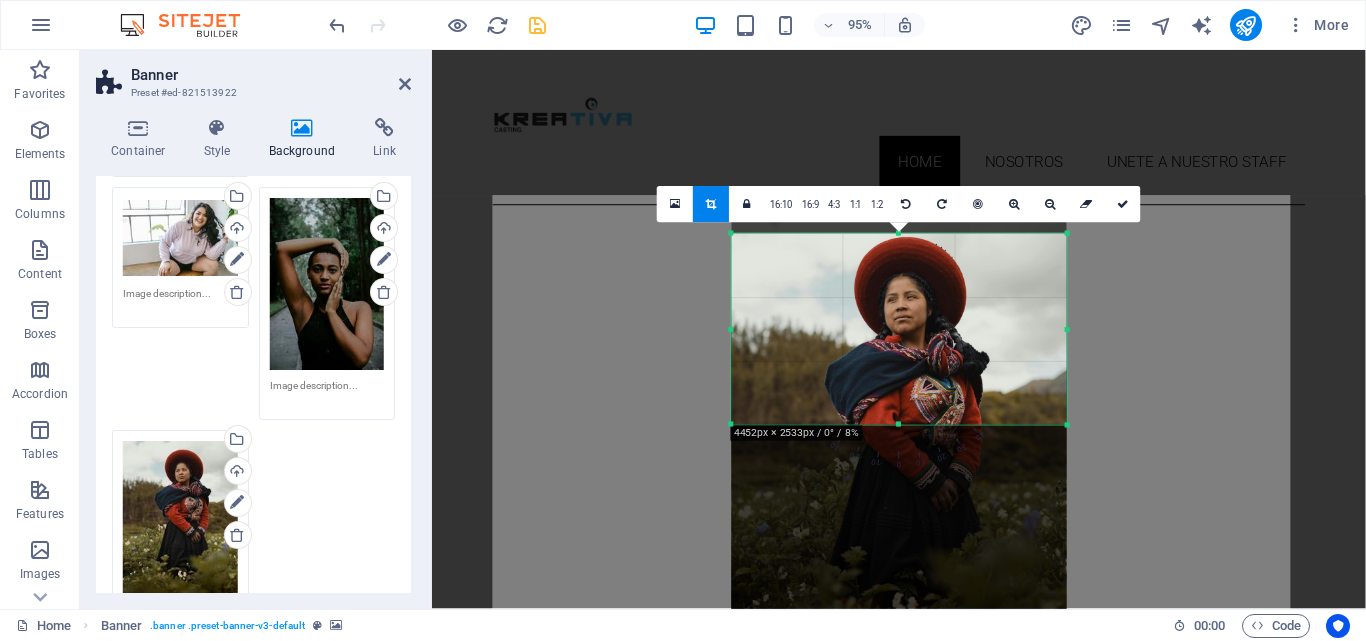 click on "180 170 160 150 140 130 120 110 100 90 80 70 60 50 40 30 20 10 0 -10 -20 -30 -40 -50 -60 -70 -80 -90 -100 -110 -120 -130 -140 -150 -160 -170 4452px × 2533px / 0° / 8% 16:10 16:9 4:3 1:1 1:2 0" at bounding box center [898, 329] 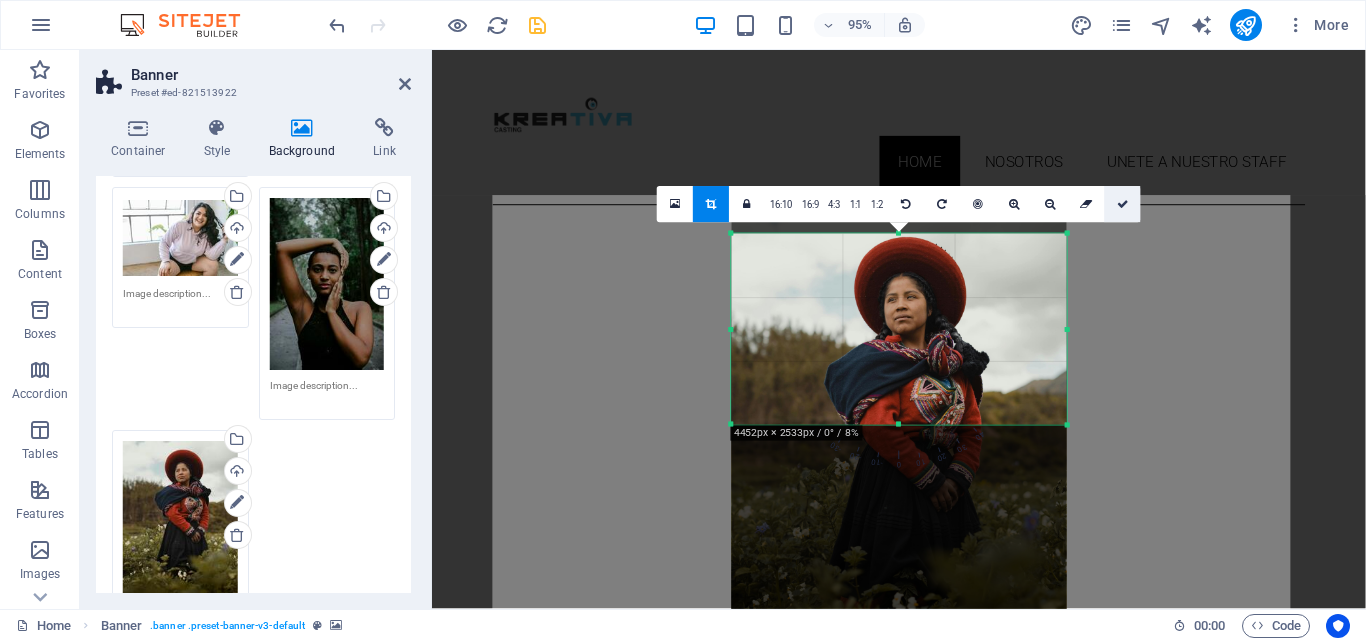 click at bounding box center [1123, 204] 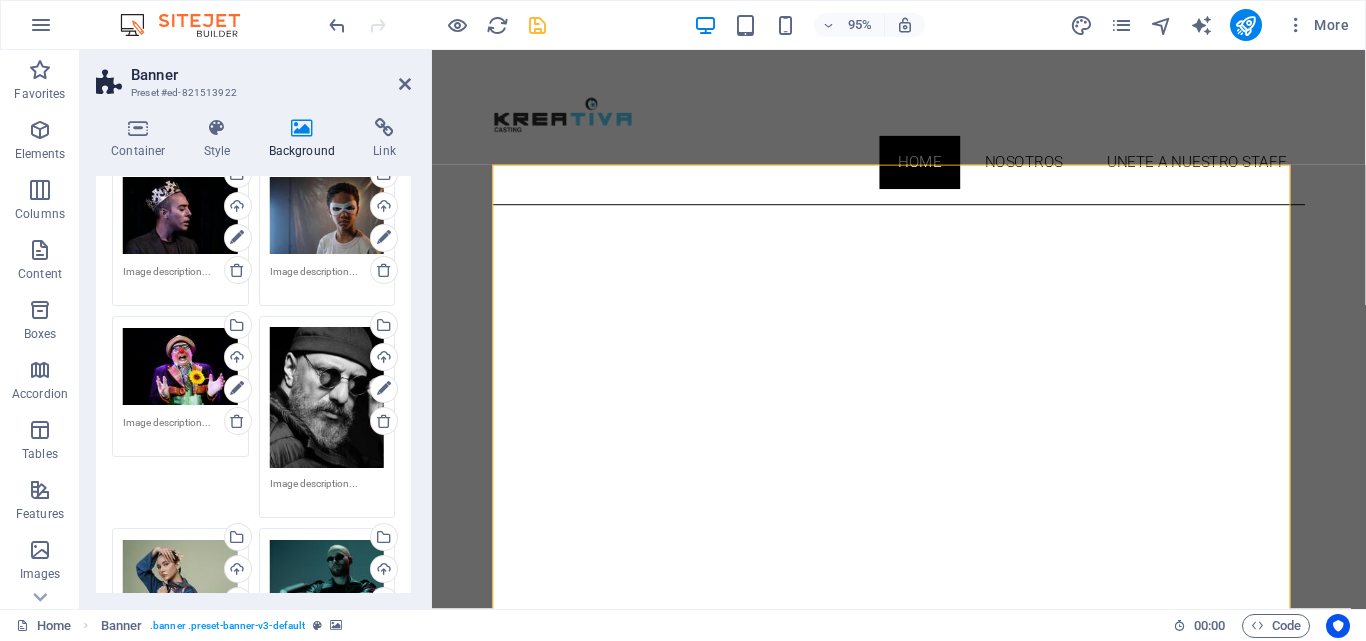 scroll, scrollTop: 197, scrollLeft: 0, axis: vertical 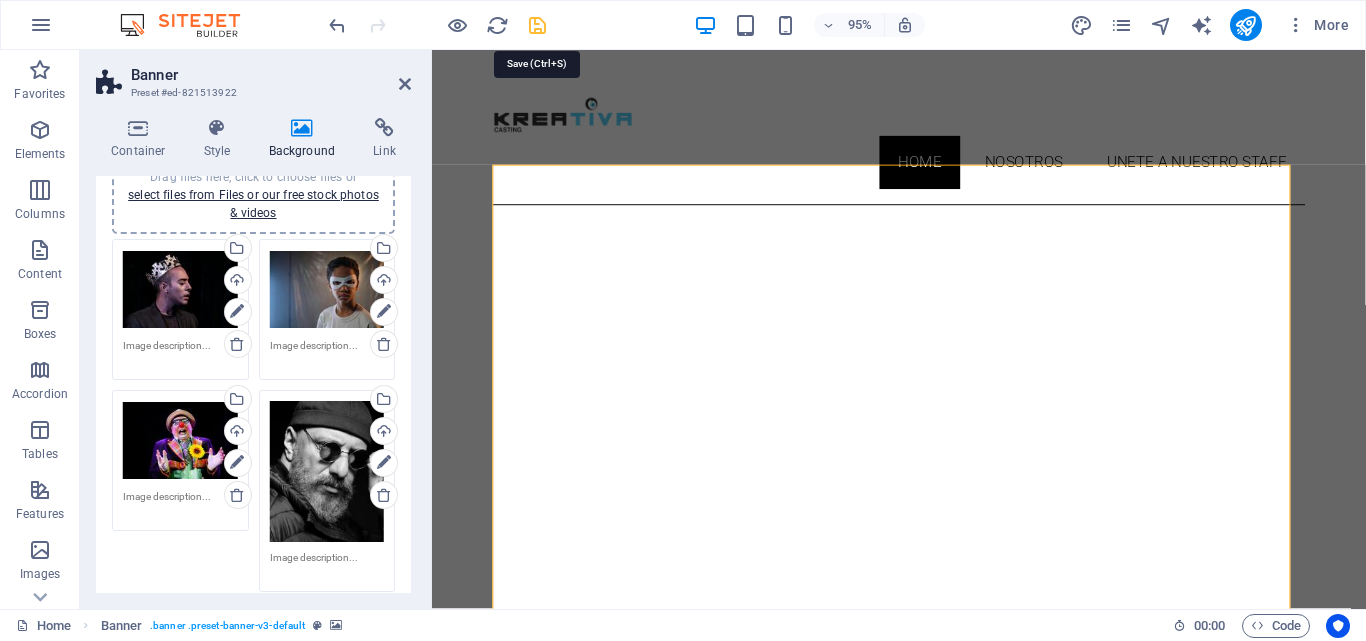 click at bounding box center [537, 25] 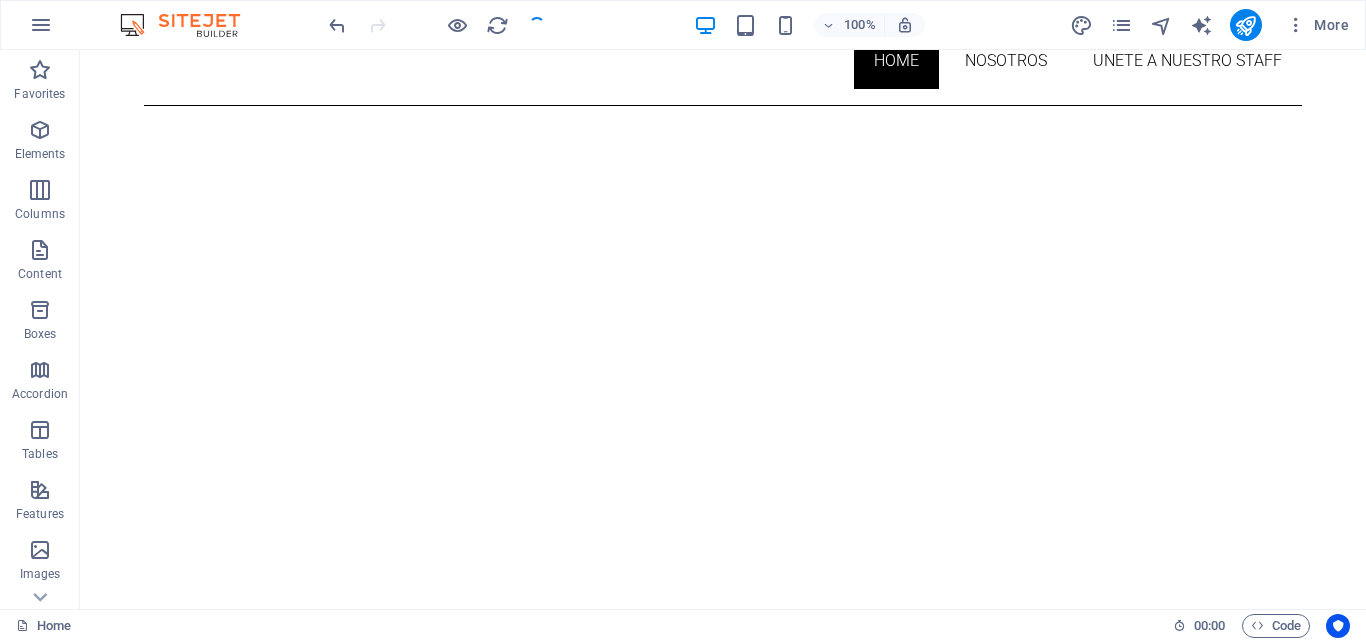 scroll, scrollTop: 197, scrollLeft: 0, axis: vertical 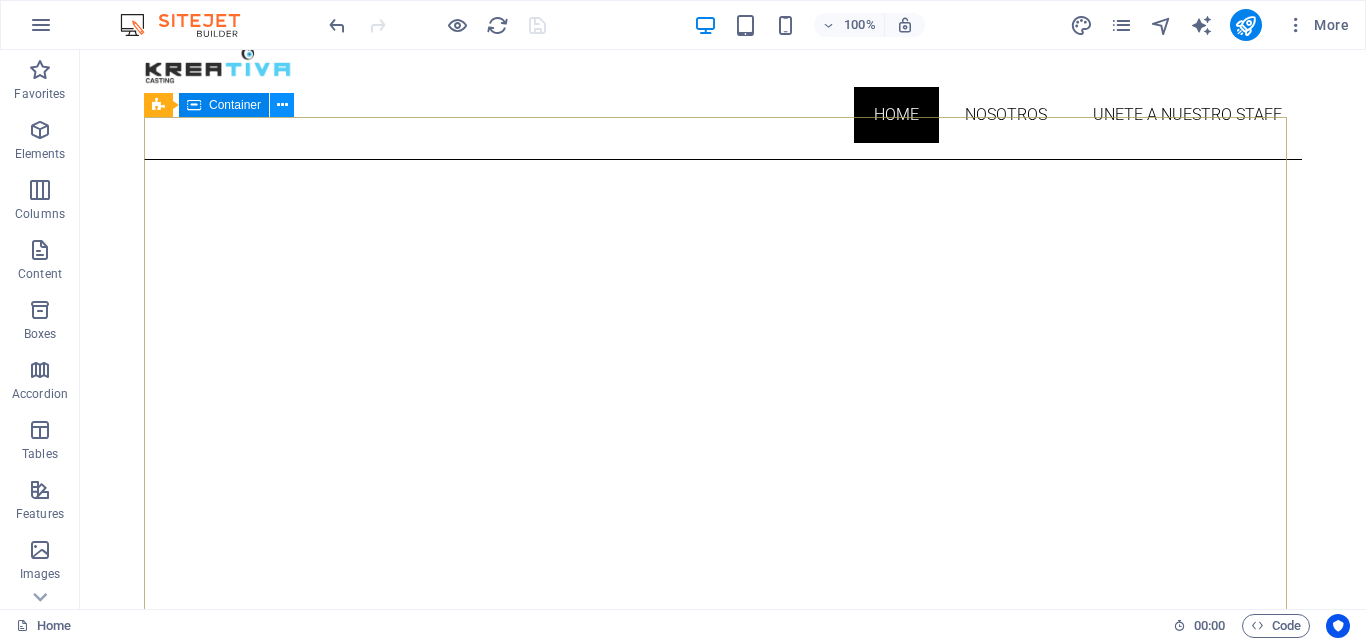 click at bounding box center [282, 105] 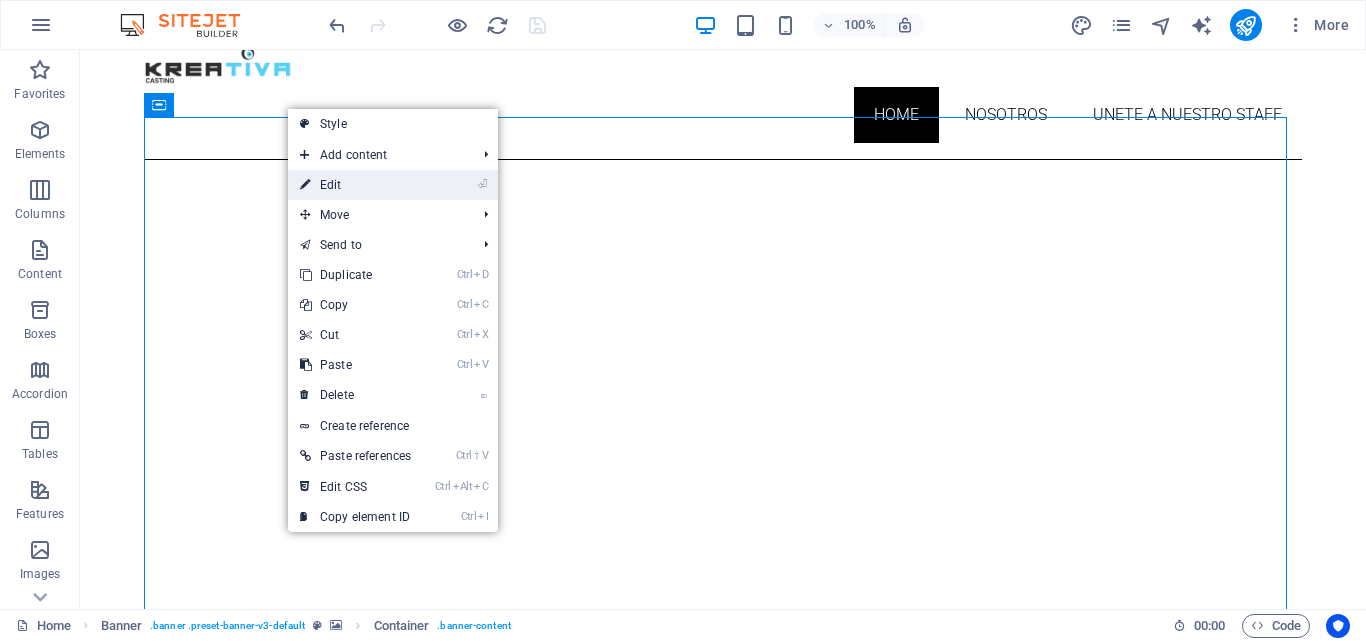 click on "⏎  Edit" at bounding box center [355, 185] 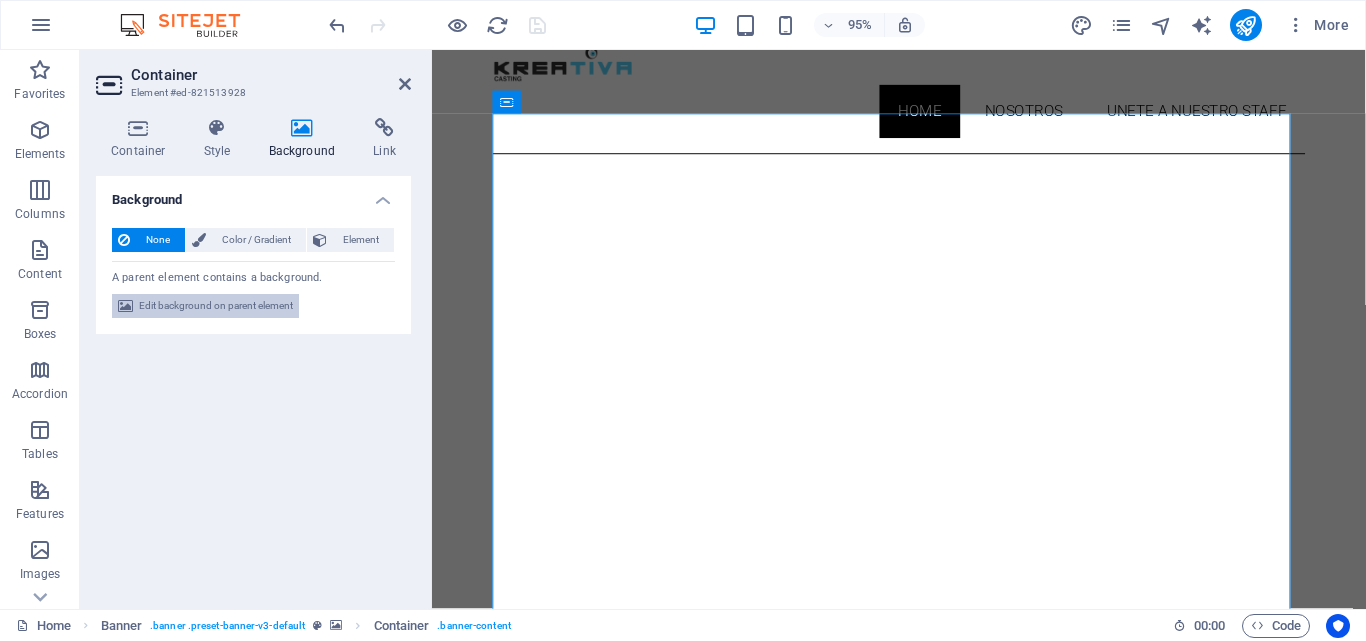 click on "Edit background on parent element" at bounding box center (216, 306) 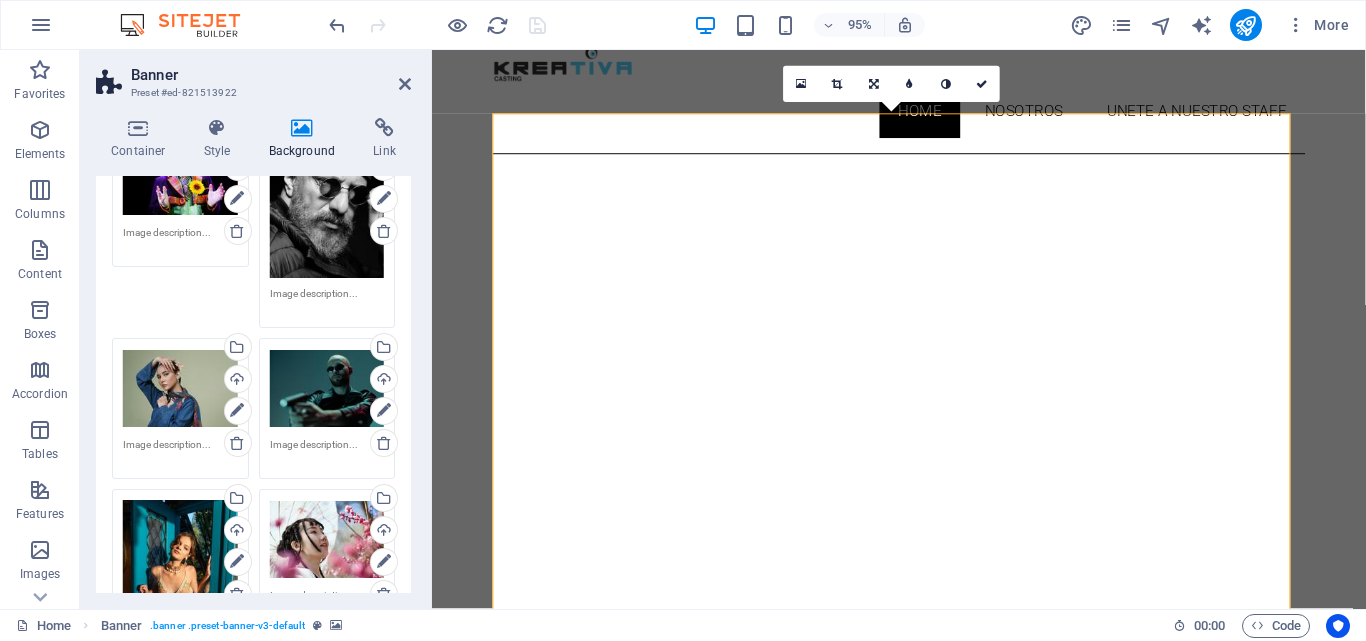 scroll, scrollTop: 370, scrollLeft: 0, axis: vertical 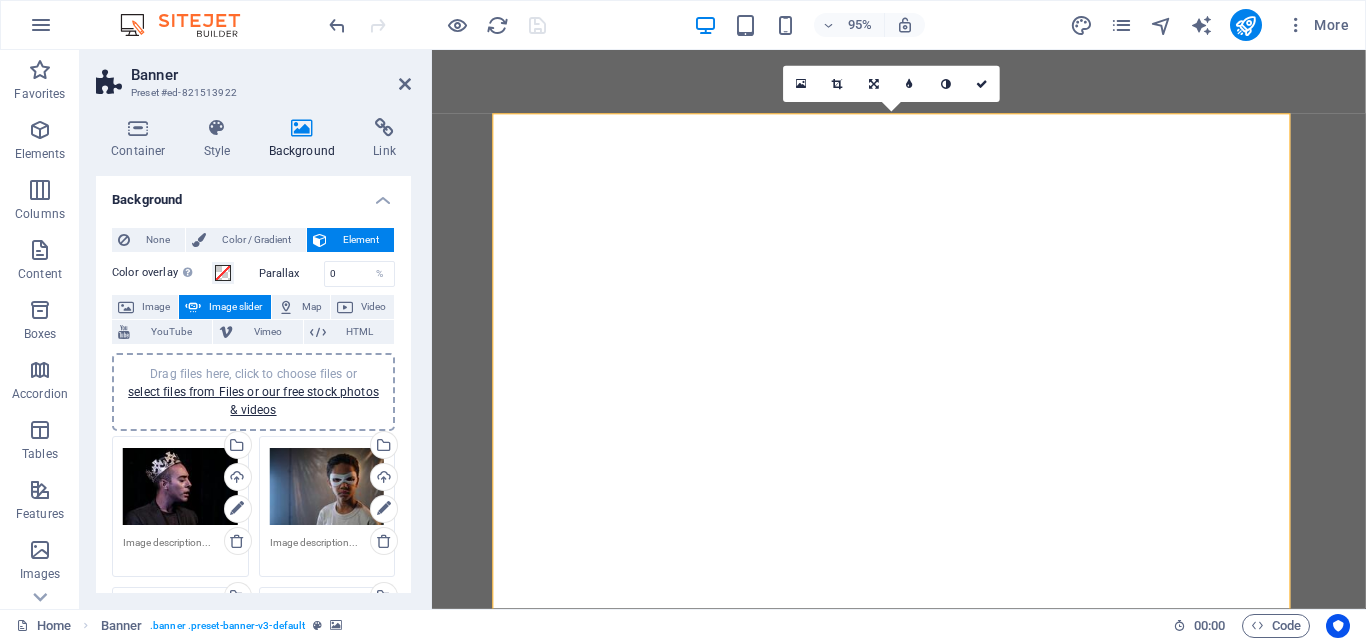 select on "fade" 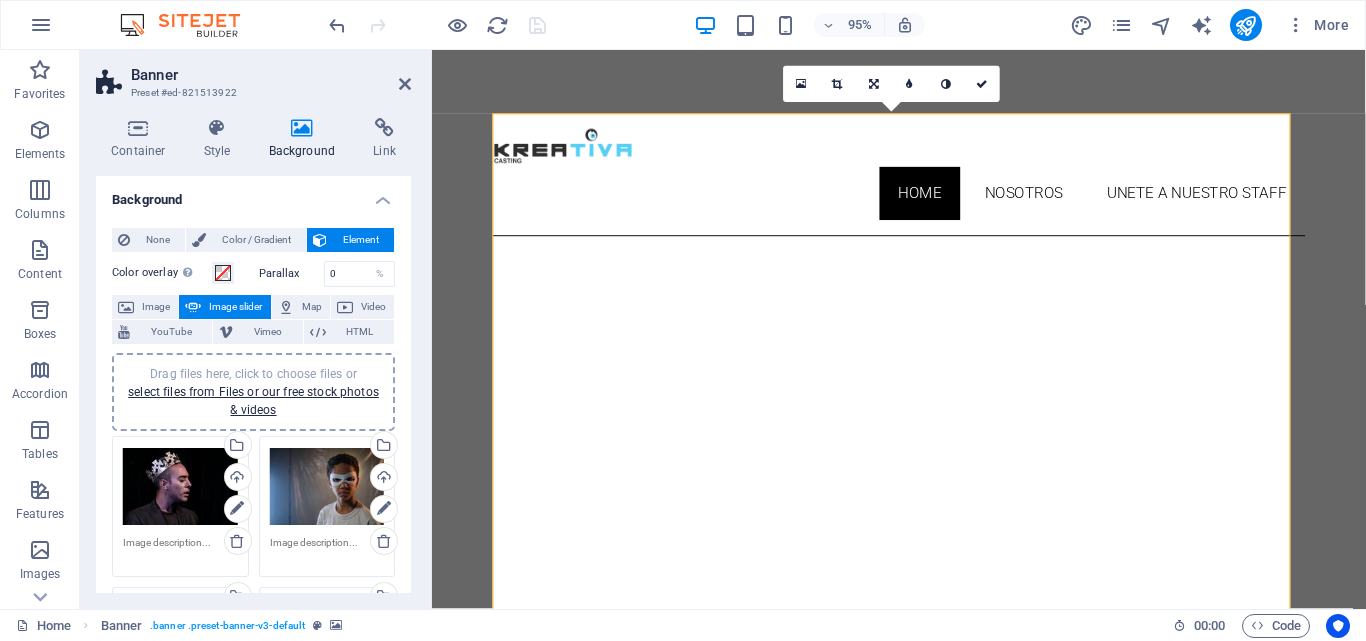 scroll, scrollTop: 247, scrollLeft: 0, axis: vertical 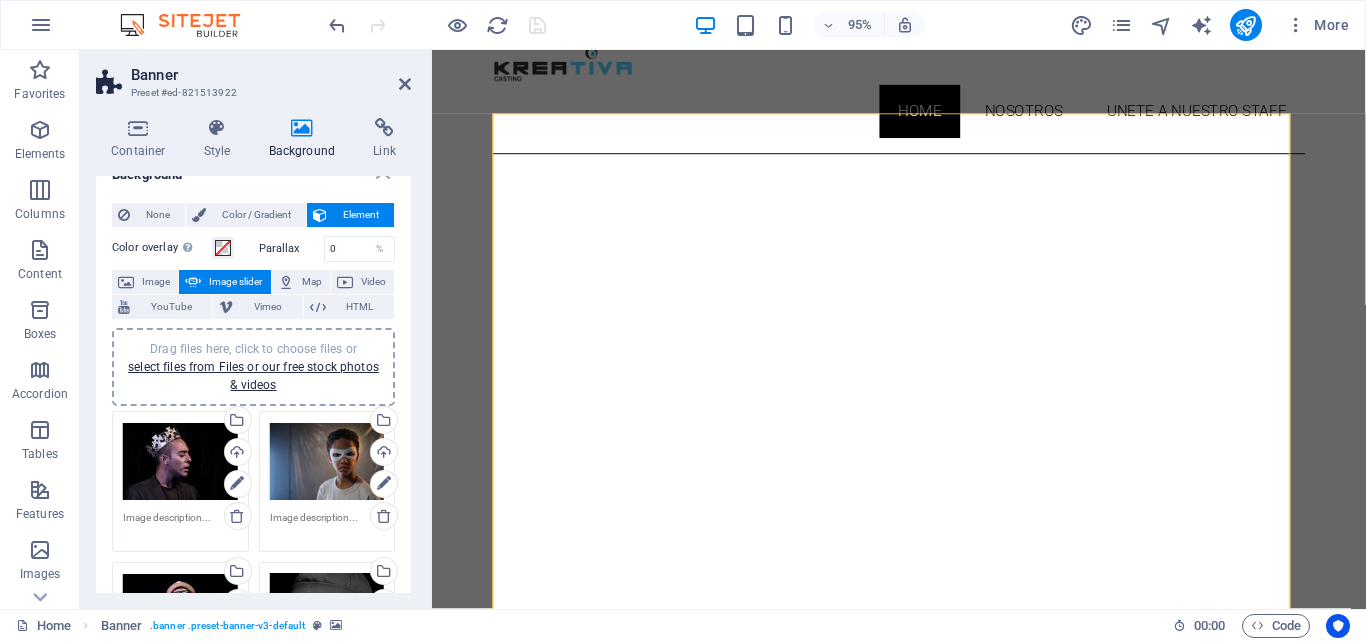 click on "Drag files here, click to choose files or select files from Files or our free stock photos & videos" at bounding box center (253, 367) 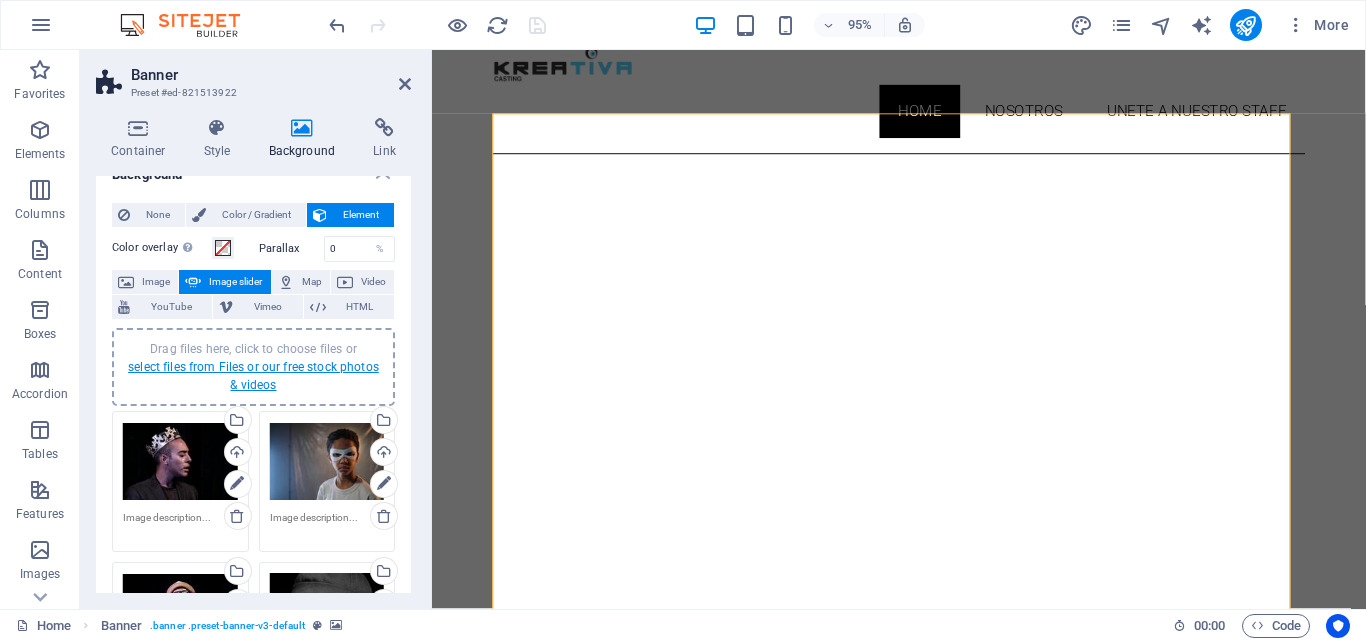 click on "select files from Files or our free stock photos & videos" at bounding box center [253, 376] 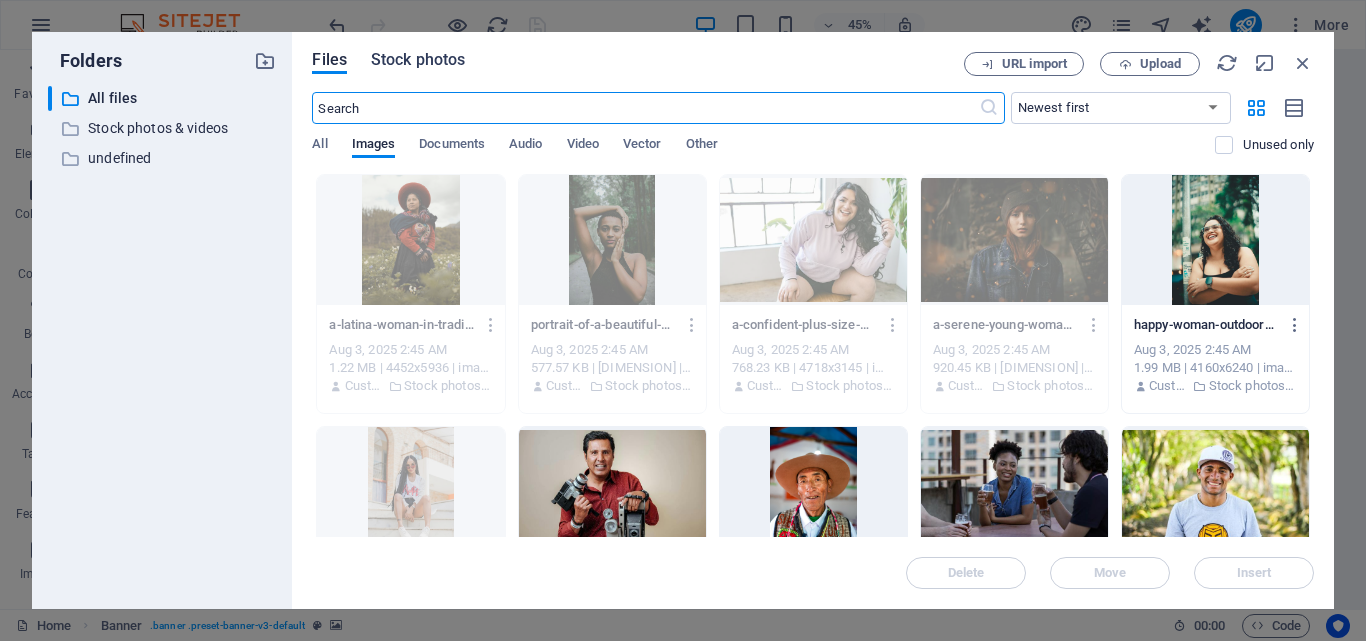 click on "Stock photos" at bounding box center (418, 60) 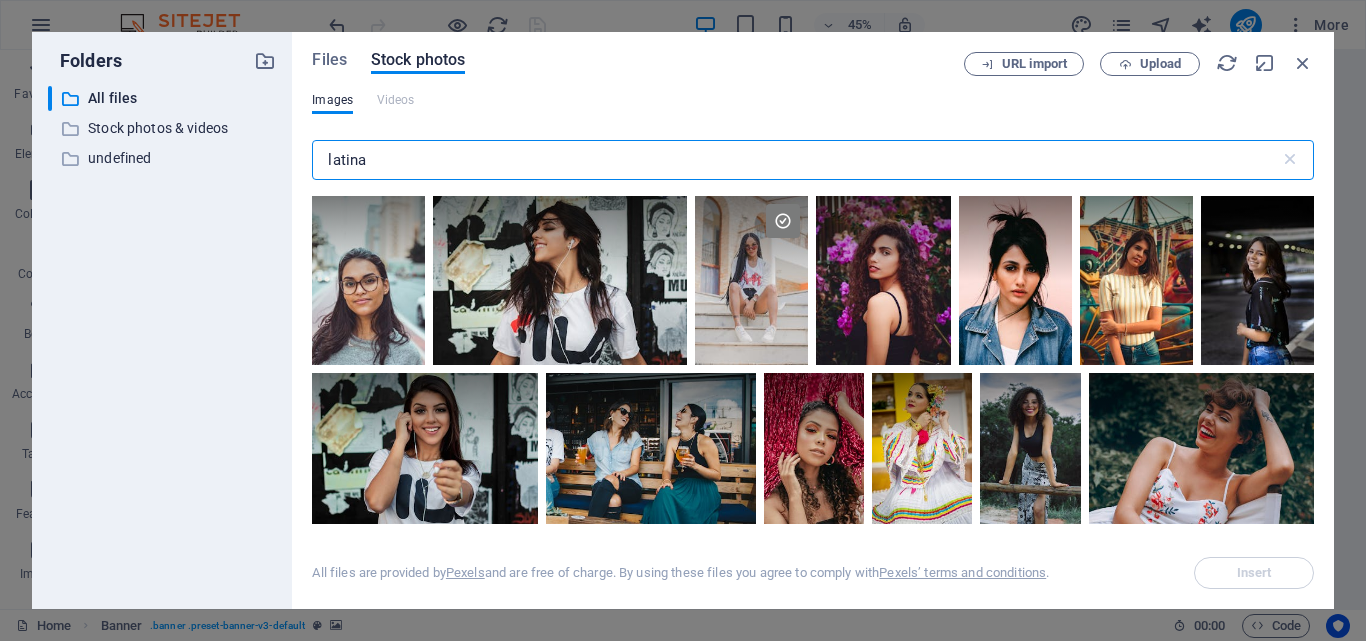 drag, startPoint x: 194, startPoint y: 143, endPoint x: 176, endPoint y: 144, distance: 18.027756 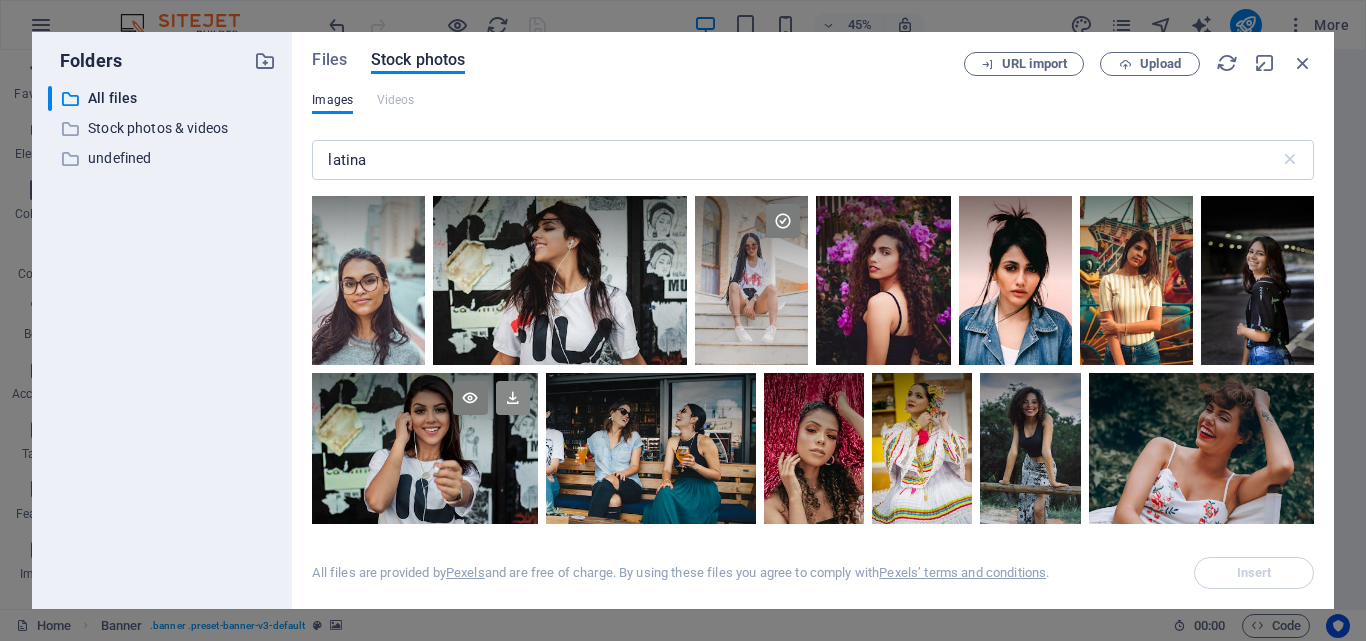 click at bounding box center [513, 398] 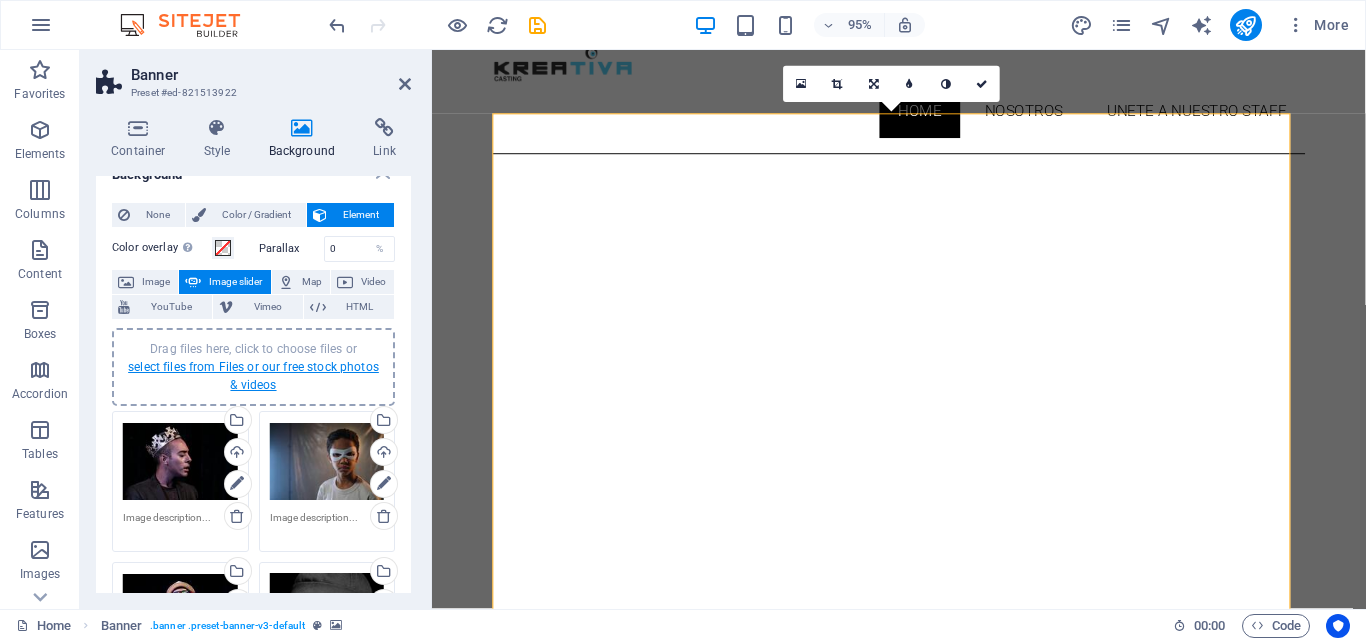 click on "select files from Files or our free stock photos & videos" at bounding box center (253, 376) 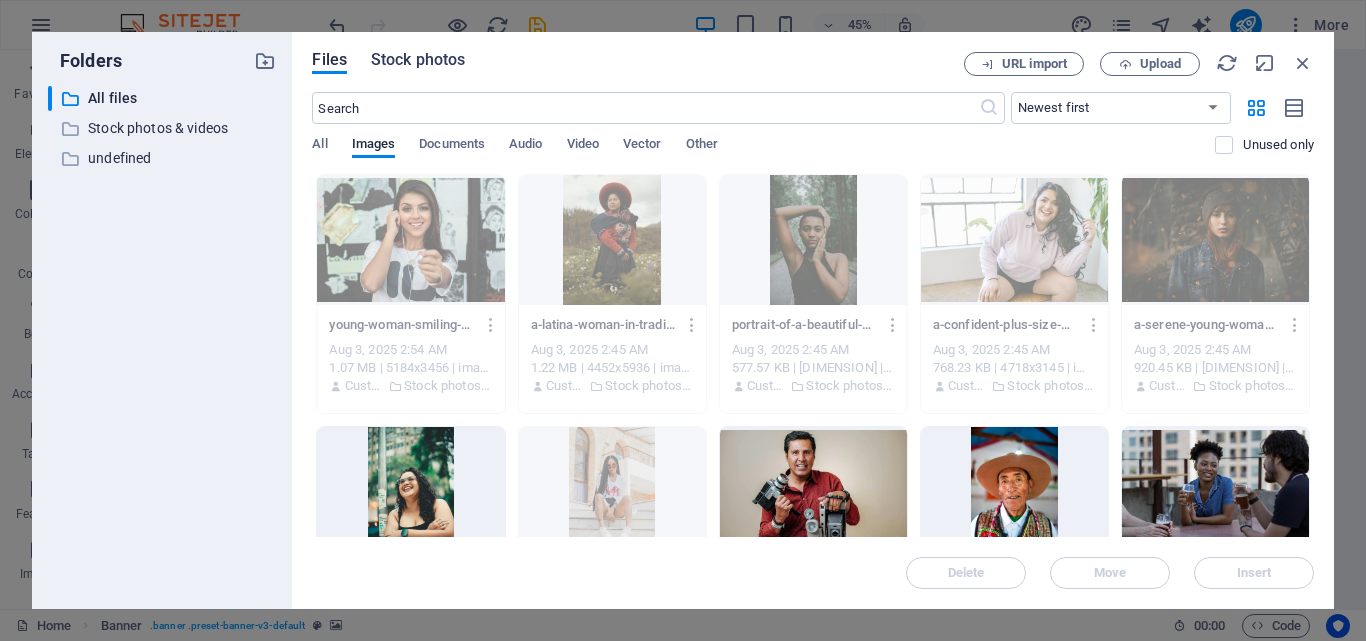 click on "Stock photos" at bounding box center (418, 60) 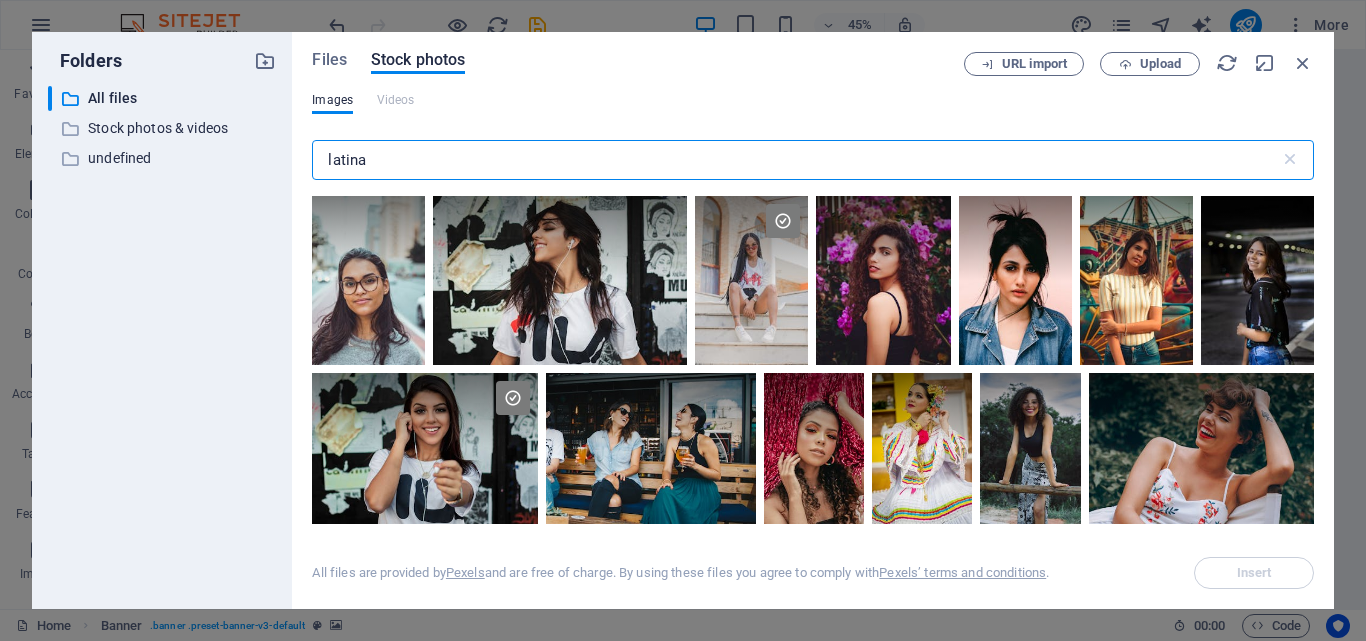 drag, startPoint x: 649, startPoint y: 151, endPoint x: 295, endPoint y: 133, distance: 354.45734 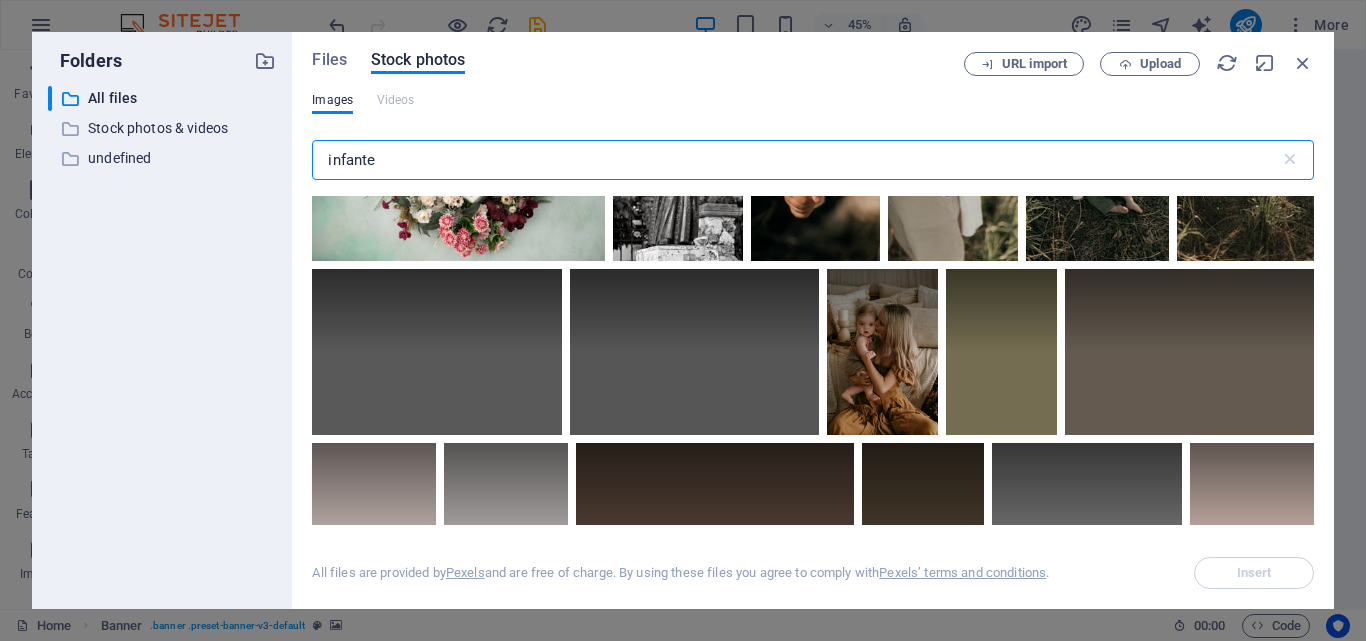 scroll, scrollTop: 648, scrollLeft: 0, axis: vertical 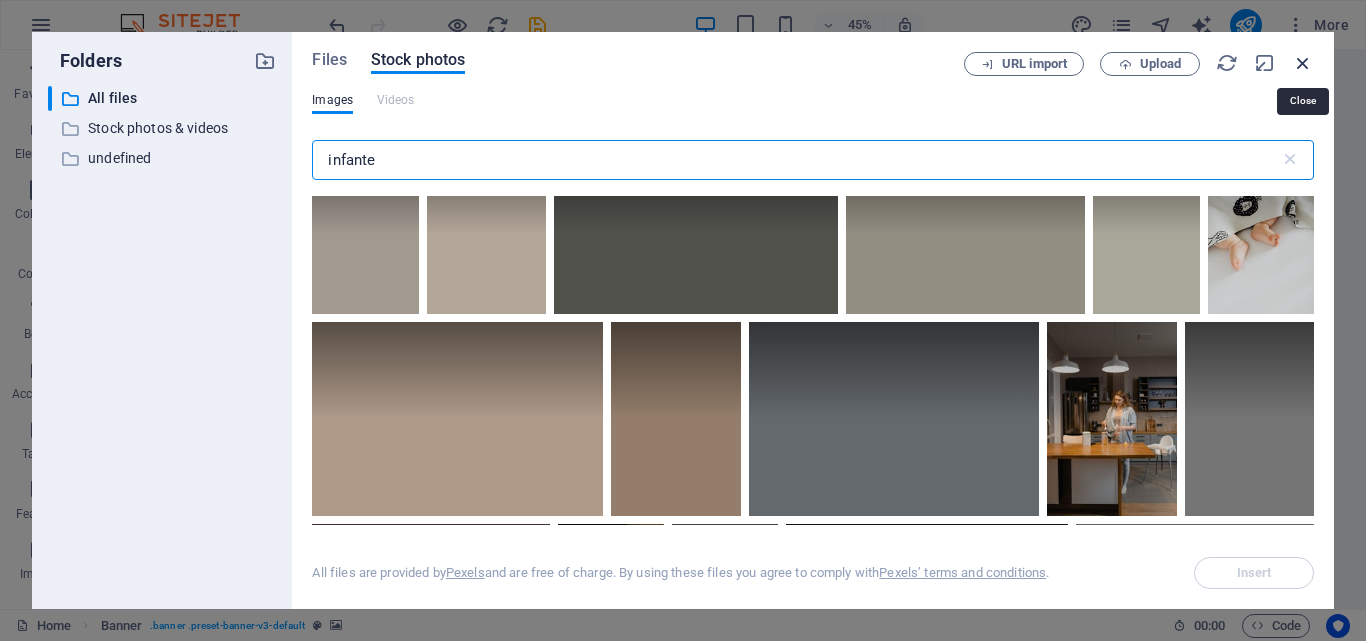 type on "infante" 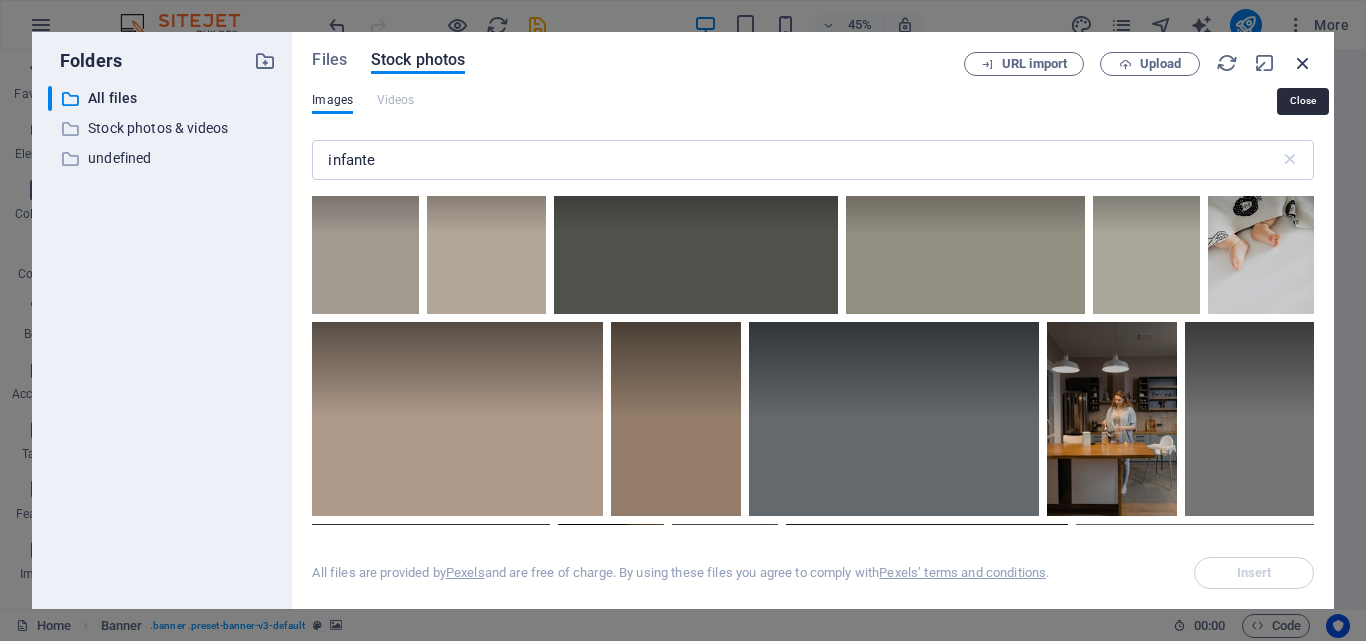drag, startPoint x: 1303, startPoint y: 67, endPoint x: 850, endPoint y: 2, distance: 457.6396 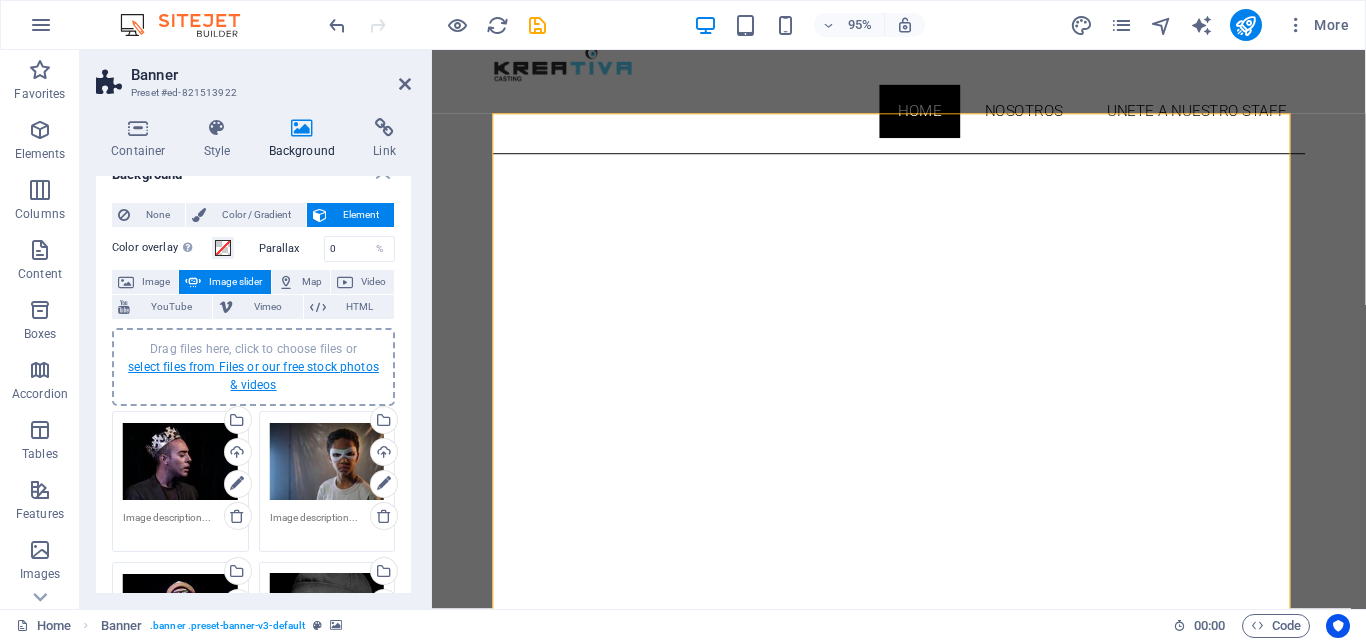 click on "select files from Files or our free stock photos & videos" at bounding box center [253, 376] 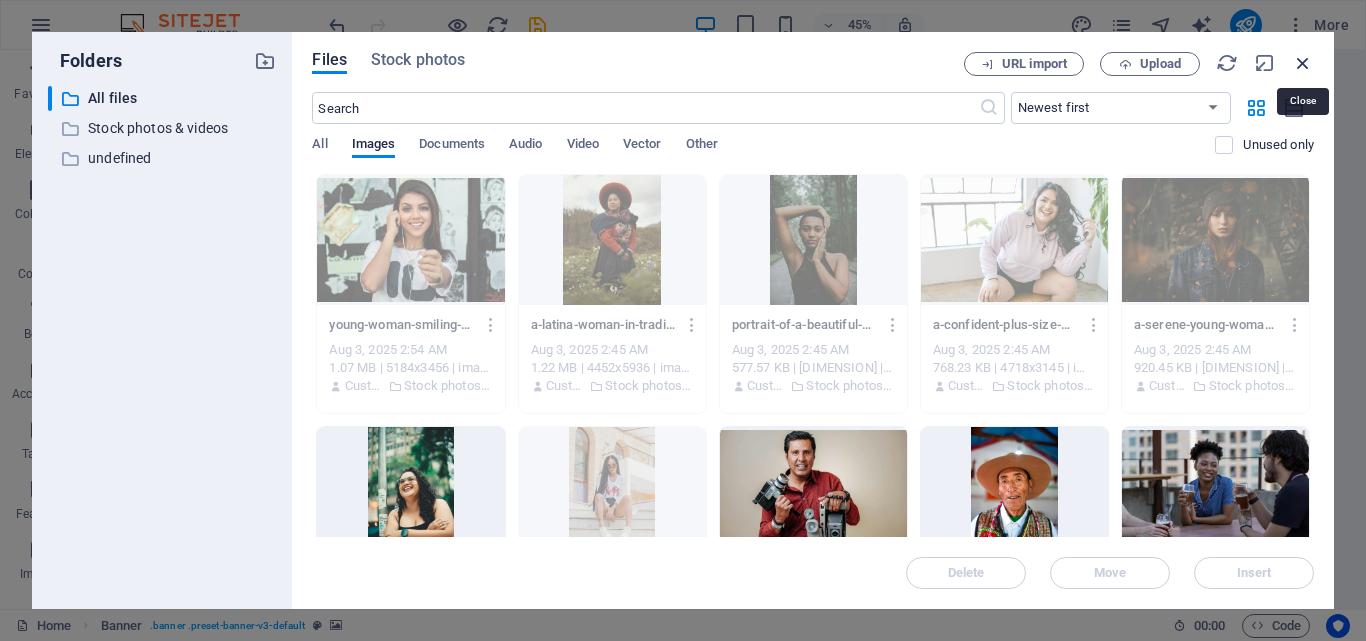 click at bounding box center (1303, 63) 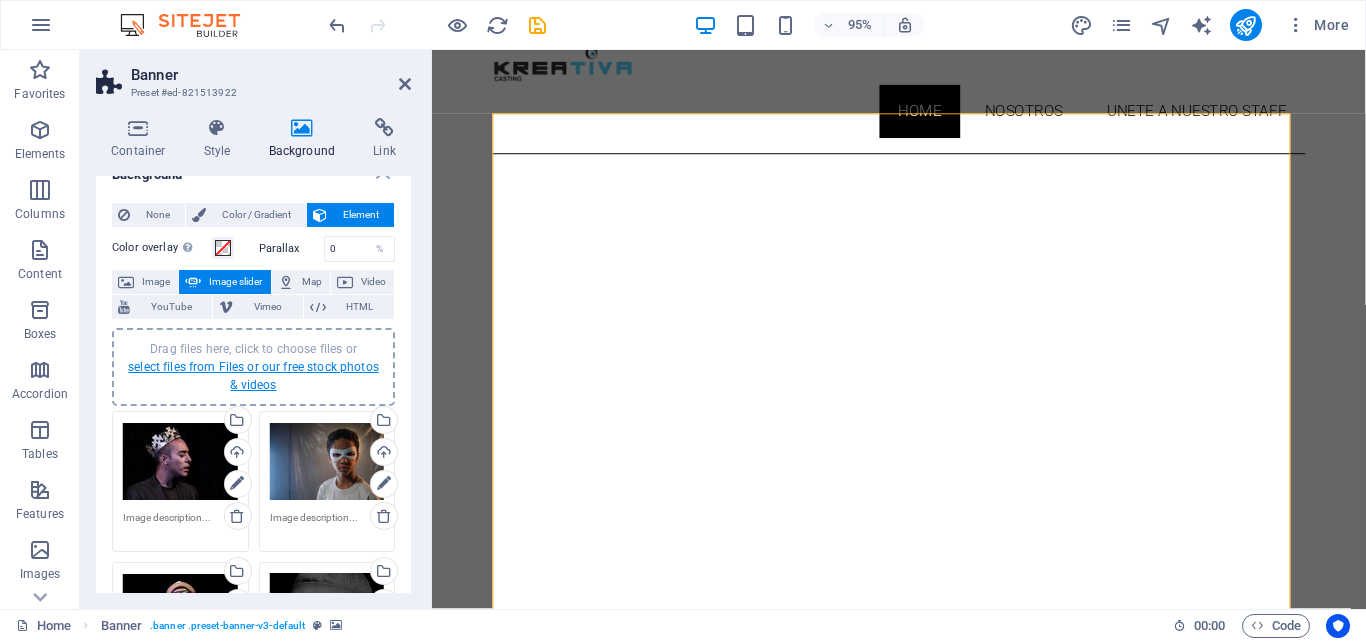 click on "select files from Files or our free stock photos & videos" at bounding box center [253, 376] 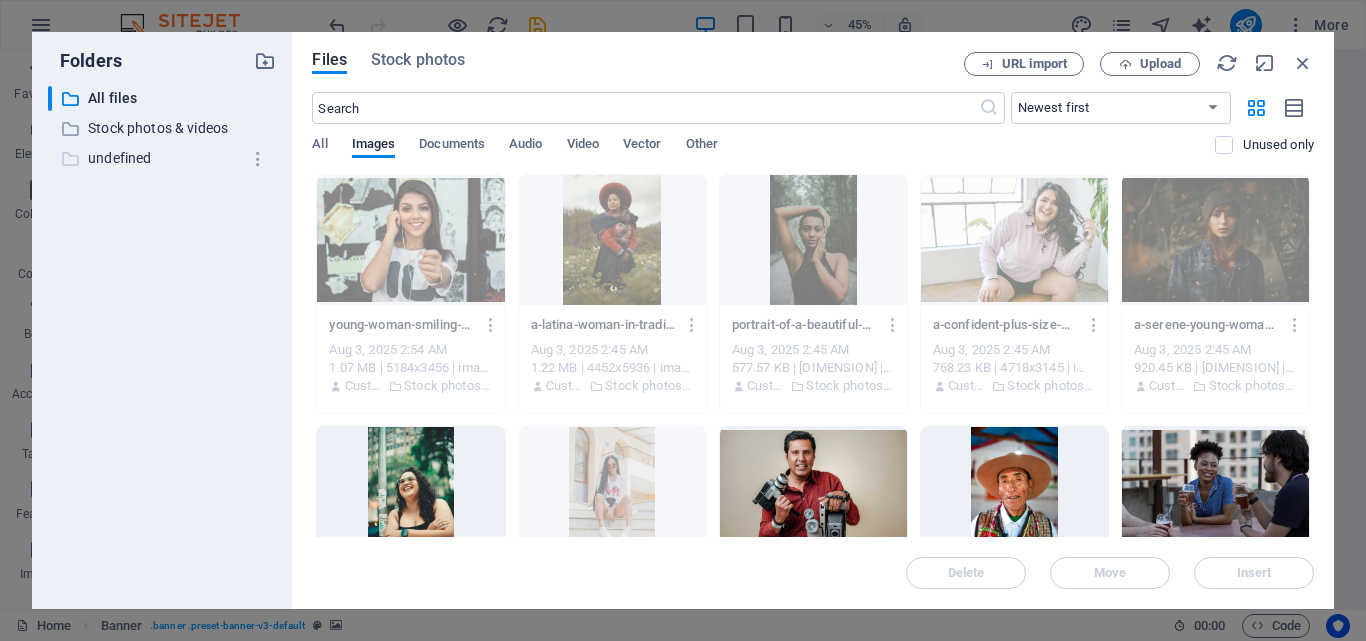 click on "undefined" at bounding box center [164, 158] 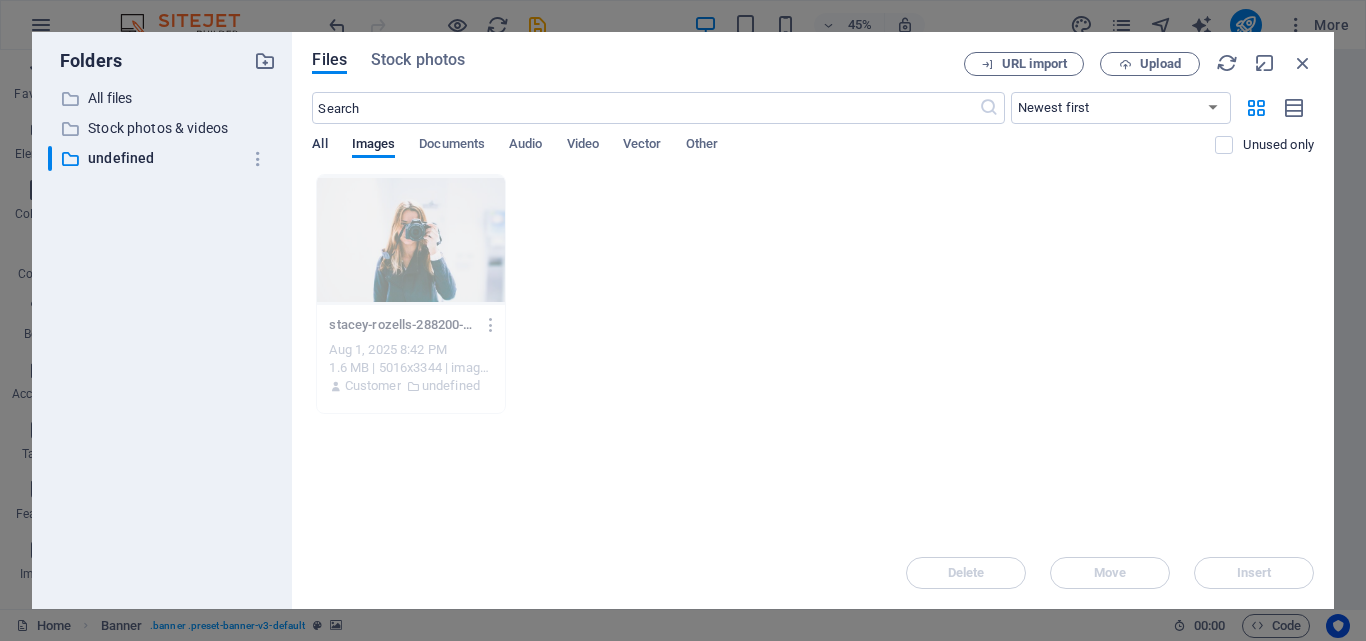 click on "All" at bounding box center (319, 146) 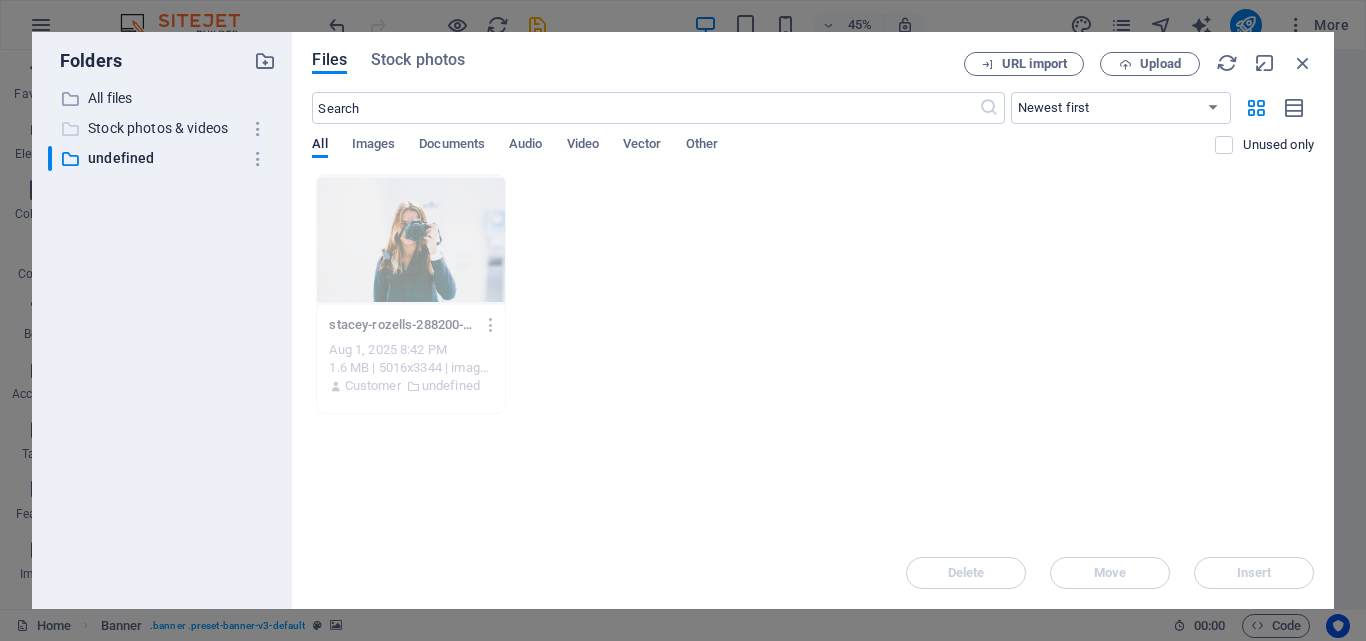 click on "Stock photos & videos" at bounding box center [164, 128] 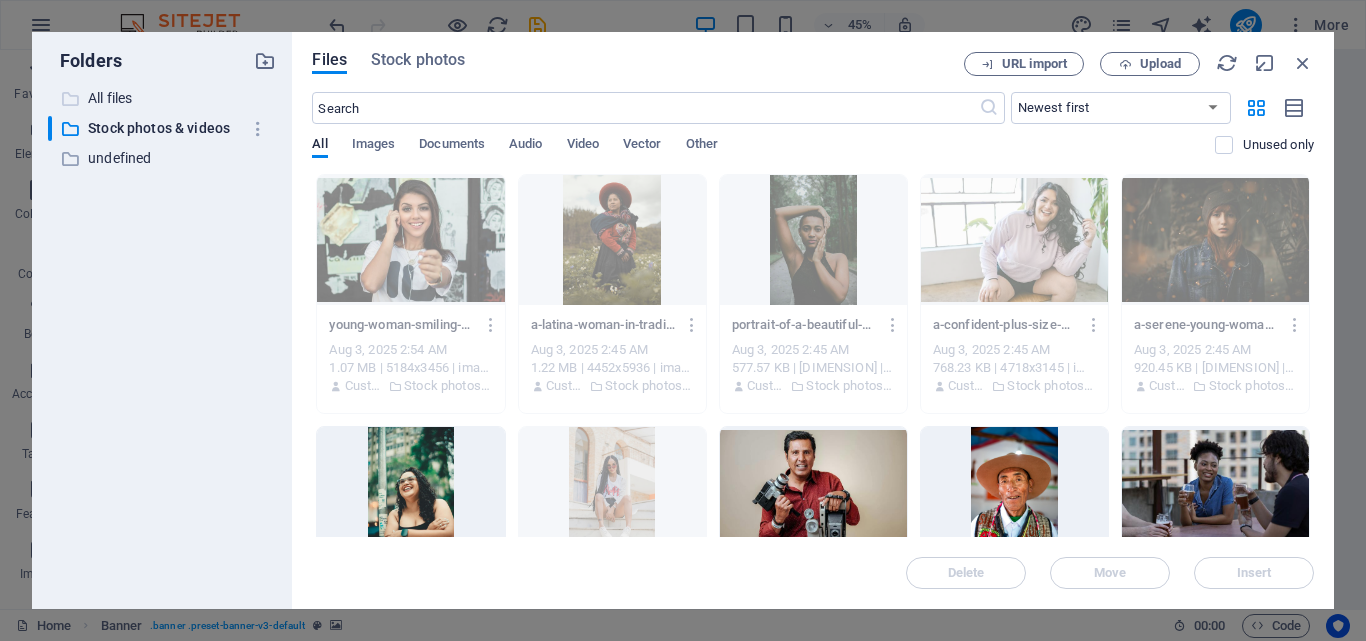 click on "All files" at bounding box center (164, 98) 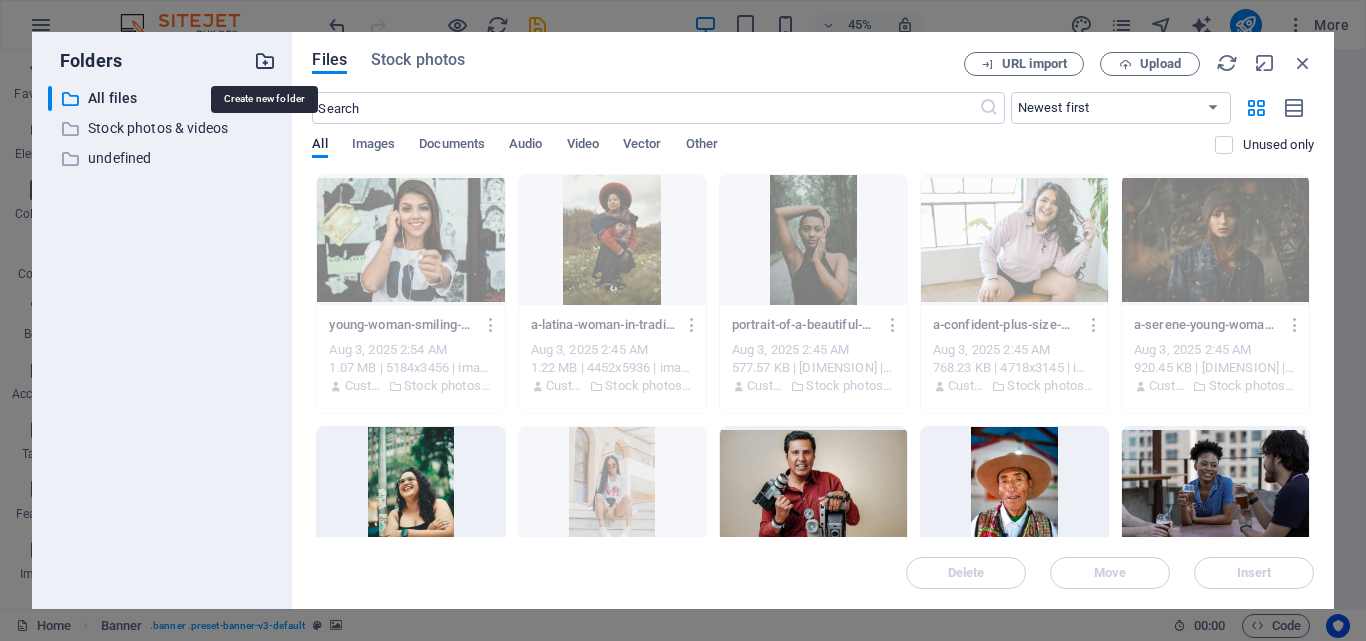 click at bounding box center [265, 61] 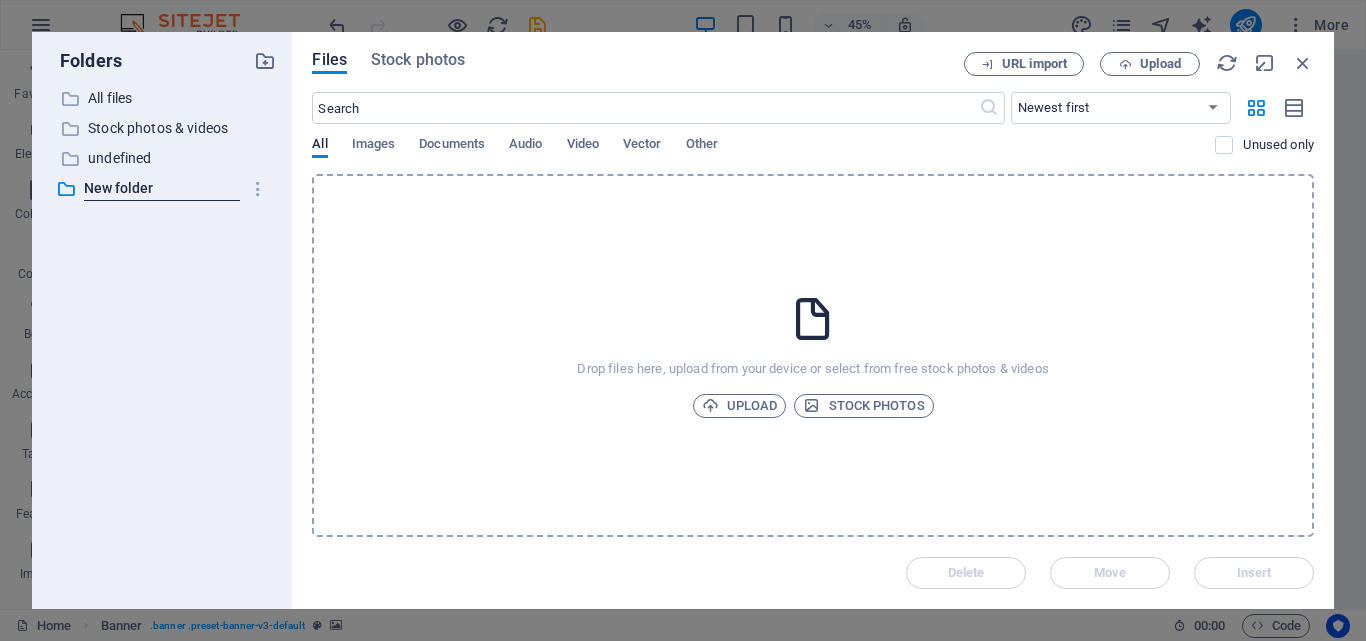 click on "Files Stock photos URL import Upload ​ Newest first Oldest first Name (A-Z) Name (Z-A) Size (0-9) Size (9-0) Resolution (0-9) Resolution (9-0) All Images Documents Audio Video Vector Other Unused only Drop files here, upload from your device or select from free stock photos & videos Upload Stock photos Delete Move Insert" at bounding box center [813, 320] 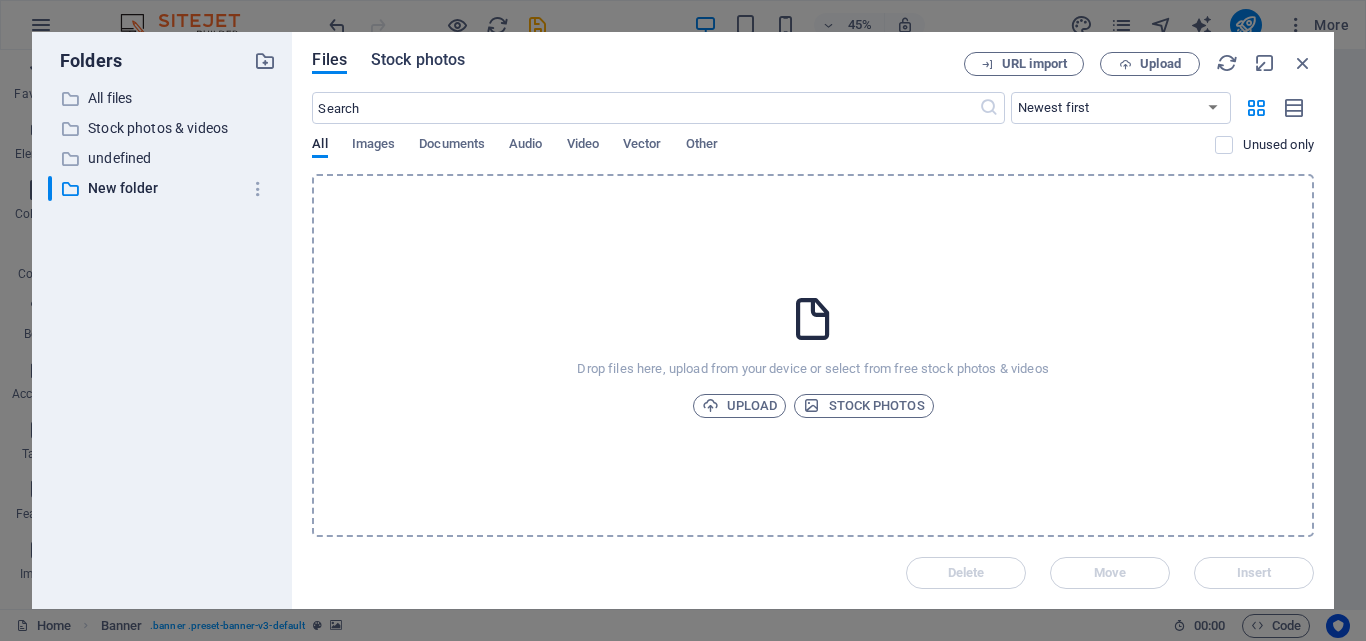 click on "Stock photos" at bounding box center [418, 60] 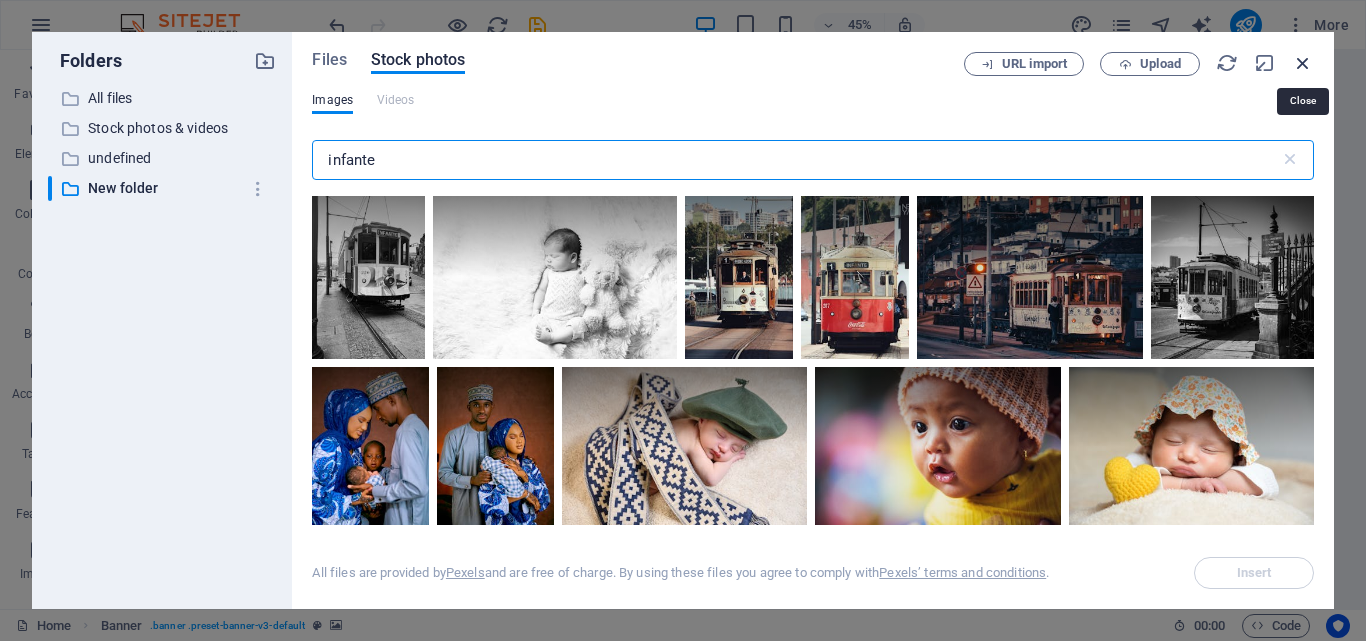 click at bounding box center (1303, 63) 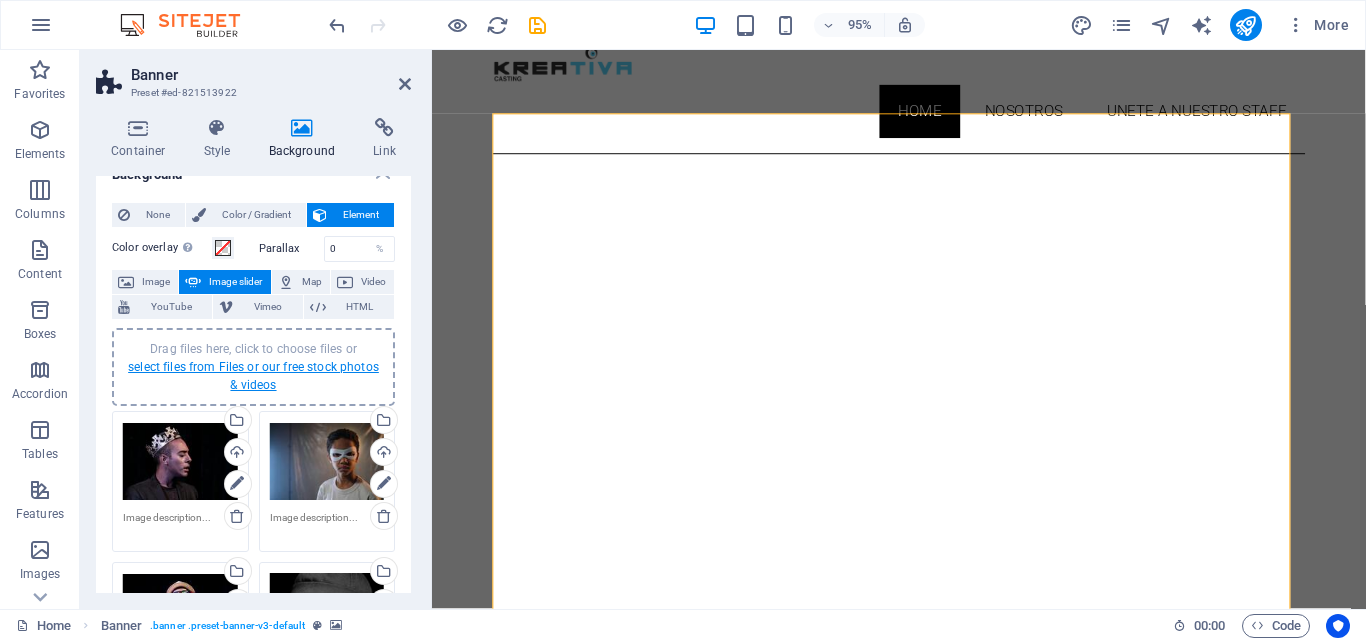 click on "select files from Files or our free stock photos & videos" at bounding box center (253, 376) 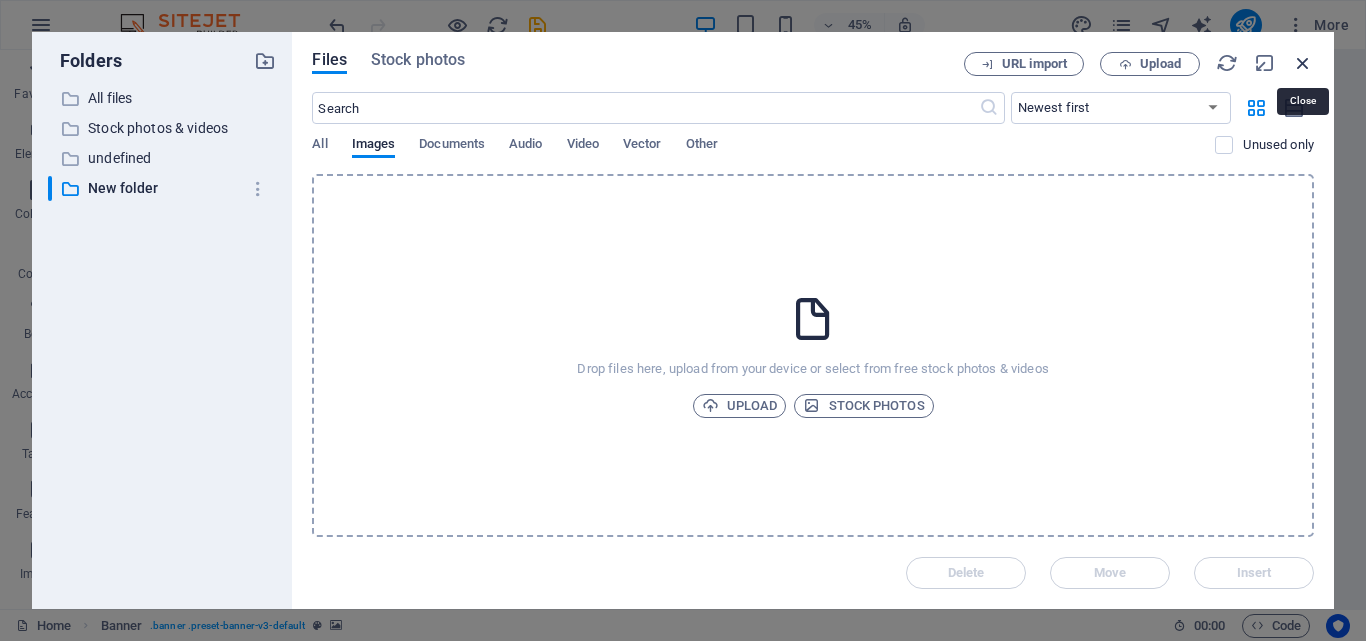 click at bounding box center (1303, 63) 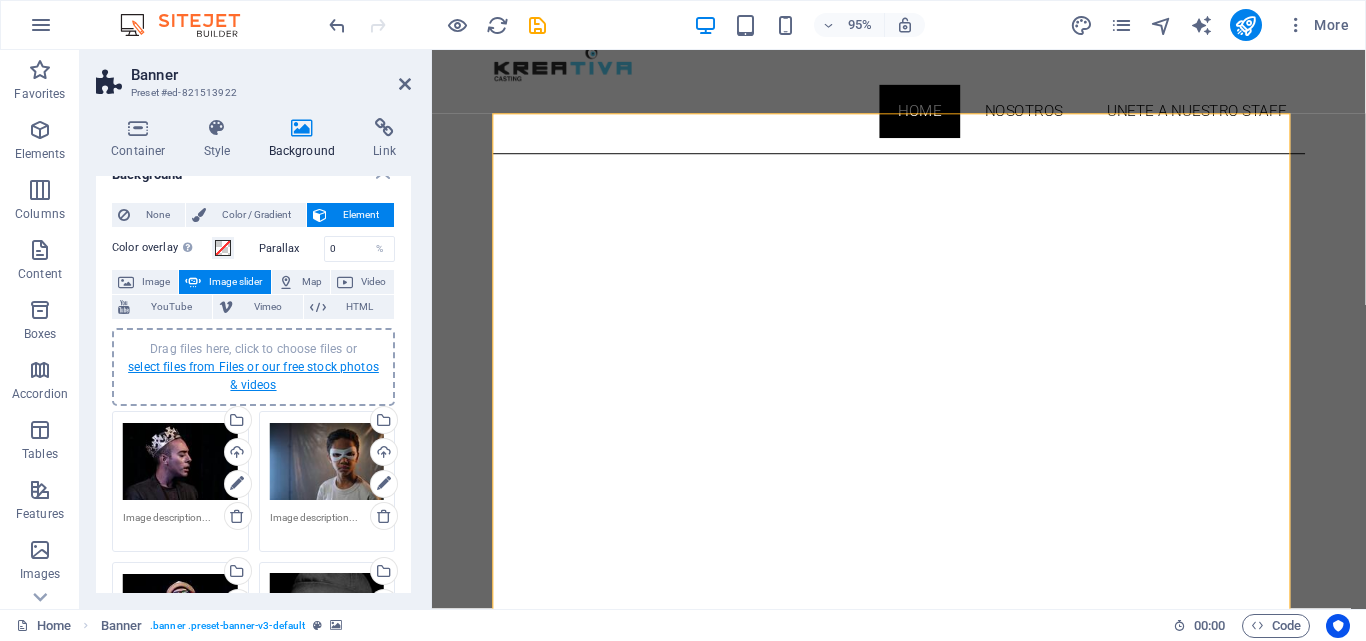 click on "select files from Files or our free stock photos & videos" at bounding box center (253, 376) 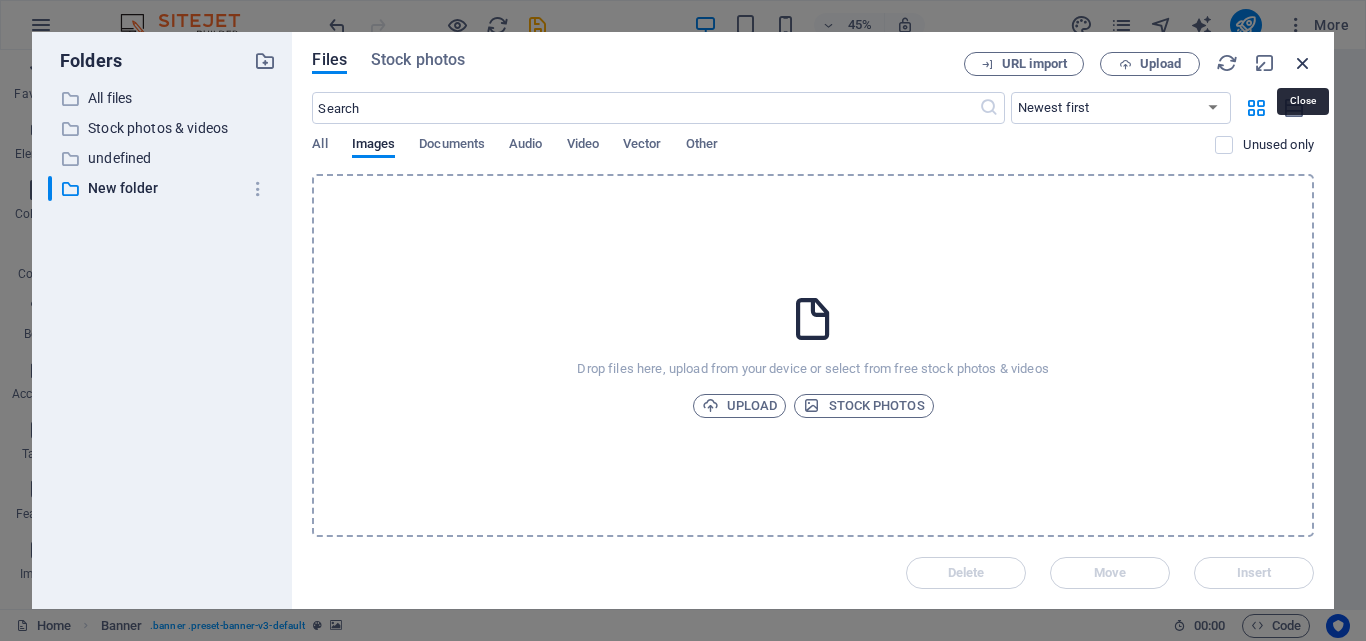 click at bounding box center (1303, 63) 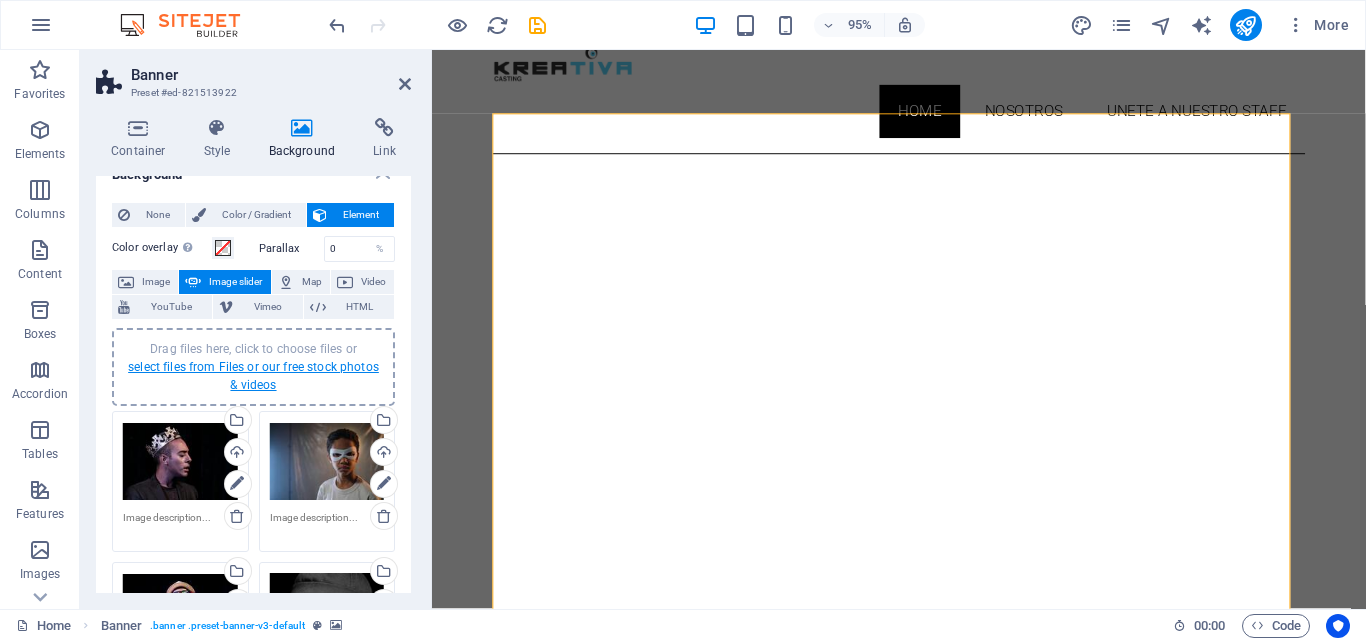 click on "select files from Files or our free stock photos & videos" at bounding box center [253, 376] 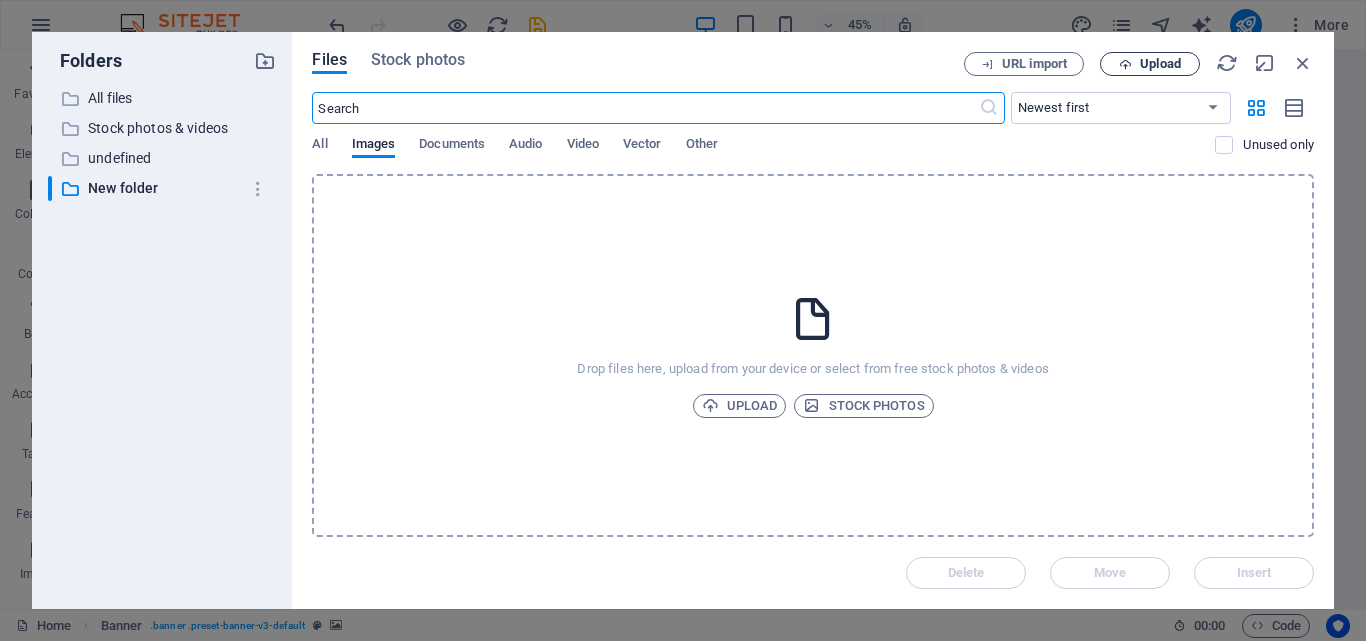 click on "Upload" at bounding box center [1160, 64] 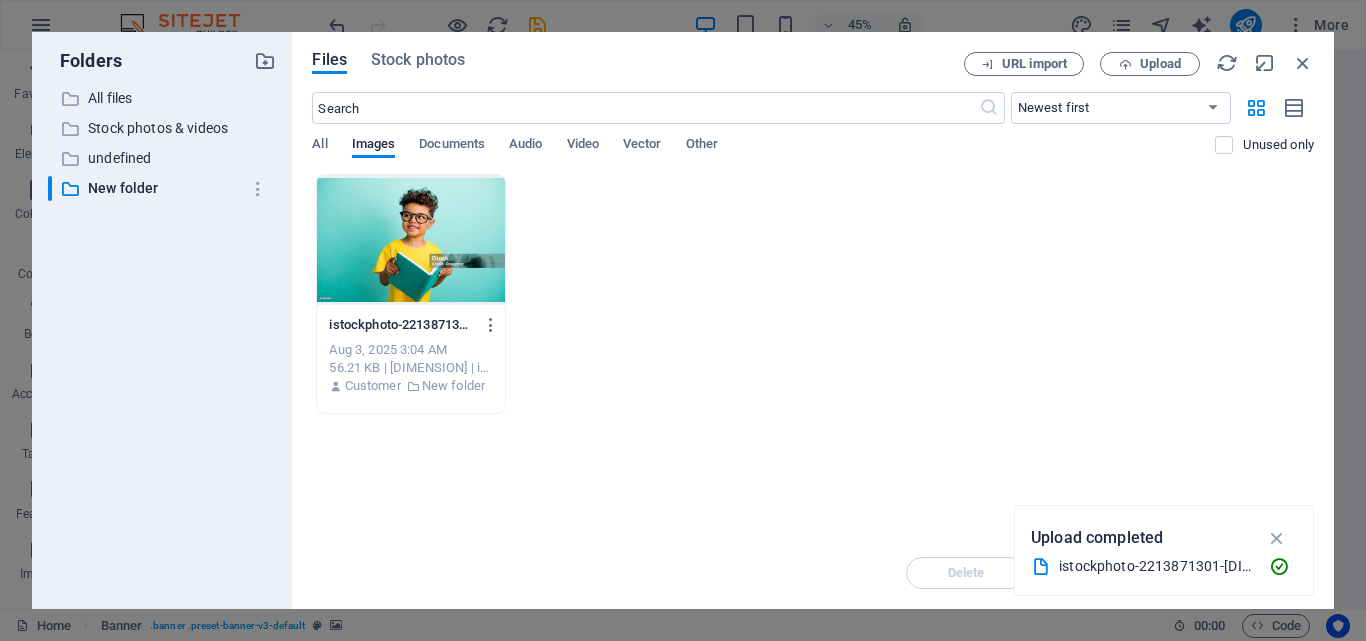 click at bounding box center [410, 240] 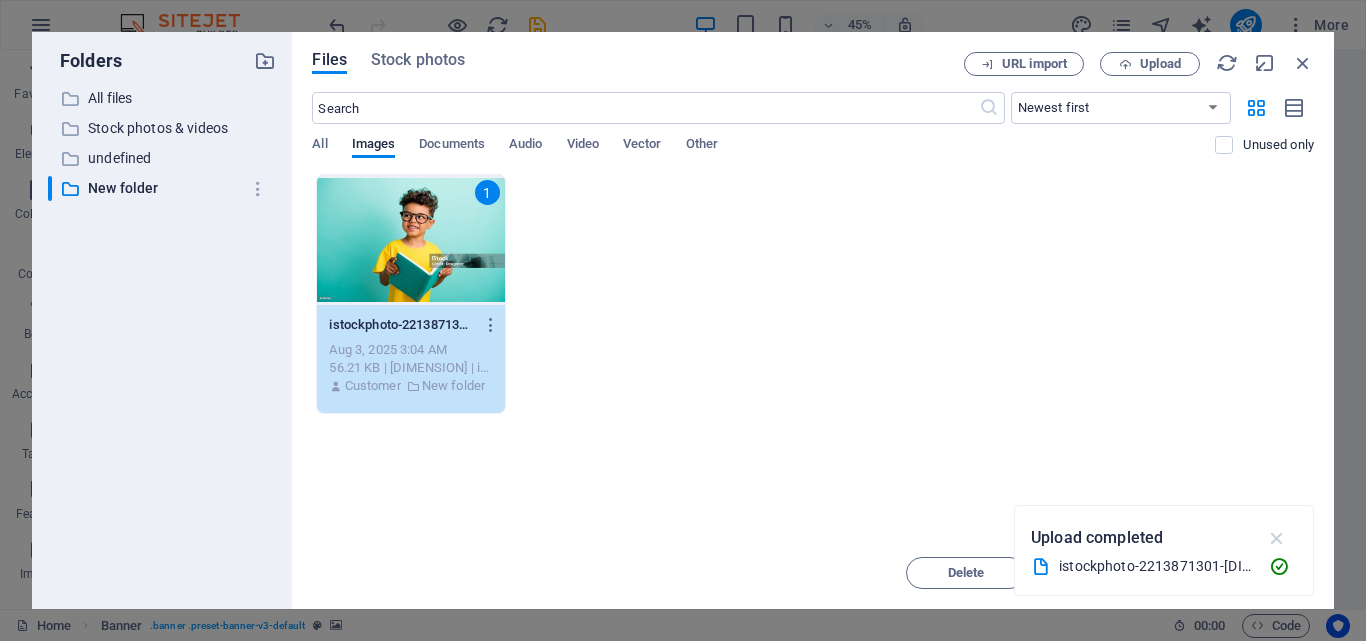 click at bounding box center (1277, 538) 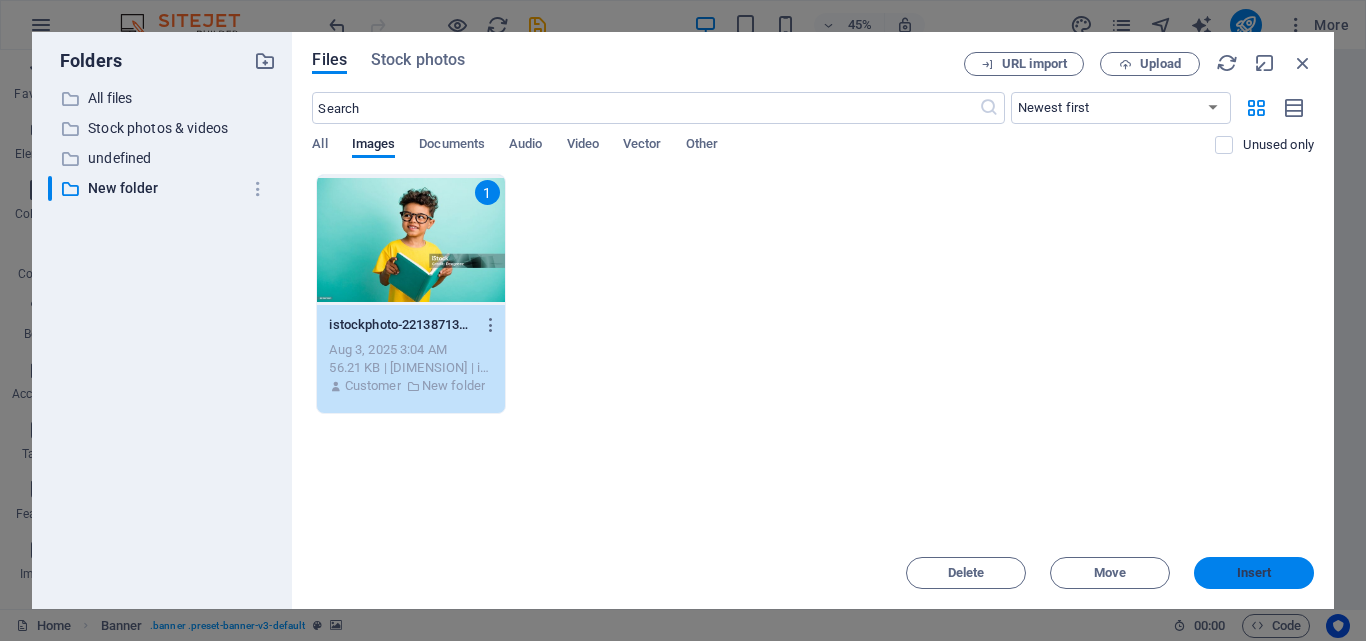 click on "Insert" at bounding box center (1254, 573) 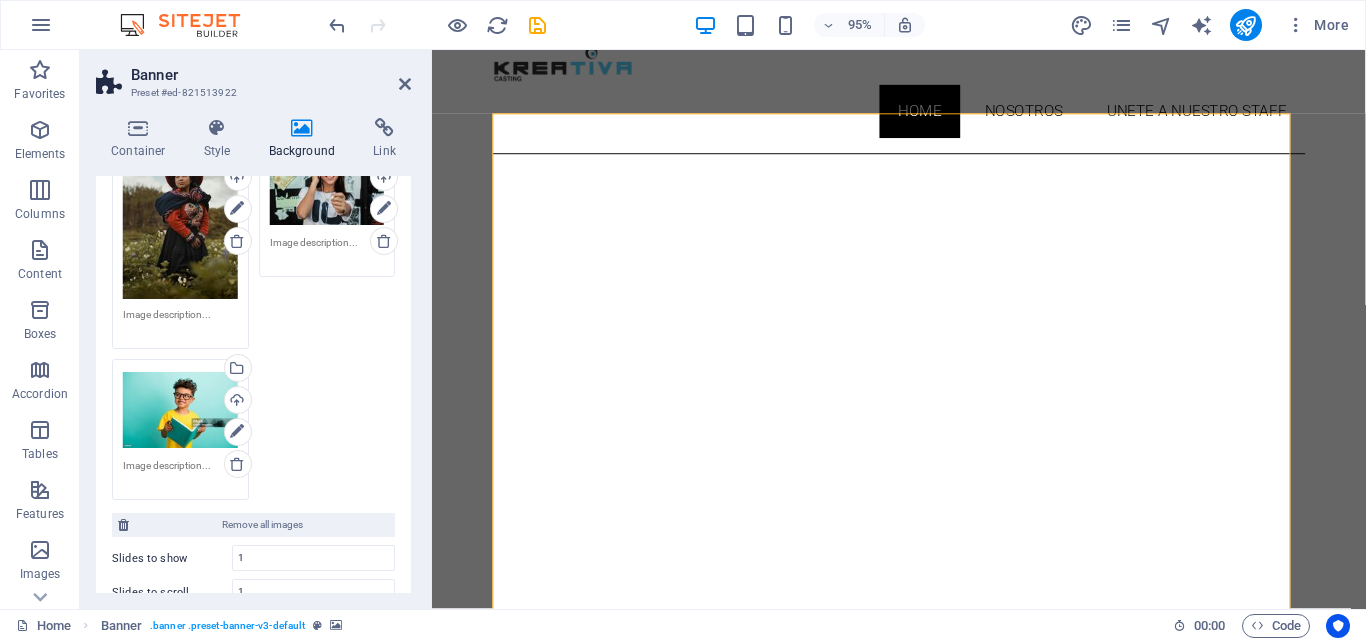 scroll, scrollTop: 2820, scrollLeft: 0, axis: vertical 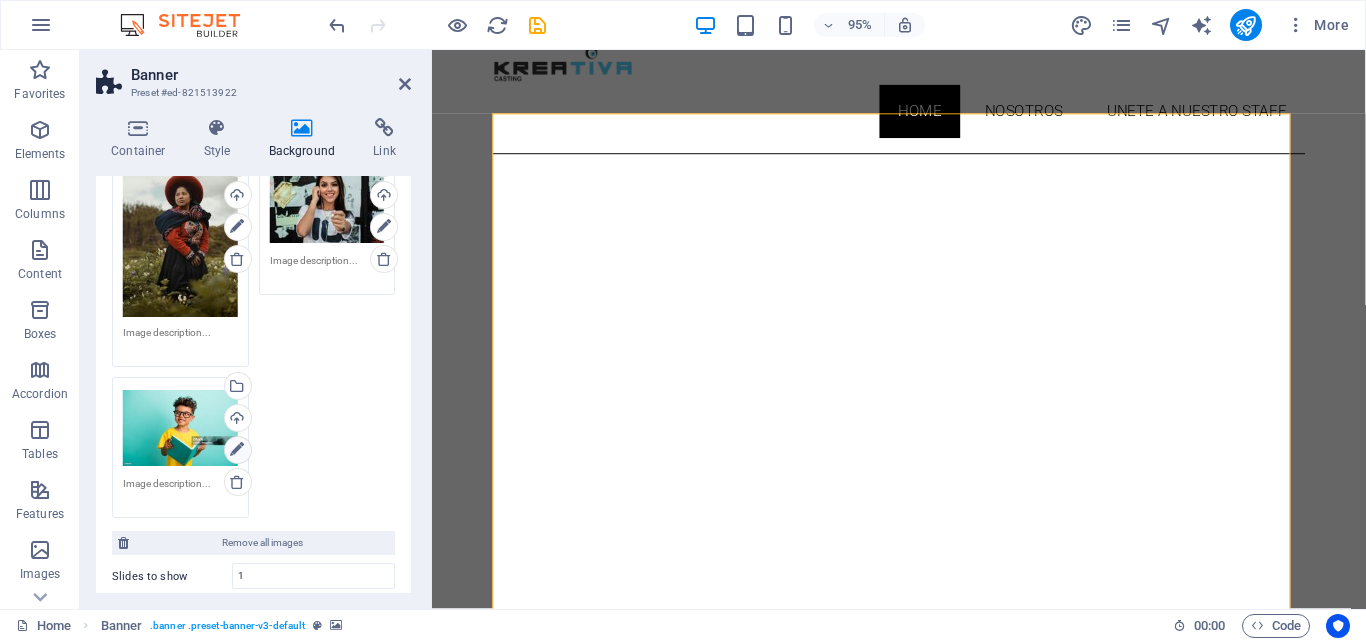 click at bounding box center [237, 450] 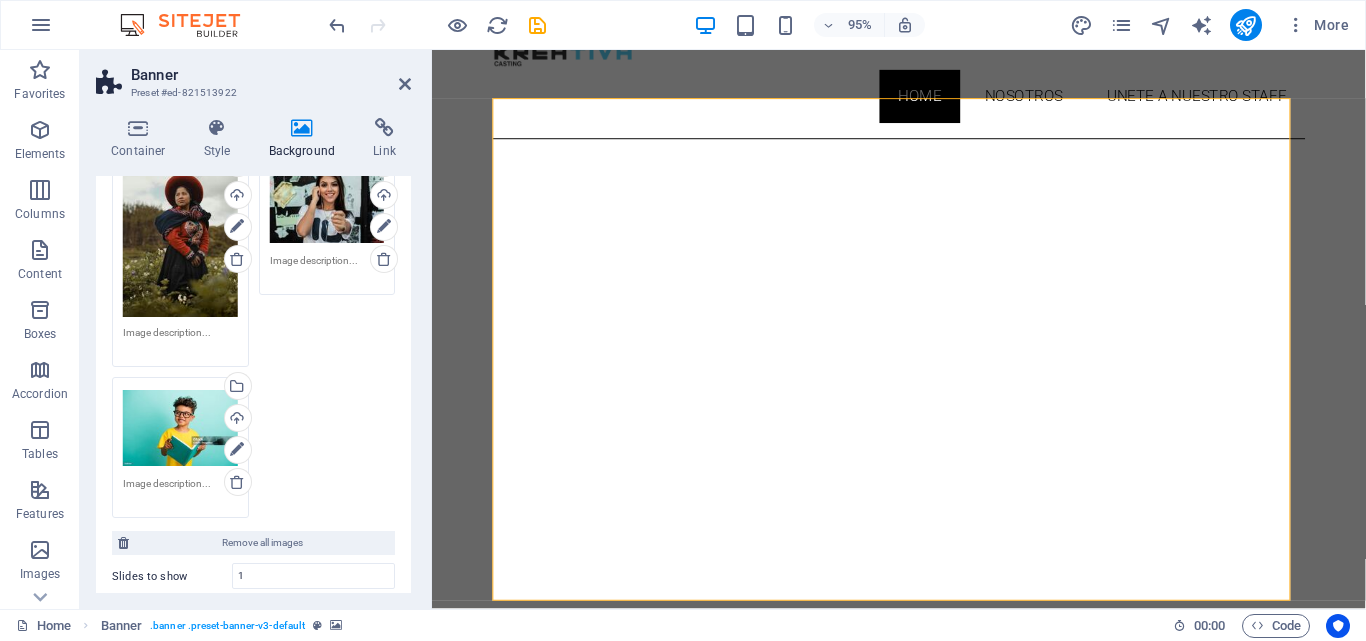 scroll, scrollTop: 100, scrollLeft: 0, axis: vertical 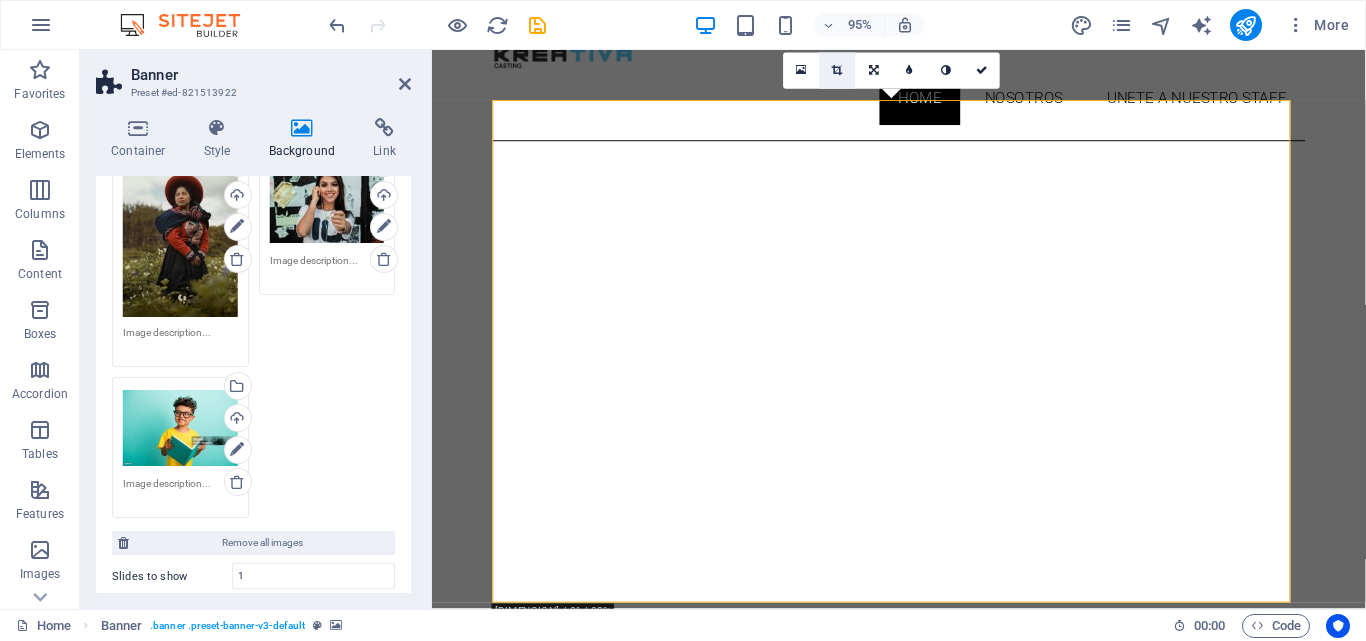 click at bounding box center [837, 70] 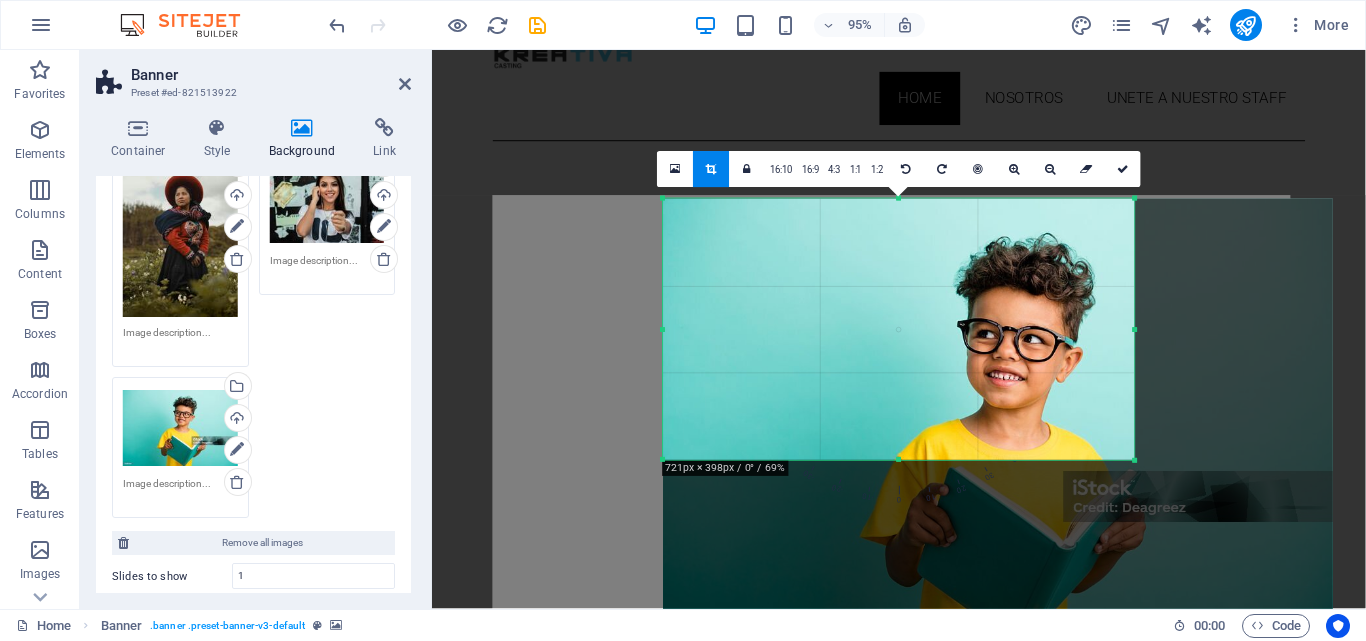 drag, startPoint x: 1155, startPoint y: 473, endPoint x: 1020, endPoint y: 352, distance: 181.28983 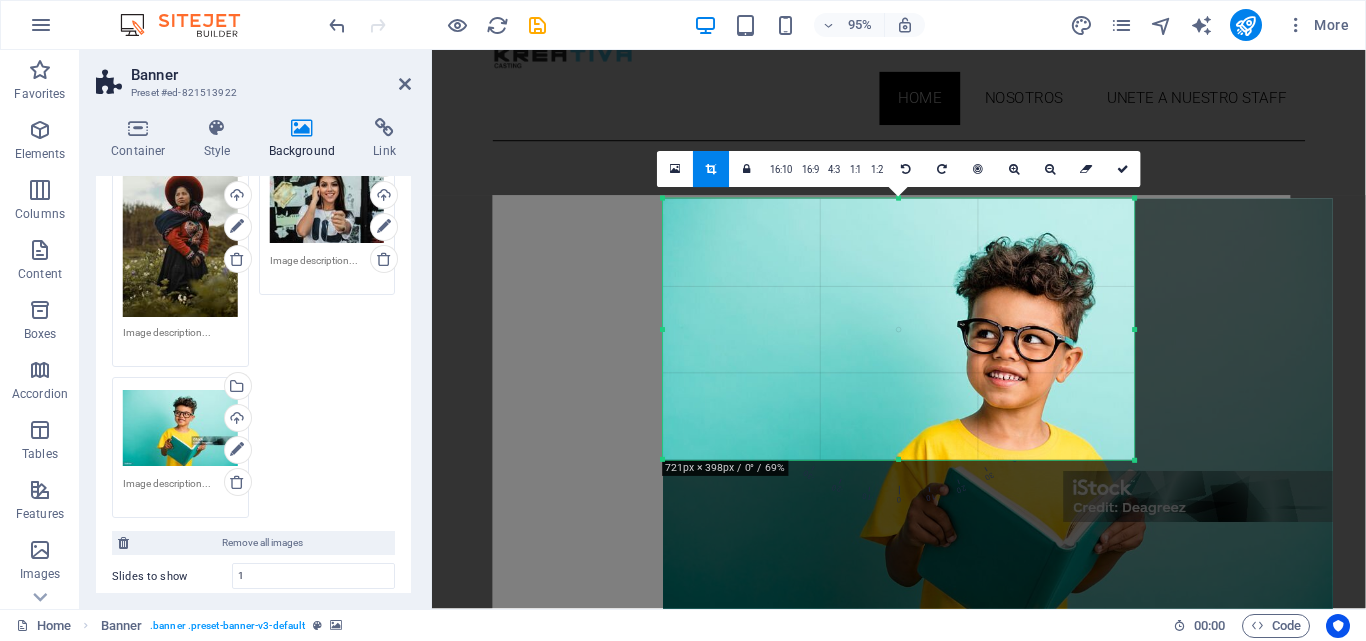 click on "180 170 160 150 140 130 120 110 100 90 80 70 60 50 40 30 20 10 0 -10 -20 -30 -40 -50 -60 -70 -80 -90 -100 -110 -120 -130 -140 -150 -160 -170 721px × 398px / 0° / 69% 16:10 16:9 4:3 1:1 1:2 0" at bounding box center (899, 329) 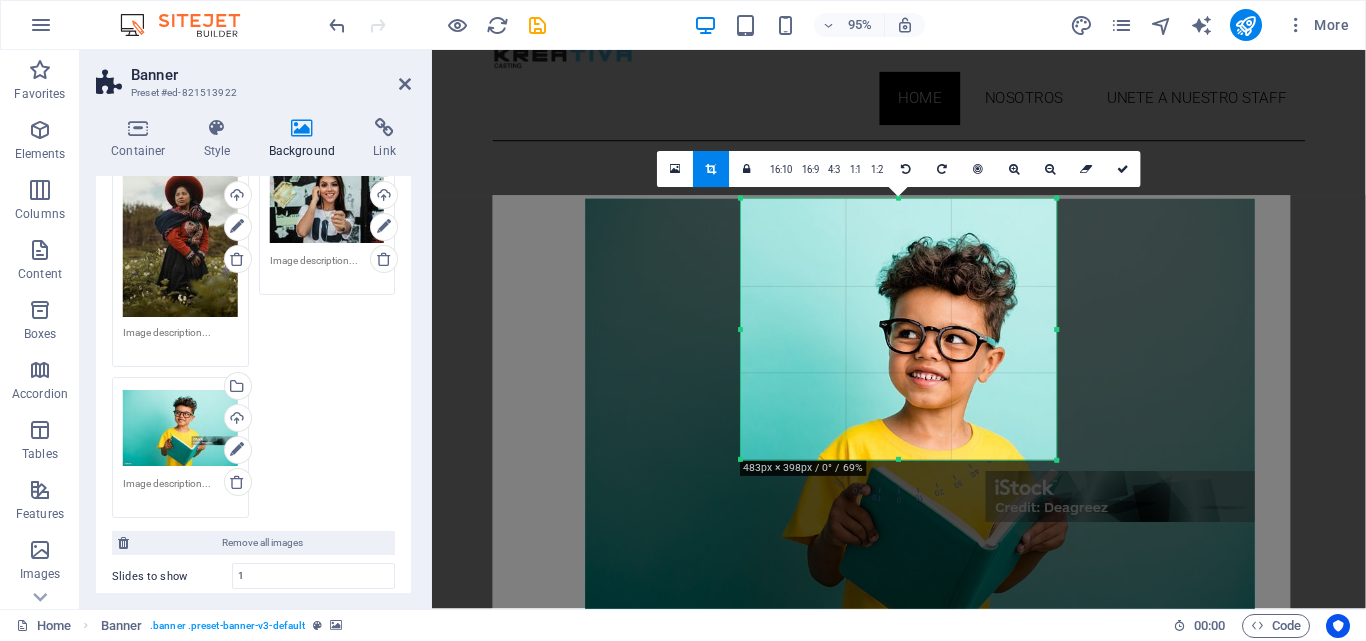 drag, startPoint x: 663, startPoint y: 332, endPoint x: 827, endPoint y: 345, distance: 164.51443 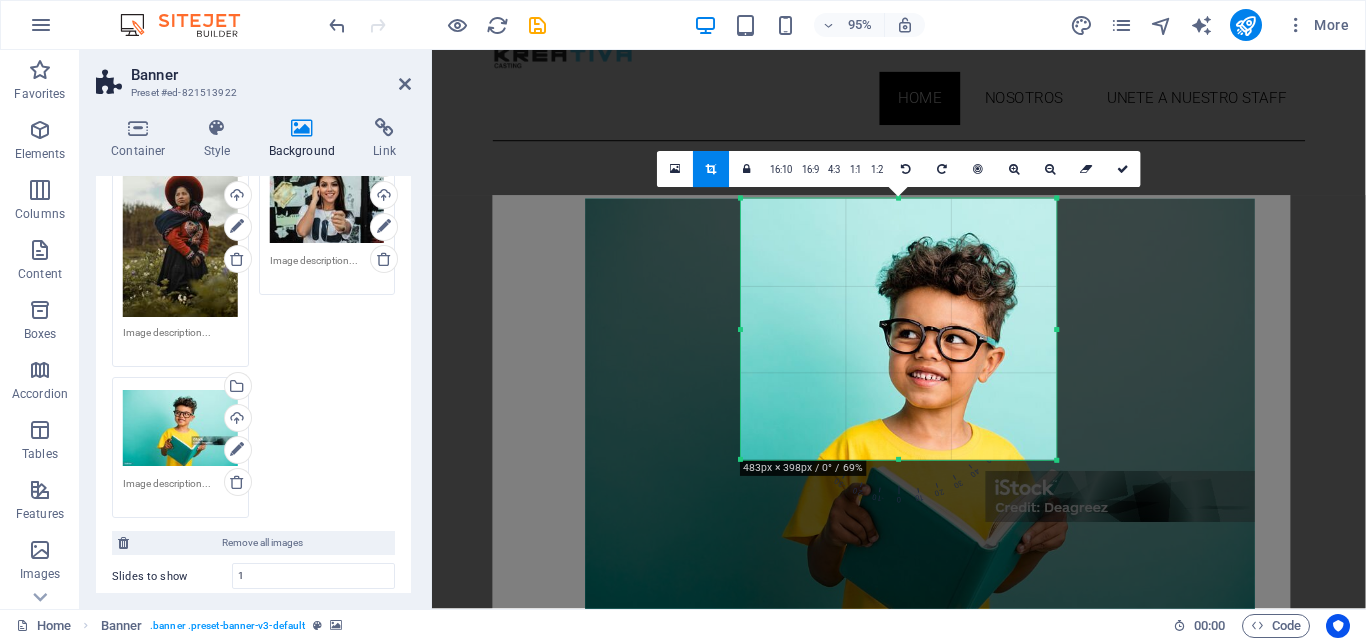 click on "180 170 160 150 140 130 120 110 100 90 80 70 60 50 40 30 20 10 0 -10 -20 -30 -40 -50 -60 -70 -80 -90 -100 -110 -120 -130 -140 -150 -160 -170 483px × 398px / 0° / 69% 16:10 16:9 4:3 1:1 1:2 0" at bounding box center (899, 329) 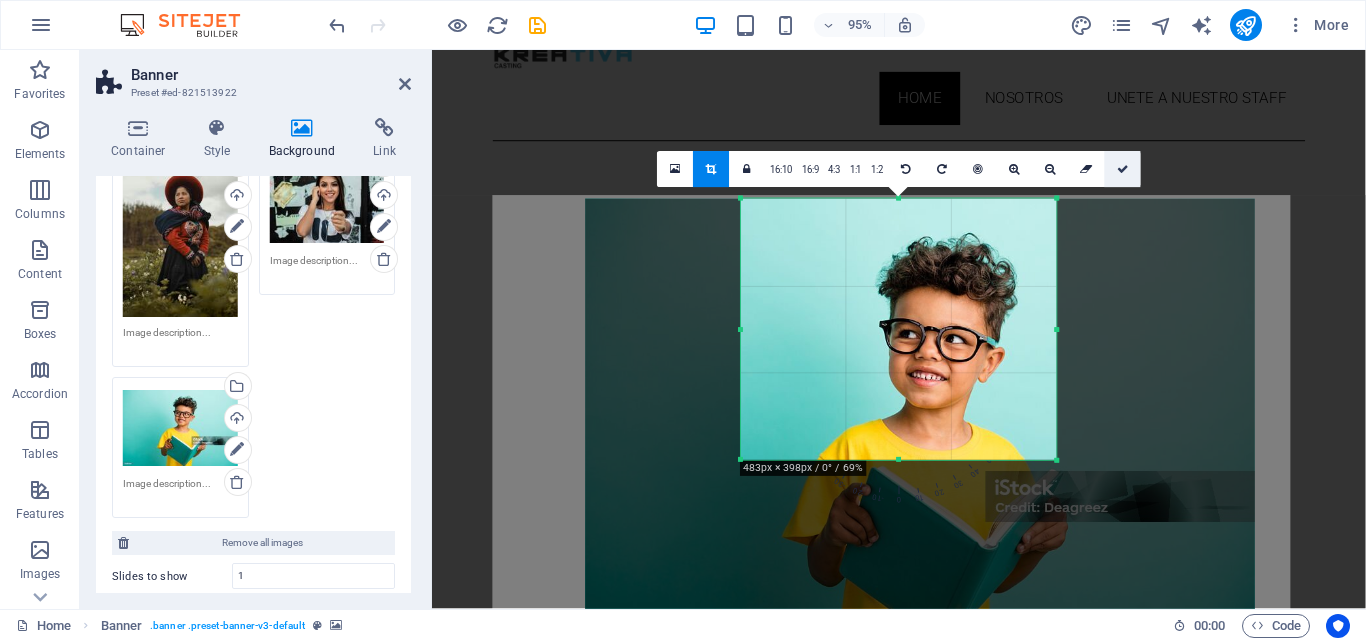 drag, startPoint x: 1120, startPoint y: 171, endPoint x: 724, endPoint y: 128, distance: 398.32776 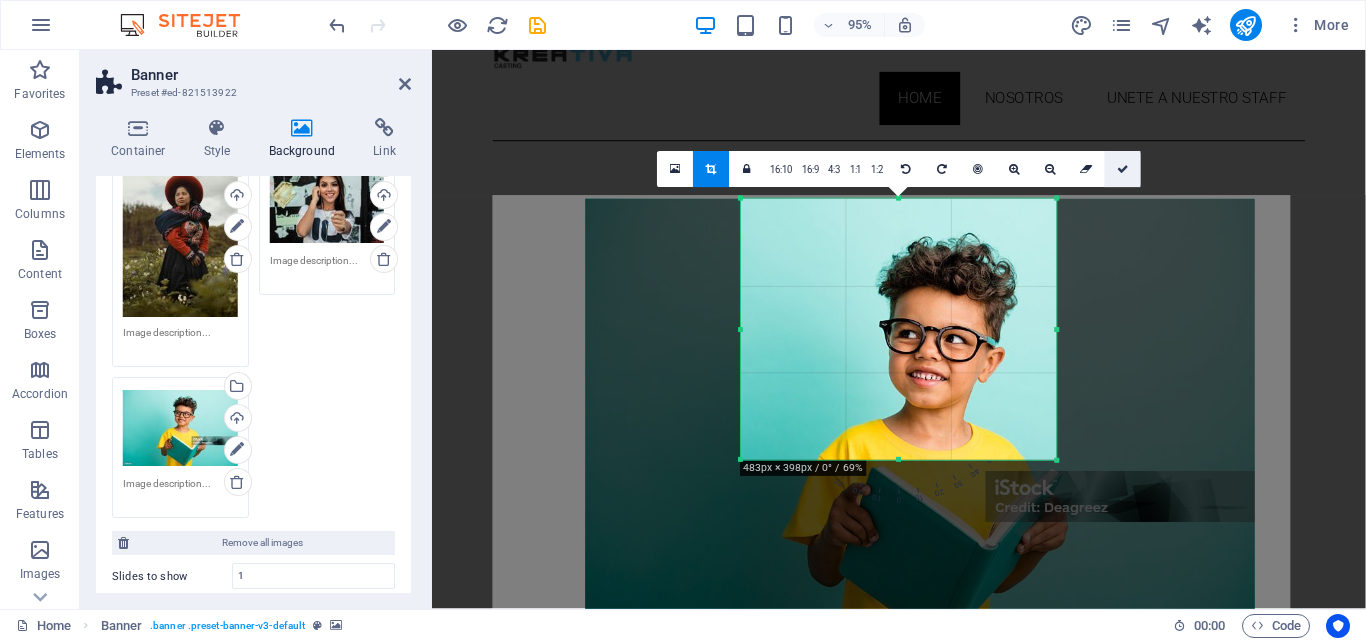 click at bounding box center (1123, 169) 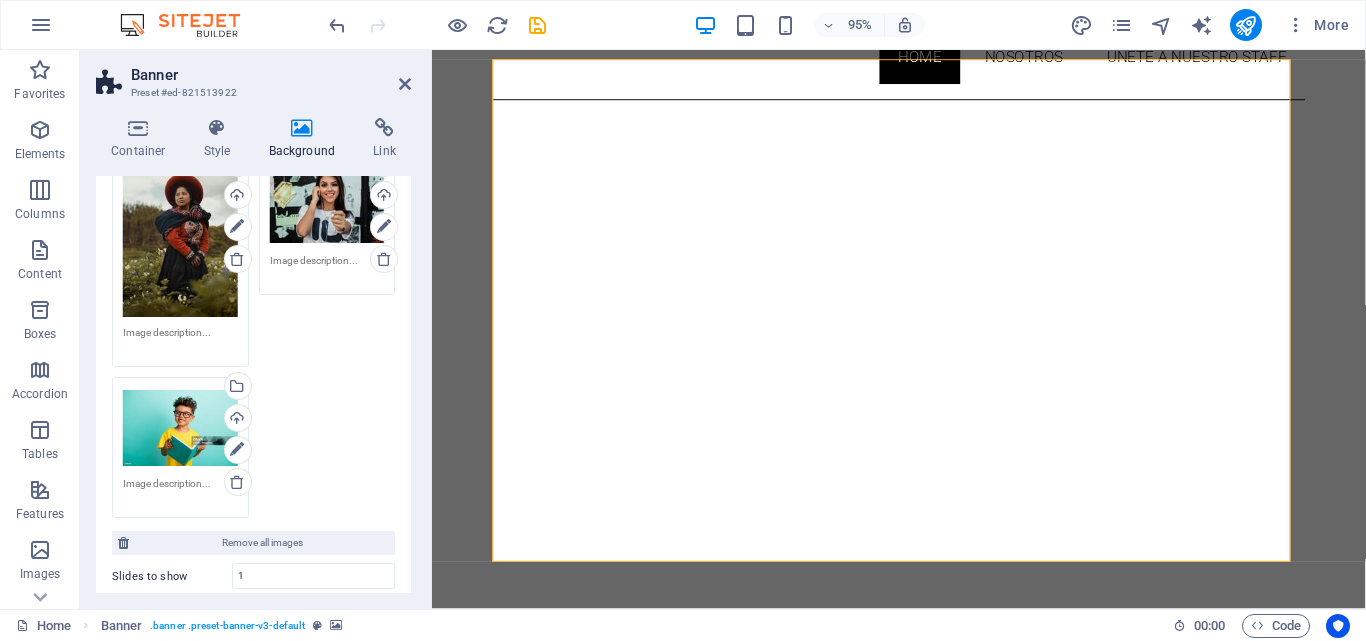 scroll, scrollTop: 81, scrollLeft: 0, axis: vertical 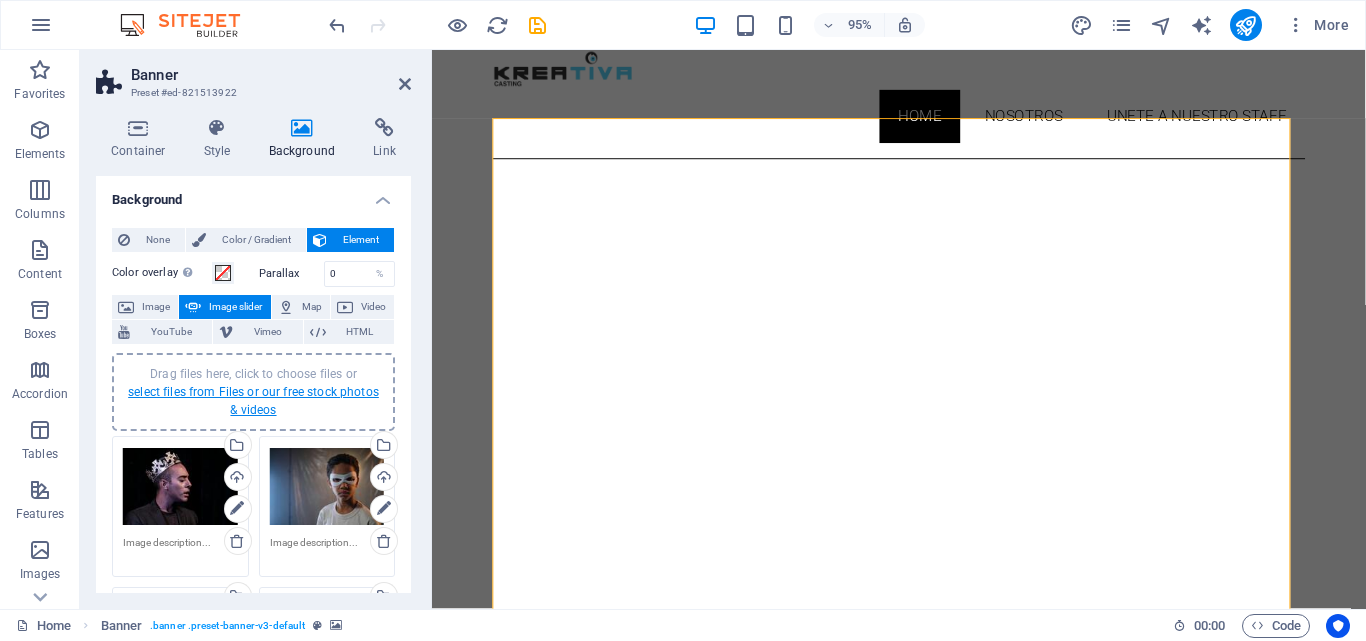 click on "select files from Files or our free stock photos & videos" at bounding box center (253, 401) 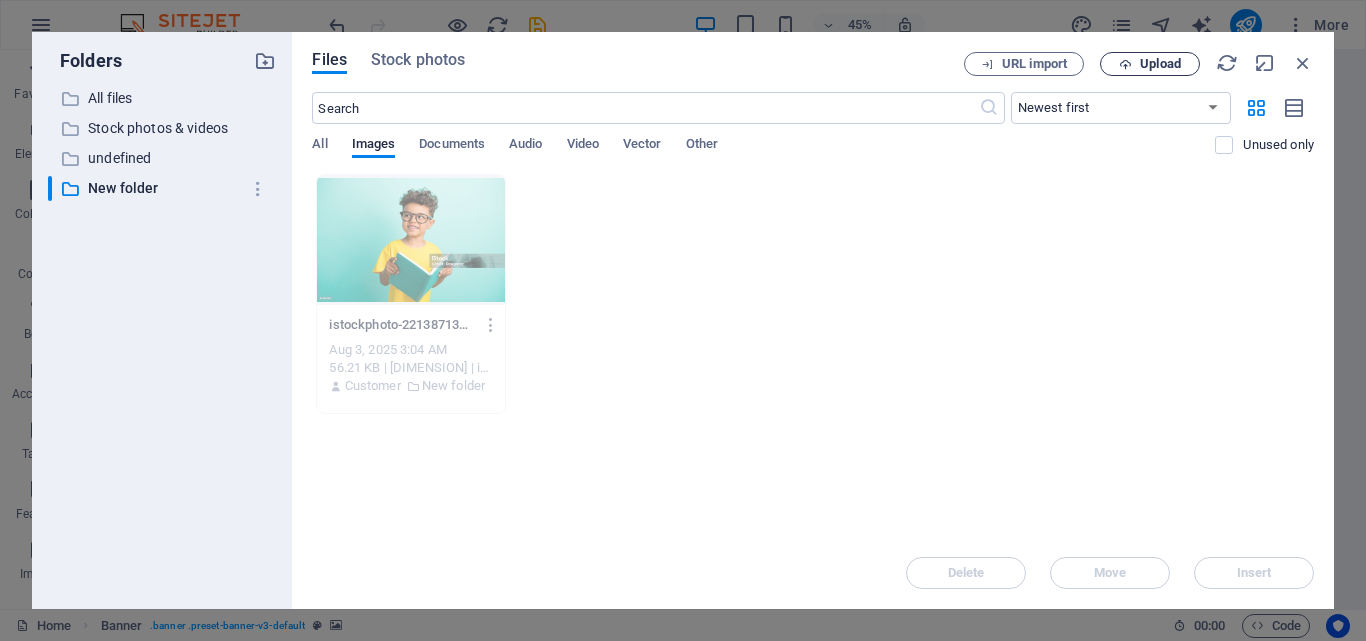 click on "Upload" at bounding box center [1150, 64] 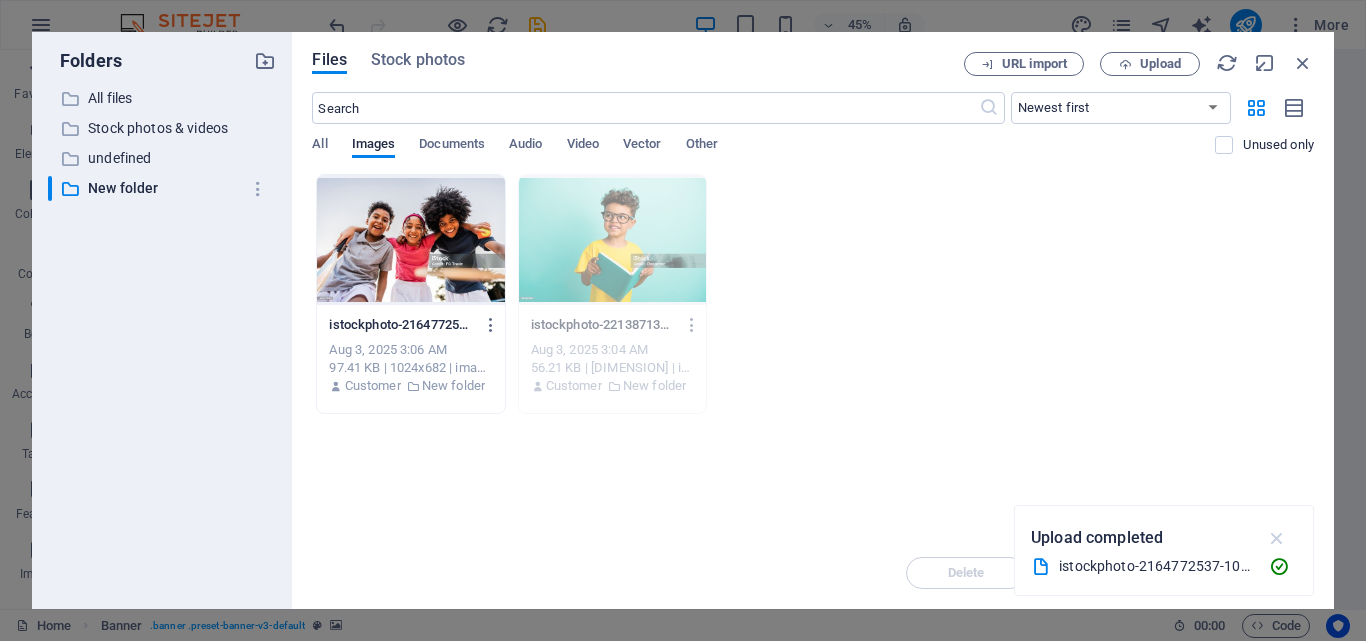 click at bounding box center (1277, 538) 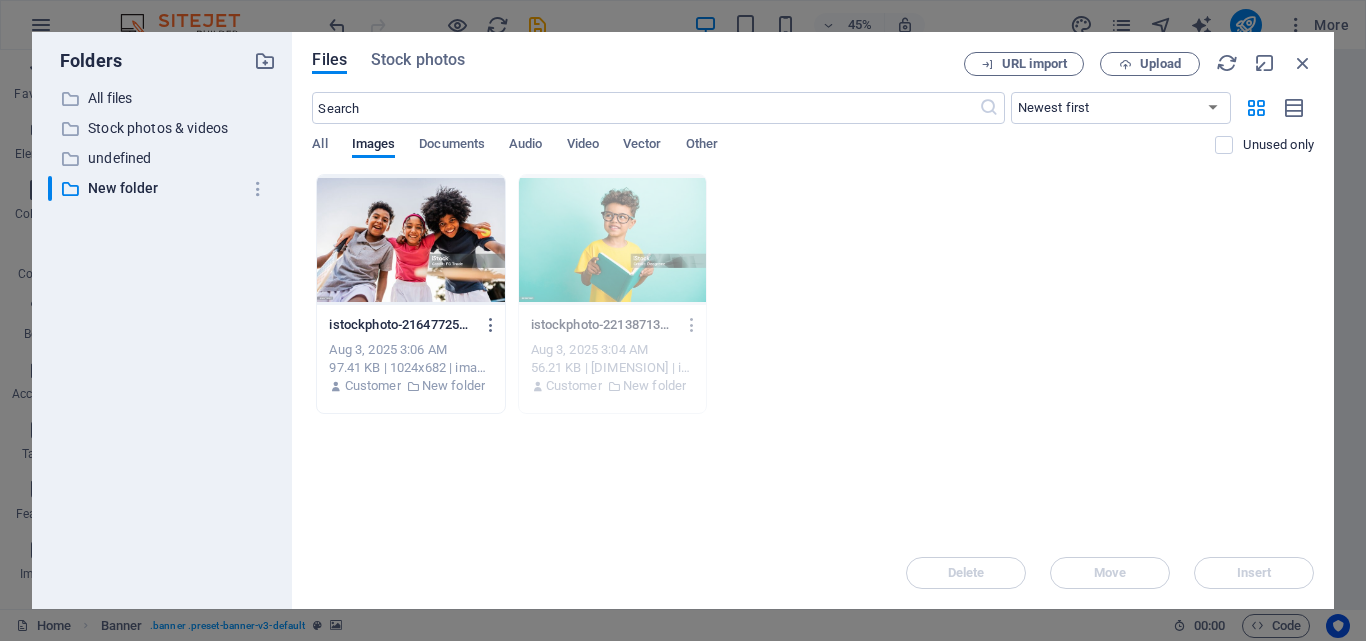 click at bounding box center [410, 240] 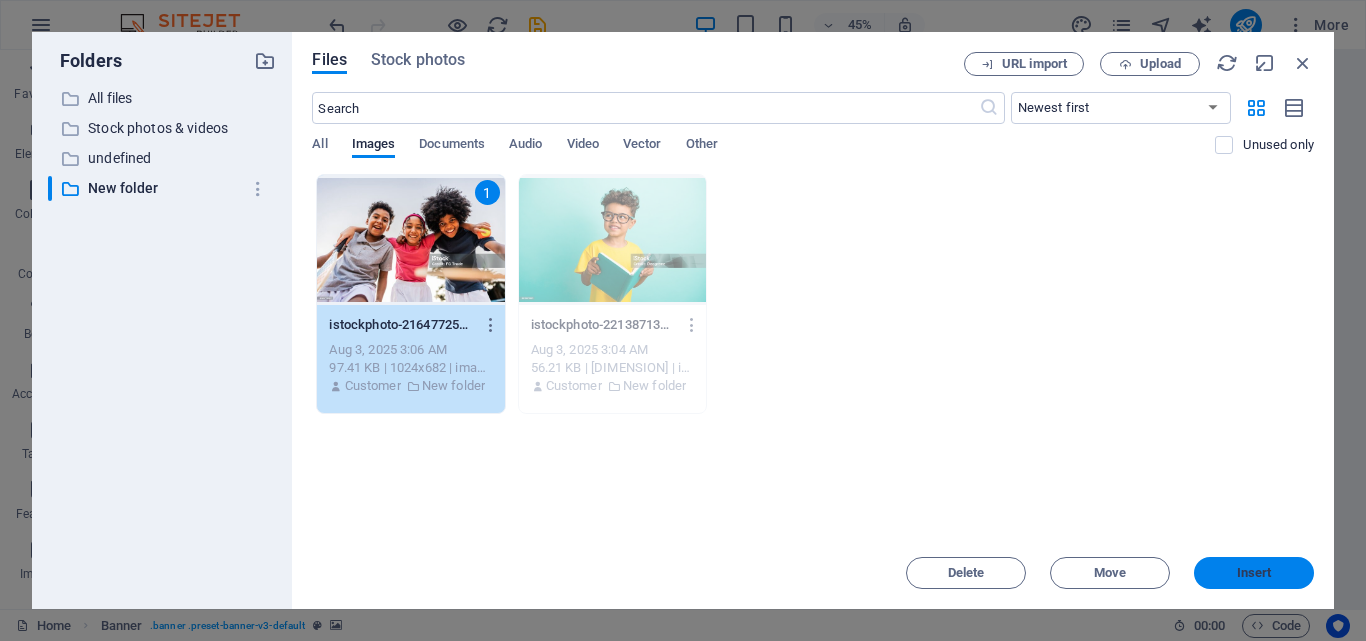 click on "Insert" at bounding box center (1254, 573) 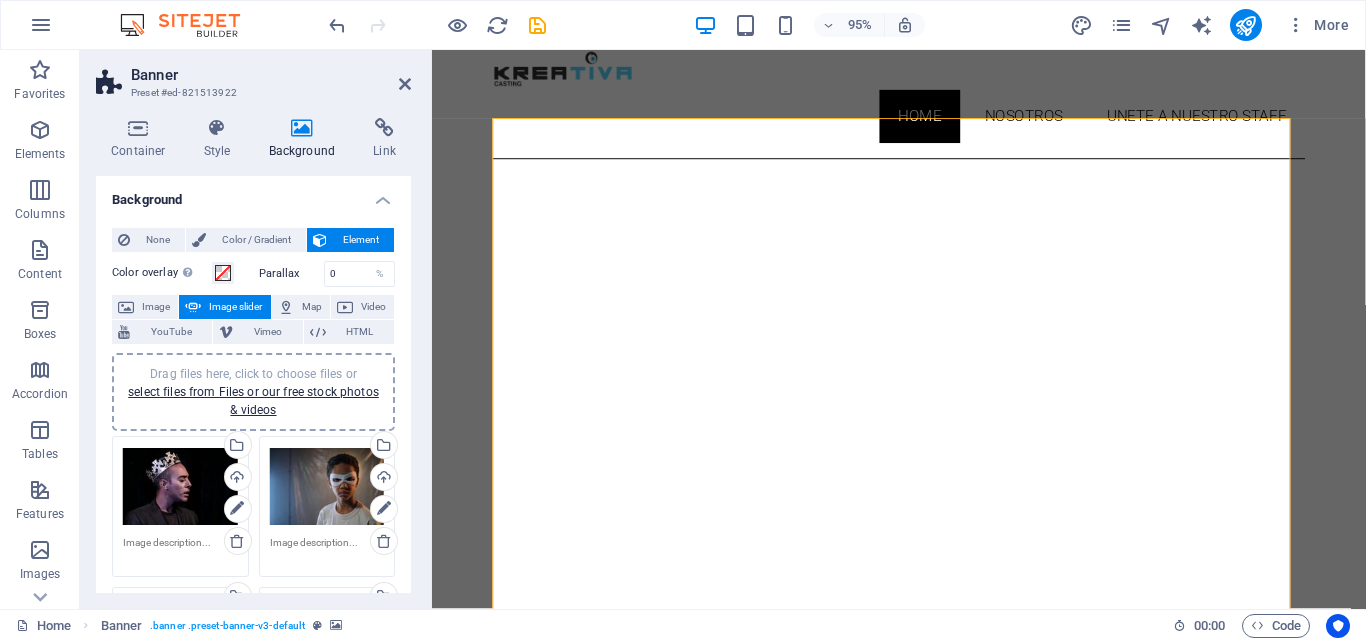 drag, startPoint x: 413, startPoint y: 255, endPoint x: 413, endPoint y: 292, distance: 37 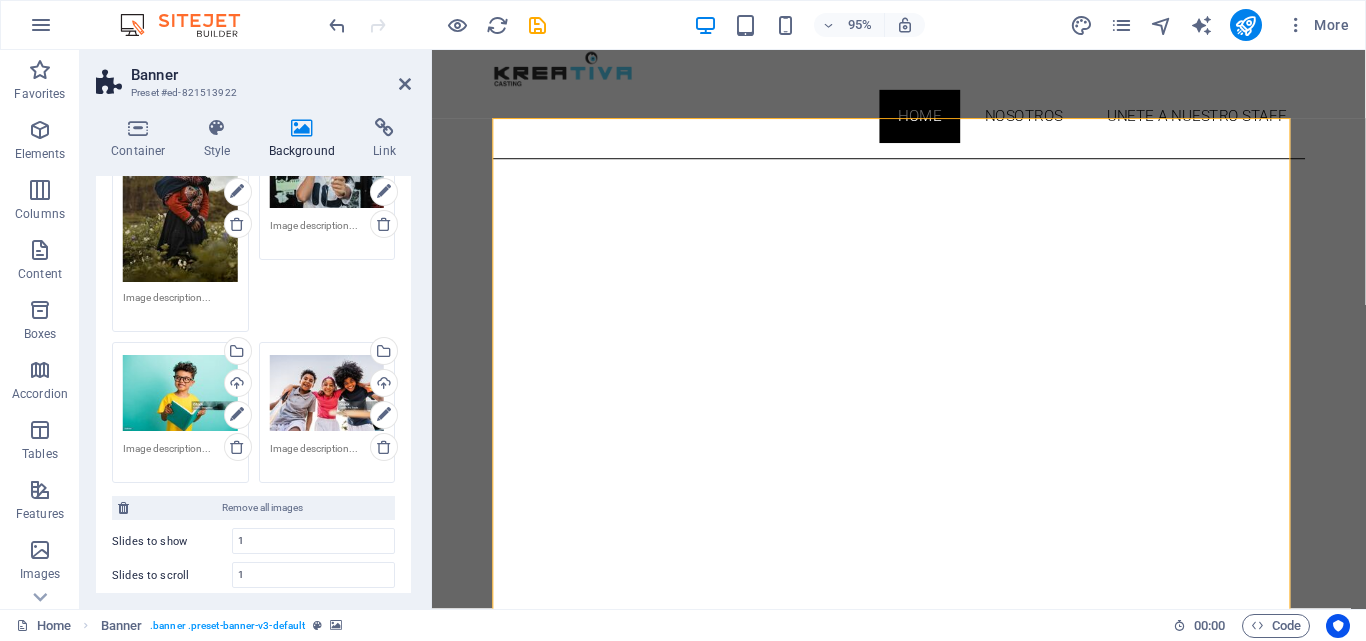 scroll, scrollTop: 2820, scrollLeft: 0, axis: vertical 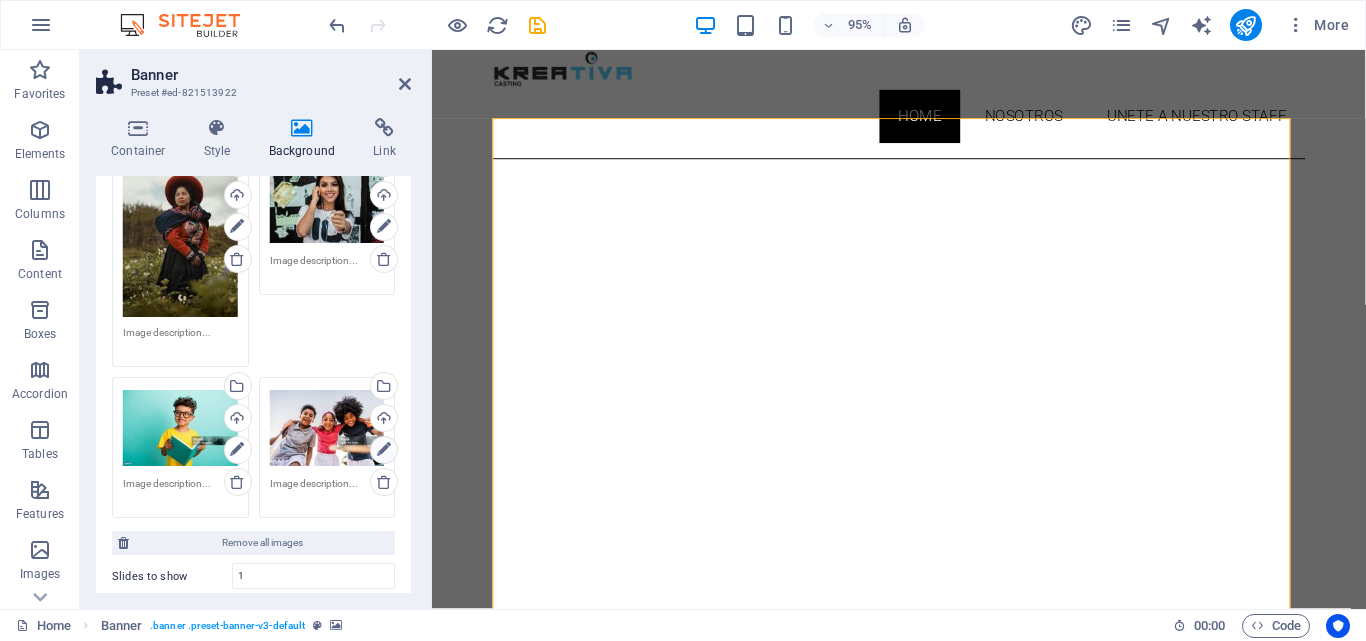 click at bounding box center (384, 450) 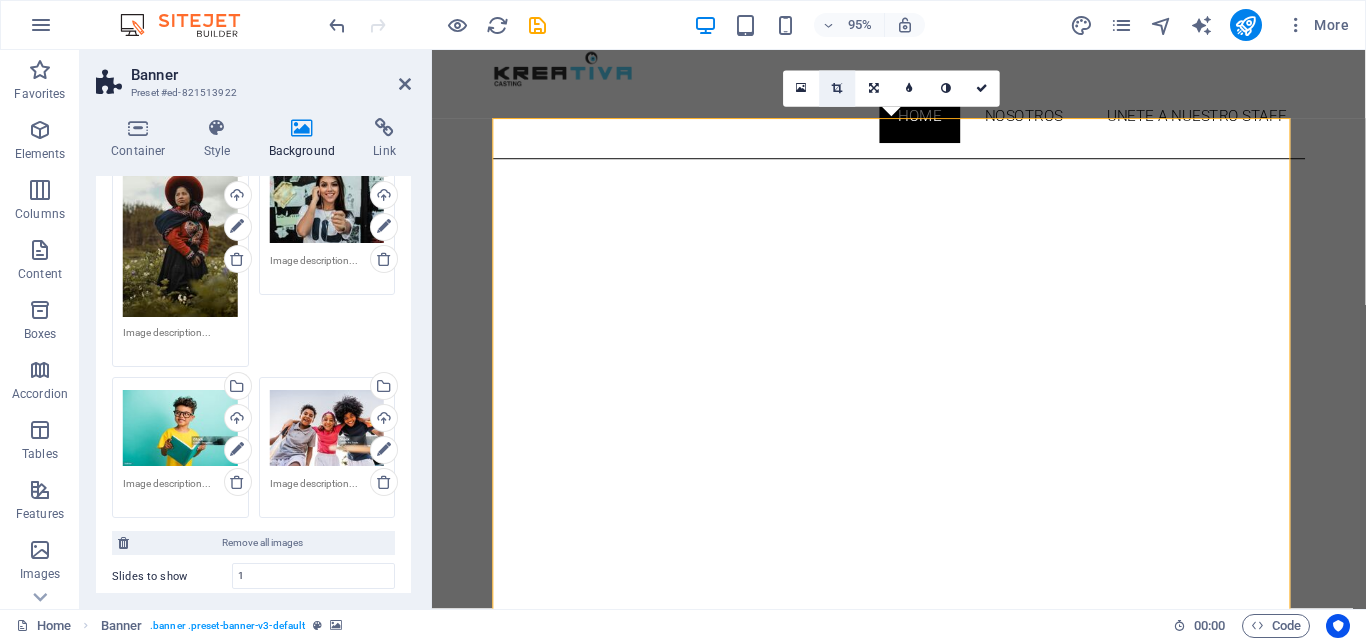 click at bounding box center (837, 88) 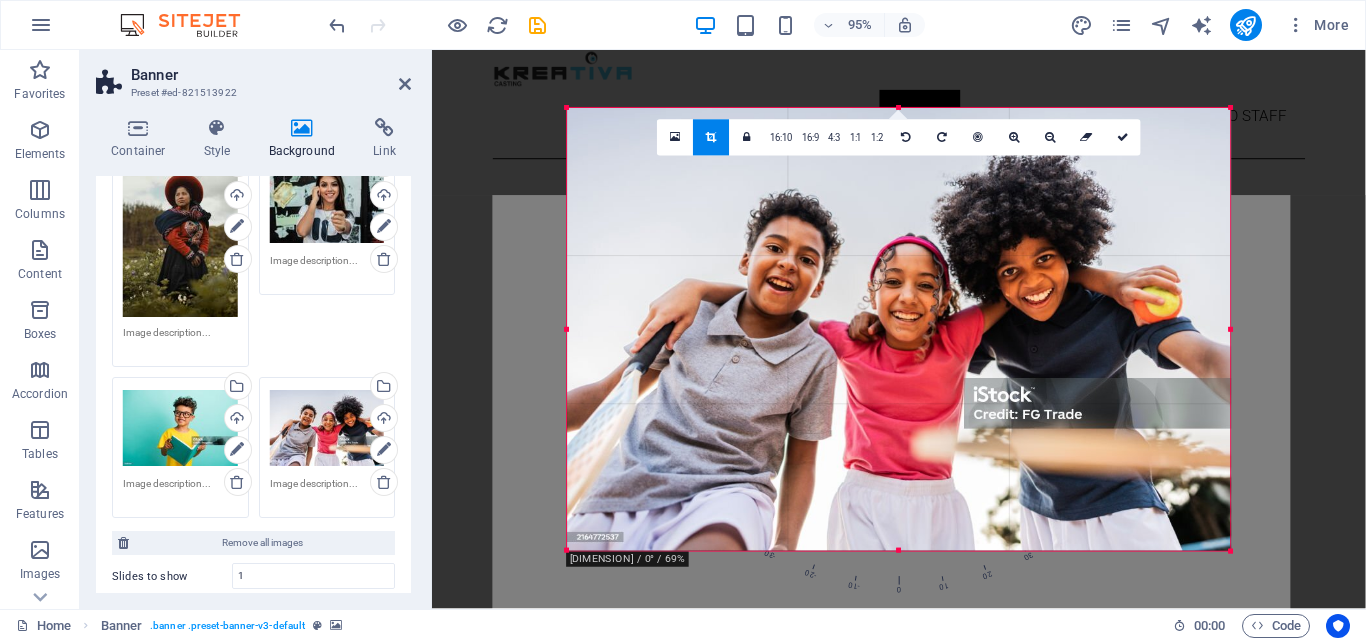 drag, startPoint x: 1206, startPoint y: 453, endPoint x: 1227, endPoint y: 449, distance: 21.377558 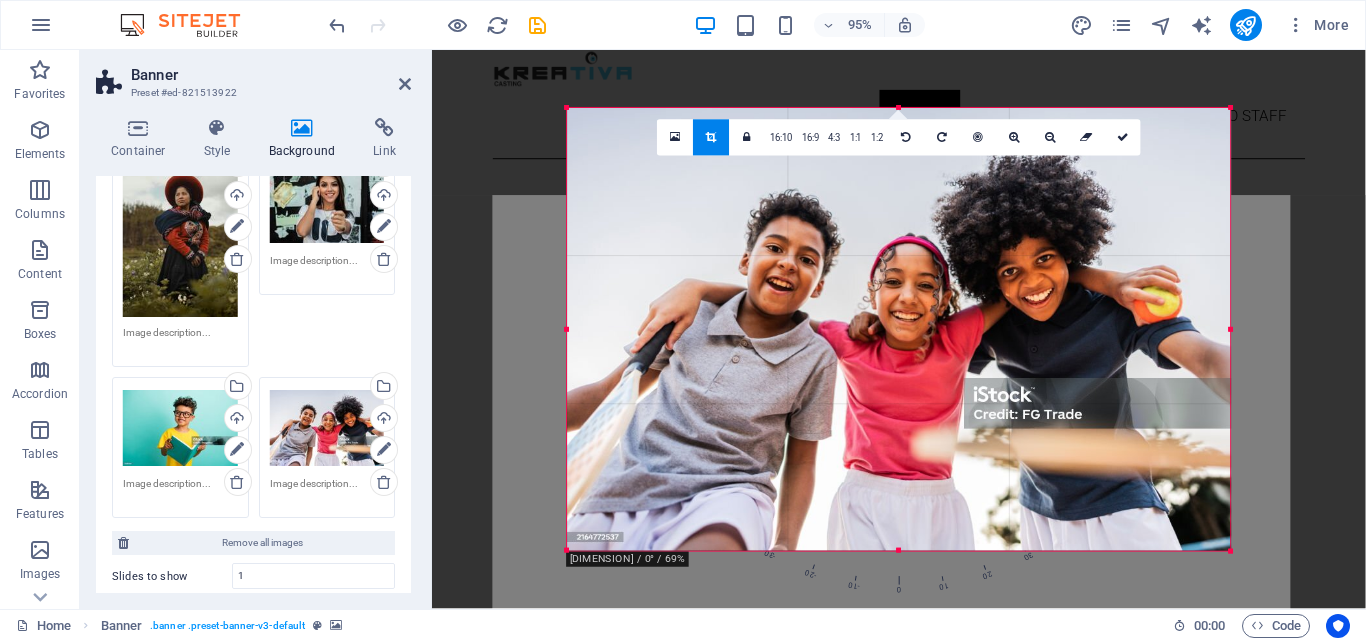 click on "180 170 160 150 140 130 120 110 100 90 80 70 60 50 40 30 20 10 0 -10 -20 -30 -40 -50 -60 -70 -80 -90 -100 -110 -120 -130 -140 -150 -160 -170 1024px × 687px / 0° / 69% 16:10 16:9 4:3 1:1 1:2 0" at bounding box center [899, 329] 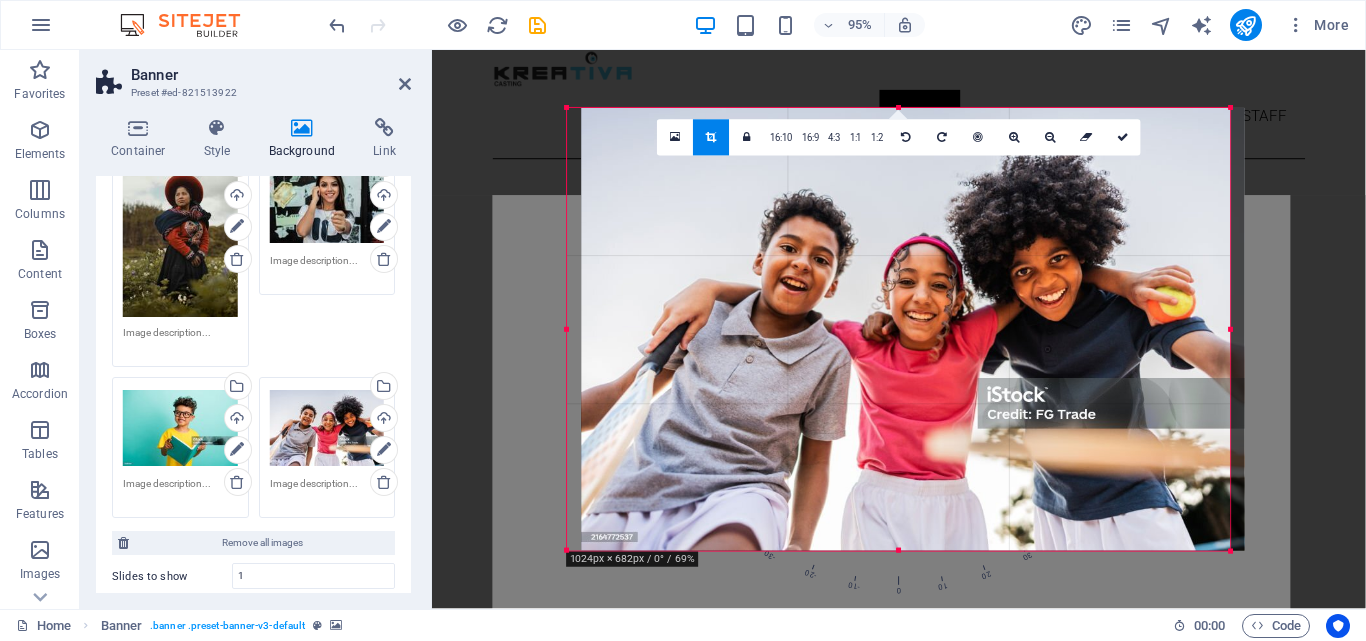 drag, startPoint x: 912, startPoint y: 435, endPoint x: 910, endPoint y: 551, distance: 116.01724 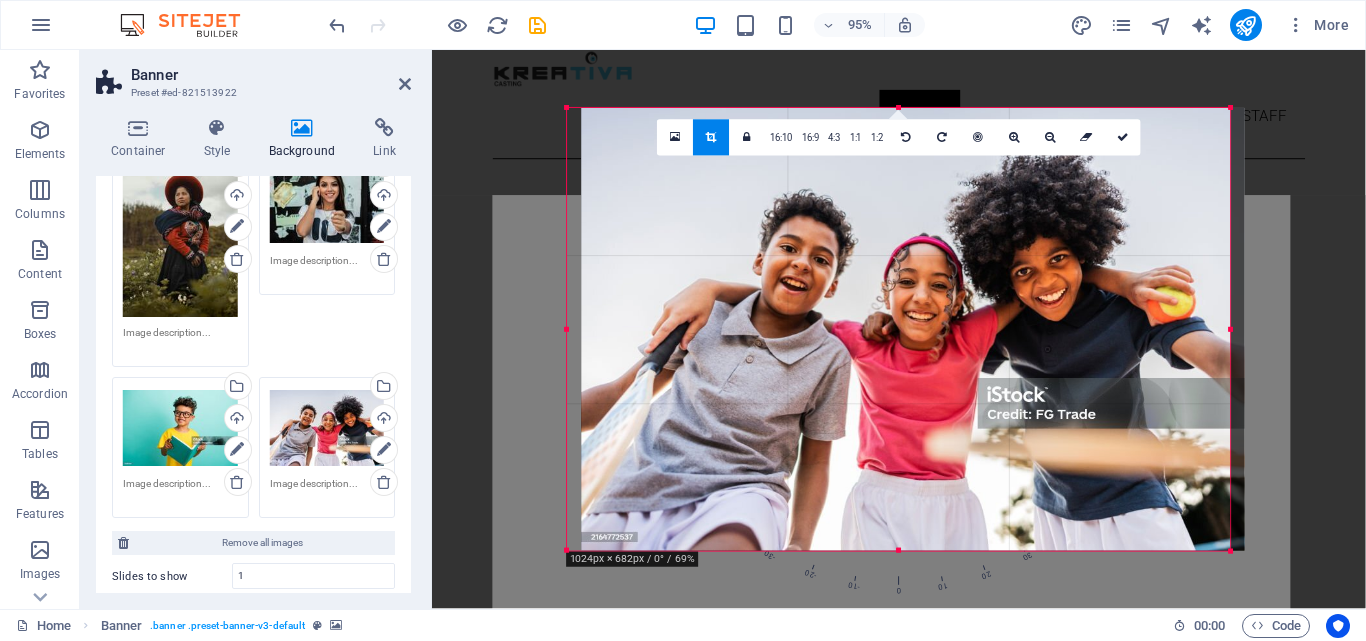 click on "180 170 160 150 140 130 120 110 100 90 80 70 60 50 40 30 20 10 0 -10 -20 -30 -40 -50 -60 -70 -80 -90 -100 -110 -120 -130 -140 -150 -160 -170 1024px × 682px / 0° / 69% 16:10 16:9 4:3 1:1 1:2 0" at bounding box center (899, 329) 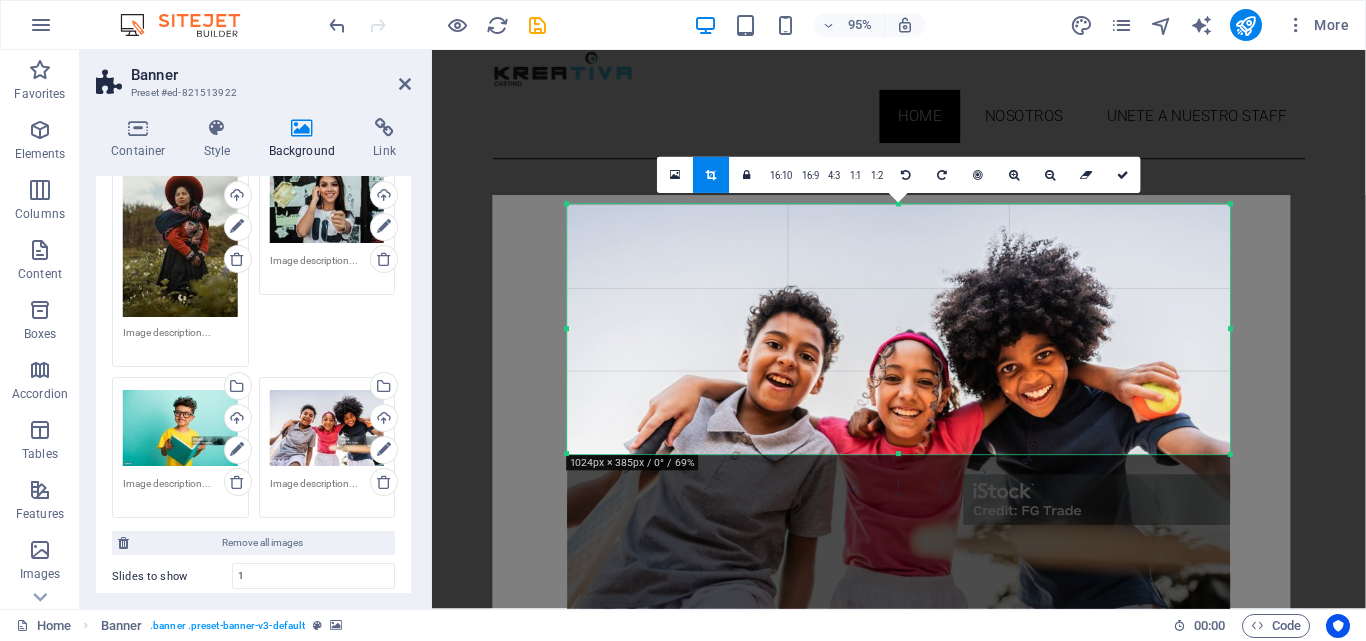 drag, startPoint x: 900, startPoint y: 523, endPoint x: 936, endPoint y: 348, distance: 178.66449 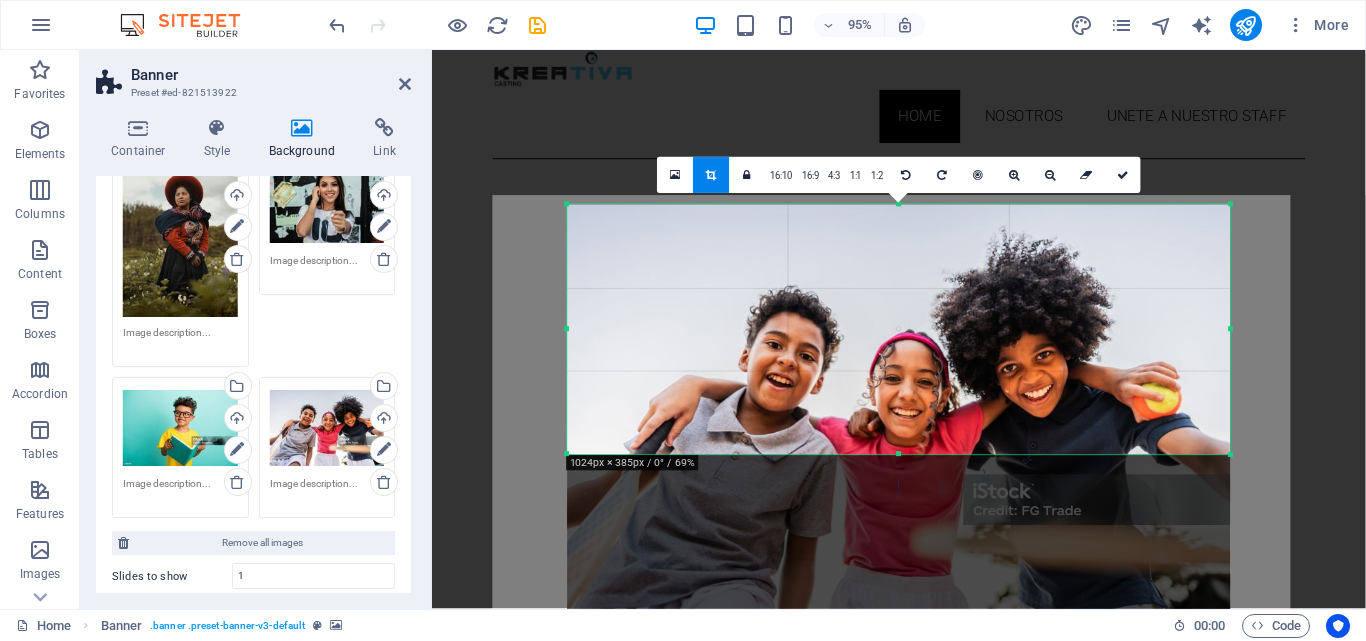 click on "180 170 160 150 140 130 120 110 100 90 80 70 60 50 40 30 20 10 0 -10 -20 -30 -40 -50 -60 -70 -80 -90 -100 -110 -120 -130 -140 -150 -160 -170 1024px × 385px / 0° / 69% 16:10 16:9 4:3 1:1 1:2 0" at bounding box center (899, 329) 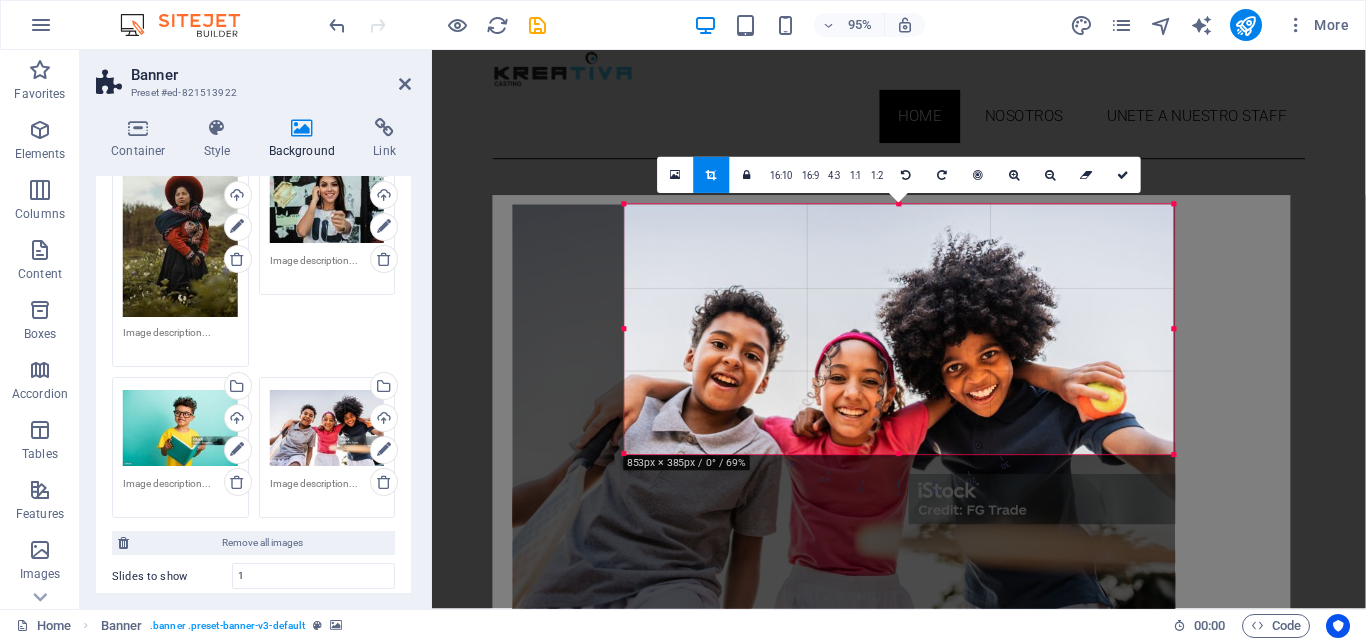 drag, startPoint x: 568, startPoint y: 327, endPoint x: 685, endPoint y: 317, distance: 117.426575 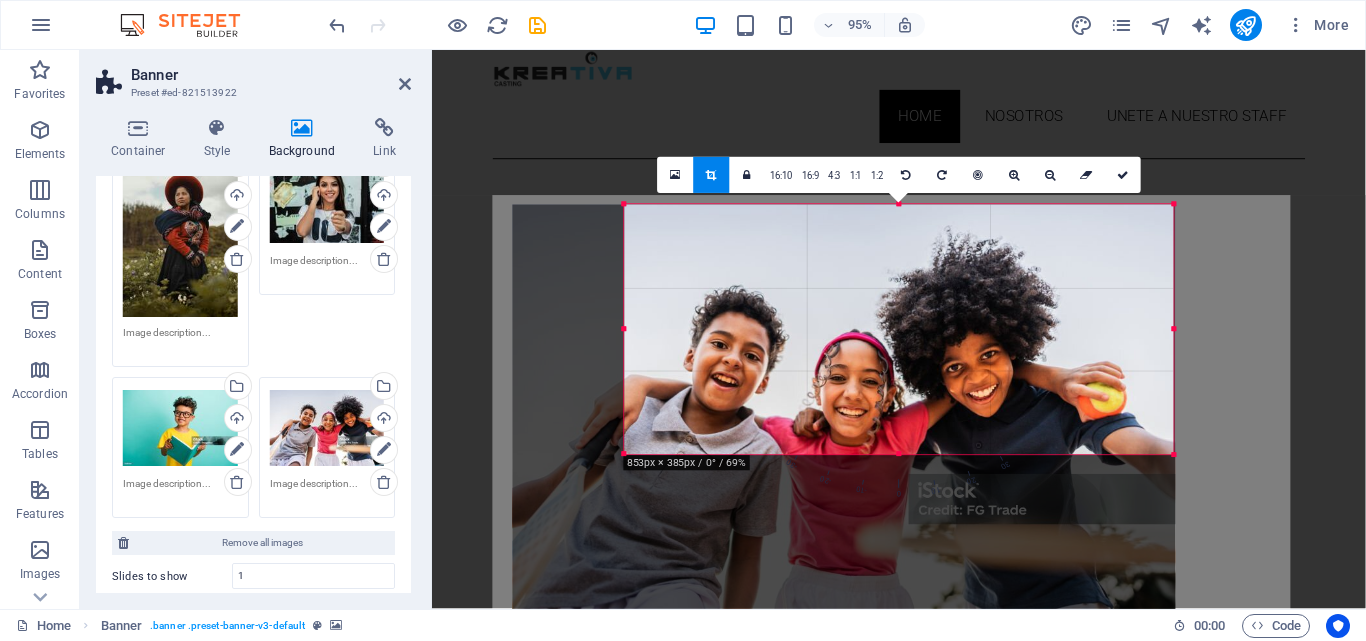 click on "180 170 160 150 140 130 120 110 100 90 80 70 60 50 40 30 20 10 0 -10 -20 -30 -40 -50 -60 -70 -80 -90 -100 -110 -120 -130 -140 -150 -160 -170 853px × 385px / 0° / 69% 16:10 16:9 4:3 1:1 1:2 0" at bounding box center [898, 329] 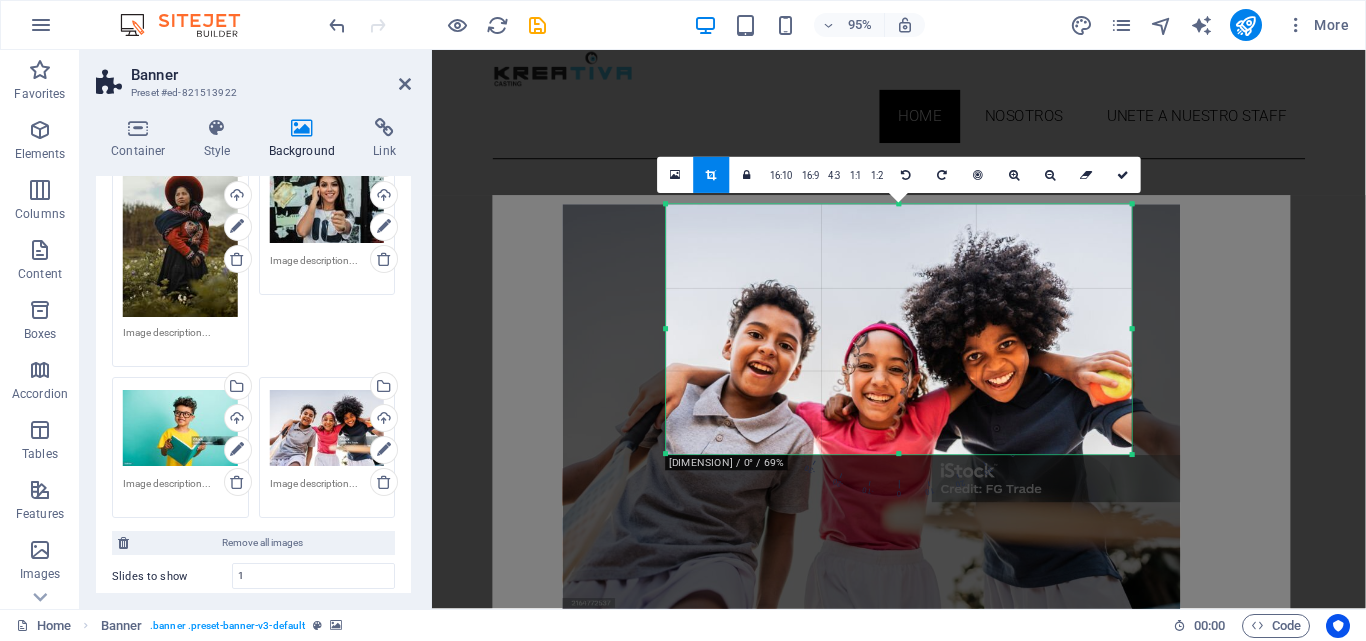 drag, startPoint x: 1174, startPoint y: 327, endPoint x: 1086, endPoint y: 317, distance: 88.56636 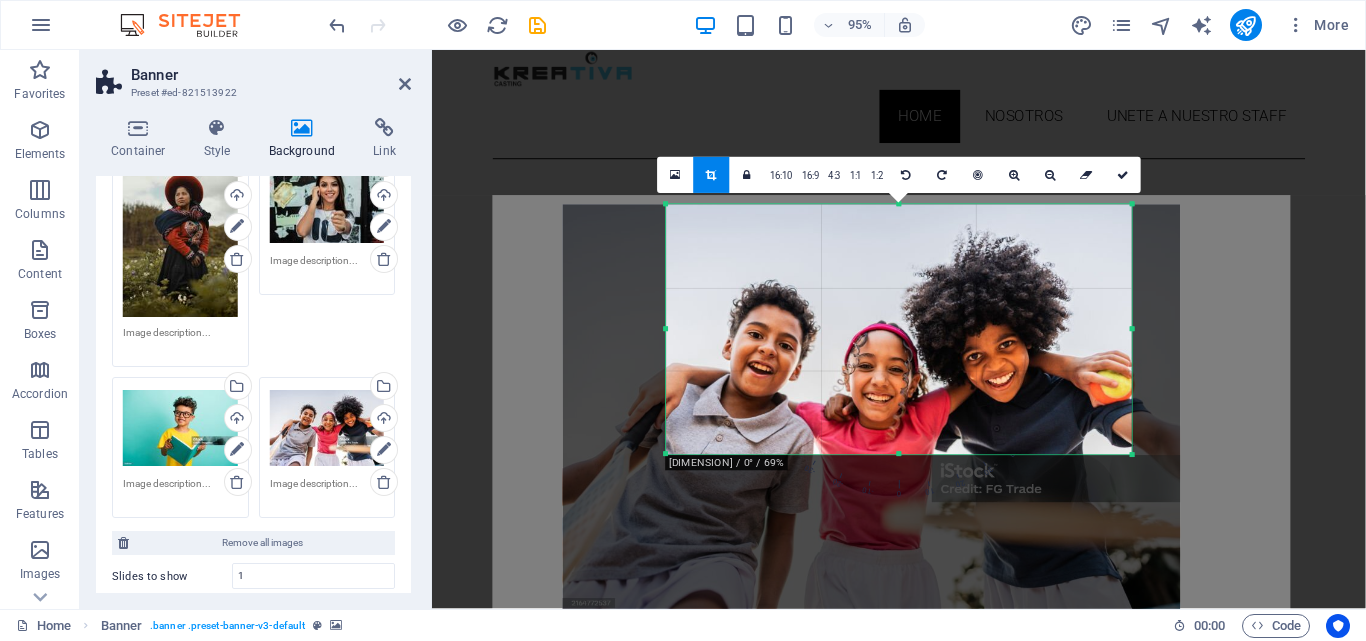 click on "180 170 160 150 140 130 120 110 100 90 80 70 60 50 40 30 20 10 0 -10 -20 -30 -40 -50 -60 -70 -80 -90 -100 -110 -120 -130 -140 -150 -160 -170 772px × 413px / 0° / 69% 16:10 16:9 4:3 1:1 1:2 0" at bounding box center [899, 329] 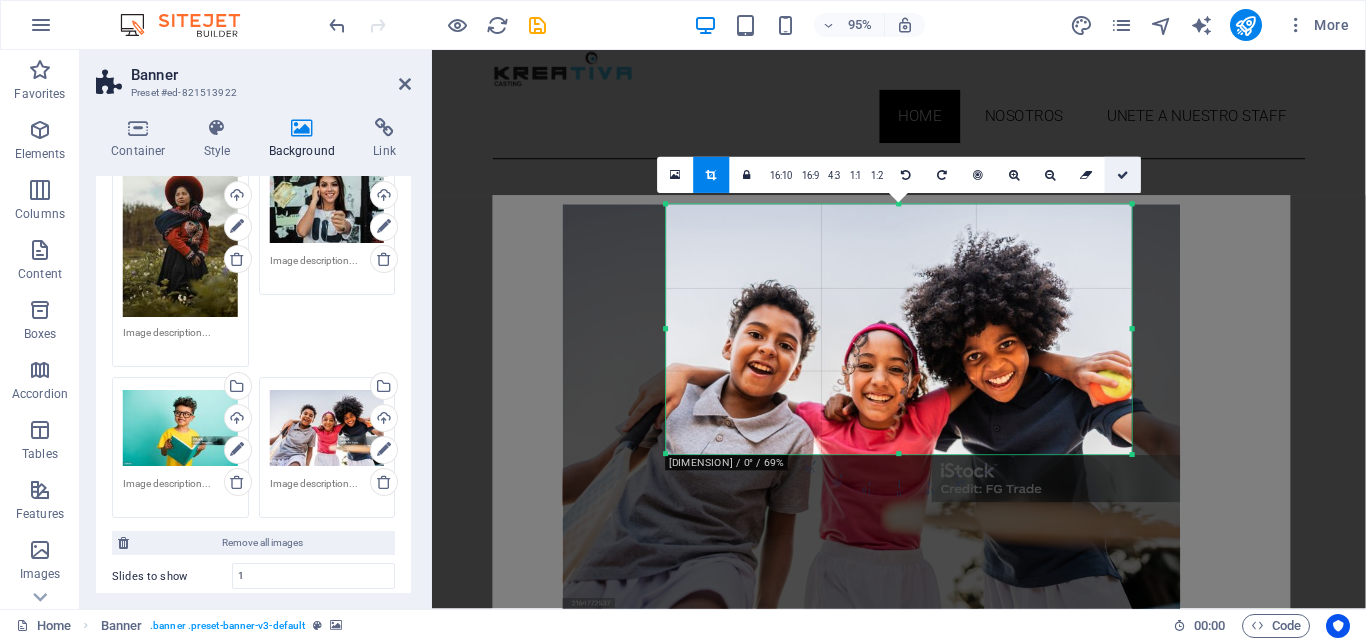 click at bounding box center [1123, 175] 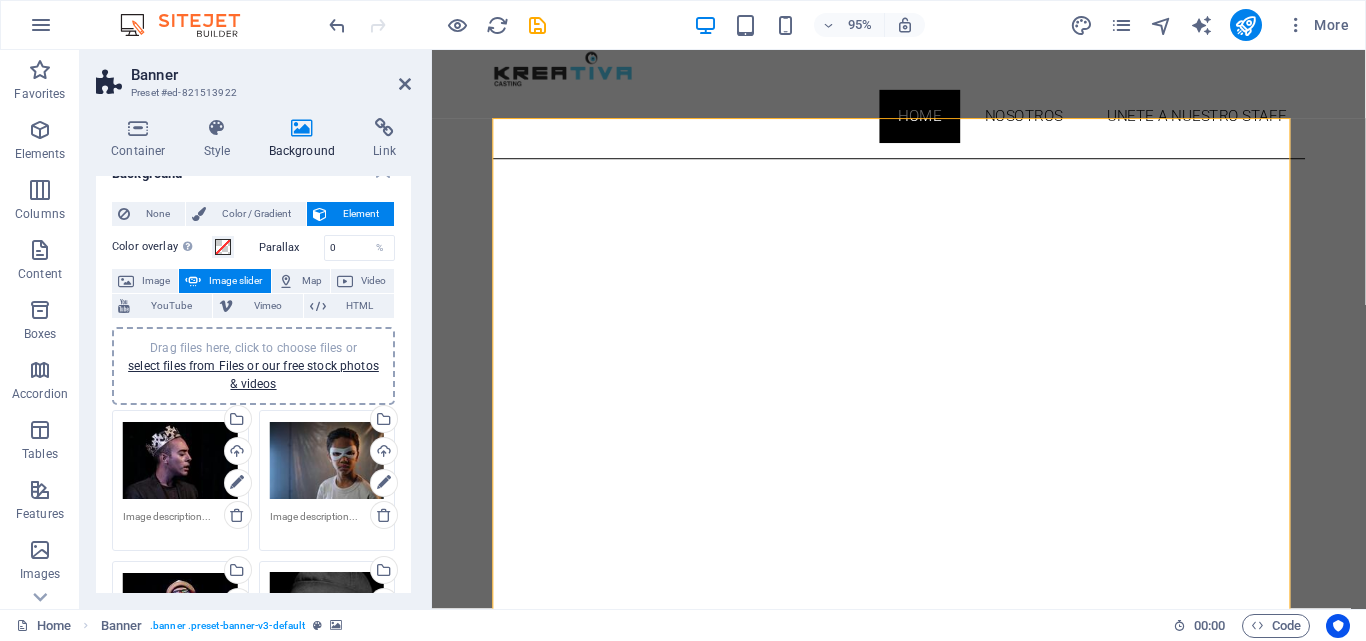 scroll, scrollTop: 0, scrollLeft: 0, axis: both 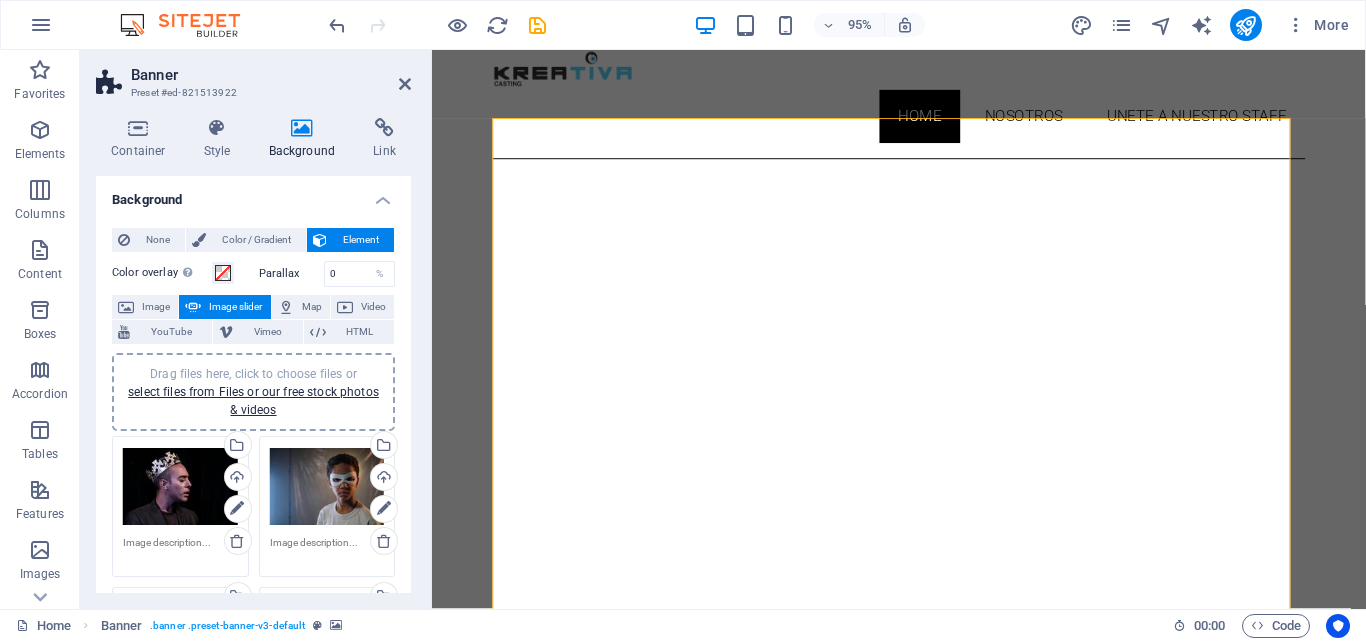 drag, startPoint x: 408, startPoint y: 513, endPoint x: 29, endPoint y: 137, distance: 533.8698 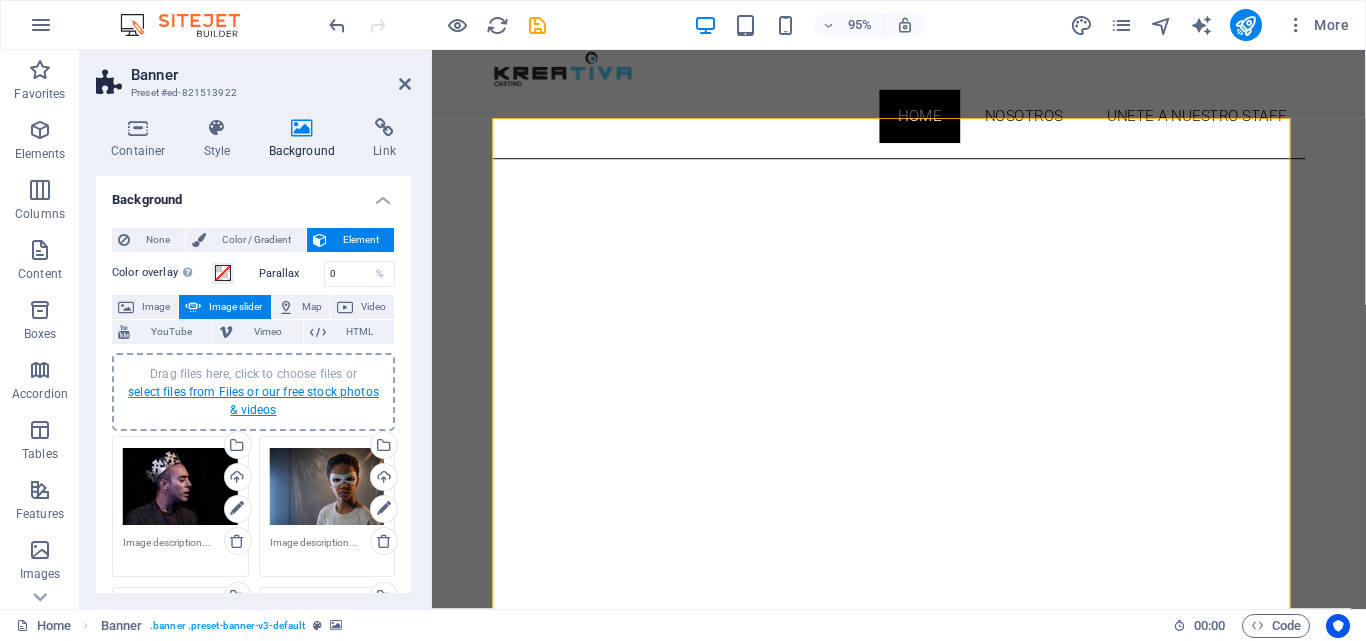 click on "select files from Files or our free stock photos & videos" at bounding box center (253, 401) 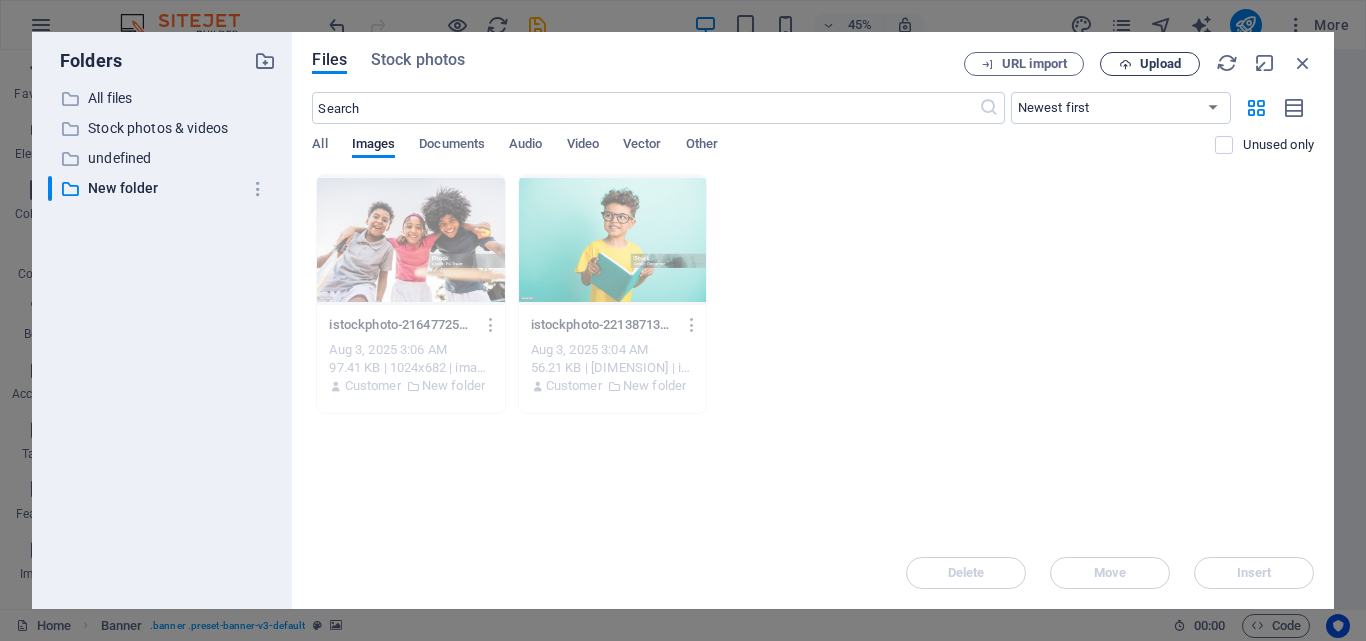 click on "Upload" at bounding box center (1160, 64) 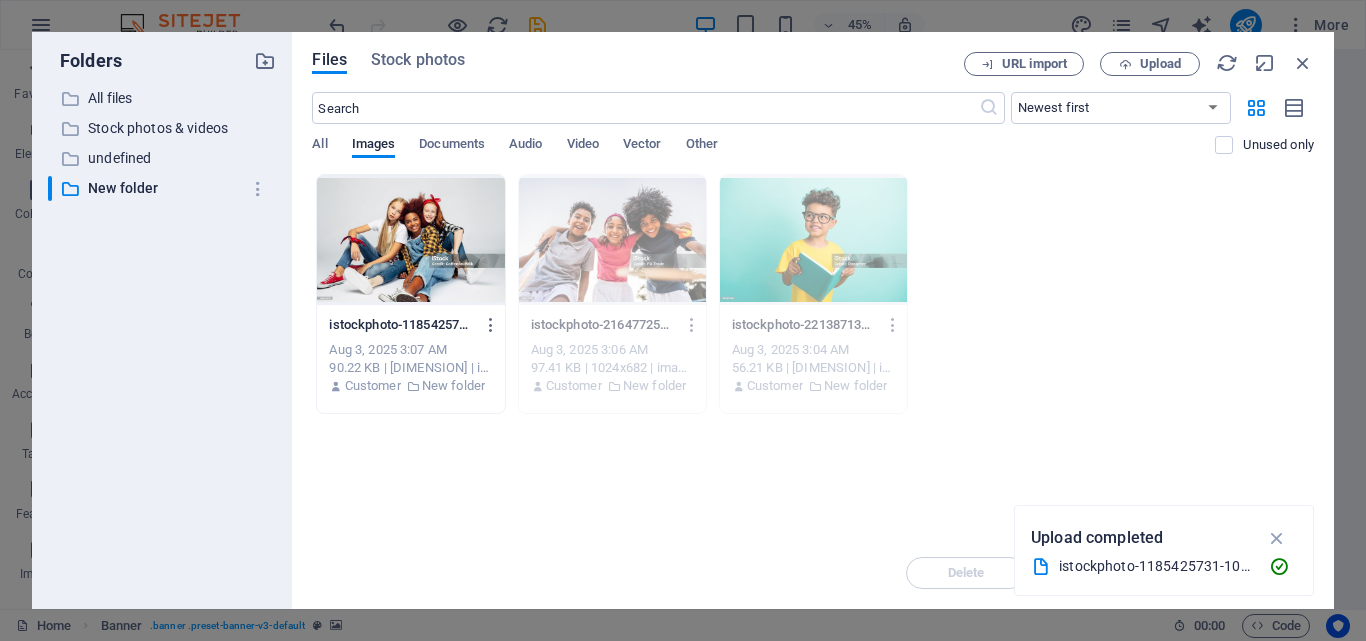 click at bounding box center [410, 240] 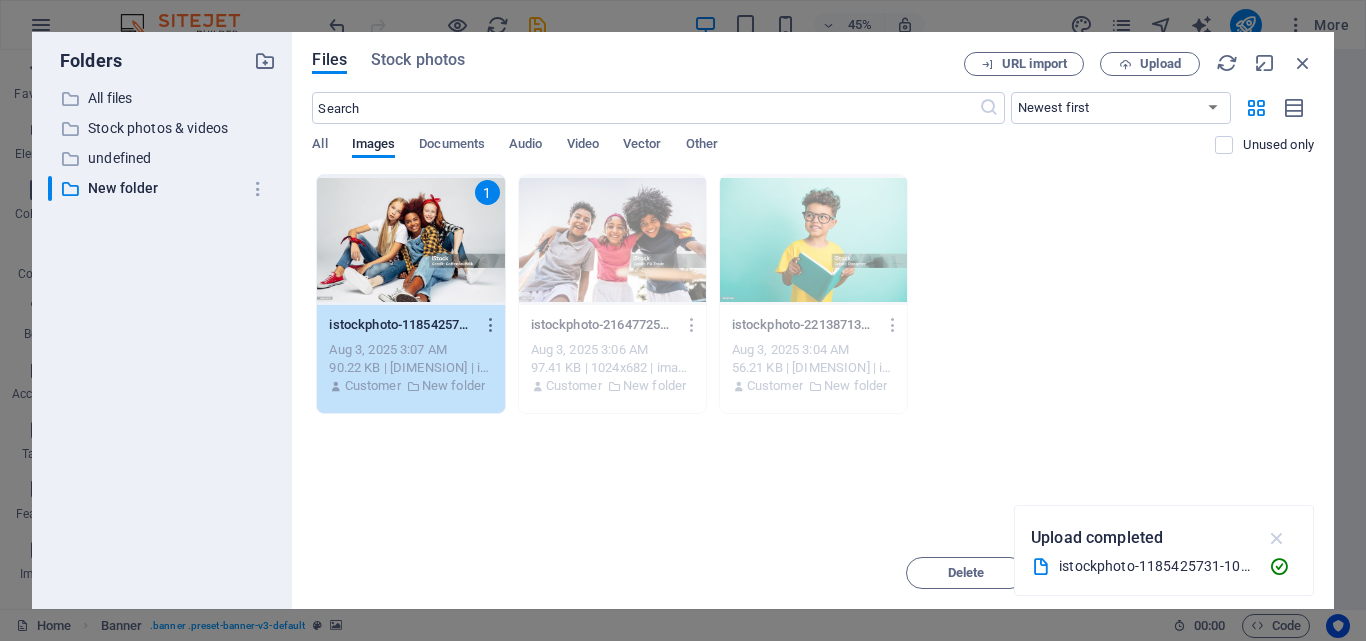 click at bounding box center [1277, 538] 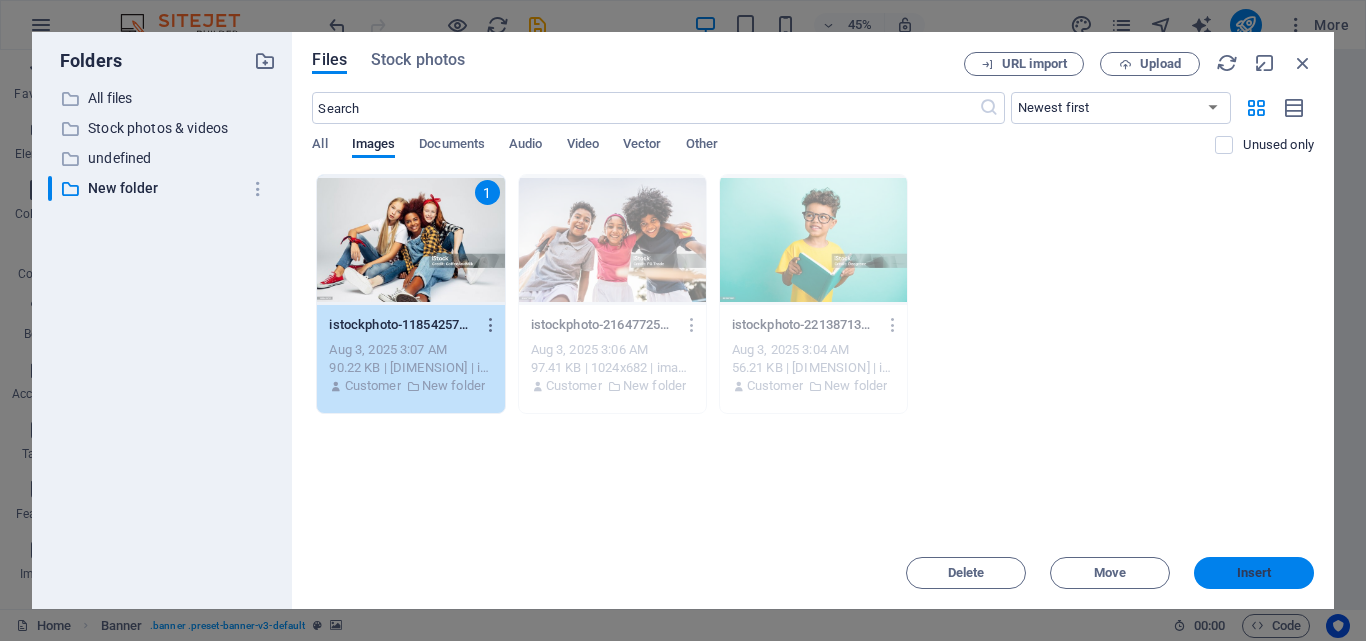click on "Insert" at bounding box center [1254, 573] 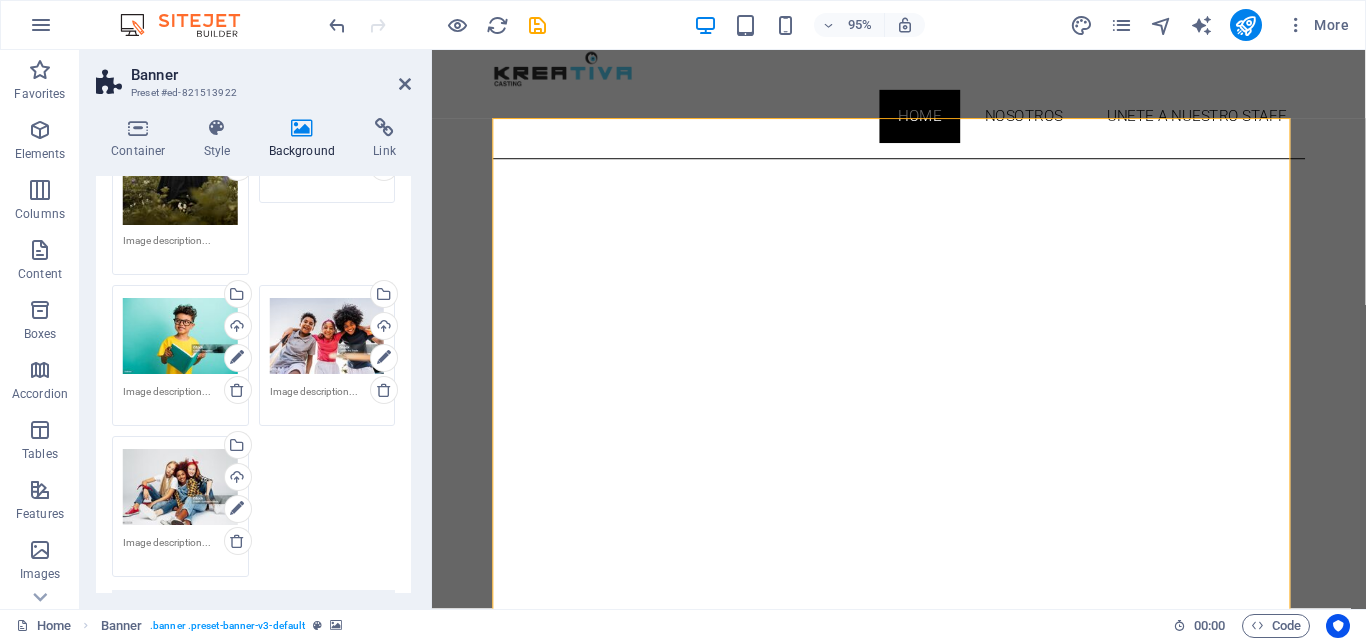 scroll, scrollTop: 2957, scrollLeft: 0, axis: vertical 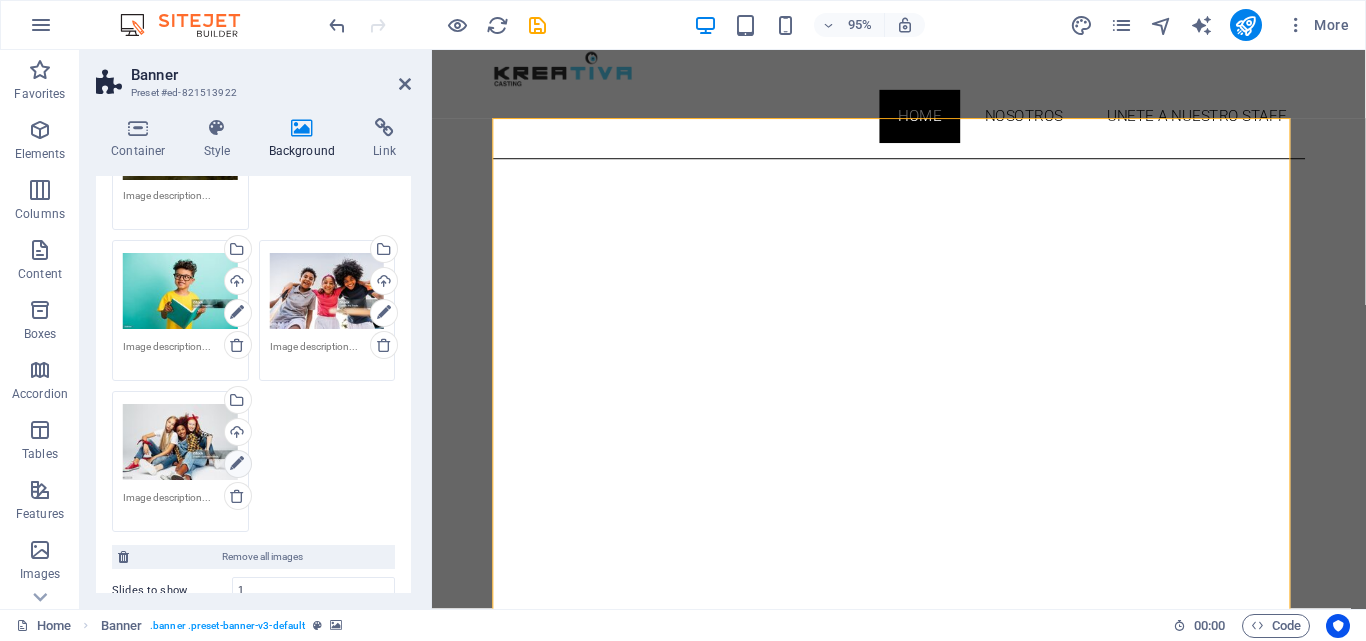 click at bounding box center (237, 464) 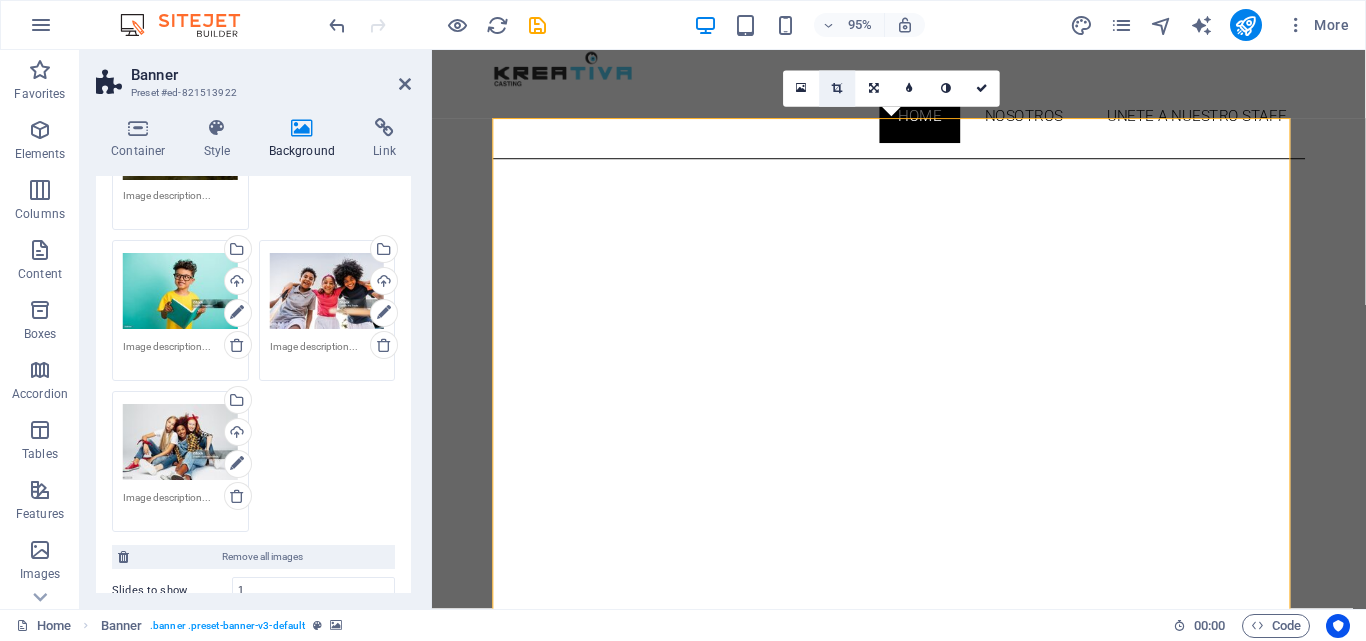 click at bounding box center (837, 88) 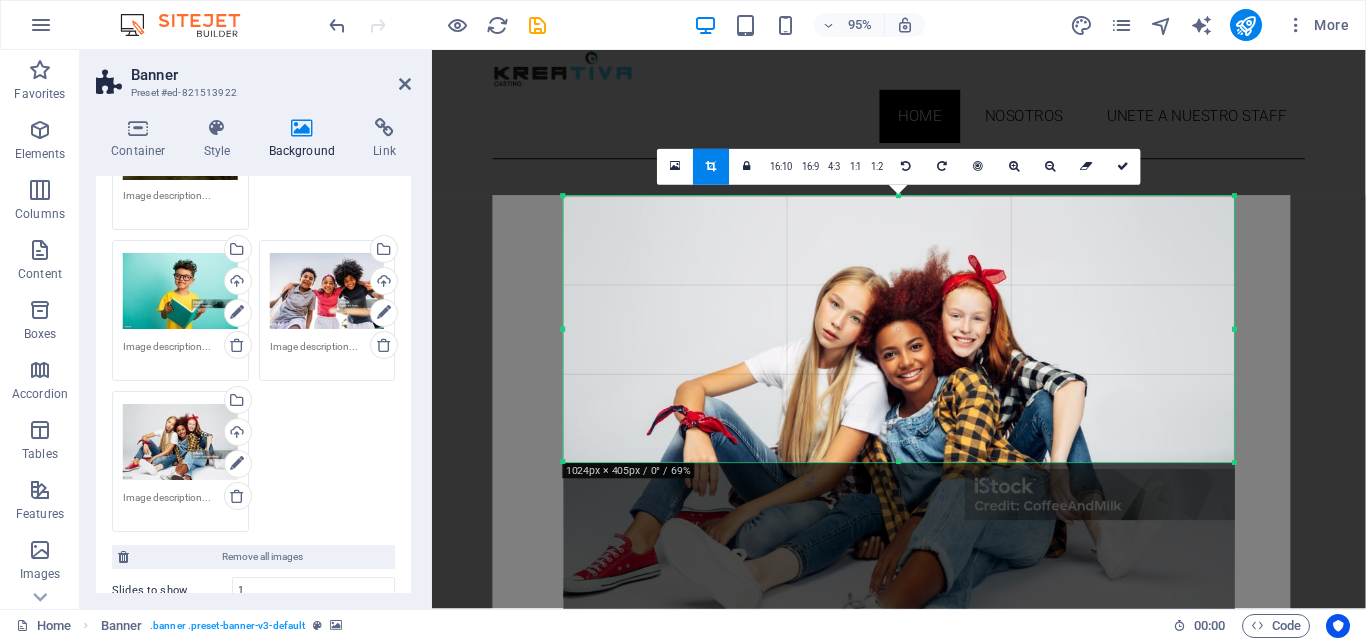 drag, startPoint x: 901, startPoint y: 551, endPoint x: 952, endPoint y: 360, distance: 197.69168 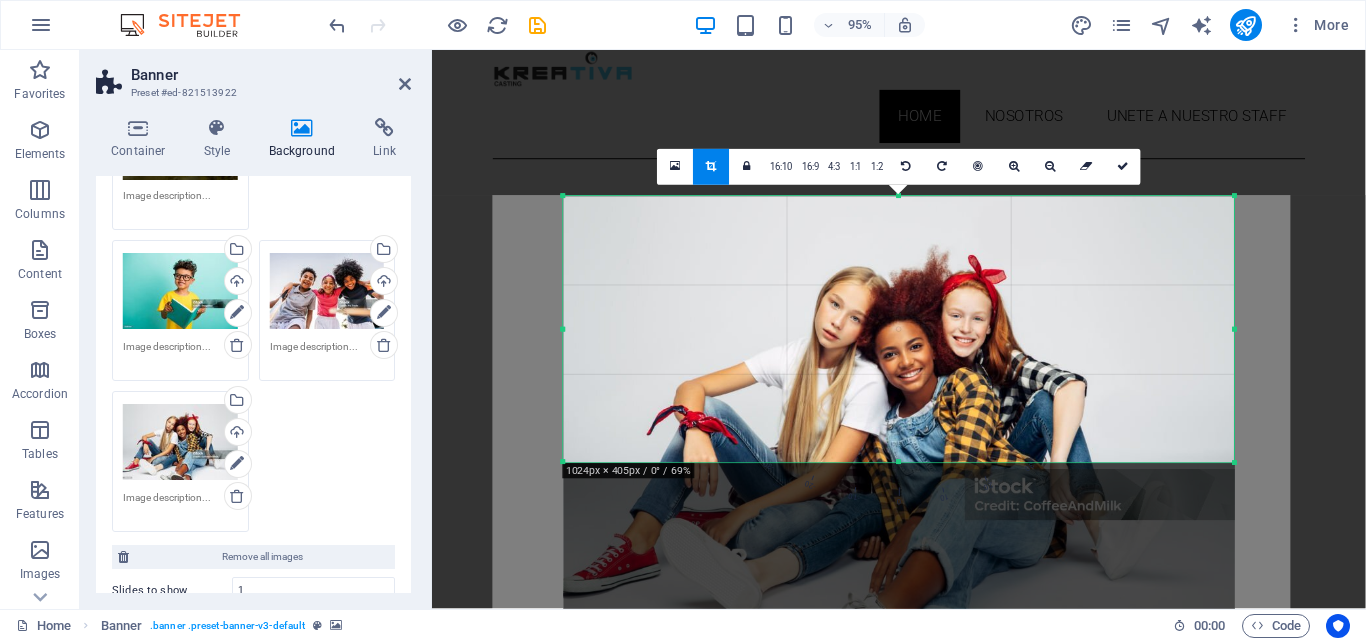 click on "180 170 160 150 140 130 120 110 100 90 80 70 60 50 40 30 20 10 0 -10 -20 -30 -40 -50 -60 -70 -80 -90 -100 -110 -120 -130 -140 -150 -160 -170 1024px × 405px / 0° / 69% 16:10 16:9 4:3 1:1 1:2 0" at bounding box center [898, 330] 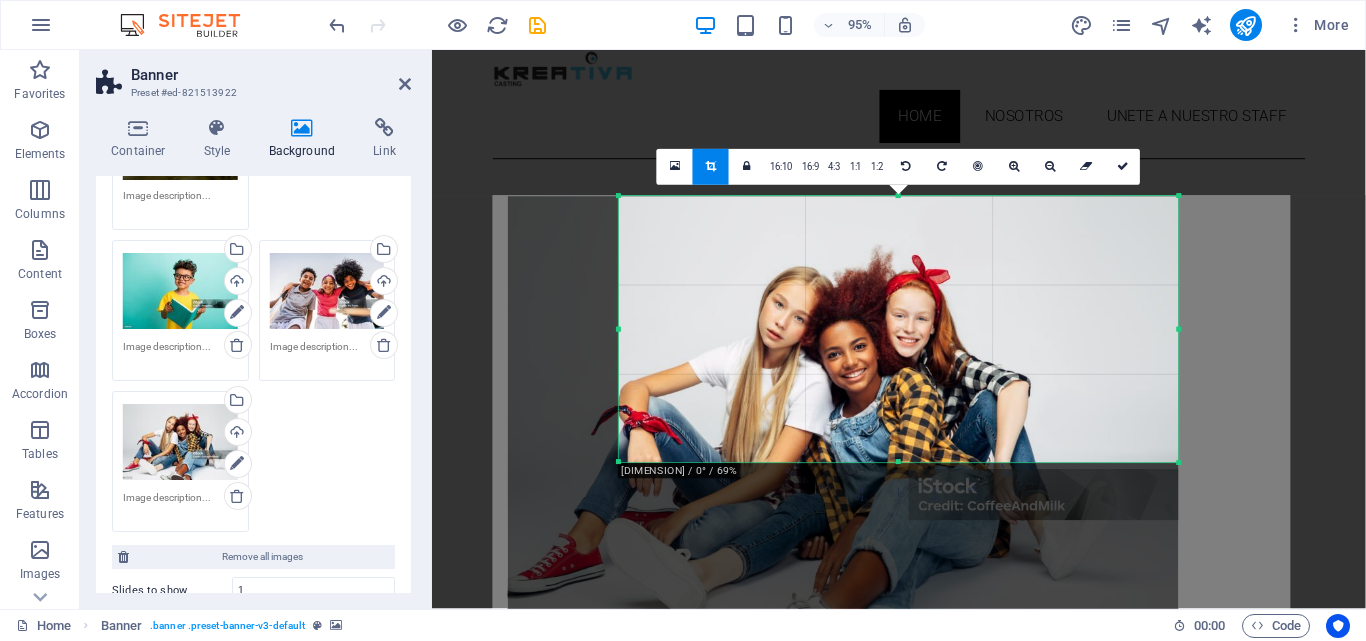 drag, startPoint x: 566, startPoint y: 326, endPoint x: 683, endPoint y: 323, distance: 117.03845 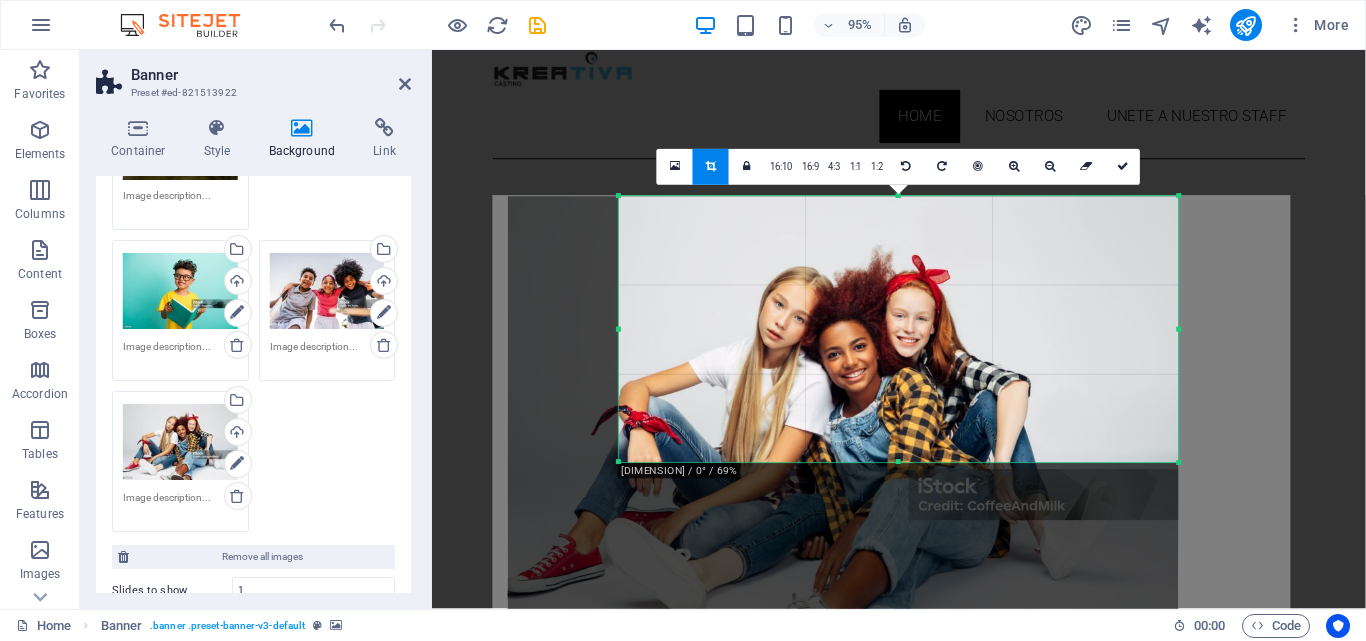 click on "180 170 160 150 140 130 120 110 100 90 80 70 60 50 40 30 20 10 0 -10 -20 -30 -40 -50 -60 -70 -80 -90 -100 -110 -120 -130 -140 -150 -160 -170 854px × 405px / 0° / 69% 16:10 16:9 4:3 1:1 1:2 0" at bounding box center (899, 330) 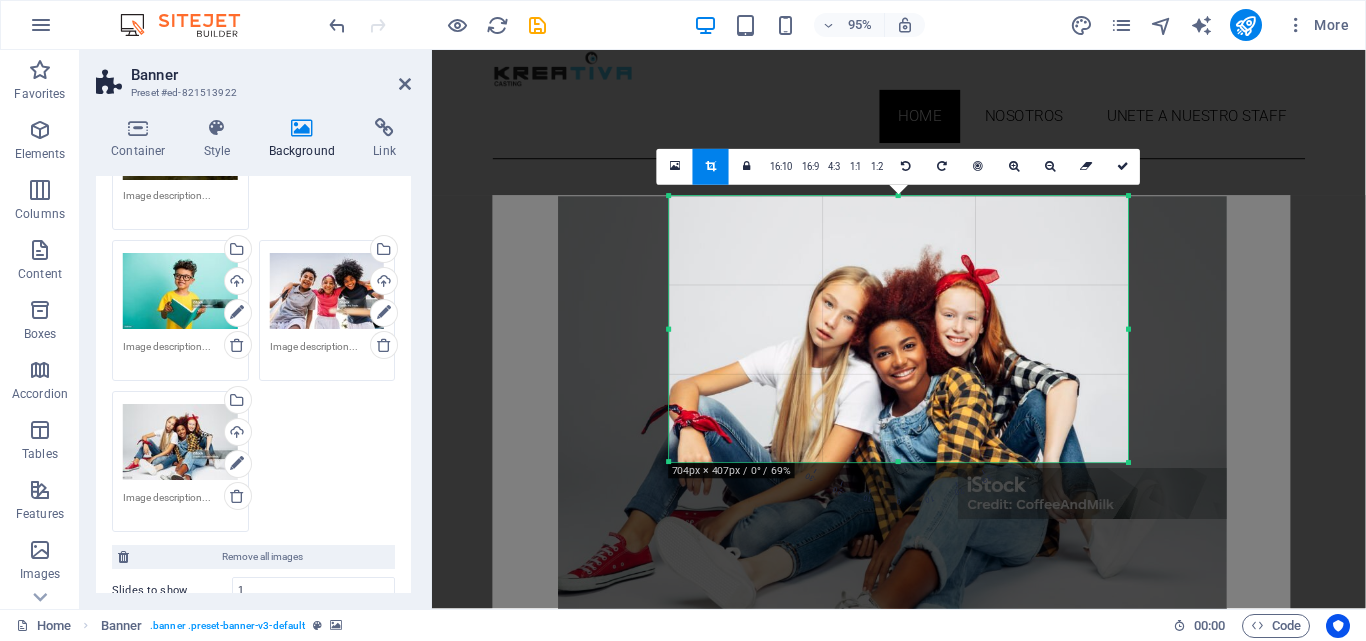 drag, startPoint x: 1176, startPoint y: 329, endPoint x: 1070, endPoint y: 329, distance: 106 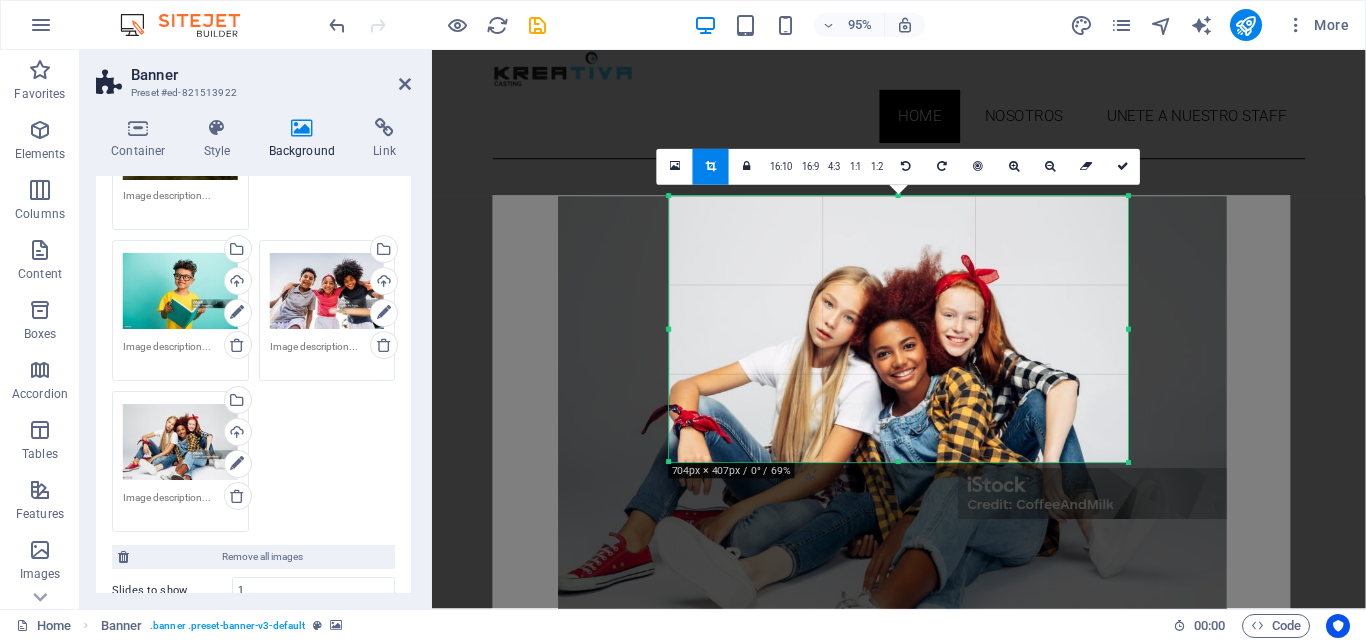click on "180 170 160 150 140 130 120 110 100 90 80 70 60 50 40 30 20 10 0 -10 -20 -30 -40 -50 -60 -70 -80 -90 -100 -110 -120 -130 -140 -150 -160 -170 704px × 407px / 0° / 69% 16:10 16:9 4:3 1:1 1:2 0" at bounding box center (899, 330) 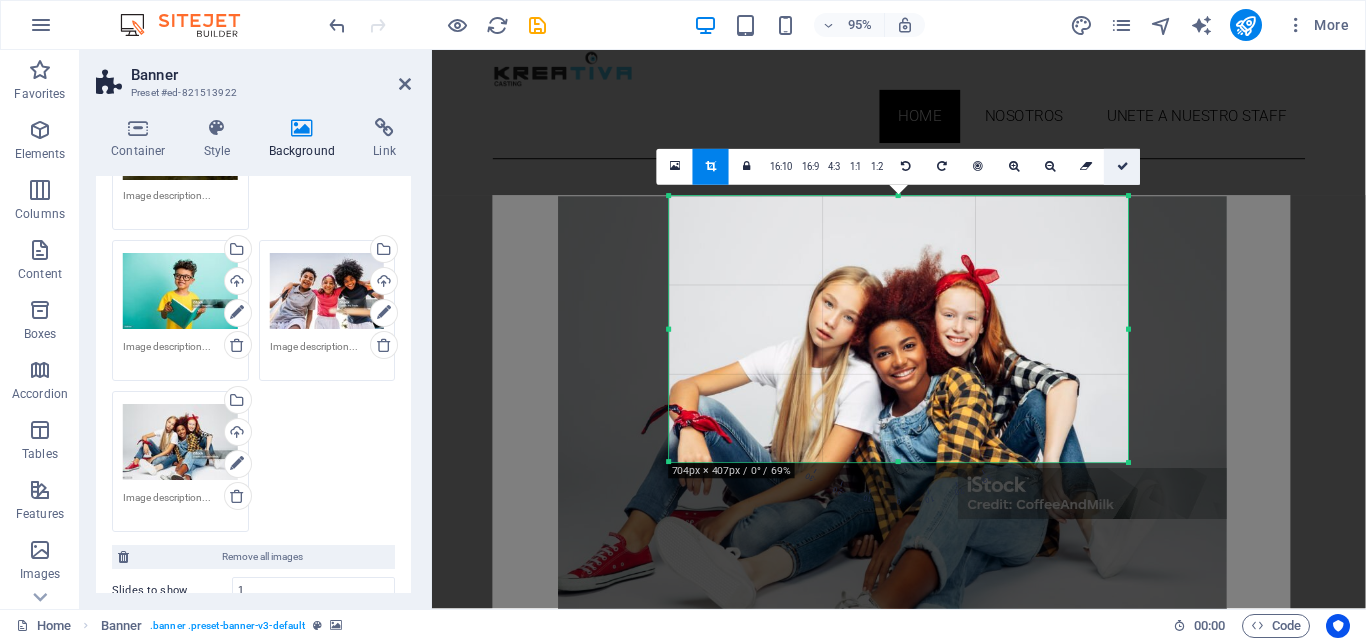 click at bounding box center [1123, 166] 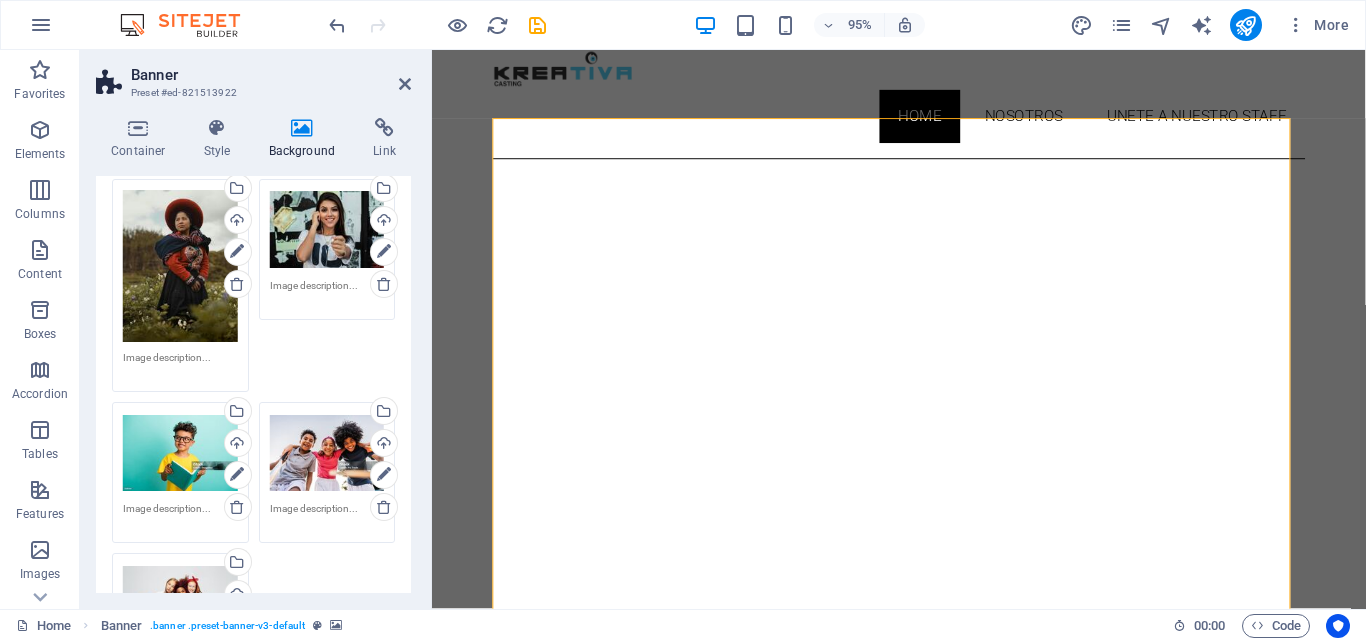 scroll, scrollTop: 2787, scrollLeft: 0, axis: vertical 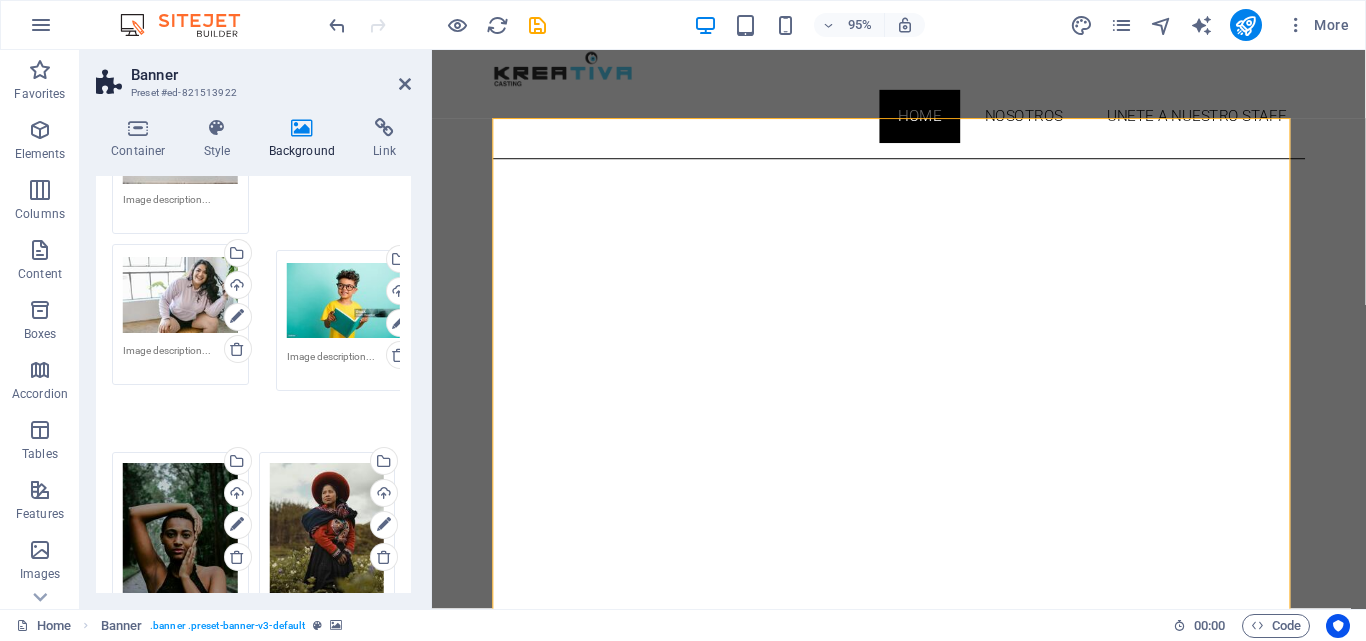 drag, startPoint x: 186, startPoint y: 446, endPoint x: 350, endPoint y: 312, distance: 211.78291 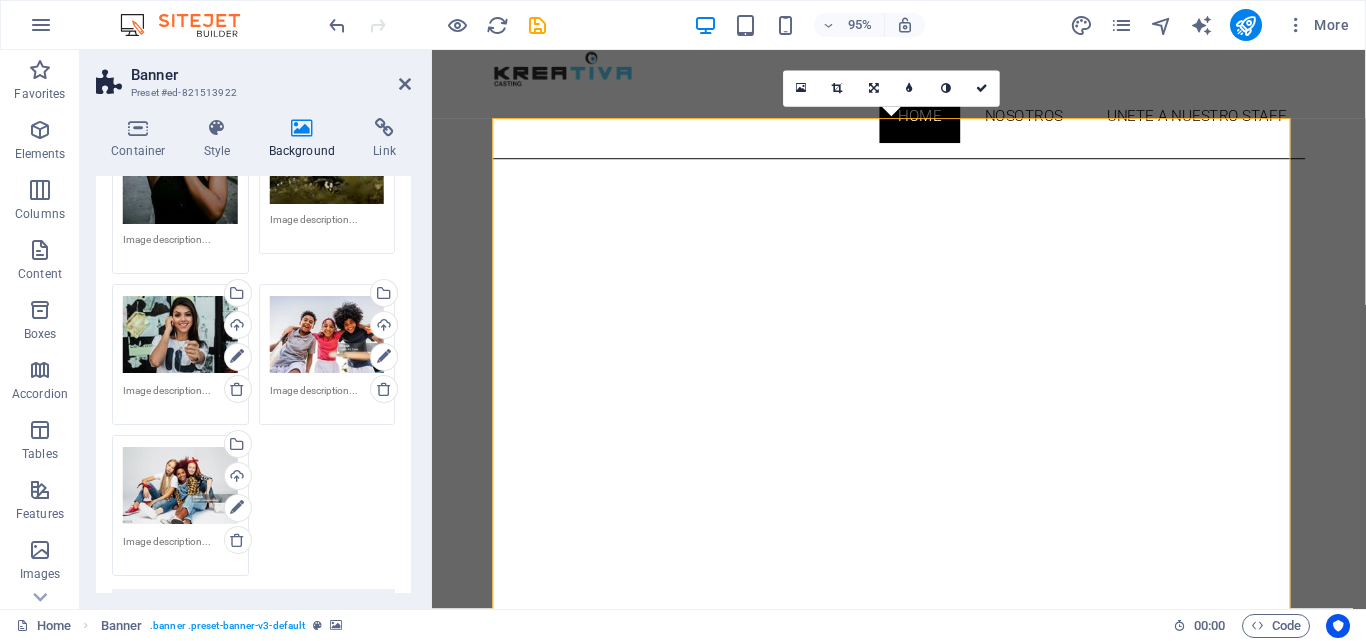 scroll, scrollTop: 2842, scrollLeft: 0, axis: vertical 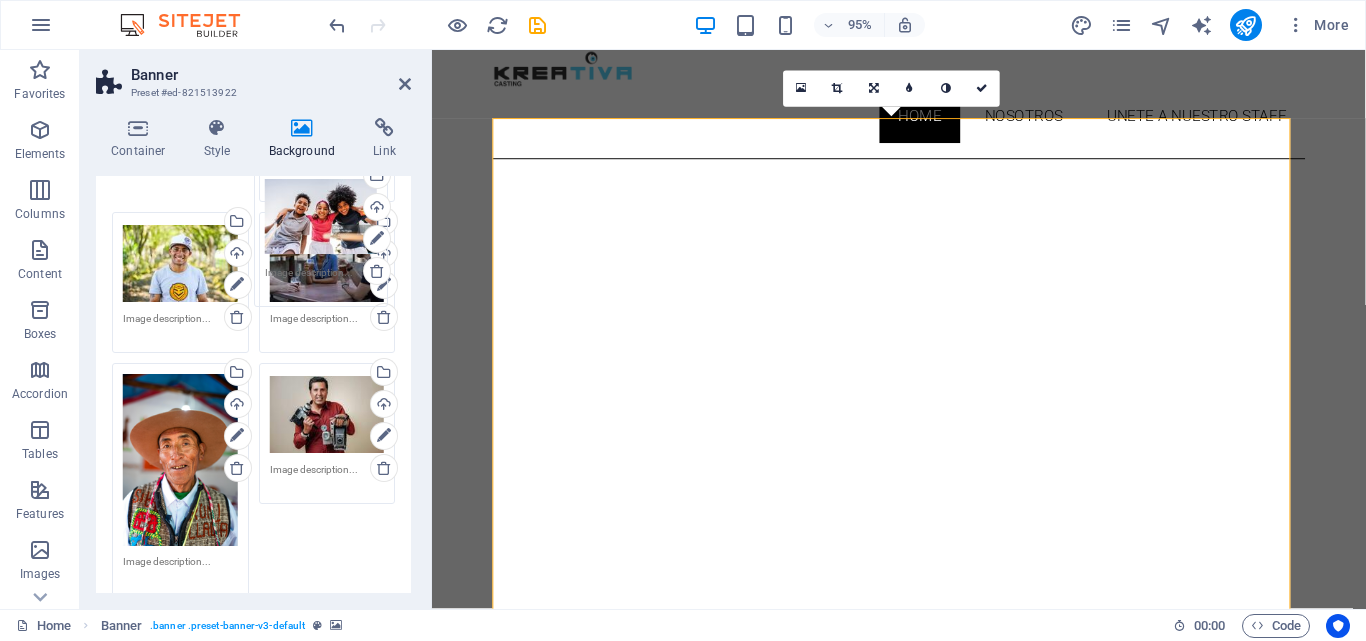 drag, startPoint x: 310, startPoint y: 336, endPoint x: 307, endPoint y: 243, distance: 93.04838 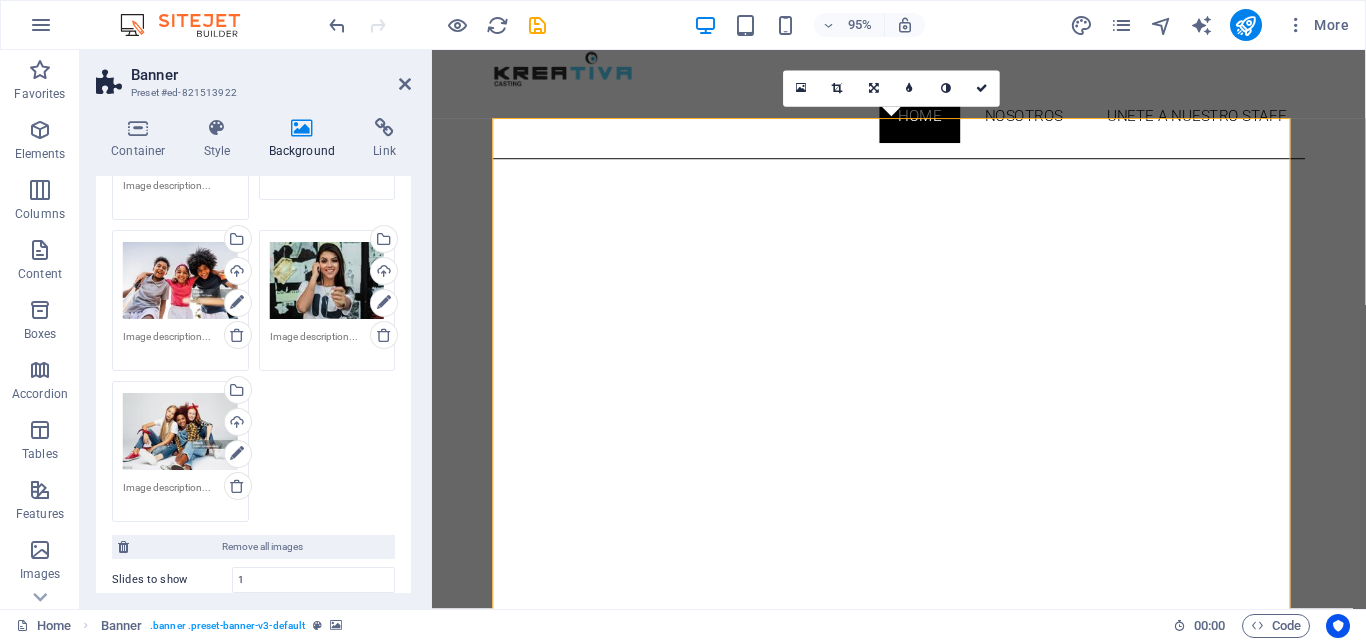 scroll, scrollTop: 2877, scrollLeft: 0, axis: vertical 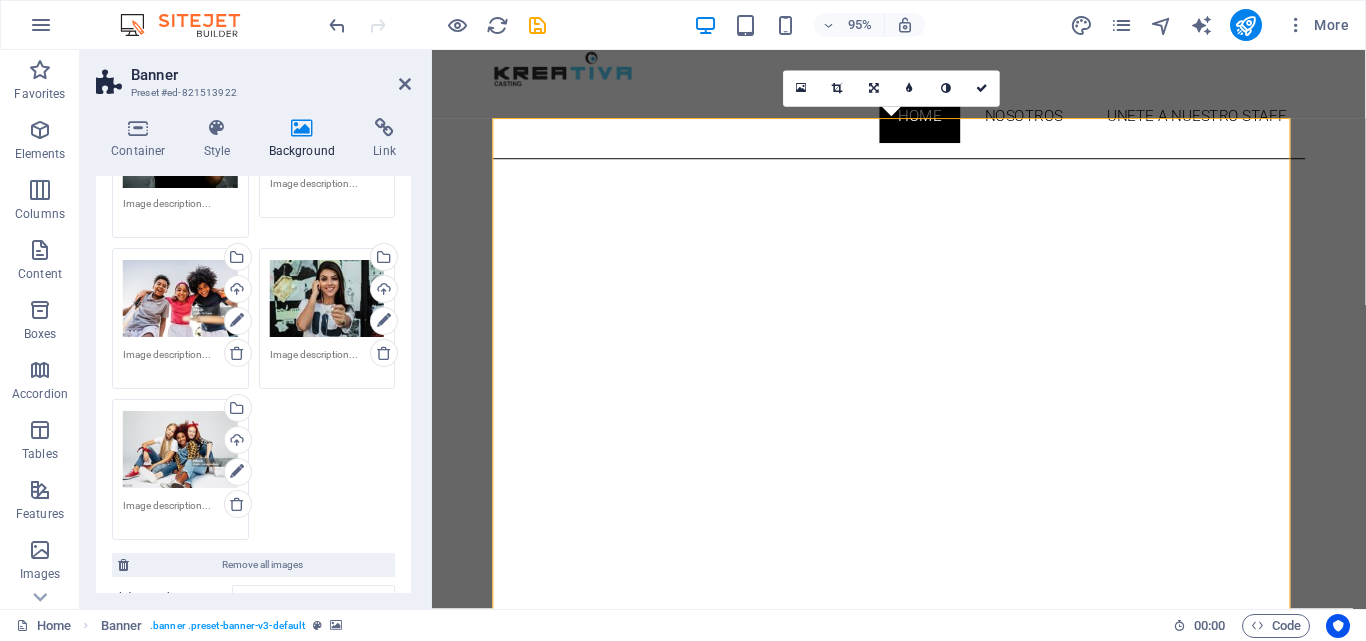 drag, startPoint x: 408, startPoint y: 422, endPoint x: 9, endPoint y: 511, distance: 408.80557 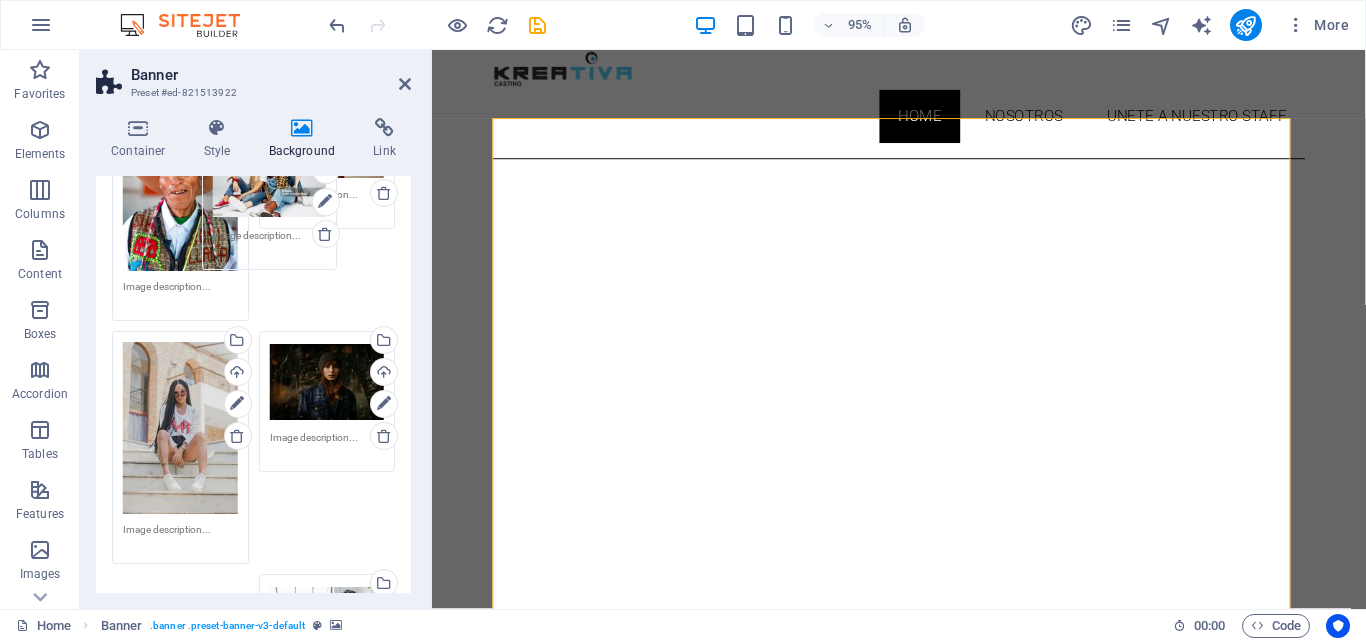 scroll, scrollTop: 2117, scrollLeft: 0, axis: vertical 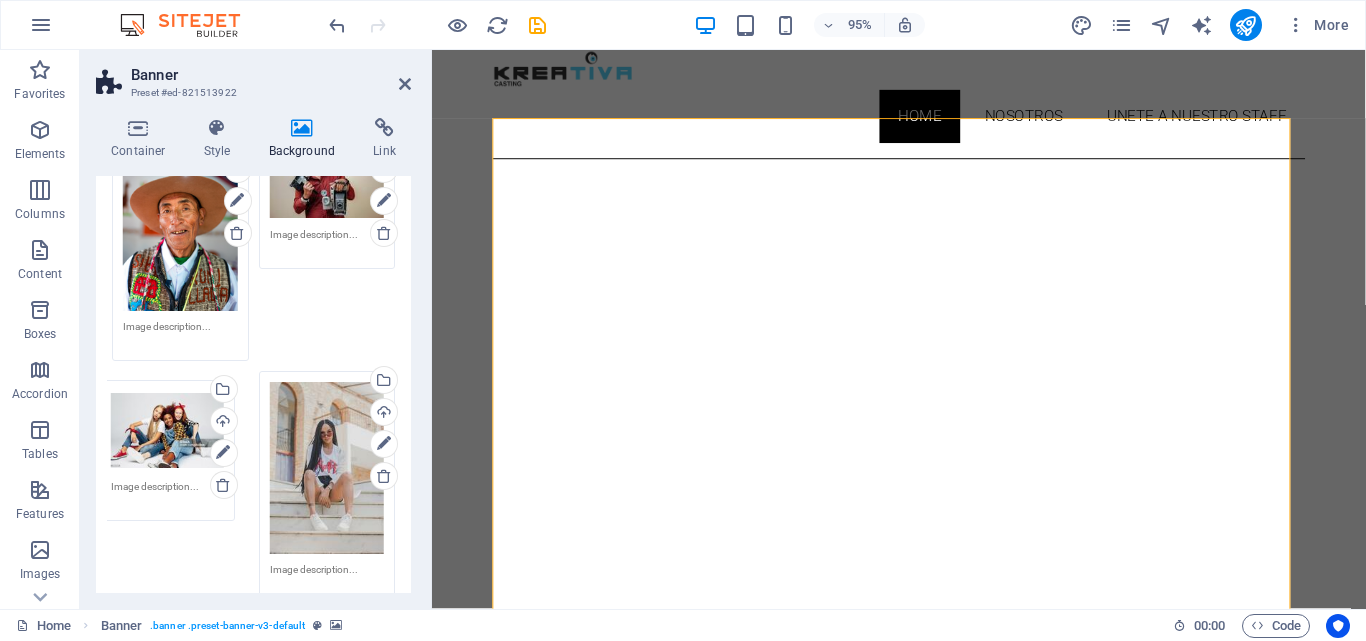 drag, startPoint x: 187, startPoint y: 428, endPoint x: 174, endPoint y: 431, distance: 13.341664 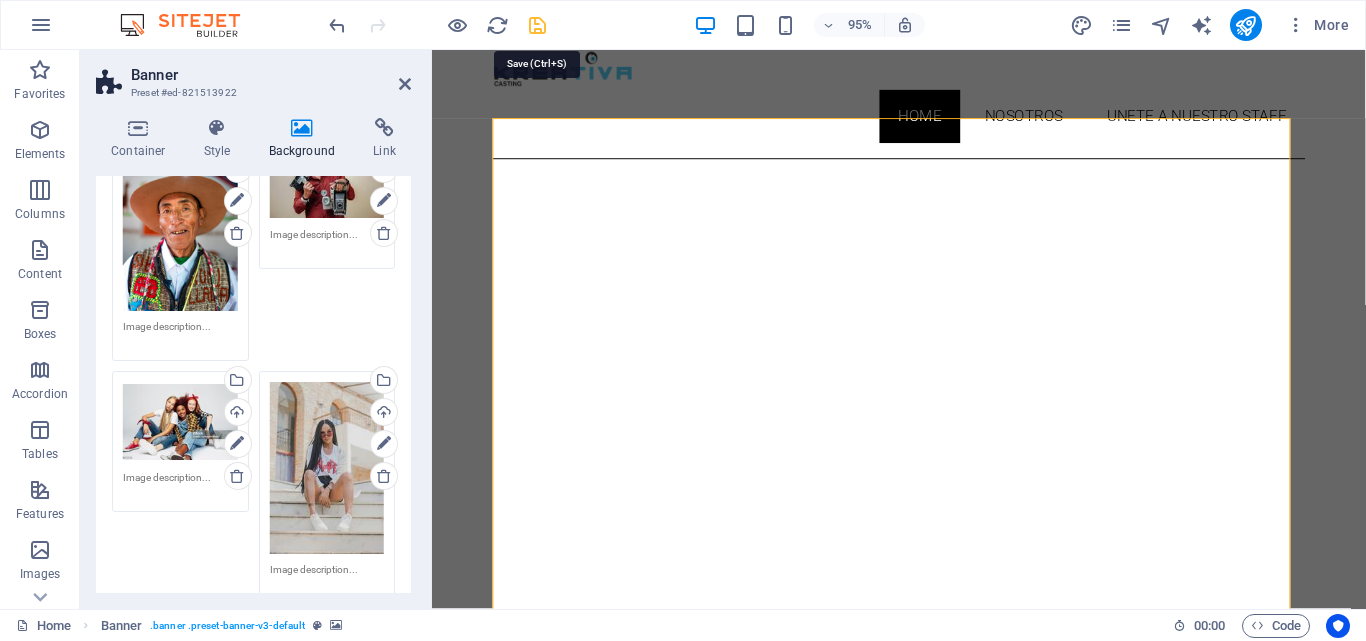 click at bounding box center [537, 25] 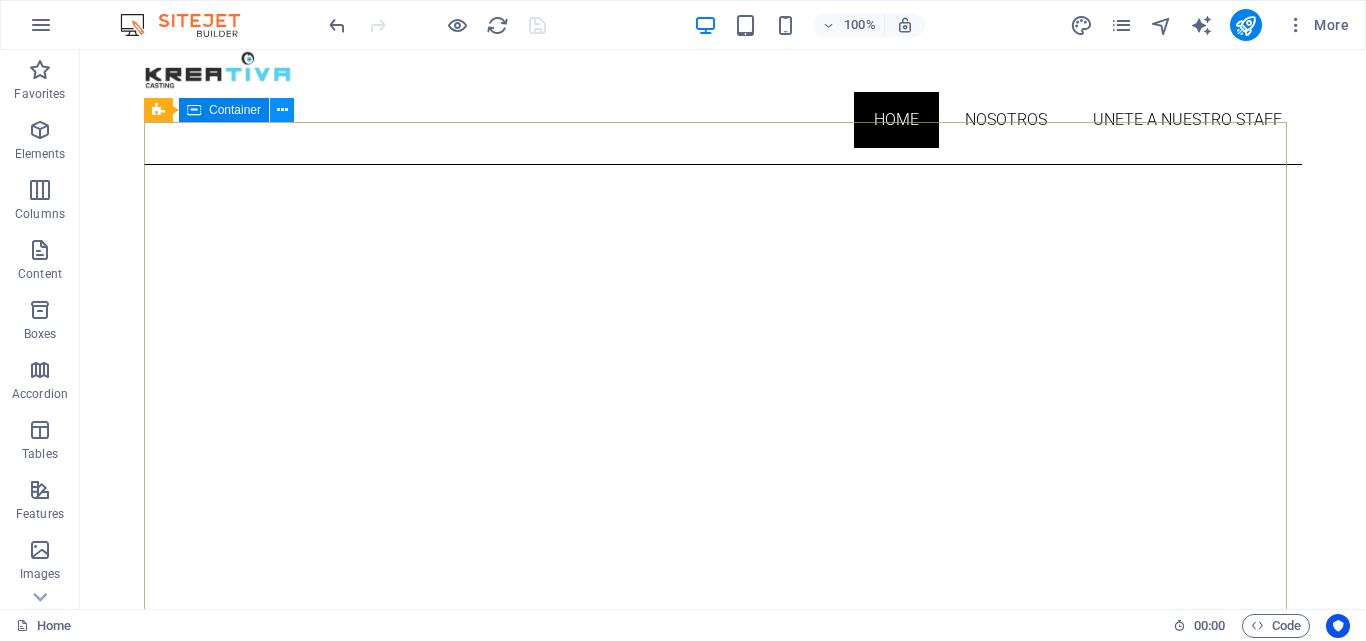 click at bounding box center [282, 110] 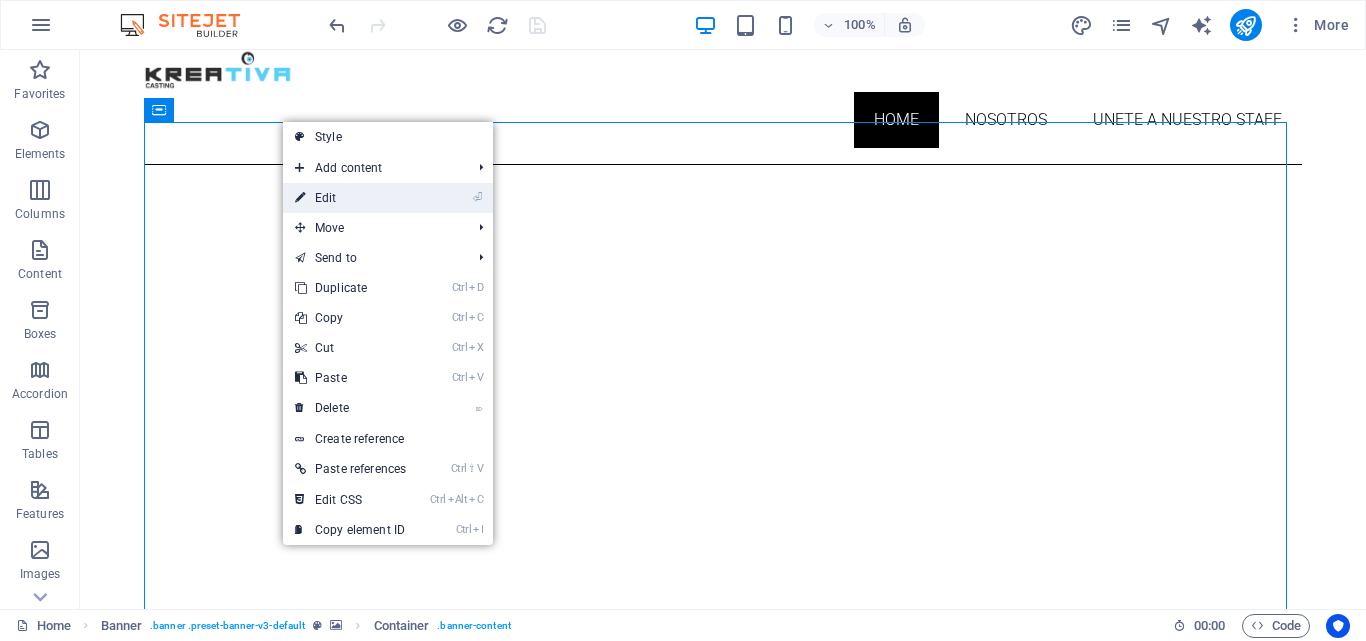 click on "⏎  Edit" at bounding box center [350, 198] 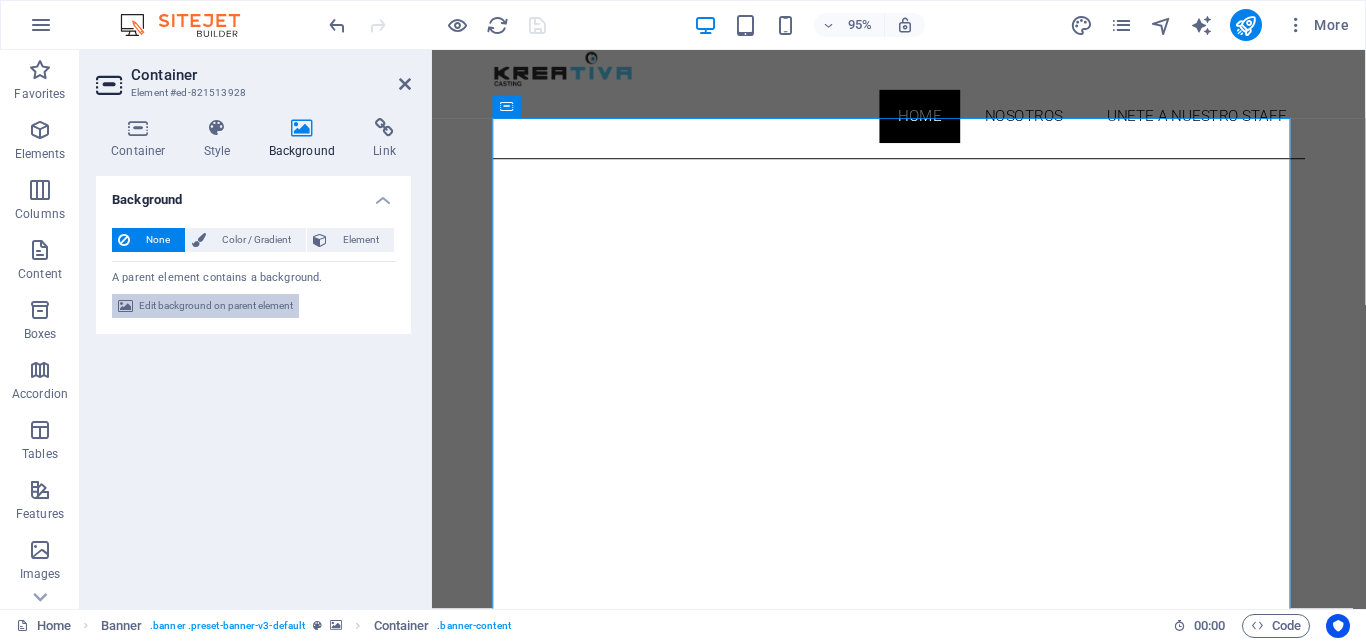 click on "Edit background on parent element" at bounding box center (216, 306) 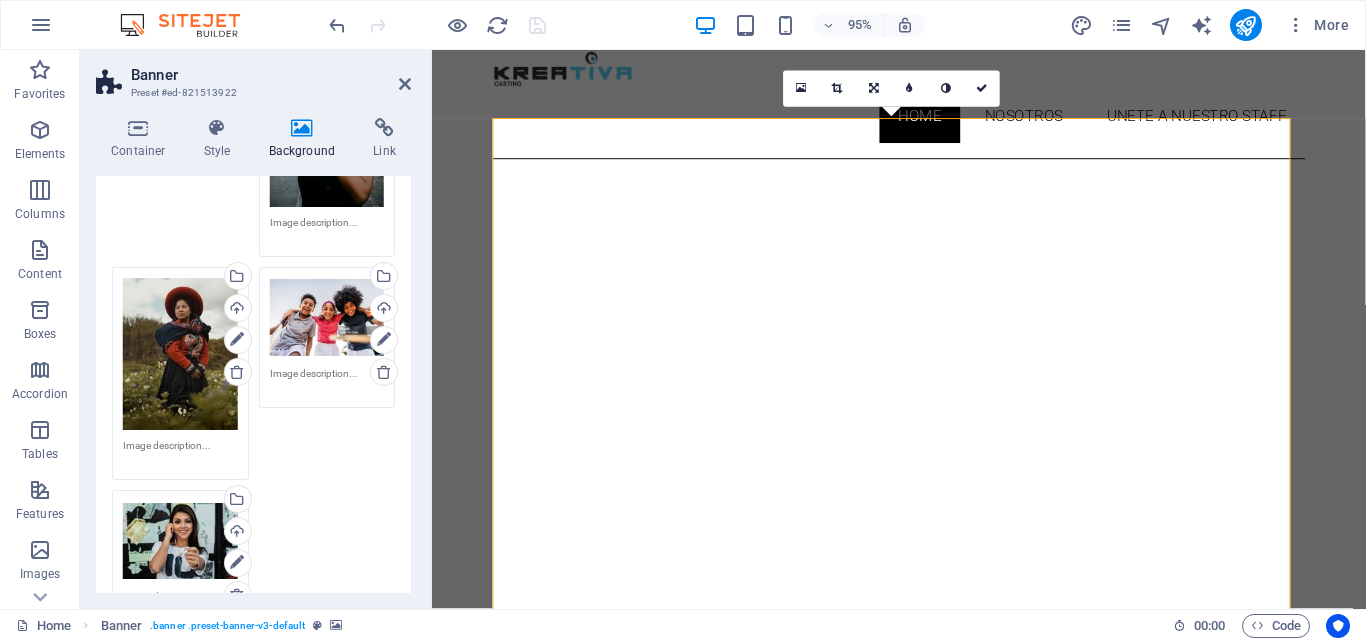 scroll, scrollTop: 2902, scrollLeft: 0, axis: vertical 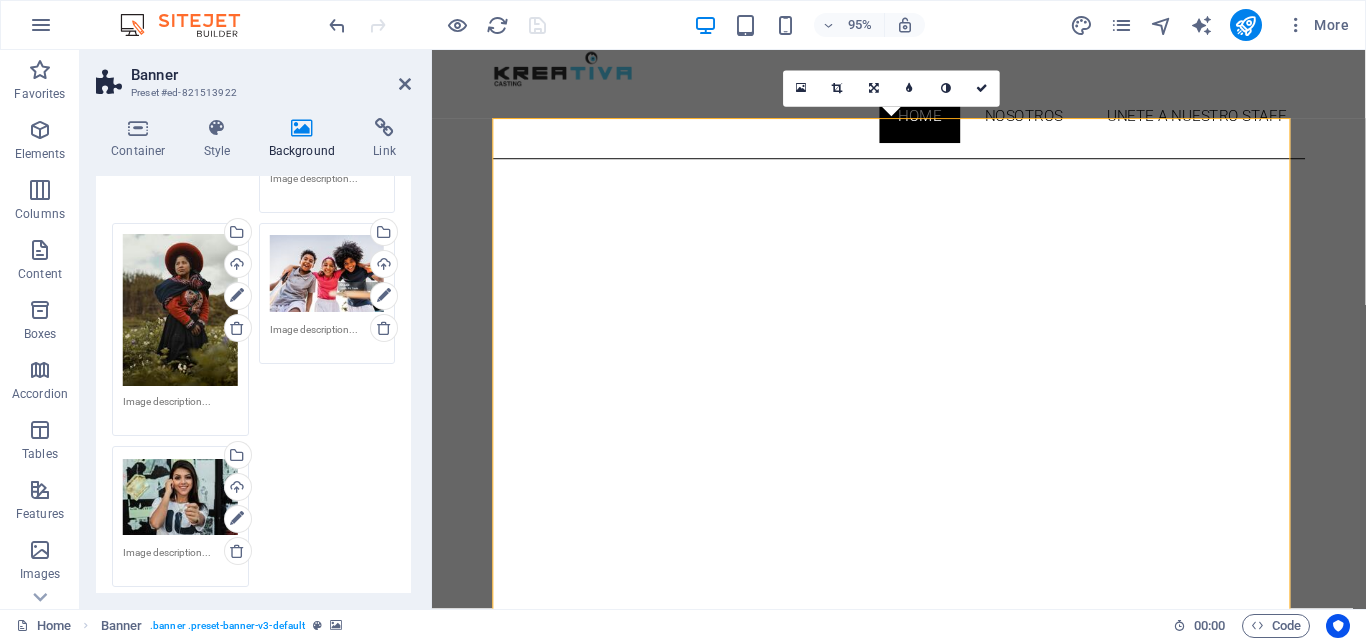 drag, startPoint x: 408, startPoint y: 218, endPoint x: 3, endPoint y: 515, distance: 502.22903 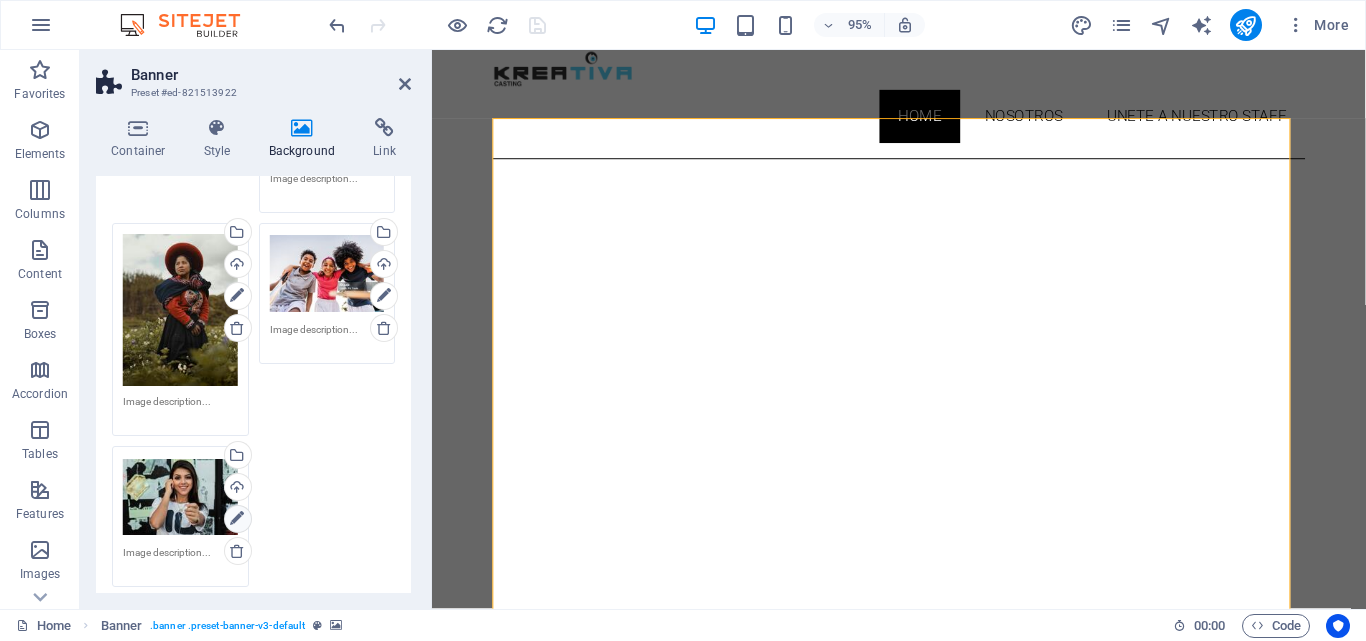 click at bounding box center [237, 519] 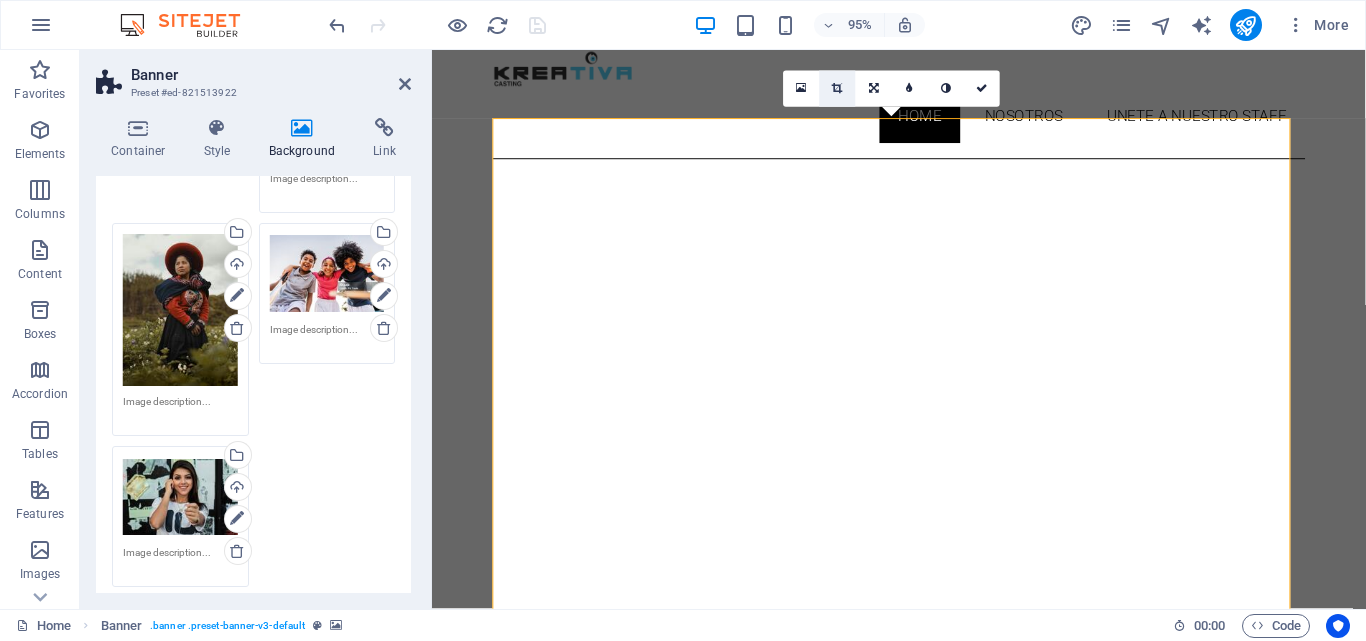 click at bounding box center [837, 88] 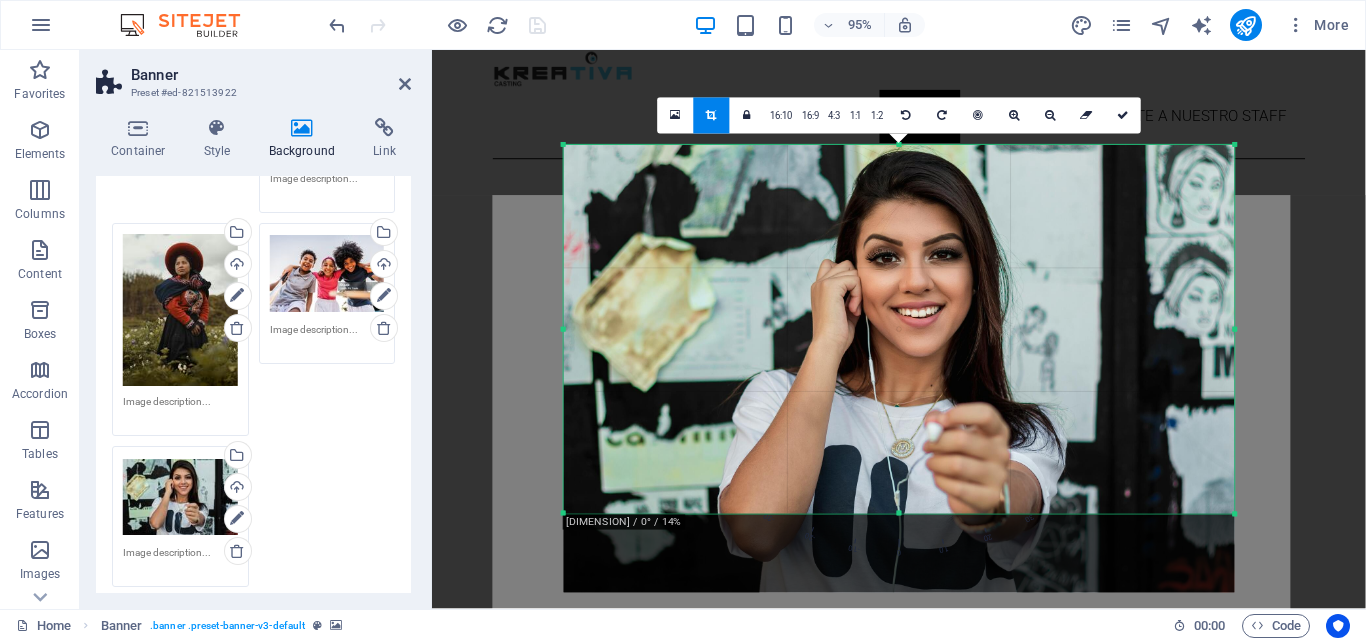 drag, startPoint x: 904, startPoint y: 556, endPoint x: 916, endPoint y: 473, distance: 83.86298 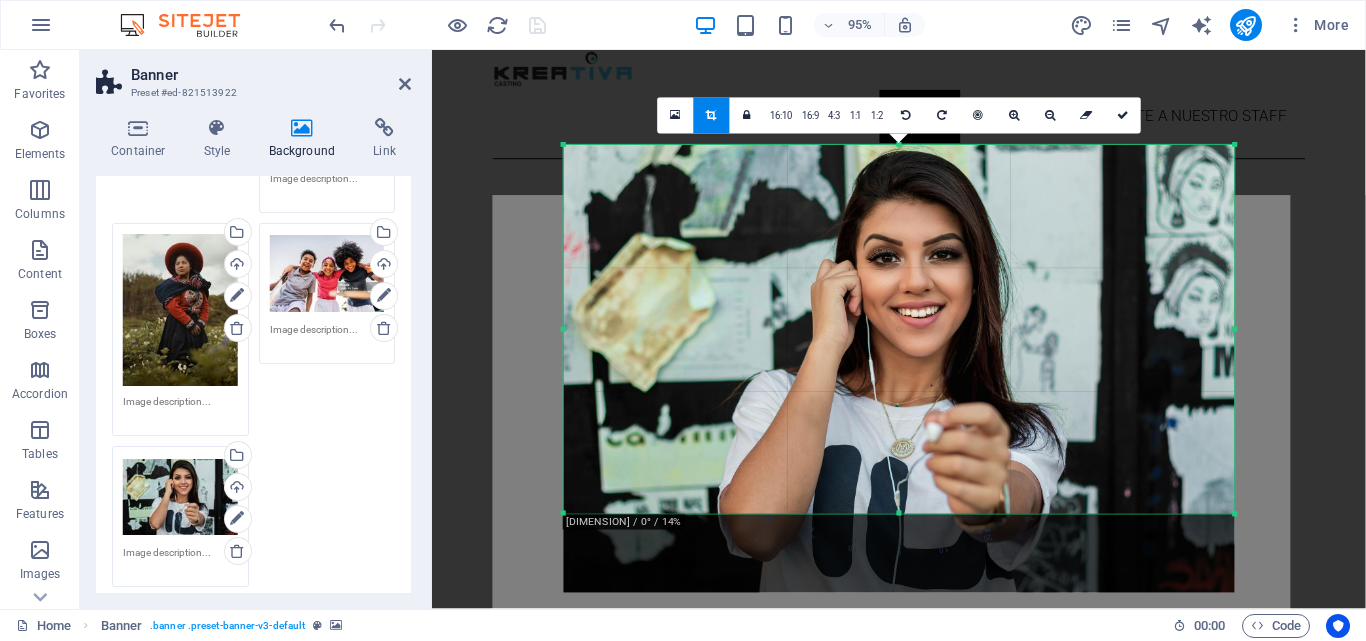click on "180 170 160 150 140 130 120 110 100 90 80 70 60 50 40 30 20 10 0 -10 -20 -30 -40 -50 -60 -70 -80 -90 -100 -110 -120 -130 -140 -150 -160 -170 5184px × 2845px / 0° / 14% 16:10 16:9 4:3 1:1 1:2 0" at bounding box center [899, 329] 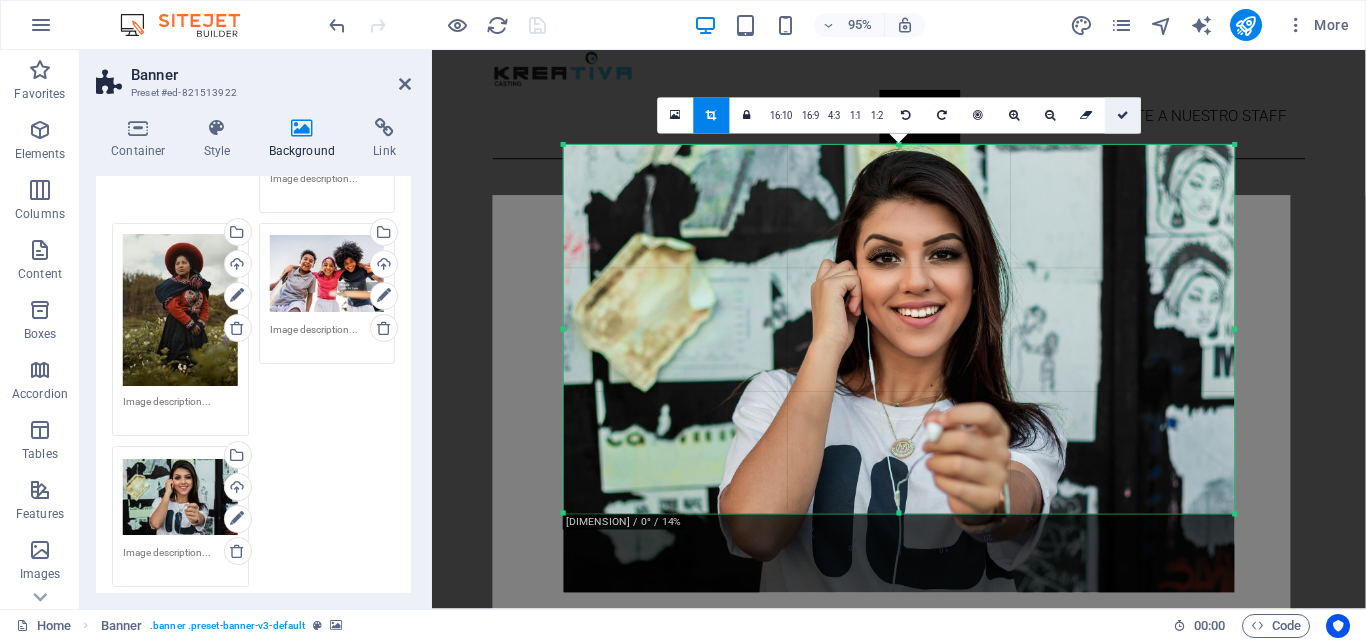 drag, startPoint x: 1124, startPoint y: 111, endPoint x: 728, endPoint y: 66, distance: 398.5486 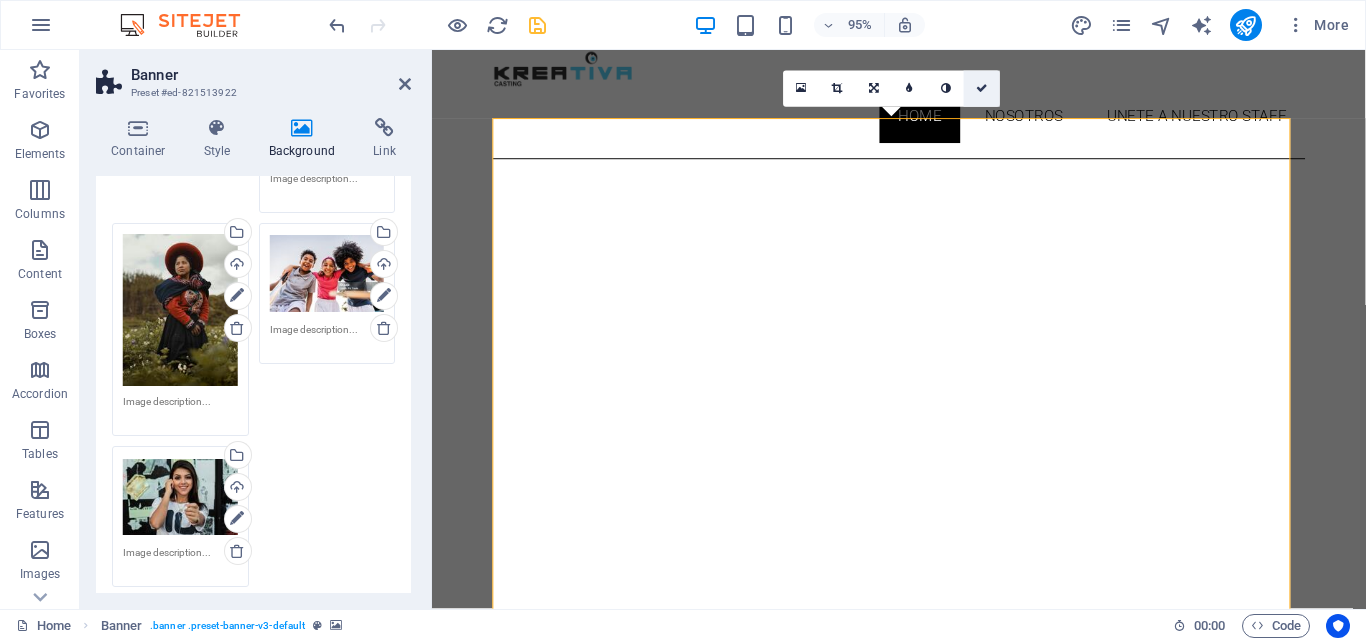 click at bounding box center [982, 88] 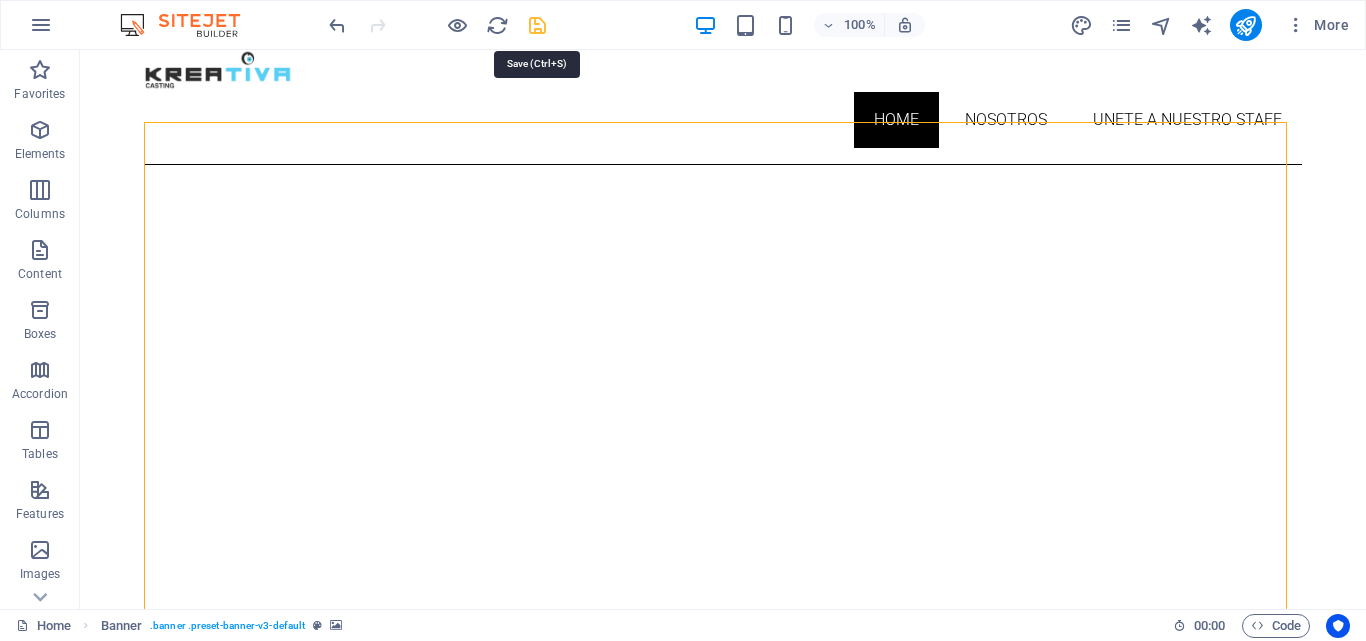 click at bounding box center [537, 25] 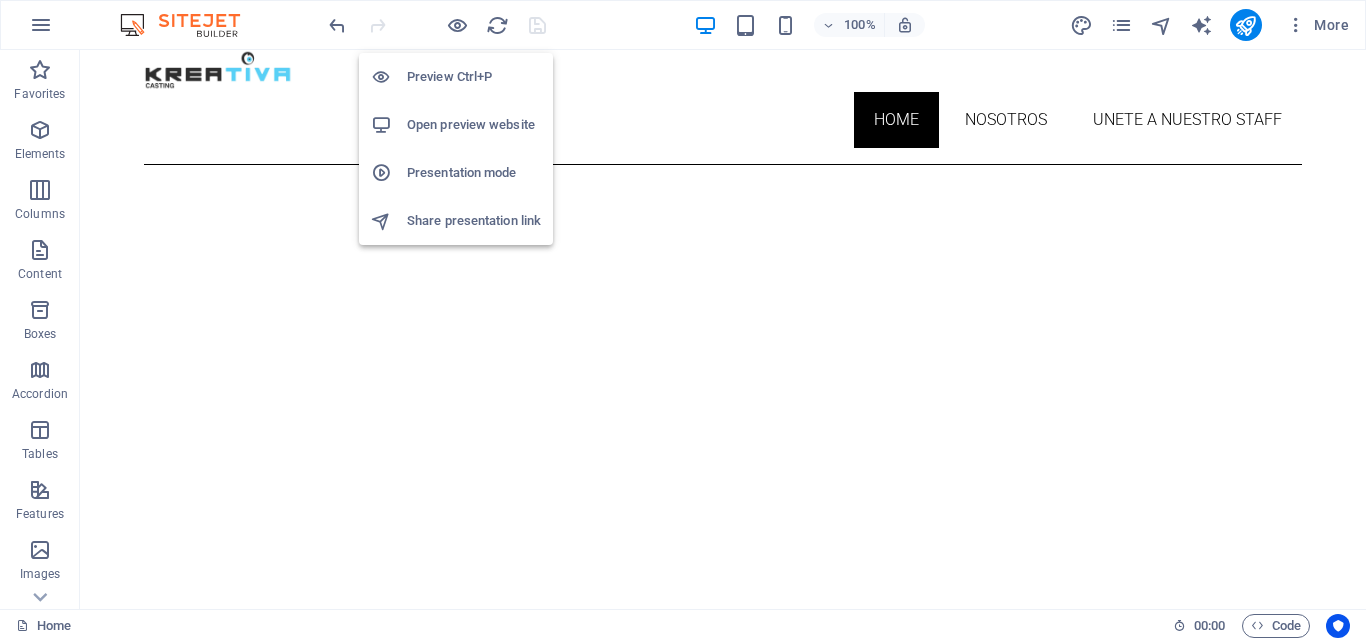 click on "Open preview website" at bounding box center (474, 125) 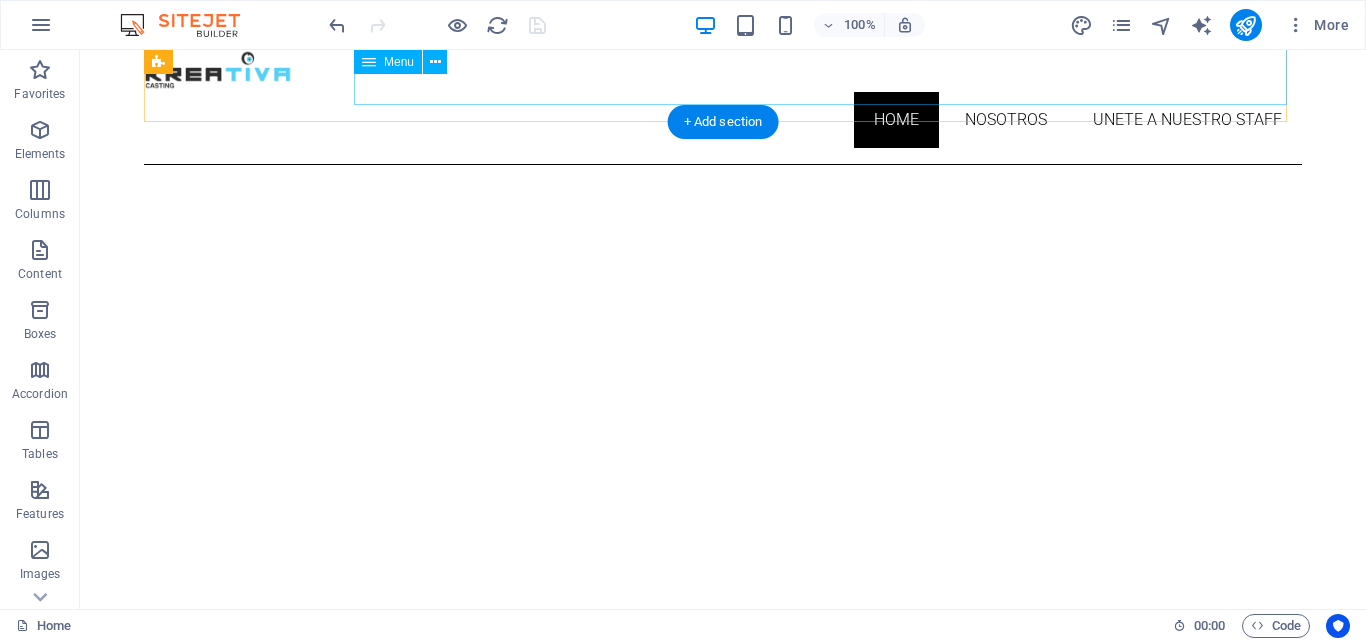 click on "Home NOSOTROS unete a nuestro staff" at bounding box center (723, 120) 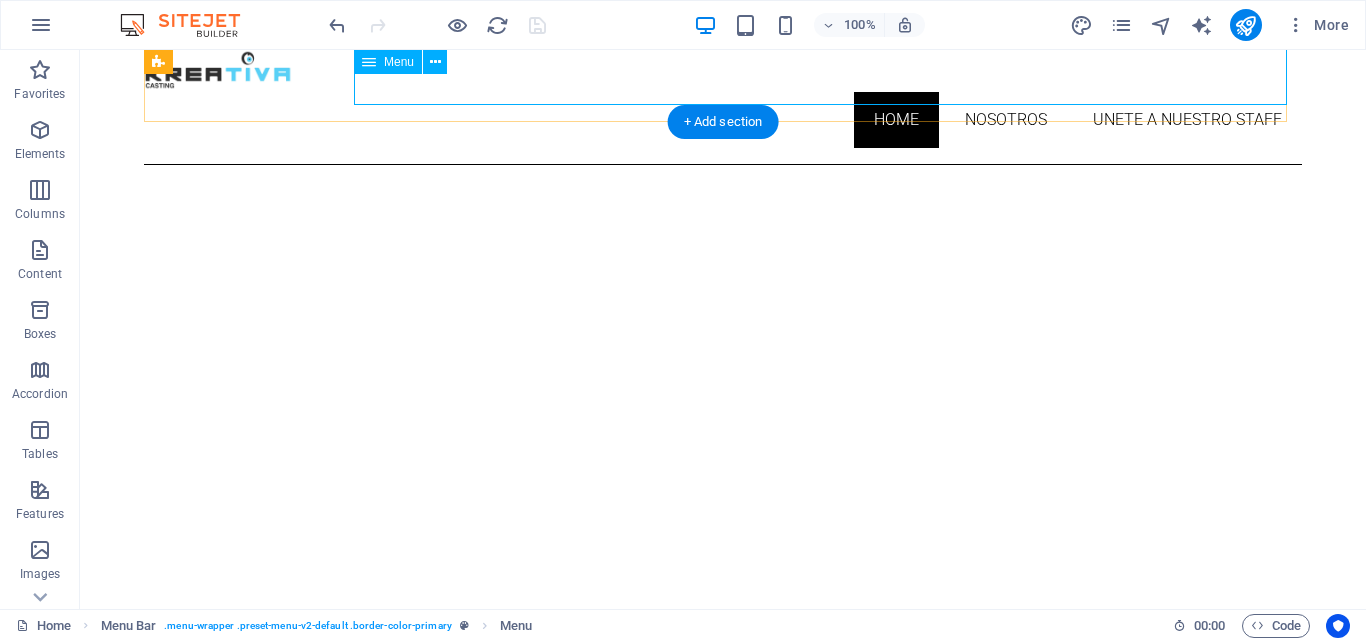 click on "Home NOSOTROS unete a nuestro staff" at bounding box center [723, 120] 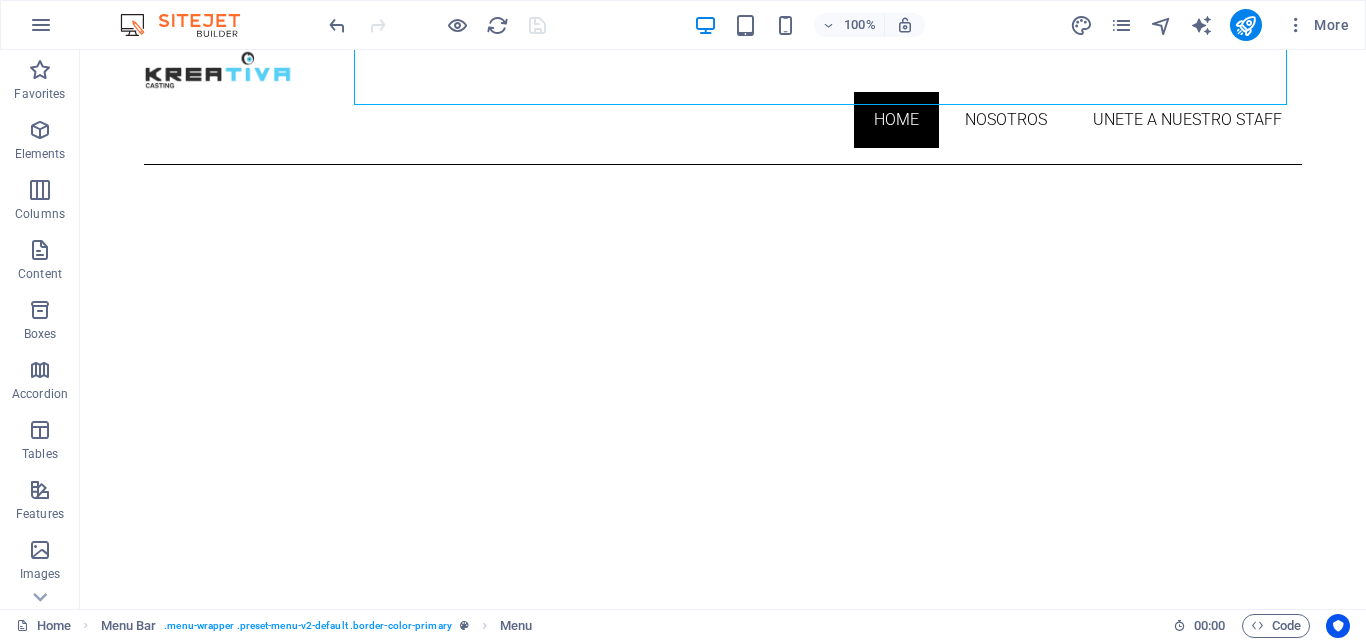 scroll, scrollTop: 0, scrollLeft: 0, axis: both 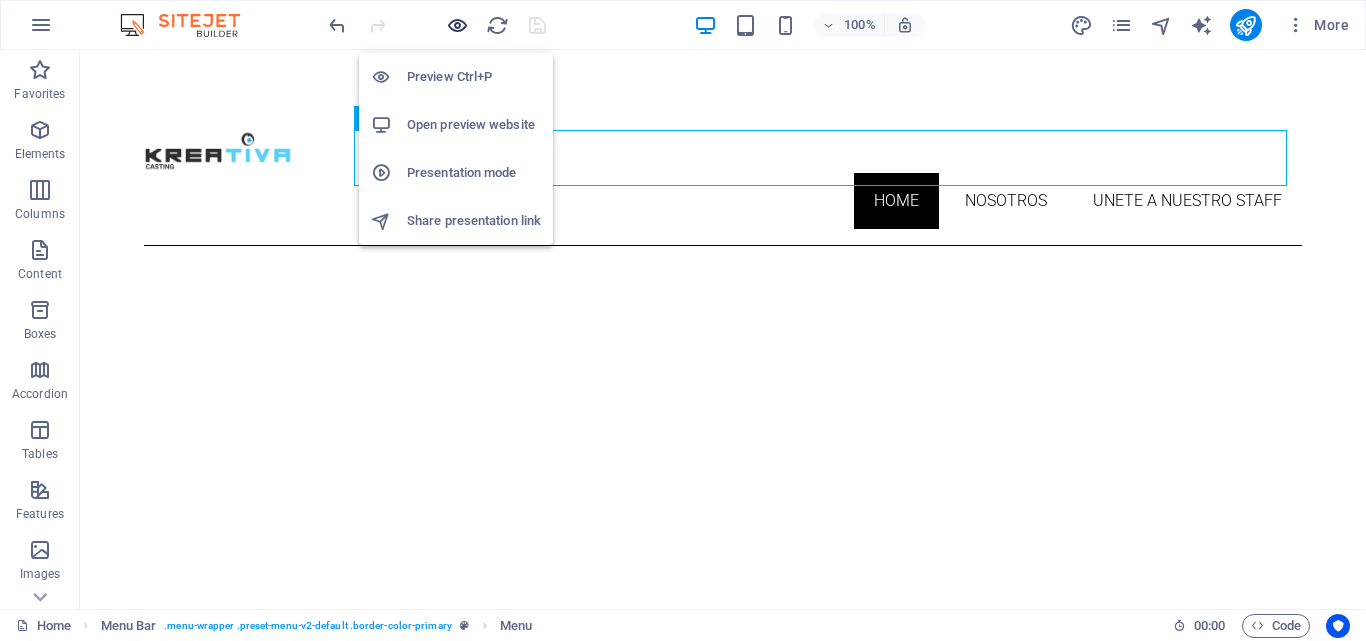 click at bounding box center [457, 25] 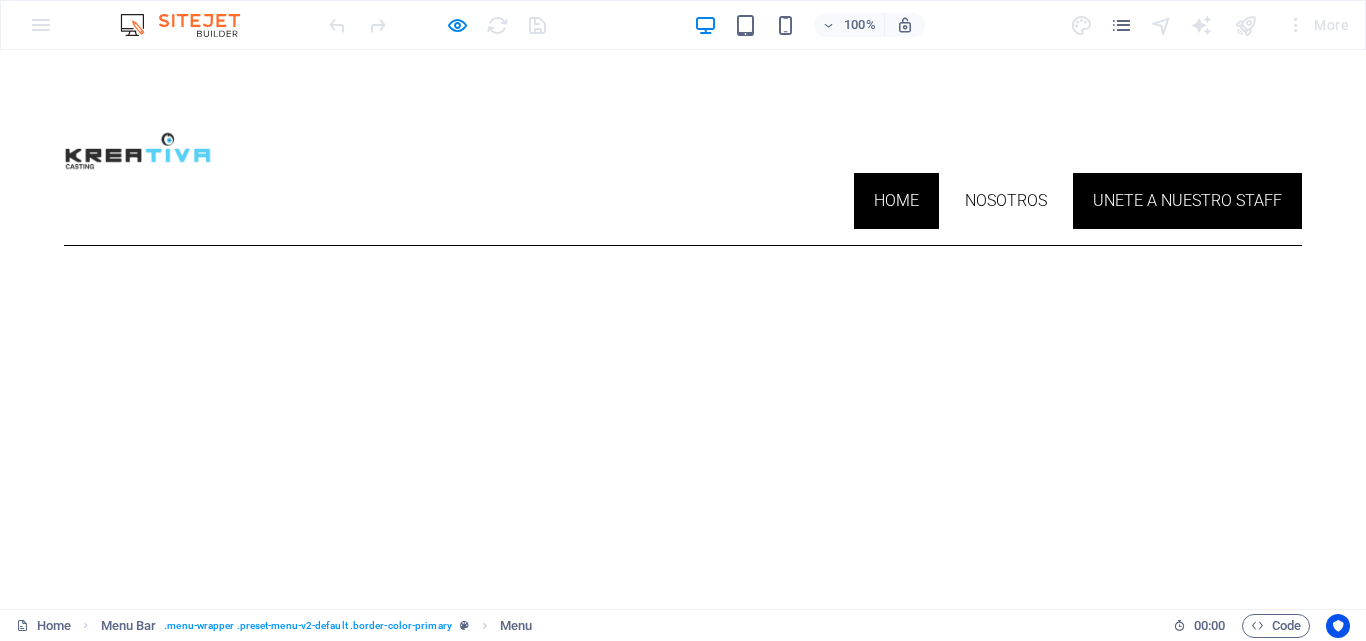 click on "unete a nuestro staff" at bounding box center [1187, 201] 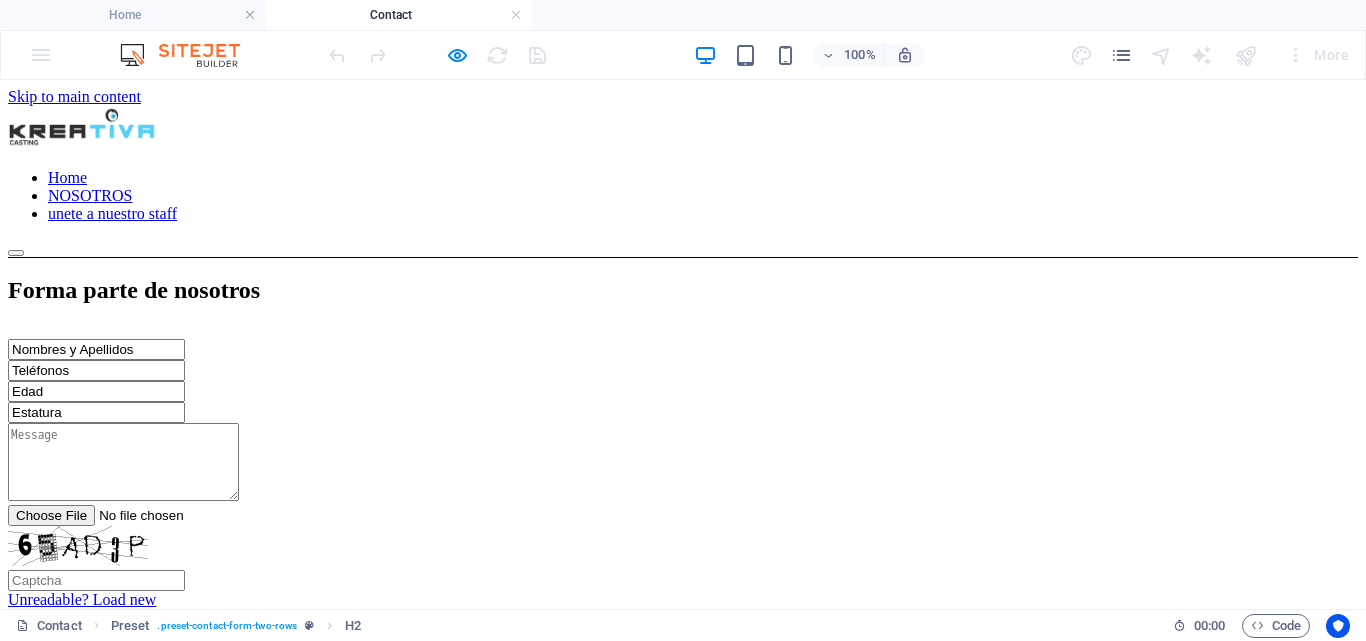 scroll, scrollTop: 0, scrollLeft: 0, axis: both 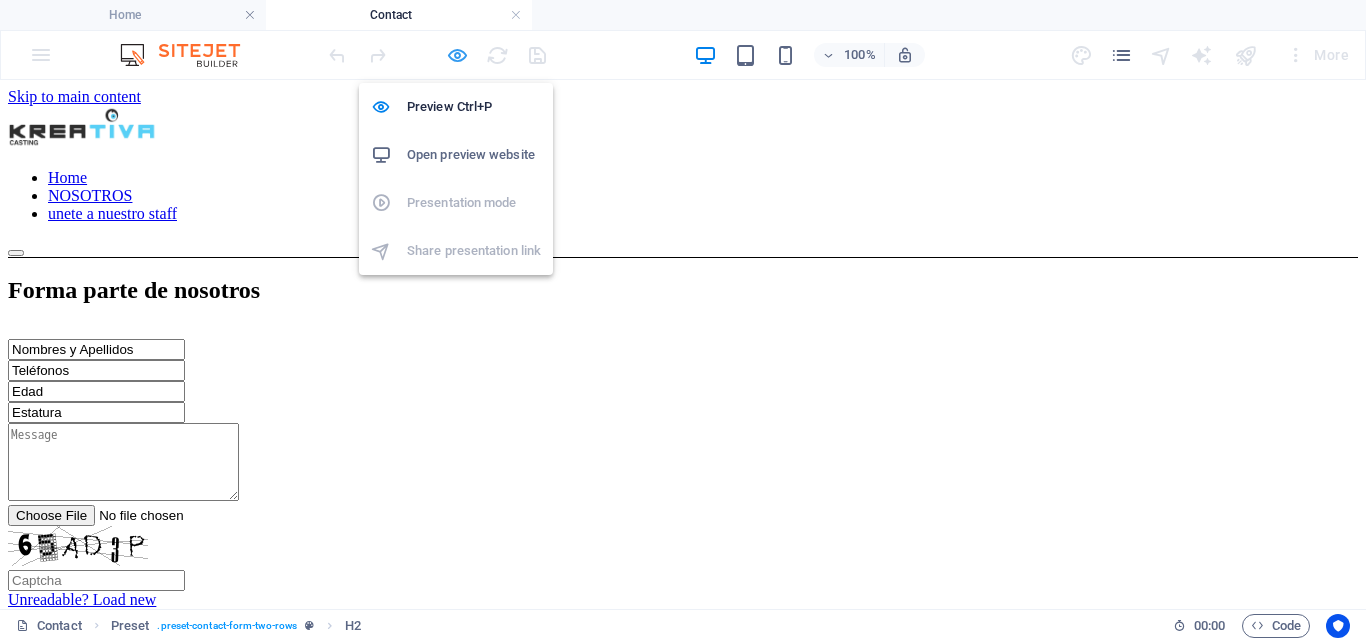click at bounding box center [457, 55] 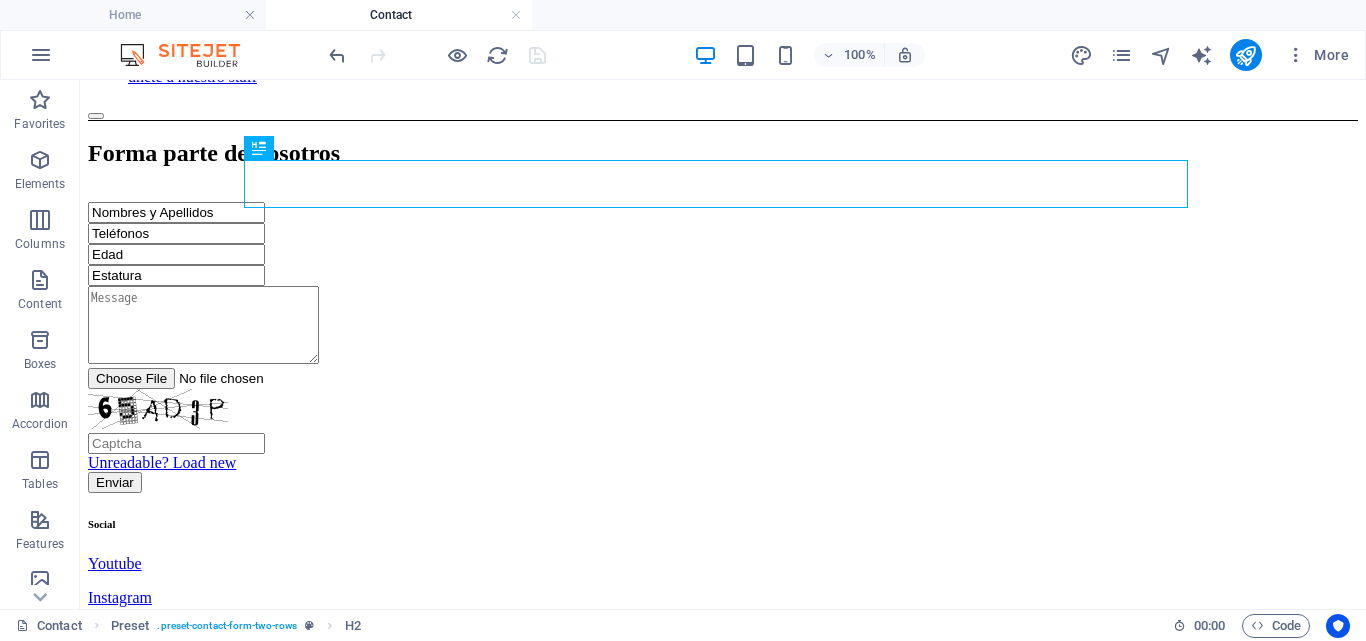 scroll, scrollTop: 204, scrollLeft: 0, axis: vertical 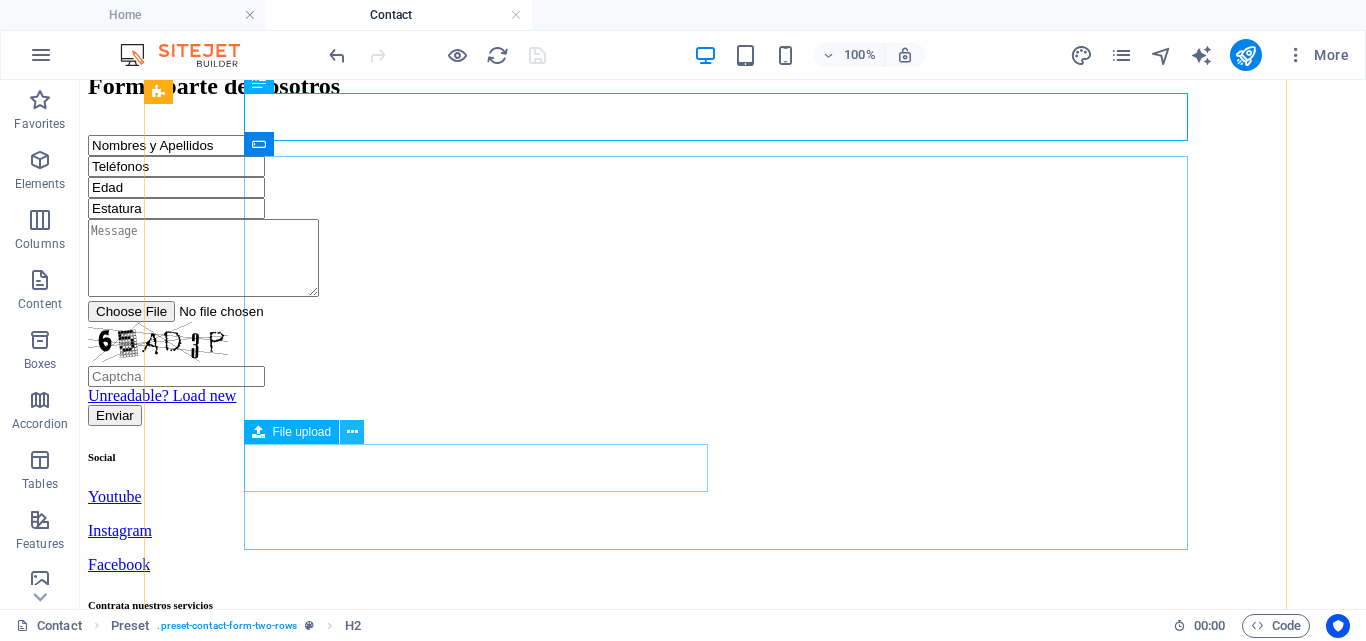 click at bounding box center [352, 432] 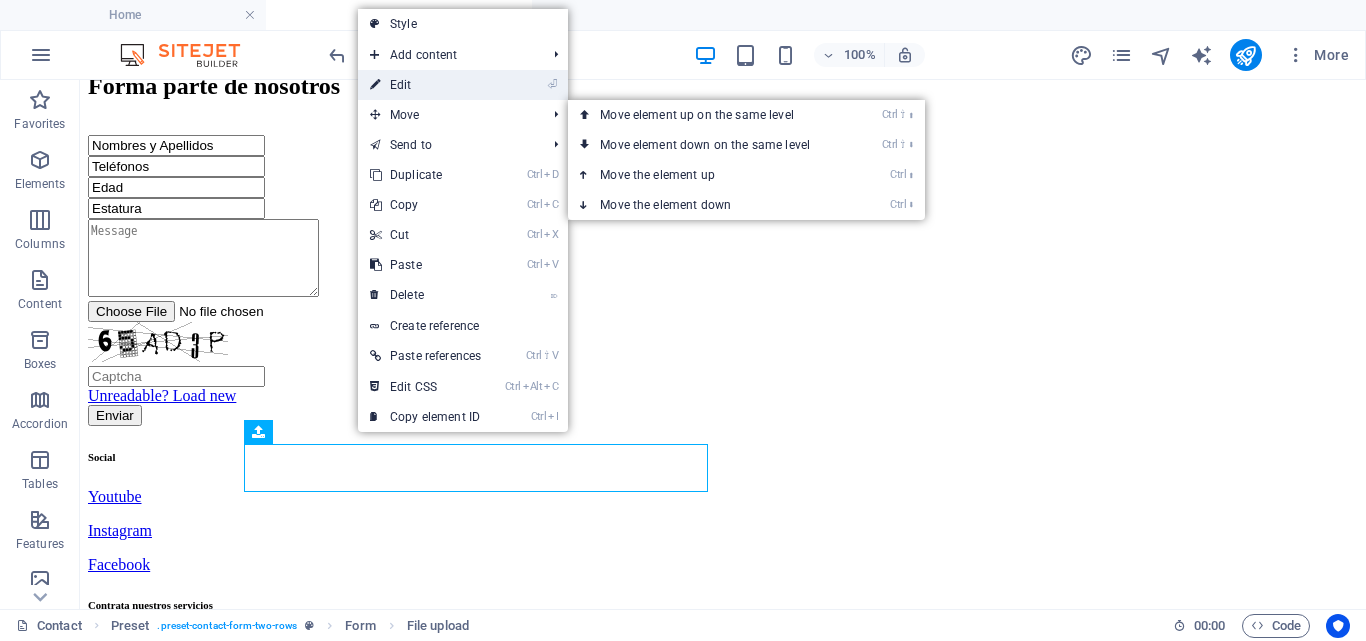 click on "⏎  Edit" at bounding box center (425, 85) 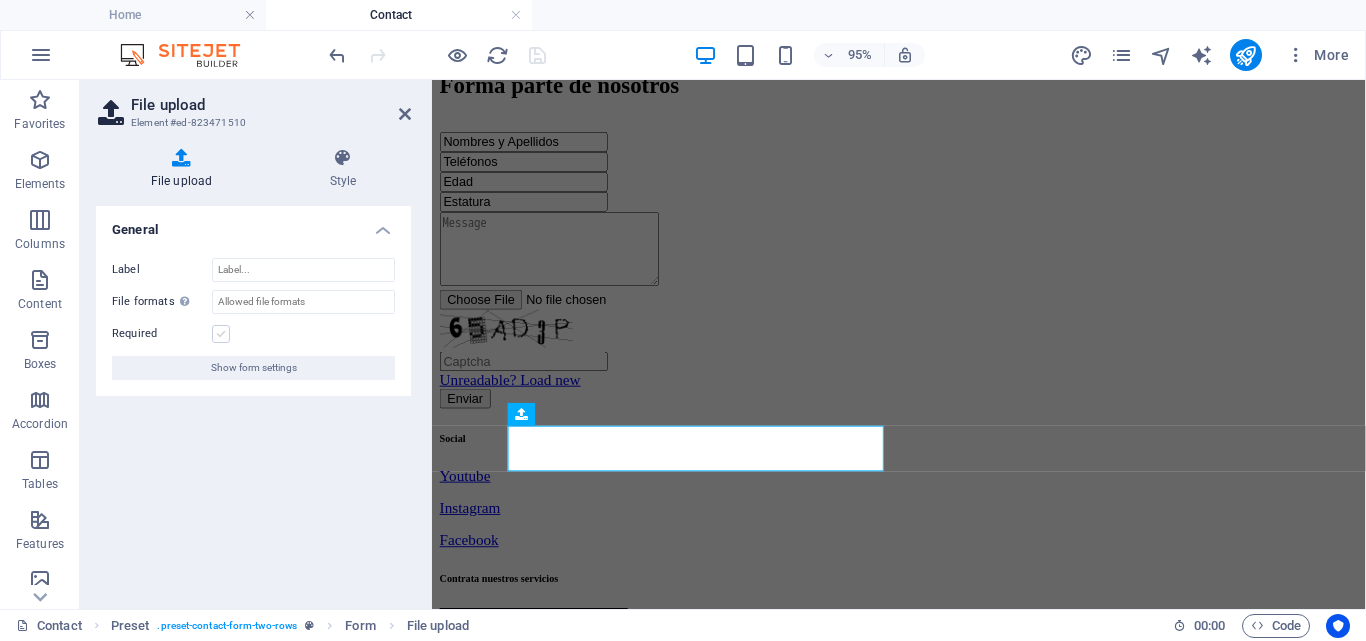 click at bounding box center [221, 334] 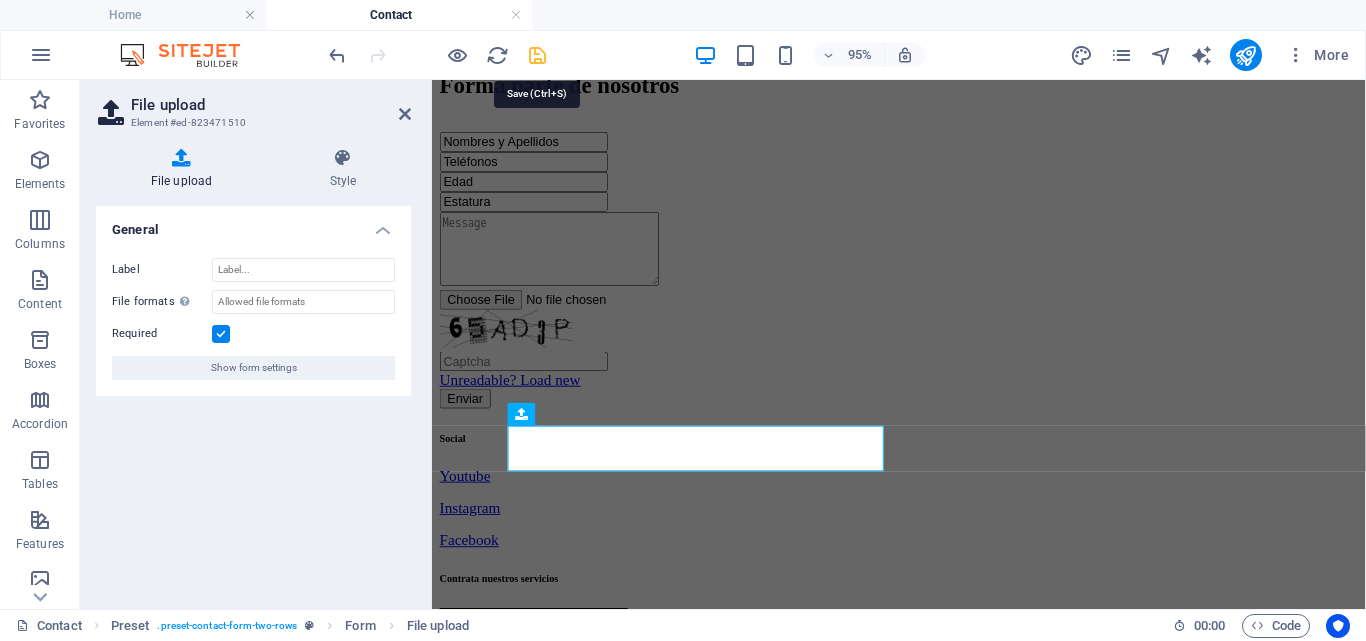 click at bounding box center [537, 55] 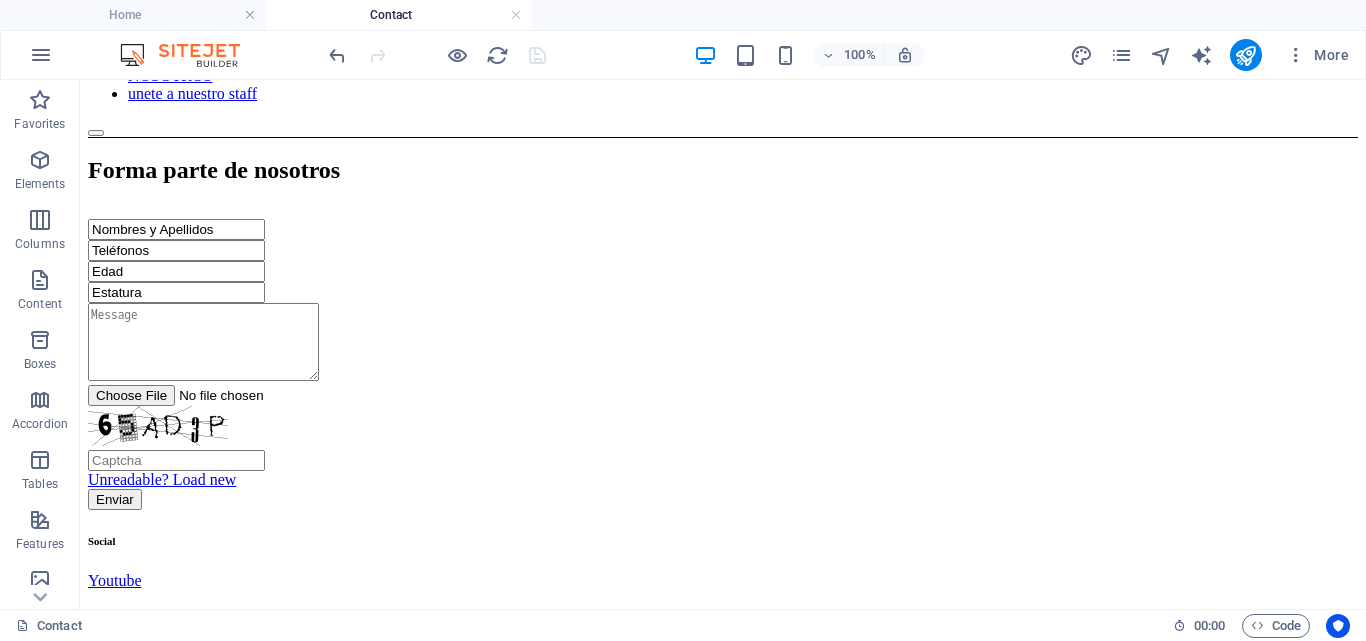 scroll, scrollTop: 0, scrollLeft: 0, axis: both 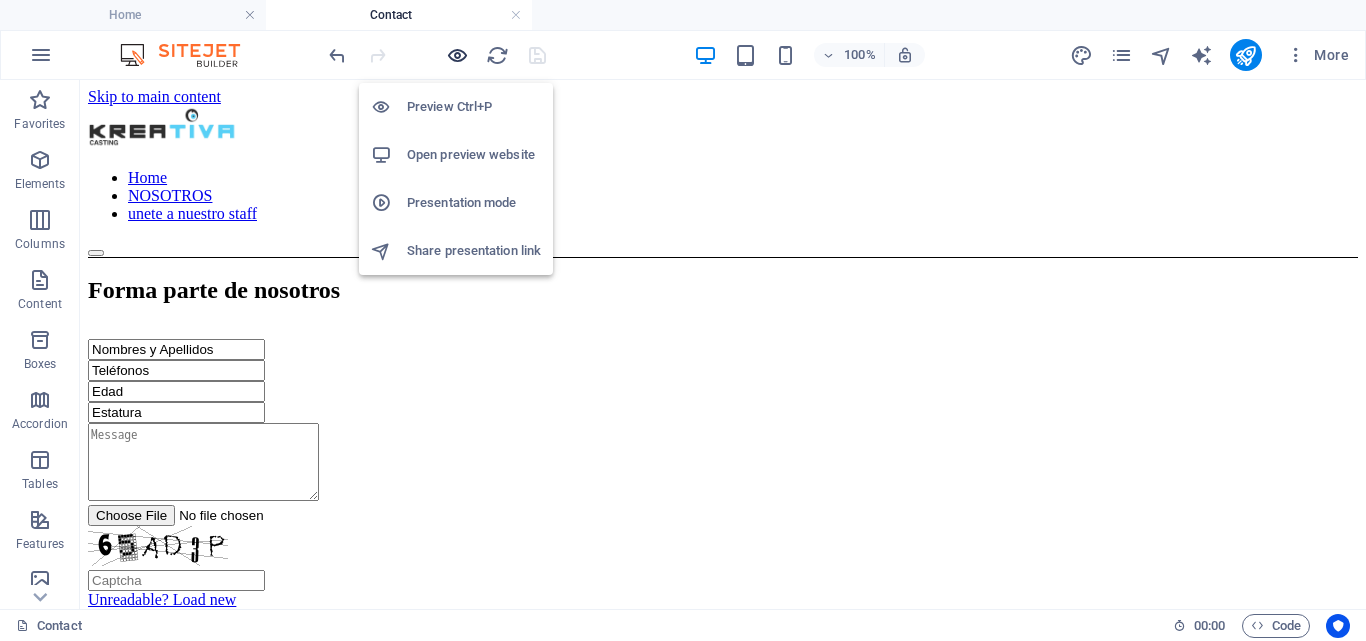 click at bounding box center (457, 55) 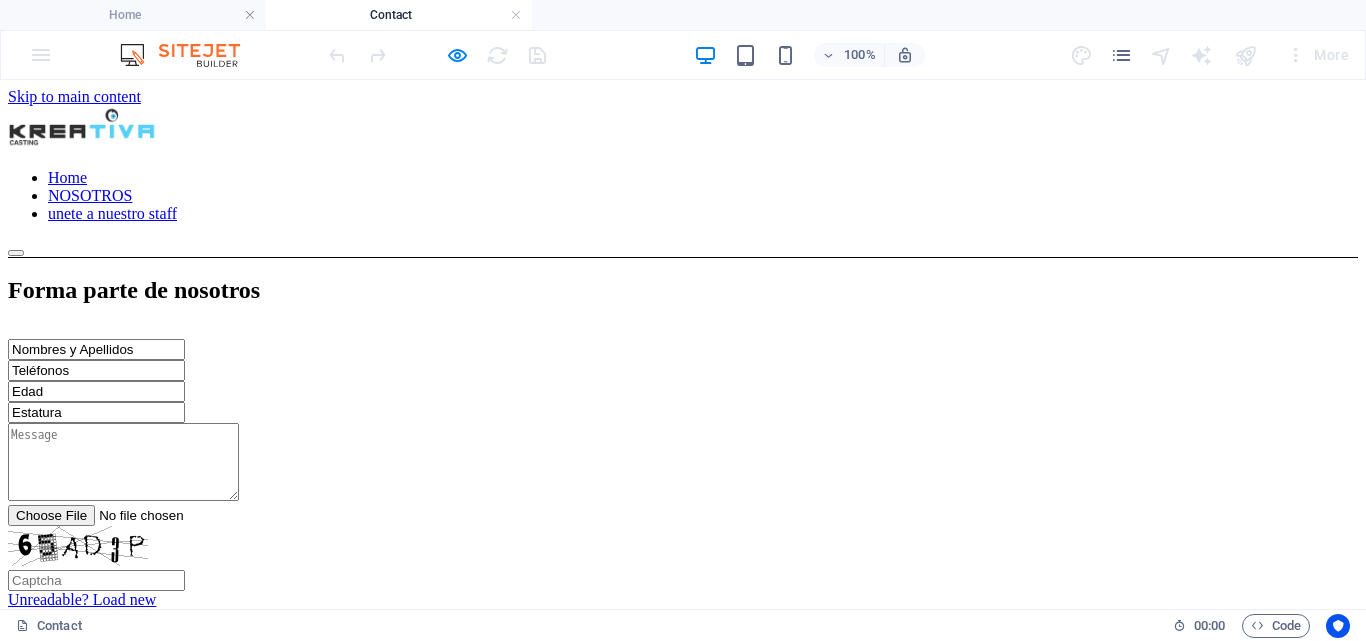 click on "NOSOTROS" at bounding box center [90, 195] 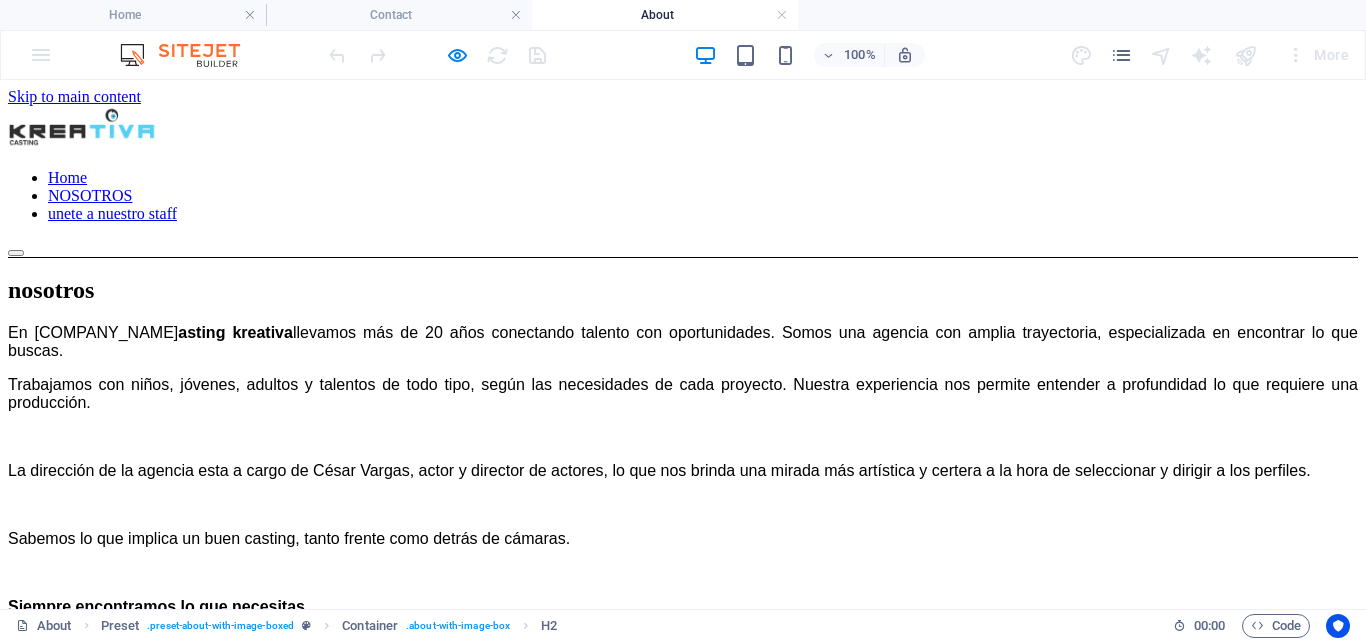 scroll, scrollTop: 0, scrollLeft: 0, axis: both 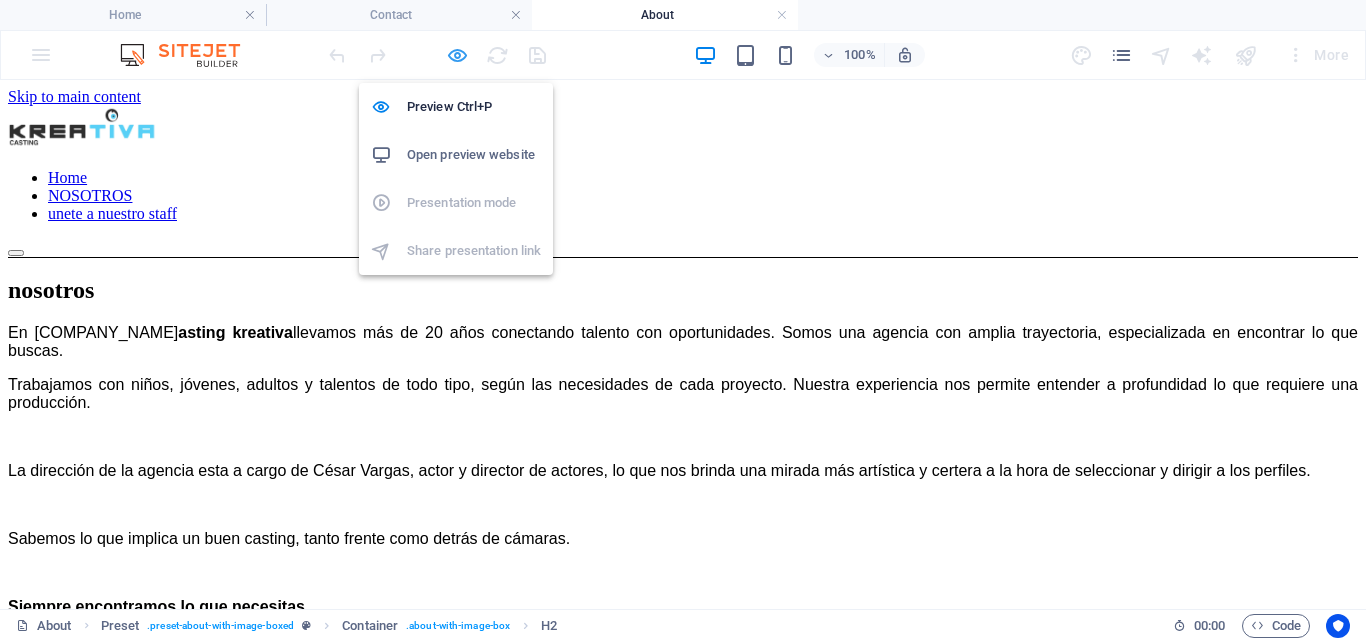 click at bounding box center (457, 55) 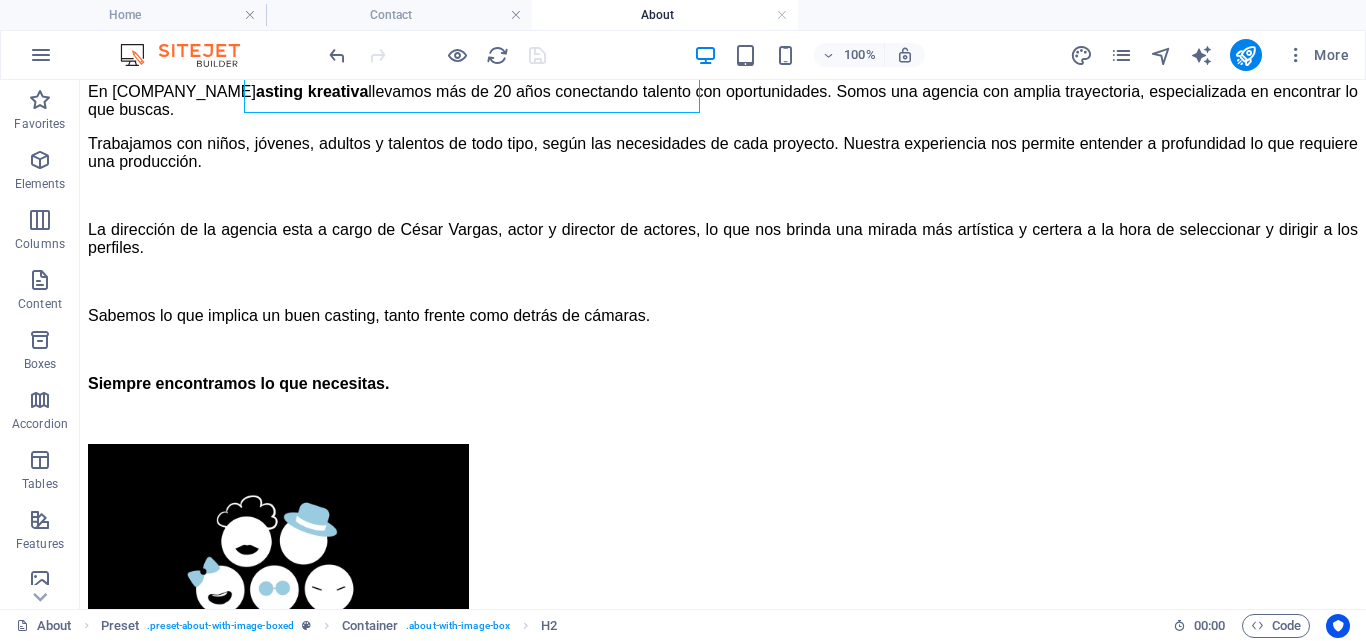 scroll, scrollTop: 180, scrollLeft: 0, axis: vertical 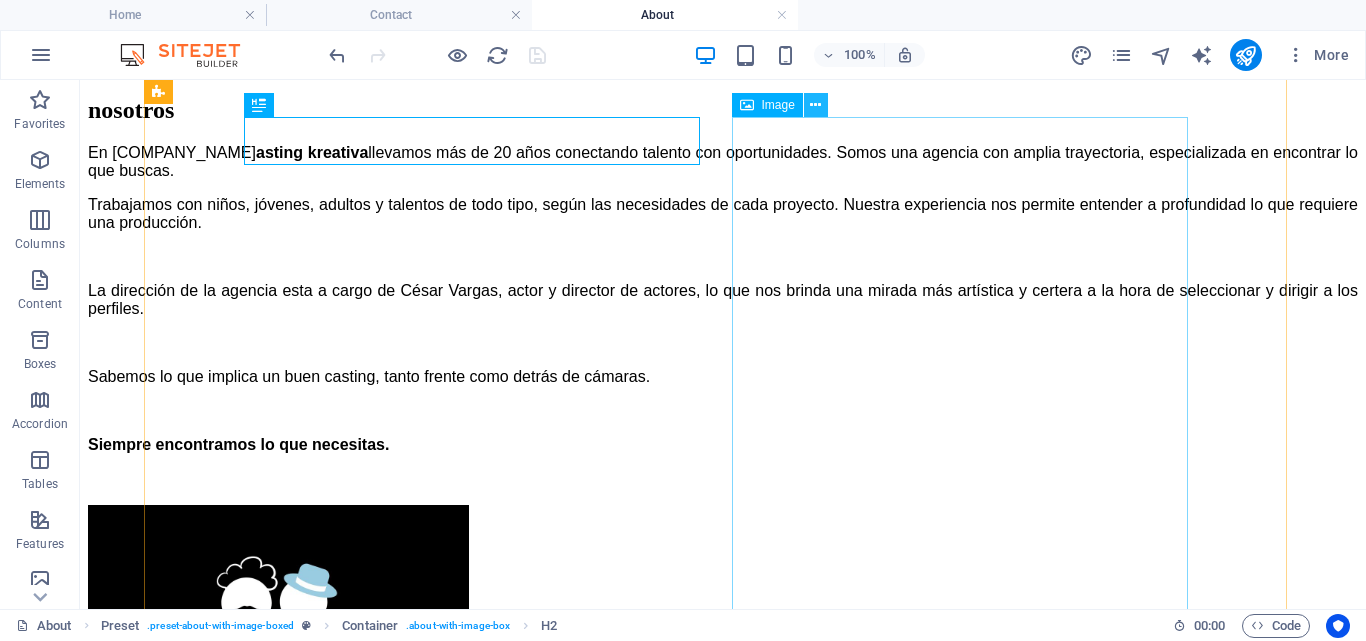 click at bounding box center (815, 105) 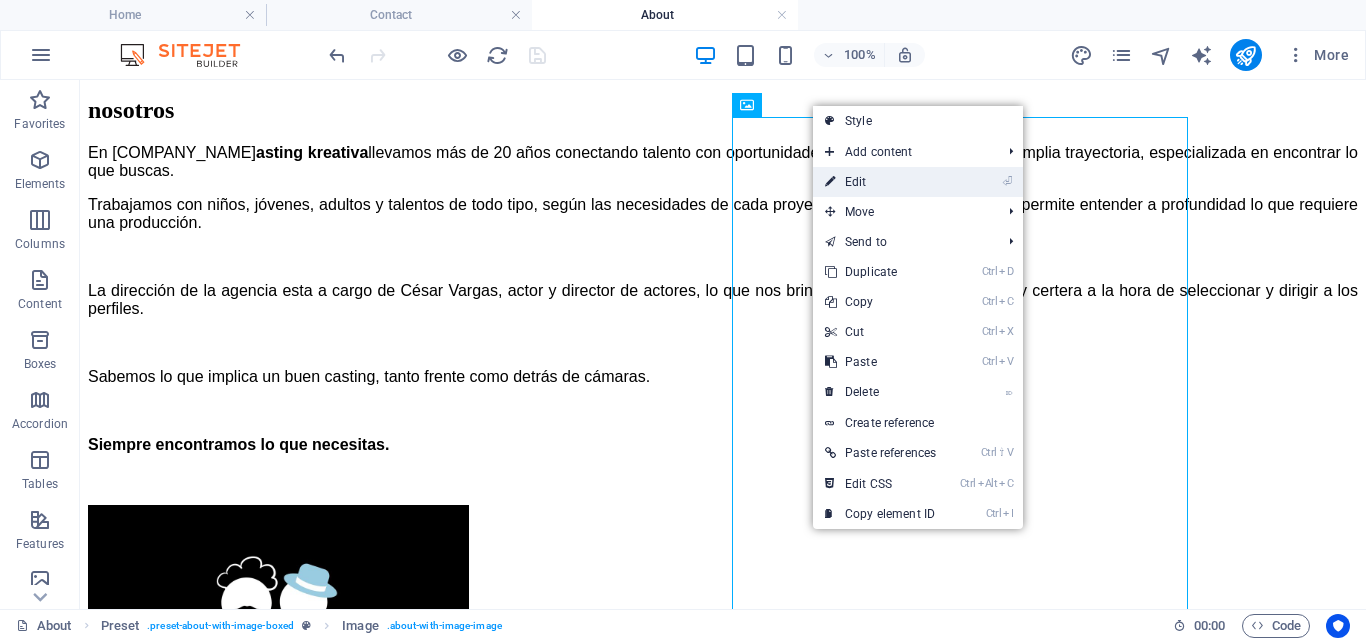 click on "⏎  Edit" at bounding box center [880, 182] 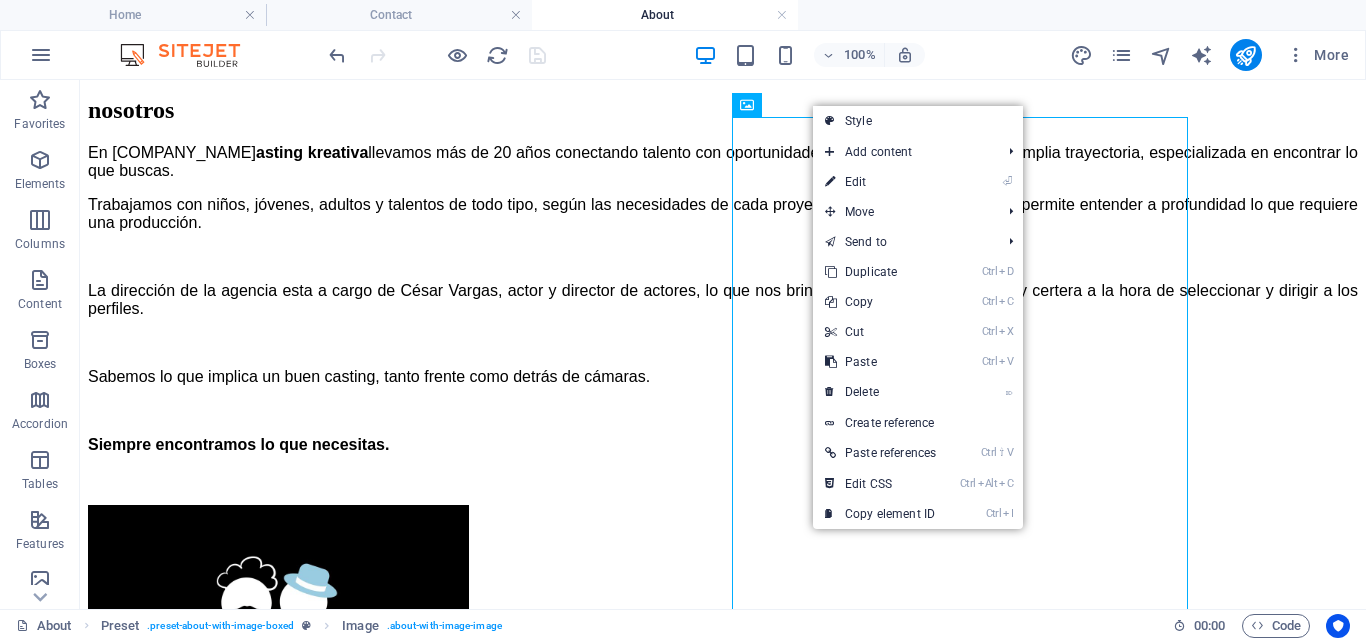 select on "%" 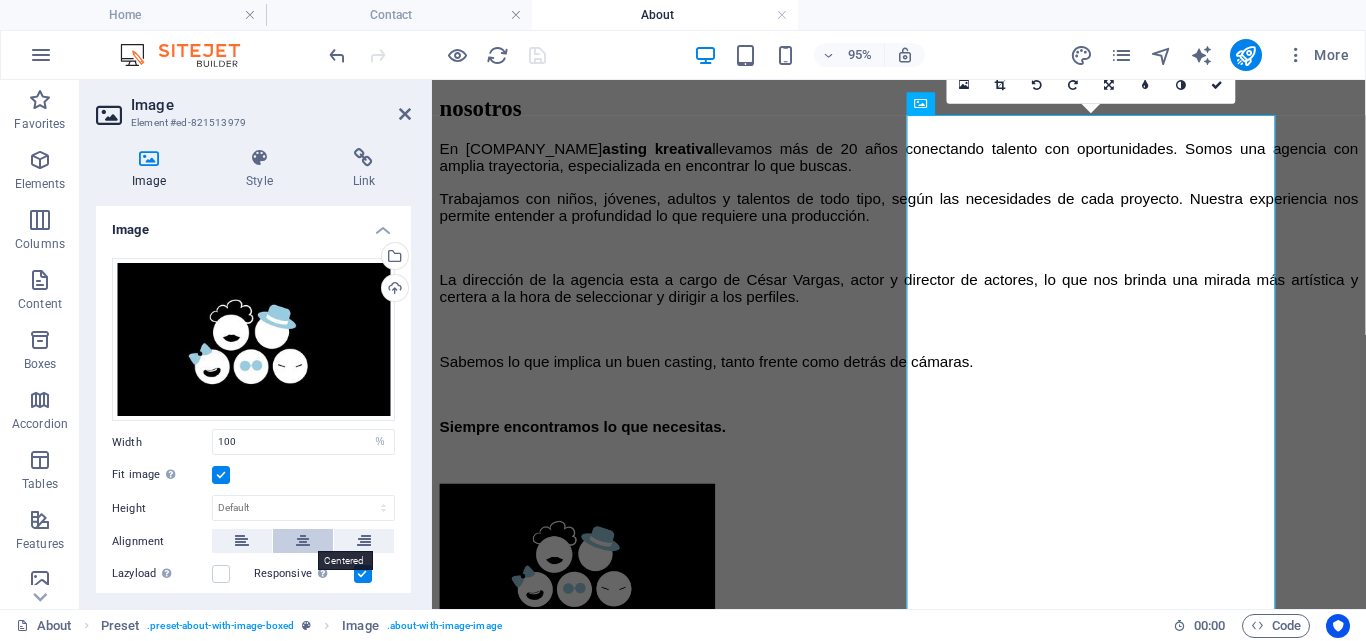 click at bounding box center (303, 541) 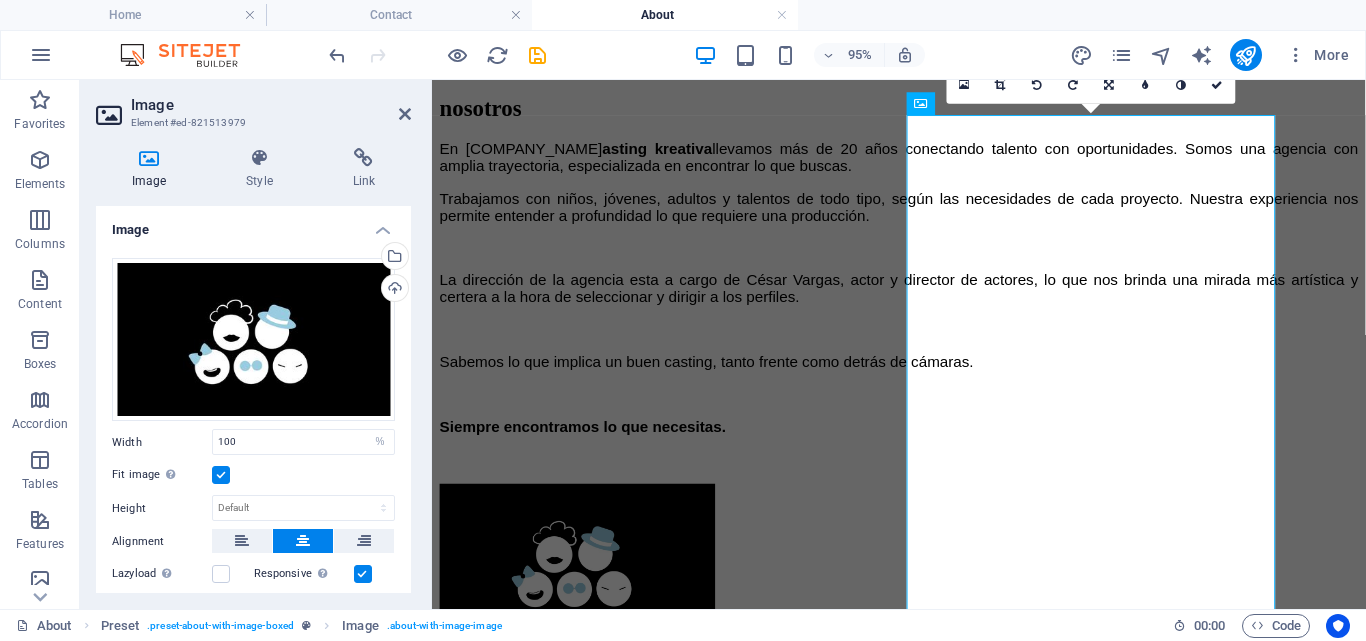 drag, startPoint x: 405, startPoint y: 447, endPoint x: 405, endPoint y: 462, distance: 15 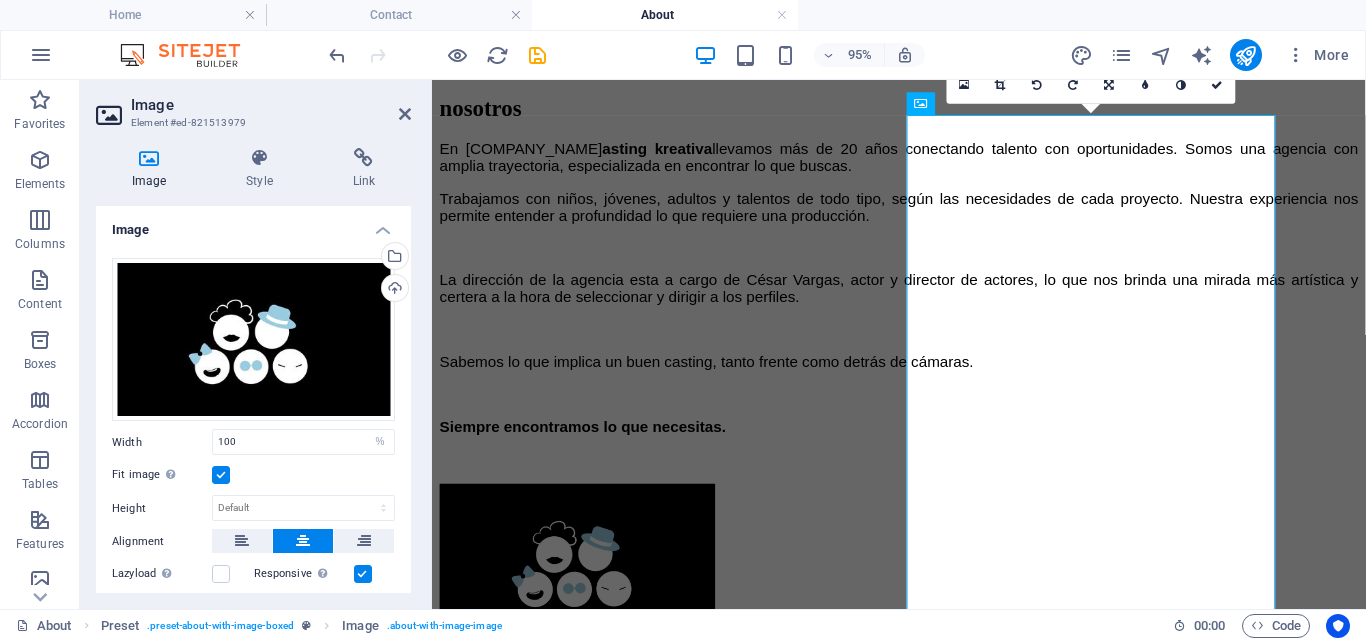 click on "Drag files here, click to choose files or select files from Files or our free stock photos & videos Select files from the file manager, stock photos, or upload file(s) Upload Width 100 Default auto px rem % em vh vw Fit image Automatically fit image to a fixed width and height Height Default auto px Alignment Lazyload Loading images after the page loads improves page speed. Responsive Automatically load retina image and smartphone optimized sizes. Lightbox Use as headline The image will be wrapped in an H1 headline tag. Useful for giving alternative text the weight of an H1 headline, e.g. for the logo. Leave unchecked if uncertain. Optimized Images are compressed to improve page speed. Position Direction Custom X offset 50 px rem % vh vw Y offset 50 px rem % vh vw" at bounding box center [253, 505] 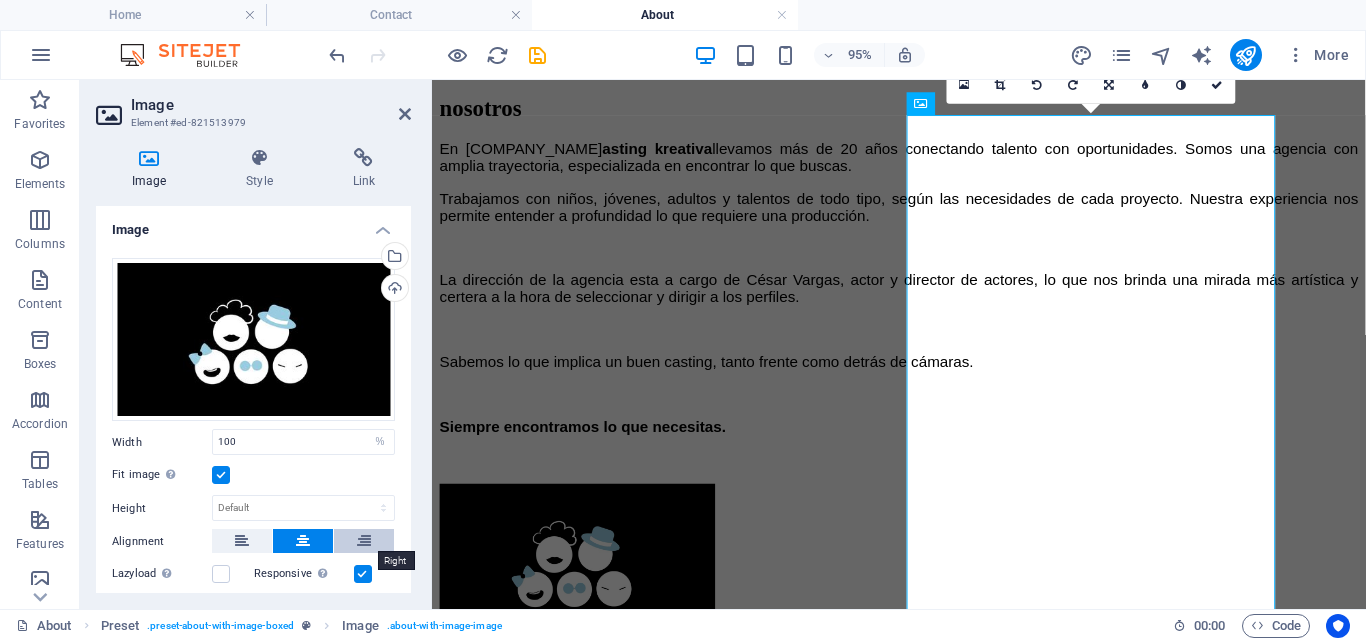 click at bounding box center (364, 541) 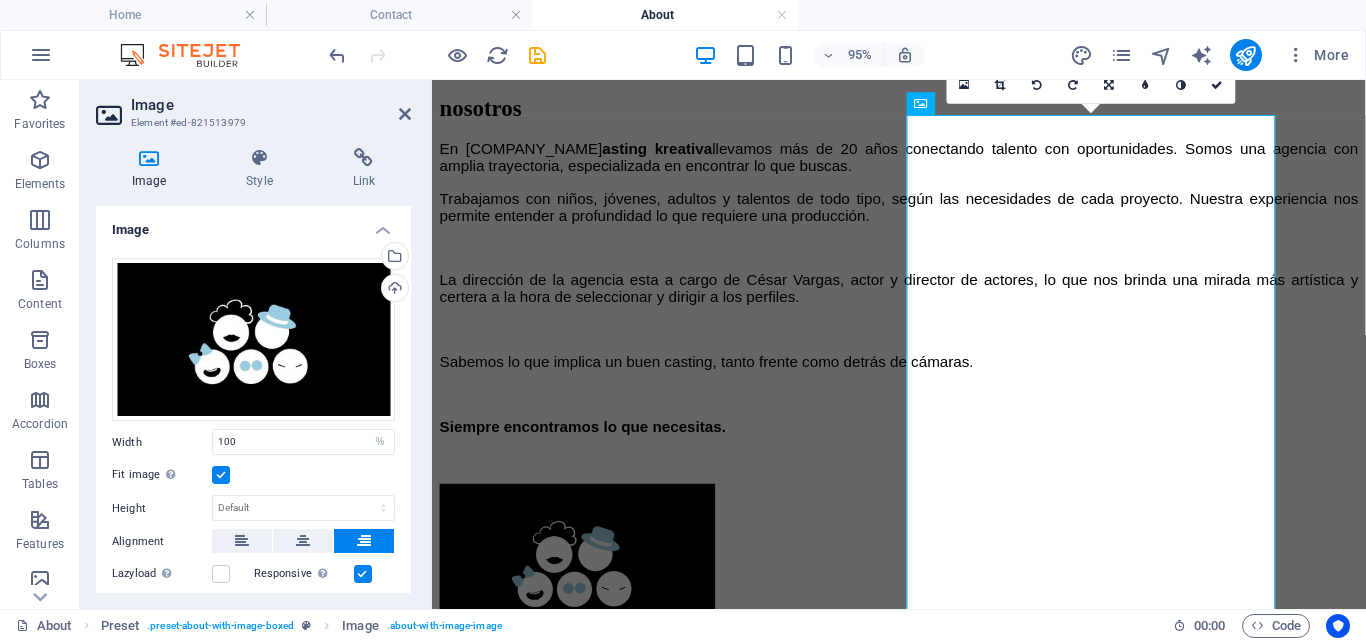 drag, startPoint x: 406, startPoint y: 368, endPoint x: 411, endPoint y: 410, distance: 42.296574 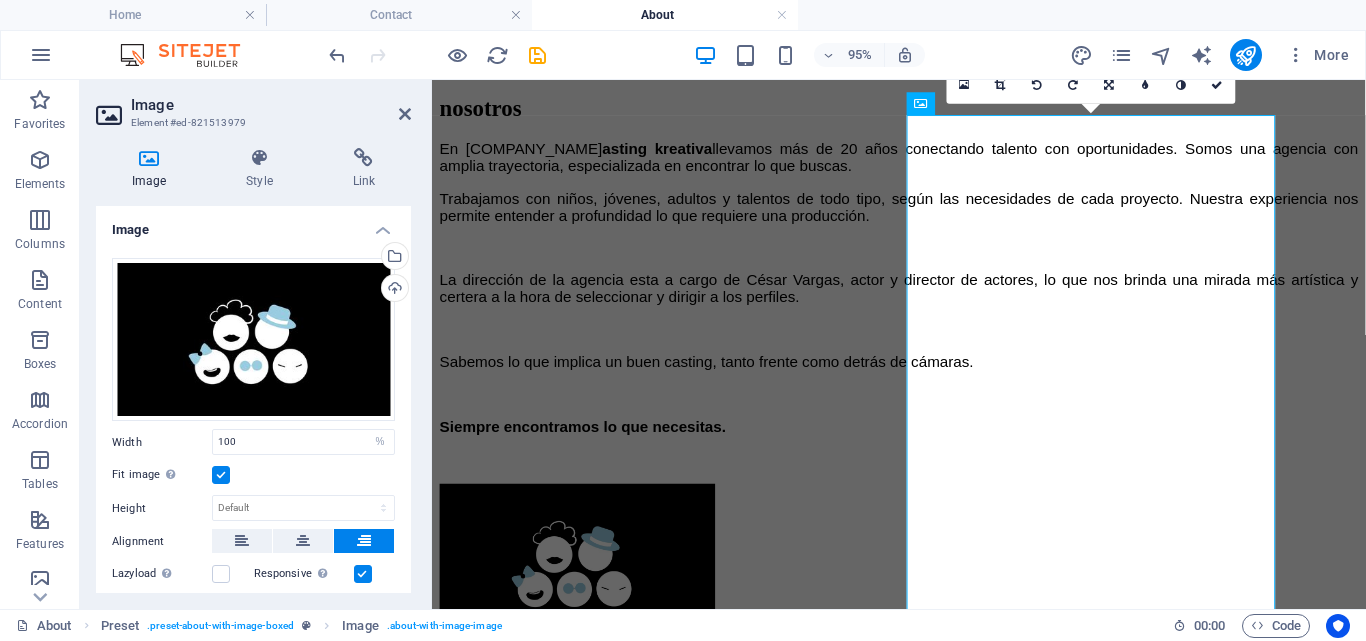 click on "Image Style Link Image Drag files here, click to choose files or select files from Files or our free stock photos & videos Select files from the file manager, stock photos, or upload file(s) Upload Width 100 Default auto px rem % em vh vw Fit image Automatically fit image to a fixed width and height Height Default auto px Alignment Lazyload Loading images after the page loads improves page speed. Responsive Automatically load retina image and smartphone optimized sizes. Lightbox Use as headline The image will be wrapped in an H1 headline tag. Useful for giving alternative text the weight of an H1 headline, e.g. for the logo. Leave unchecked if uncertain. Optimized Images are compressed to improve page speed. Position Direction Custom X offset 50 px rem % vh vw Y offset 50 px rem % vh vw Text Float No float Image left Image right Determine how text should behave around the image. Text Alternative text Image caption Paragraph Format Normal Heading 1 Heading 2 Heading 3 Heading 4 Heading 5 Heading 6 Code Arial 8" at bounding box center (253, 370) 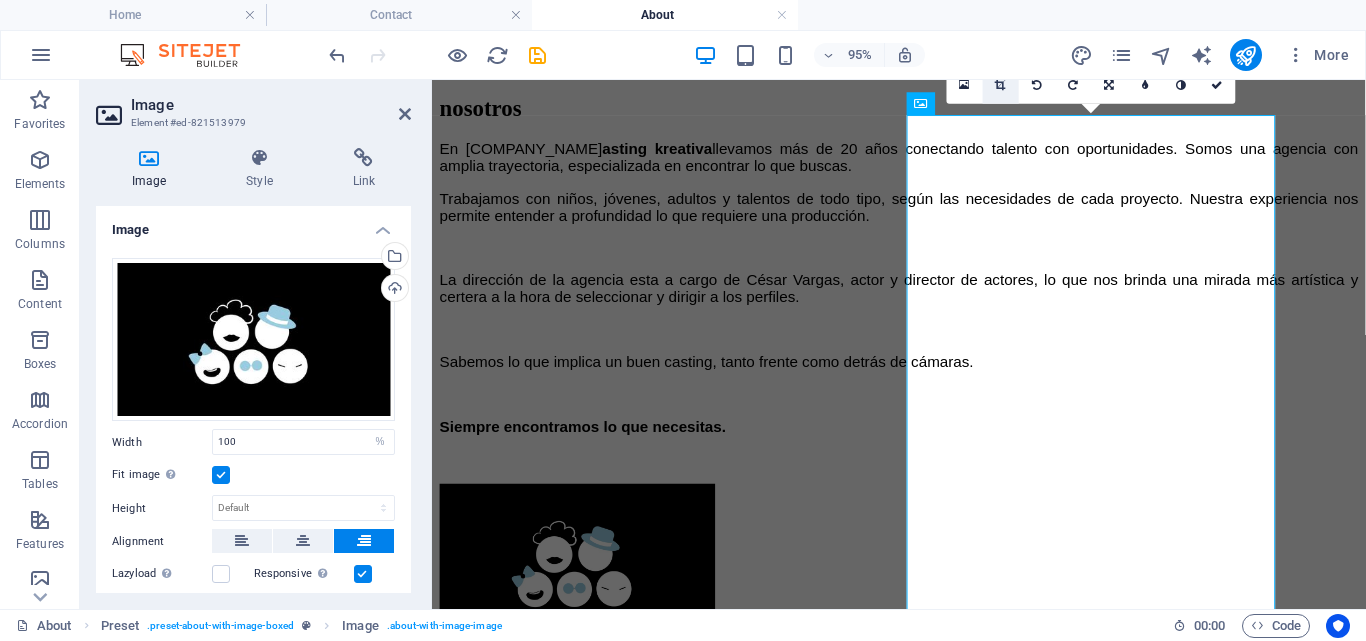 click at bounding box center [1001, 85] 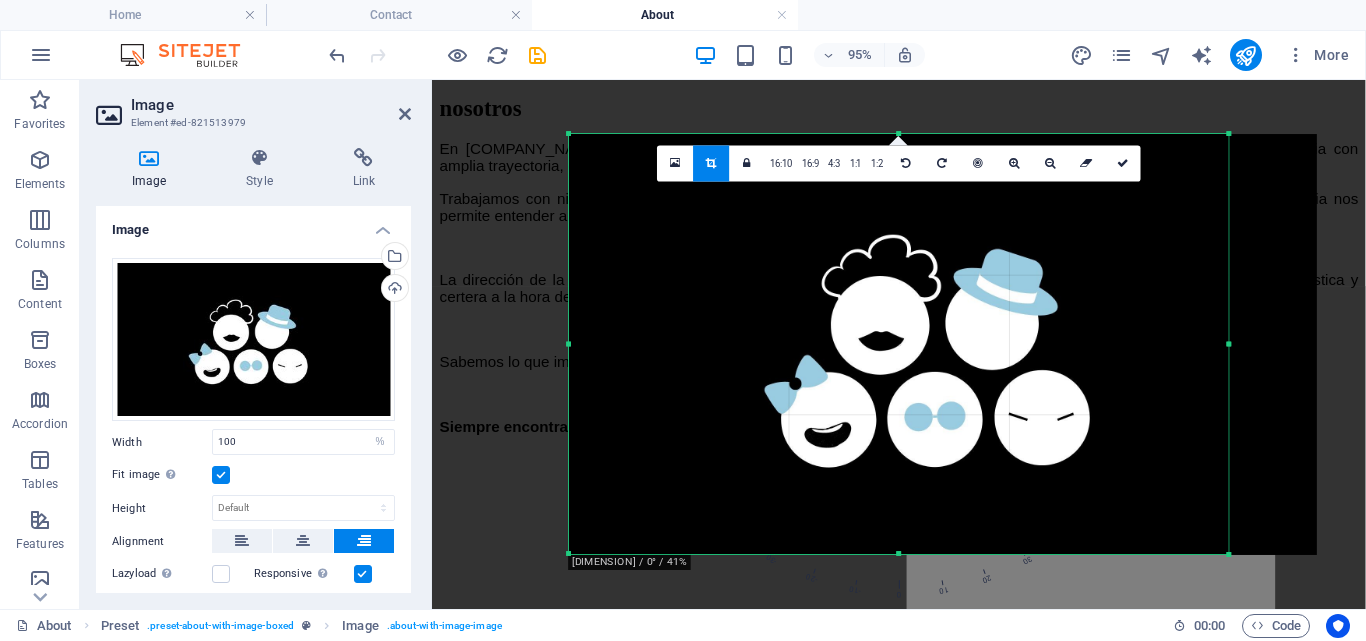 drag, startPoint x: 1270, startPoint y: 352, endPoint x: 1178, endPoint y: 347, distance: 92.13577 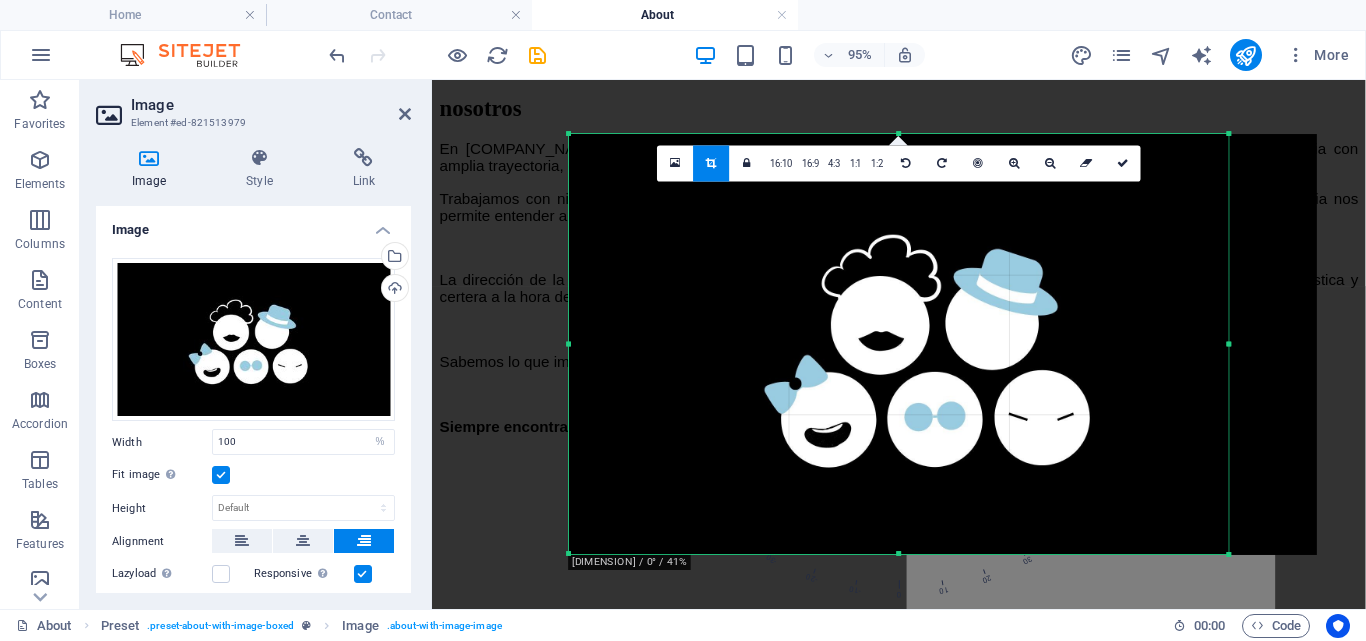click on "180 170 160 150 140 130 120 110 100 90 80 70 60 50 40 30 20 10 0 -10 -20 -30 -40 -50 -60 -70 -80 -90 -100 -110 -120 -130 -140 -150 -160 -170 1694px × 1080px / 0° / 41% 16:10 16:9 4:3 1:1 1:2 0" at bounding box center (899, 345) 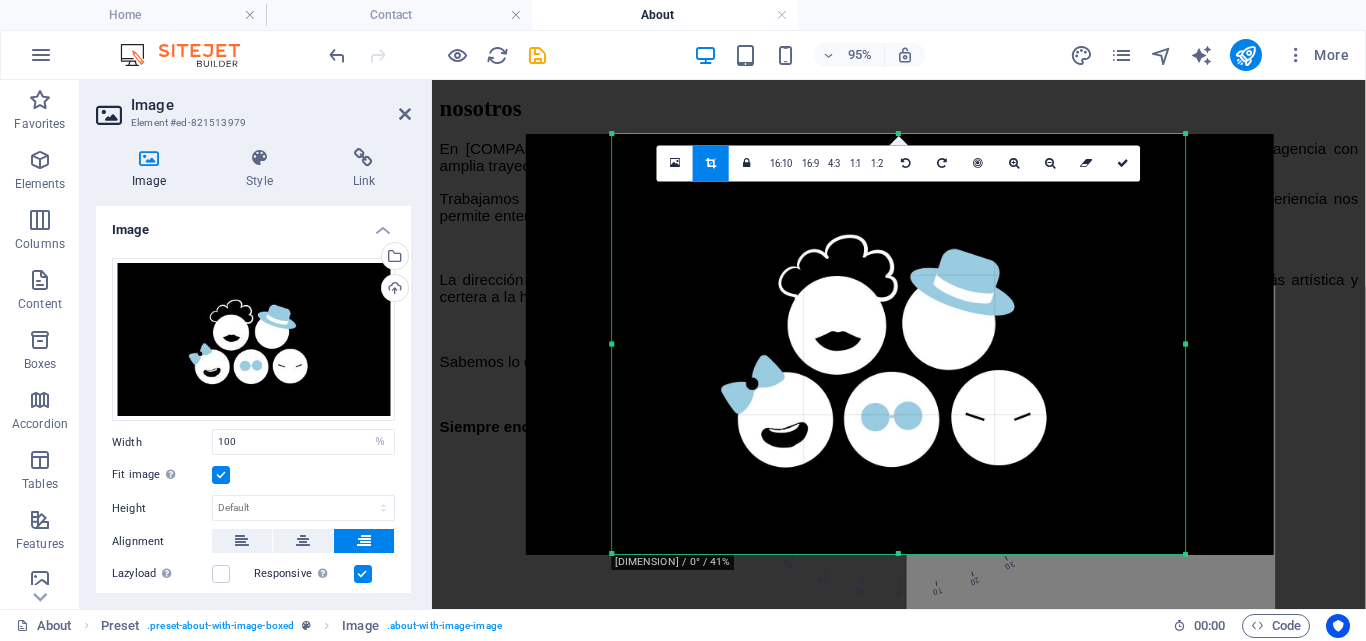 drag, startPoint x: 572, startPoint y: 344, endPoint x: 660, endPoint y: 343, distance: 88.005684 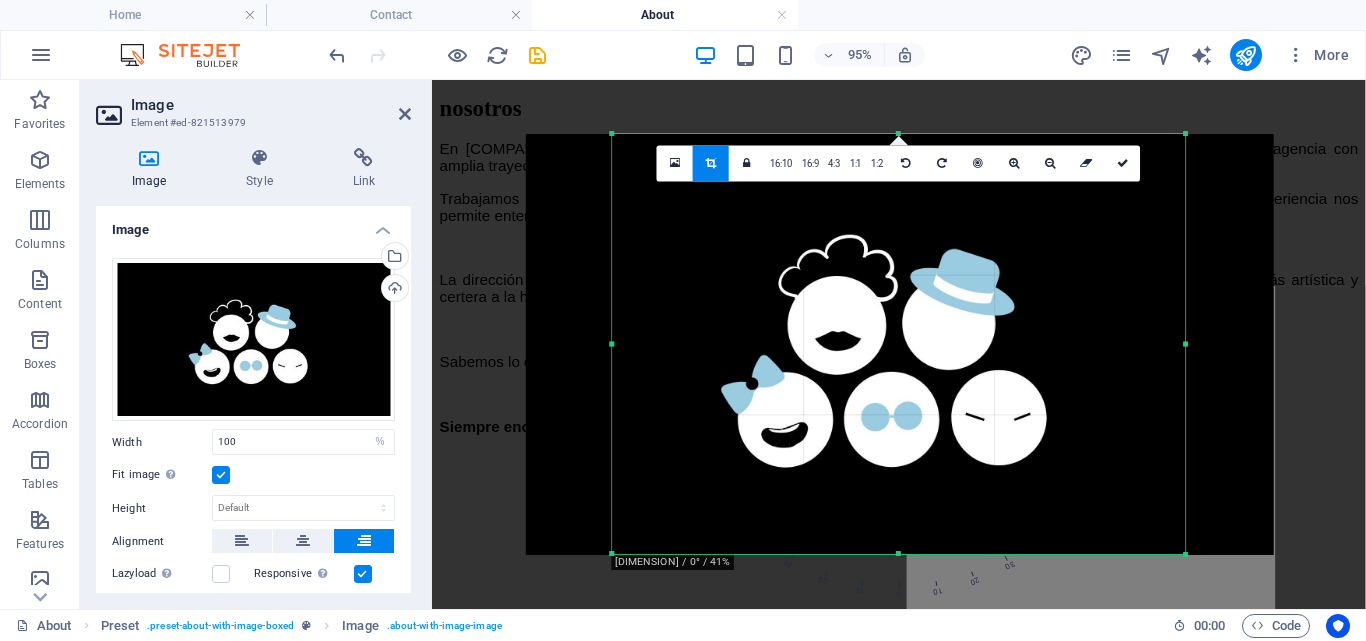 click on "180 170 160 150 140 130 120 110 100 90 80 70 60 50 40 30 20 10 0 -10 -20 -30 -40 -50 -60 -70 -80 -90 -100 -110 -120 -130 -140 -150 -160 -170 1472px × 1080px / 0° / 41% 16:10 16:9 4:3 1:1 1:2 0" at bounding box center [898, 345] 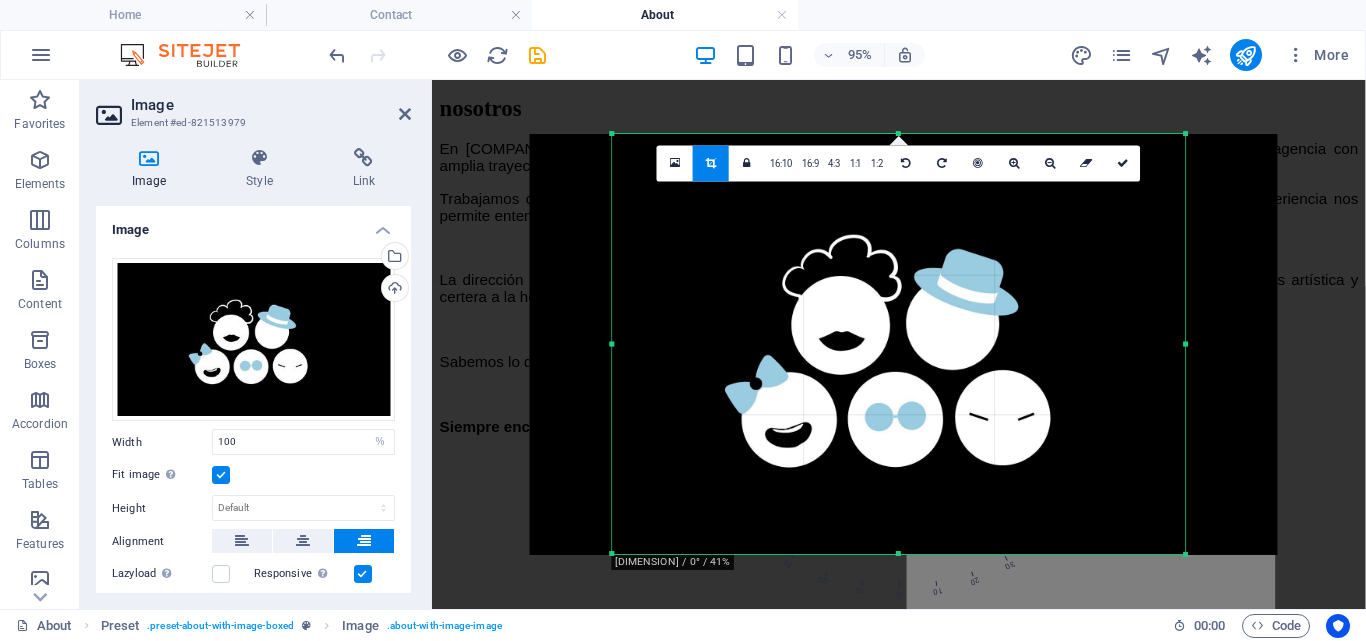 click at bounding box center [904, 345] 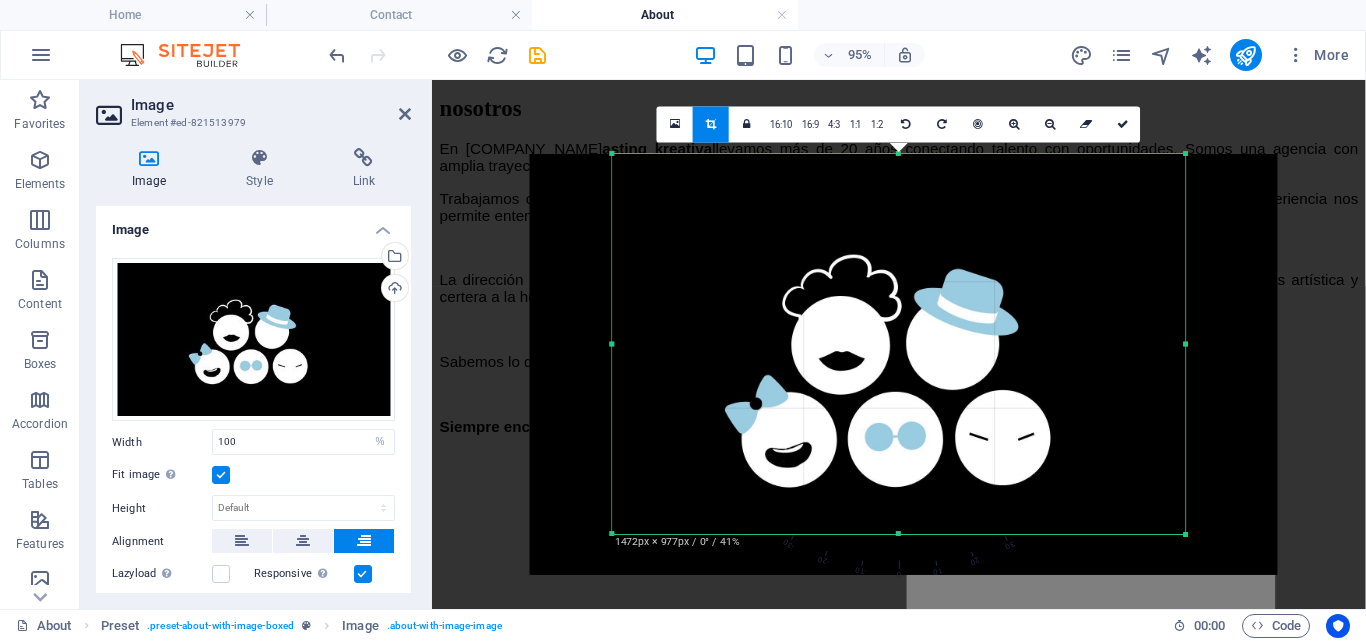 drag, startPoint x: 901, startPoint y: 553, endPoint x: 901, endPoint y: 512, distance: 41 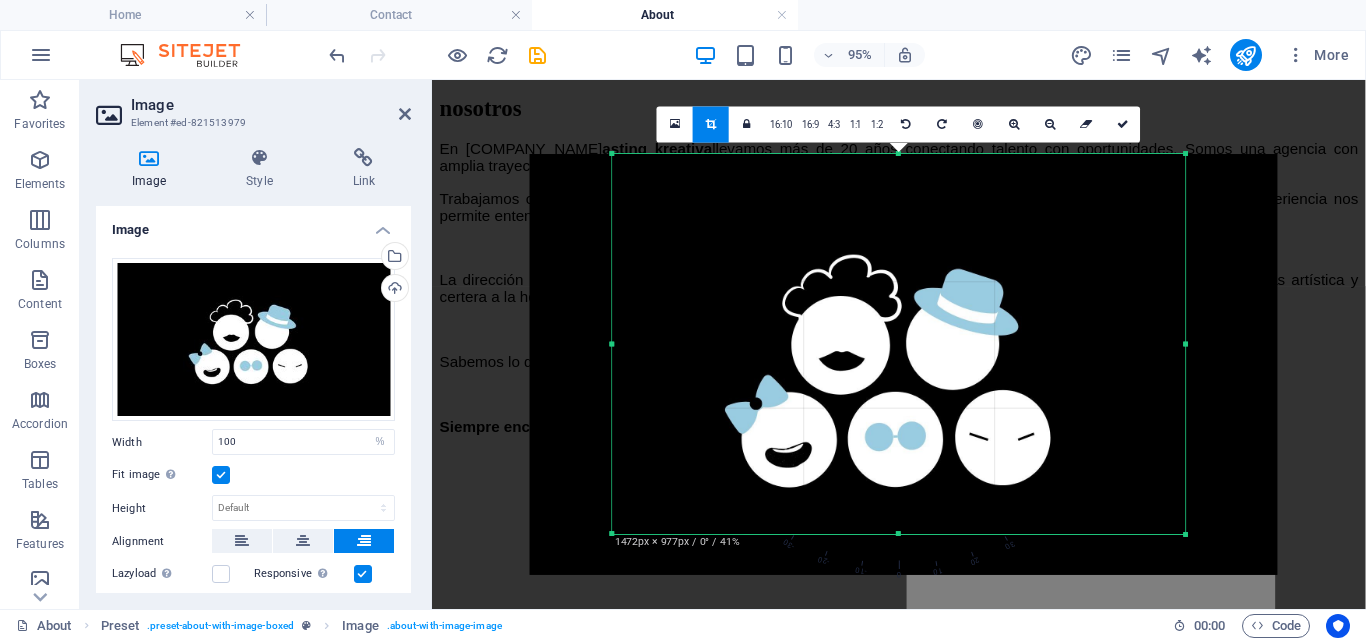 click on "180 170 160 150 140 130 120 110 100 90 80 70 60 50 40 30 20 10 0 -10 -20 -30 -40 -50 -60 -70 -80 -90 -100 -110 -120 -130 -140 -150 -160 -170 1472px × 977px / 0° / 41% 16:10 16:9 4:3 1:1 1:2 0" at bounding box center [898, 345] 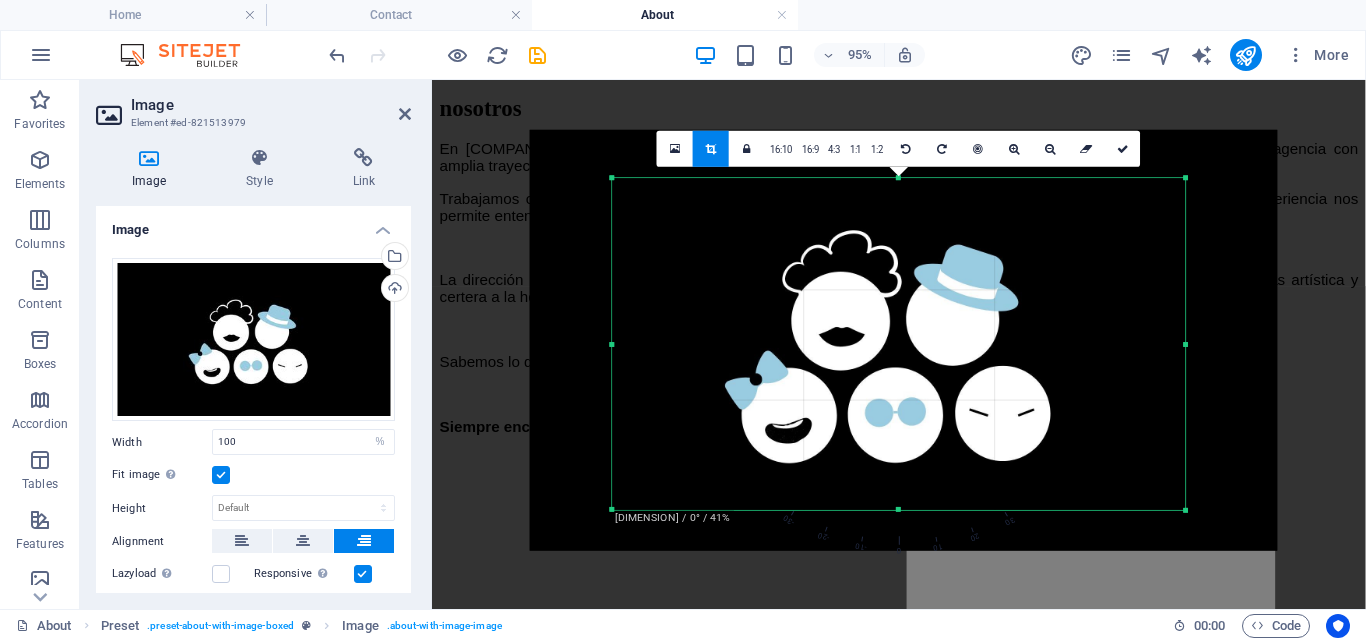 drag, startPoint x: 898, startPoint y: 150, endPoint x: 901, endPoint y: 202, distance: 52.086468 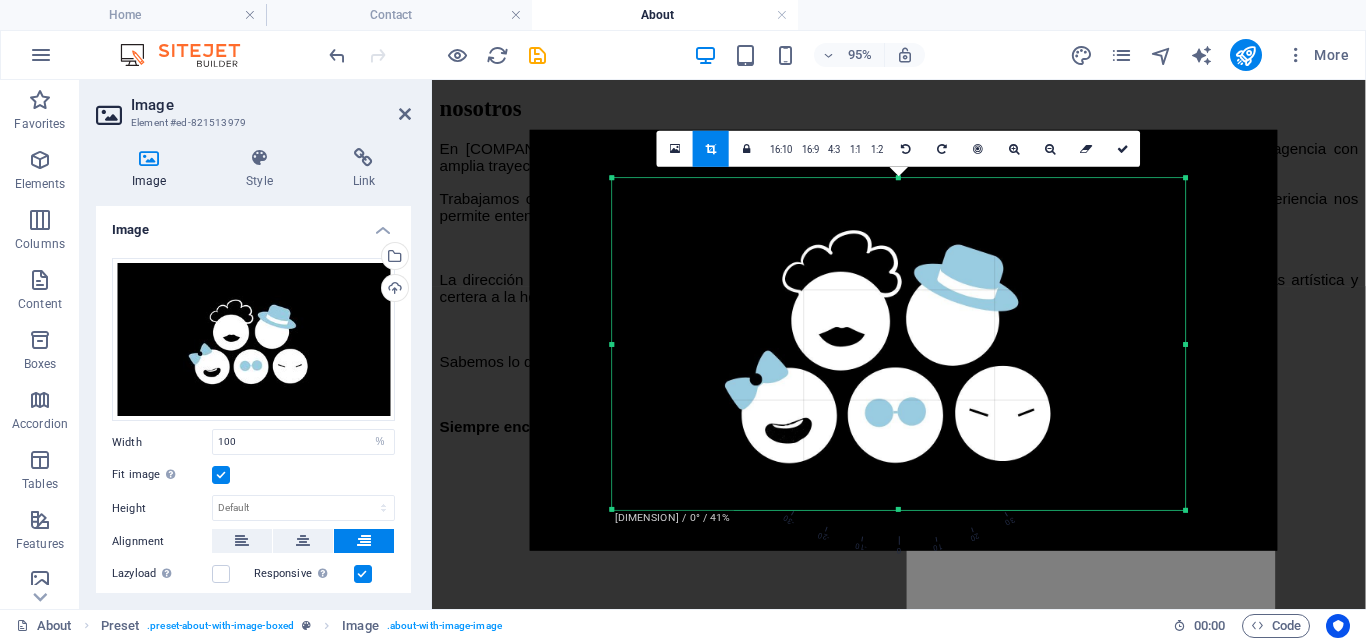 click on "180 170 160 150 140 130 120 110 100 90 80 70 60 50 40 30 20 10 0 -10 -20 -30 -40 -50 -60 -70 -80 -90 -100 -110 -120 -130 -140 -150 -160 -170 1472px × 853px / 0° / 41% 16:10 16:9 4:3 1:1 1:2 0" at bounding box center (898, 345) 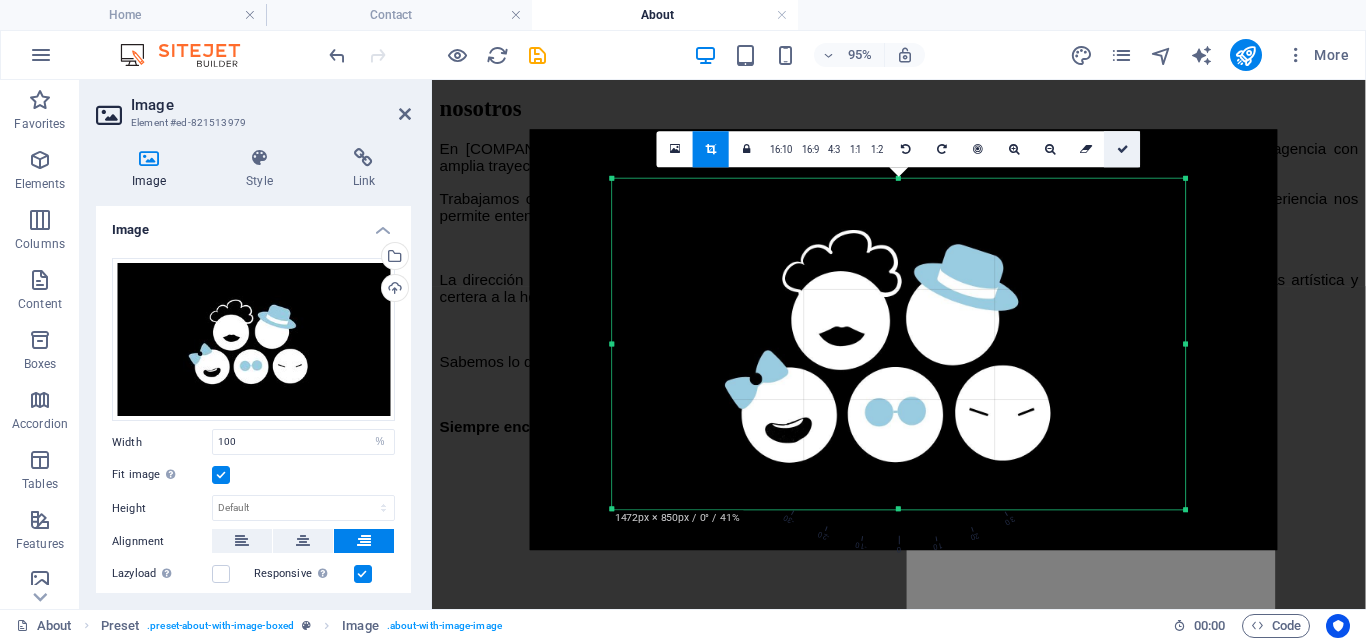 click at bounding box center (1123, 149) 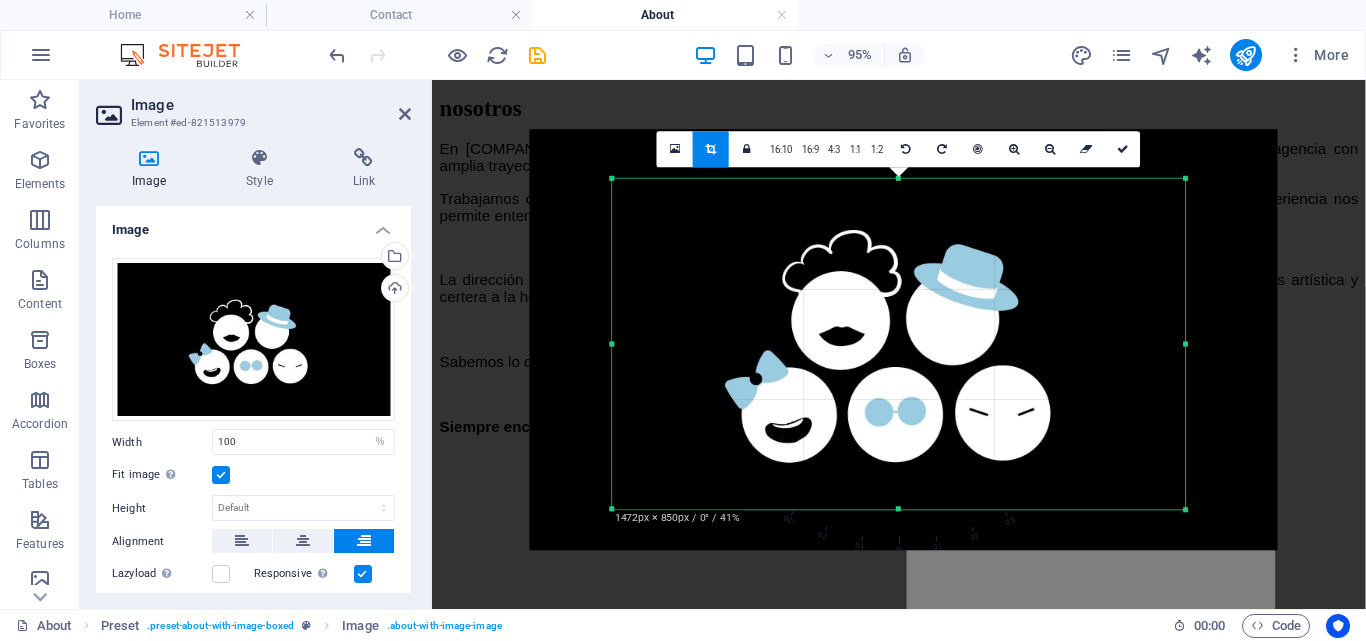 type on "603" 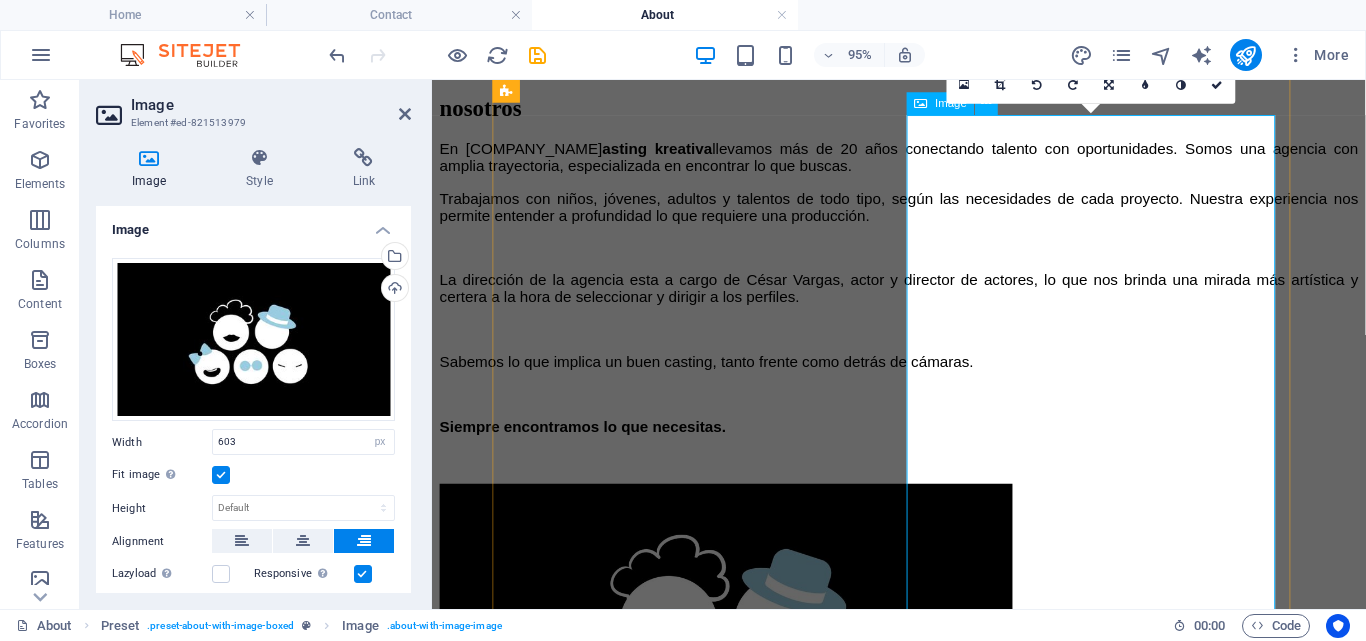 type on "100" 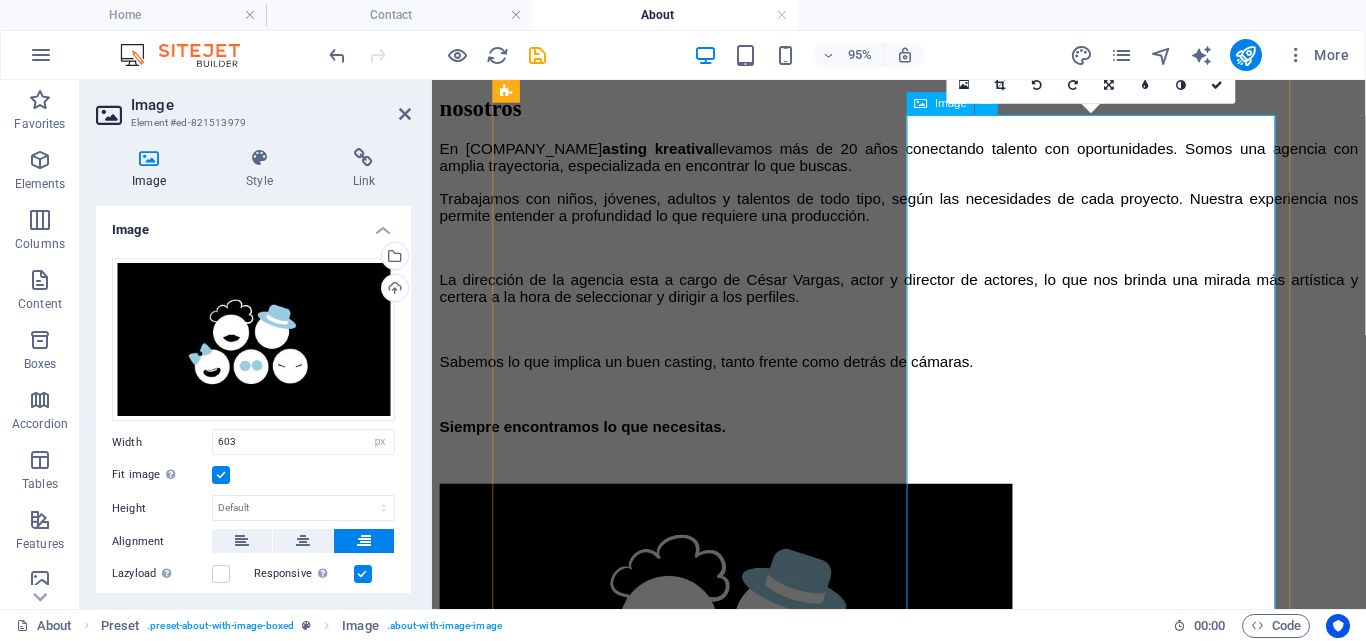 select on "%" 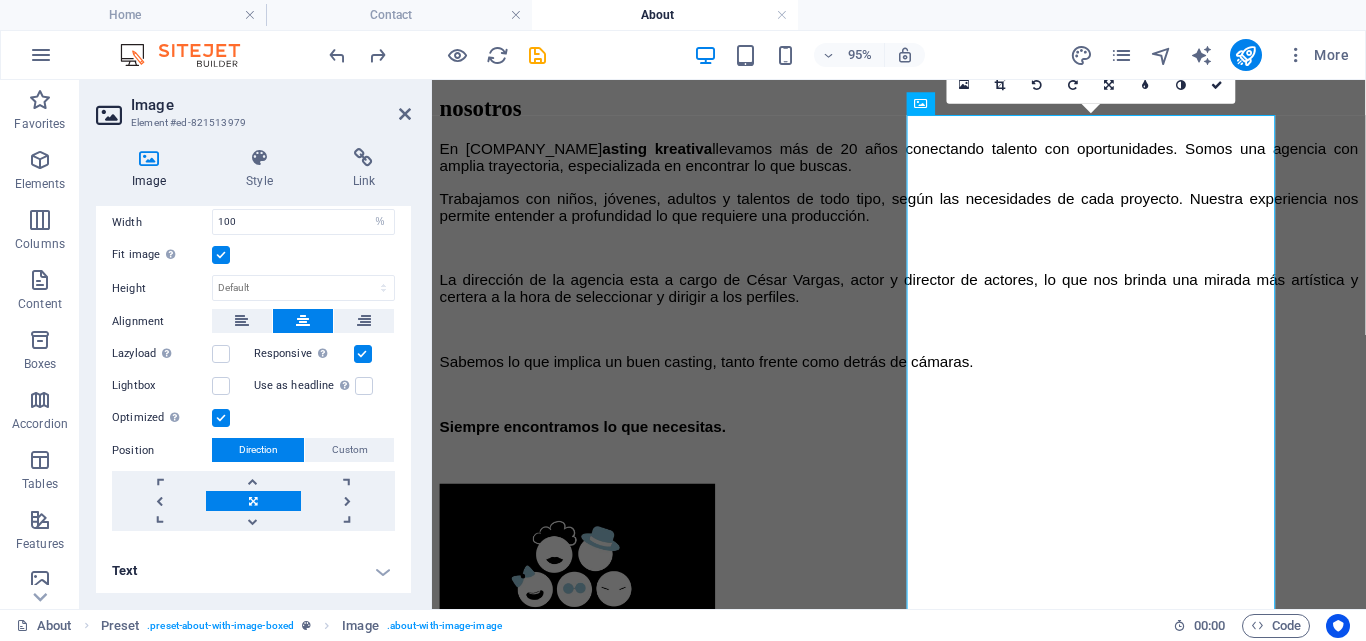 scroll, scrollTop: 137, scrollLeft: 0, axis: vertical 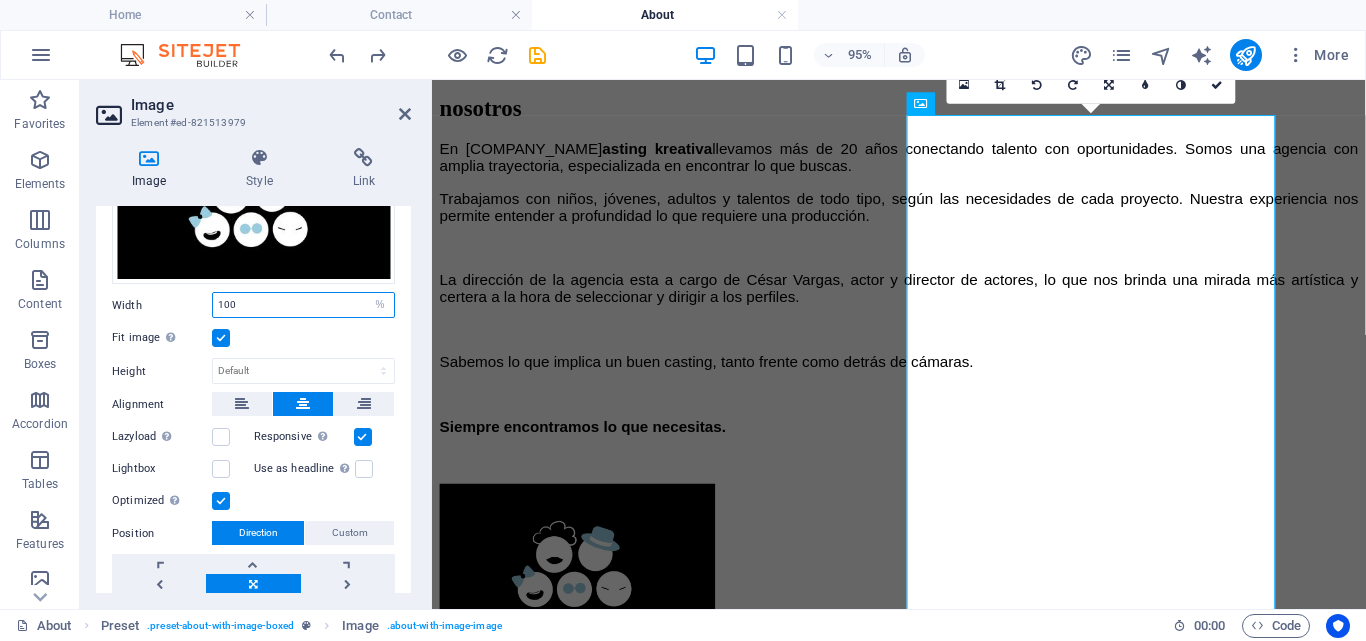 drag, startPoint x: 260, startPoint y: 303, endPoint x: 202, endPoint y: 299, distance: 58.137768 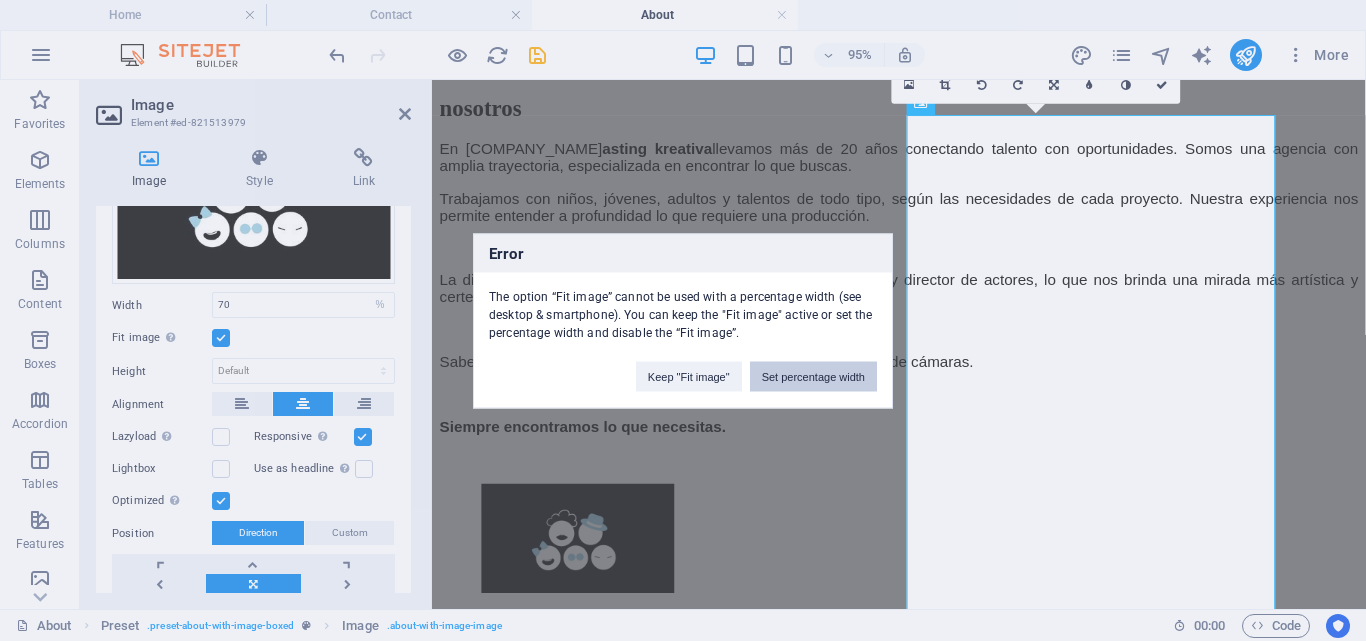 click on "Set percentage width" at bounding box center [813, 376] 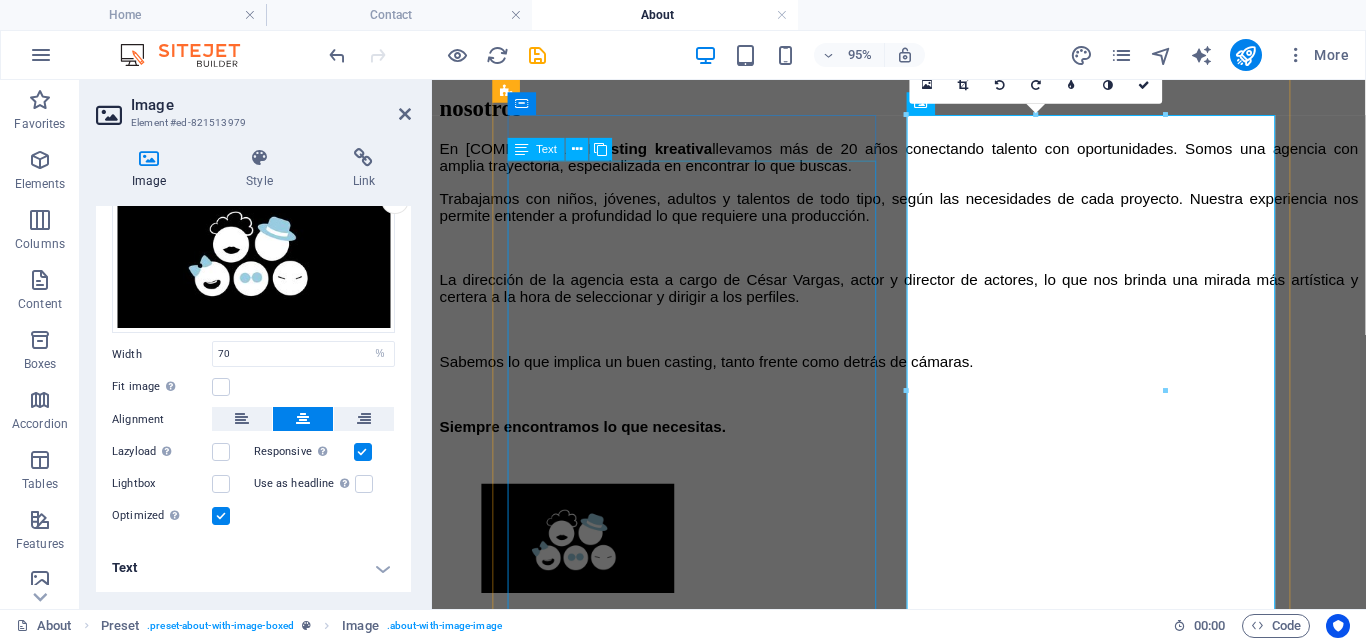 scroll, scrollTop: 85, scrollLeft: 0, axis: vertical 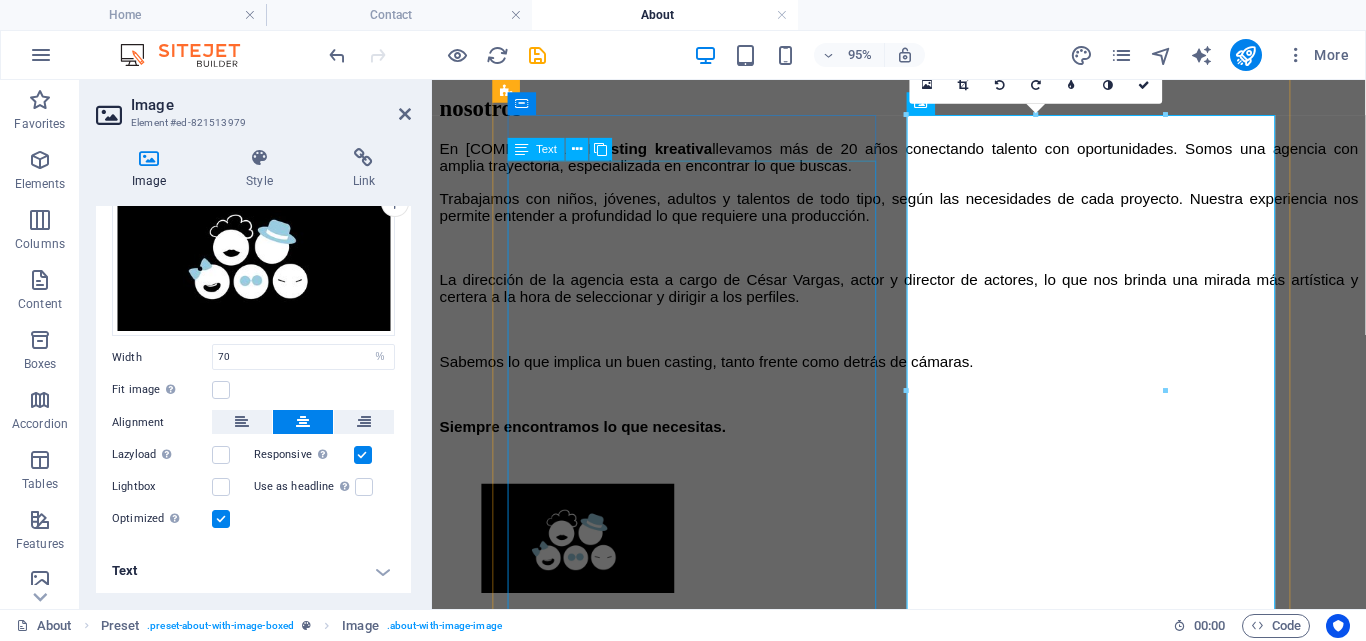 type on "100" 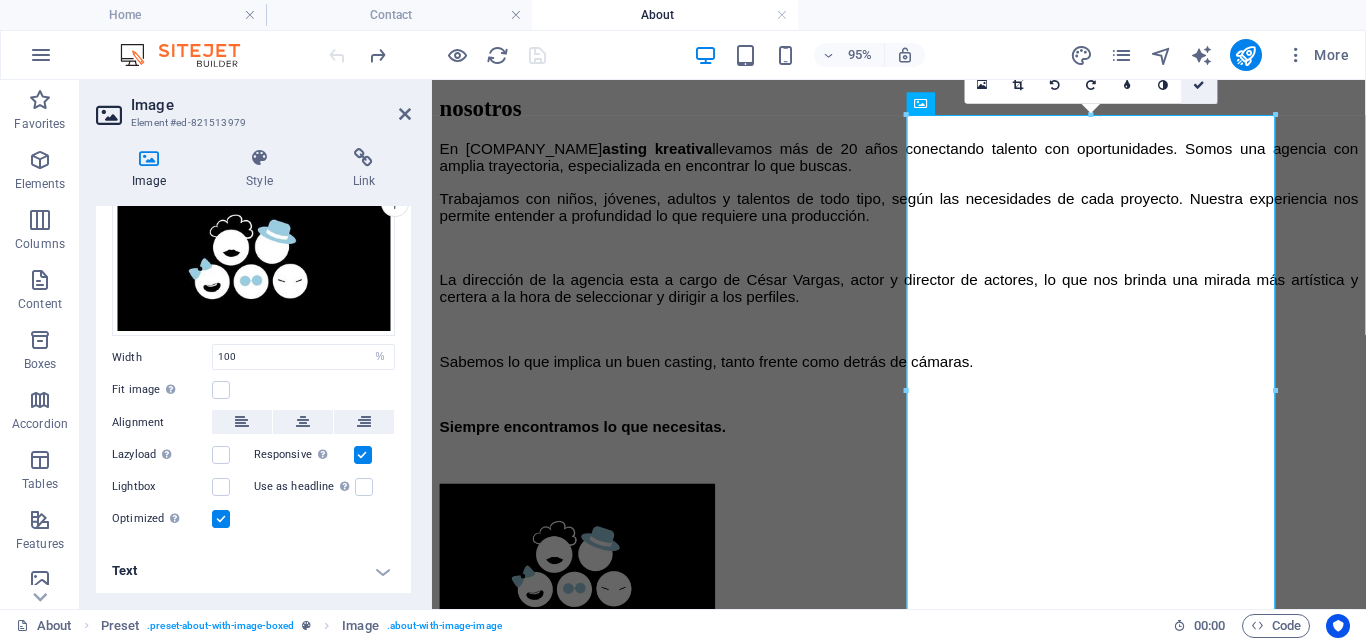 click at bounding box center (1200, 85) 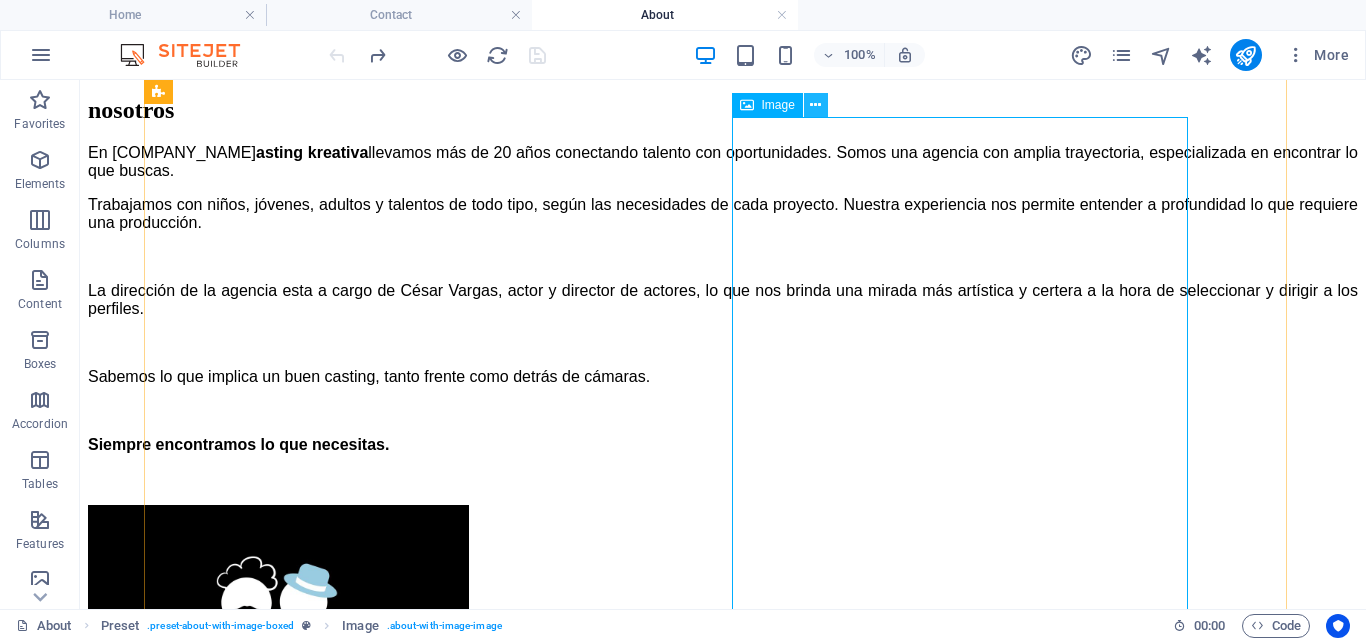 click at bounding box center [815, 105] 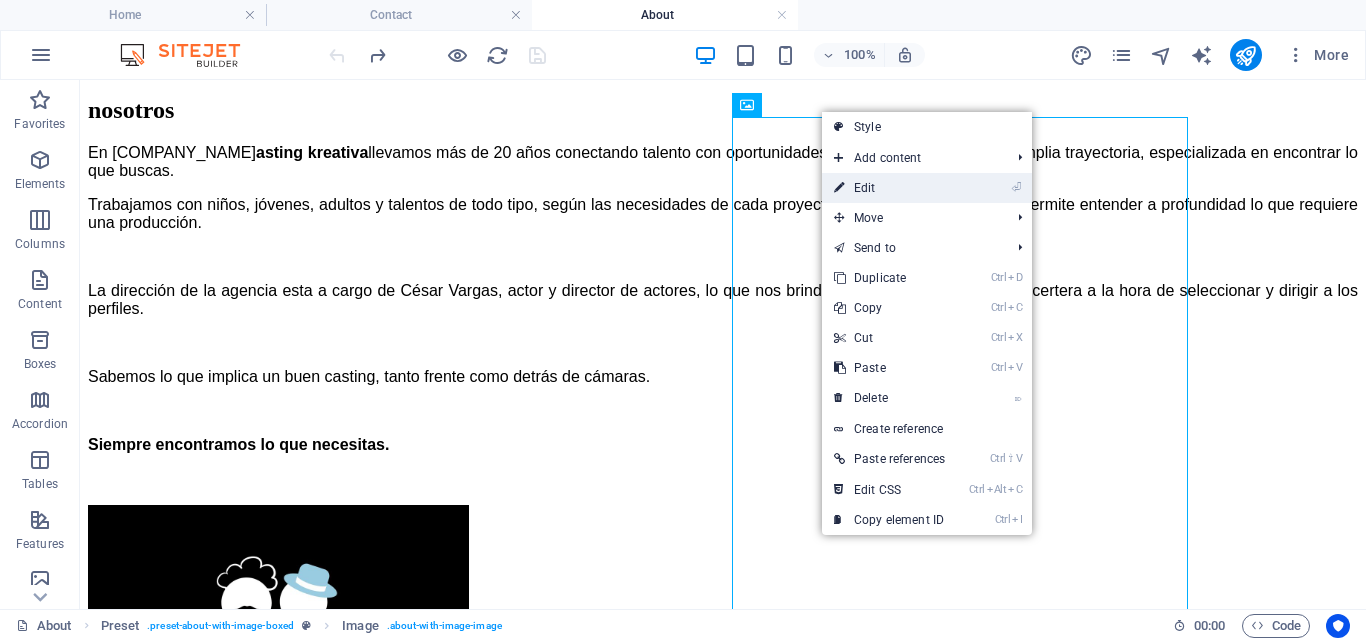 click on "⏎  Edit" at bounding box center (889, 188) 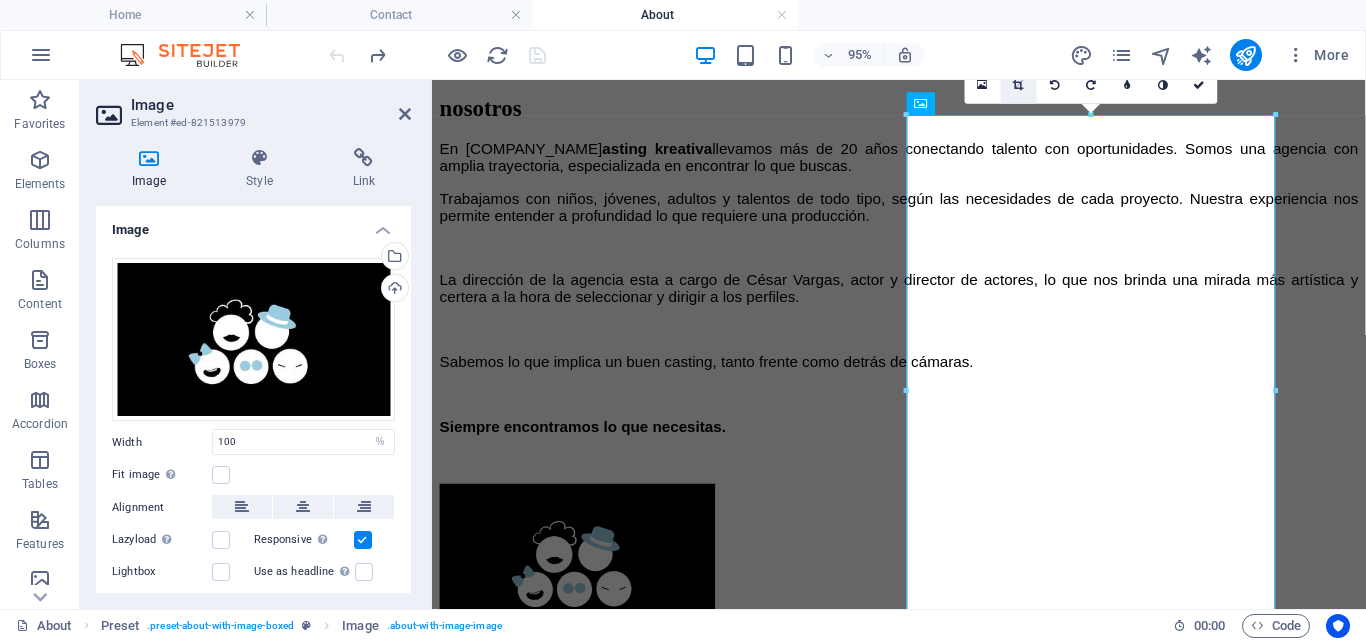 click at bounding box center [1019, 85] 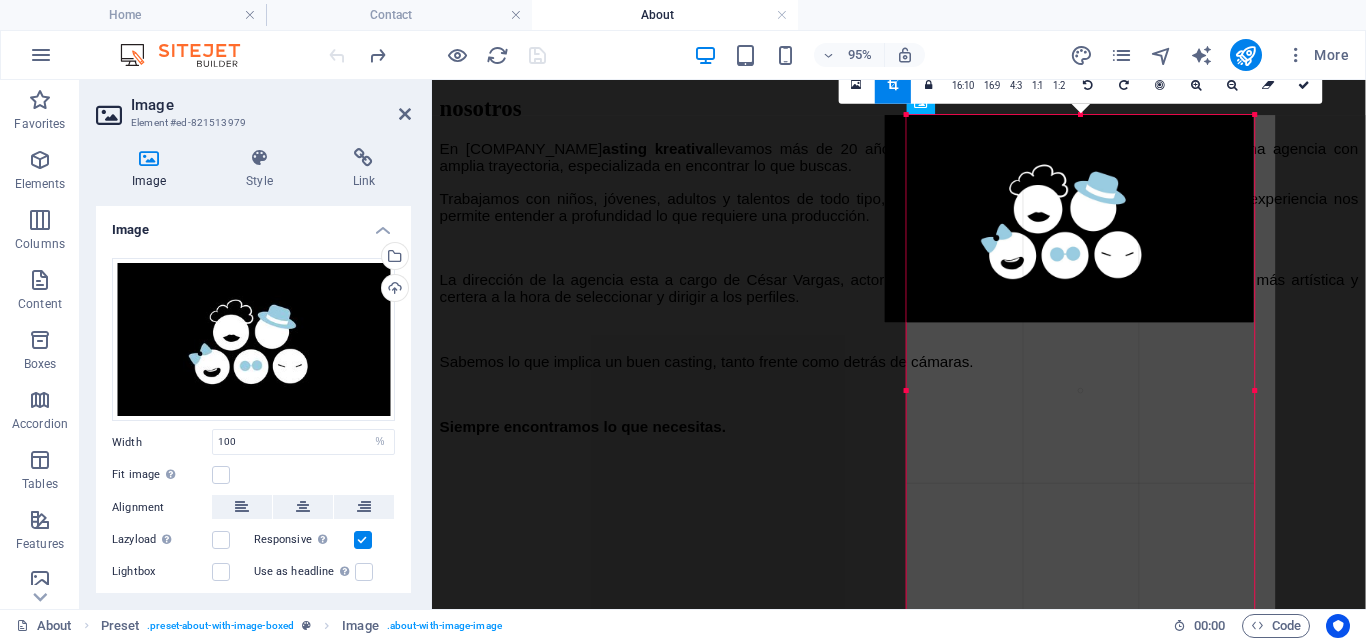 drag, startPoint x: 905, startPoint y: 390, endPoint x: 928, endPoint y: 390, distance: 23 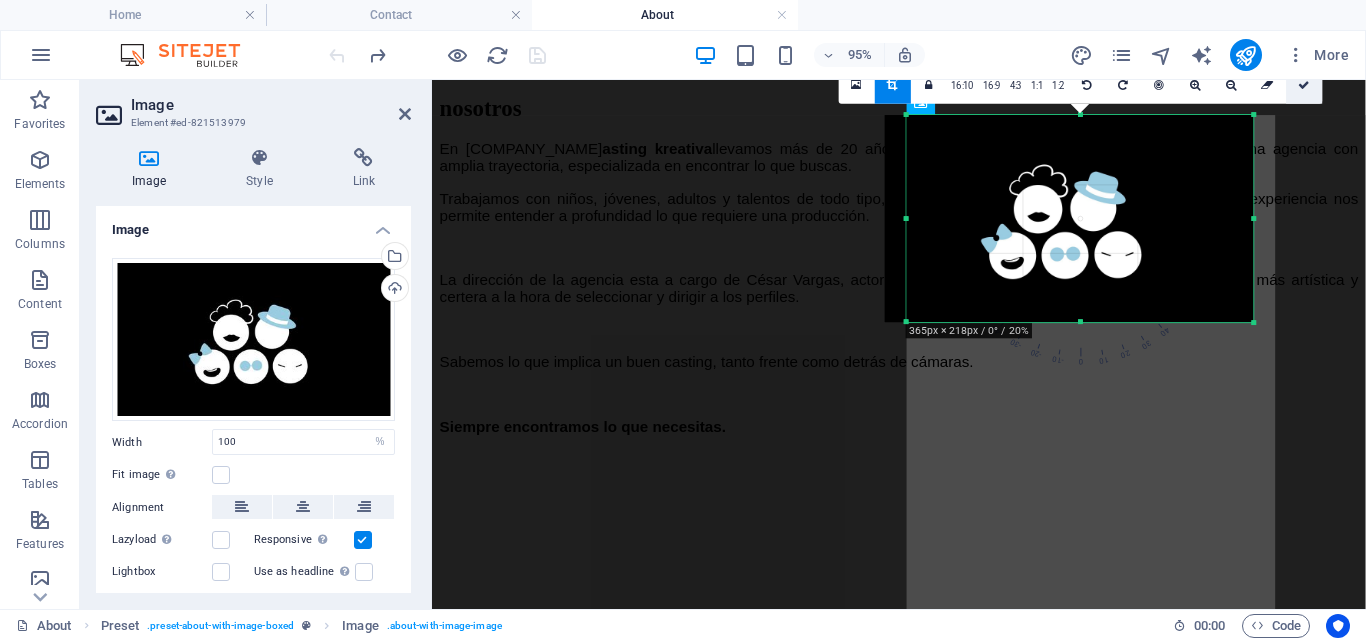 click at bounding box center (1304, 86) 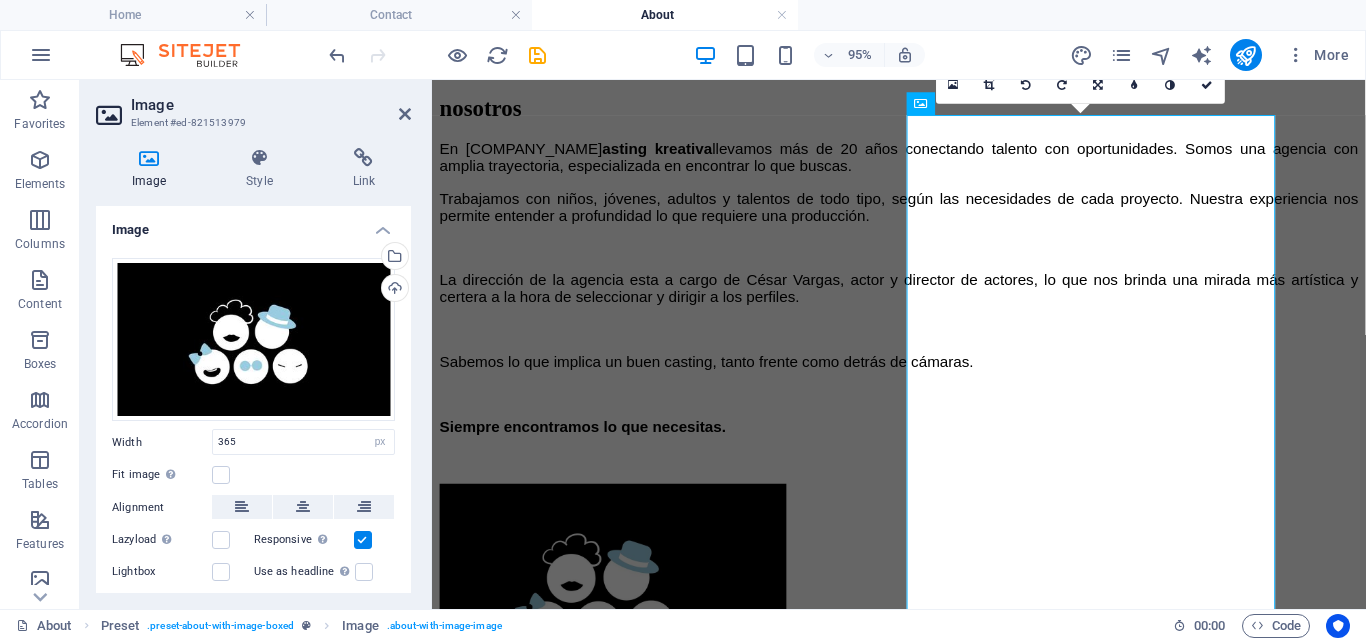 click on "Skip to main content
Home NOSOTROS unete a nuestro staff nosotros En C asting kreativa  llevamos más de 20 años conectando talento con oportunidades. Somos una agencia con amplia trayectoria, especializada en encontrar  lo que buscas. Trabajamos con niños, jóvenes, adultos y talentos de todo tipo, según las necesidades de cada proyecto. Nuestra experiencia nos permite entender a profundidad lo que requiere una producción. La dirección de la agencia esta a cargo de César Vargas, actor y director de actores, lo que nos brinda una mirada más artística y certera a la hora de seleccionar y dirigir a los perfiles.  Sabemos lo que implica un buen casting, tanto frente como detrás de cámaras. Siempre encontramos lo que necesitas. Social Youtube Instagram Facebook Contrata nuestros servicios   castingkreativa@gmail.com Legal Notice Privacy" at bounding box center [923, 470] 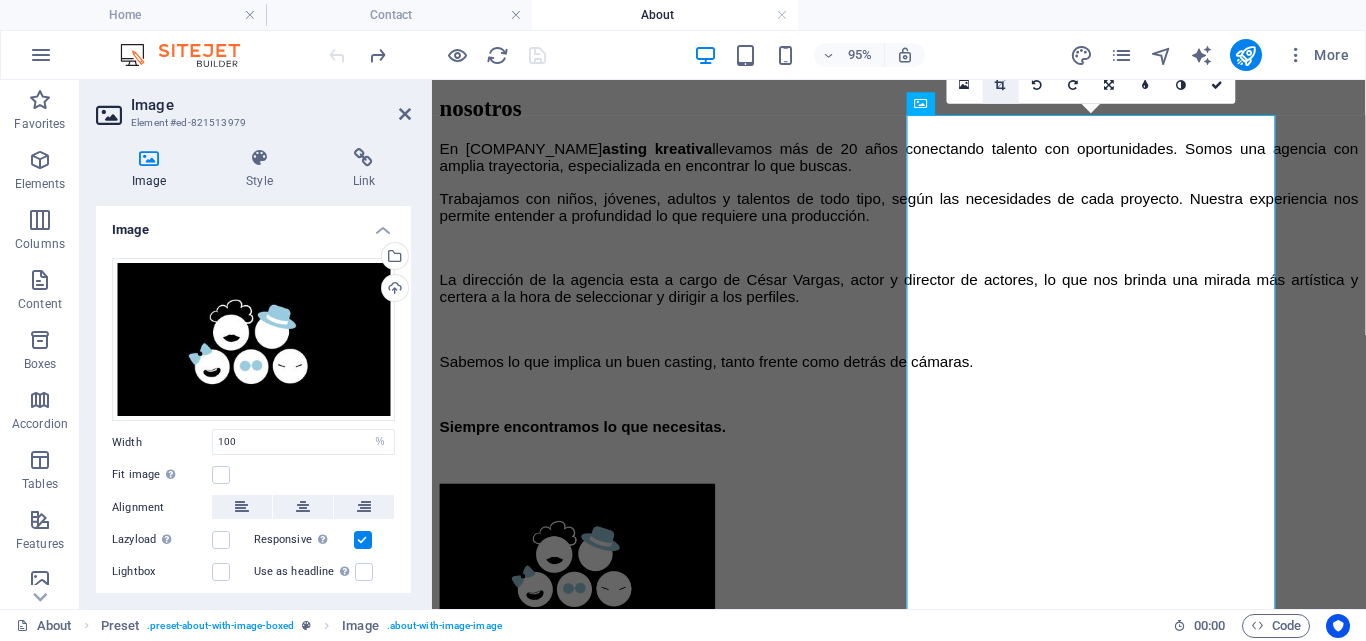 click at bounding box center [1001, 85] 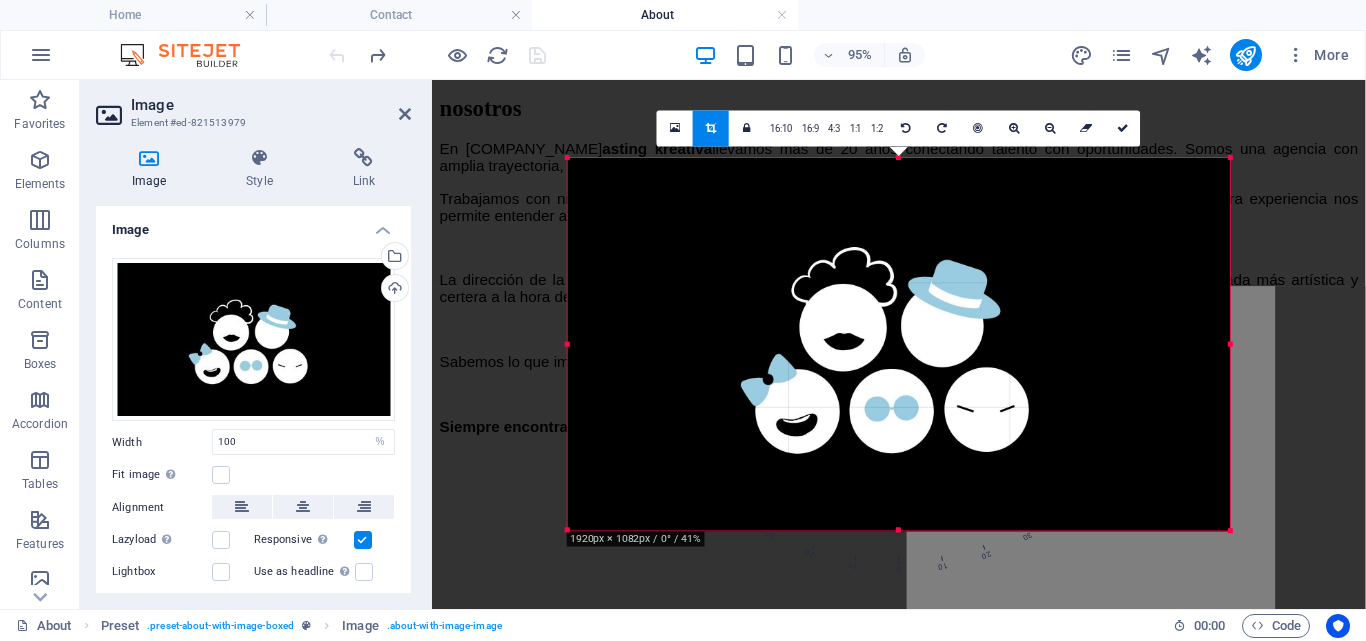 drag, startPoint x: 1273, startPoint y: 347, endPoint x: 1184, endPoint y: 352, distance: 89.140335 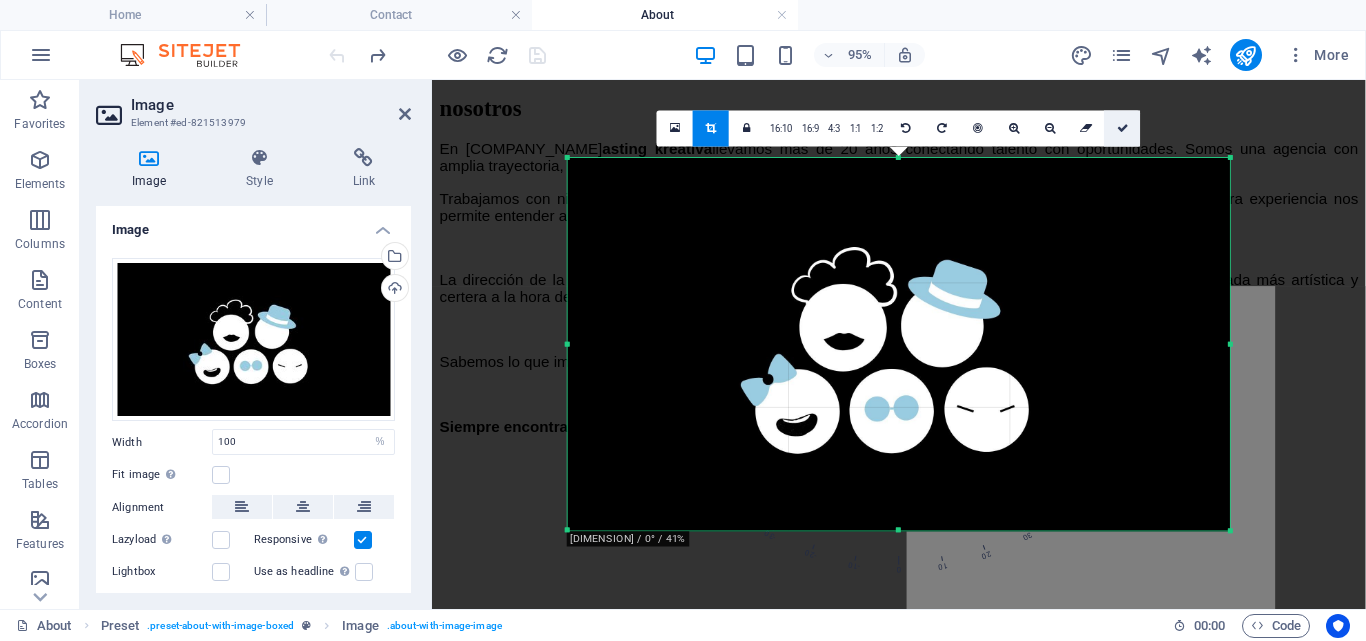 click at bounding box center [1123, 128] 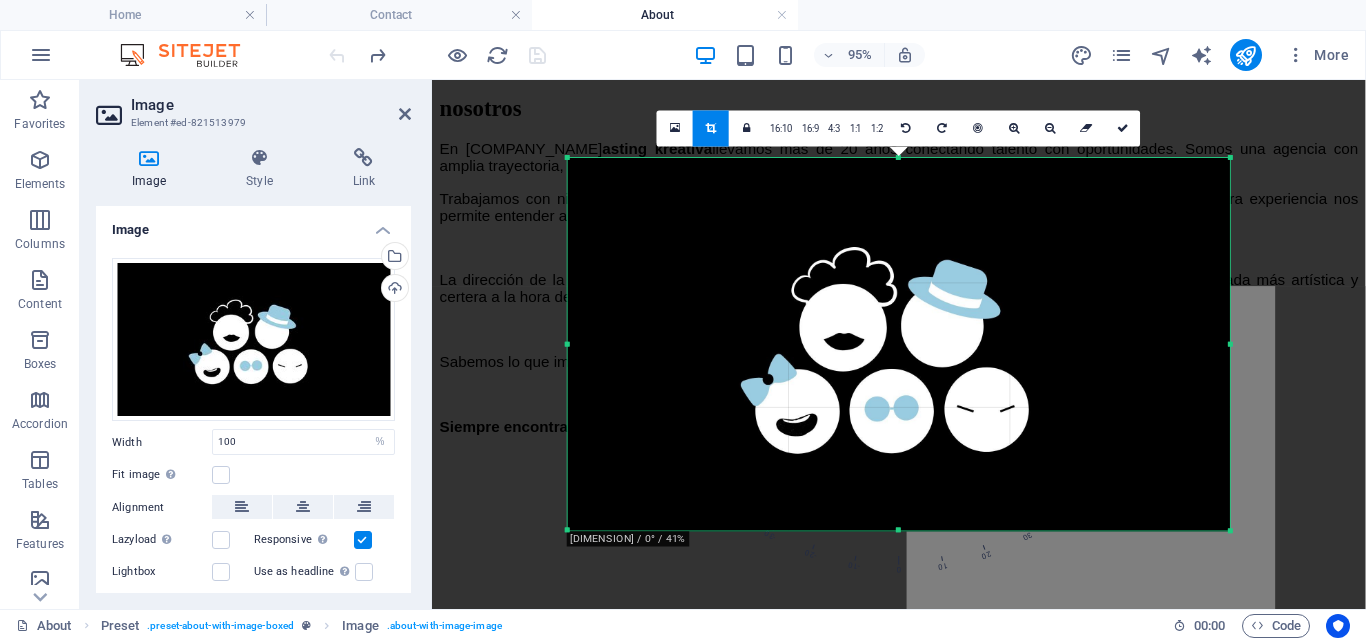 type on "697" 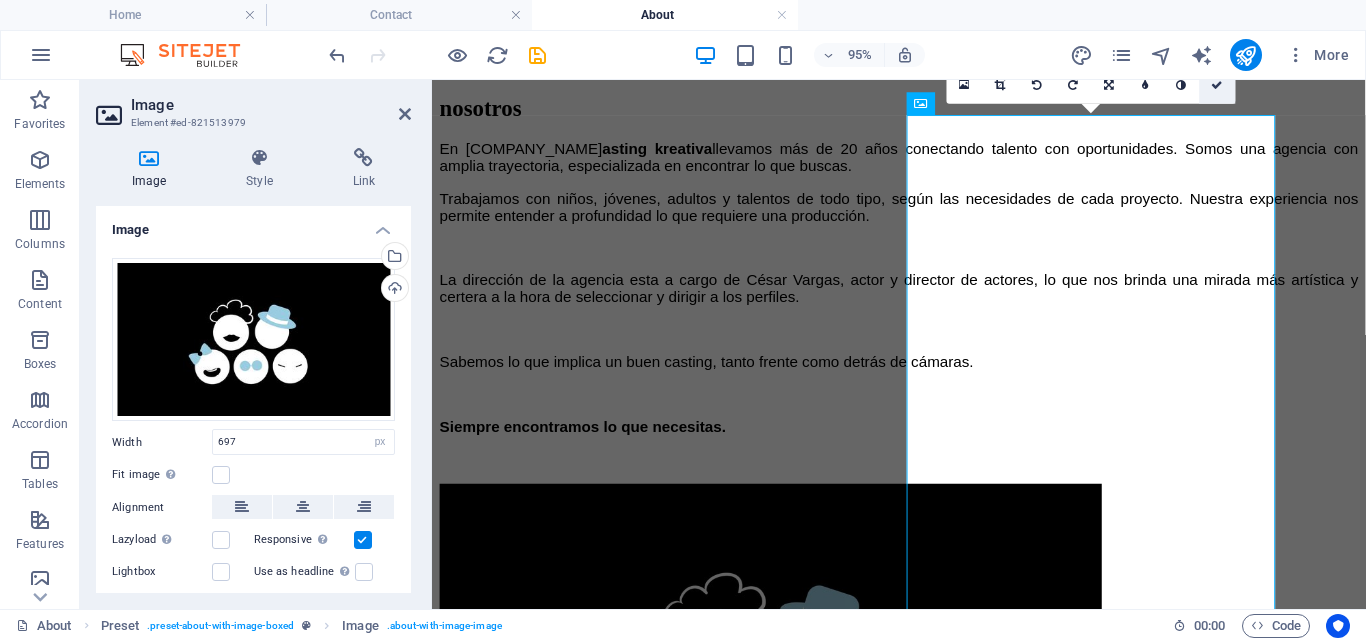 click at bounding box center (1218, 85) 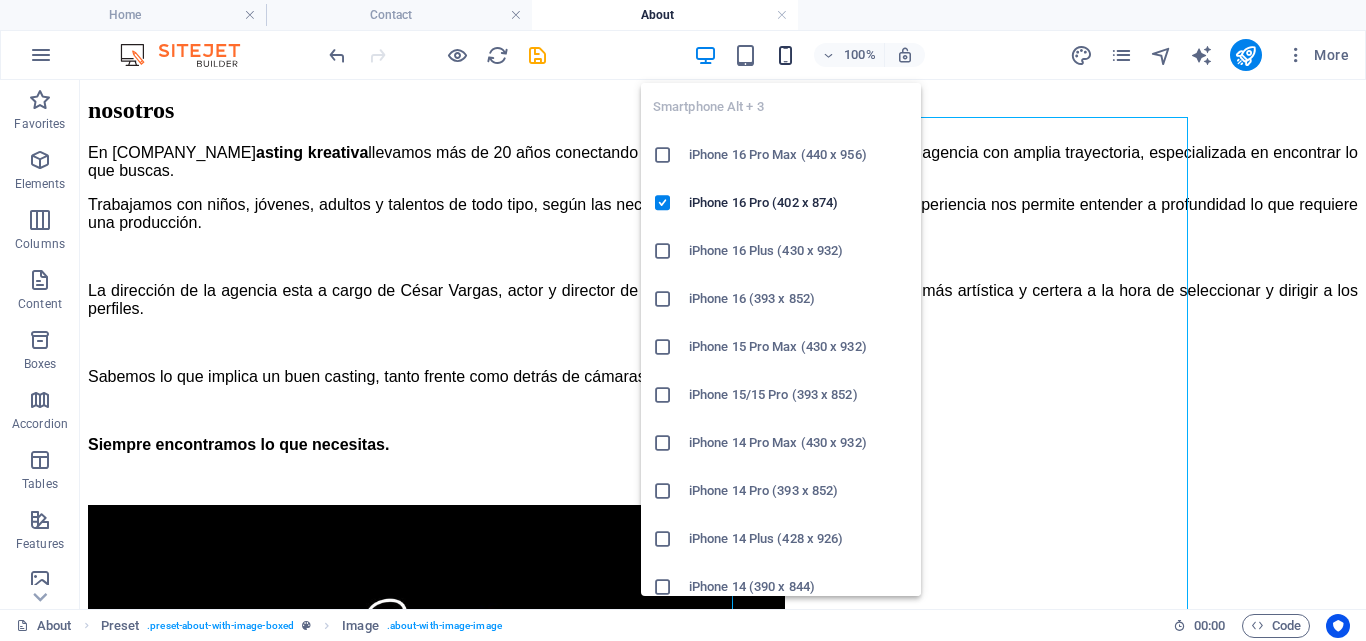 click at bounding box center (785, 55) 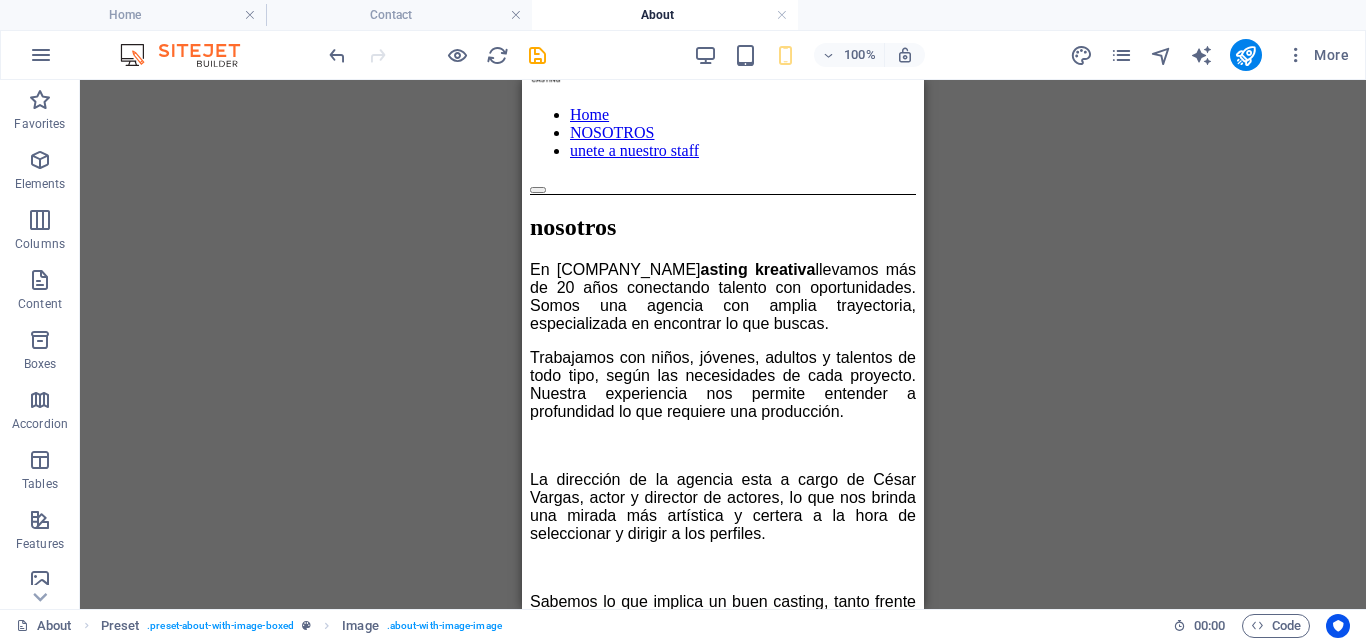 scroll, scrollTop: 0, scrollLeft: 0, axis: both 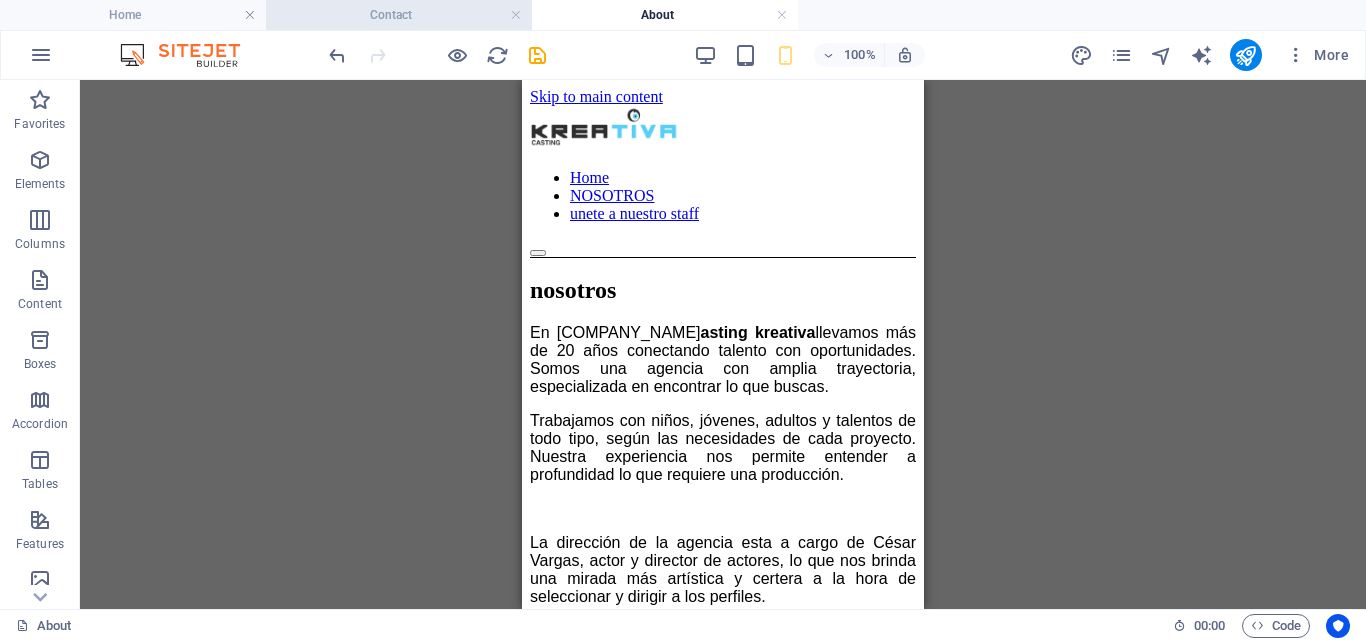 click on "Contact" at bounding box center [399, 15] 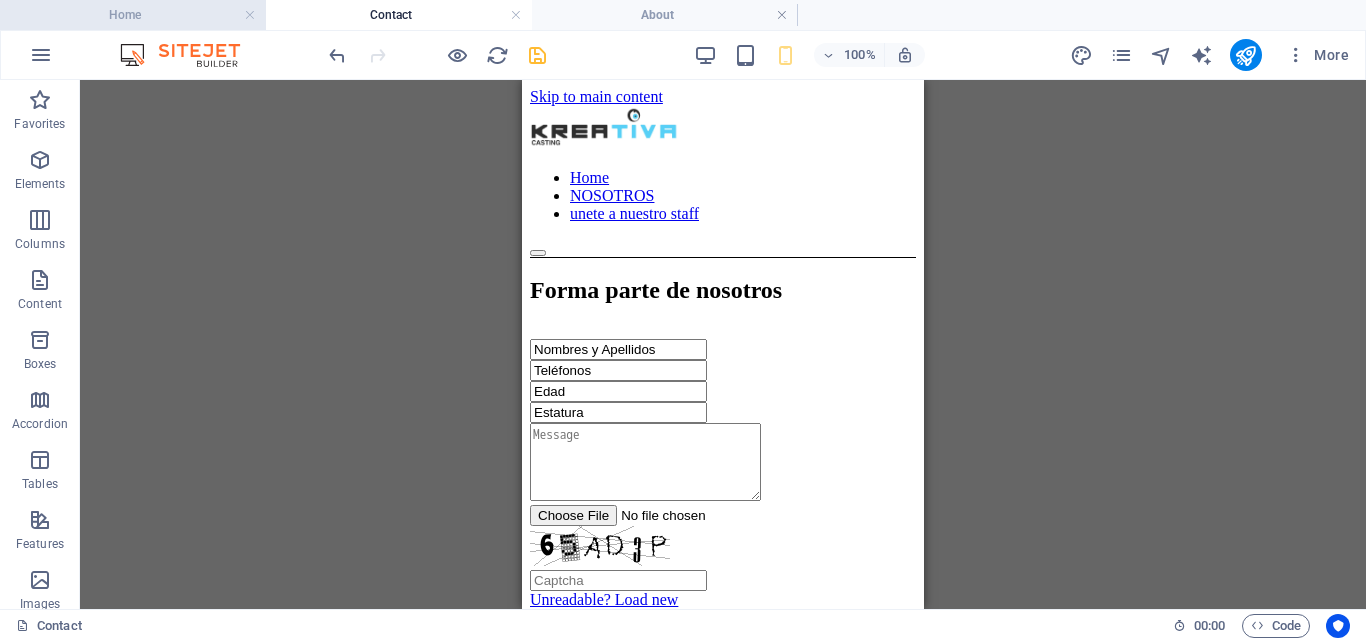 drag, startPoint x: 173, startPoint y: 12, endPoint x: 227, endPoint y: 40, distance: 60.827625 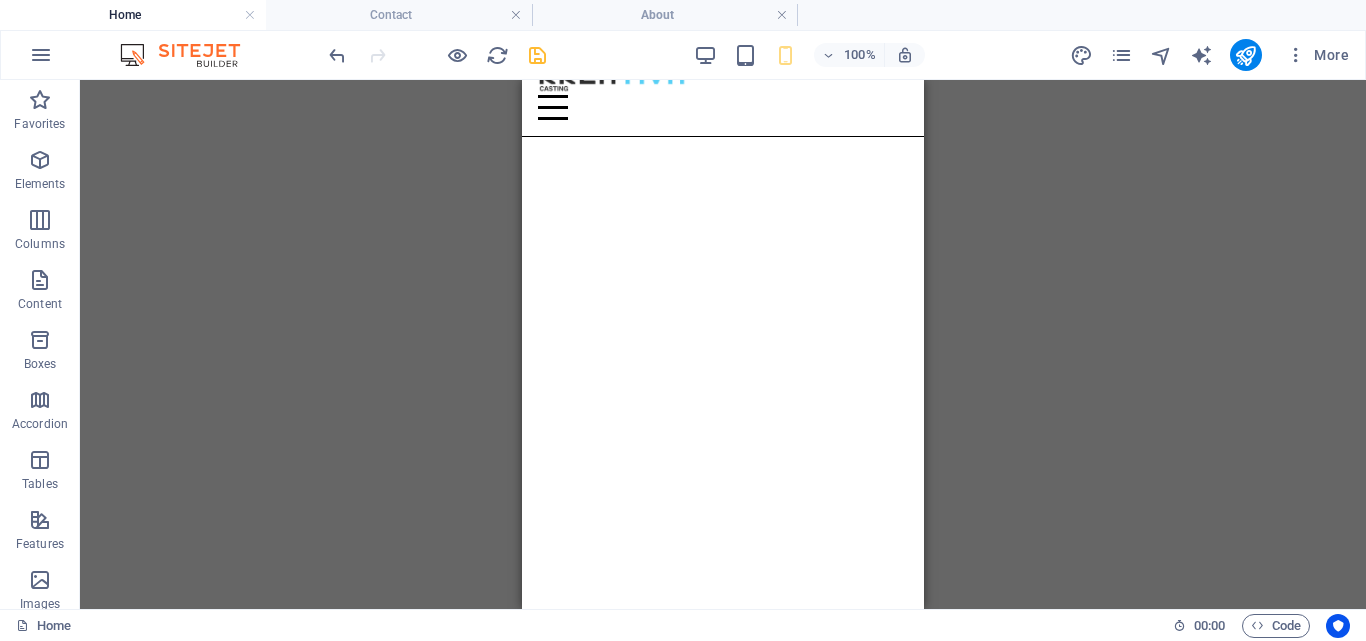 scroll, scrollTop: 0, scrollLeft: 0, axis: both 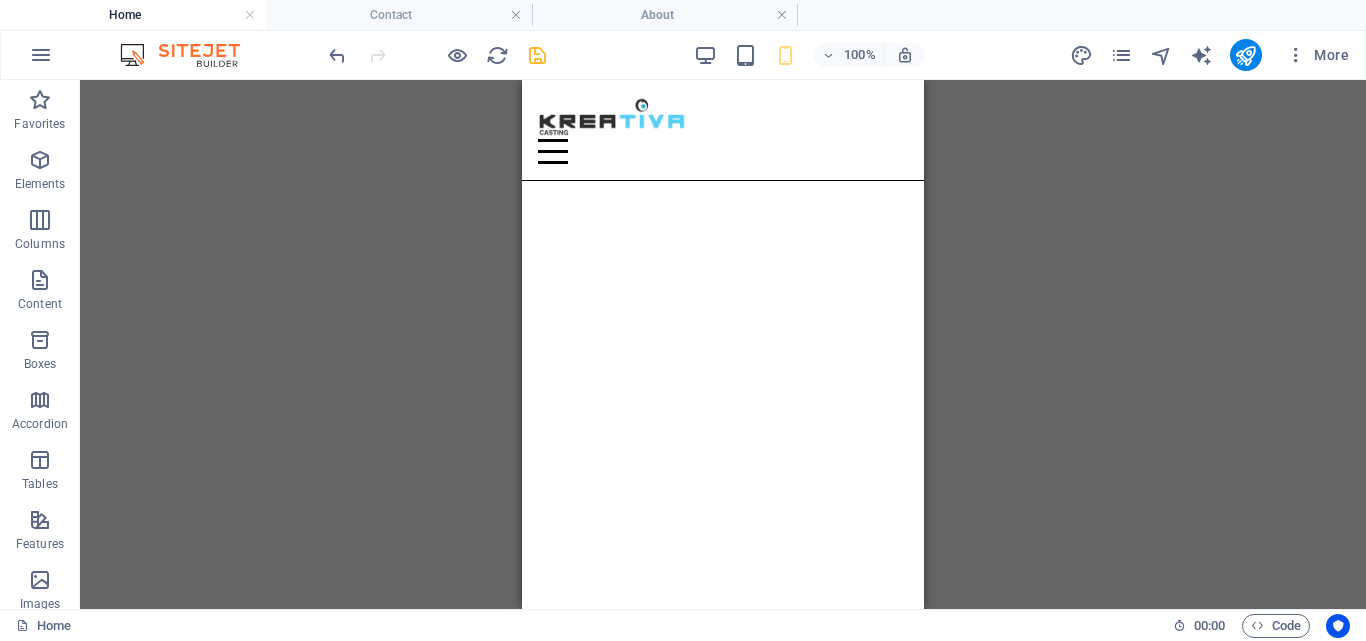 drag, startPoint x: 916, startPoint y: 190, endPoint x: 1478, endPoint y: 252, distance: 565.4096 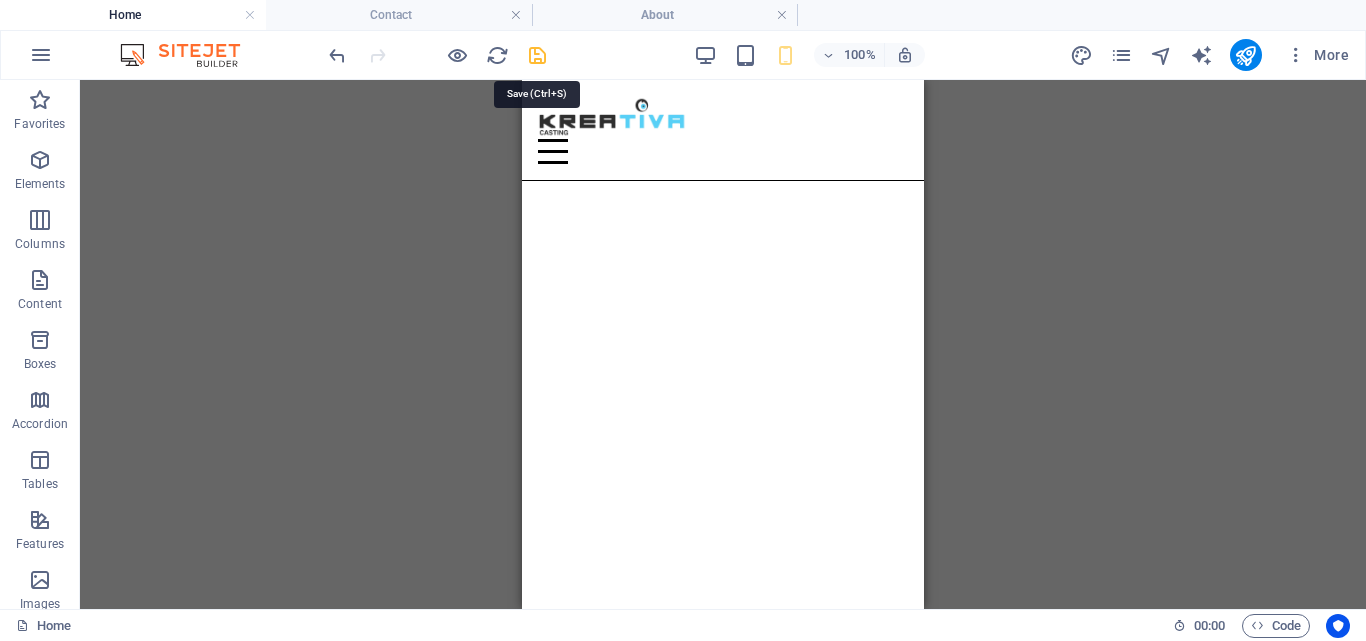 click at bounding box center [537, 55] 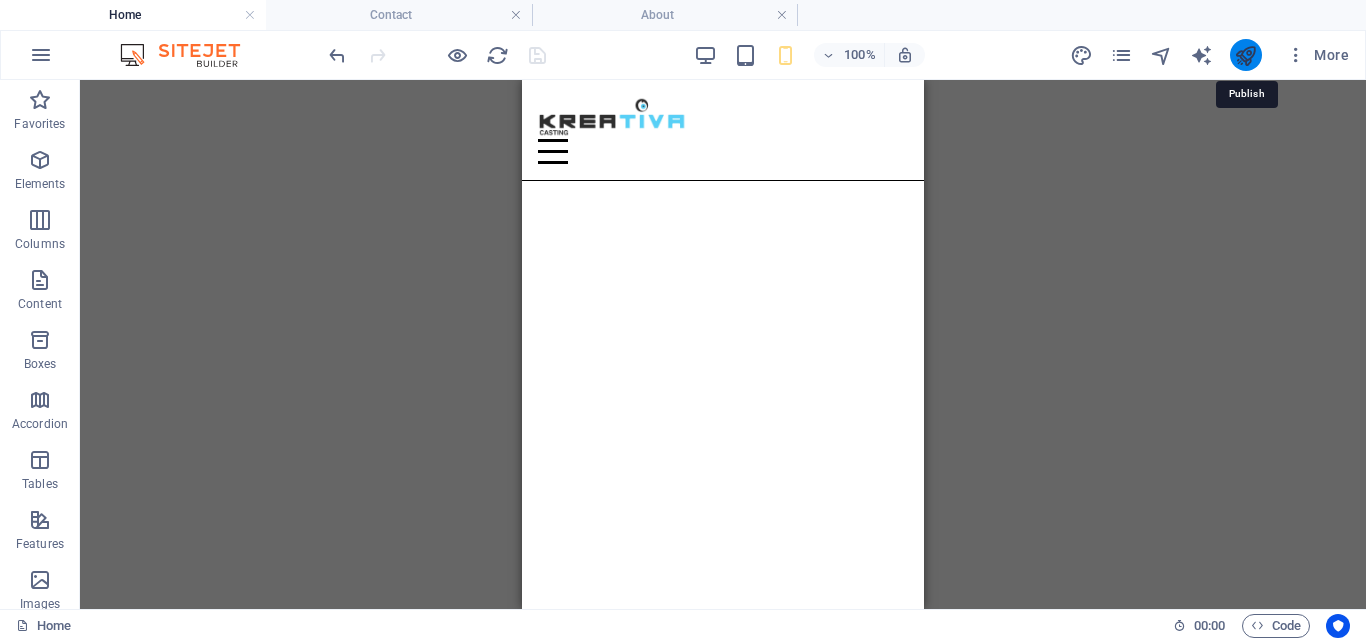 click at bounding box center (1245, 55) 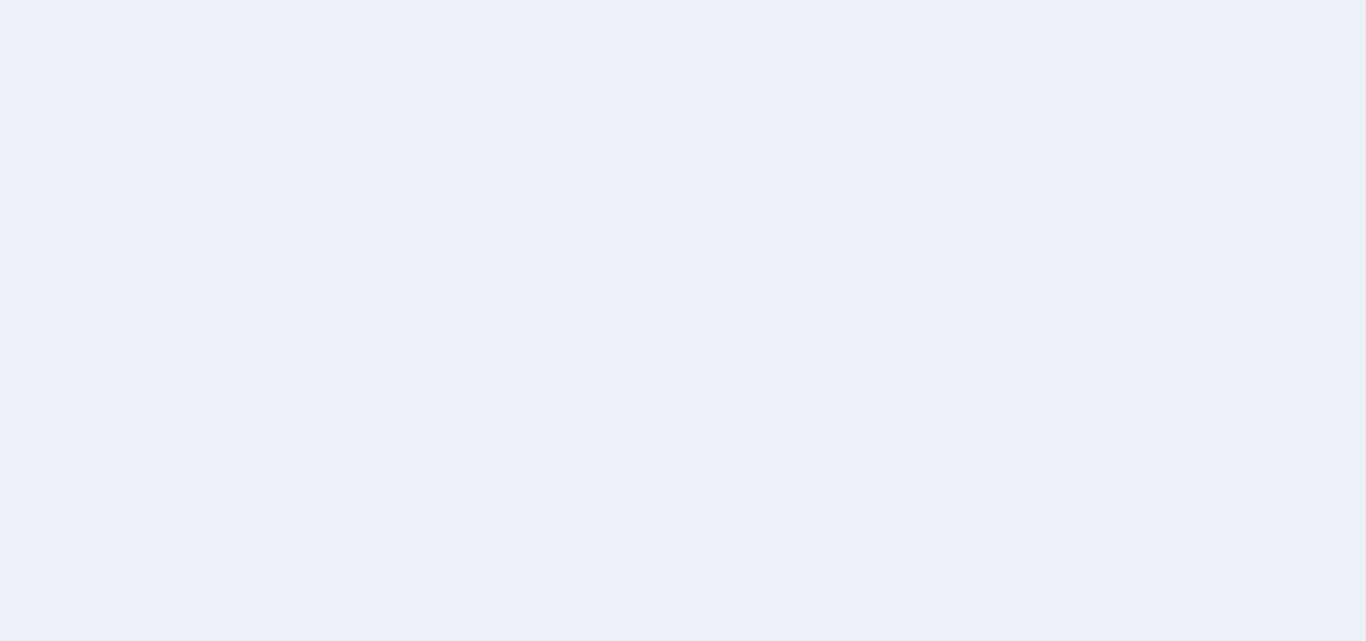 scroll, scrollTop: 0, scrollLeft: 0, axis: both 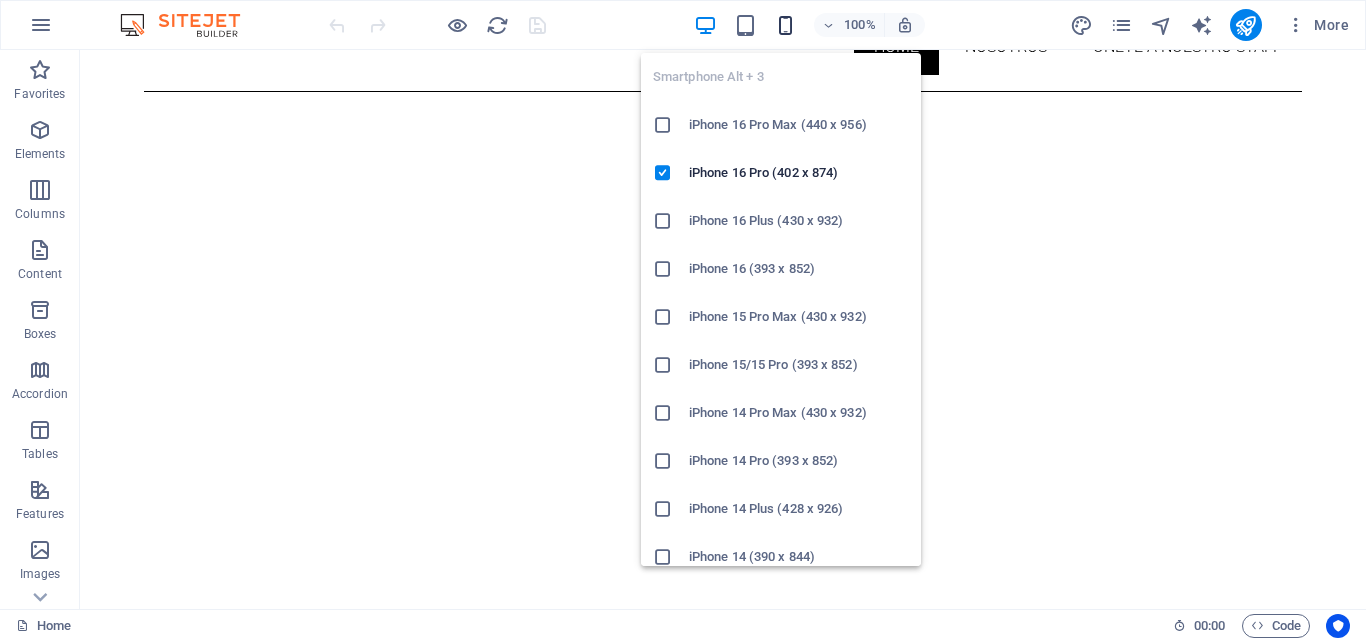 click at bounding box center (785, 25) 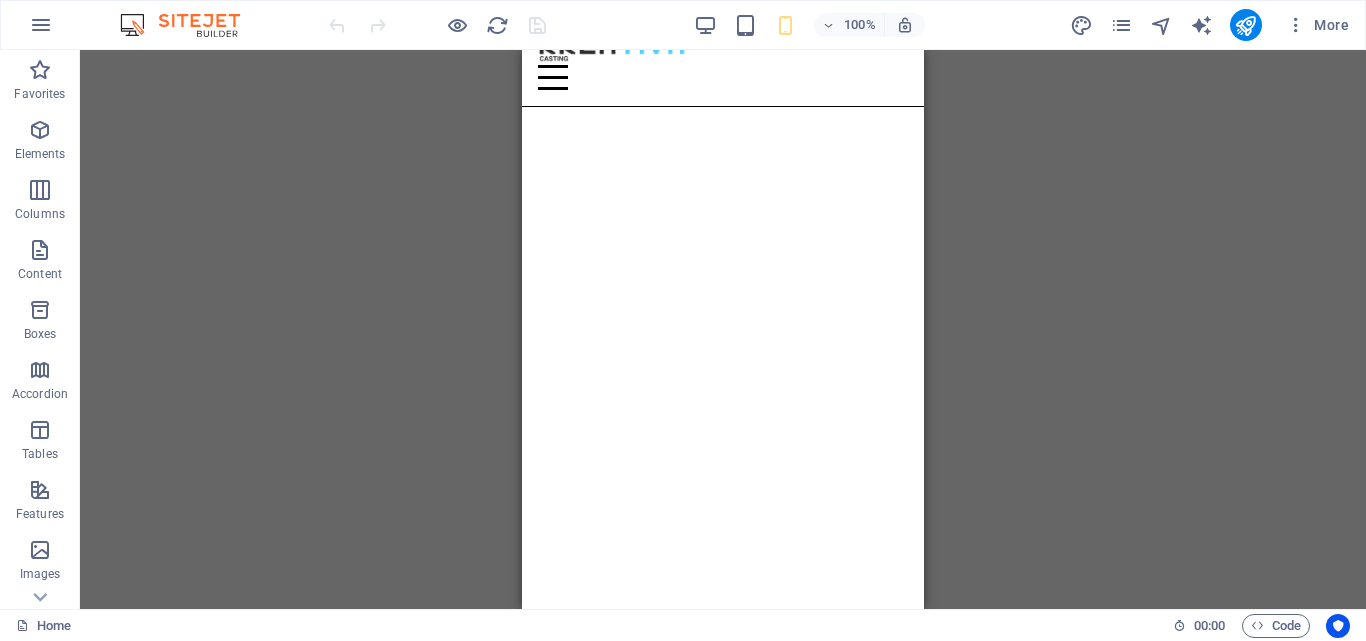 scroll, scrollTop: 48, scrollLeft: 0, axis: vertical 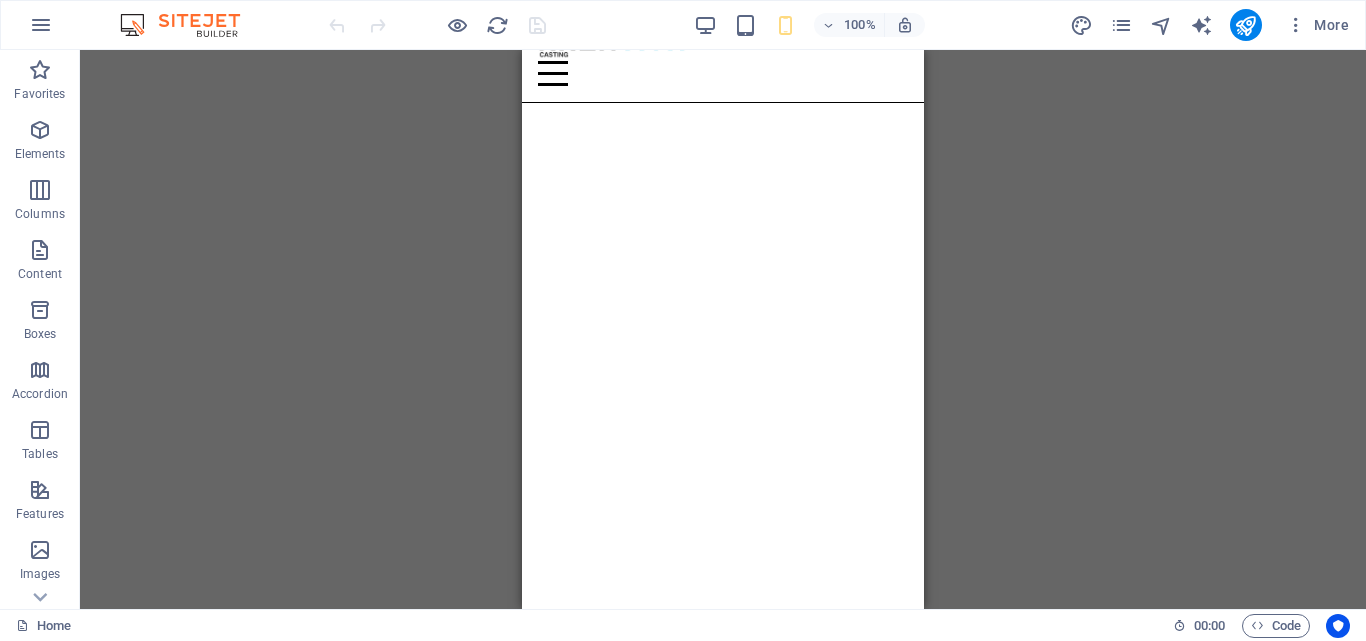 drag, startPoint x: 918, startPoint y: 229, endPoint x: 1448, endPoint y: 254, distance: 530.5893 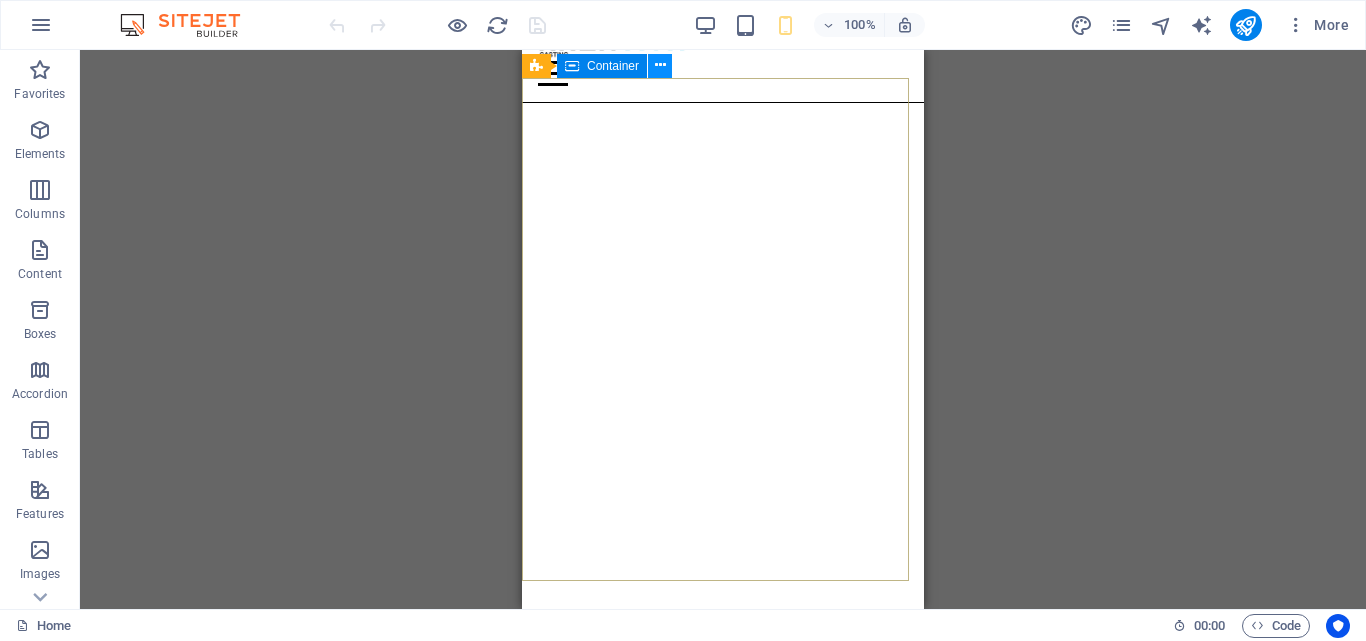 click at bounding box center (660, 65) 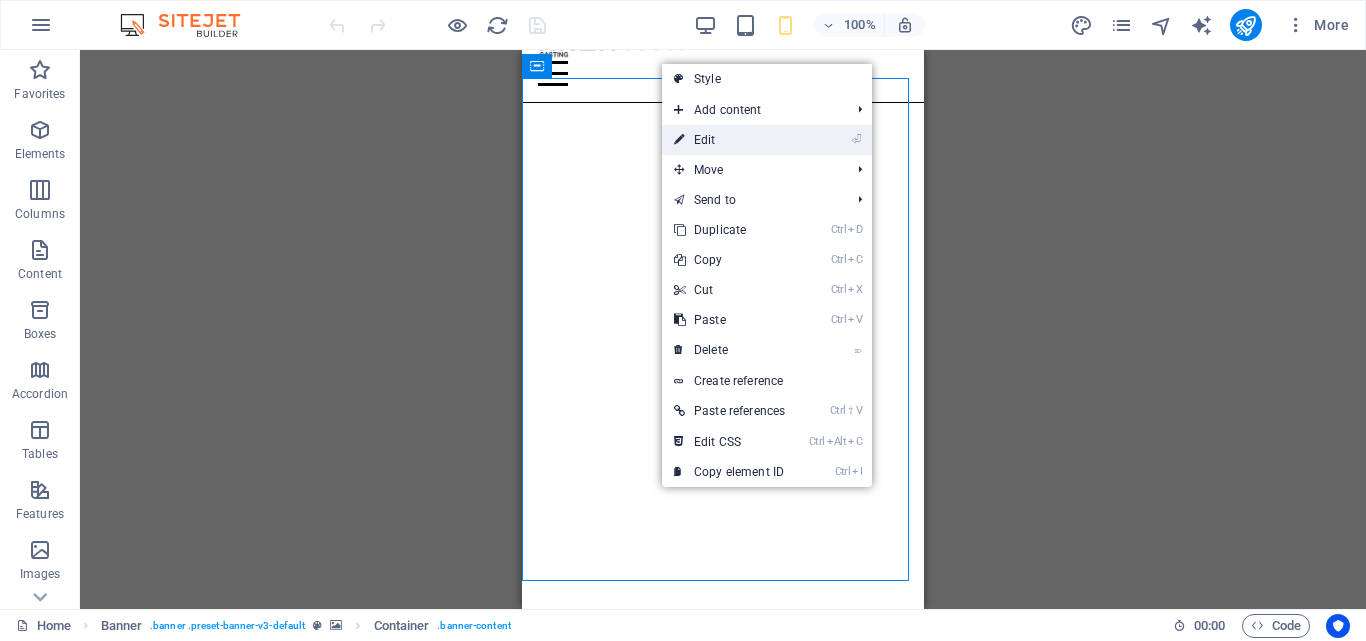 click on "⏎  Edit" at bounding box center [729, 140] 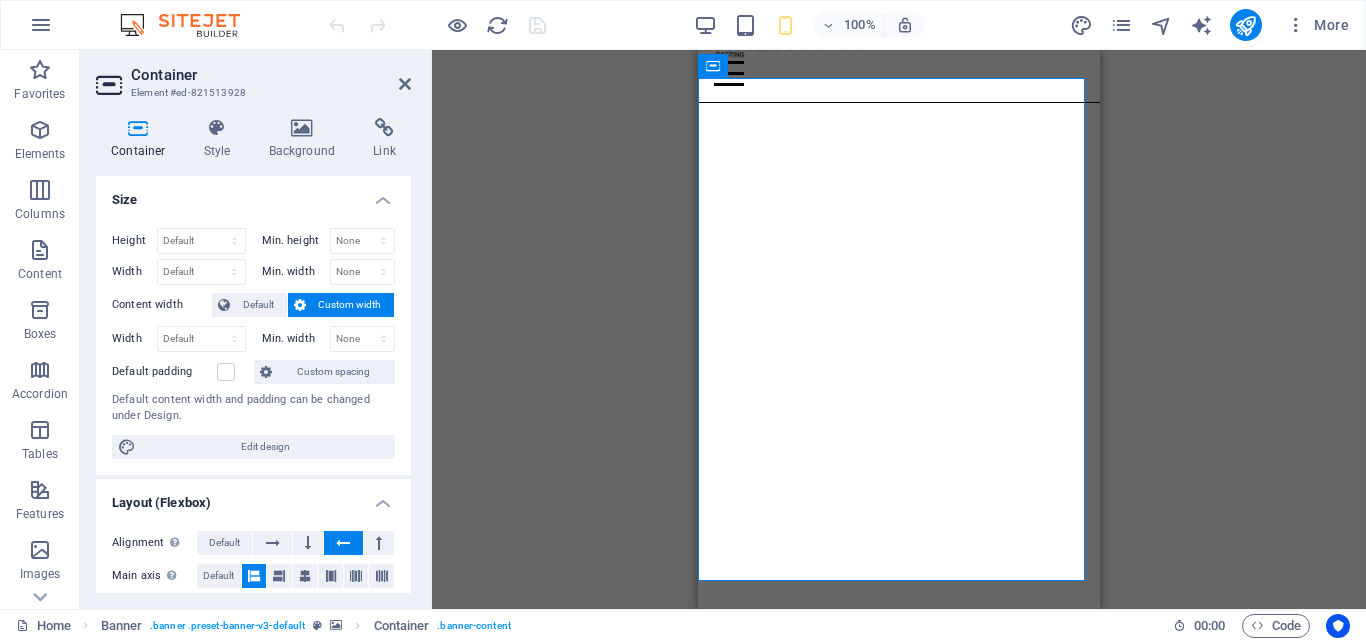 drag, startPoint x: 406, startPoint y: 287, endPoint x: 415, endPoint y: 327, distance: 41 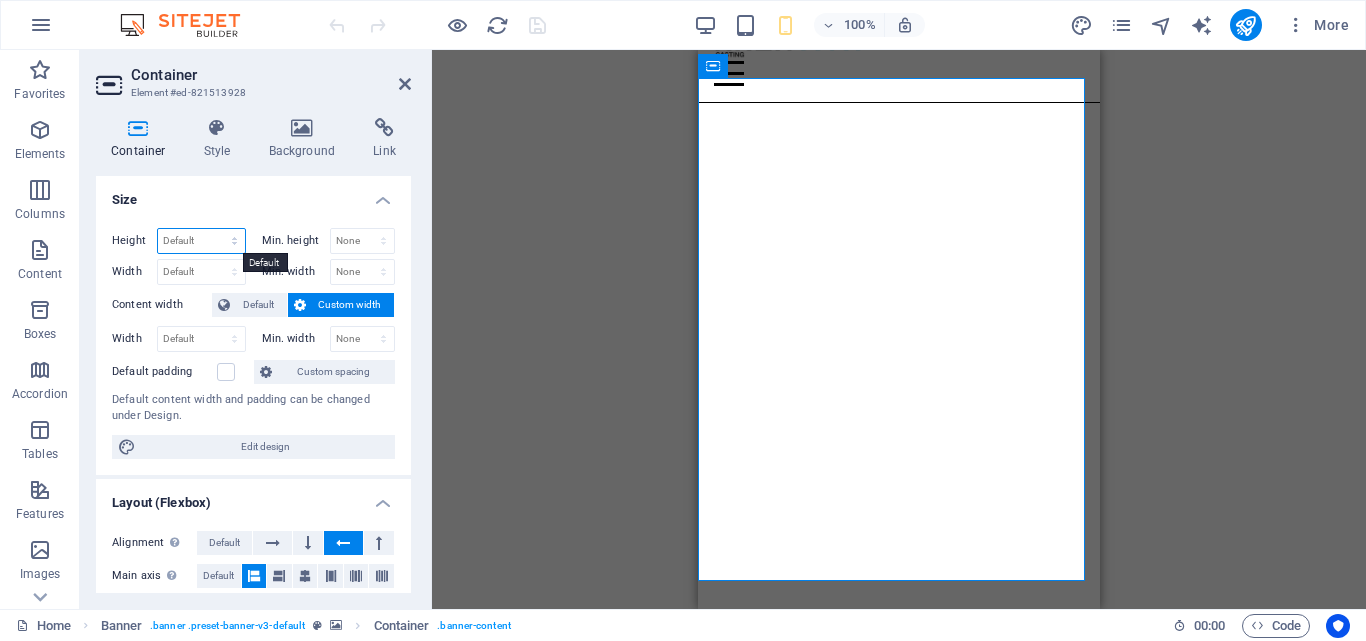 click on "Default px rem % vh vw" at bounding box center [201, 241] 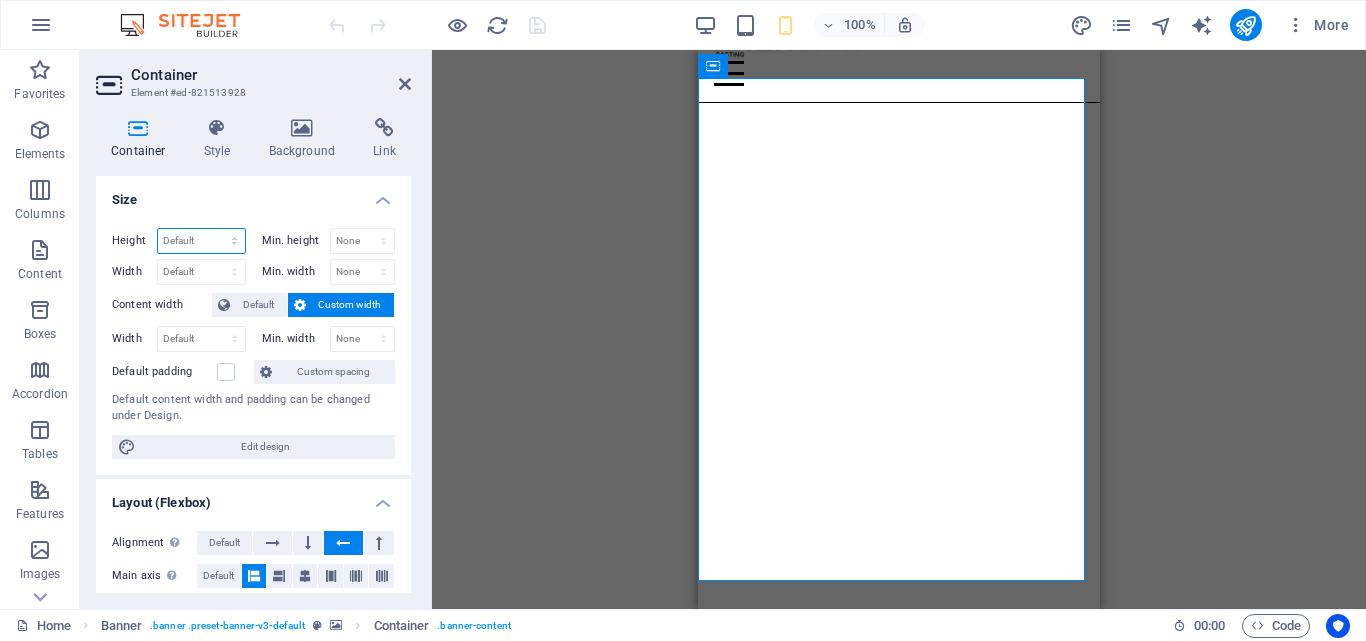 select on "px" 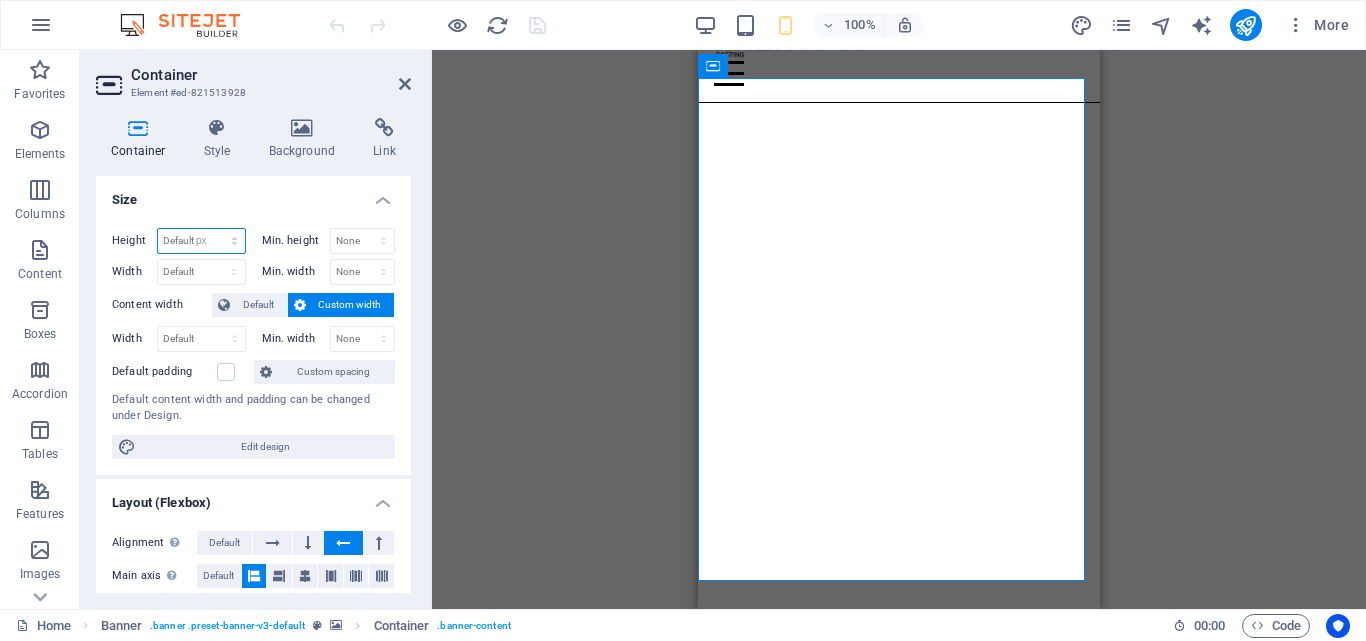 click on "Default px rem % vh vw" at bounding box center (201, 241) 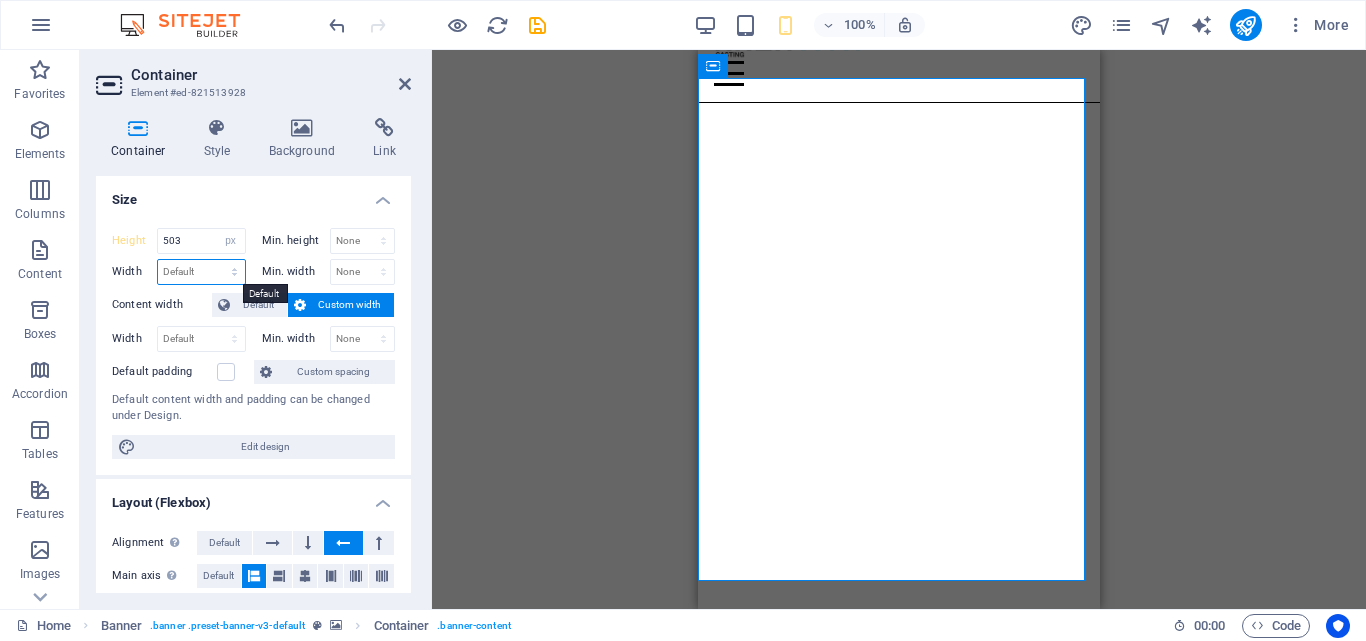 click on "Default px rem % em vh vw" at bounding box center [201, 272] 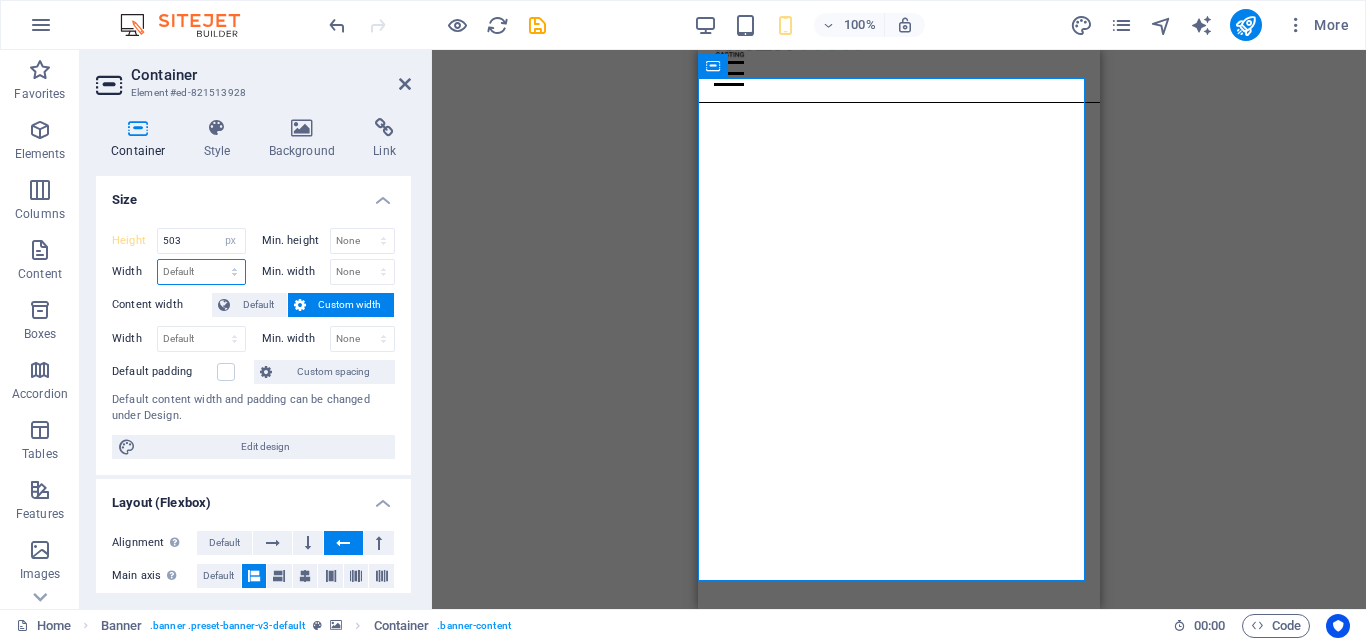 select on "px" 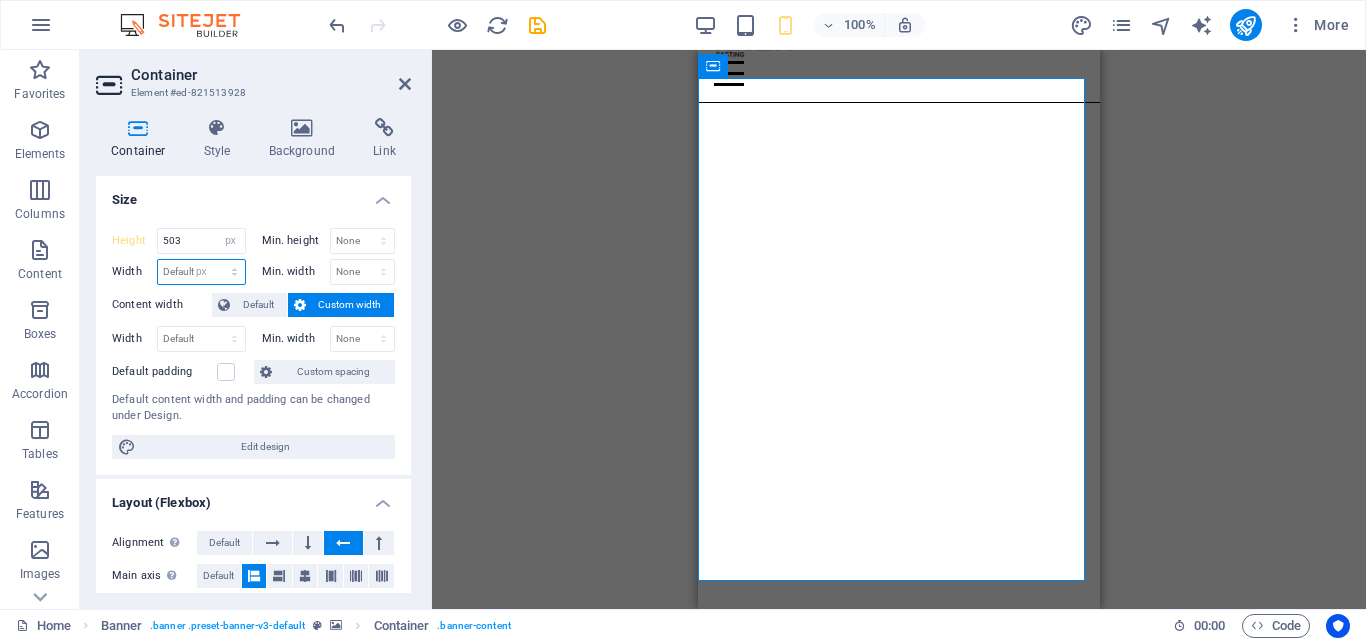 click on "Default px rem % em vh vw" at bounding box center [201, 272] 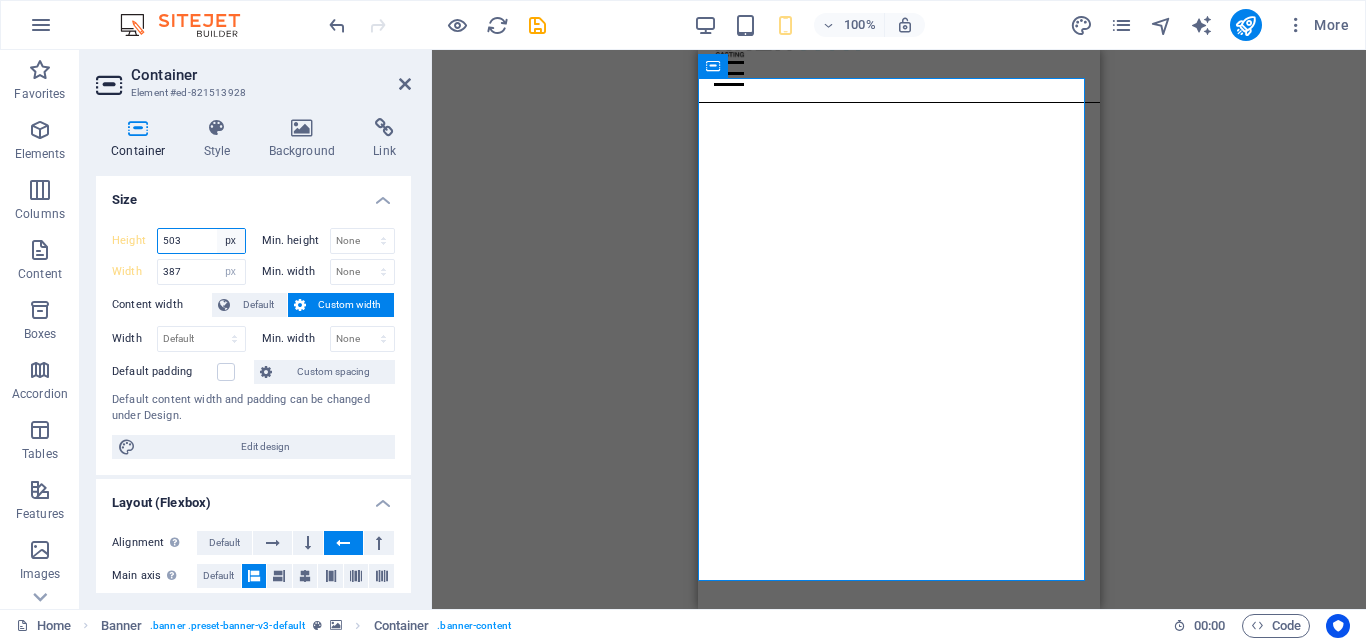 click on "Default px rem % vh vw" at bounding box center [231, 241] 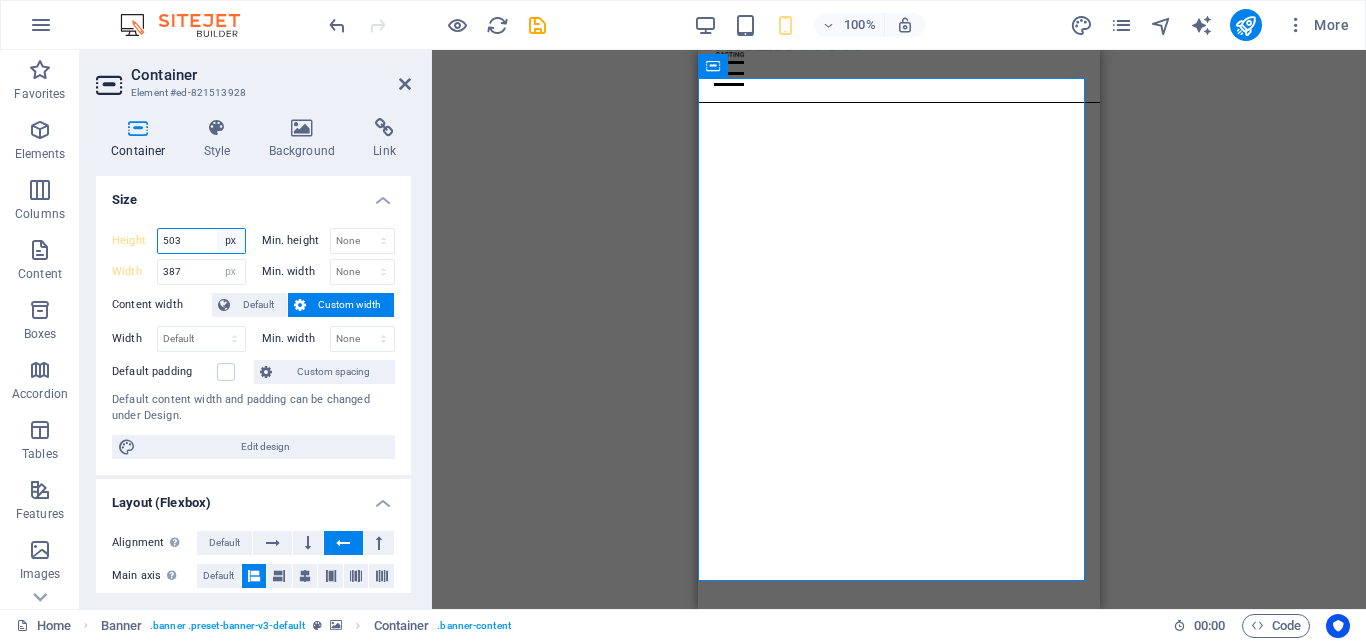 select on "%" 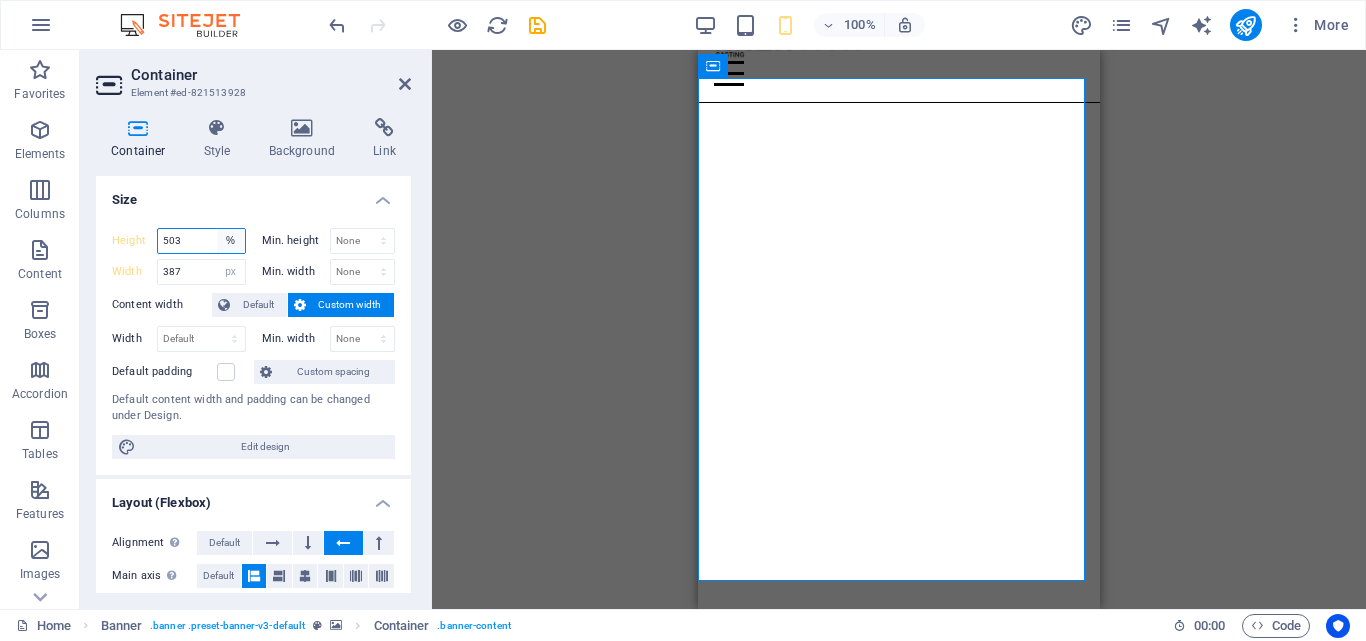 click on "Default px rem % vh vw" at bounding box center (231, 241) 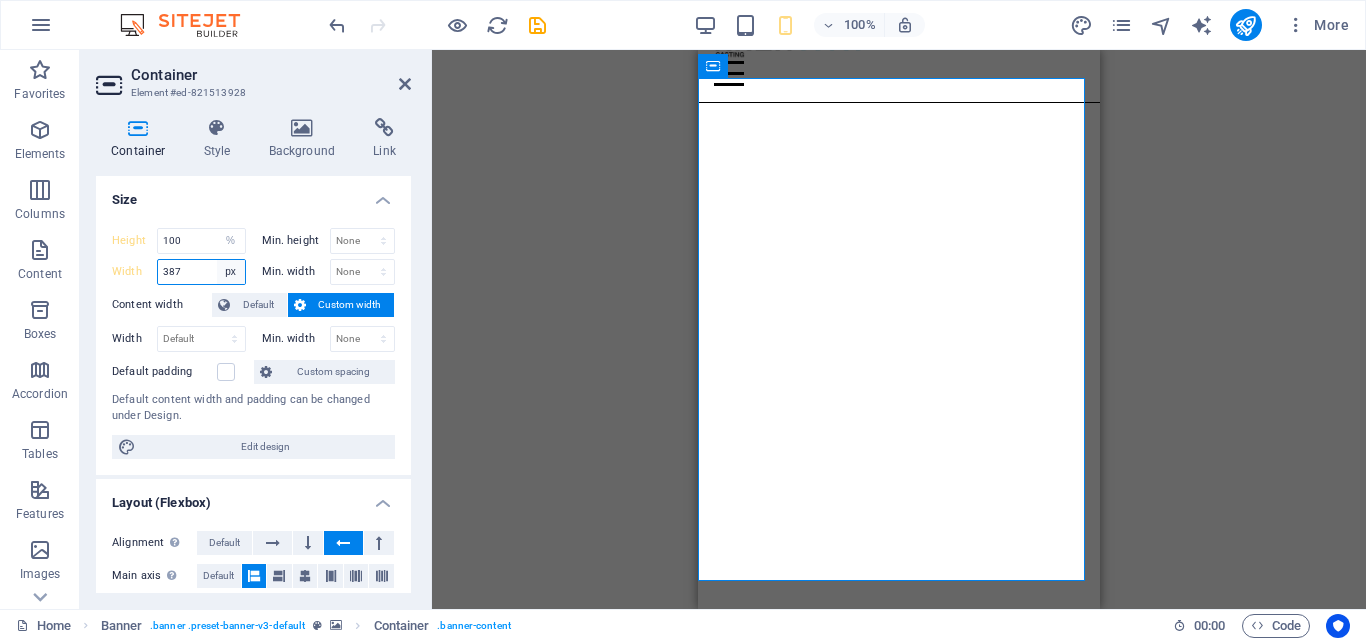 click on "Default px rem % em vh vw" at bounding box center (231, 272) 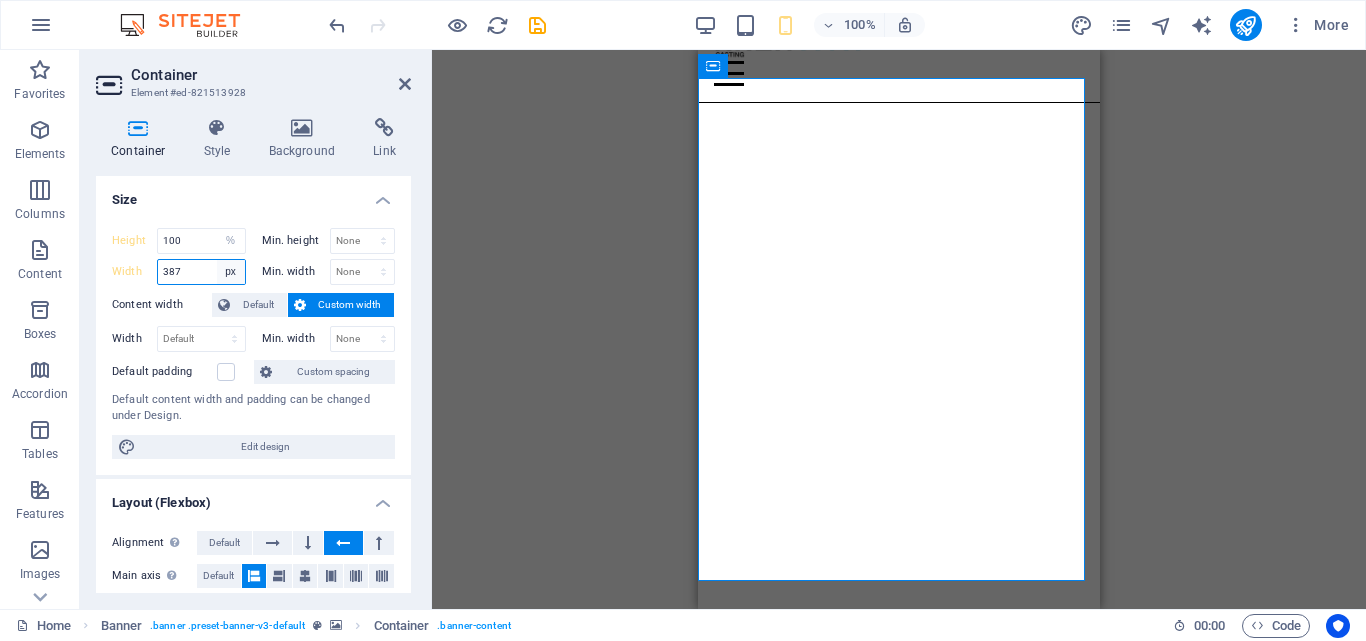 select on "%" 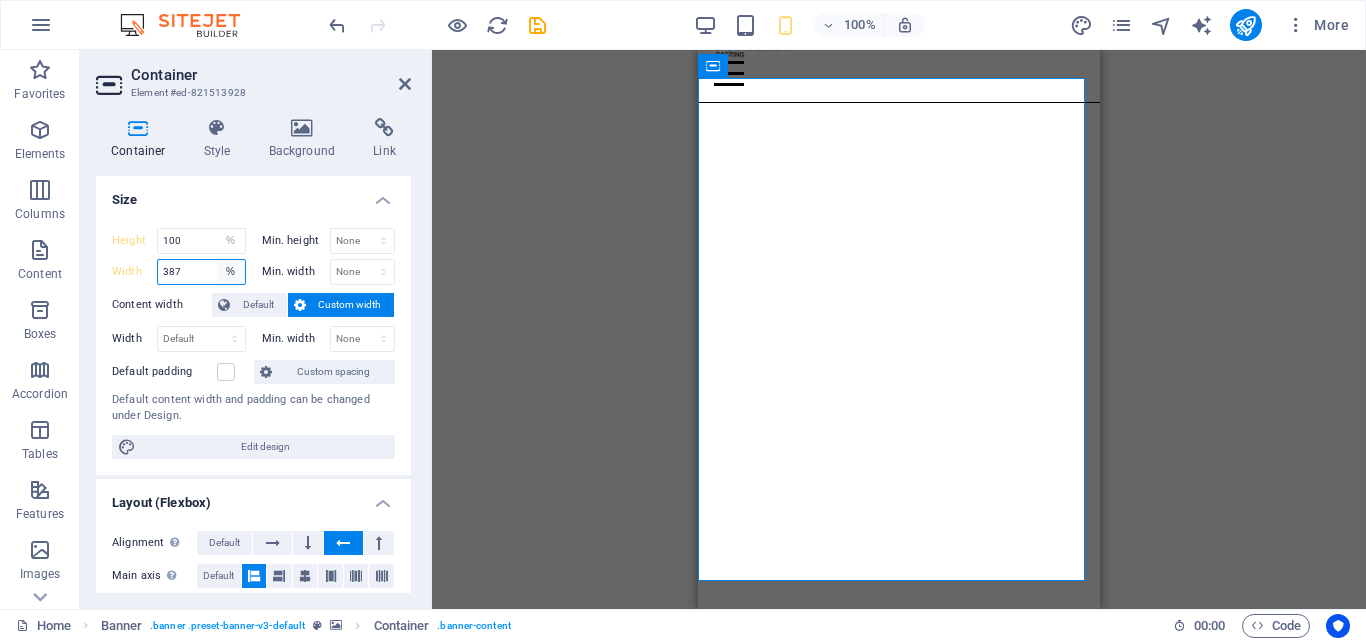 click on "Default px rem % em vh vw" at bounding box center (231, 272) 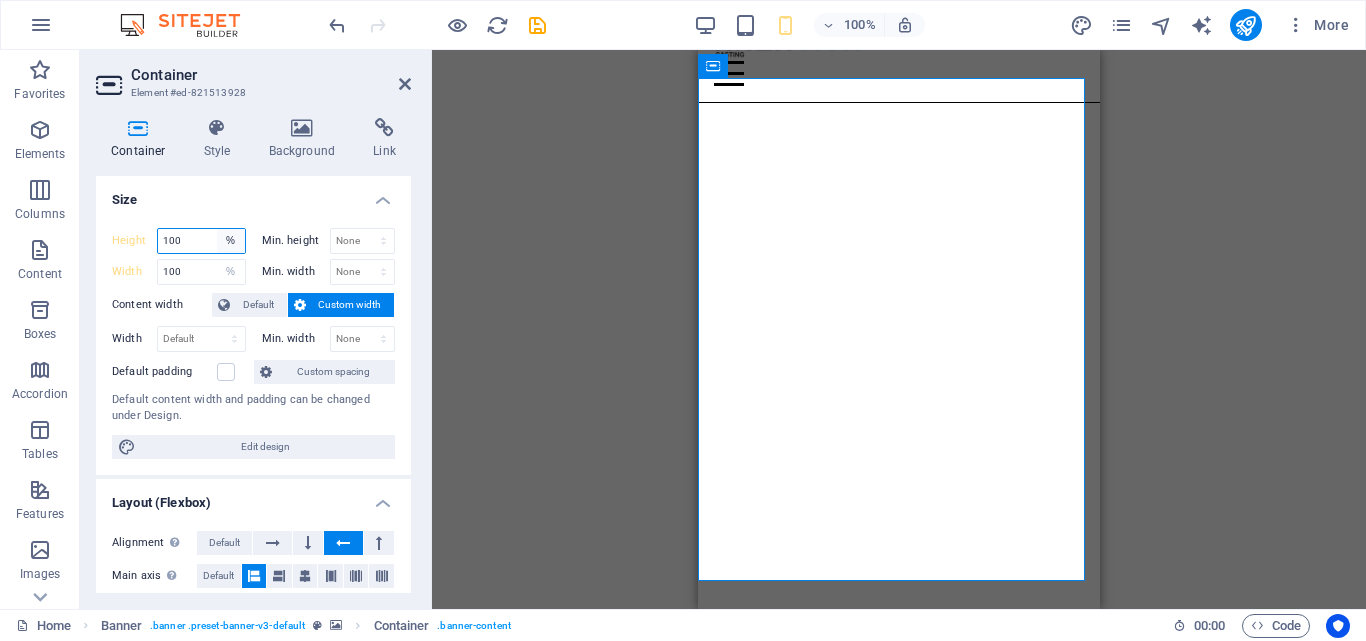 click on "Default px rem % vh vw" at bounding box center [231, 241] 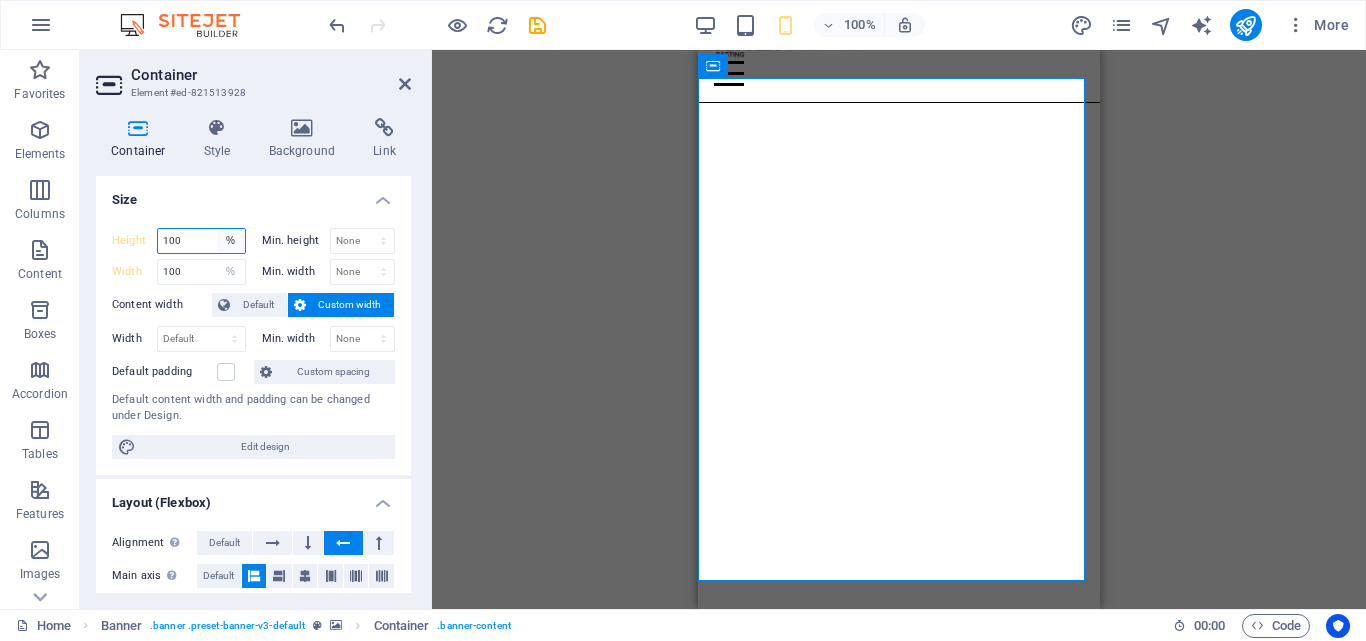 select on "px" 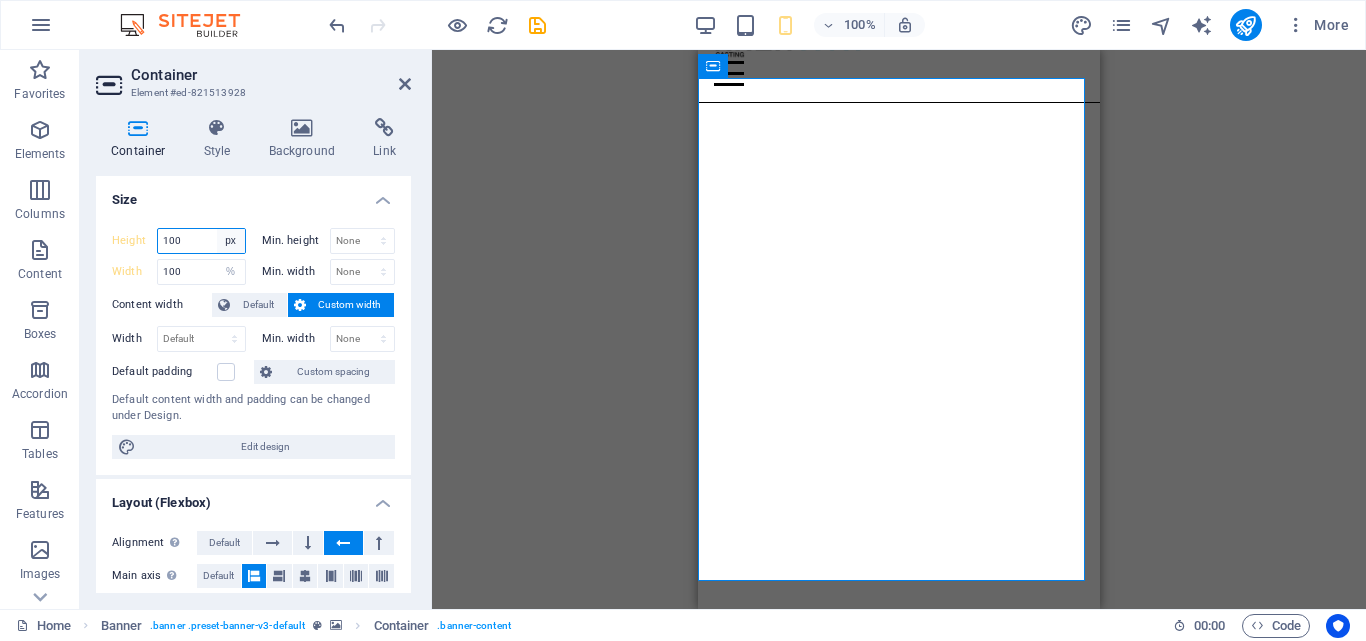 click on "Default px rem % vh vw" at bounding box center (231, 241) 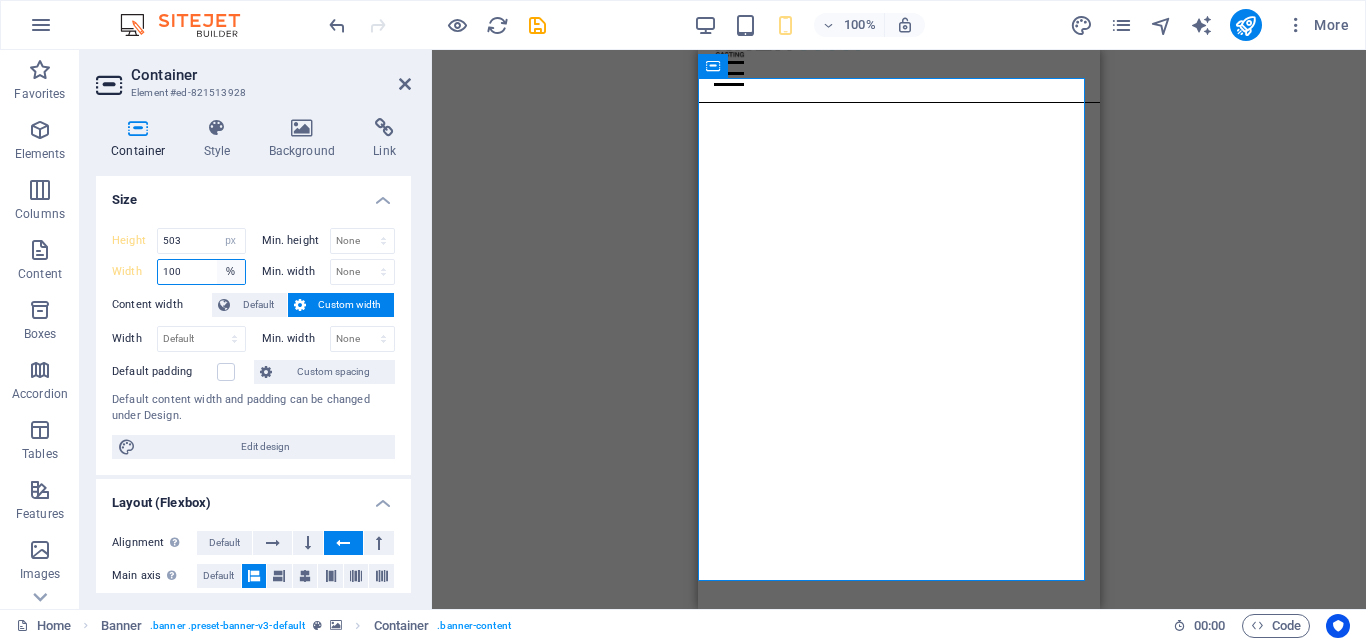 click on "Default px rem % em vh vw" at bounding box center [231, 272] 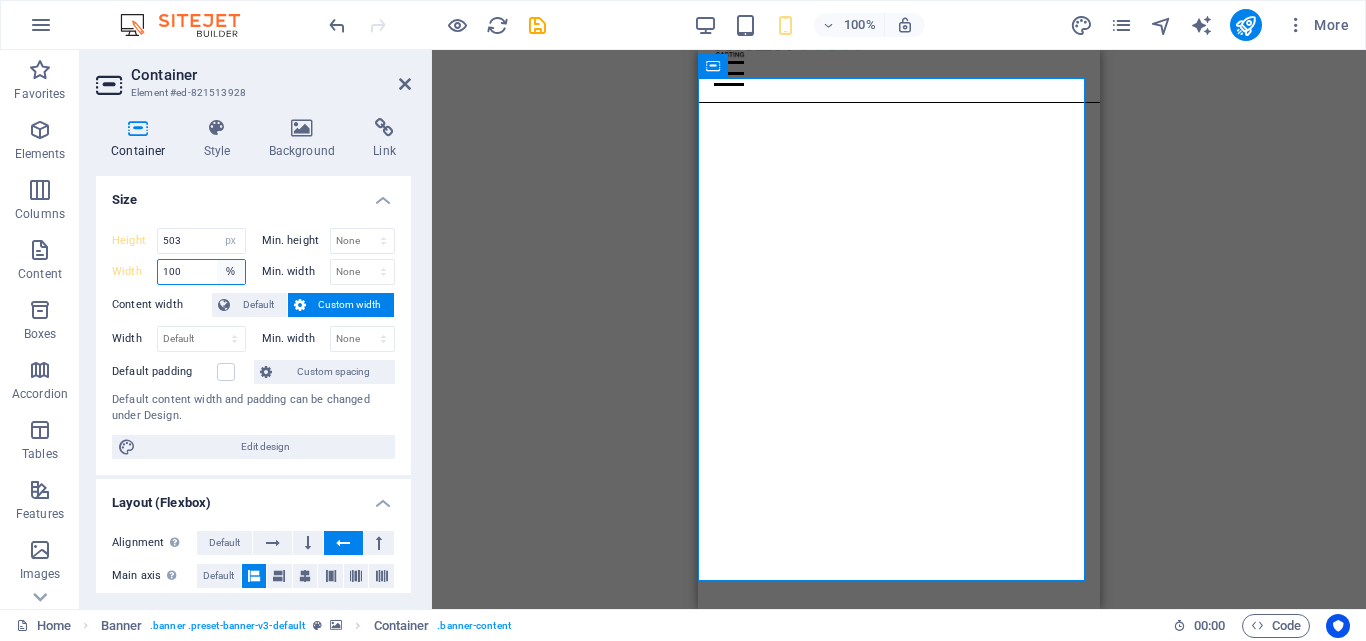 select on "px" 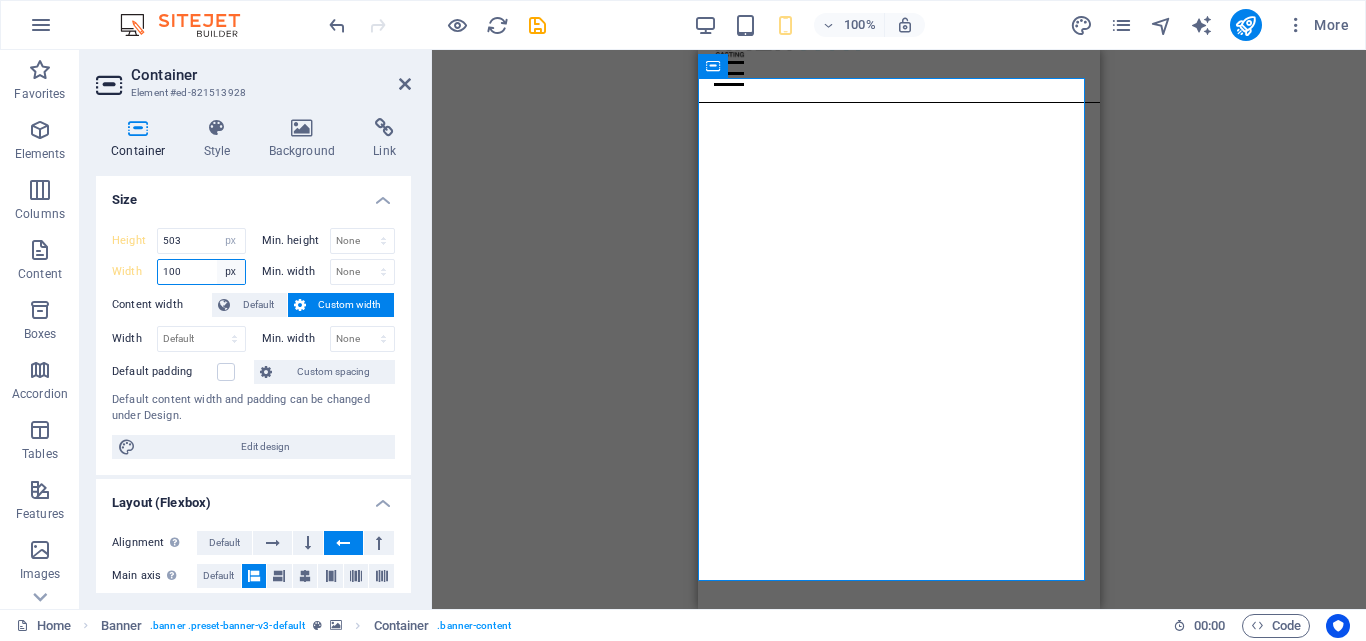 click on "Default px rem % em vh vw" at bounding box center (231, 272) 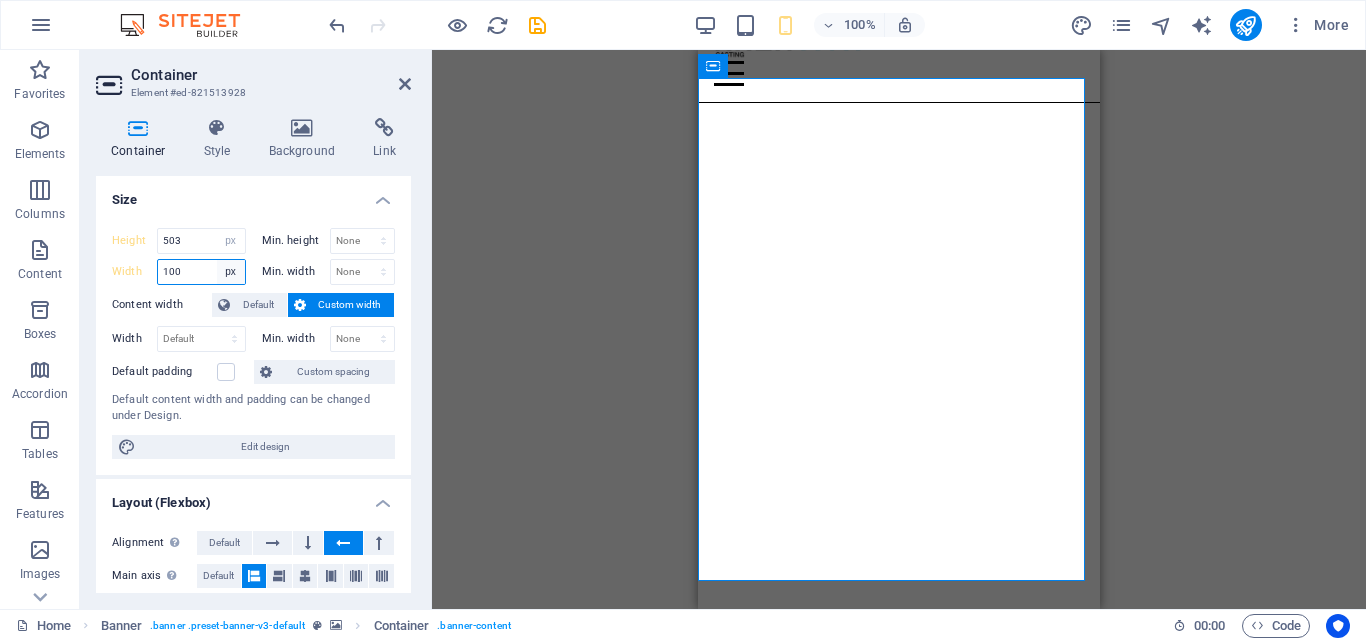 type on "387" 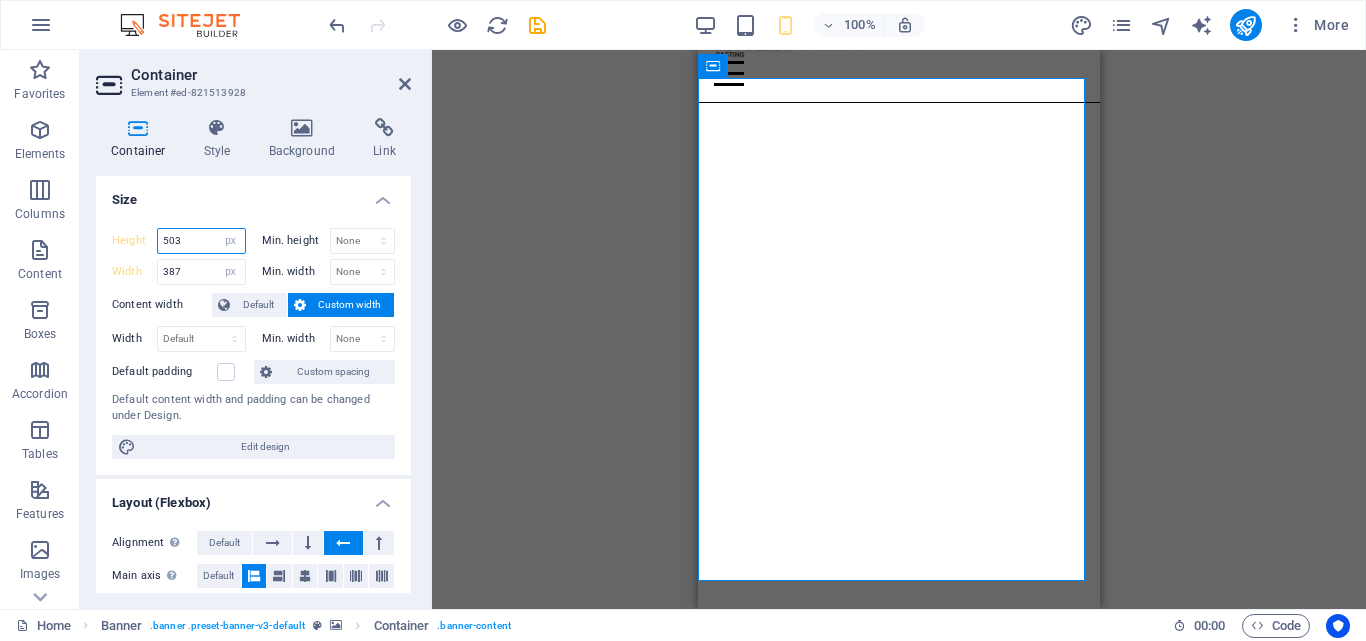 click on "503" at bounding box center (201, 241) 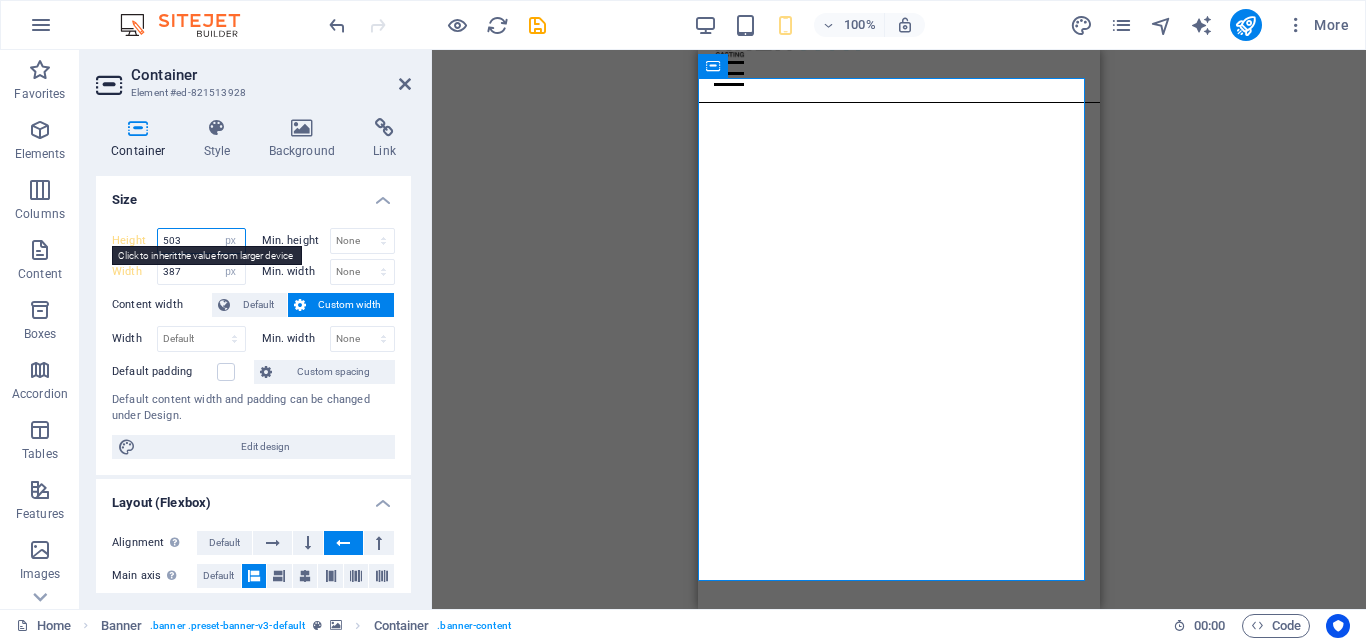 drag, startPoint x: 187, startPoint y: 243, endPoint x: 148, endPoint y: 243, distance: 39 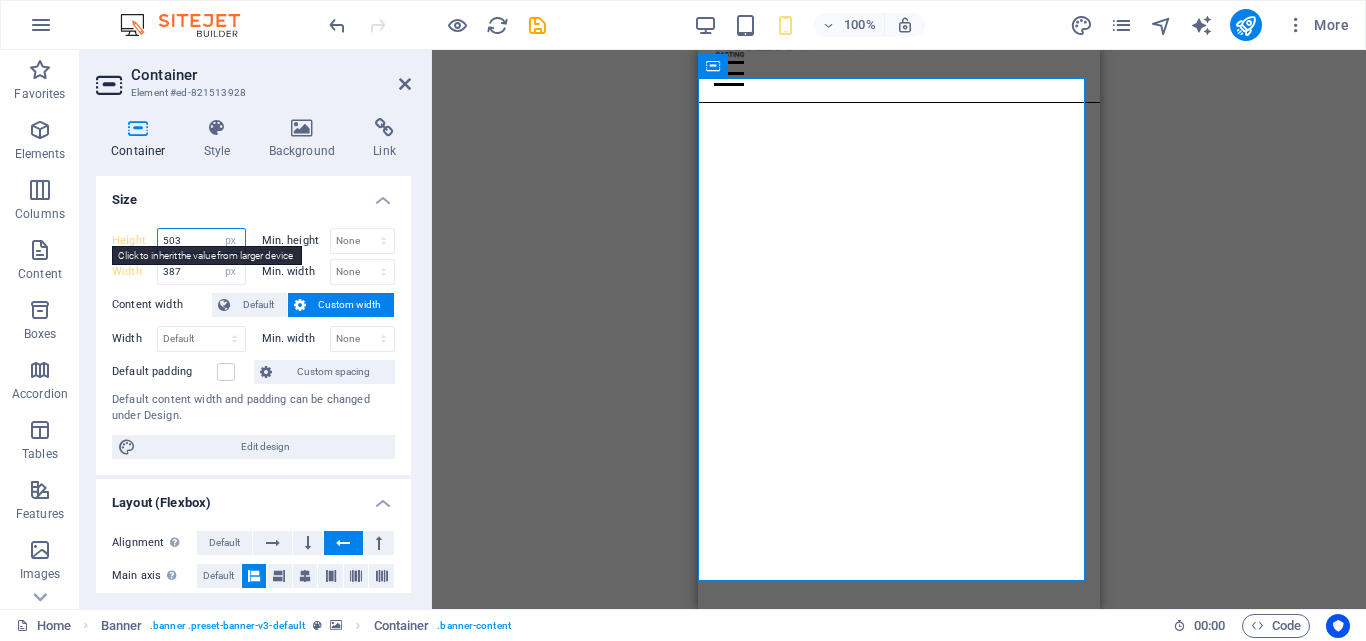 click on "Height 503 Default px rem % vh vw" at bounding box center [179, 241] 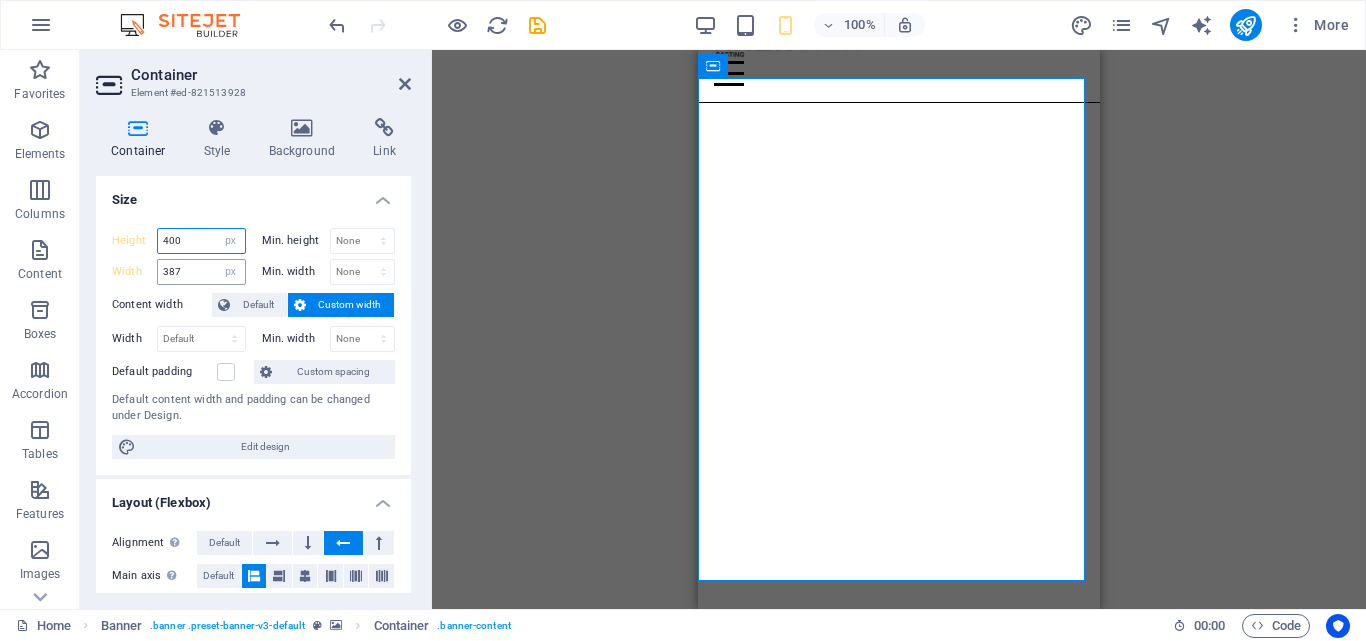 type on "400" 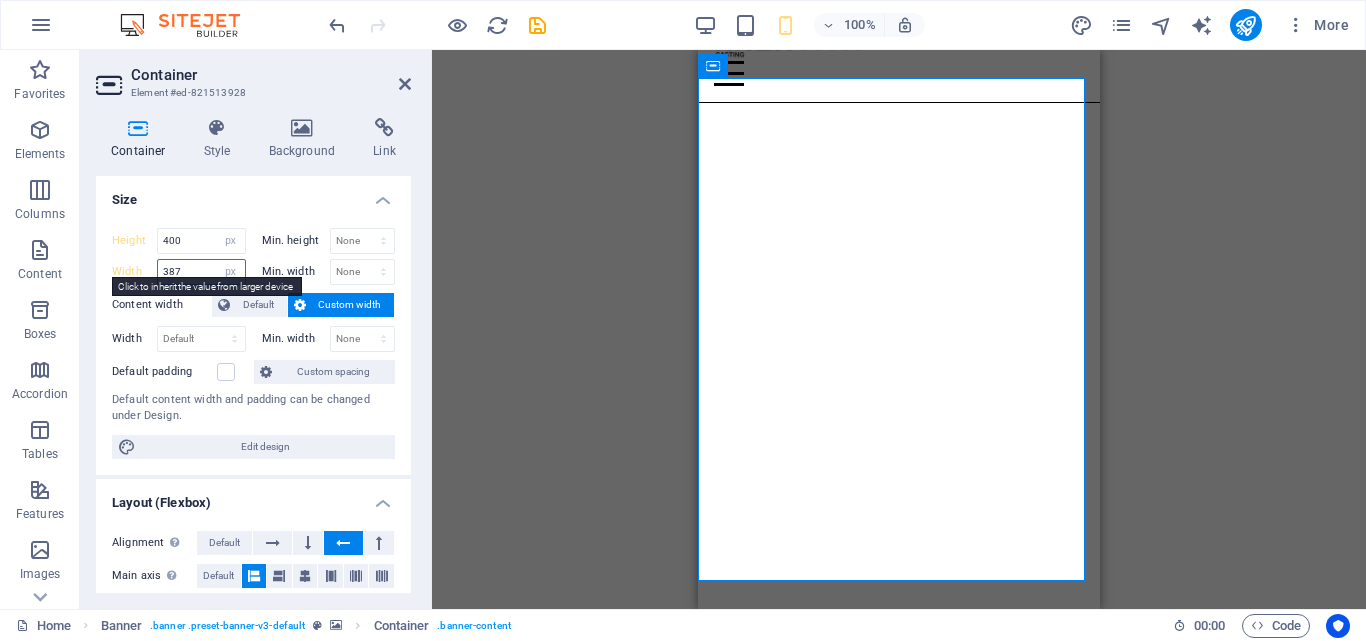 drag, startPoint x: 194, startPoint y: 270, endPoint x: 114, endPoint y: 275, distance: 80.1561 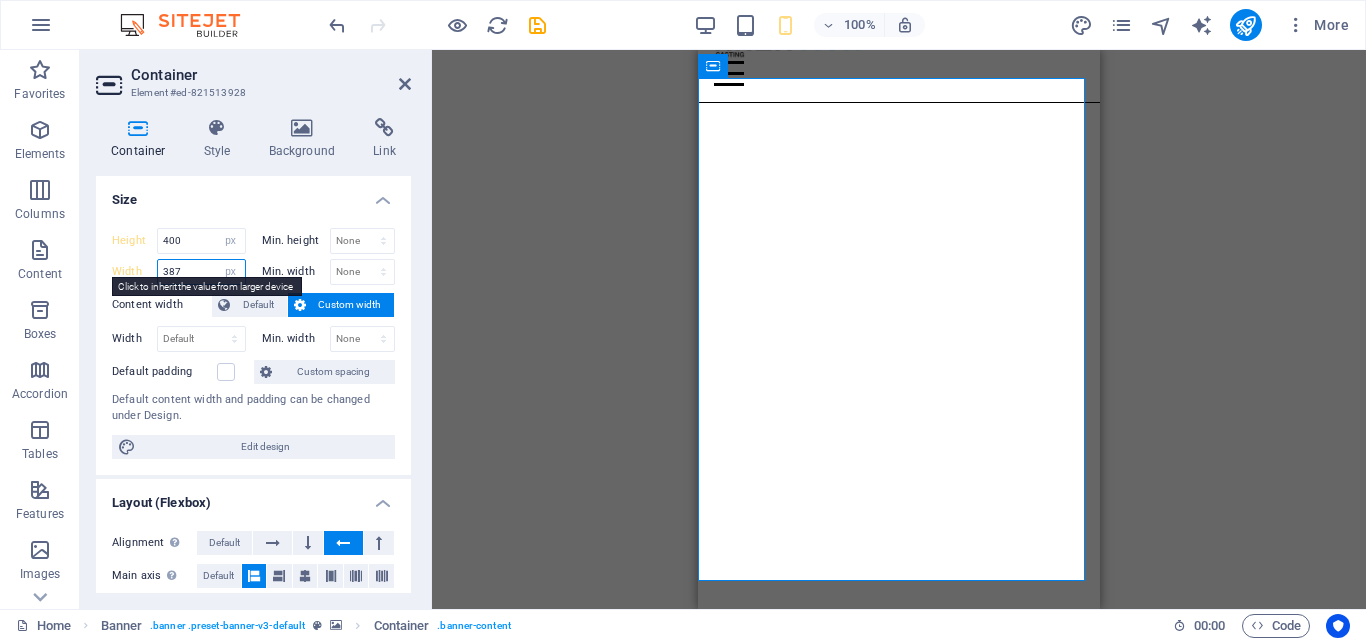 click on "Width 387 Default px rem % em vh vw" at bounding box center (179, 272) 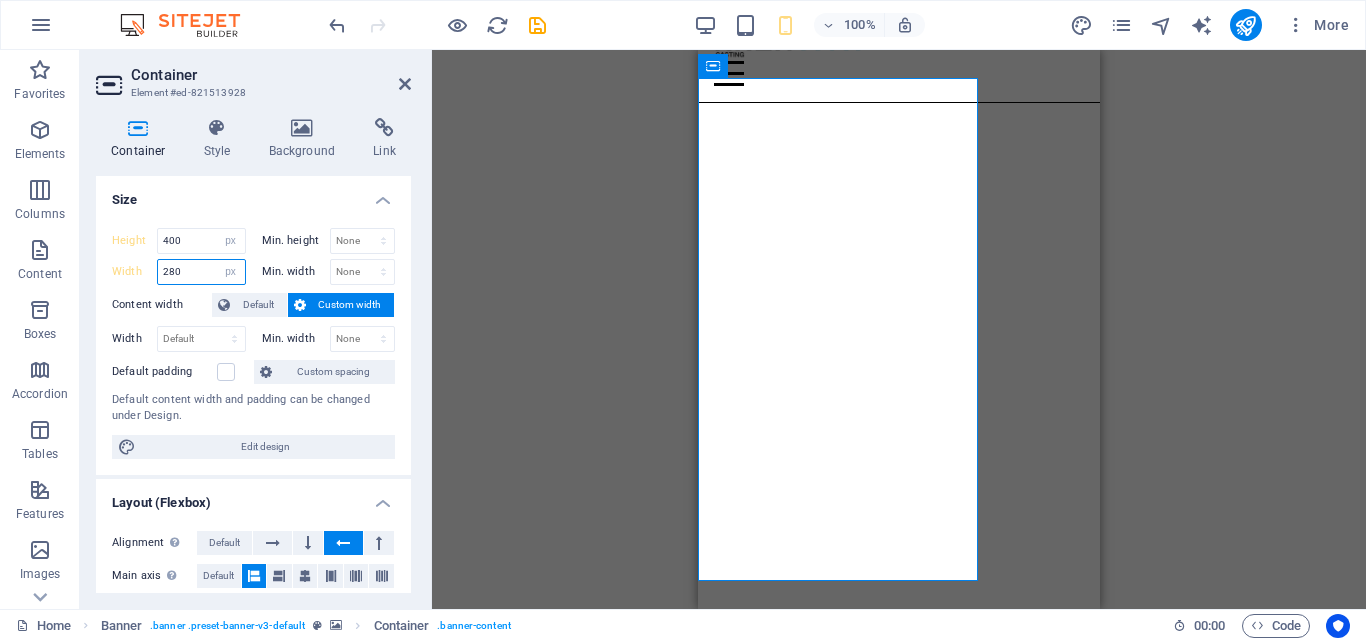 type on "387" 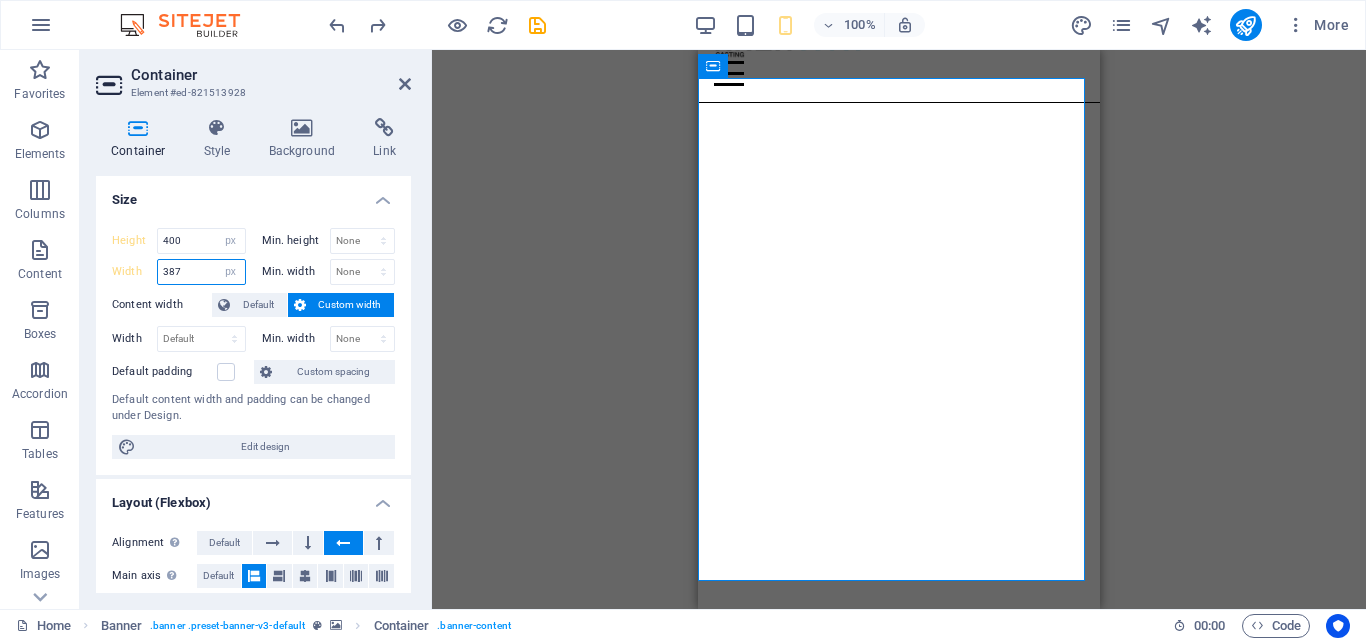 type on "503" 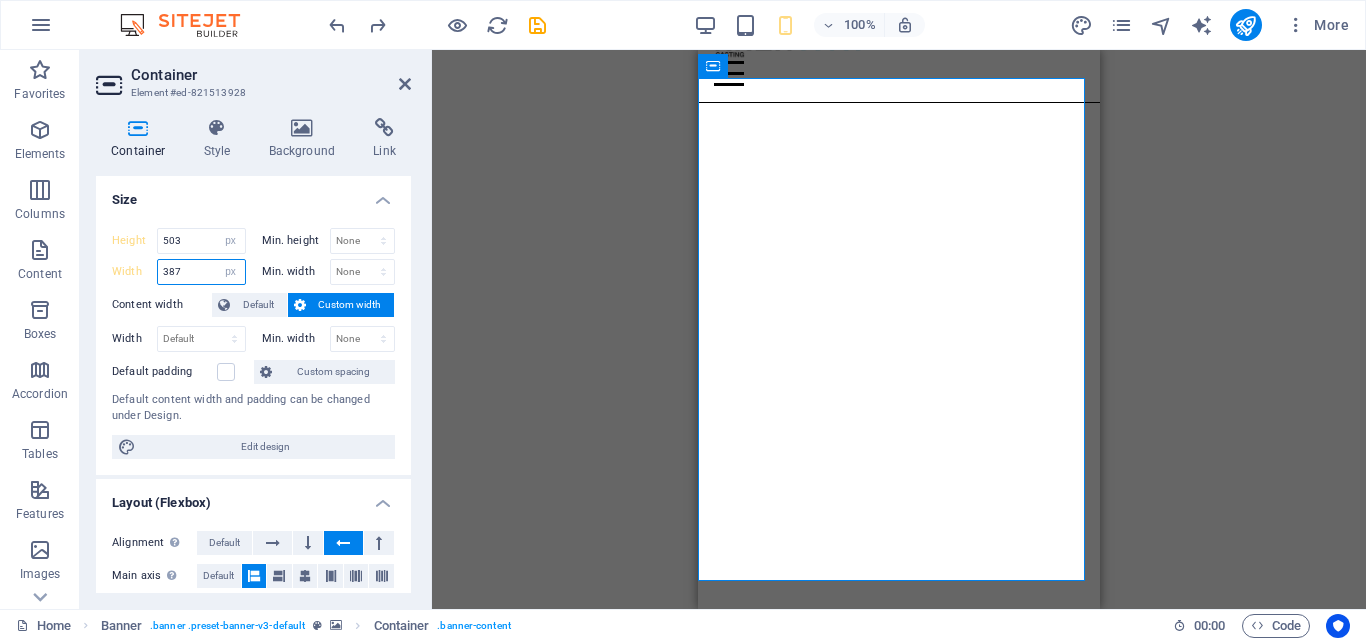 drag, startPoint x: 148, startPoint y: 279, endPoint x: 136, endPoint y: 278, distance: 12.0415945 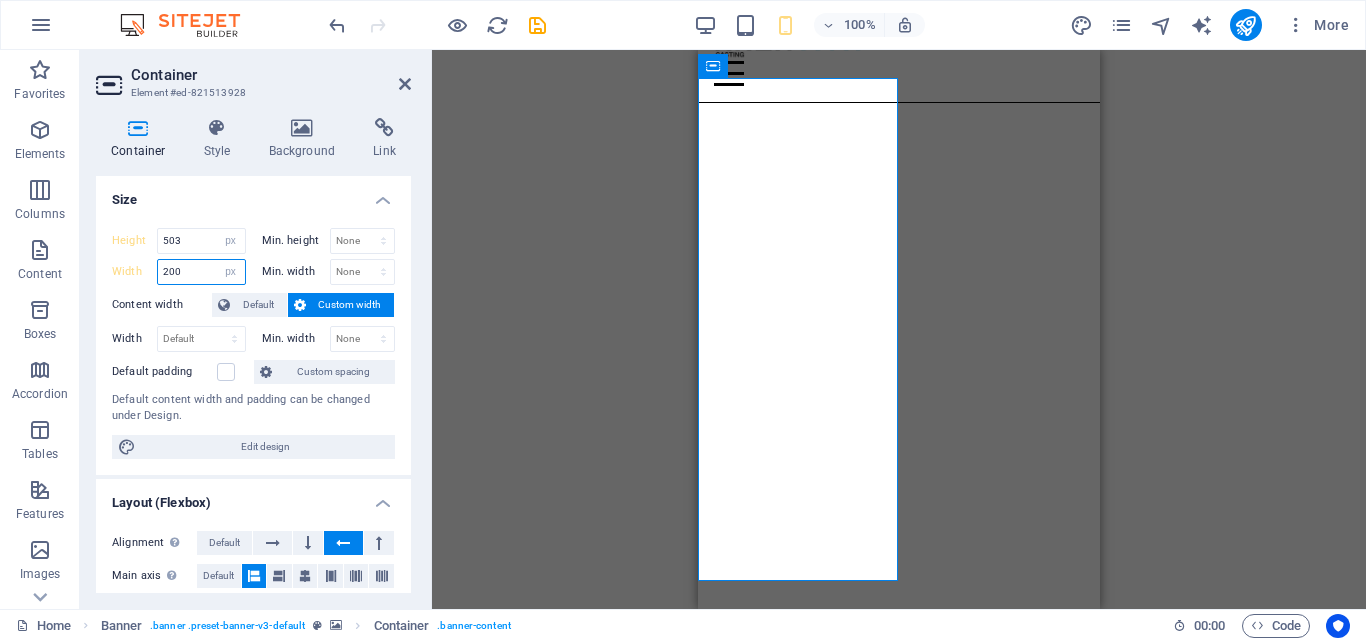 drag, startPoint x: 194, startPoint y: 273, endPoint x: 120, endPoint y: 284, distance: 74.8131 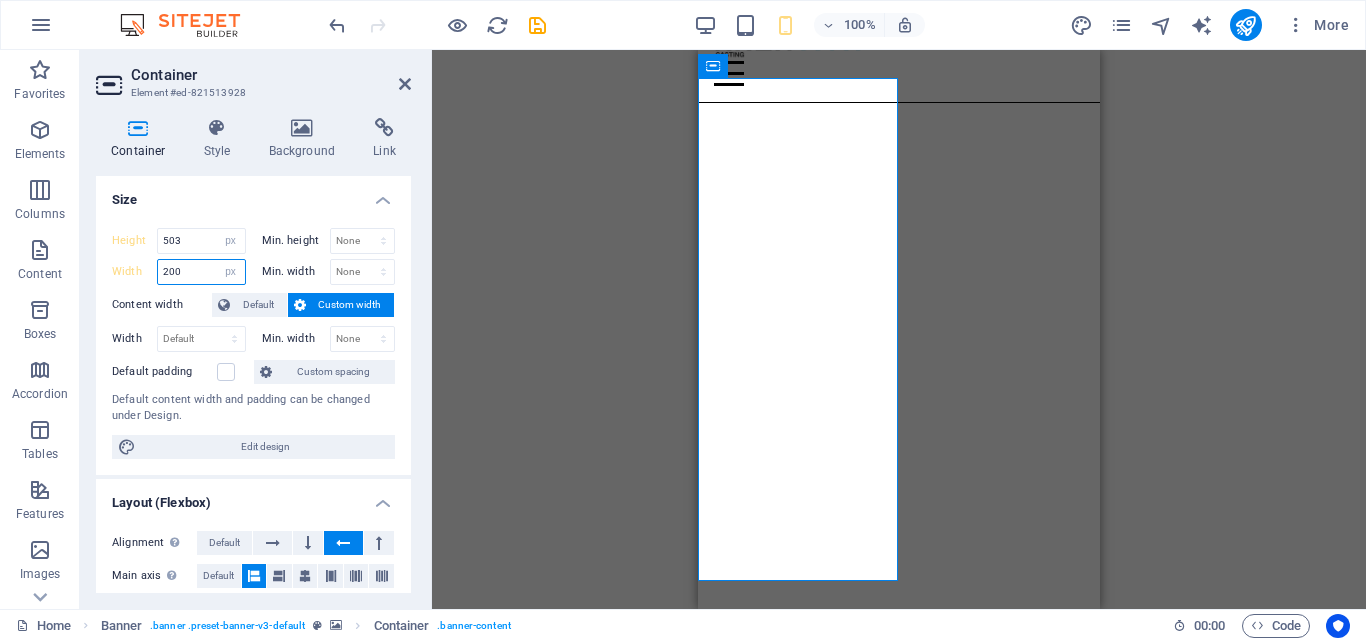 click on "Width 200 Default px rem % em vh vw" at bounding box center (179, 272) 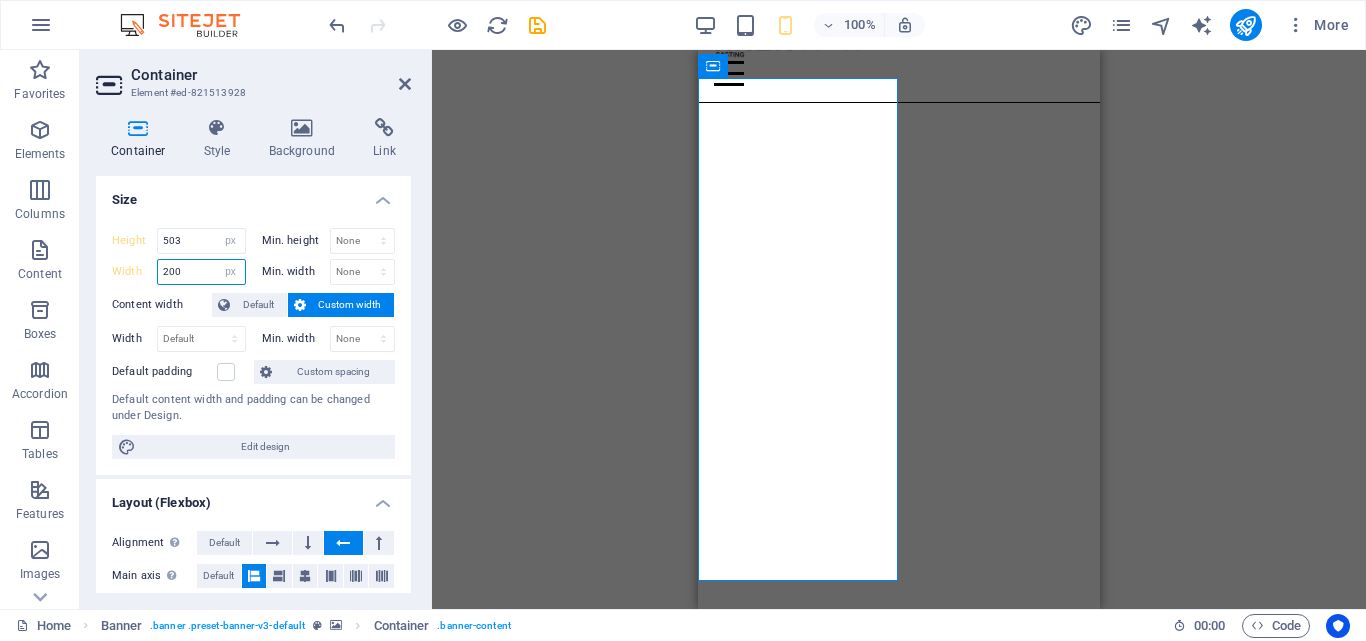 type on "387" 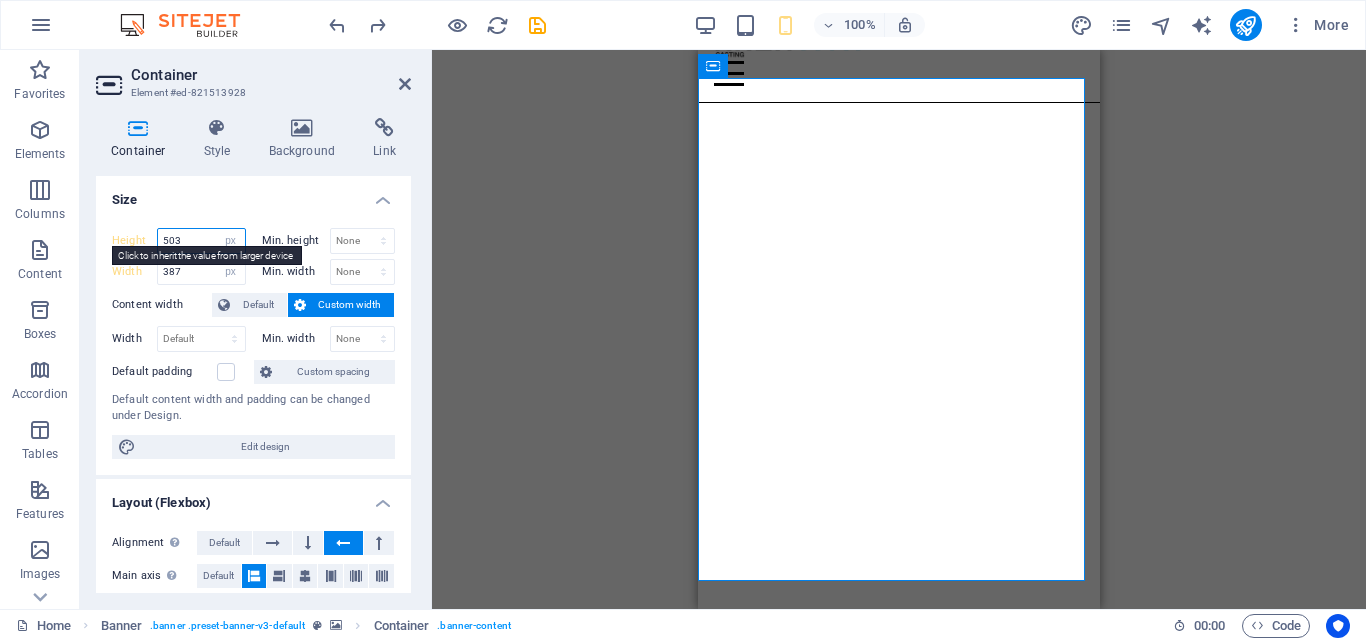 drag, startPoint x: 190, startPoint y: 243, endPoint x: 128, endPoint y: 239, distance: 62.1289 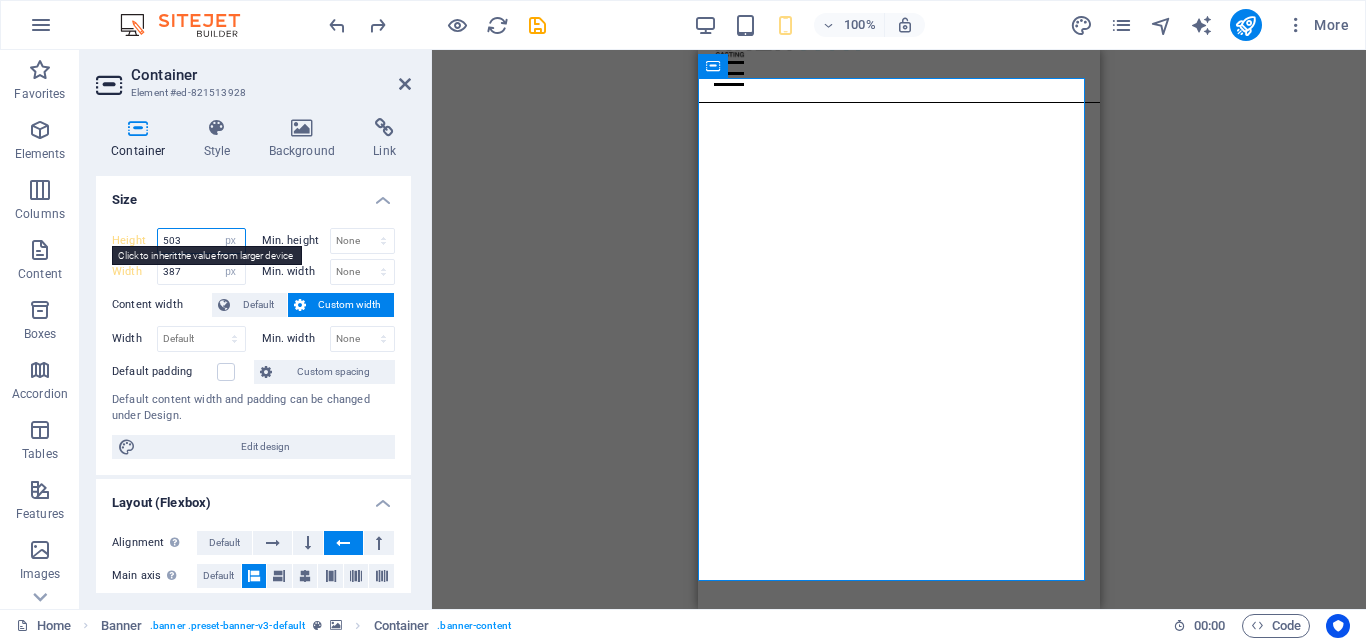 click on "Height 503 Default px rem % vh vw" at bounding box center (179, 241) 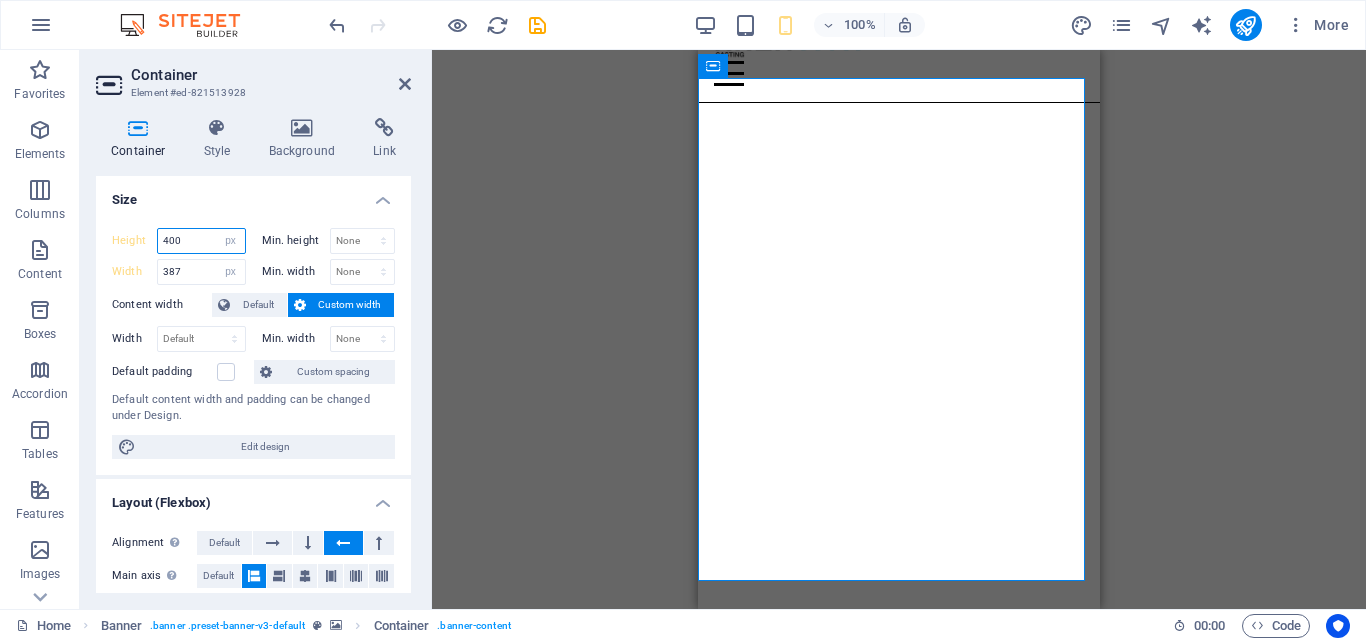 type on "503" 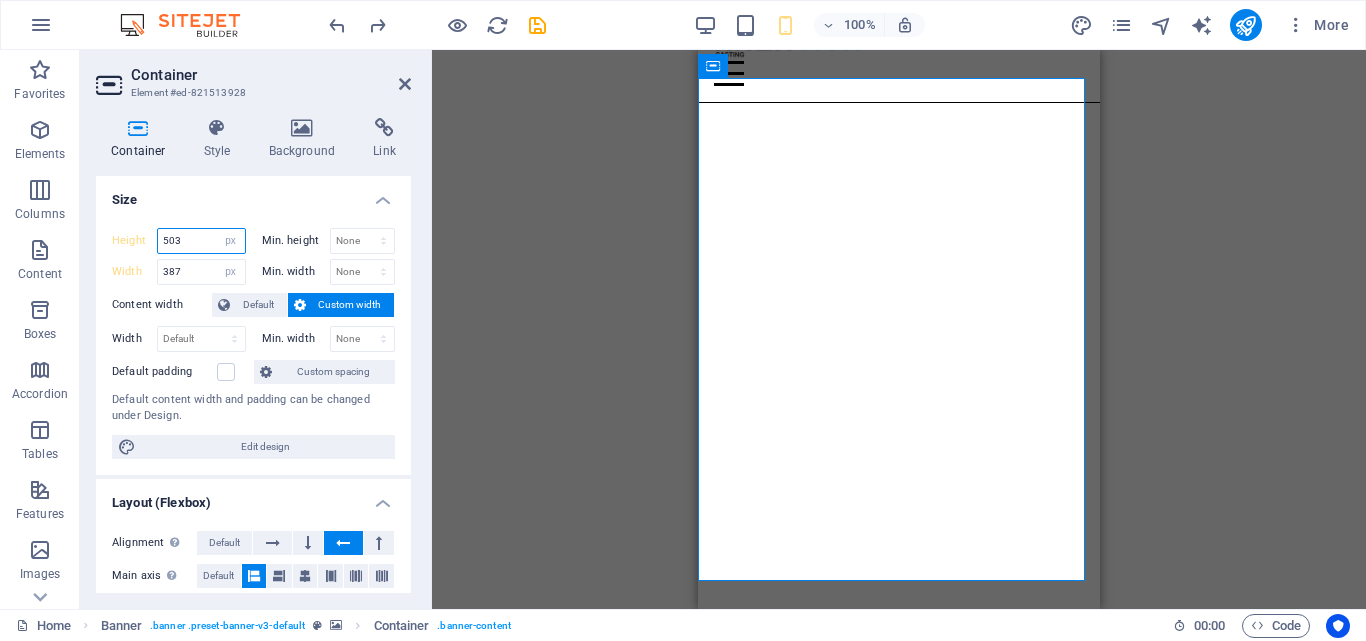 type on "100" 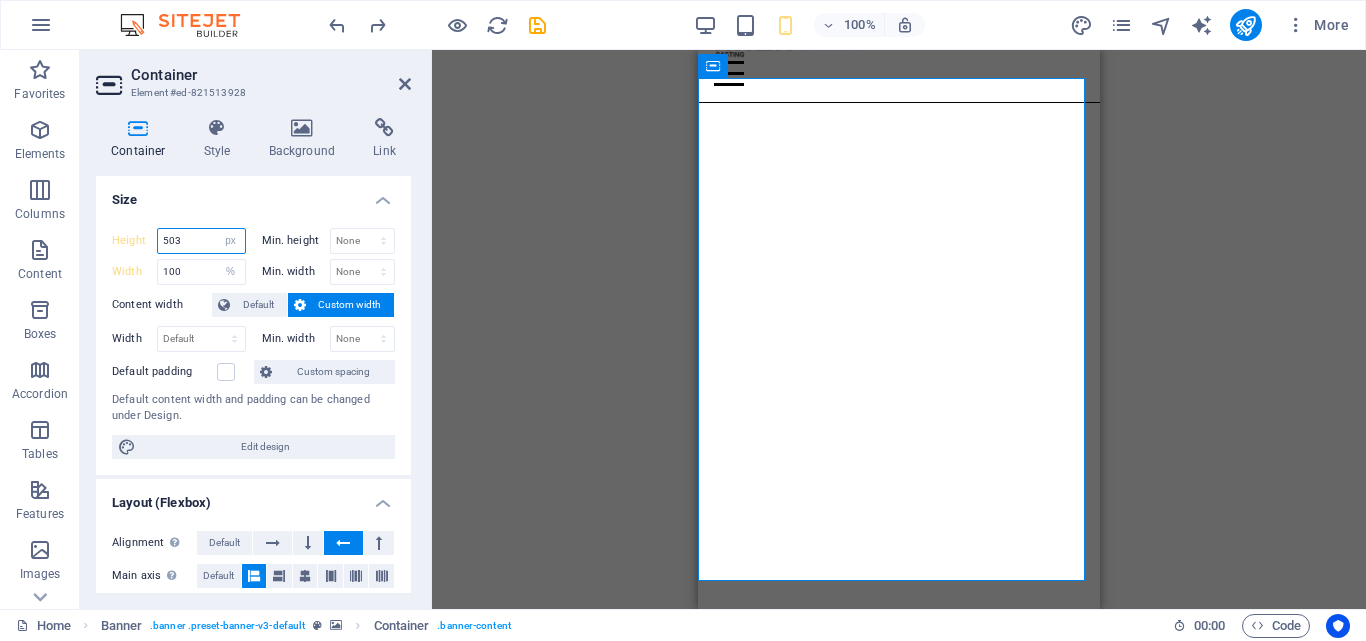 type on "100" 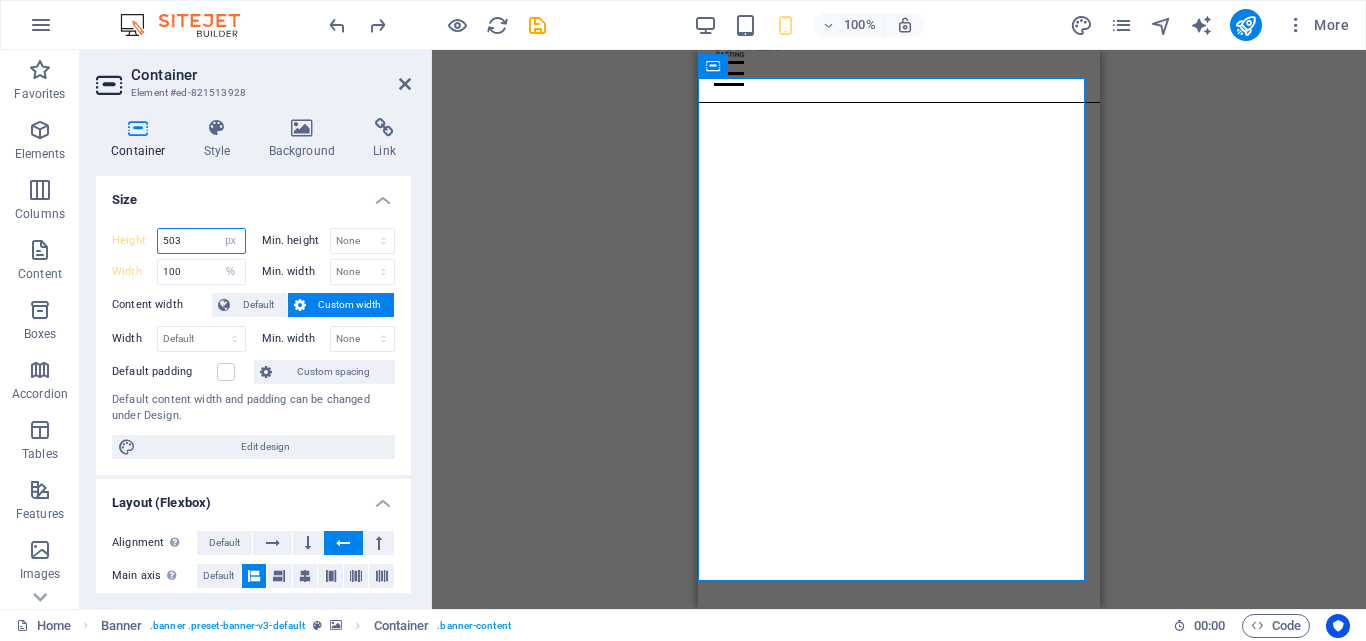 select on "%" 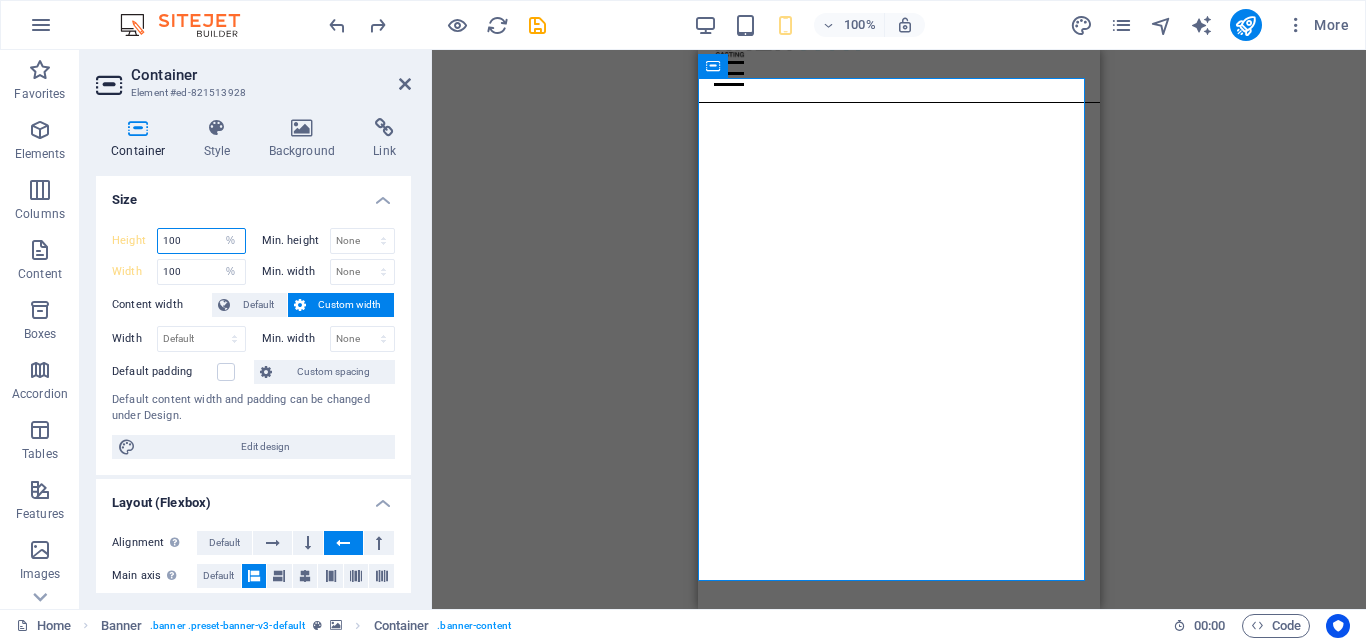 type on "387" 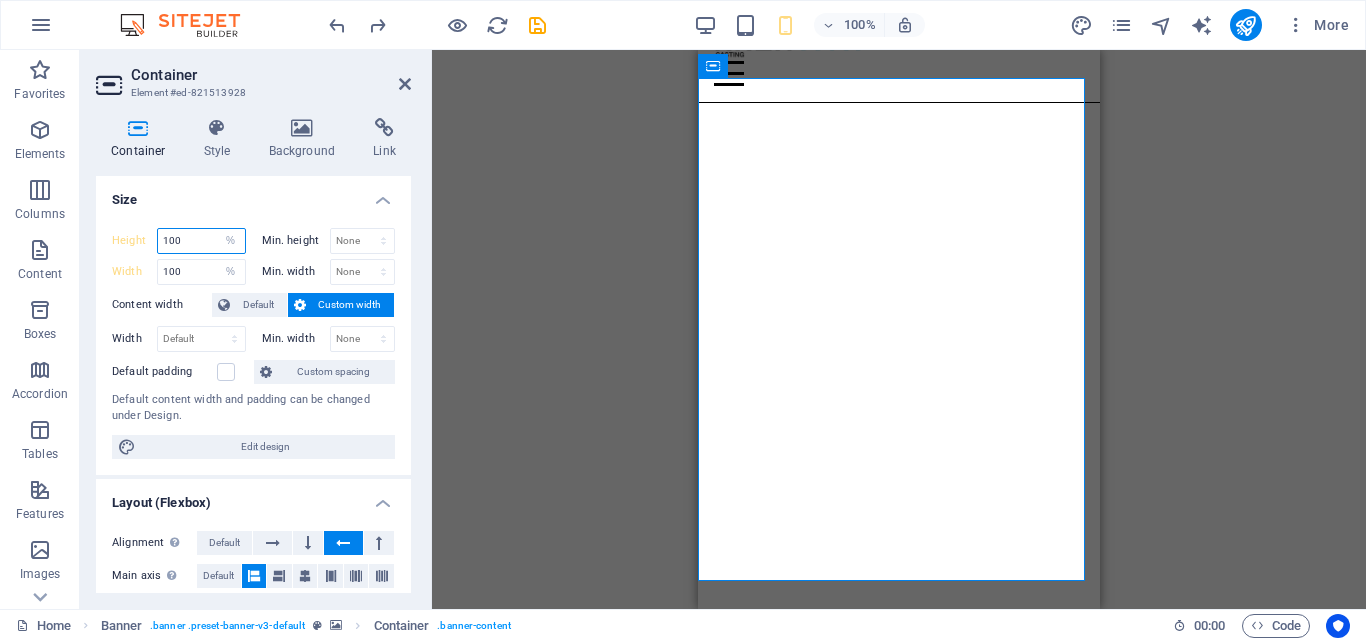 select on "px" 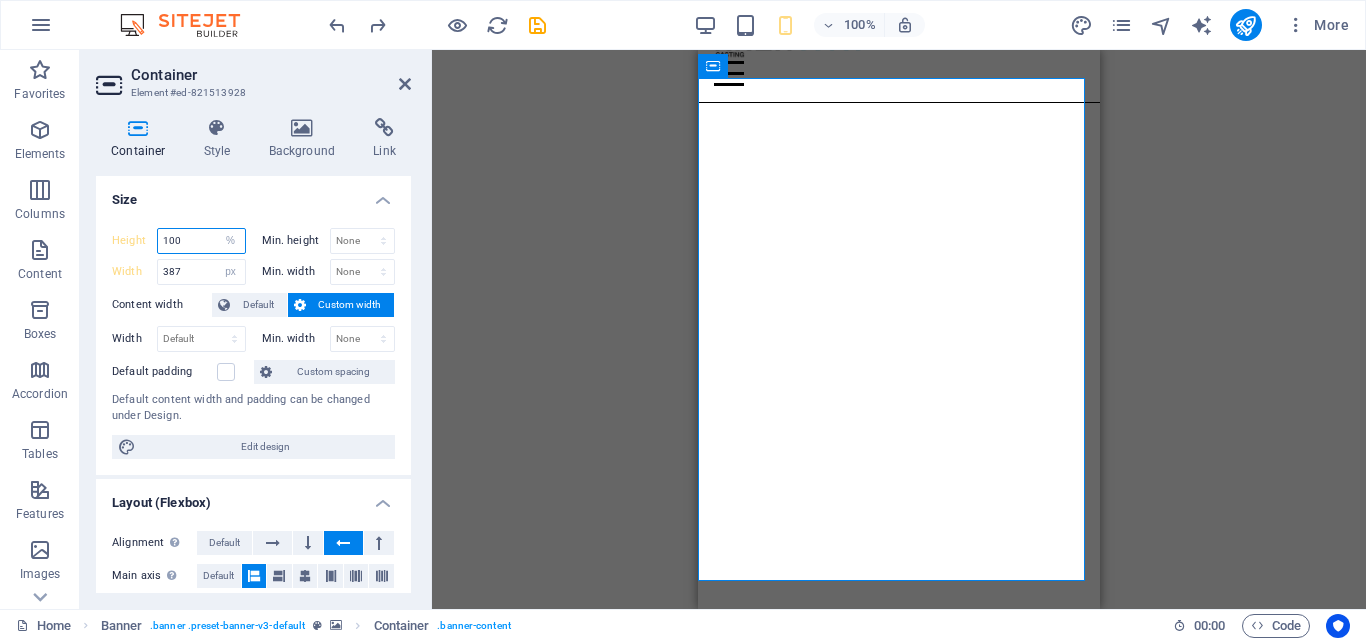 type on "503" 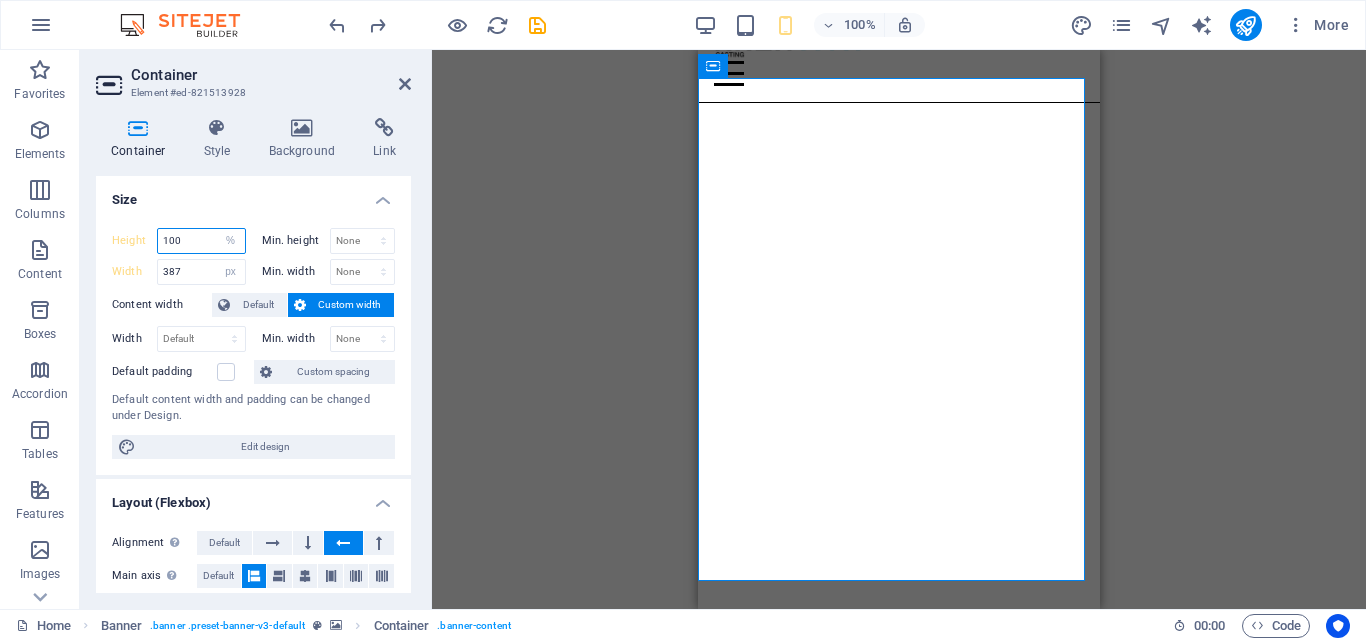 select on "px" 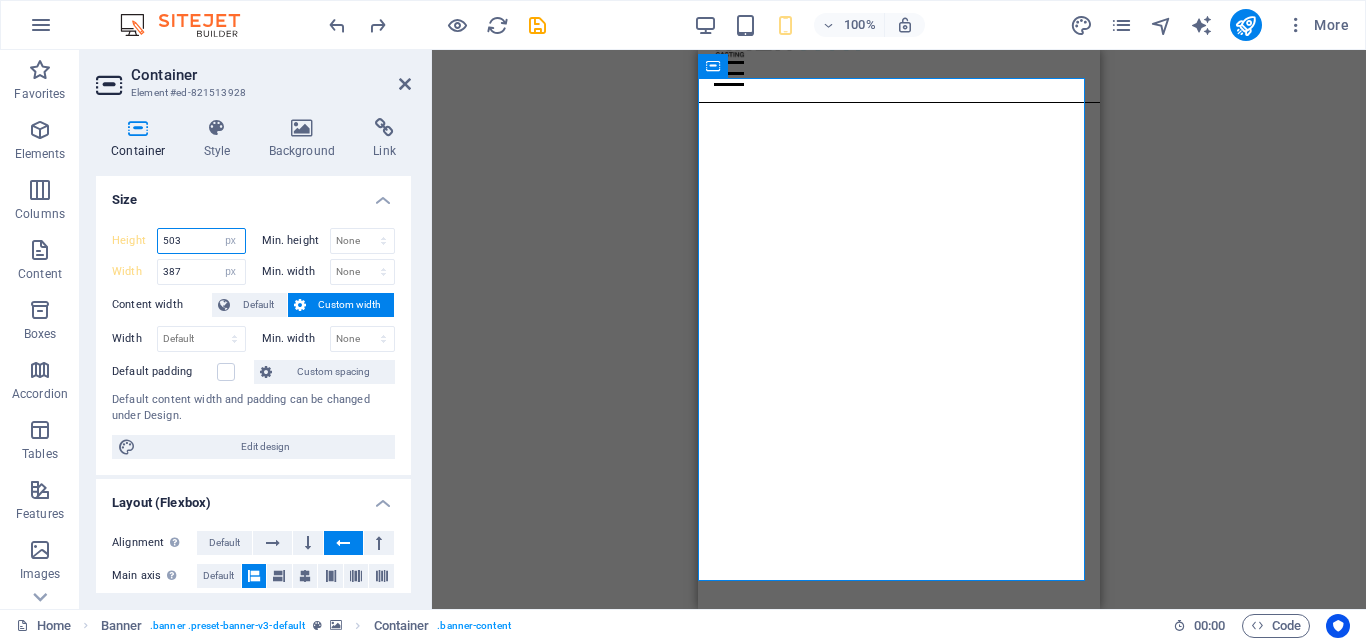 type 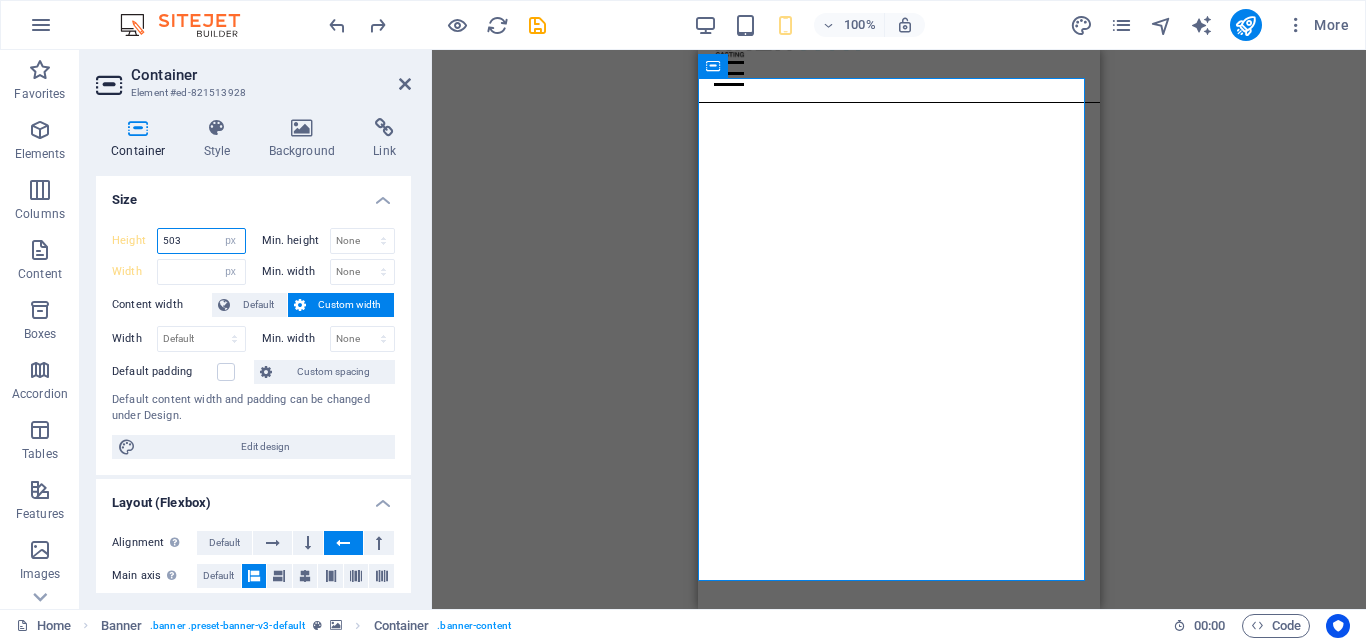 select on "DISABLED_OPTION_VALUE" 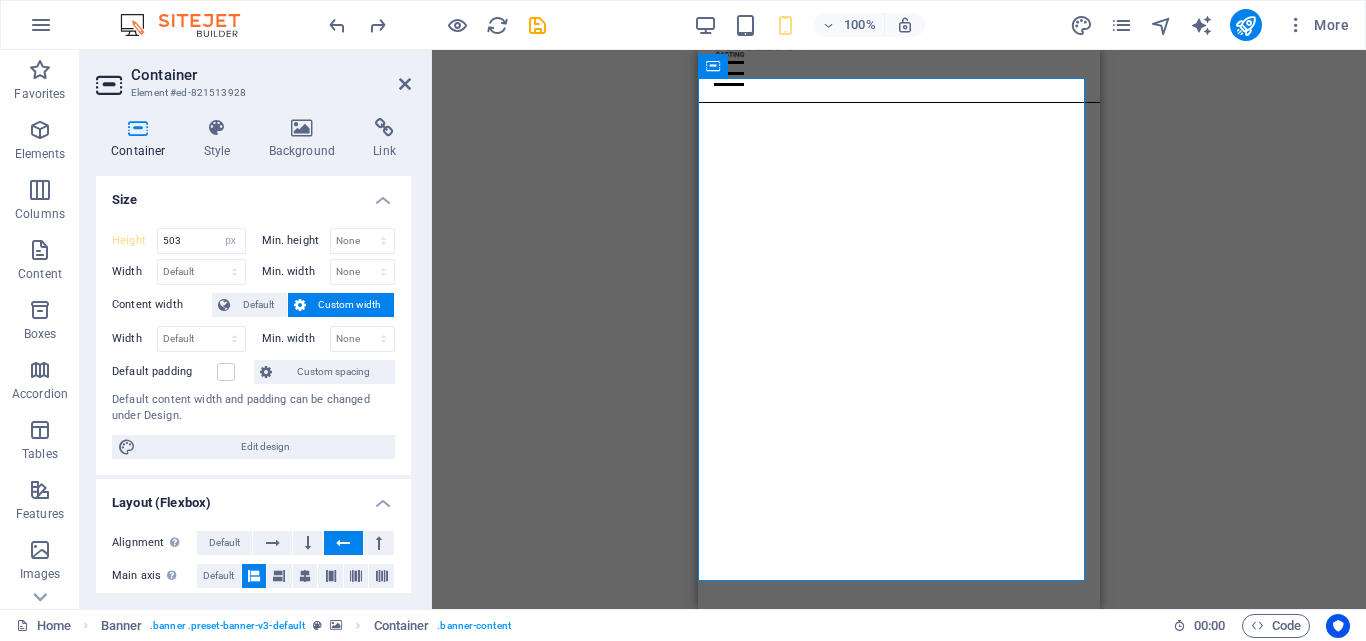 type 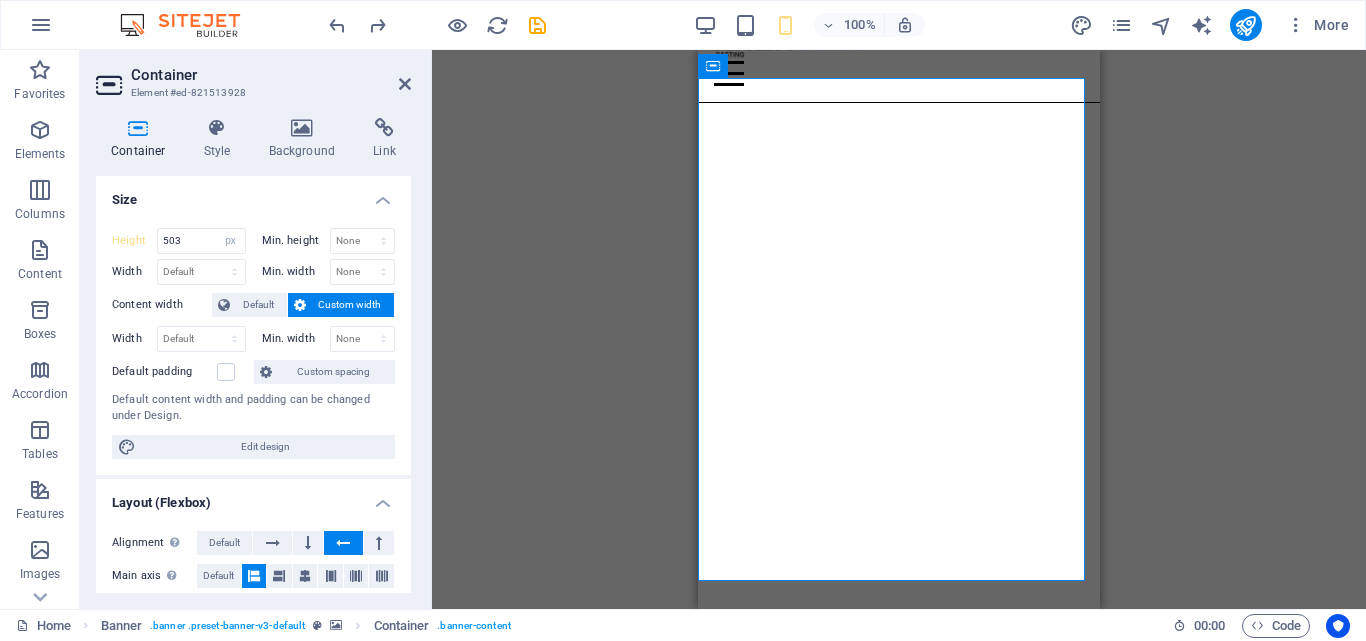select on "DISABLED_OPTION_VALUE" 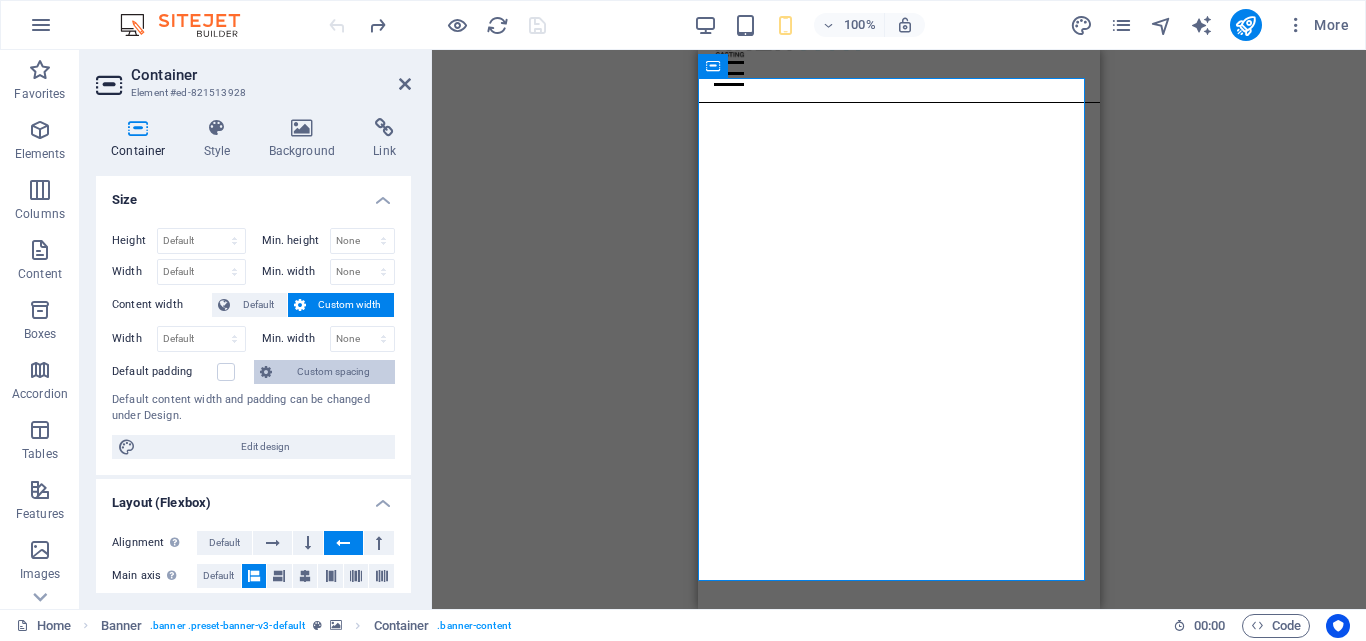 click on "Custom spacing" at bounding box center (333, 372) 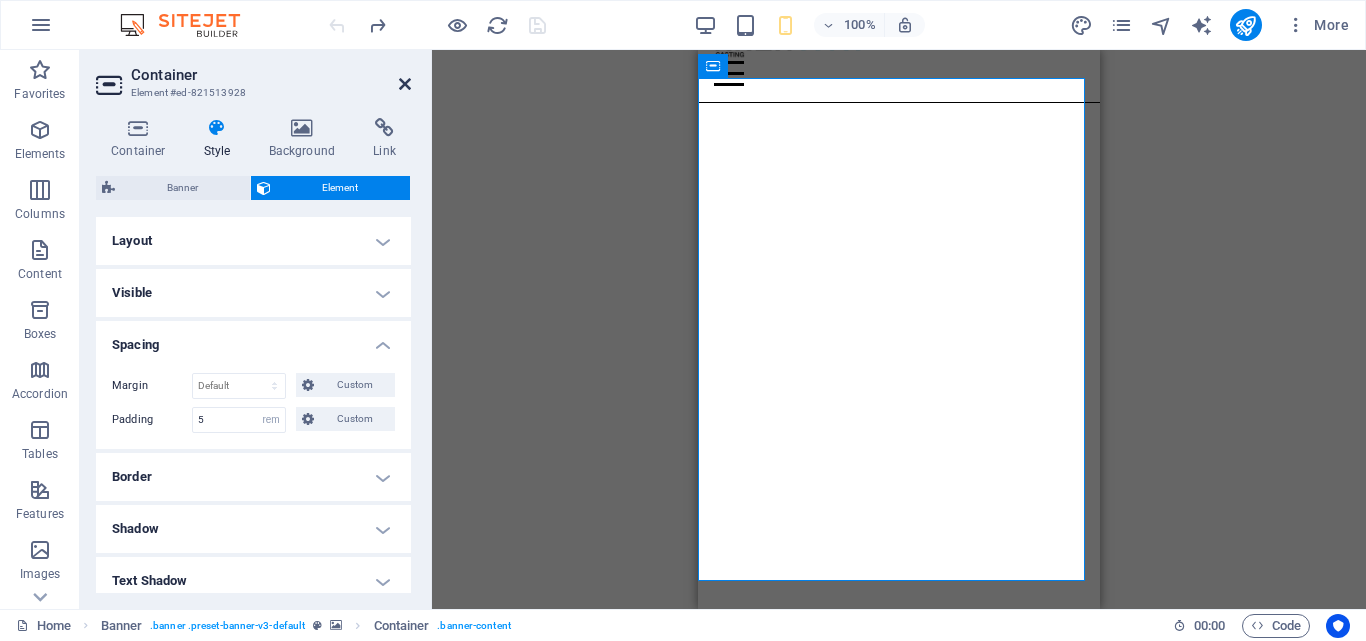 click at bounding box center (405, 84) 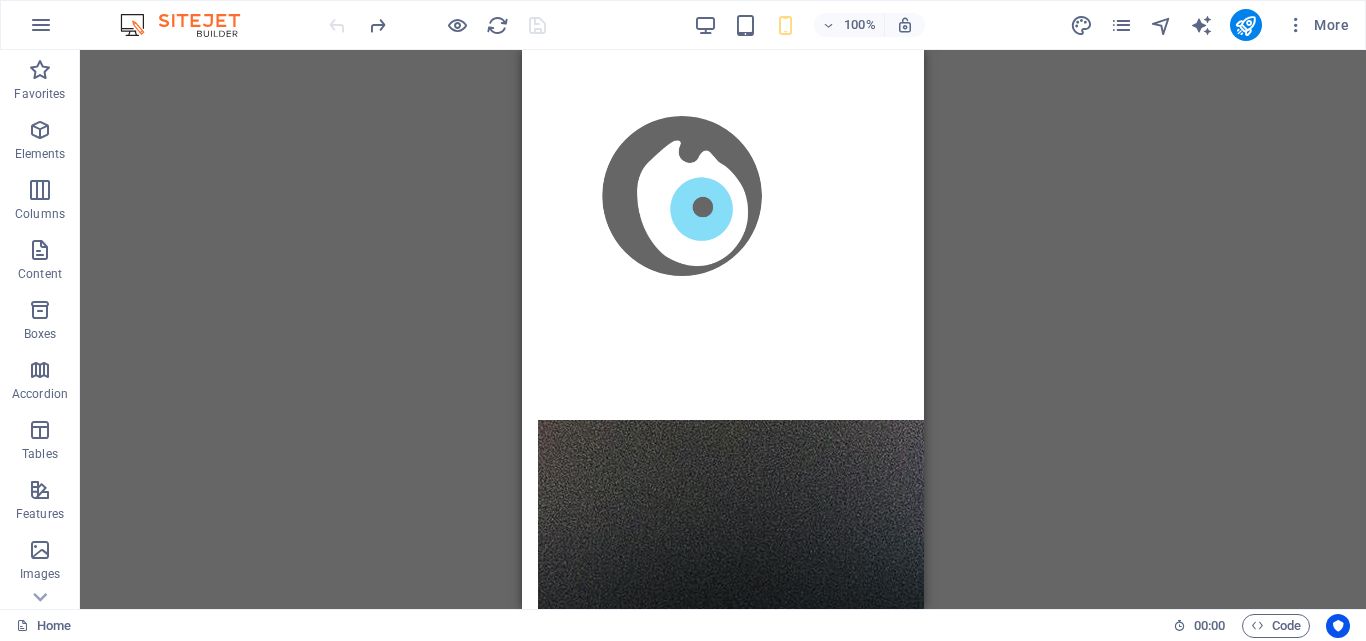 scroll, scrollTop: 0, scrollLeft: 0, axis: both 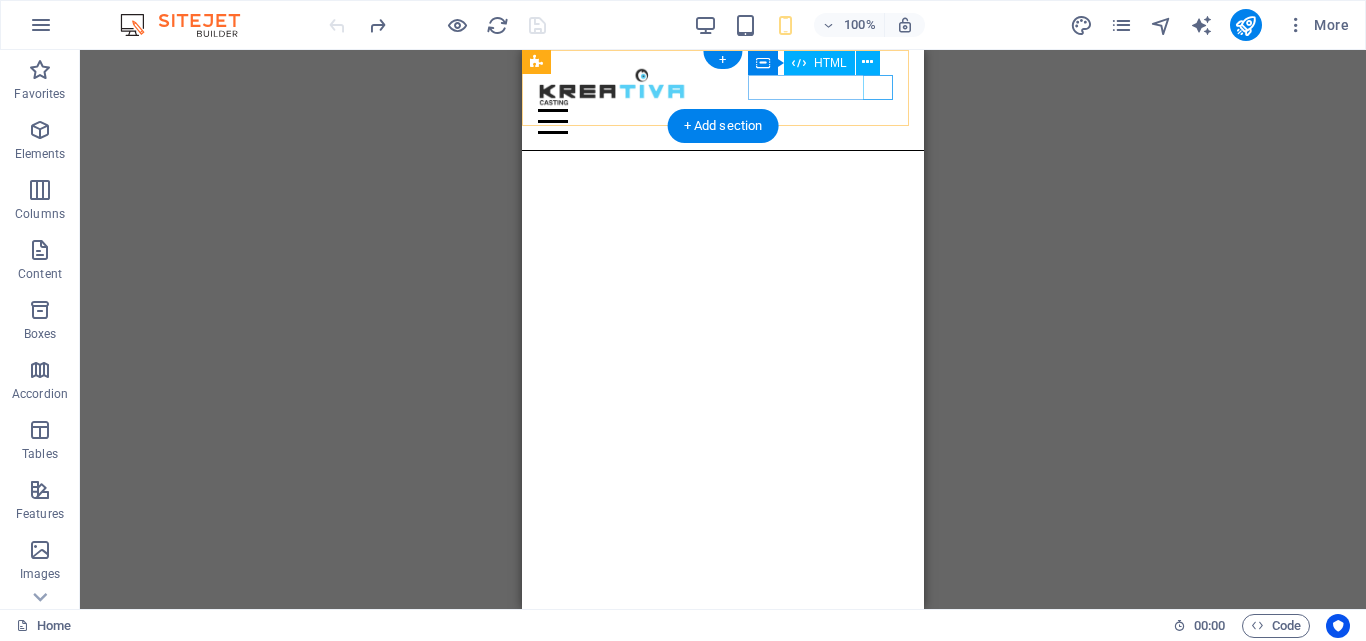 click at bounding box center (723, 121) 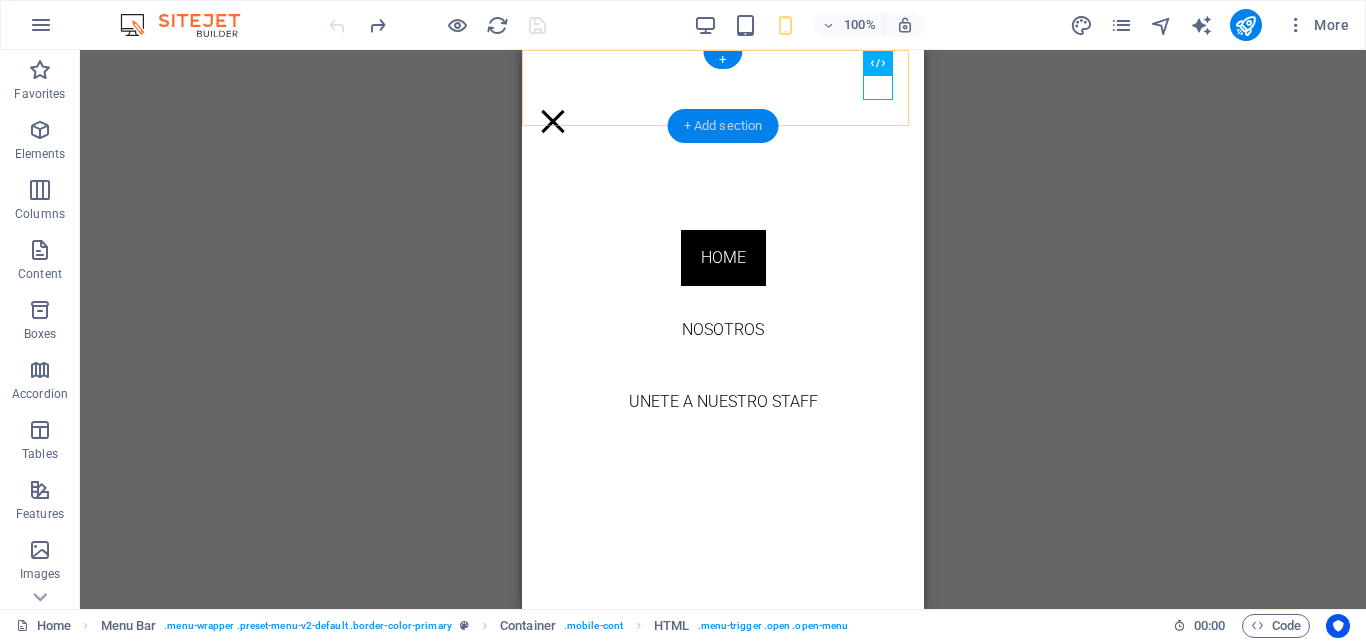 click on "+ Add section" at bounding box center [723, 126] 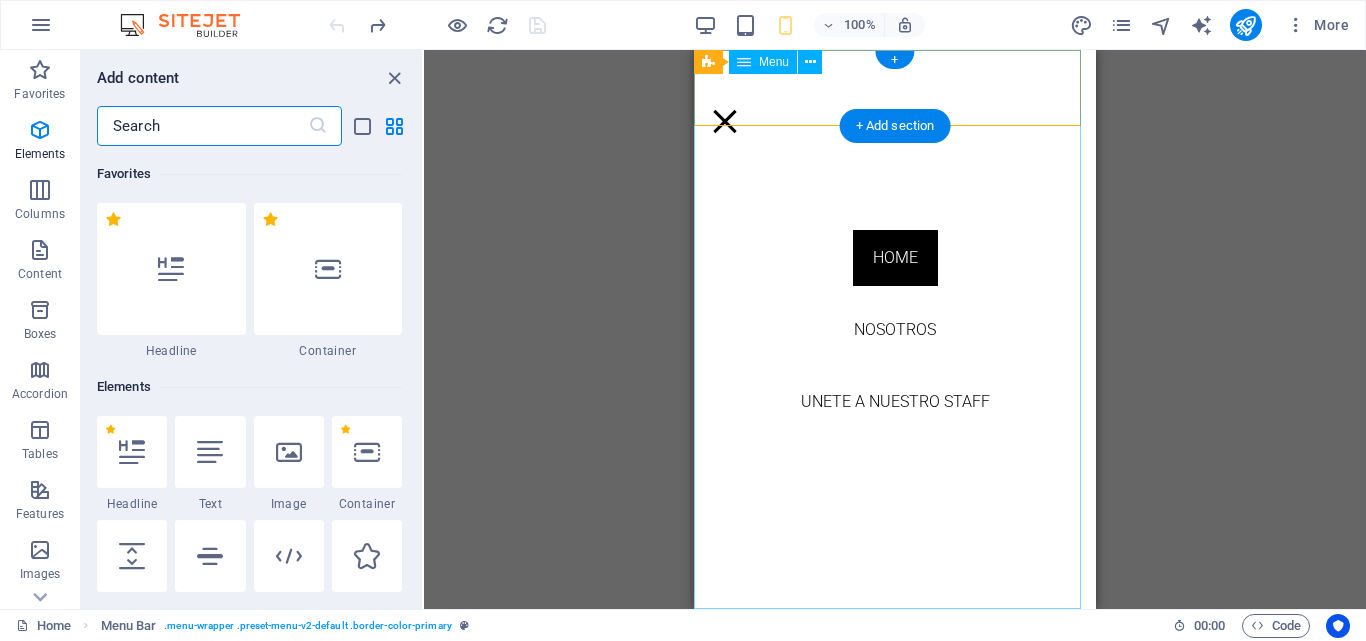 scroll, scrollTop: 3499, scrollLeft: 0, axis: vertical 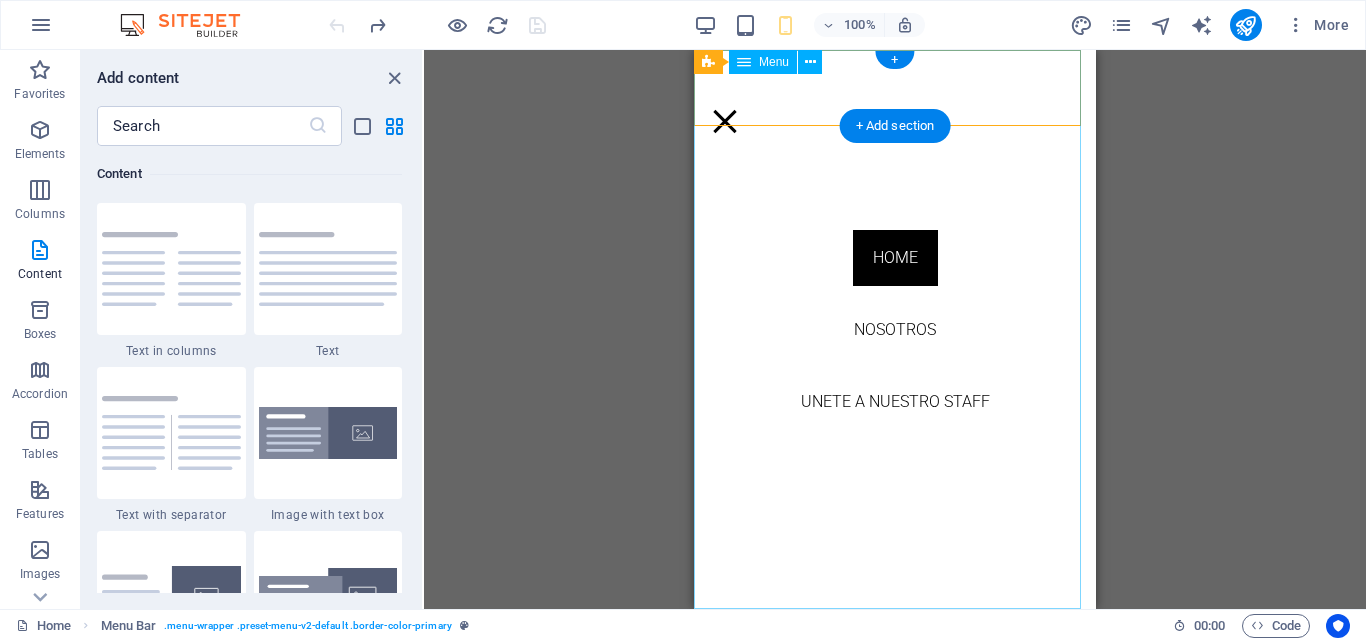 click on "Home NOSOTROS unete a nuestro staff" at bounding box center (895, 329) 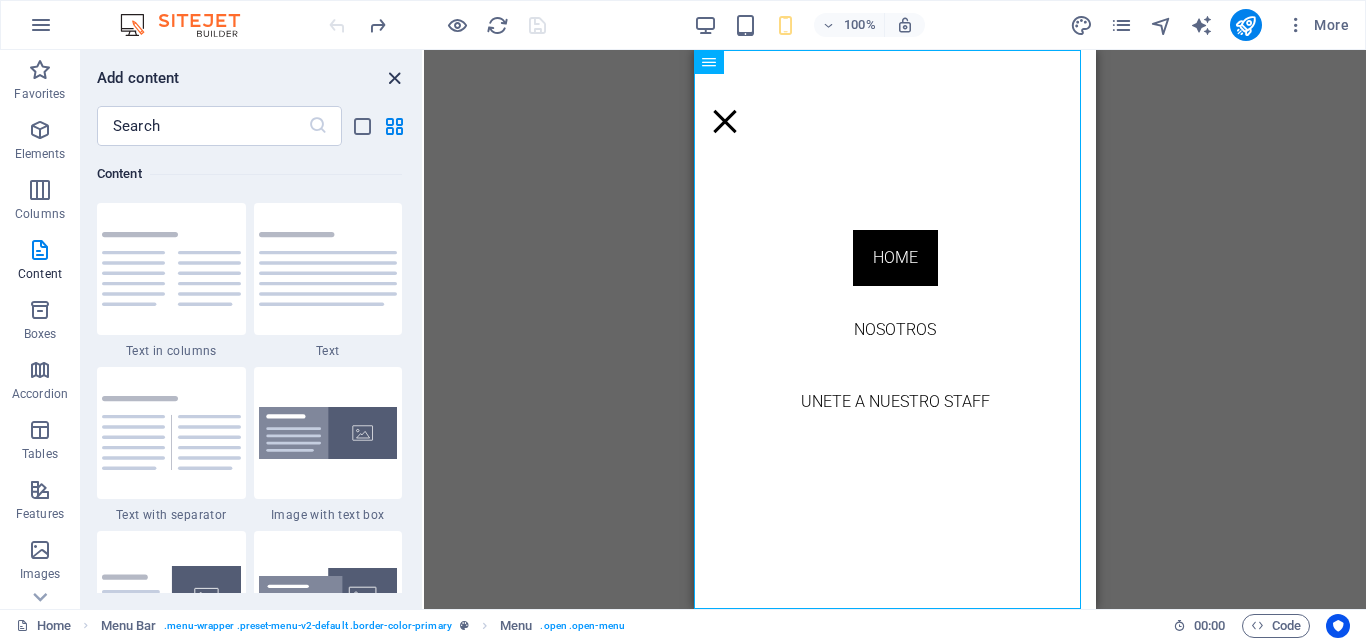 click at bounding box center [394, 78] 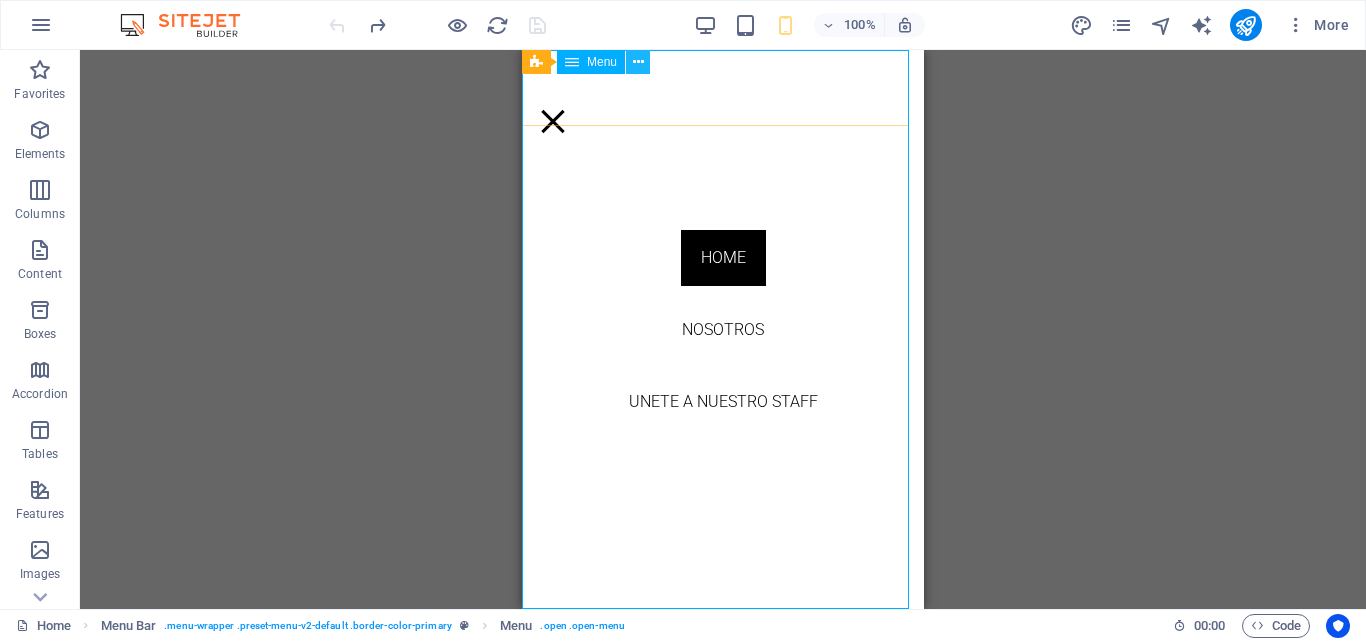 click at bounding box center [638, 62] 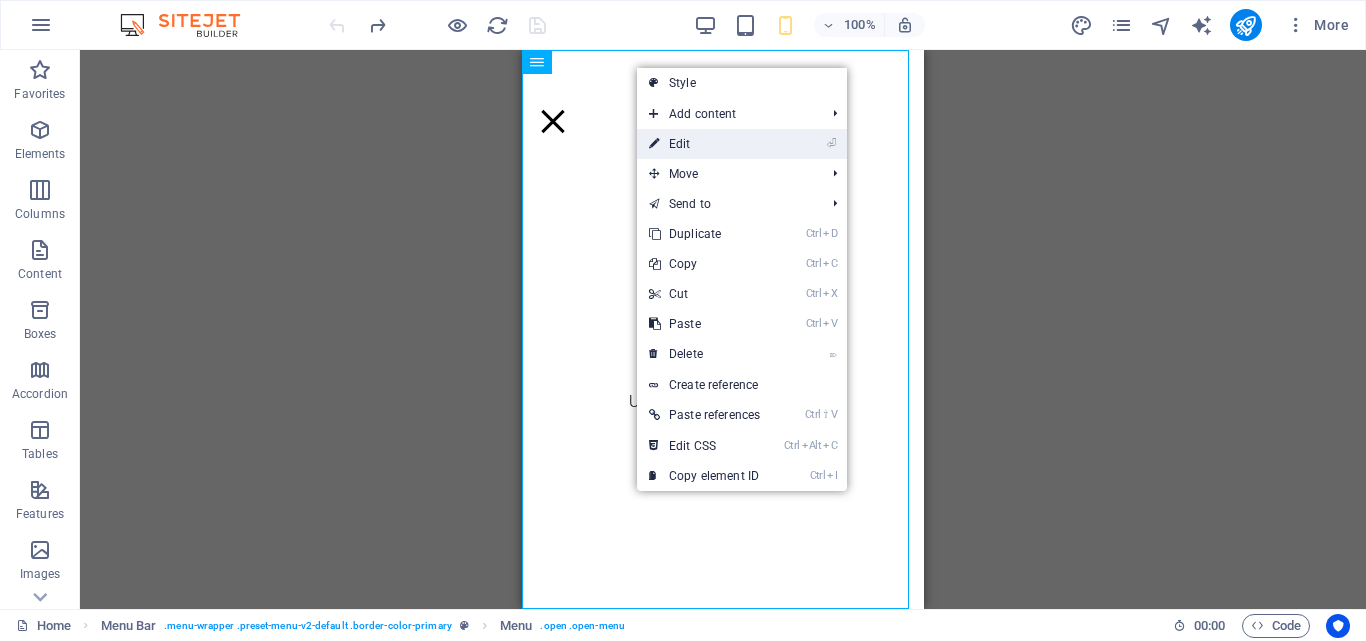 click on "⏎  Edit" at bounding box center [704, 144] 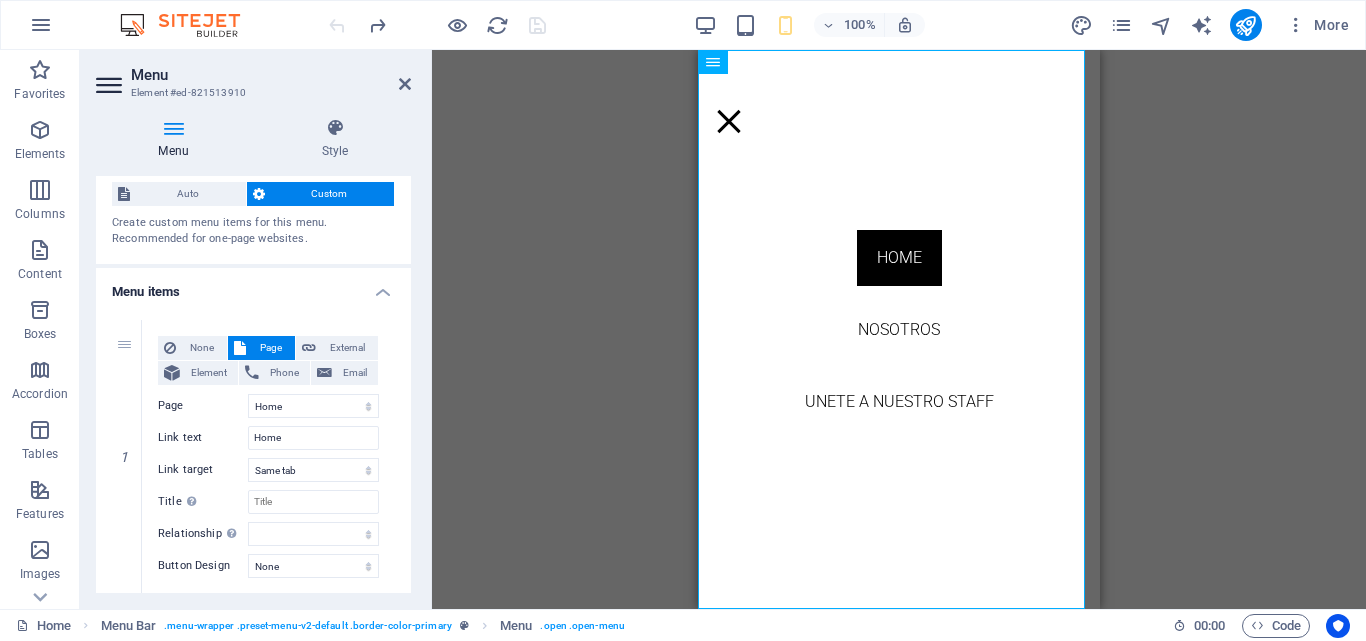 scroll, scrollTop: 31, scrollLeft: 0, axis: vertical 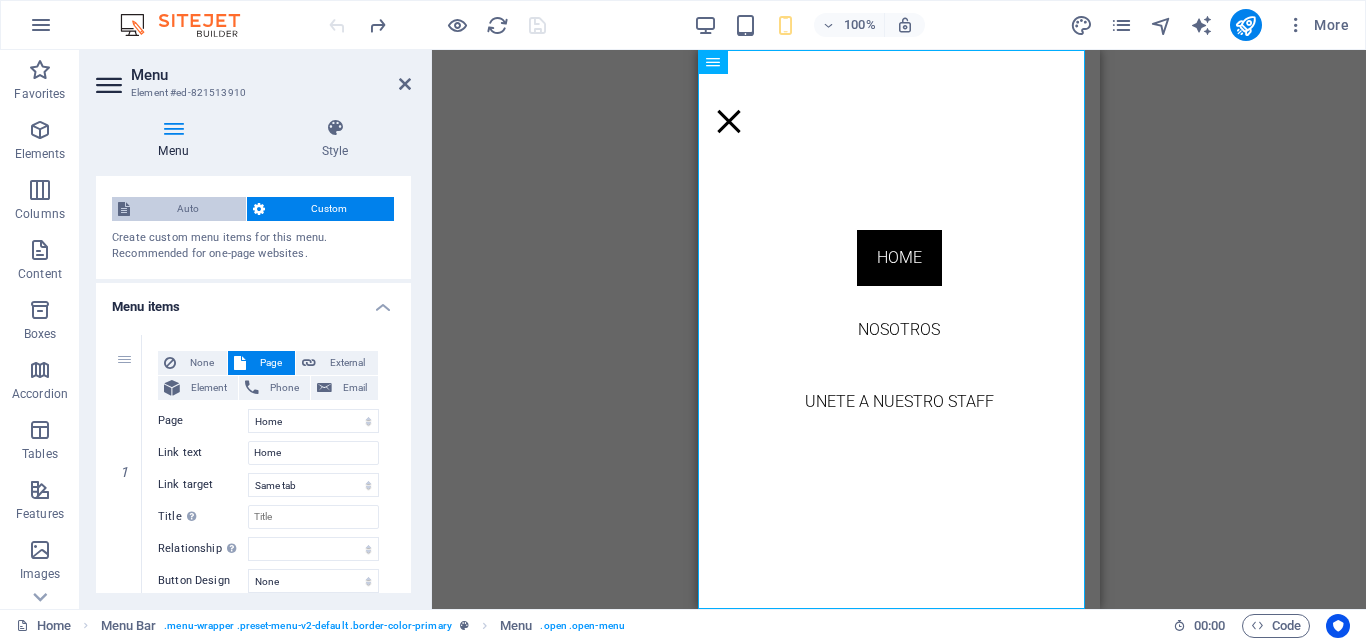 click on "Auto" at bounding box center [188, 209] 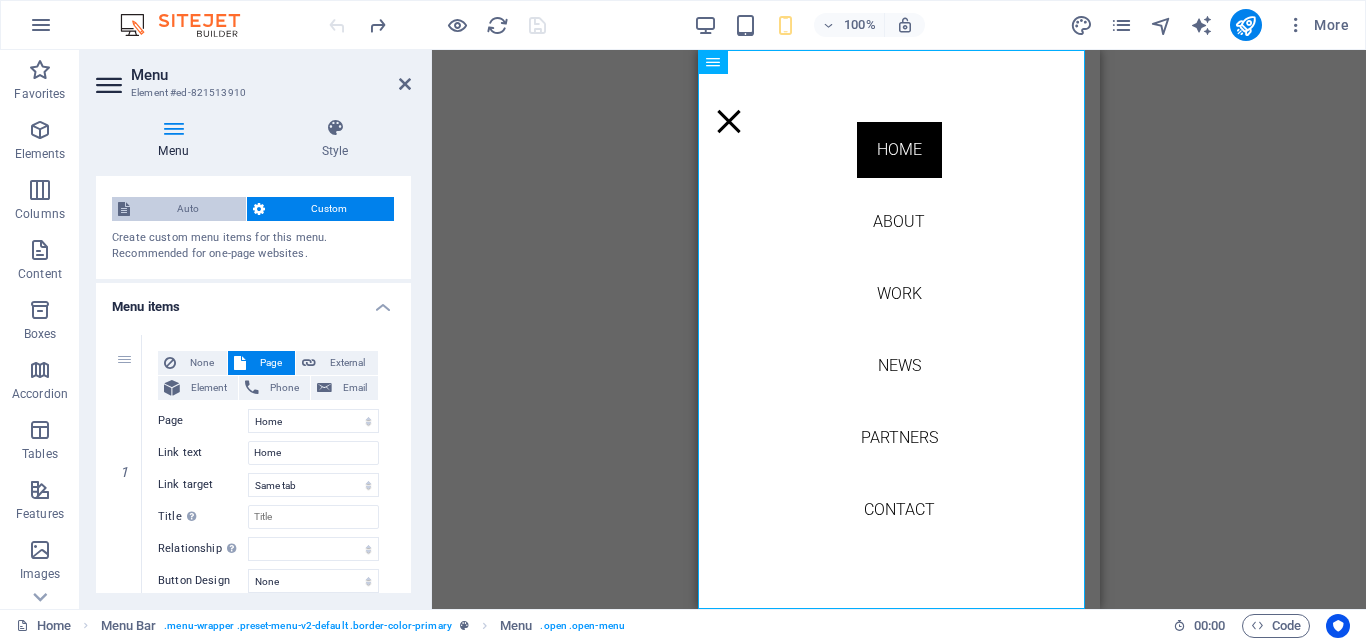 scroll, scrollTop: 0, scrollLeft: 0, axis: both 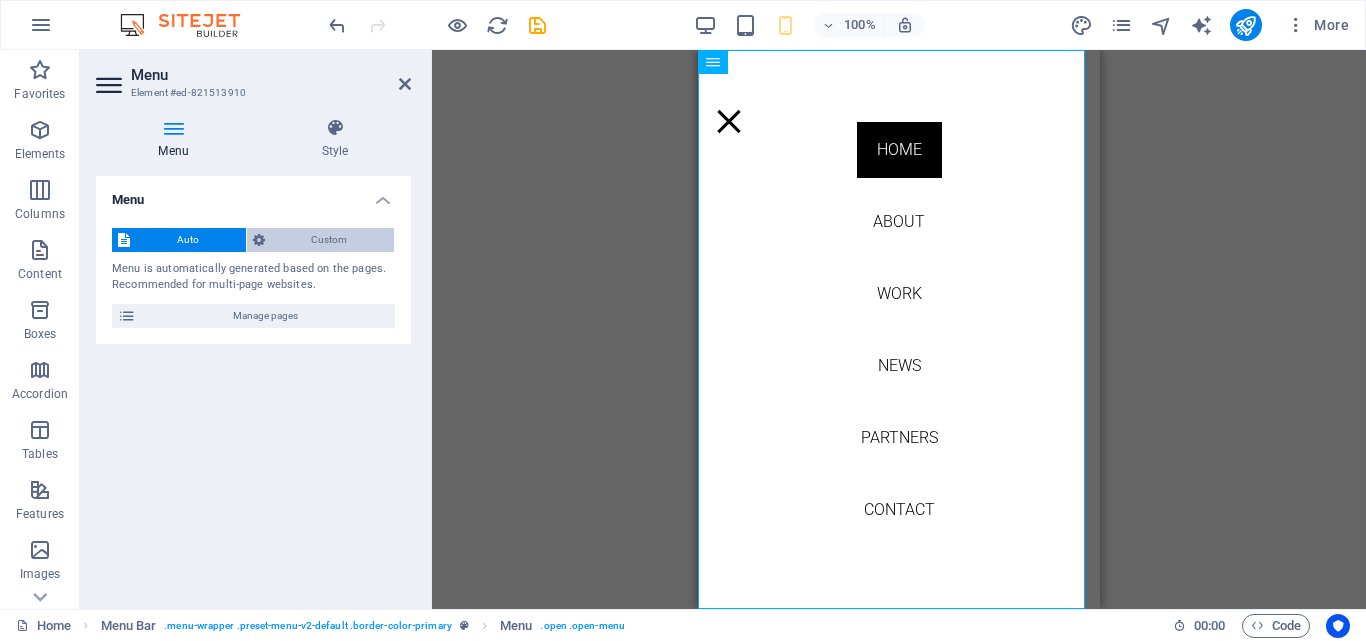 click on "Custom" at bounding box center [330, 240] 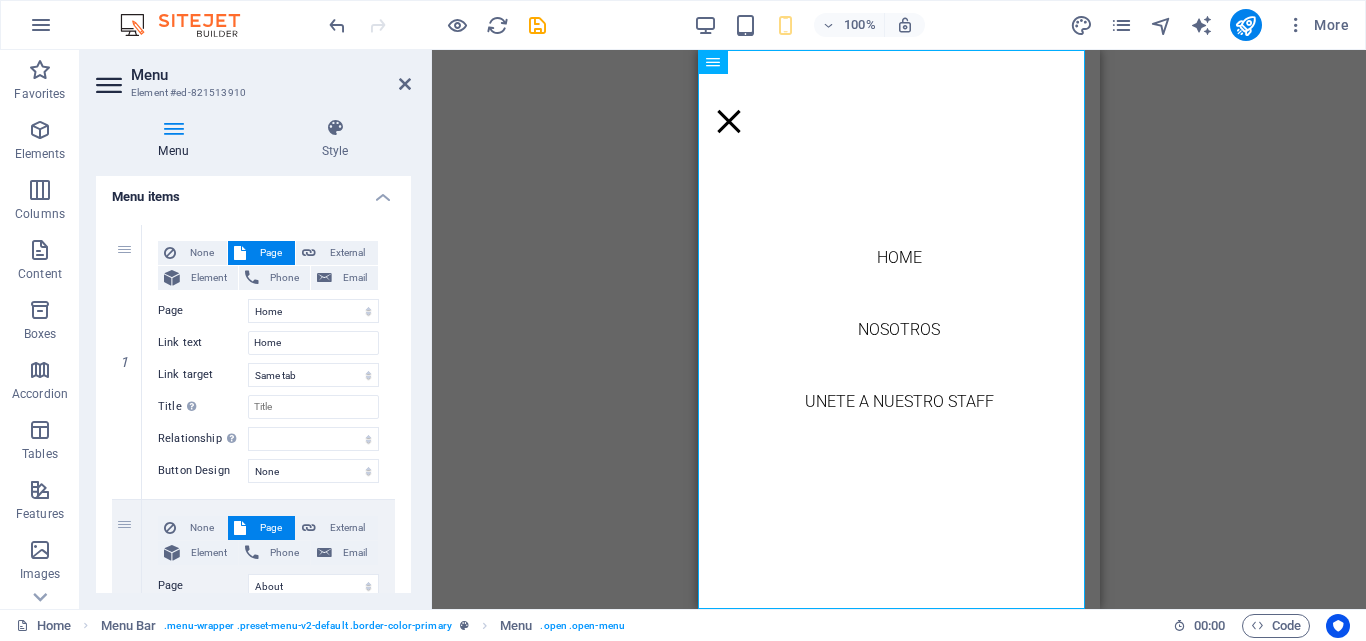 scroll, scrollTop: 144, scrollLeft: 0, axis: vertical 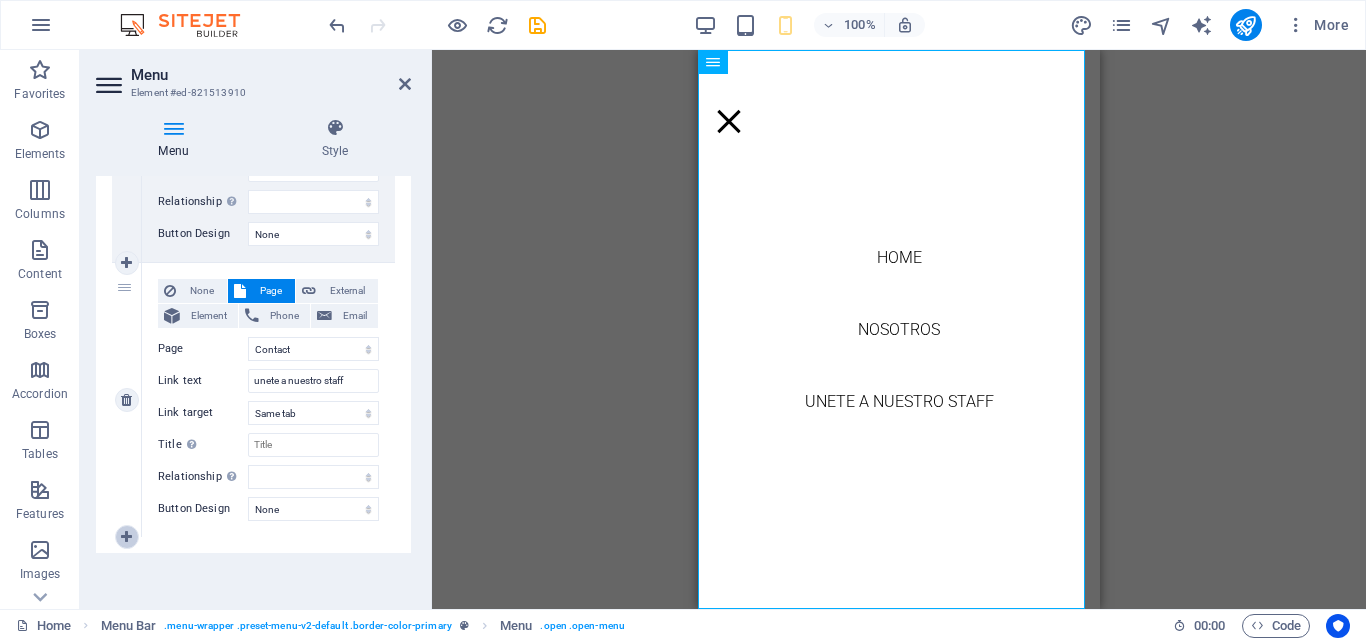 click at bounding box center (126, 537) 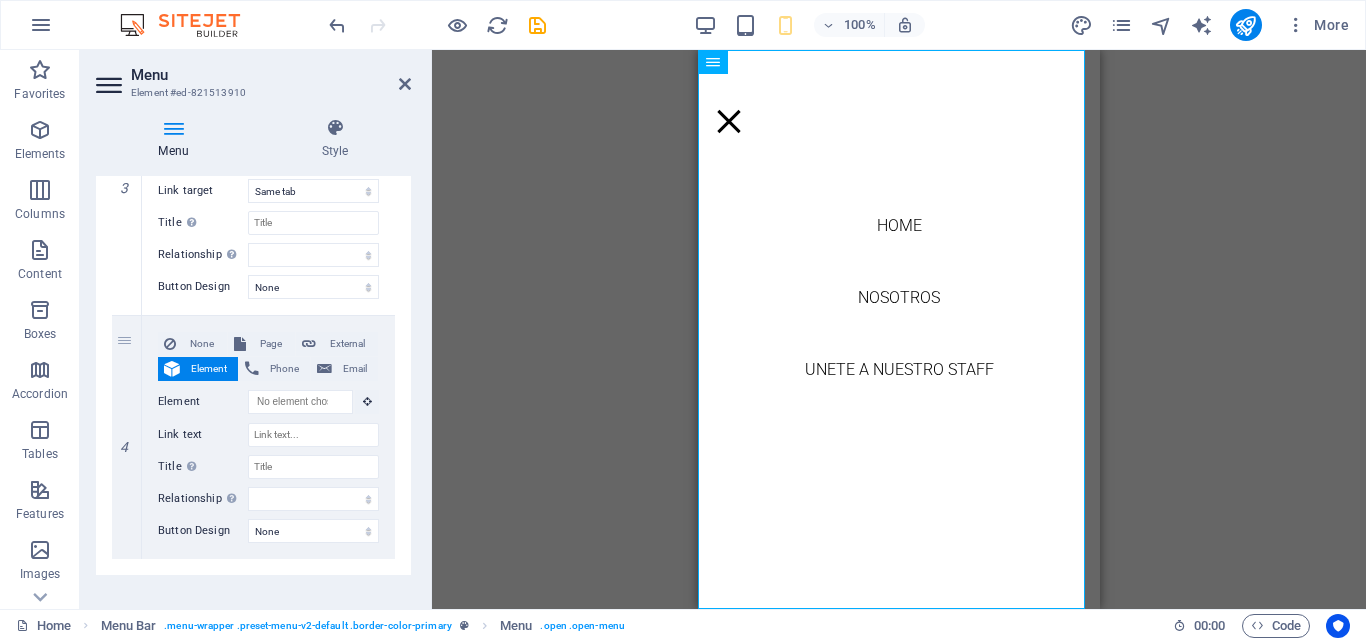 scroll, scrollTop: 881, scrollLeft: 0, axis: vertical 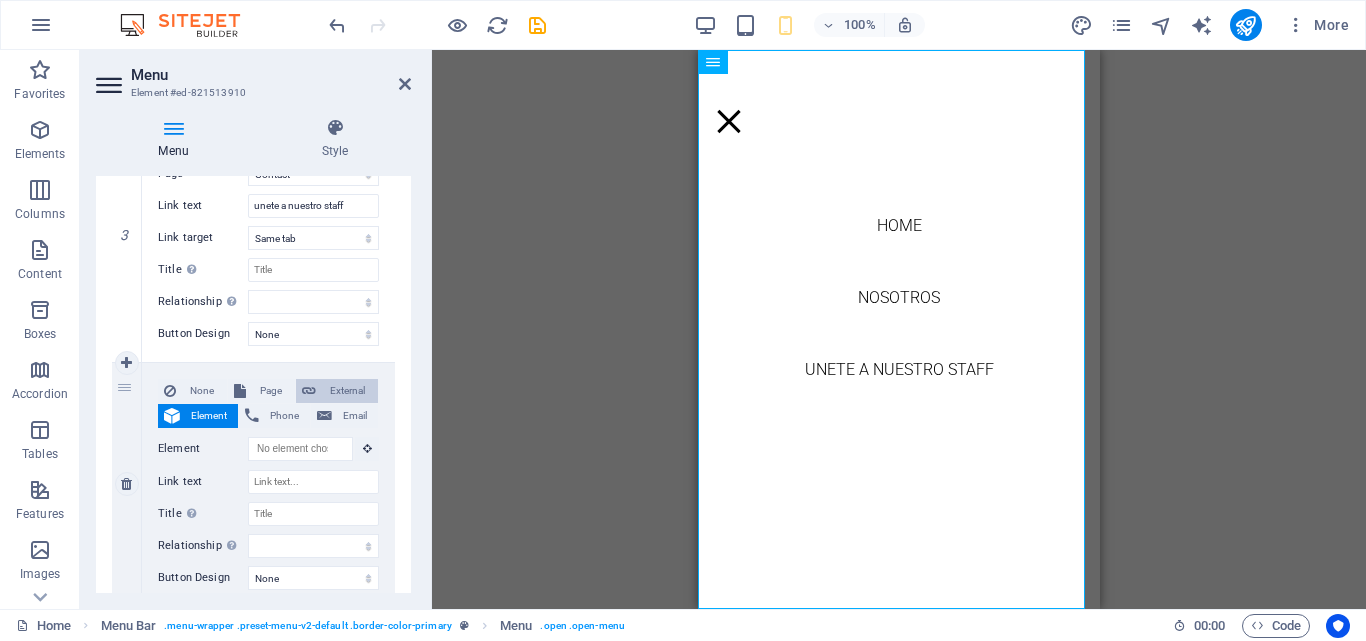 click on "External" at bounding box center [347, 391] 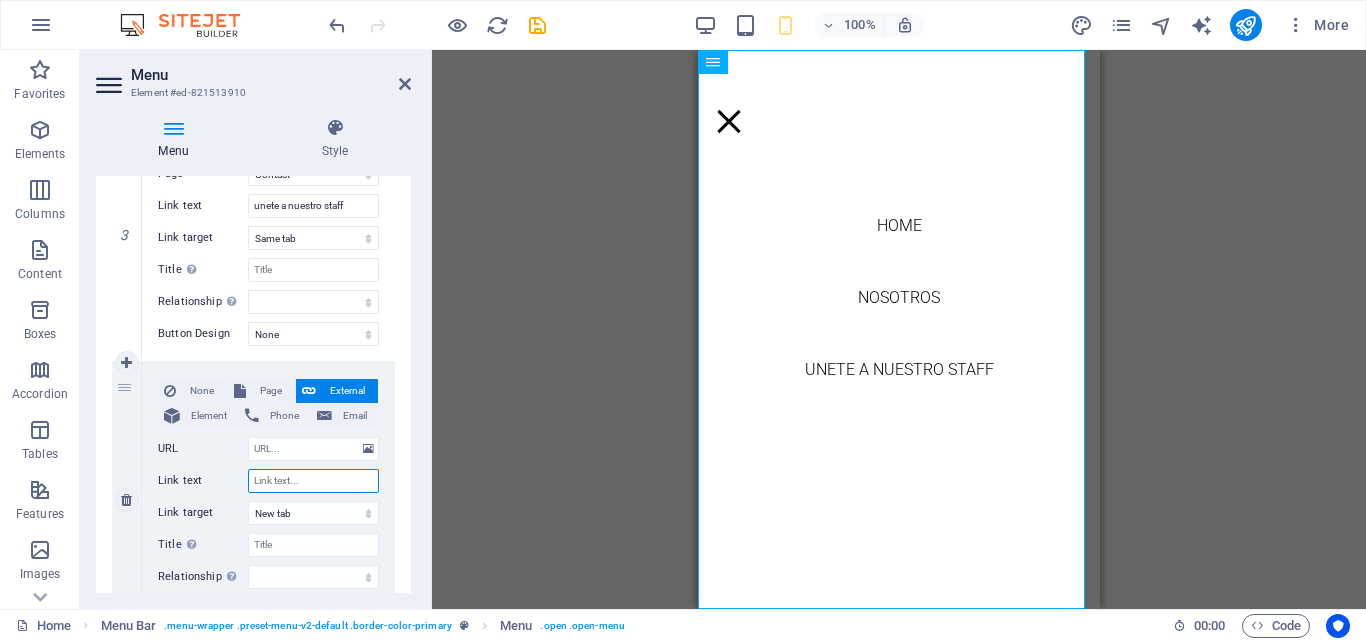 click on "Link text" at bounding box center (313, 481) 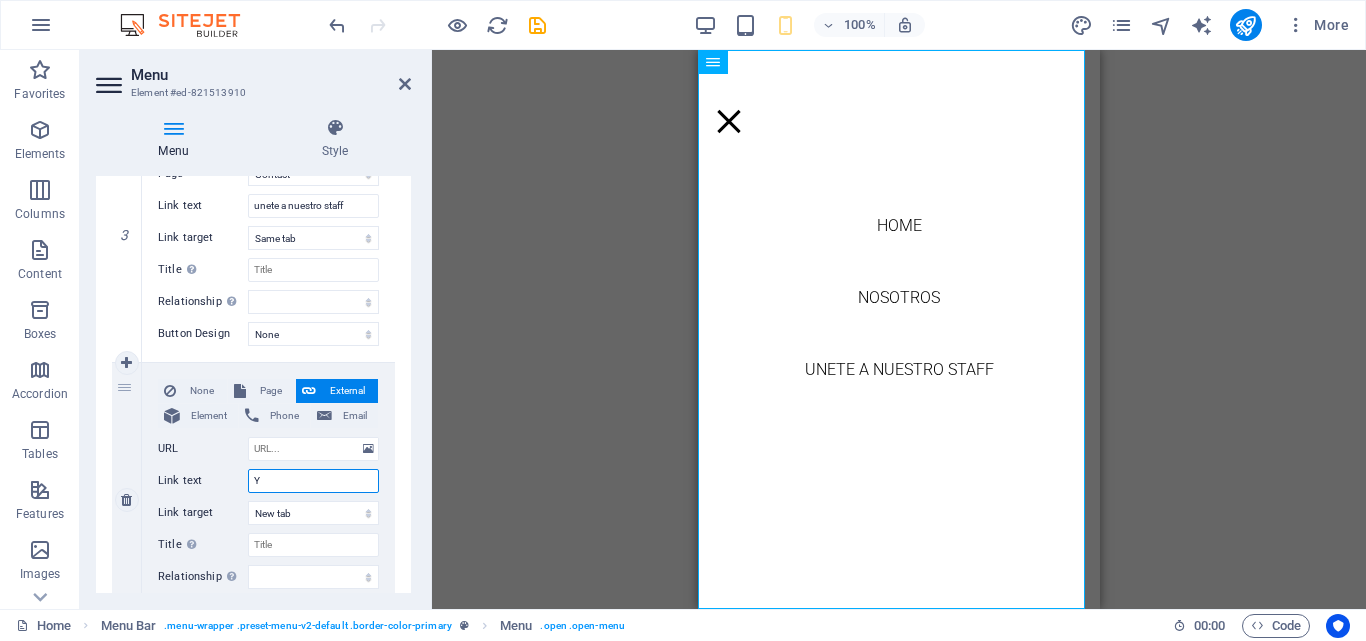 type on "Yo" 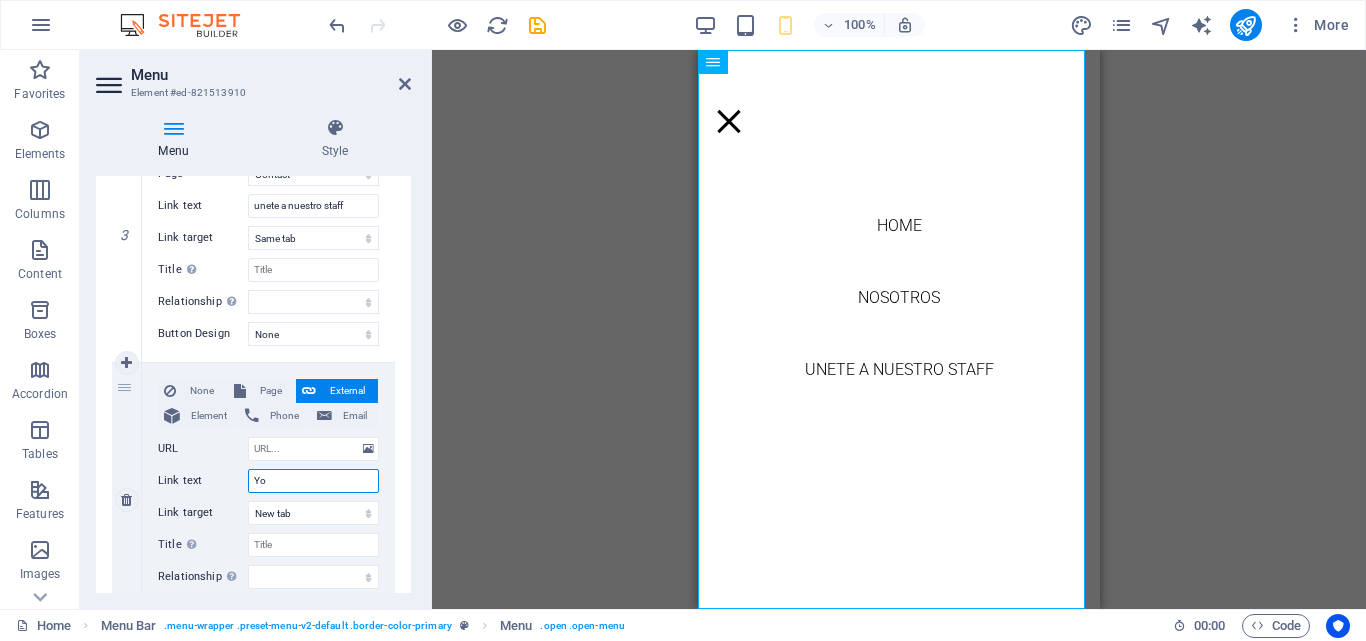 select 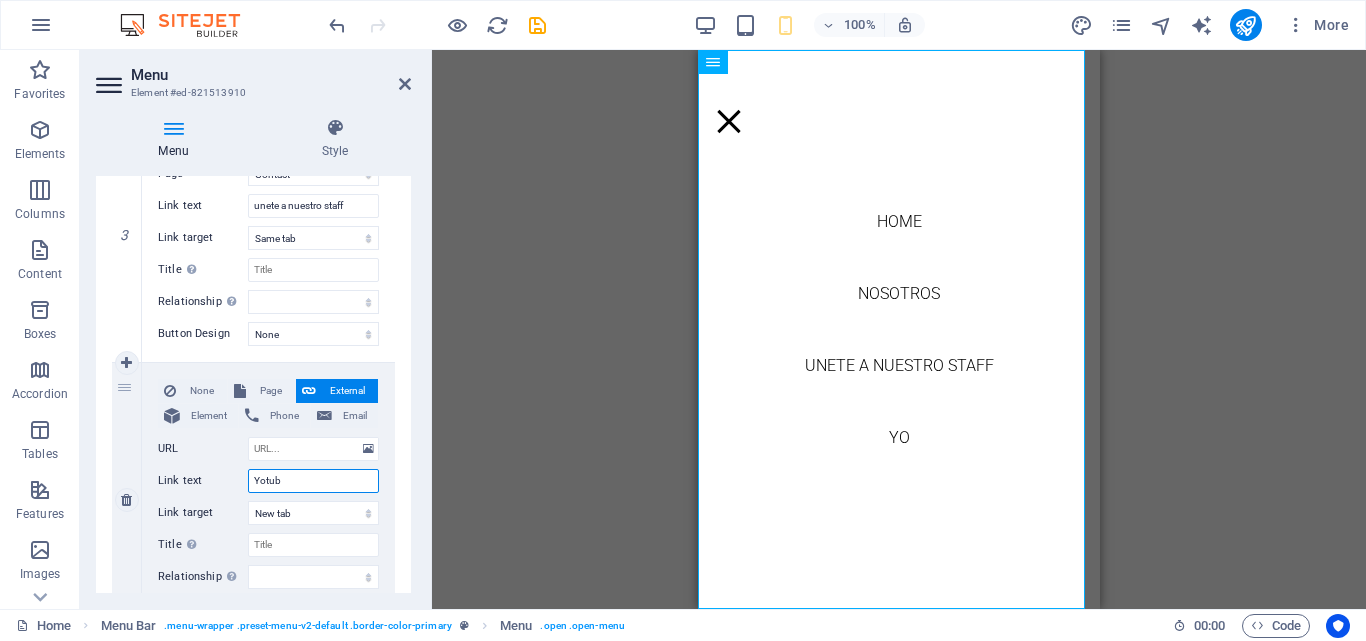 type on "Yotube" 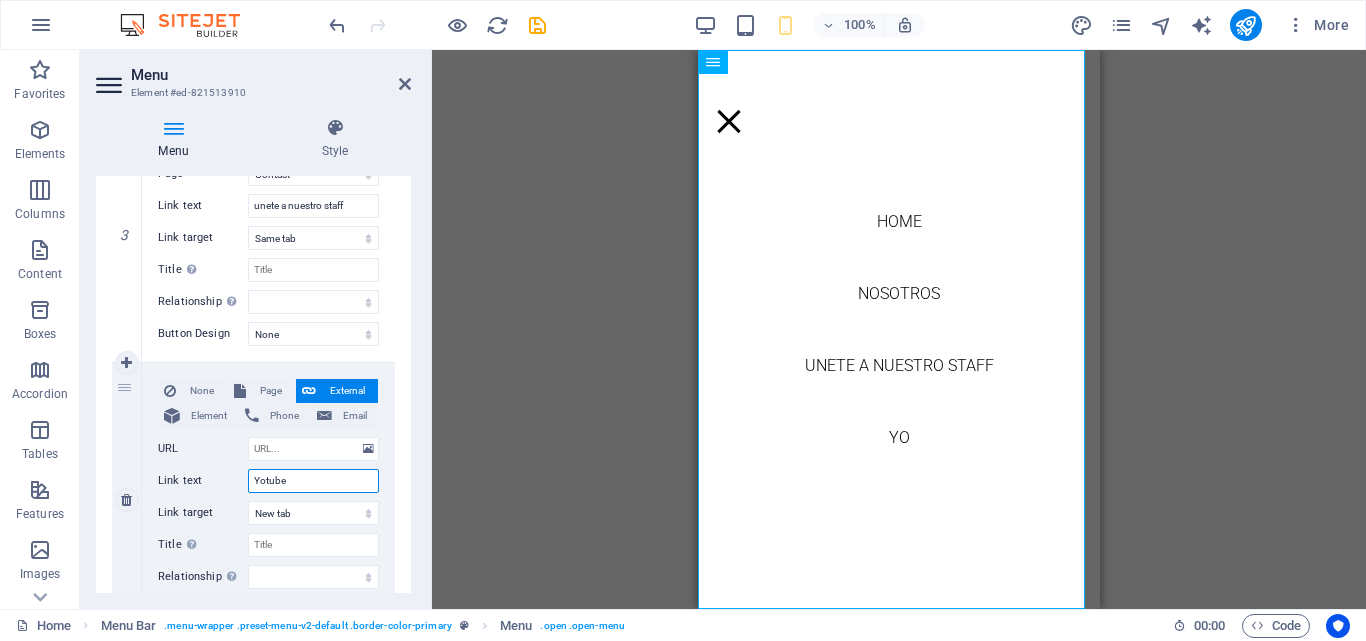select 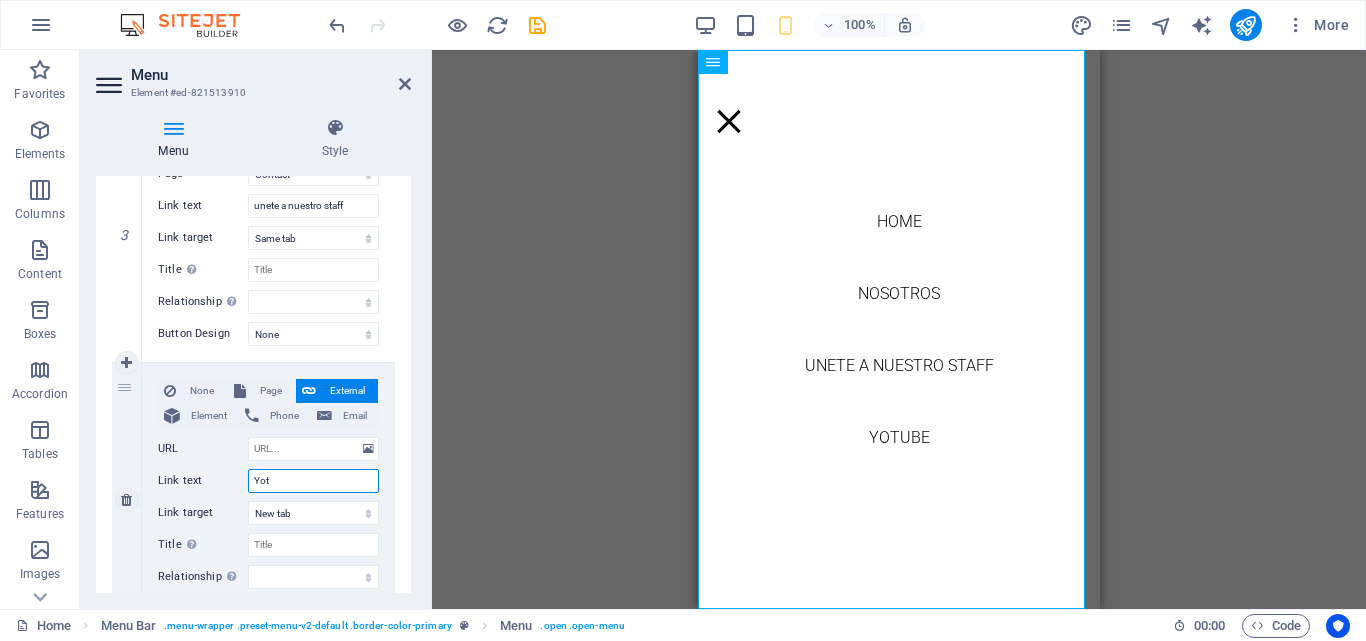 type on "Yo" 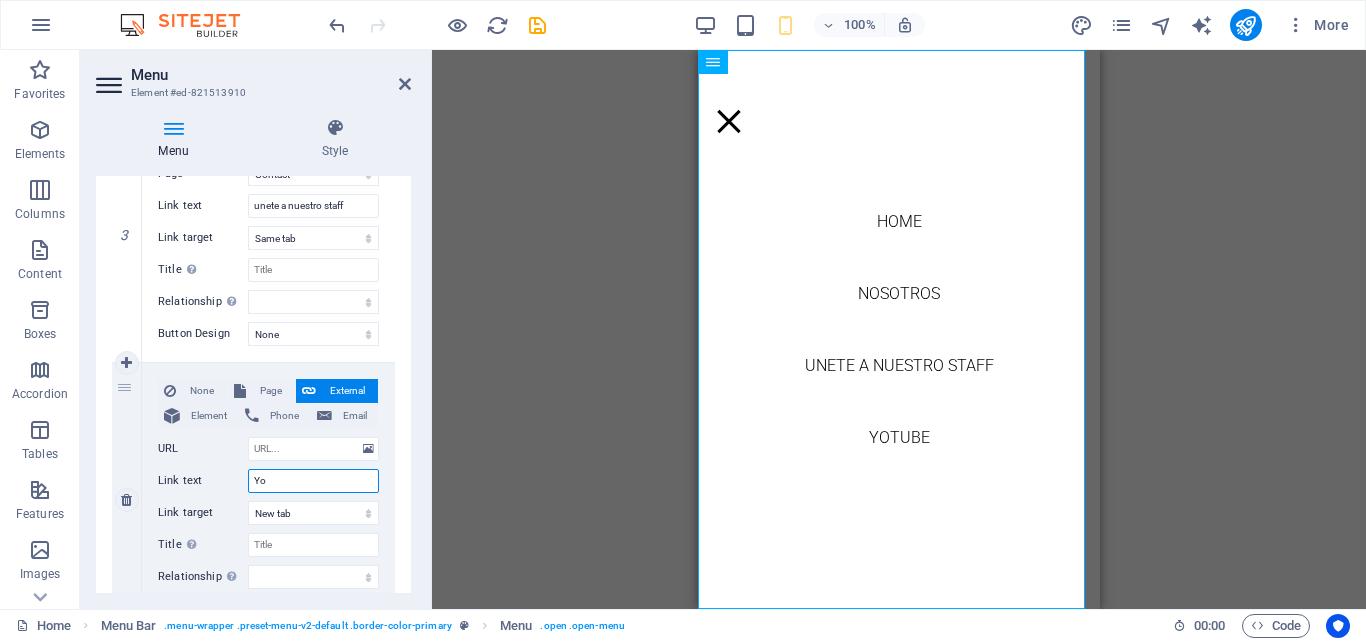 select 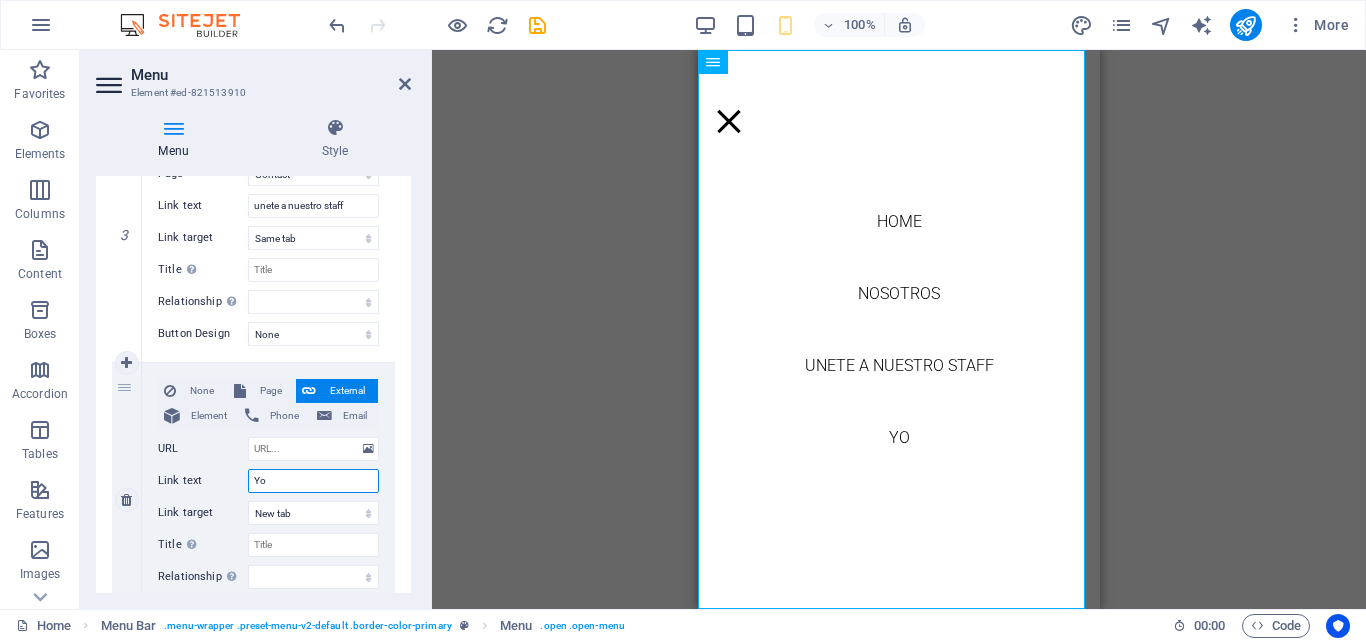 type on "You" 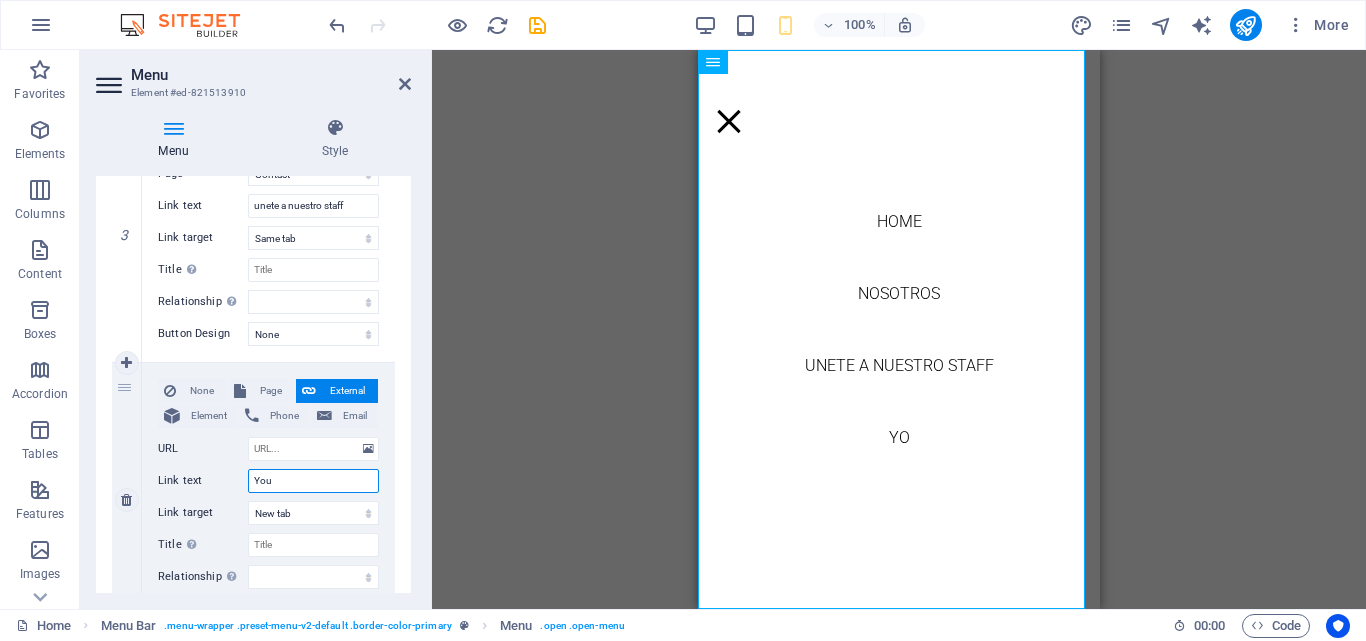 select 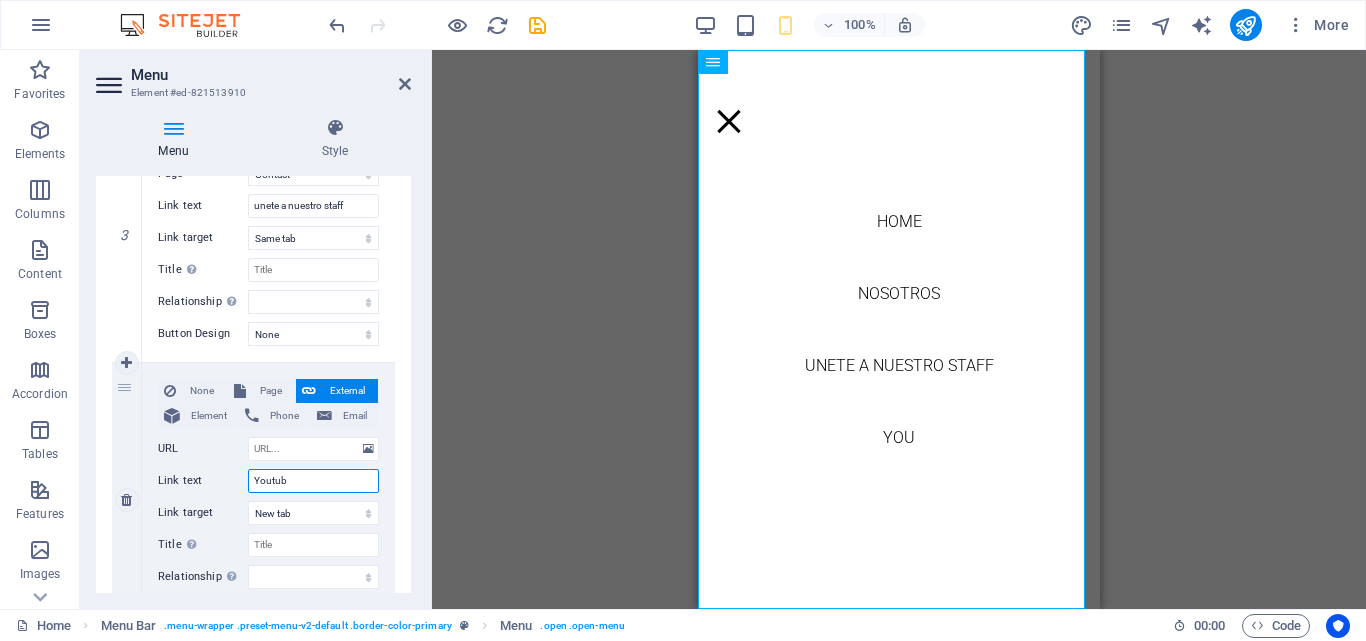 type on "Youtube" 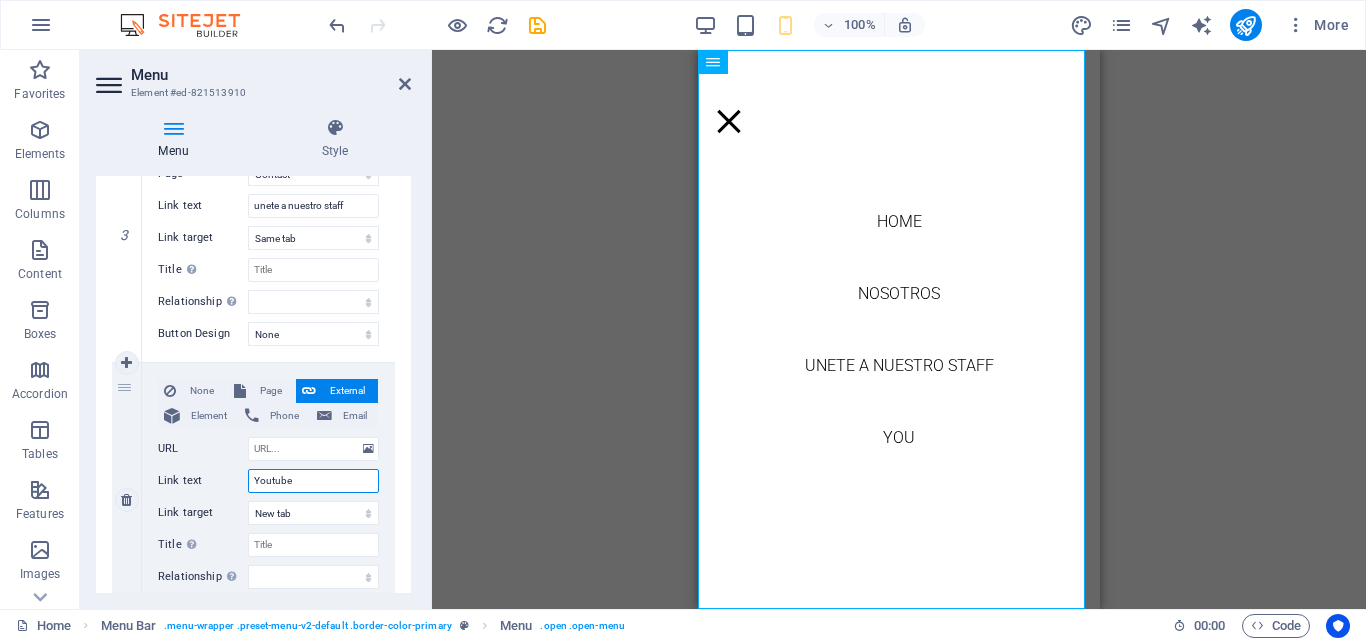 select 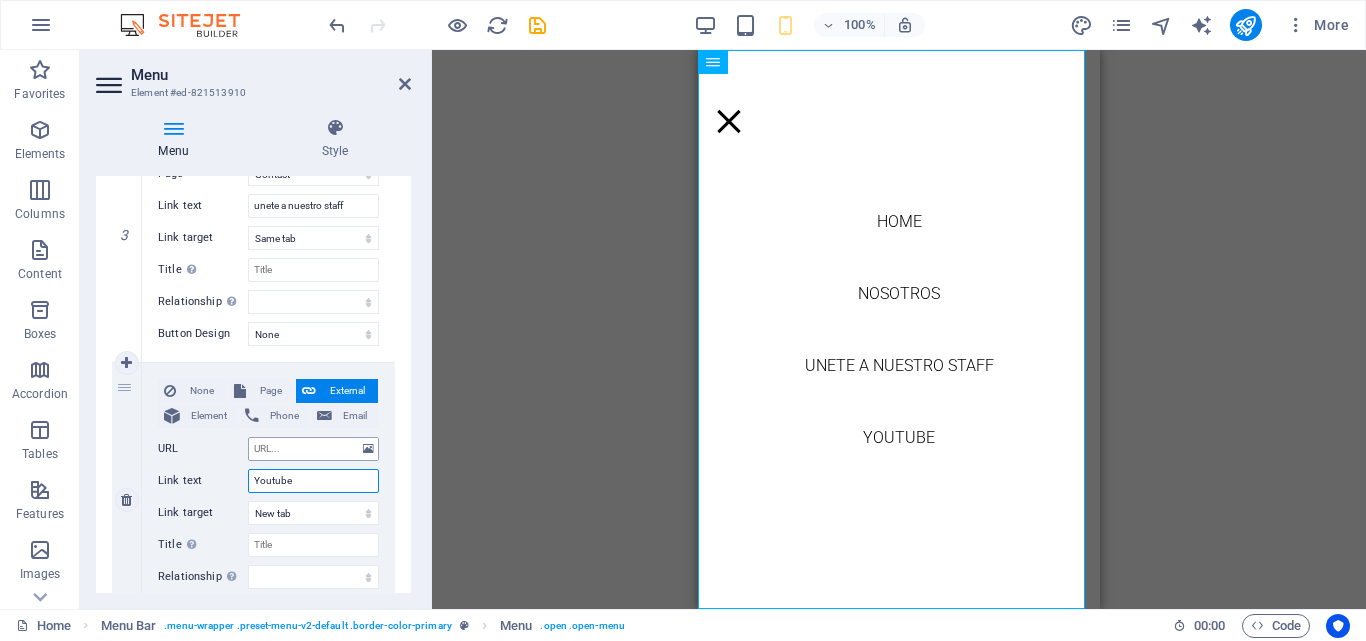type on "Youtube" 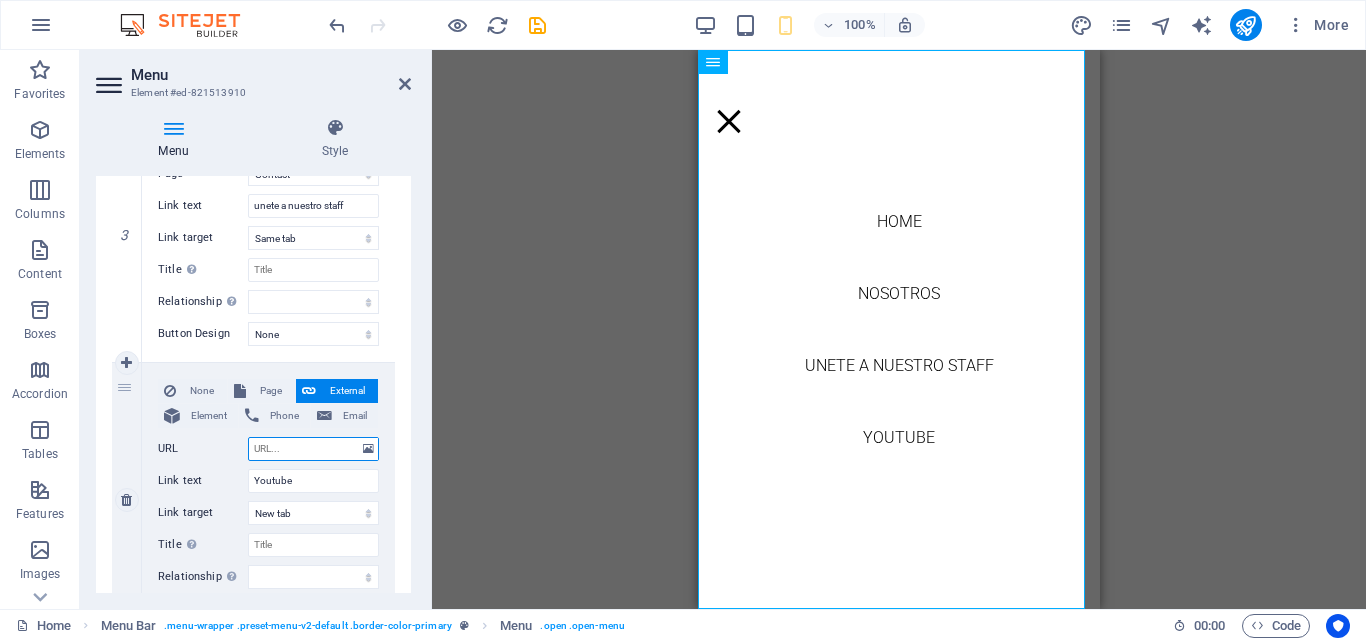 click on "URL" at bounding box center (313, 449) 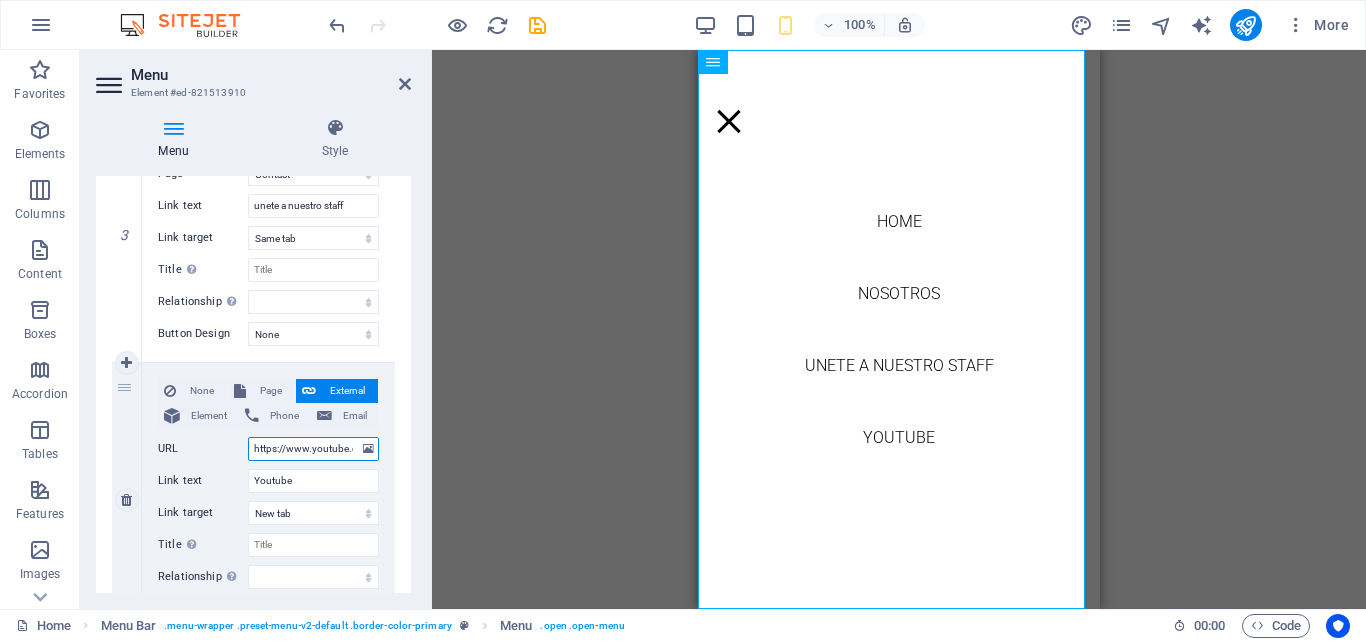 scroll, scrollTop: 0, scrollLeft: 156, axis: horizontal 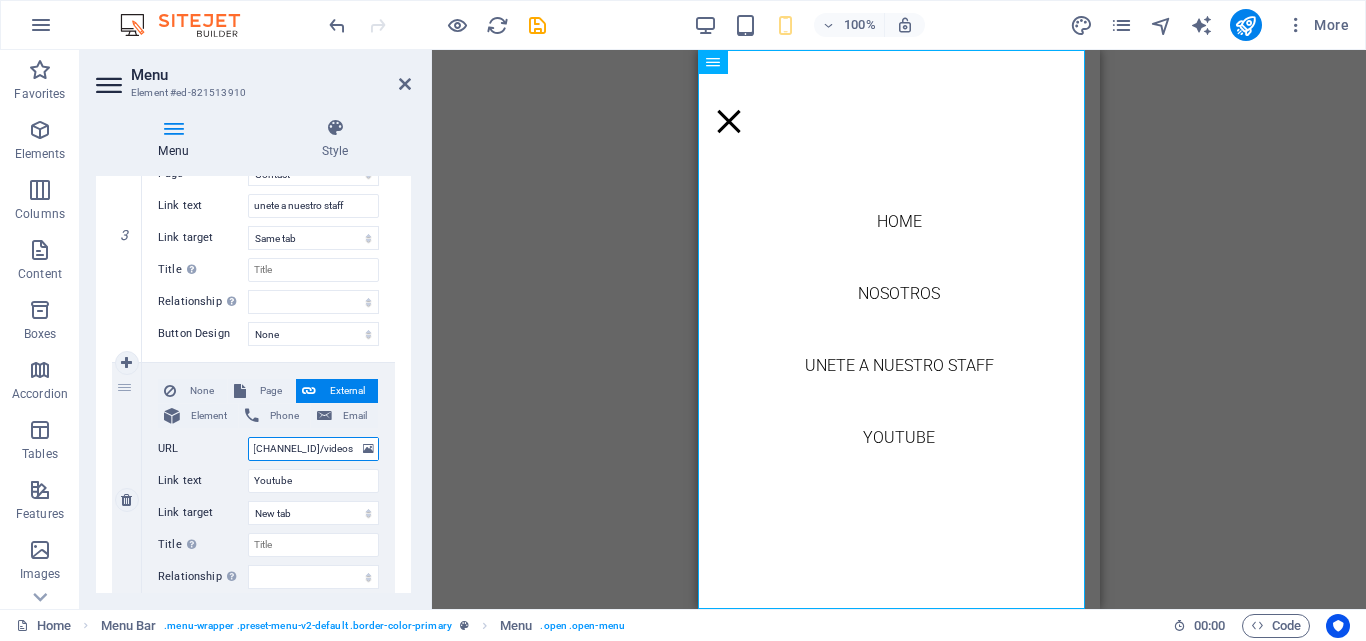 select 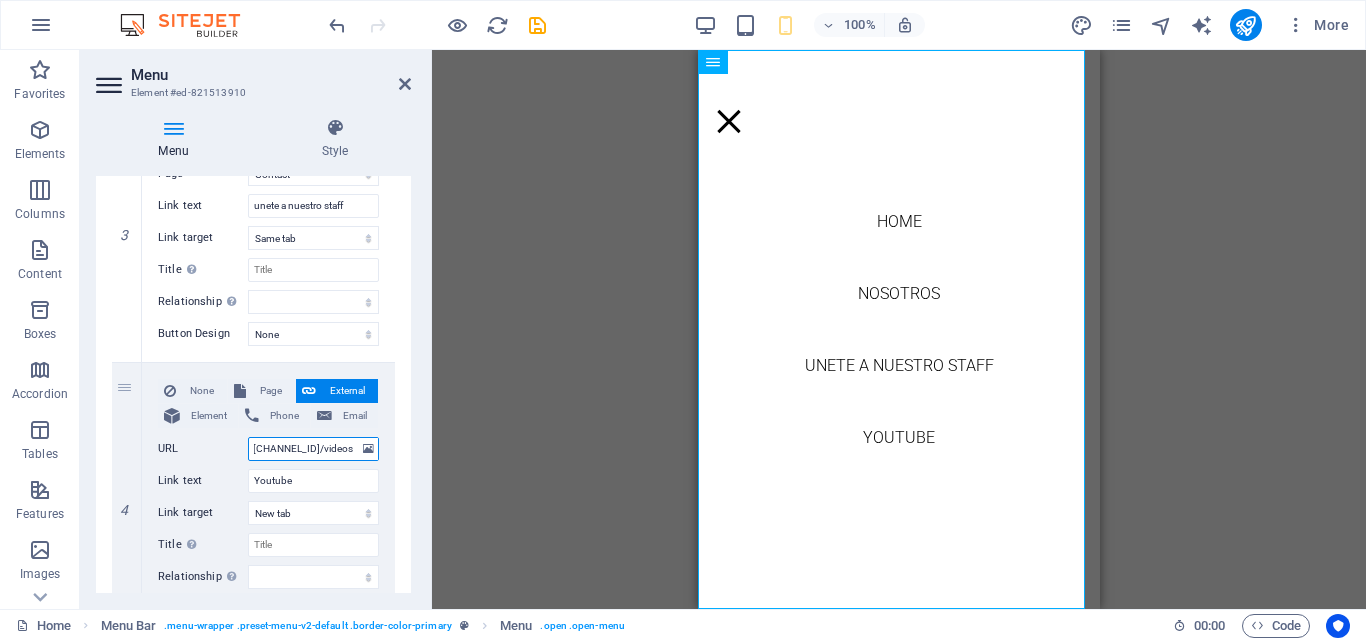 type on "https://www.youtube.com/@CastingKreativaPeru/videos" 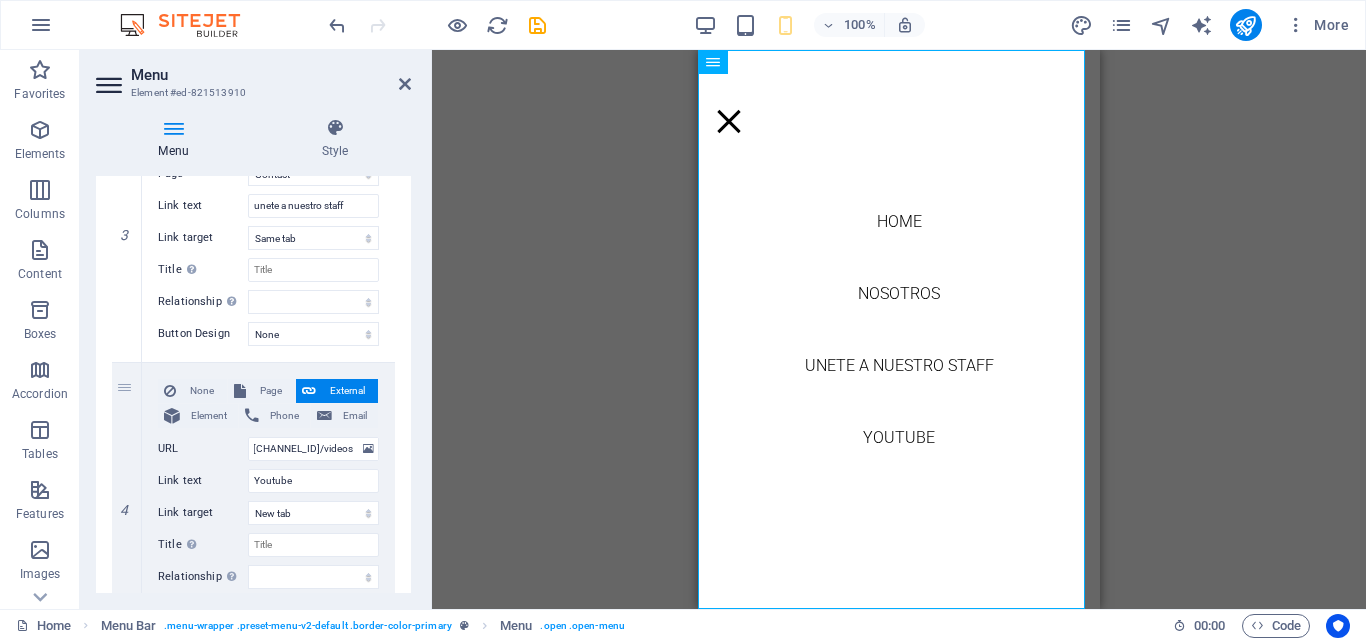 scroll, scrollTop: 0, scrollLeft: 0, axis: both 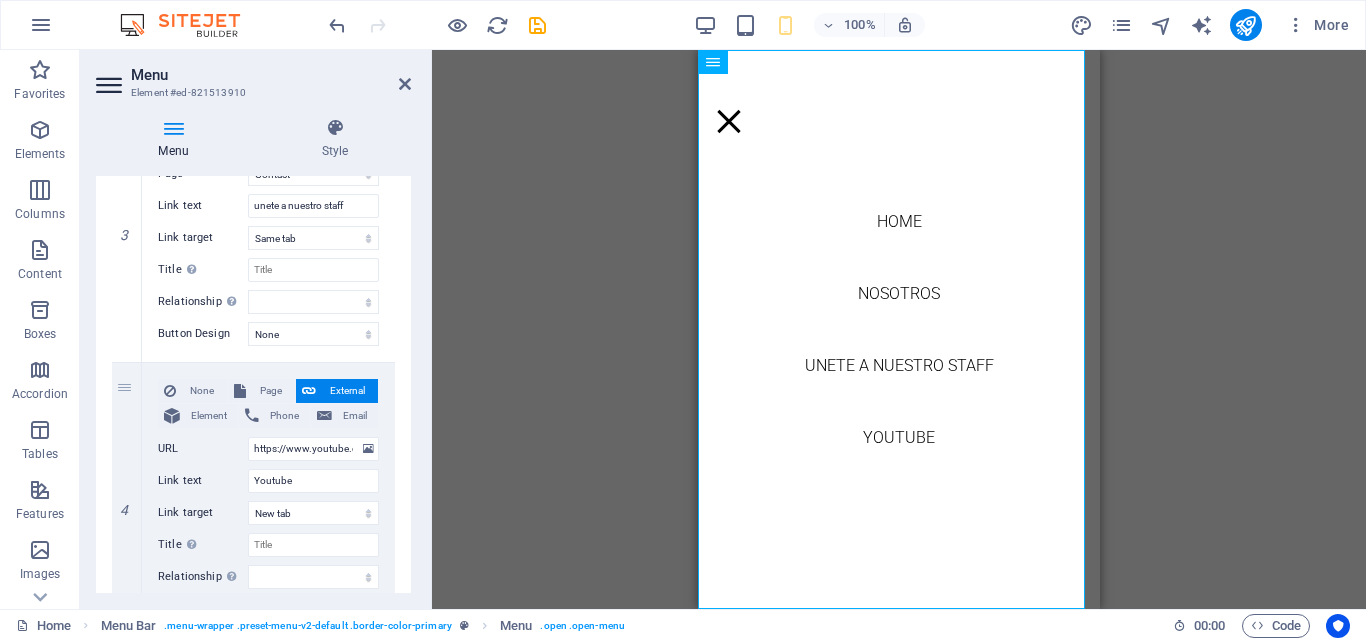 drag, startPoint x: 406, startPoint y: 459, endPoint x: 408, endPoint y: 473, distance: 14.142136 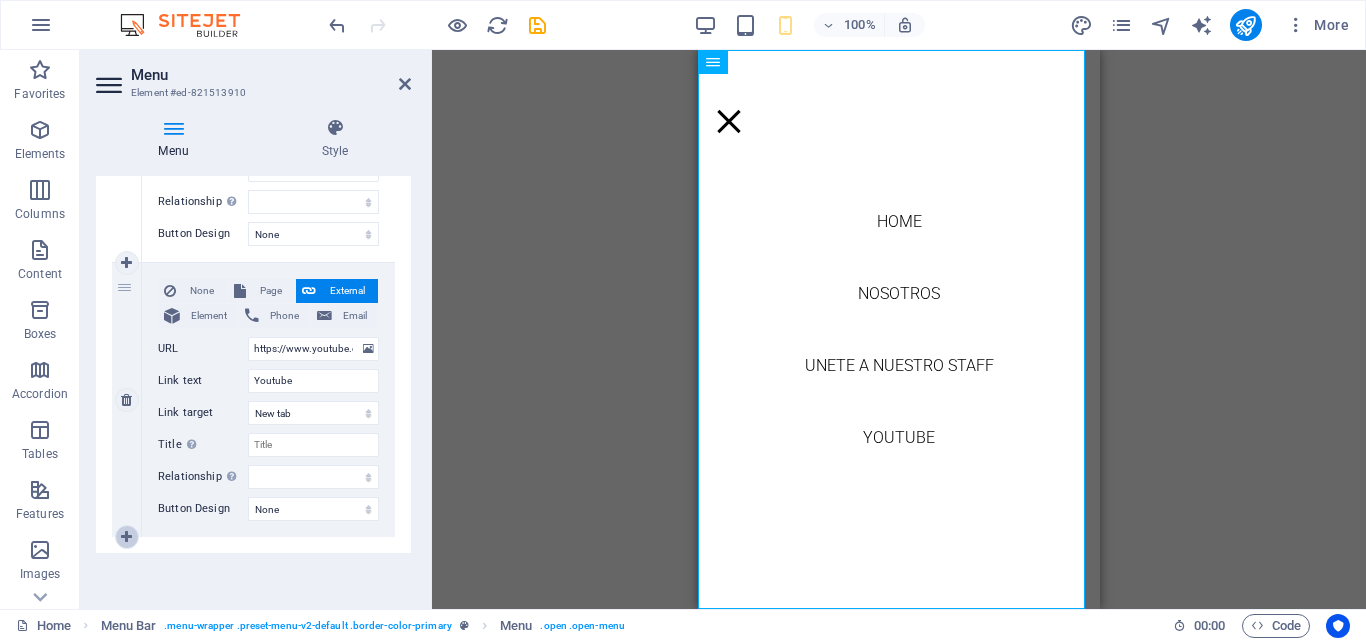 click at bounding box center [126, 537] 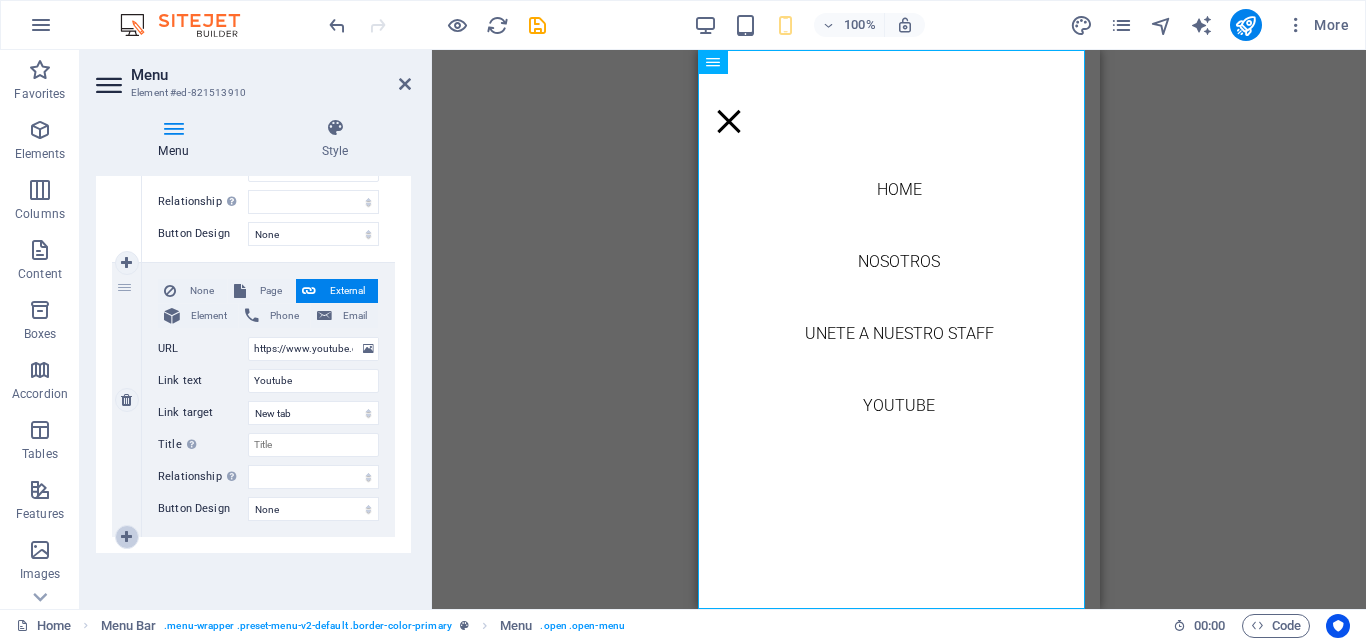 select 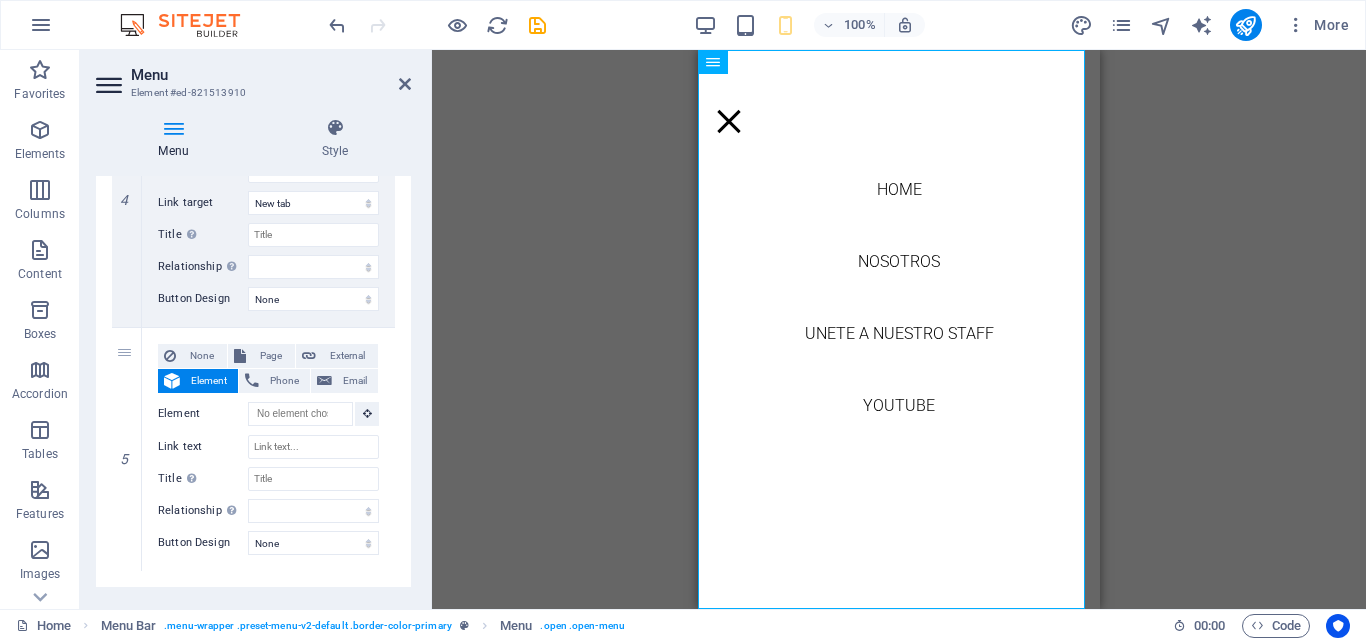 scroll, scrollTop: 1168, scrollLeft: 0, axis: vertical 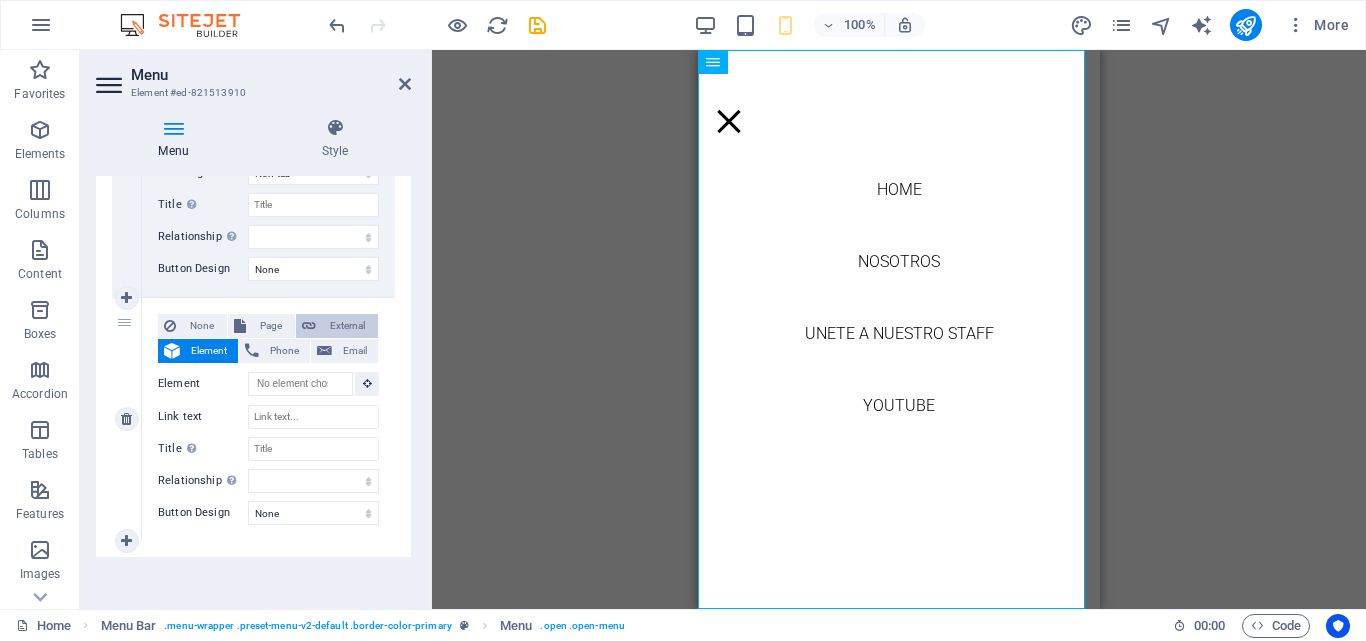 click on "External" at bounding box center [347, 326] 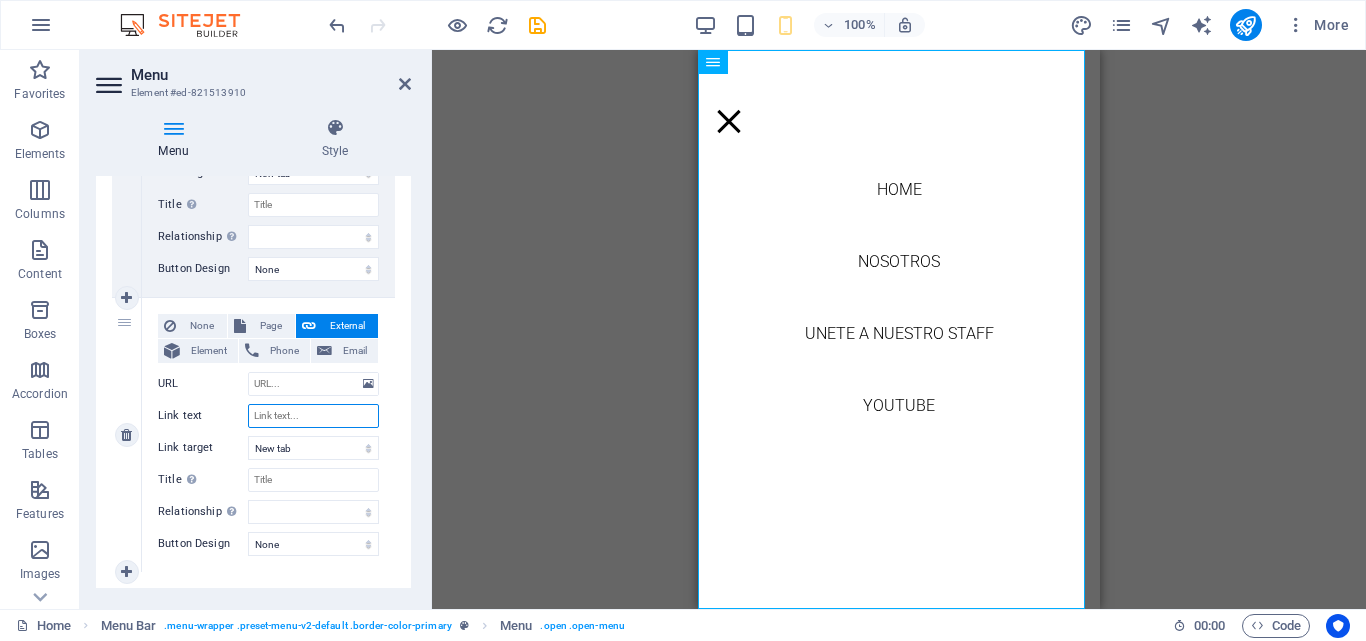 click on "Link text" at bounding box center [313, 416] 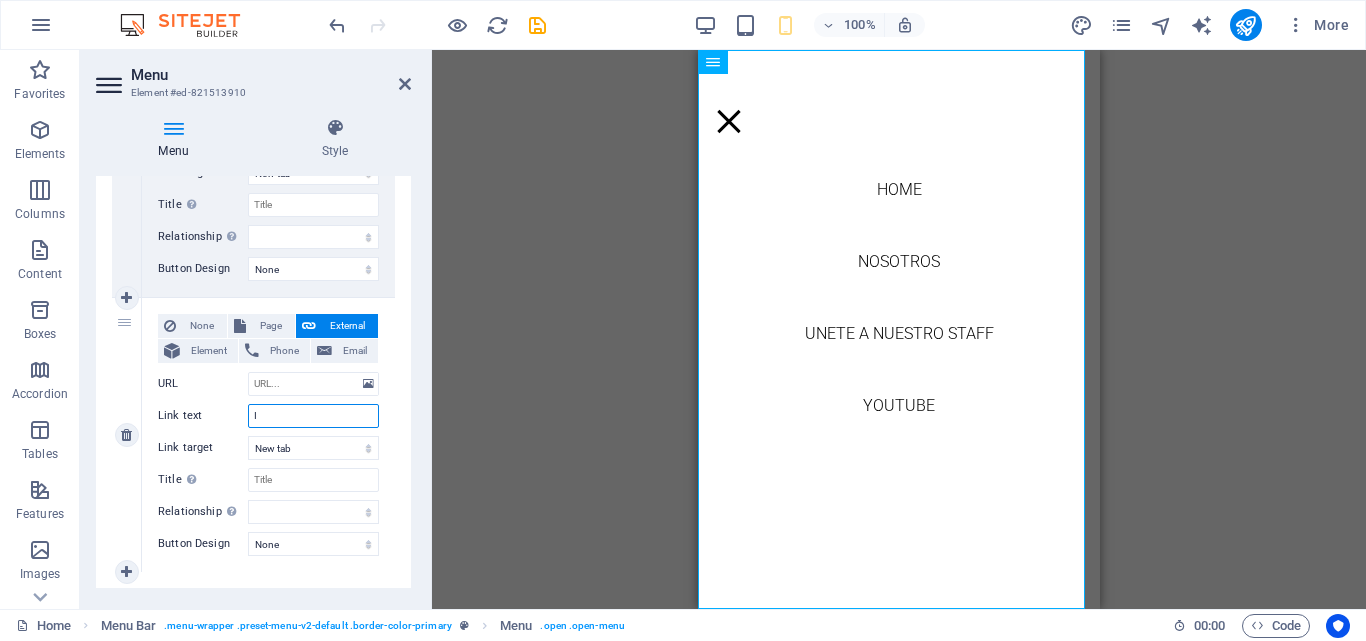 type on "Is" 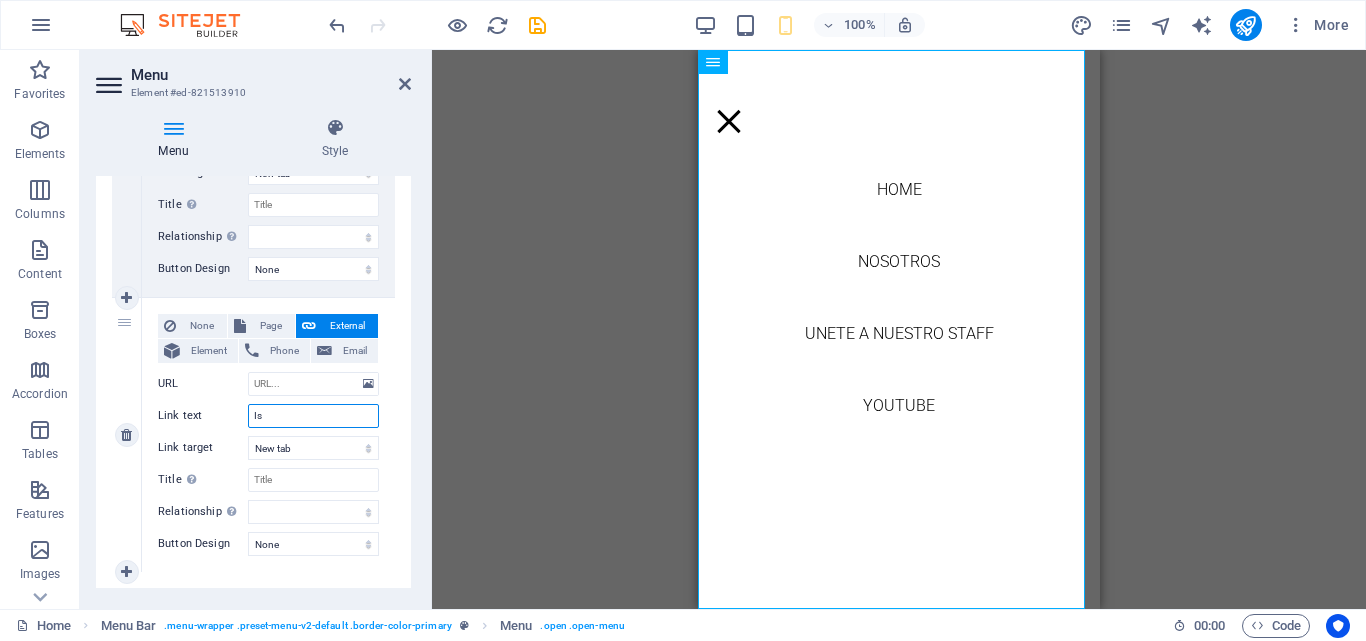 select 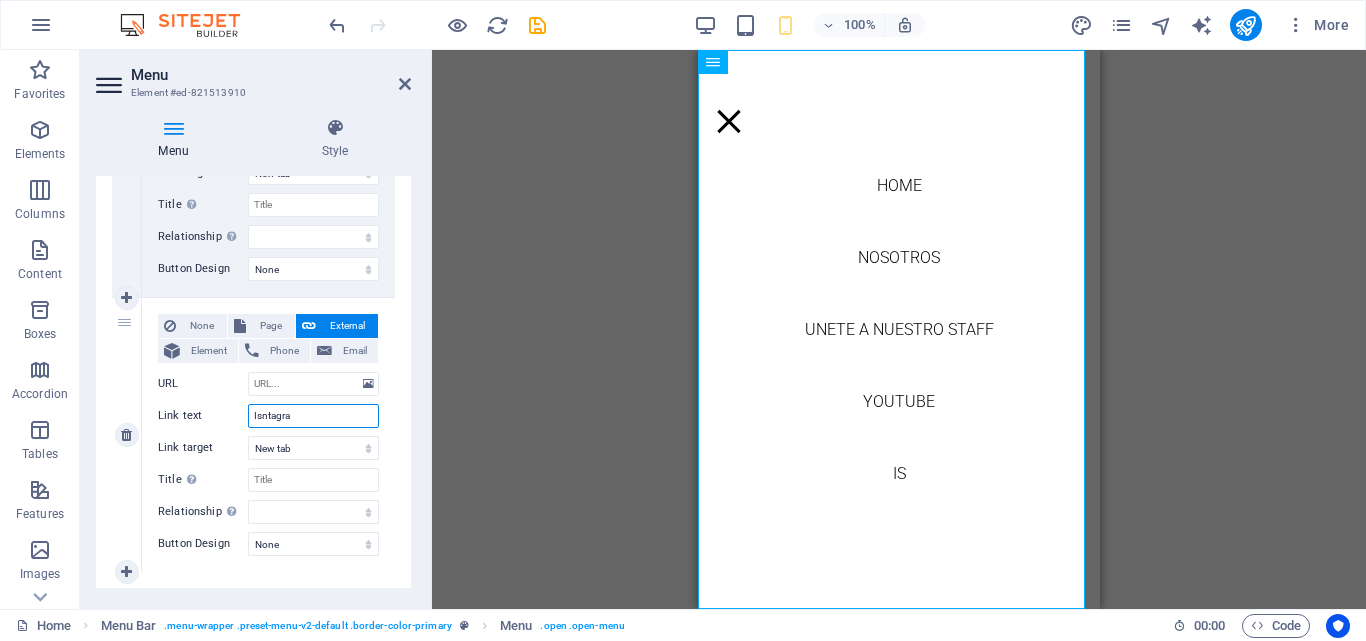 type on "Isntagram" 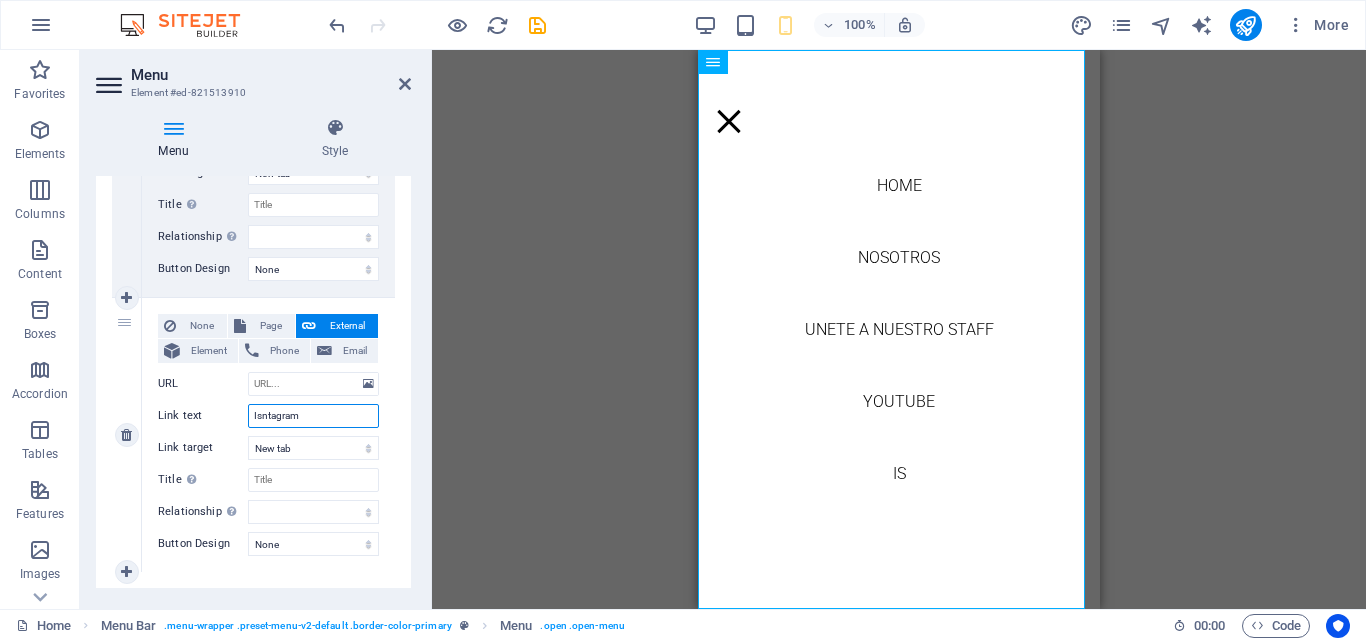 select 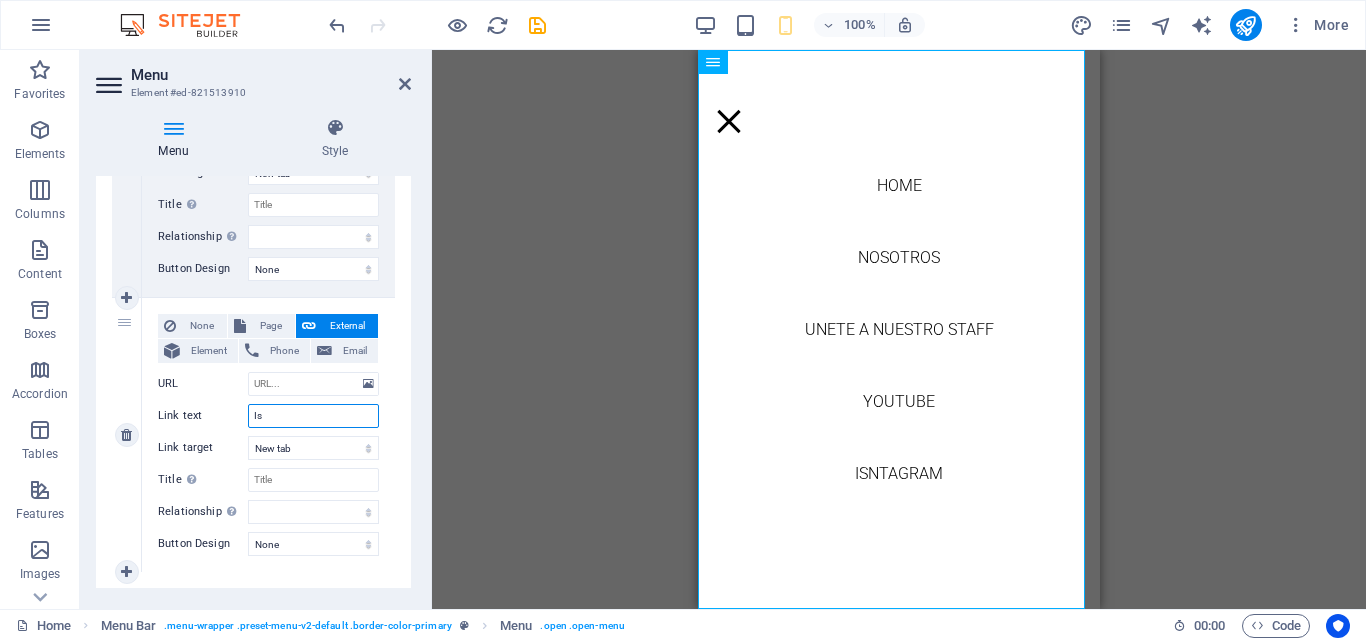 type on "I" 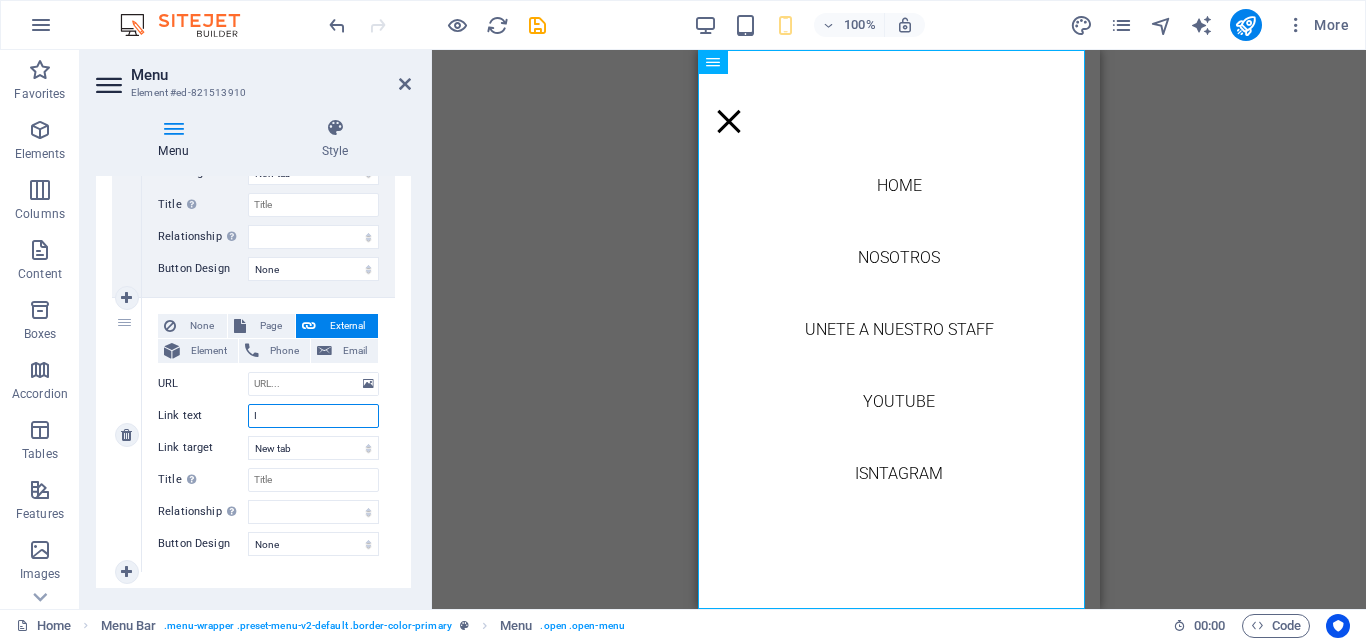type 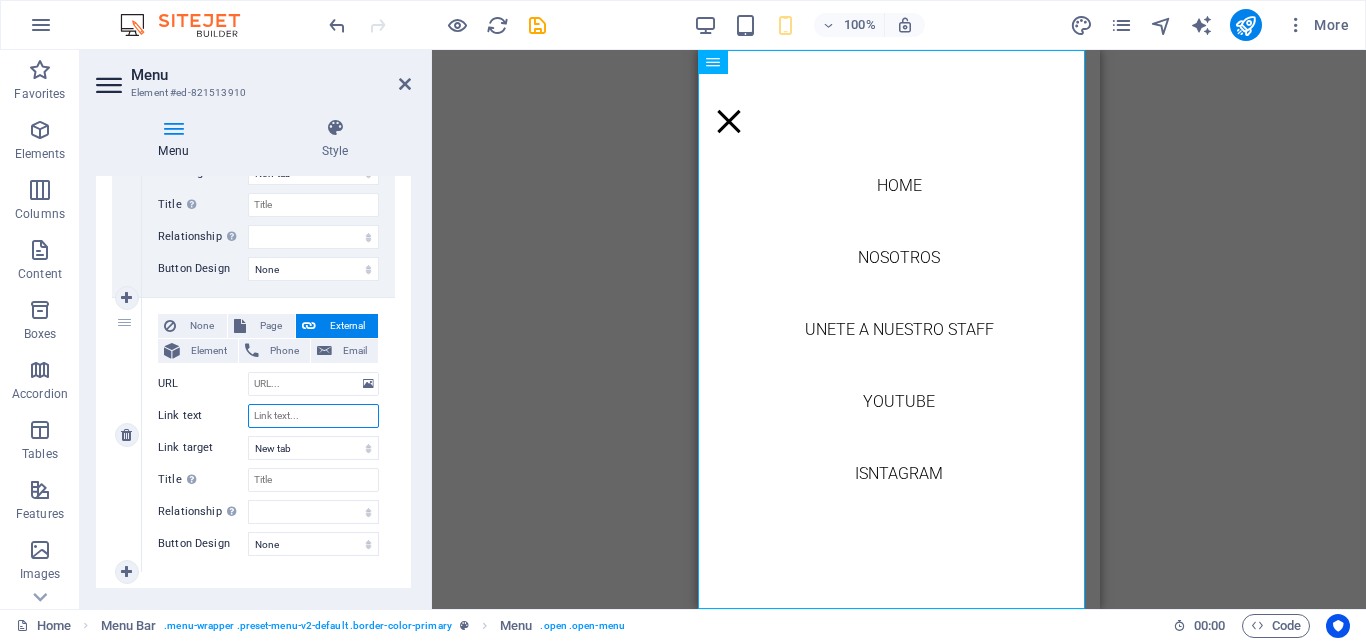 select 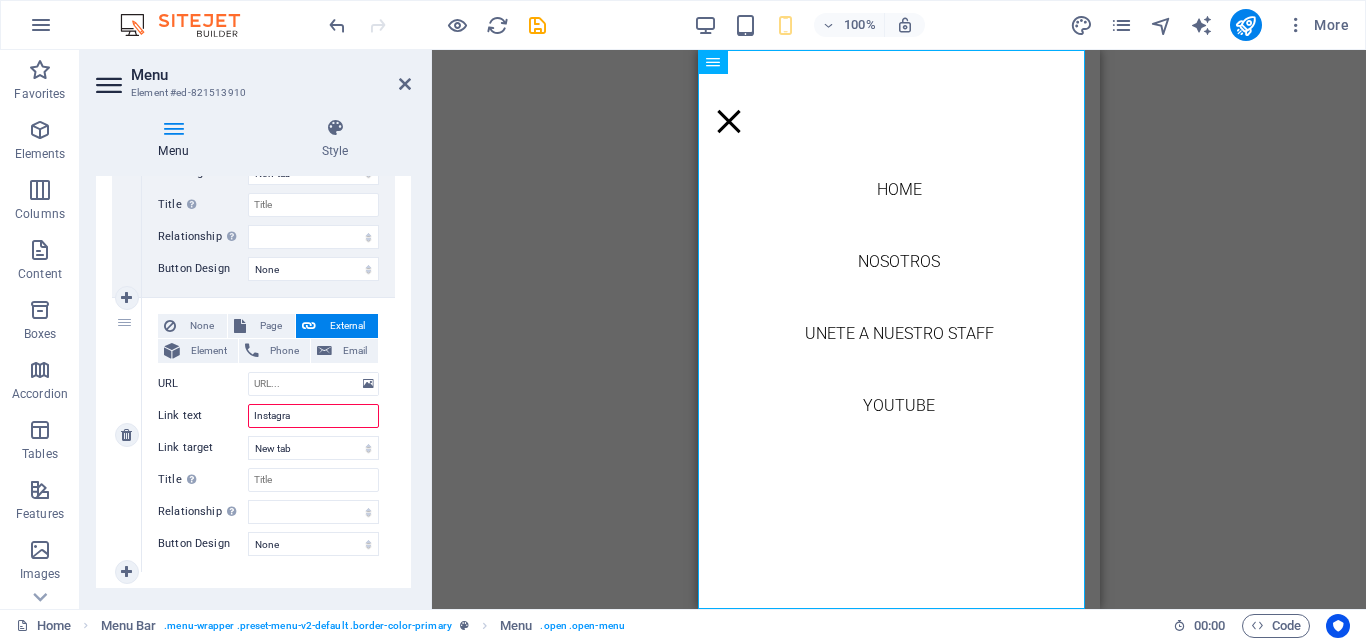 type on "Instagram" 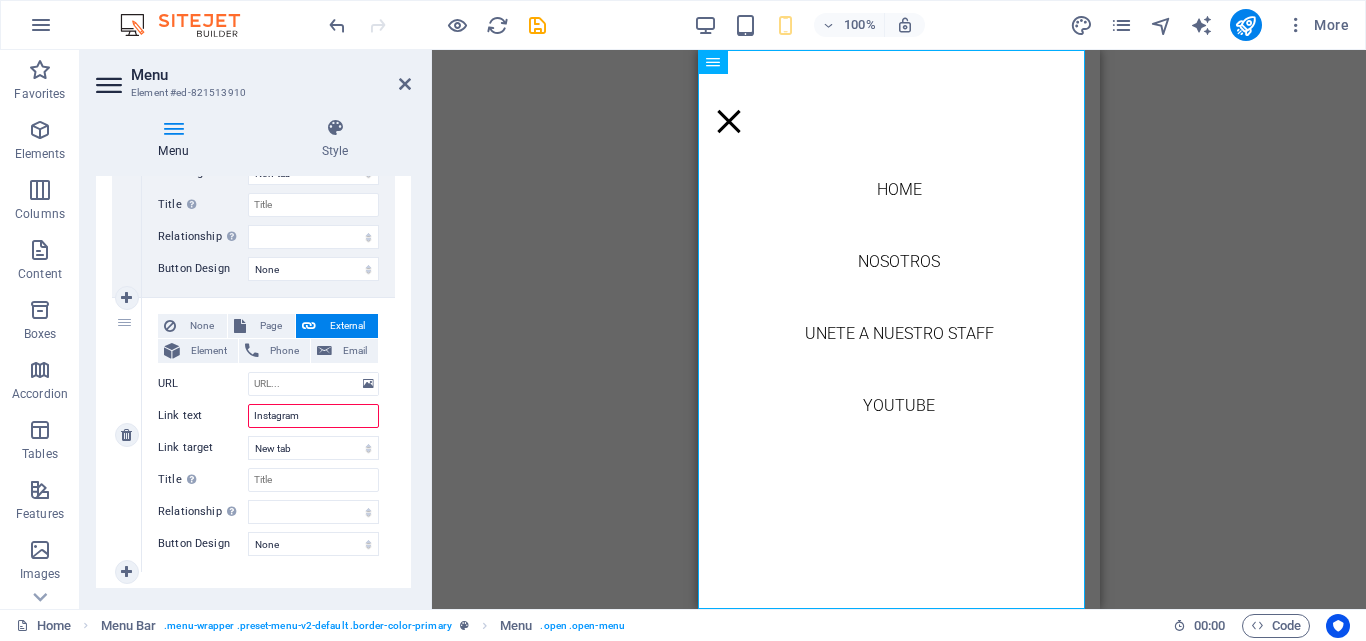 select 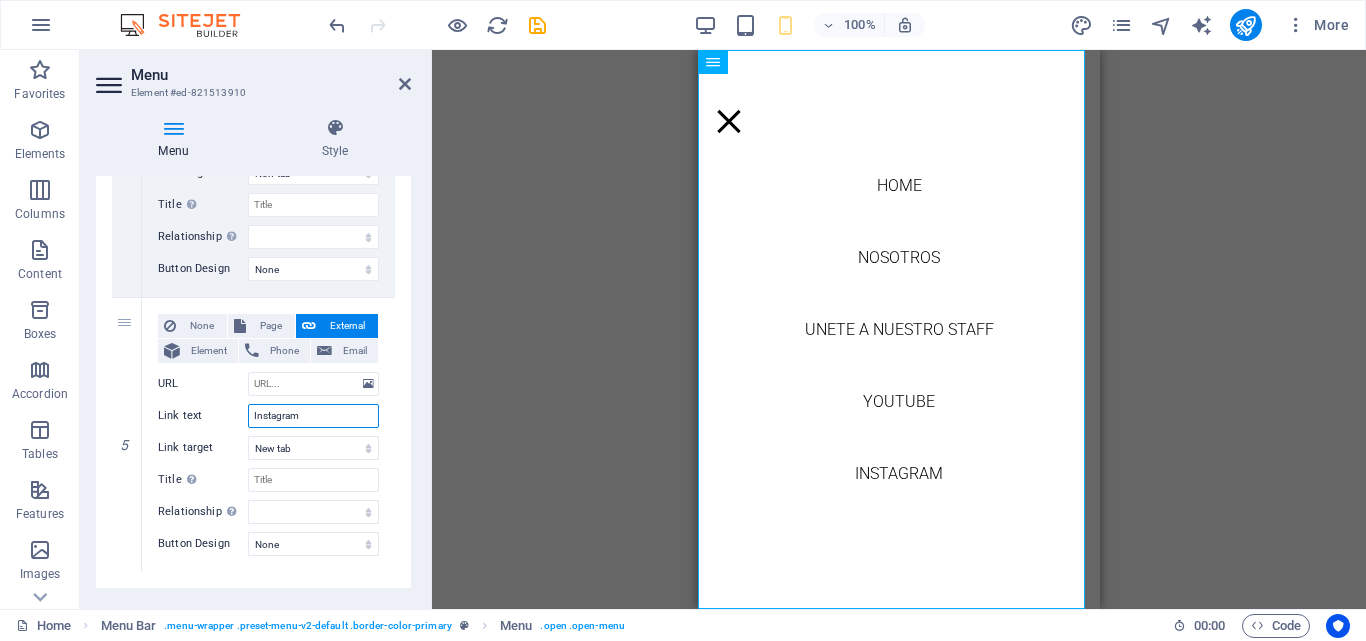 type on "Instagram" 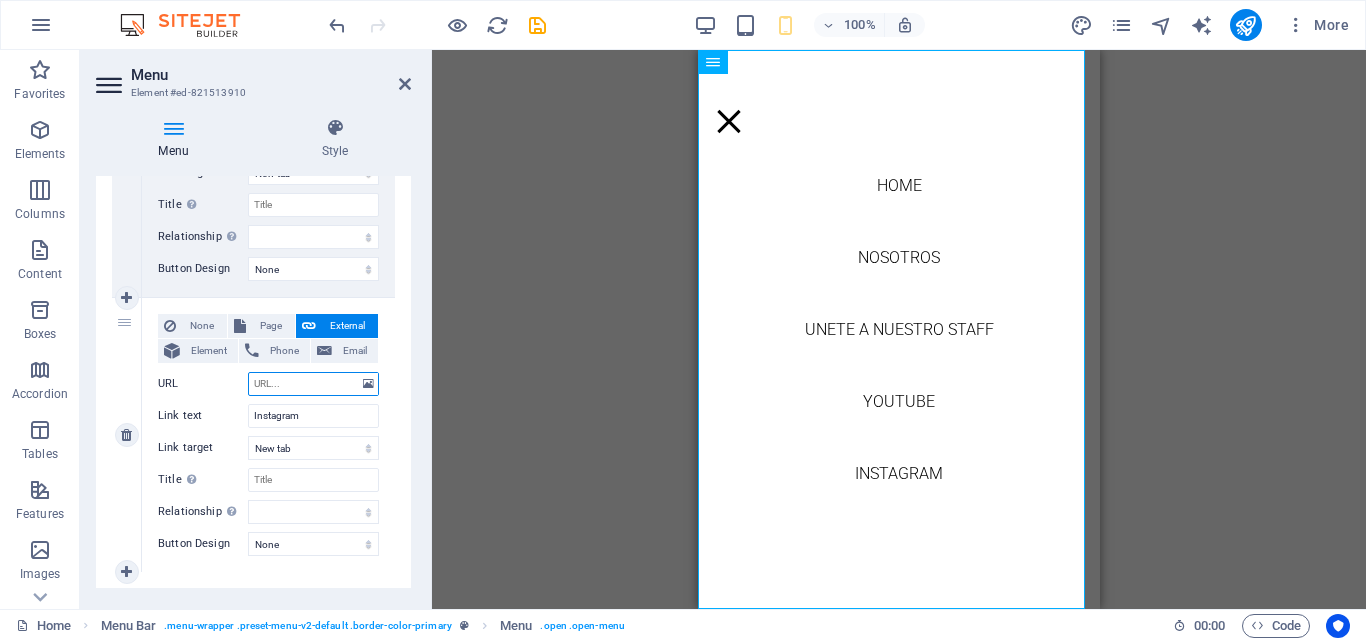 click on "URL" at bounding box center [313, 384] 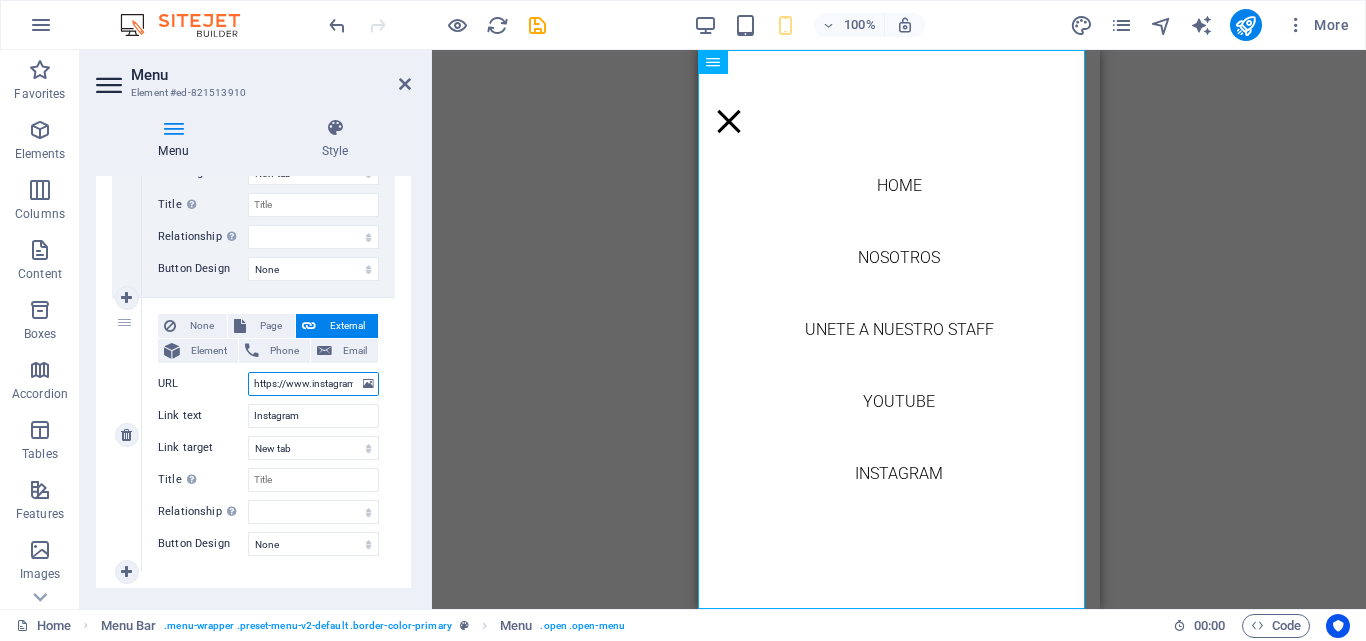 scroll, scrollTop: 0, scrollLeft: 109, axis: horizontal 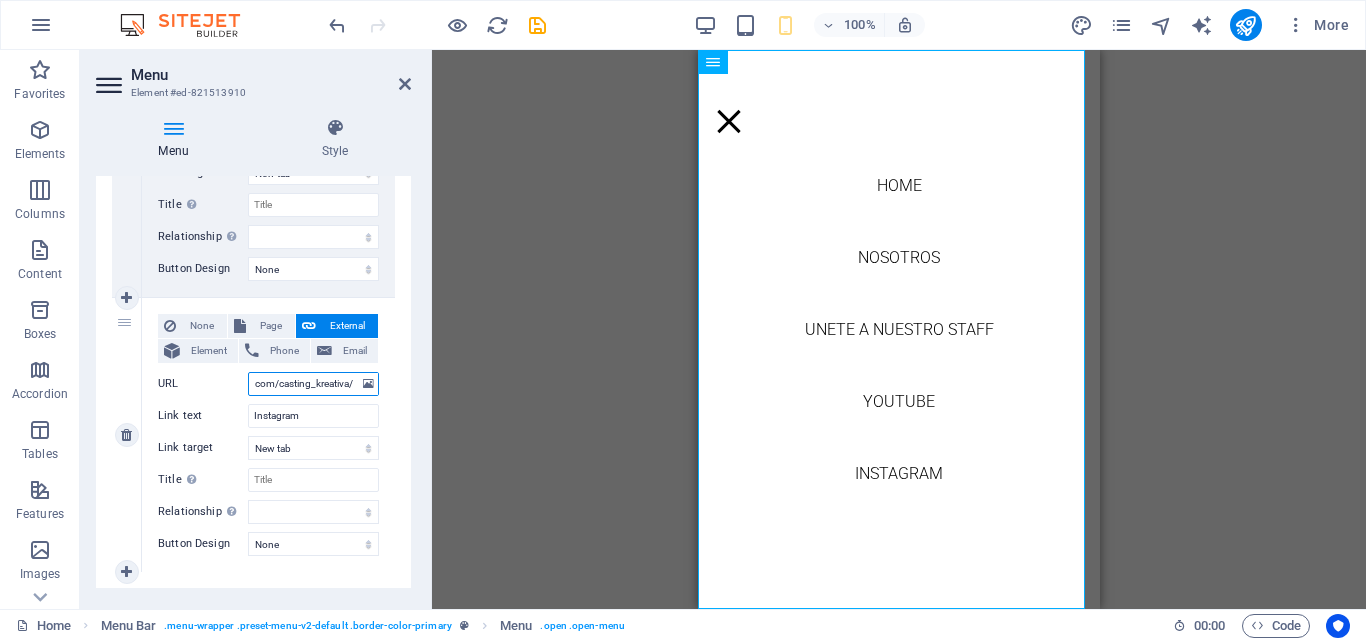 select 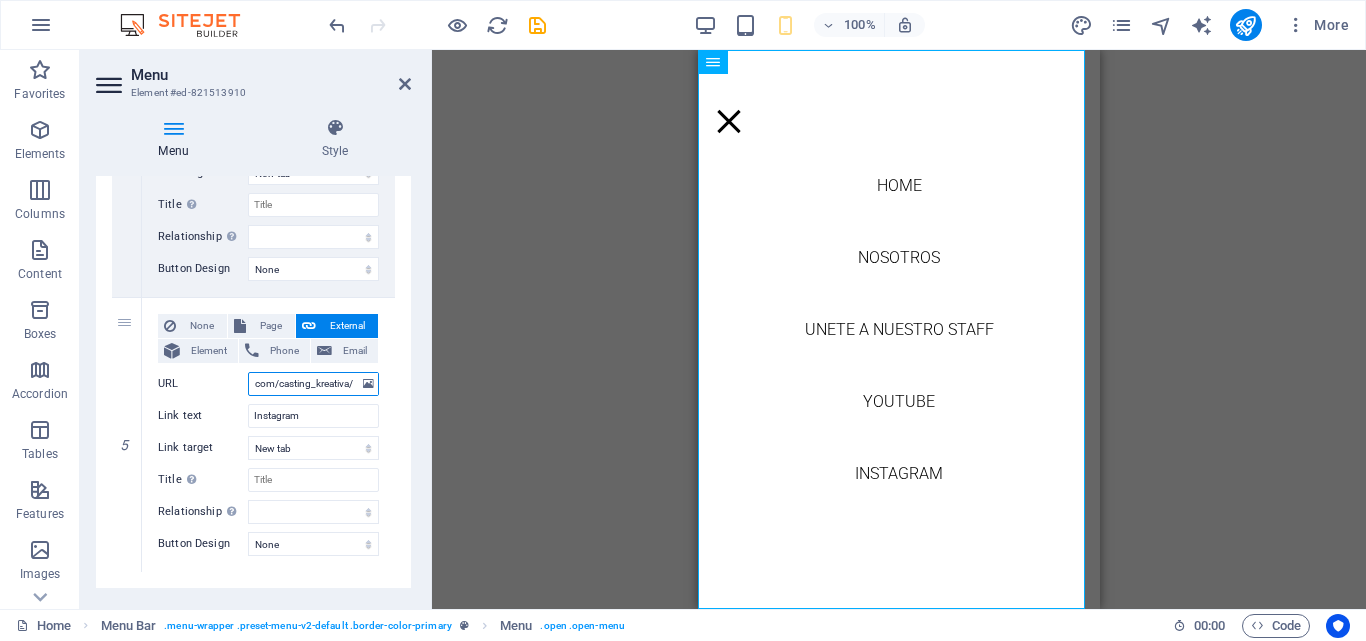 scroll, scrollTop: 1203, scrollLeft: 0, axis: vertical 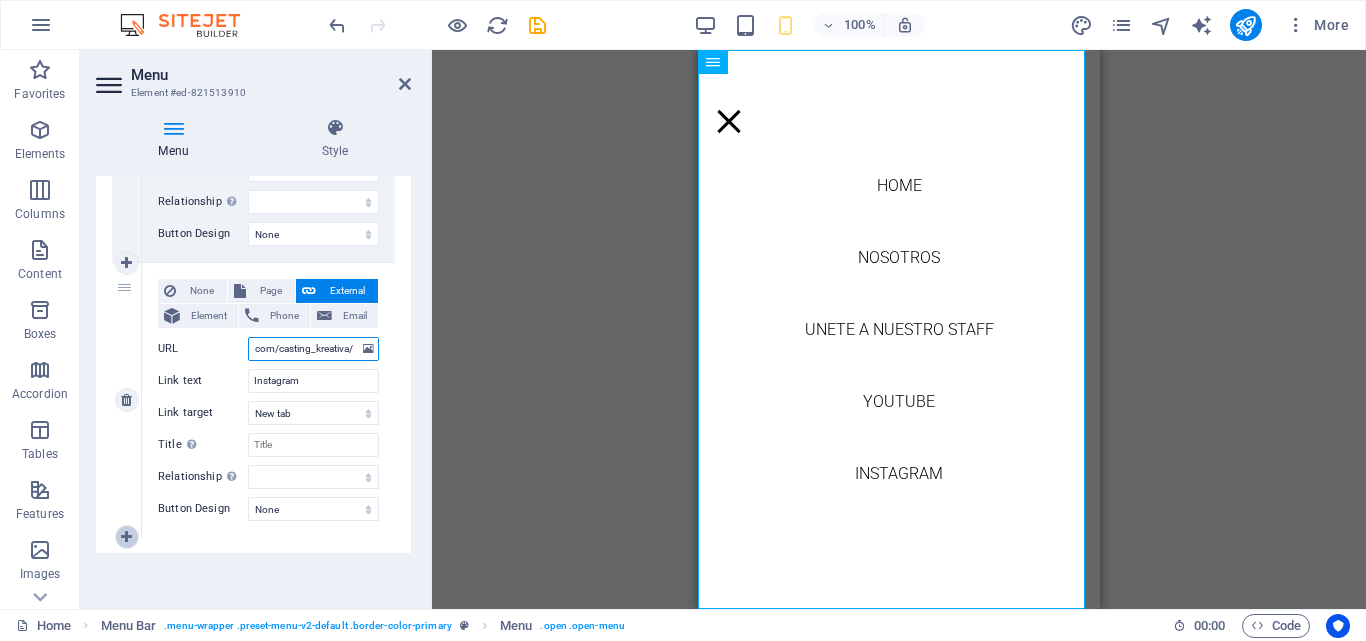 type on "https://www.instagram.com/casting_kreativa/" 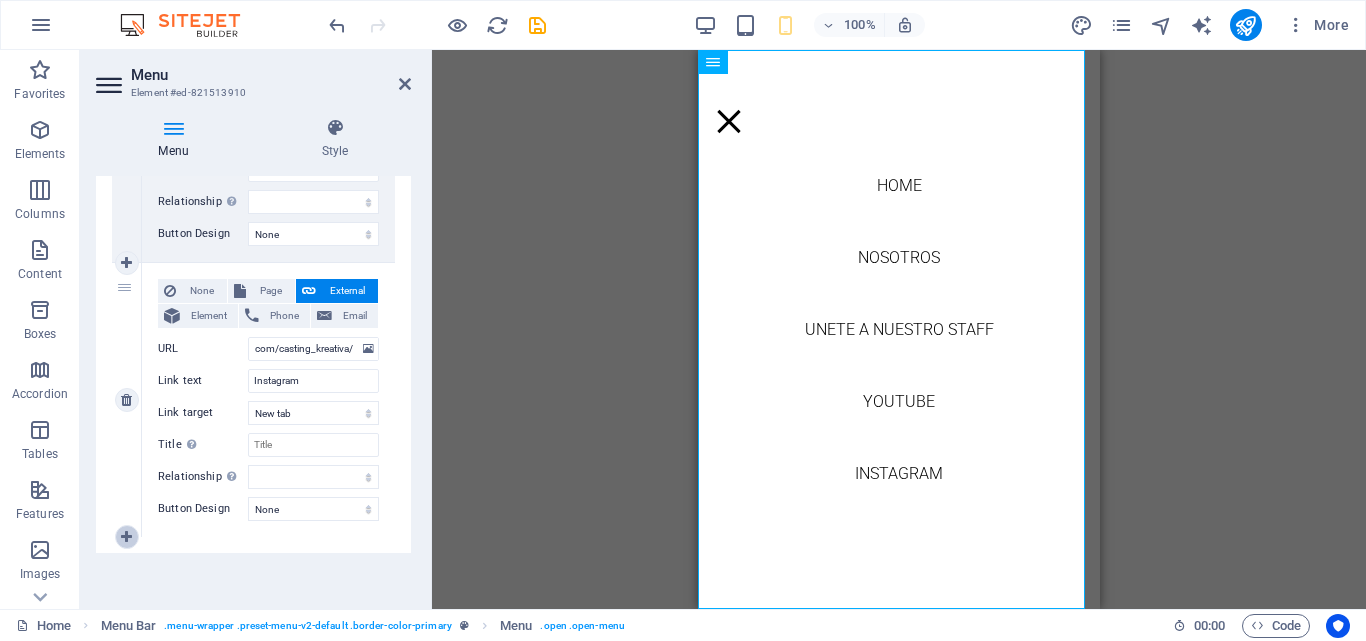 scroll, scrollTop: 0, scrollLeft: 0, axis: both 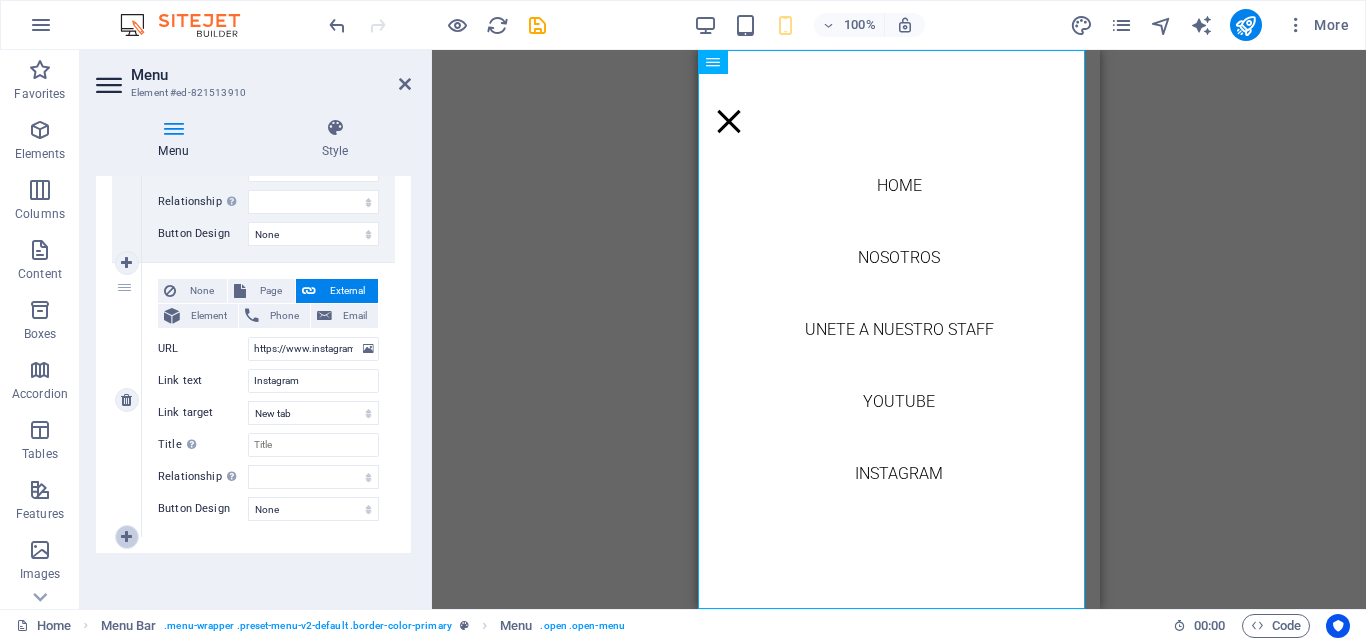click at bounding box center (126, 537) 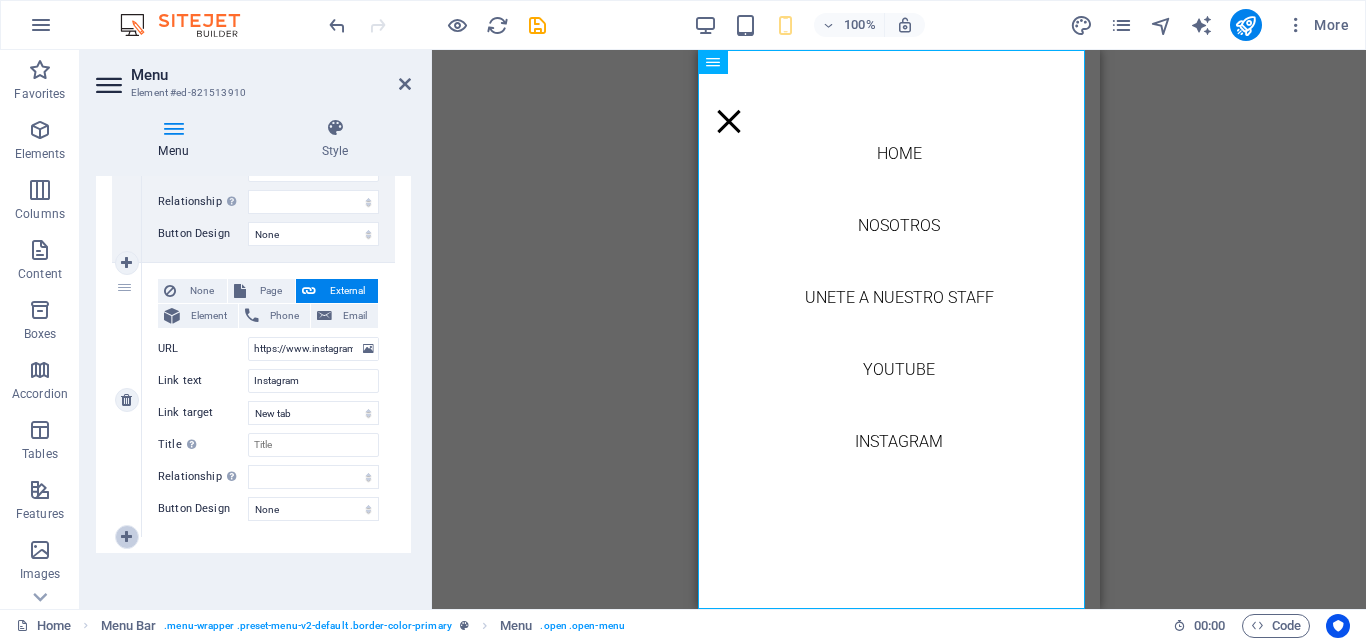 select 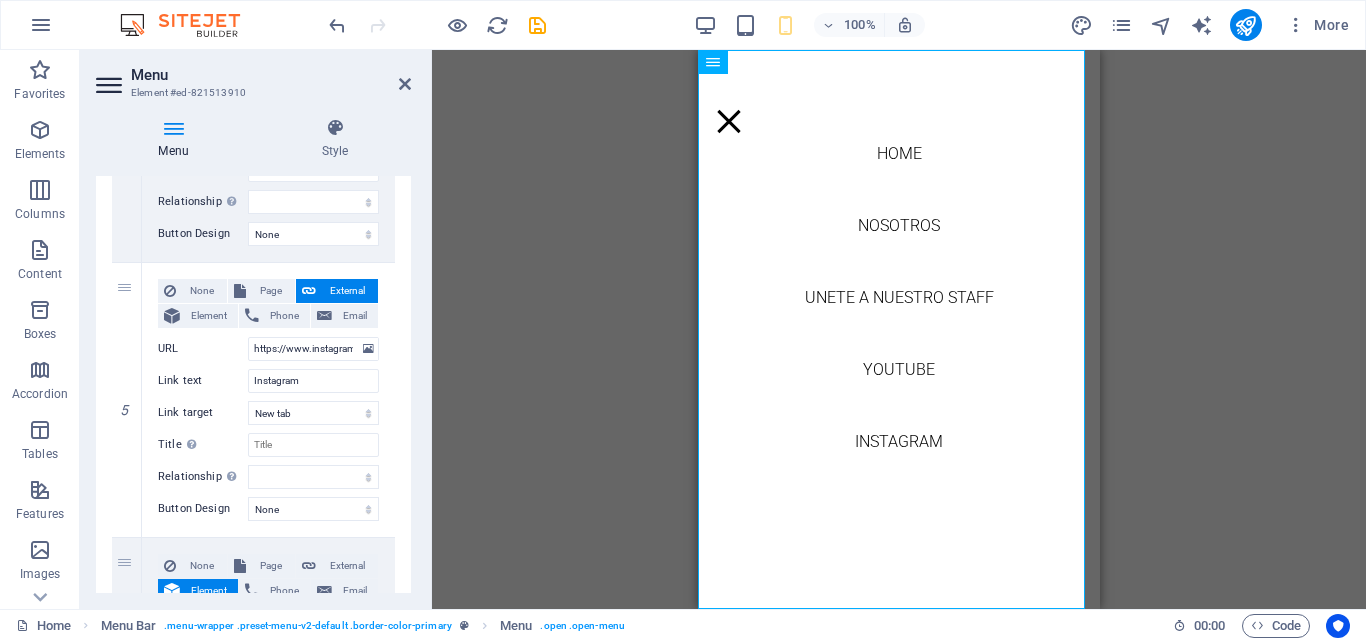 scroll, scrollTop: 1447, scrollLeft: 0, axis: vertical 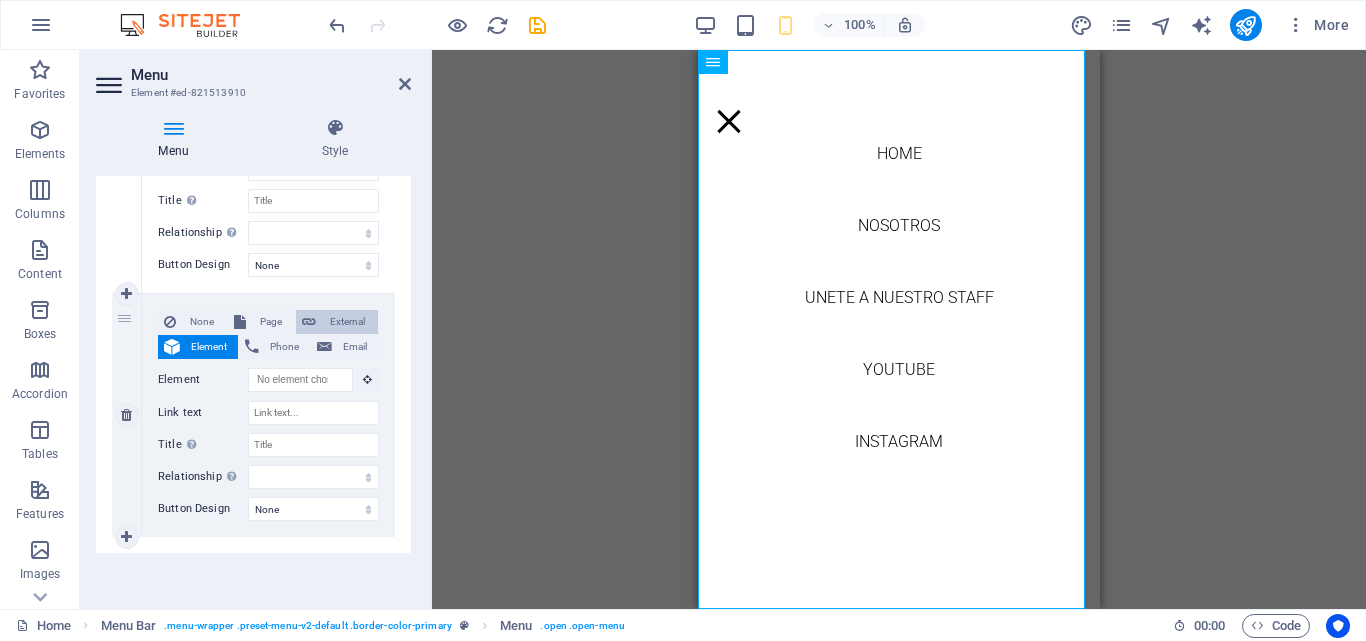 click on "External" at bounding box center (347, 322) 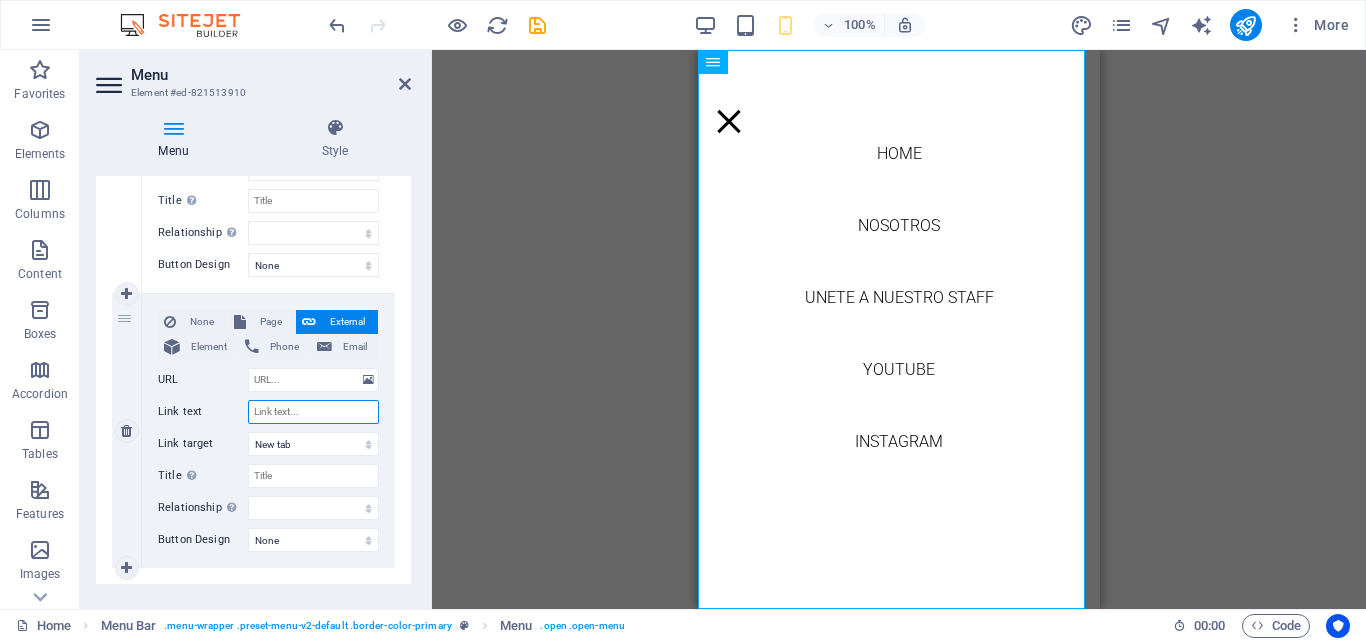 click on "Link text" at bounding box center [313, 412] 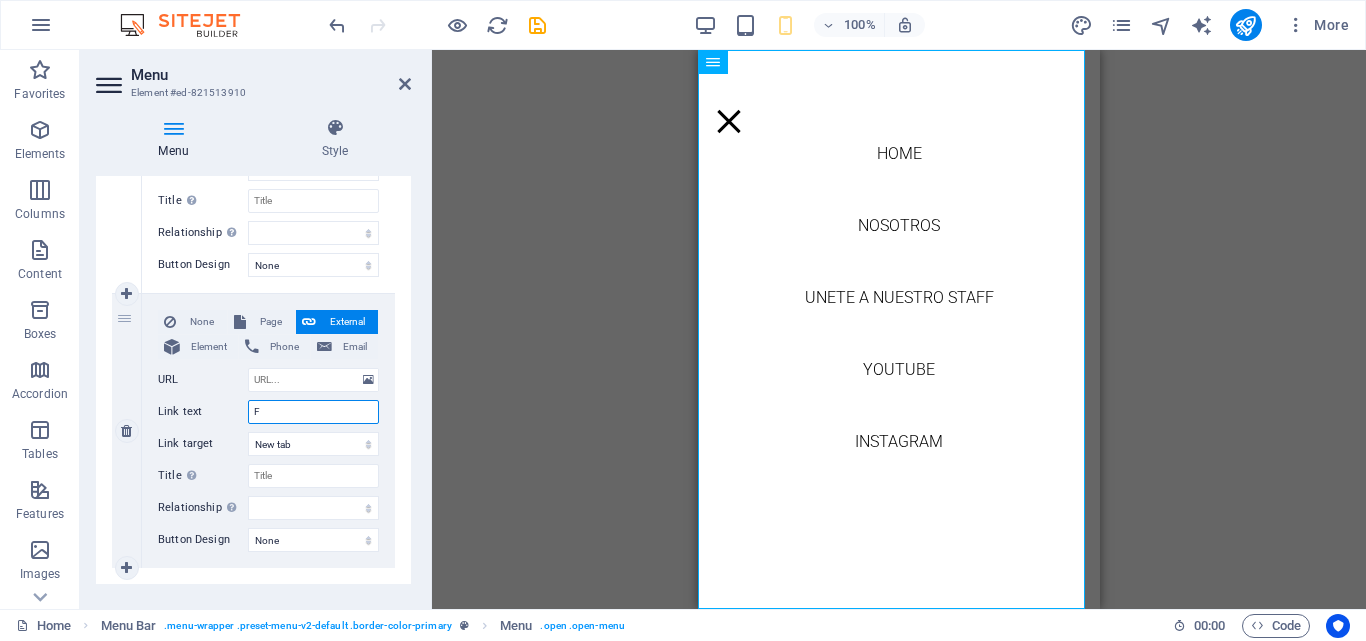 type on "Fa" 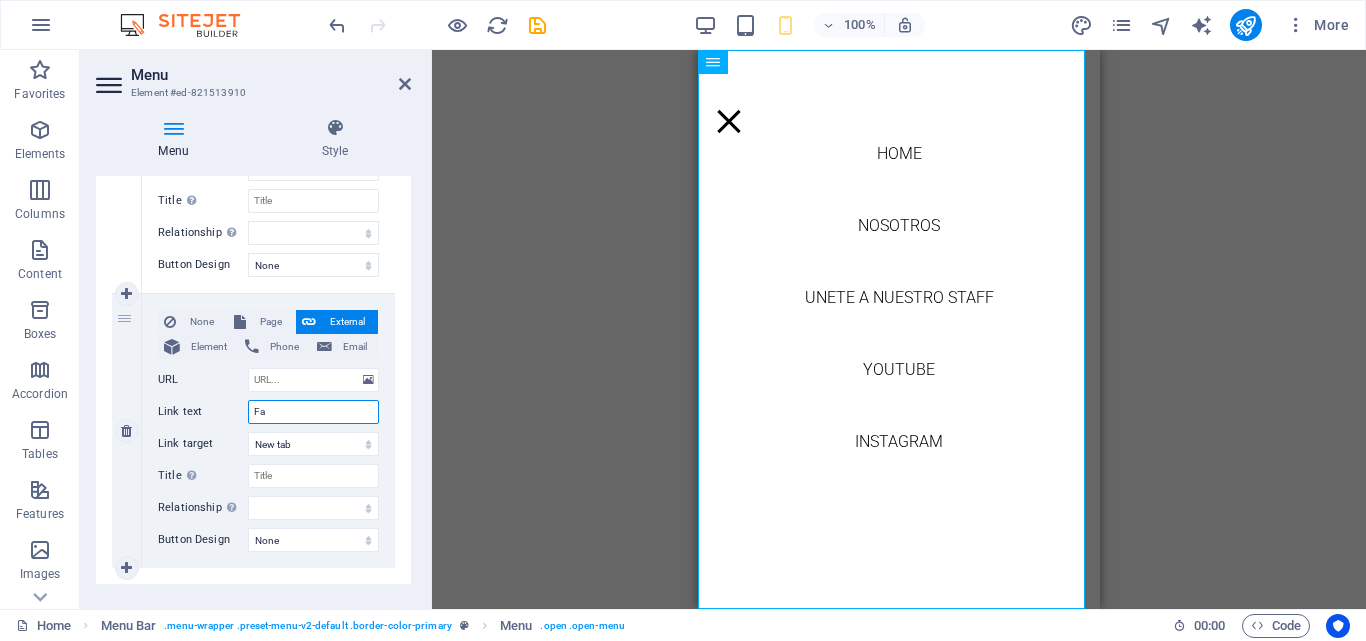 select 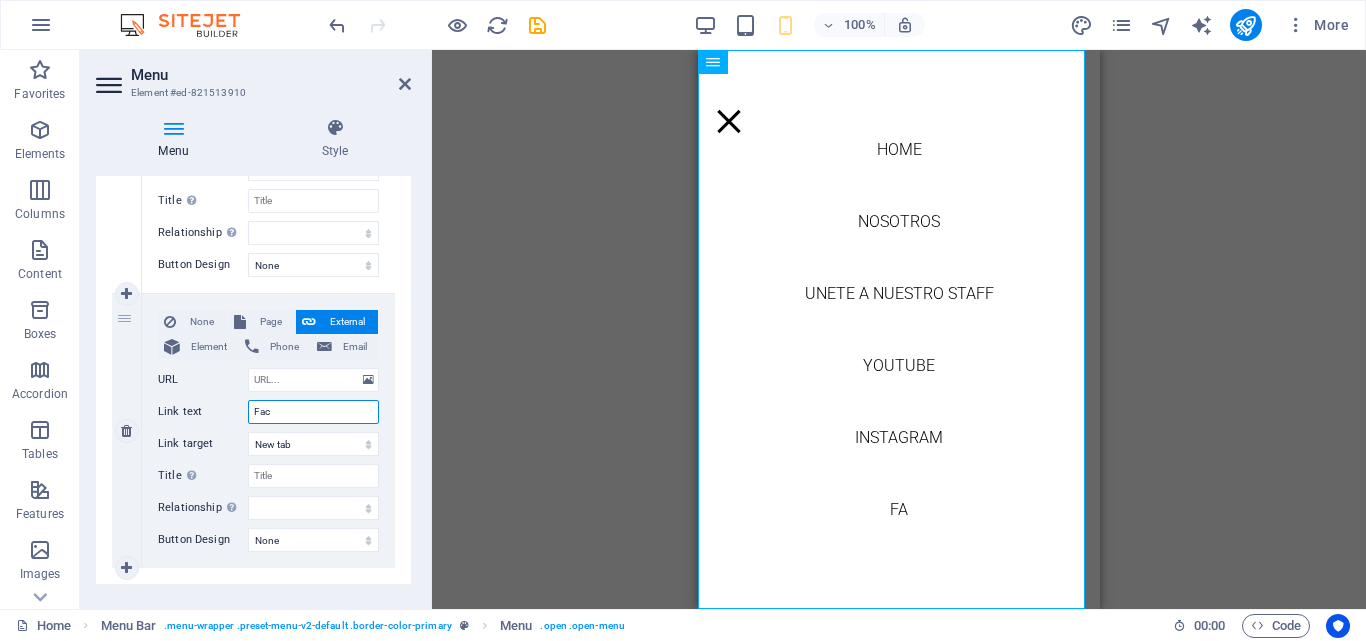 type on "Face" 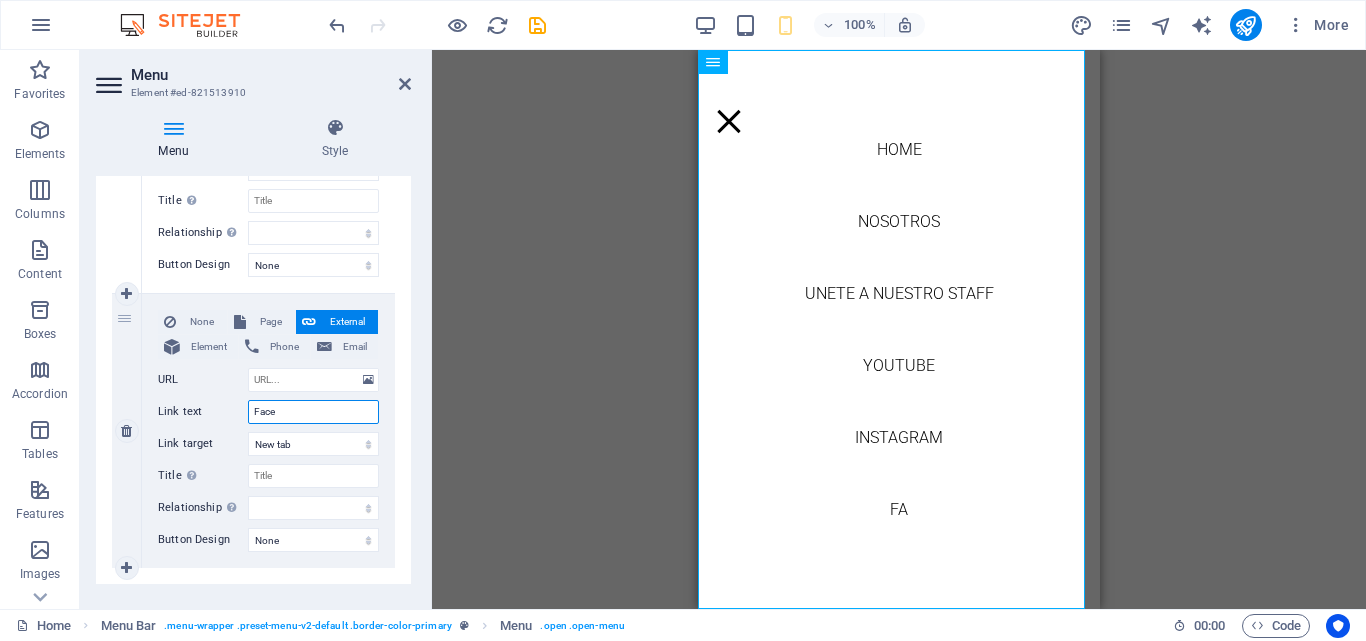 select 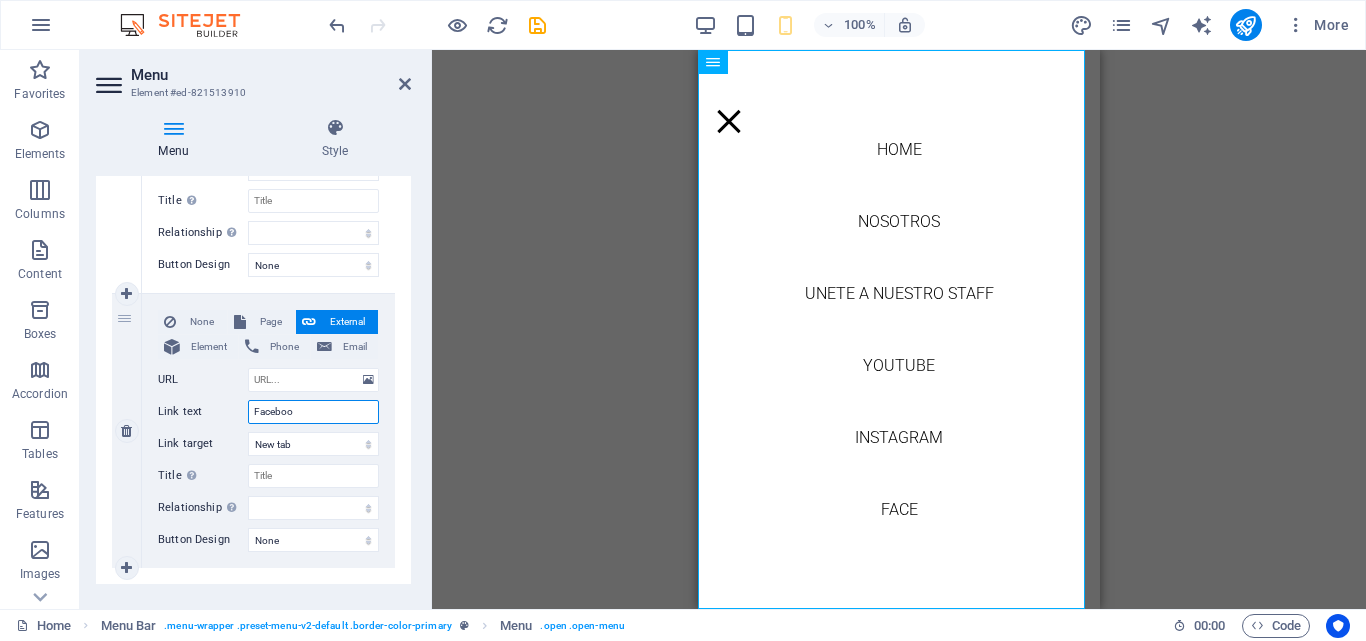 type on "Facebook" 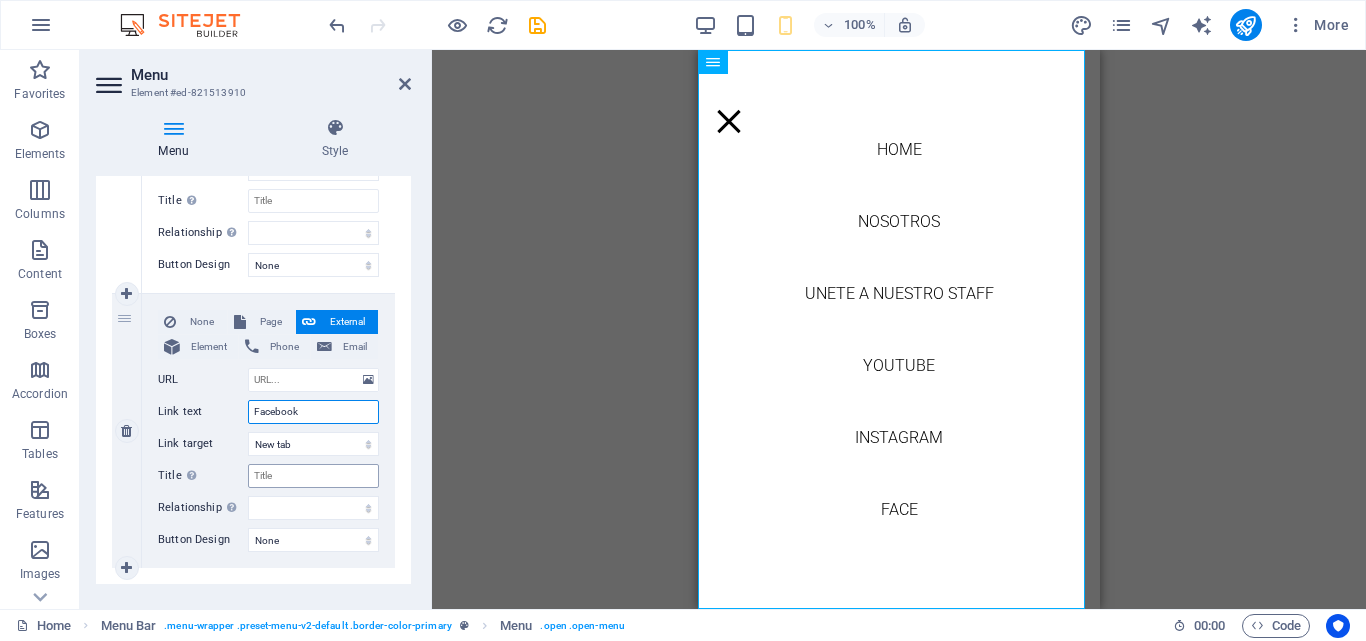 select 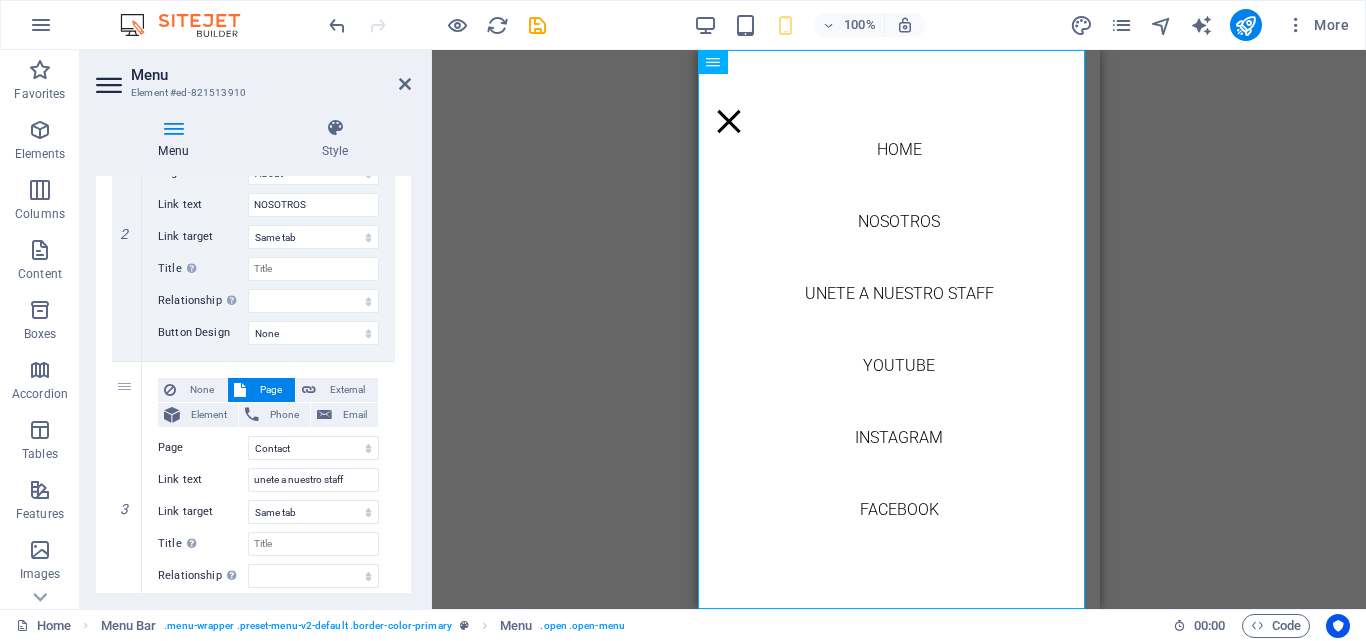 scroll, scrollTop: 637, scrollLeft: 0, axis: vertical 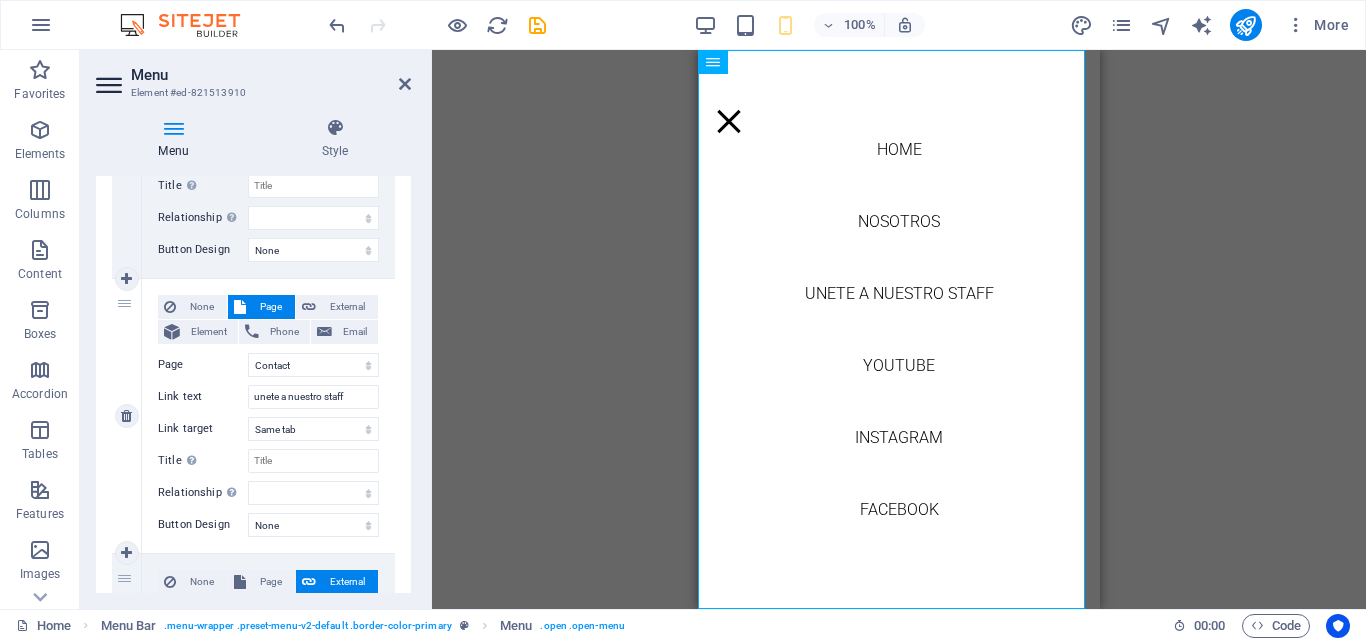 type on "Facebook" 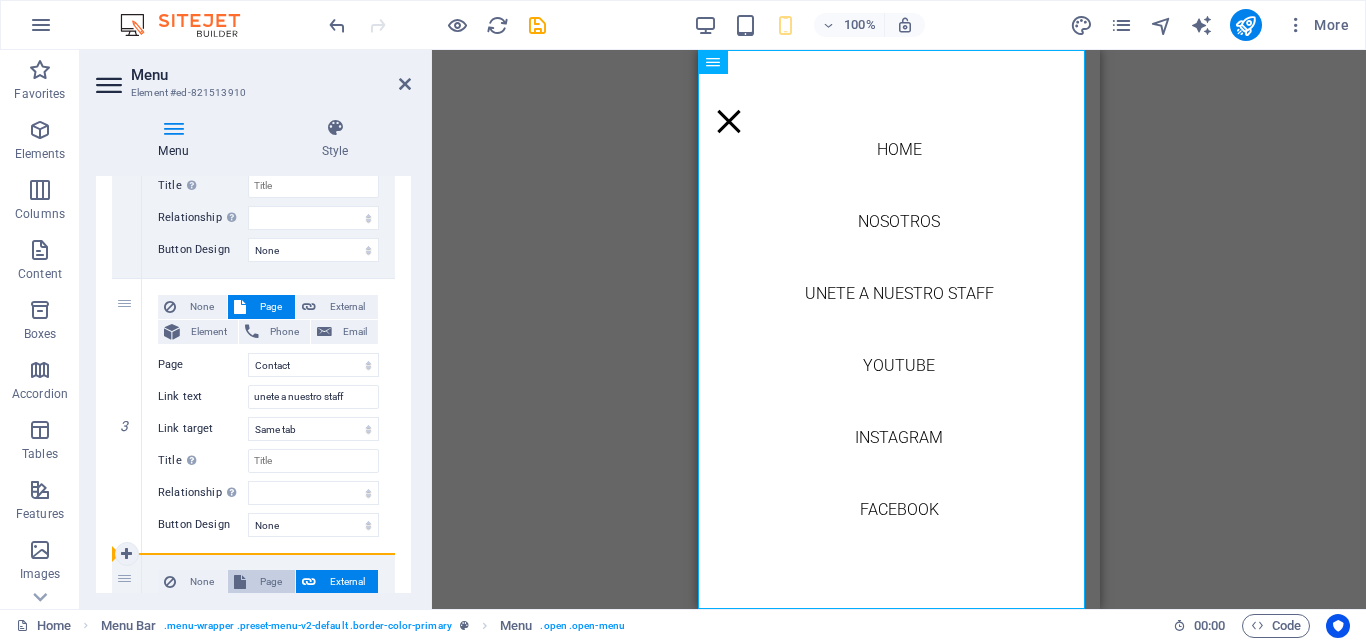 drag, startPoint x: 122, startPoint y: 340, endPoint x: 269, endPoint y: 588, distance: 288.29324 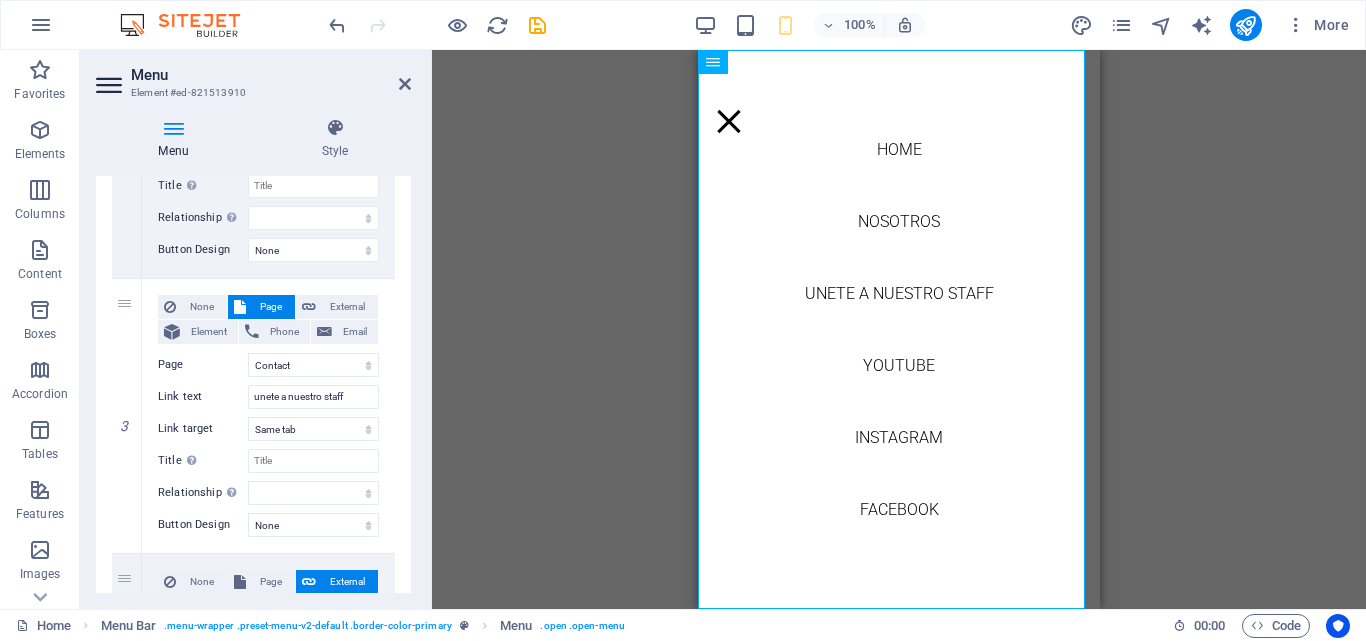 drag, startPoint x: 406, startPoint y: 381, endPoint x: 409, endPoint y: 364, distance: 17.262676 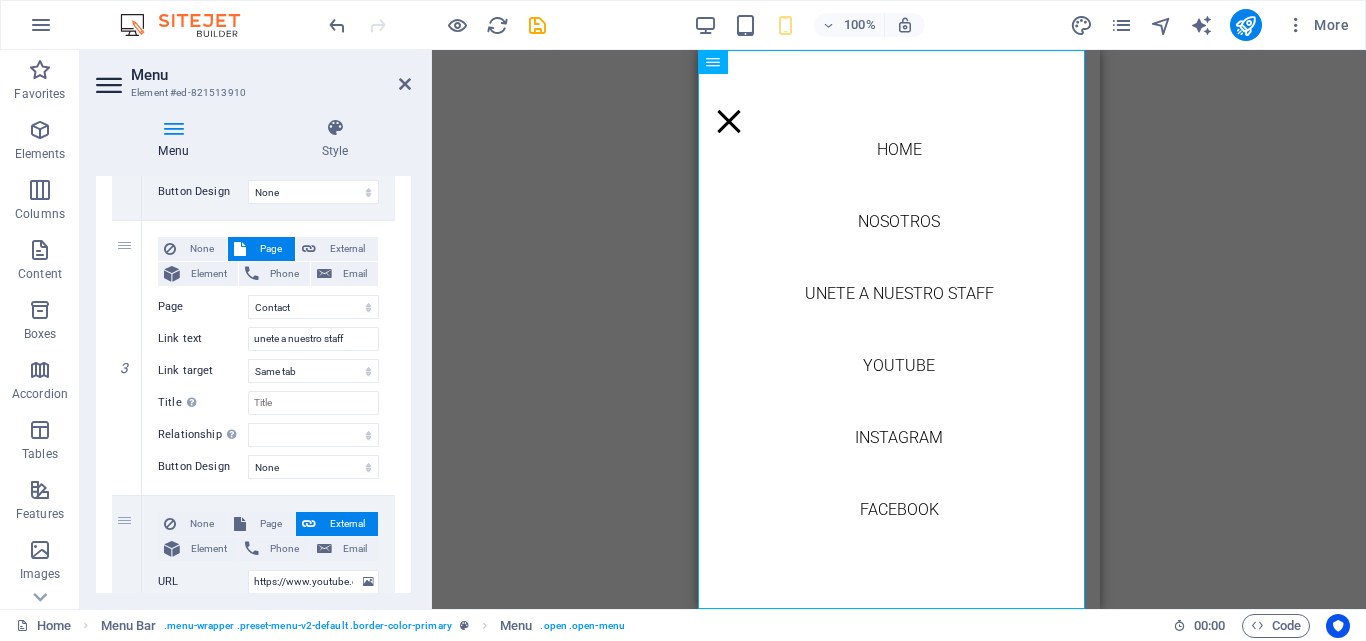 scroll, scrollTop: 701, scrollLeft: 0, axis: vertical 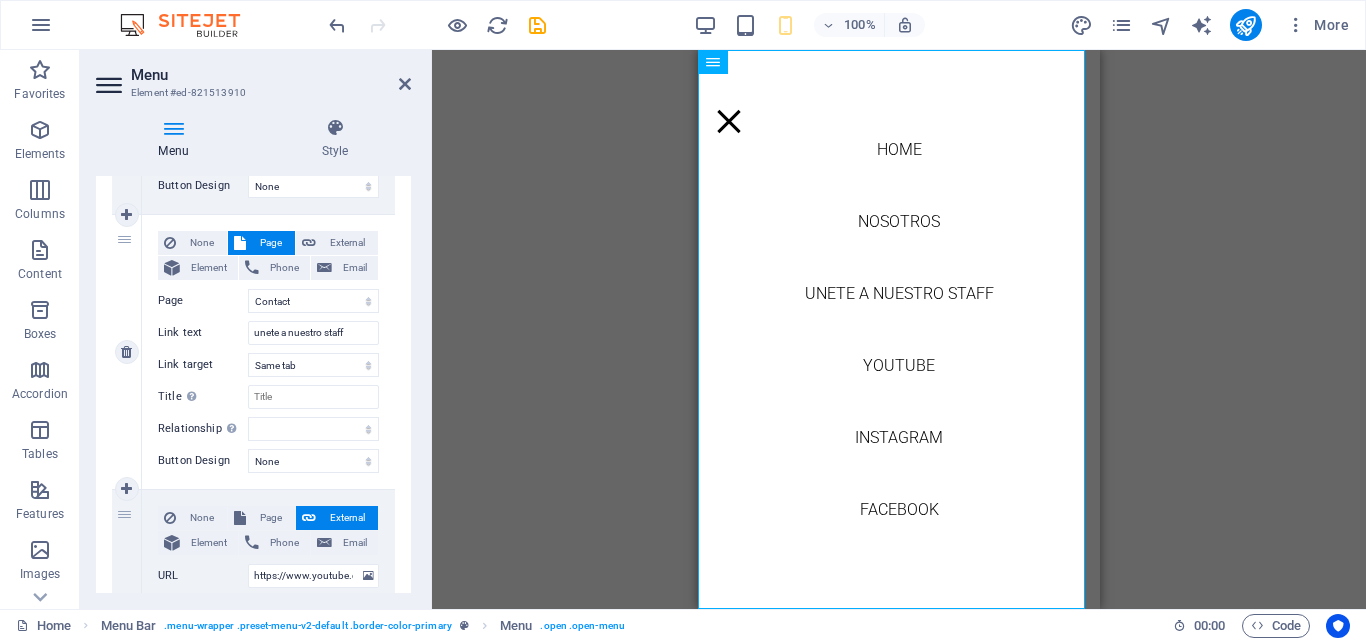 click on "3" at bounding box center [127, 352] 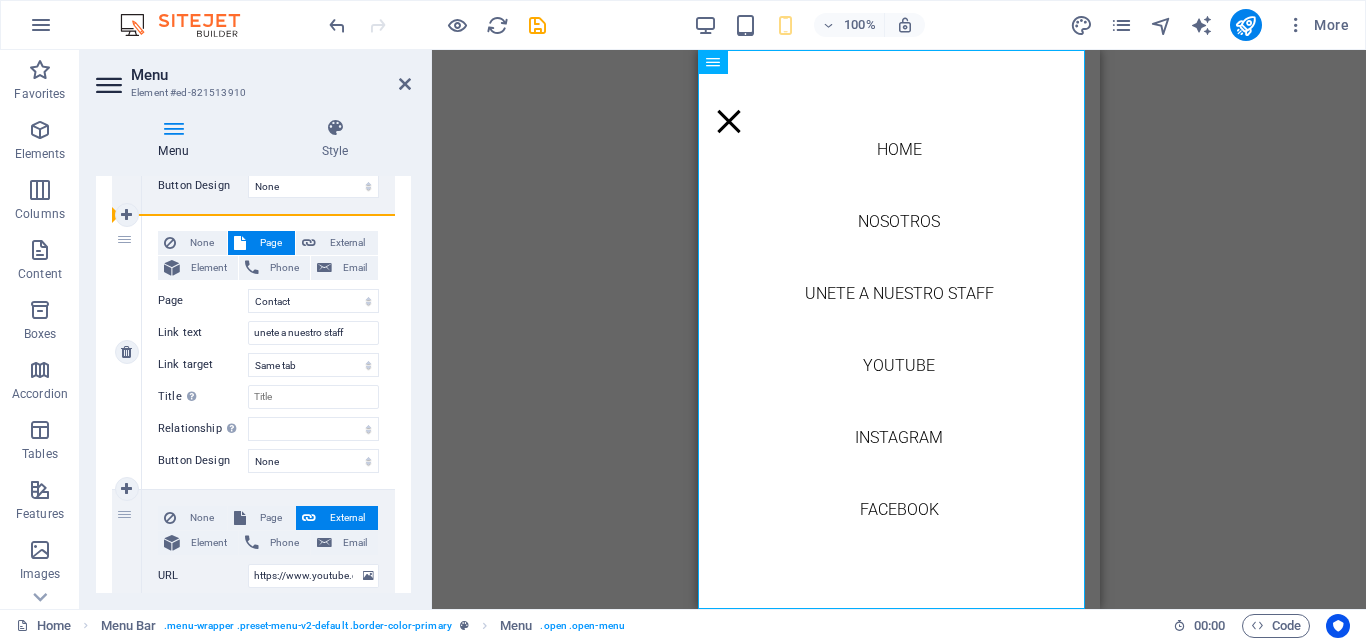 drag, startPoint x: 122, startPoint y: 291, endPoint x: 128, endPoint y: 312, distance: 21.84033 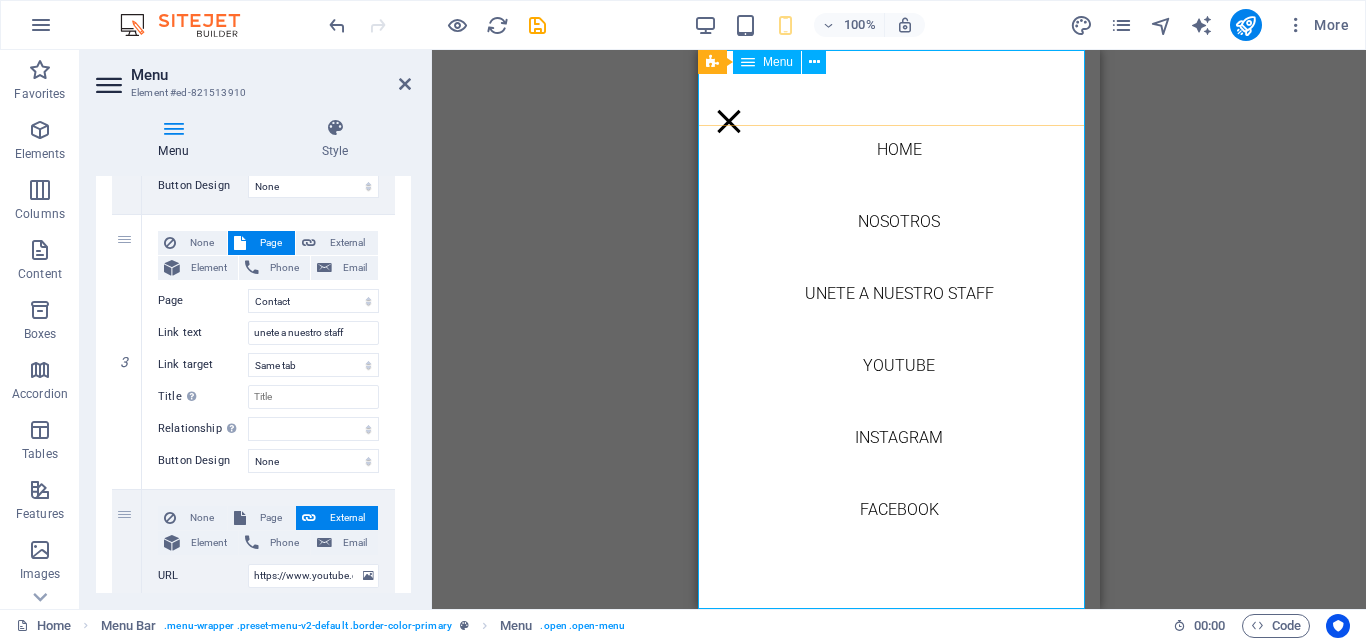 click on "Home NOSOTROS unete a nuestro staff Youtube Instagram Facebook" at bounding box center [899, 329] 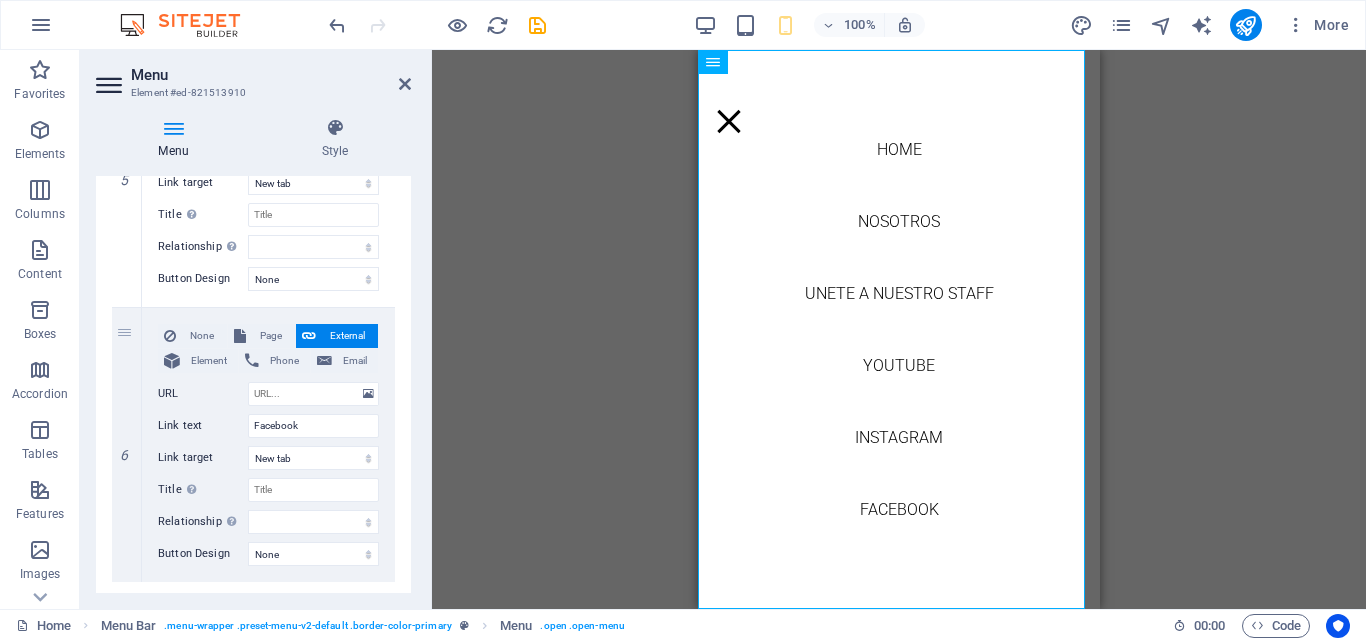 scroll, scrollTop: 1478, scrollLeft: 0, axis: vertical 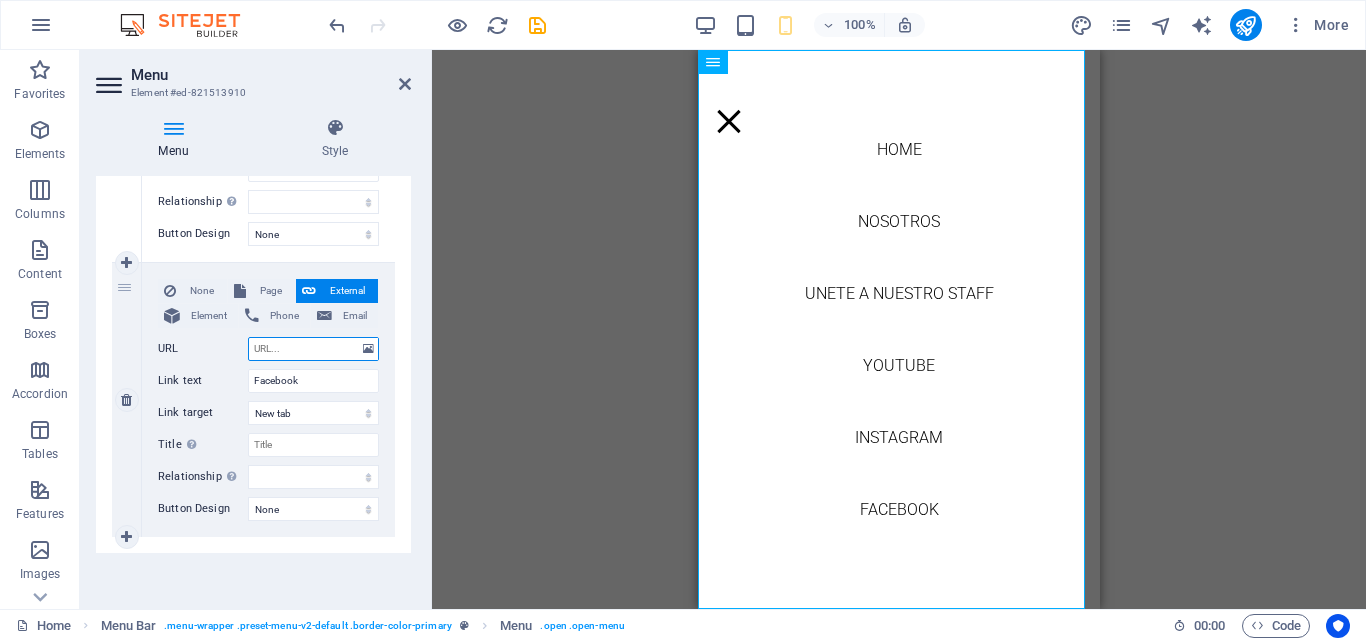 click on "URL" at bounding box center (313, 349) 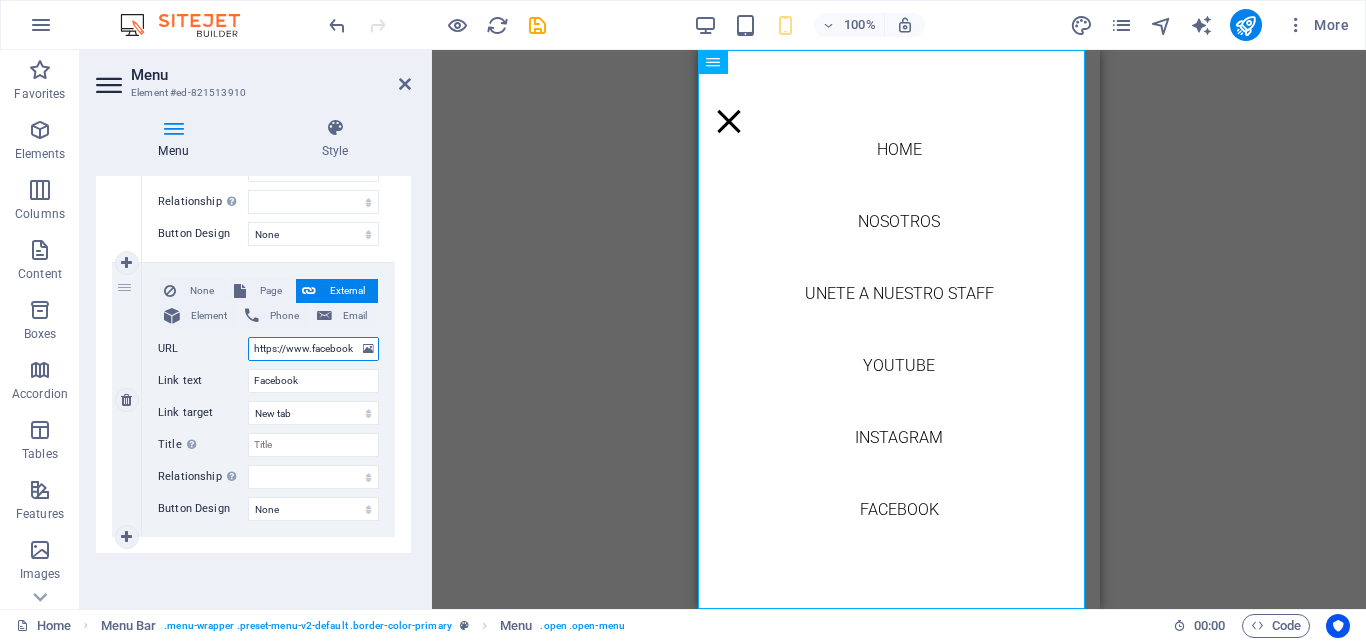scroll, scrollTop: 0, scrollLeft: 188, axis: horizontal 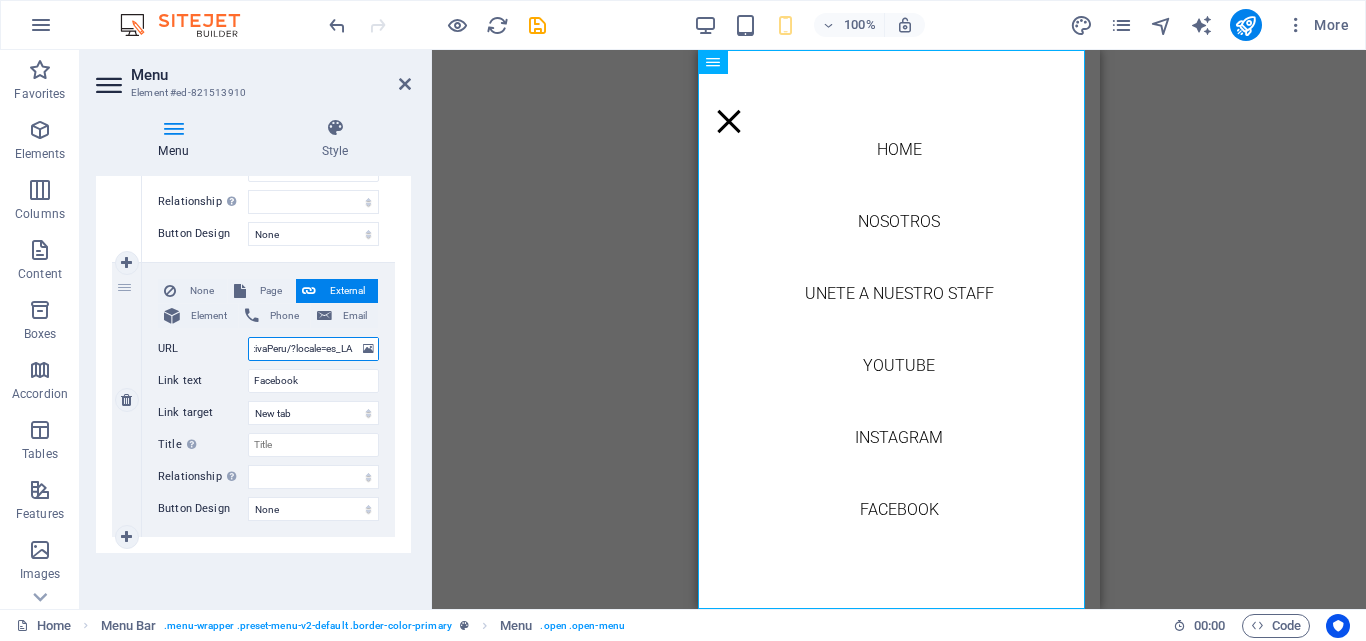 select 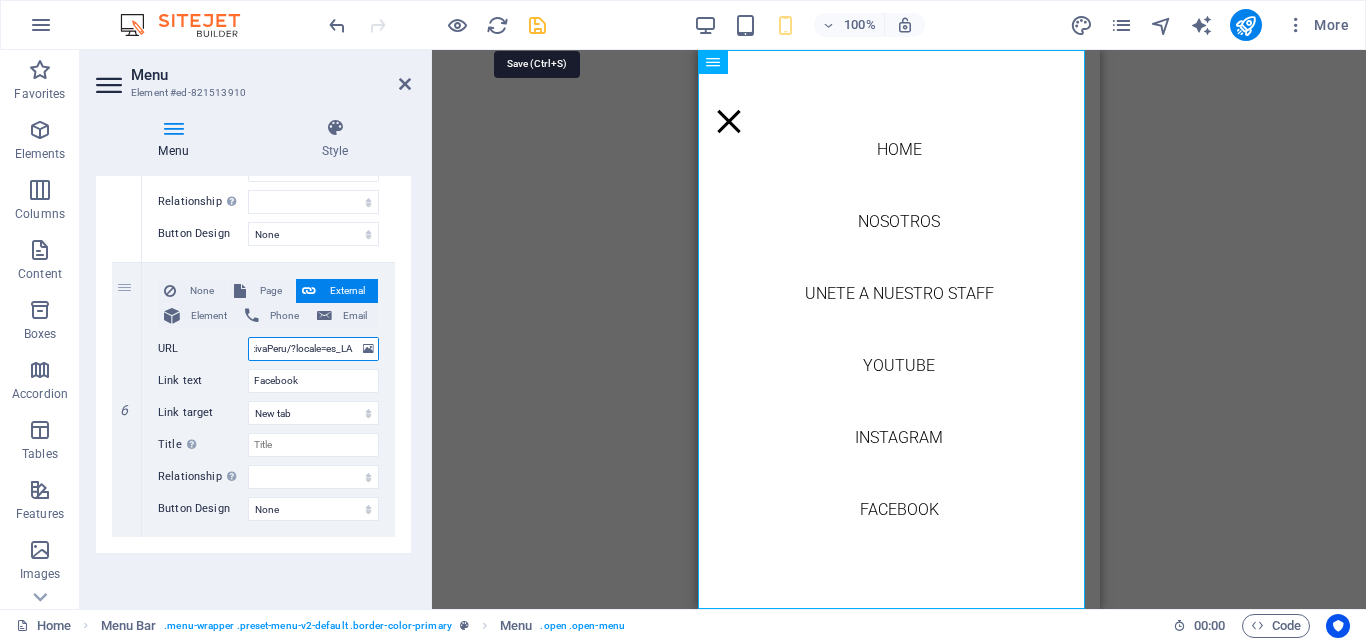 type on "https://www.facebook.com/CastingKreativaPeru/?locale=es_LA" 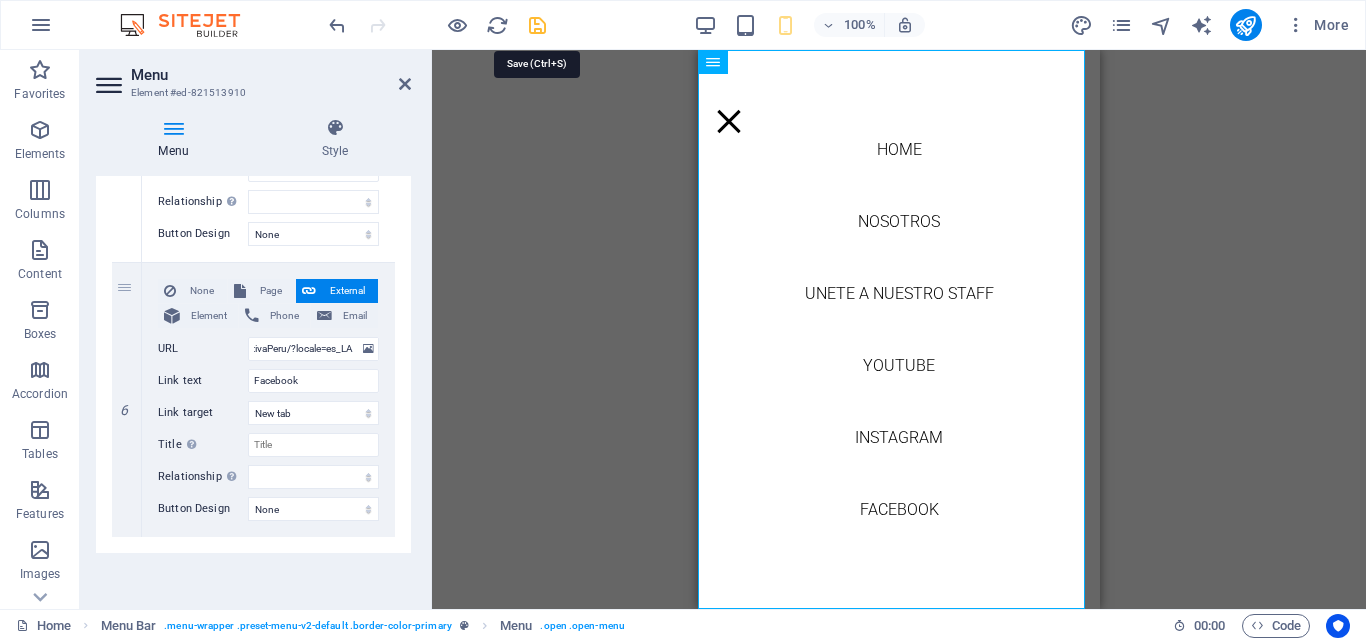 scroll, scrollTop: 0, scrollLeft: 0, axis: both 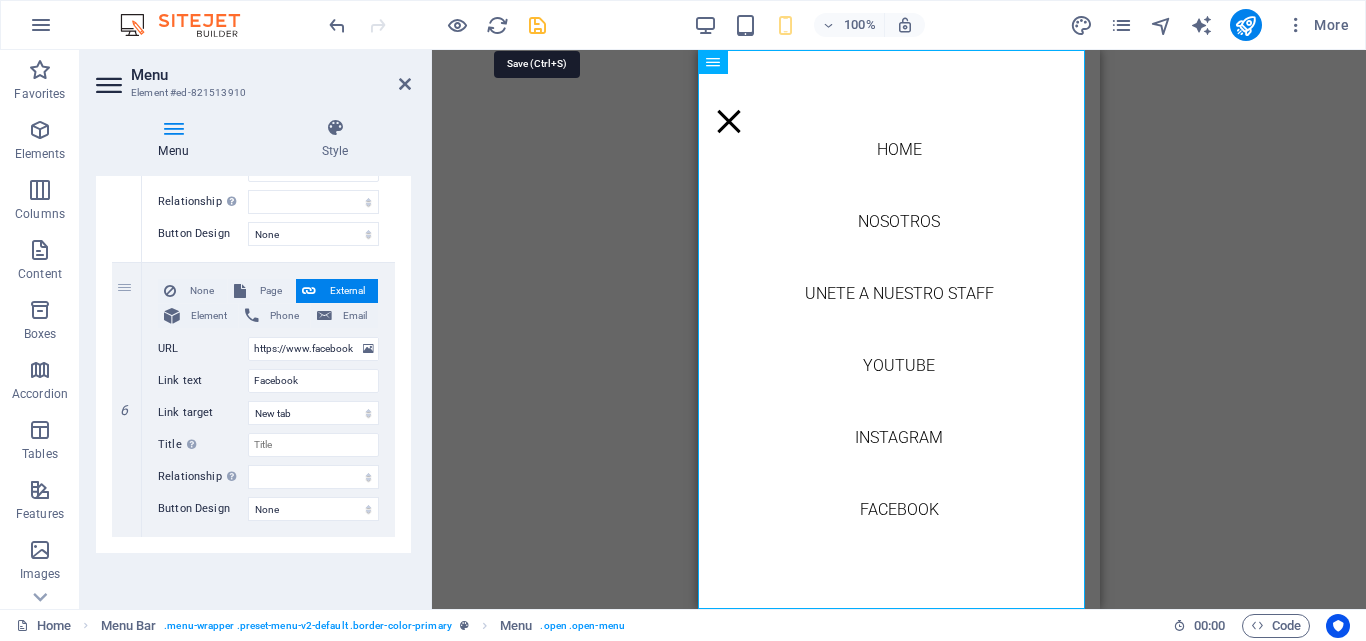 click at bounding box center [537, 25] 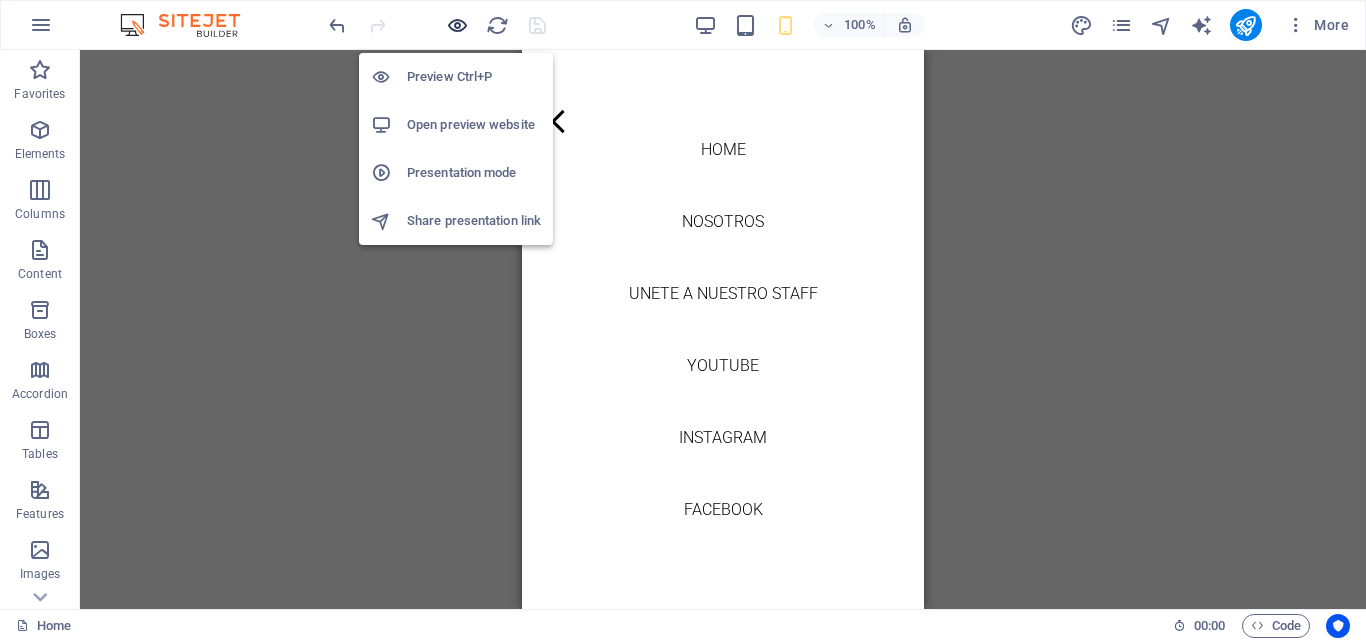 click at bounding box center (457, 25) 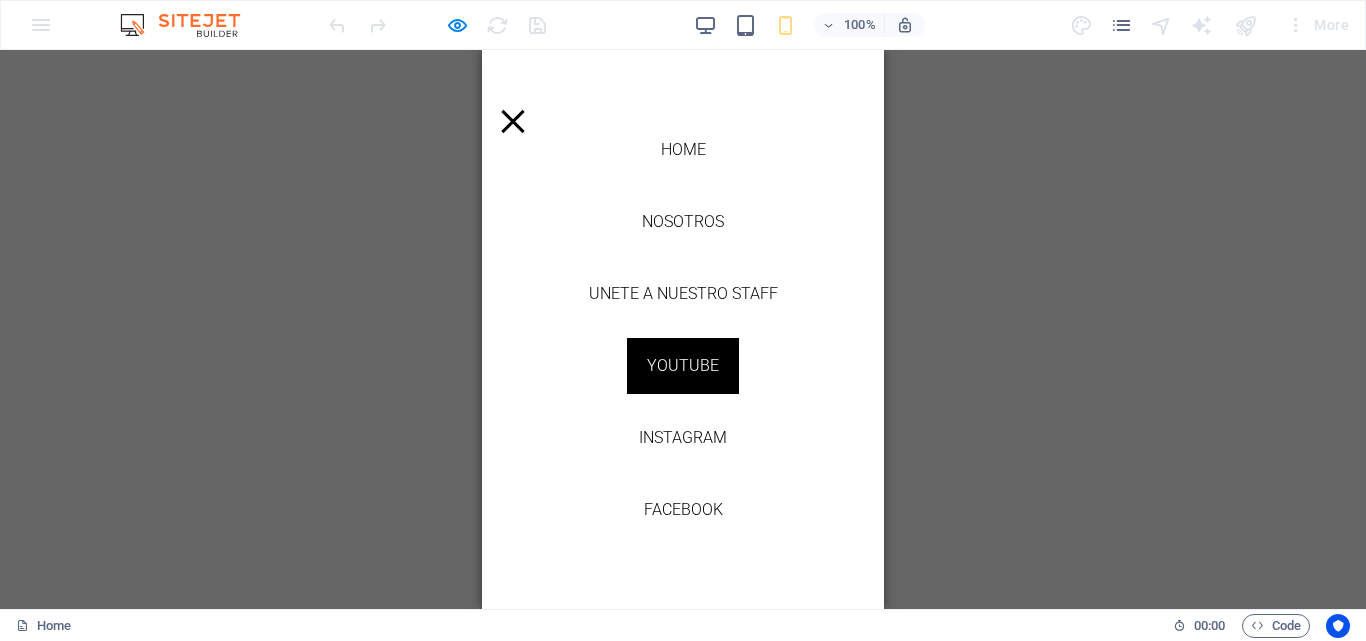 click on "Youtube" at bounding box center [683, 366] 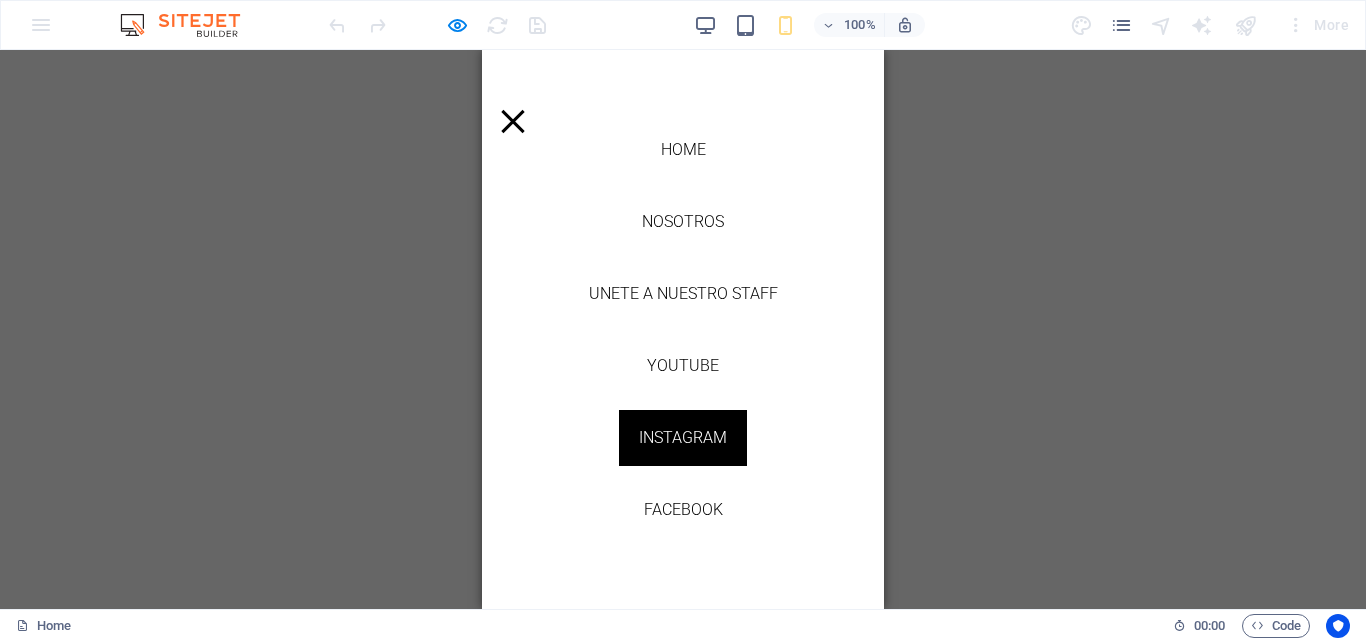 click on "Instagram" at bounding box center (683, 438) 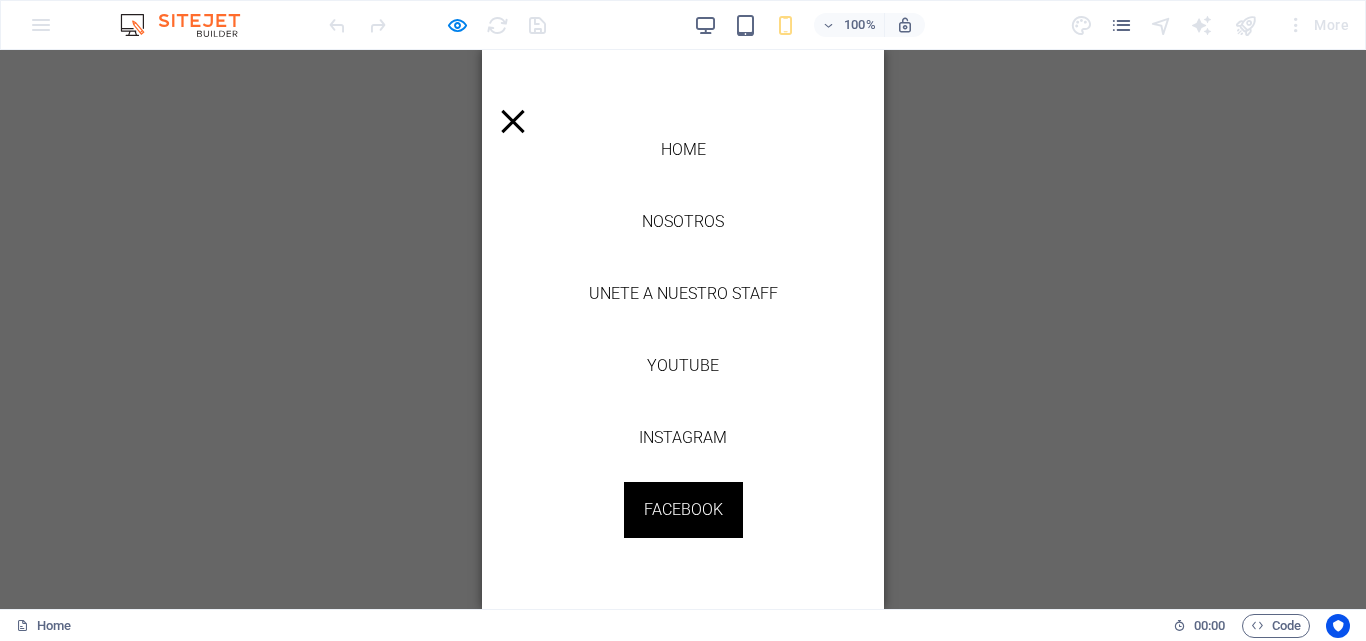 click on "Facebook" at bounding box center (683, 510) 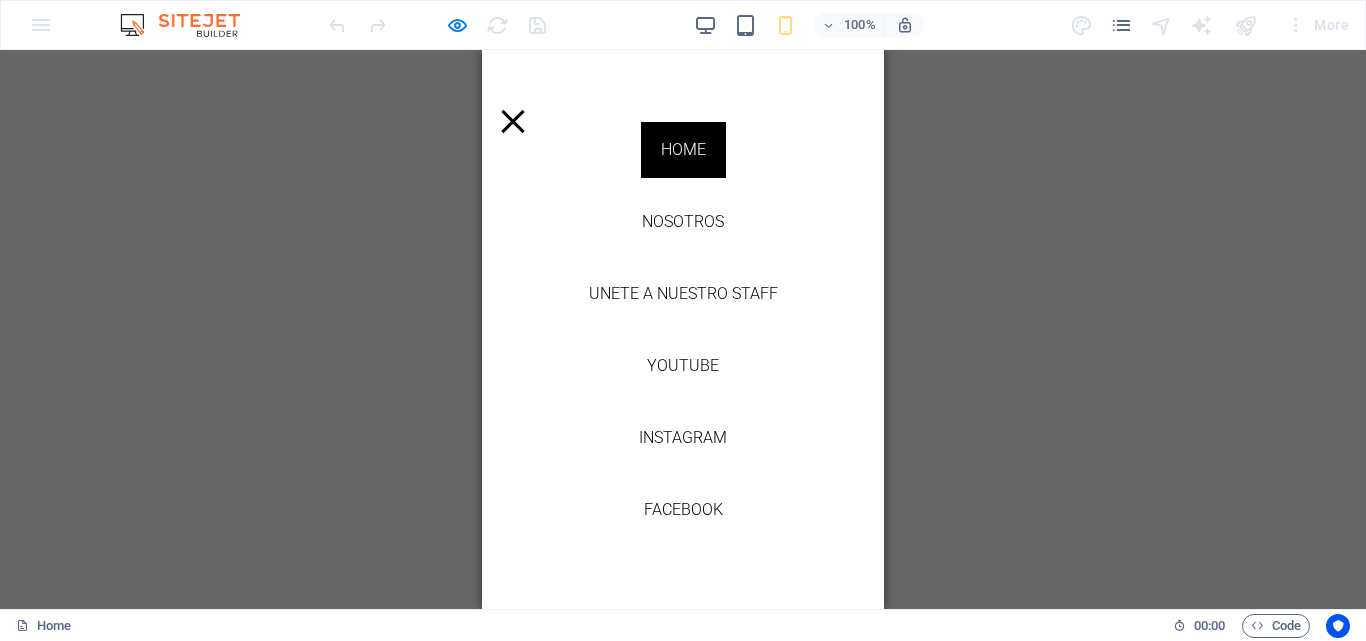 click on "Home" at bounding box center (683, 150) 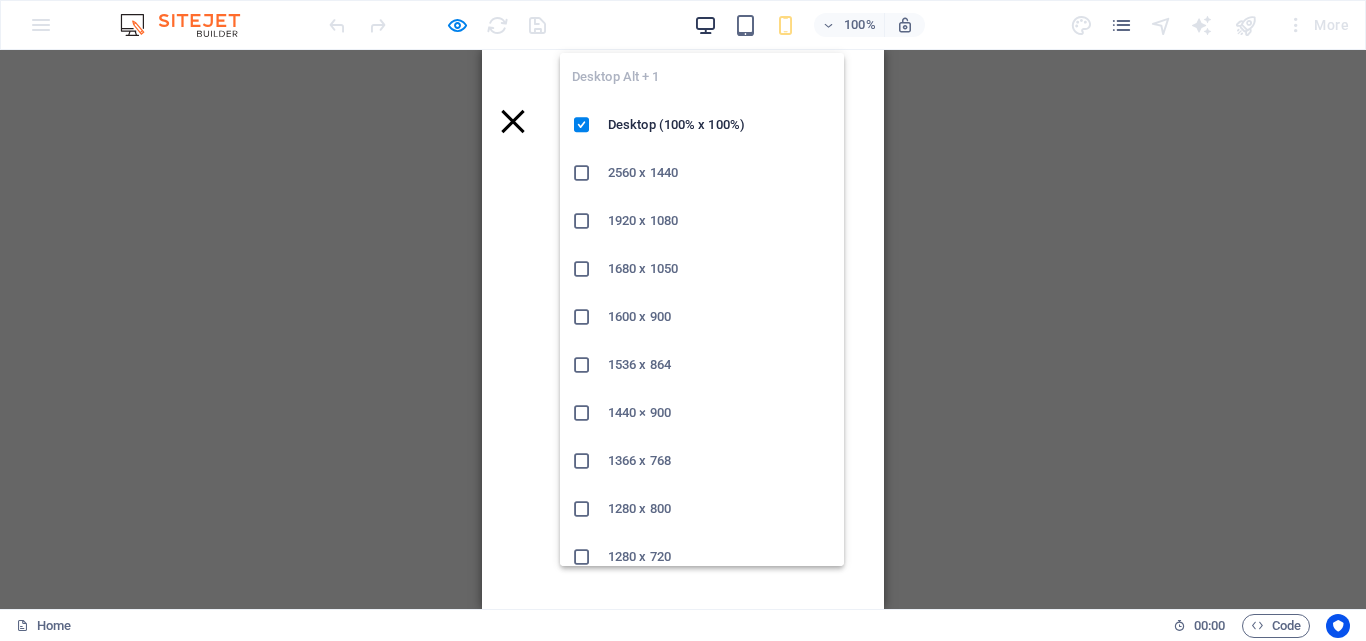 click at bounding box center [705, 25] 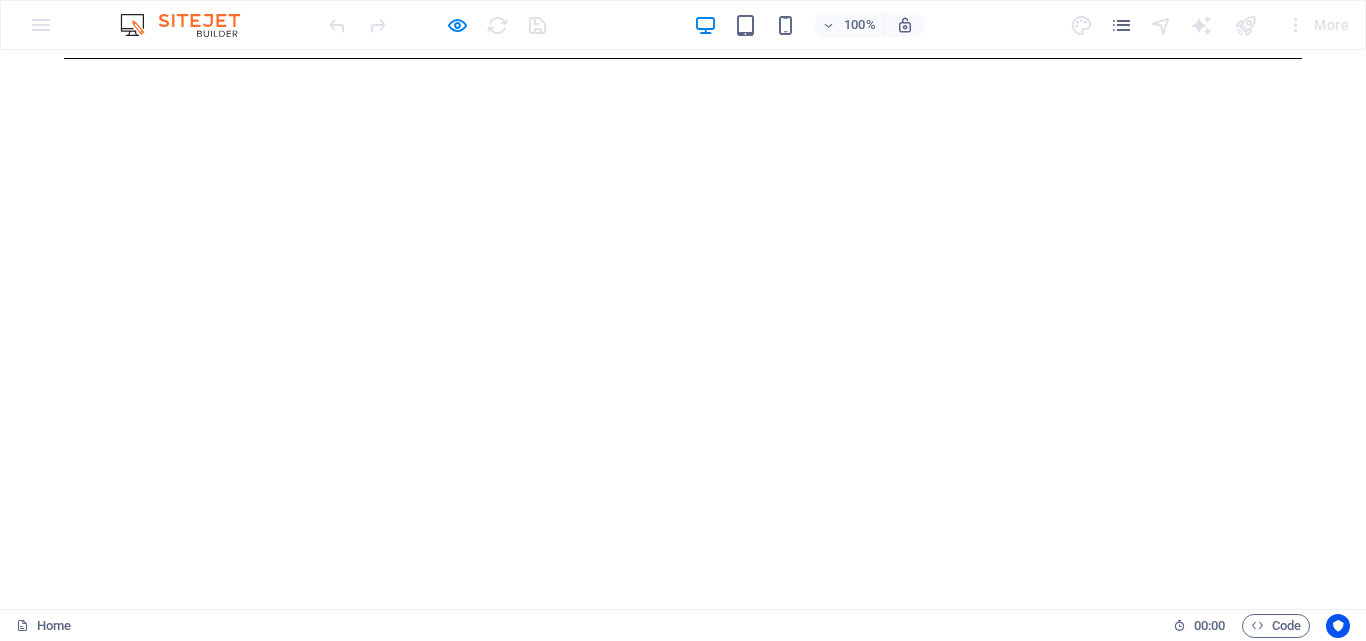 scroll, scrollTop: 0, scrollLeft: 0, axis: both 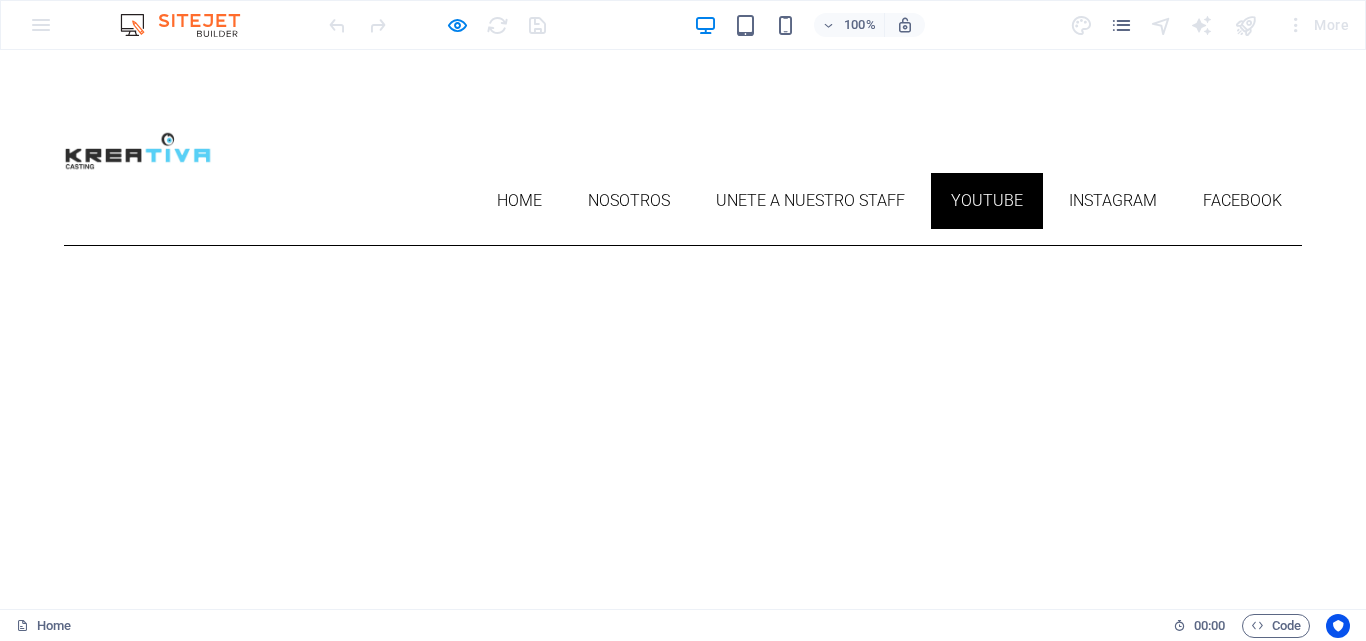 click on "Youtube" at bounding box center (987, 201) 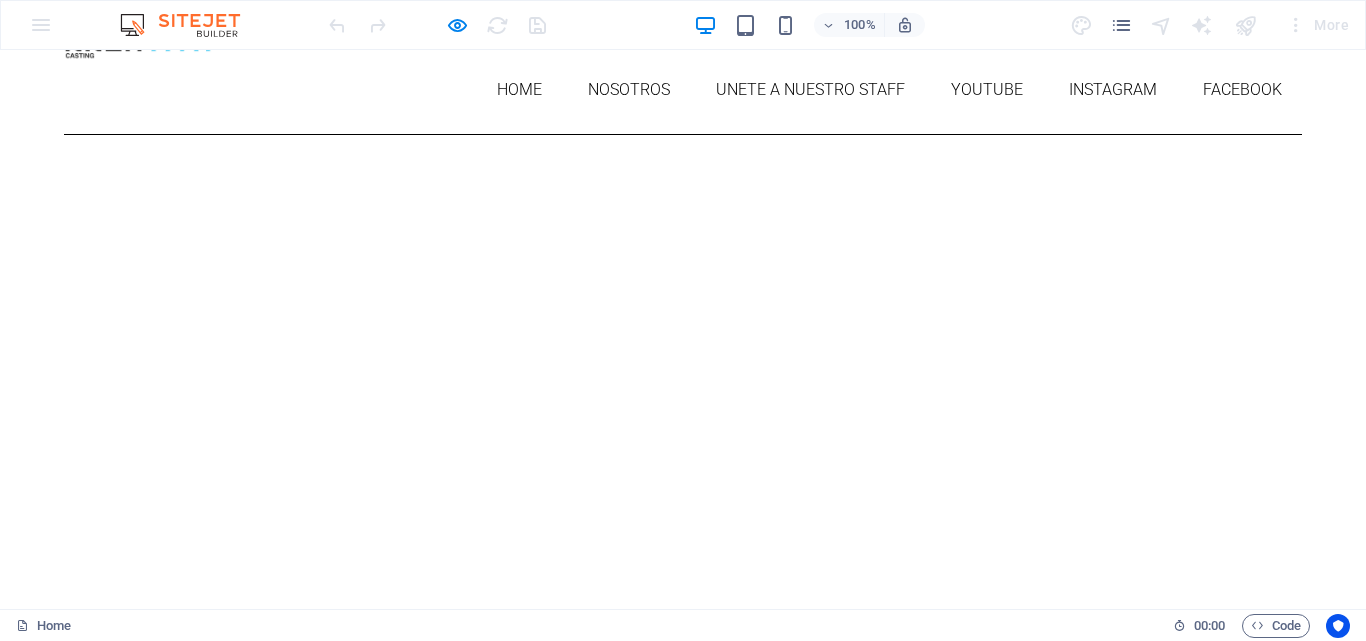 scroll, scrollTop: 116, scrollLeft: 0, axis: vertical 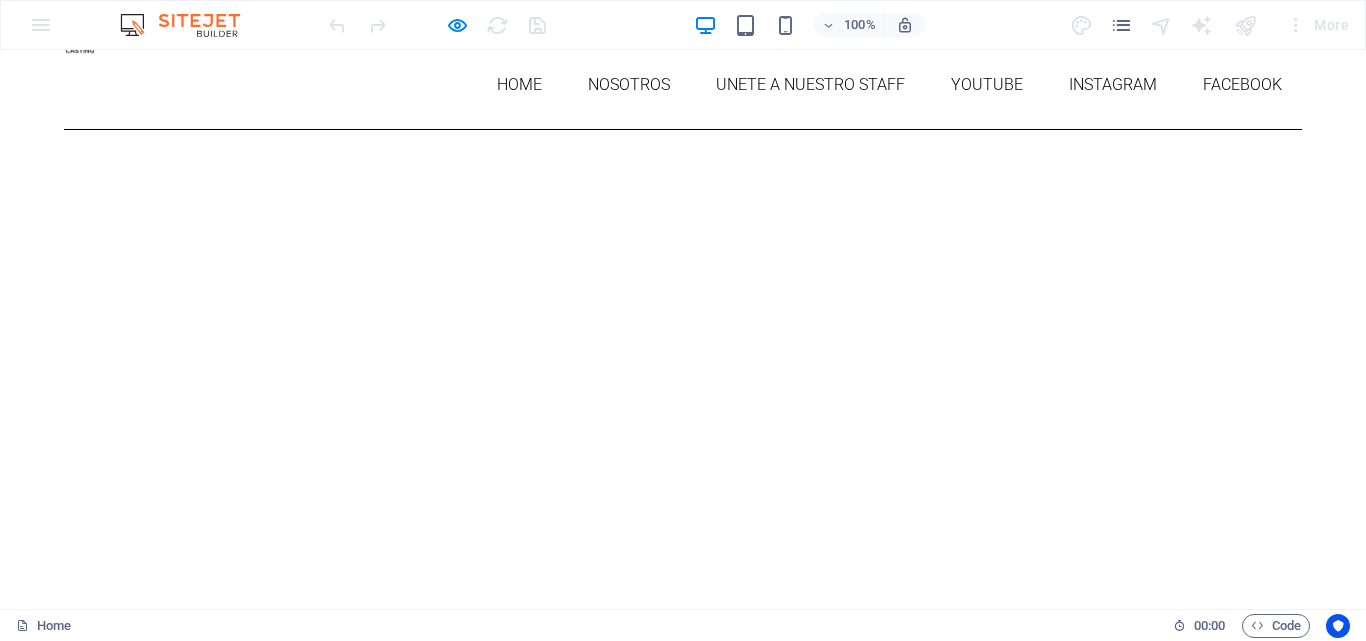 click on "Drop content here or  Add elements  Paste clipboard" at bounding box center [683, 793] 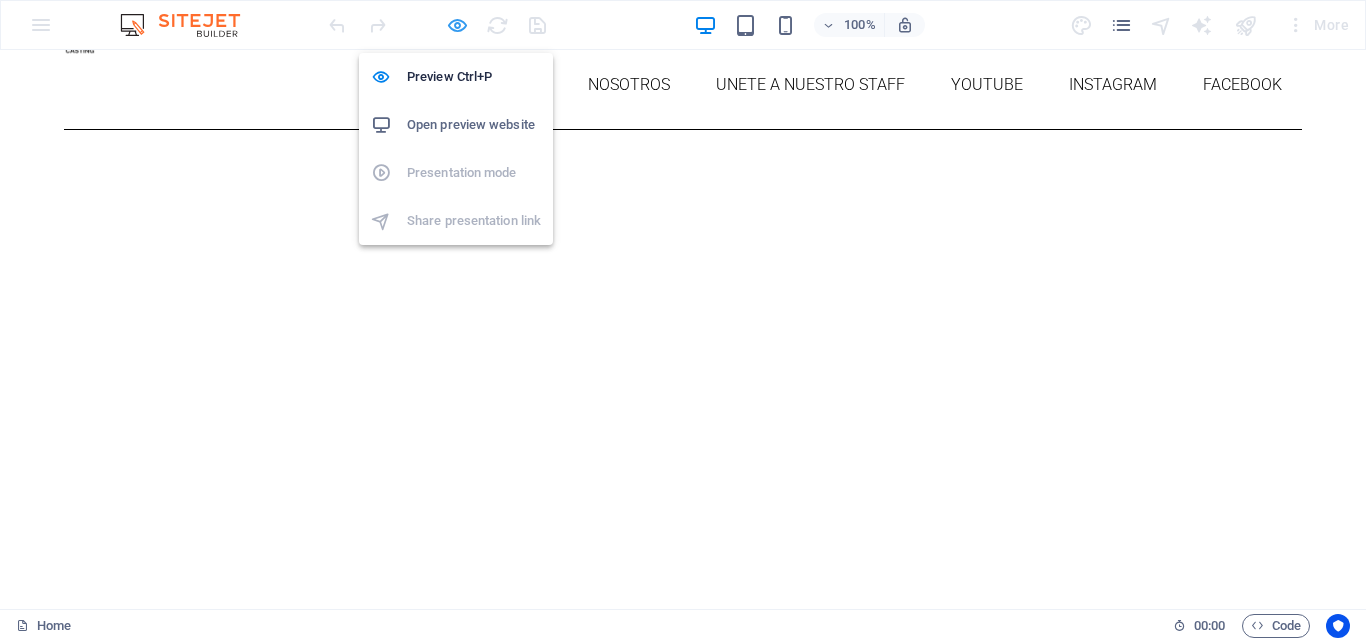 click at bounding box center (457, 25) 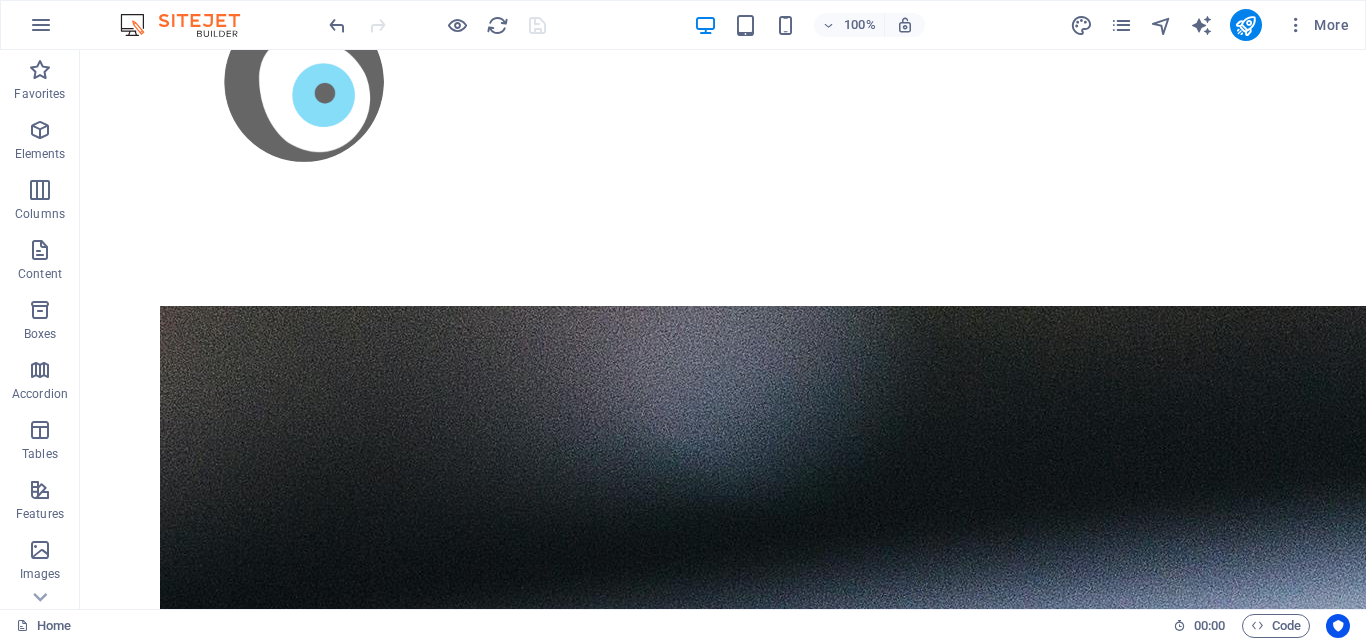 scroll, scrollTop: 841, scrollLeft: 0, axis: vertical 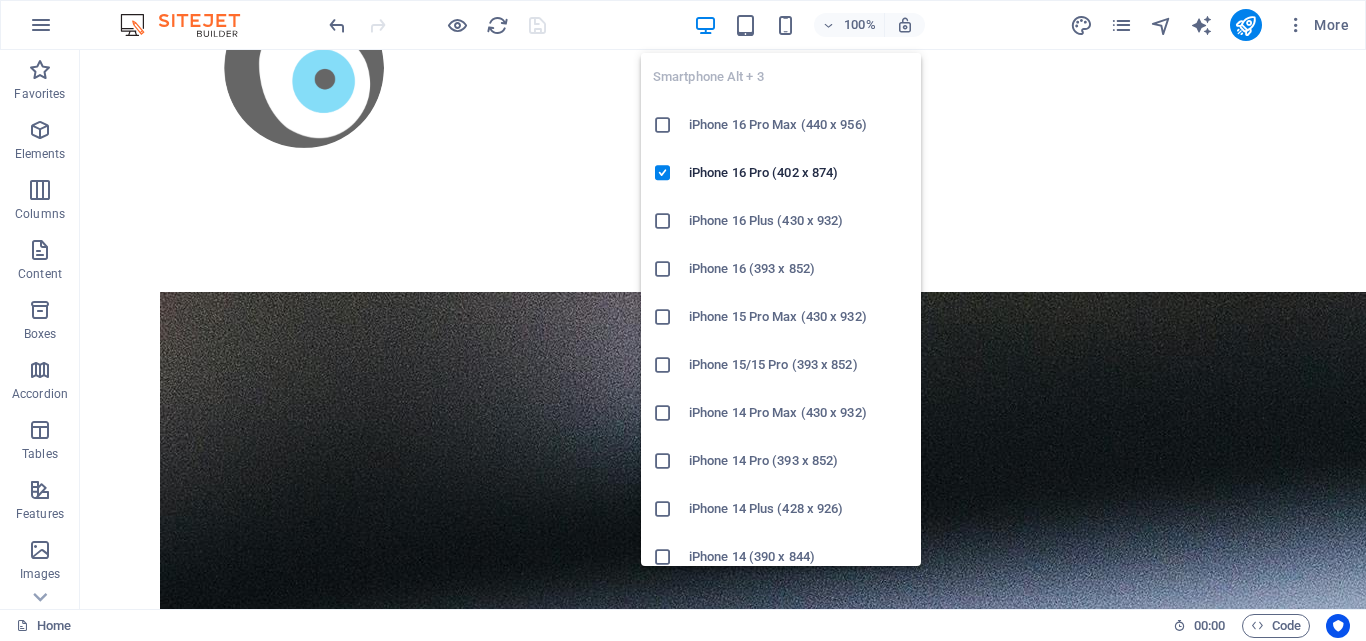 drag, startPoint x: 783, startPoint y: 24, endPoint x: 953, endPoint y: 72, distance: 176.64655 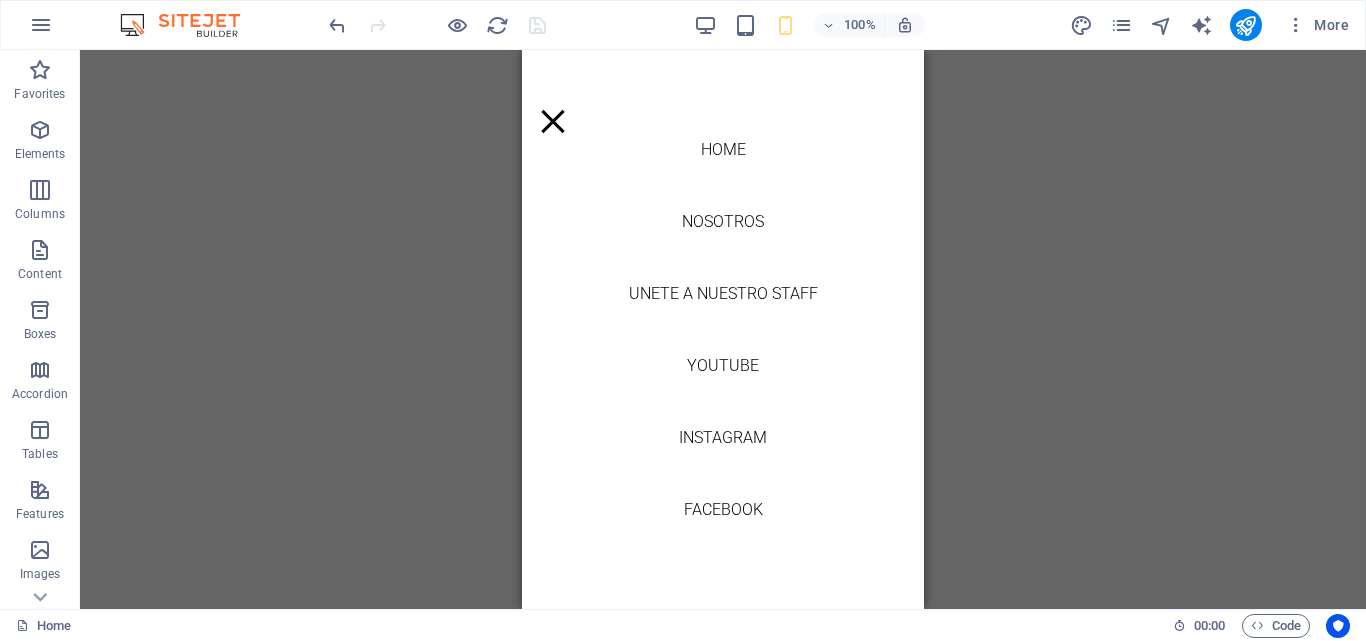 scroll, scrollTop: 1655, scrollLeft: 0, axis: vertical 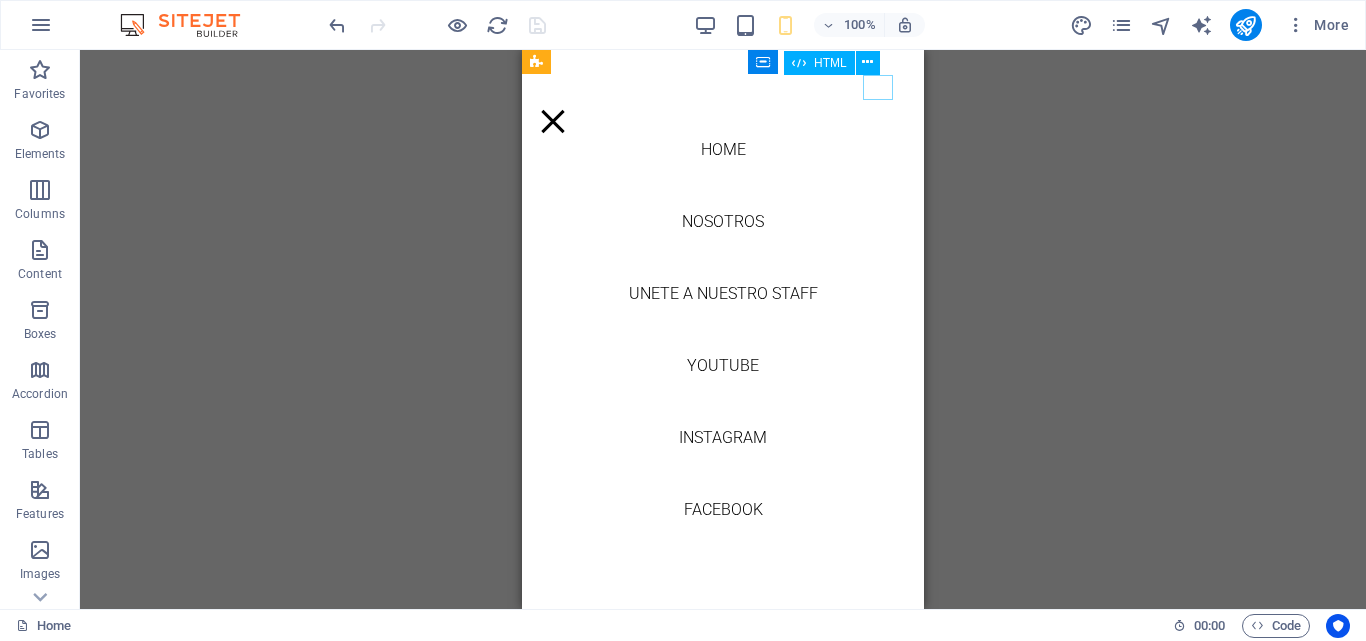 click at bounding box center (553, 121) 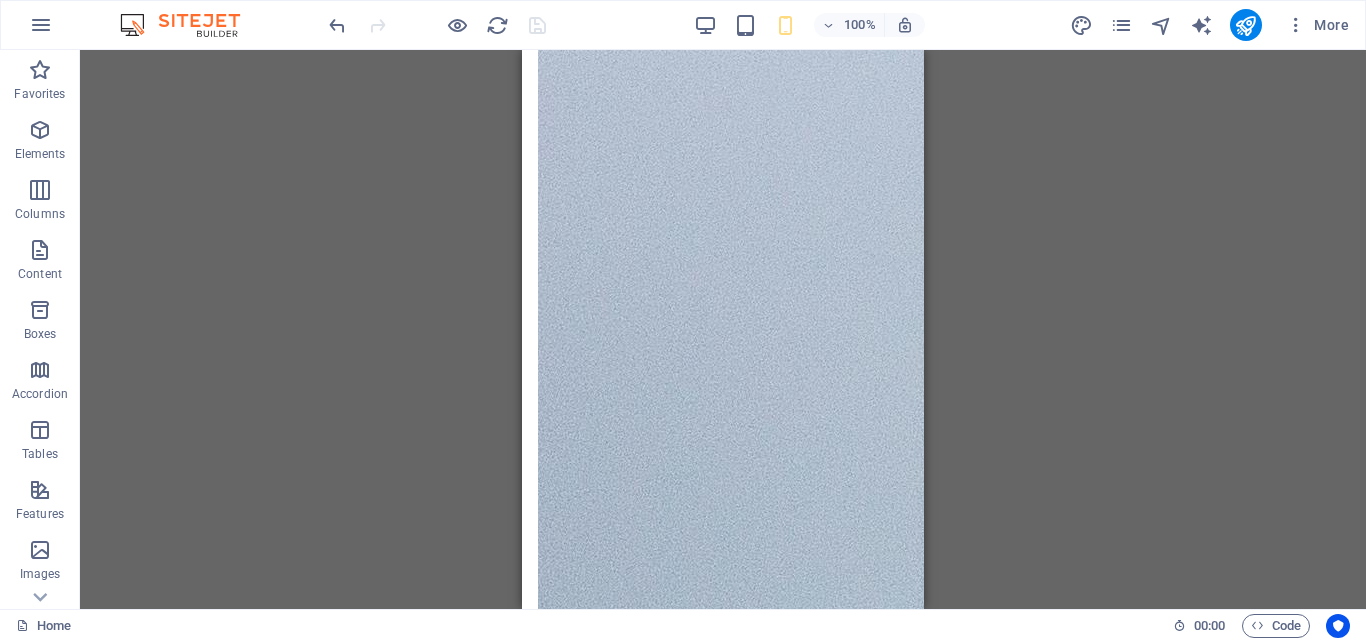 scroll, scrollTop: 1655, scrollLeft: 0, axis: vertical 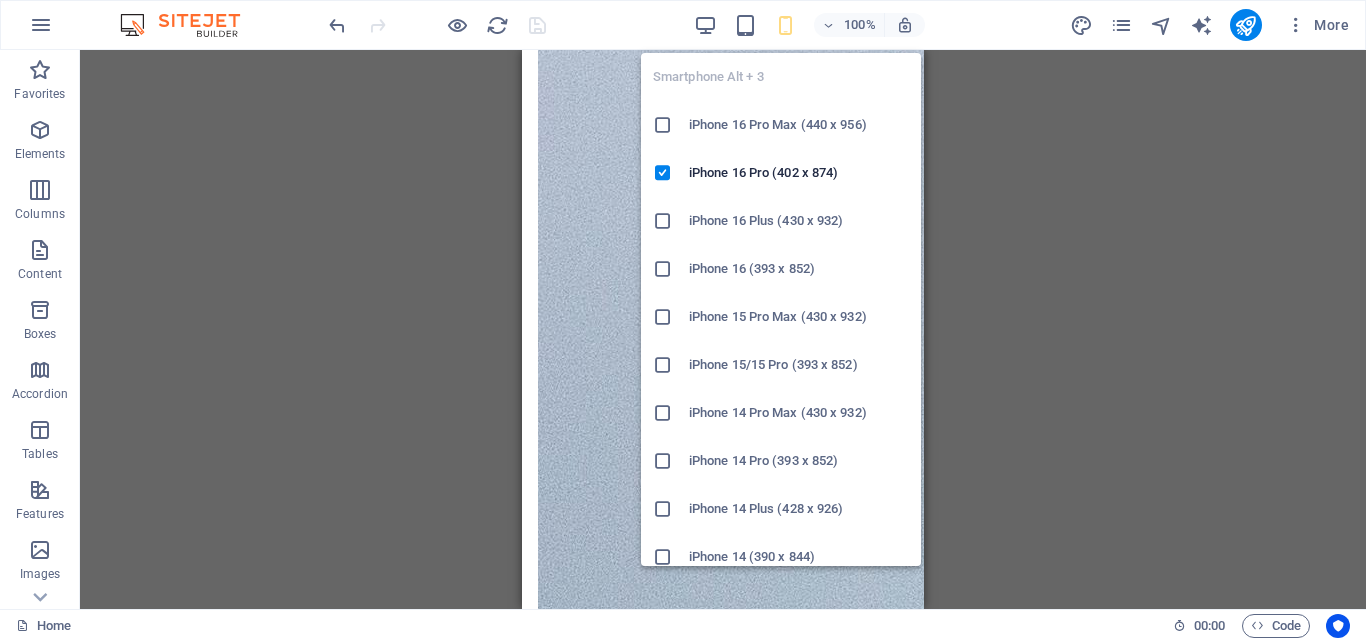 click at bounding box center (785, 25) 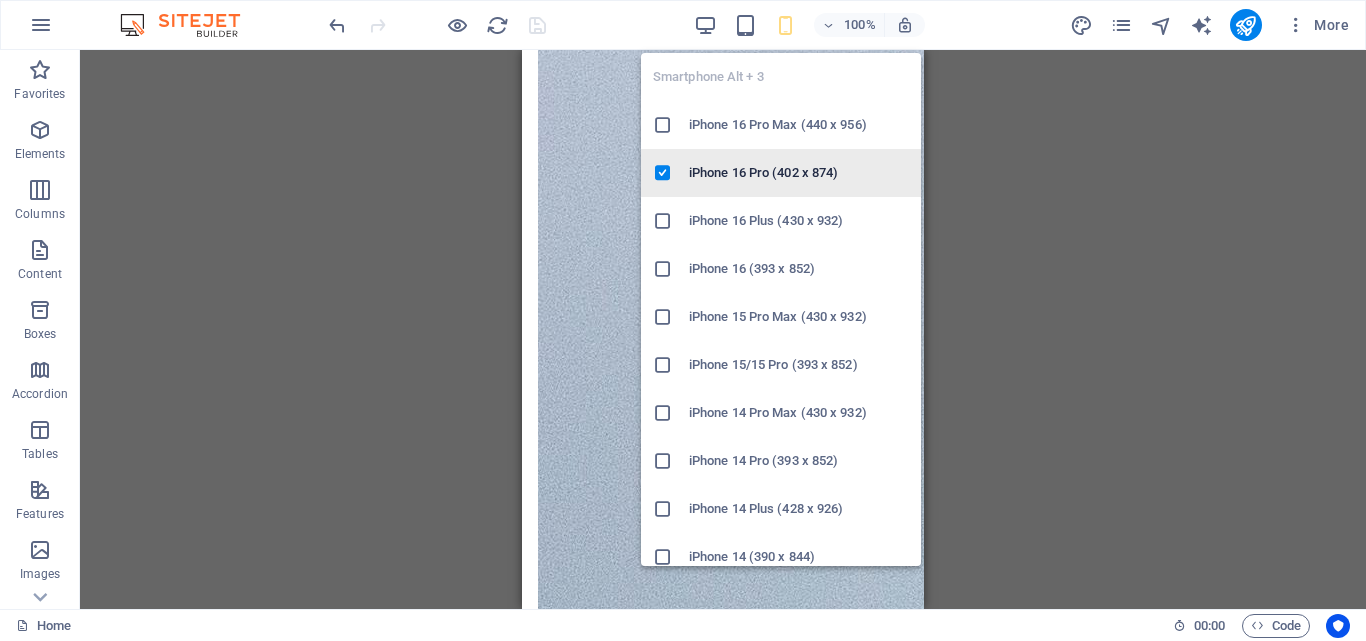 drag, startPoint x: 739, startPoint y: 168, endPoint x: 217, endPoint y: 118, distance: 524.38916 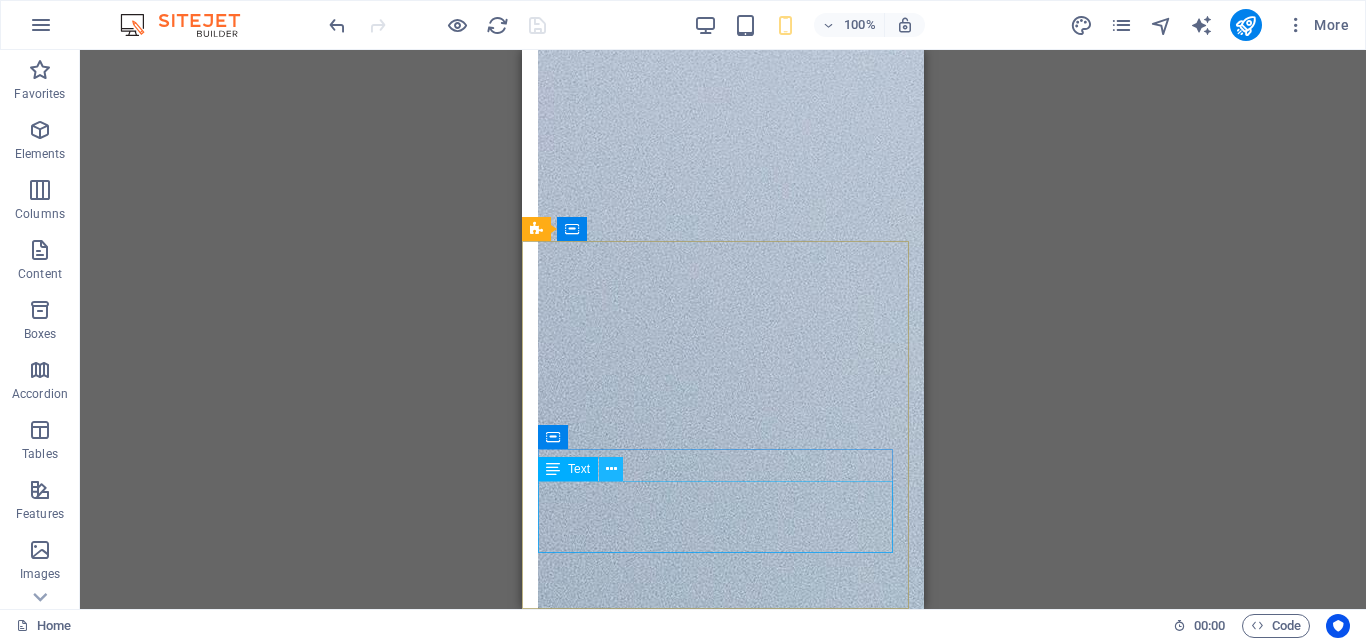 click at bounding box center [611, 469] 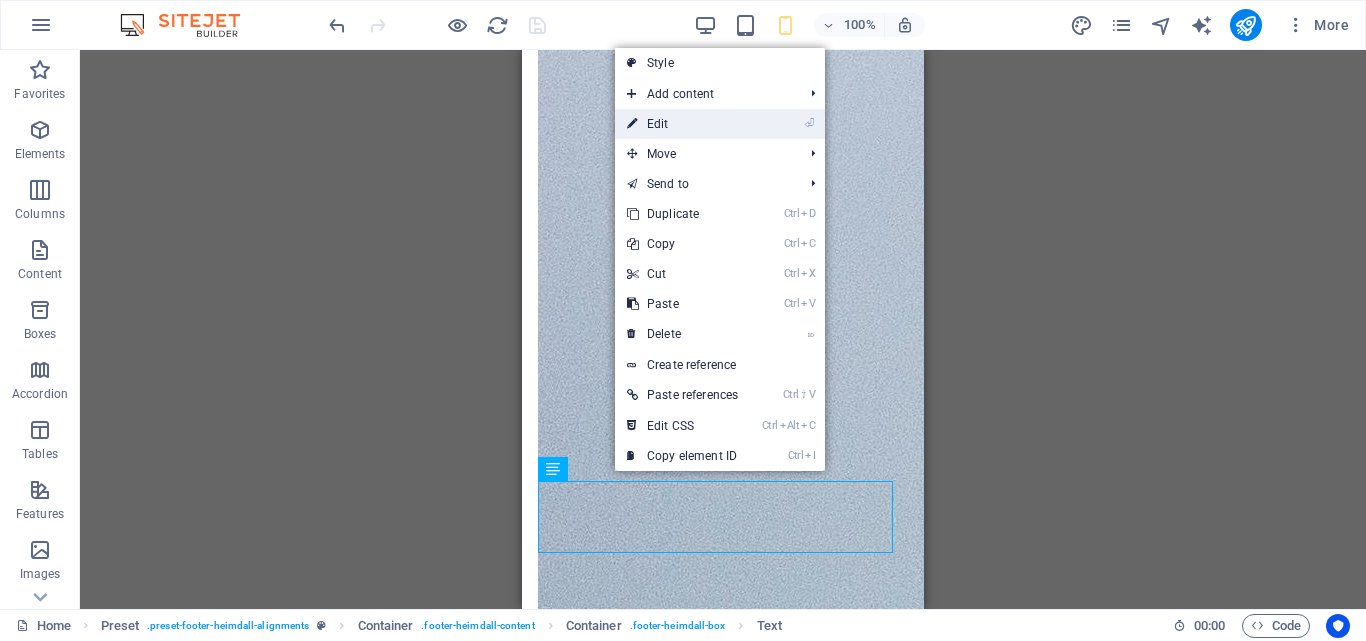 click on "⏎  Edit" at bounding box center [682, 124] 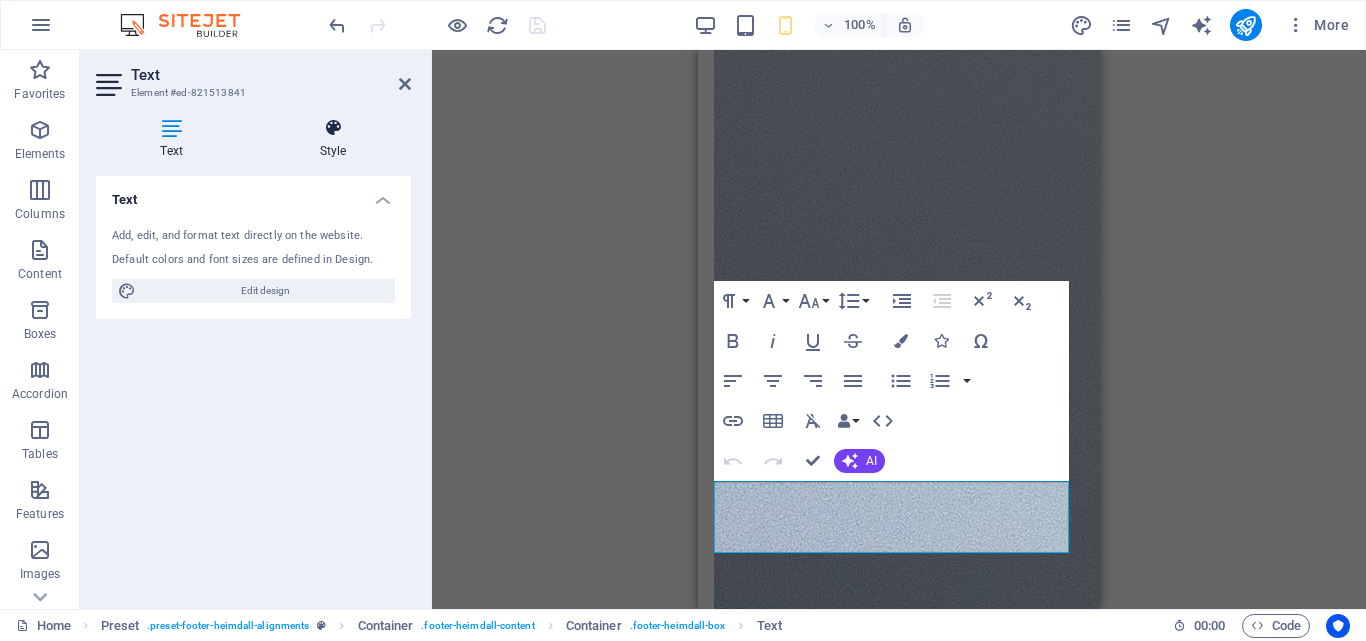 click at bounding box center (333, 128) 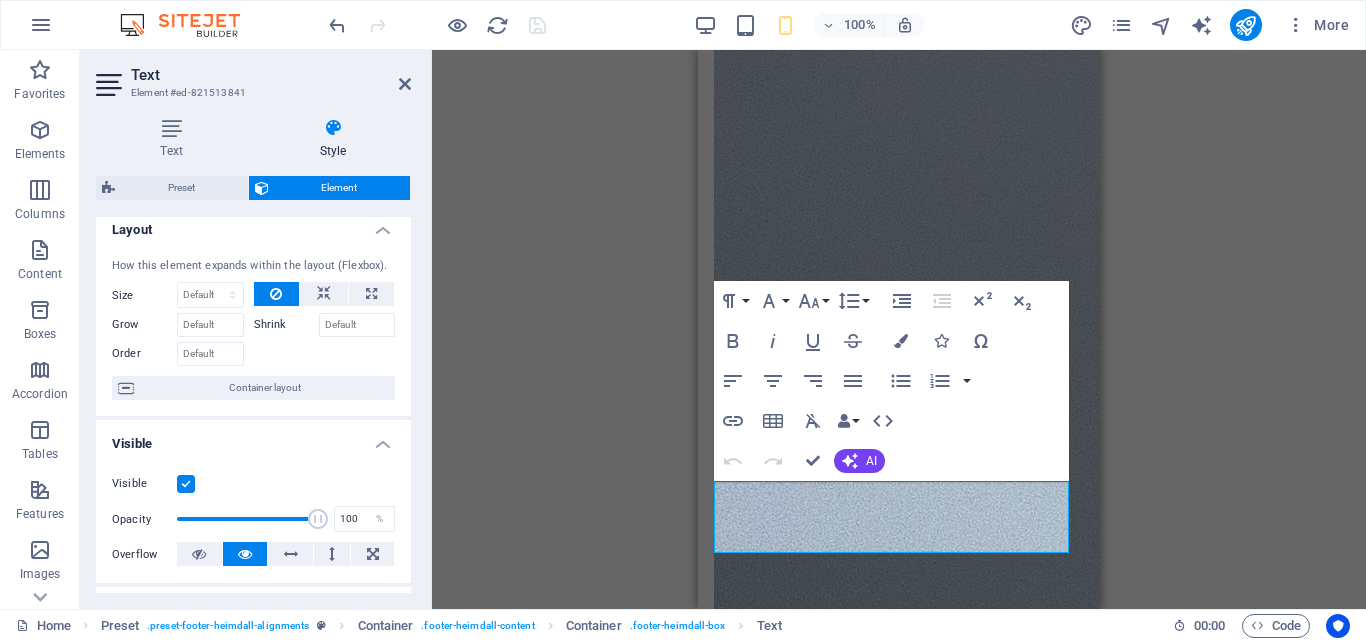 scroll, scrollTop: 0, scrollLeft: 0, axis: both 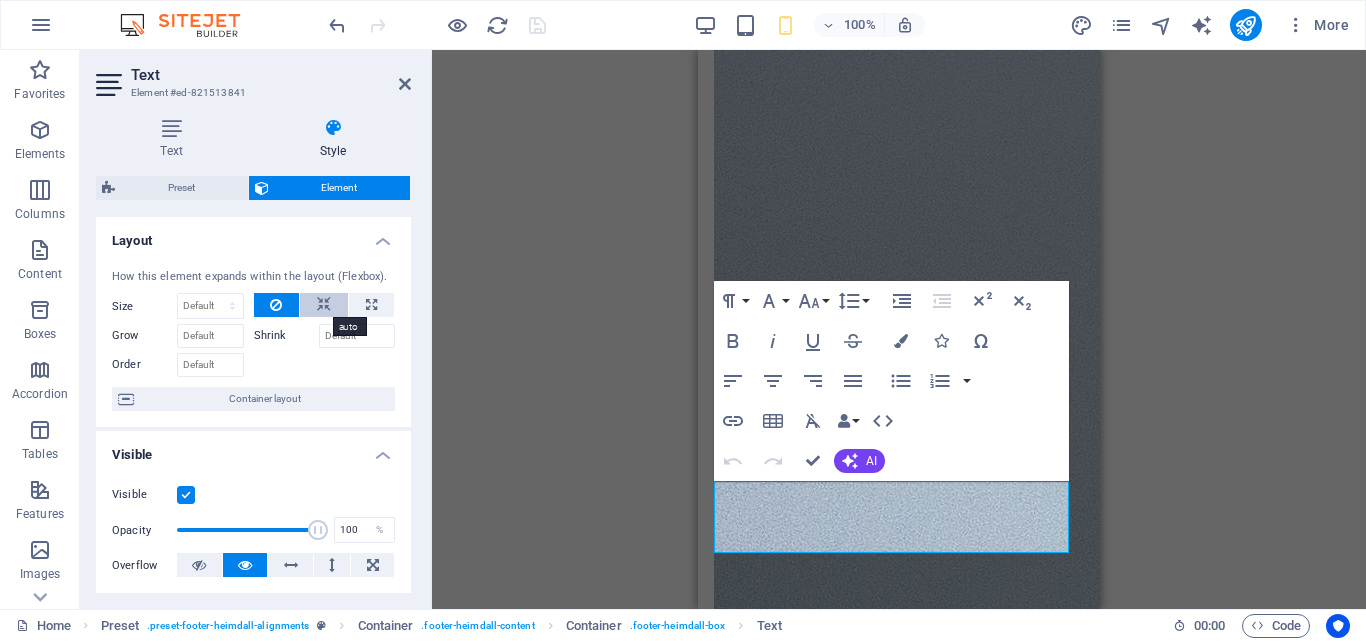 click at bounding box center [324, 305] 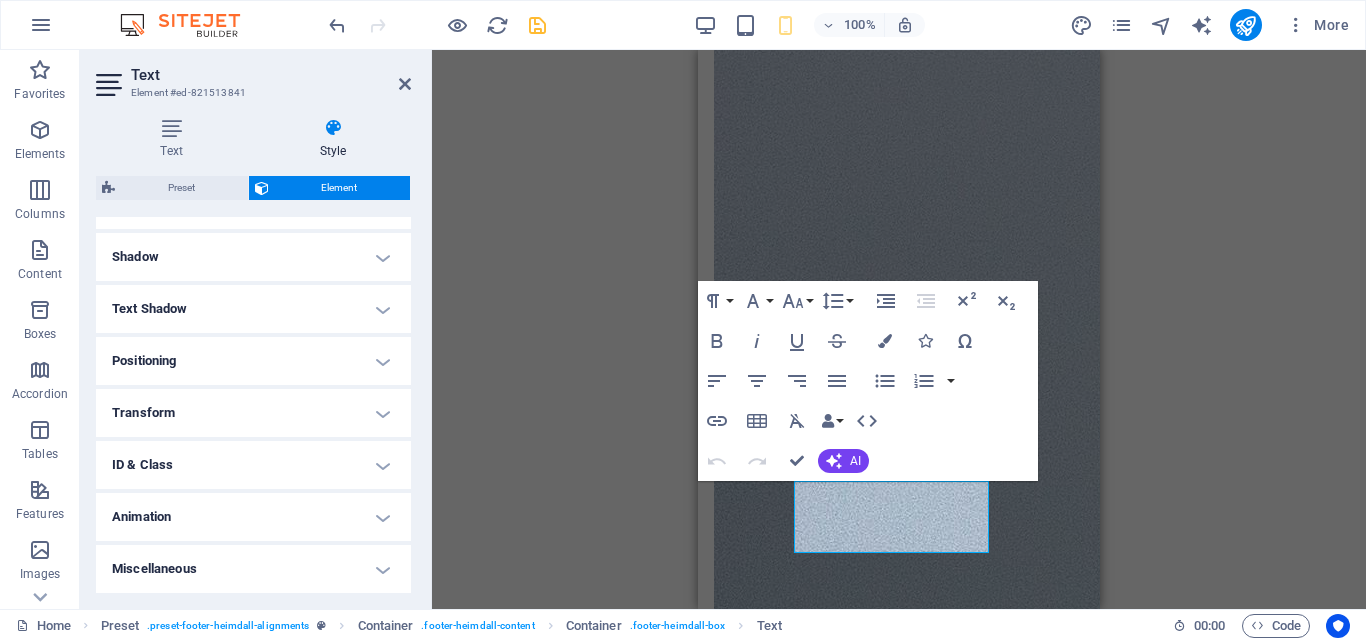 scroll, scrollTop: 0, scrollLeft: 0, axis: both 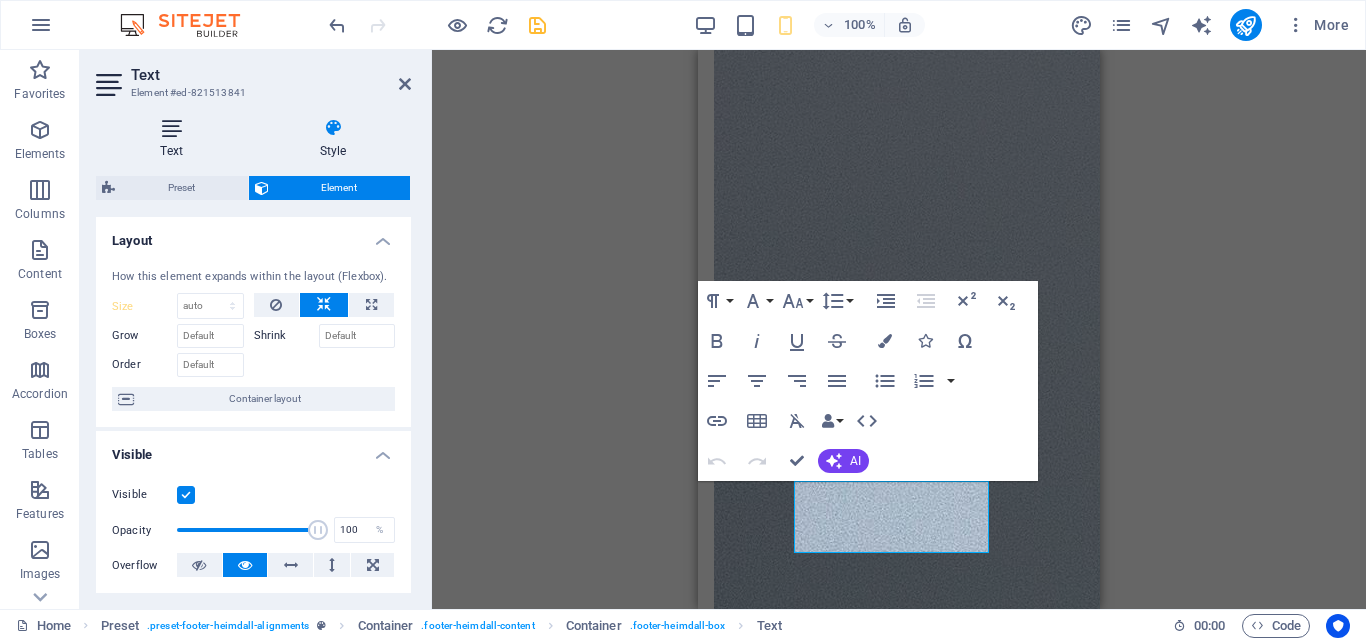 click at bounding box center (171, 128) 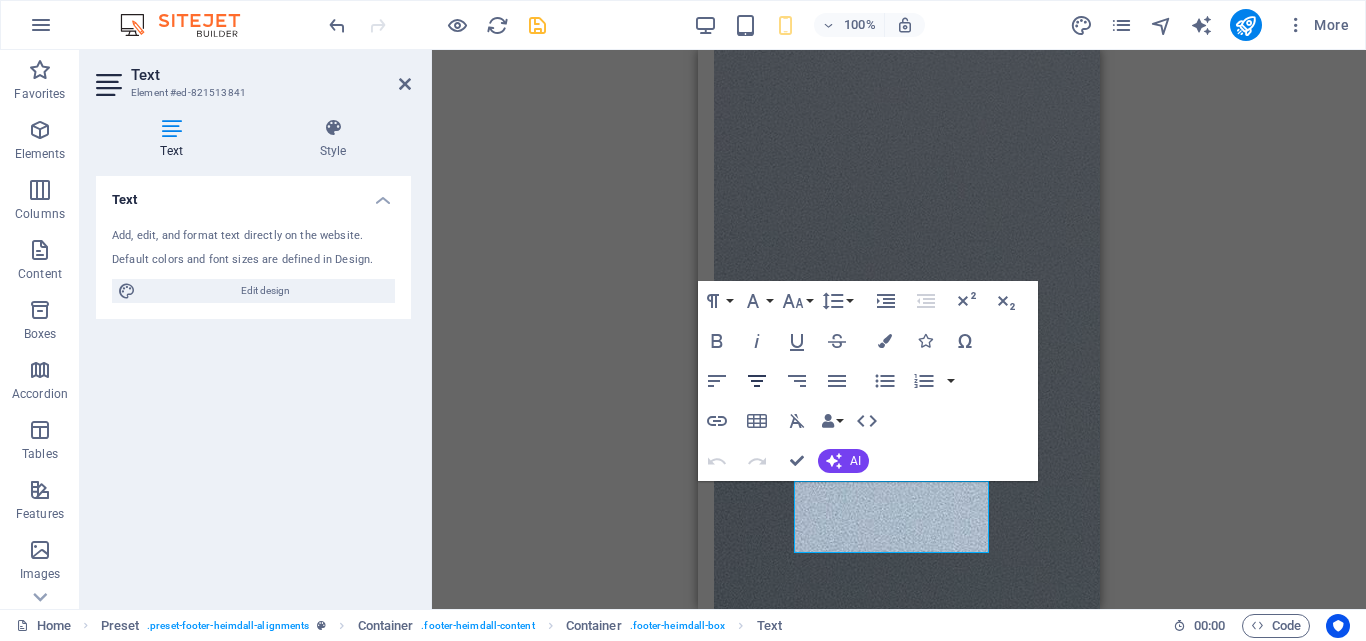 click 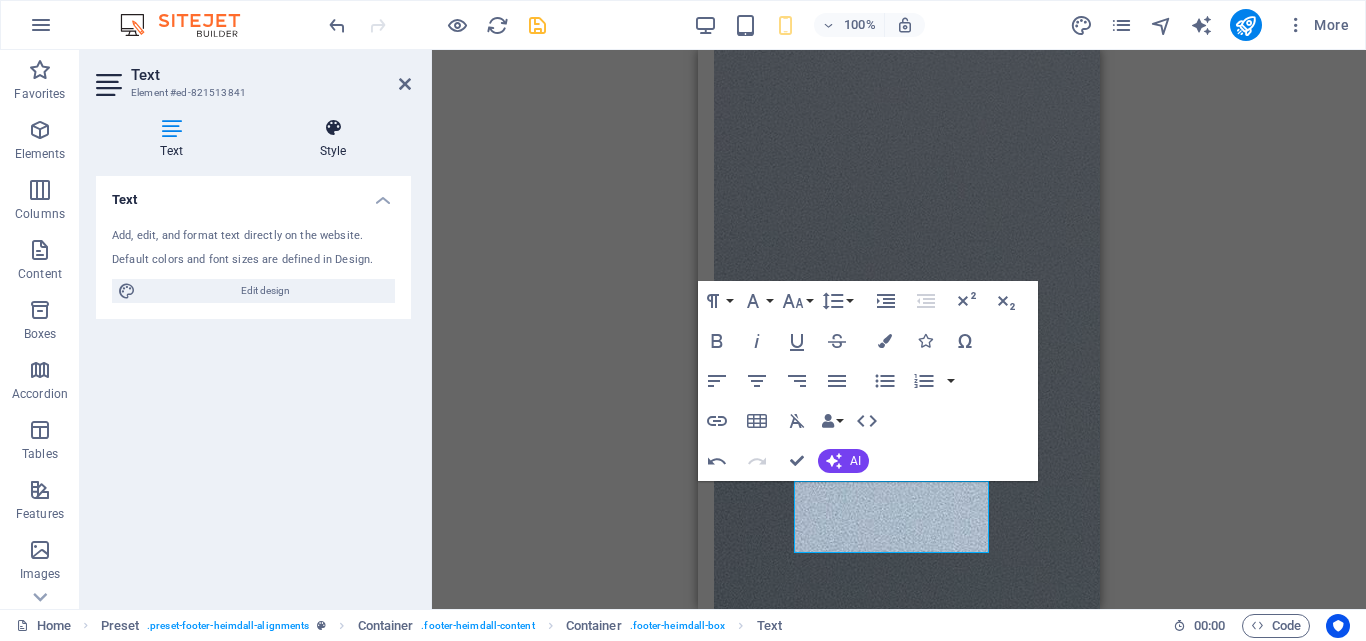 click at bounding box center (333, 128) 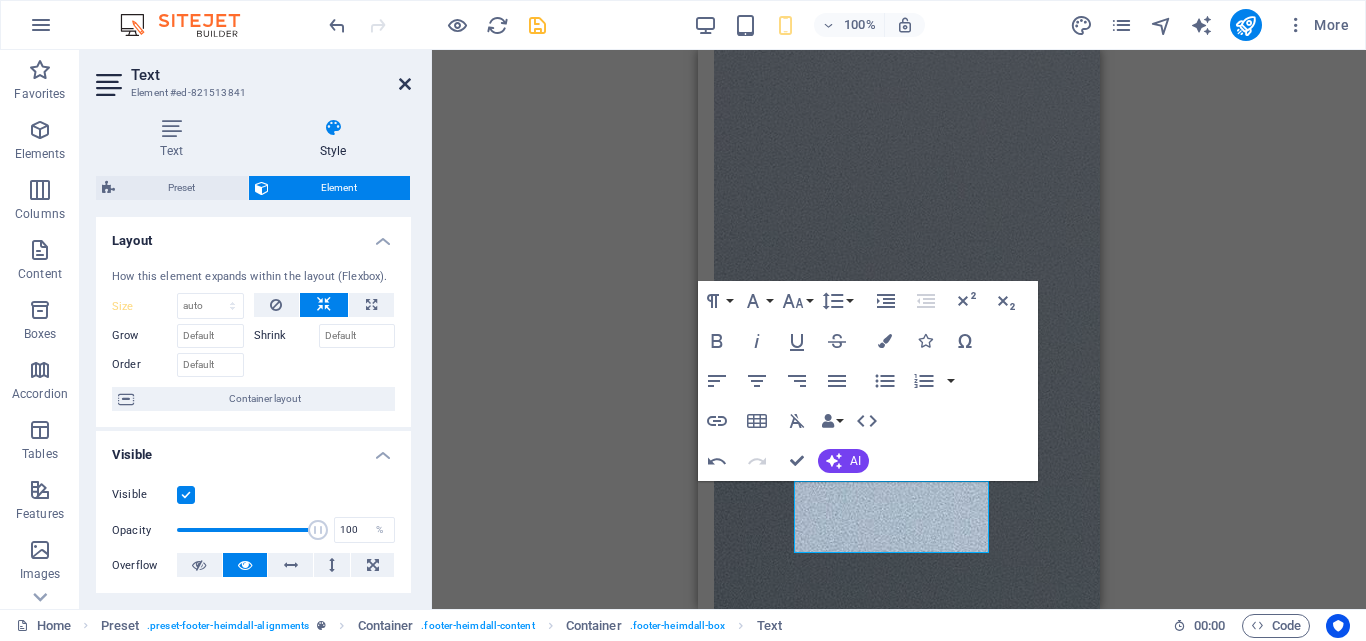 click at bounding box center [405, 84] 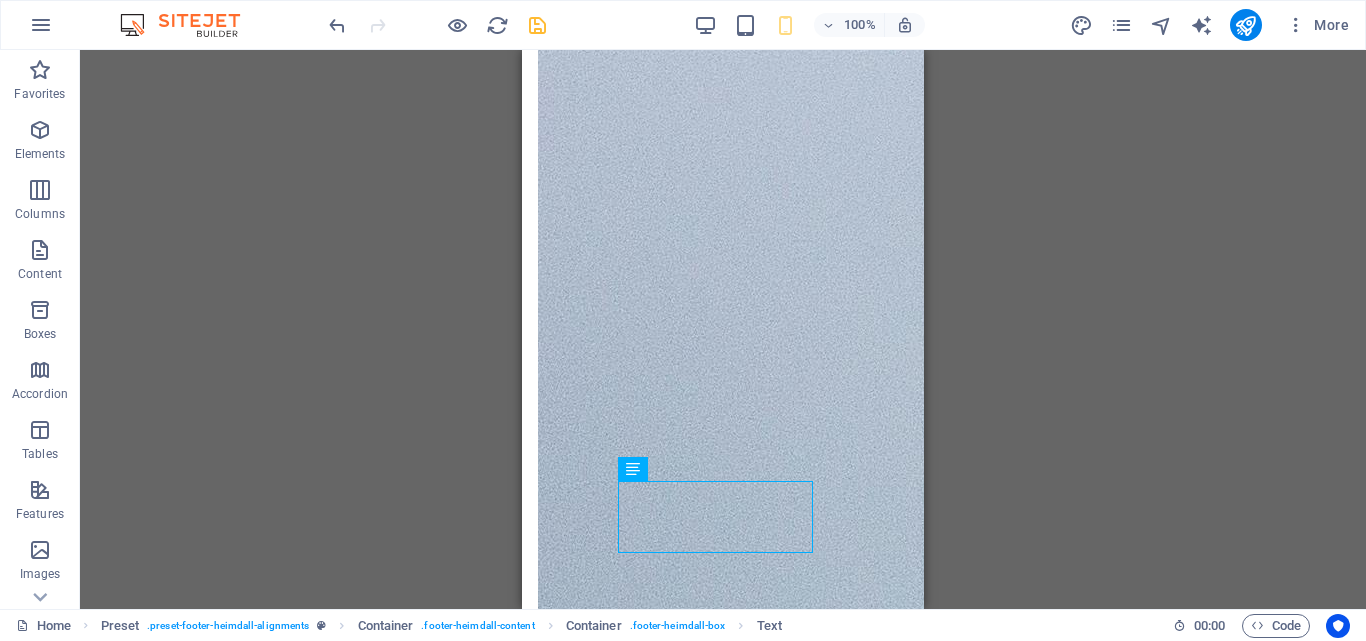 click on "H3   Preset   Container   Banner   Container   Banner   Container   Image   Container   Image   Container   Menu Bar   HTML   Container   Menu   Preset   Container   Preset   Button   H3   Text   Container   H6   Container   Text" at bounding box center (723, 329) 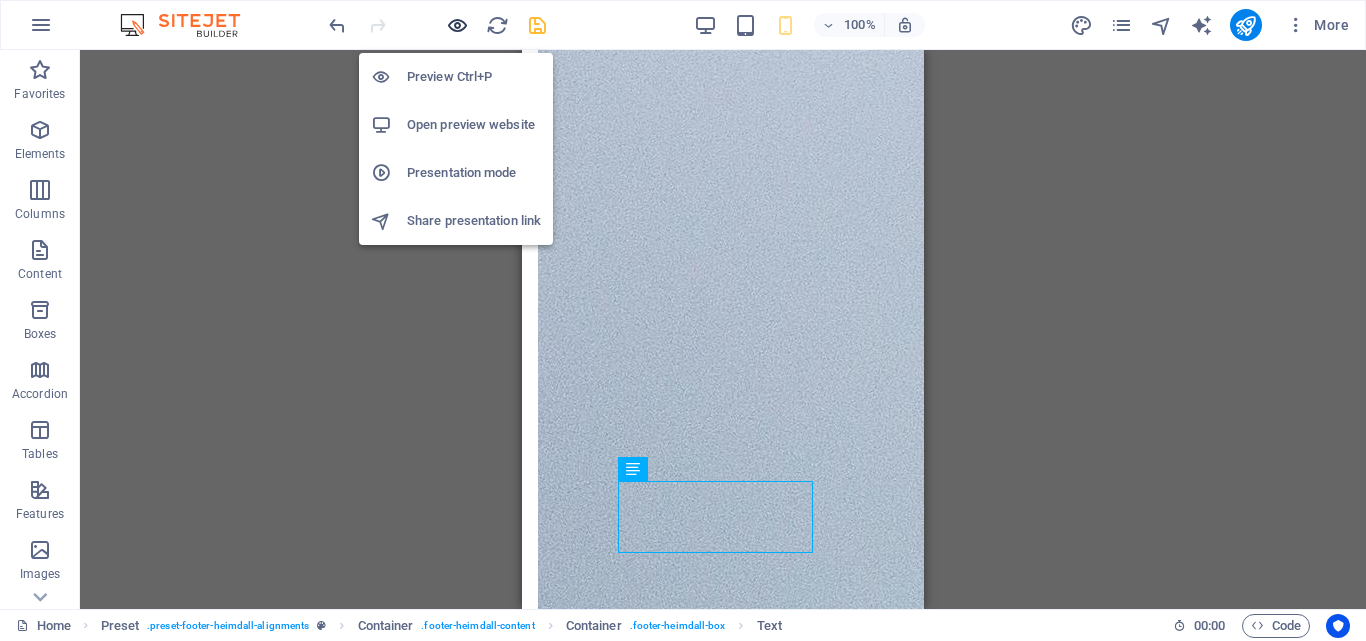 click at bounding box center [457, 25] 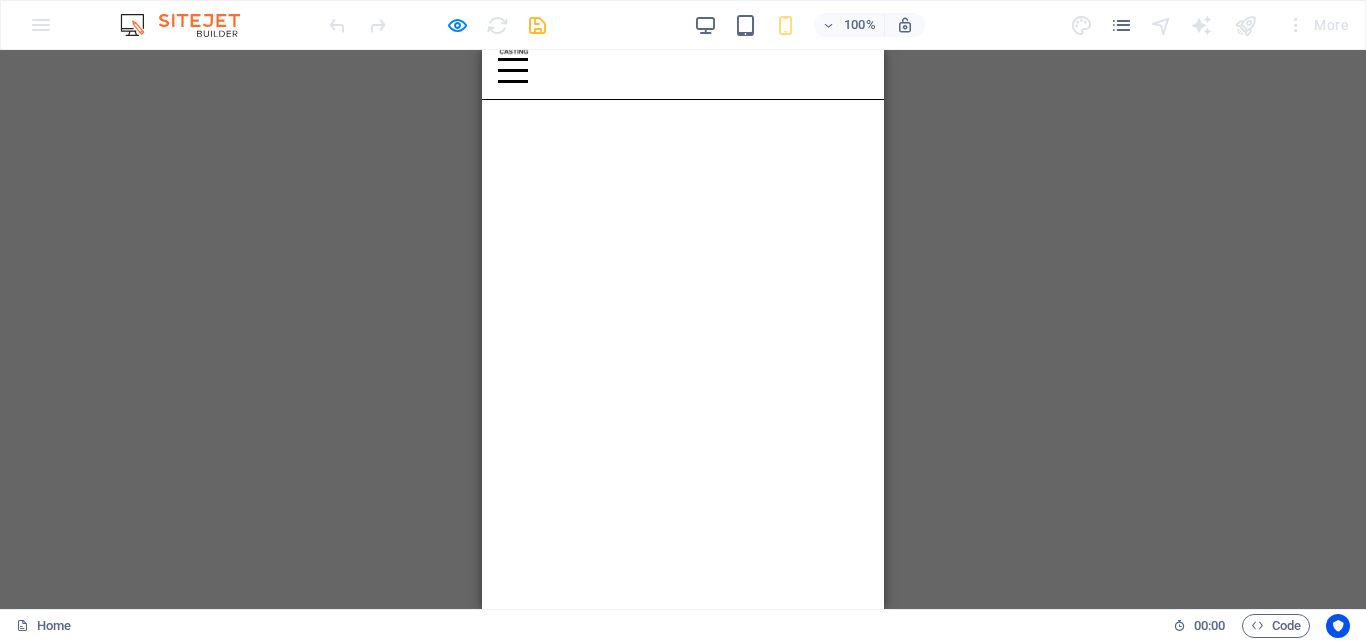 scroll, scrollTop: 38, scrollLeft: 0, axis: vertical 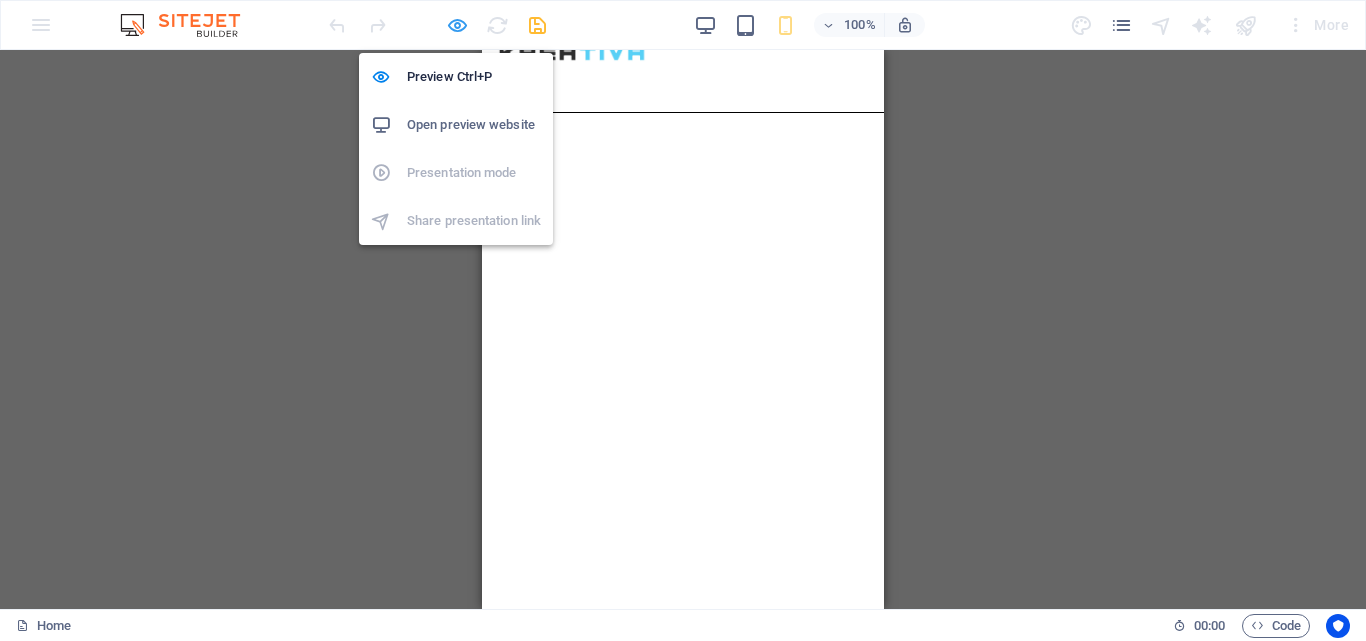click at bounding box center (457, 25) 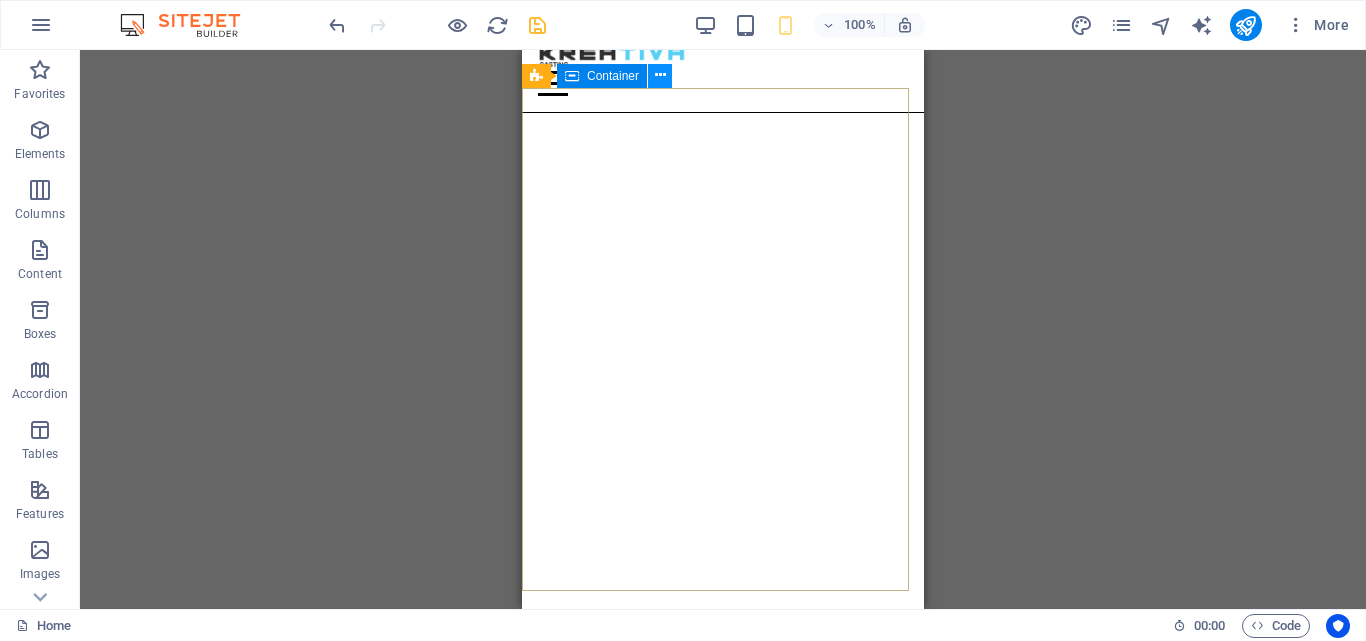 click at bounding box center [660, 75] 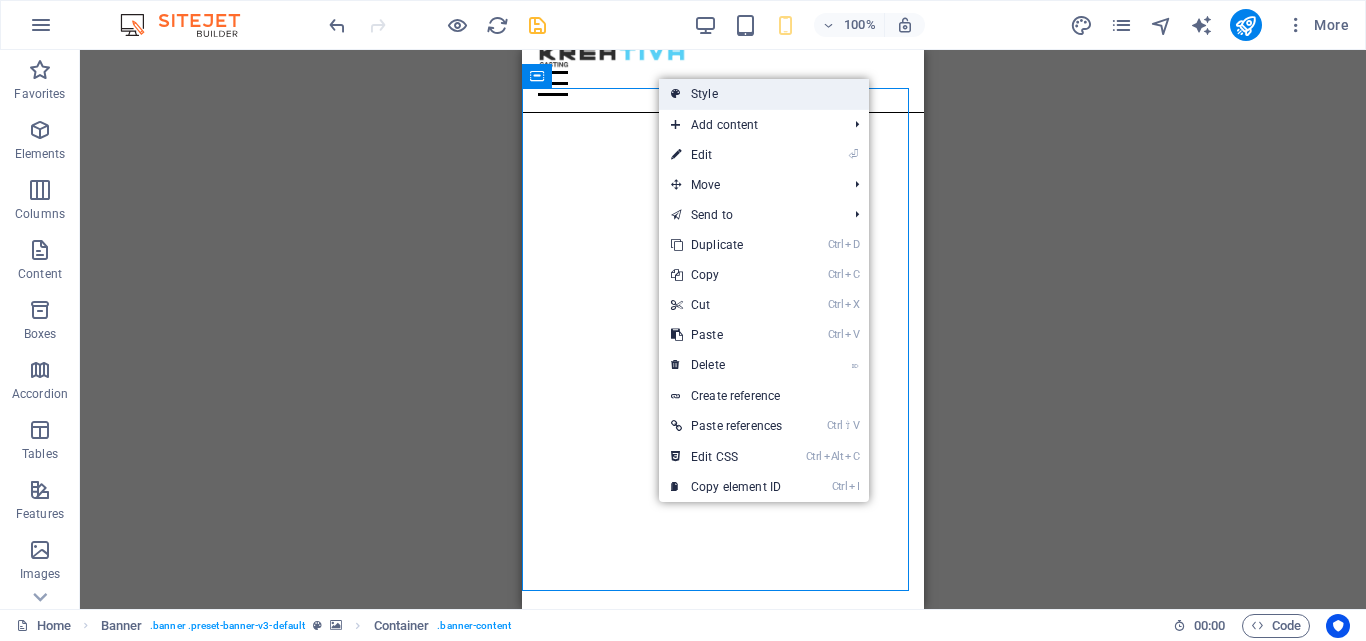 click on "Style" at bounding box center (764, 94) 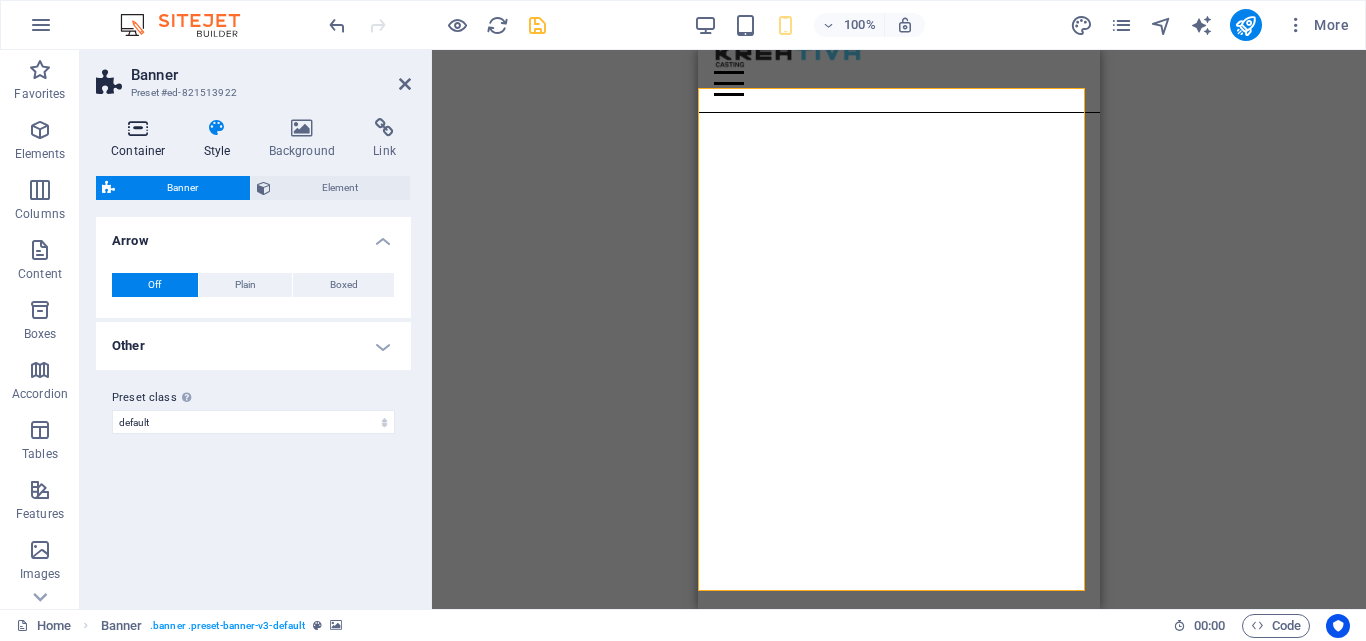 click at bounding box center (138, 128) 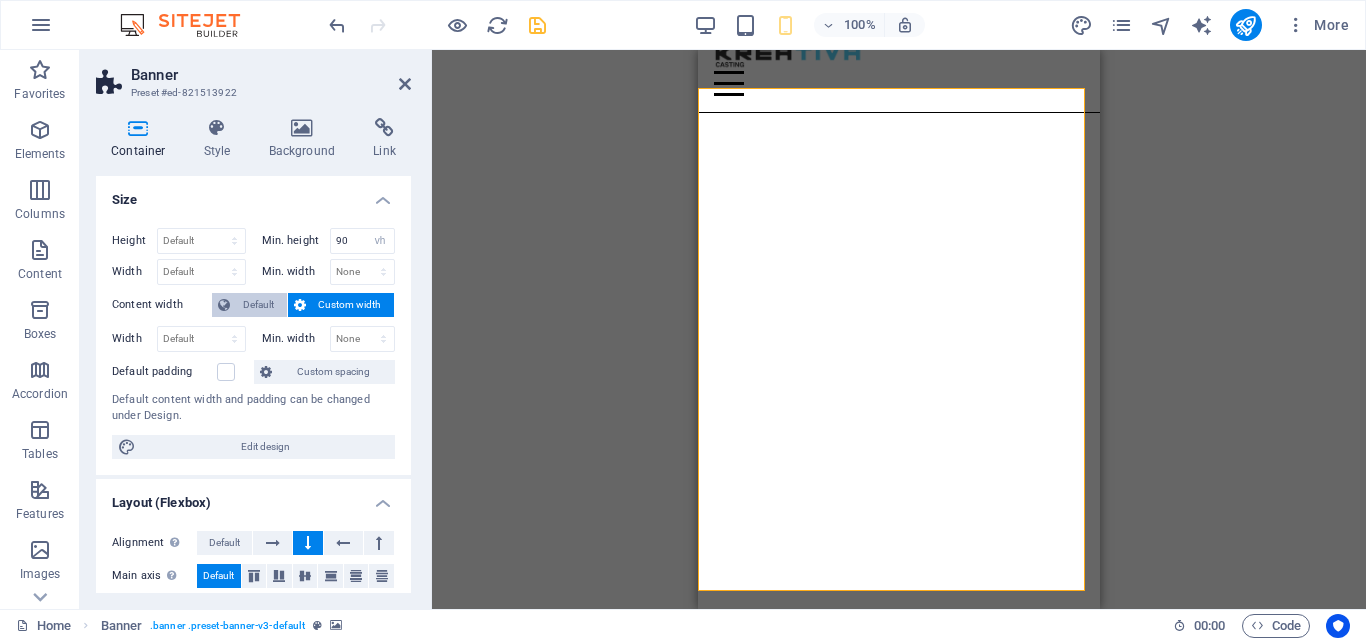 click on "Default" at bounding box center (258, 305) 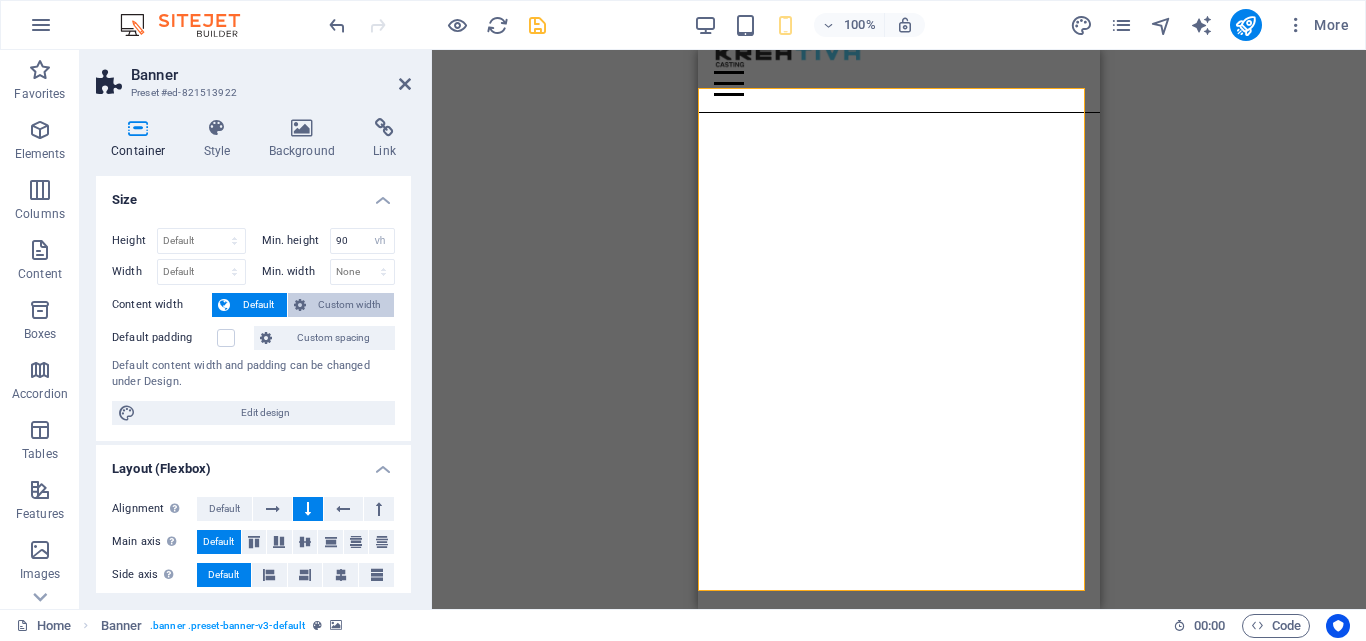 click on "Custom width" at bounding box center (350, 305) 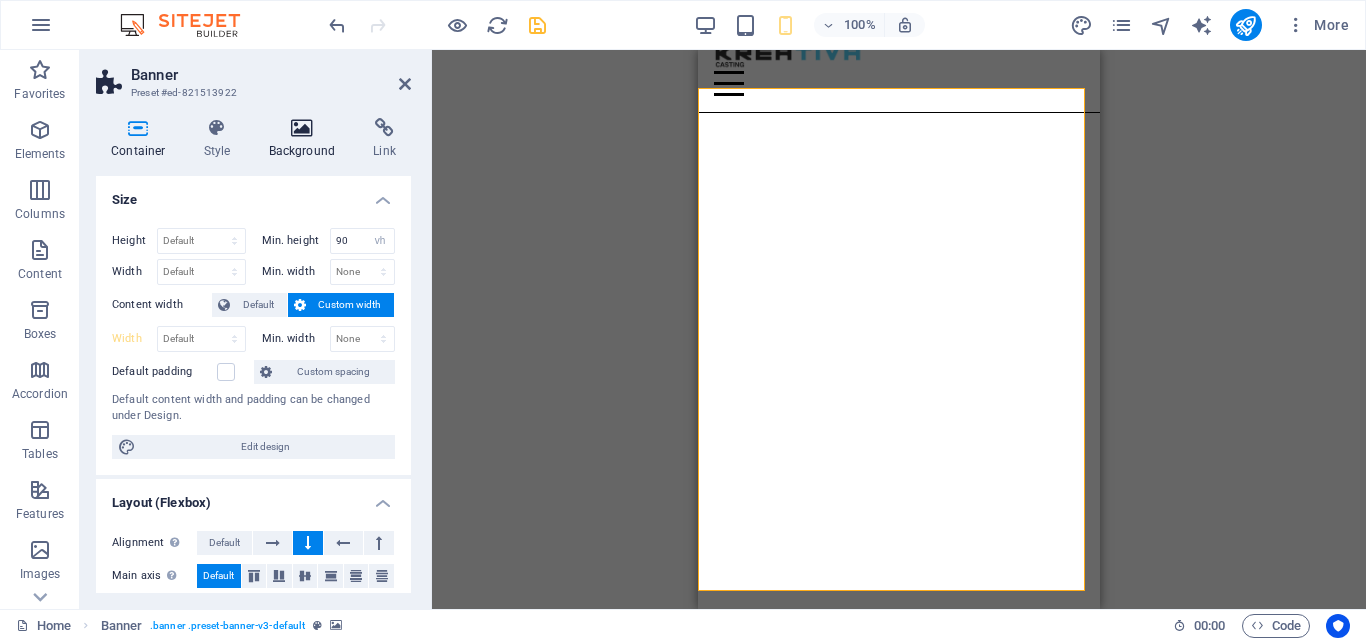 click at bounding box center (302, 128) 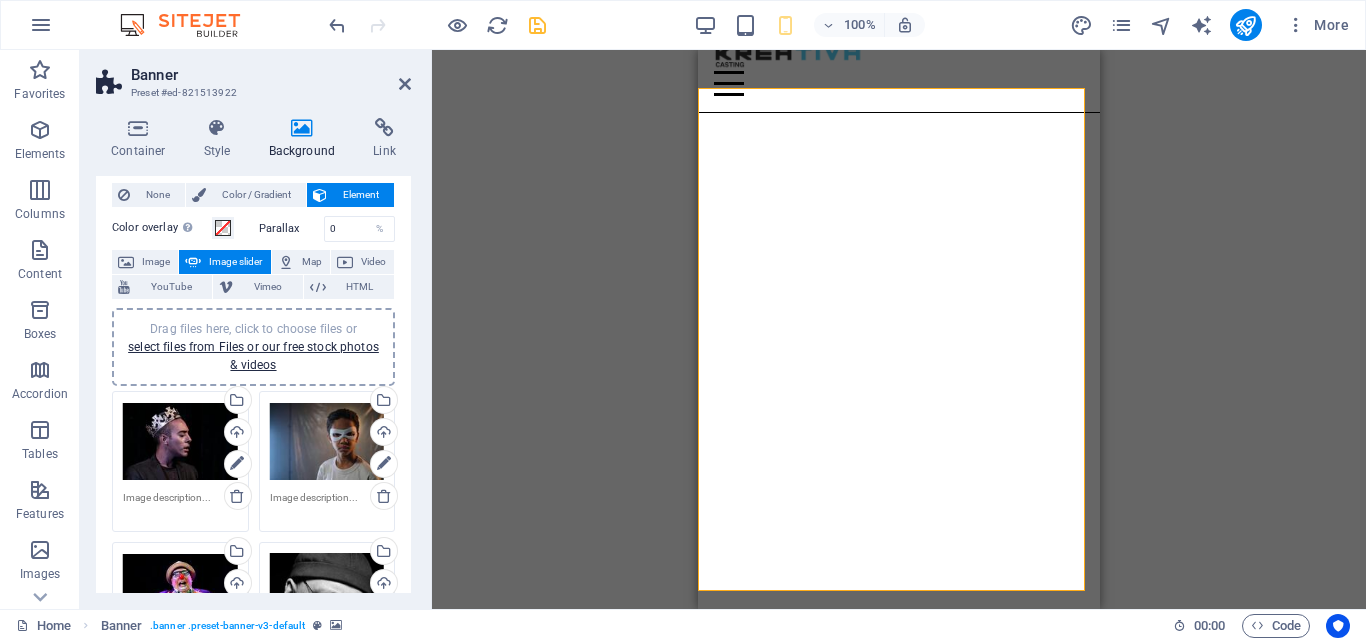 scroll, scrollTop: 0, scrollLeft: 0, axis: both 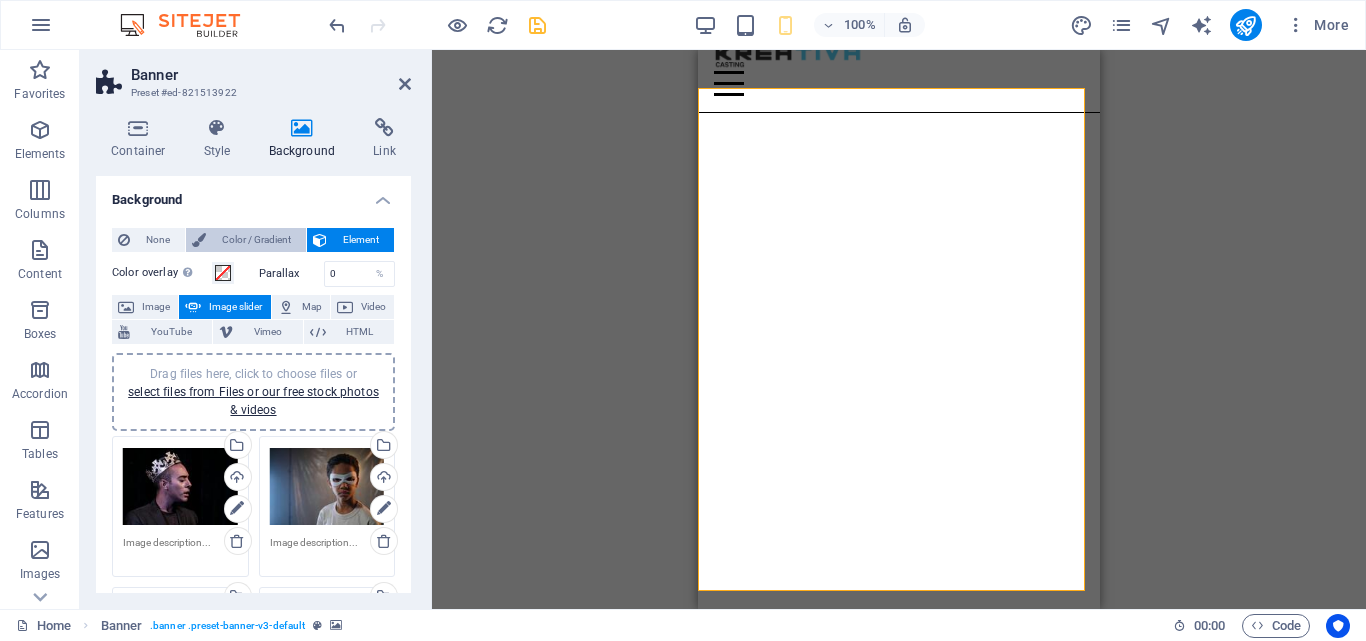 click on "Color / Gradient" at bounding box center (256, 240) 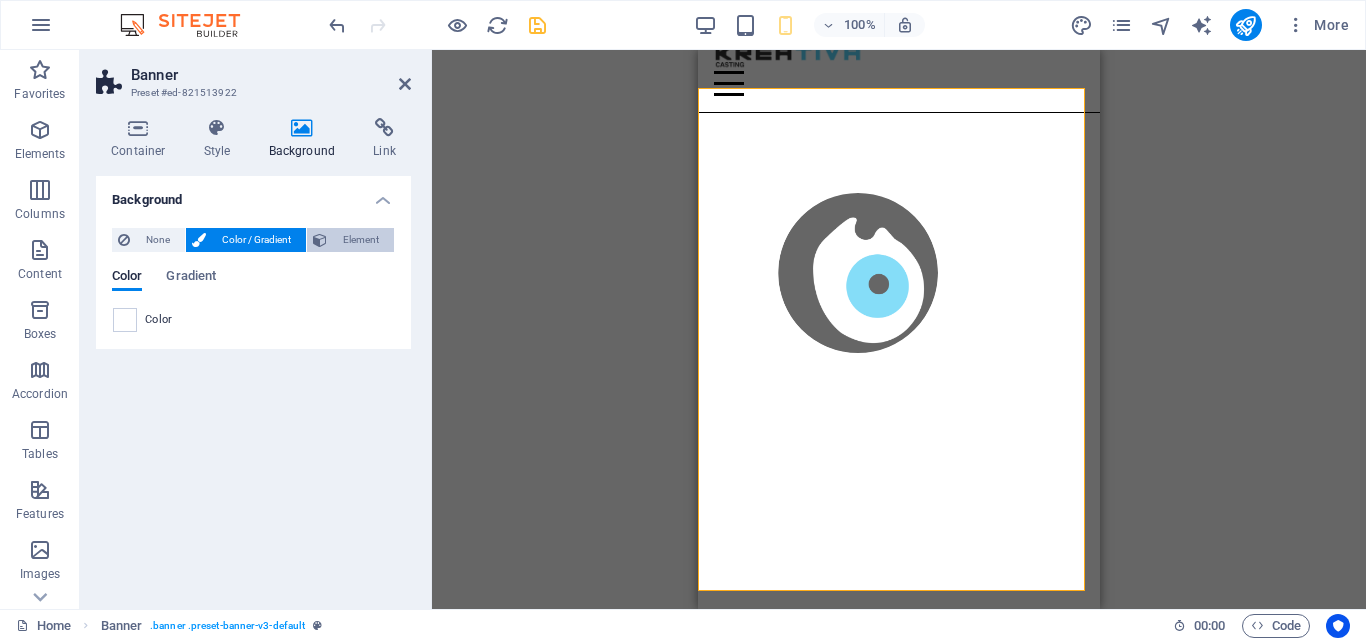 click on "Element" at bounding box center [360, 240] 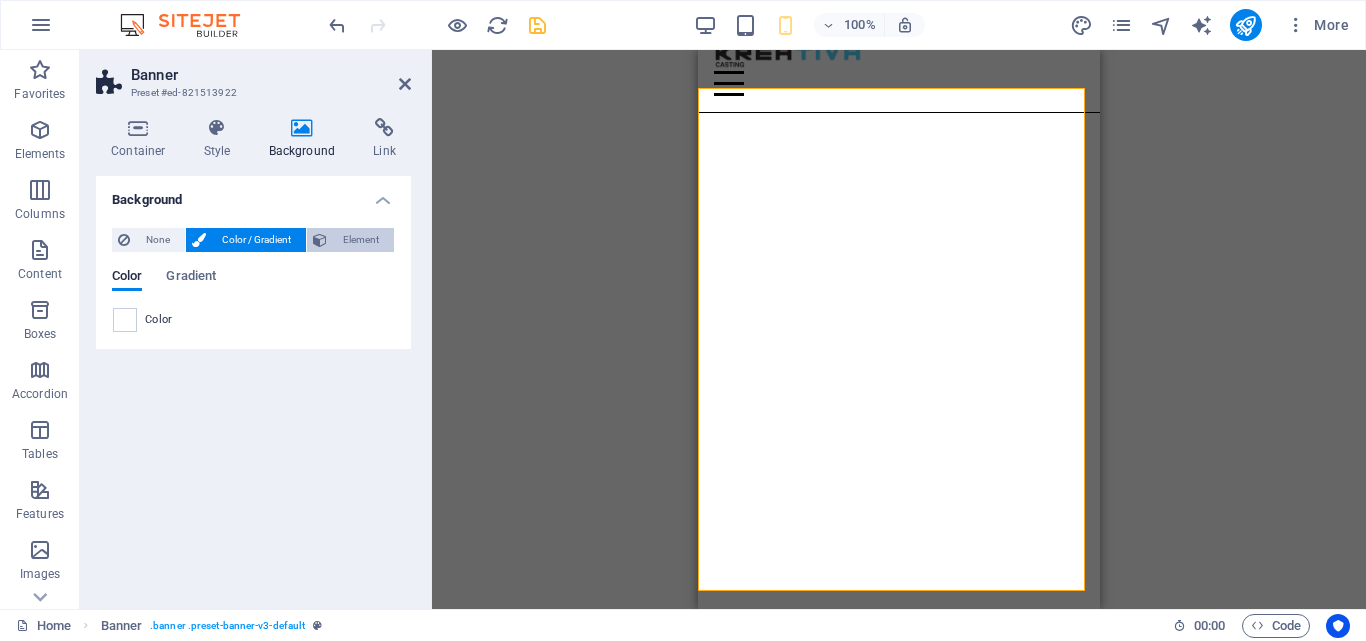 select on "ms" 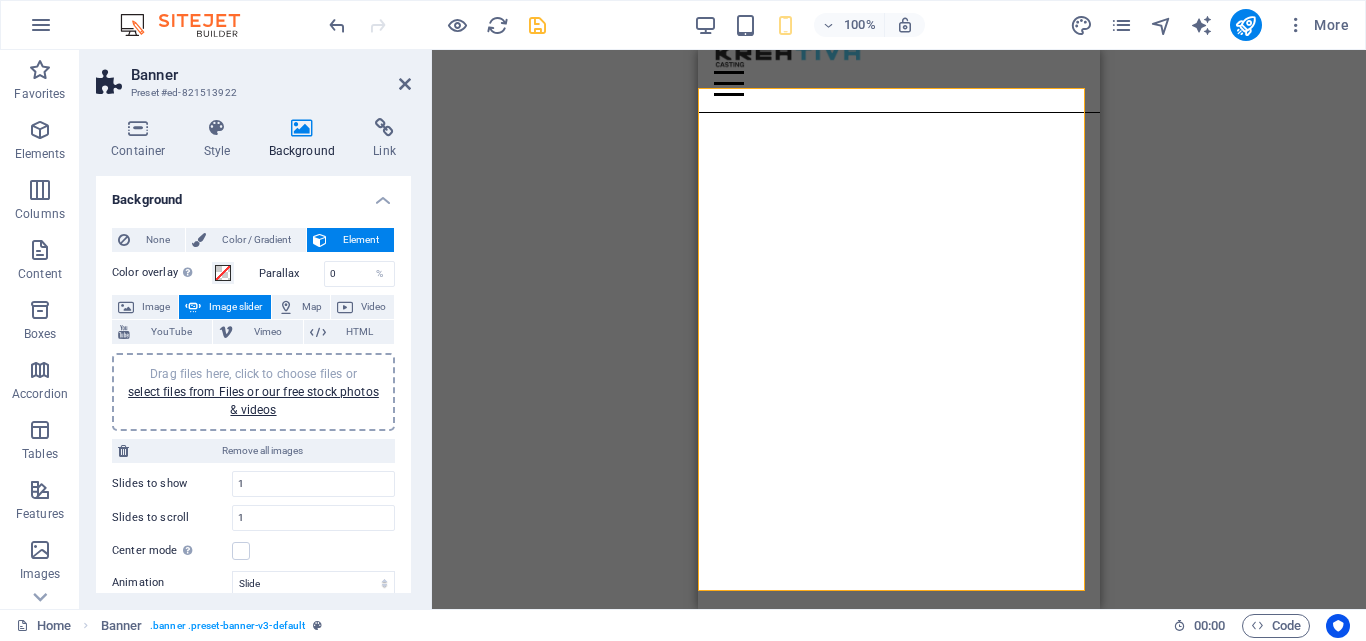 type 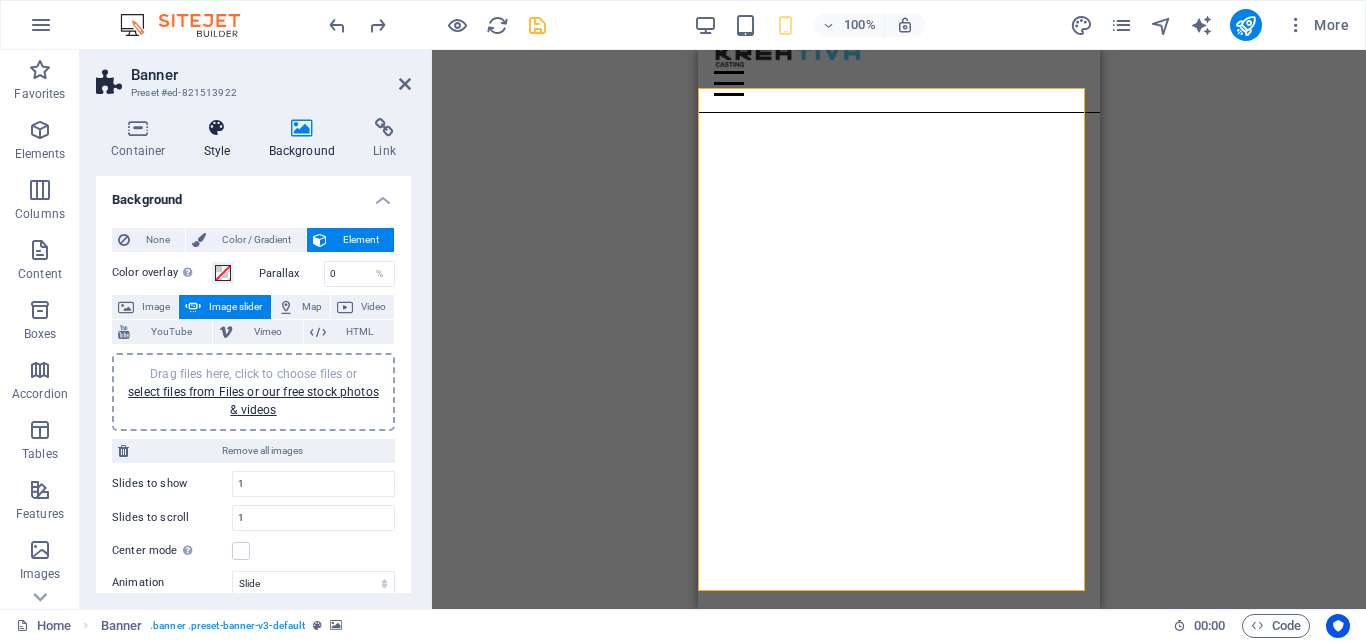click at bounding box center (217, 128) 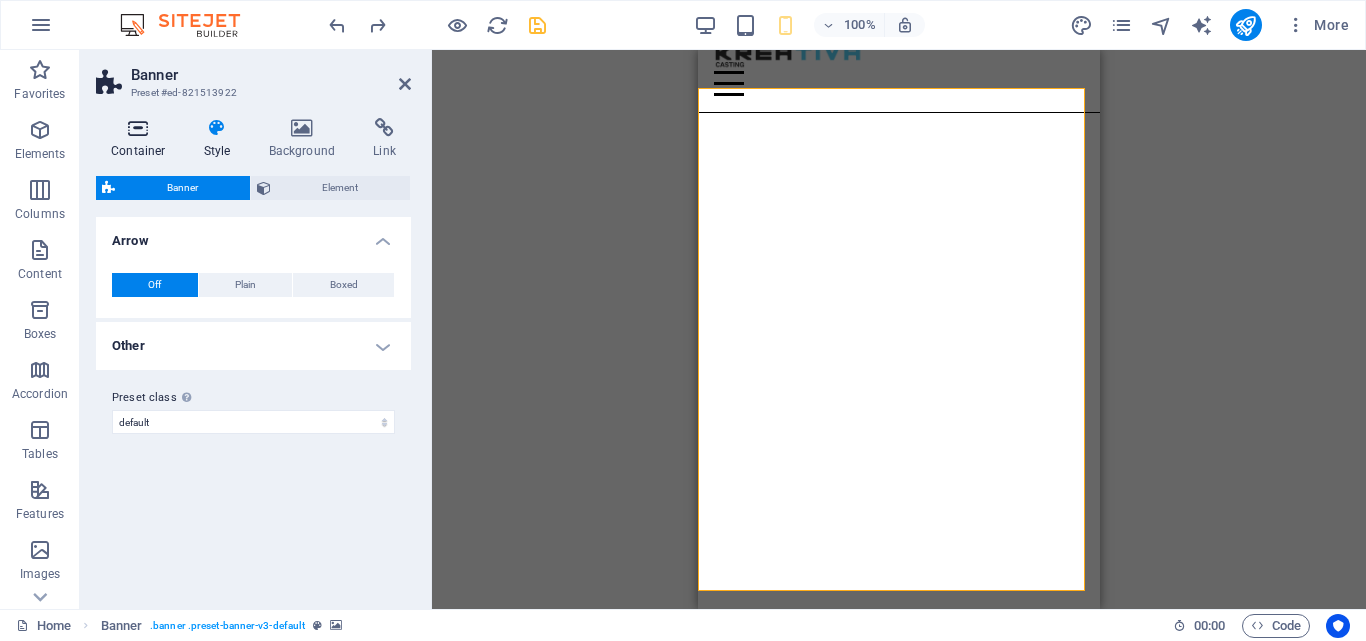 click at bounding box center (138, 128) 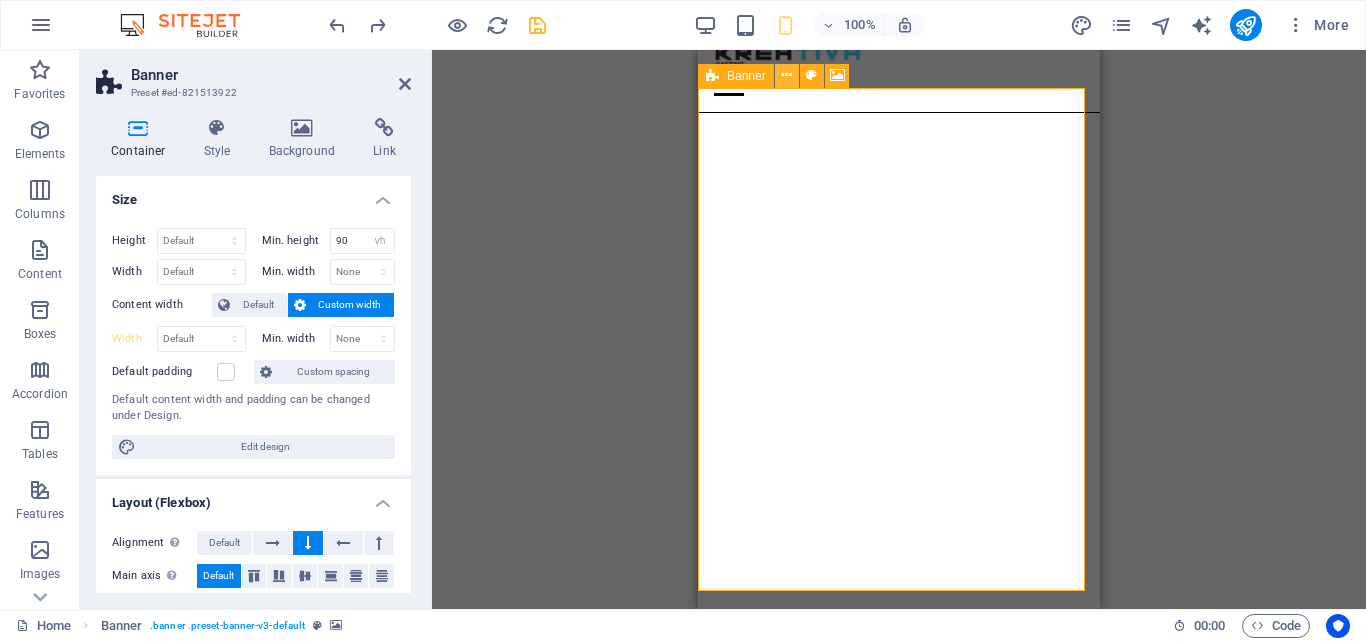 click at bounding box center (786, 75) 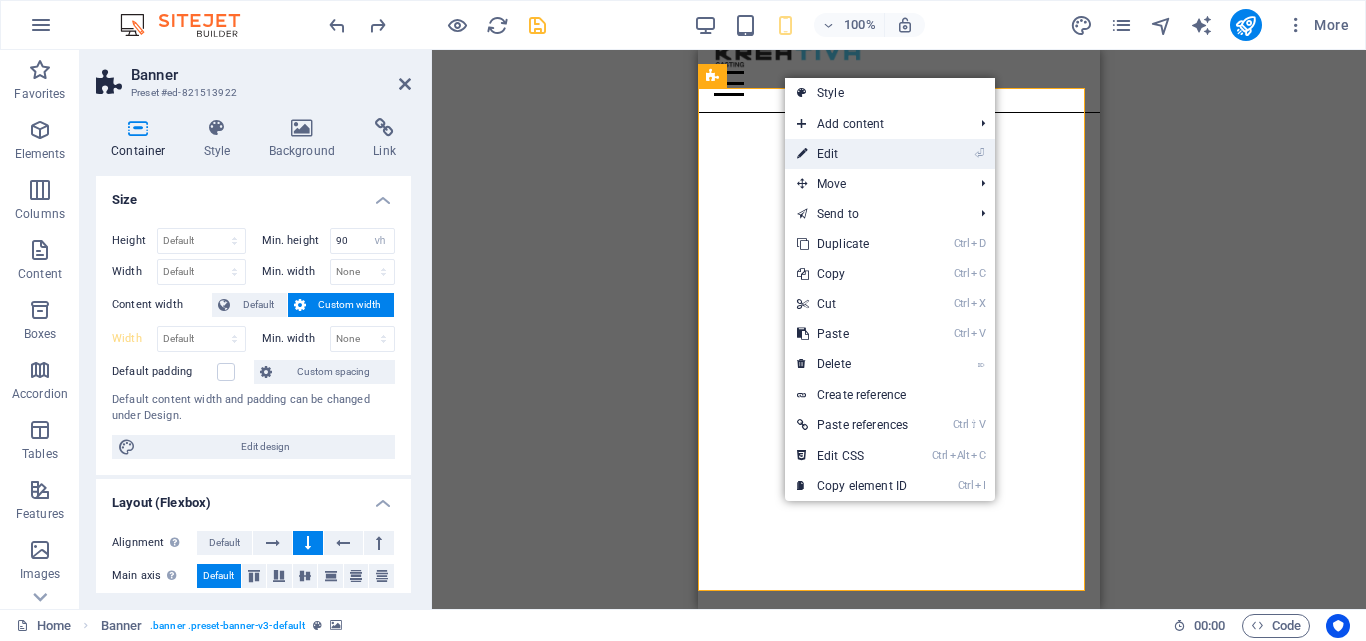 click on "⏎  Edit" at bounding box center [852, 154] 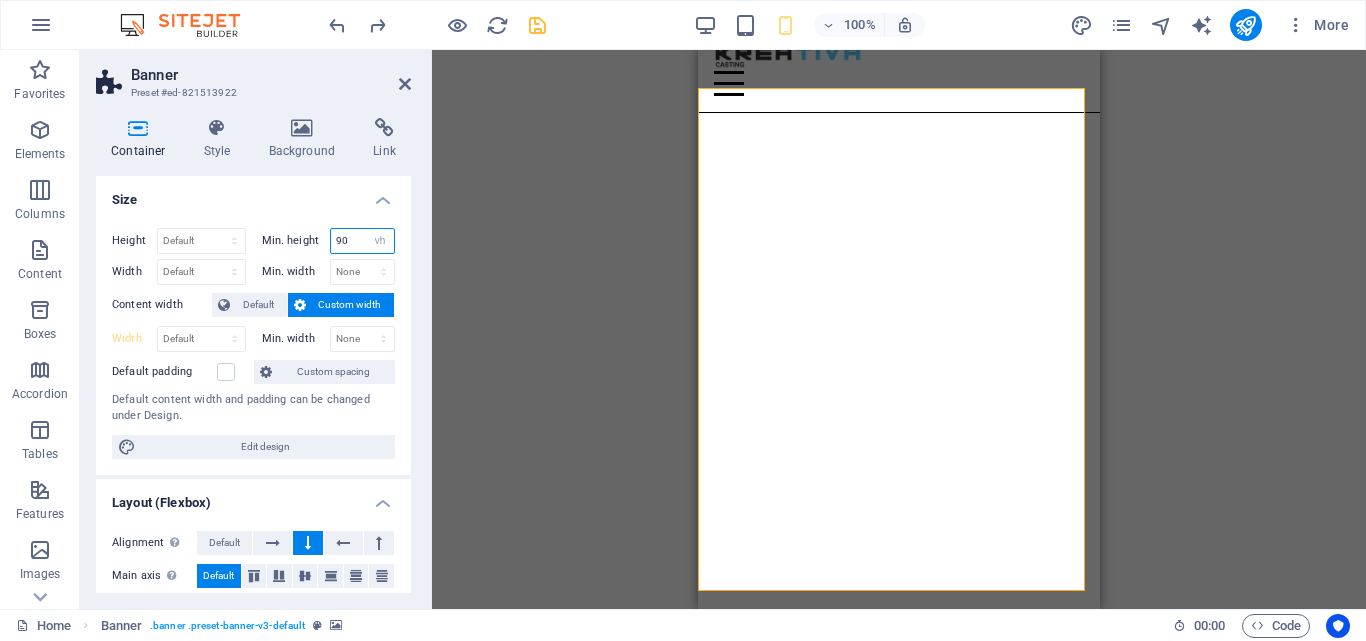 drag, startPoint x: 352, startPoint y: 242, endPoint x: 325, endPoint y: 242, distance: 27 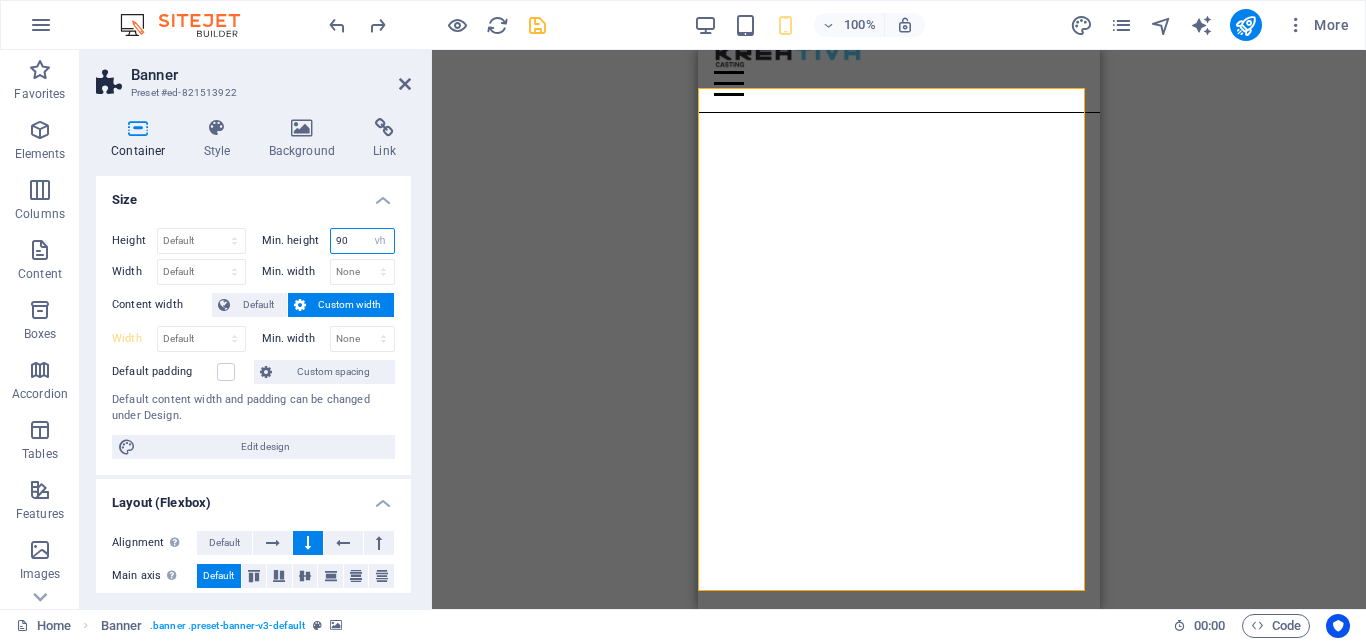 click on "Min. height 90 None px rem % vh vw" at bounding box center [329, 241] 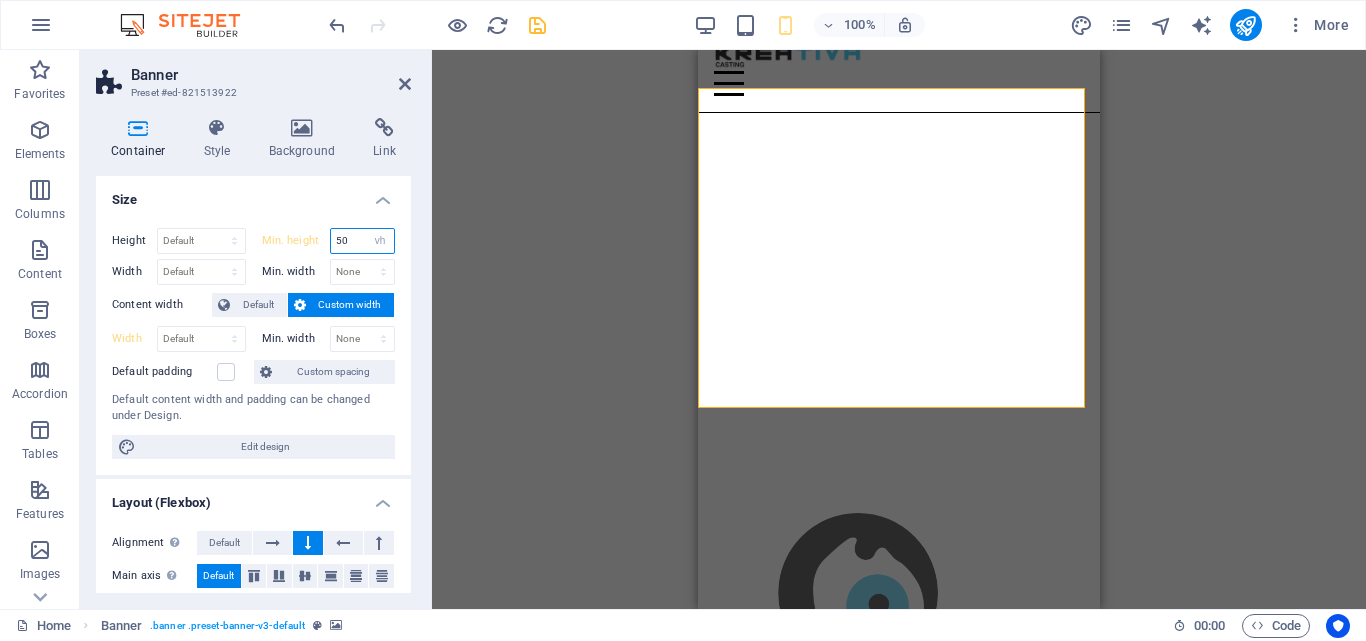 drag, startPoint x: 351, startPoint y: 240, endPoint x: 327, endPoint y: 242, distance: 24.083189 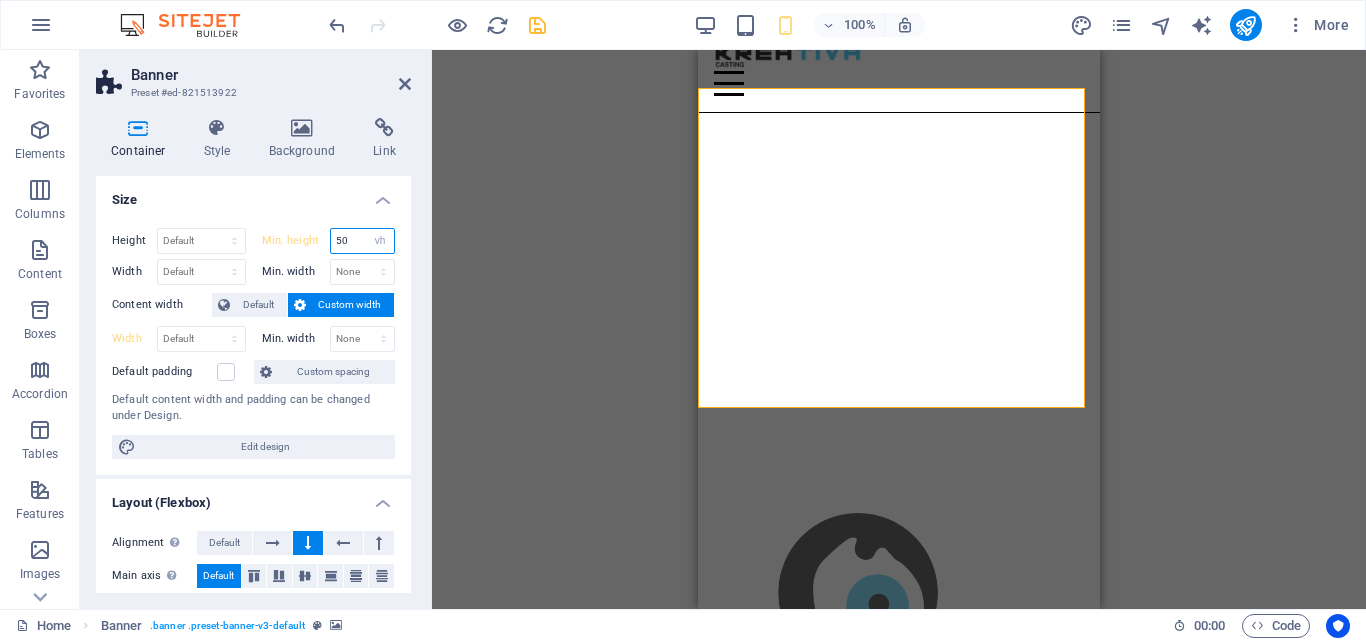click on "50 None px rem % vh vw" at bounding box center (363, 241) 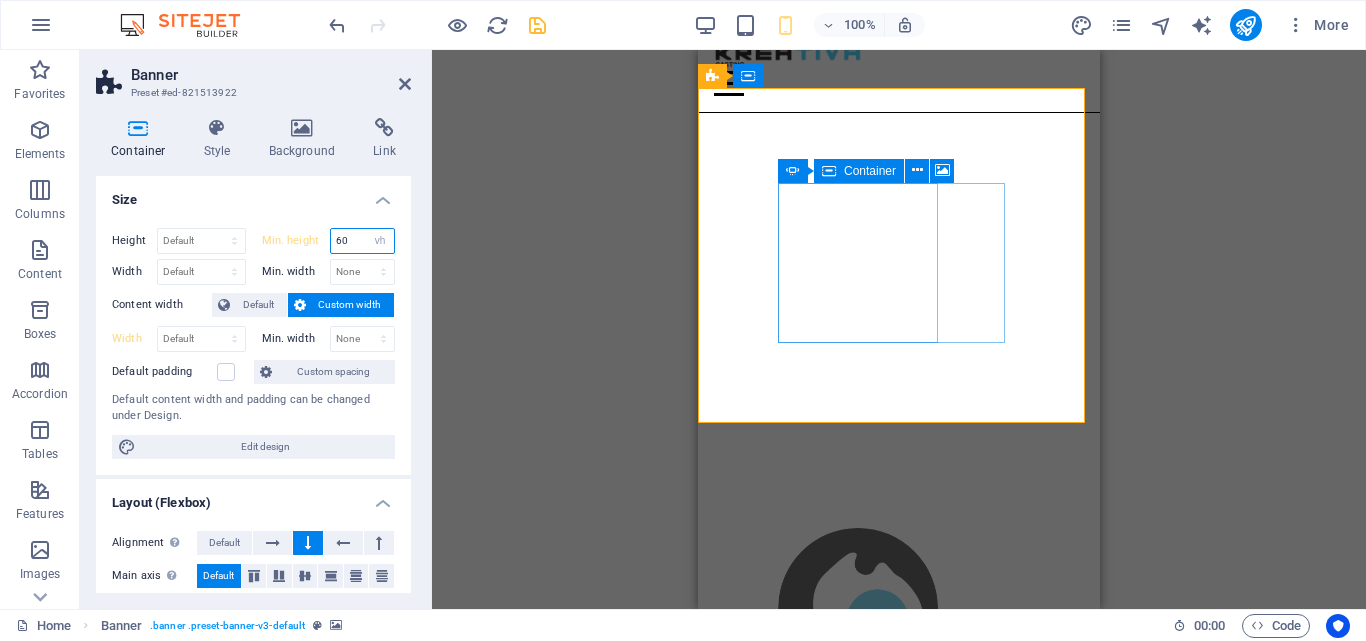 type on "60" 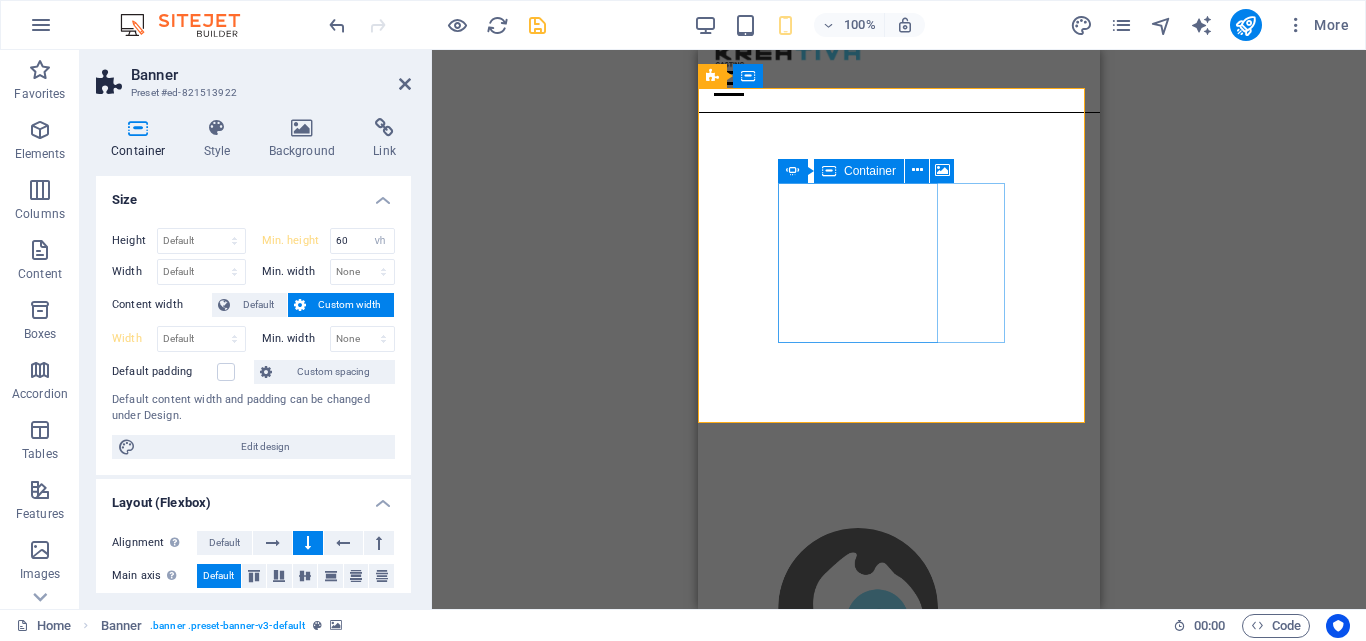 click on "Drop content here or  Add elements  Paste clipboard" at bounding box center [858, 787] 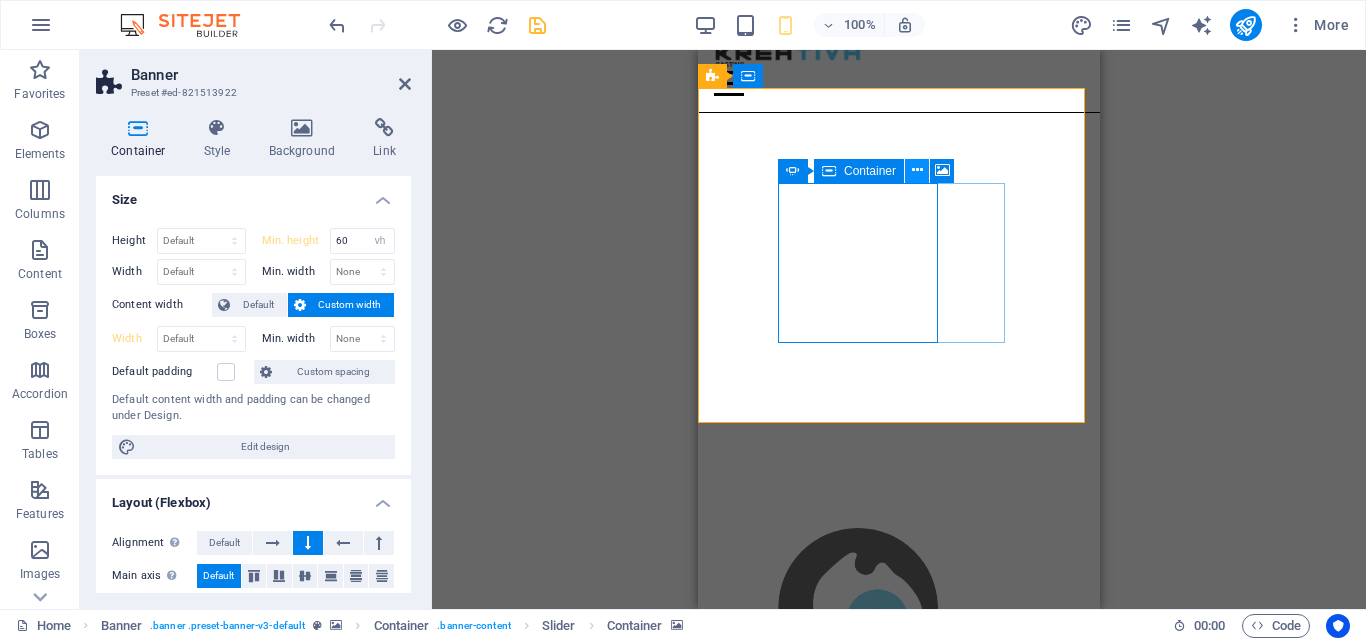 click at bounding box center [917, 170] 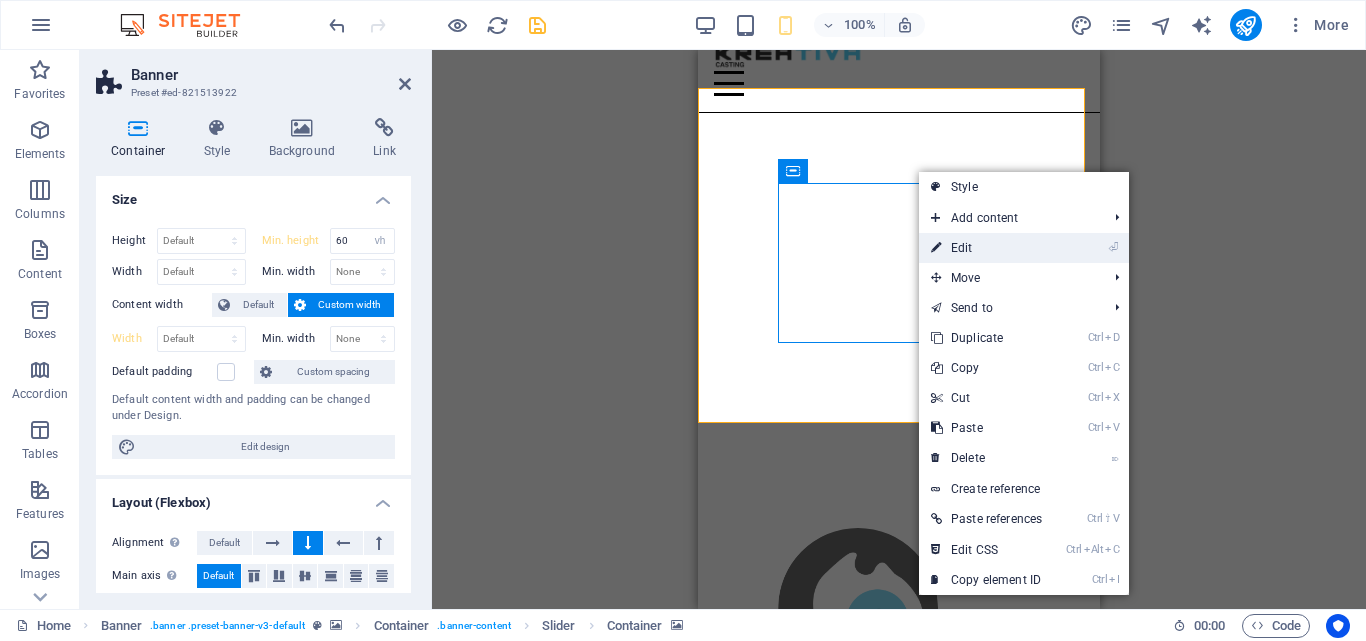 click on "⏎  Edit" at bounding box center (986, 248) 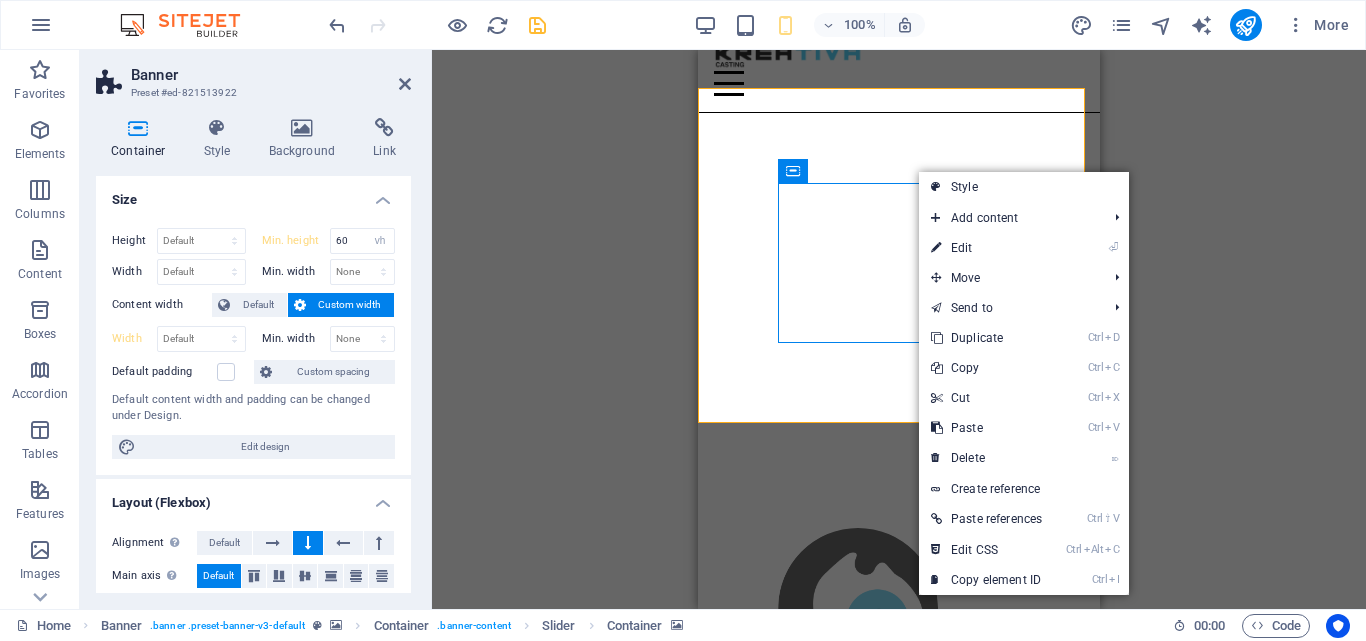 select on "rem" 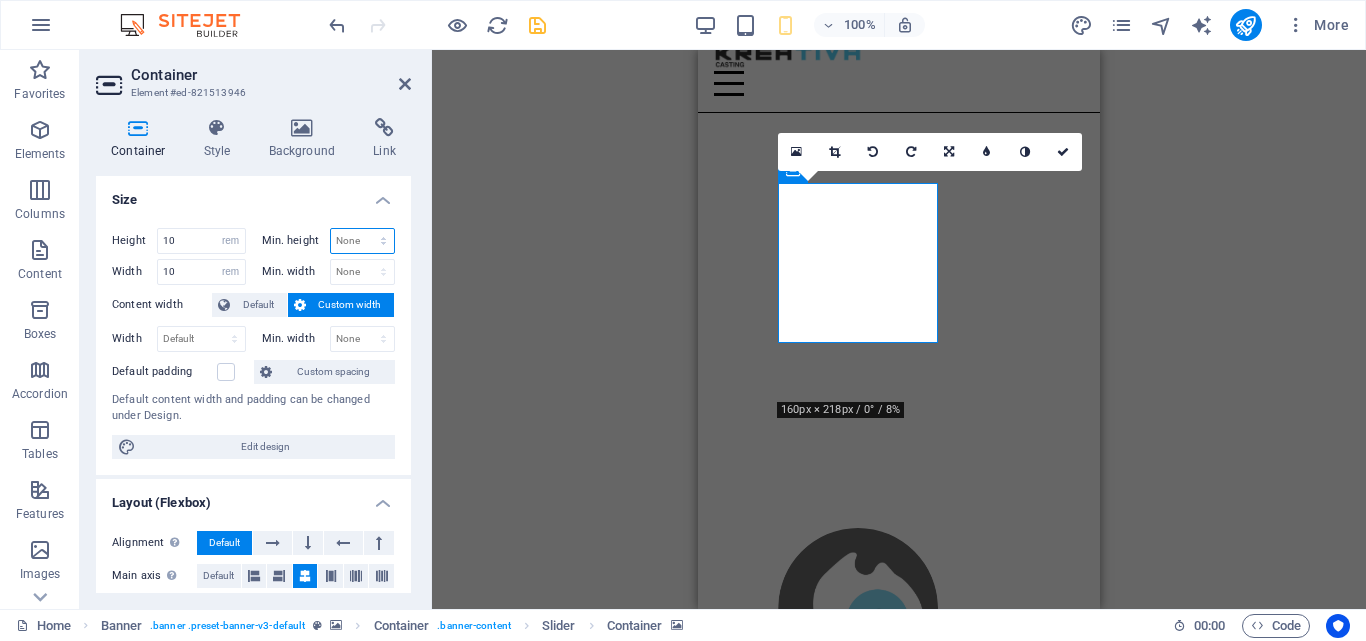 click on "None px rem % vh vw" at bounding box center [363, 241] 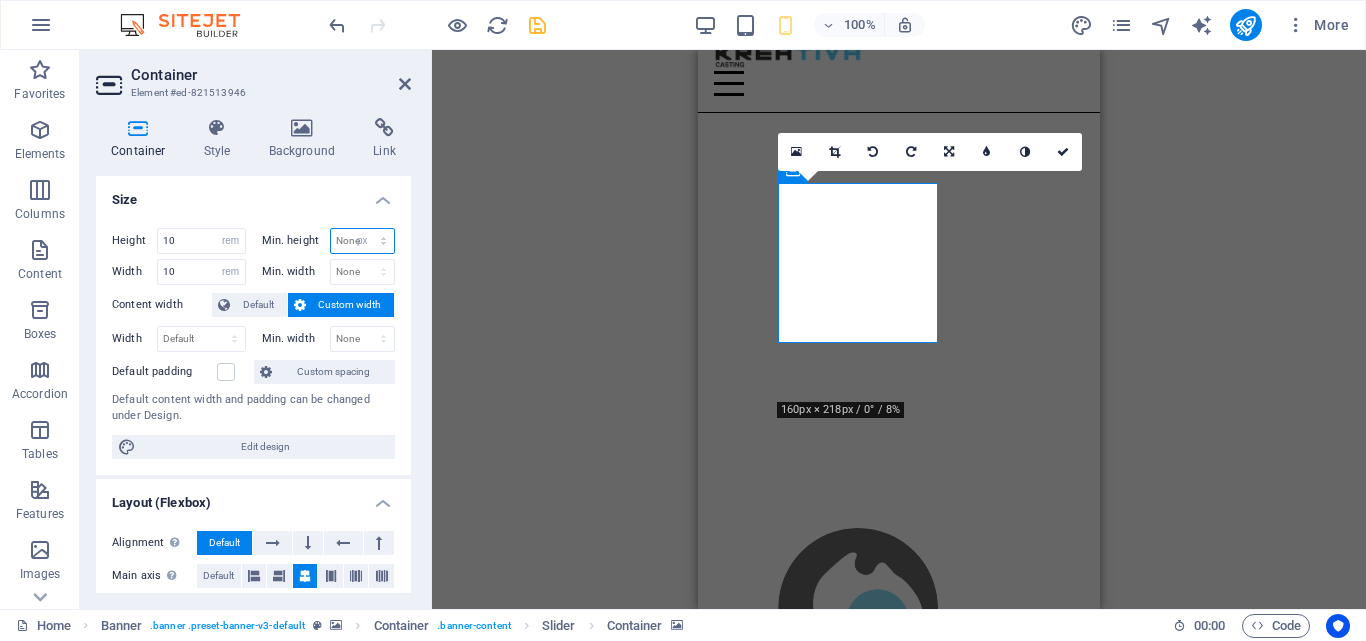 click on "None px rem % vh vw" at bounding box center [363, 241] 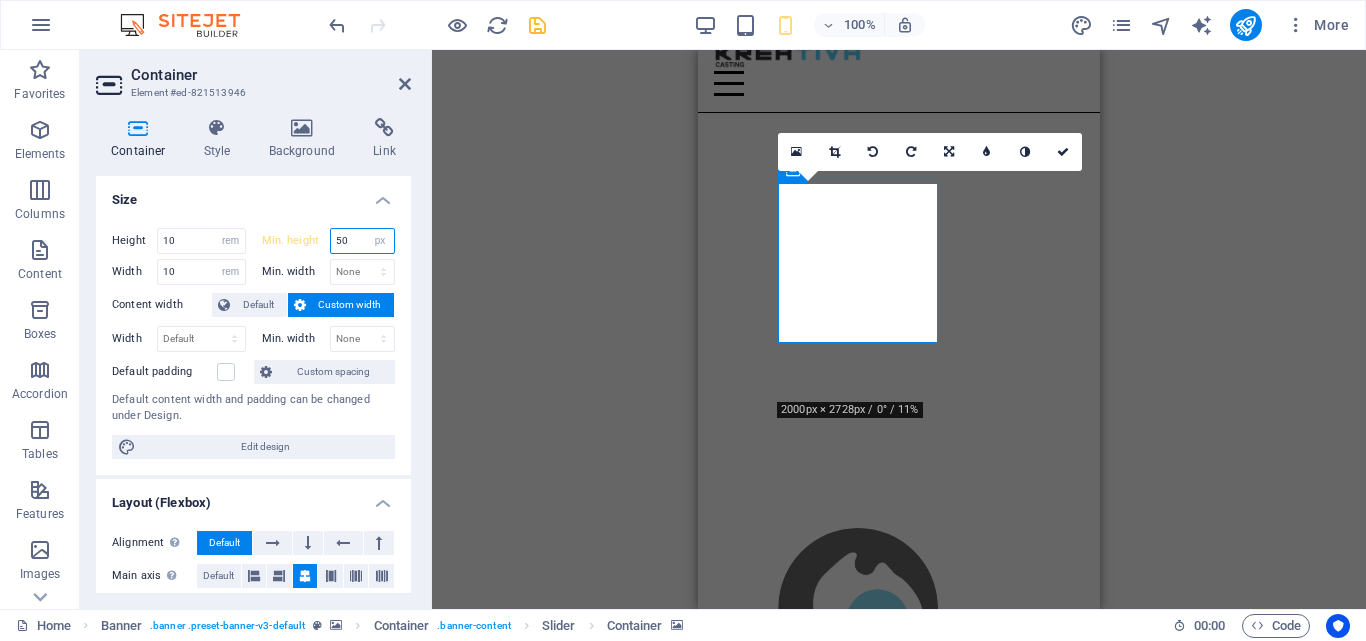 type on "5" 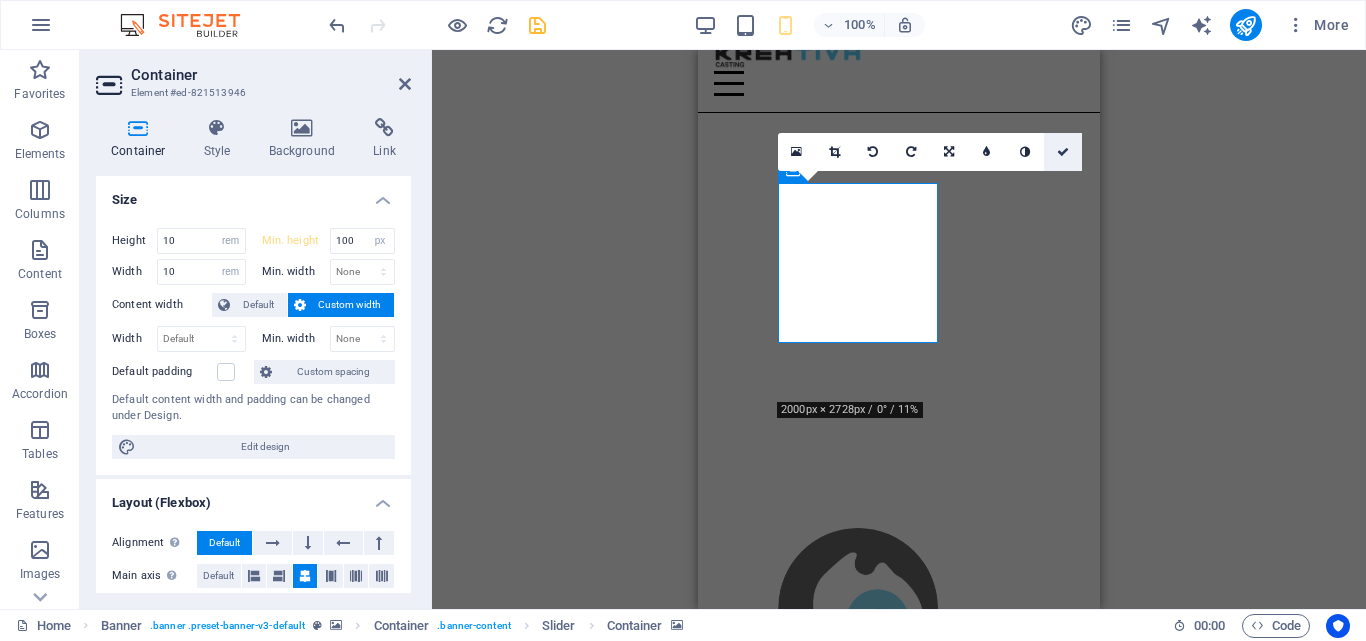 click at bounding box center [1063, 152] 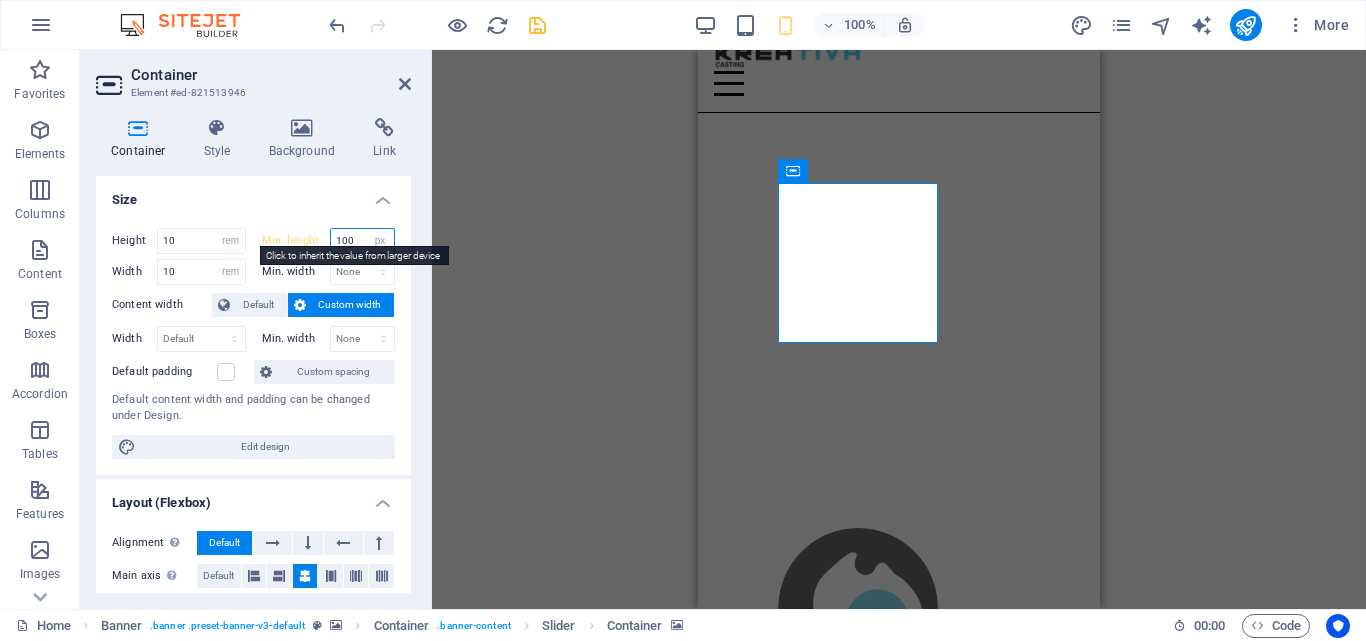 drag, startPoint x: 356, startPoint y: 240, endPoint x: 297, endPoint y: 242, distance: 59.03389 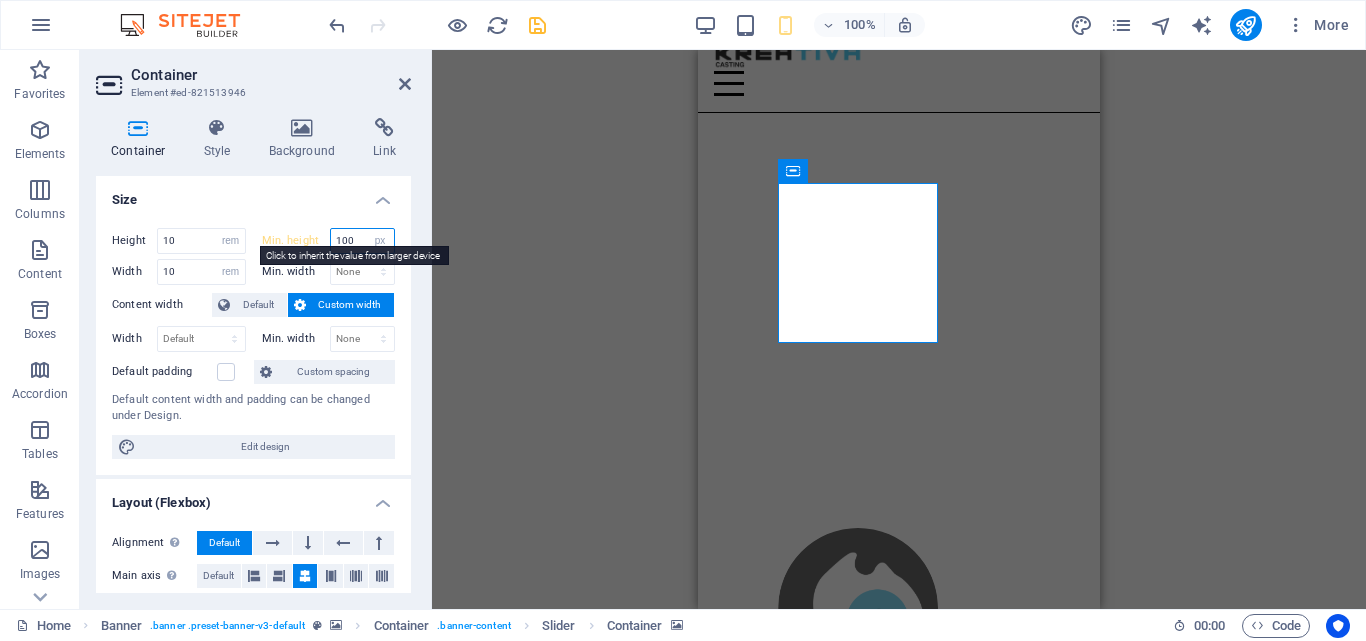 click on "Min. height 100 None px rem % vh vw" at bounding box center (329, 241) 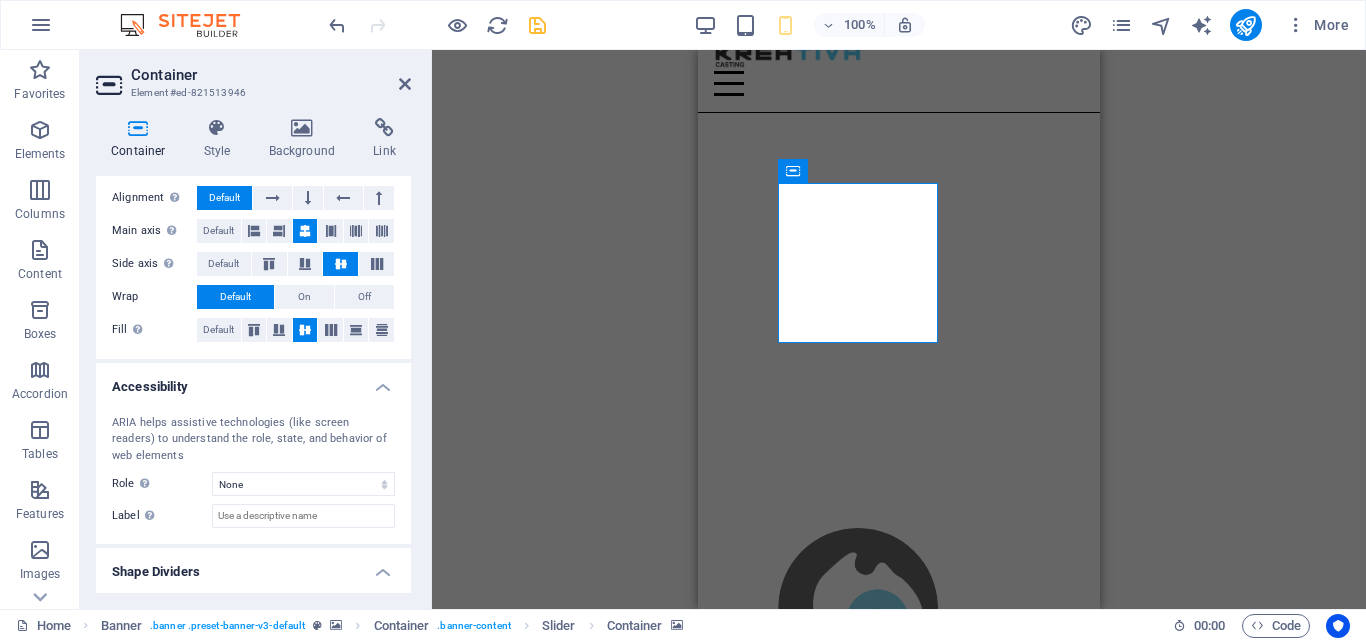 scroll, scrollTop: 113, scrollLeft: 0, axis: vertical 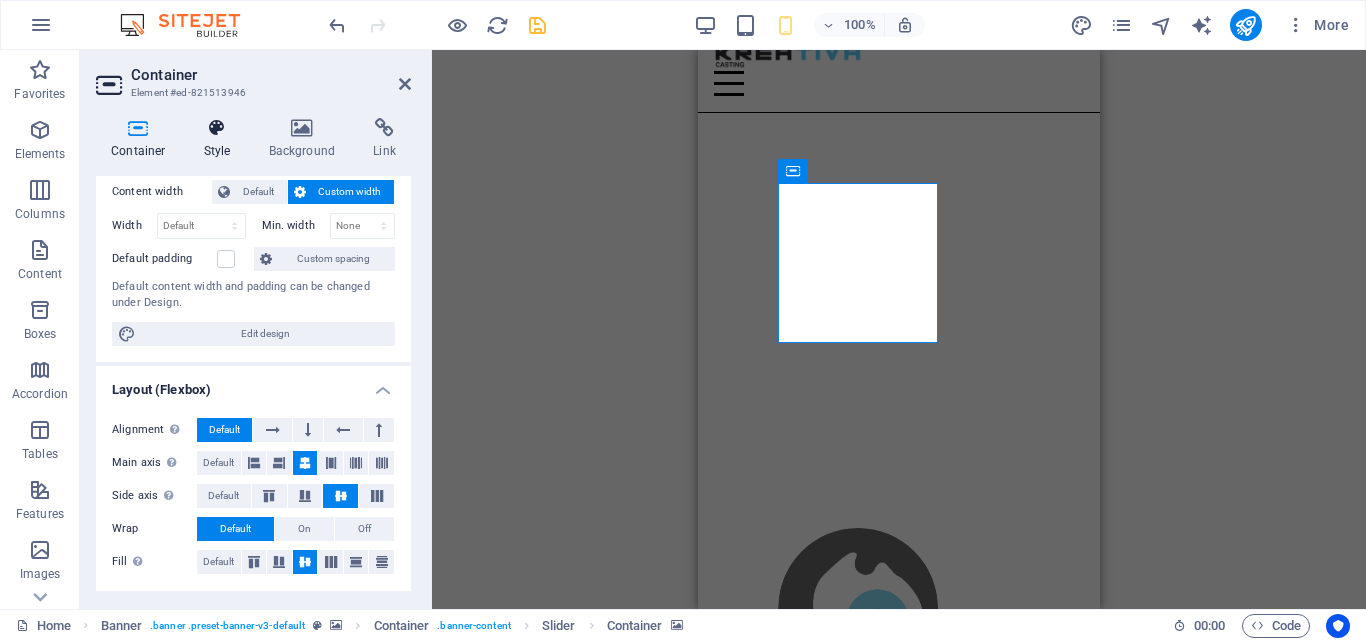 type on "20" 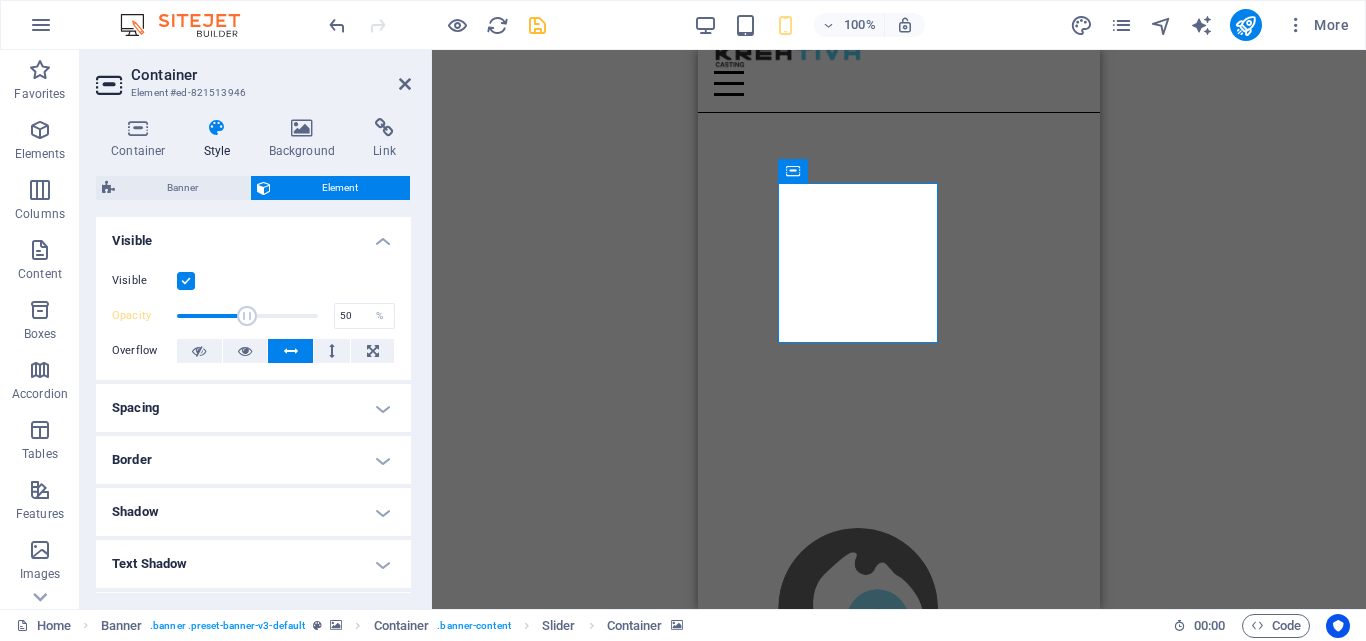 drag, startPoint x: 256, startPoint y: 318, endPoint x: 245, endPoint y: 321, distance: 11.401754 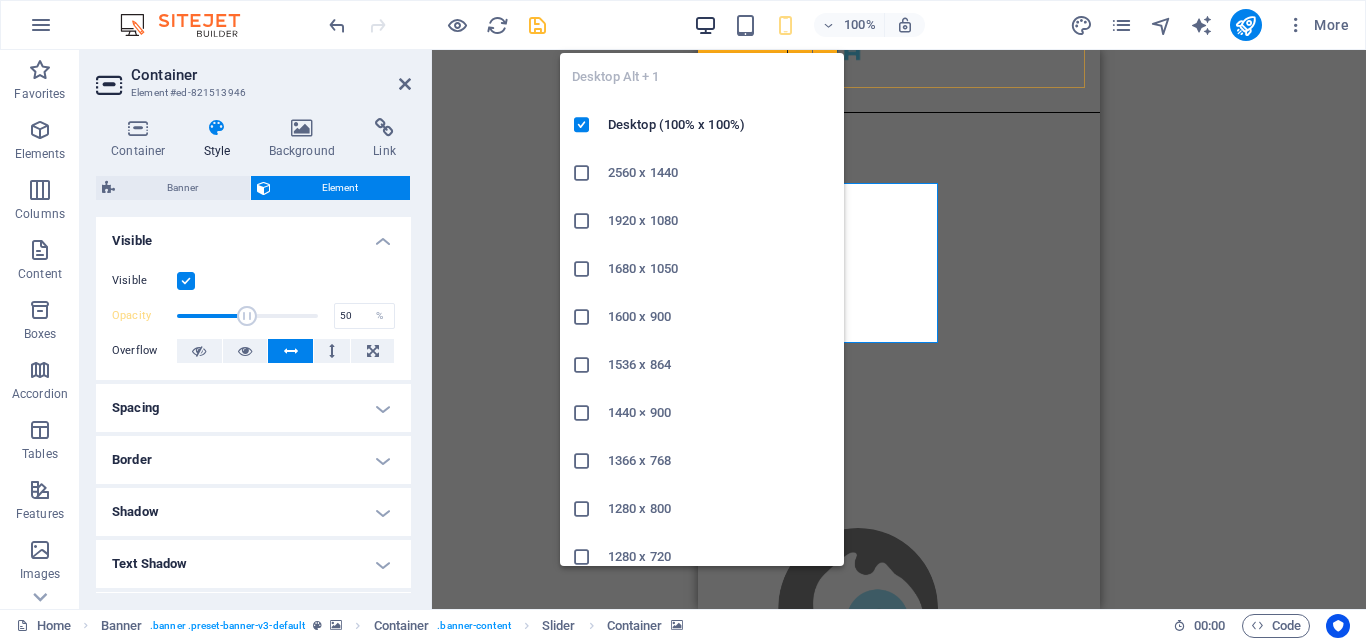 click at bounding box center (705, 25) 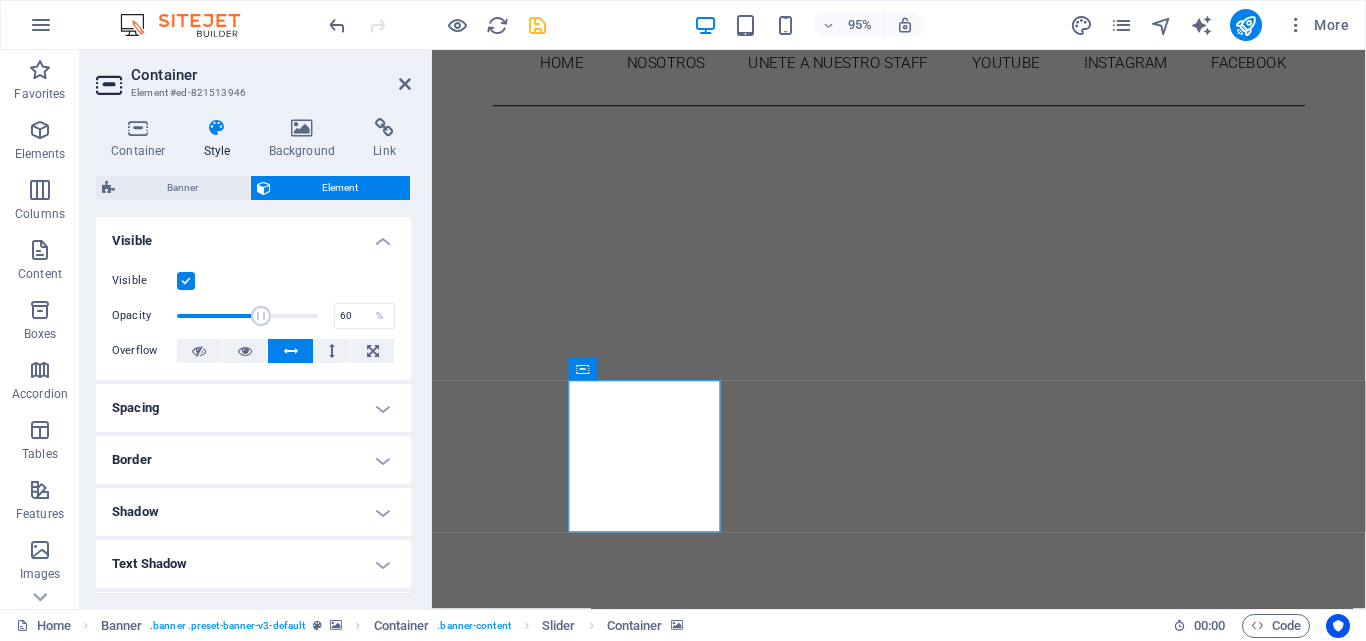 scroll, scrollTop: 142, scrollLeft: 0, axis: vertical 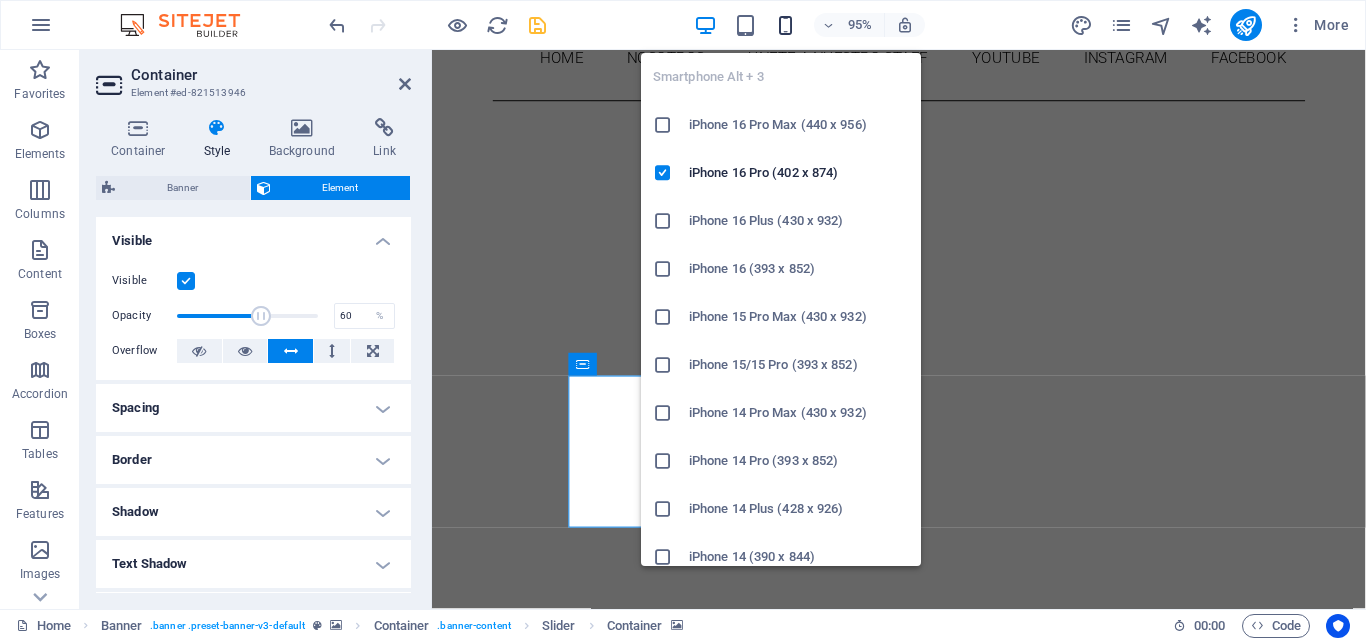 click at bounding box center (785, 25) 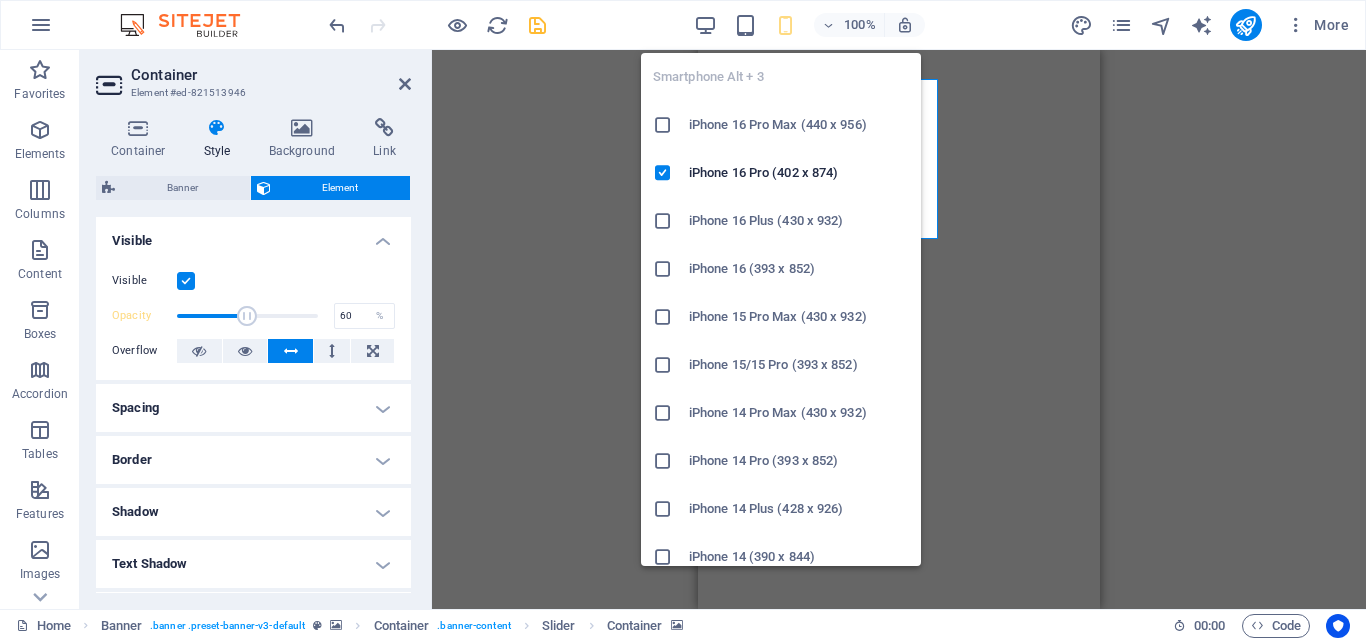 type on "50" 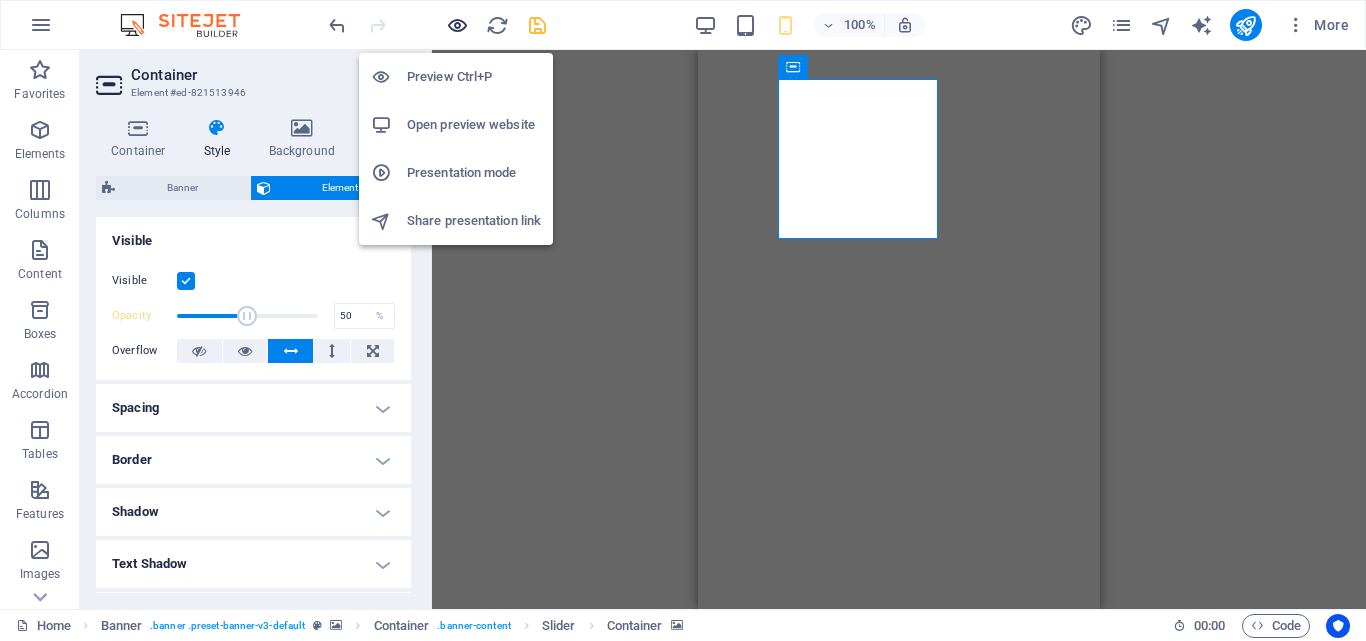click at bounding box center [457, 25] 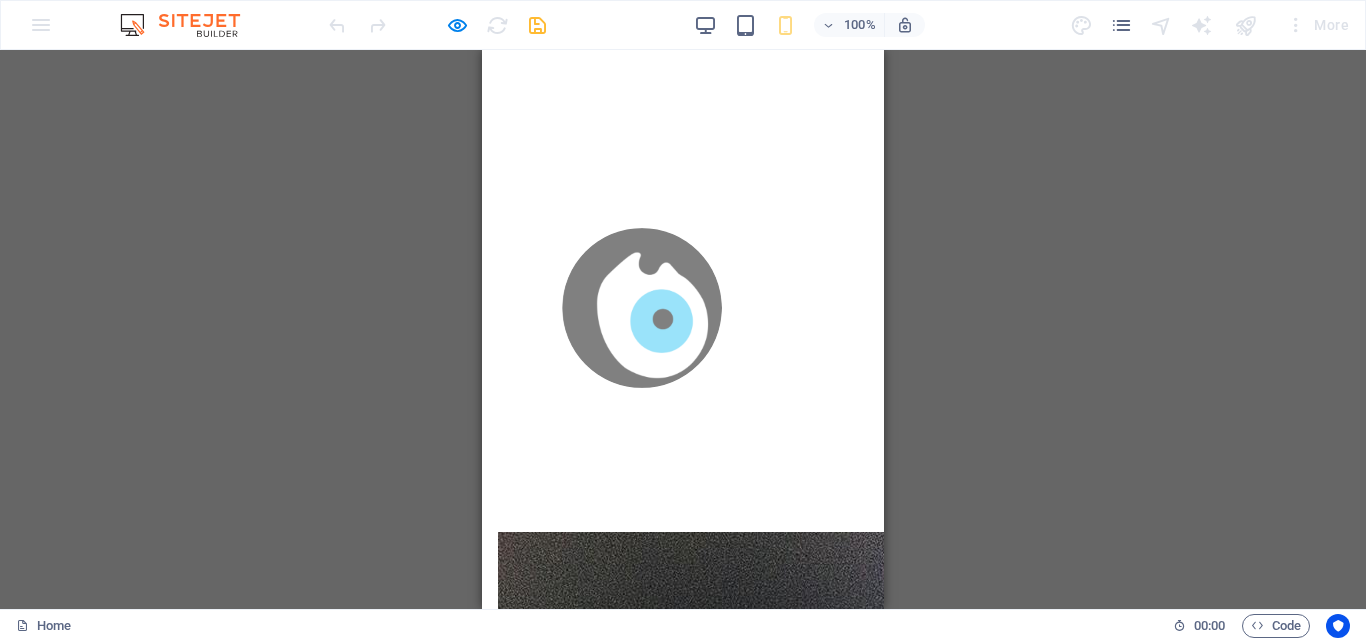 scroll, scrollTop: 0, scrollLeft: 0, axis: both 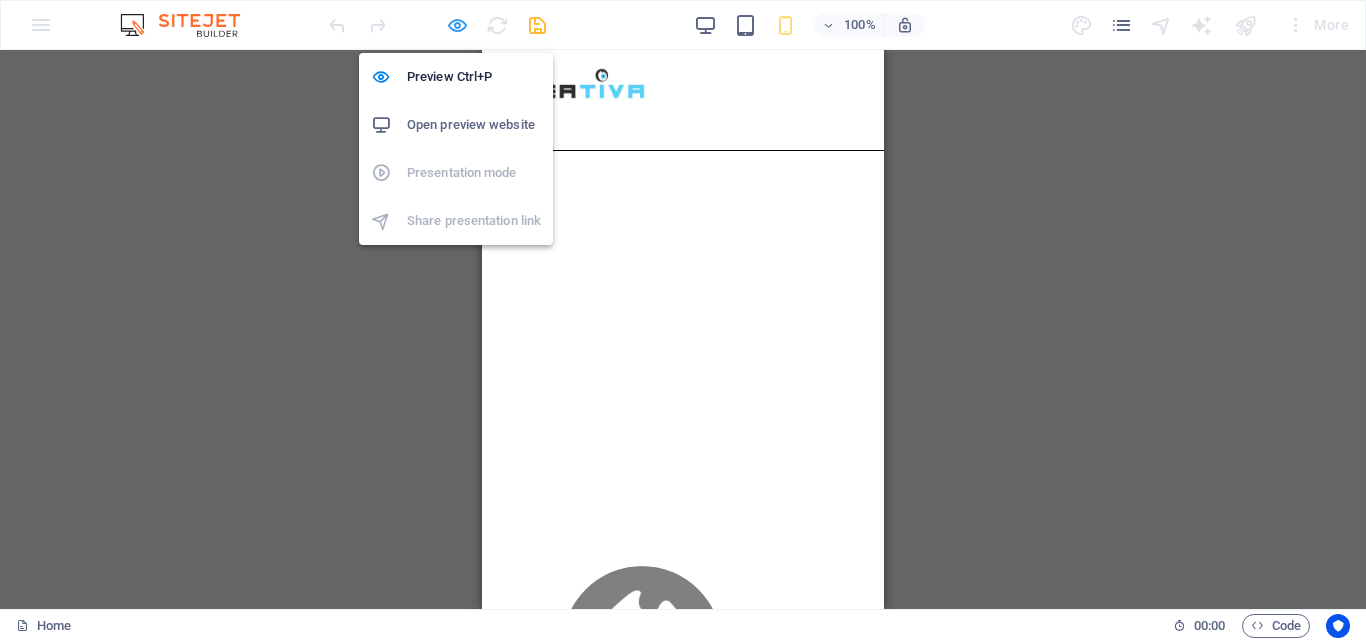 click at bounding box center (457, 25) 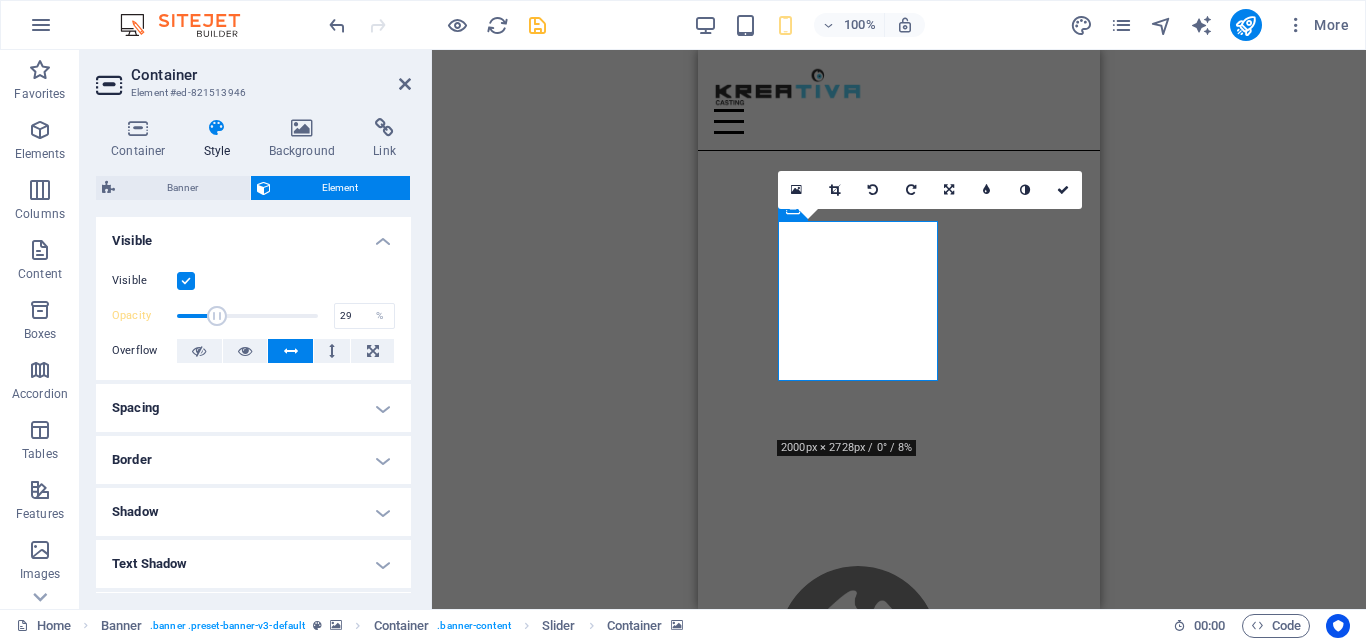 type on "30" 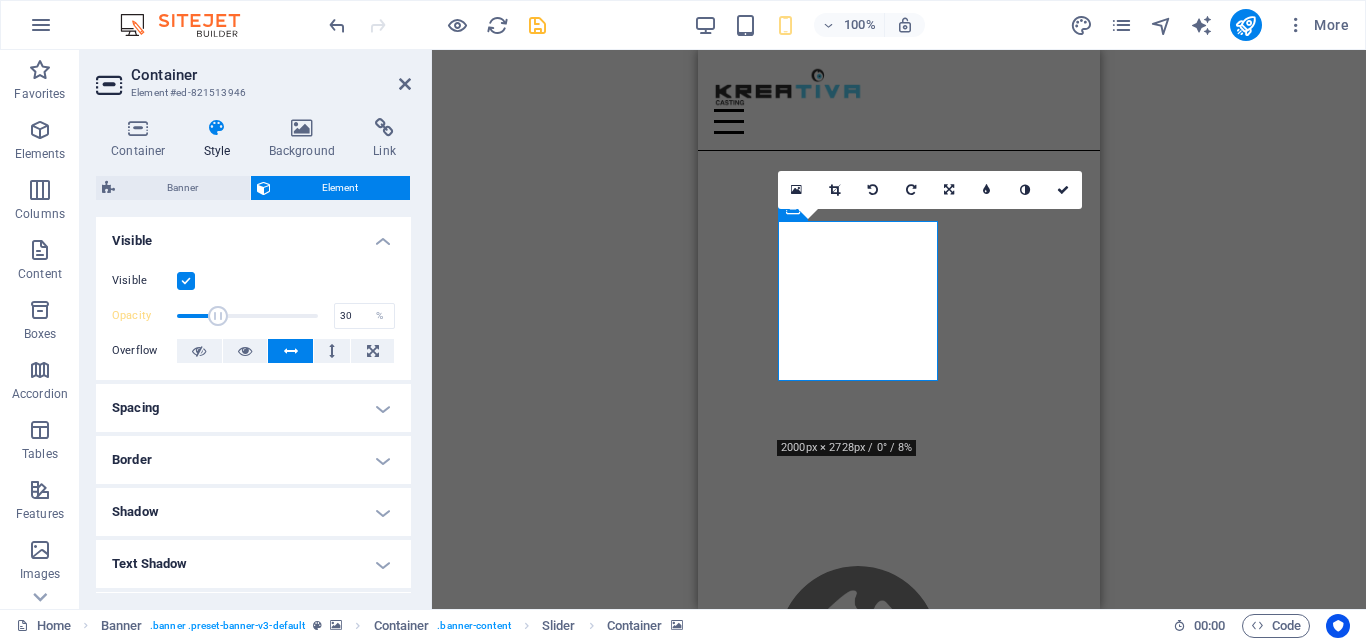 drag, startPoint x: 243, startPoint y: 313, endPoint x: 217, endPoint y: 331, distance: 31.622776 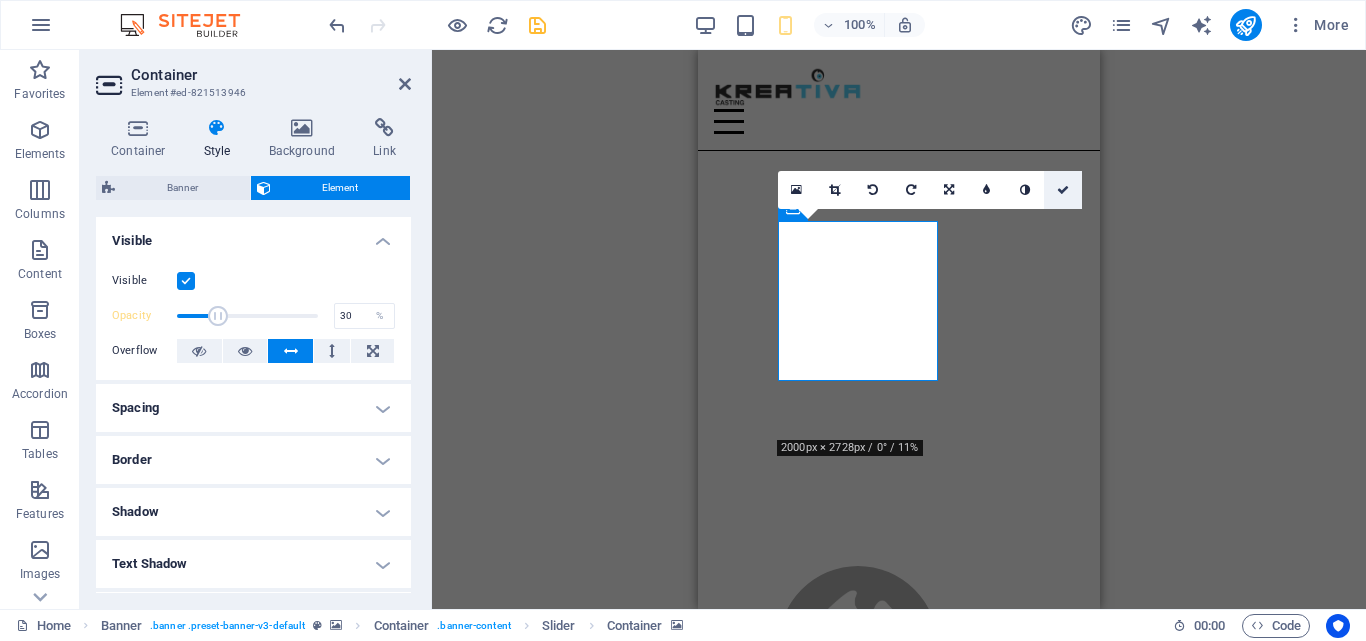 click at bounding box center [1063, 190] 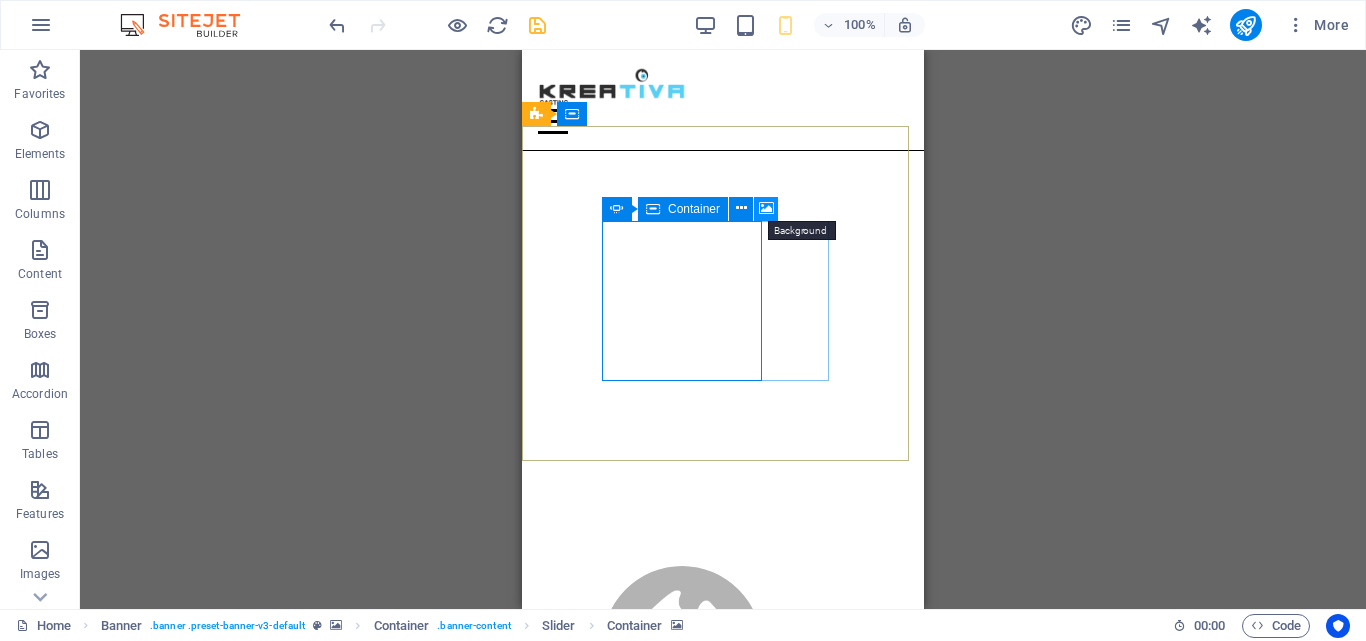 click at bounding box center (766, 208) 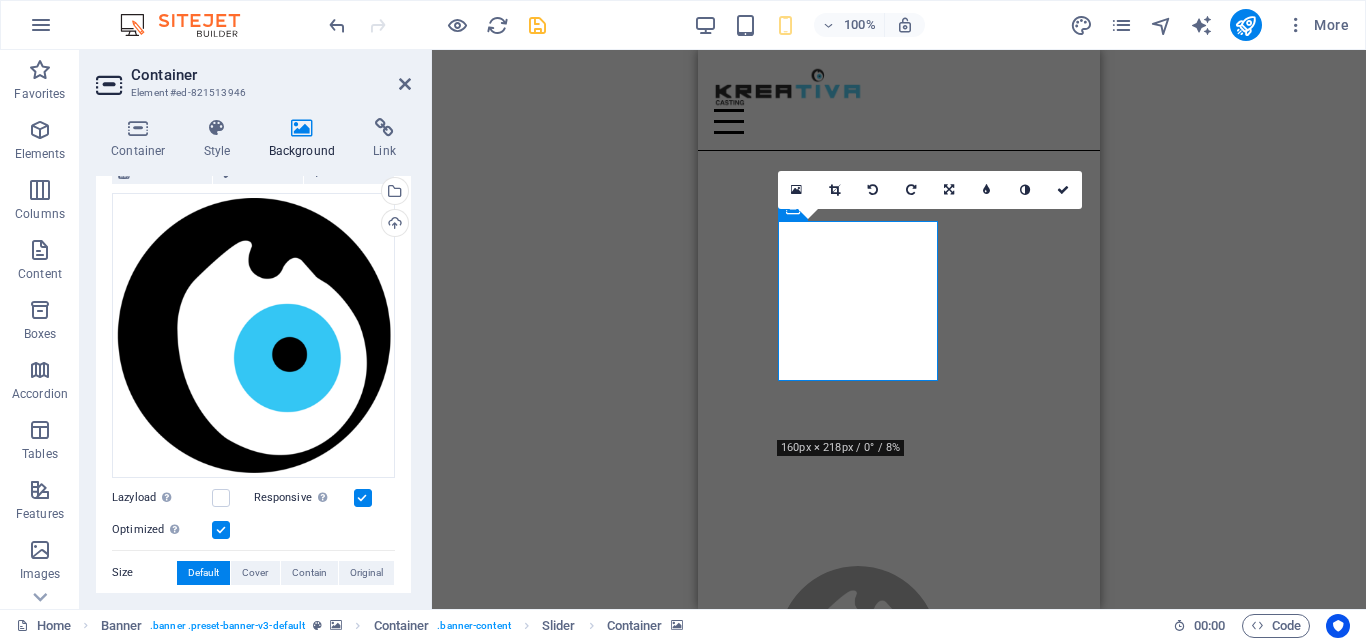 scroll, scrollTop: 0, scrollLeft: 0, axis: both 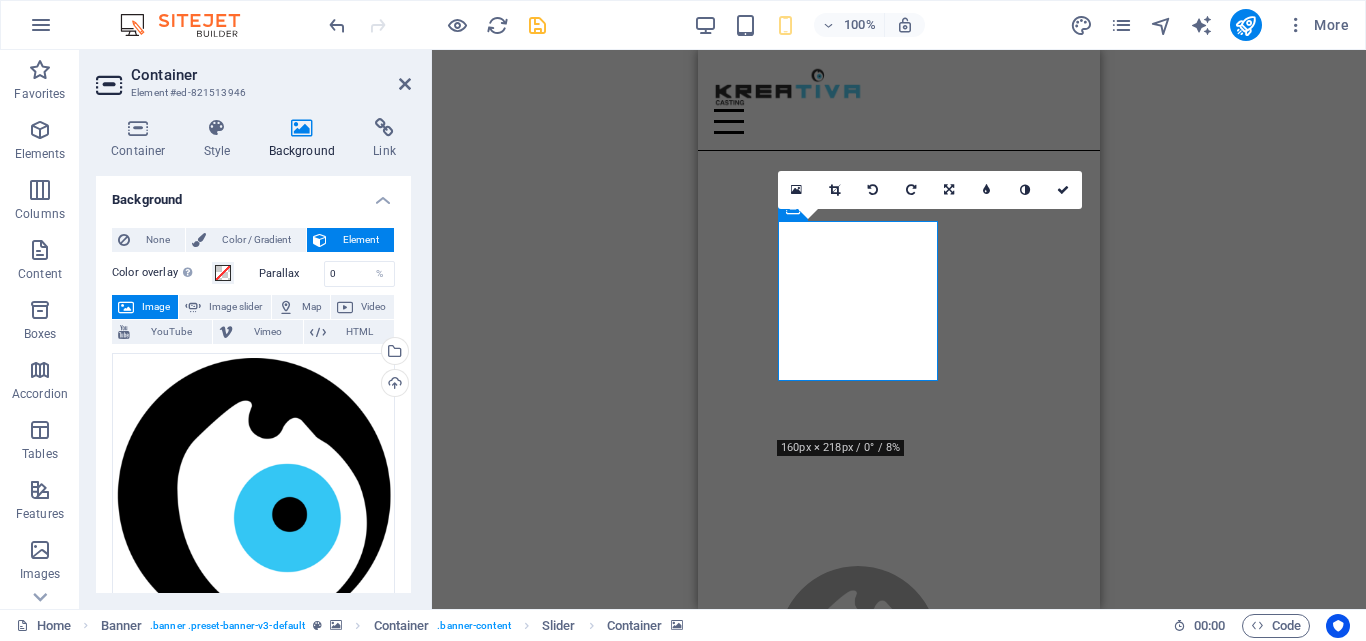 click at bounding box center (1063, 190) 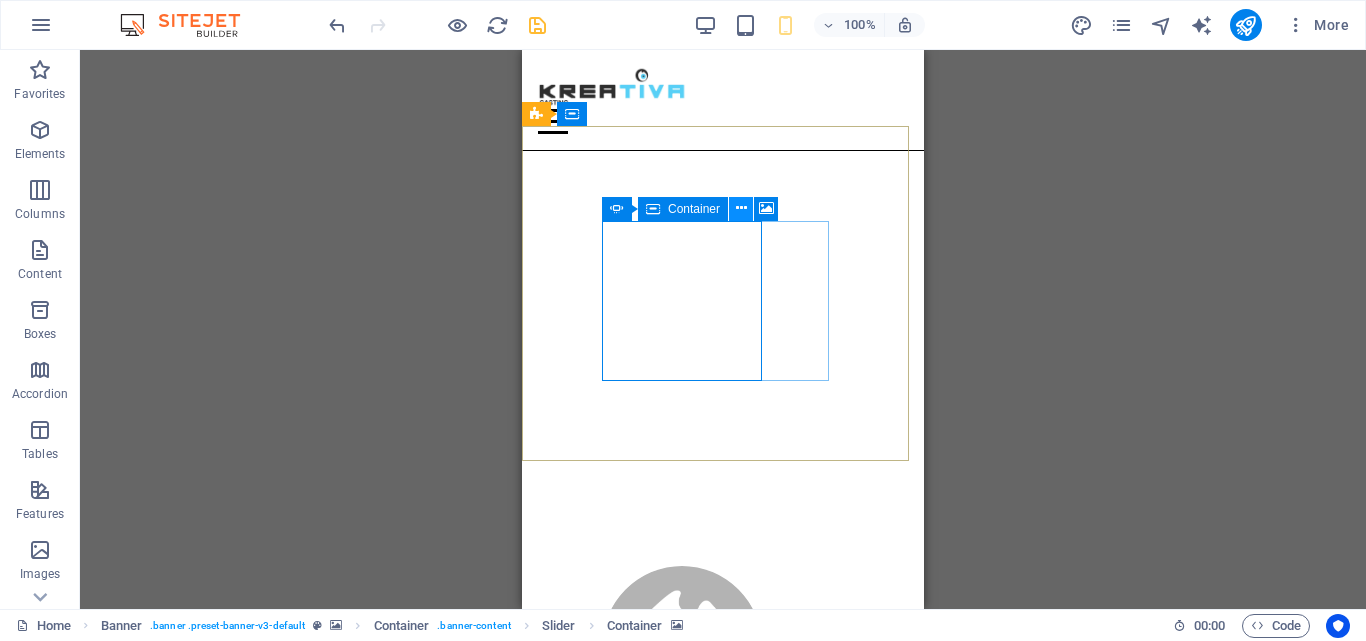 click at bounding box center (741, 209) 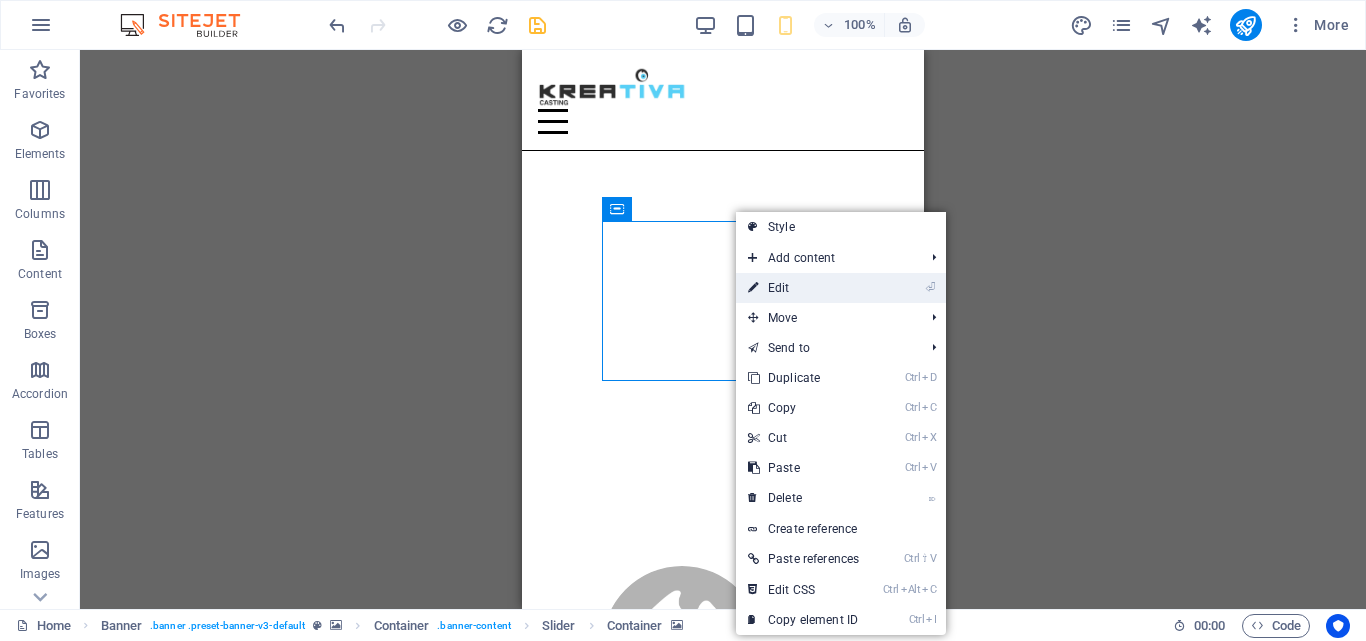click on "⏎  Edit" at bounding box center [803, 288] 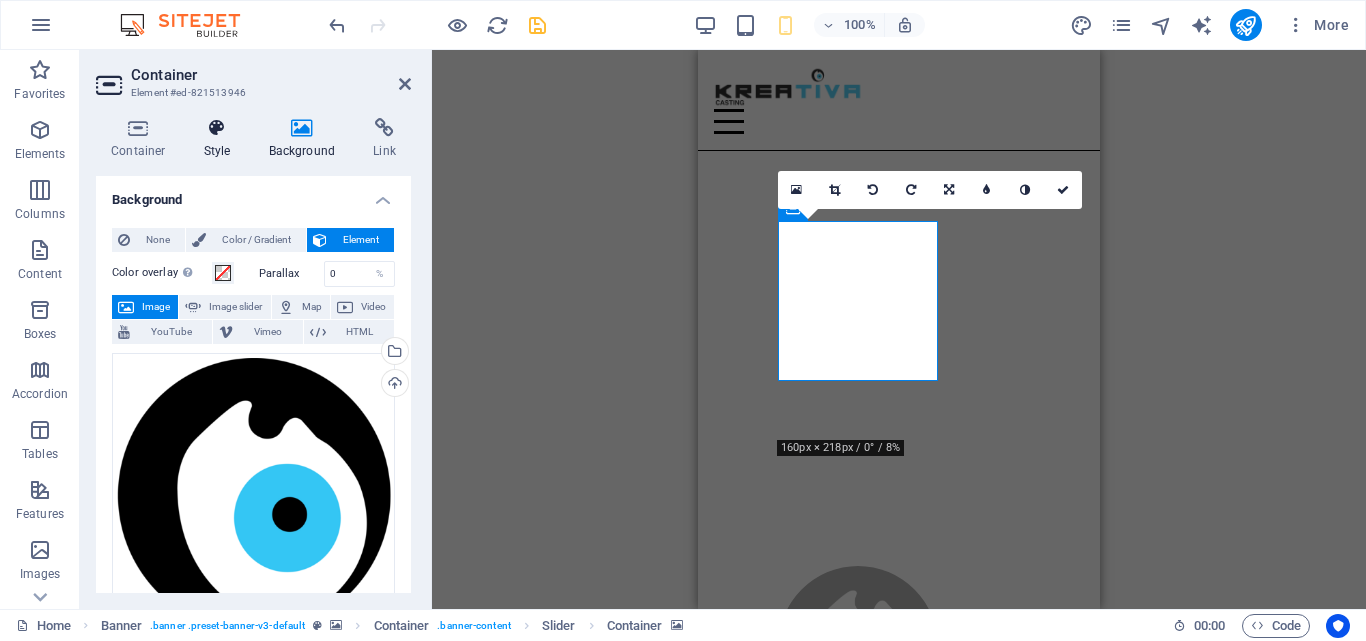 click at bounding box center [217, 128] 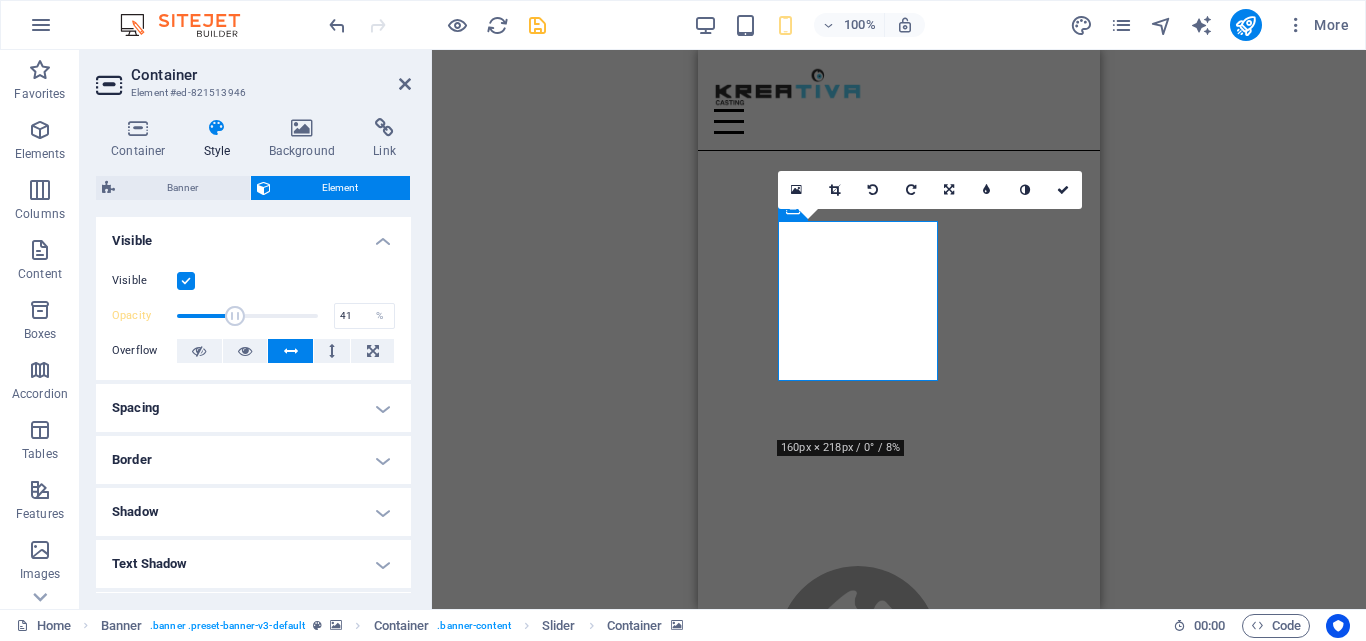 type on "40" 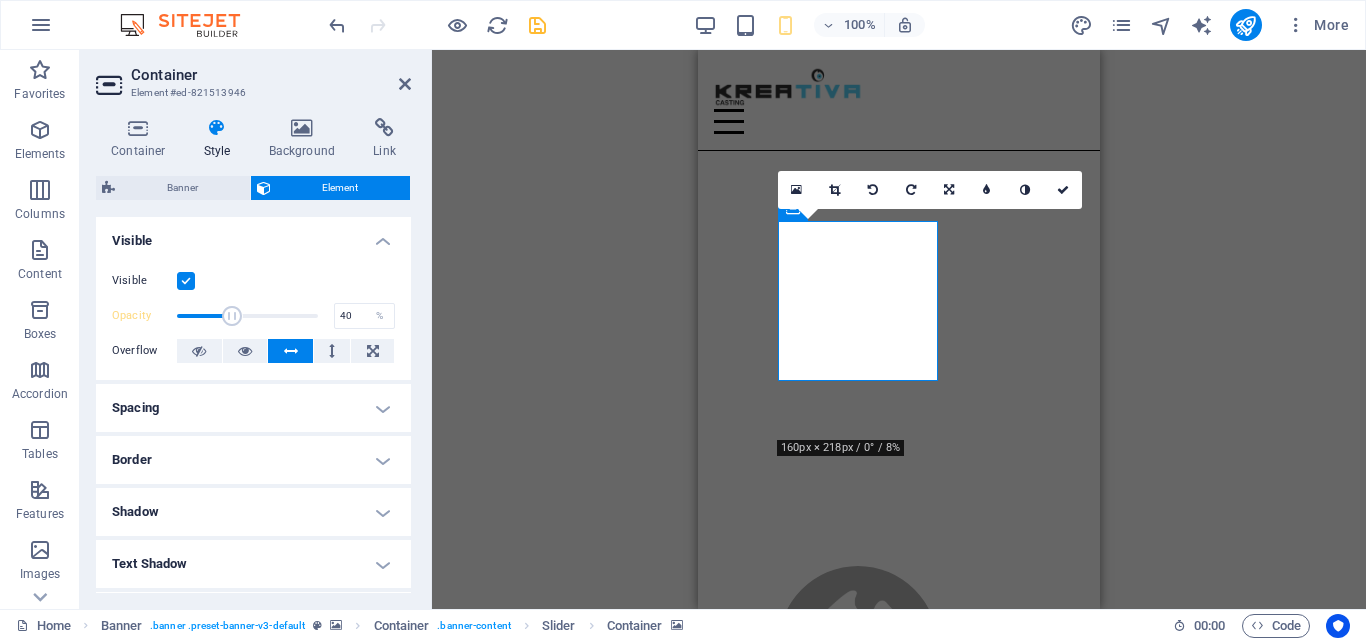 drag, startPoint x: 222, startPoint y: 316, endPoint x: 231, endPoint y: 321, distance: 10.29563 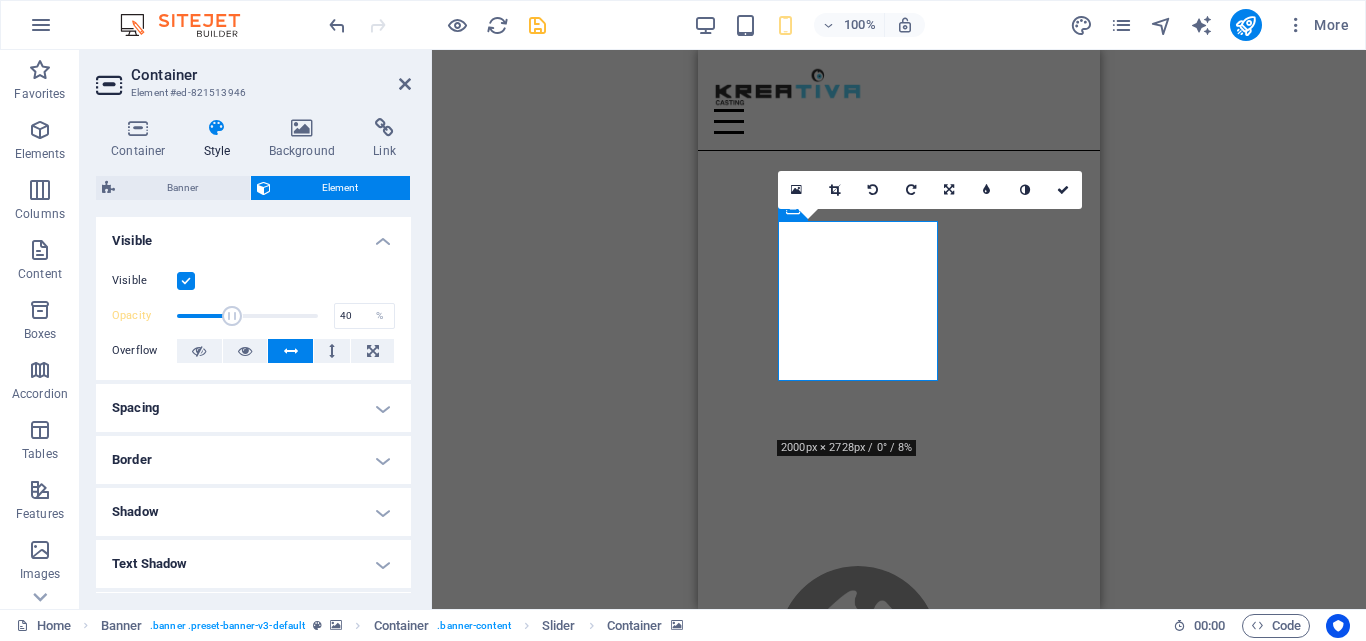 drag, startPoint x: 406, startPoint y: 247, endPoint x: 409, endPoint y: 282, distance: 35.128338 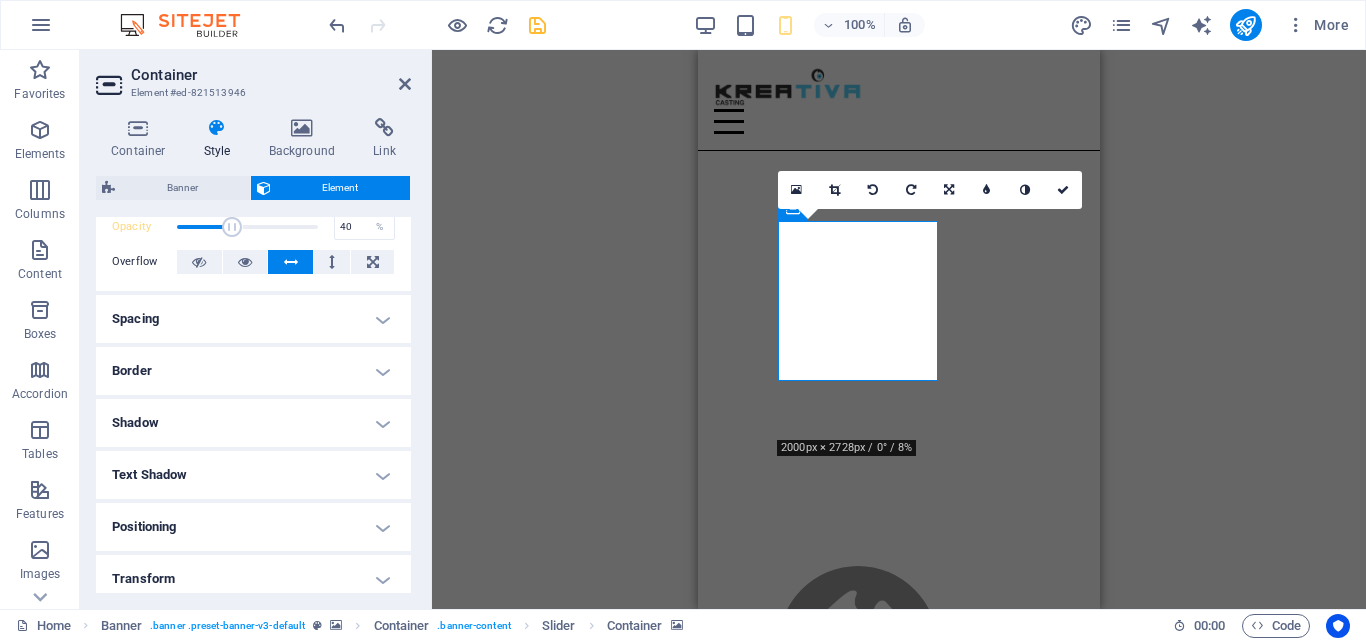 scroll, scrollTop: 86, scrollLeft: 0, axis: vertical 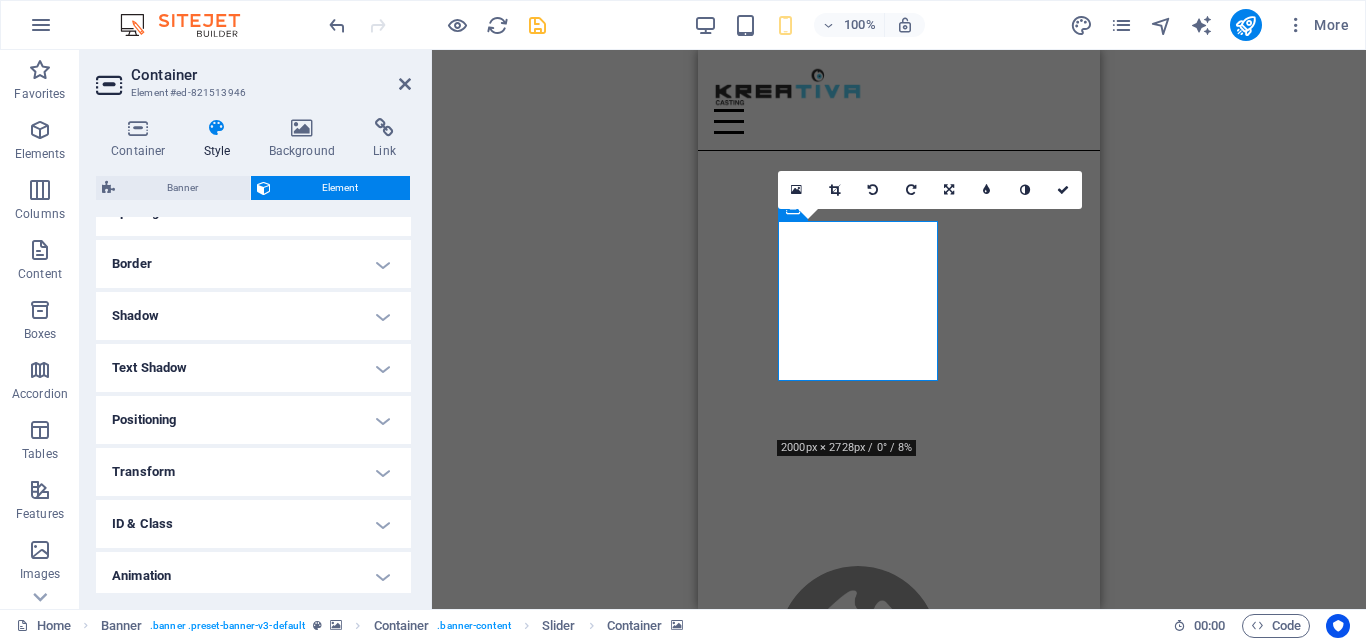 click on "Positioning" at bounding box center [253, 420] 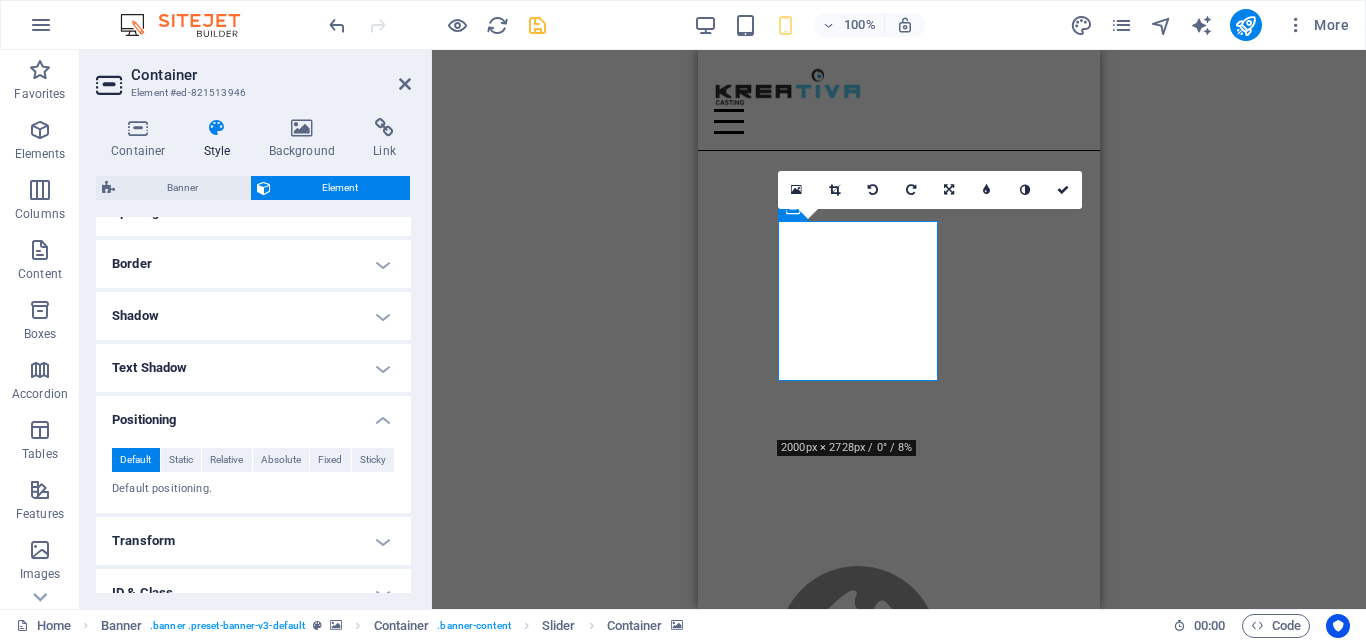 drag, startPoint x: 405, startPoint y: 408, endPoint x: 409, endPoint y: 449, distance: 41.19466 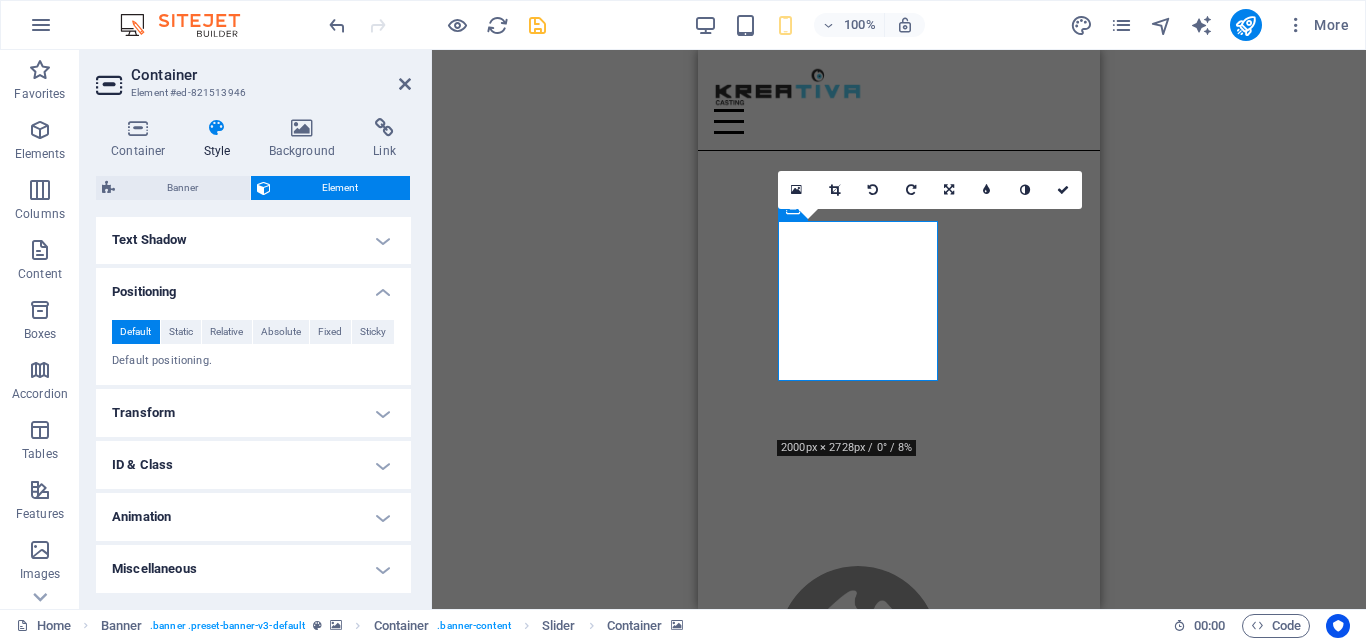 scroll, scrollTop: 0, scrollLeft: 0, axis: both 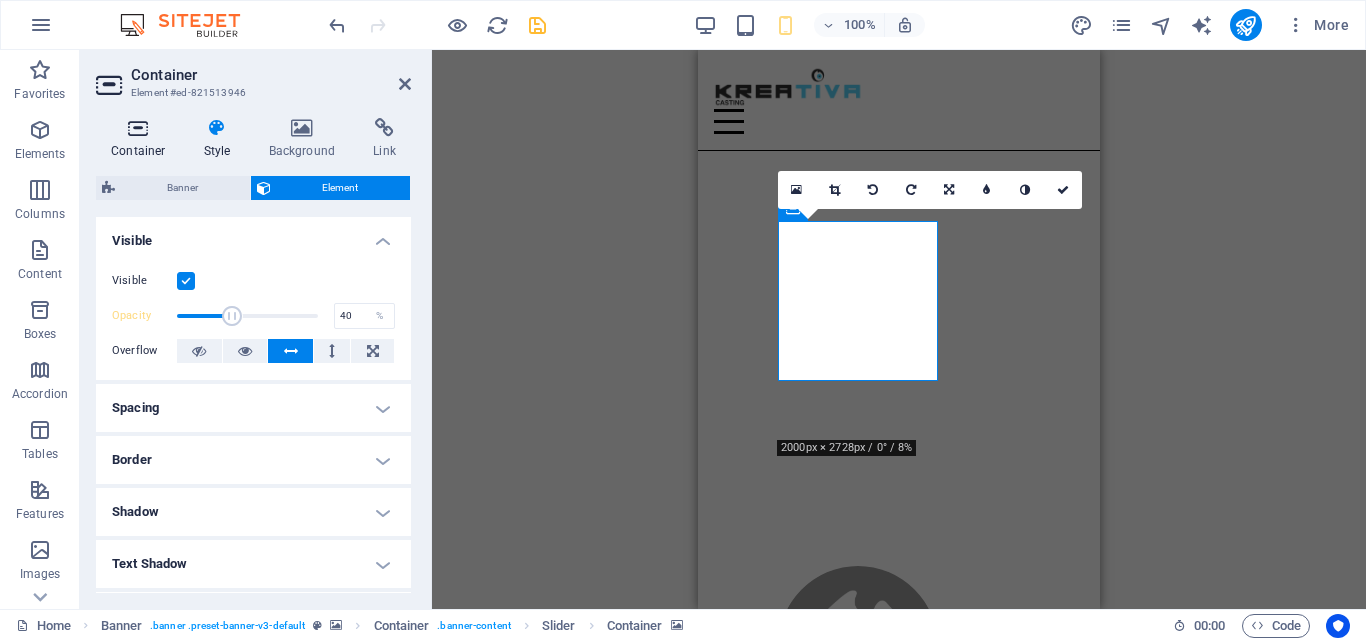 click on "Container" at bounding box center [142, 139] 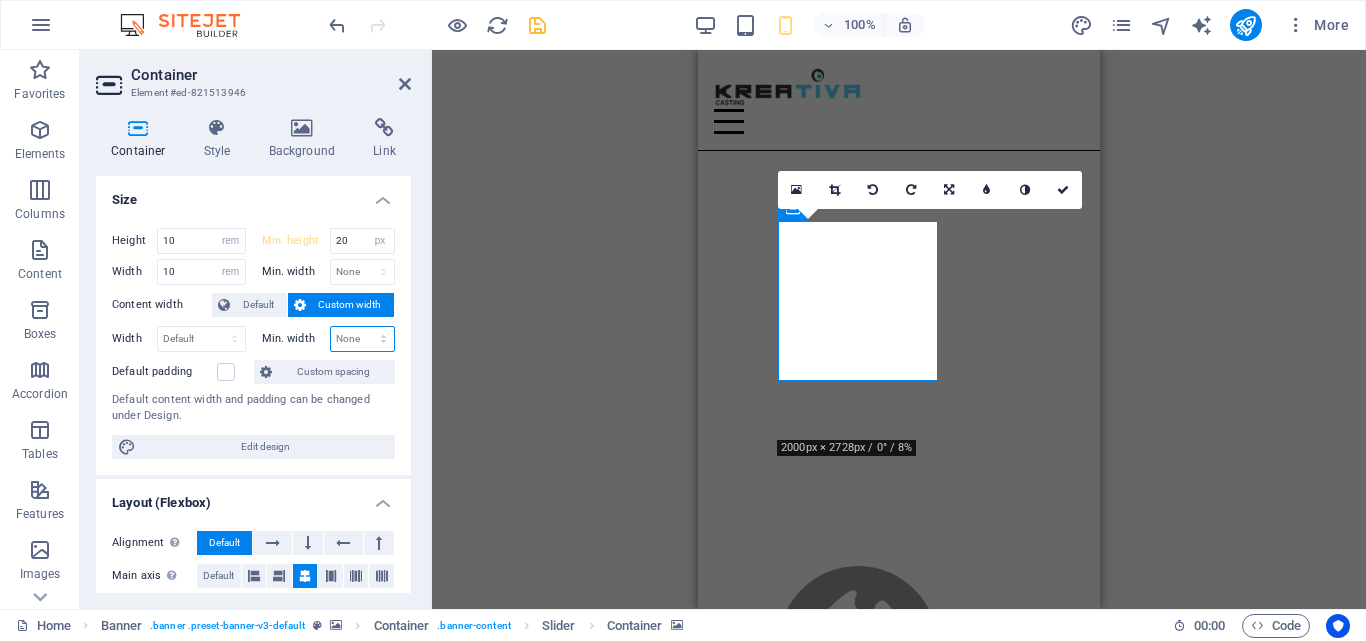 click on "None px rem % vh vw" at bounding box center [363, 339] 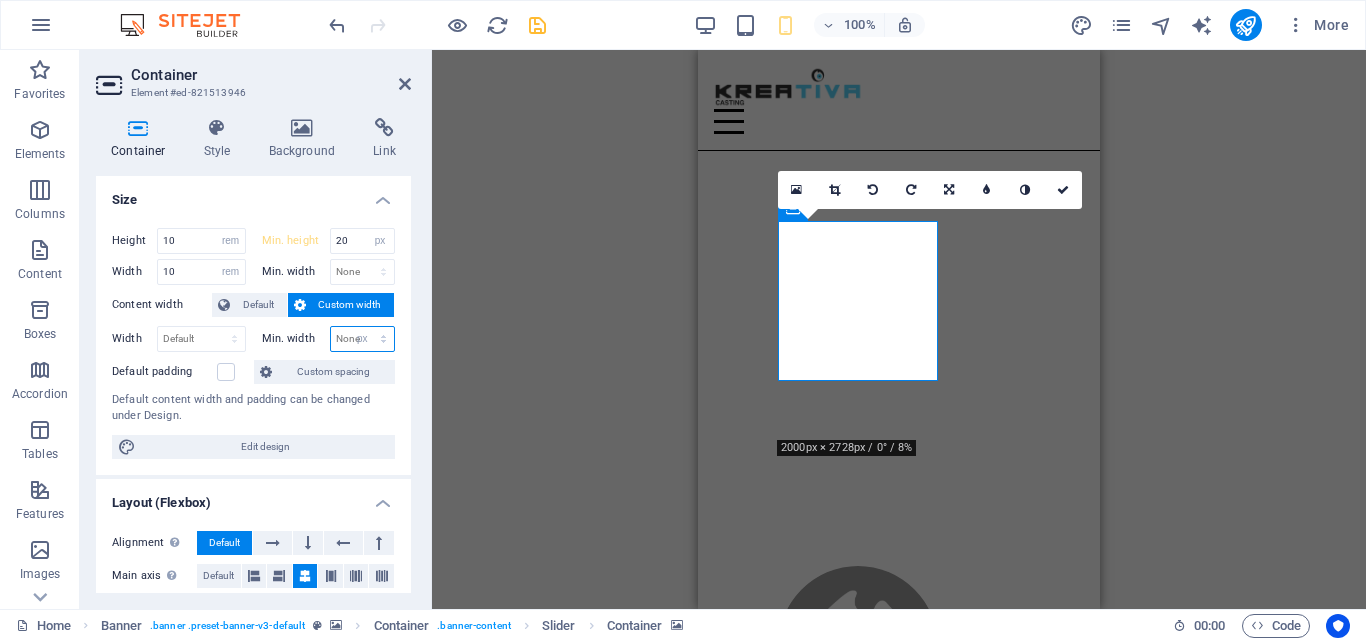click on "None px rem % vh vw" at bounding box center [363, 339] 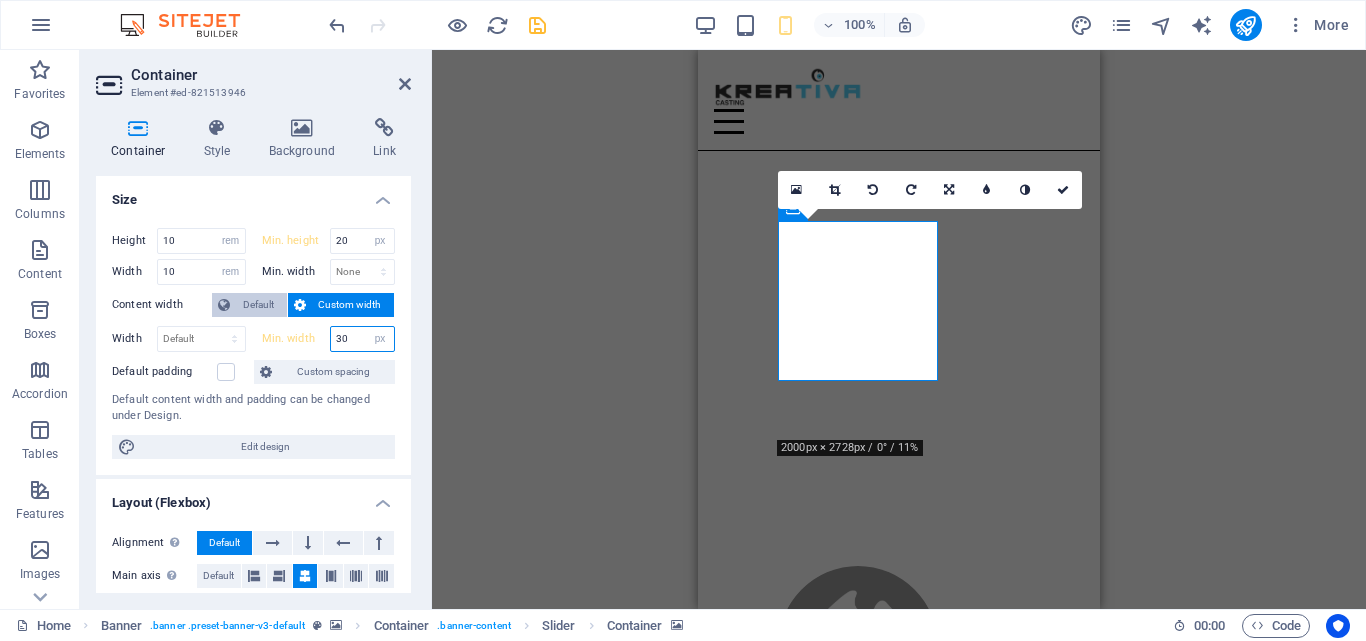 type on "30" 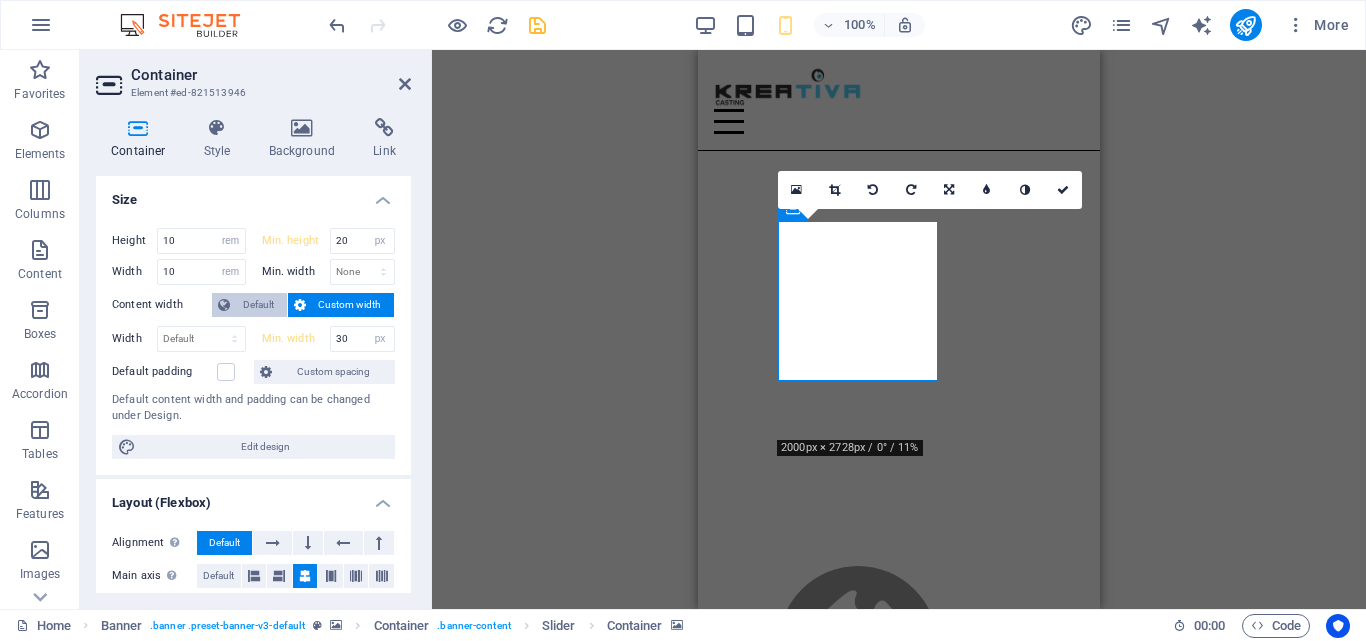 click on "Default" at bounding box center [258, 305] 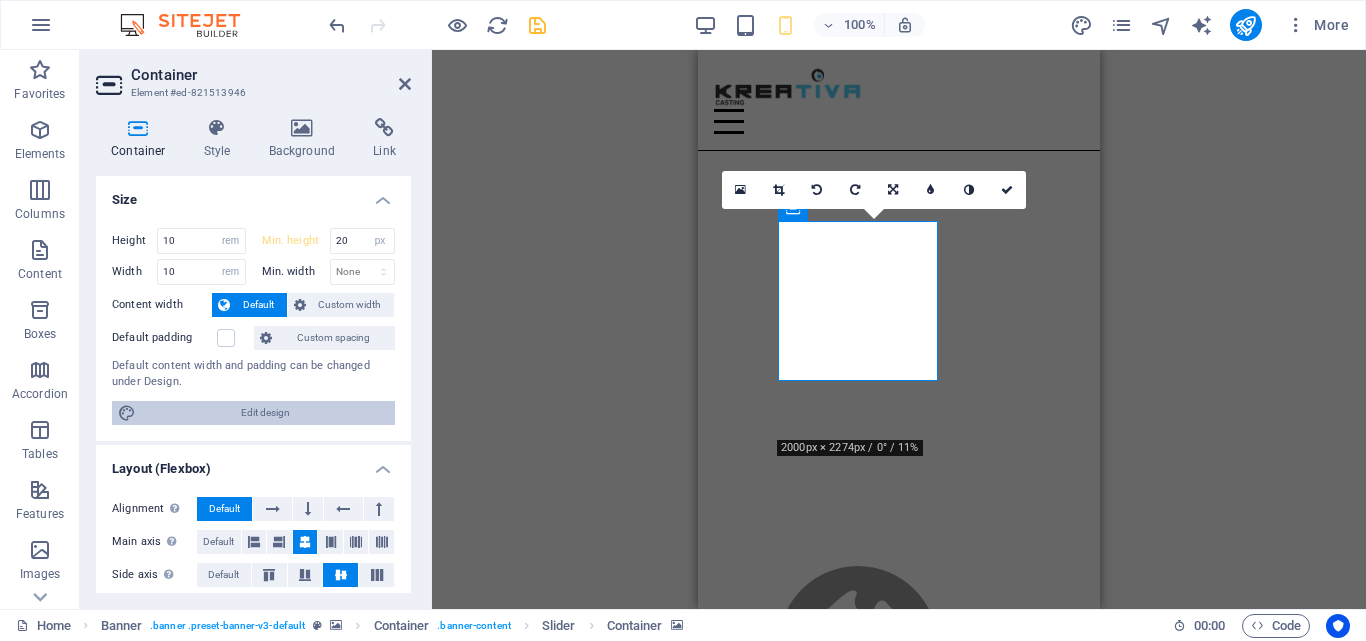 click on "Edit design" at bounding box center (265, 413) 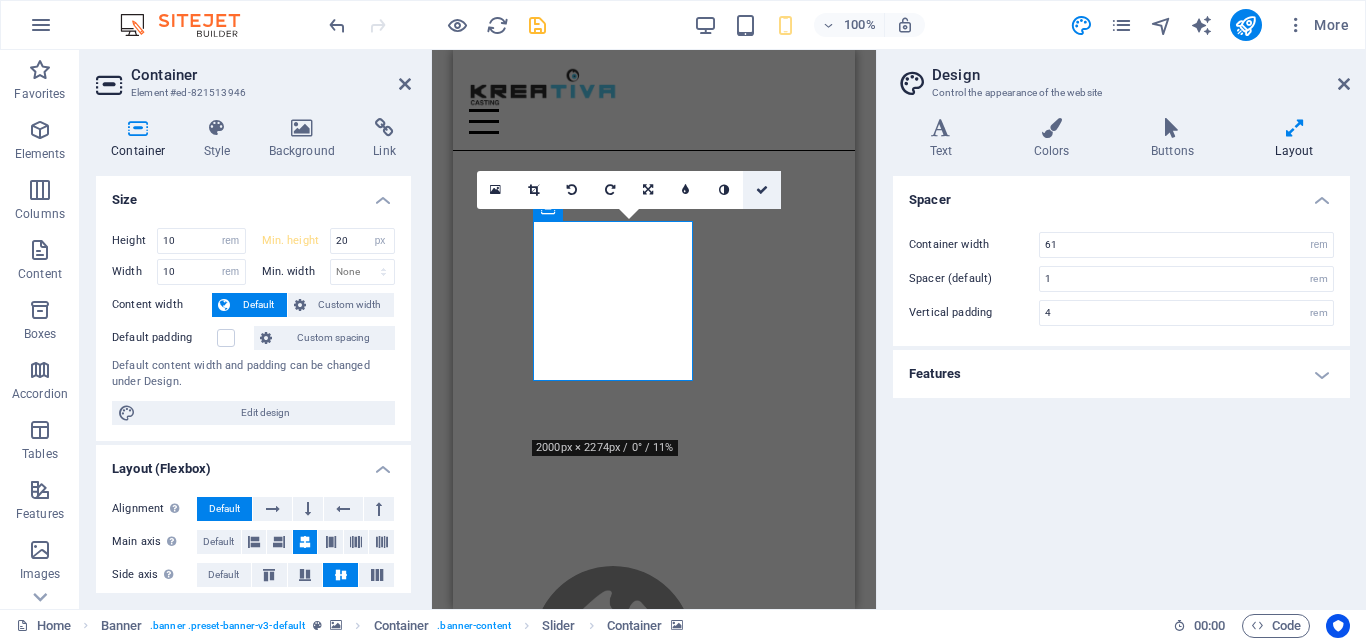 click at bounding box center [762, 190] 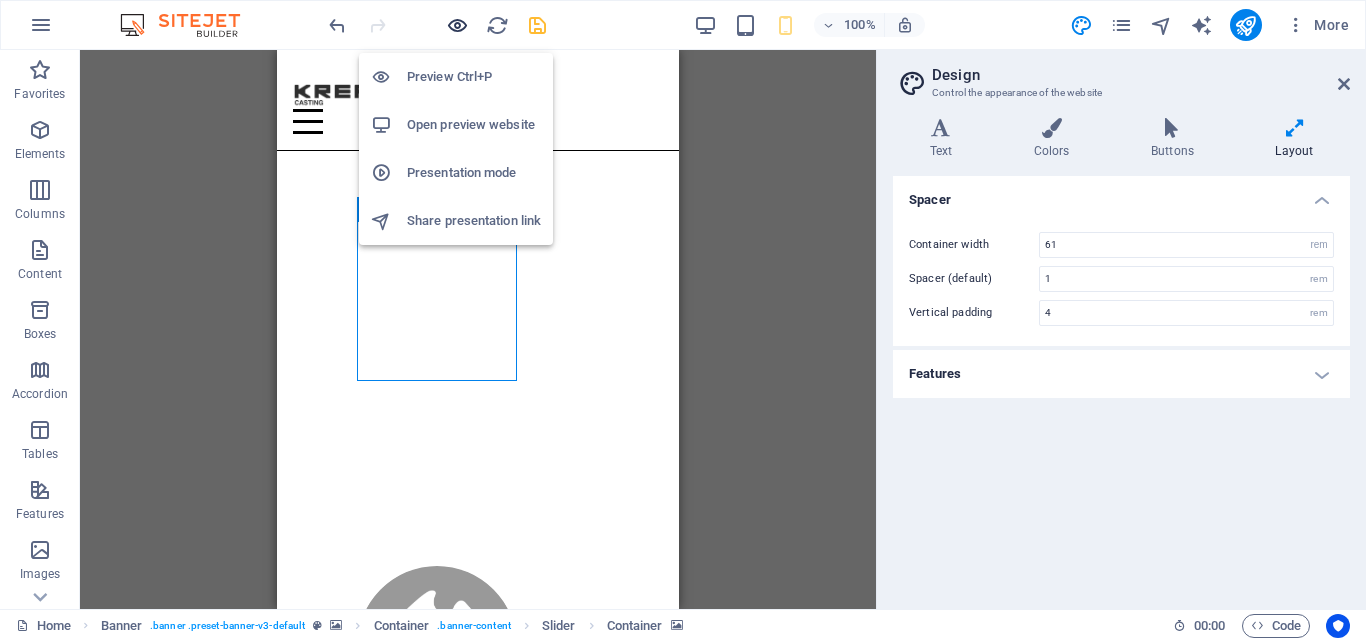 click at bounding box center [457, 25] 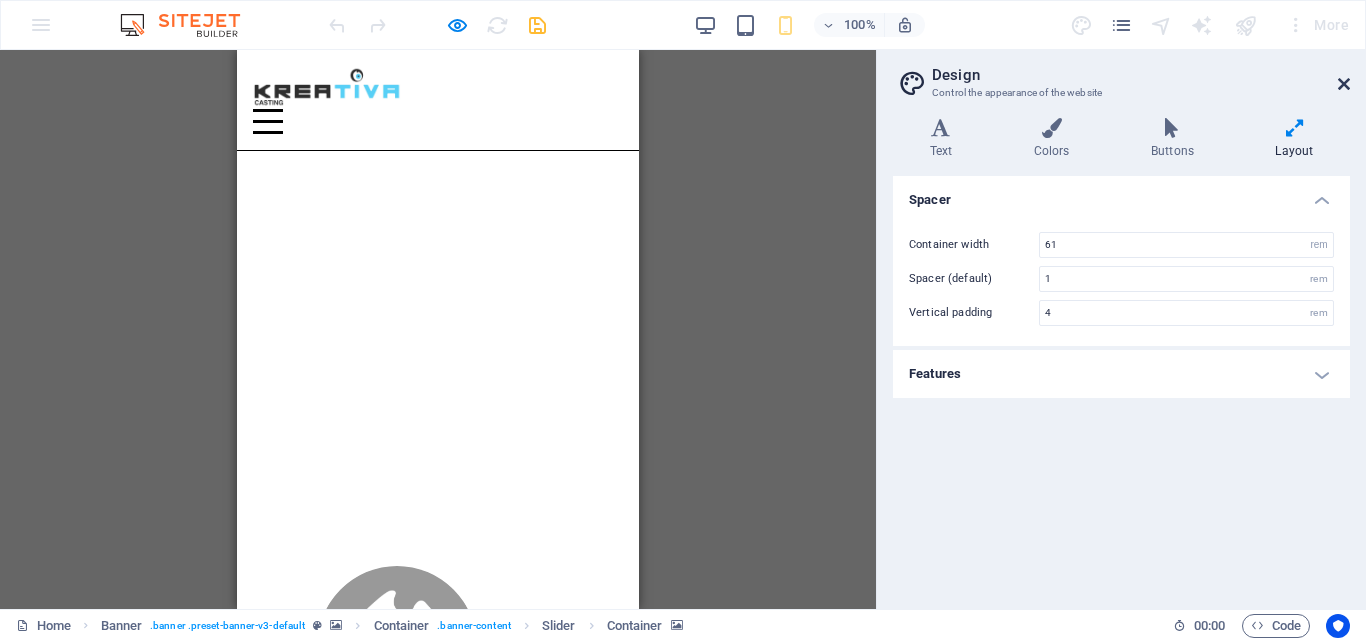 click at bounding box center [1344, 84] 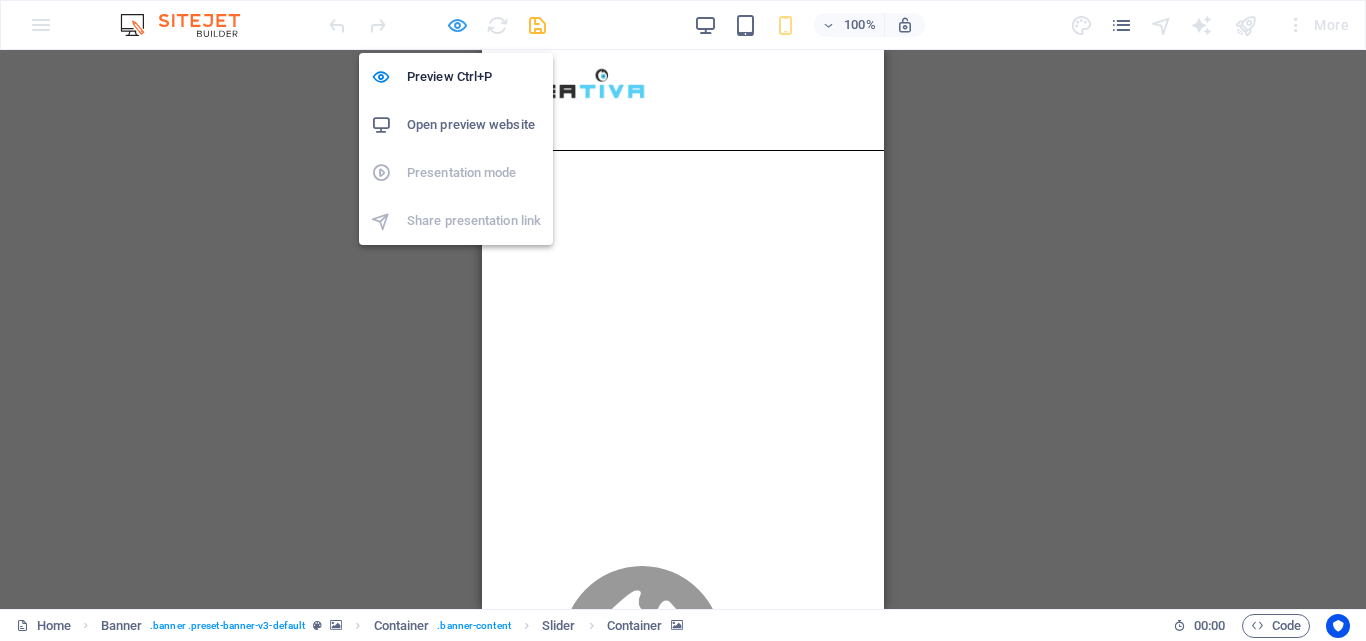 click at bounding box center [457, 25] 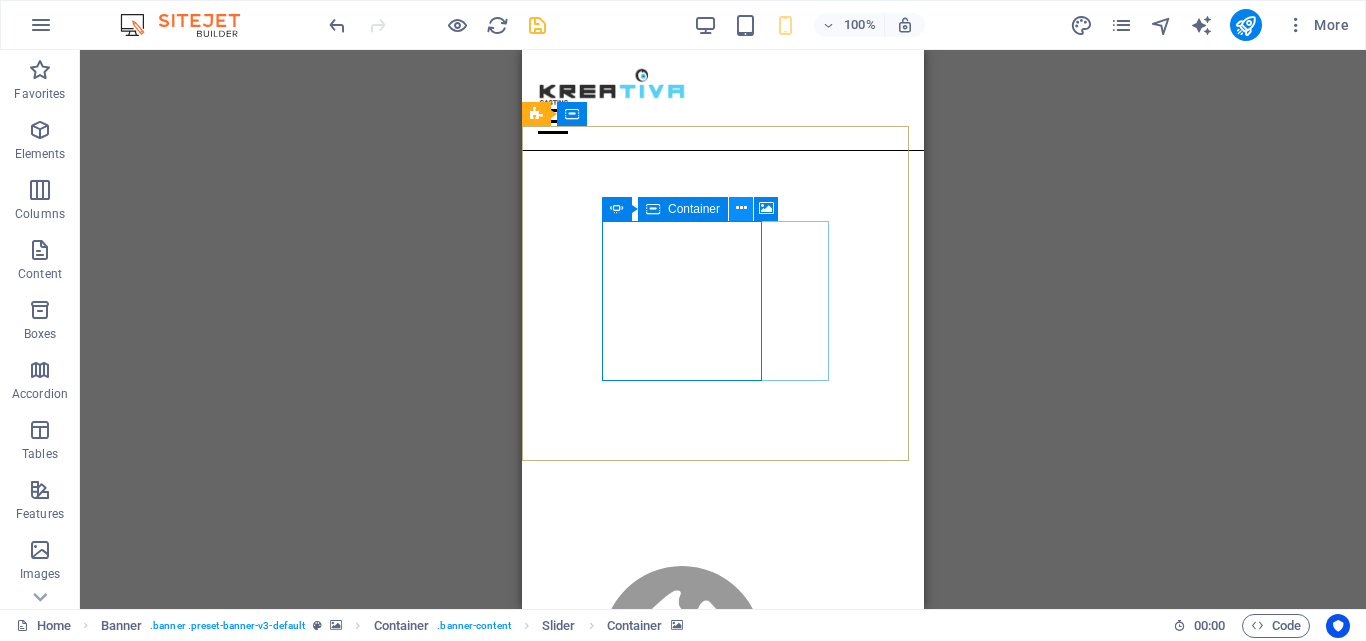 click at bounding box center [741, 208] 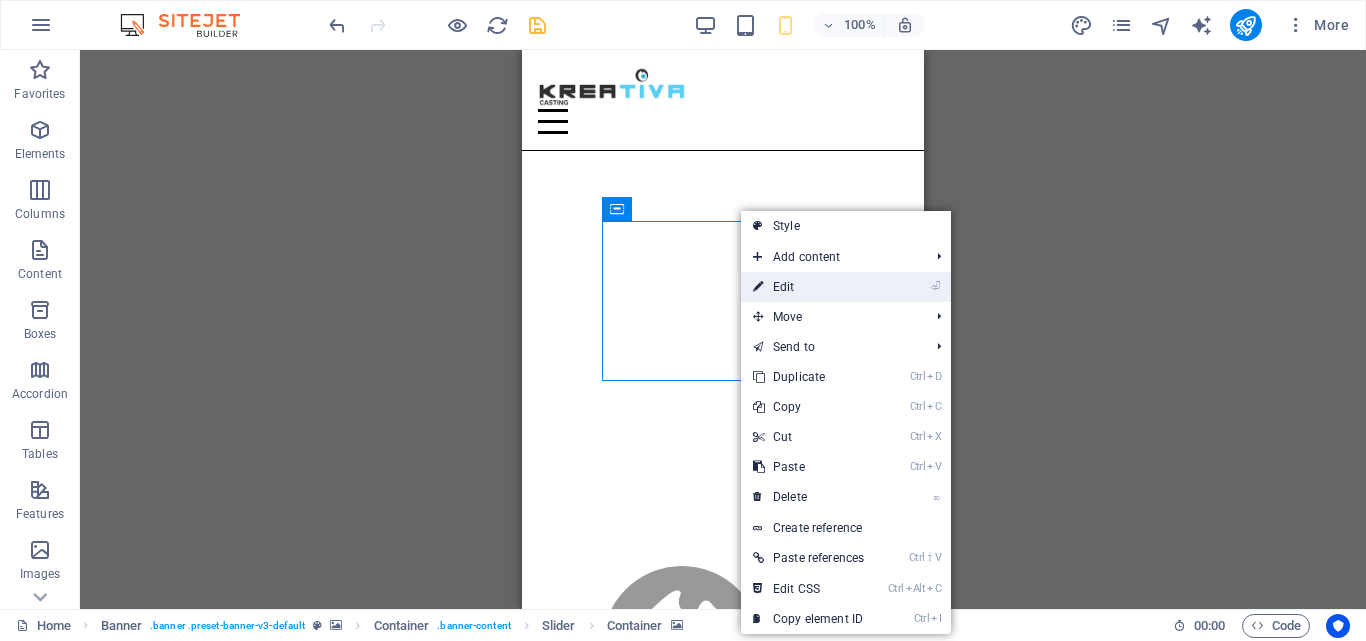click on "⏎  Edit" at bounding box center (808, 287) 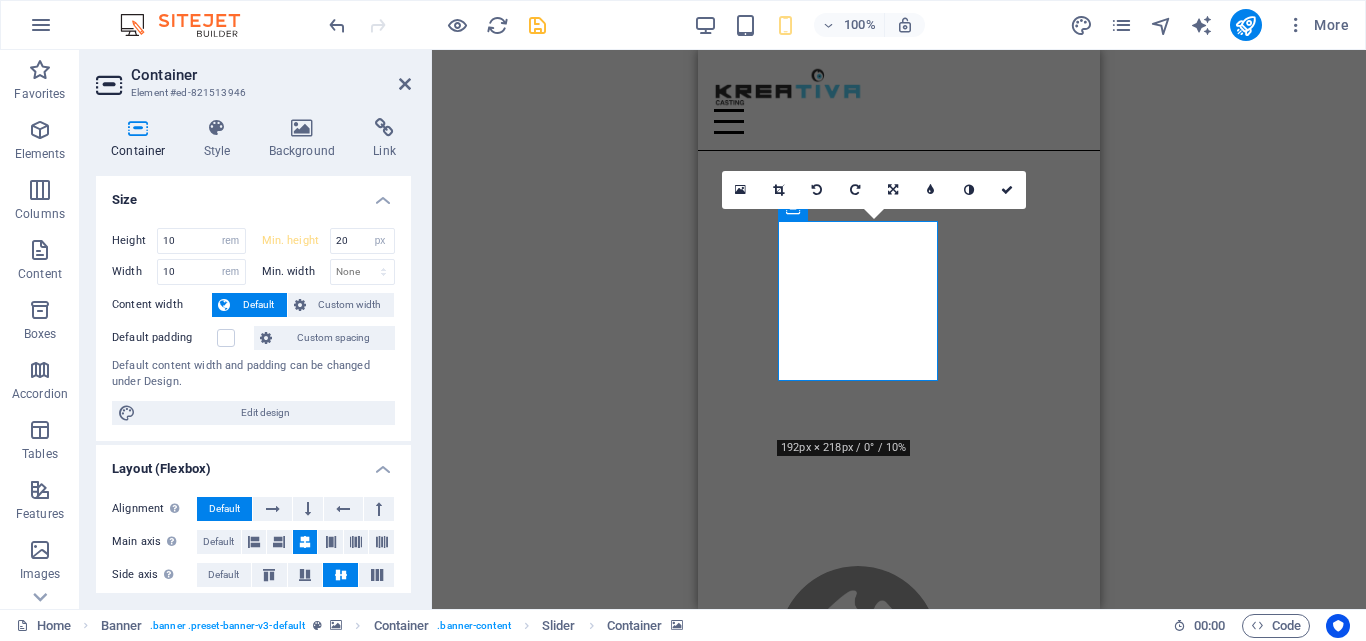 drag, startPoint x: 412, startPoint y: 315, endPoint x: 414, endPoint y: 331, distance: 16.124516 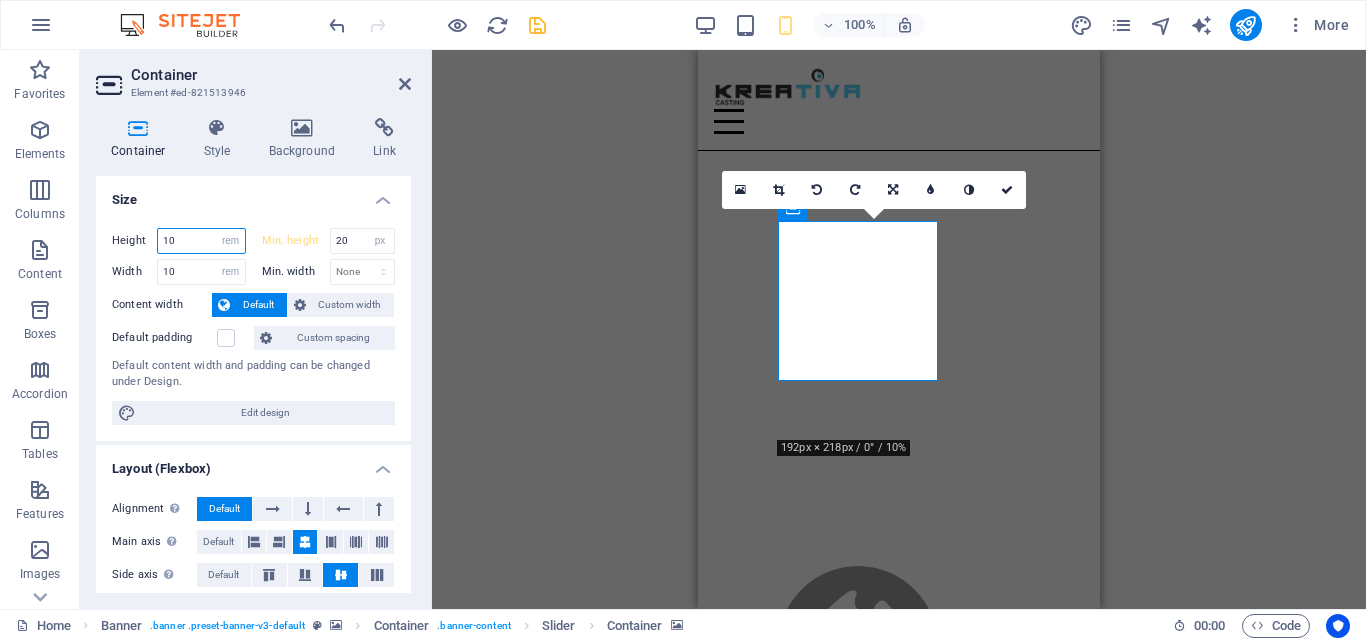 drag, startPoint x: 182, startPoint y: 245, endPoint x: 130, endPoint y: 233, distance: 53.366657 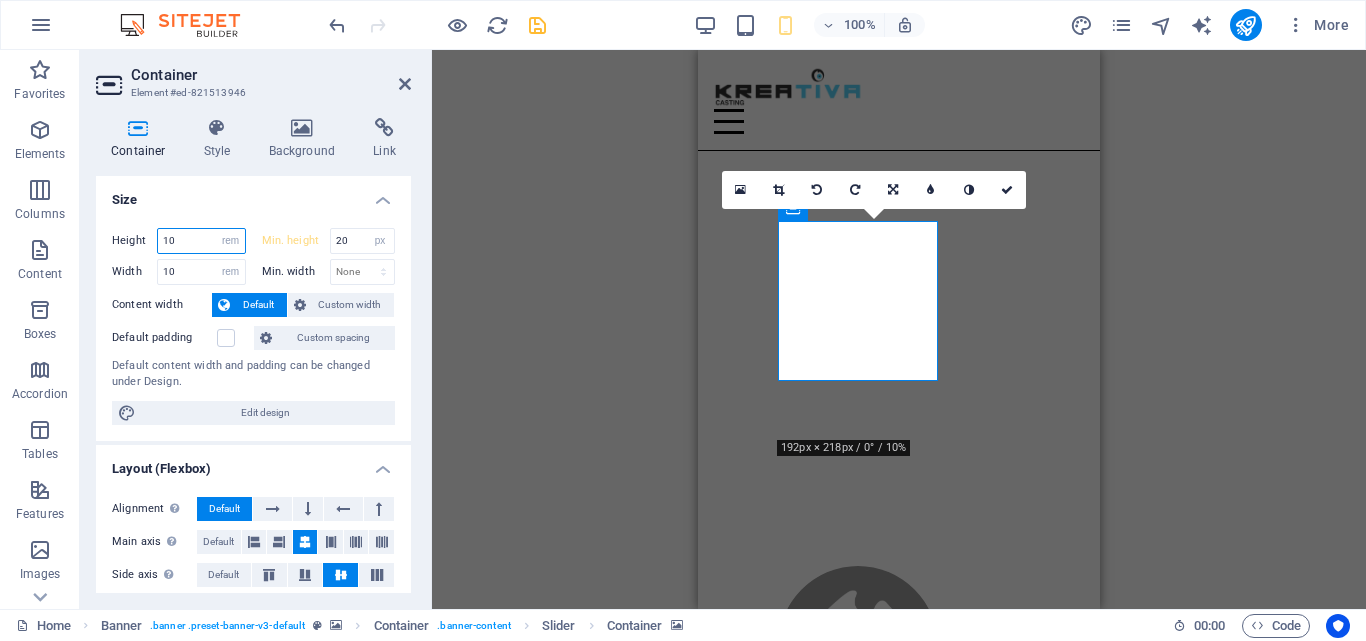 click on "Height 10 Default px rem % vh vw" at bounding box center (179, 241) 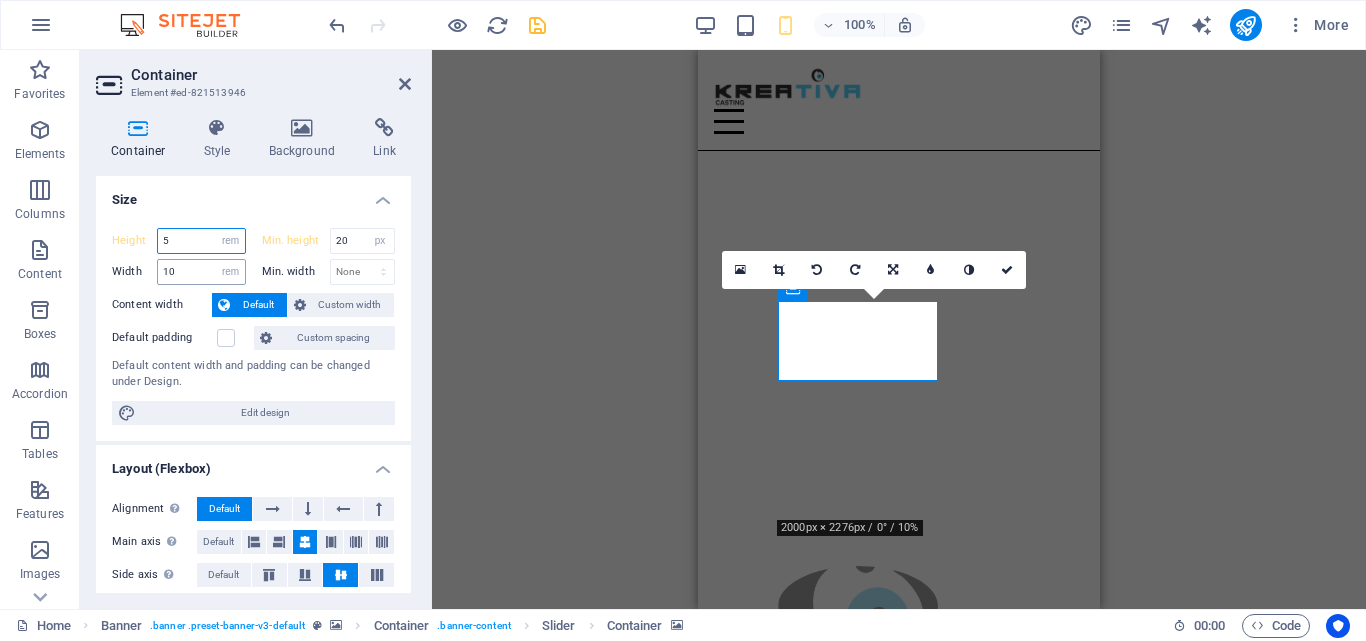 type on "5" 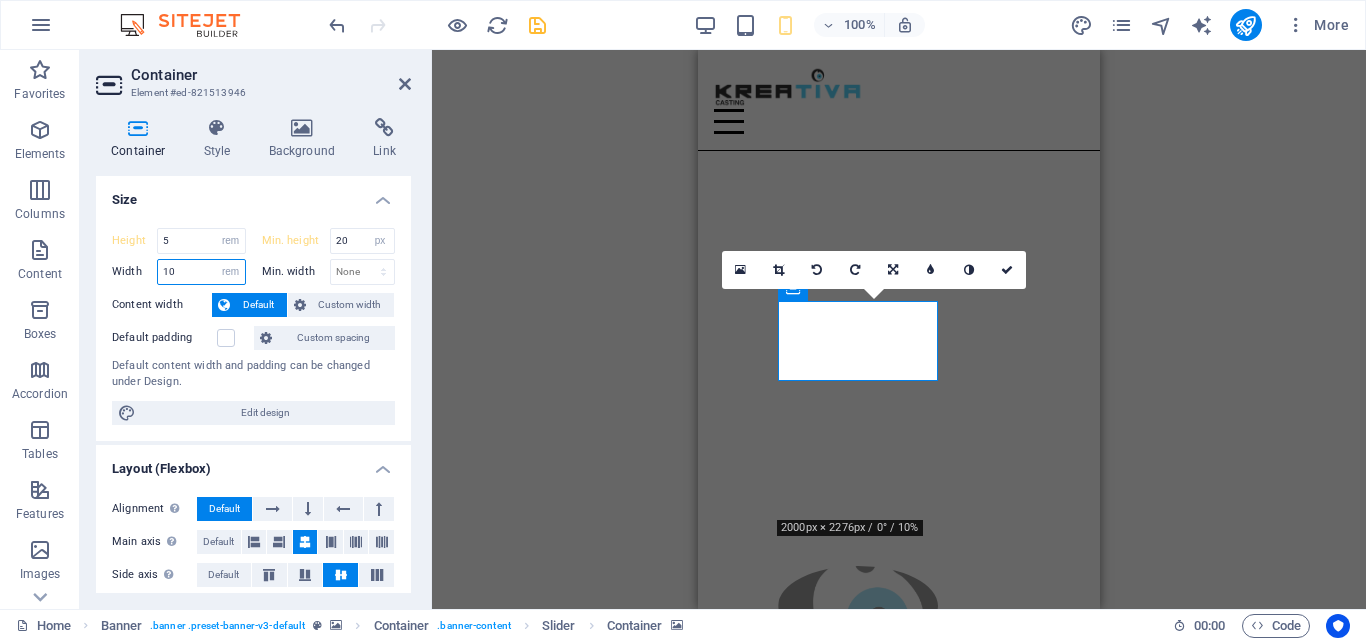 drag, startPoint x: 182, startPoint y: 266, endPoint x: 135, endPoint y: 274, distance: 47.67599 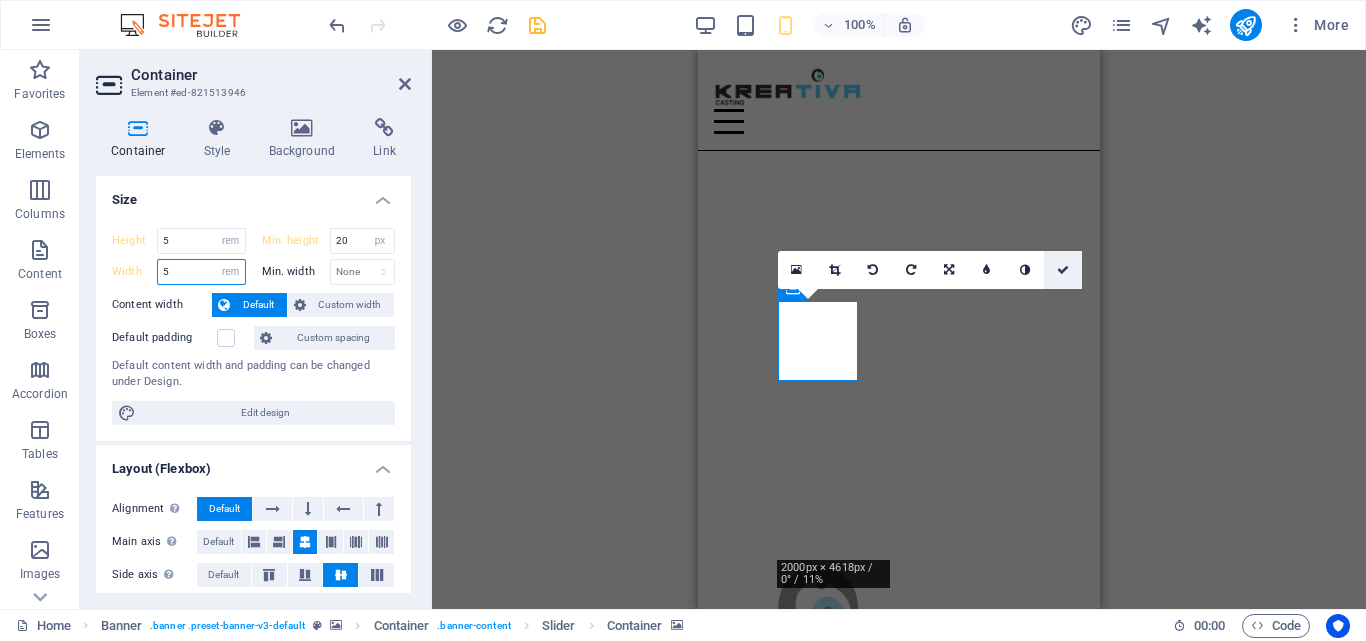 type on "5" 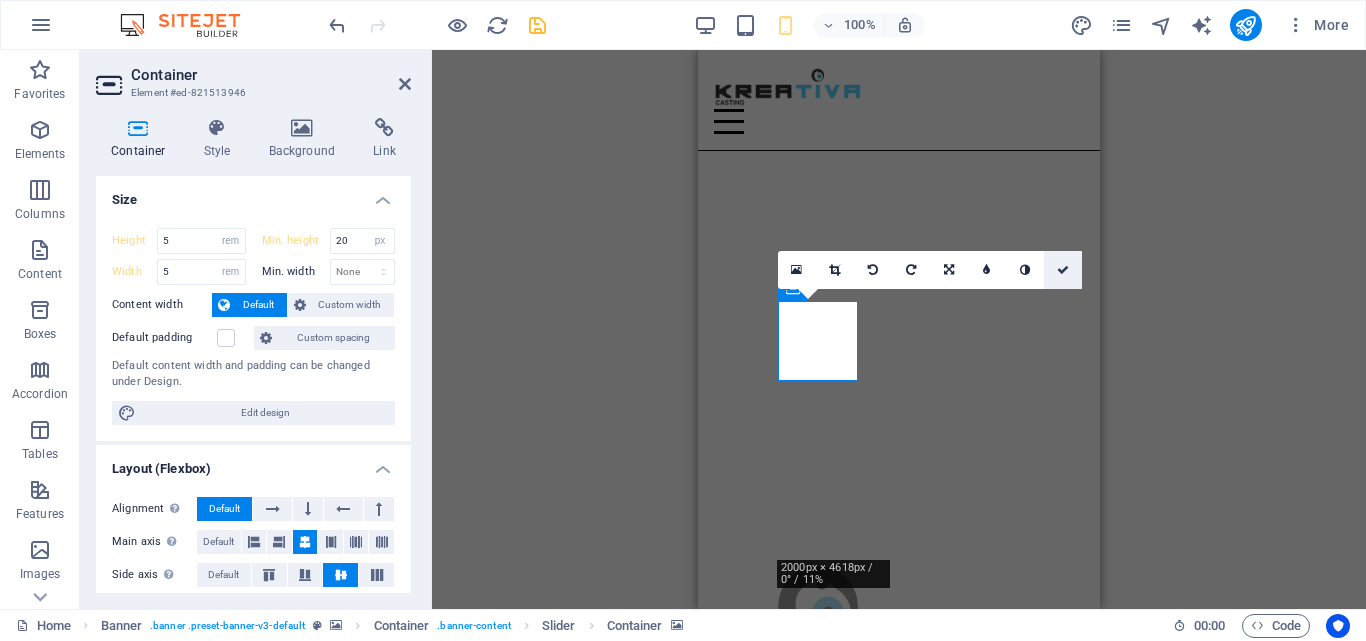 click at bounding box center [1063, 270] 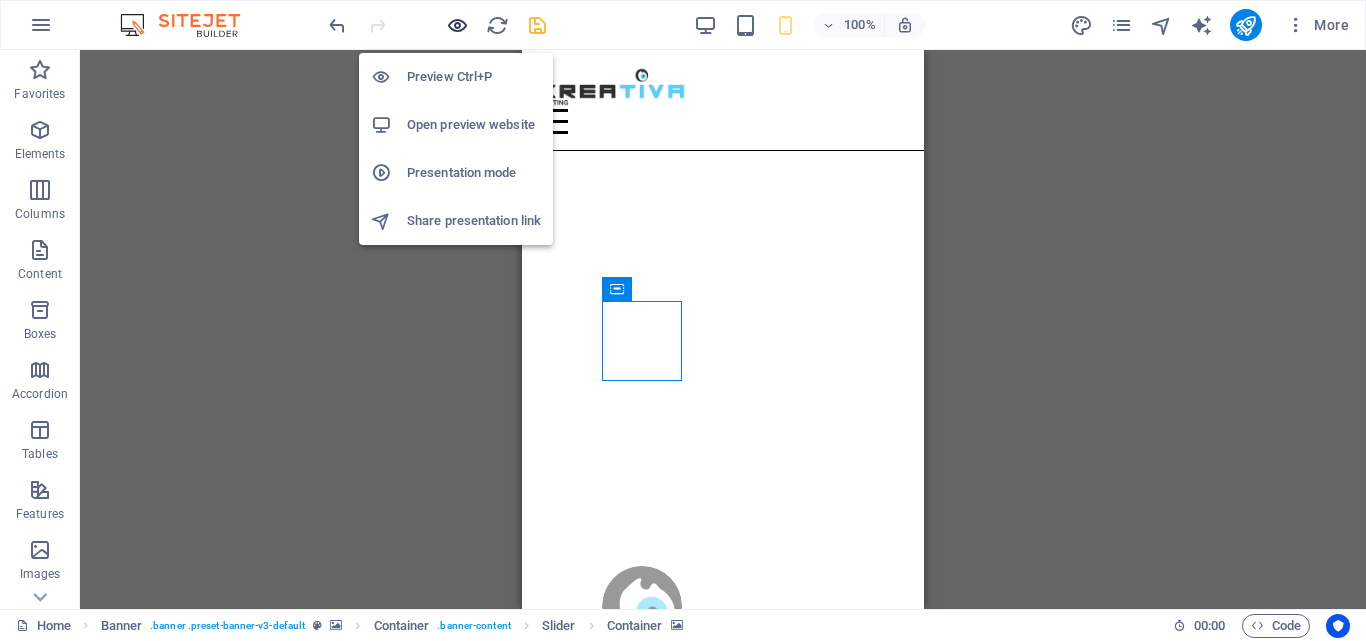 drag, startPoint x: 453, startPoint y: 24, endPoint x: 100, endPoint y: 23, distance: 353.0014 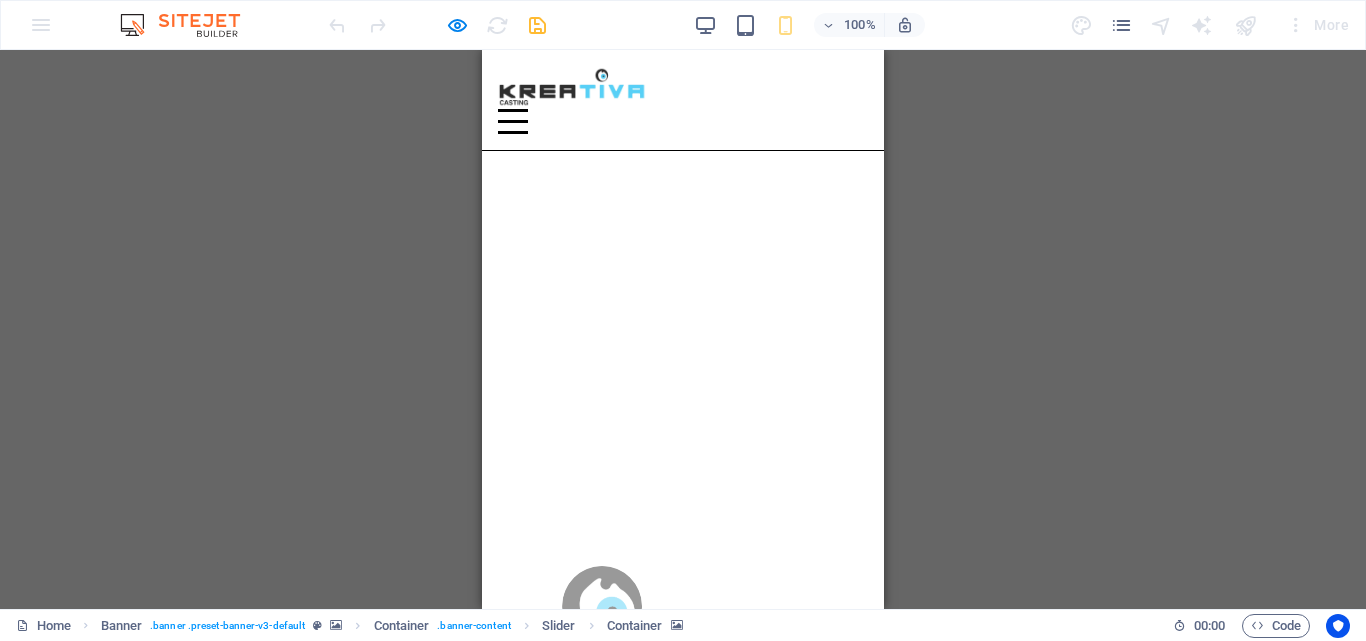 scroll, scrollTop: 0, scrollLeft: 0, axis: both 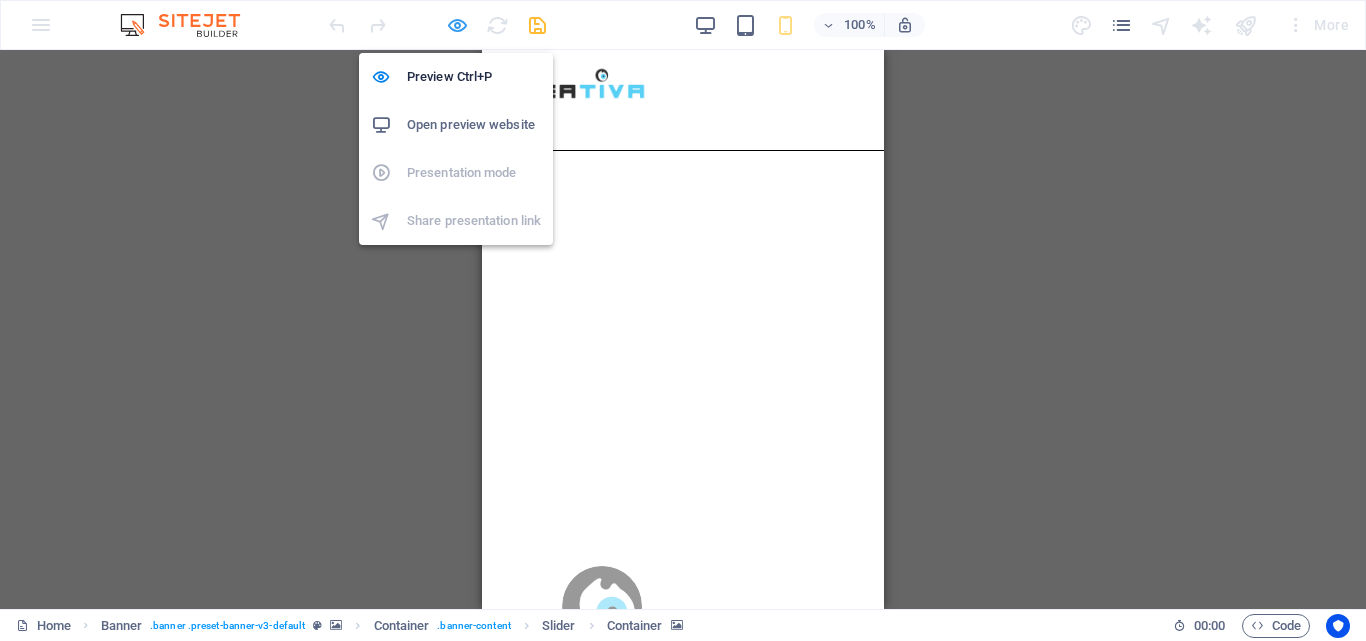 click at bounding box center (457, 25) 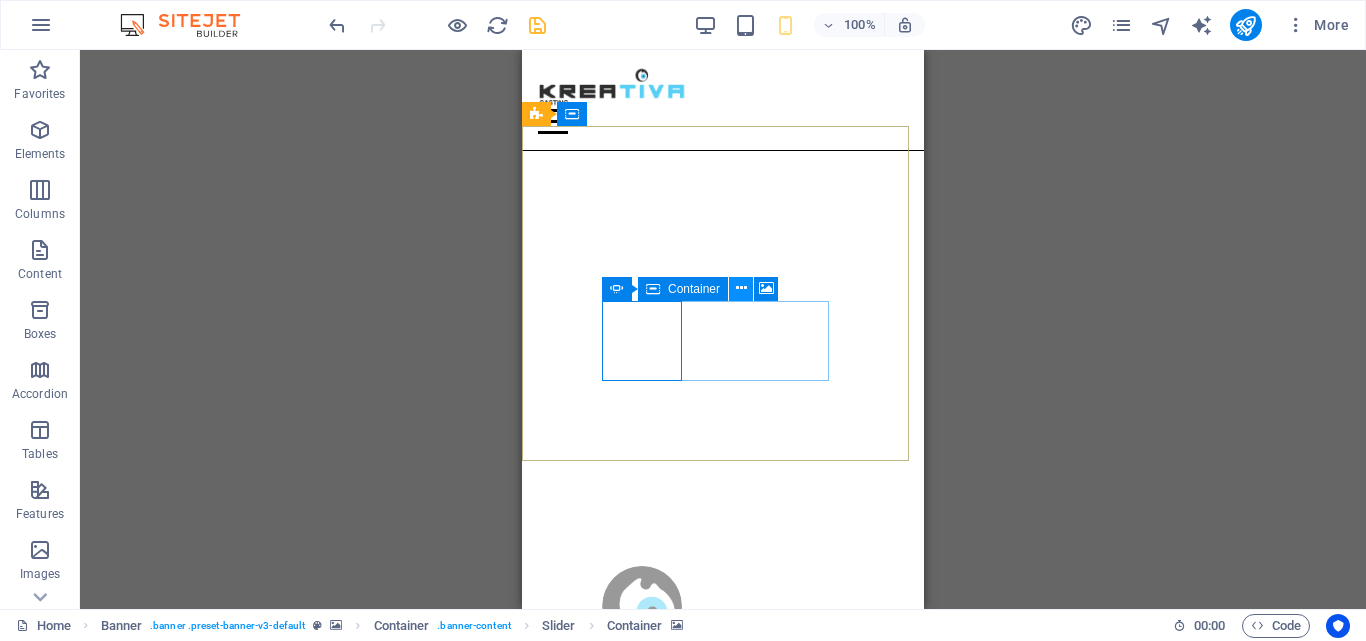 click at bounding box center (741, 288) 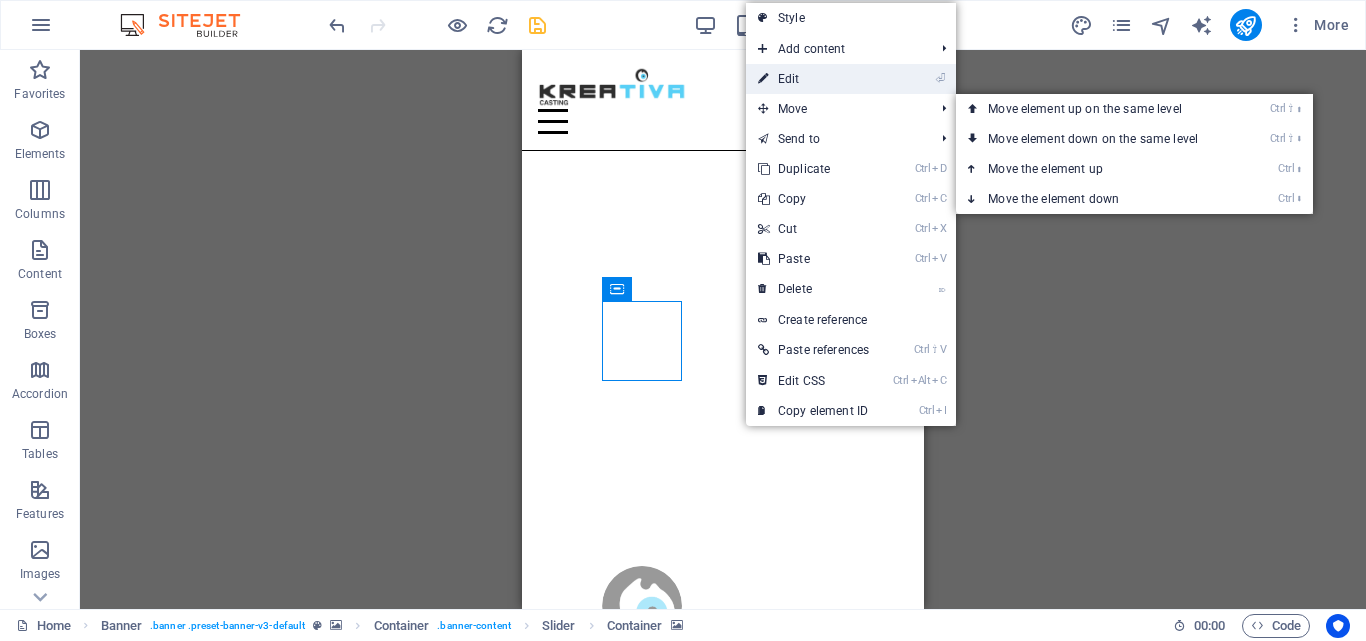 drag, startPoint x: 115, startPoint y: 25, endPoint x: 813, endPoint y: 75, distance: 699.7885 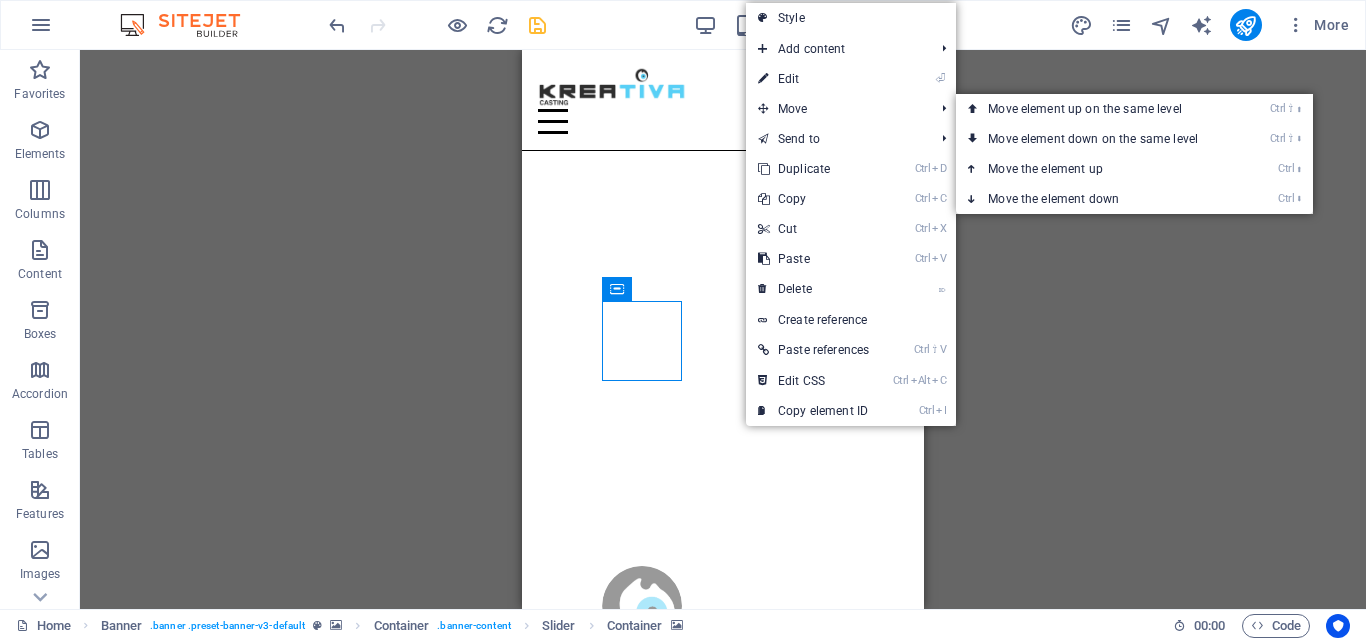 select on "rem" 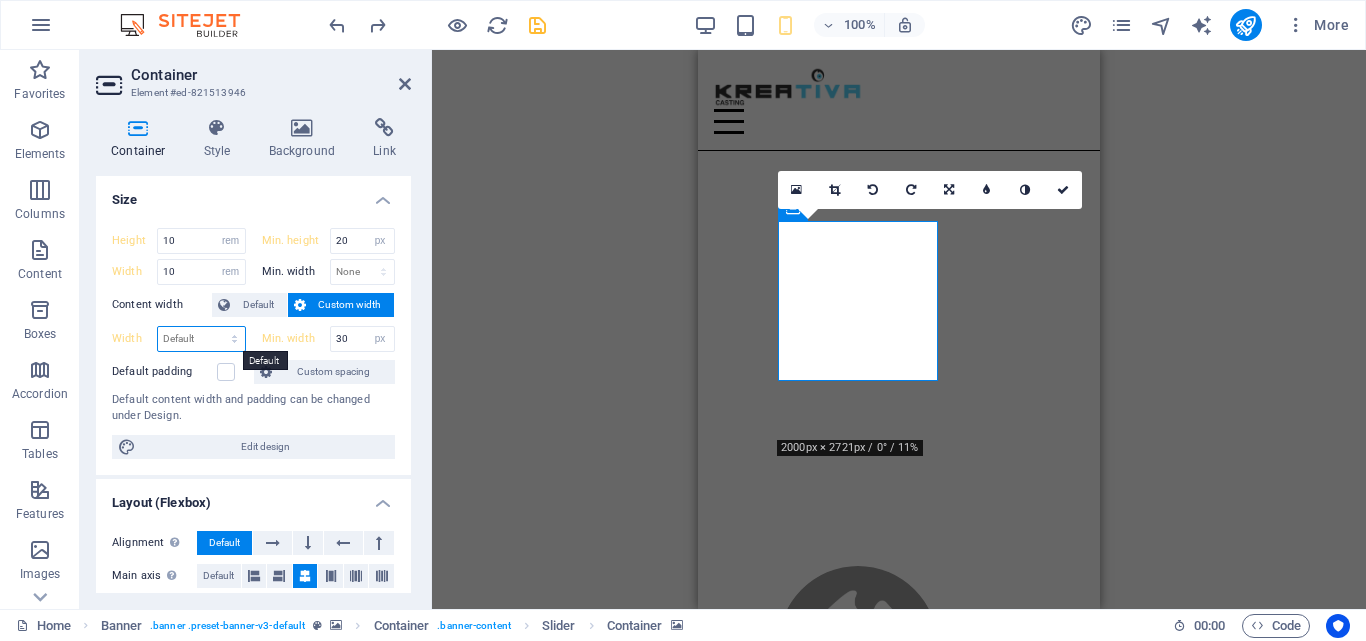 click on "Default px rem % em vh vw" at bounding box center [201, 339] 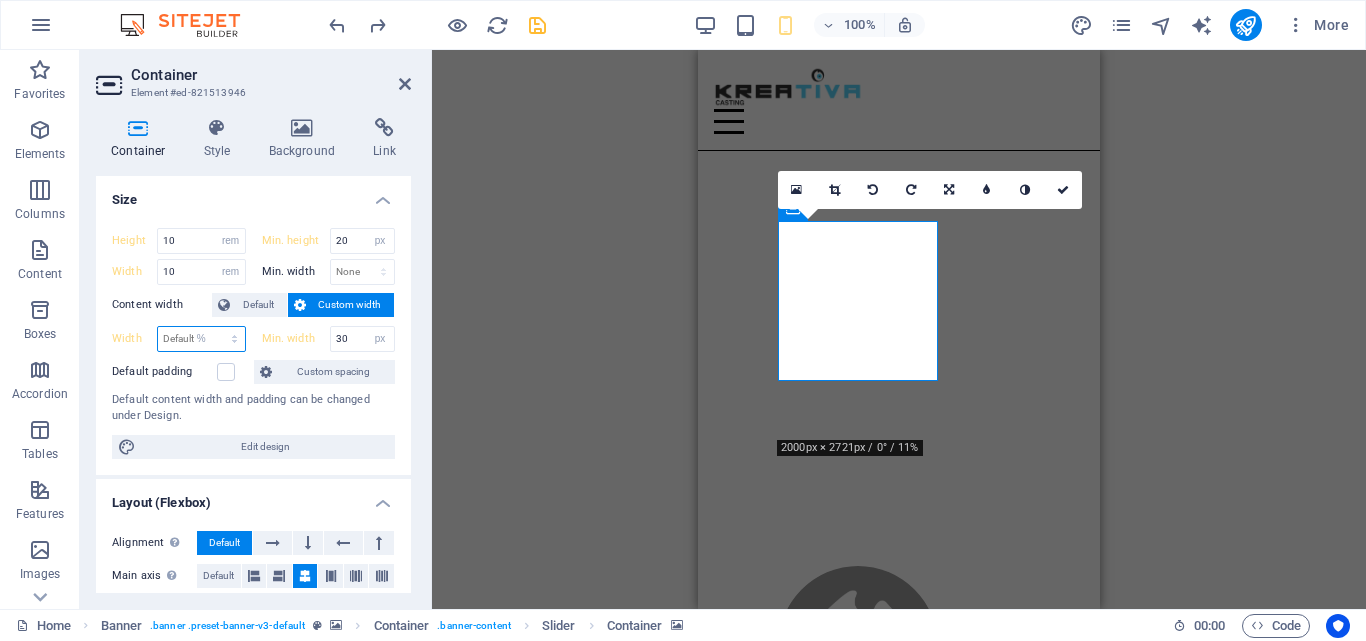 click on "Default px rem % em vh vw" at bounding box center [201, 339] 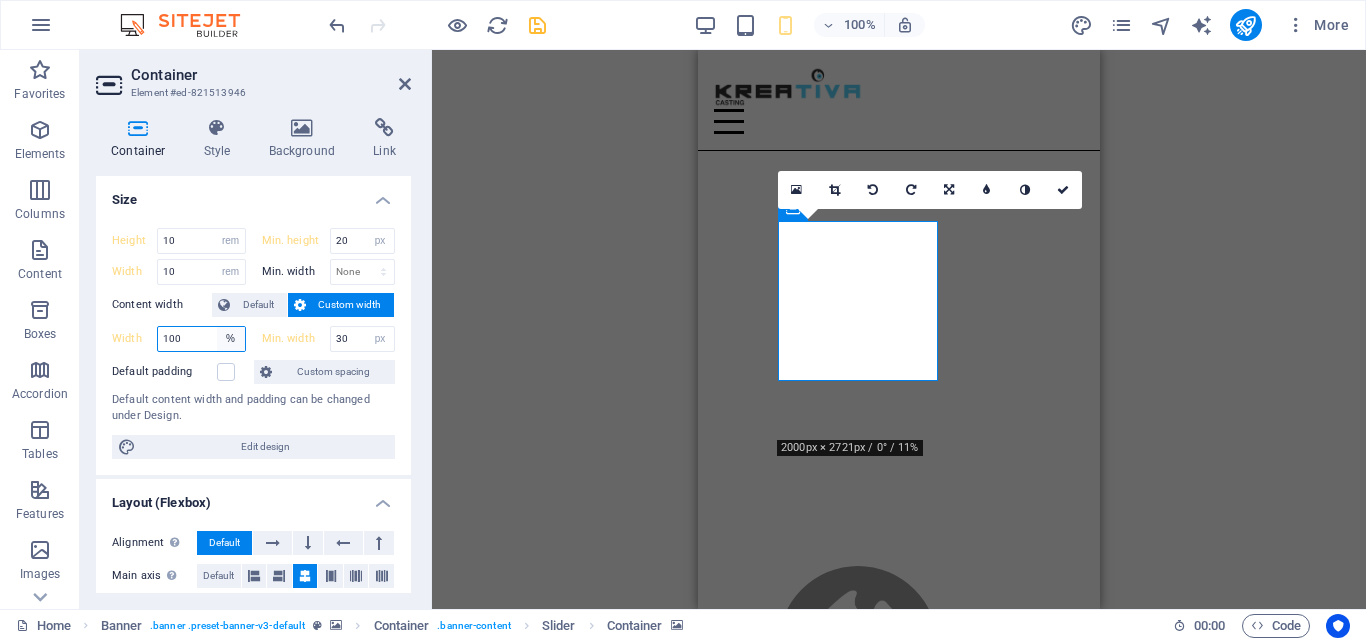 click on "Default px rem % em vh vw" at bounding box center [231, 339] 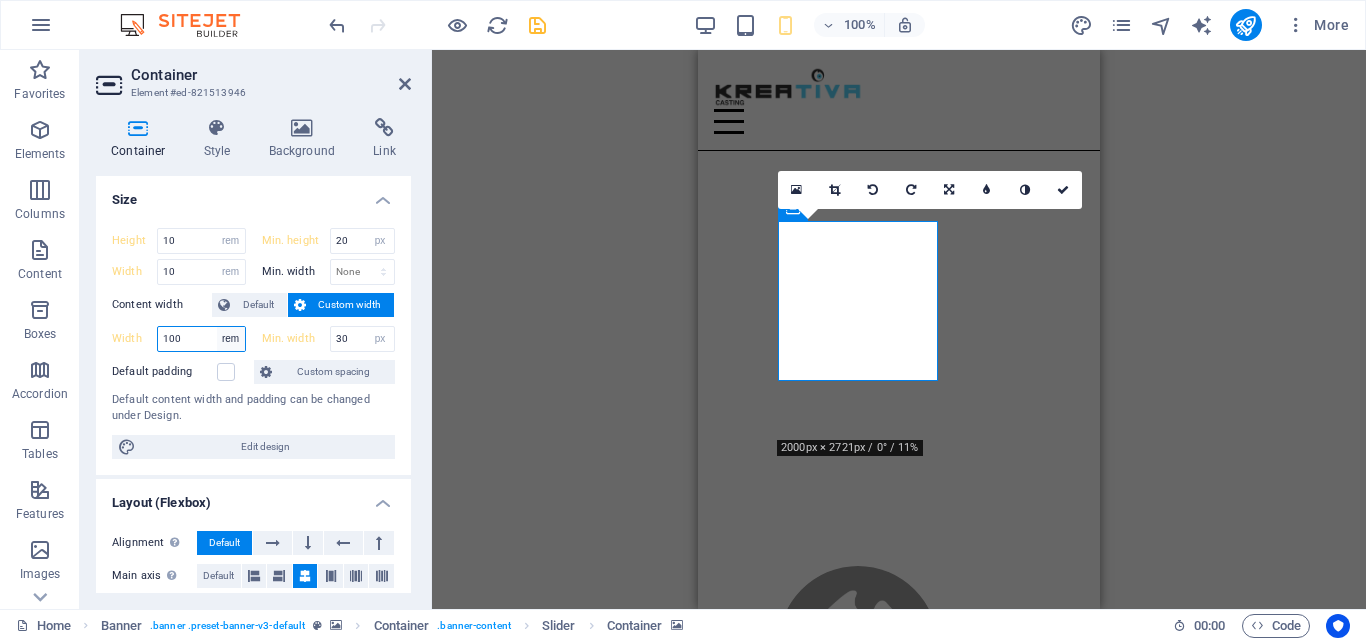 click on "Default px rem % em vh vw" at bounding box center [231, 339] 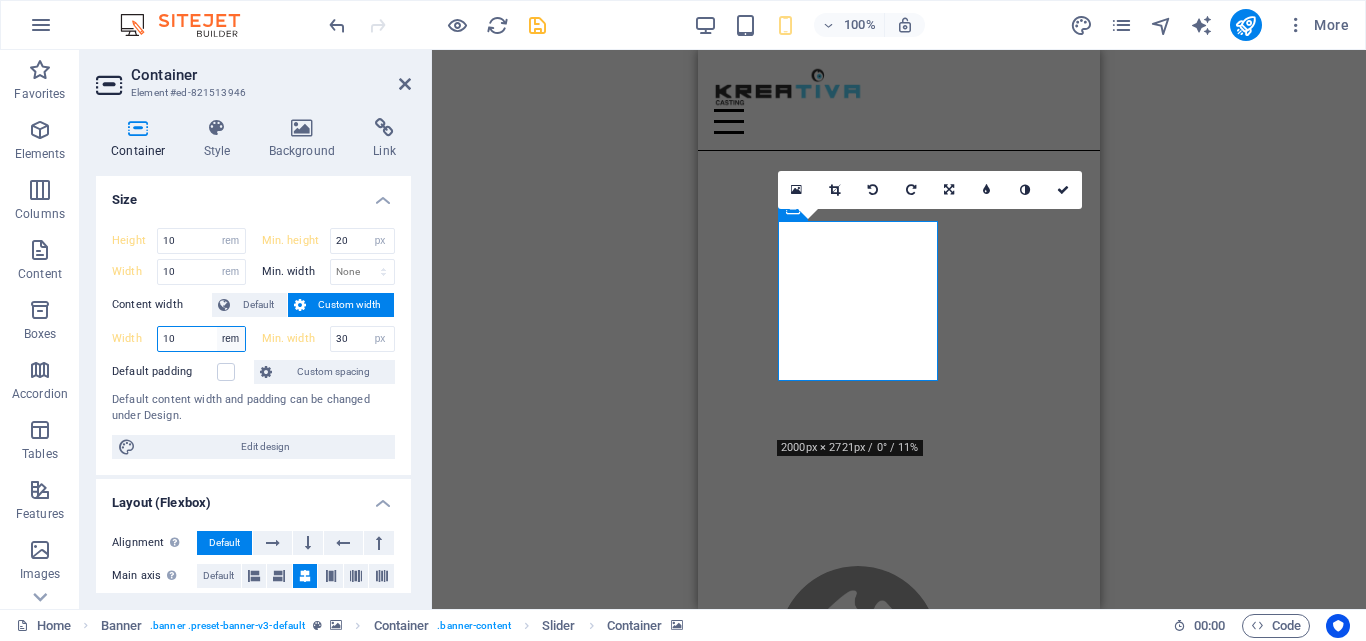 click on "Default px rem % em vh vw" at bounding box center [231, 339] 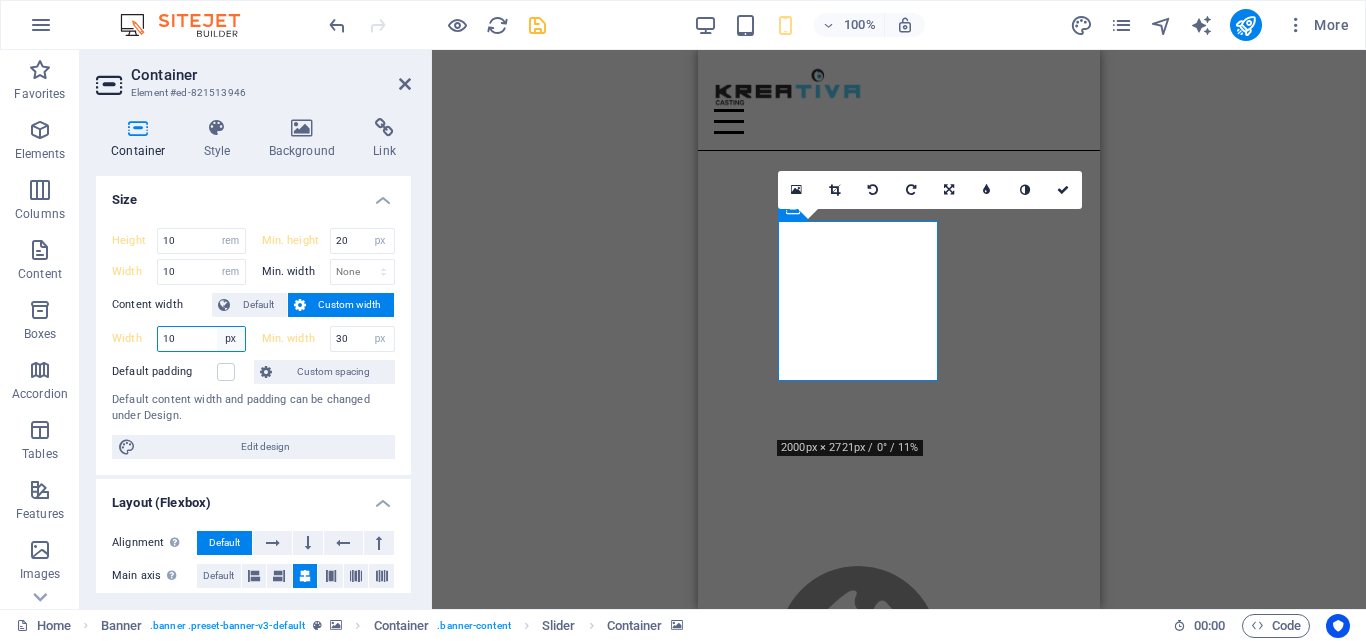 click on "Default px rem % em vh vw" at bounding box center (231, 339) 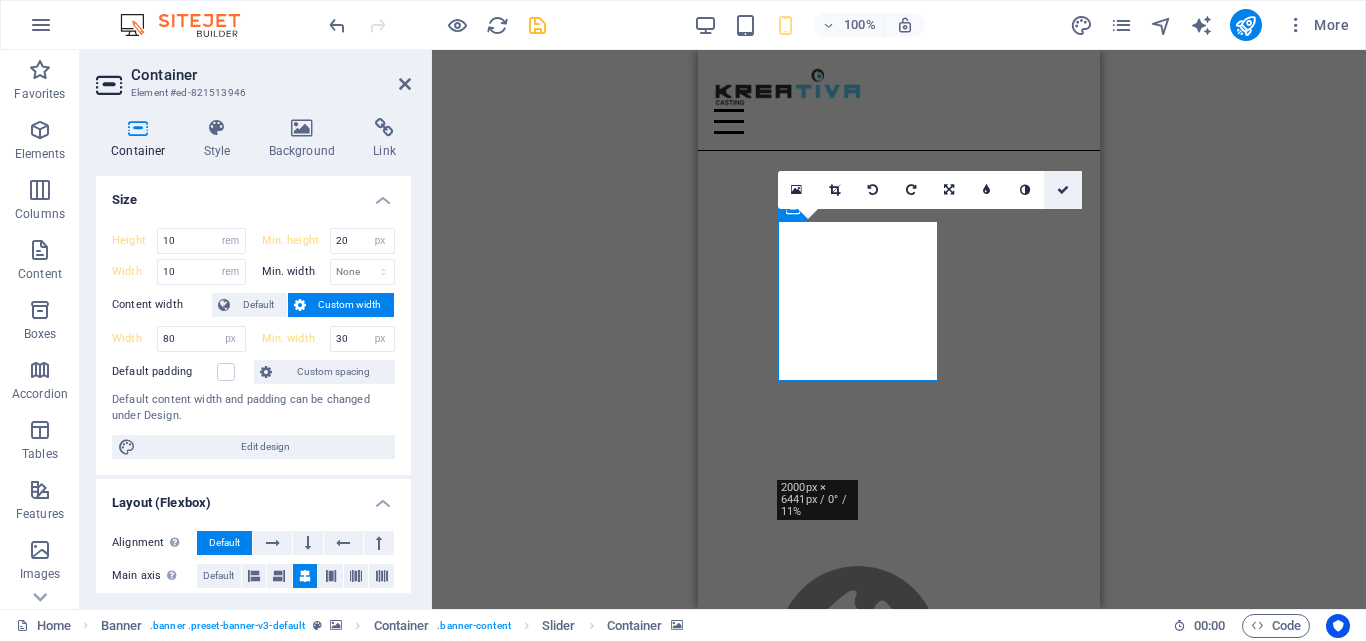 click at bounding box center (1063, 190) 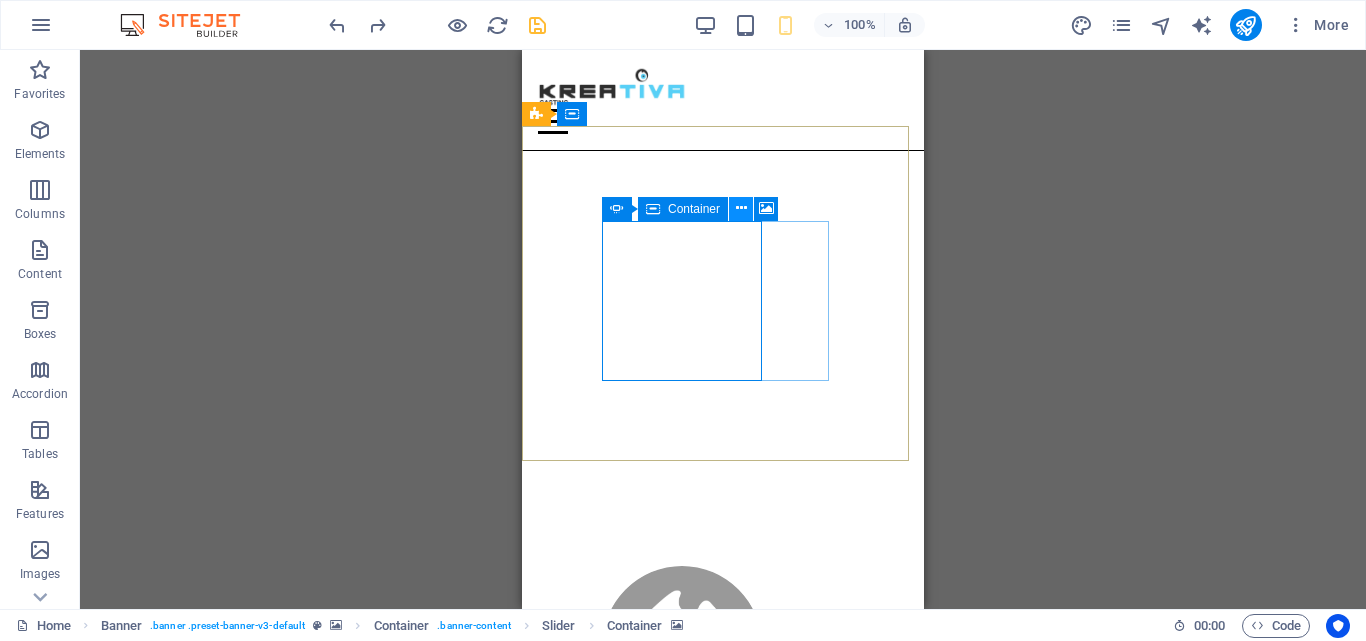 click at bounding box center [741, 208] 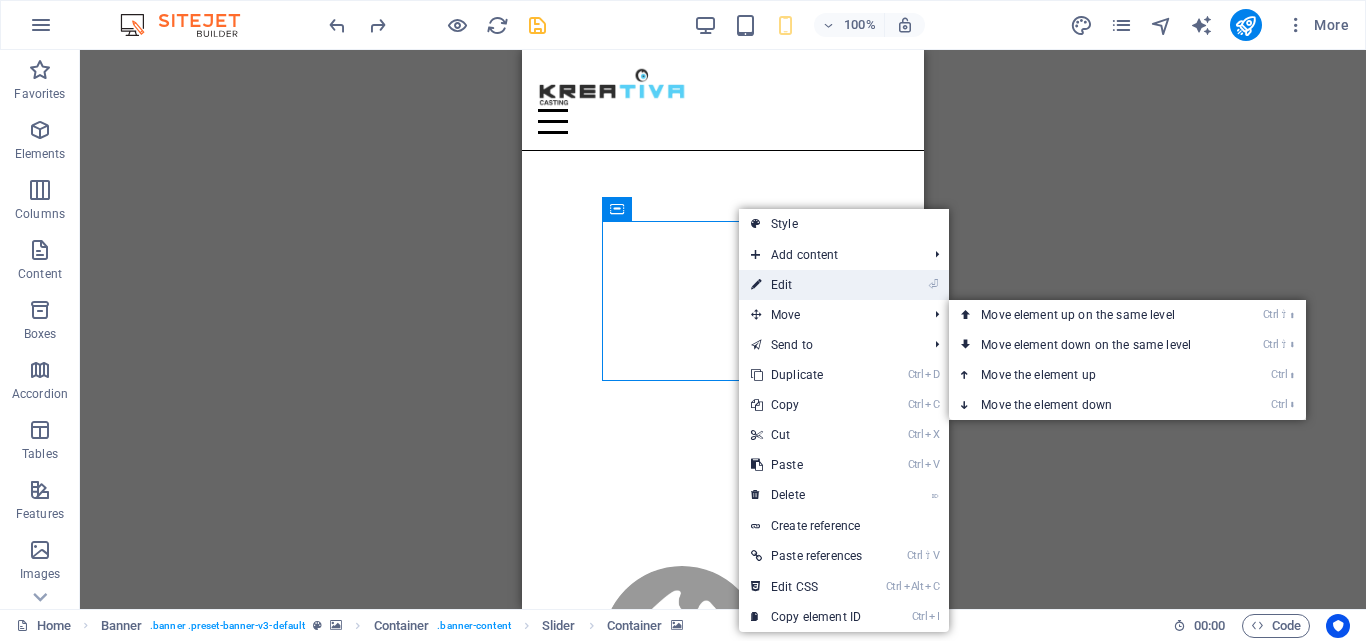 click on "⏎  Edit" at bounding box center (806, 285) 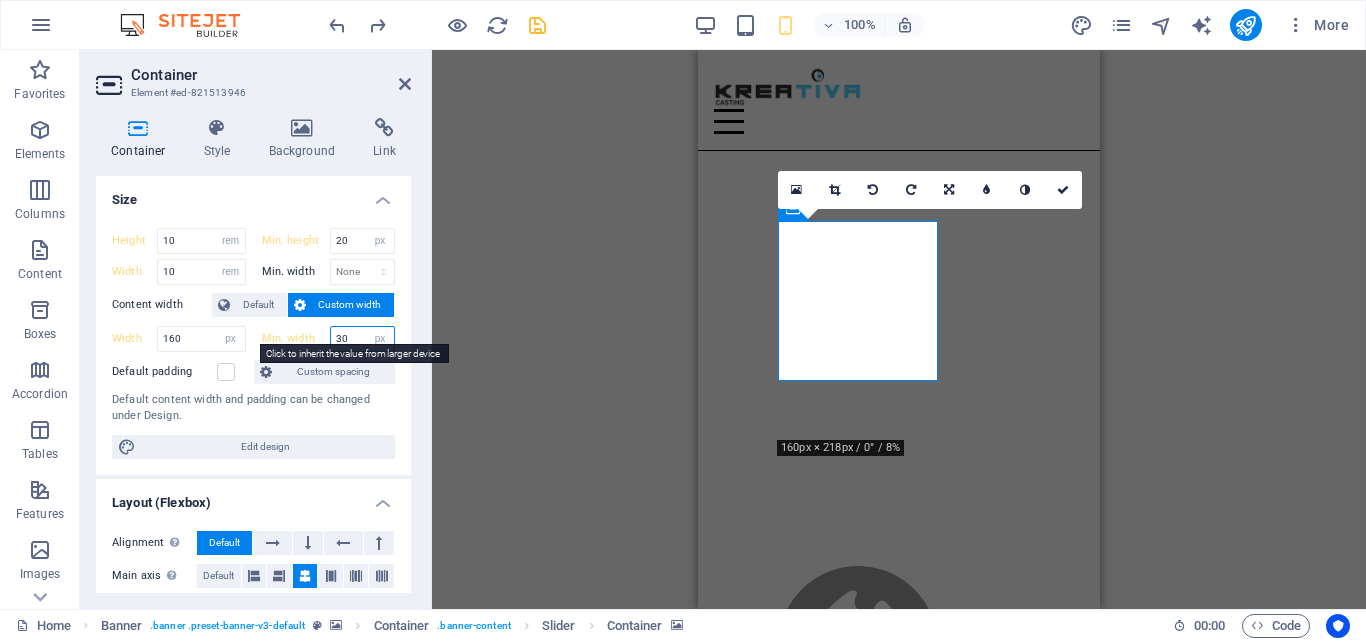drag, startPoint x: 354, startPoint y: 339, endPoint x: 324, endPoint y: 338, distance: 30.016663 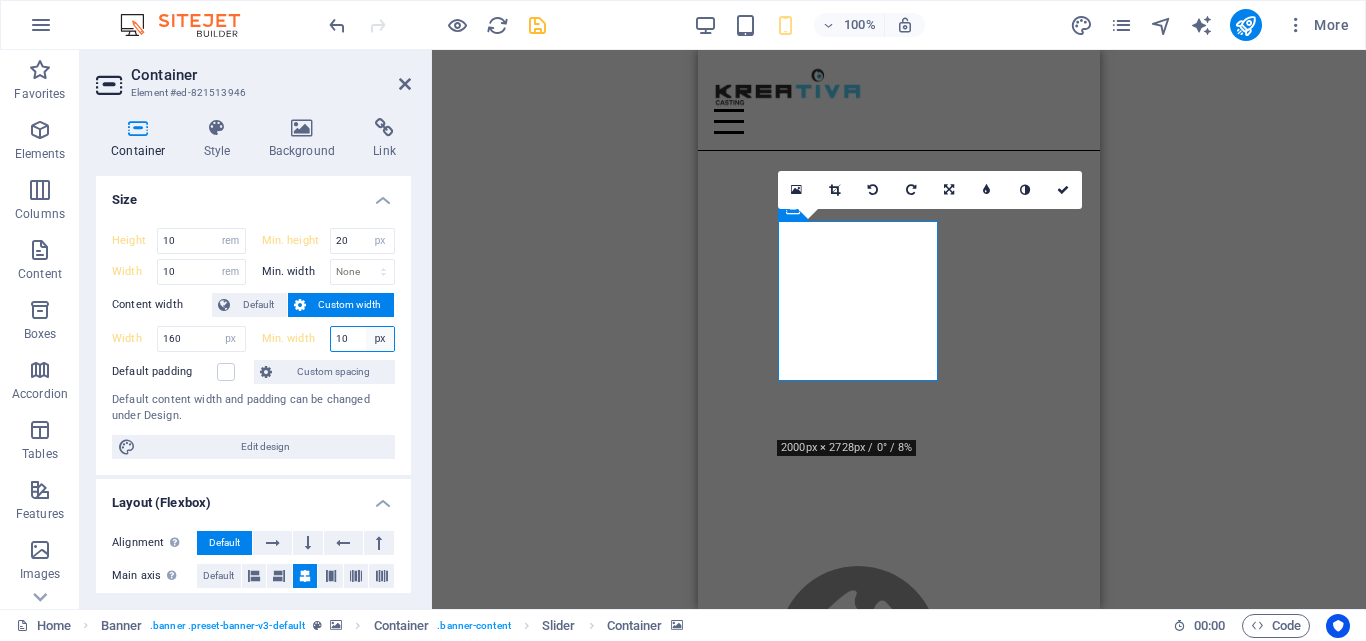 click on "None px rem % vh vw" at bounding box center [380, 339] 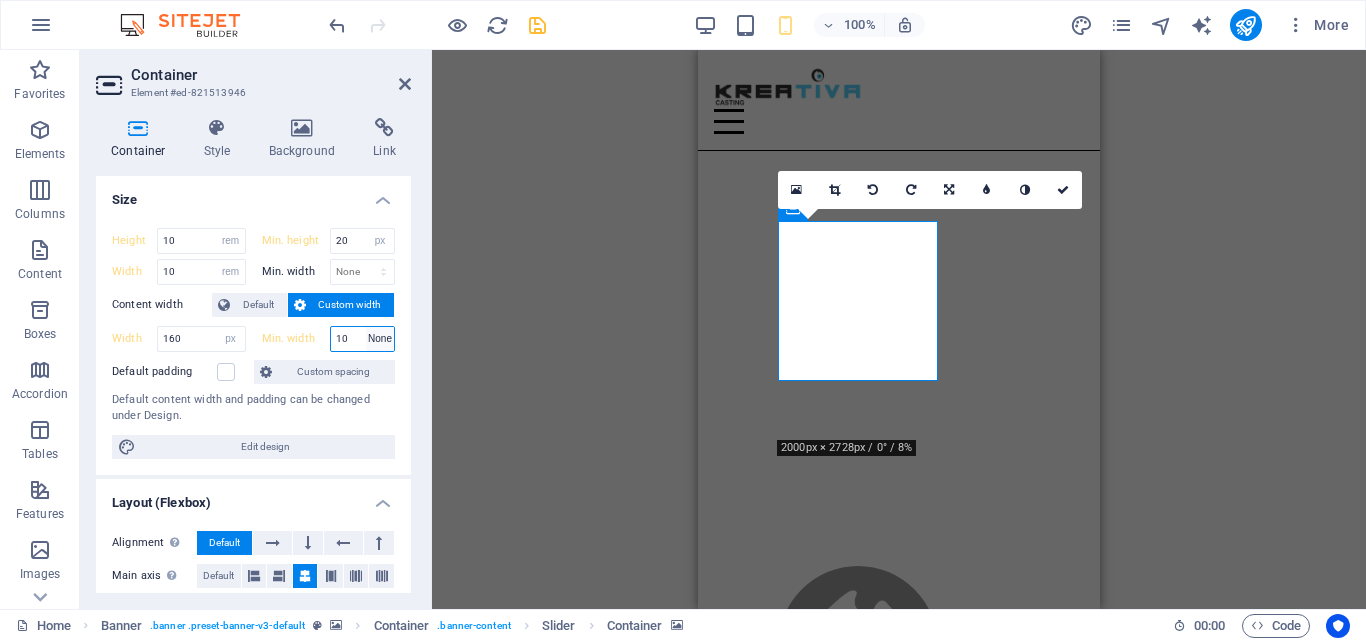 click on "None px rem % vh vw" at bounding box center (380, 339) 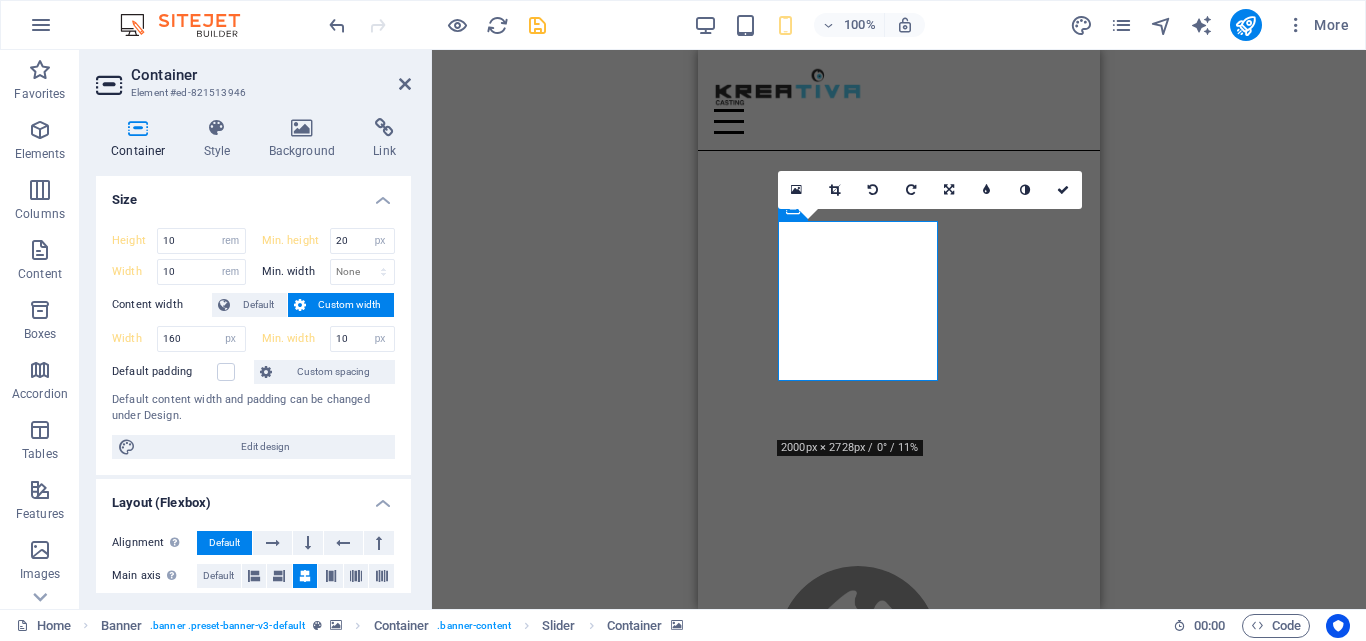 click on "Content width" at bounding box center [162, 305] 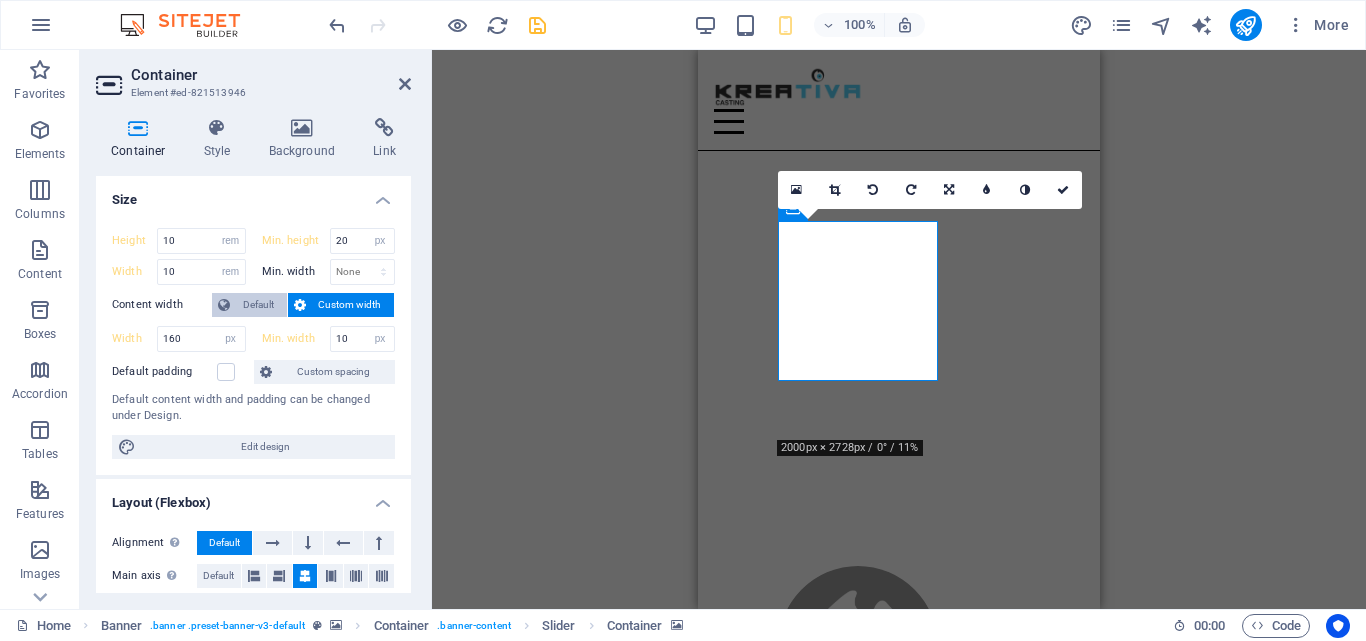 click on "Default" at bounding box center (258, 305) 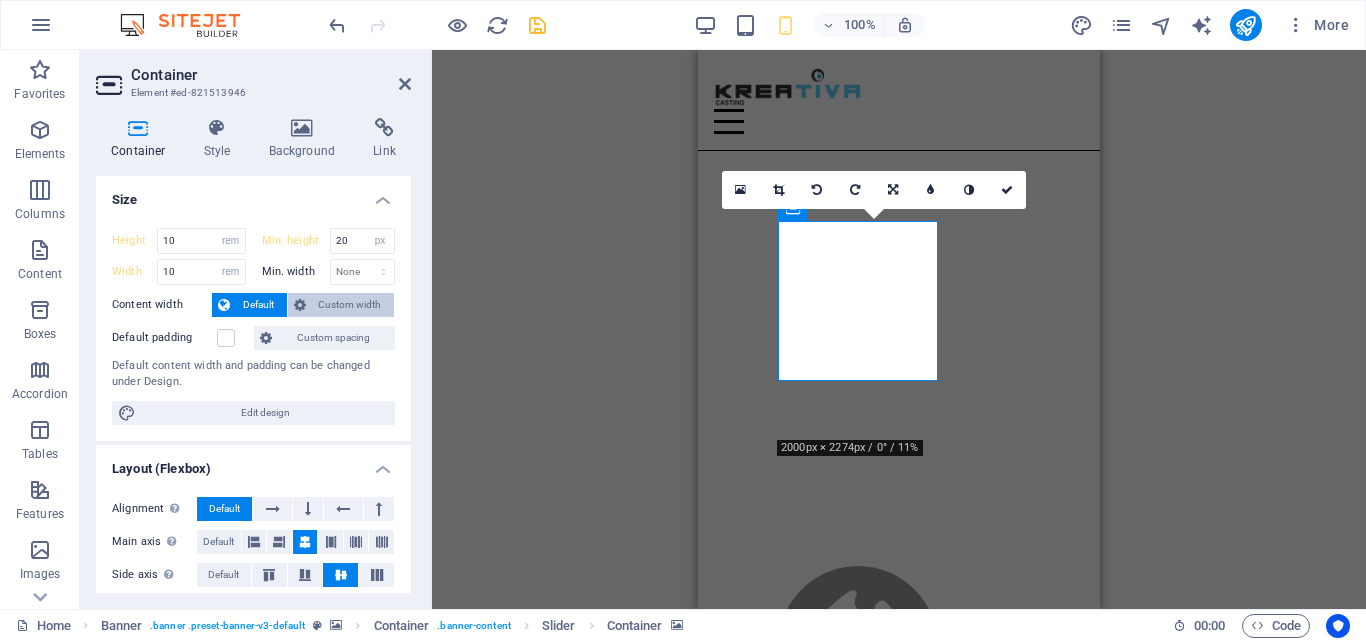 click on "Custom width" at bounding box center (350, 305) 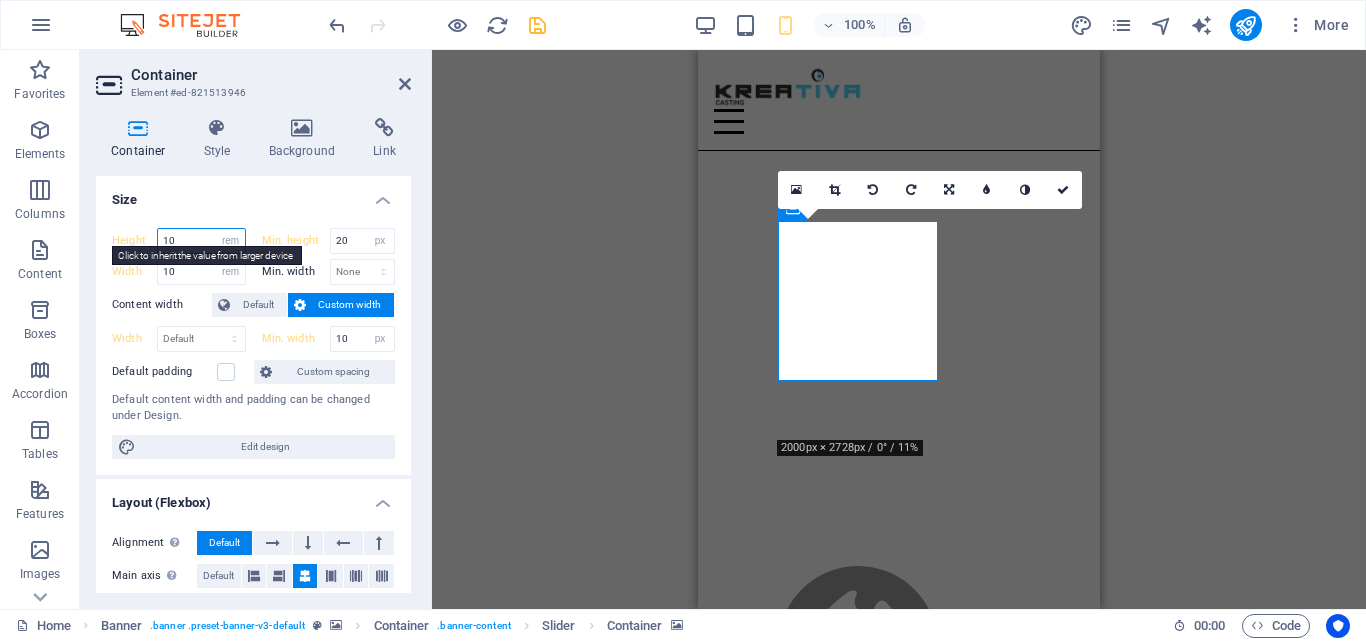 drag, startPoint x: 180, startPoint y: 242, endPoint x: 152, endPoint y: 240, distance: 28.071337 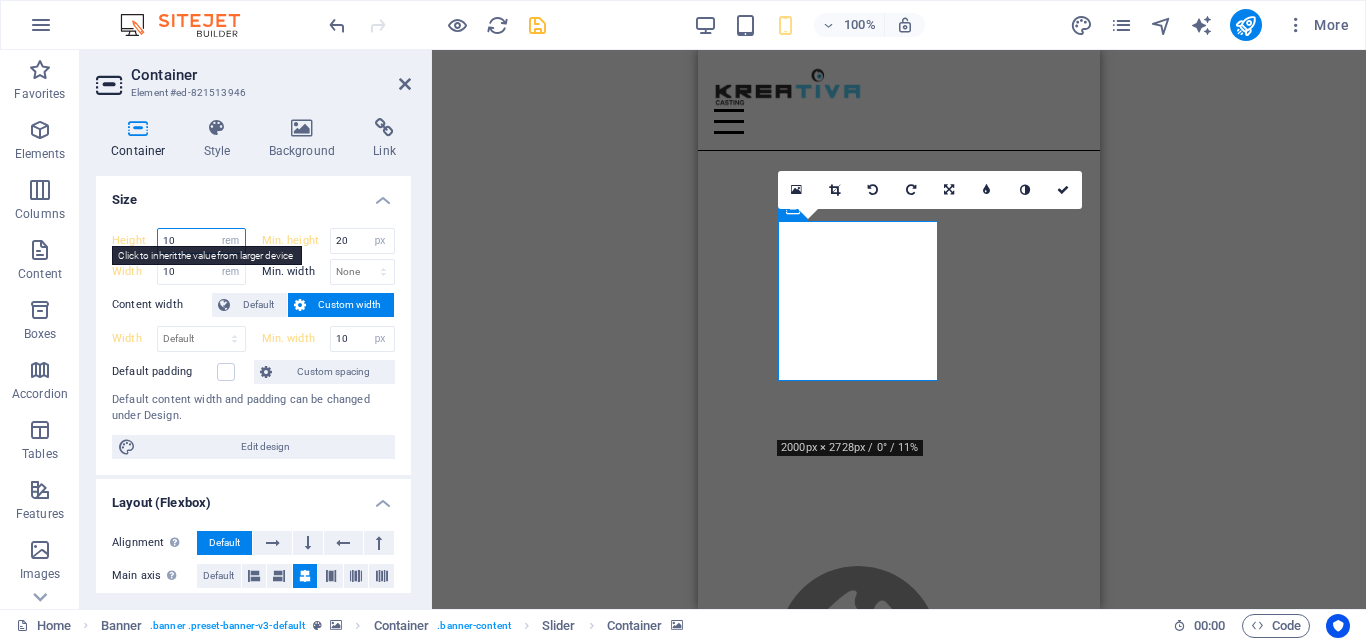 click on "Height 10 Default px rem % vh vw" at bounding box center (179, 241) 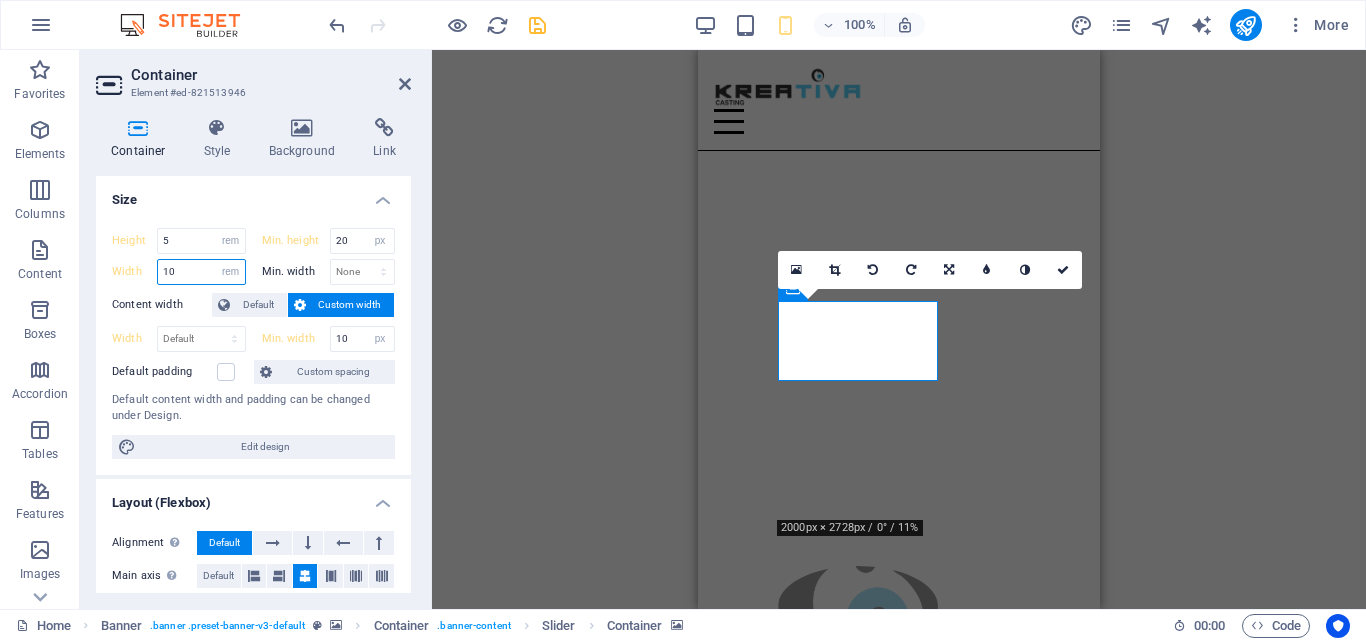drag, startPoint x: 169, startPoint y: 275, endPoint x: 133, endPoint y: 279, distance: 36.221542 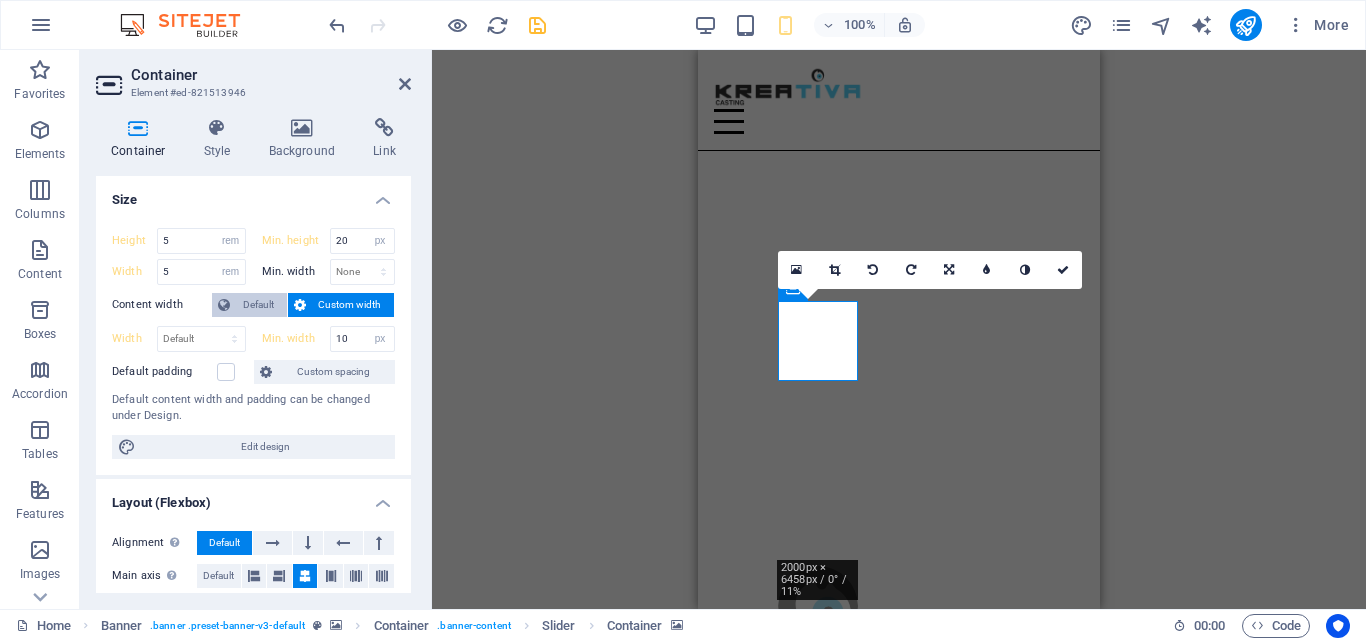 click on "Default" at bounding box center [258, 305] 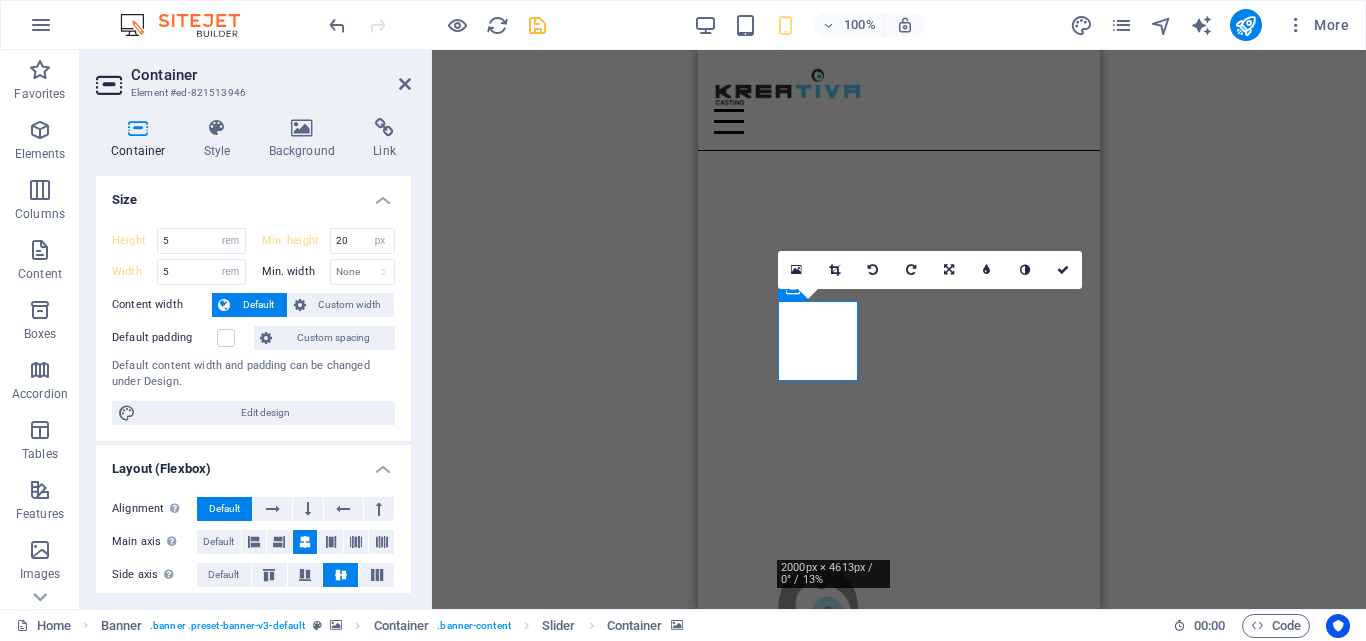 click on "Default" at bounding box center [258, 305] 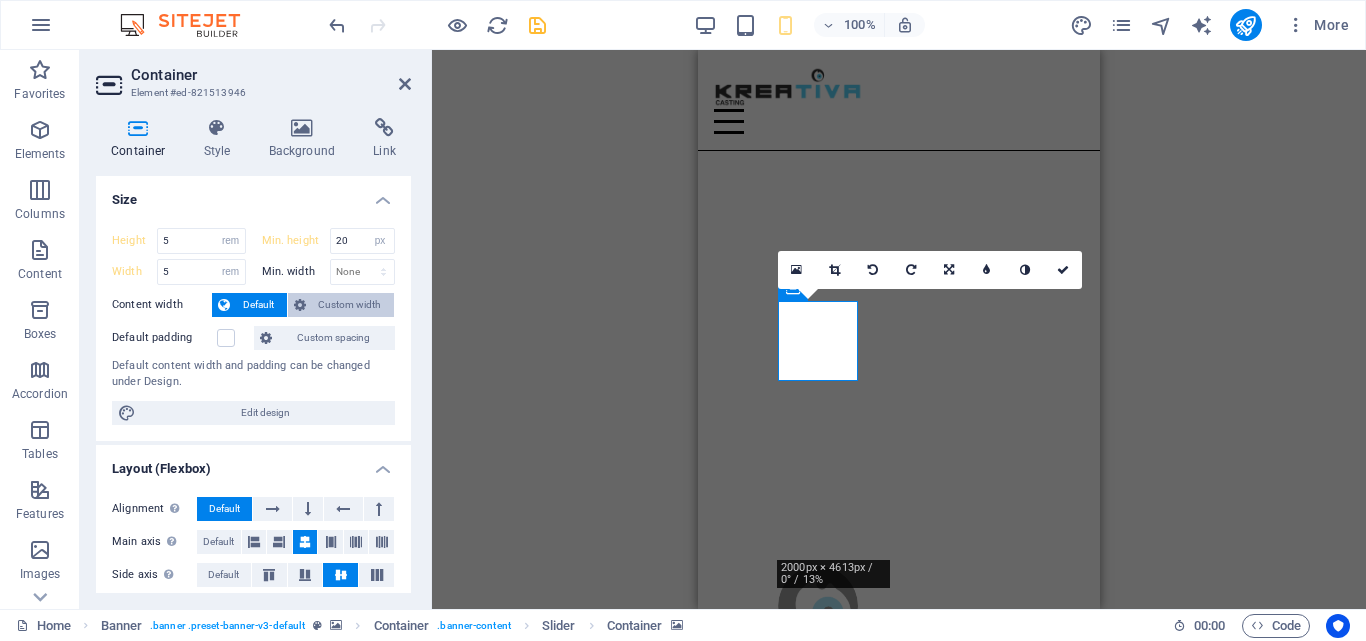 click on "Custom width" at bounding box center [350, 305] 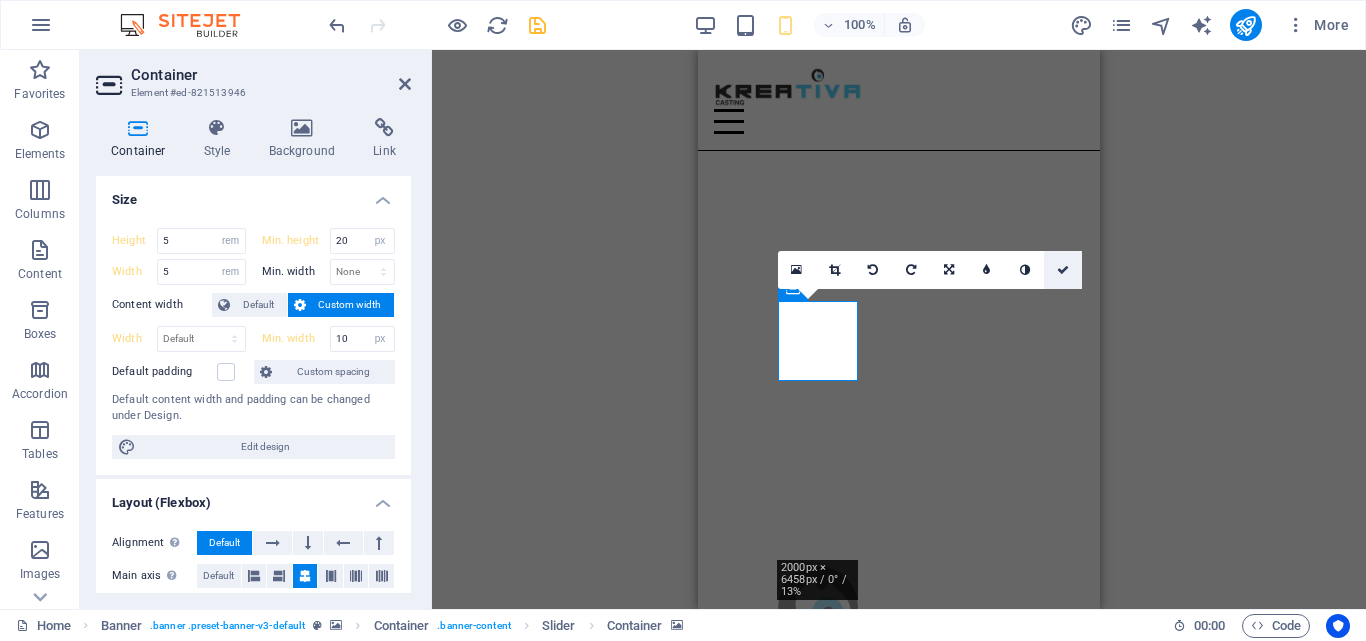 click at bounding box center [1063, 270] 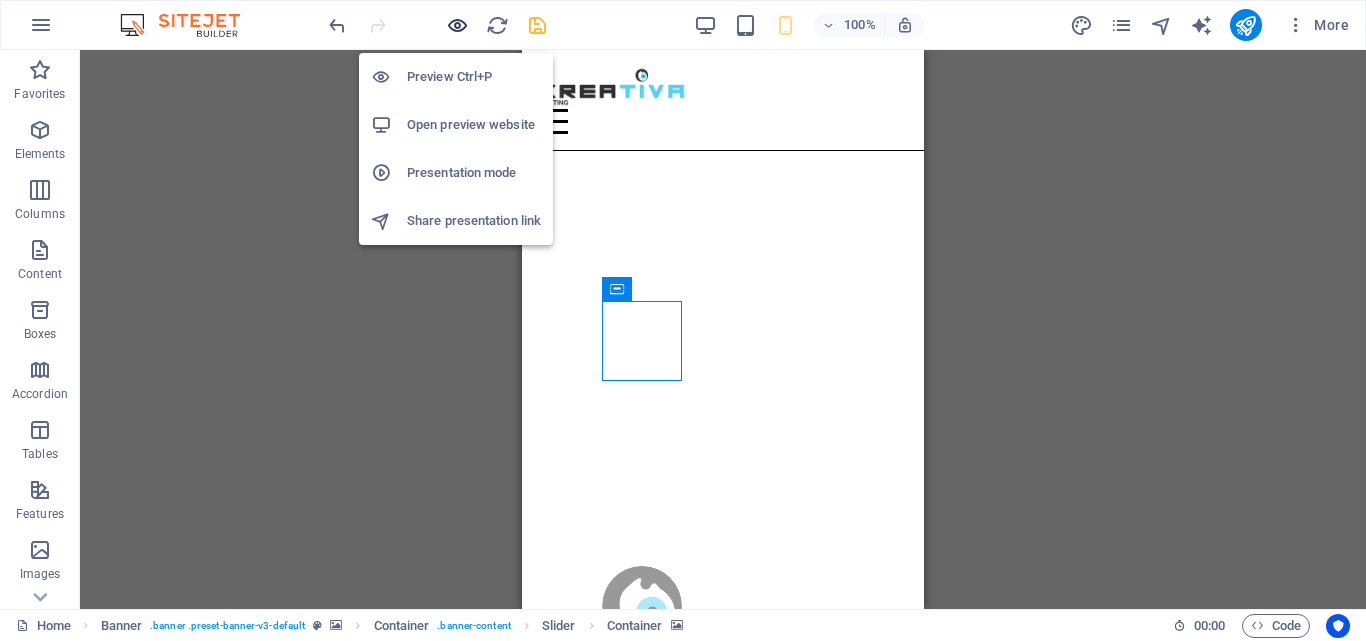 click at bounding box center [457, 25] 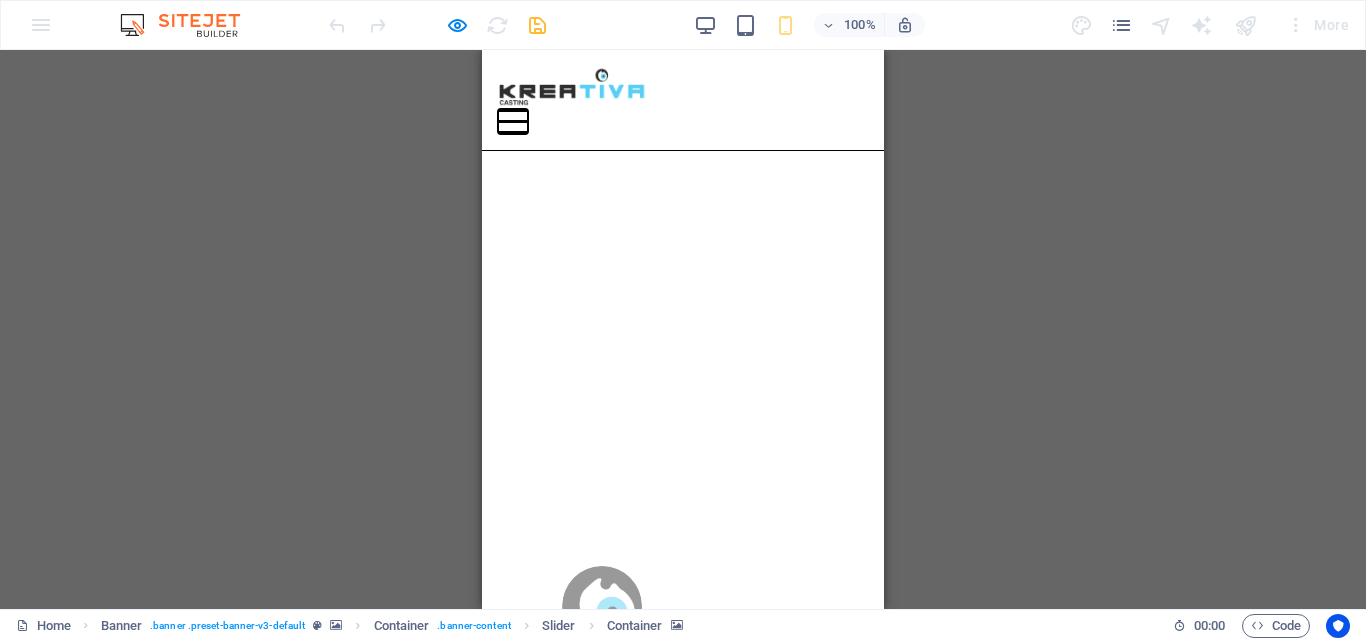 click at bounding box center (513, 110) 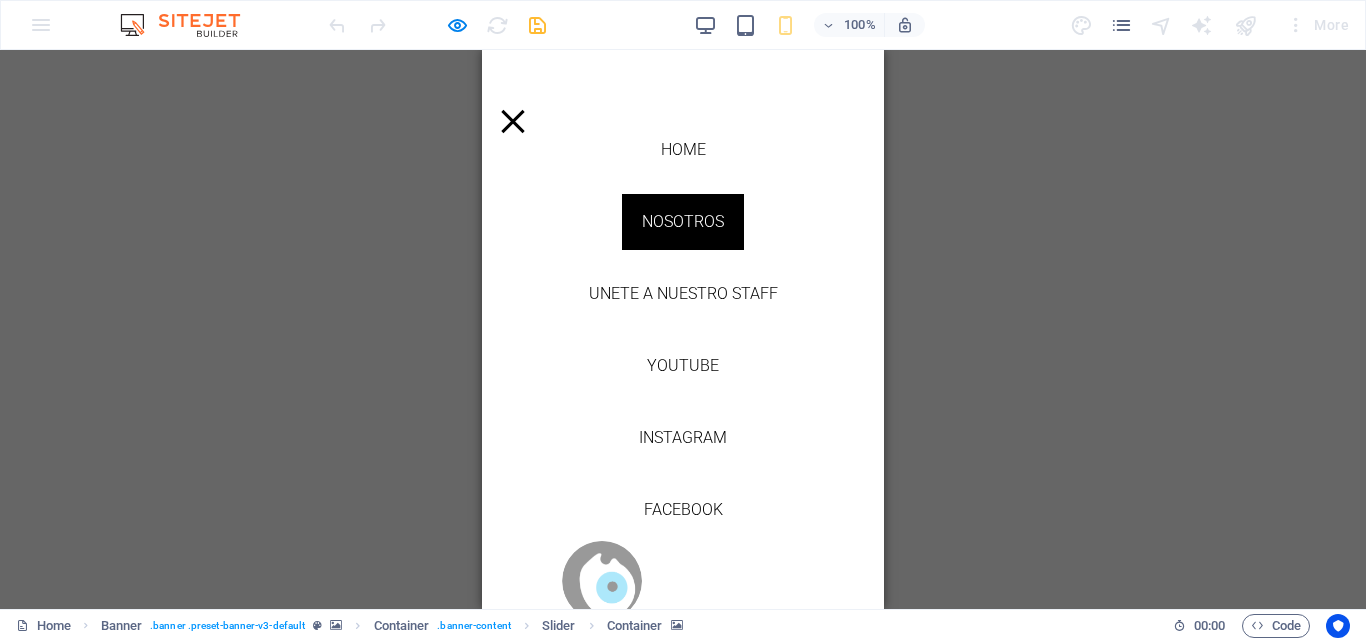 click on "NOSOTROS" at bounding box center [683, 222] 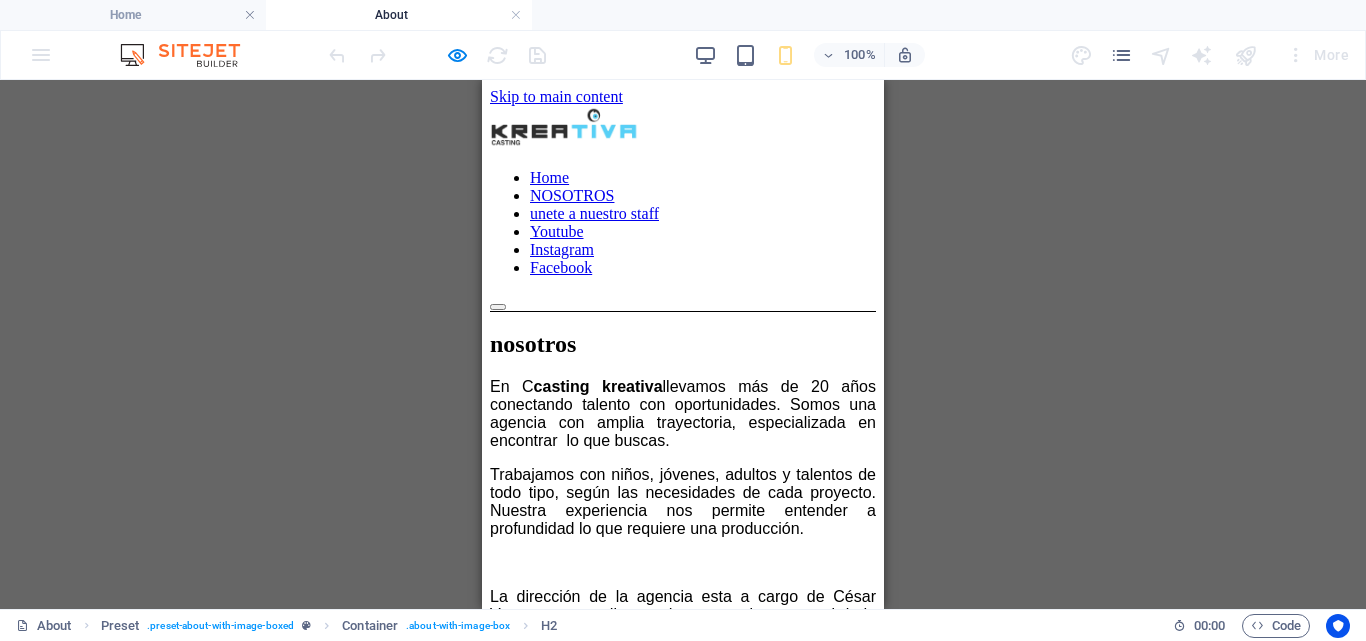 scroll, scrollTop: 0, scrollLeft: 0, axis: both 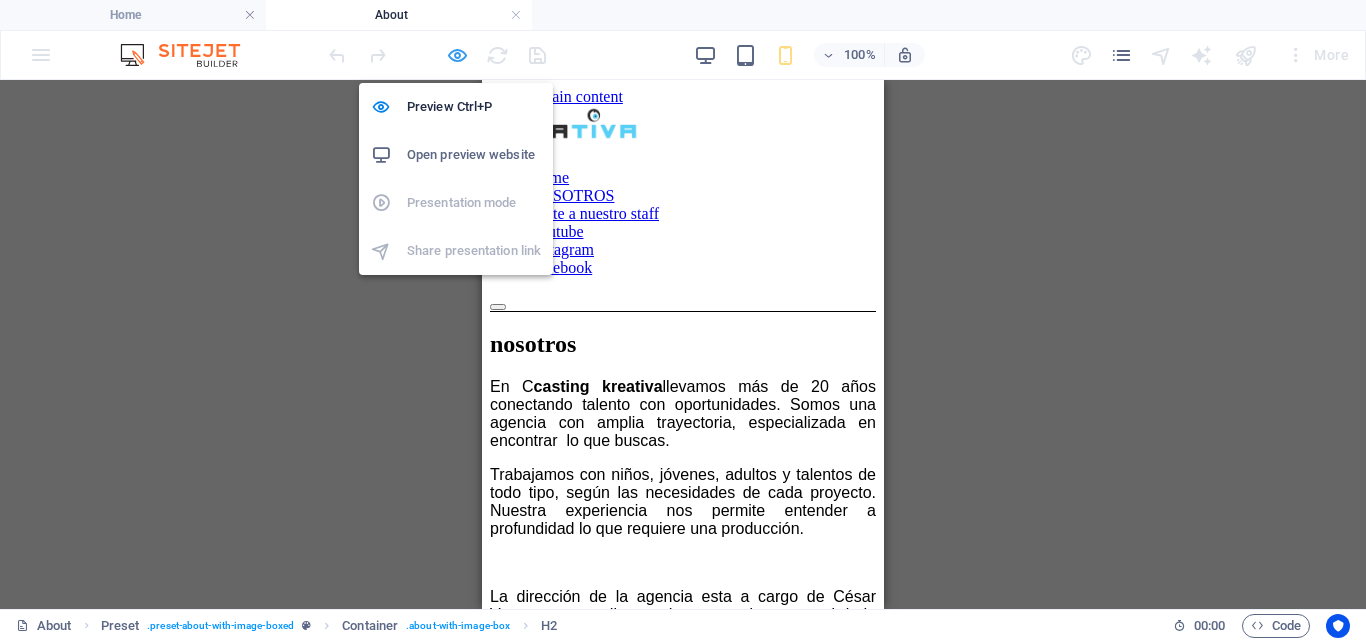click at bounding box center (457, 55) 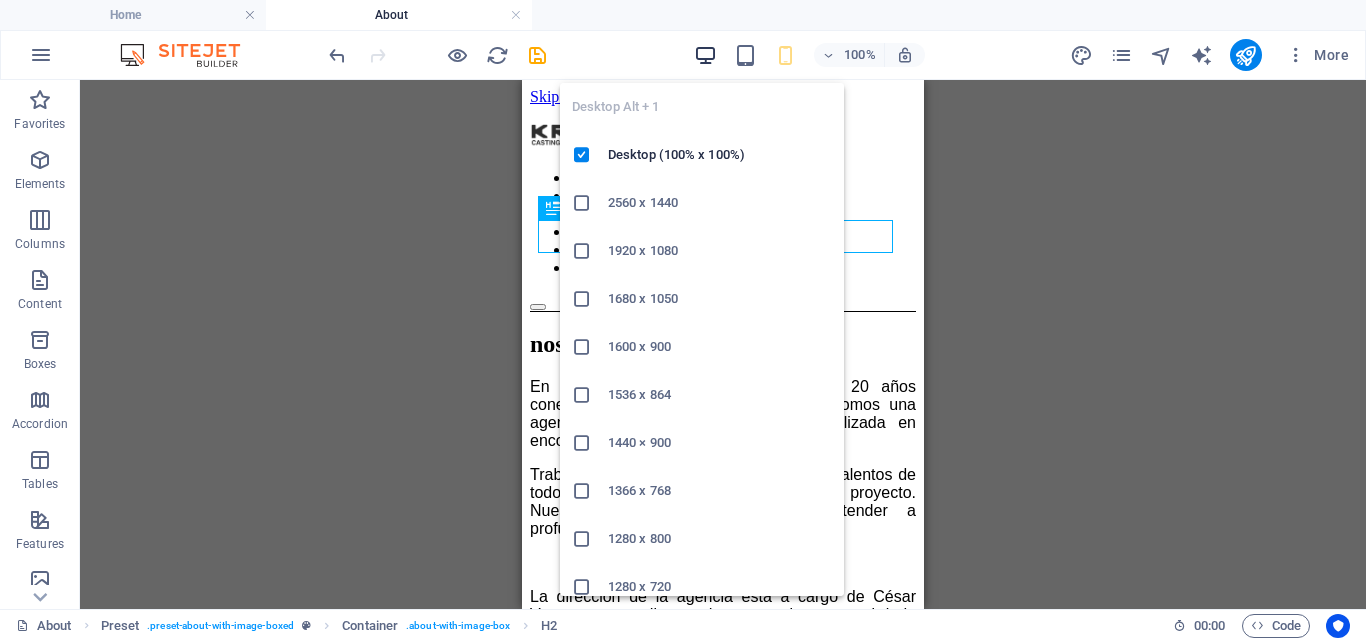 click at bounding box center (705, 55) 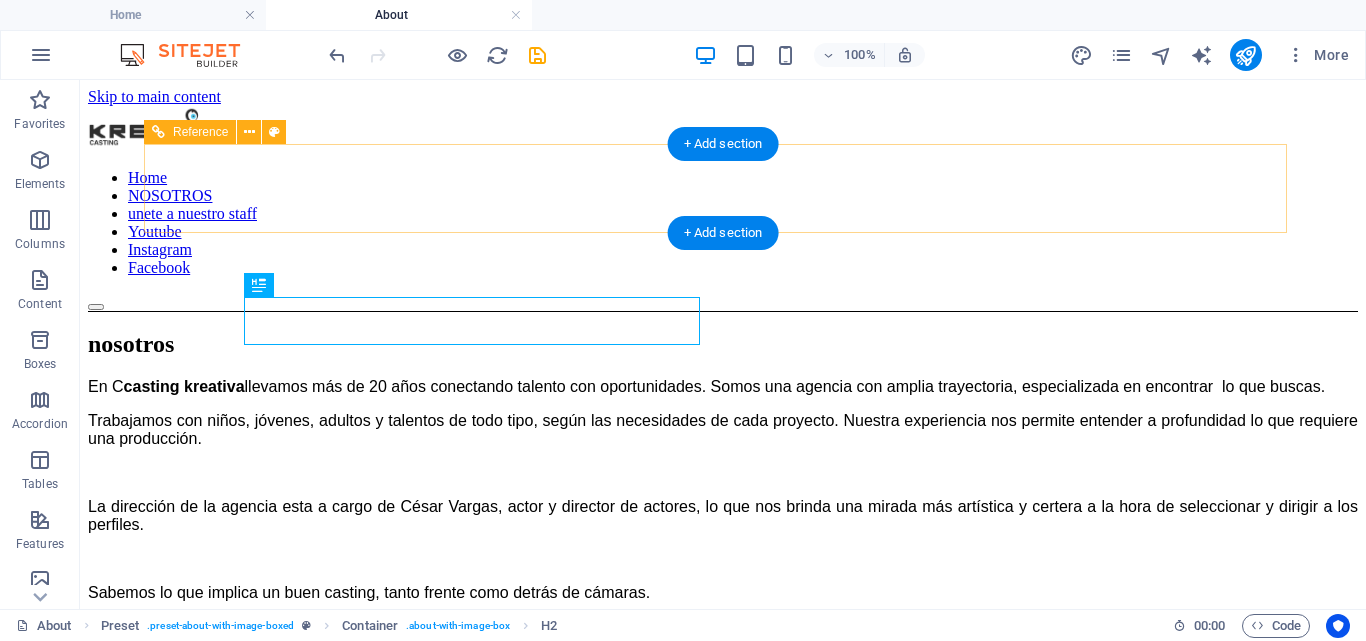 click on "Home NOSOTROS unete a nuestro staff Youtube Instagram Facebook" at bounding box center [723, 223] 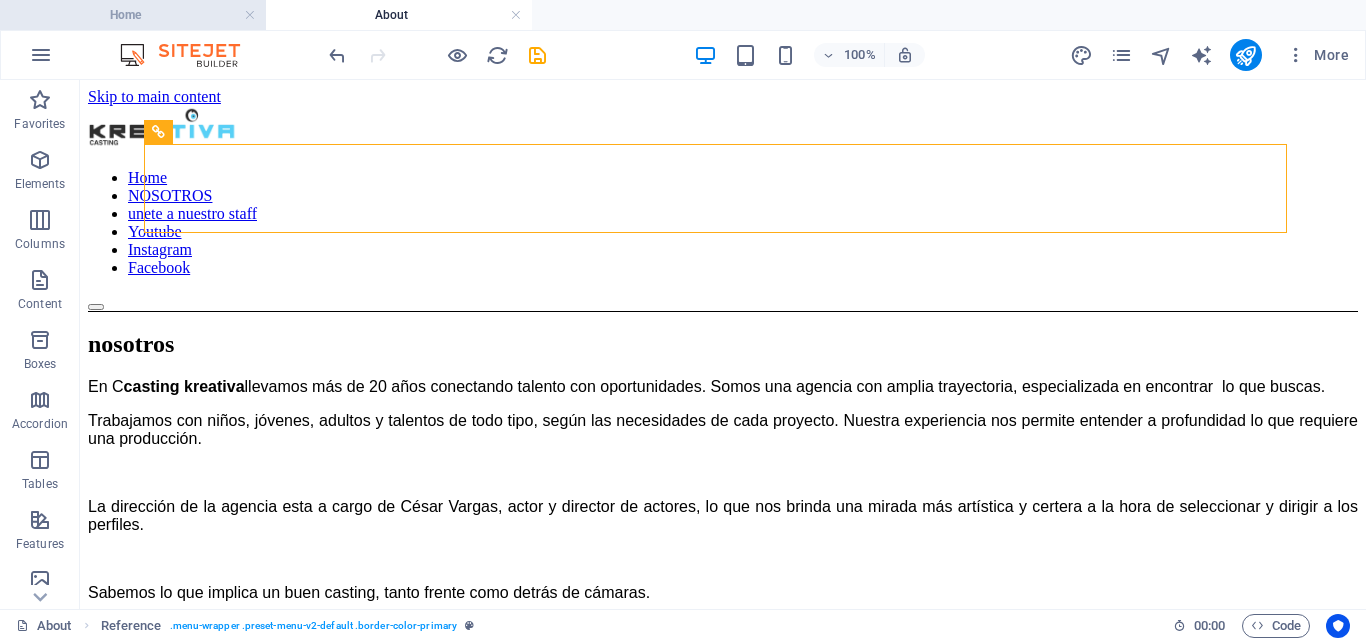 click on "Home" at bounding box center (133, 15) 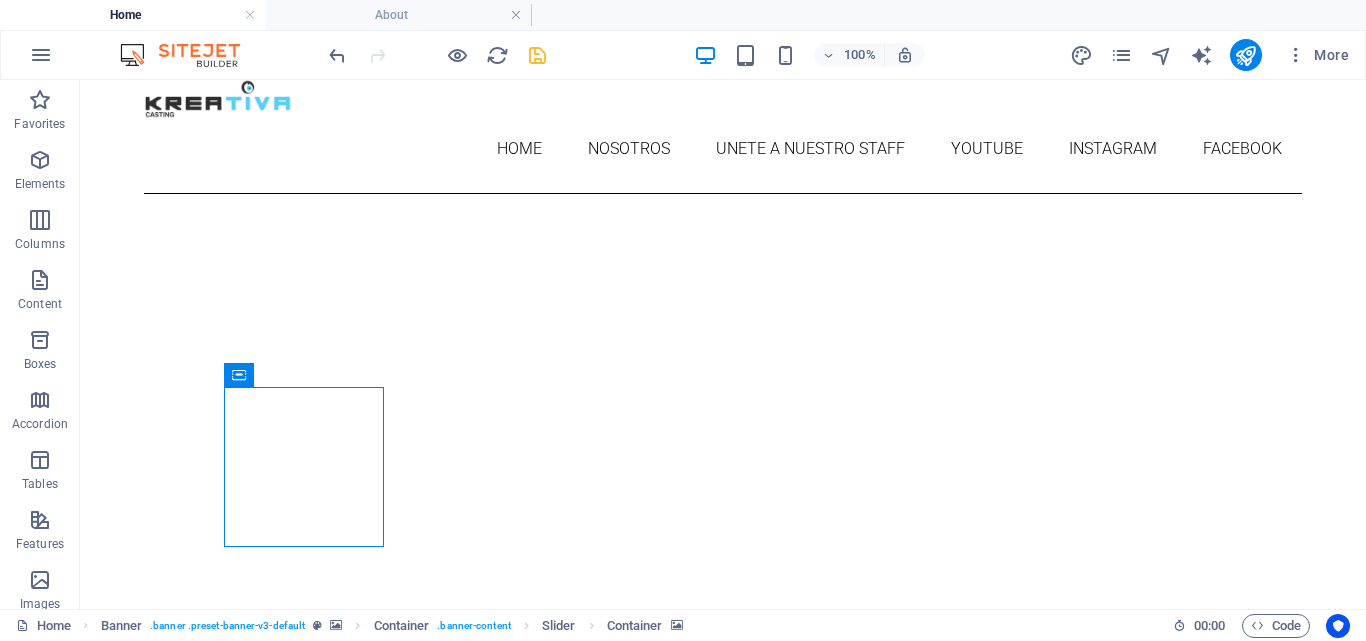 scroll, scrollTop: 79, scrollLeft: 0, axis: vertical 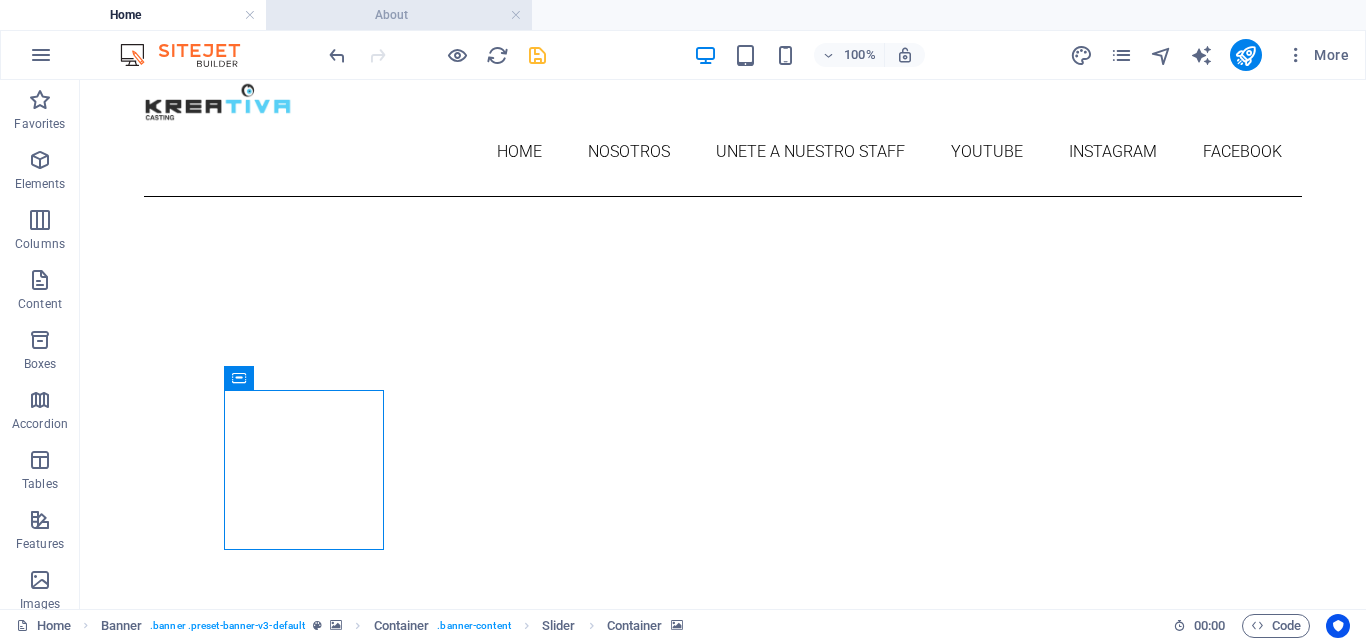 click on "About" at bounding box center (399, 15) 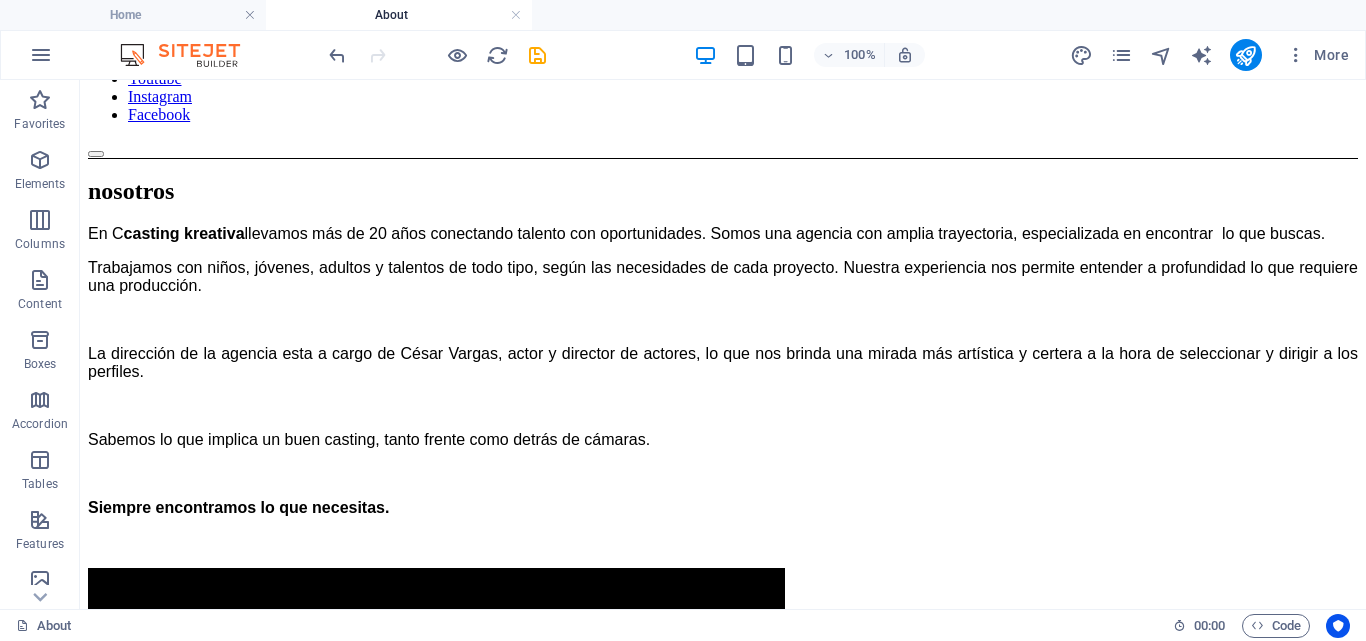 scroll, scrollTop: 147, scrollLeft: 0, axis: vertical 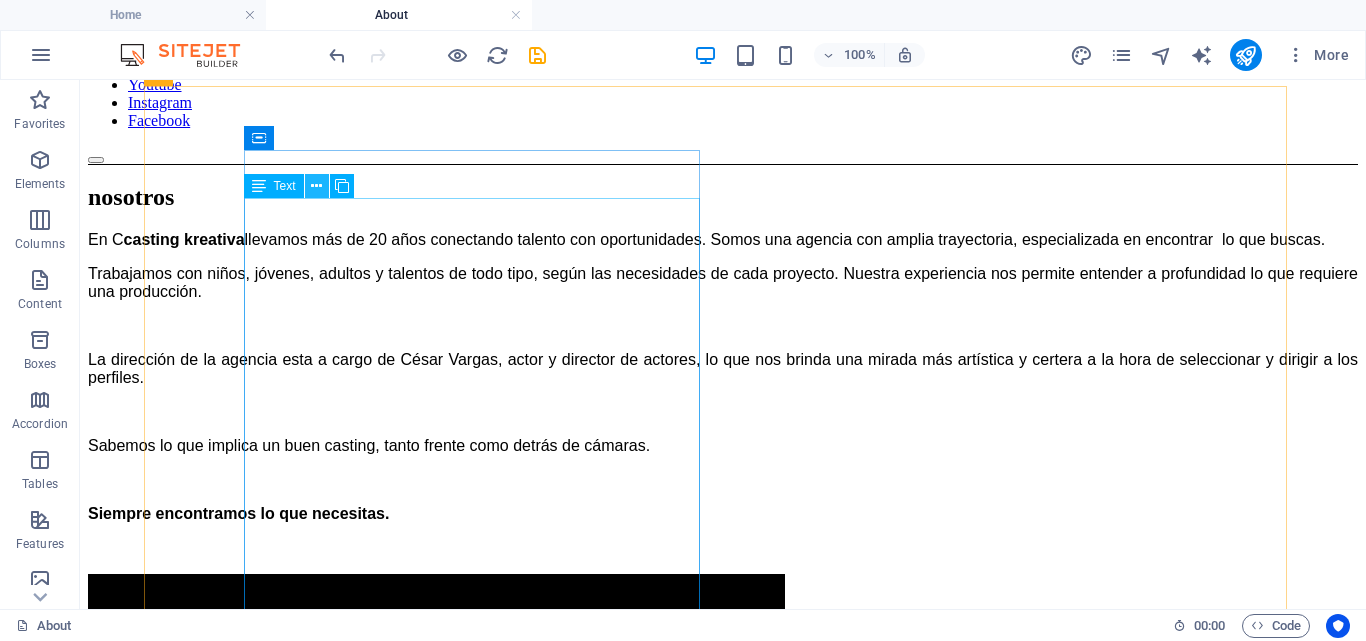 click at bounding box center [316, 186] 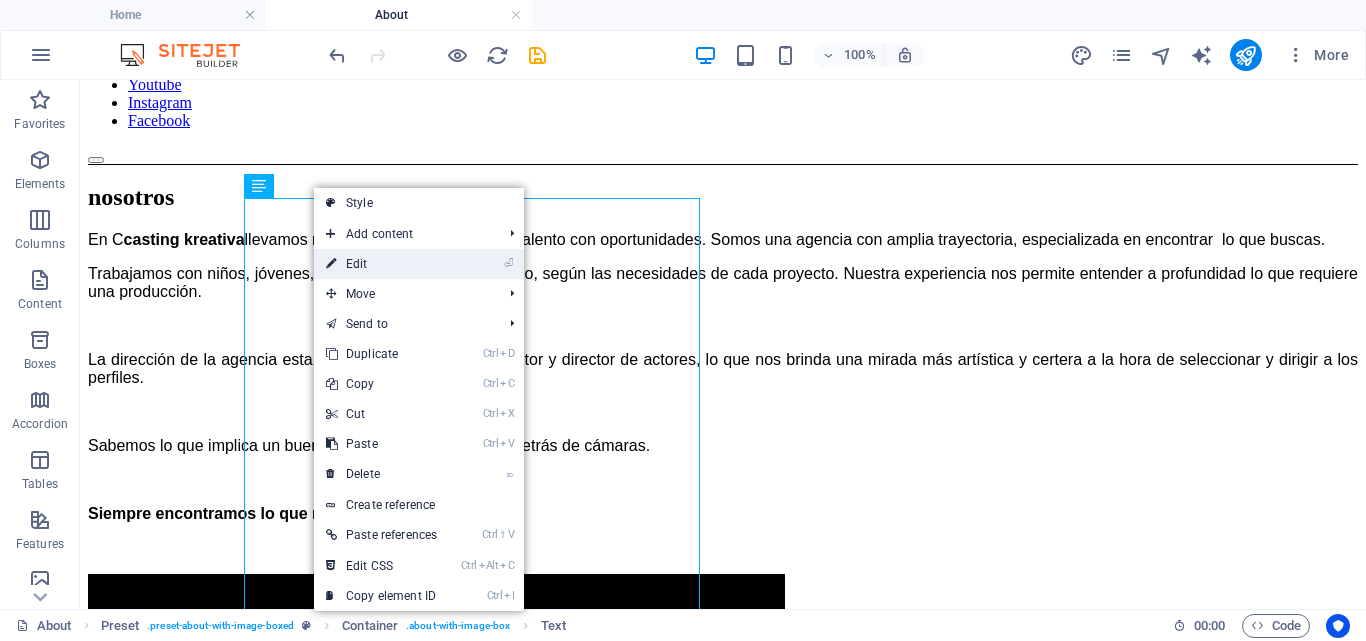 click on "⏎  Edit" at bounding box center [381, 264] 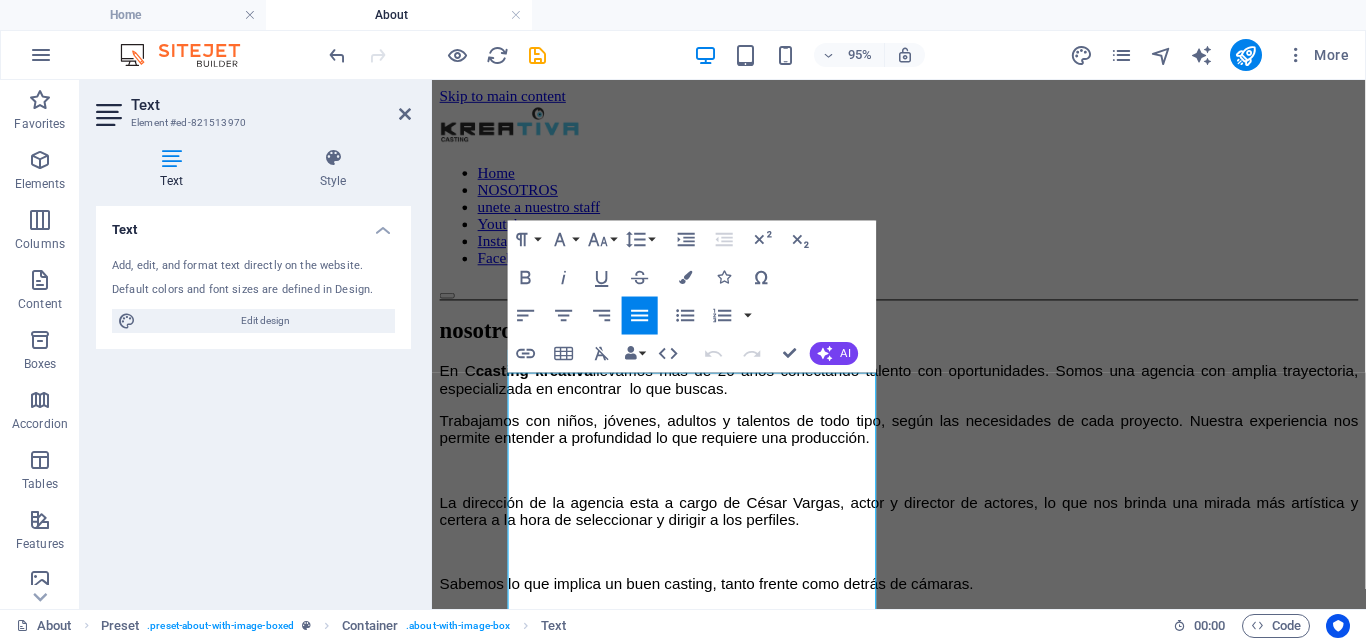 scroll, scrollTop: 146, scrollLeft: 0, axis: vertical 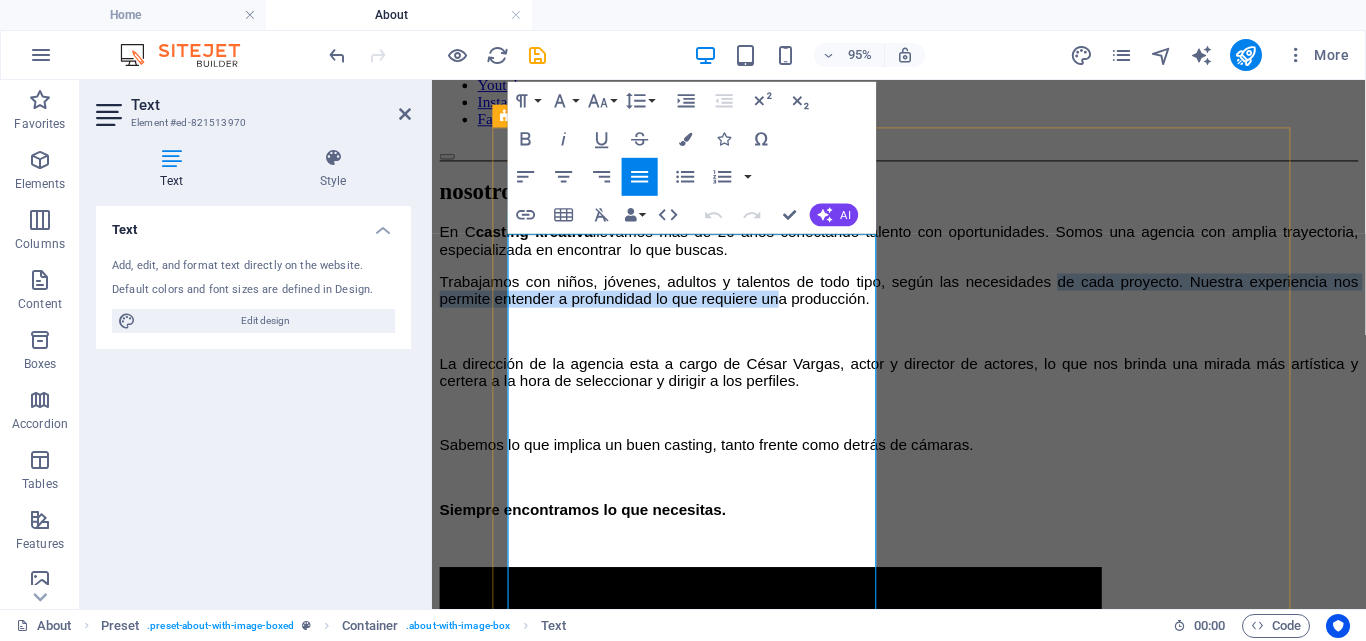drag, startPoint x: 887, startPoint y: 407, endPoint x: 881, endPoint y: 384, distance: 23.769728 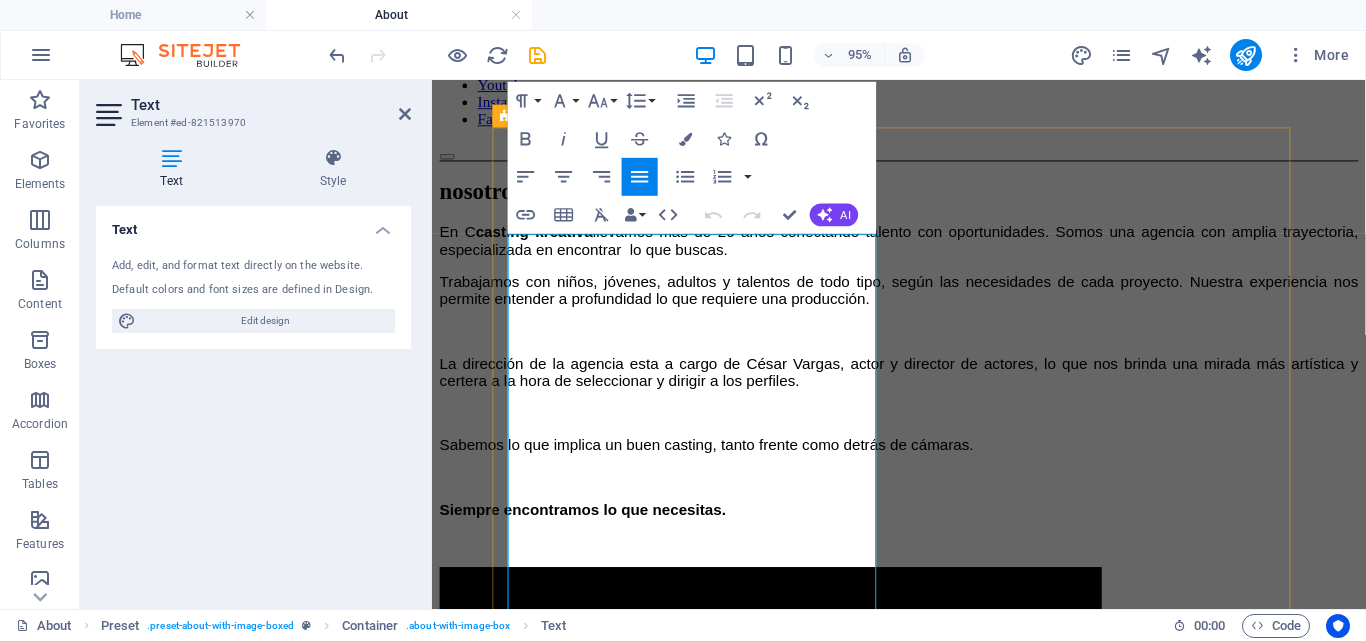 click on "En C asting kreativa  llevamos más de 20 años conectando talento con oportunidades. Somos una agencia con amplia trayectoria, especializada en encontrar  lo que buscas." at bounding box center [923, 249] 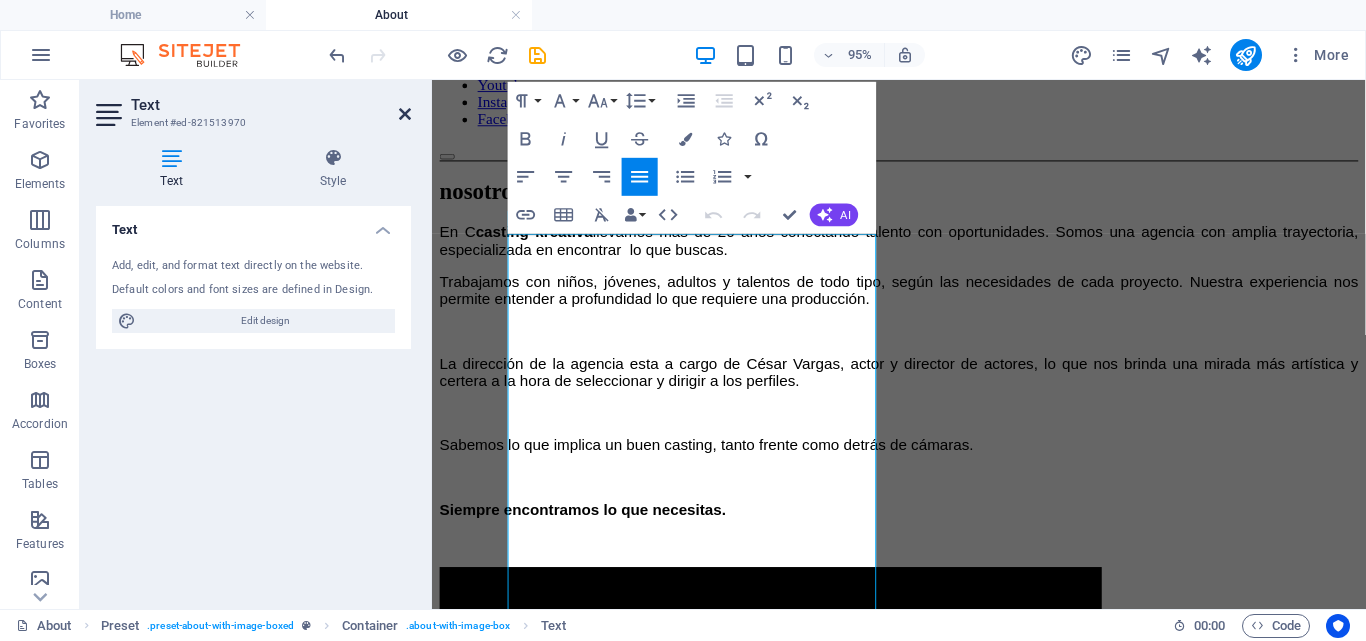 click at bounding box center (405, 114) 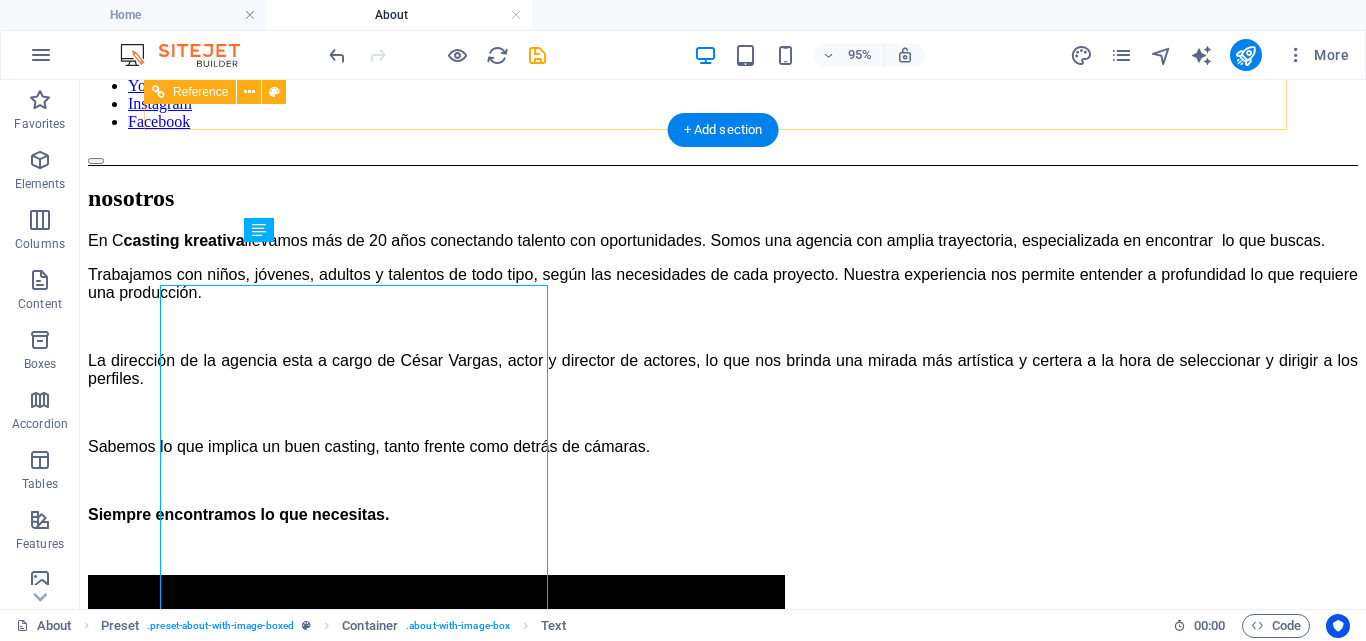 scroll, scrollTop: 103, scrollLeft: 0, axis: vertical 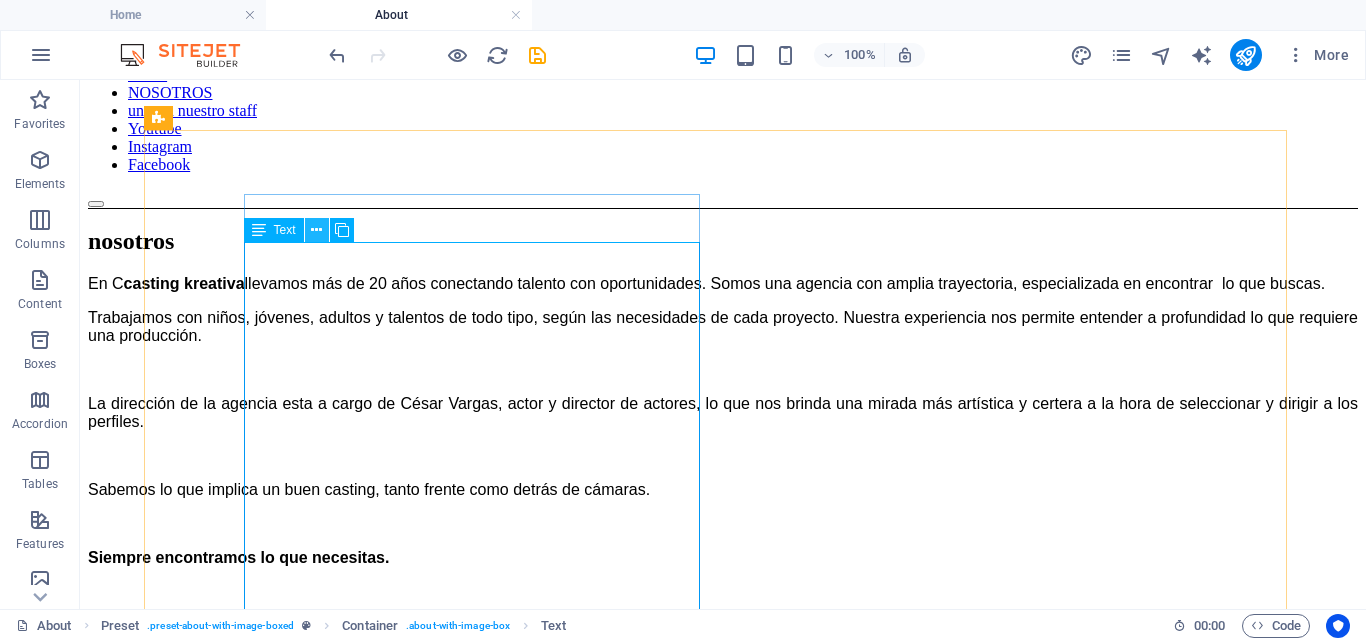 click at bounding box center (316, 230) 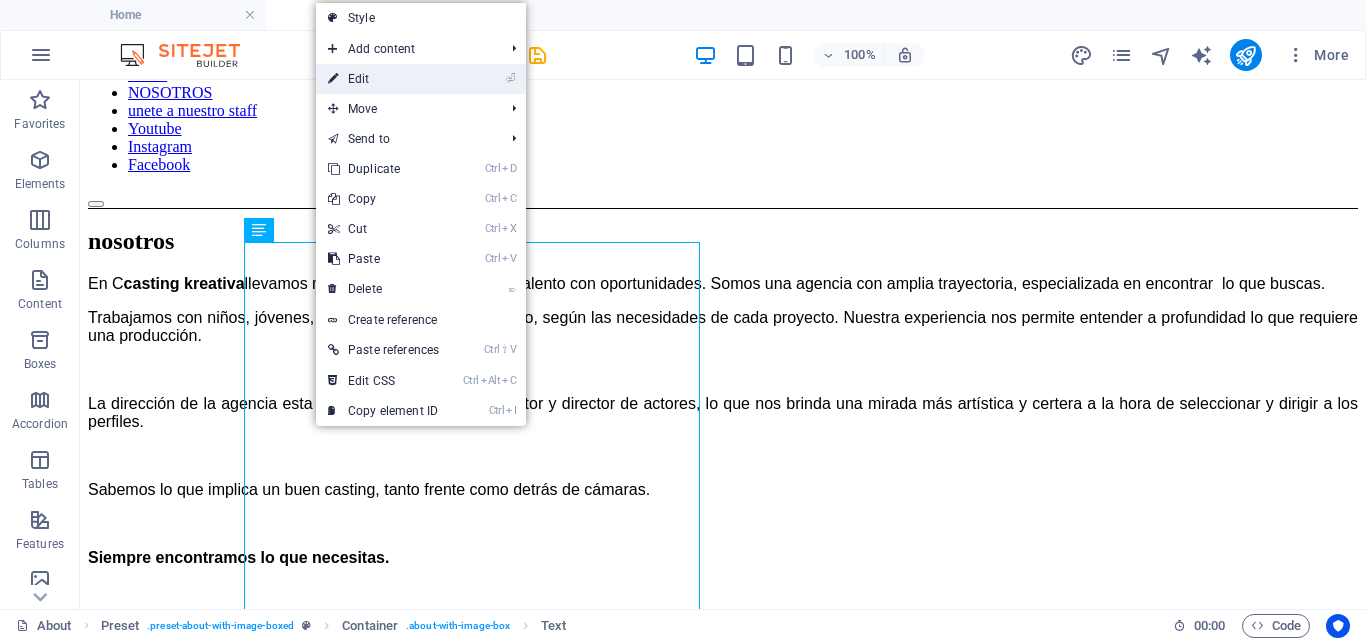 click on "⏎  Edit" at bounding box center [383, 79] 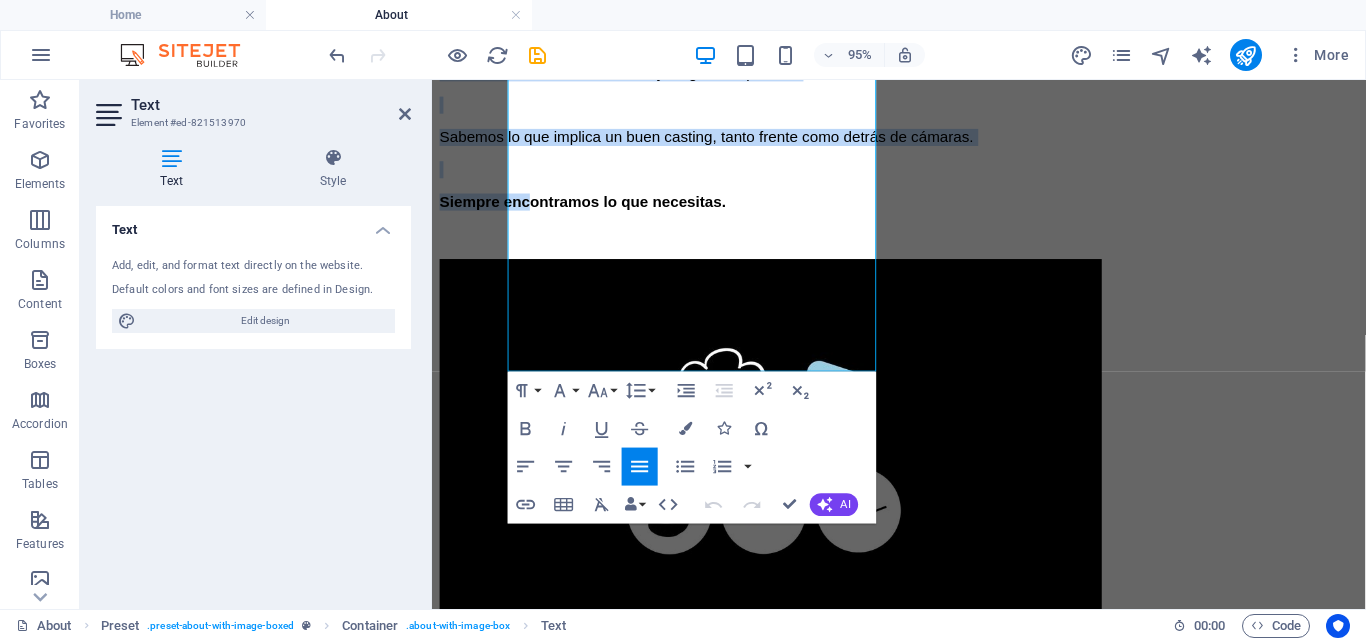 scroll, scrollTop: 498, scrollLeft: 0, axis: vertical 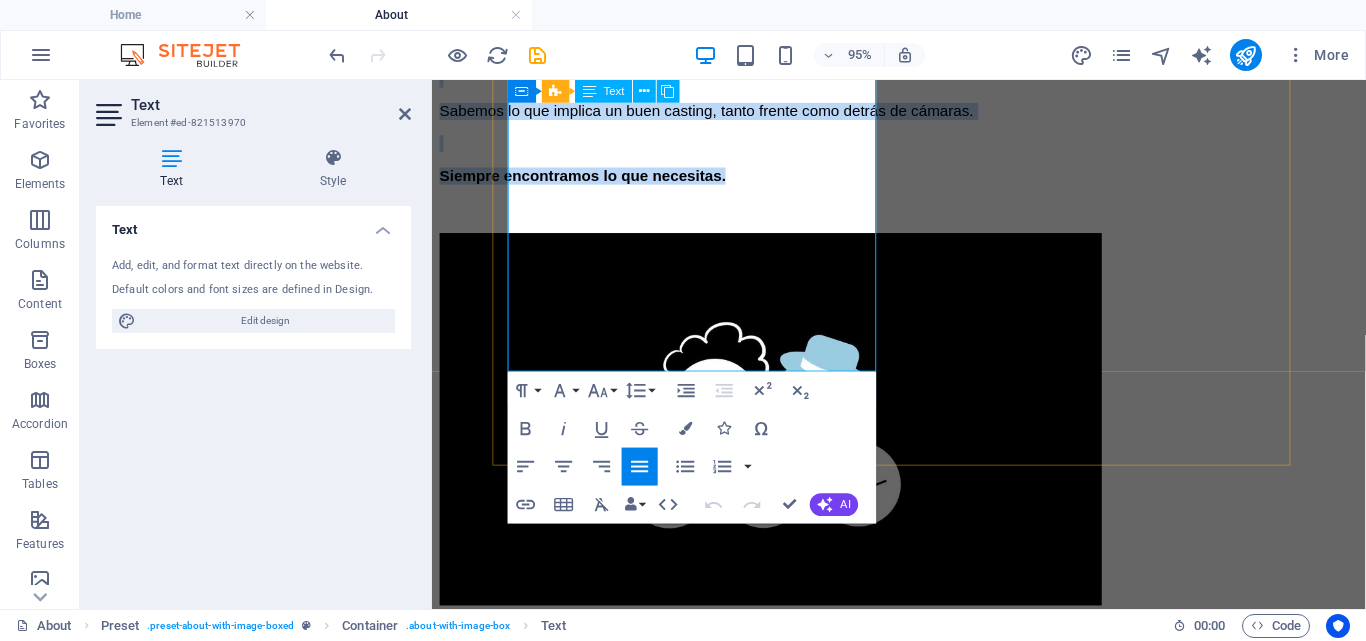 drag, startPoint x: 514, startPoint y: 254, endPoint x: 854, endPoint y: 363, distance: 357.04483 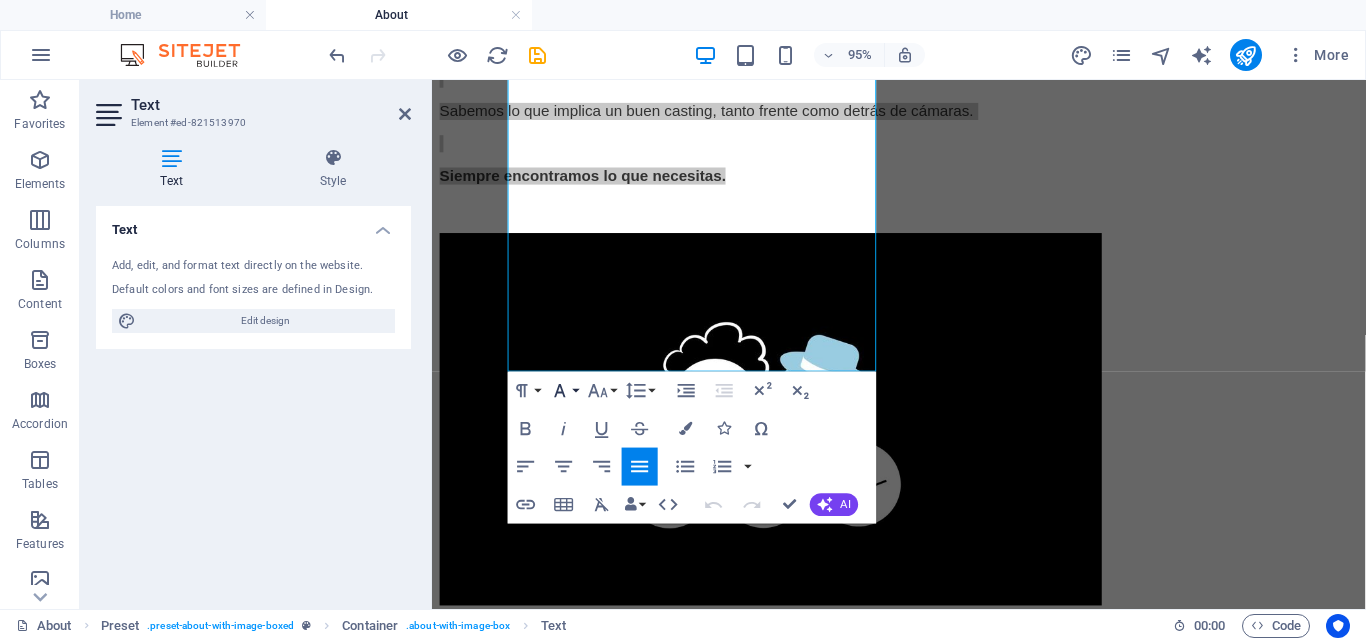 click on "Font Family" at bounding box center [564, 390] 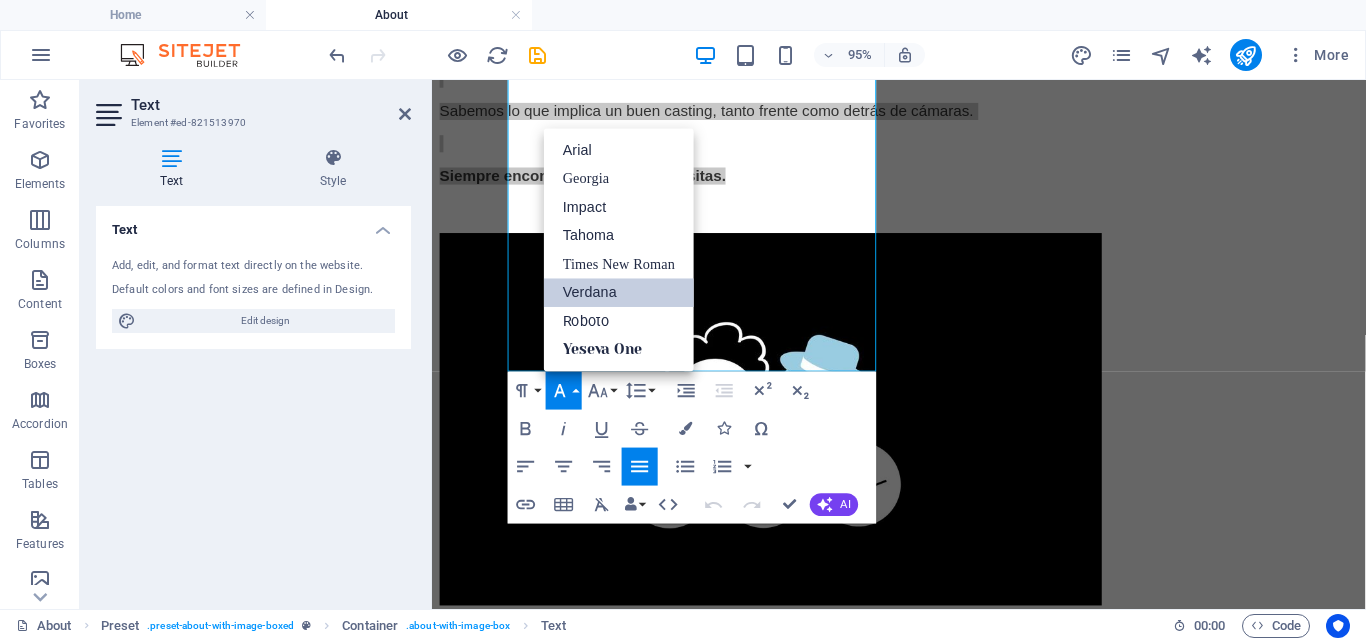 scroll, scrollTop: 0, scrollLeft: 0, axis: both 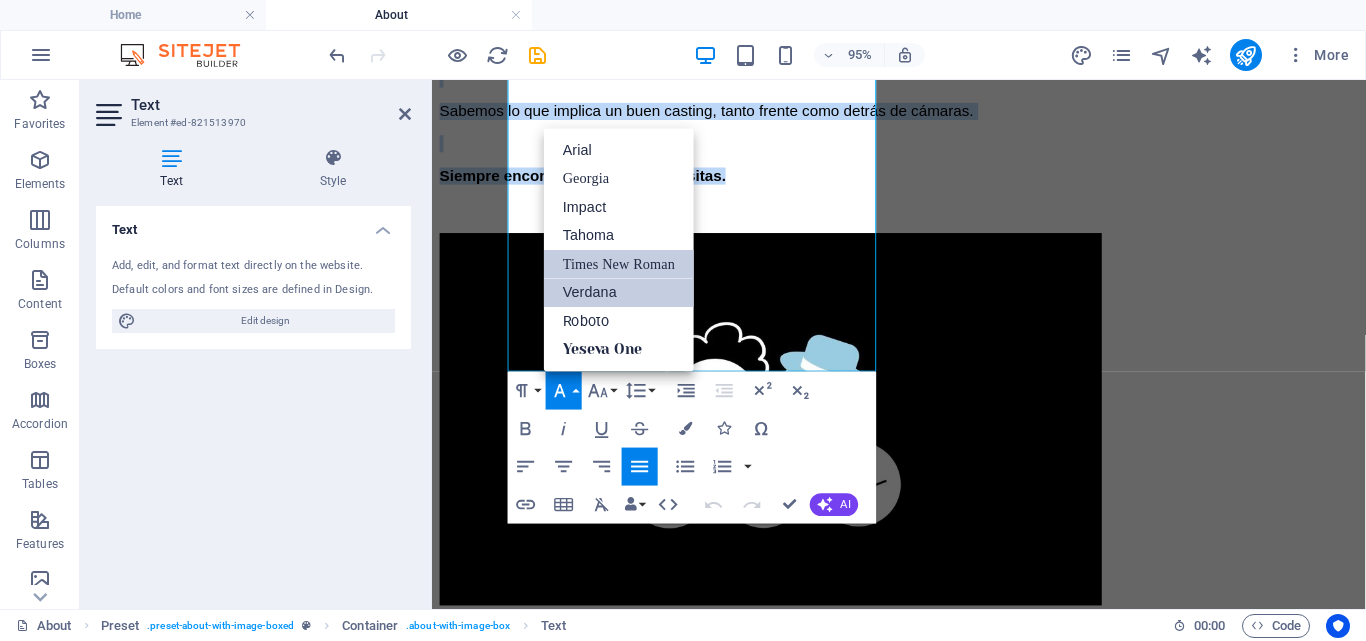 click on "Times New Roman" at bounding box center [619, 264] 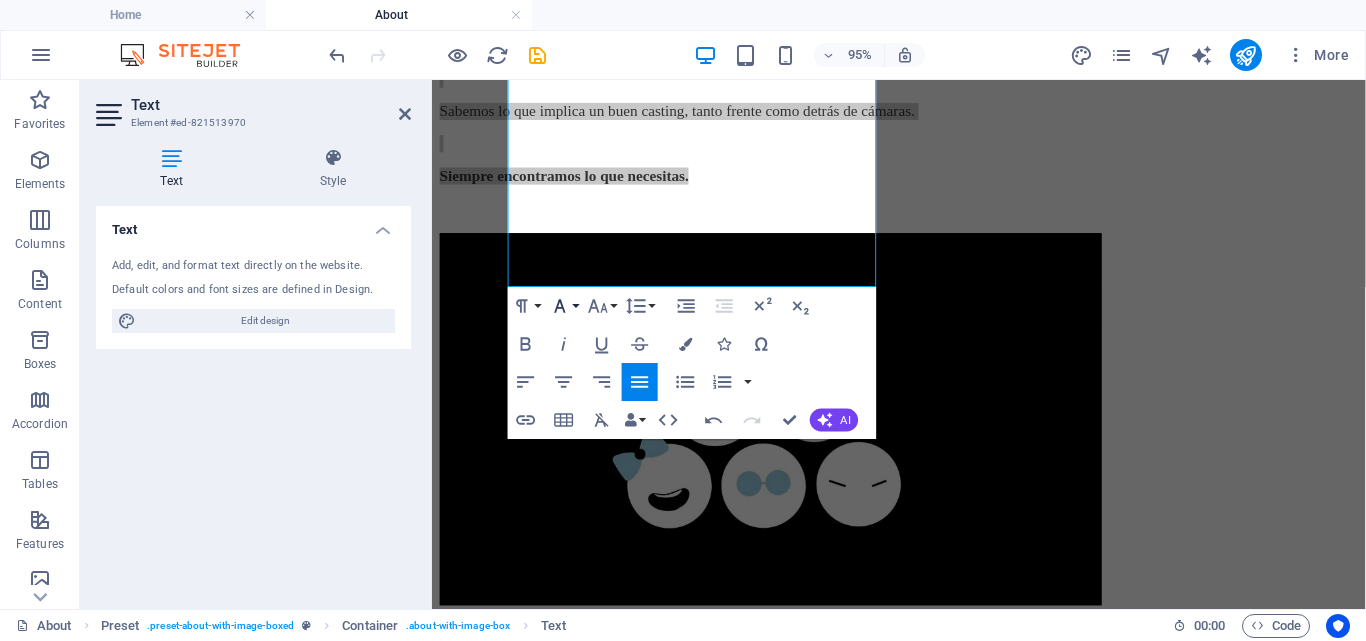 click on "Font Family" at bounding box center [564, 306] 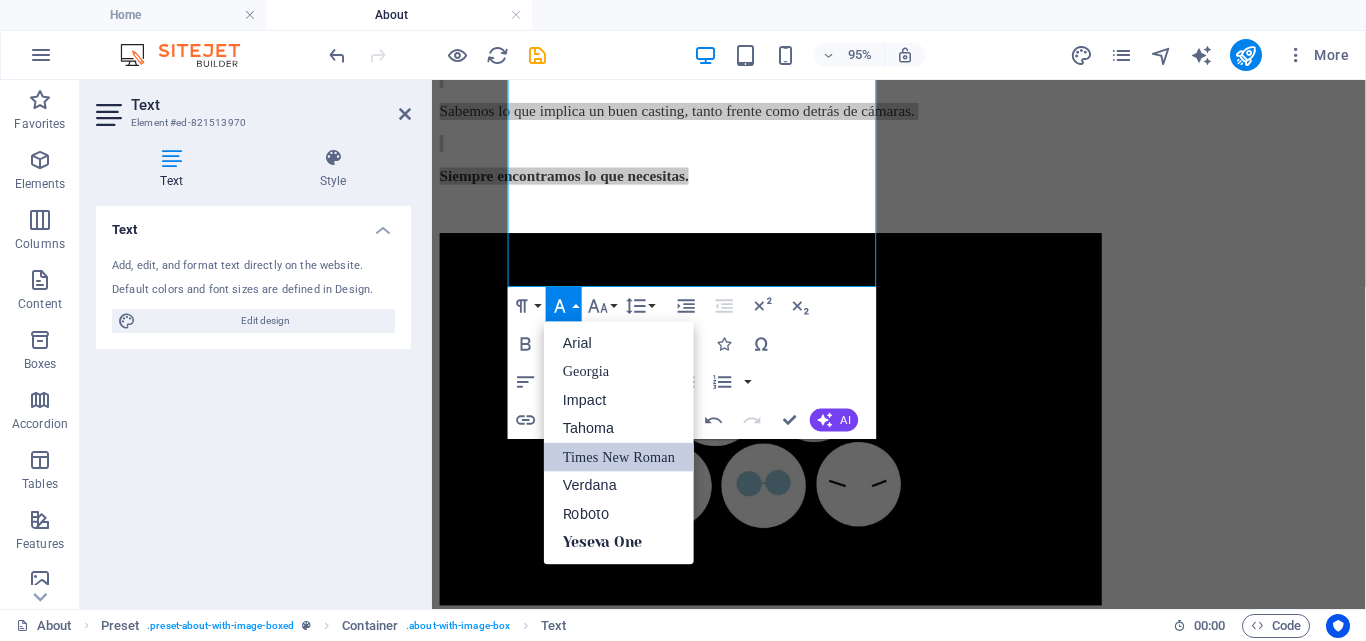 scroll, scrollTop: 0, scrollLeft: 0, axis: both 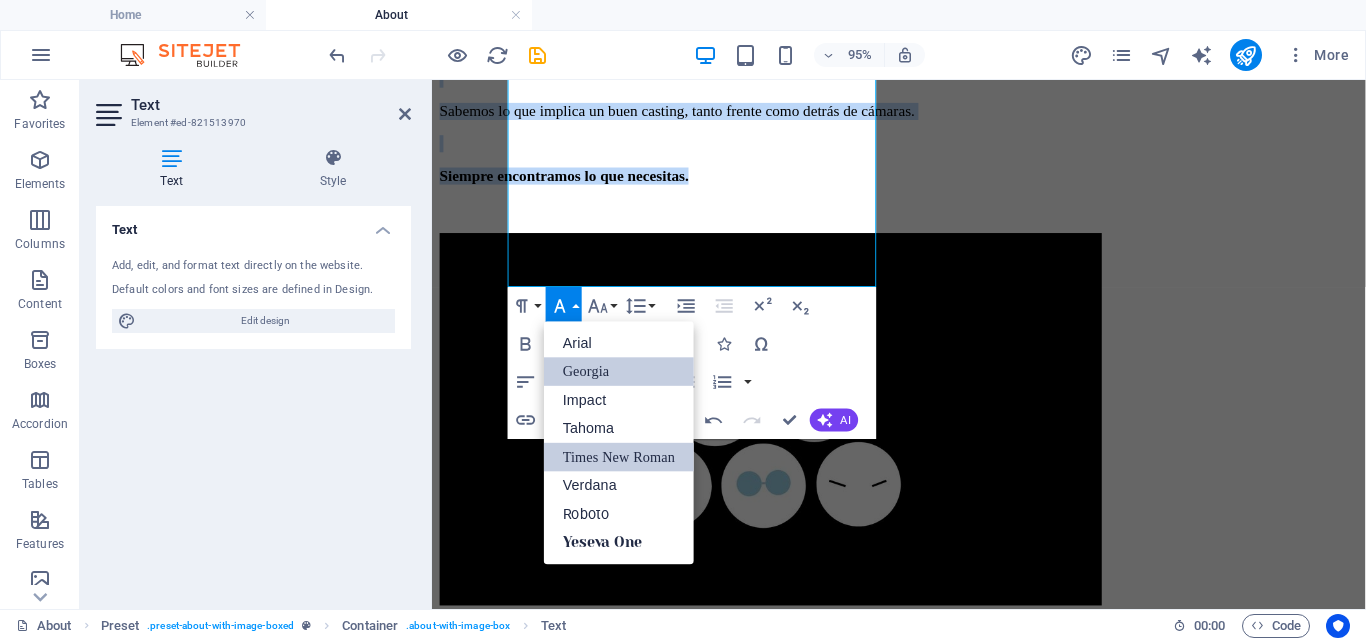 click on "Georgia" at bounding box center (619, 371) 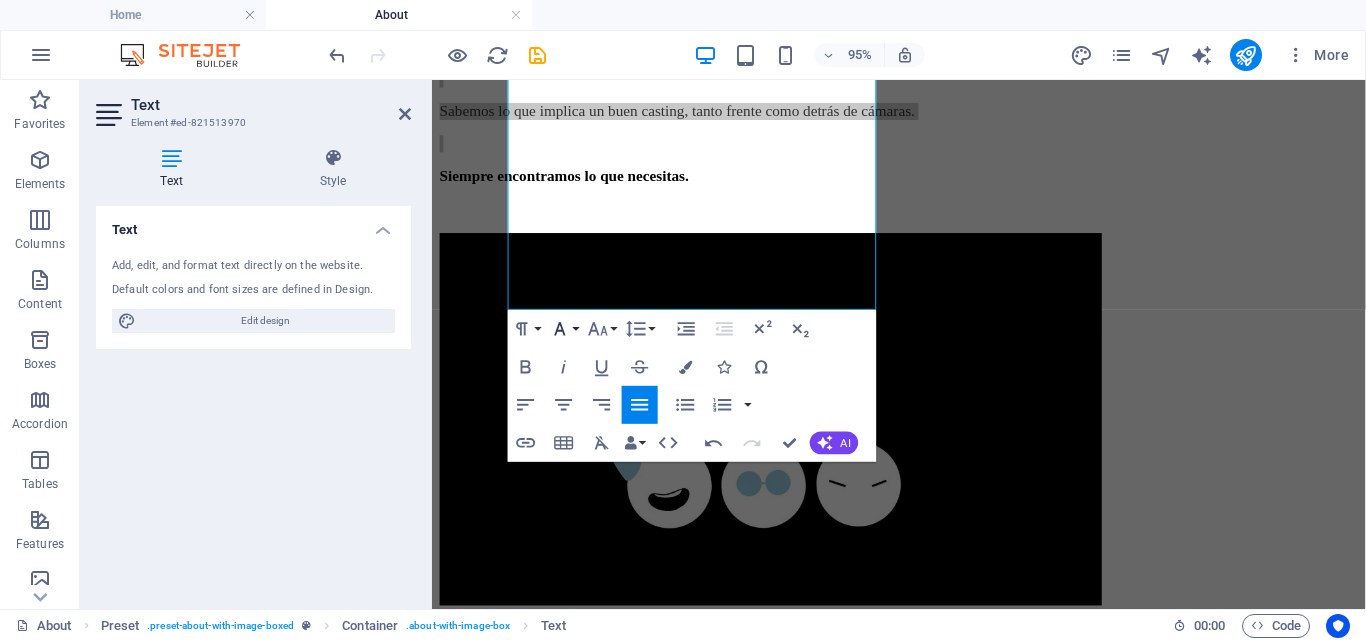 click on "Font Family" at bounding box center [564, 328] 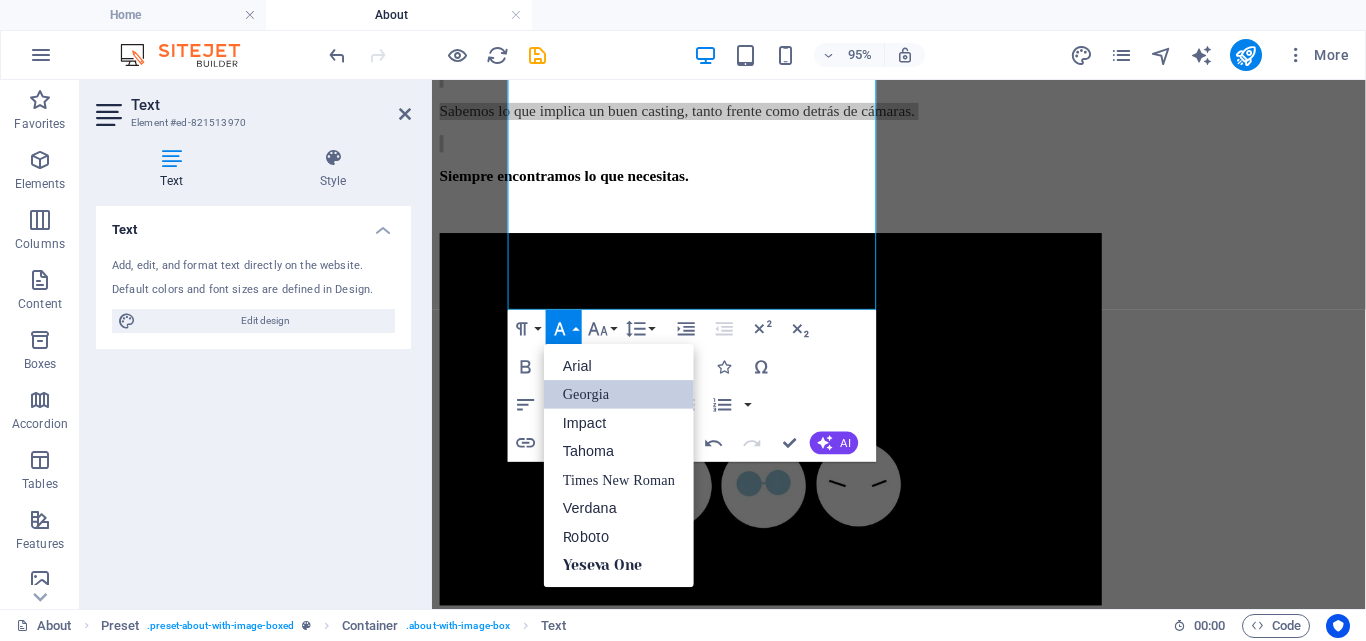 scroll, scrollTop: 0, scrollLeft: 0, axis: both 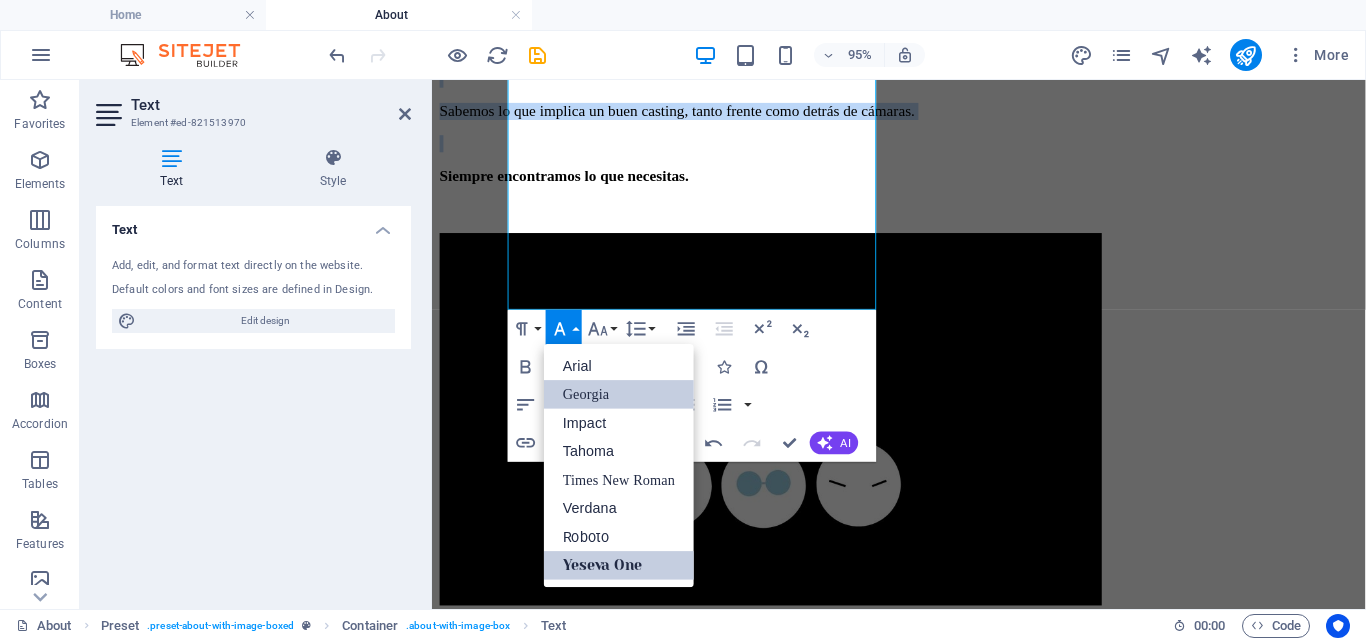 click on "Yeseva One" at bounding box center (619, 565) 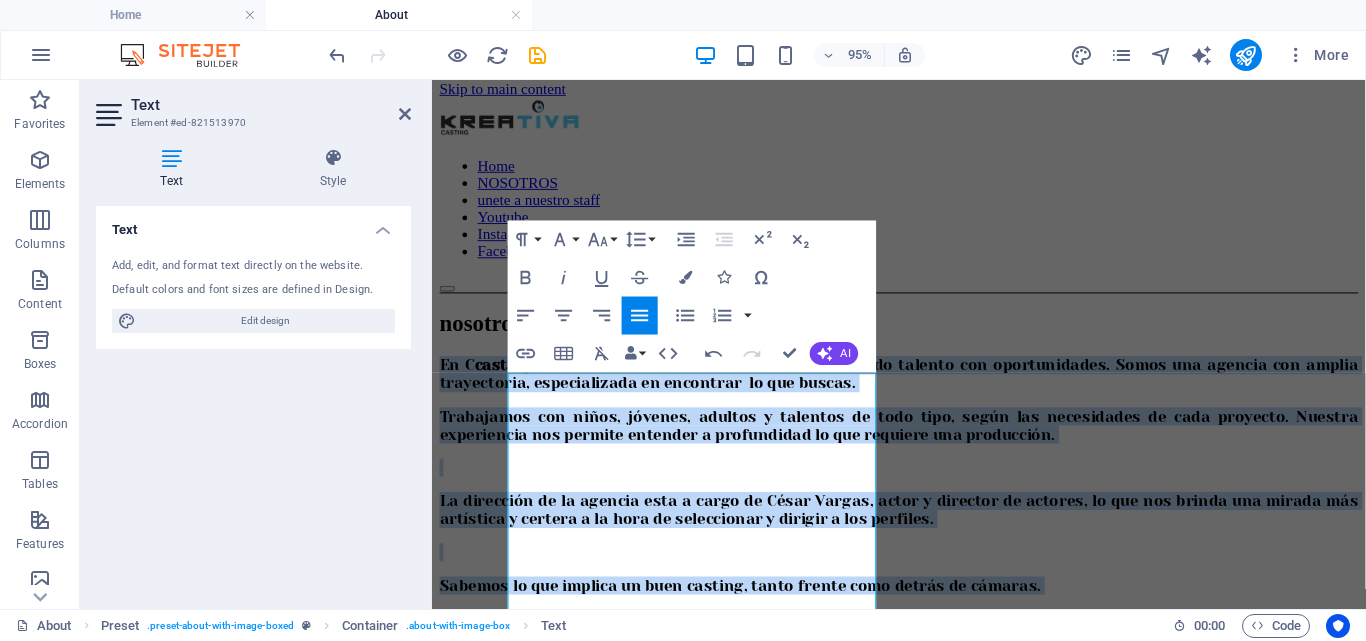 scroll, scrollTop: 0, scrollLeft: 0, axis: both 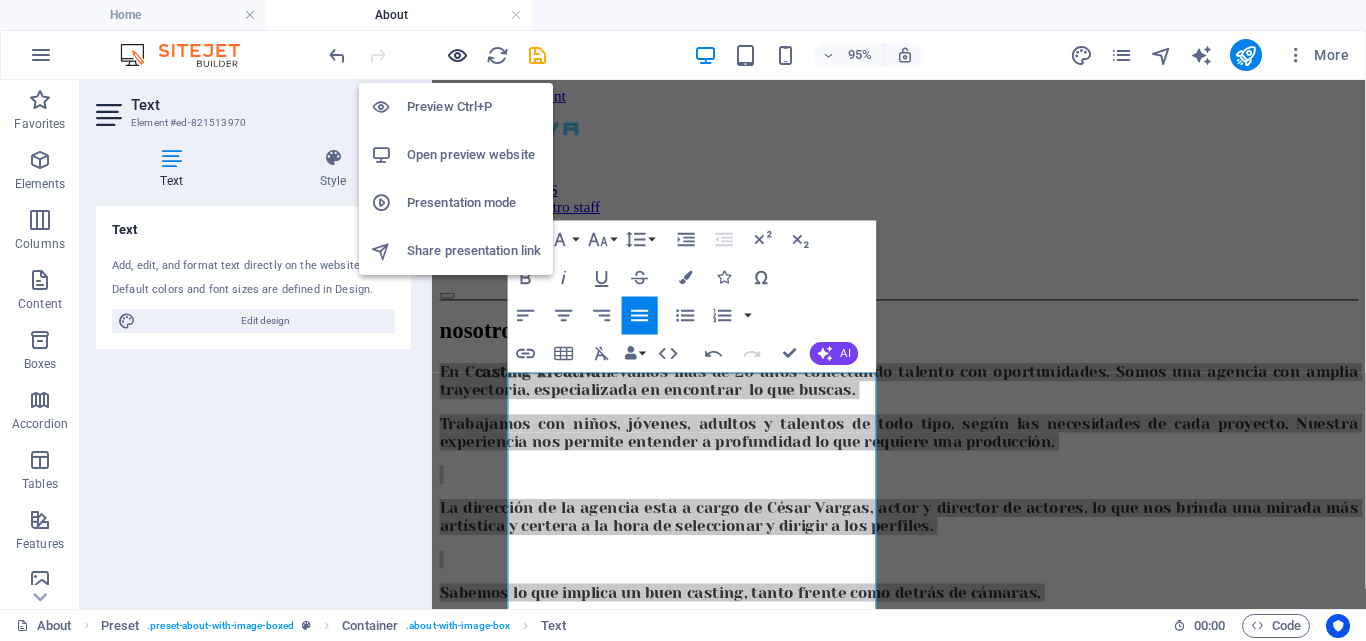 click at bounding box center [457, 55] 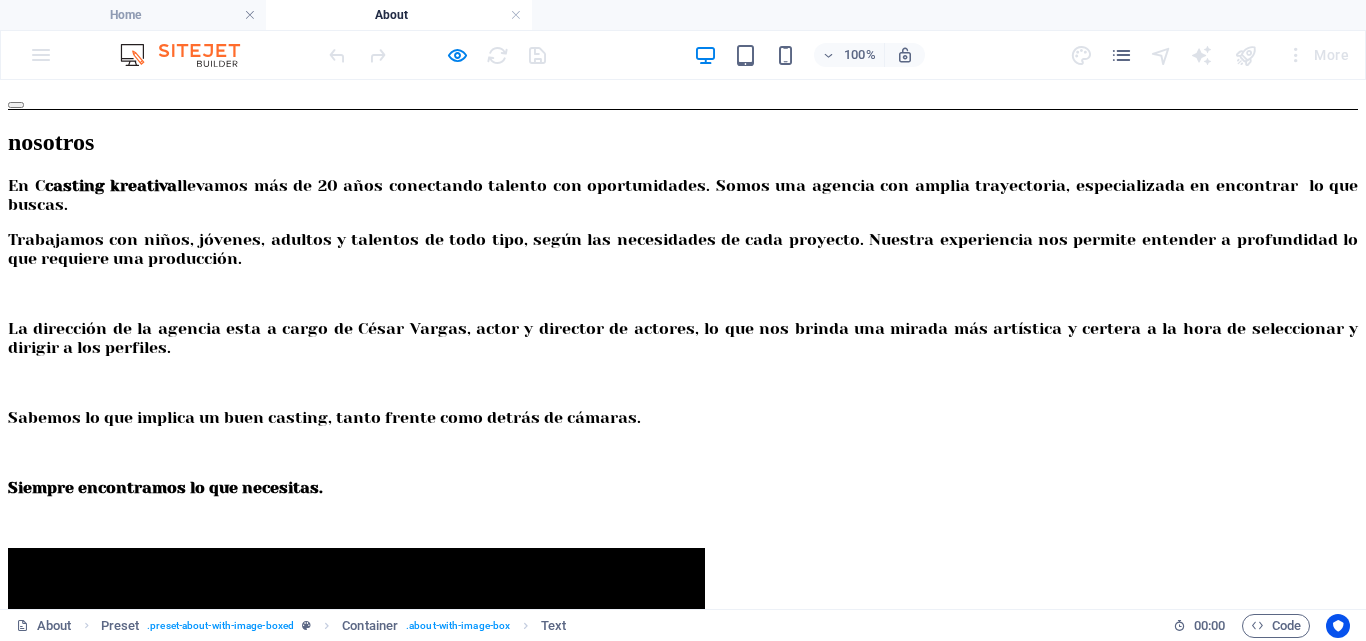 scroll, scrollTop: 198, scrollLeft: 0, axis: vertical 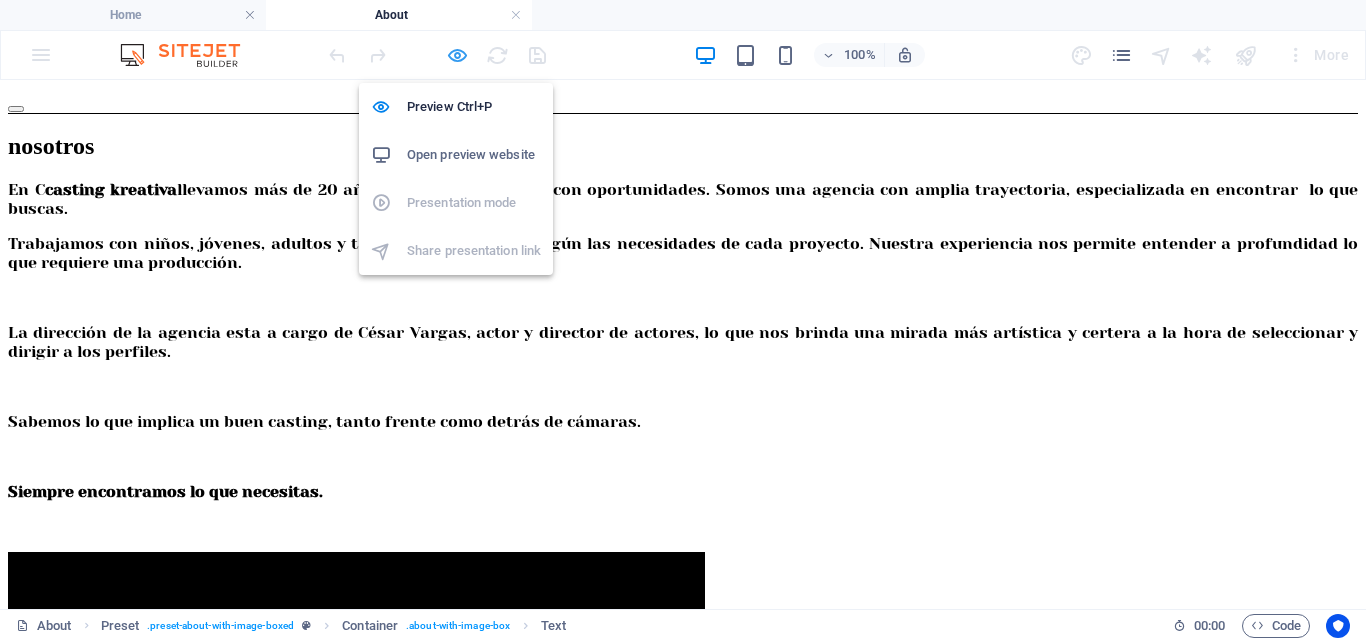 click at bounding box center (457, 55) 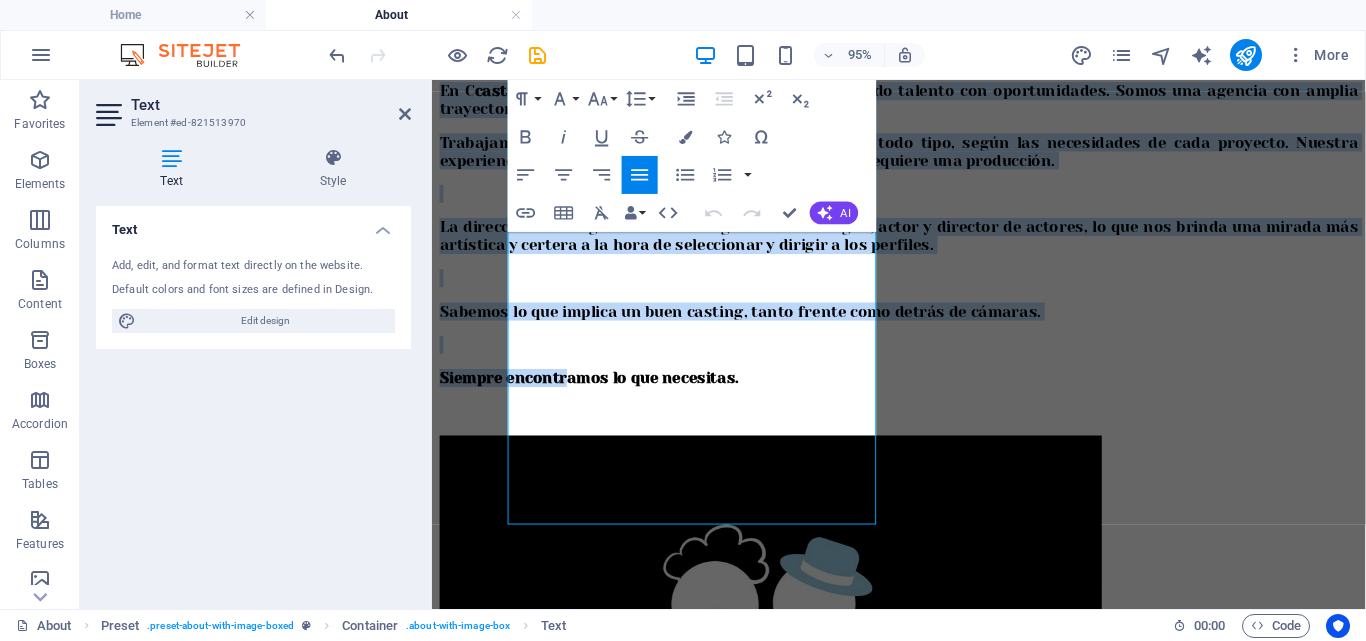 scroll, scrollTop: 605, scrollLeft: 0, axis: vertical 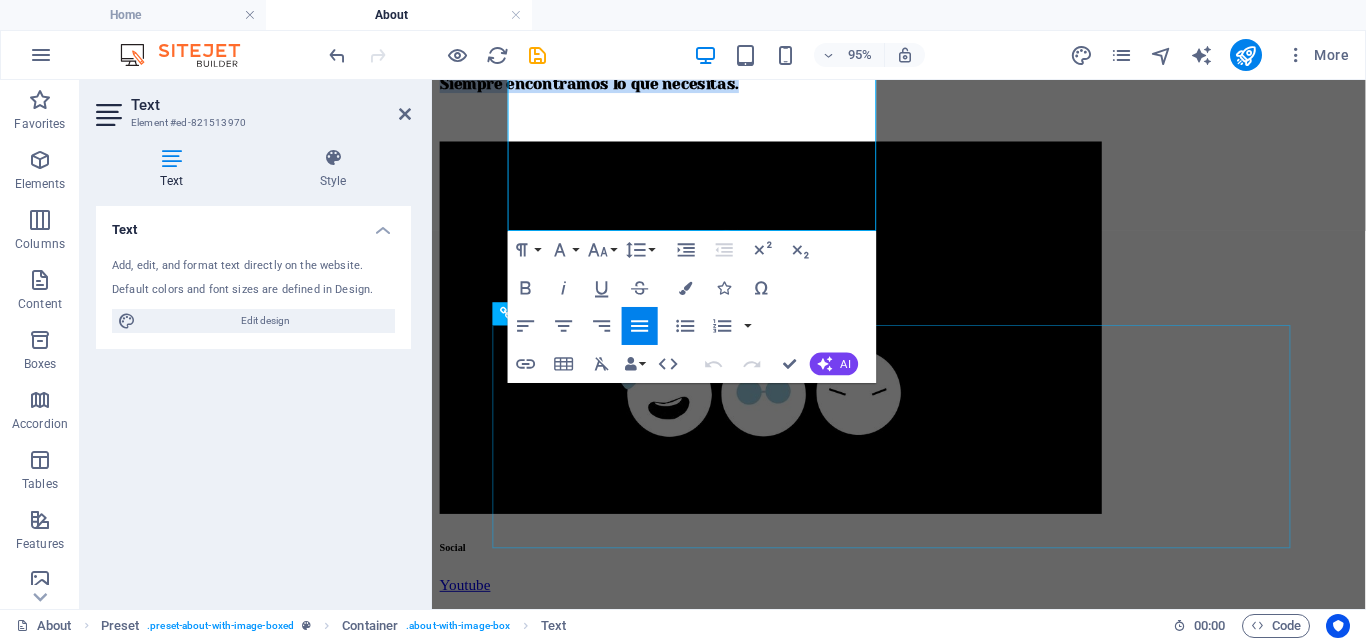 drag, startPoint x: 553, startPoint y: 446, endPoint x: 959, endPoint y: 523, distance: 413.2372 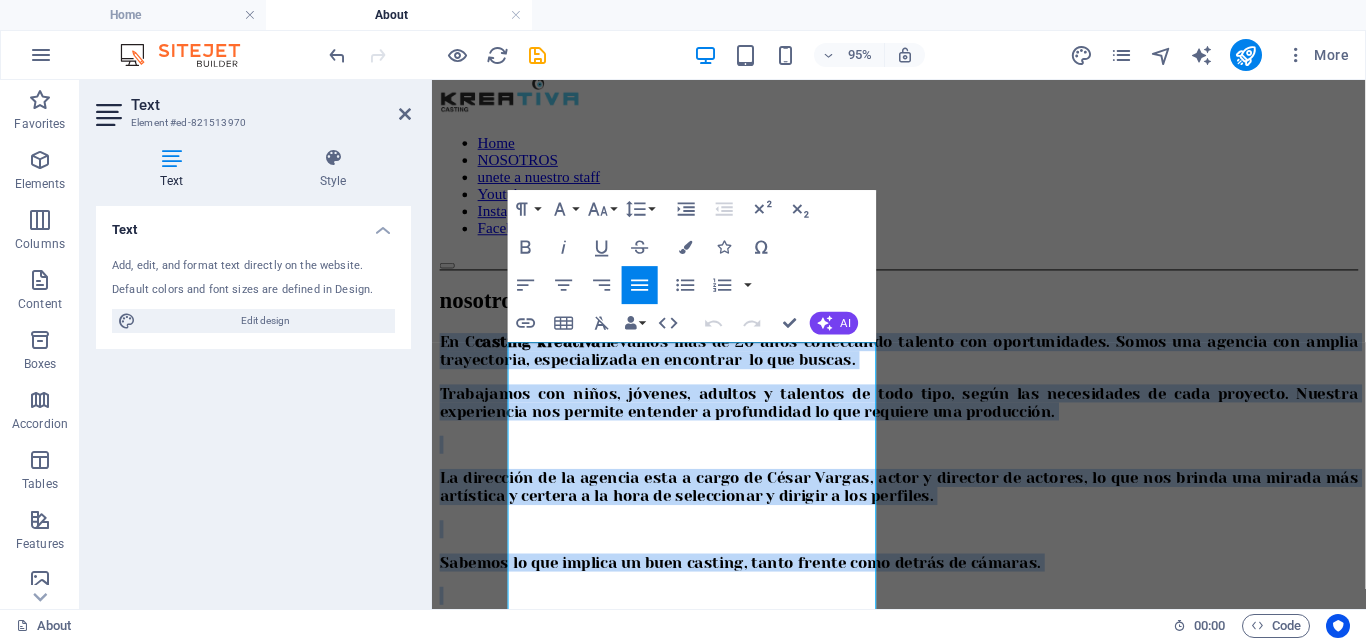 scroll, scrollTop: 38, scrollLeft: 0, axis: vertical 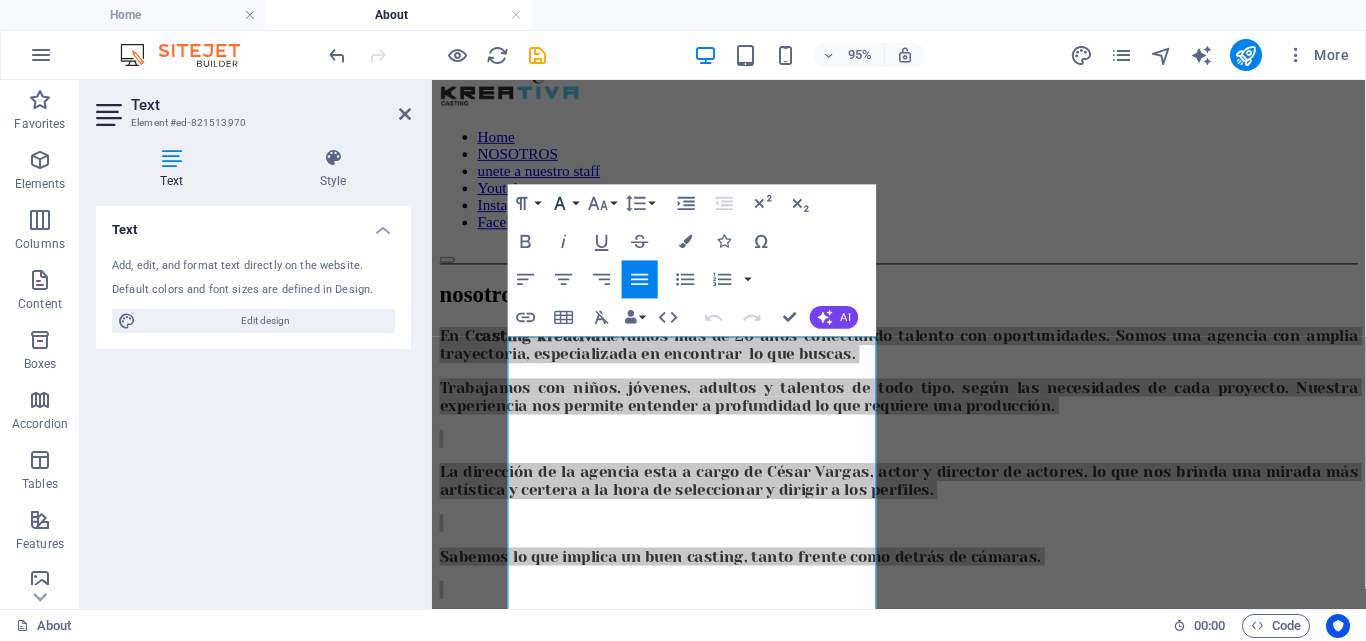 click on "Font Family" at bounding box center (564, 203) 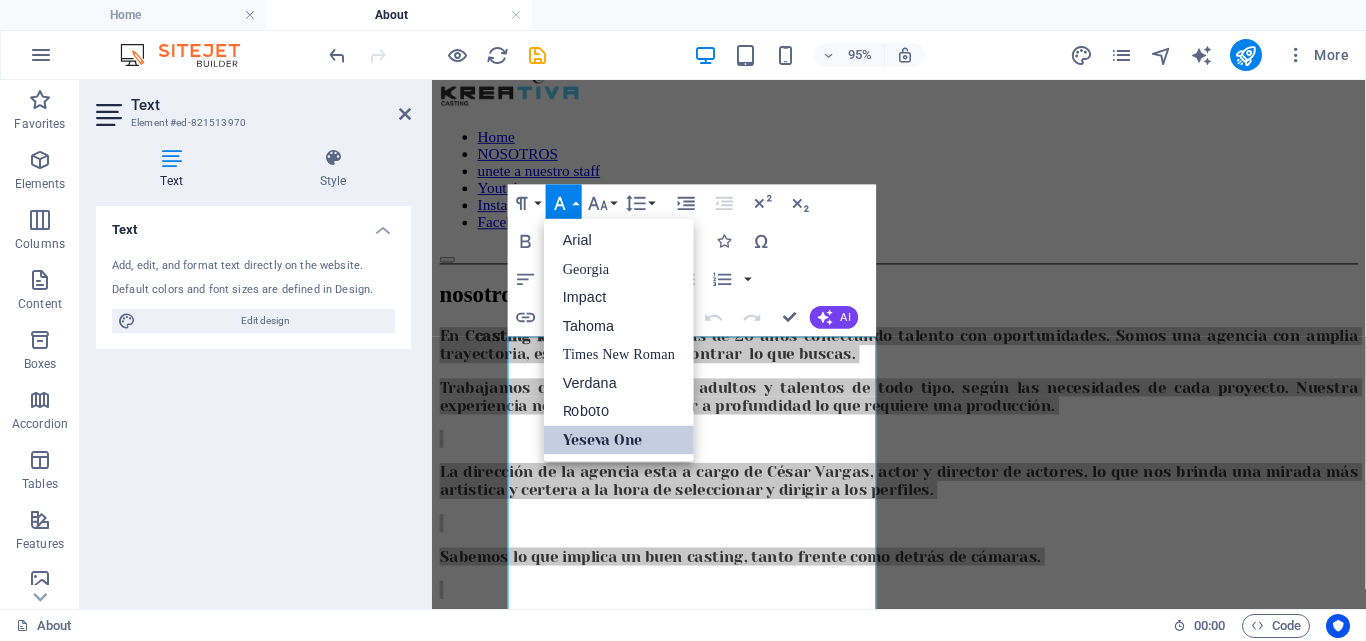 scroll, scrollTop: 0, scrollLeft: 0, axis: both 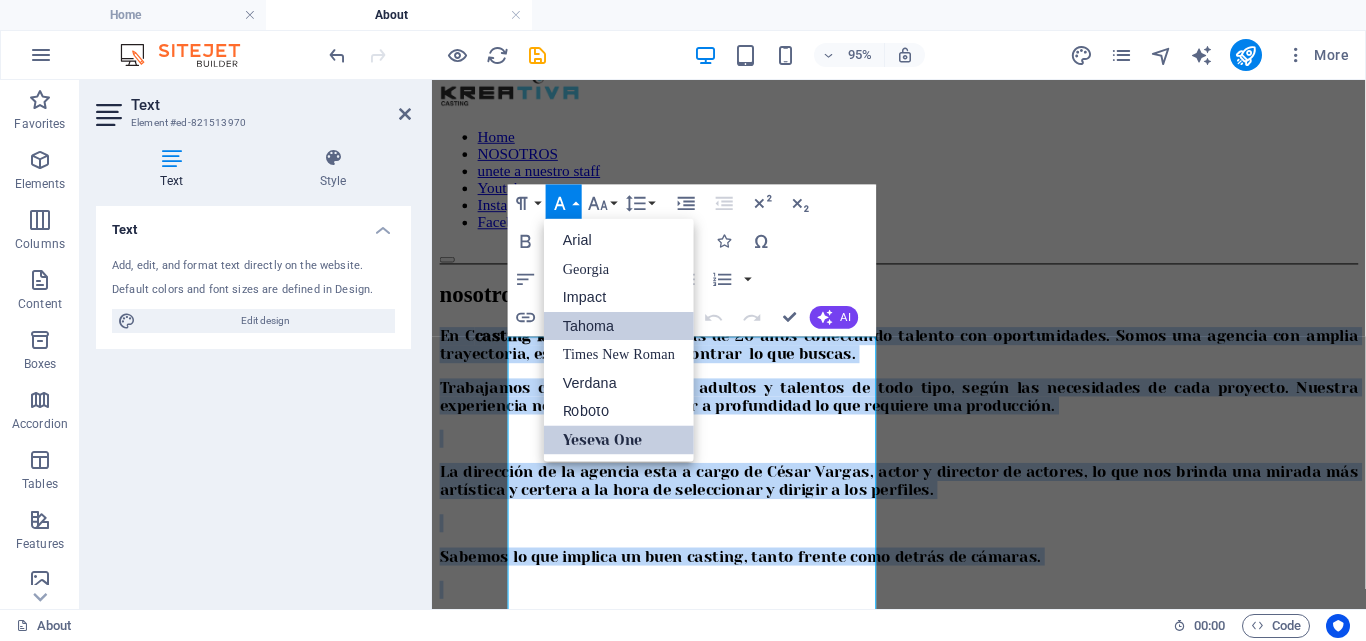click on "Tahoma" at bounding box center (619, 325) 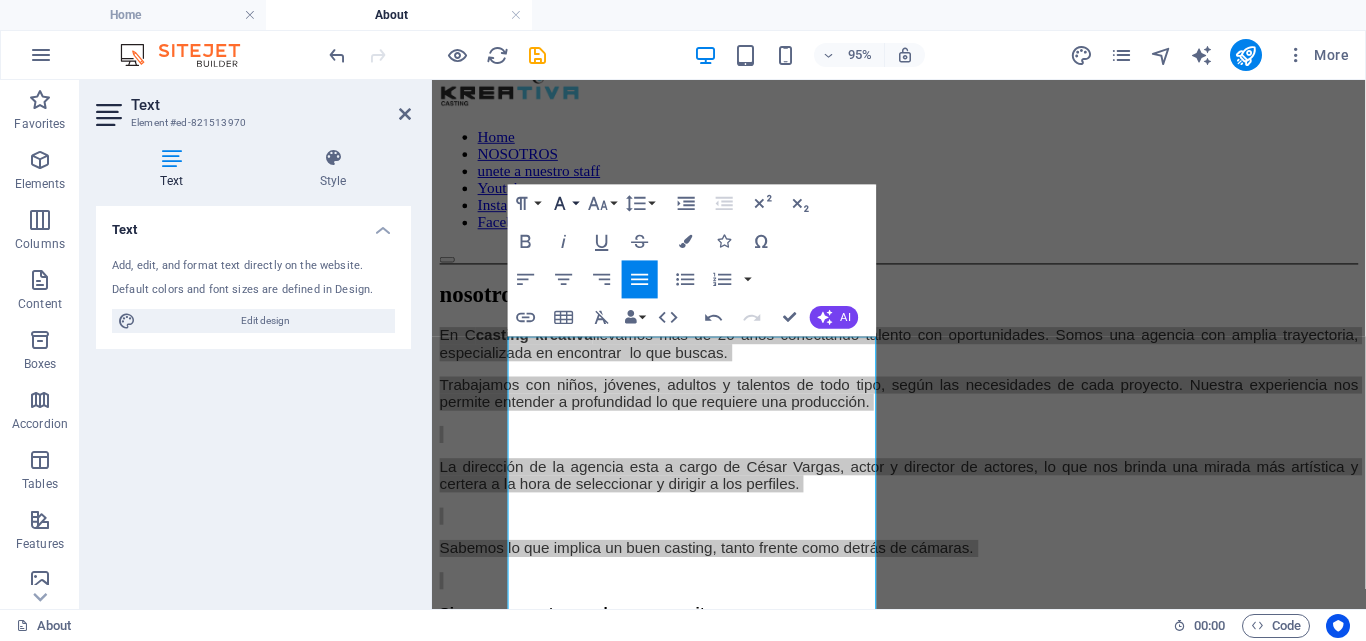 click on "Font Family" at bounding box center (564, 203) 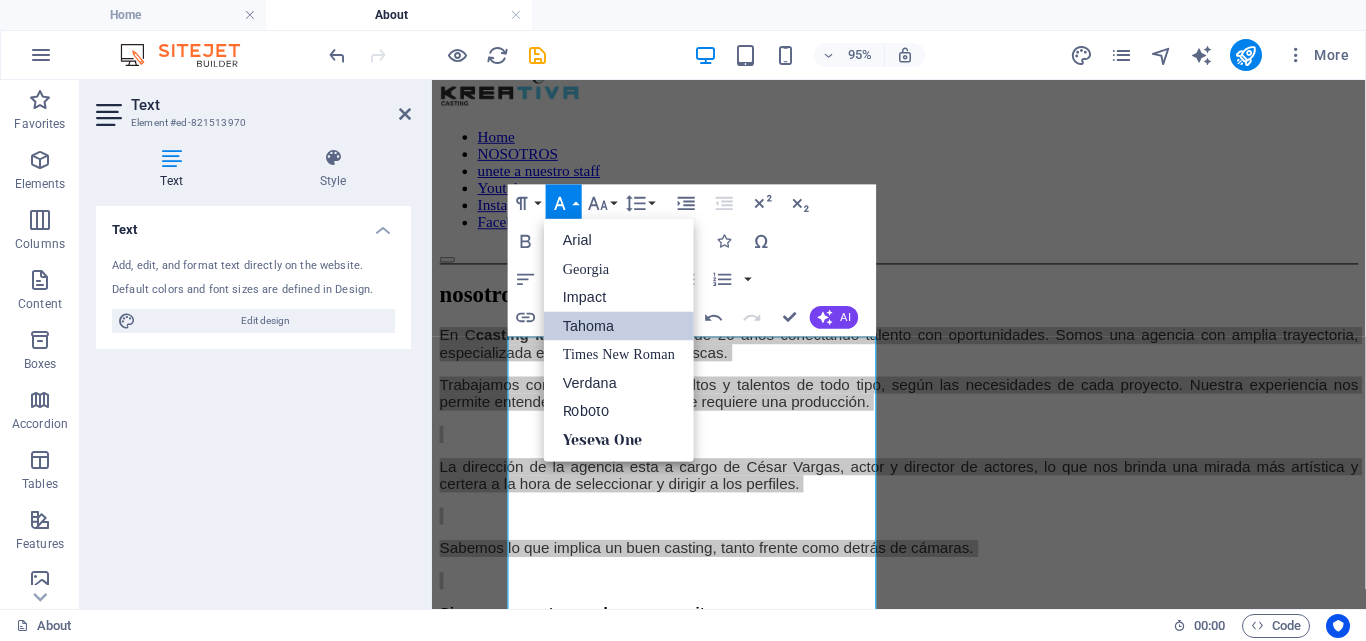 scroll, scrollTop: 0, scrollLeft: 0, axis: both 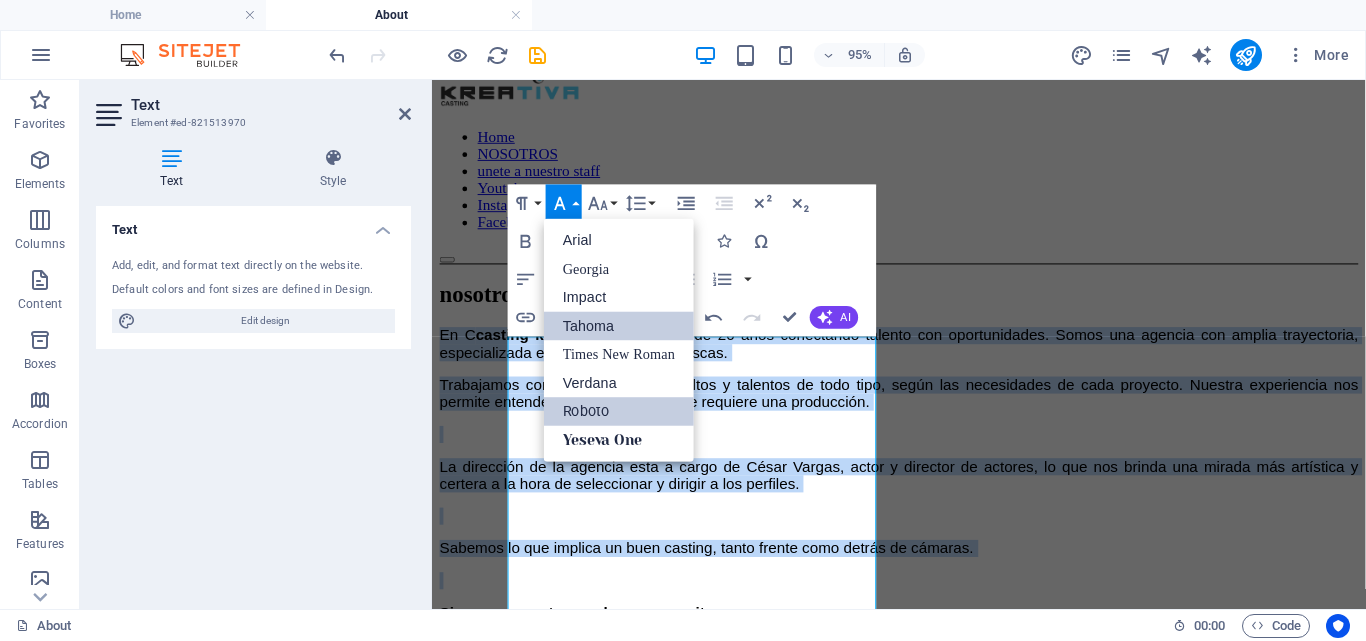 click on "Roboto" at bounding box center (619, 411) 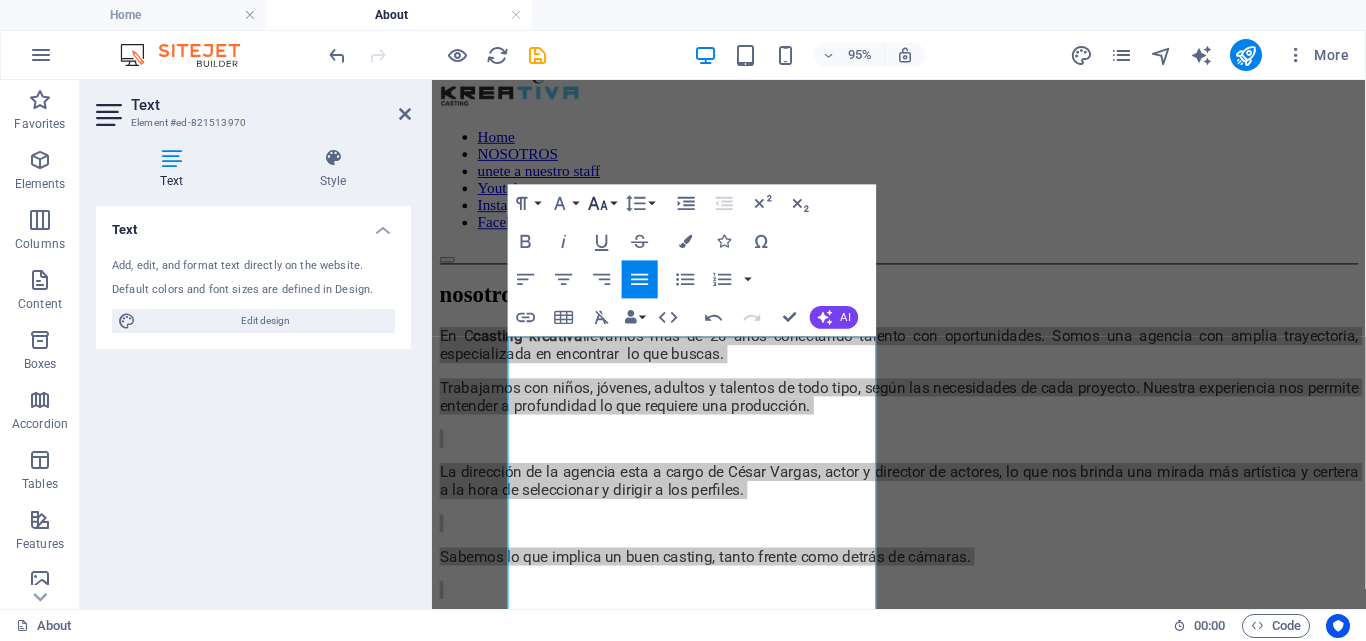 click on "Font Size" at bounding box center [602, 203] 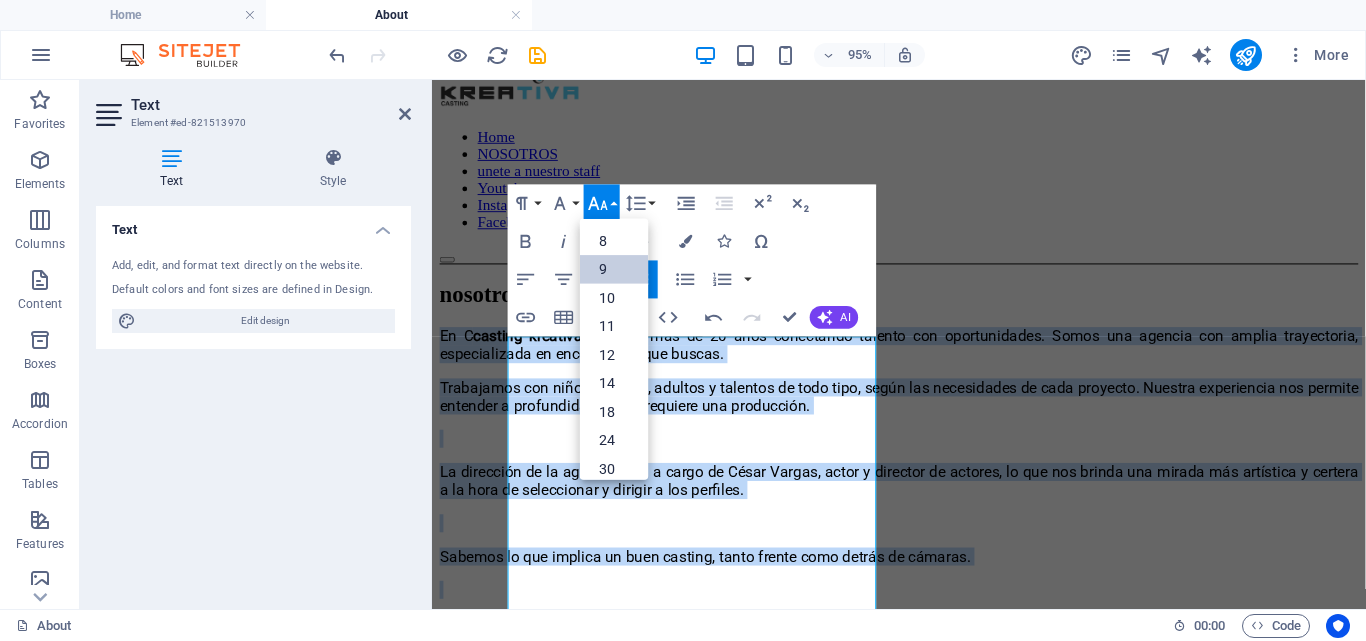 click on "9" at bounding box center (614, 268) 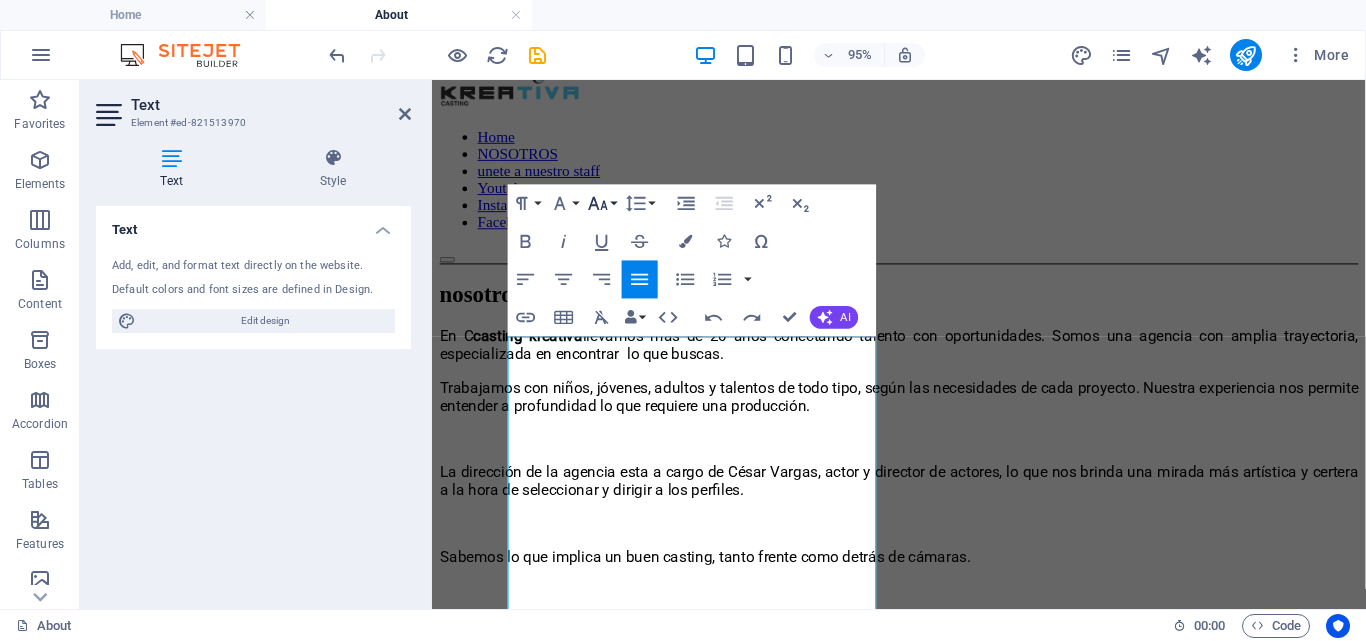 click on "Font Size" at bounding box center [602, 203] 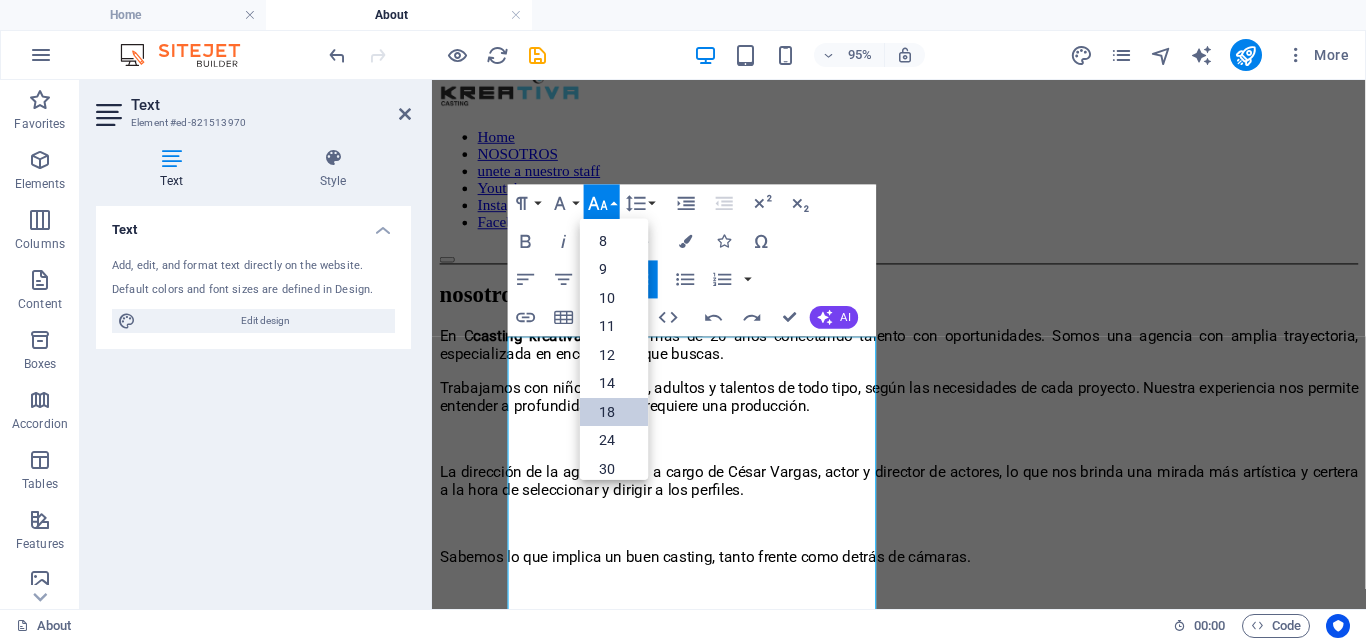 click on "18" at bounding box center (614, 411) 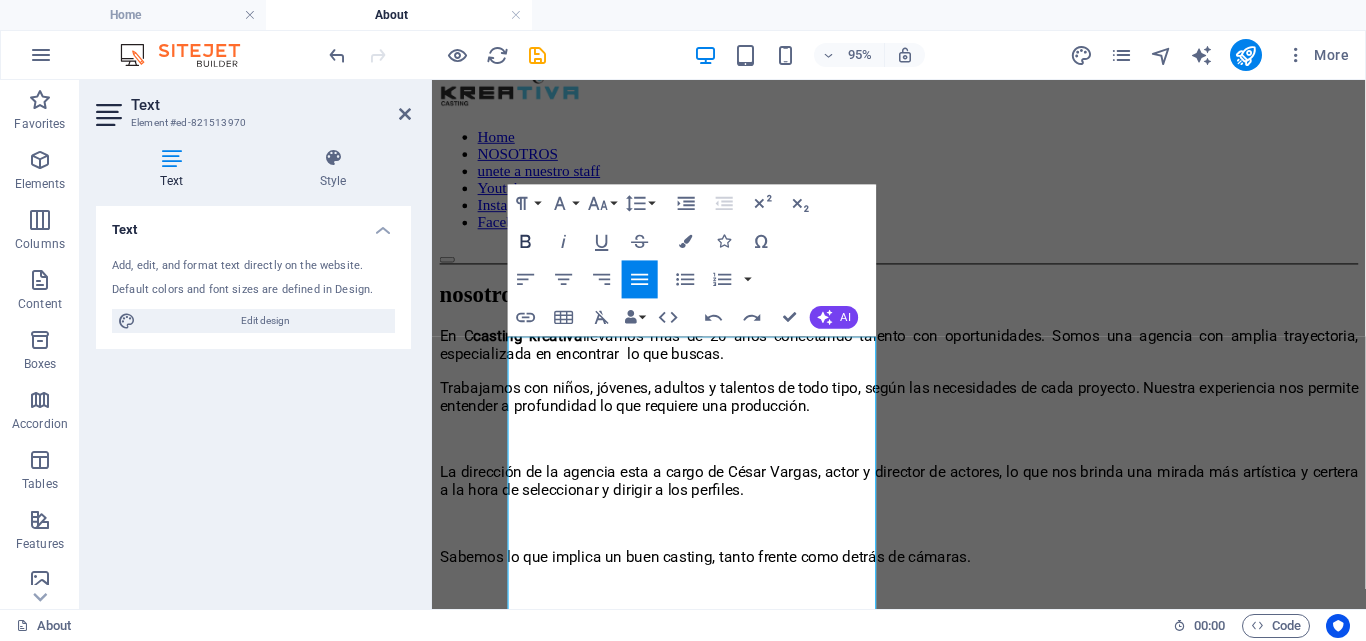 click 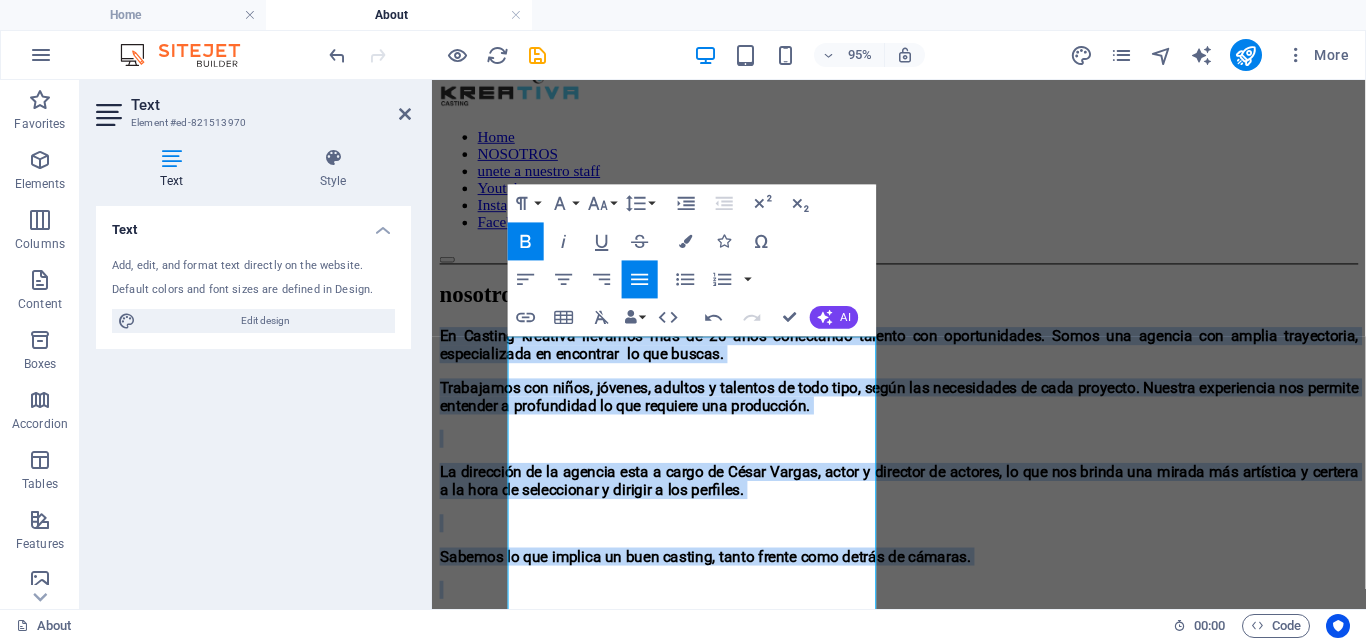 click 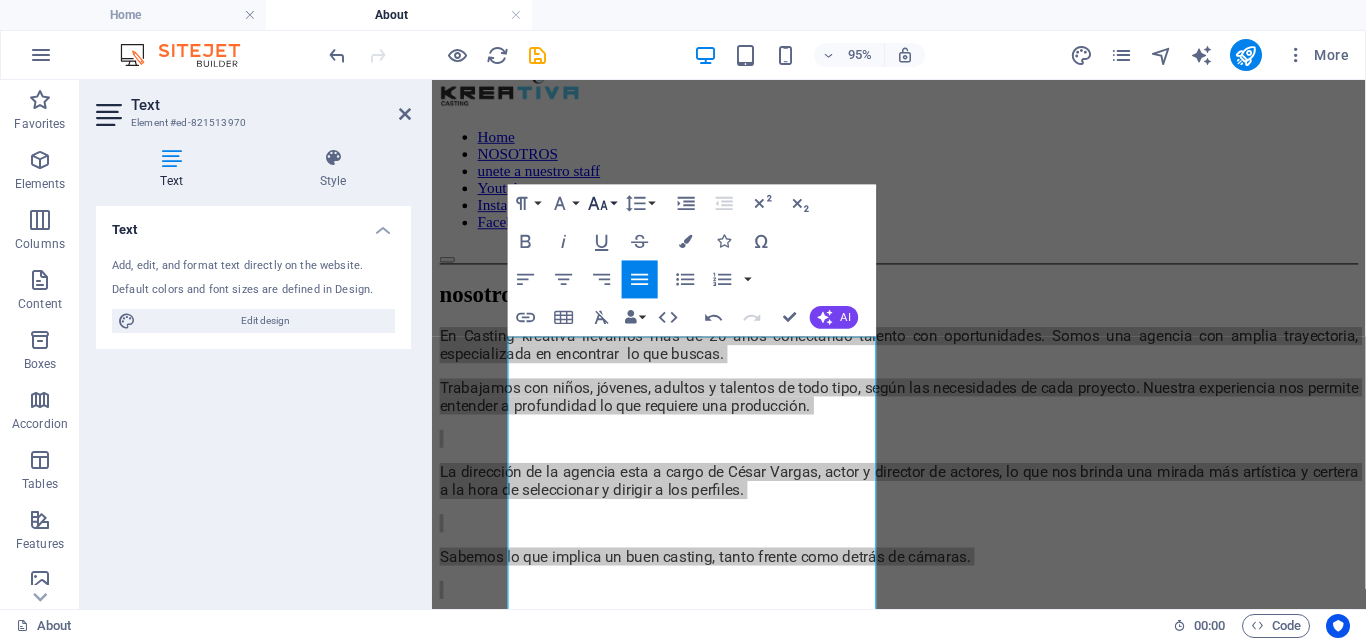click on "Font Size" at bounding box center [602, 203] 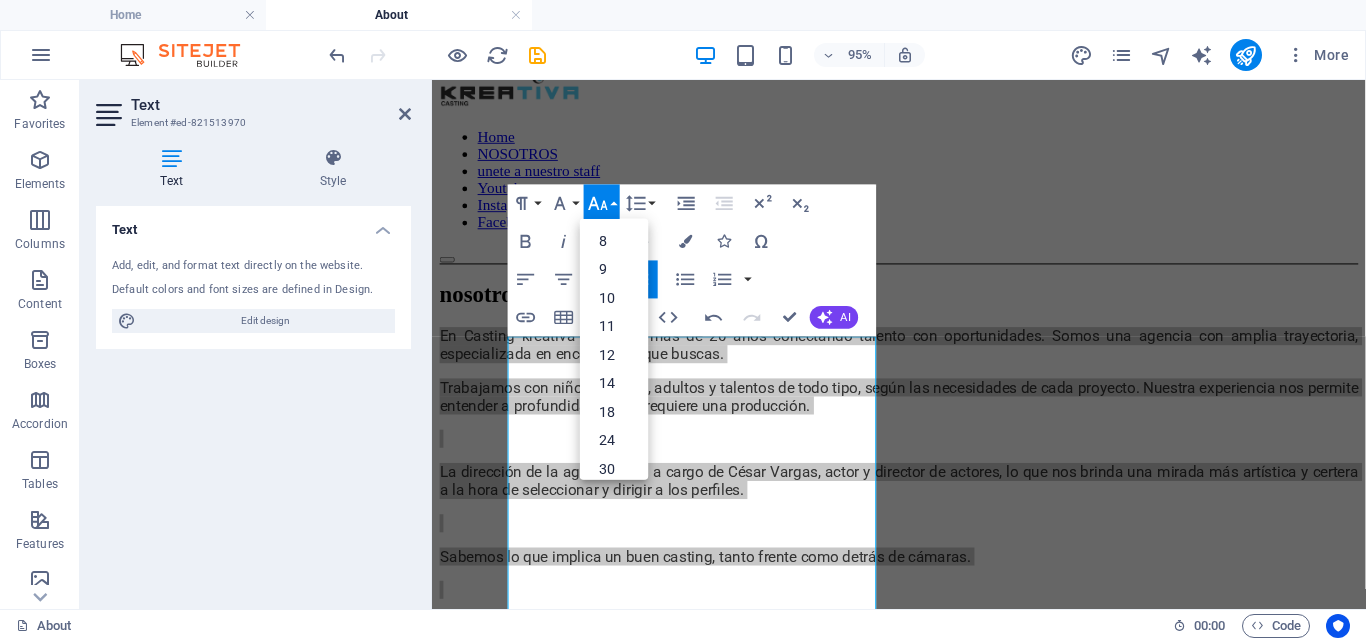 click on "Font Size" at bounding box center (602, 203) 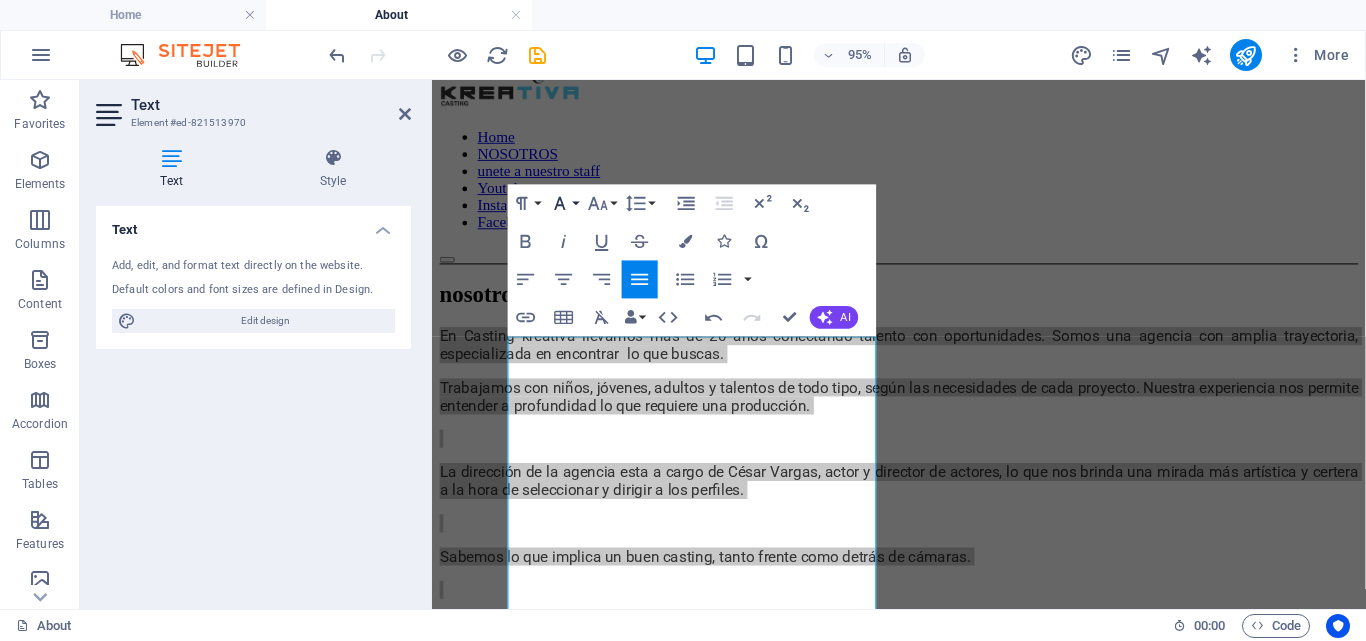 click on "Font Family" at bounding box center [564, 203] 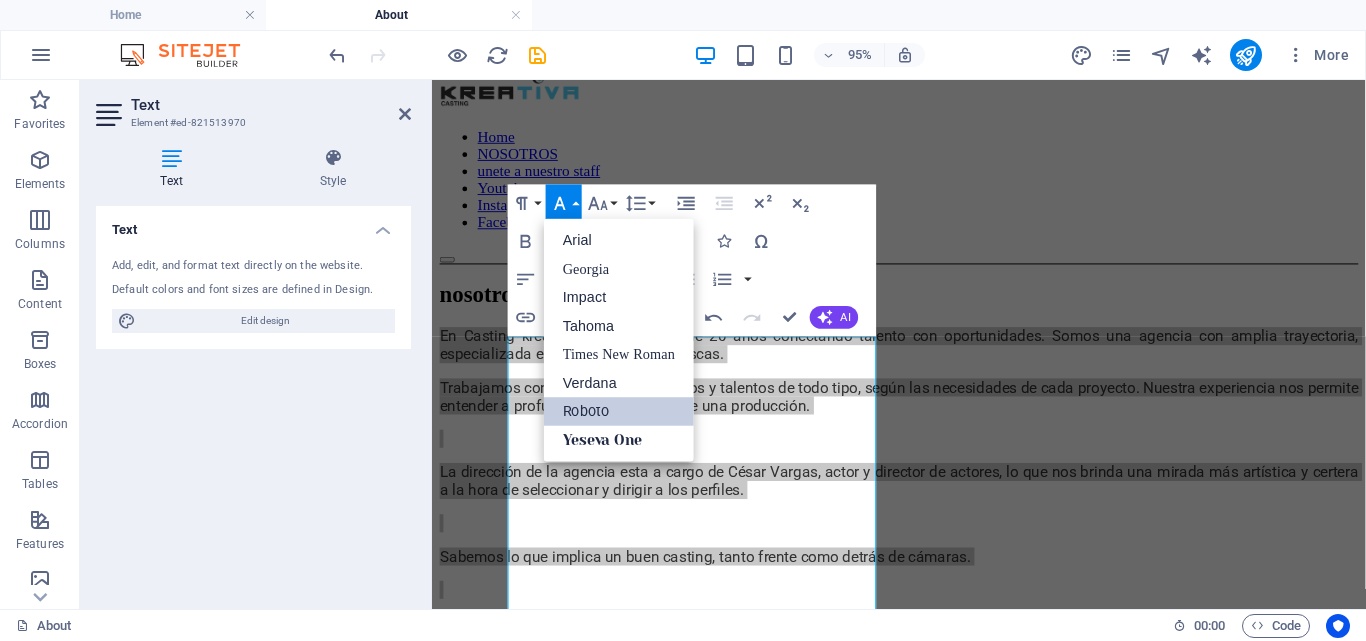 scroll, scrollTop: 0, scrollLeft: 0, axis: both 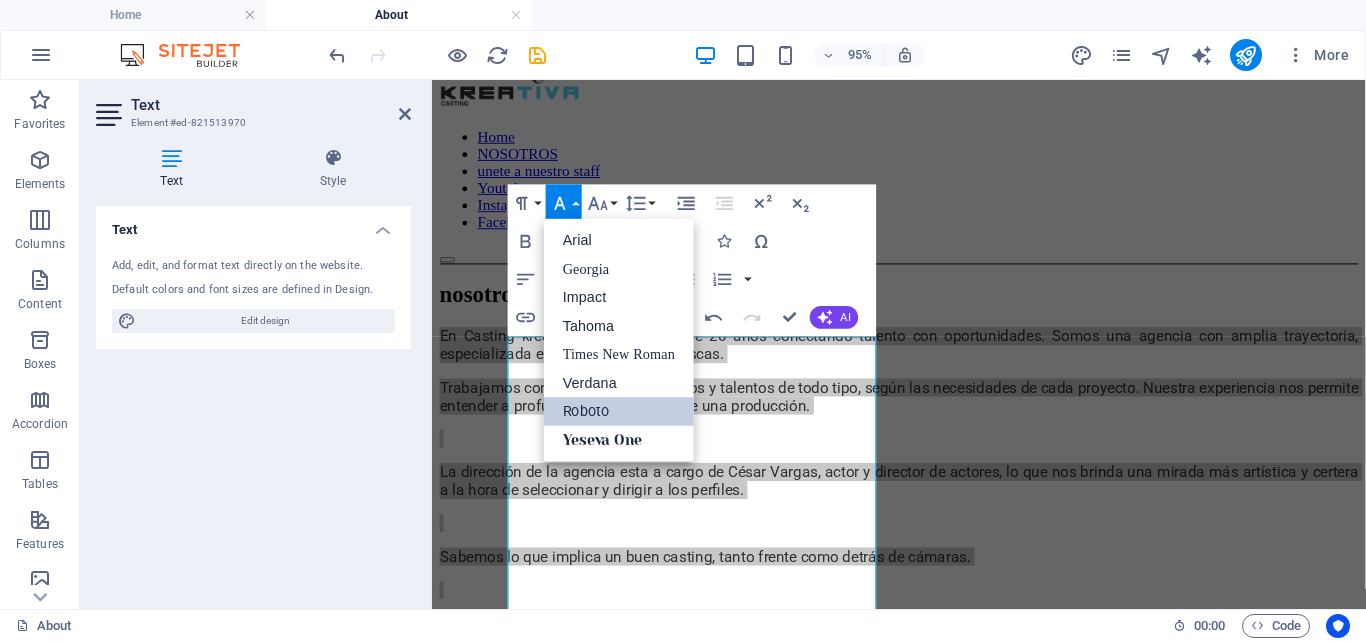 click on "Font Family" at bounding box center [564, 203] 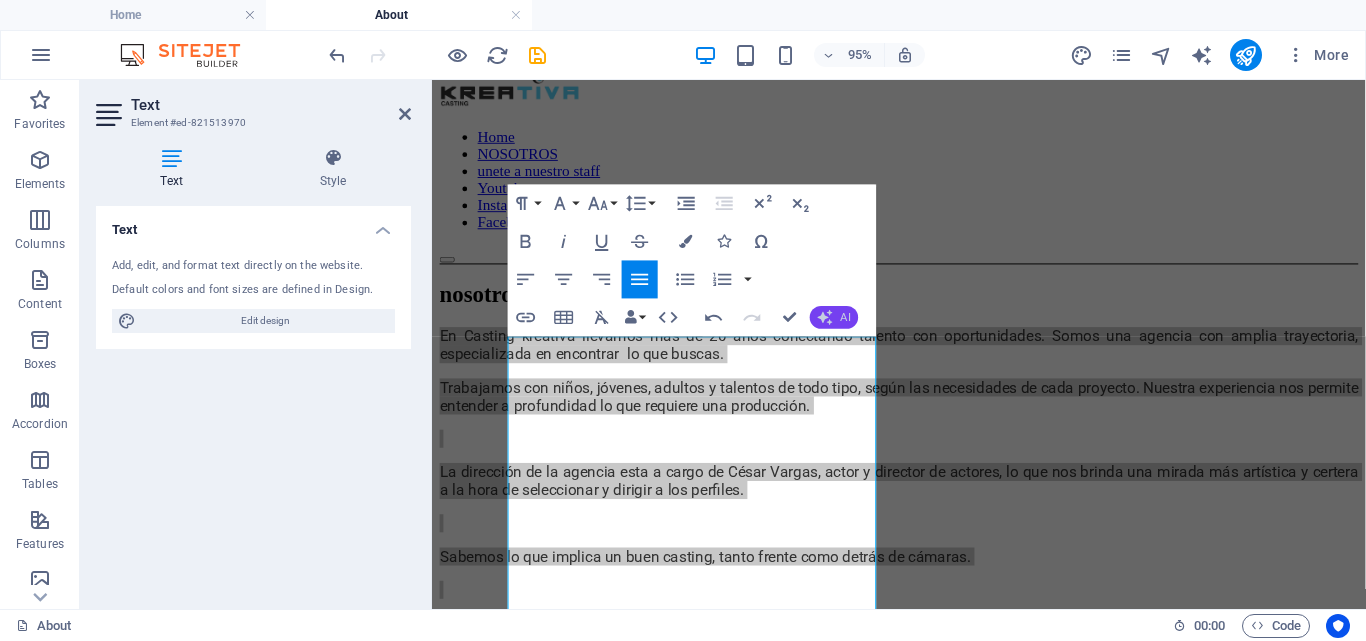 click 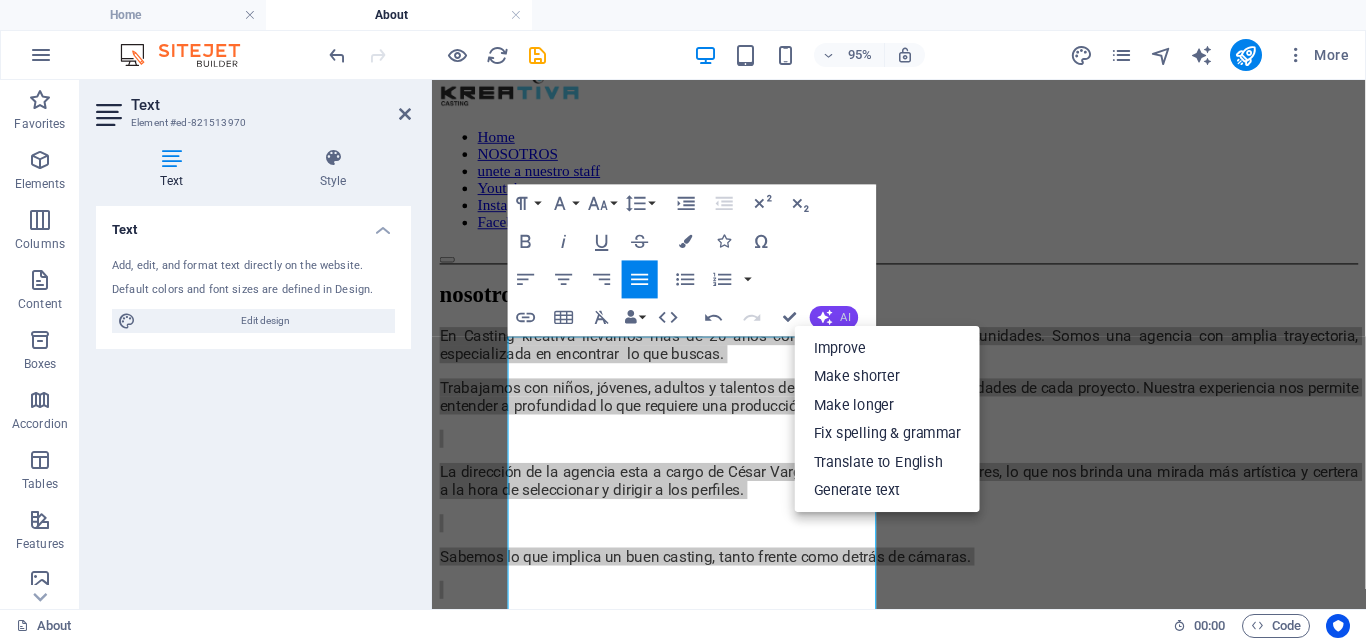 click 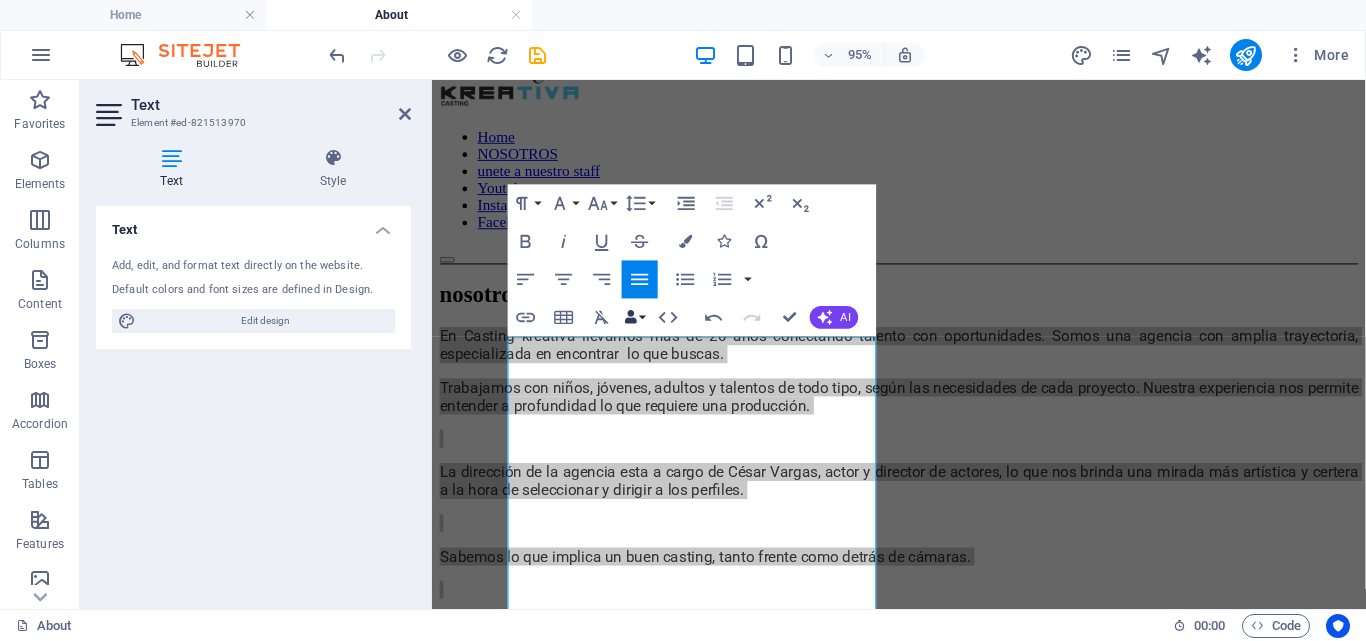 click on "Data Bindings" at bounding box center [635, 317] 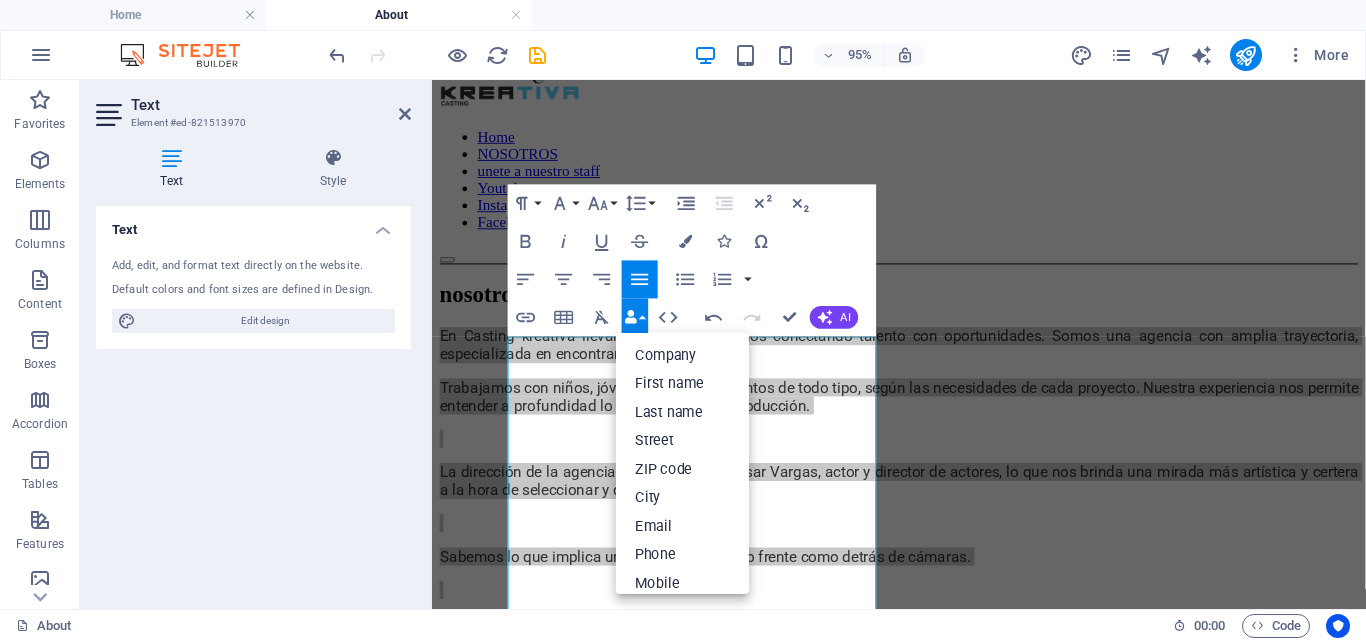 click on "Data Bindings" at bounding box center [635, 317] 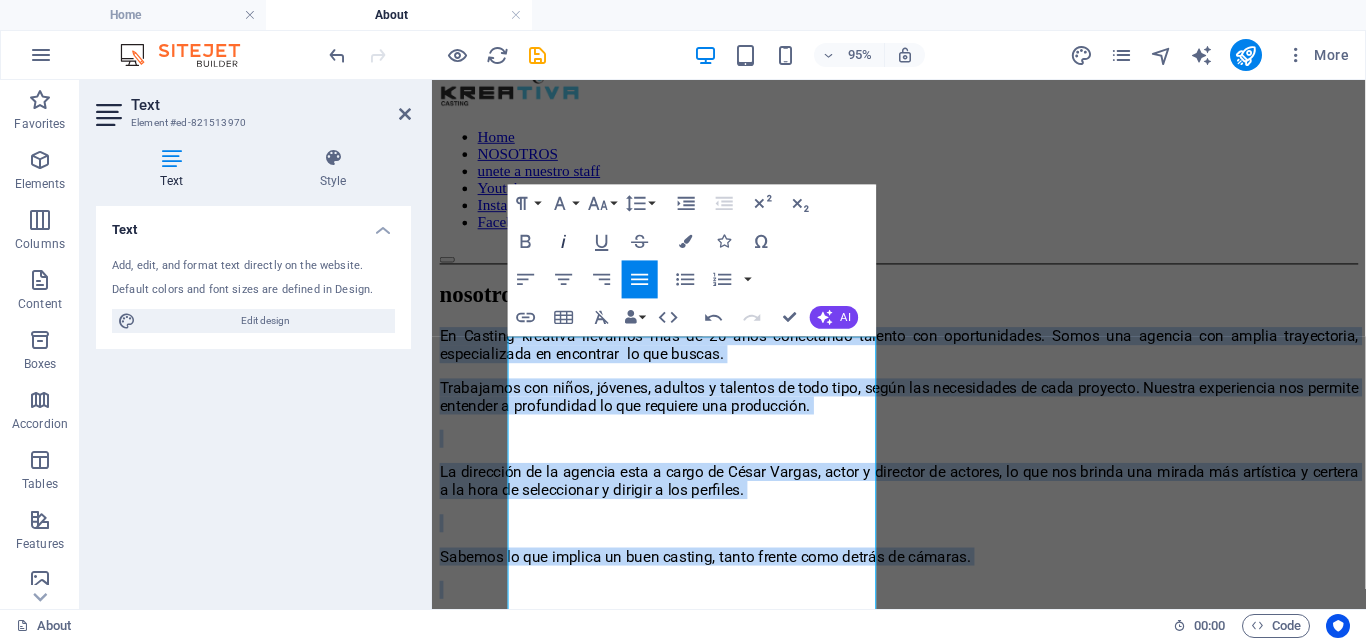 click 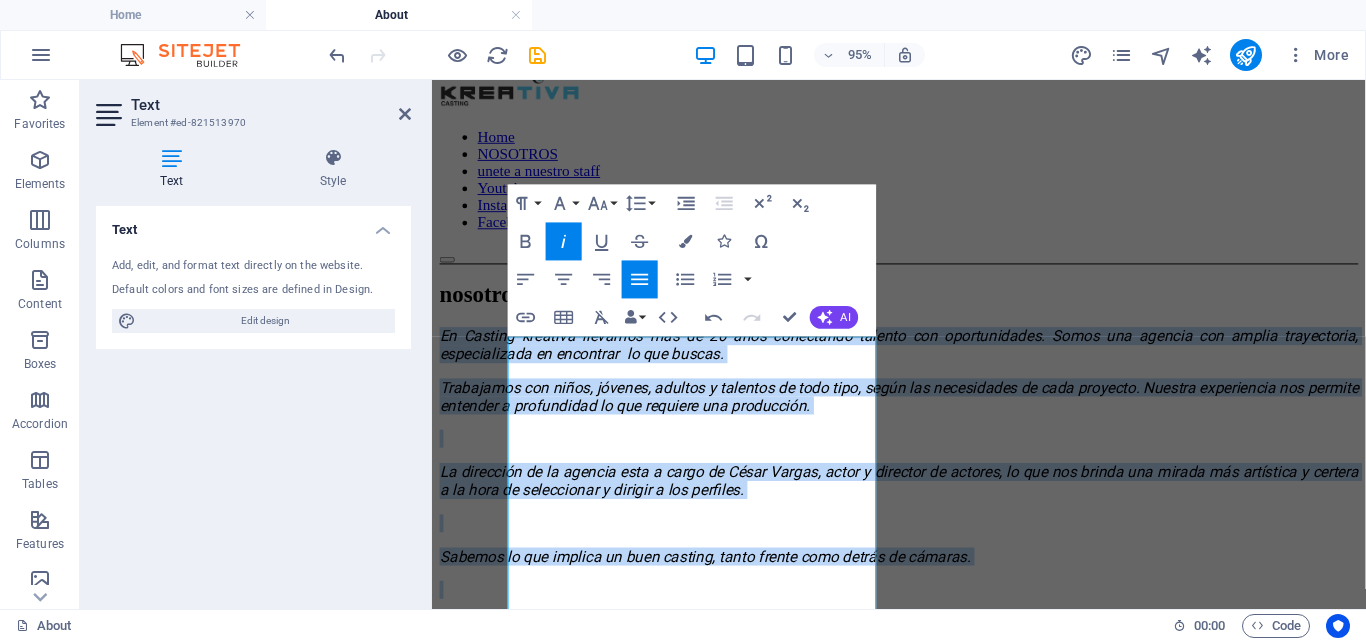 click 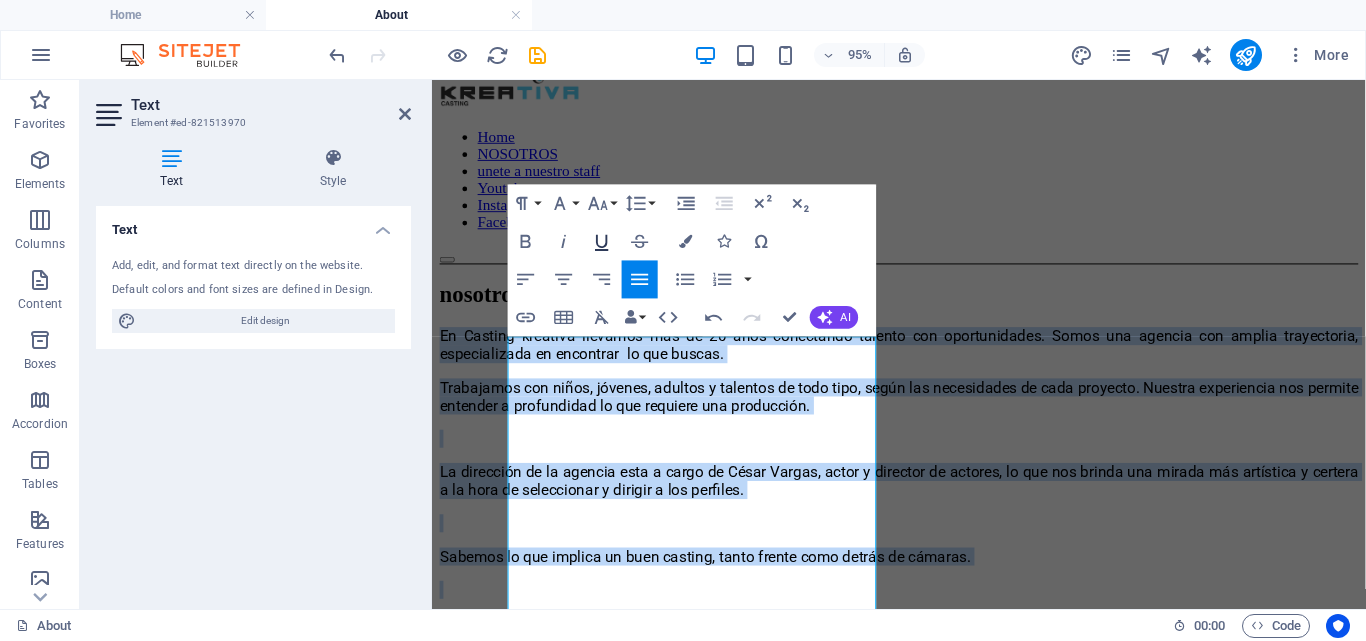 click 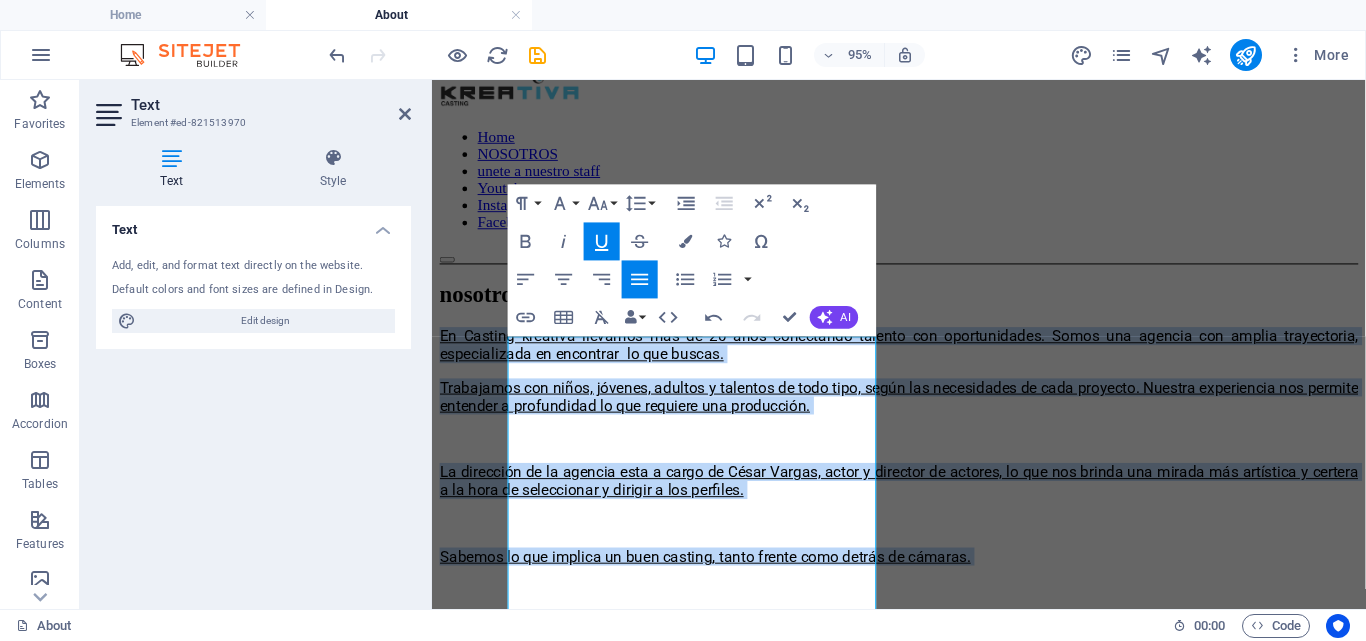 click 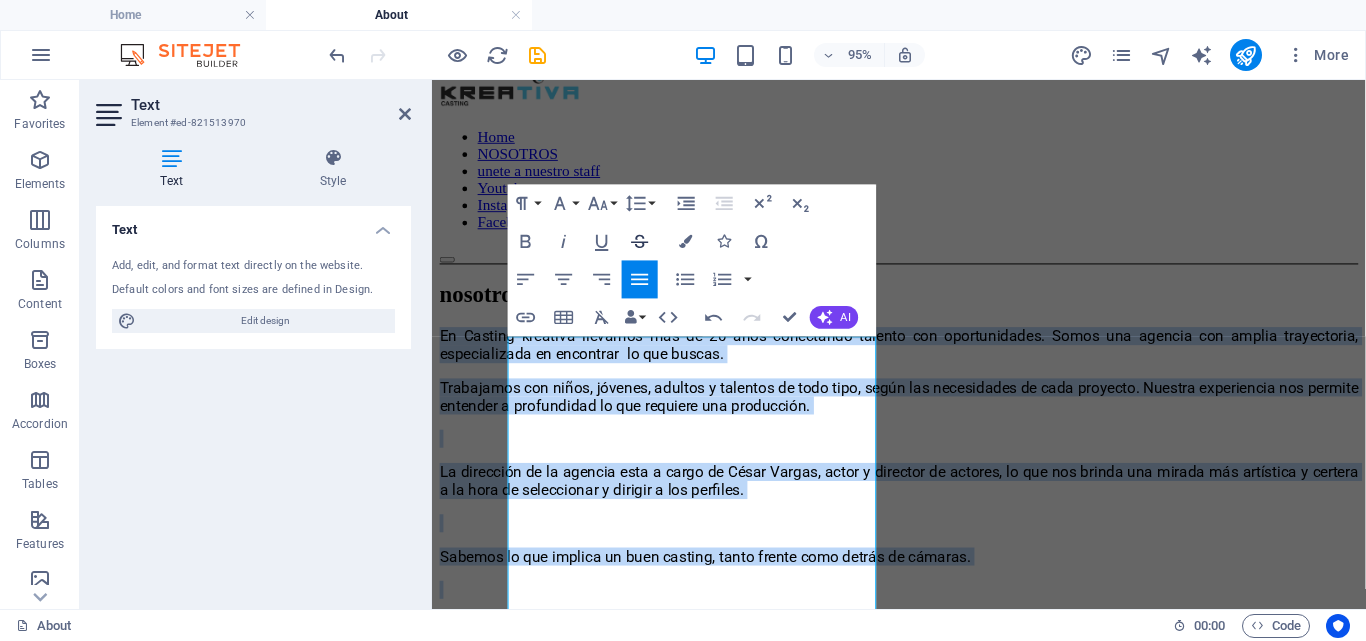 click 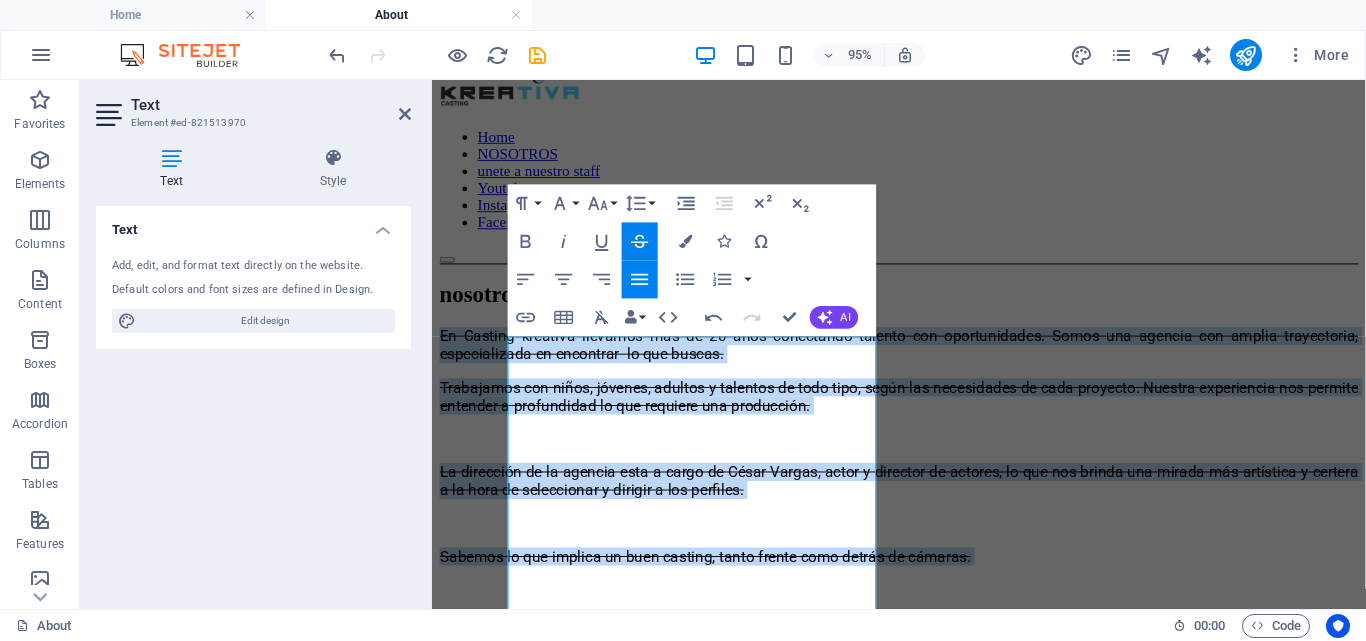 click 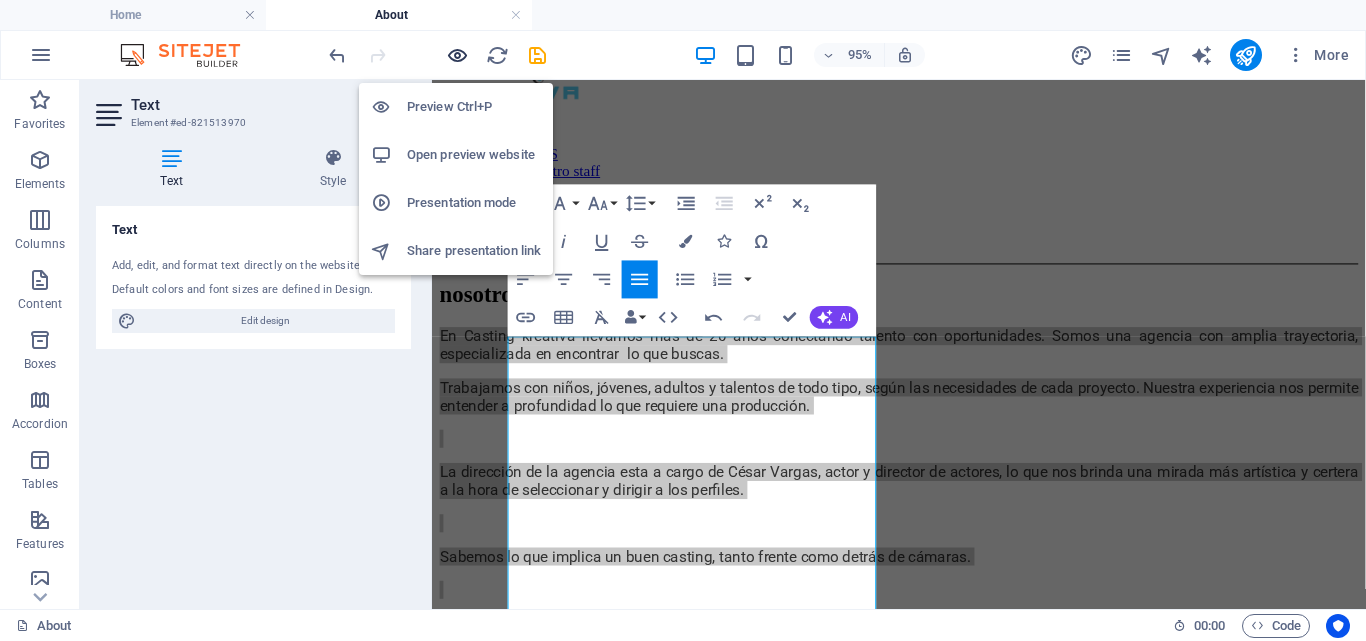 click at bounding box center [457, 55] 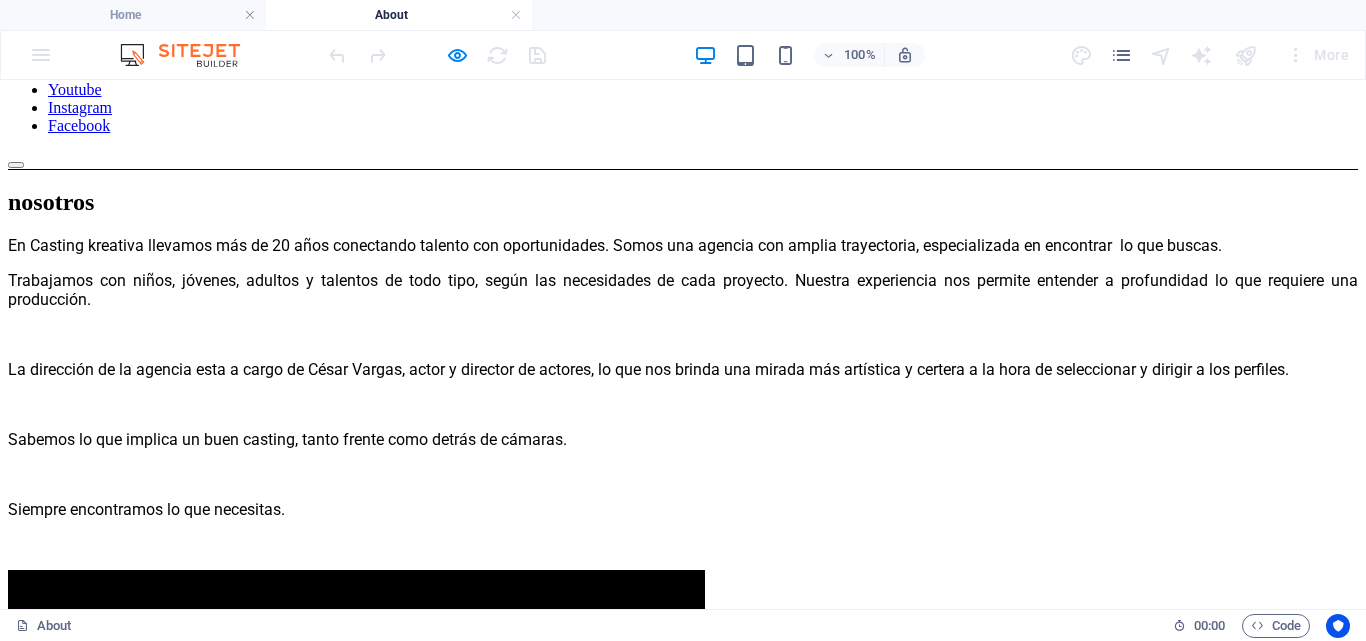 scroll, scrollTop: 0, scrollLeft: 0, axis: both 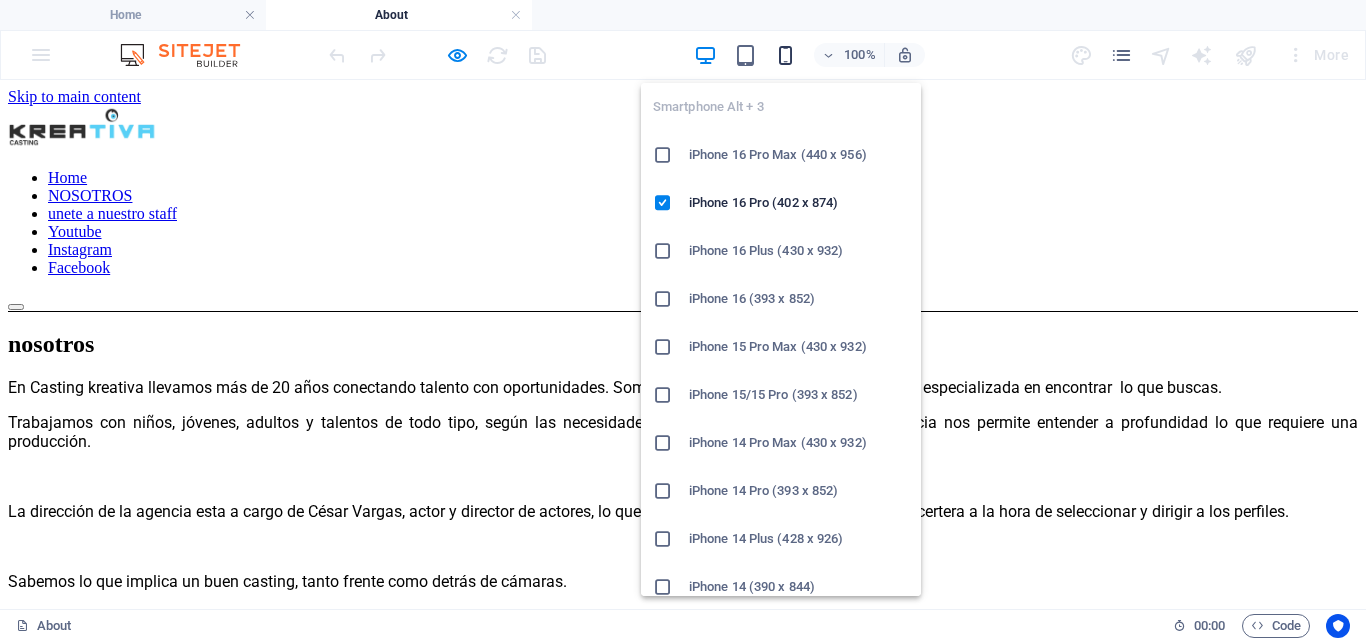 click at bounding box center (785, 55) 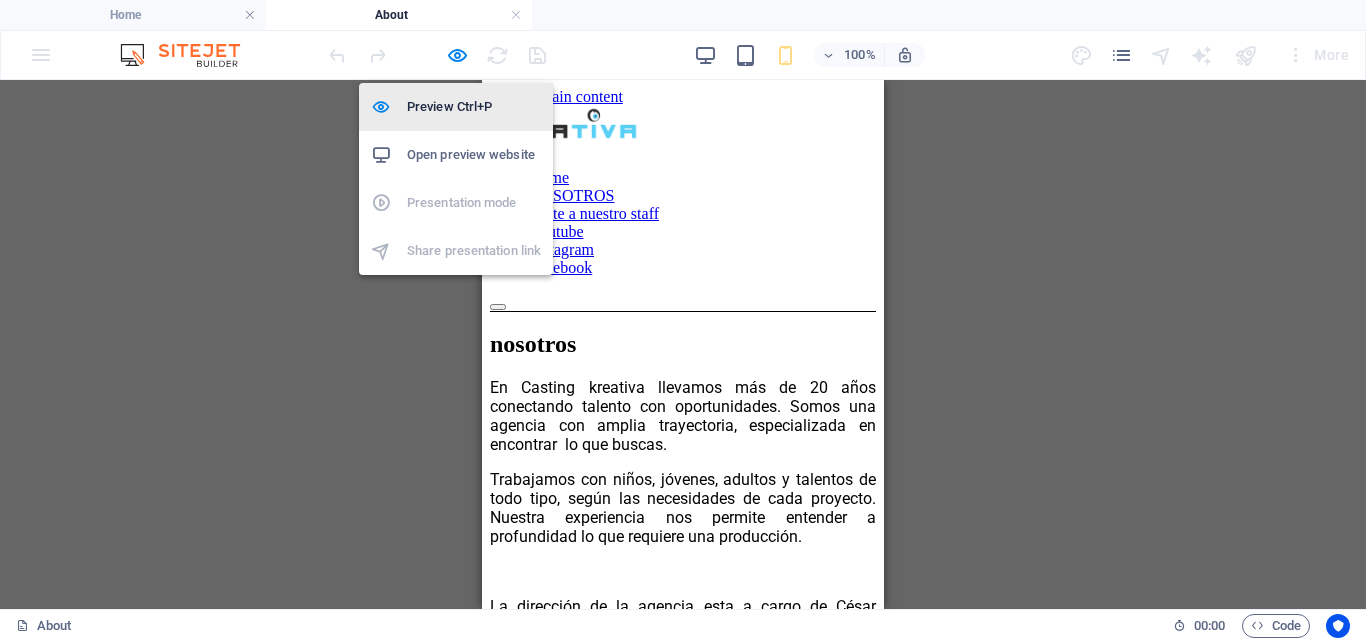 click on "Preview Ctrl+P" at bounding box center (474, 107) 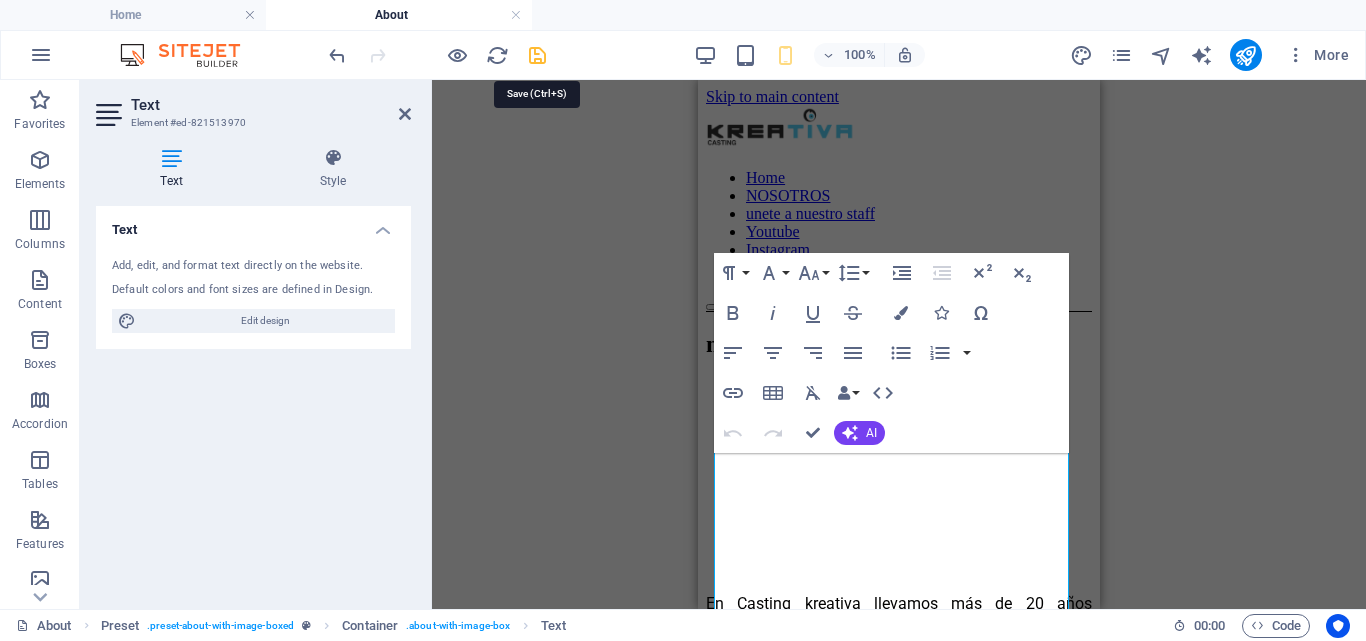 click at bounding box center [537, 55] 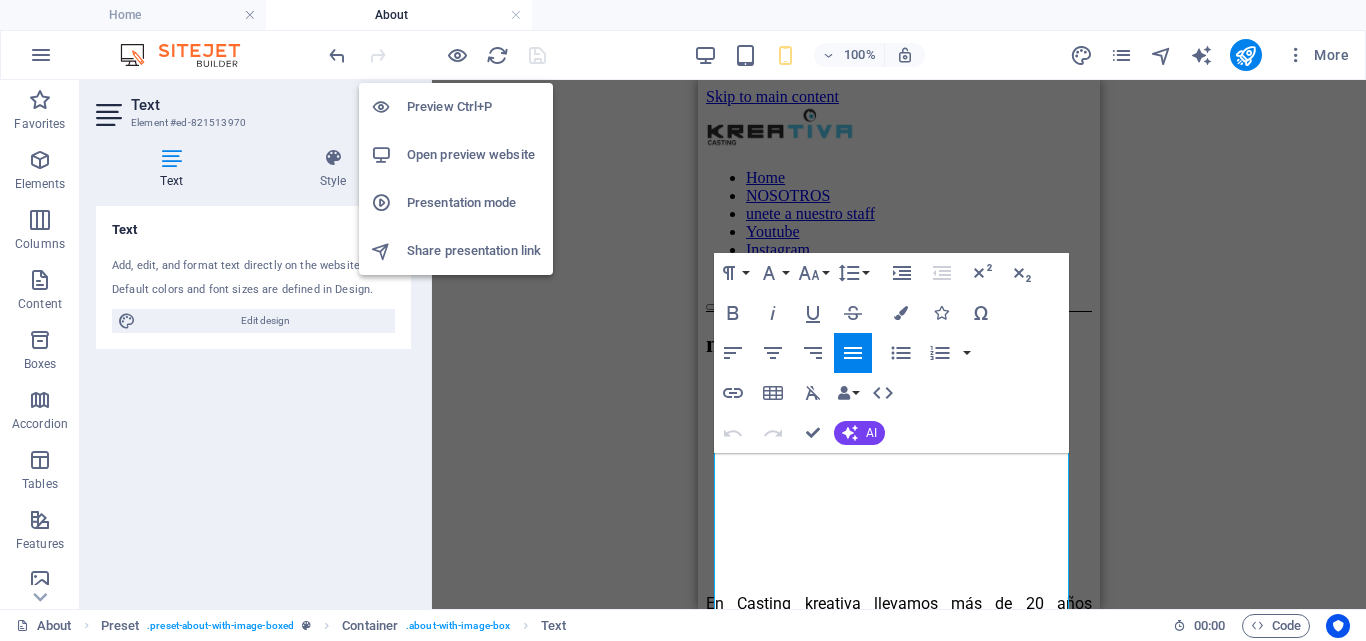 click on "Preview Ctrl+P" at bounding box center [474, 107] 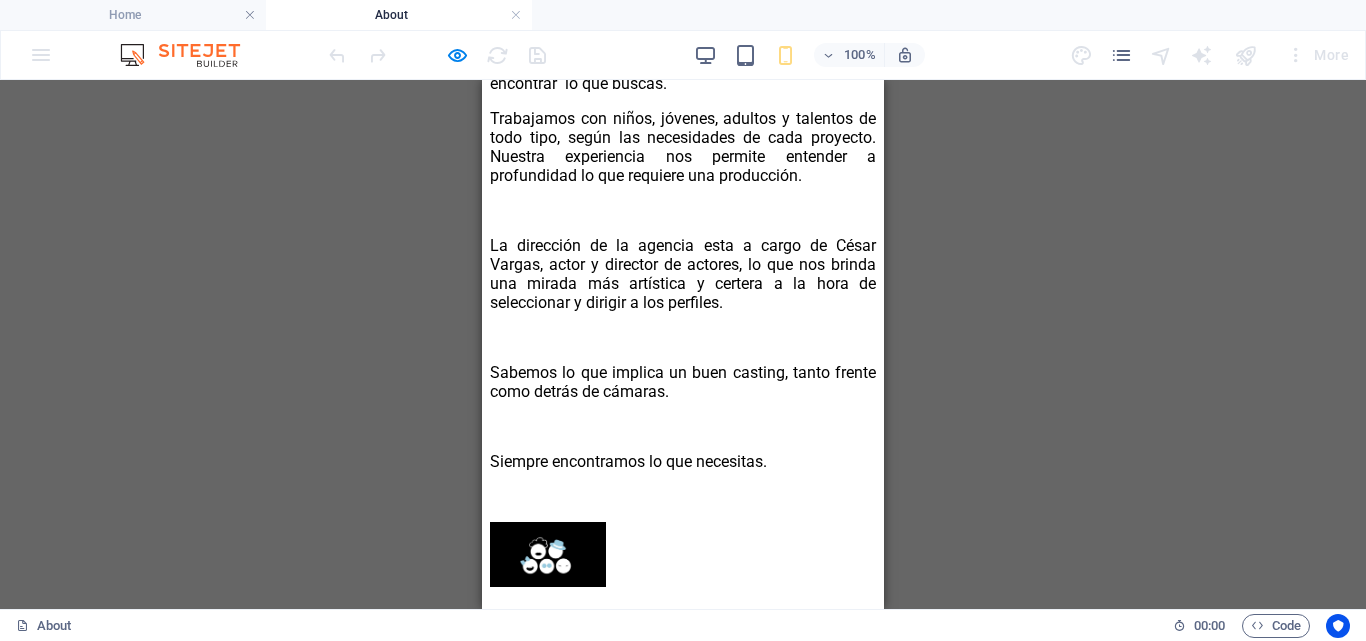 scroll, scrollTop: 0, scrollLeft: 0, axis: both 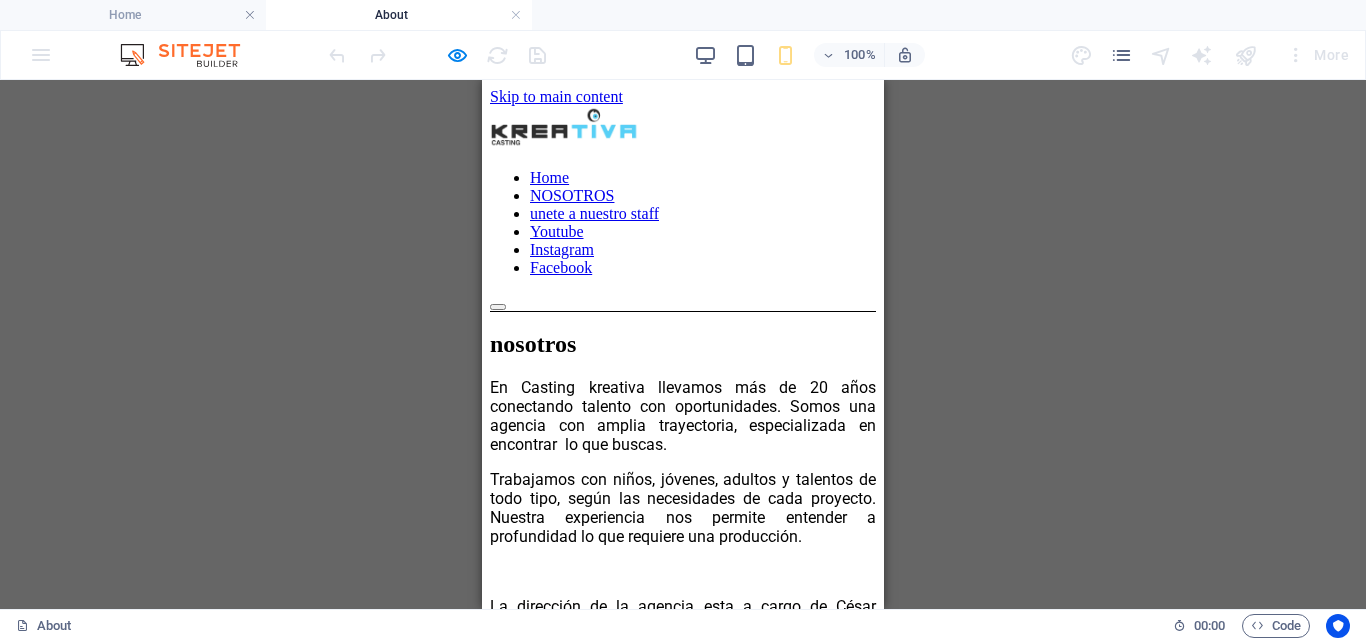 drag, startPoint x: 879, startPoint y: 211, endPoint x: 1404, endPoint y: 179, distance: 525.9743 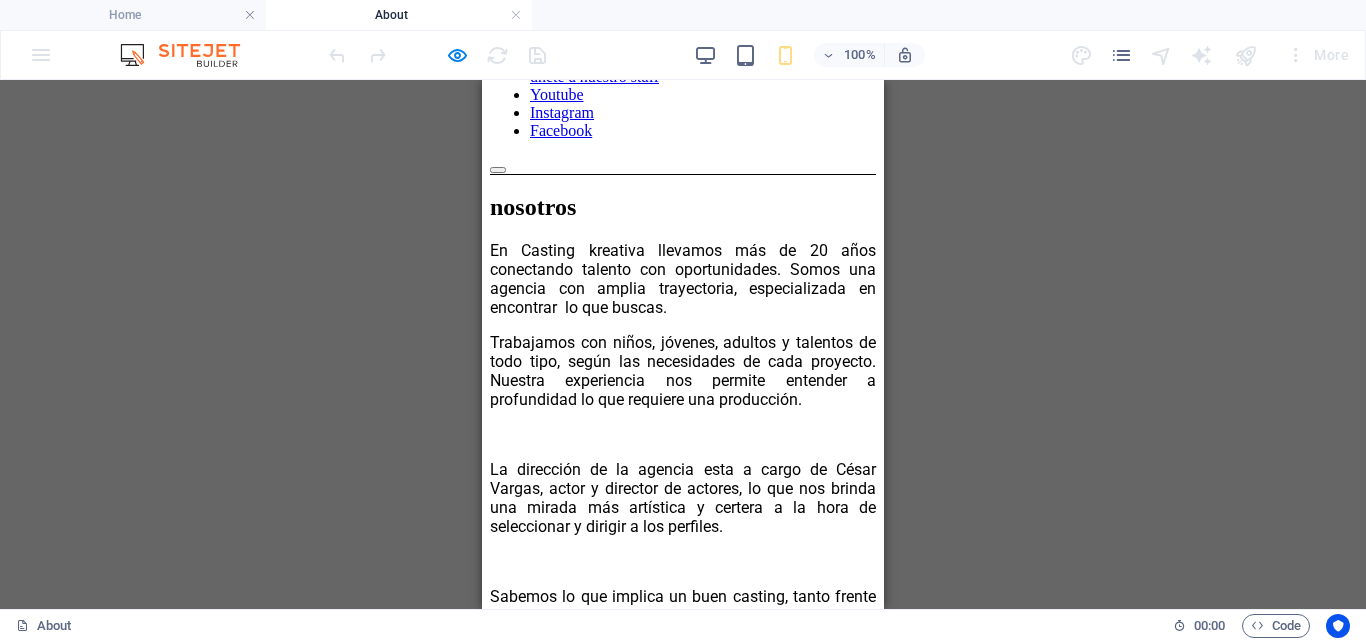 scroll, scrollTop: 148, scrollLeft: 0, axis: vertical 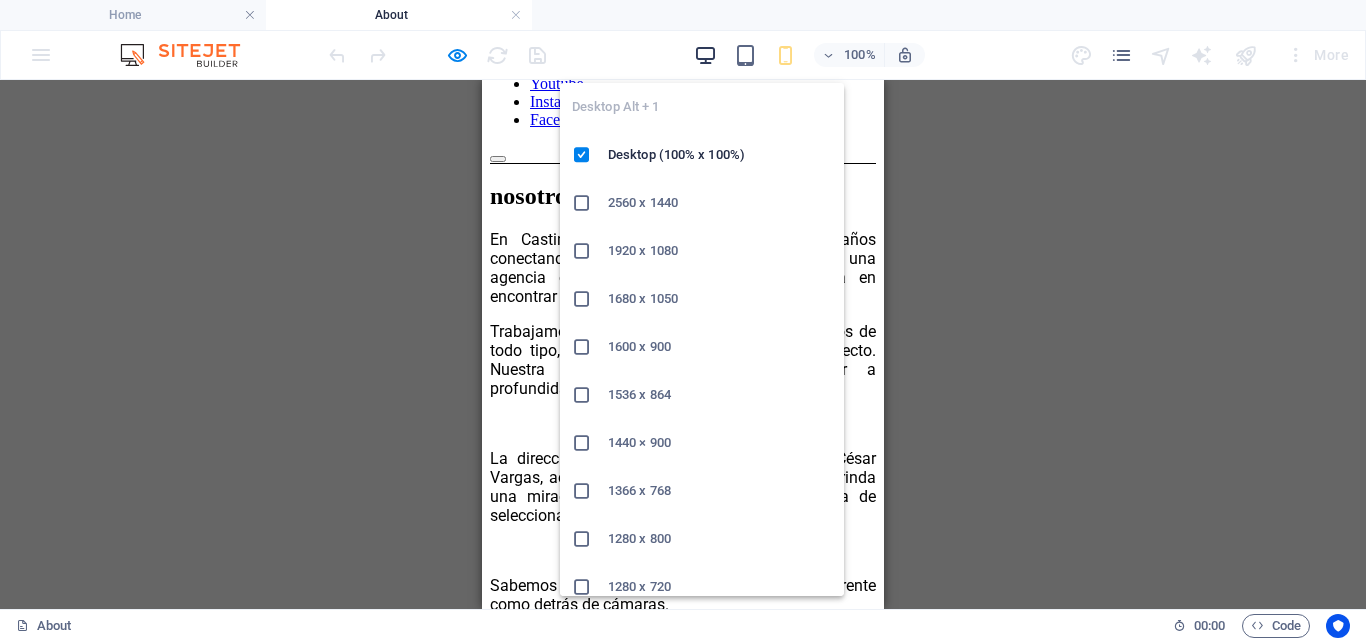 click at bounding box center (705, 55) 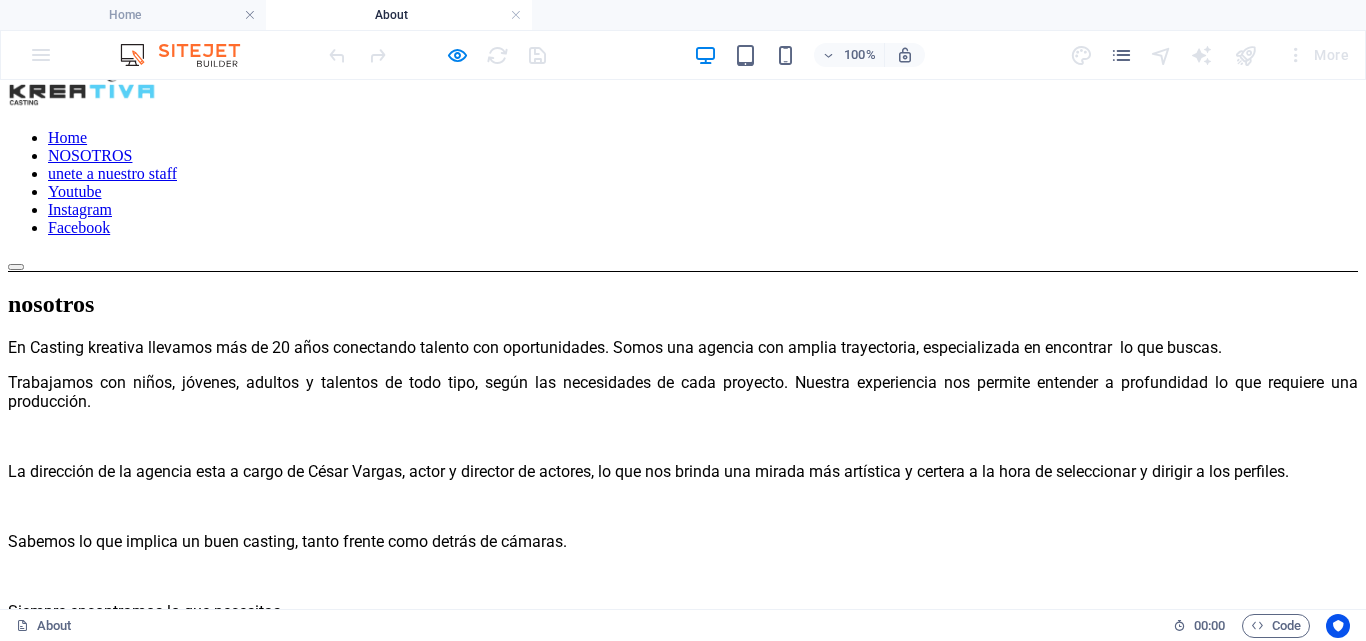 scroll, scrollTop: 0, scrollLeft: 0, axis: both 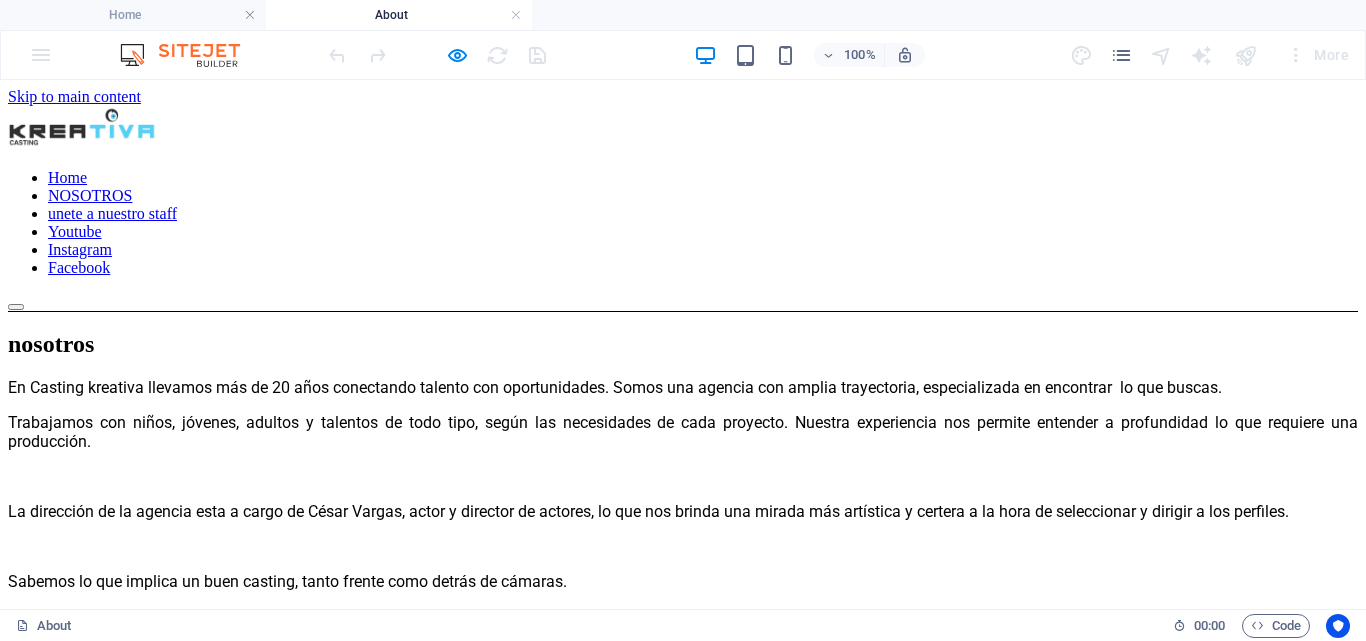 drag, startPoint x: 490, startPoint y: 189, endPoint x: 760, endPoint y: 196, distance: 270.09073 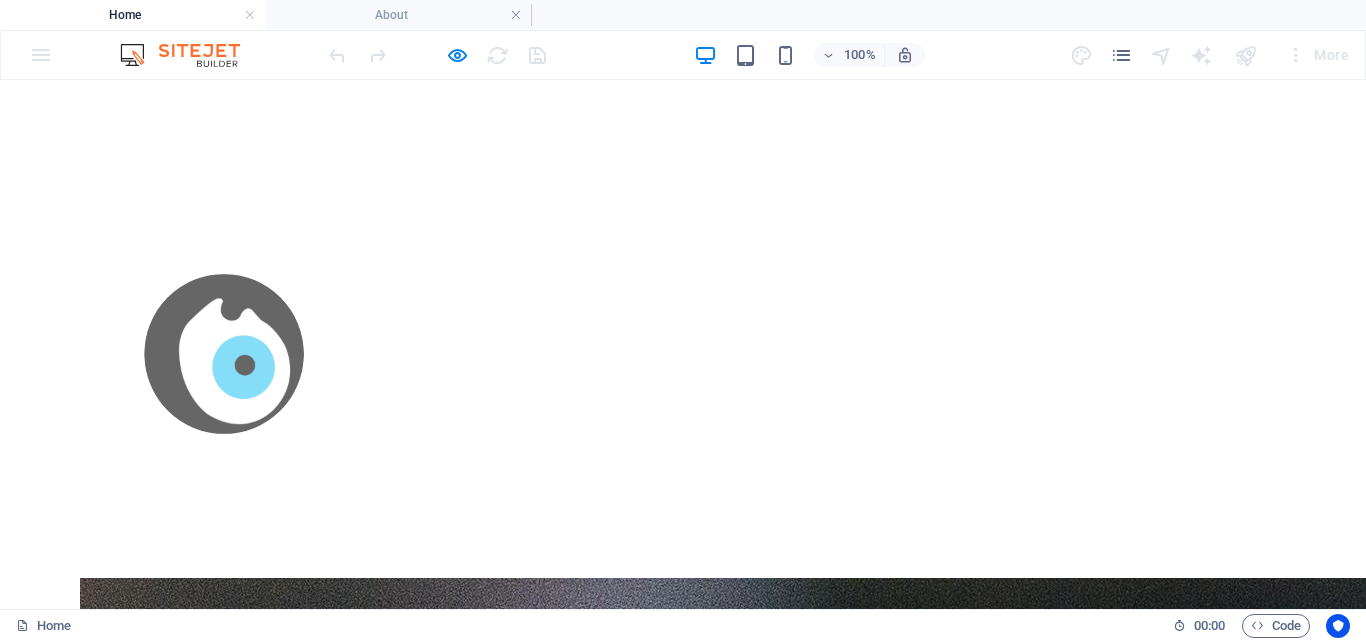 scroll, scrollTop: 555, scrollLeft: 0, axis: vertical 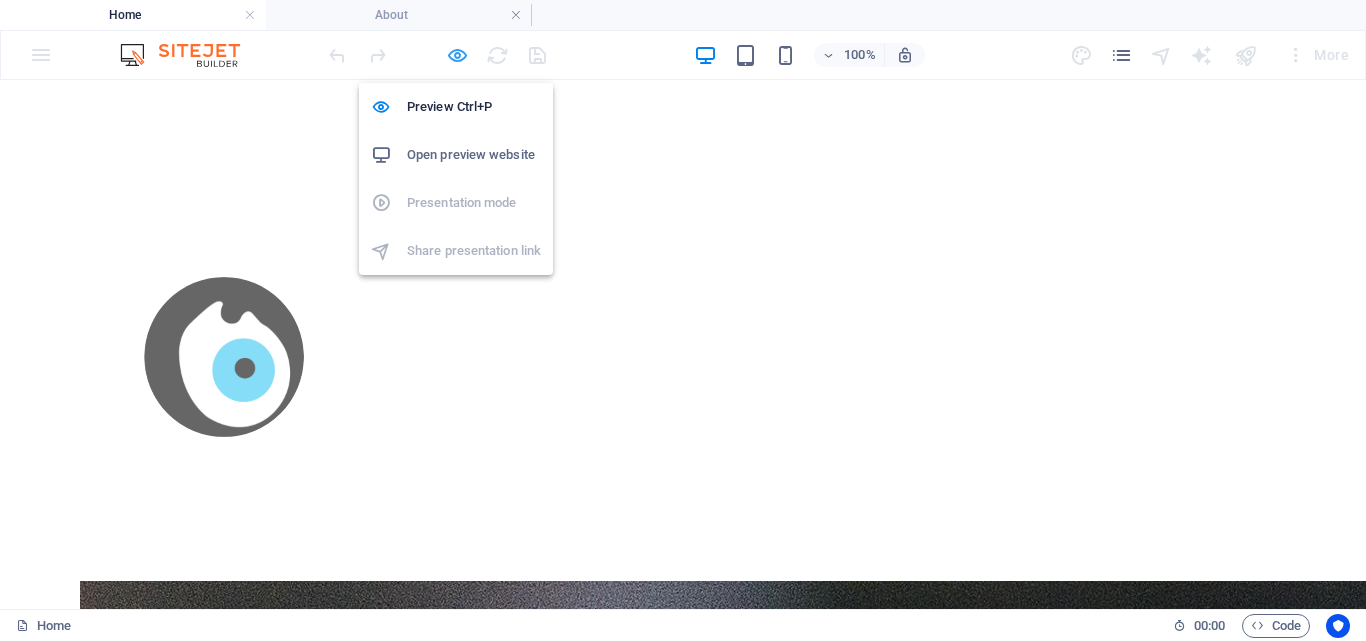 click at bounding box center [457, 55] 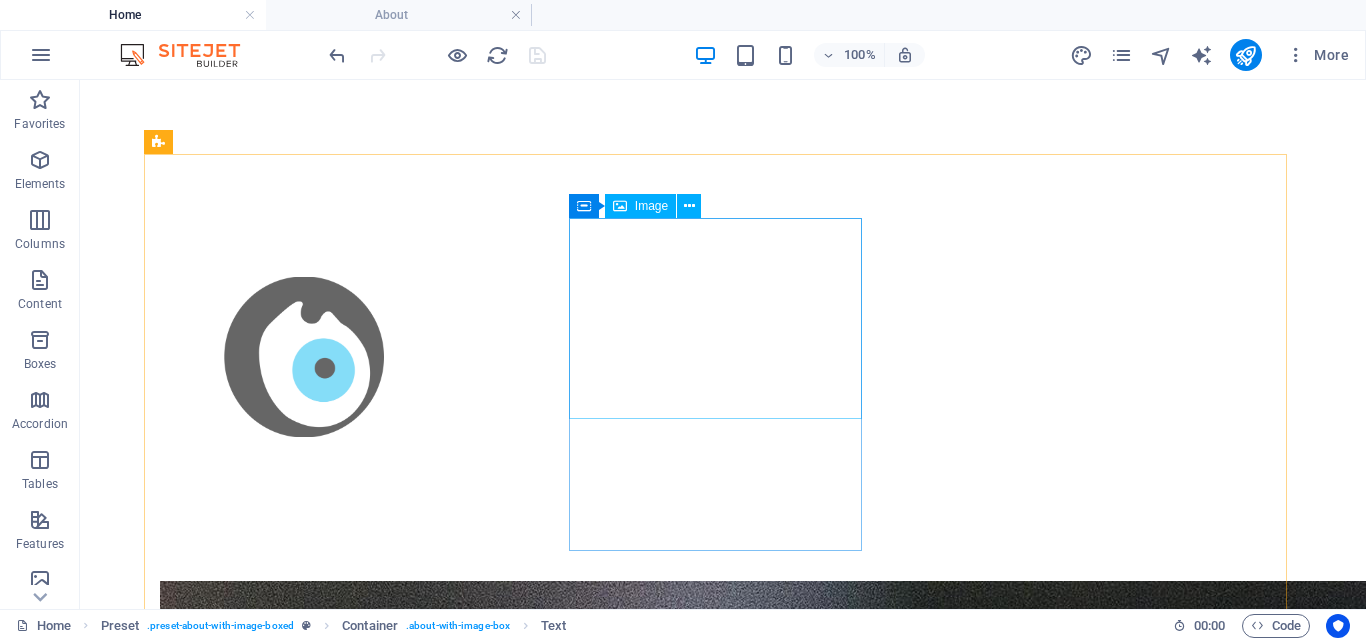 click on "Image" at bounding box center [651, 206] 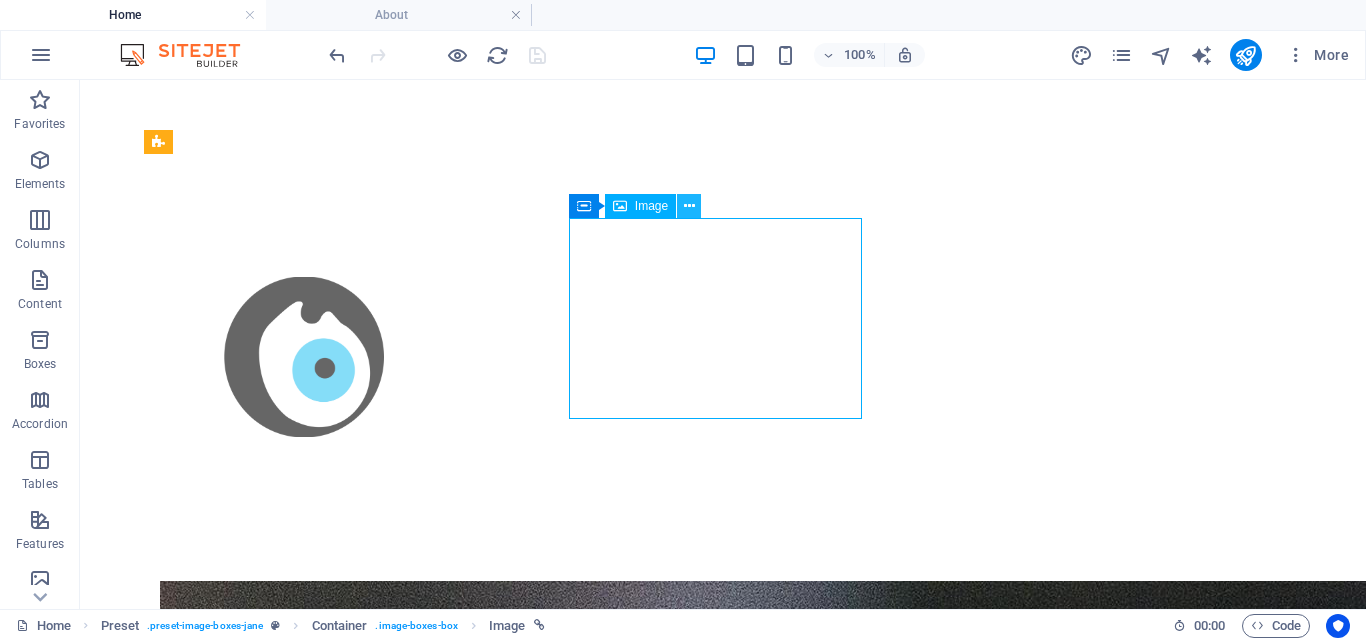click at bounding box center [689, 206] 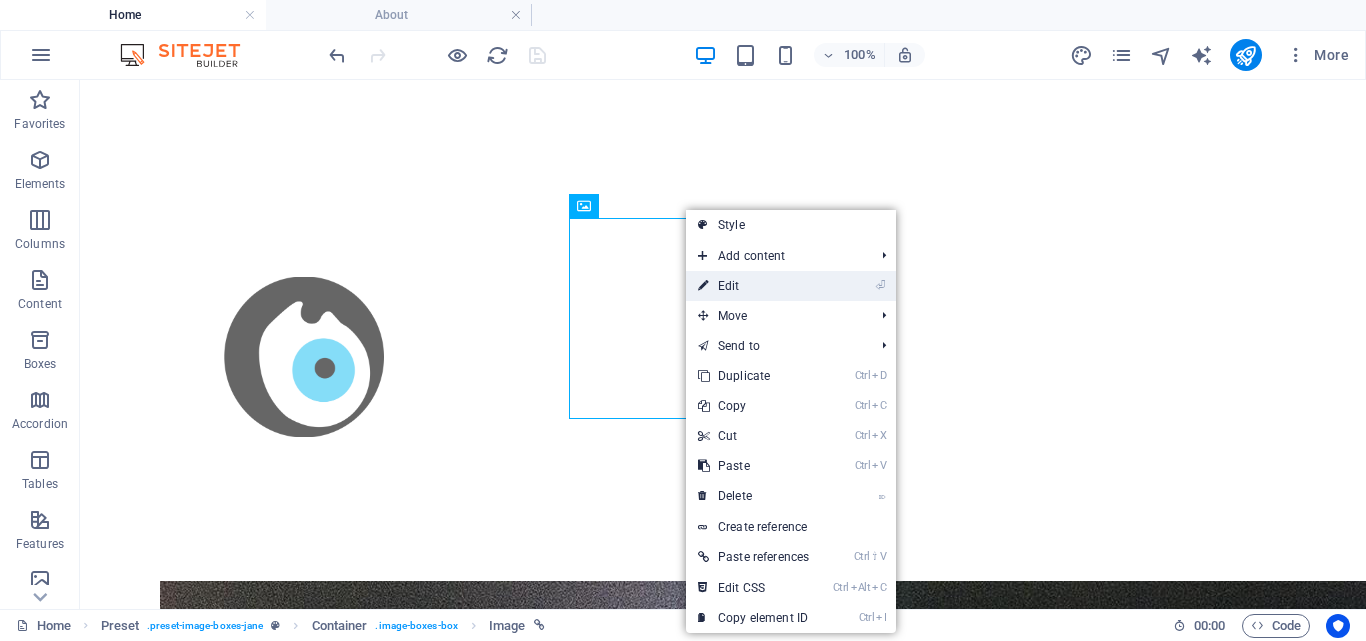 click on "⏎  Edit" at bounding box center (753, 286) 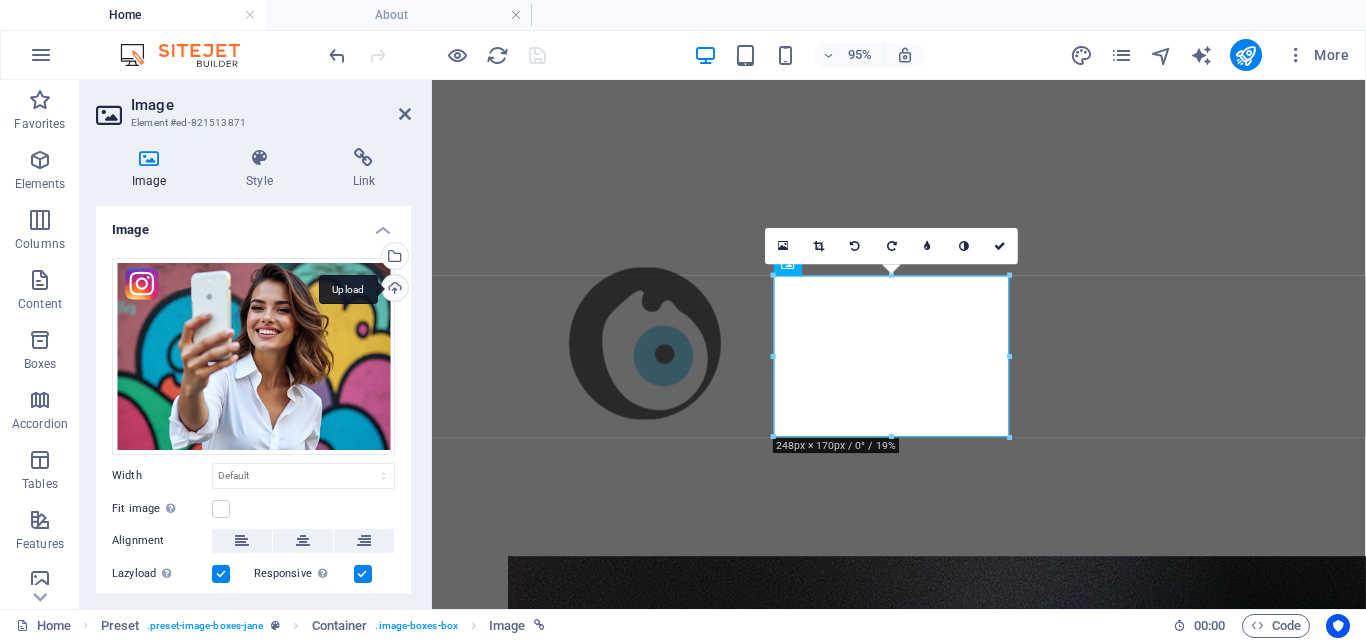 click on "Upload" at bounding box center (393, 290) 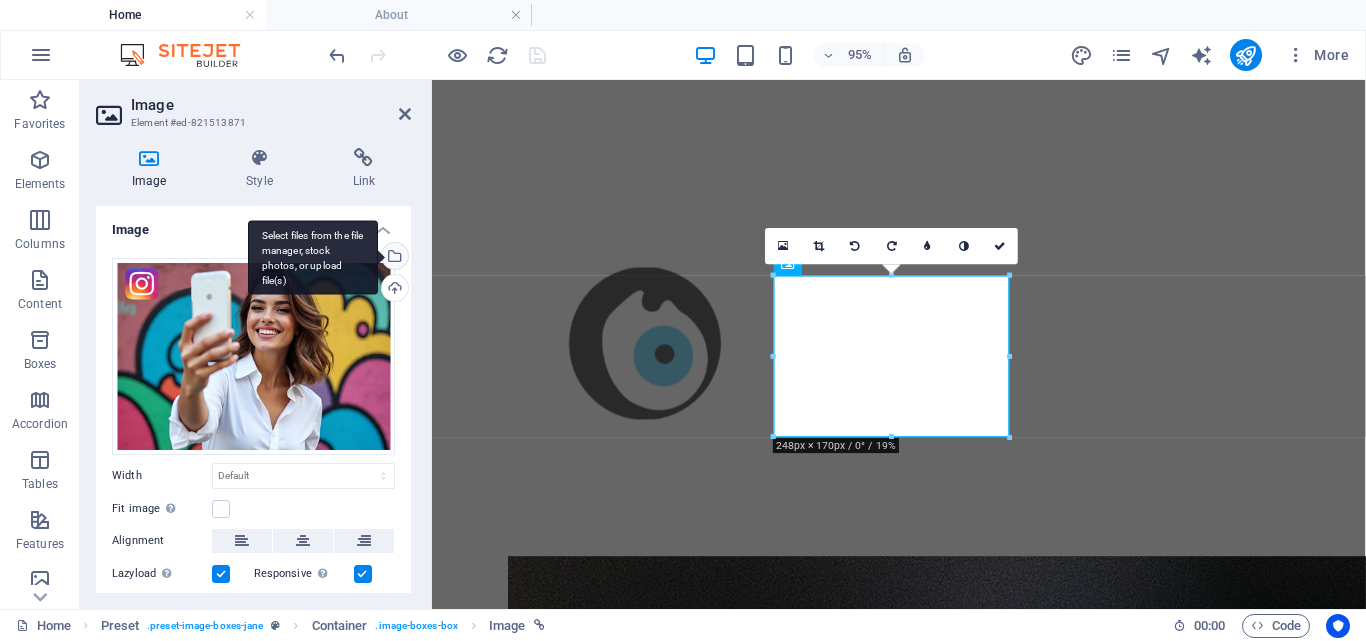 click on "Select files from the file manager, stock photos, or upload file(s)" at bounding box center [393, 258] 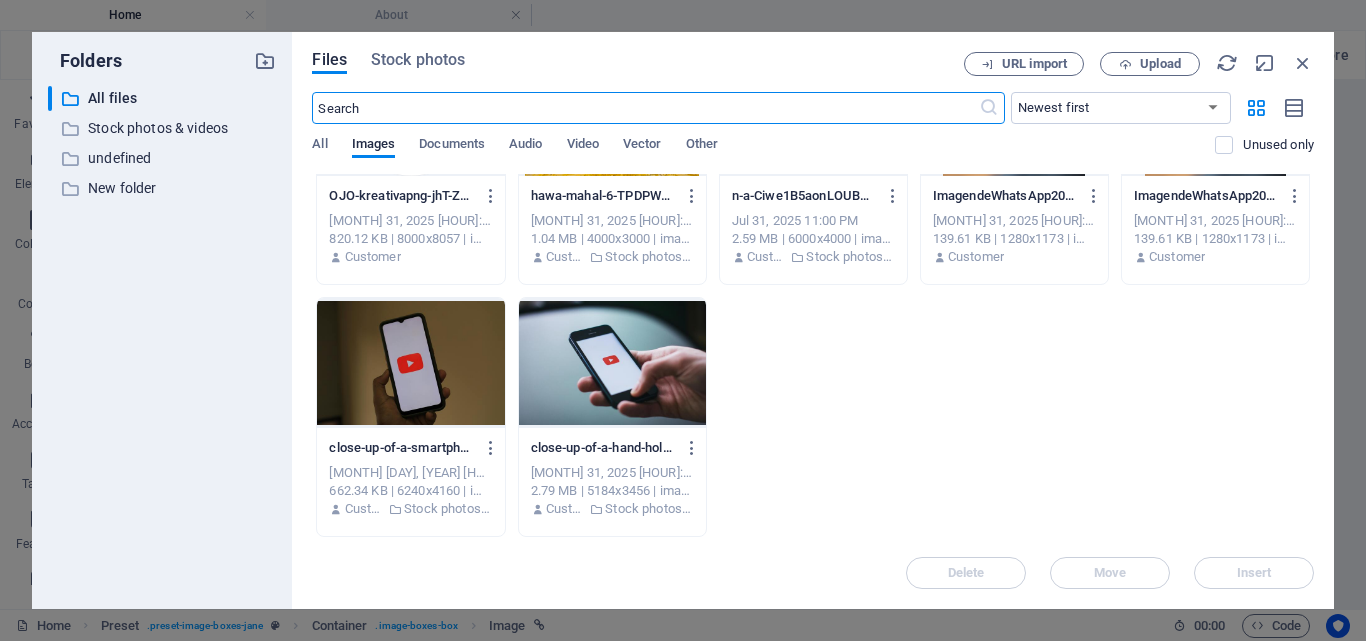 scroll, scrollTop: 4467, scrollLeft: 0, axis: vertical 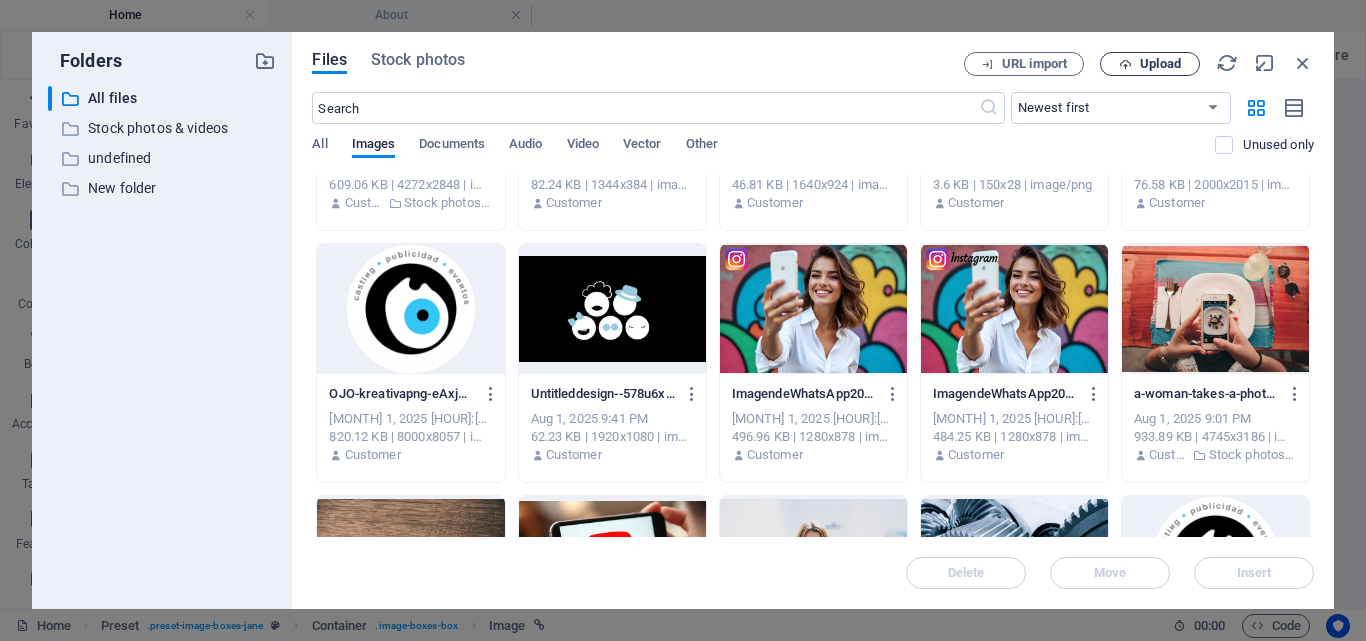 click on "Upload" at bounding box center (1160, 64) 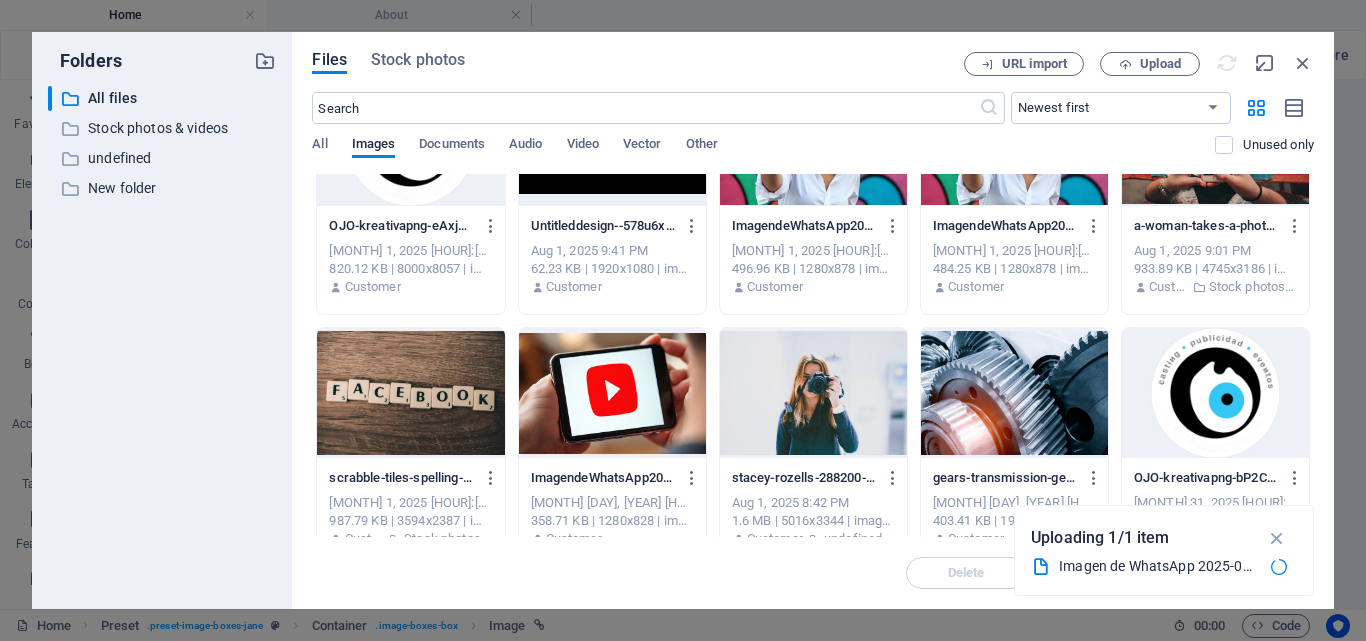 scroll, scrollTop: 4773, scrollLeft: 0, axis: vertical 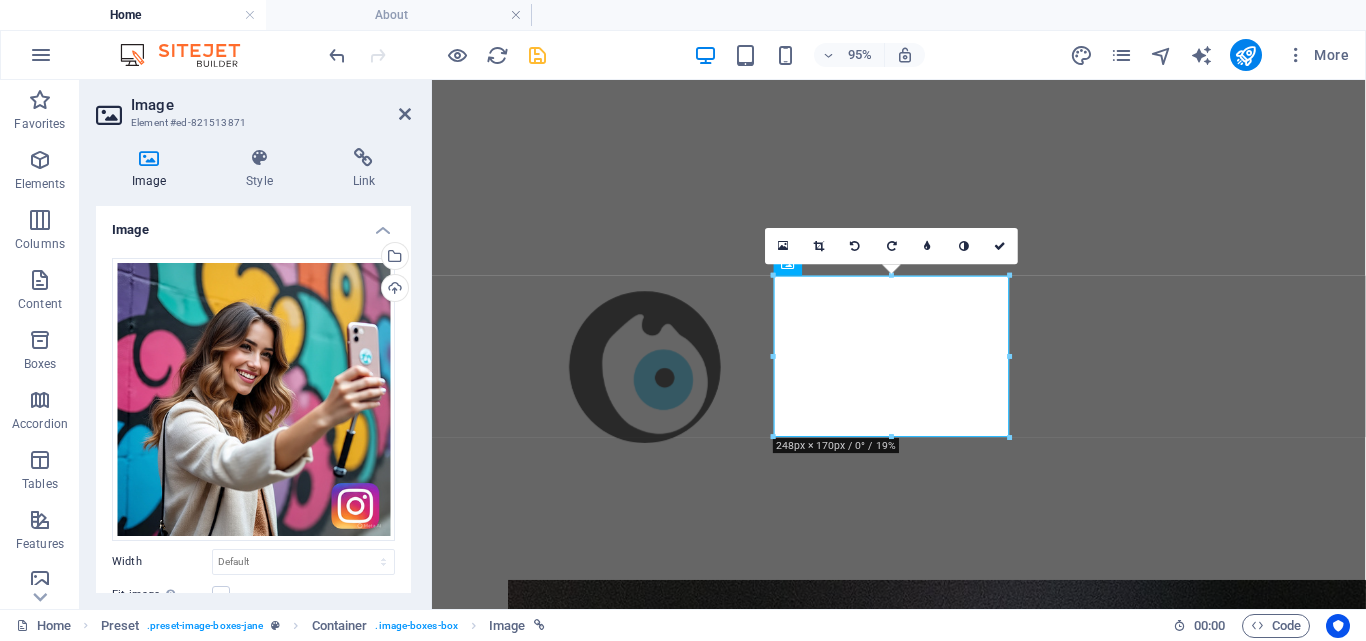 drag, startPoint x: 1745, startPoint y: 553, endPoint x: 1367, endPoint y: 568, distance: 378.29752 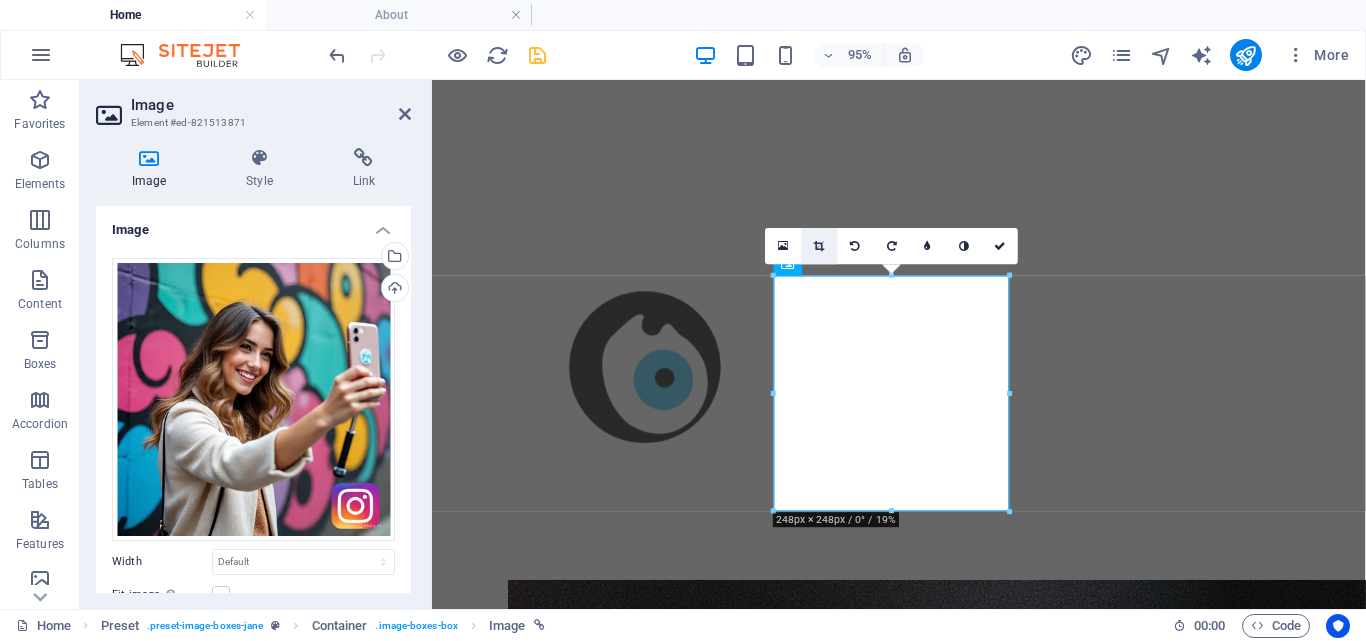 click at bounding box center (819, 245) 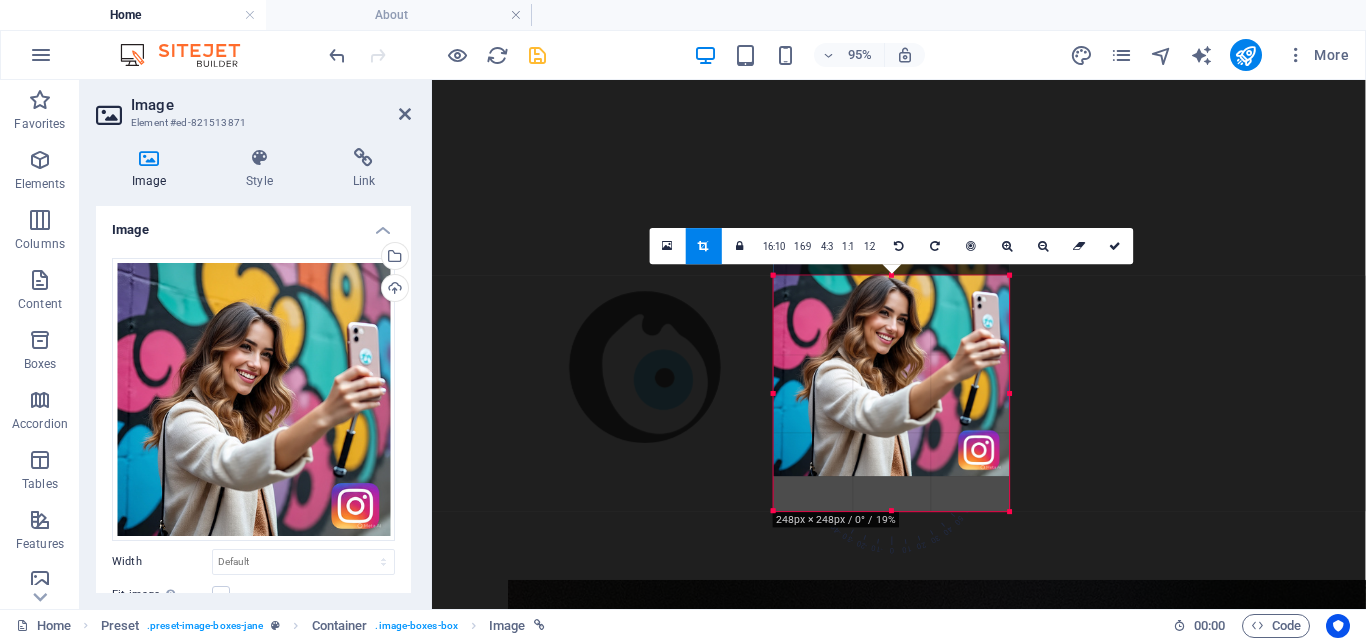 drag, startPoint x: 889, startPoint y: 507, endPoint x: 893, endPoint y: 470, distance: 37.215588 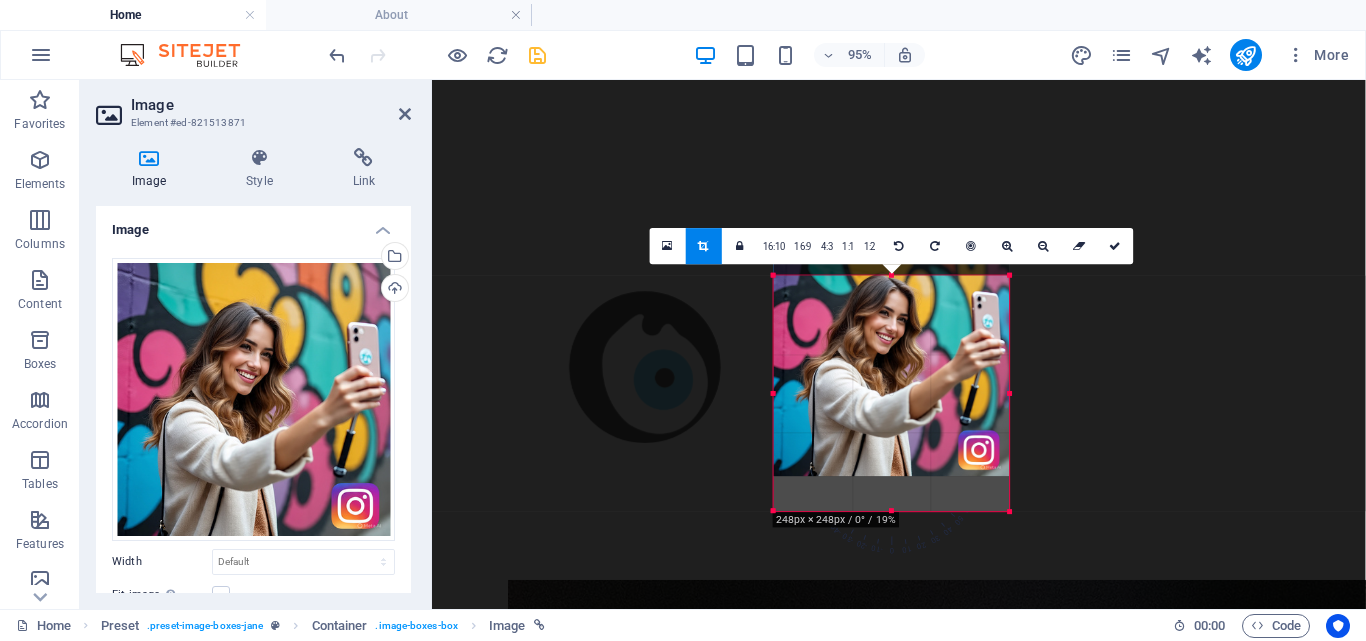 click at bounding box center (892, 358) 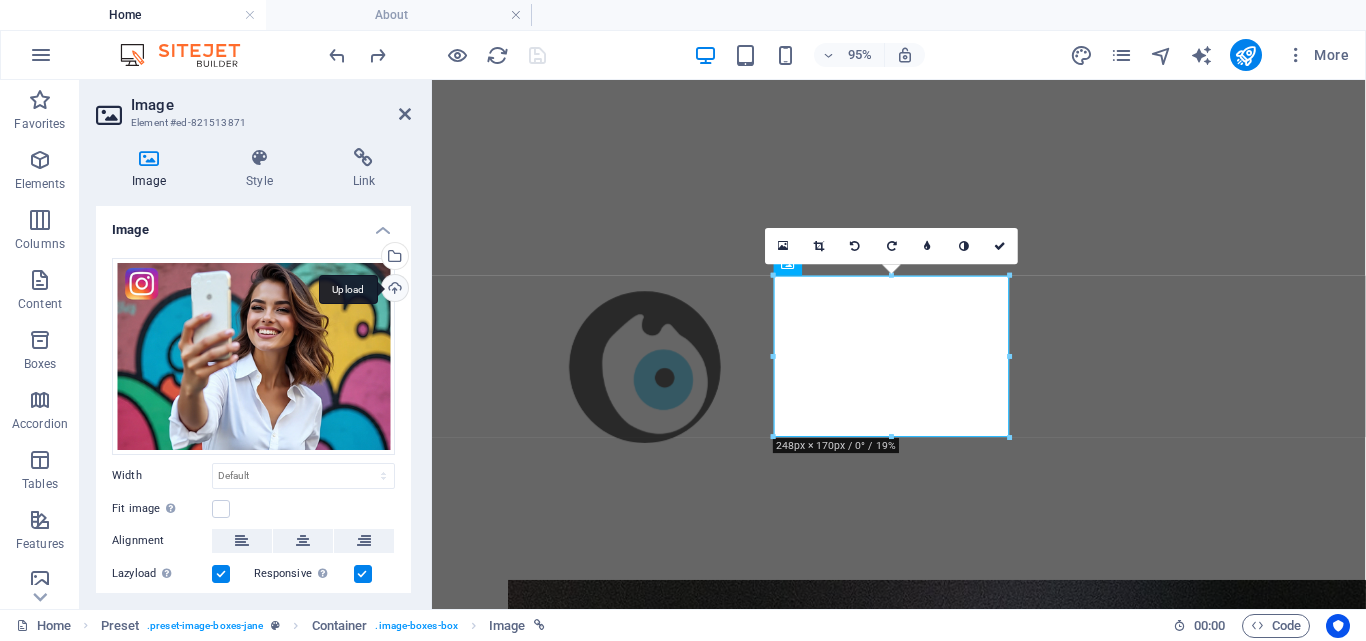 click on "Upload" at bounding box center (393, 290) 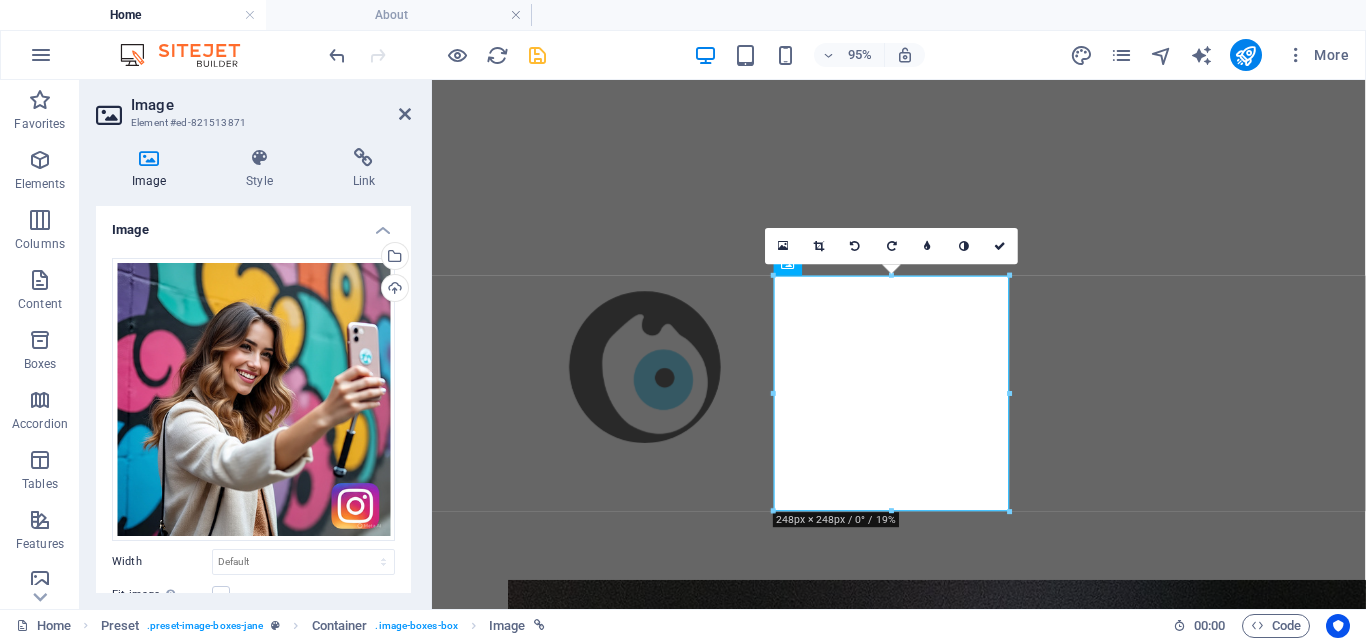 click at bounding box center [819, 245] 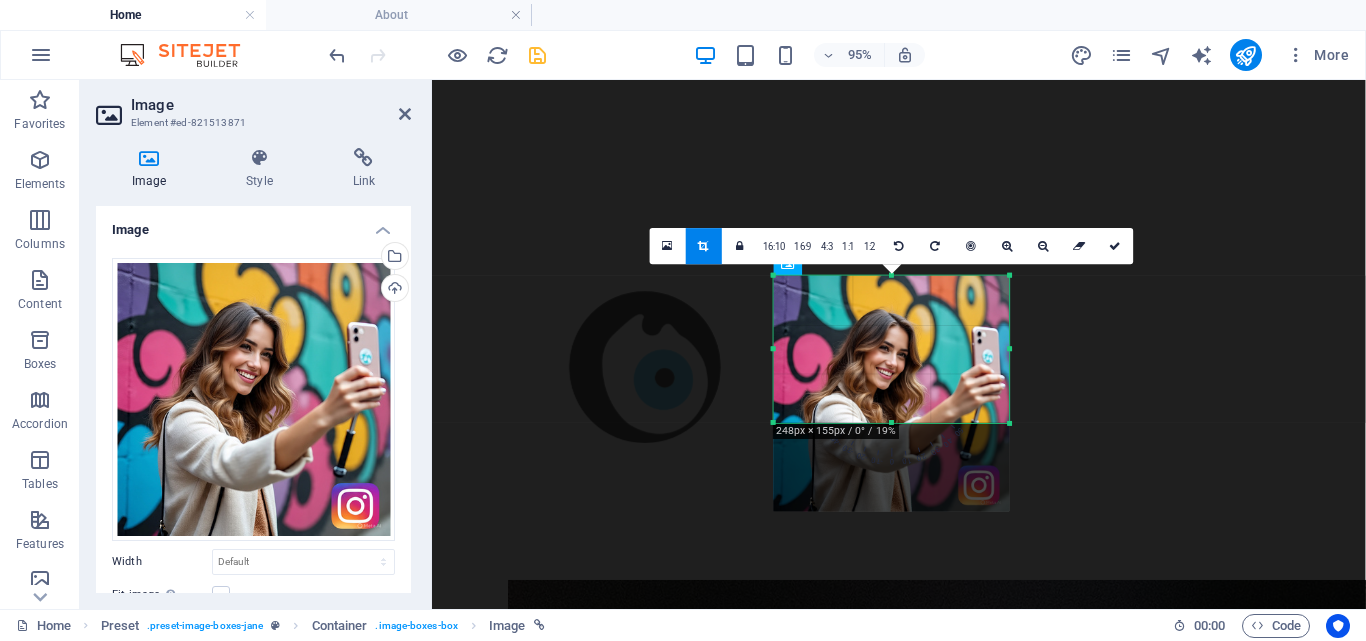 drag, startPoint x: 894, startPoint y: 508, endPoint x: 903, endPoint y: 416, distance: 92.43917 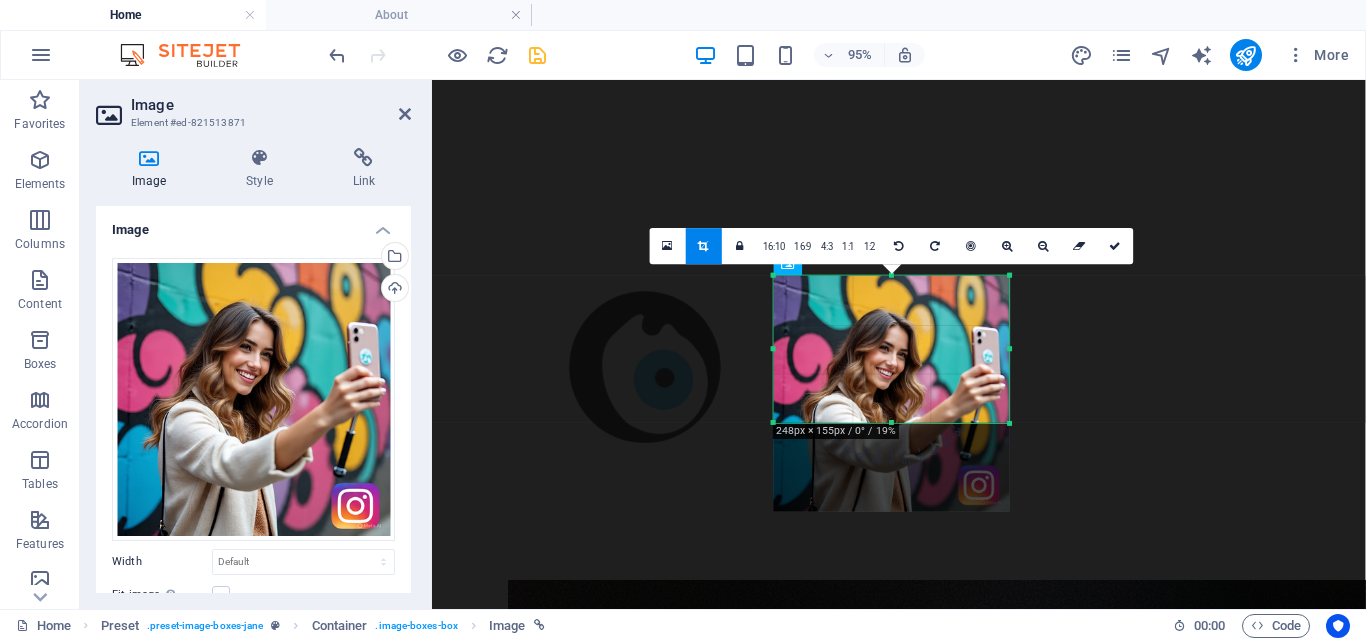 click on "180 170 160 150 140 130 120 110 100 90 80 70 60 50 40 30 20 10 0 -10 -20 -30 -40 -50 -60 -70 -80 -90 -100 -110 -120 -130 -140 -150 -160 -170 248px × 155px / 0° / 19% 16:10 16:9 4:3 1:1 1:2 0" at bounding box center [892, 349] 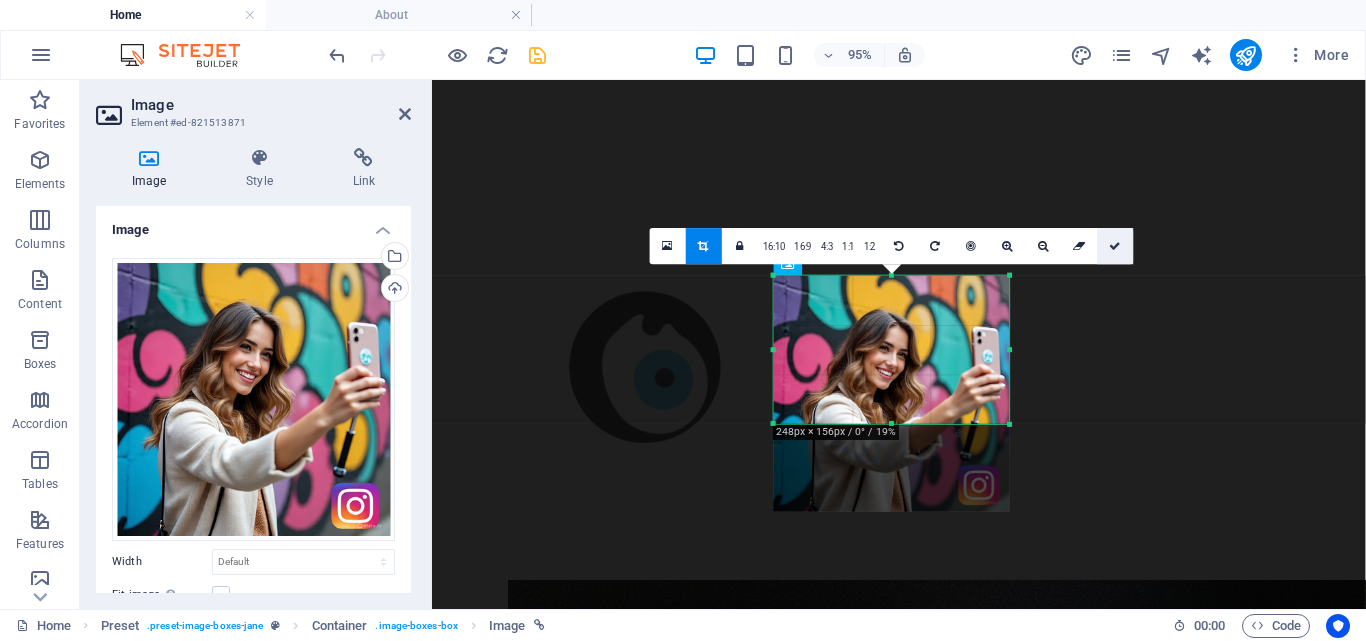 click at bounding box center [1116, 245] 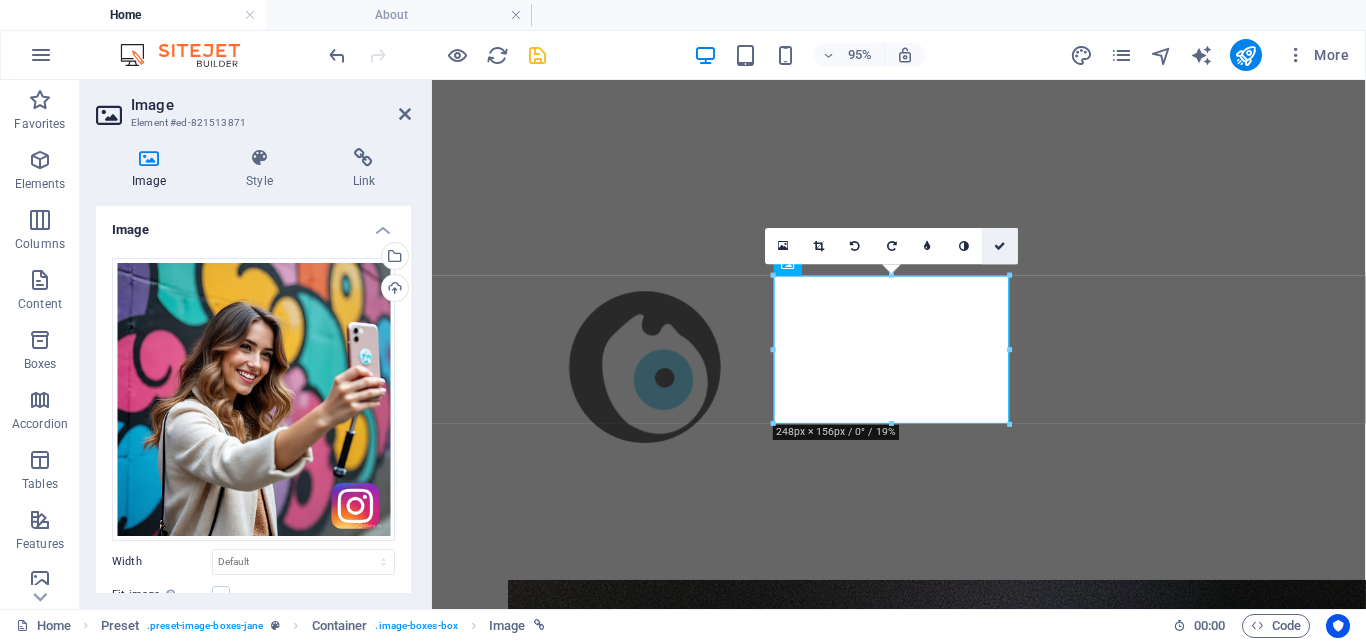 click at bounding box center [1000, 245] 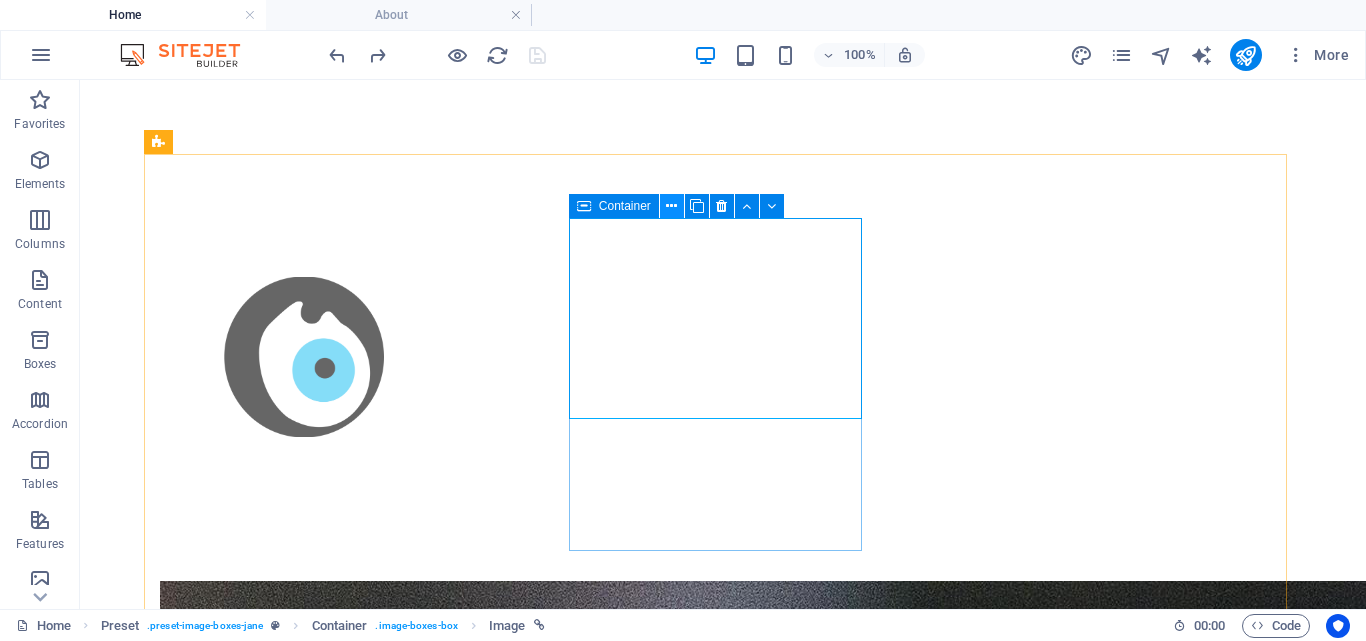 click at bounding box center [671, 206] 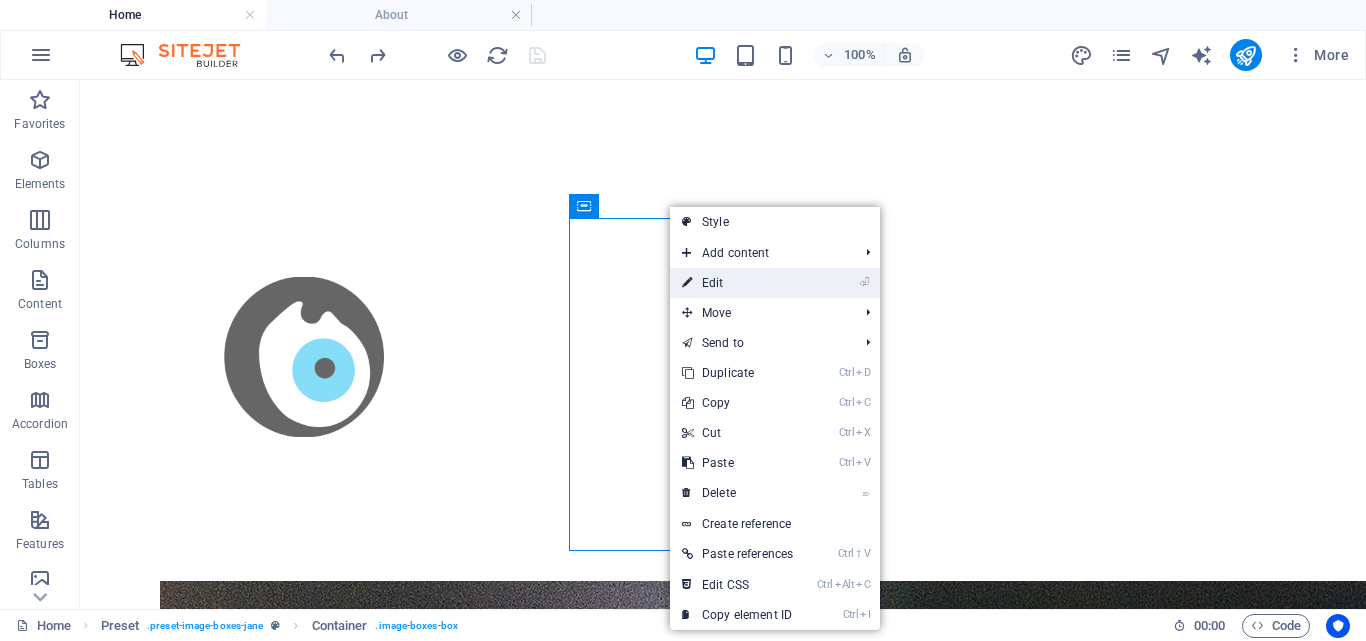 click on "⏎  Edit" at bounding box center (737, 283) 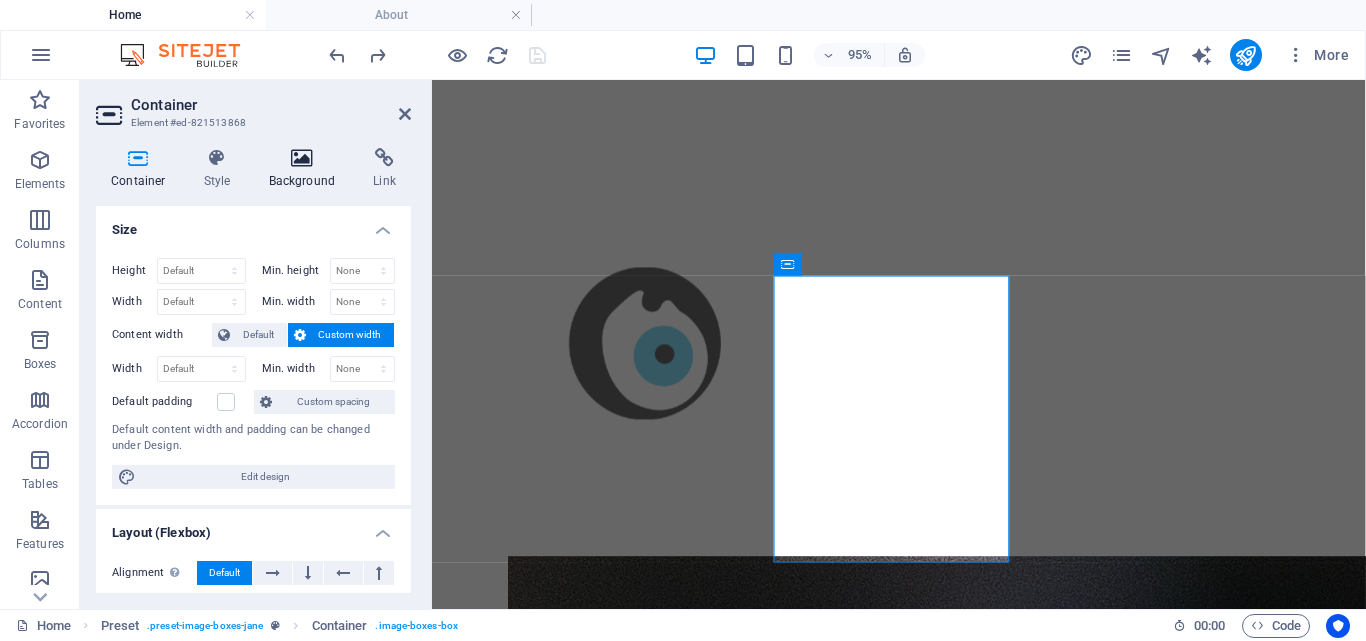 click at bounding box center [302, 158] 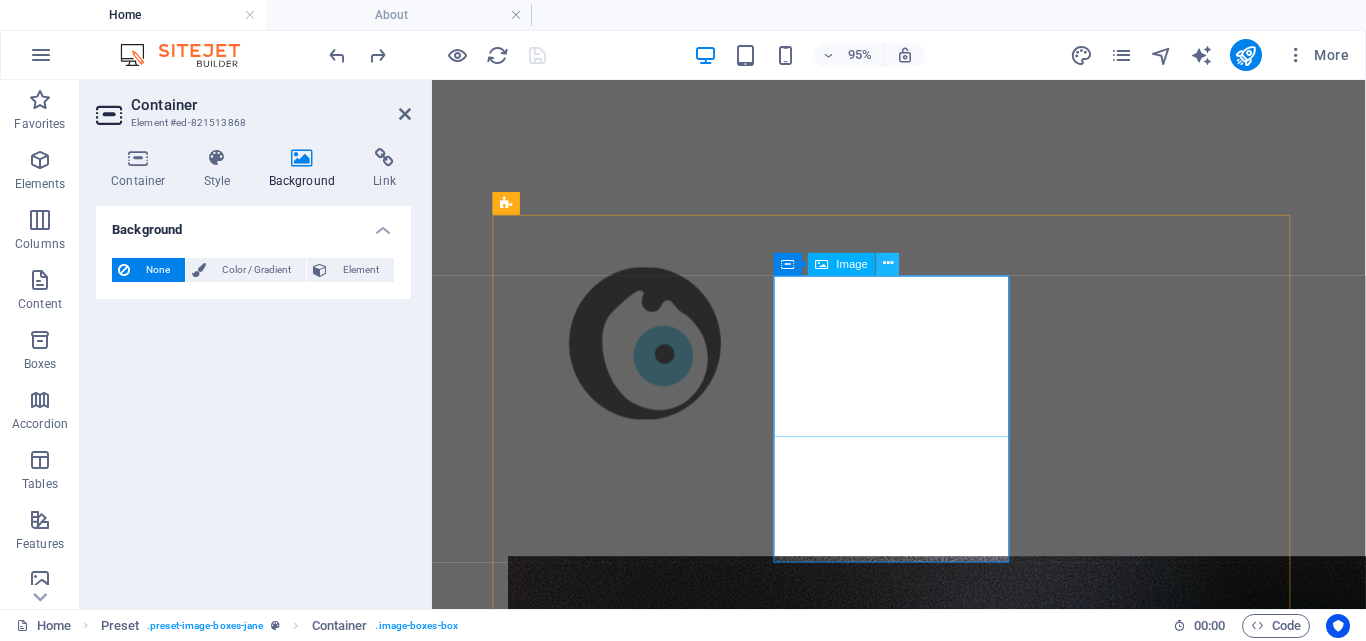click at bounding box center (888, 264) 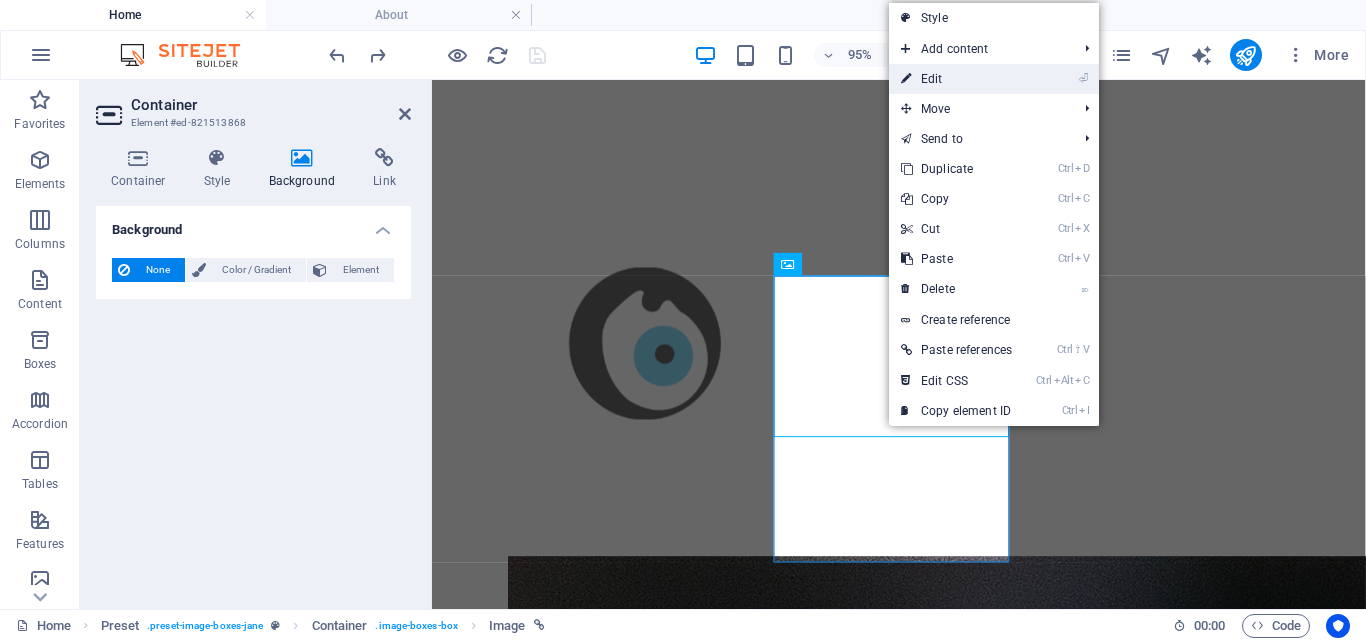 click on "⏎  Edit" at bounding box center [956, 79] 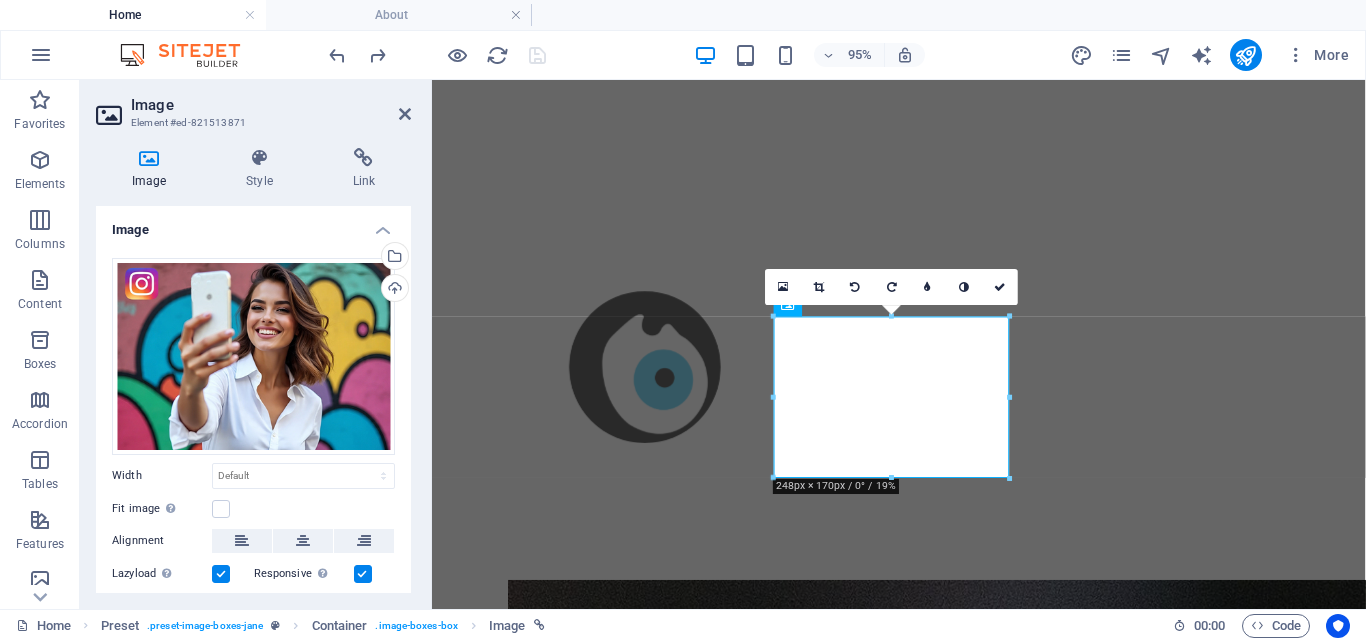 scroll, scrollTop: 512, scrollLeft: 0, axis: vertical 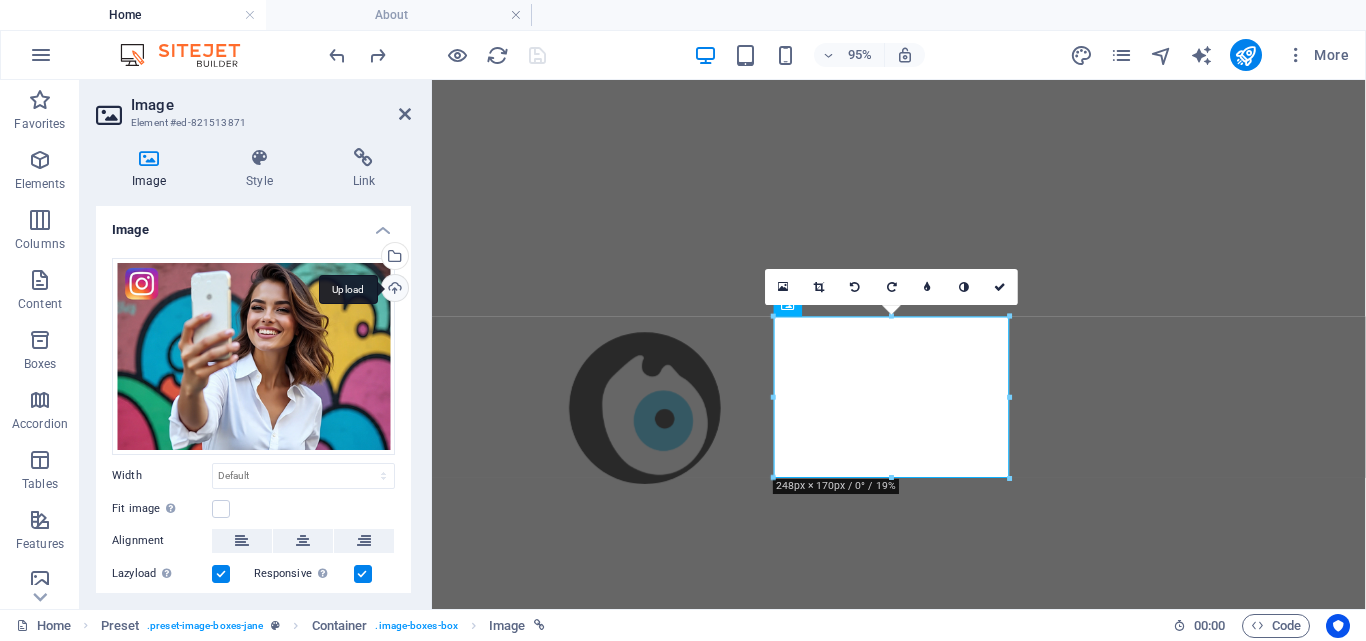click on "Upload" at bounding box center (393, 290) 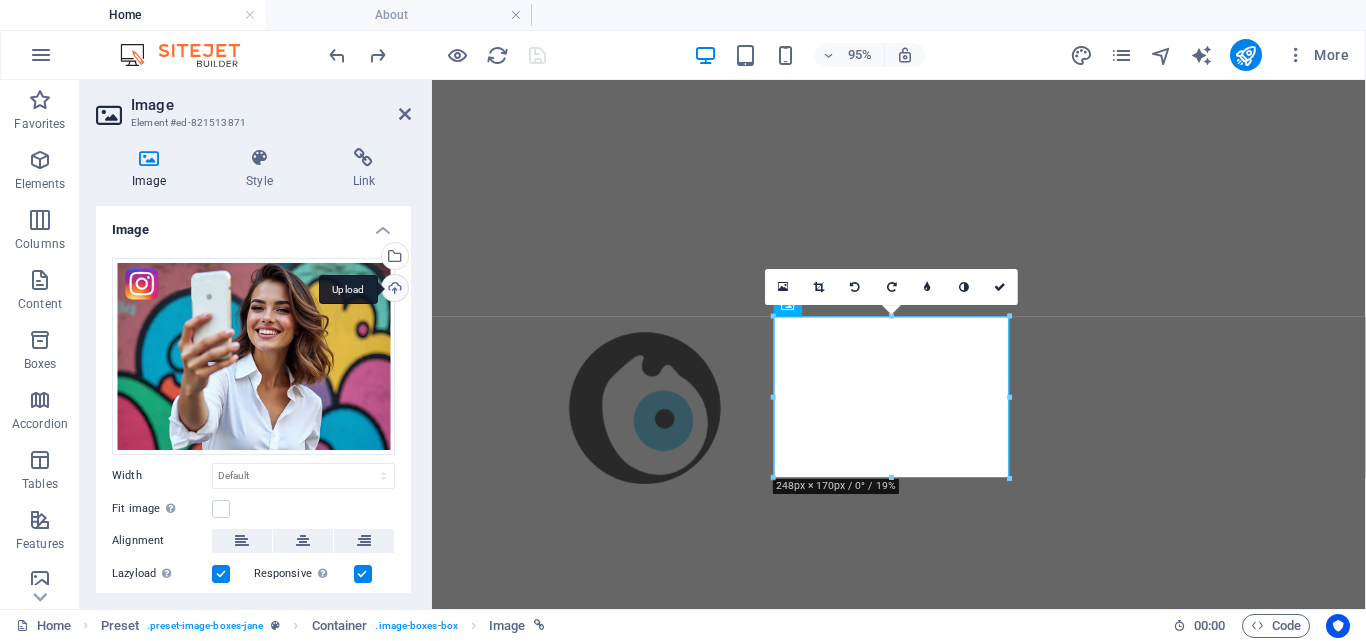 click on "Upload" at bounding box center [393, 290] 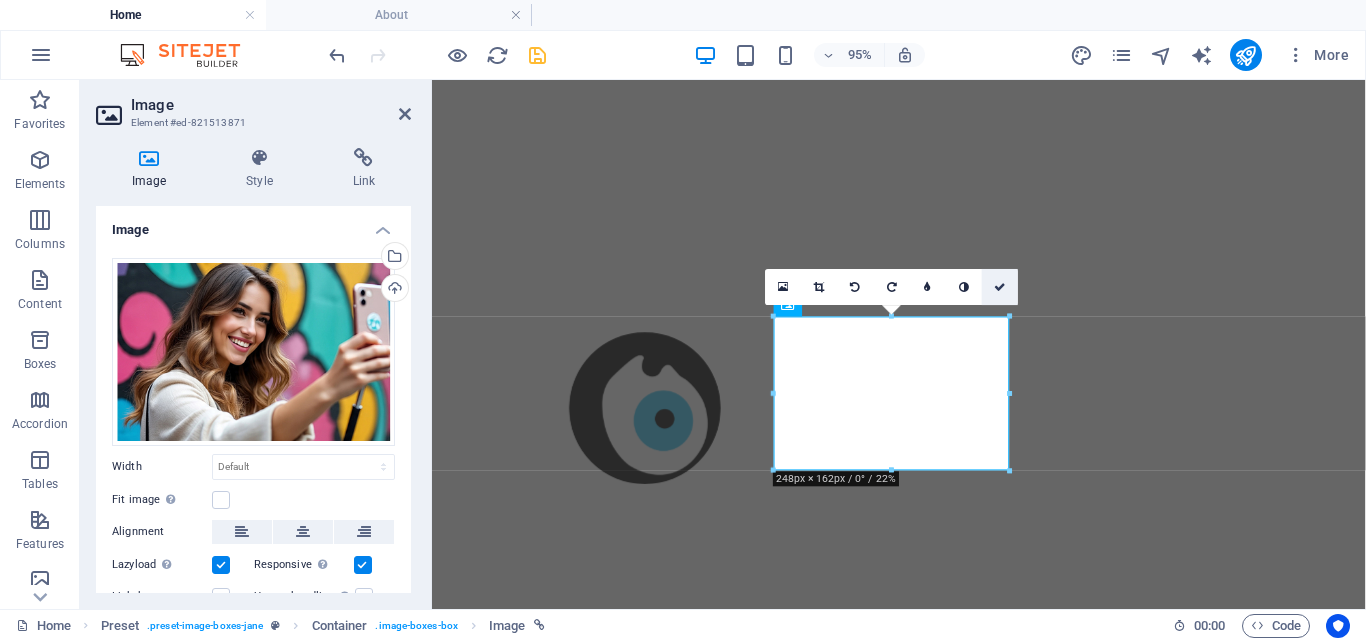 click at bounding box center [1000, 286] 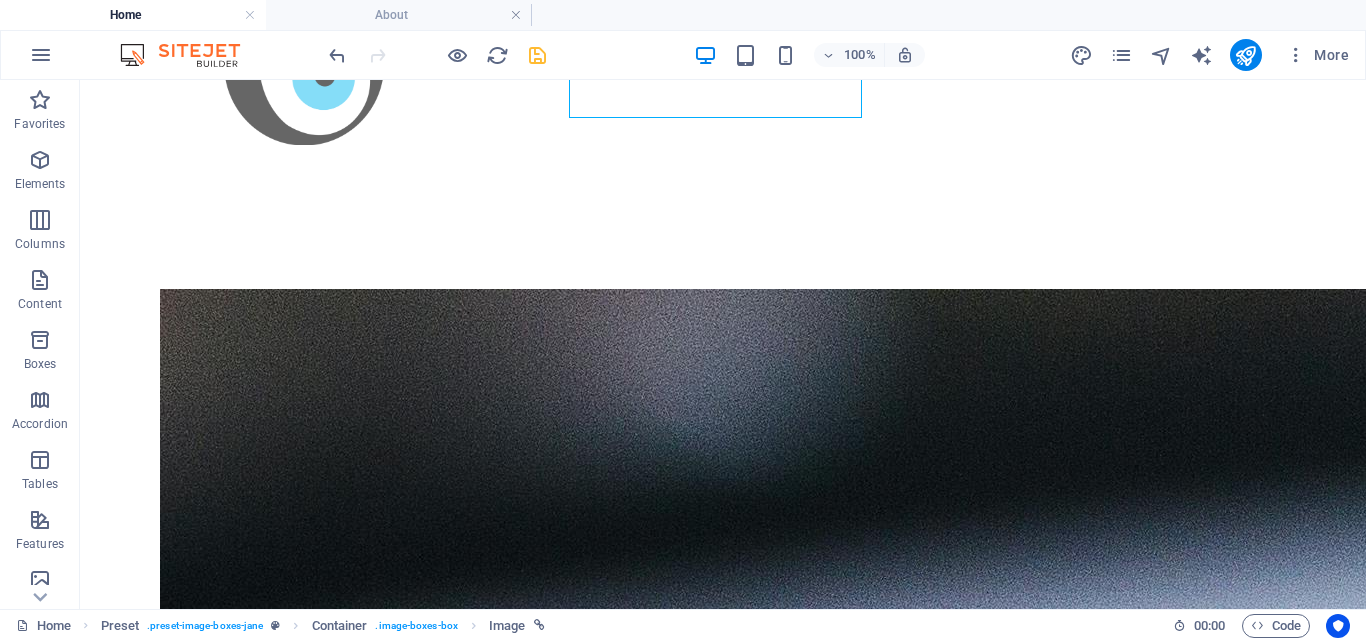 scroll, scrollTop: 855, scrollLeft: 0, axis: vertical 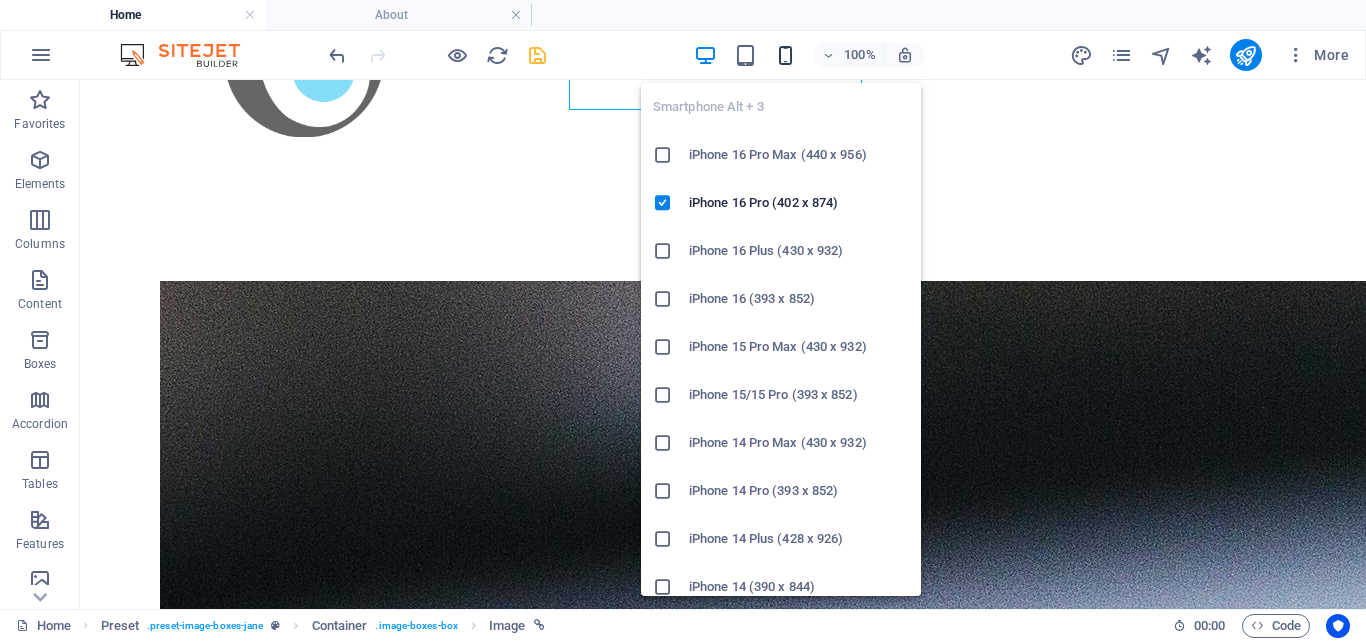 click at bounding box center [785, 55] 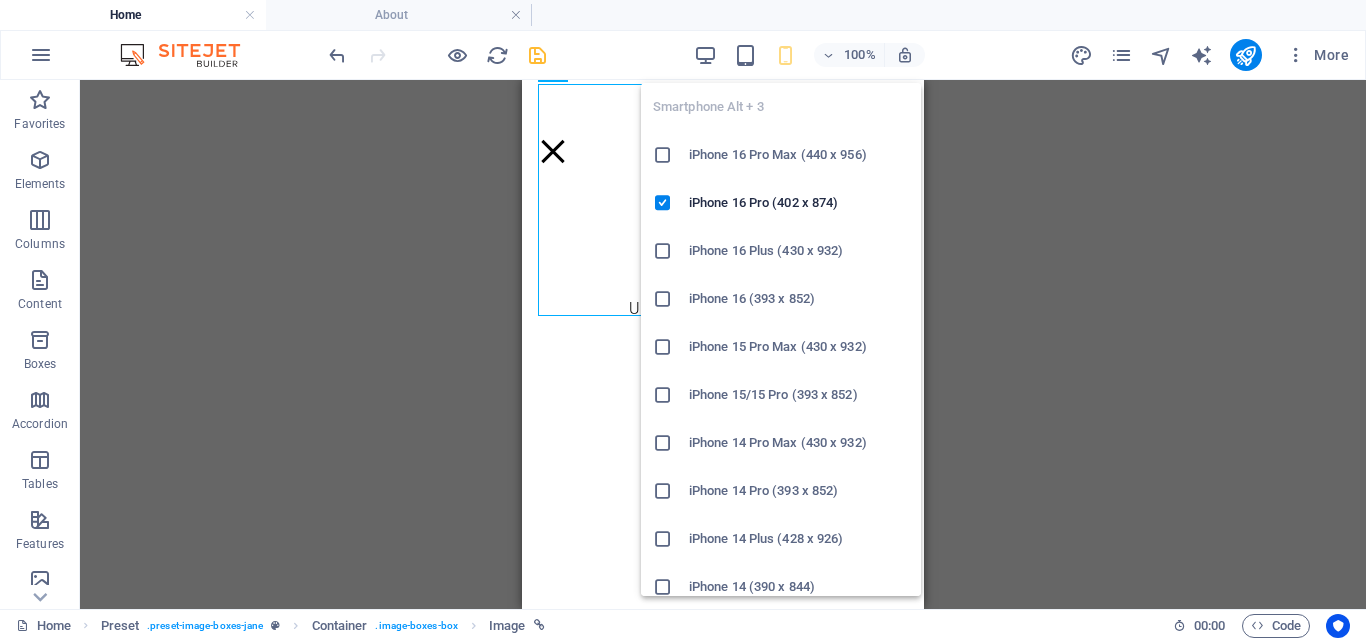 scroll, scrollTop: 843, scrollLeft: 0, axis: vertical 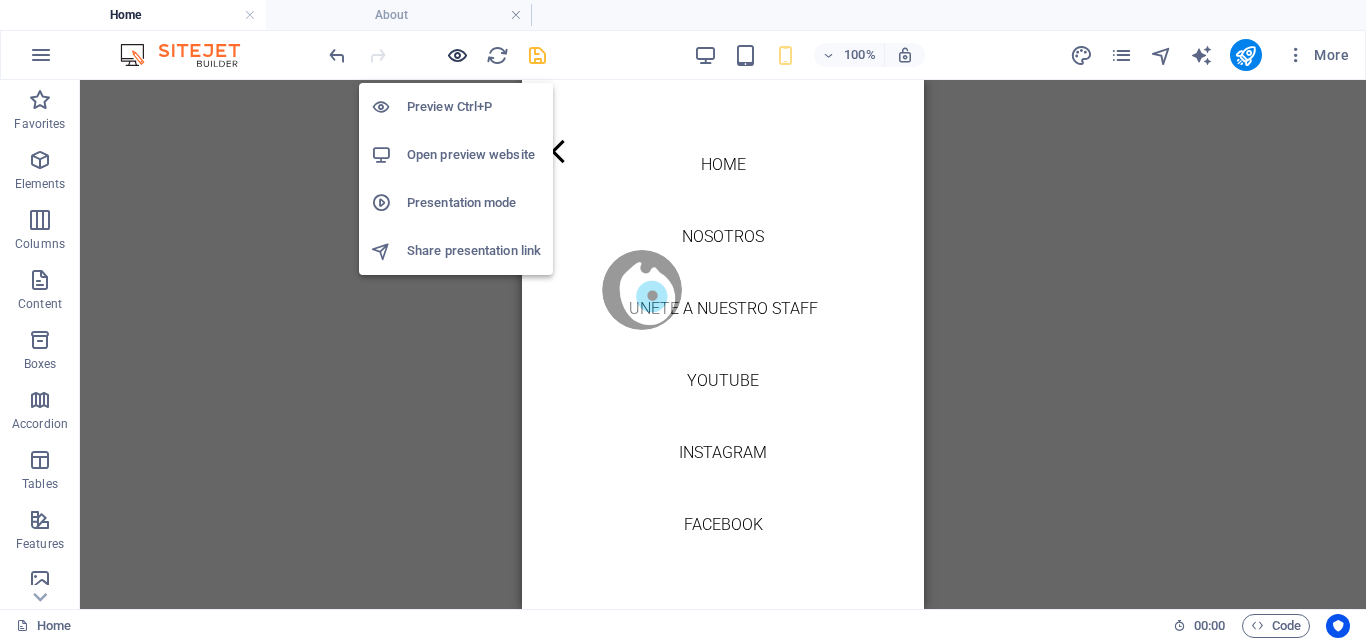 click at bounding box center [457, 55] 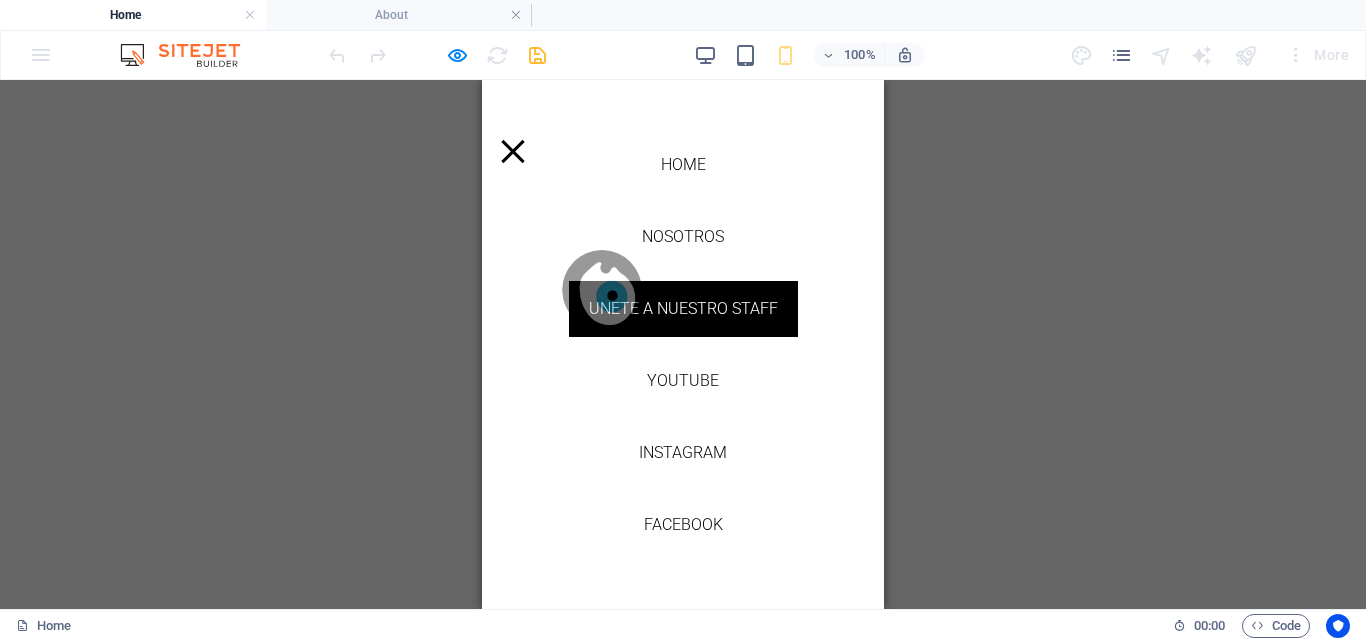 click on "unete a nuestro staff" at bounding box center (683, 309) 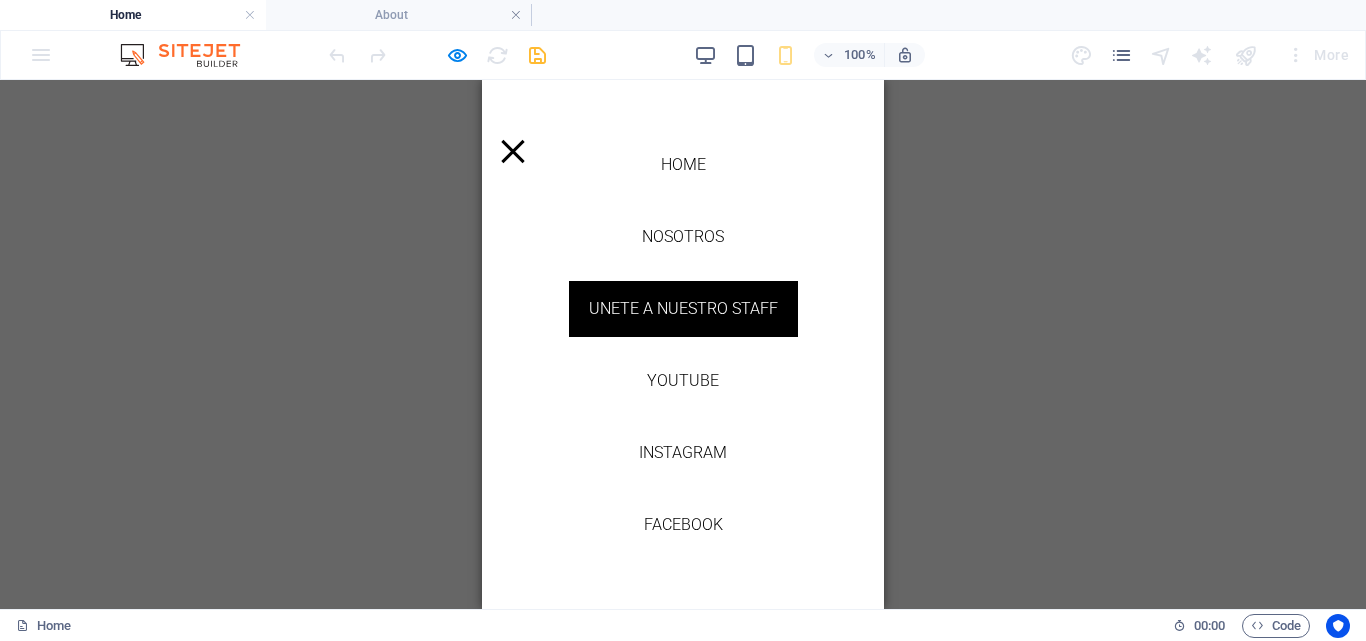 scroll, scrollTop: 0, scrollLeft: 0, axis: both 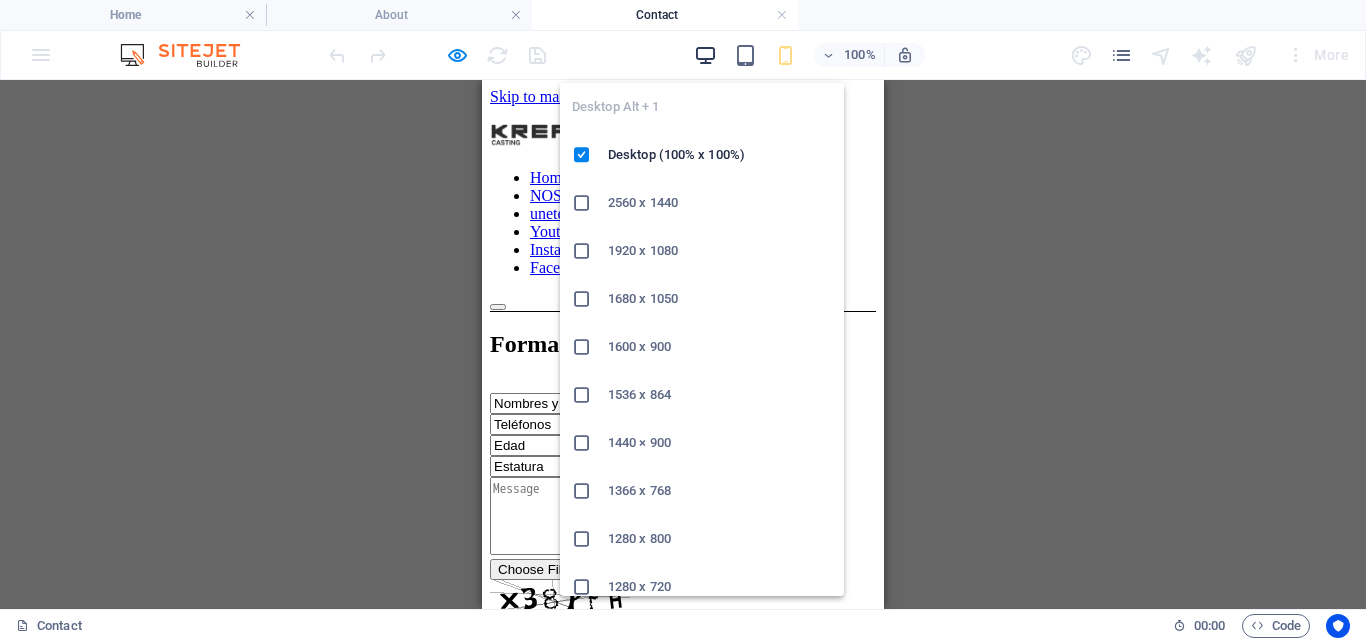 click at bounding box center [705, 55] 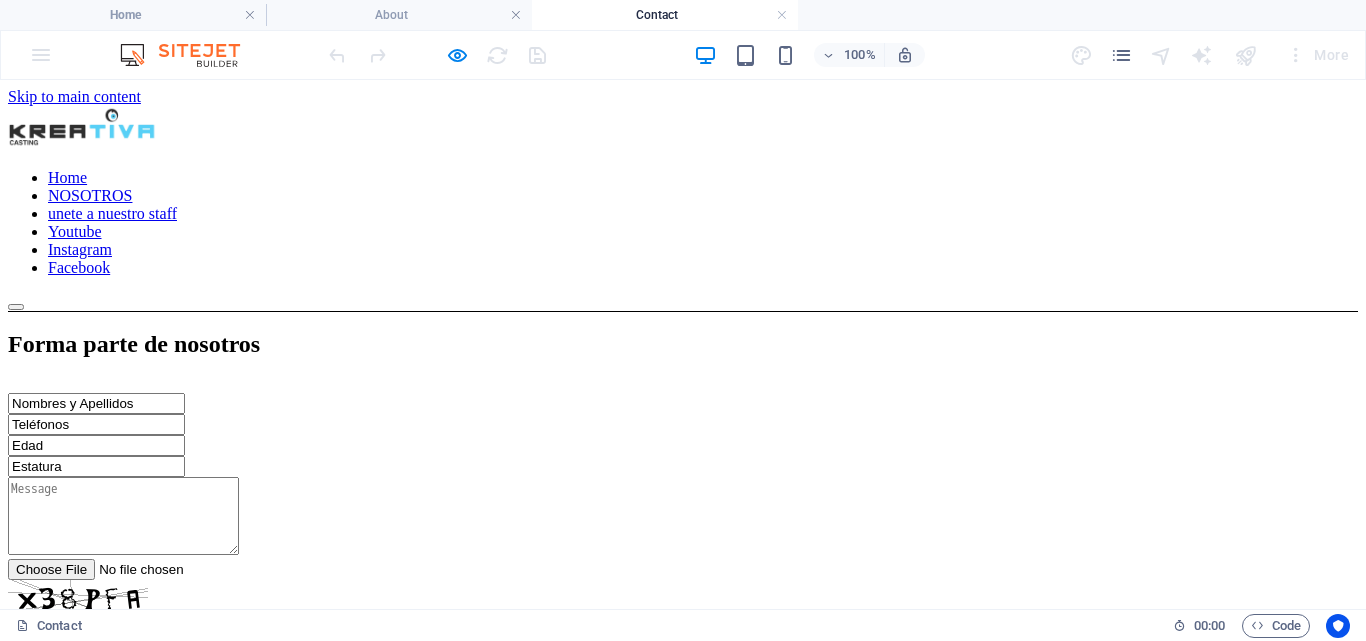 click on "Home NOSOTROS unete a nuestro staff Youtube Instagram Facebook" at bounding box center [683, 223] 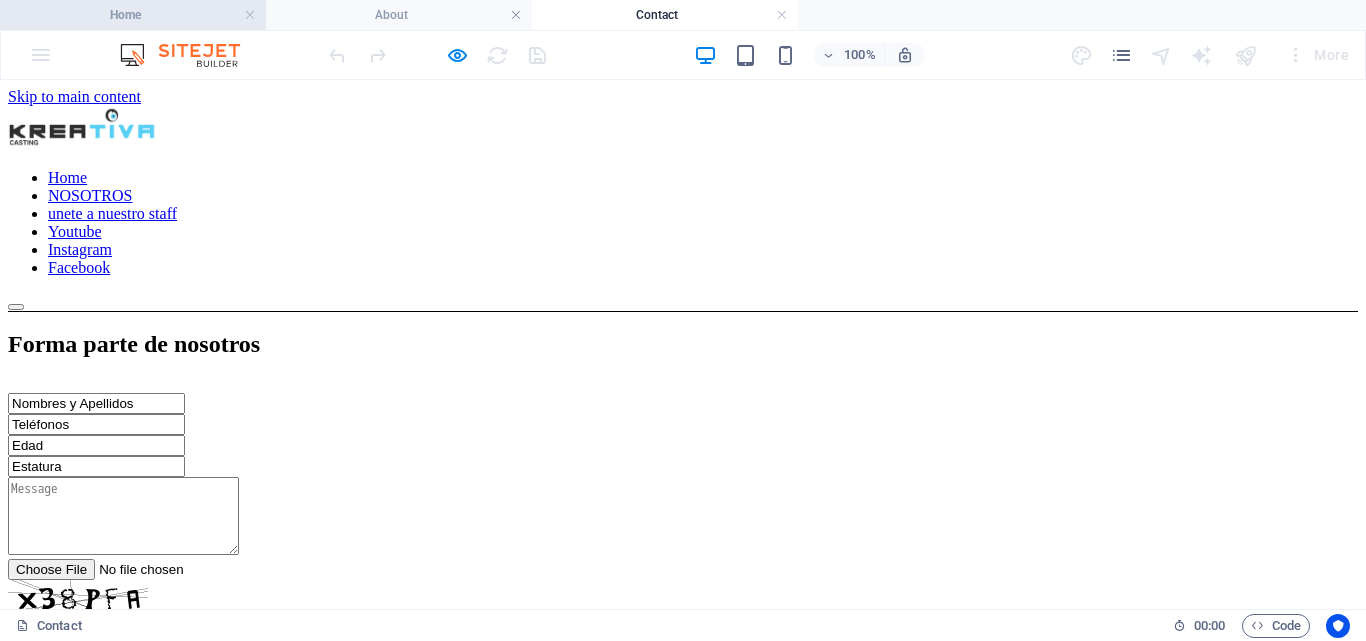 click on "Home" at bounding box center [133, 15] 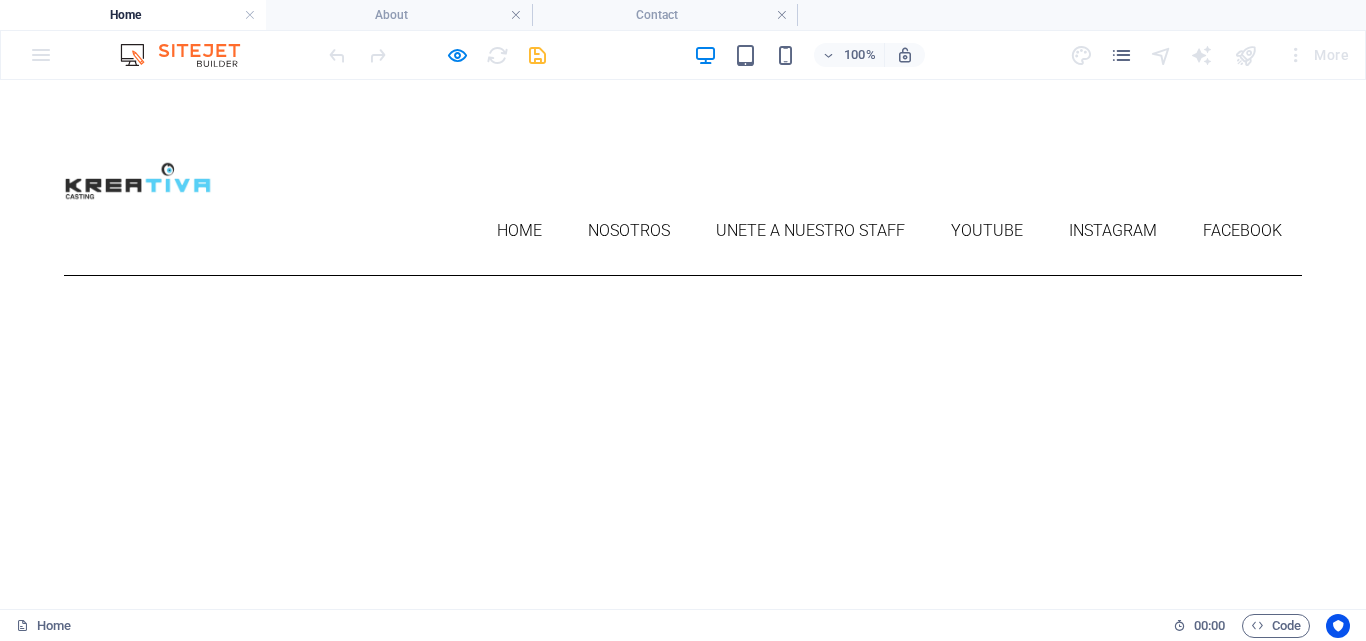 scroll, scrollTop: 303, scrollLeft: 0, axis: vertical 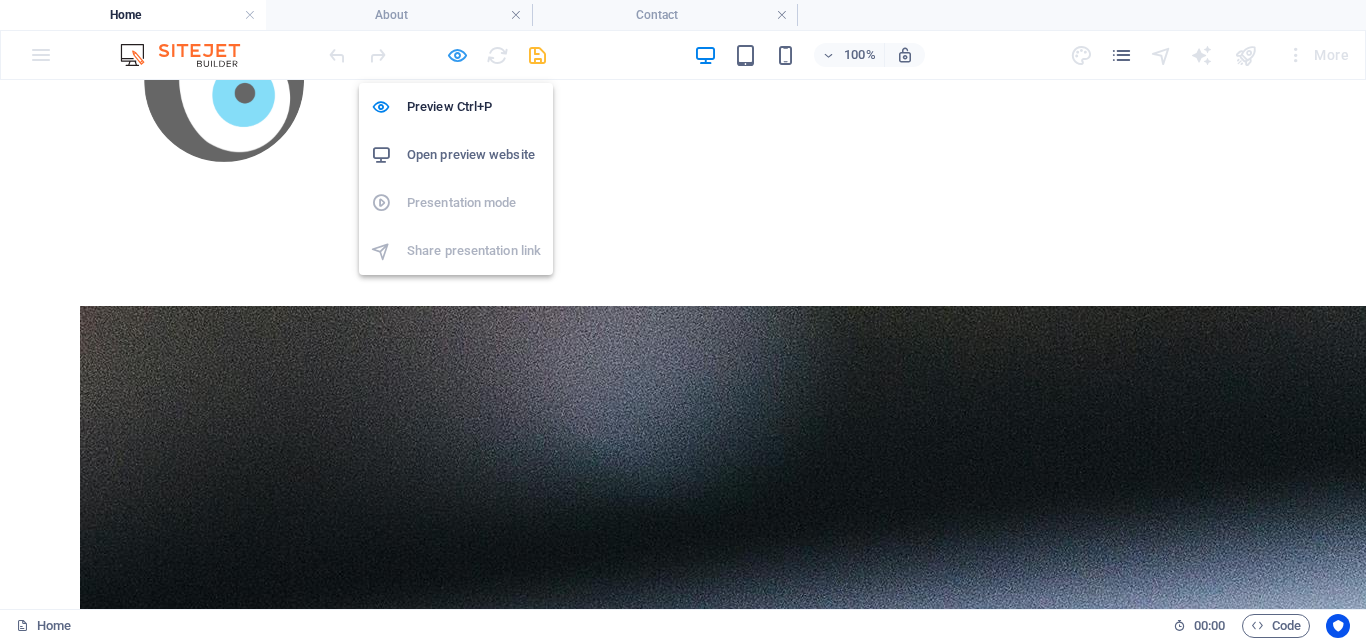 click at bounding box center (457, 55) 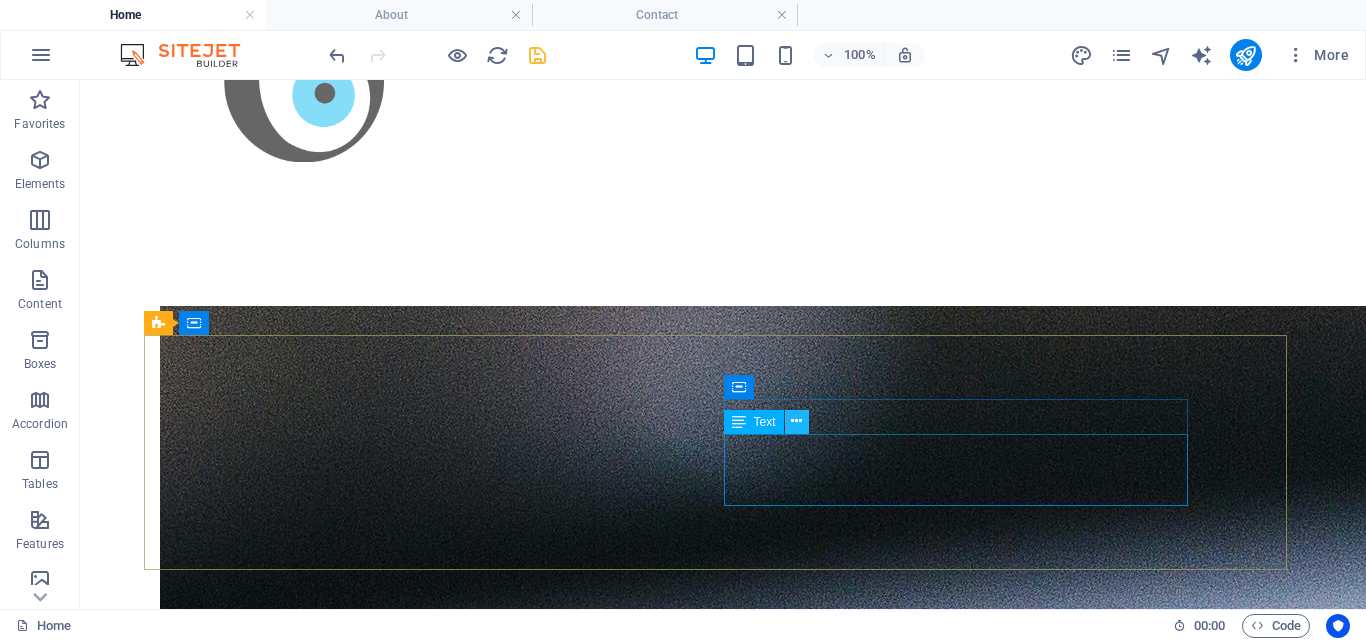 click at bounding box center (796, 421) 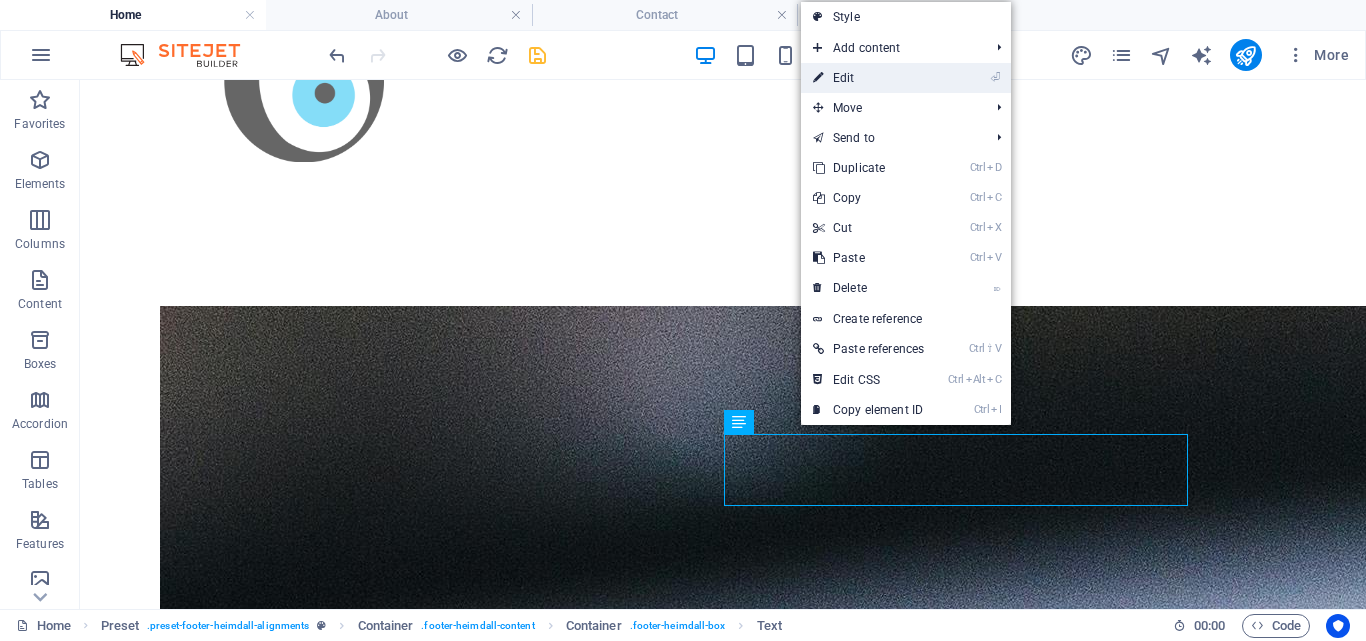 click on "⏎  Edit" at bounding box center (868, 78) 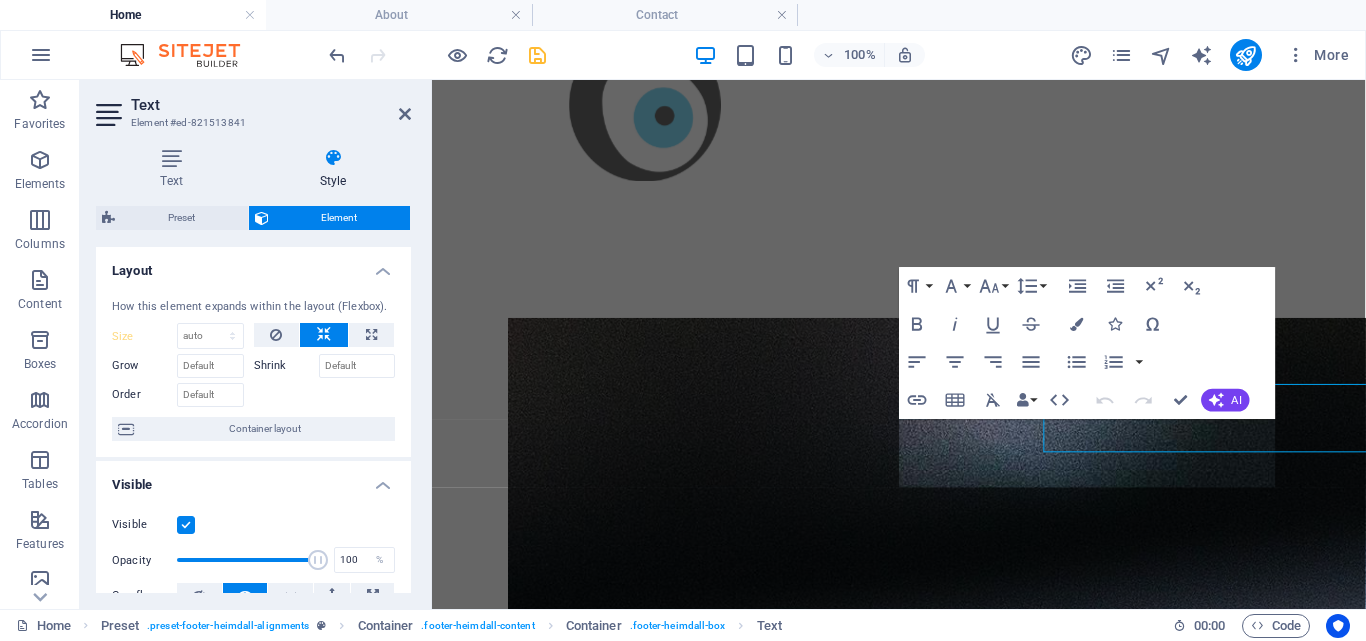 scroll, scrollTop: 864, scrollLeft: 0, axis: vertical 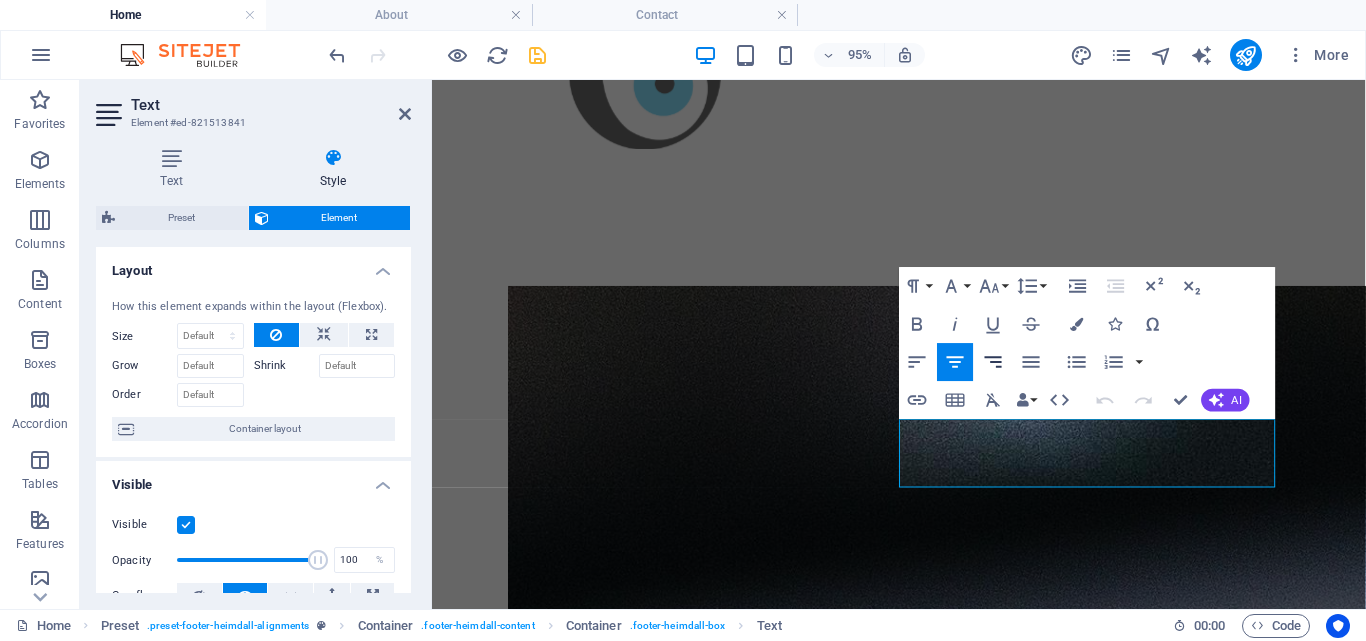 click 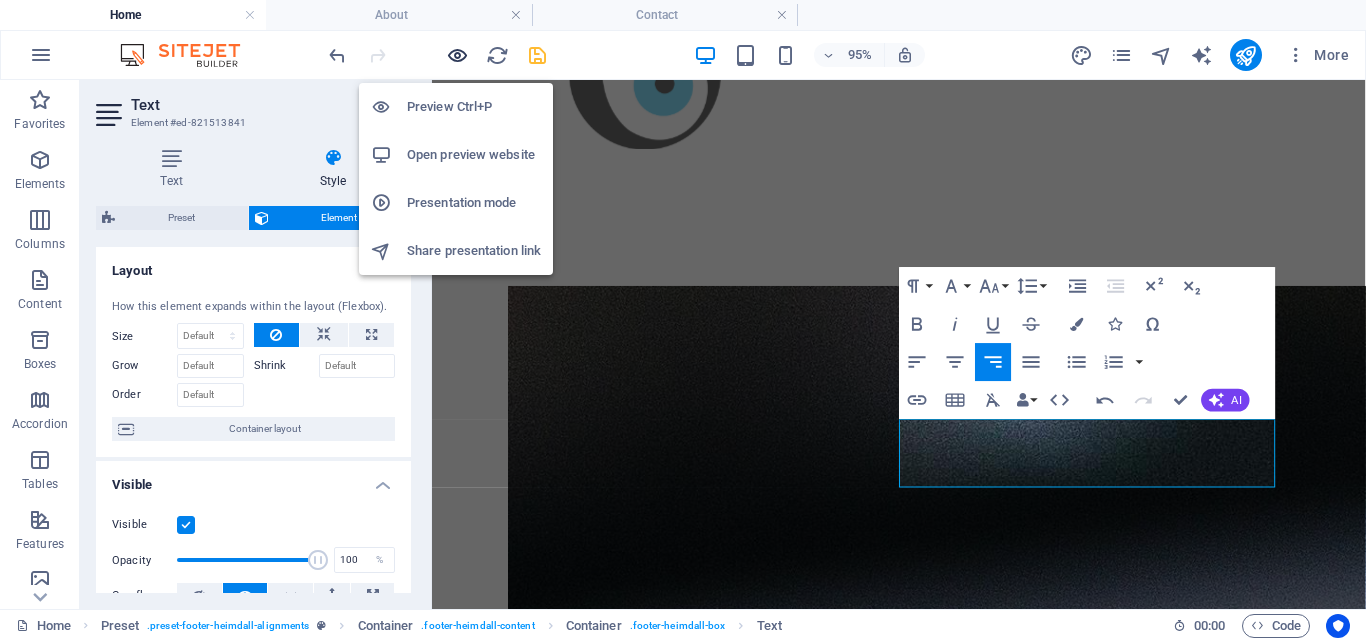 click at bounding box center [457, 55] 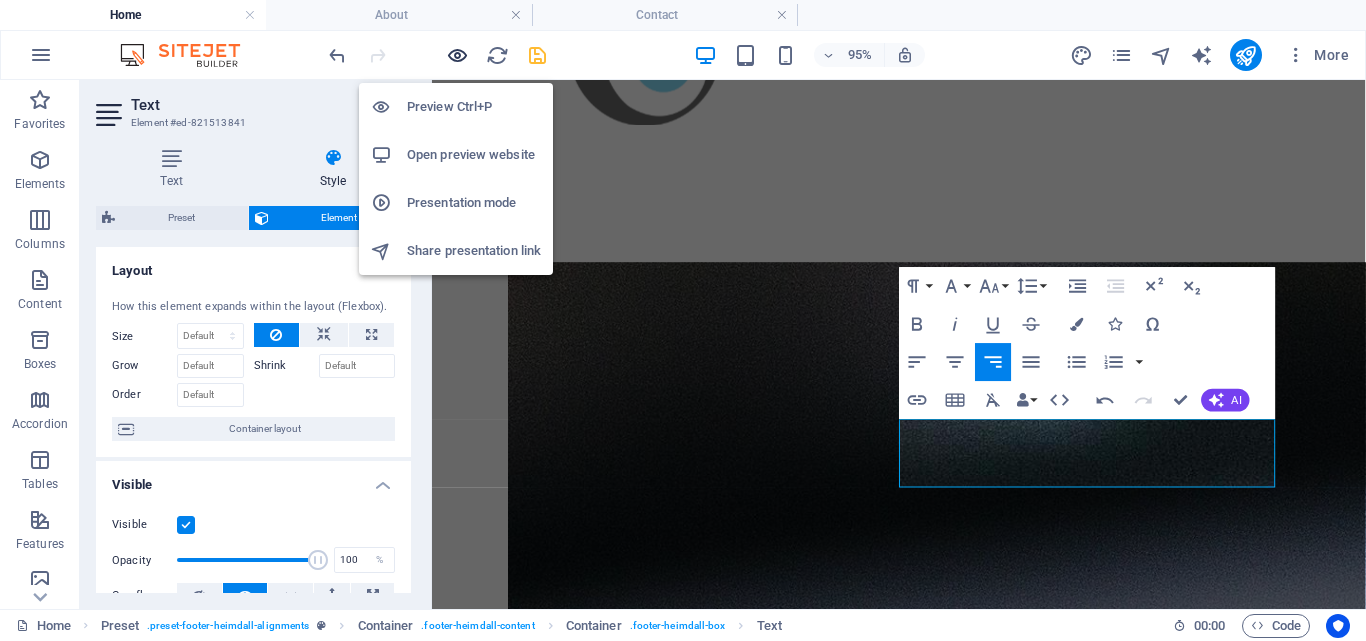 scroll, scrollTop: 796, scrollLeft: 0, axis: vertical 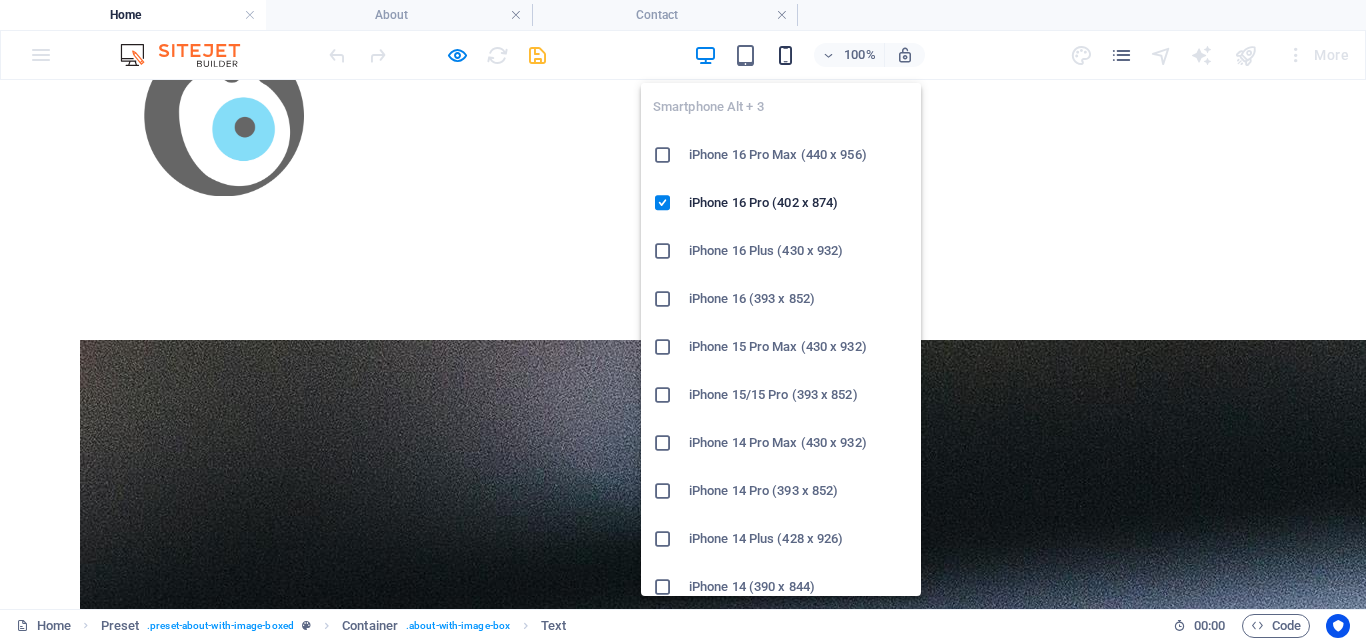 click at bounding box center [785, 55] 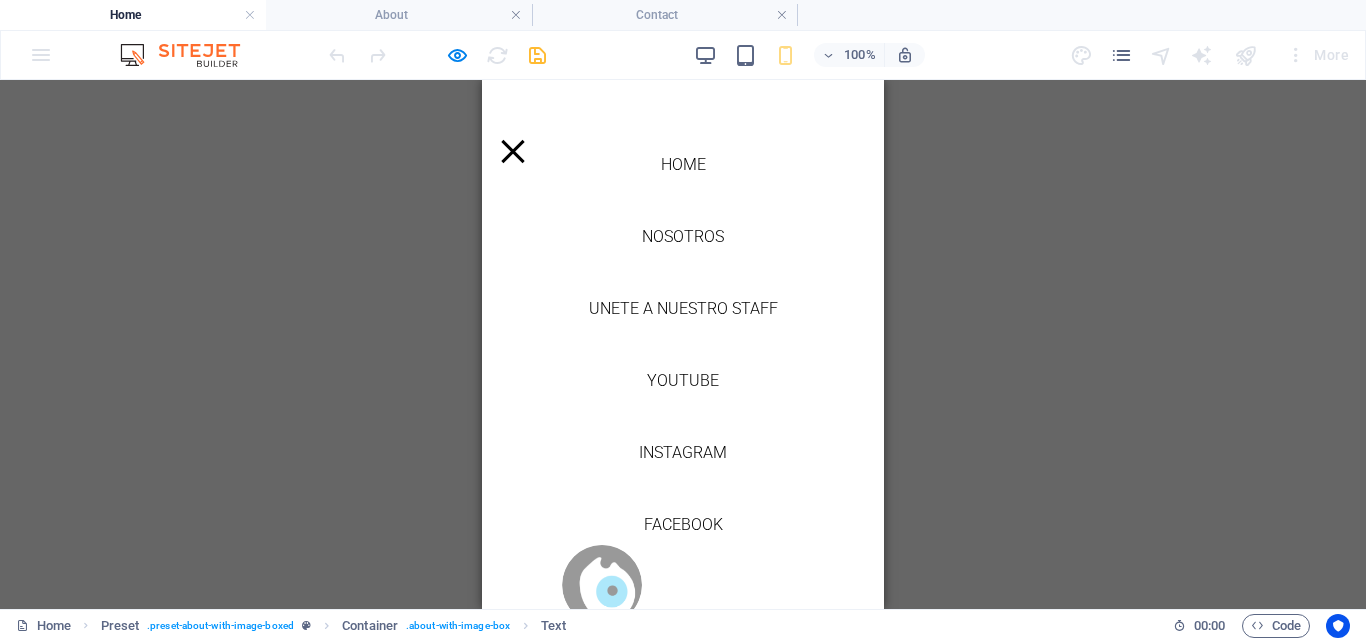 scroll, scrollTop: 20, scrollLeft: 0, axis: vertical 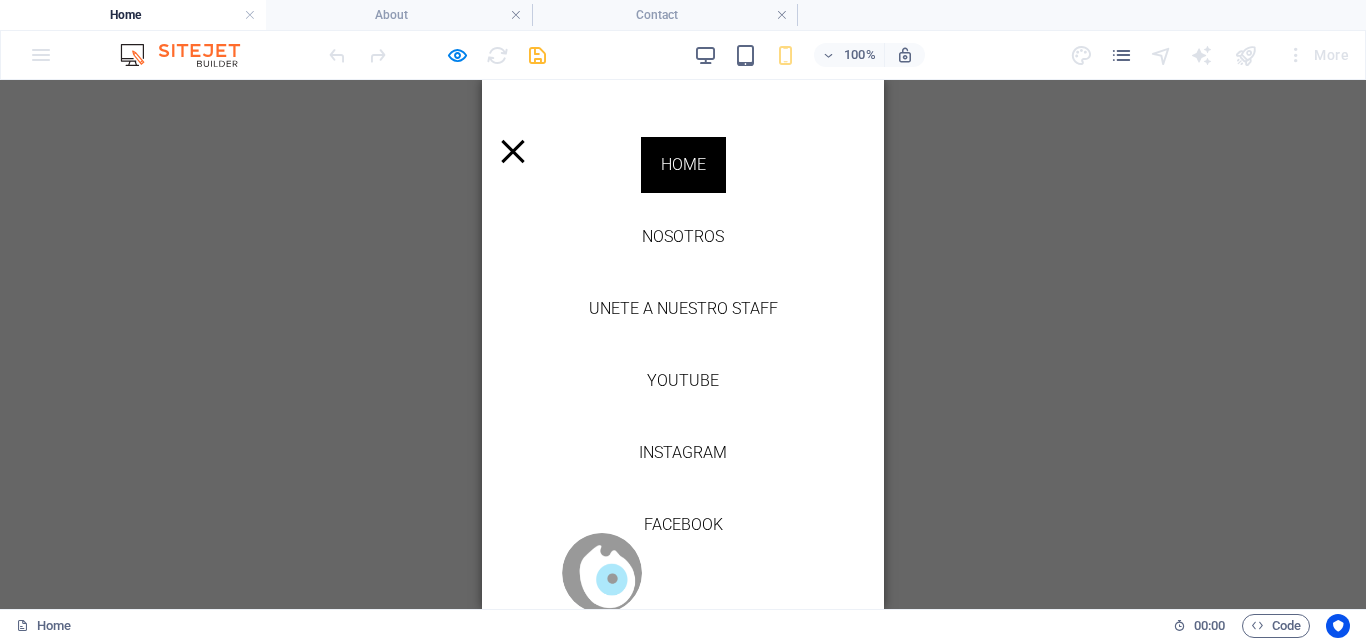 click on "Home" at bounding box center [683, 165] 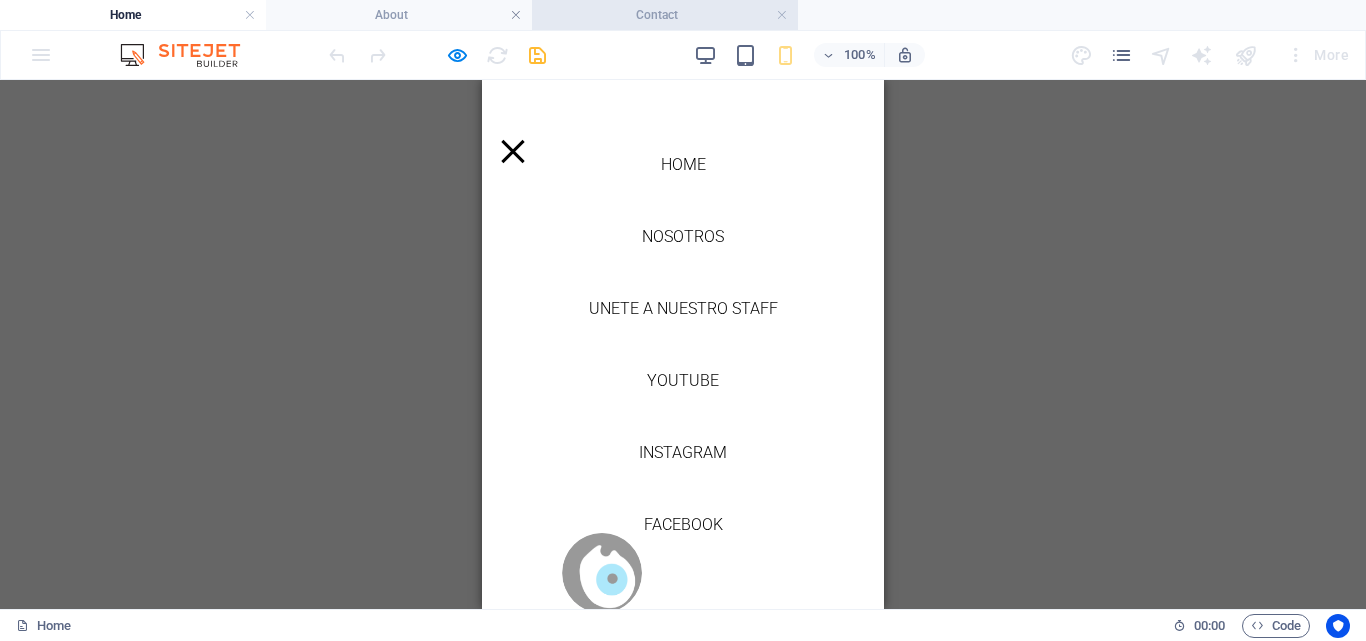 click on "Contact" at bounding box center [665, 15] 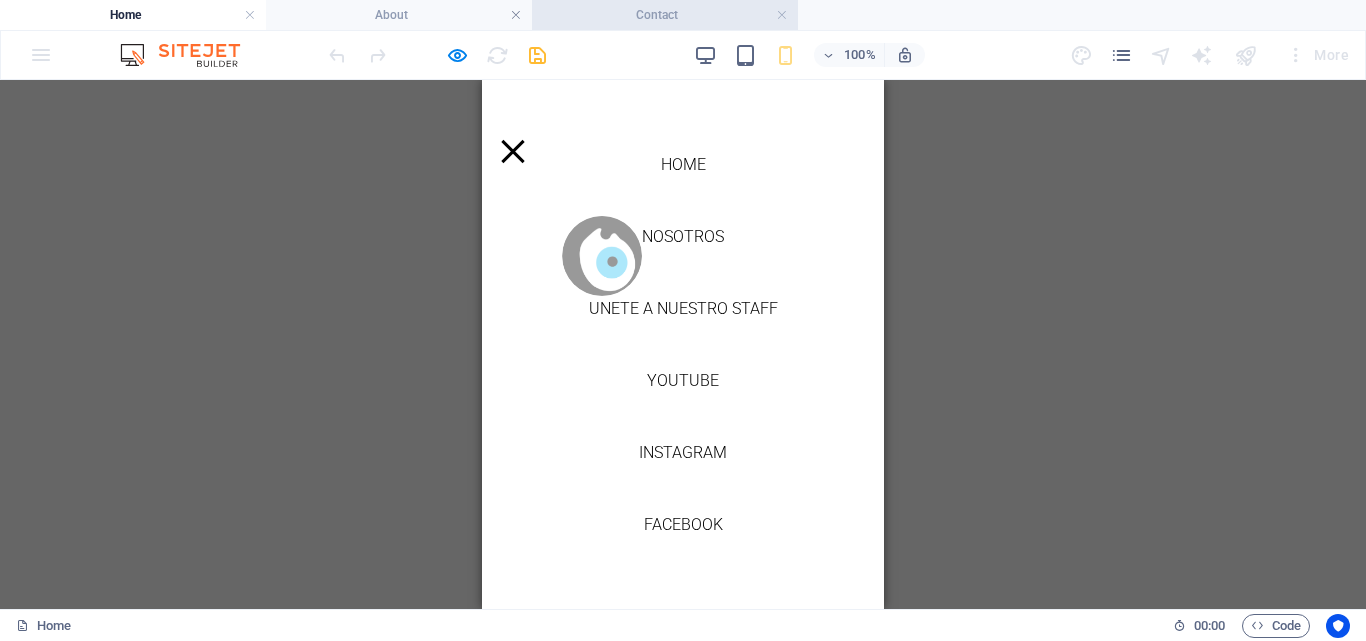 scroll, scrollTop: 0, scrollLeft: 0, axis: both 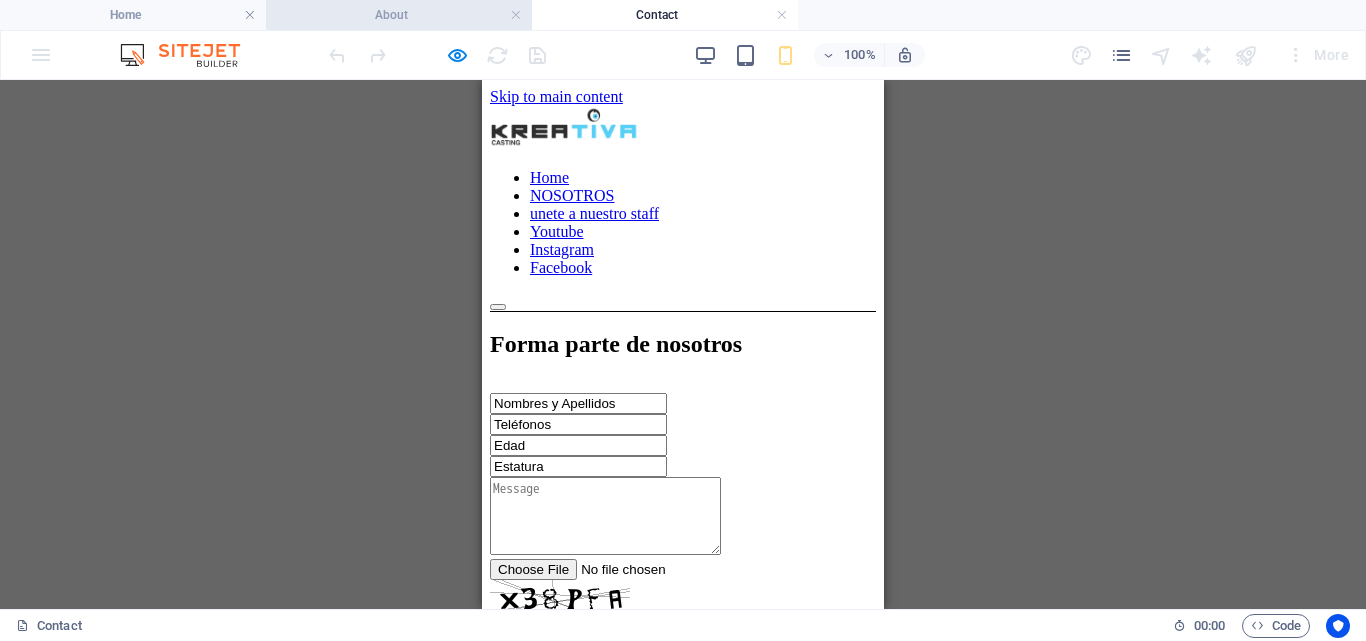 click on "About" at bounding box center (399, 15) 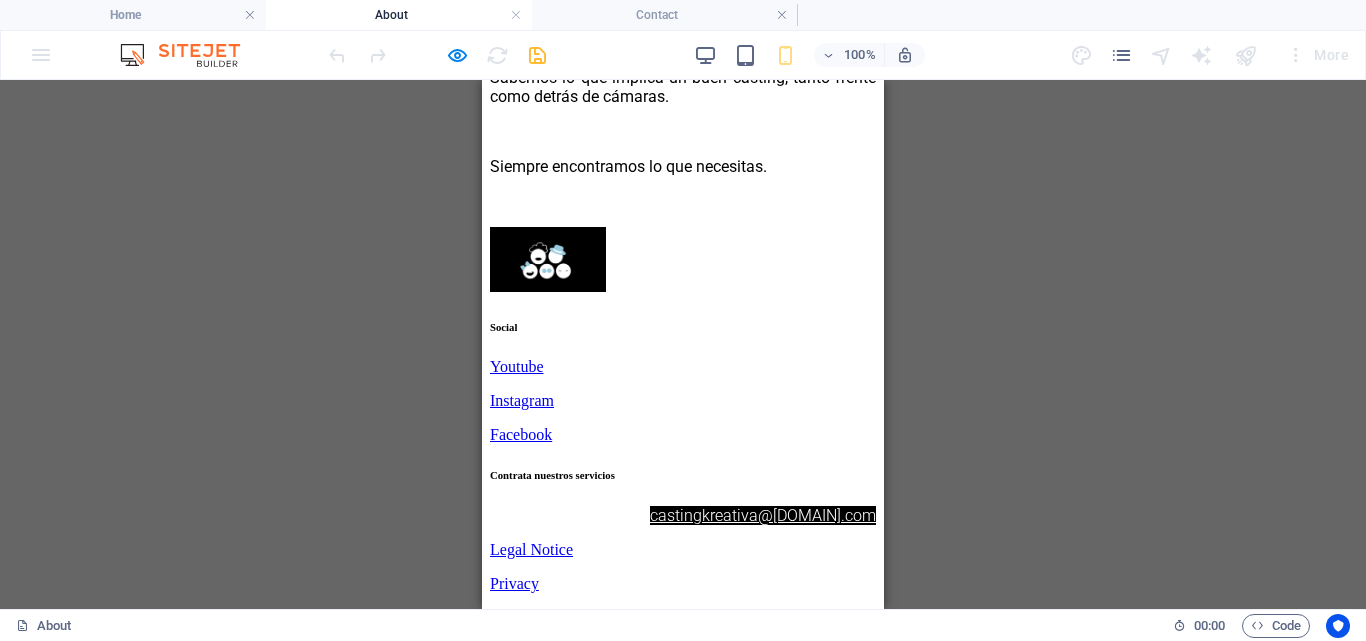 scroll, scrollTop: 798, scrollLeft: 0, axis: vertical 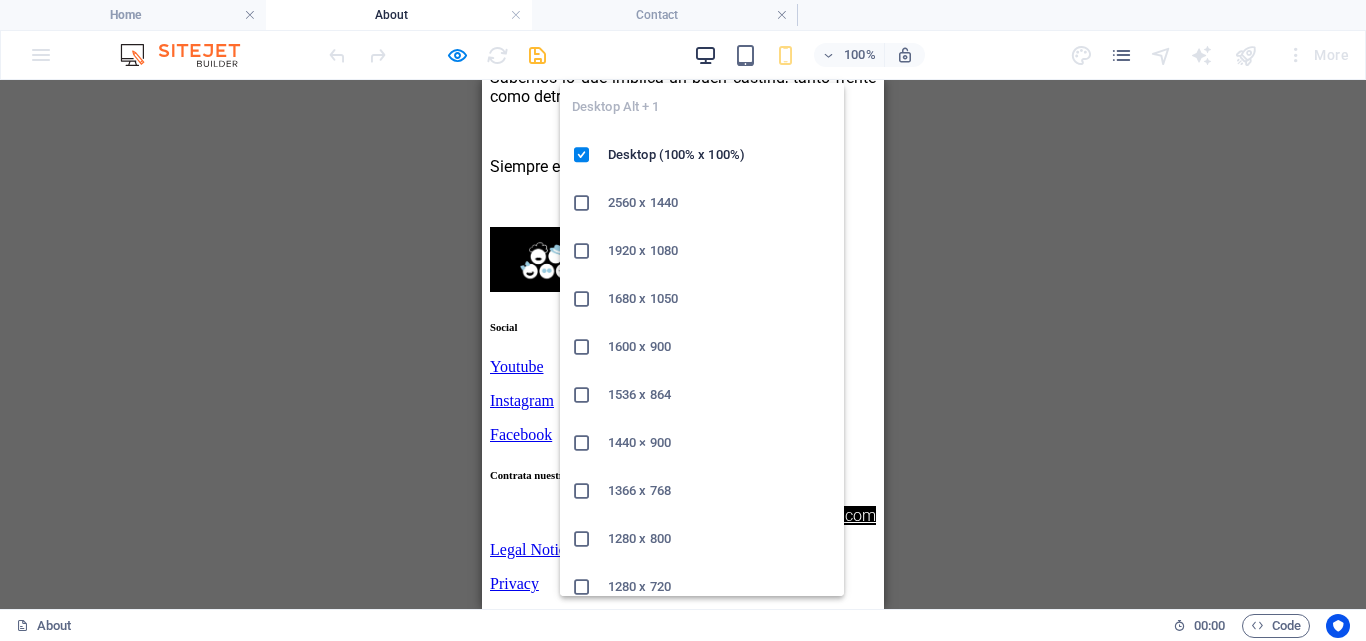 click at bounding box center (705, 55) 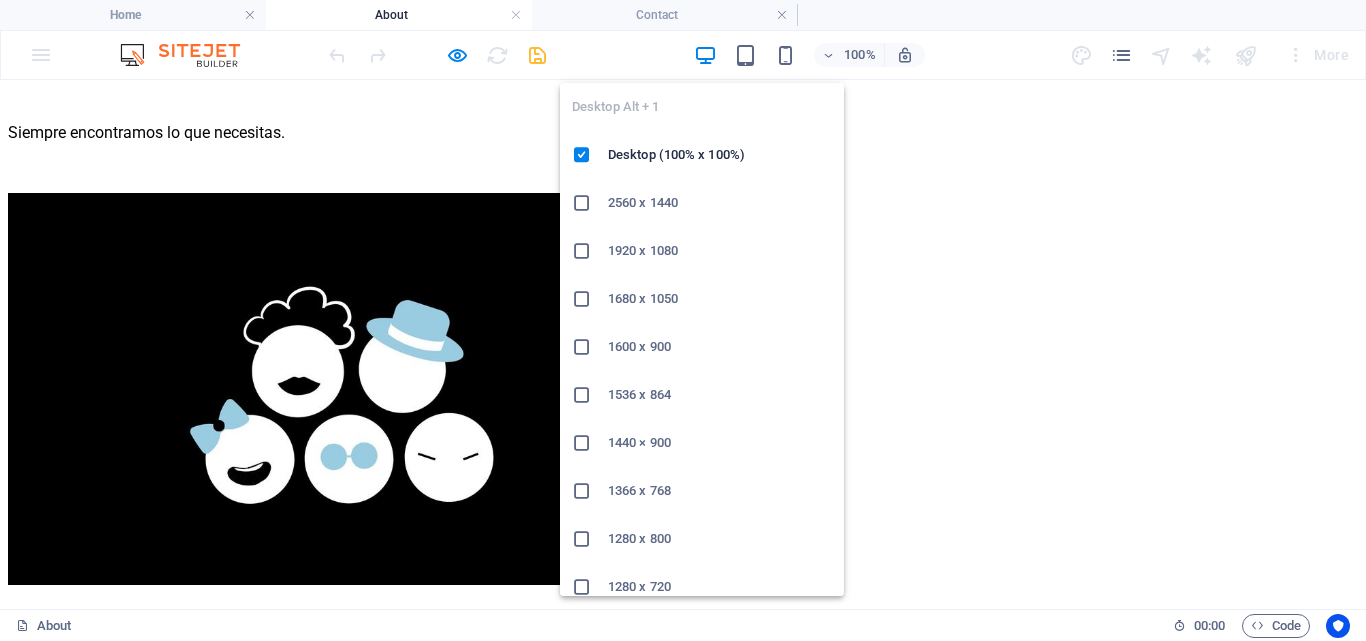 scroll, scrollTop: 518, scrollLeft: 0, axis: vertical 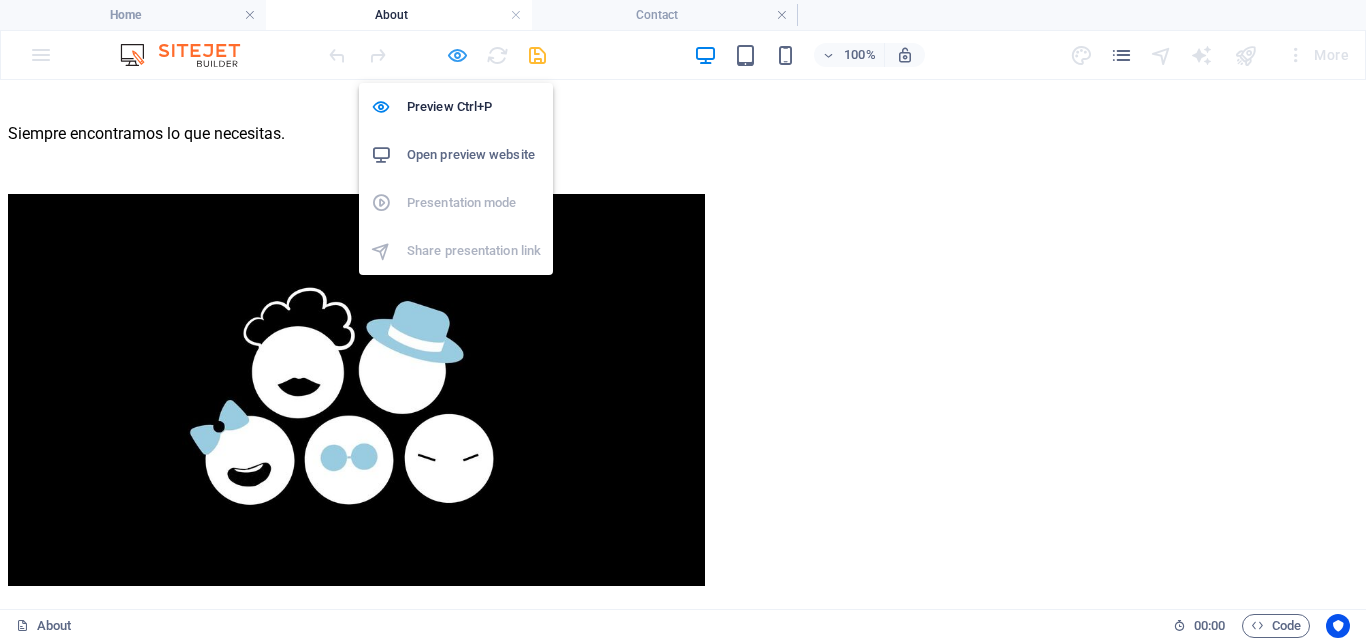 click at bounding box center [457, 55] 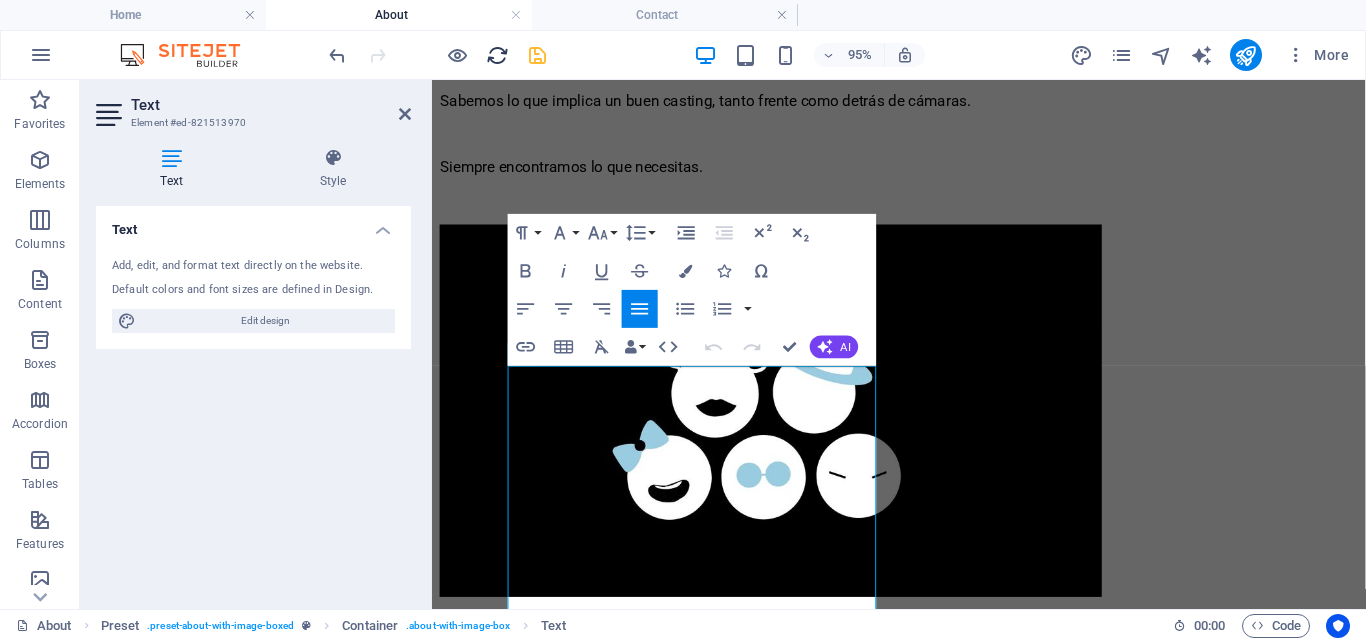 scroll, scrollTop: 7, scrollLeft: 0, axis: vertical 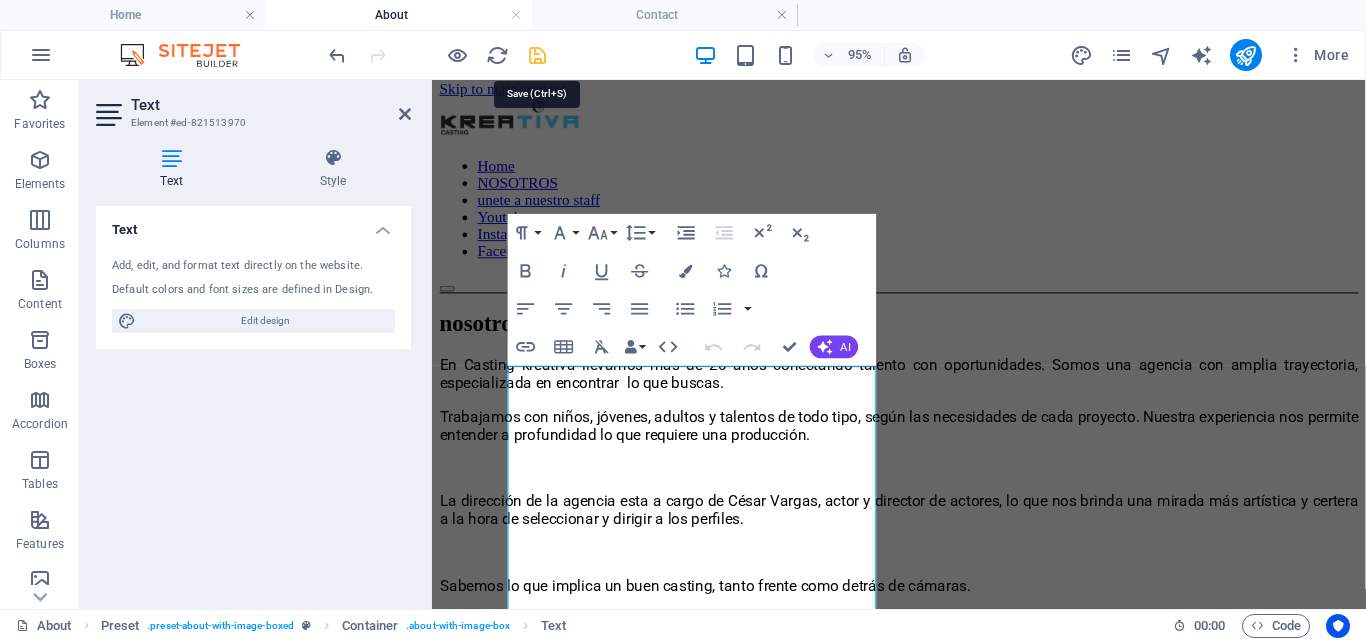 click at bounding box center [537, 55] 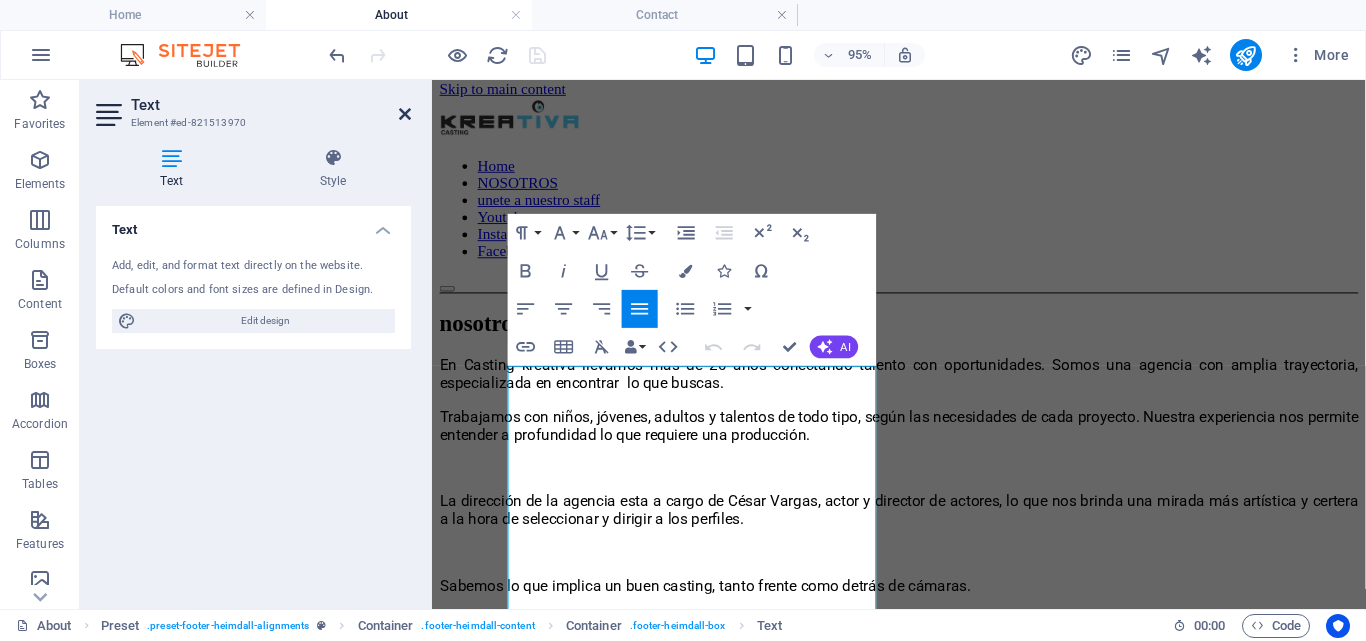click at bounding box center [405, 114] 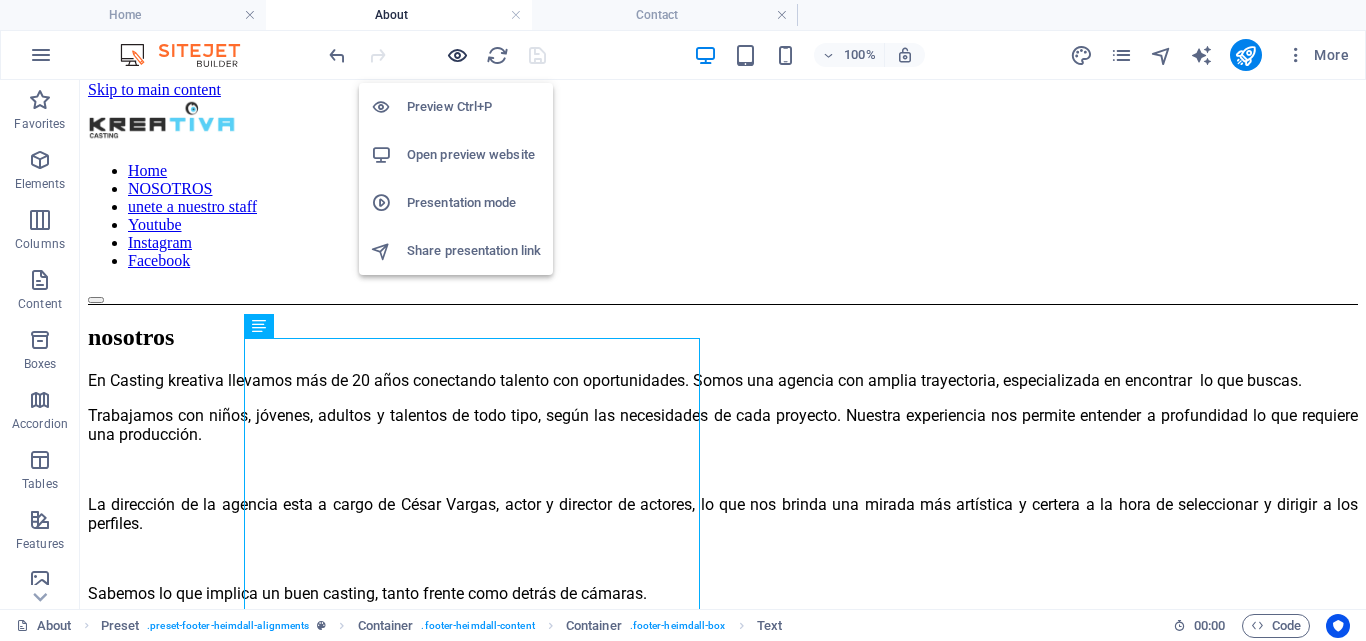 click at bounding box center [457, 55] 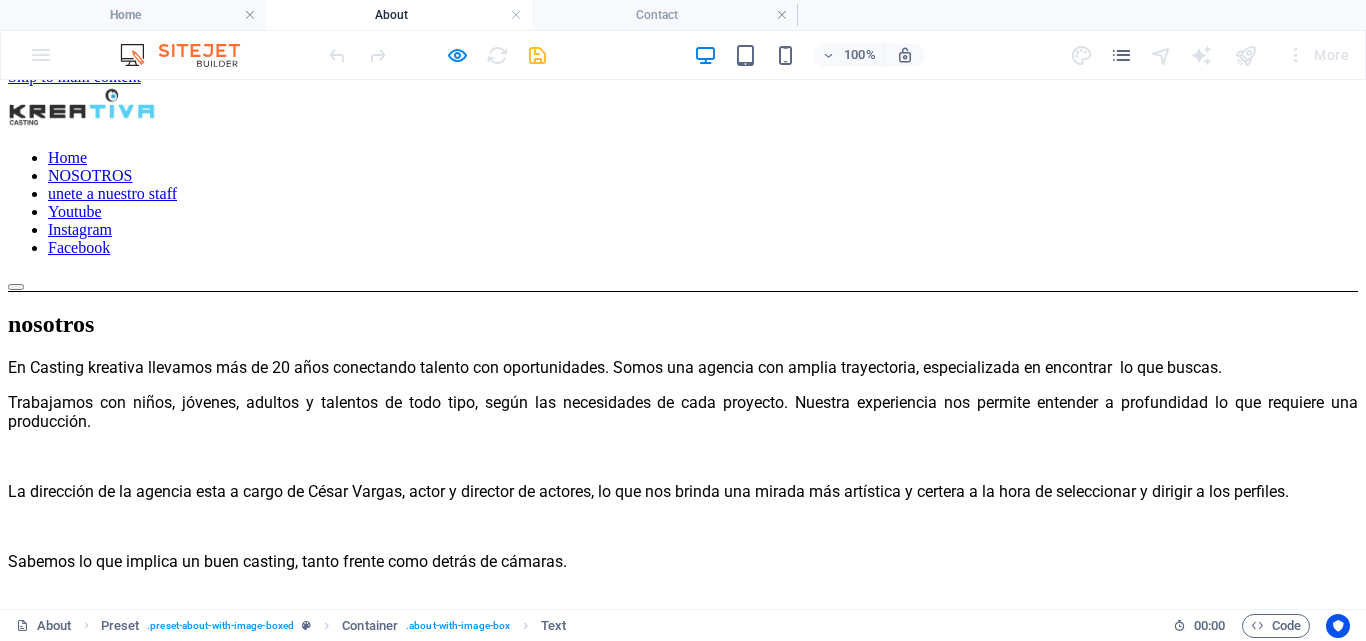 scroll, scrollTop: 0, scrollLeft: 0, axis: both 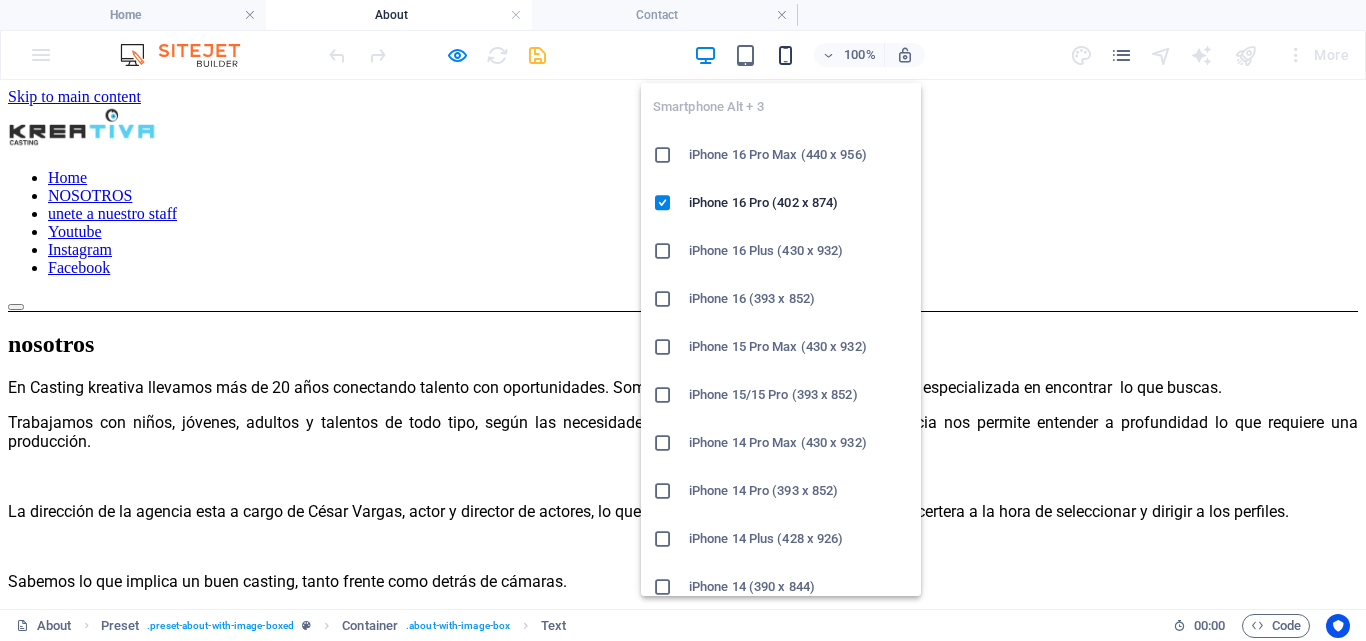 click at bounding box center [785, 55] 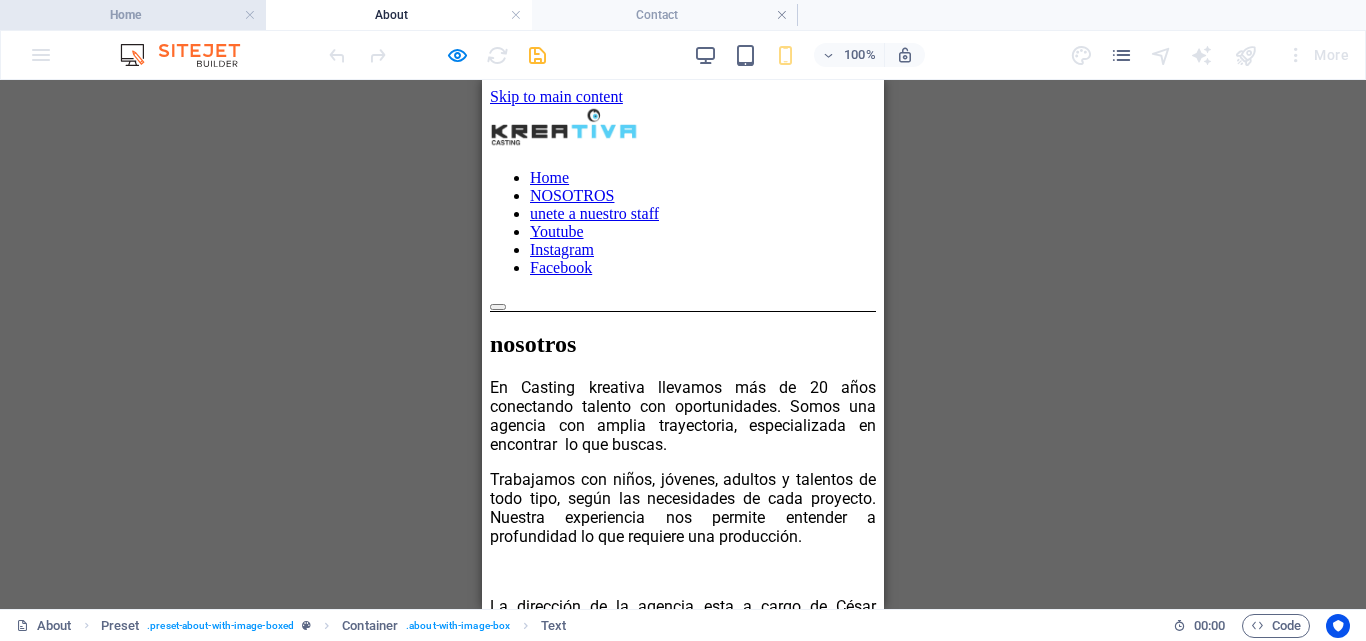 click on "Home" at bounding box center (133, 15) 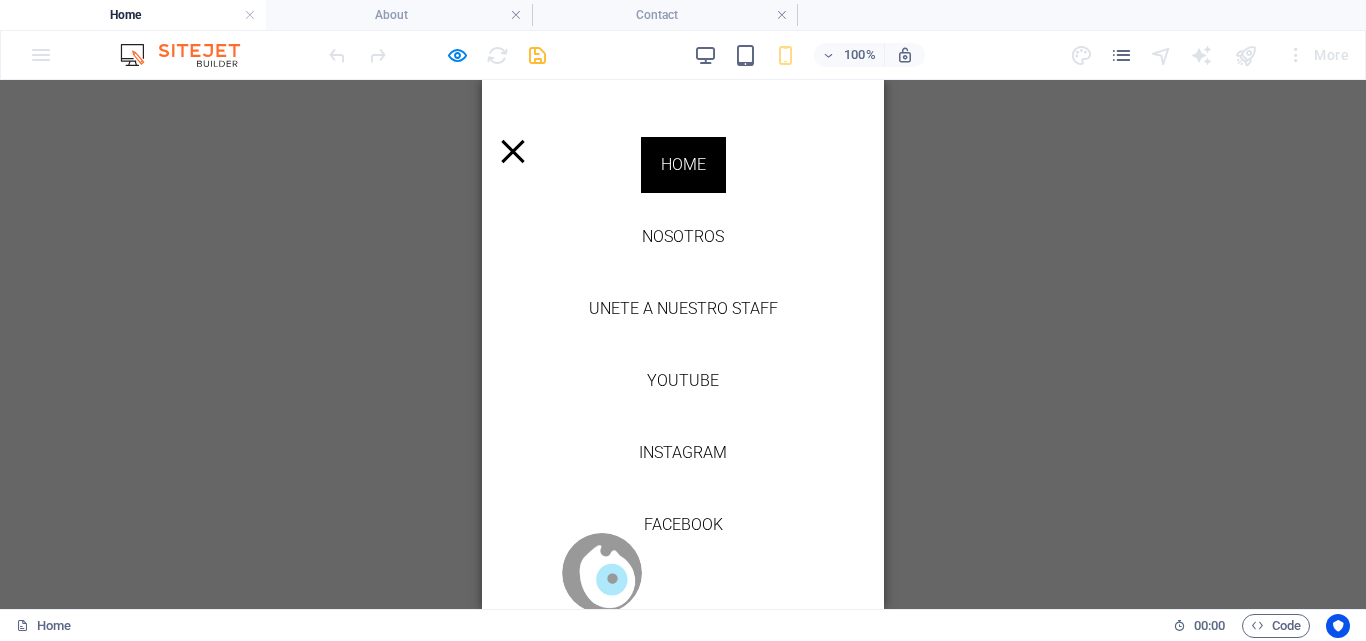 click on "Home" at bounding box center [683, 165] 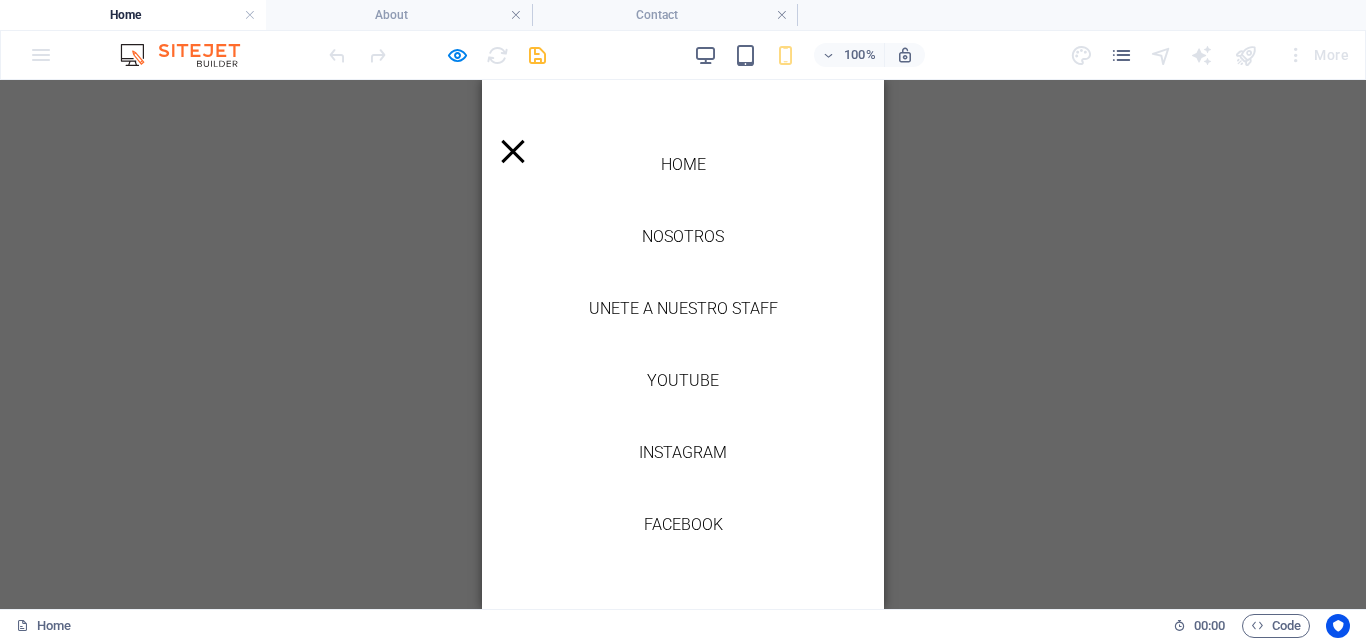 scroll, scrollTop: 0, scrollLeft: 0, axis: both 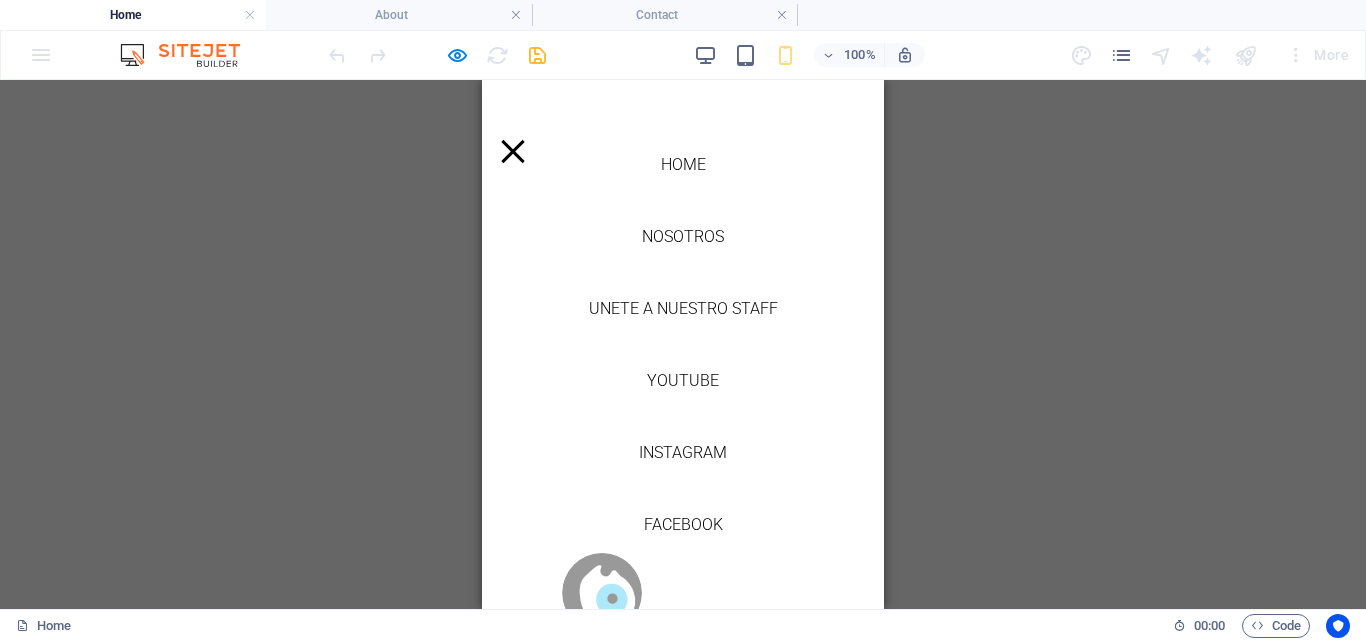 drag, startPoint x: 876, startPoint y: 194, endPoint x: 1421, endPoint y: 133, distance: 548.40314 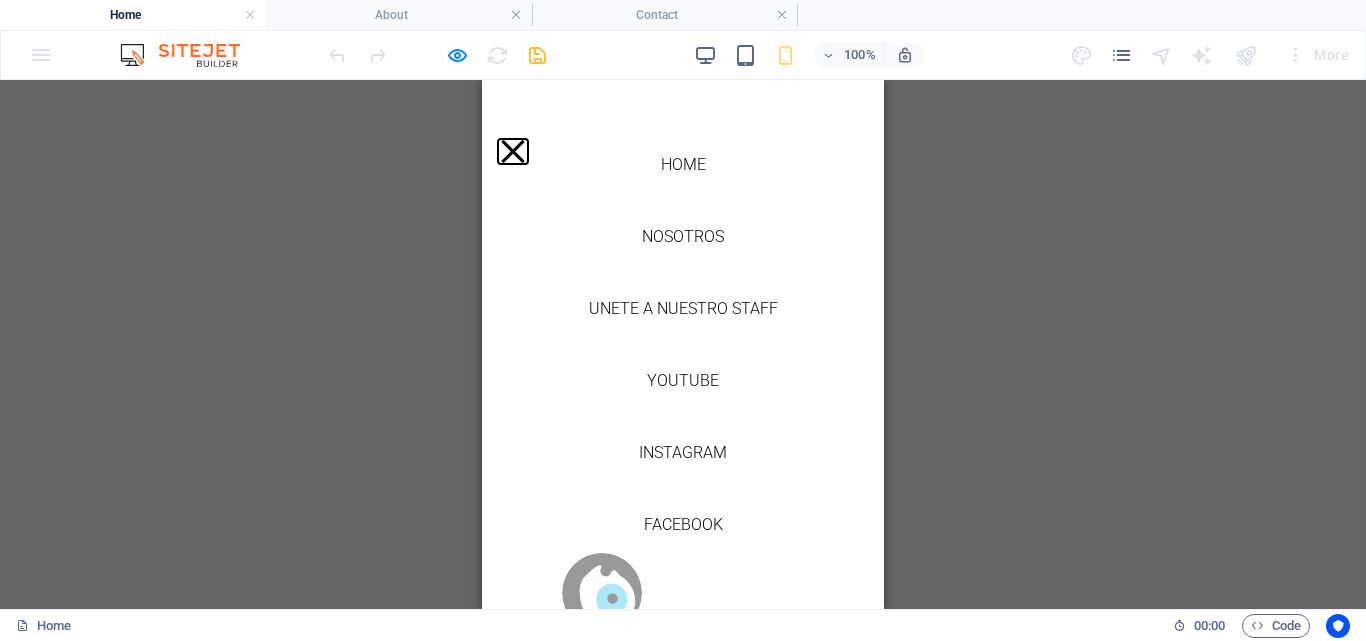 click at bounding box center [512, 150] 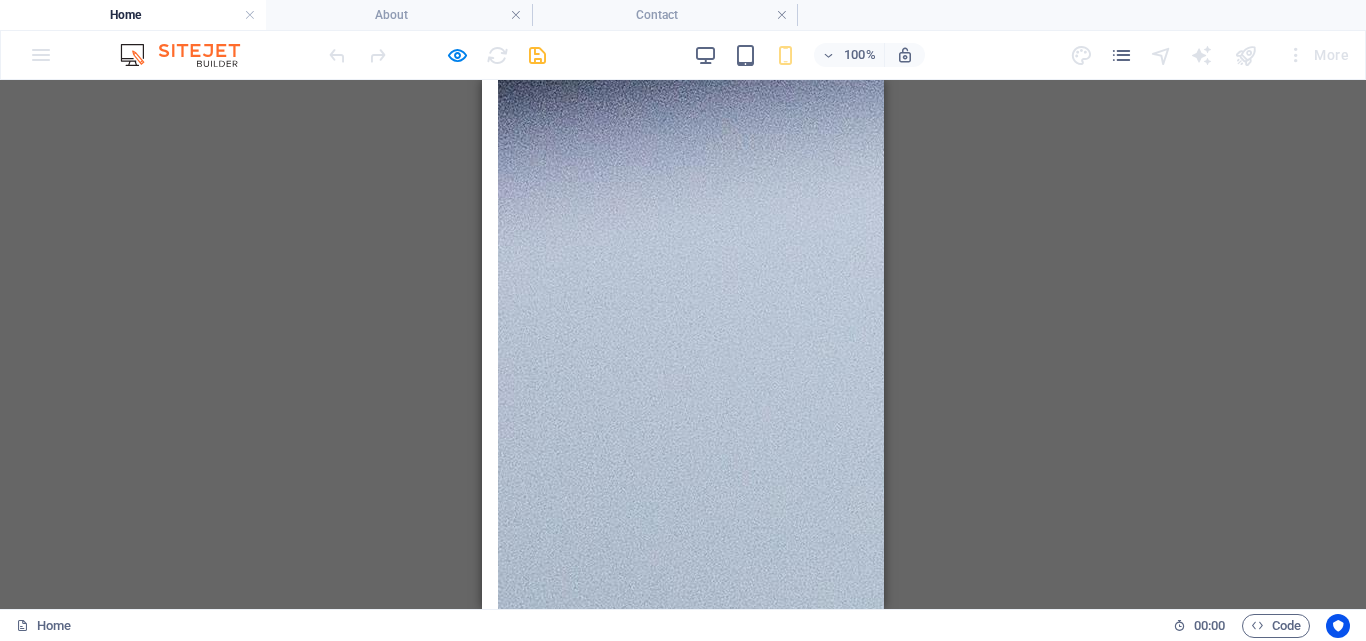 scroll, scrollTop: 0, scrollLeft: 0, axis: both 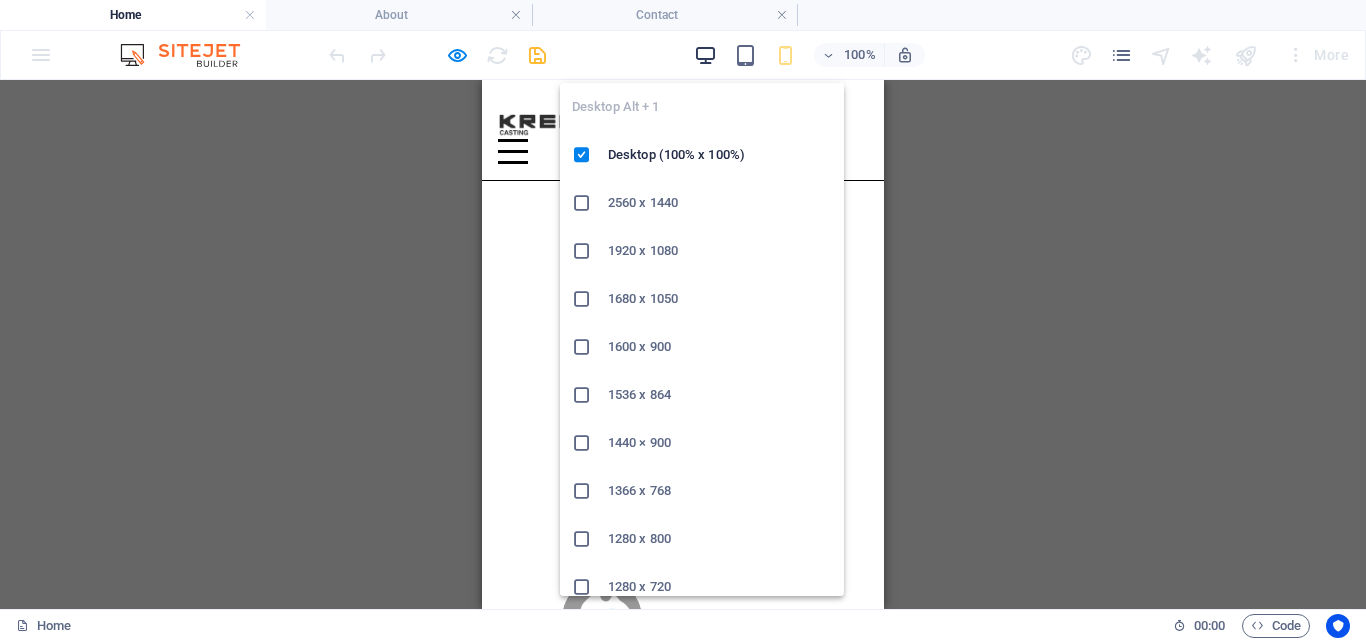 click at bounding box center [705, 55] 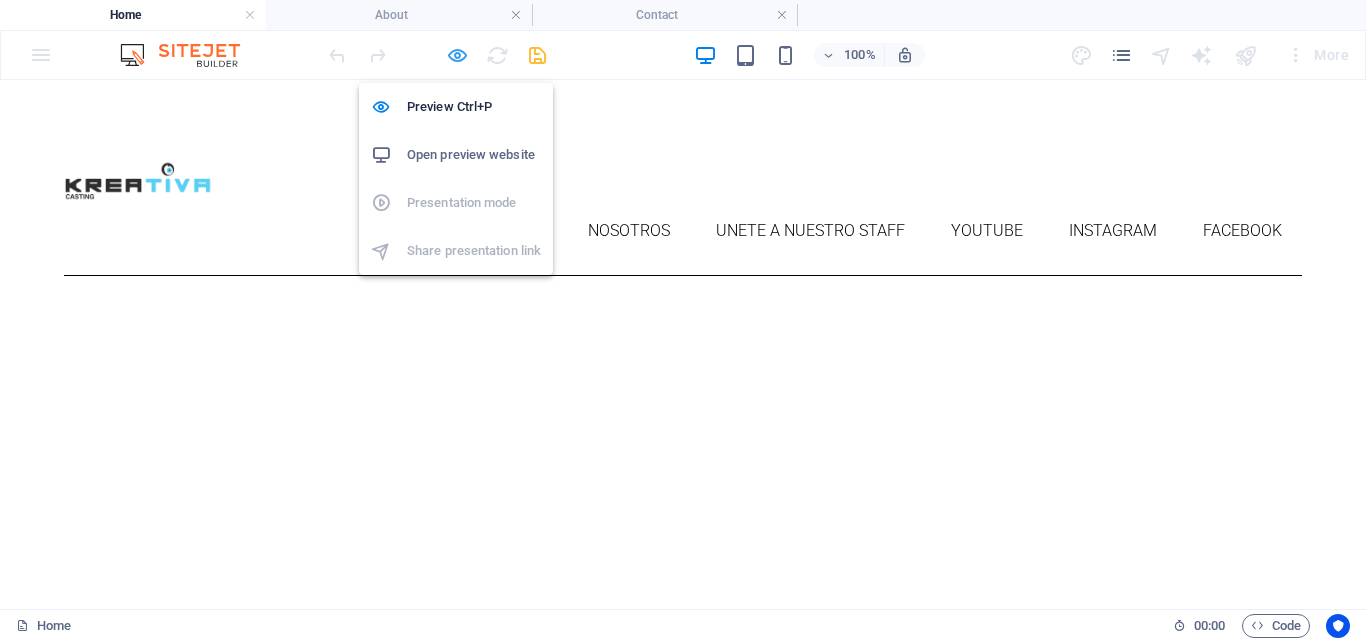 click at bounding box center [457, 55] 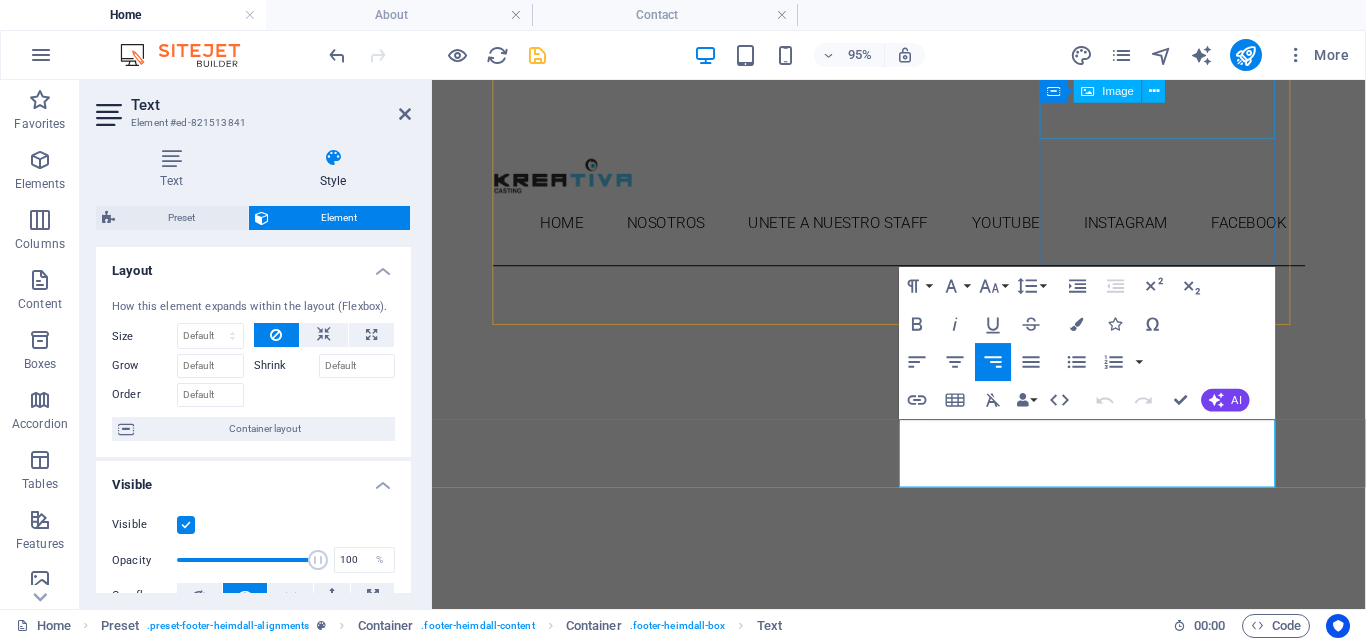 scroll, scrollTop: 864, scrollLeft: 0, axis: vertical 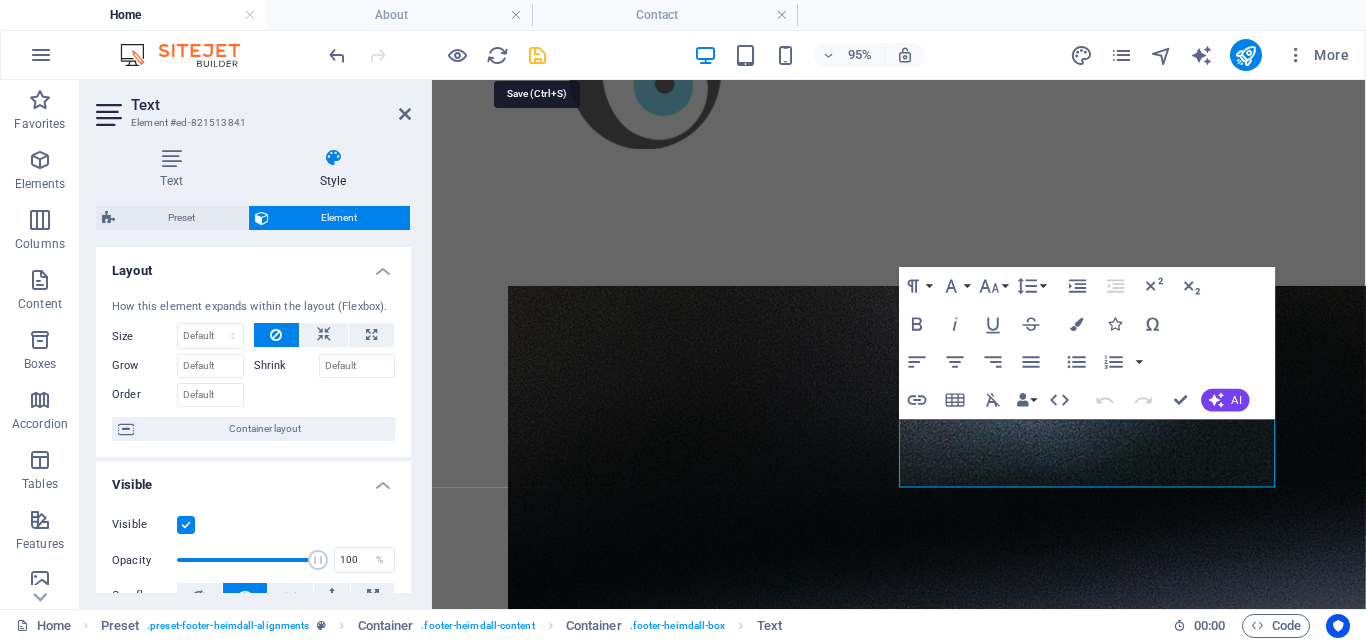 click at bounding box center [537, 55] 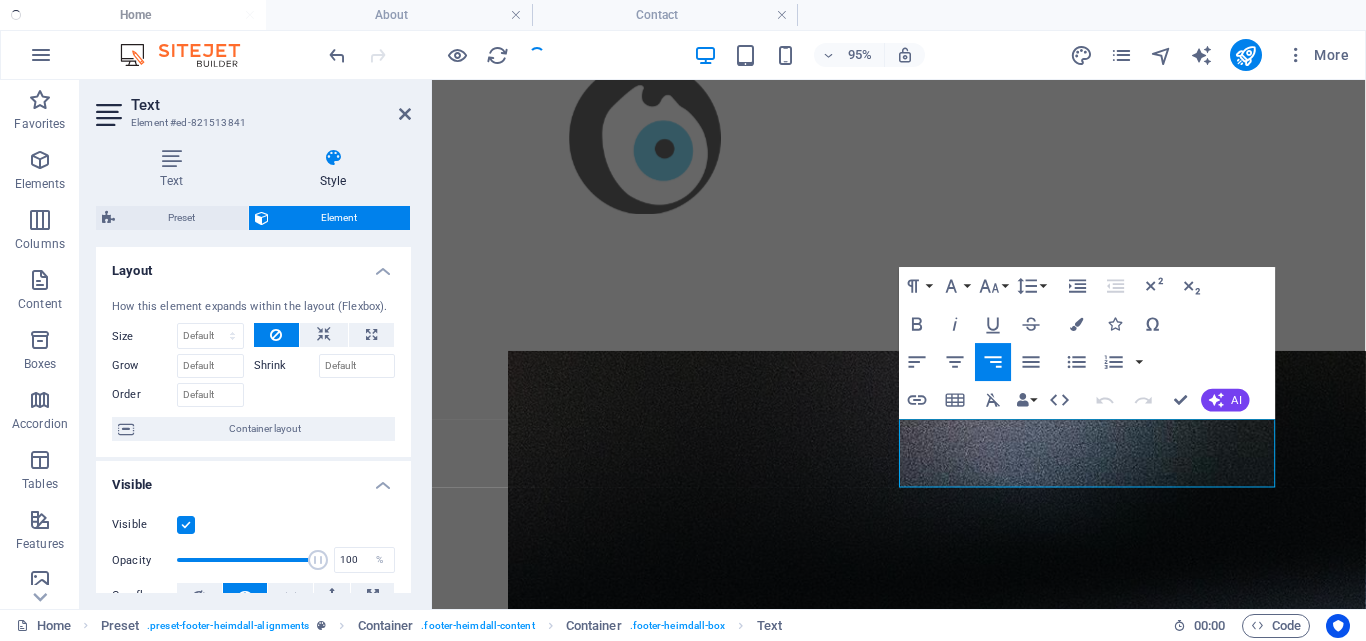 scroll, scrollTop: 864, scrollLeft: 0, axis: vertical 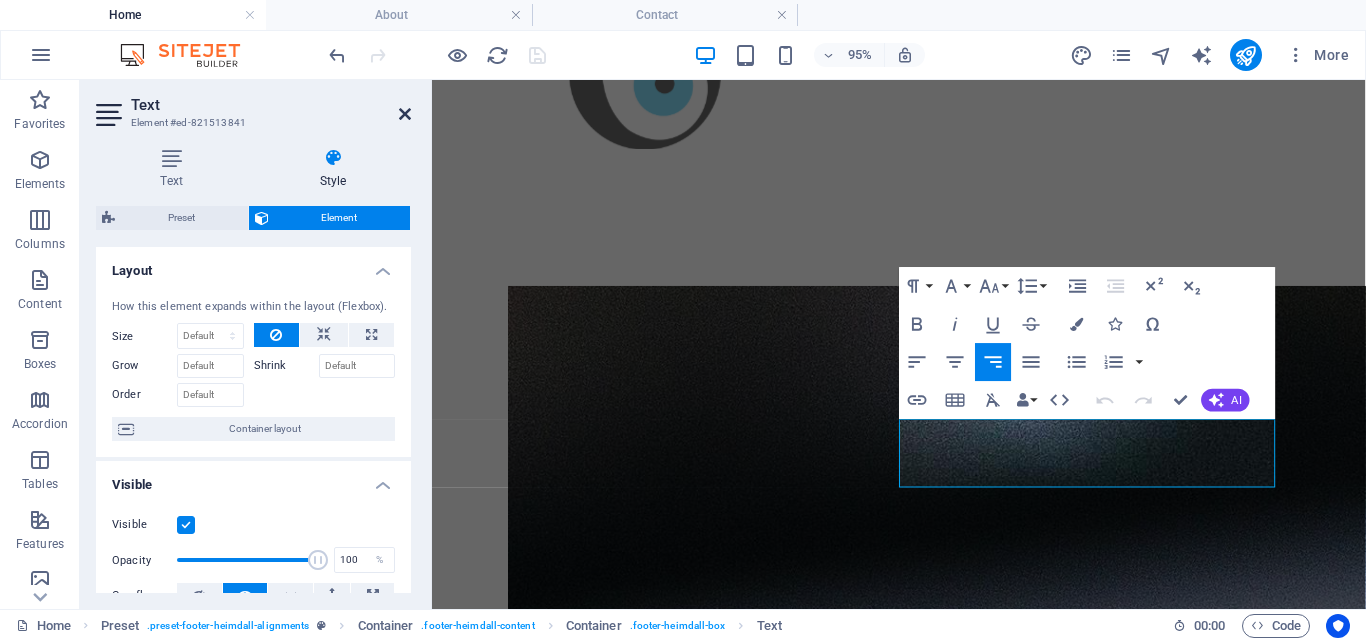 click at bounding box center (405, 114) 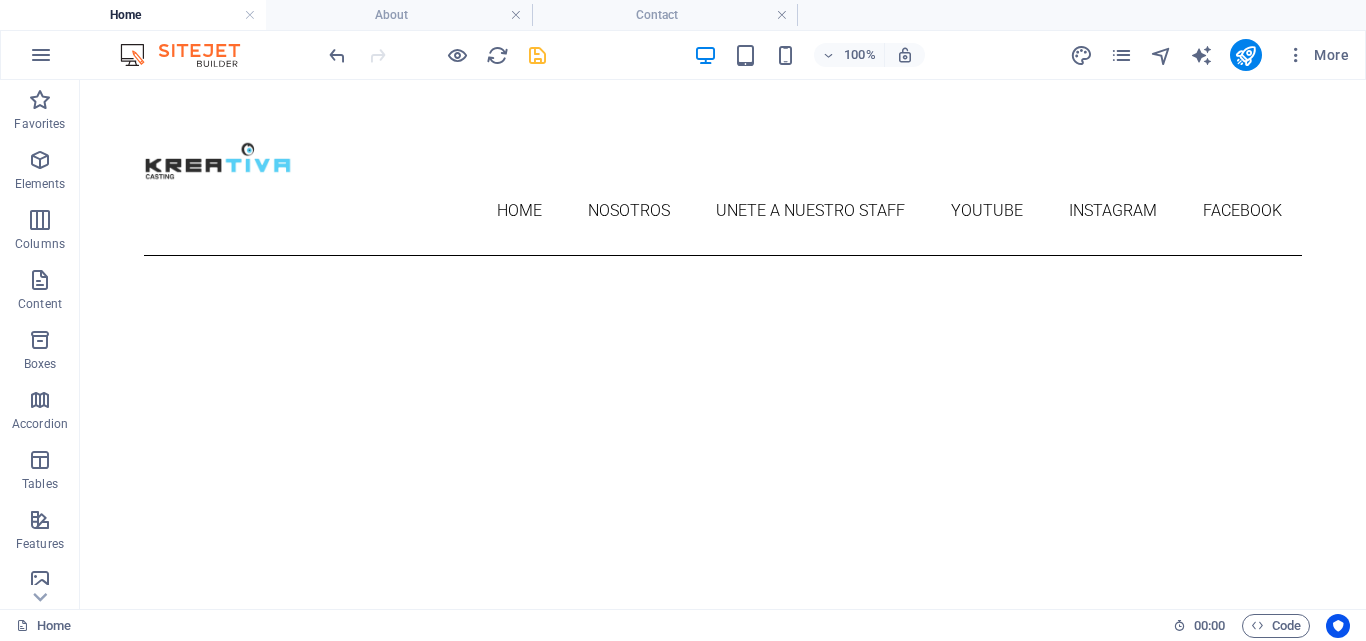 scroll, scrollTop: 0, scrollLeft: 0, axis: both 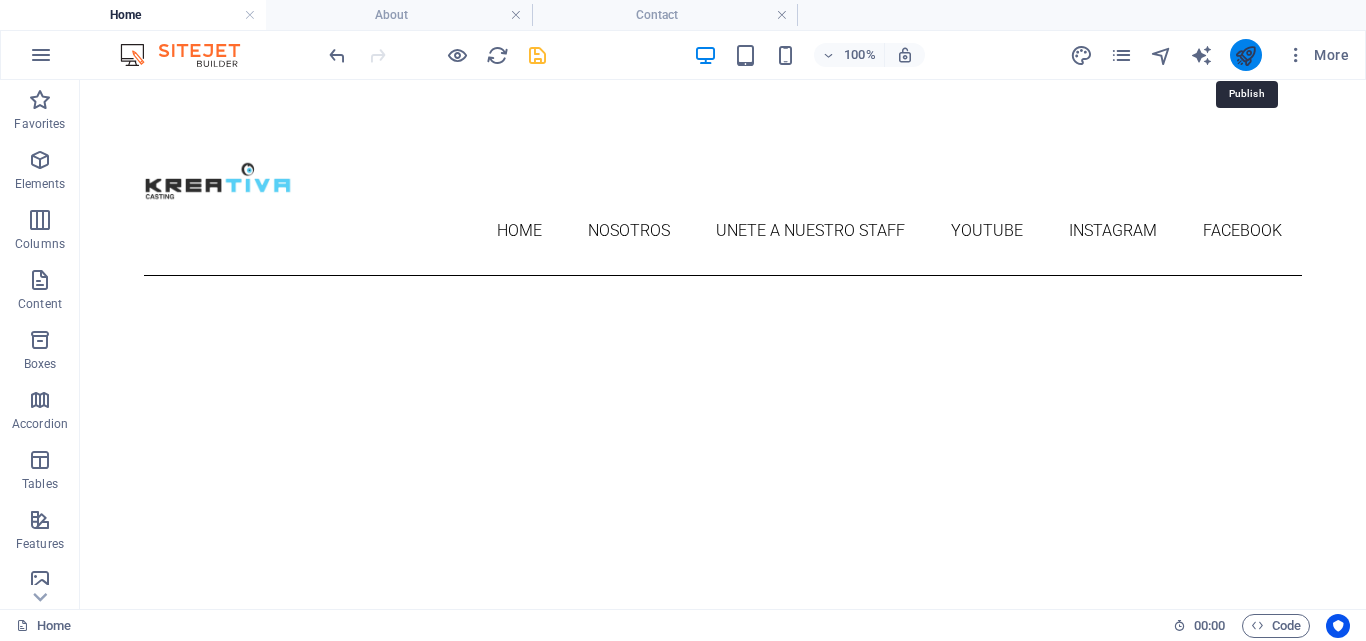click at bounding box center (1245, 55) 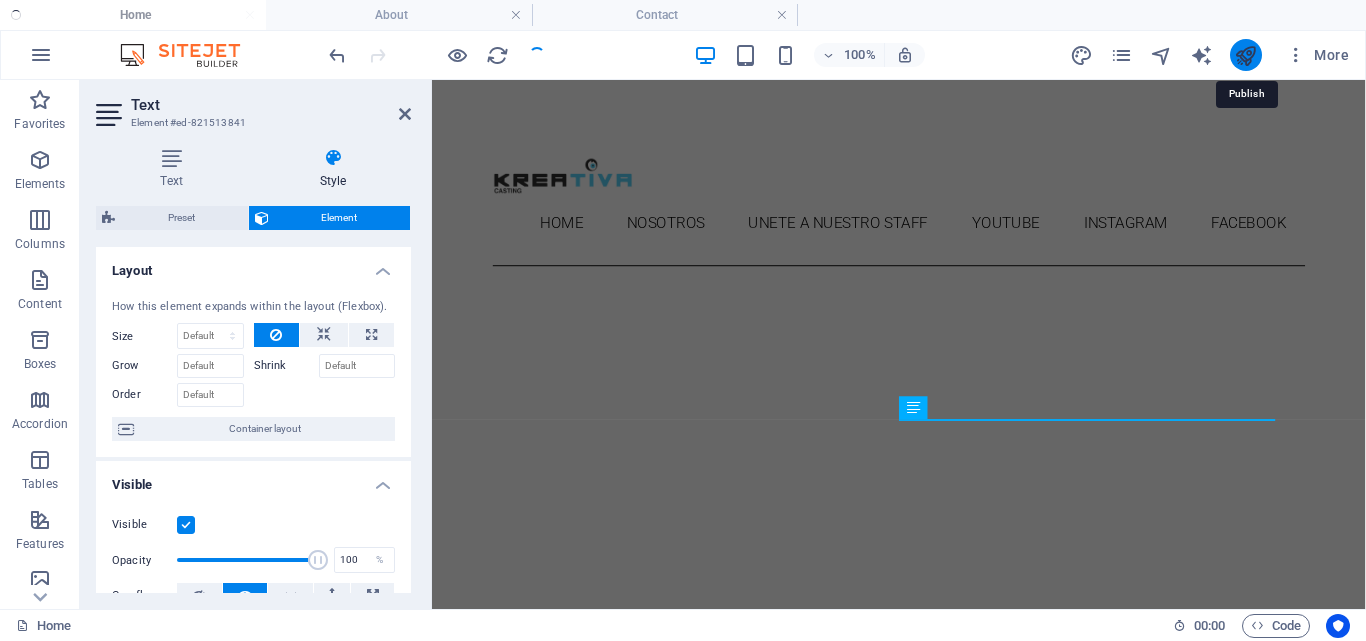 scroll, scrollTop: 864, scrollLeft: 0, axis: vertical 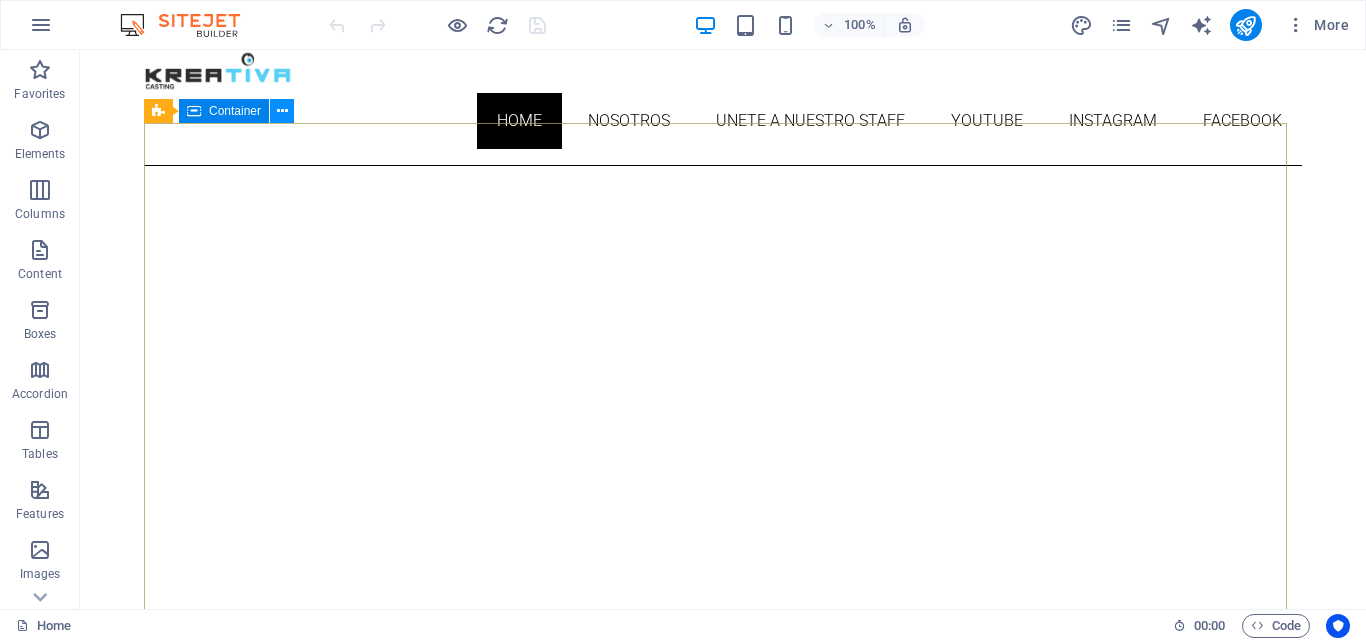 click at bounding box center [282, 111] 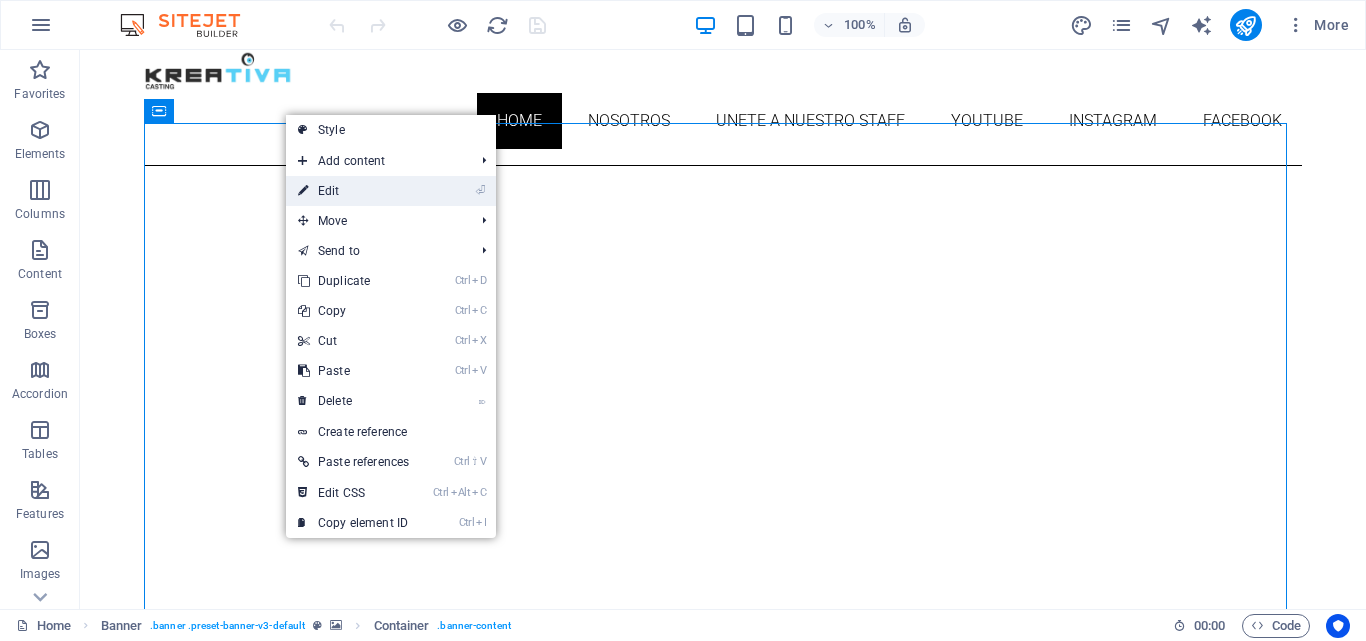 click on "⏎  Edit" at bounding box center (353, 191) 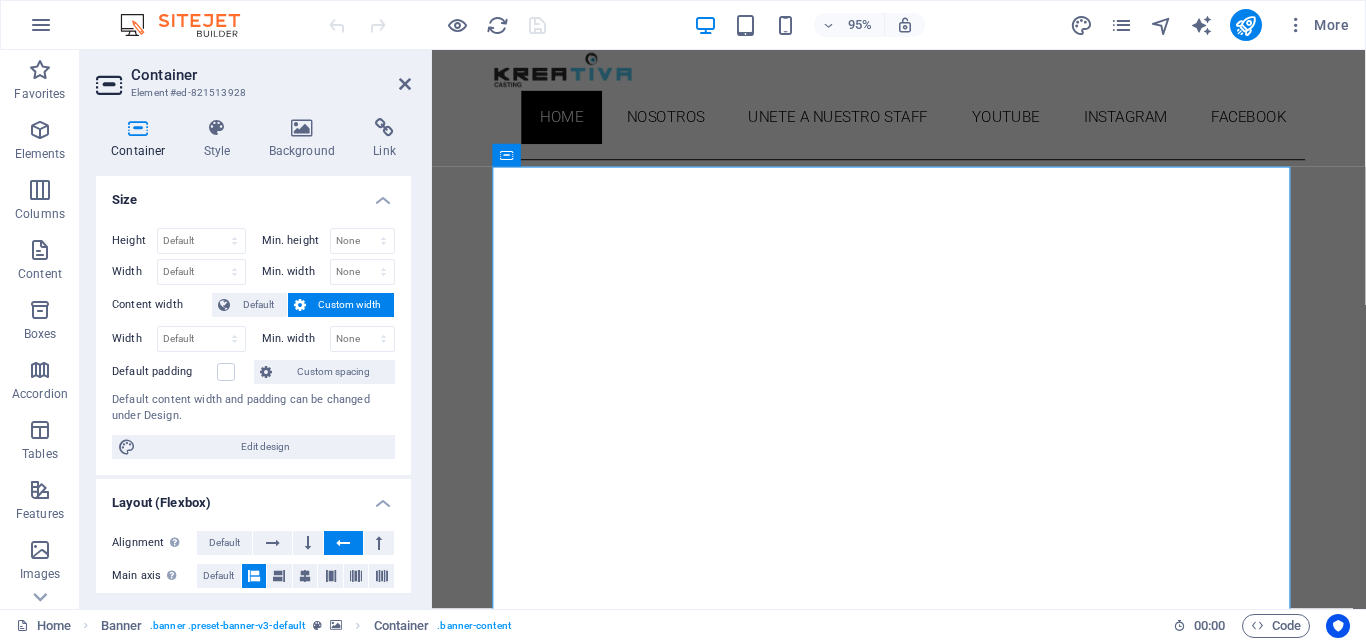 scroll, scrollTop: 73, scrollLeft: 0, axis: vertical 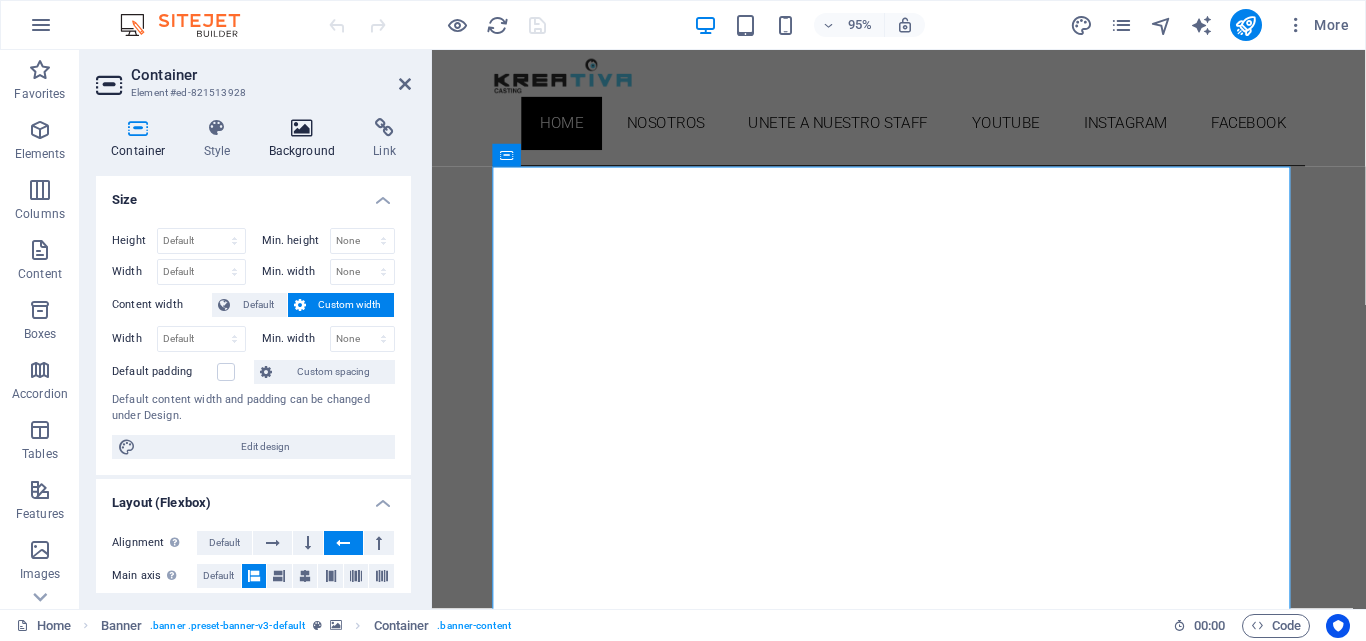 click at bounding box center [302, 128] 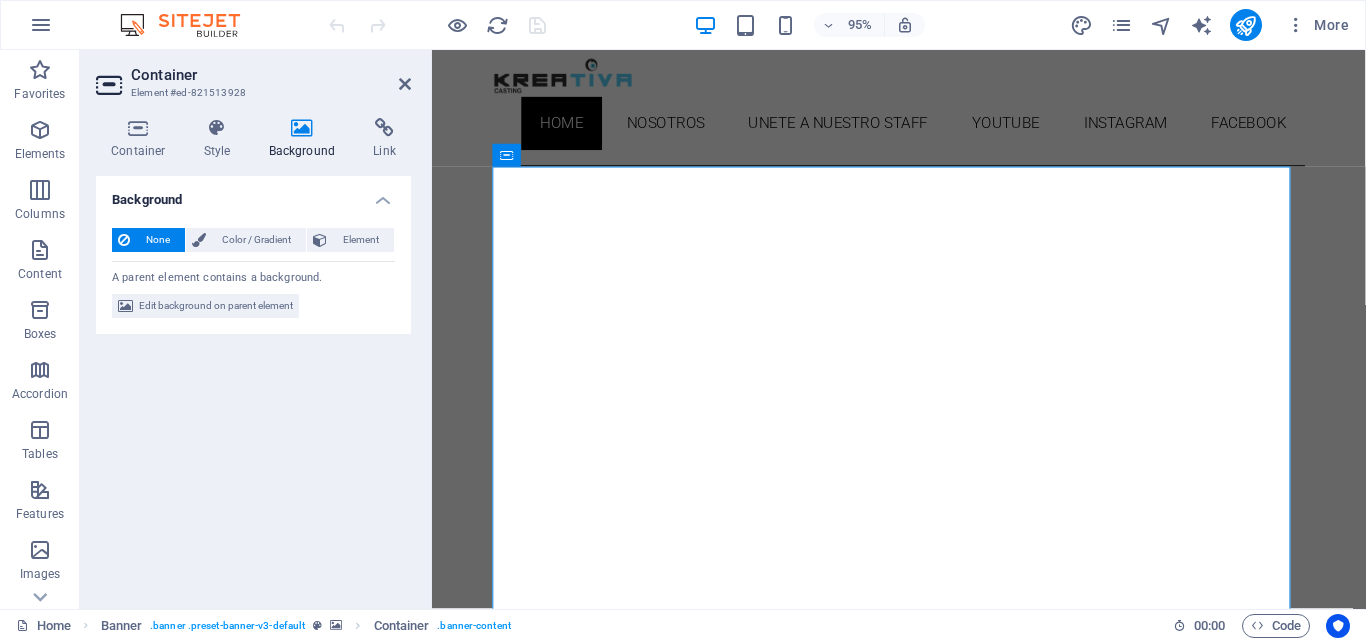 click on "Edit background on parent element" at bounding box center (216, 306) 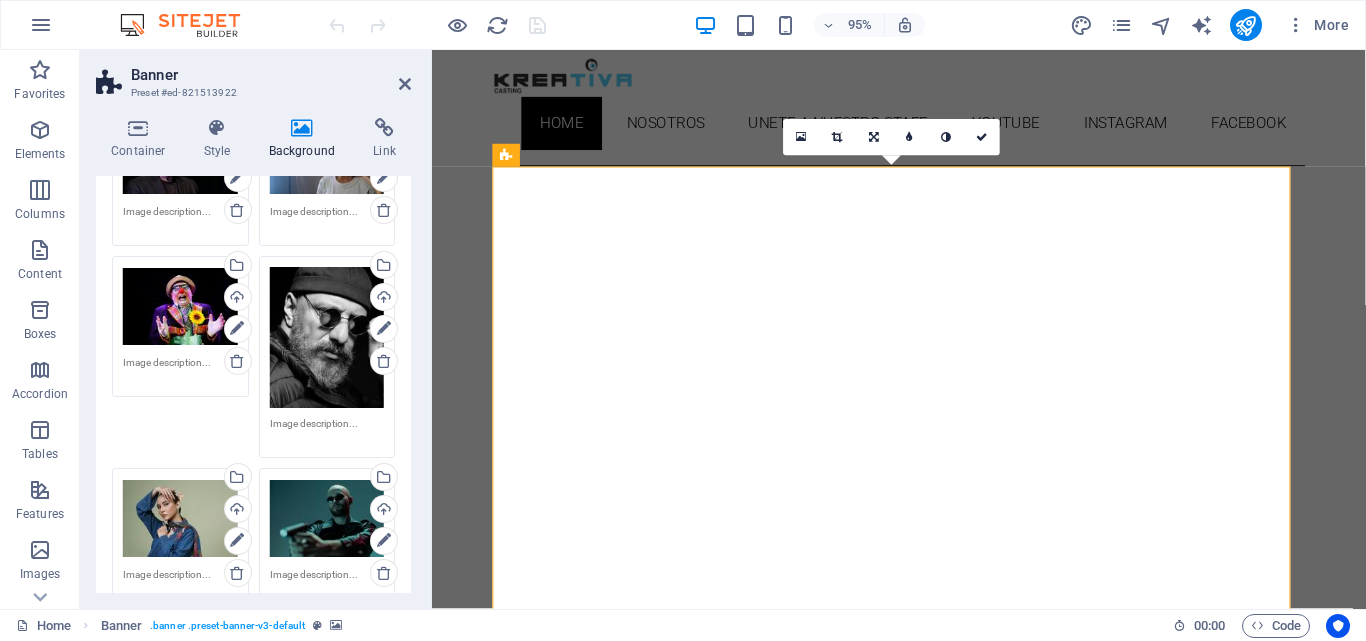 scroll, scrollTop: 359, scrollLeft: 0, axis: vertical 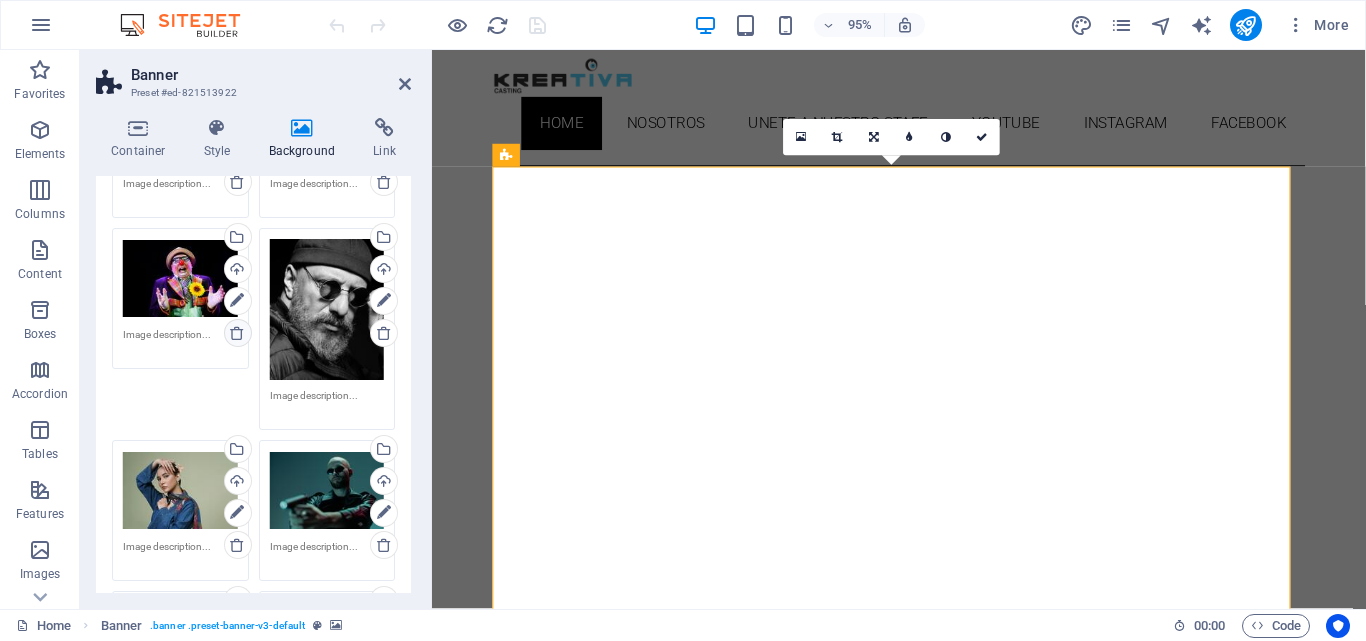 click at bounding box center [237, 333] 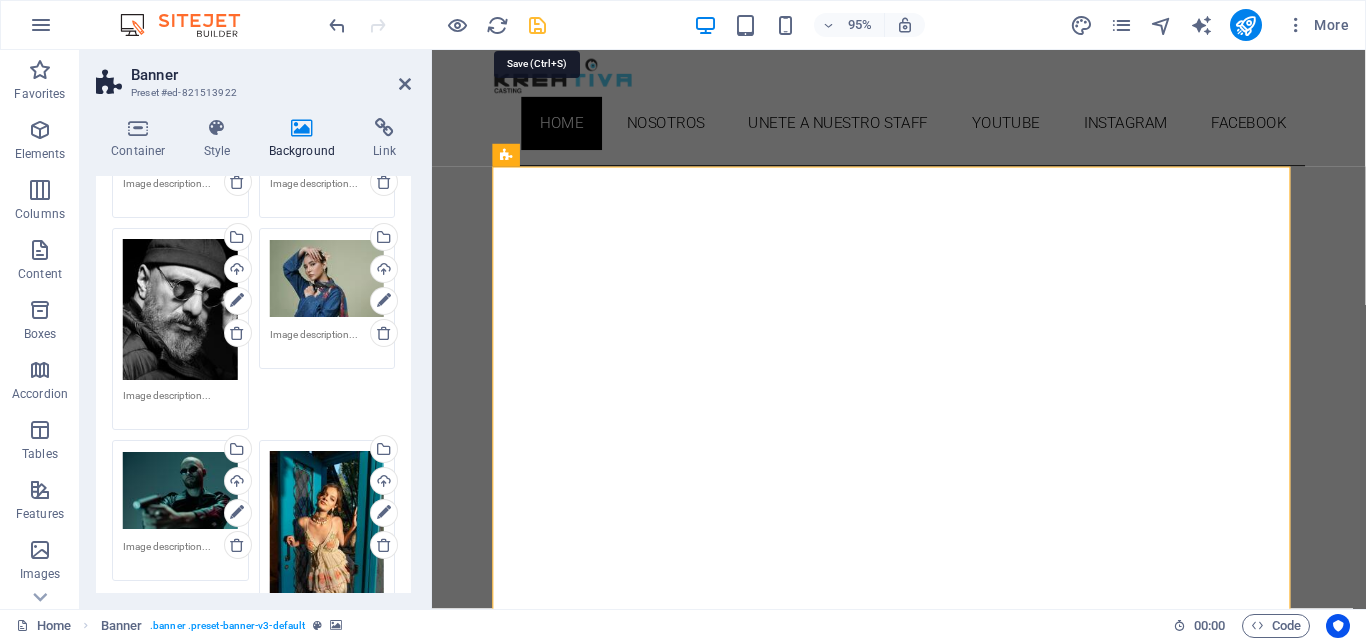 click at bounding box center (537, 25) 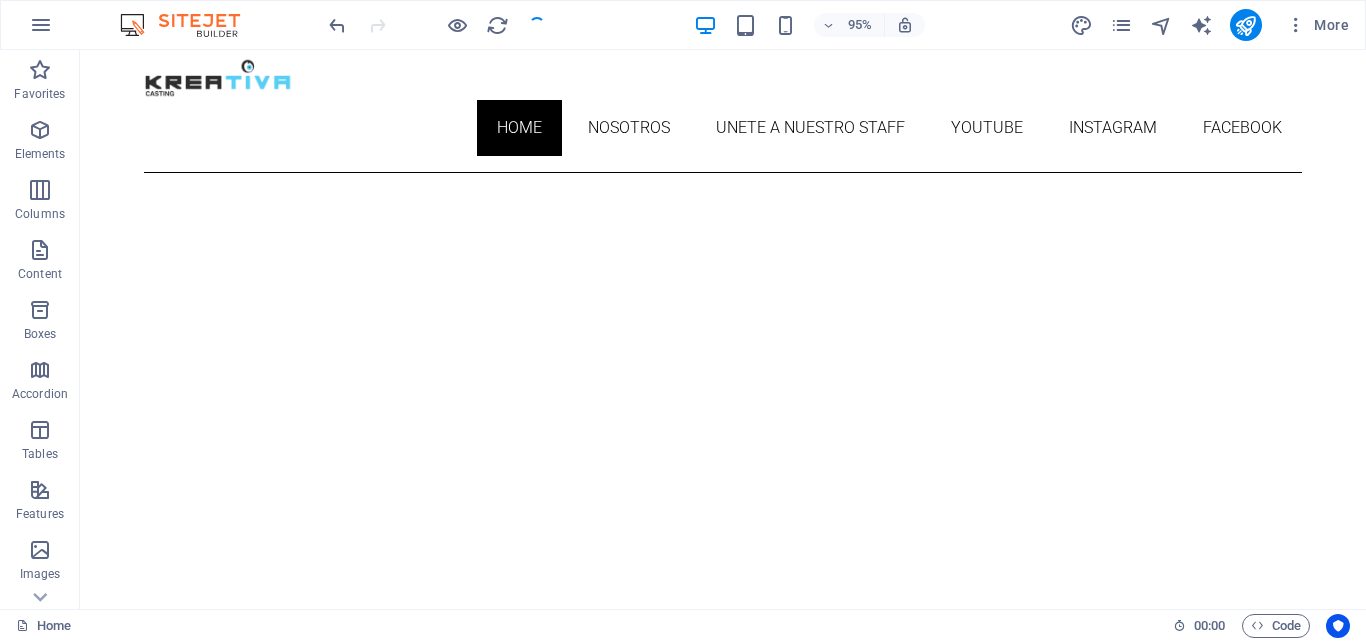 scroll, scrollTop: 80, scrollLeft: 0, axis: vertical 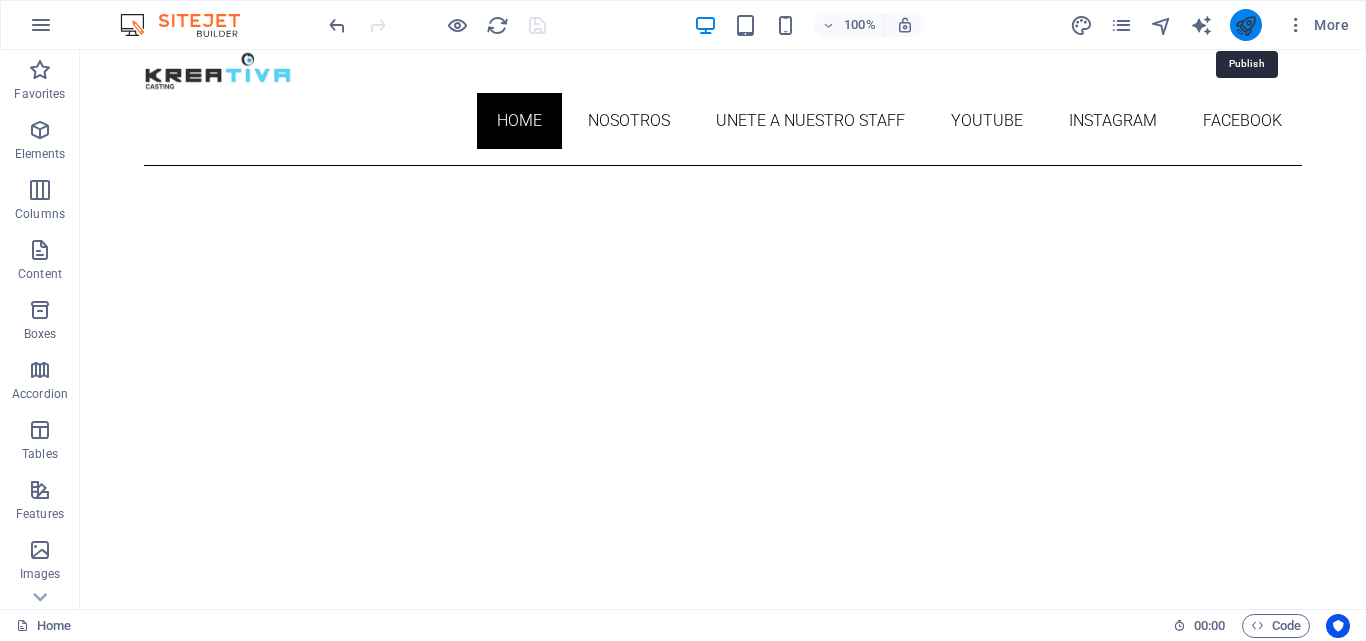 click at bounding box center [1245, 25] 